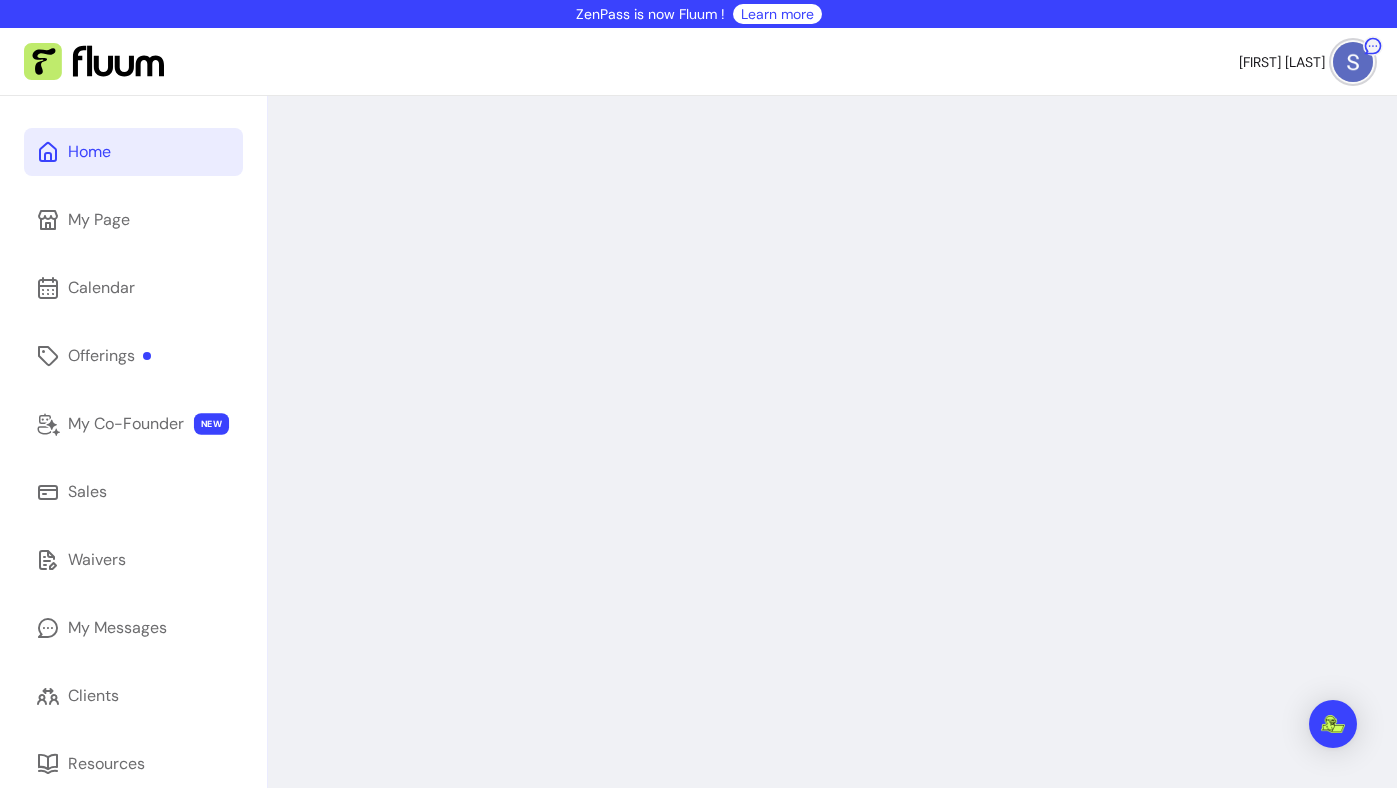 scroll, scrollTop: 0, scrollLeft: 0, axis: both 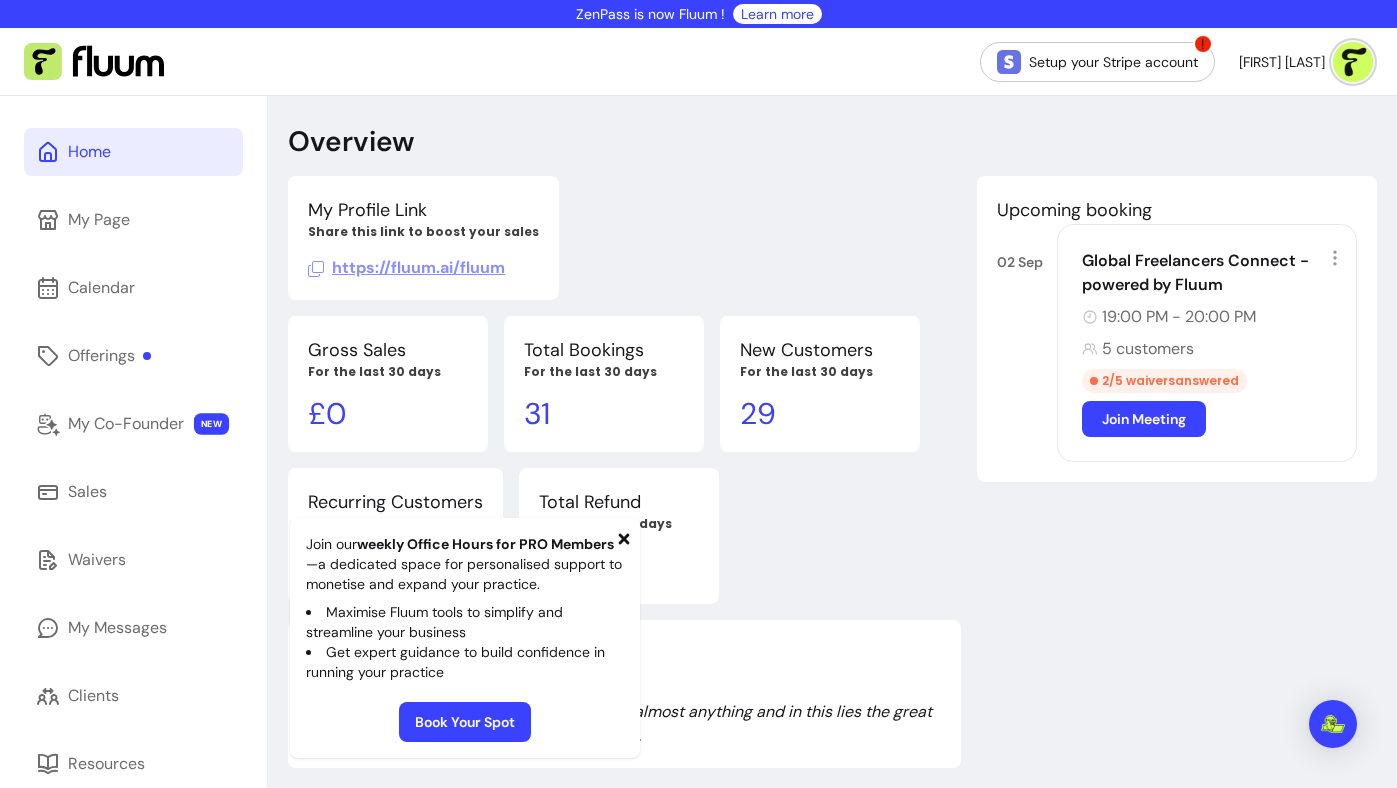 click 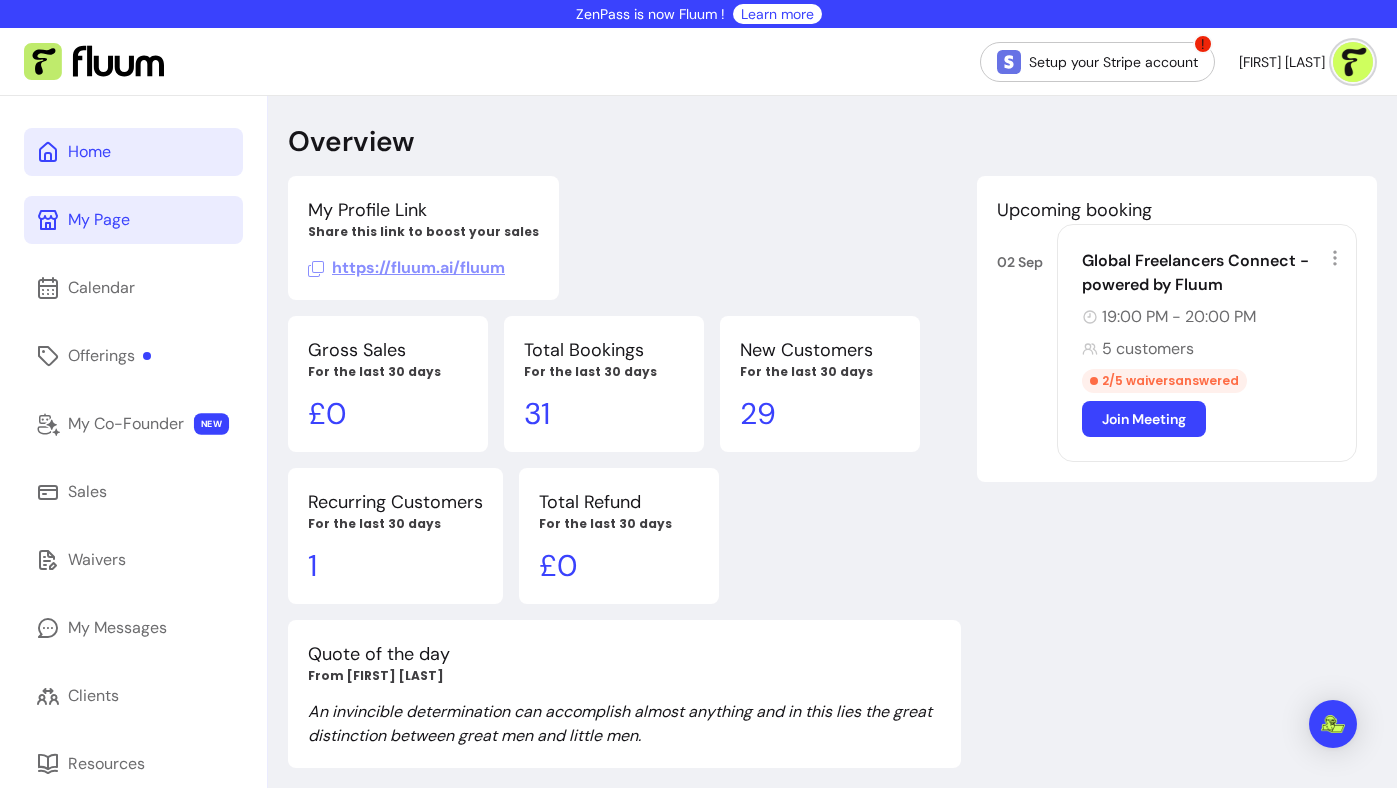 click on "My Page" at bounding box center [133, 220] 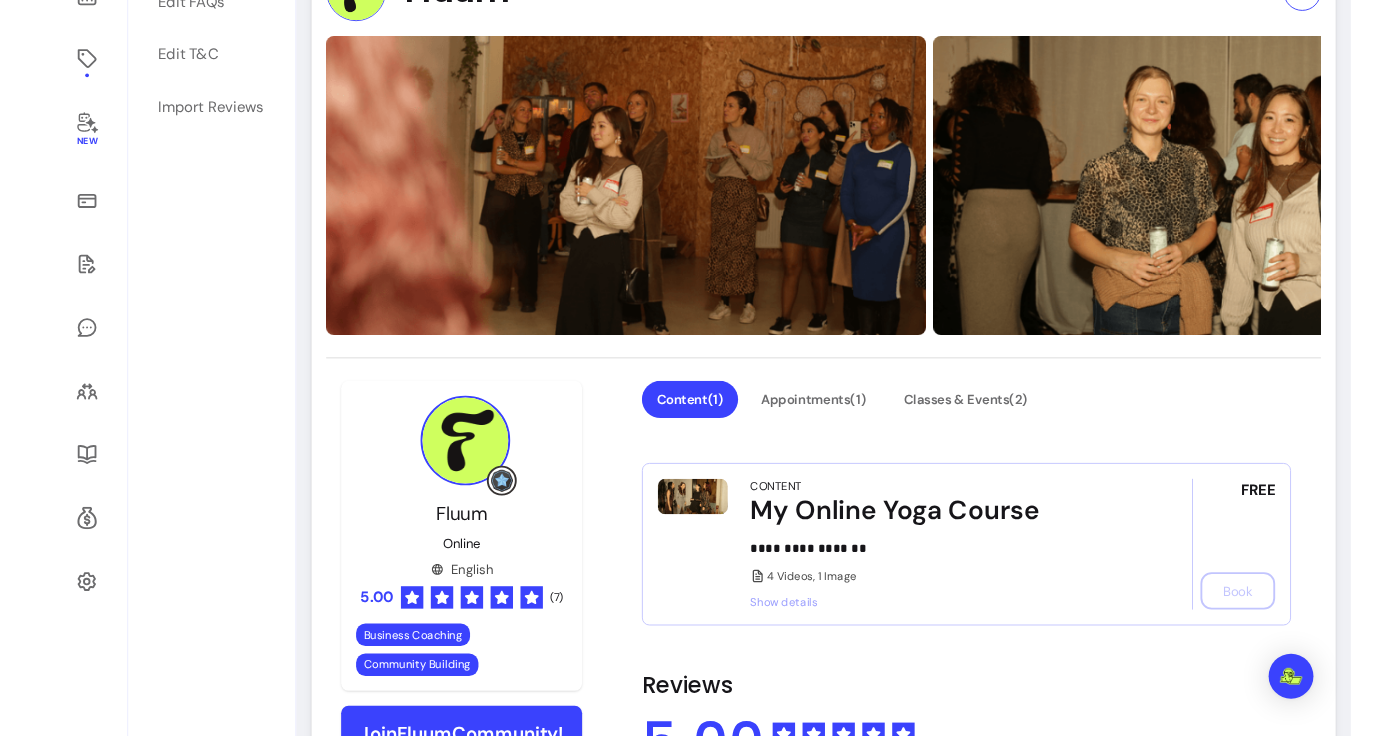 scroll, scrollTop: 0, scrollLeft: 0, axis: both 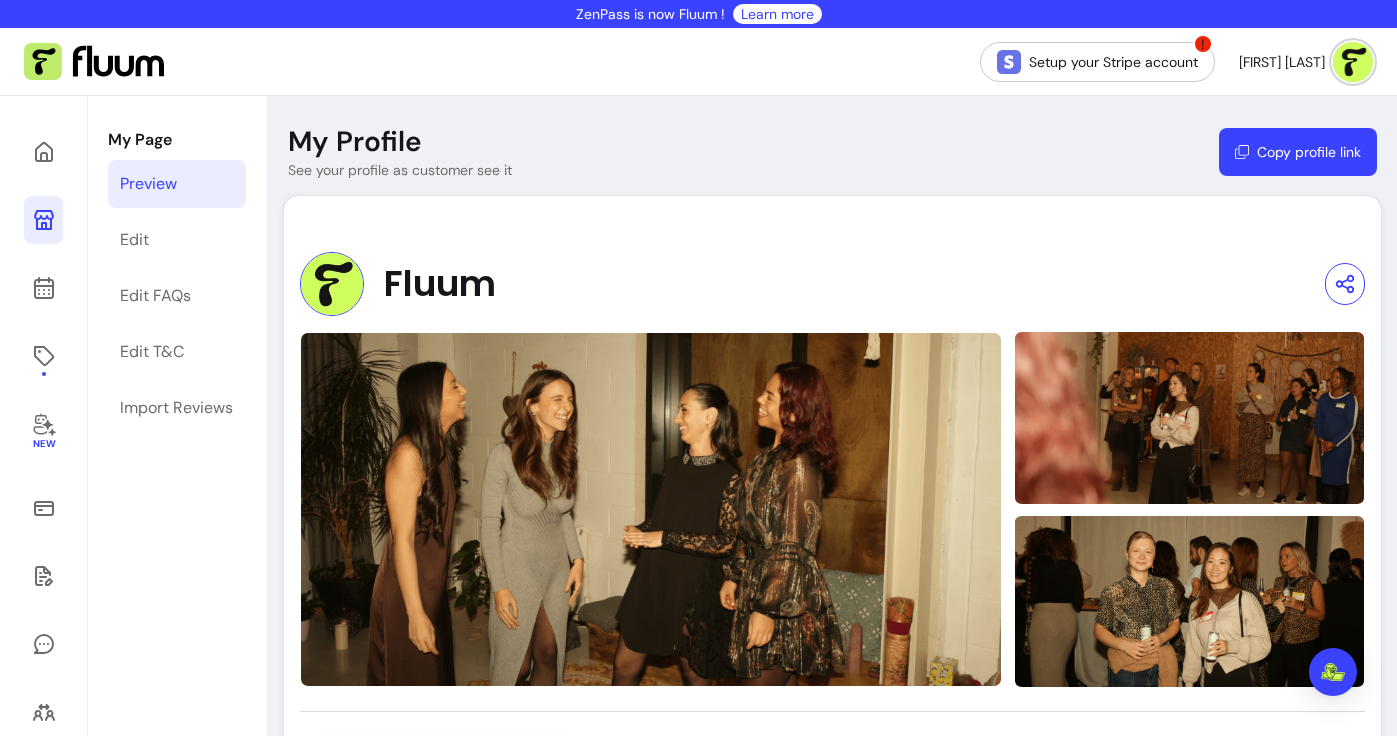 click on "My Profile See your profile as customer see it Copy profile link" at bounding box center (832, 152) 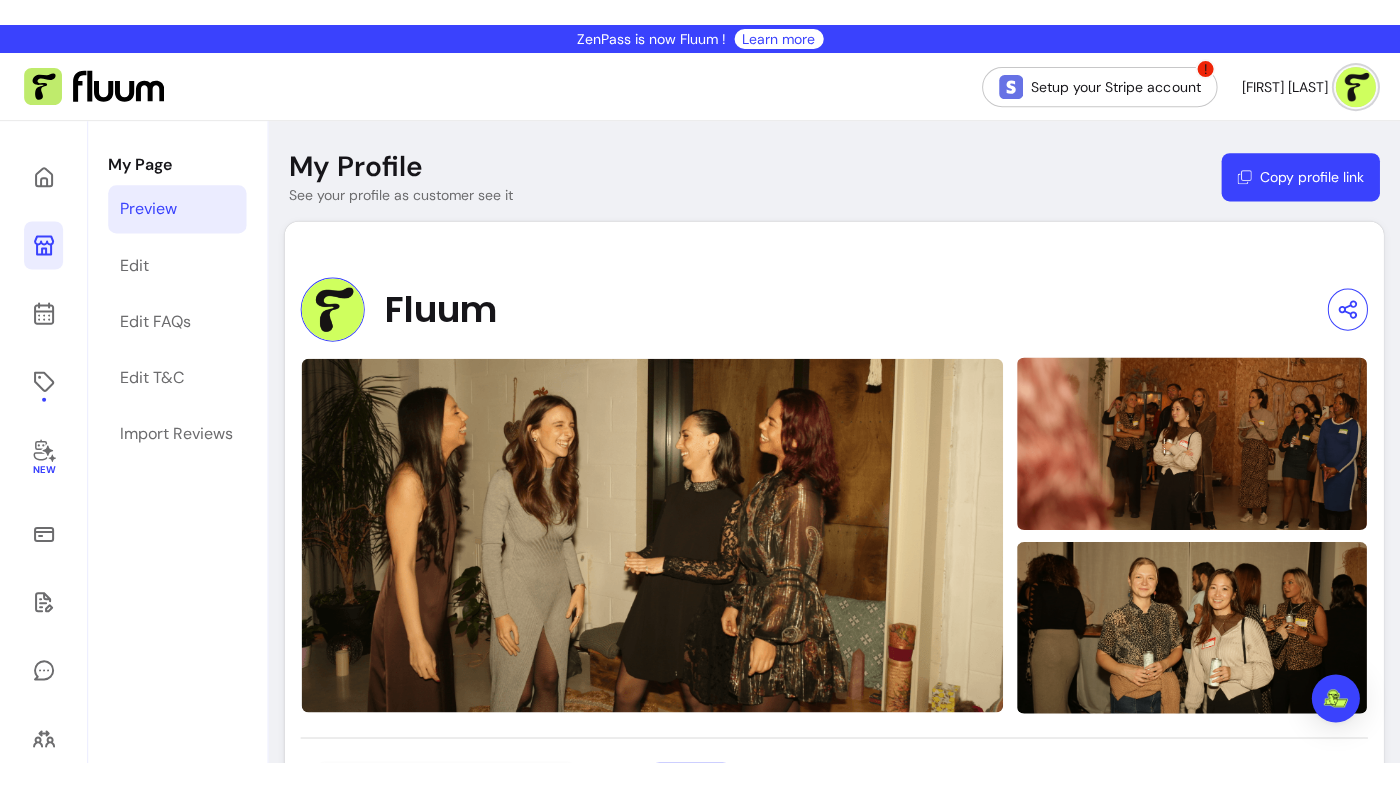scroll, scrollTop: 24, scrollLeft: 0, axis: vertical 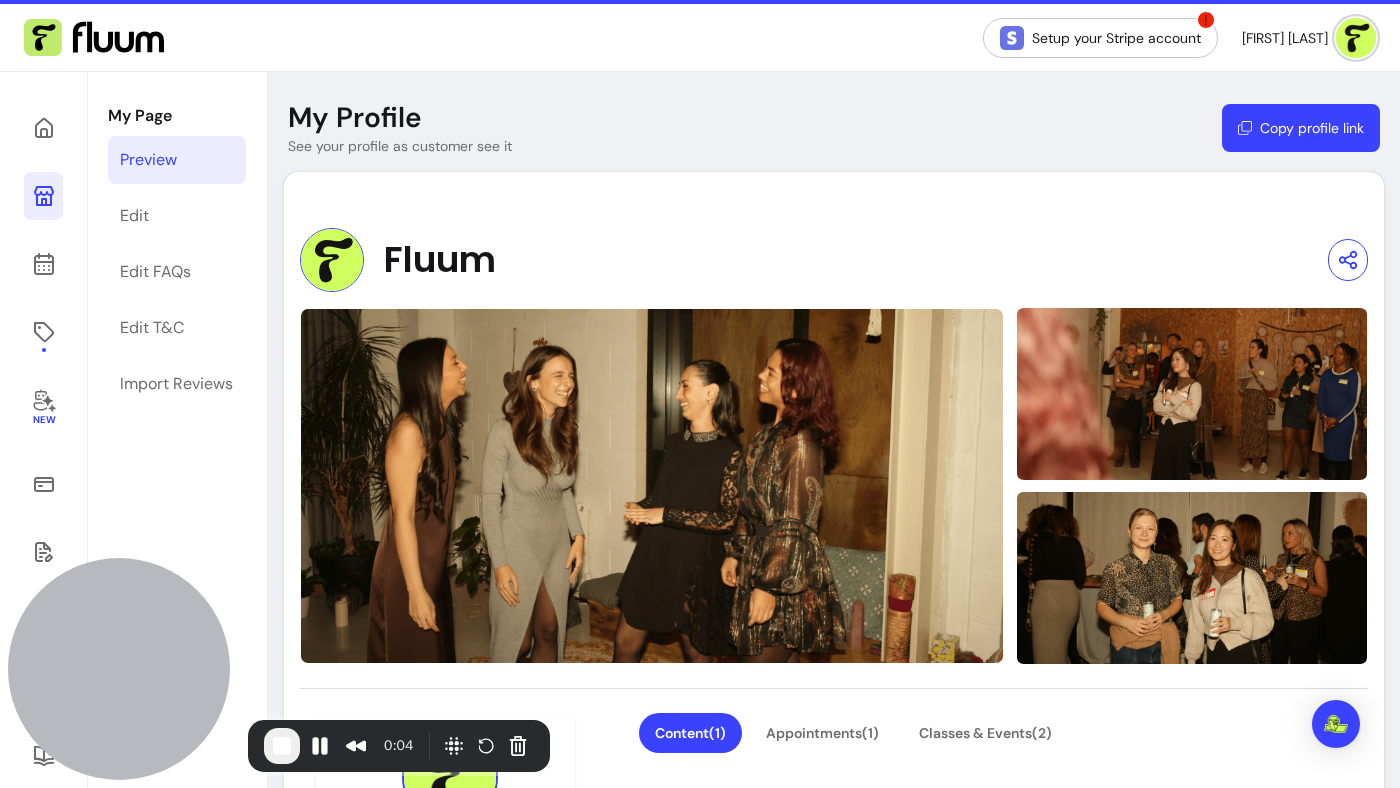 click at bounding box center [282, 746] 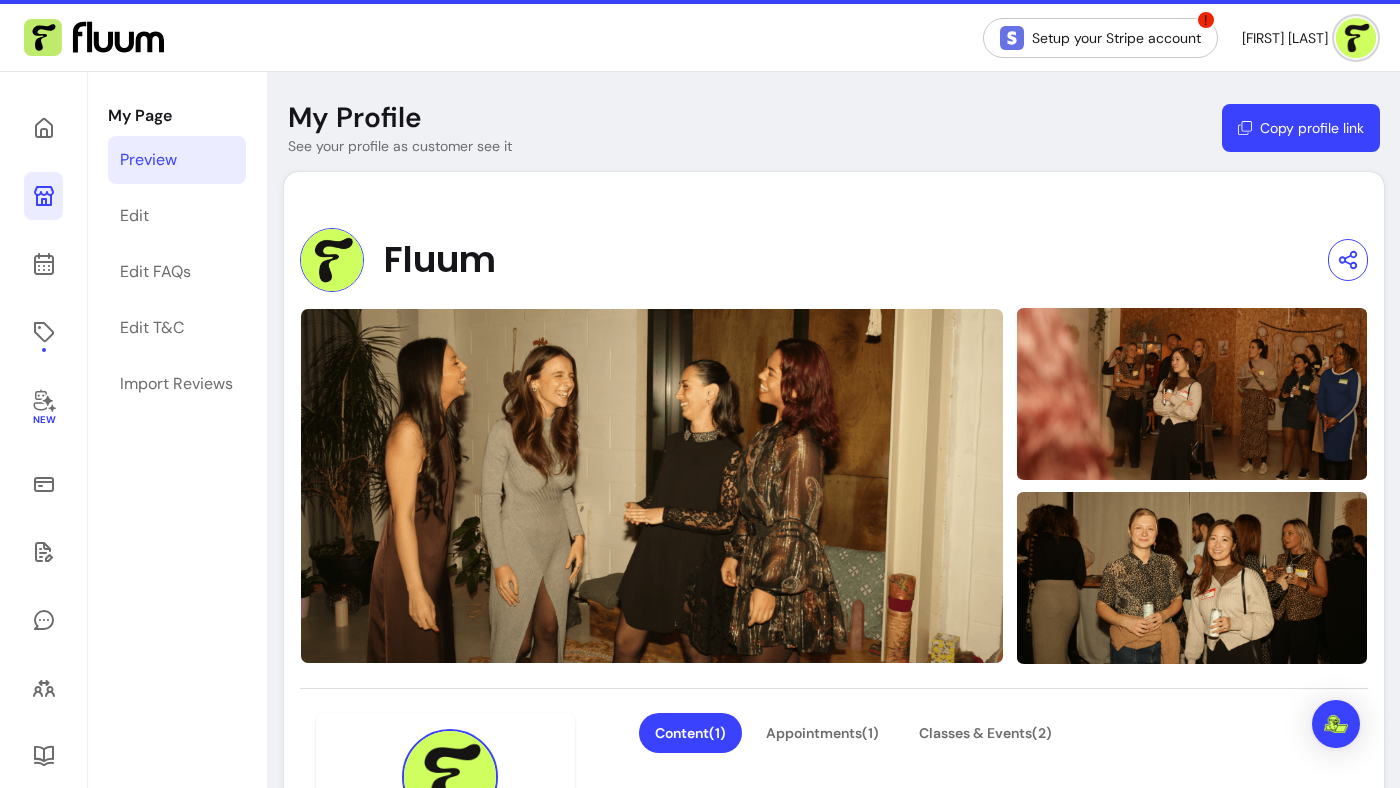 click on "**********" at bounding box center (834, 1505) 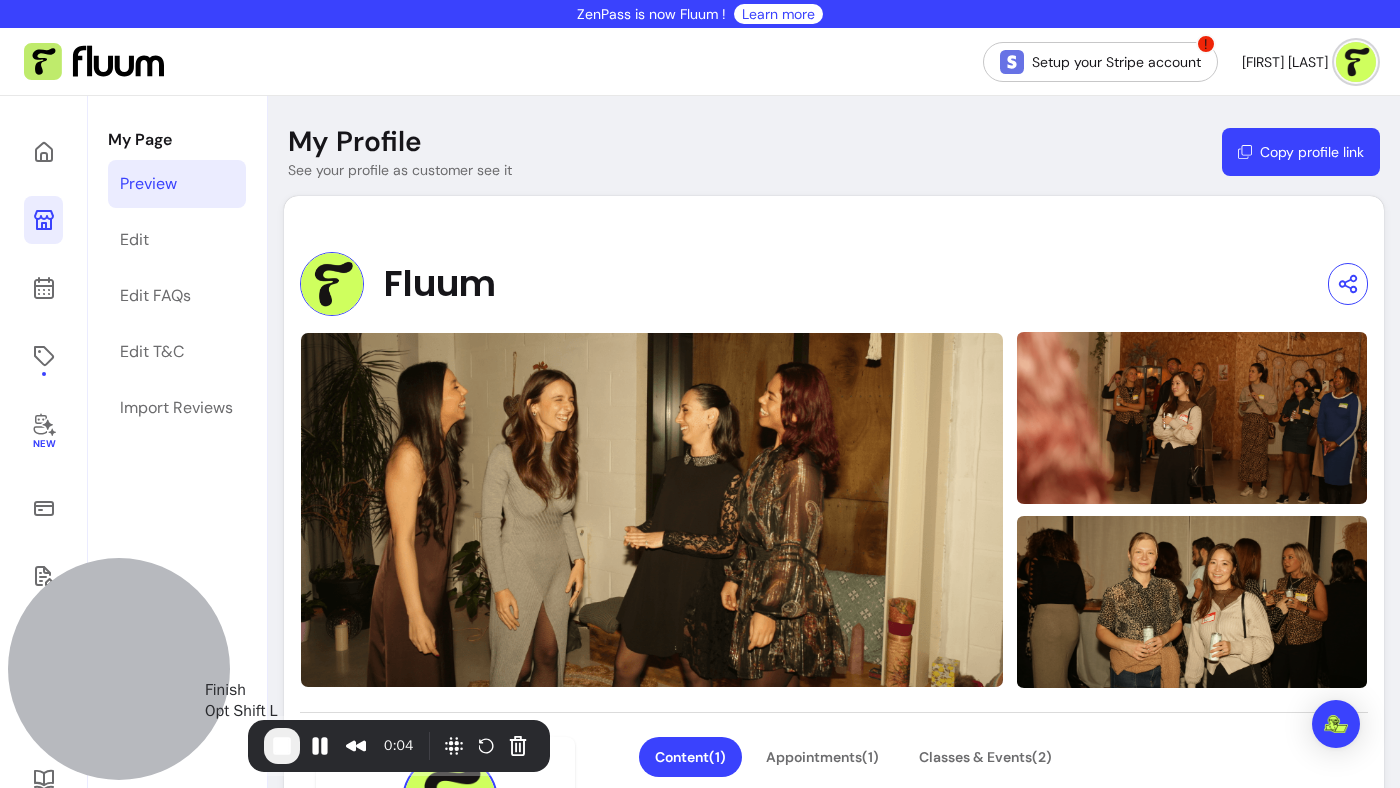click at bounding box center [282, 746] 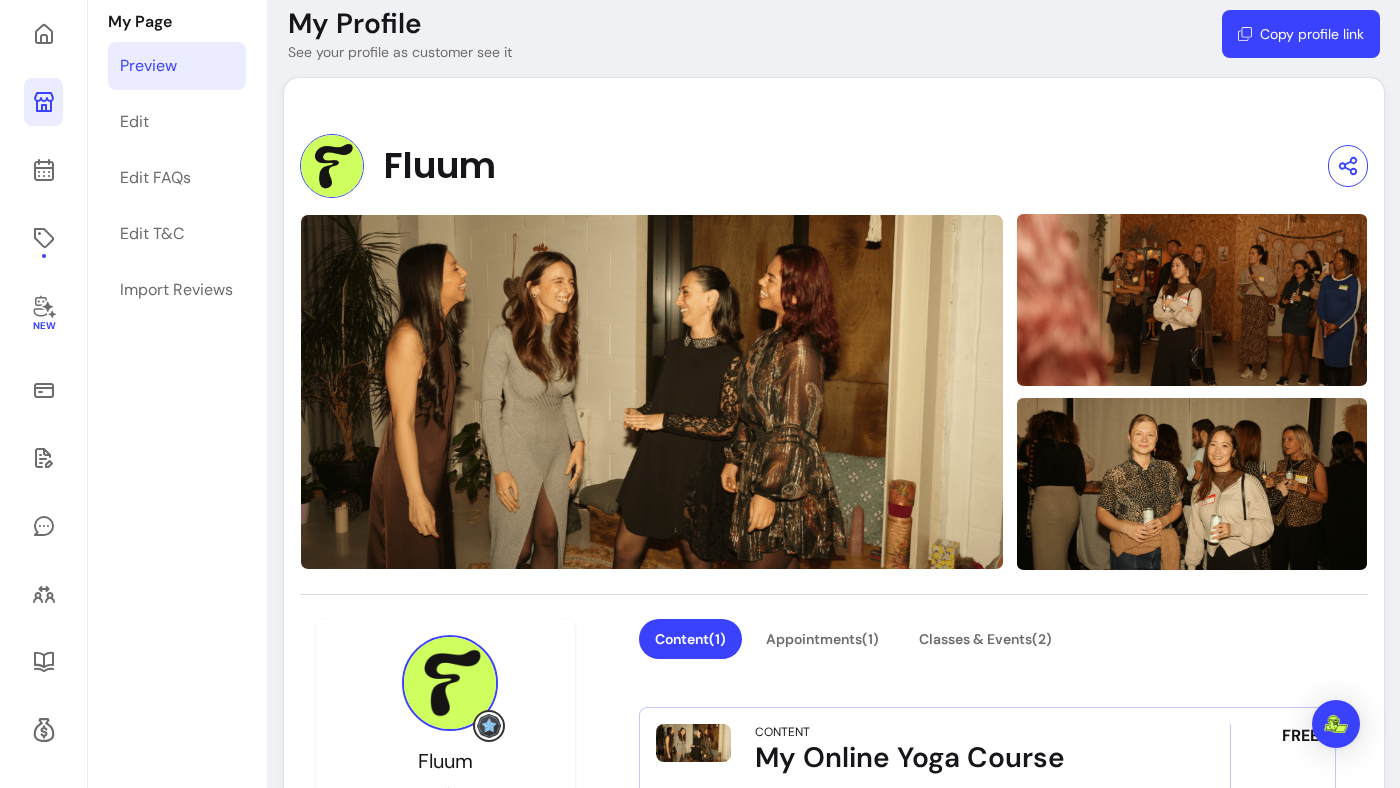 scroll, scrollTop: 0, scrollLeft: 0, axis: both 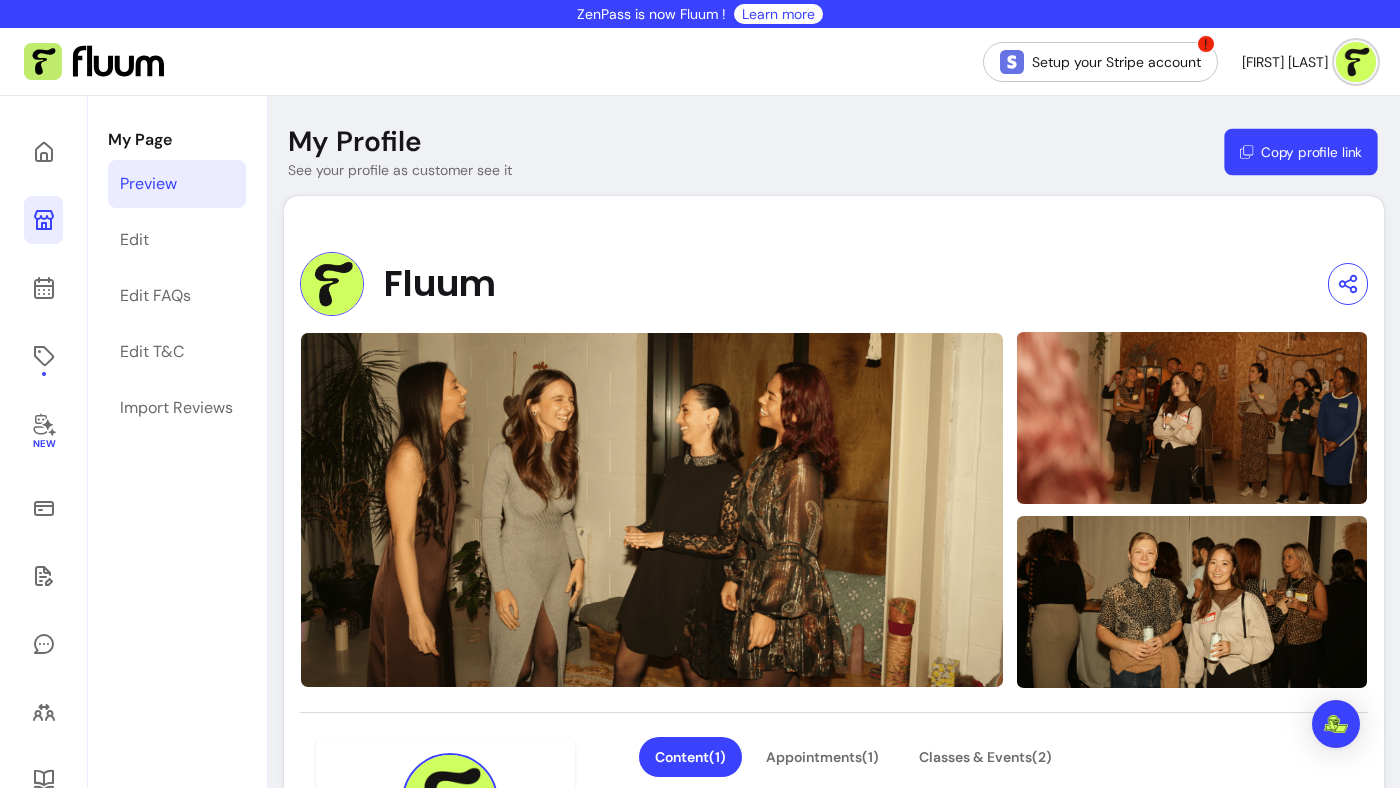 click on "Copy profile link" at bounding box center (1300, 152) 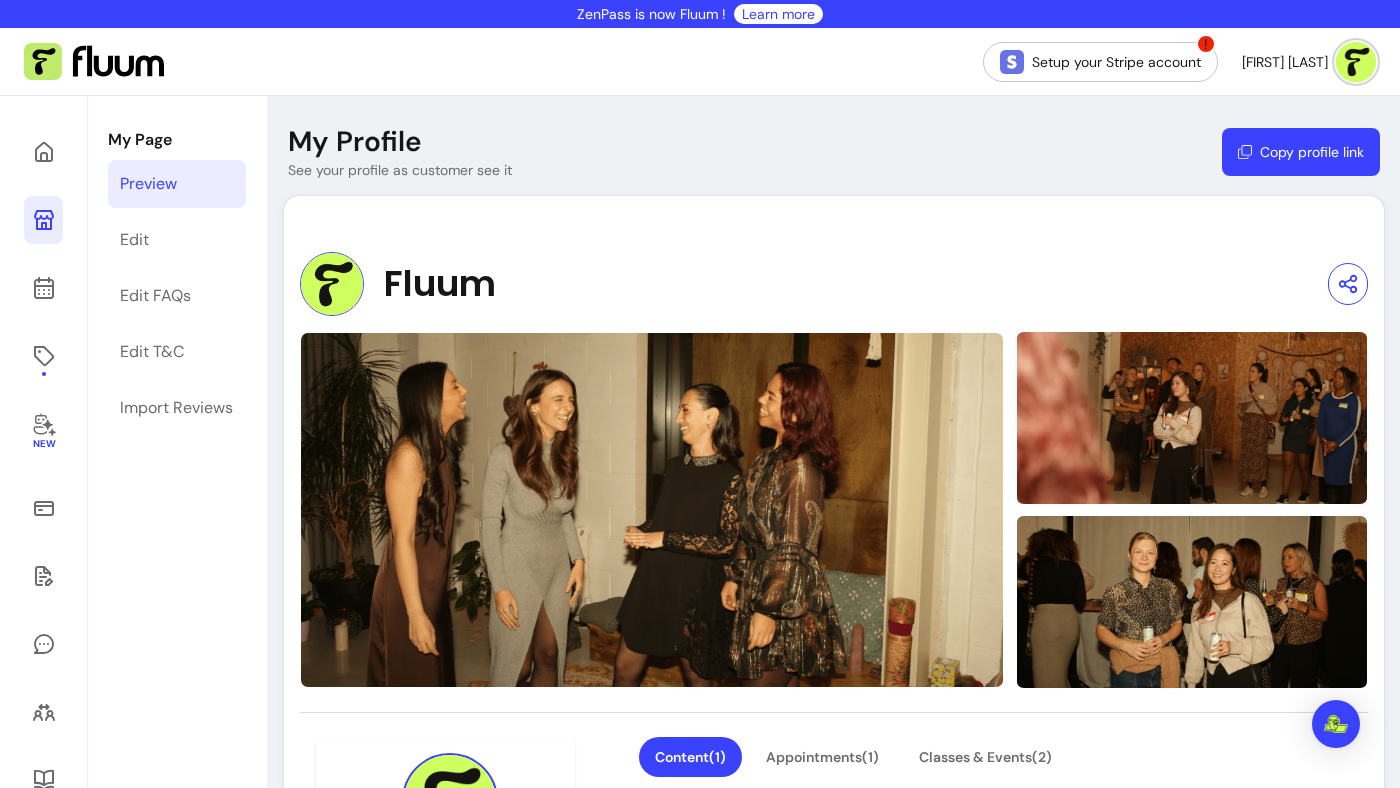 click on "My Profile See your profile as customer see it Copy profile link" at bounding box center (834, 152) 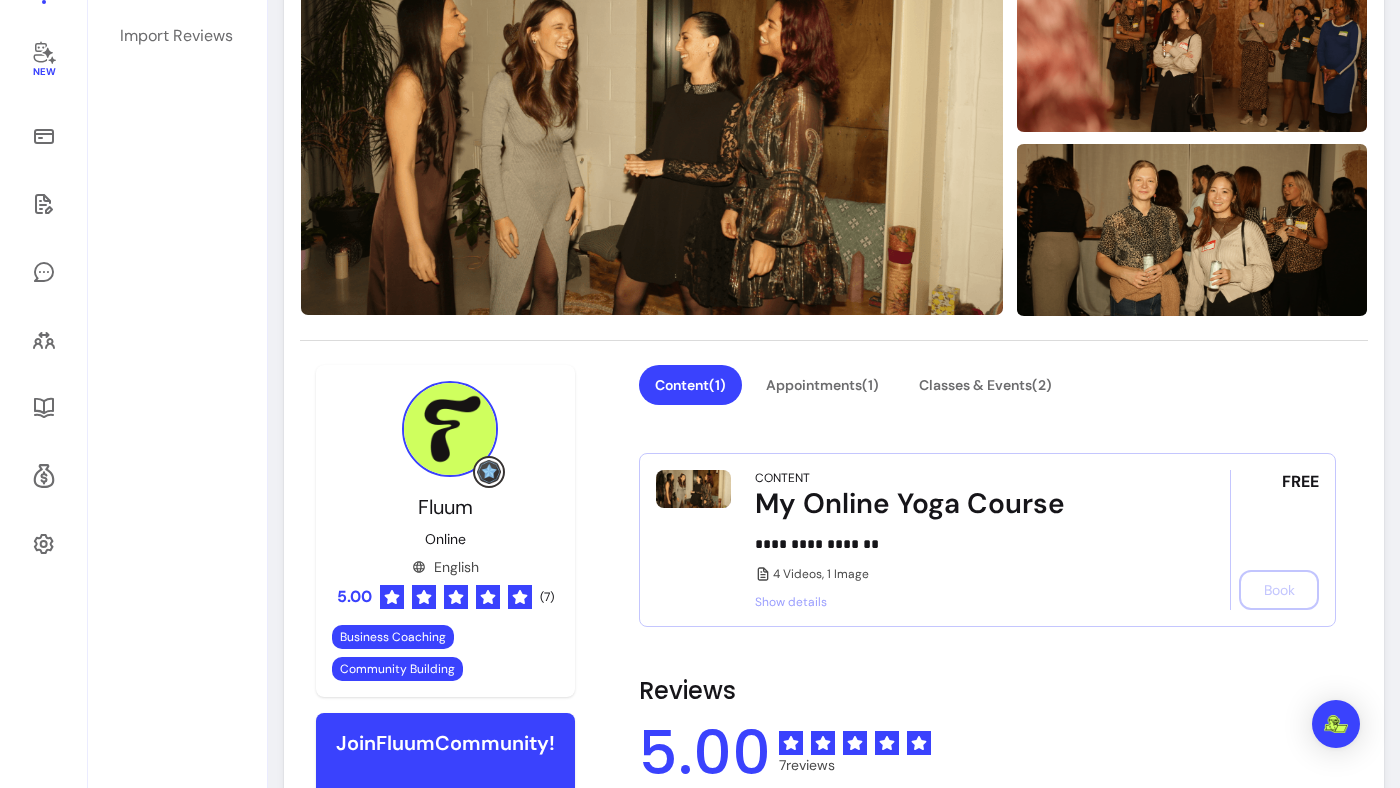 scroll, scrollTop: 513, scrollLeft: 0, axis: vertical 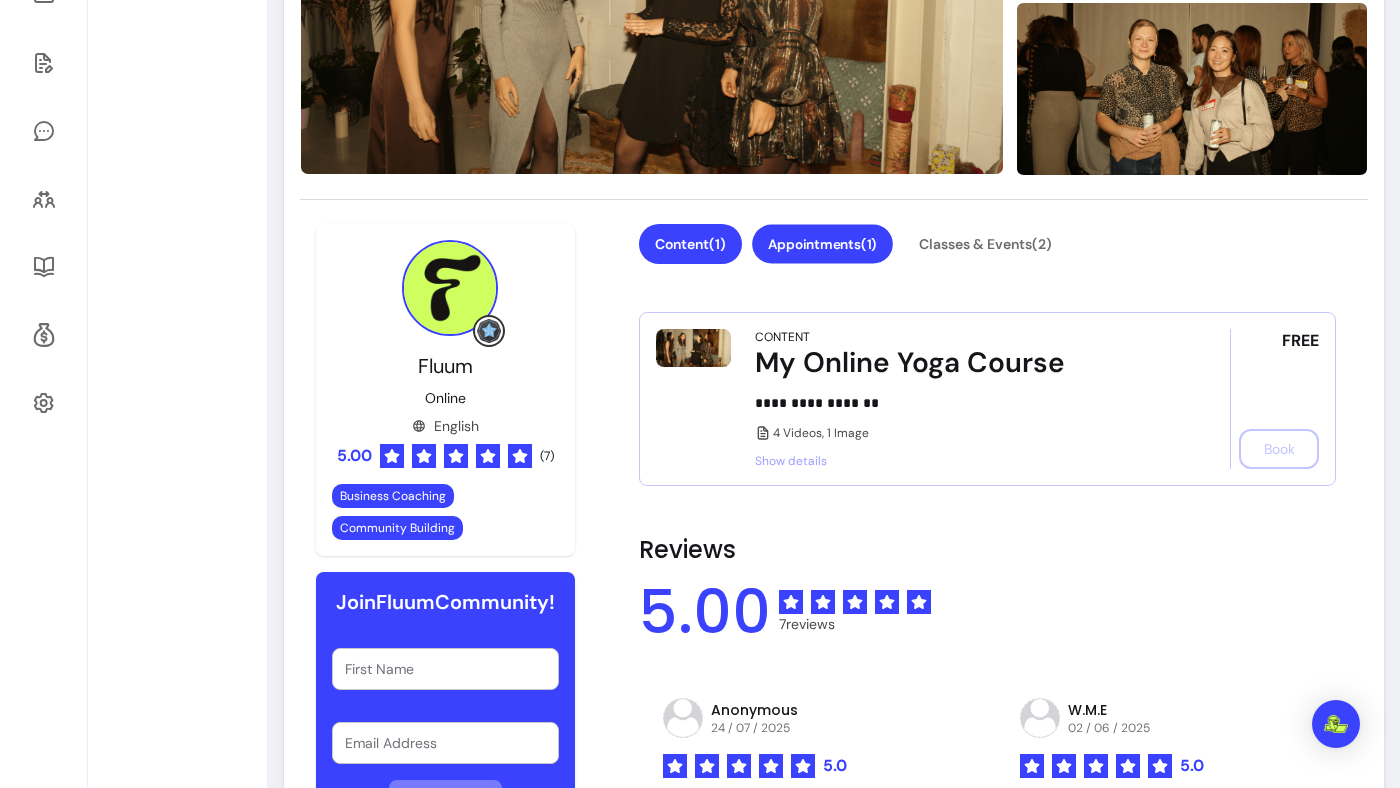 click on "Appointments  ( 1 )" at bounding box center [822, 244] 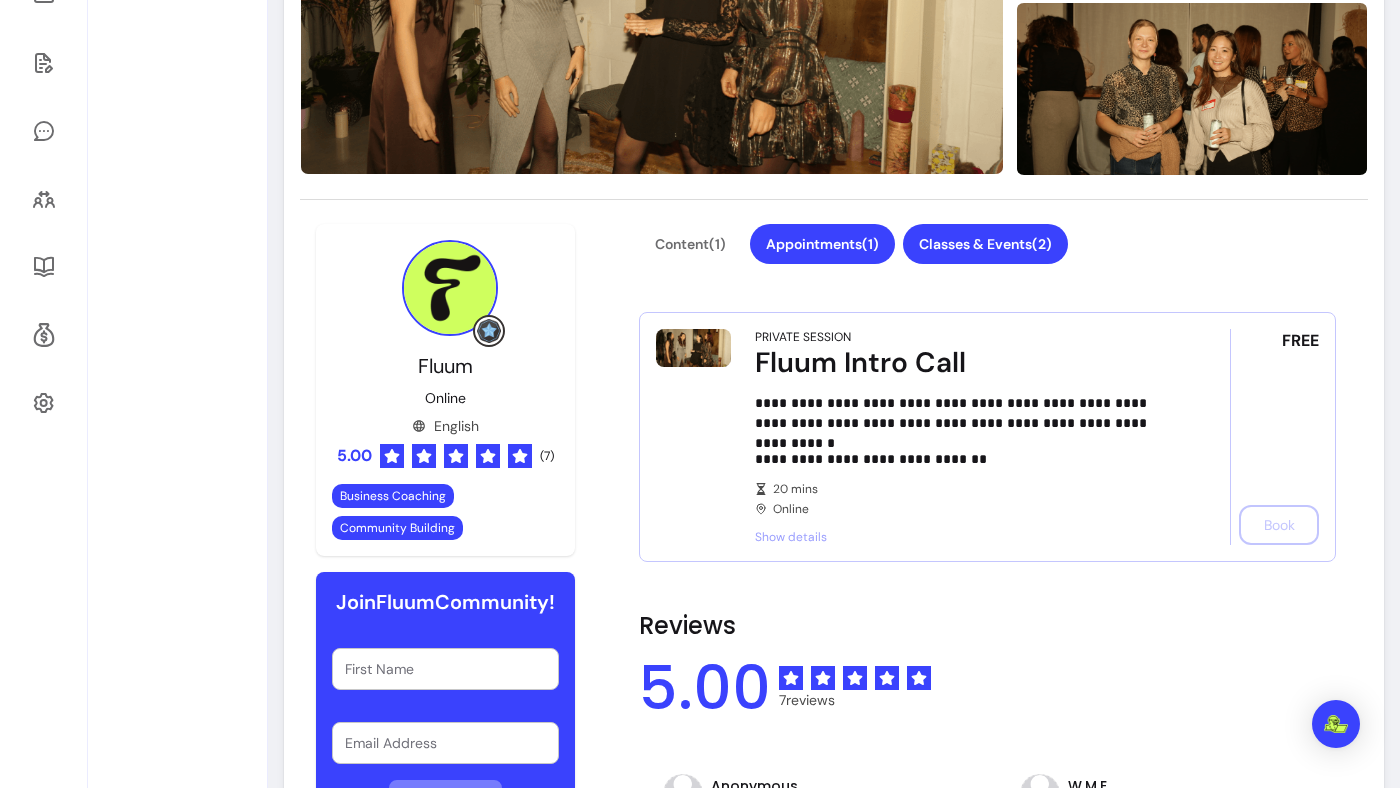 click on "Classes & Events  ( 2 )" at bounding box center [985, 244] 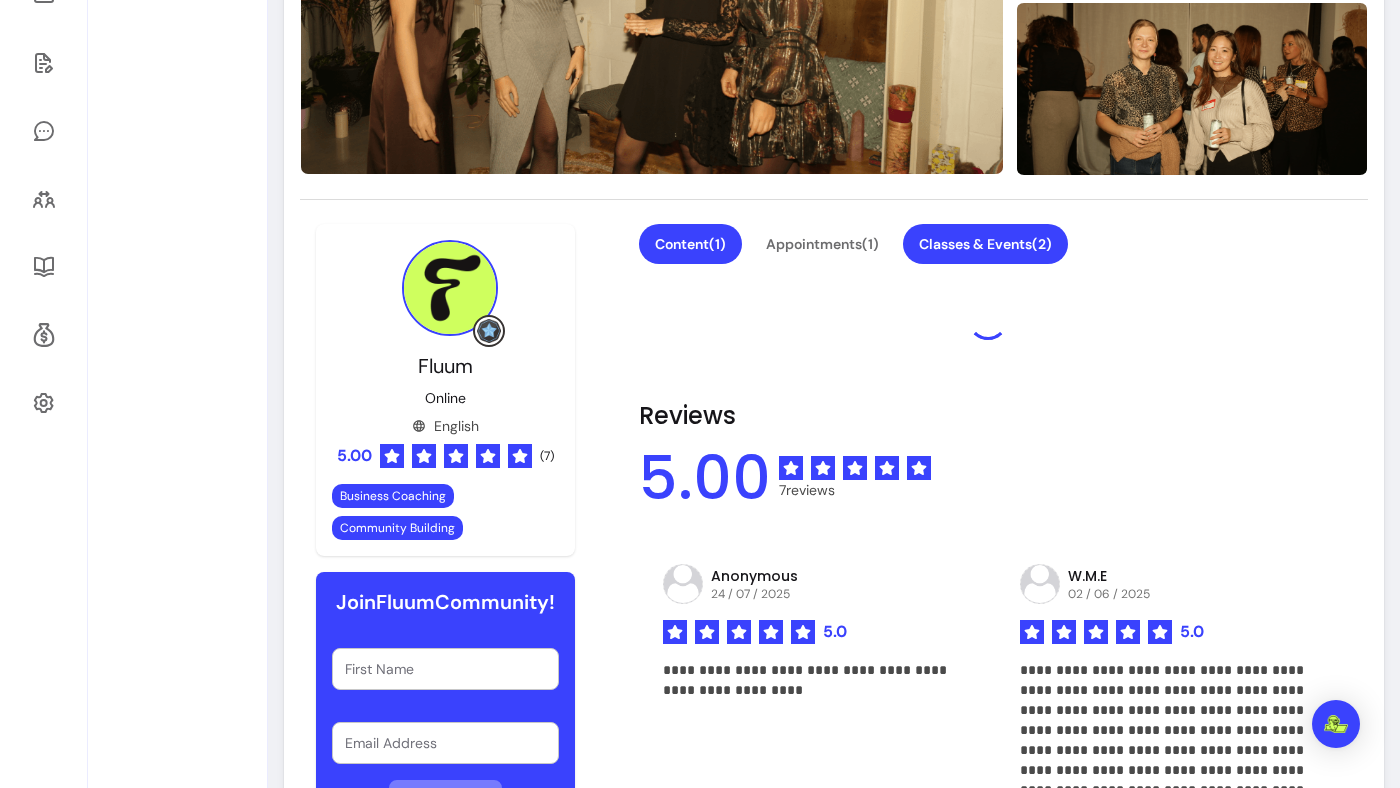 click on "Content  ( 1 )" at bounding box center (690, 244) 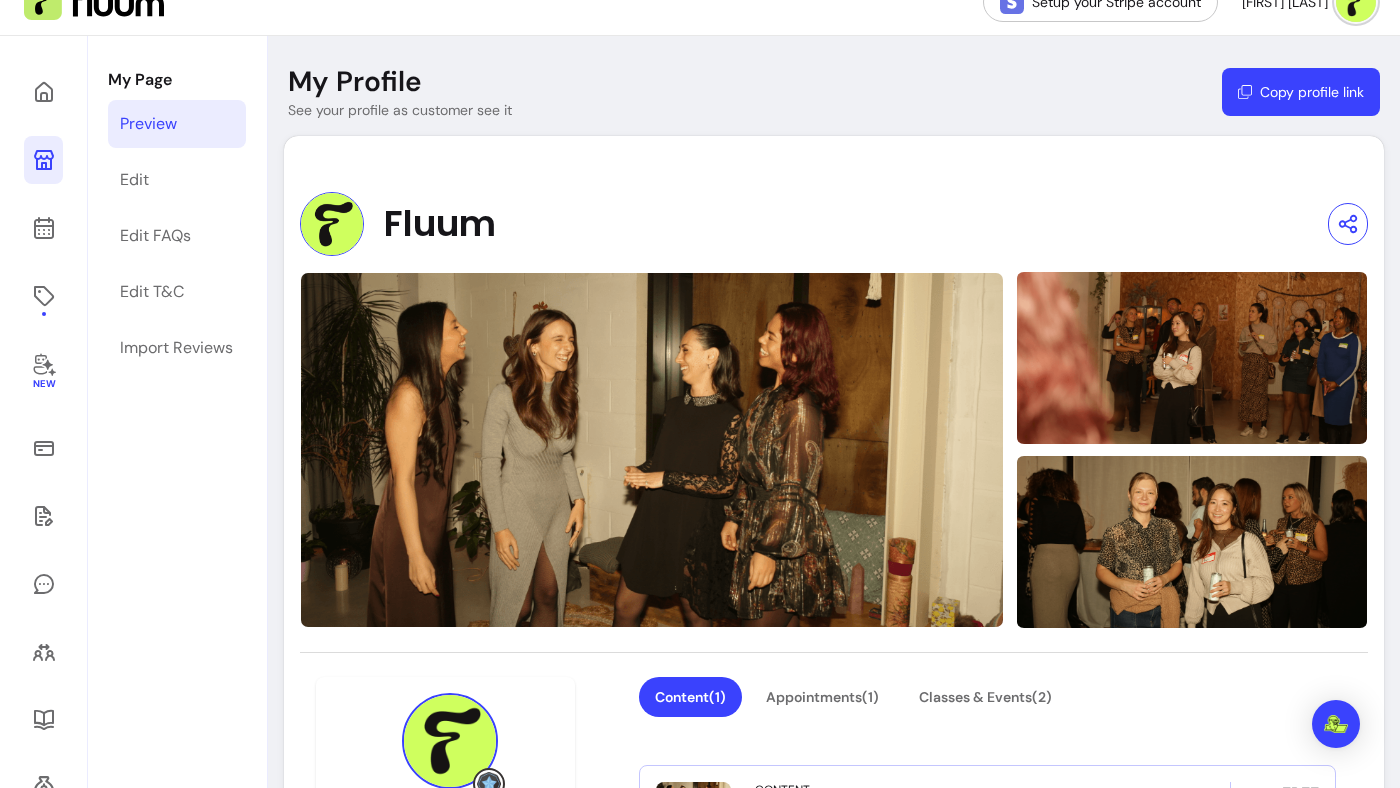 scroll, scrollTop: 14, scrollLeft: 0, axis: vertical 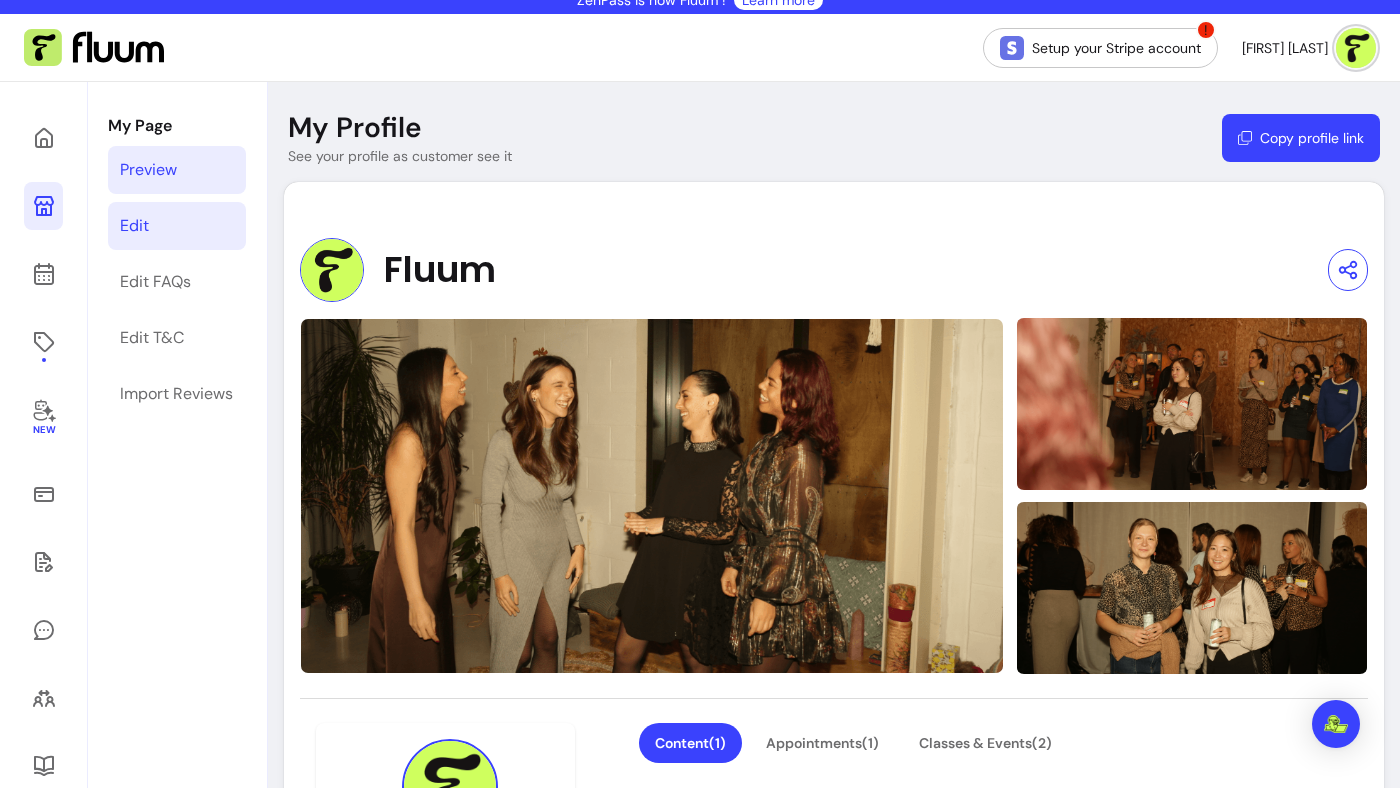 click on "Edit" at bounding box center [177, 226] 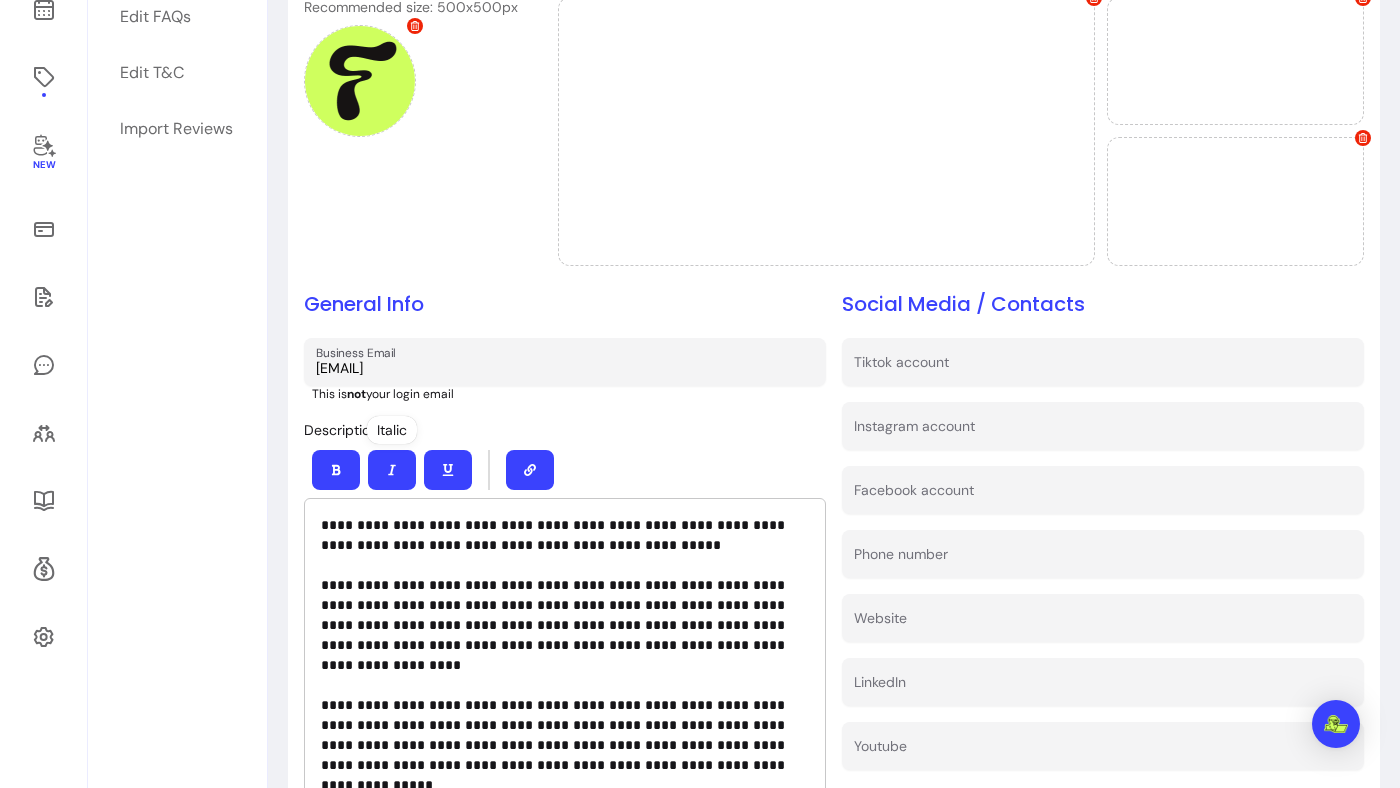 scroll, scrollTop: 198, scrollLeft: 0, axis: vertical 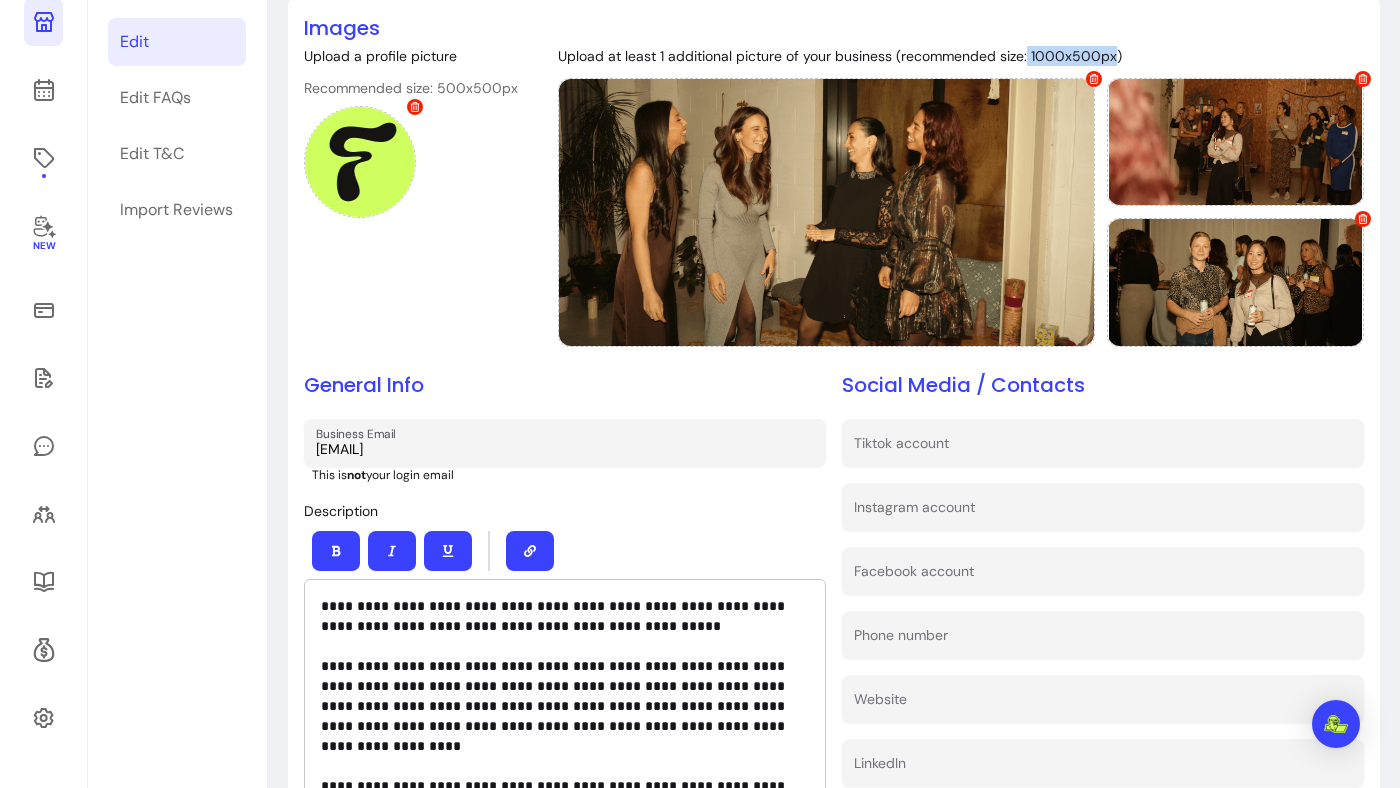 drag, startPoint x: 1023, startPoint y: 55, endPoint x: 1109, endPoint y: 54, distance: 86.00581 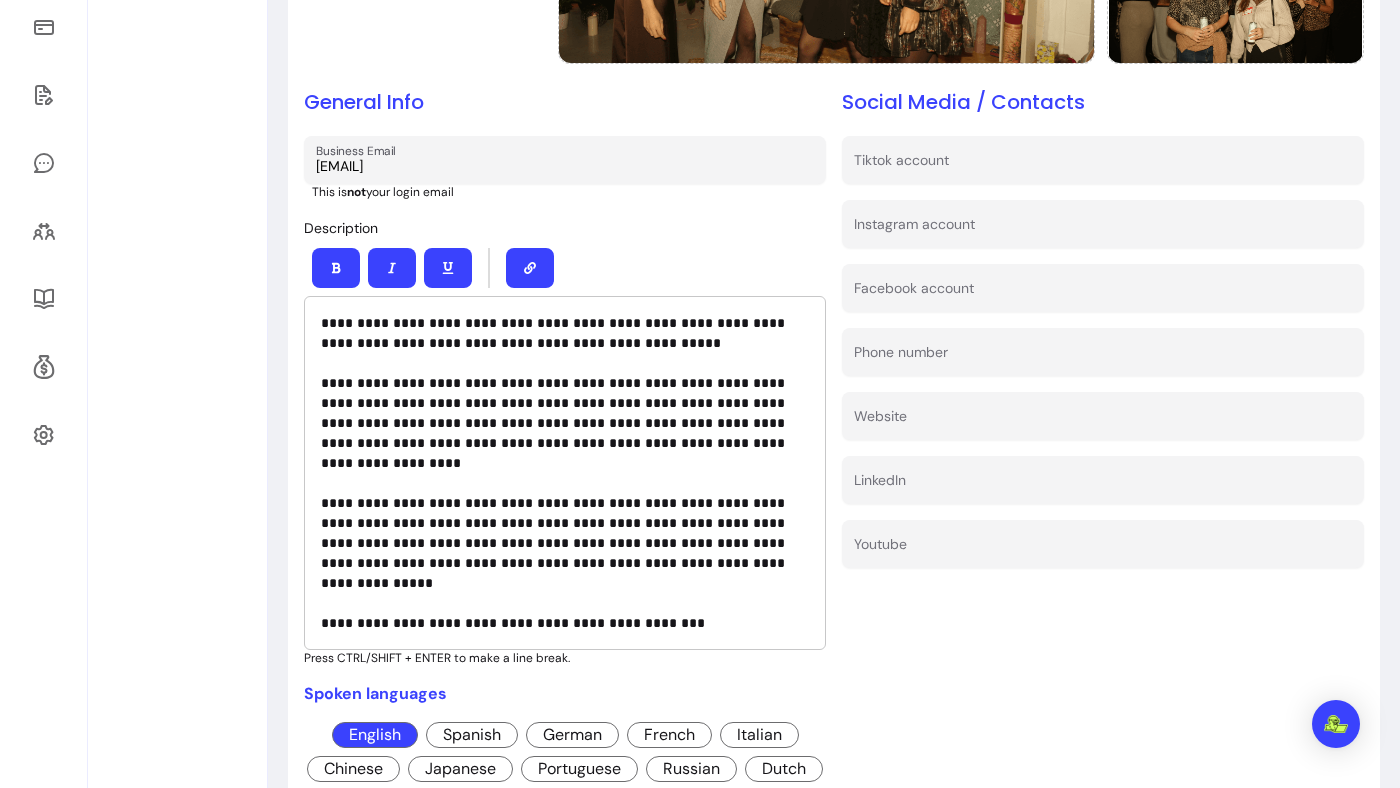scroll, scrollTop: 482, scrollLeft: 0, axis: vertical 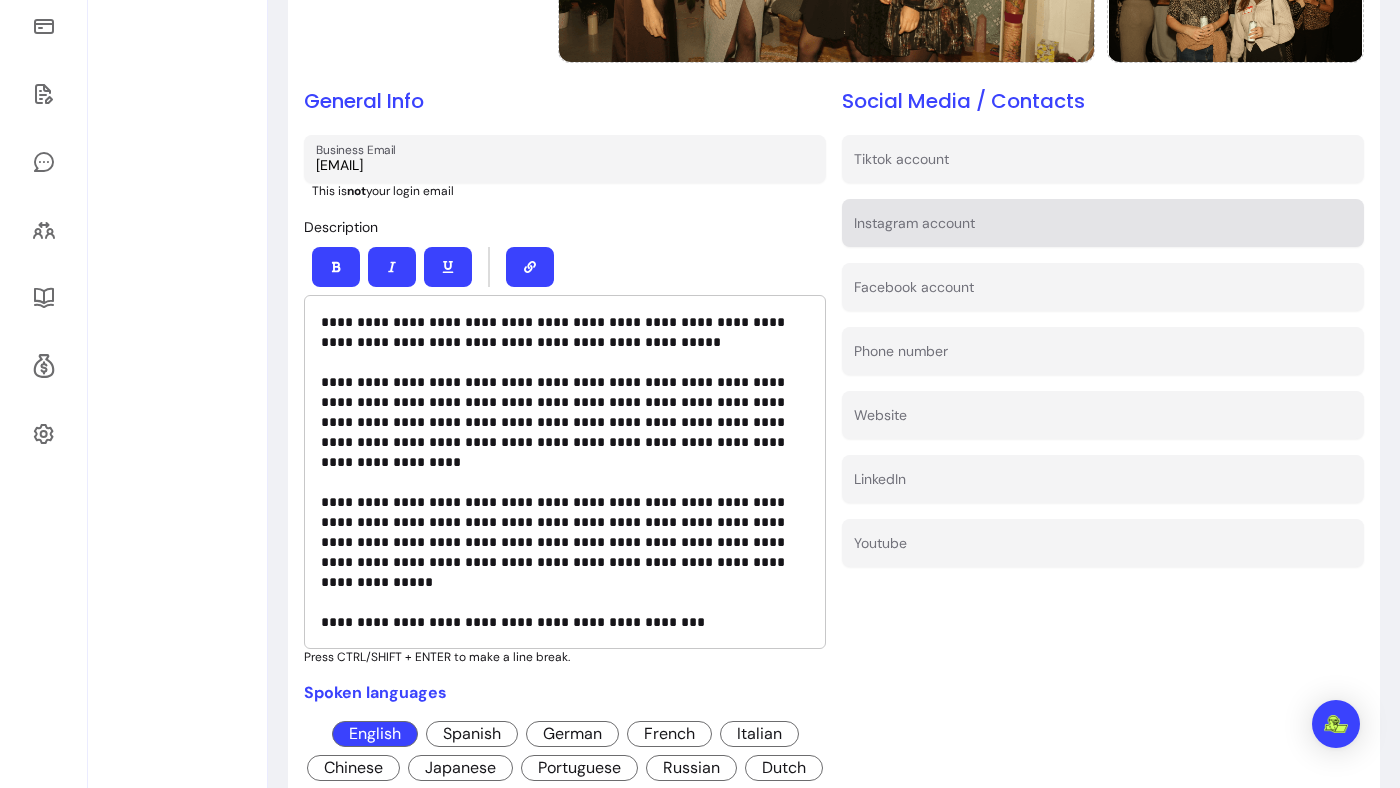 click on "Instagram account" at bounding box center (1103, 223) 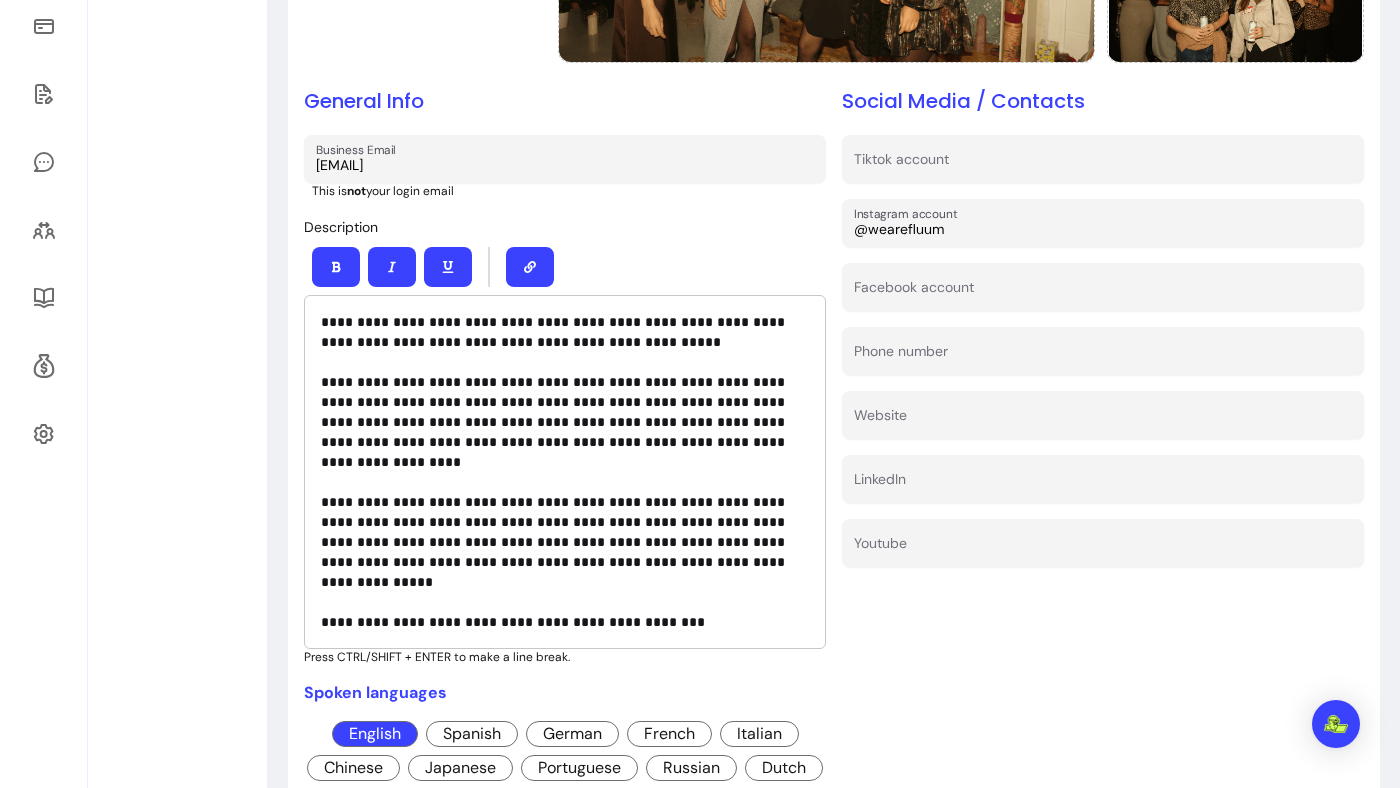 type on "@wearefluum" 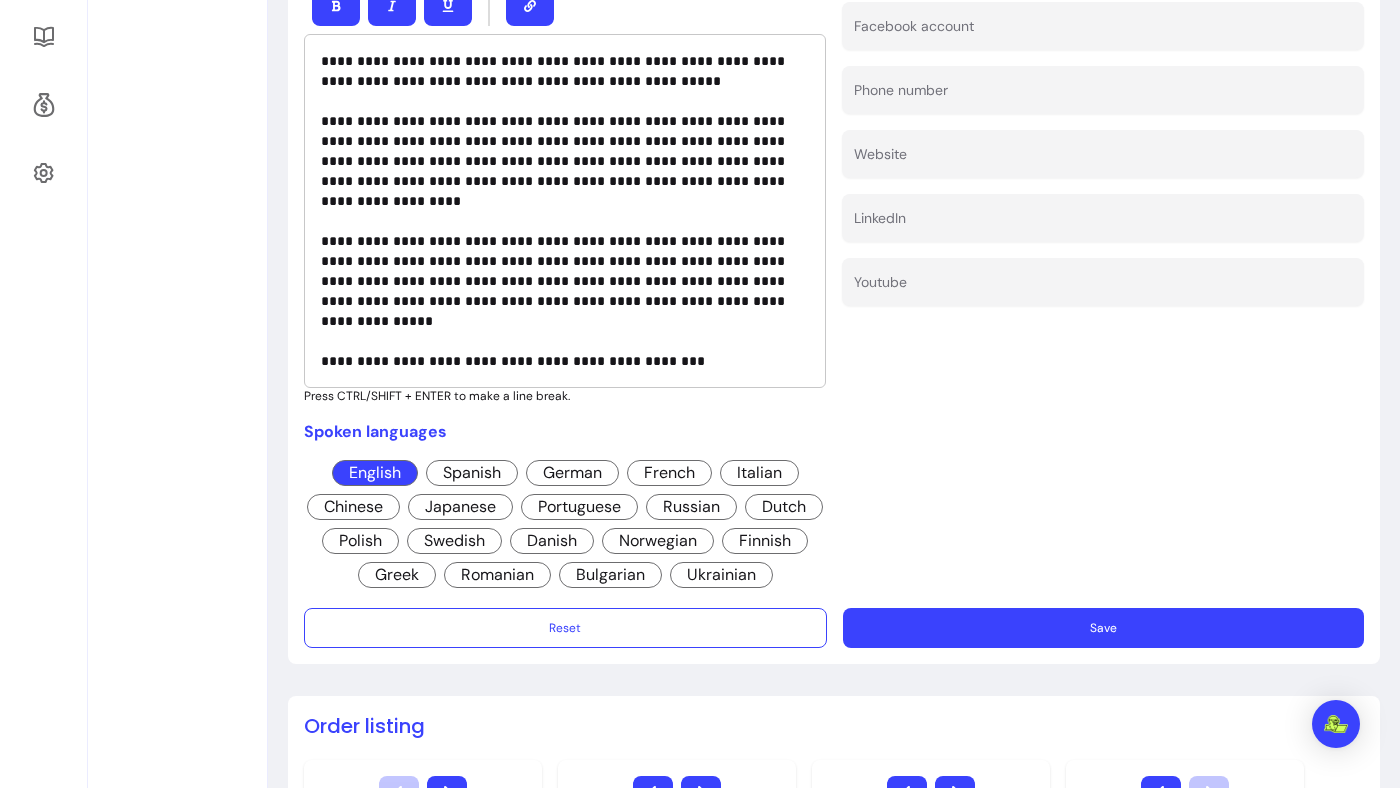 scroll, scrollTop: 783, scrollLeft: 0, axis: vertical 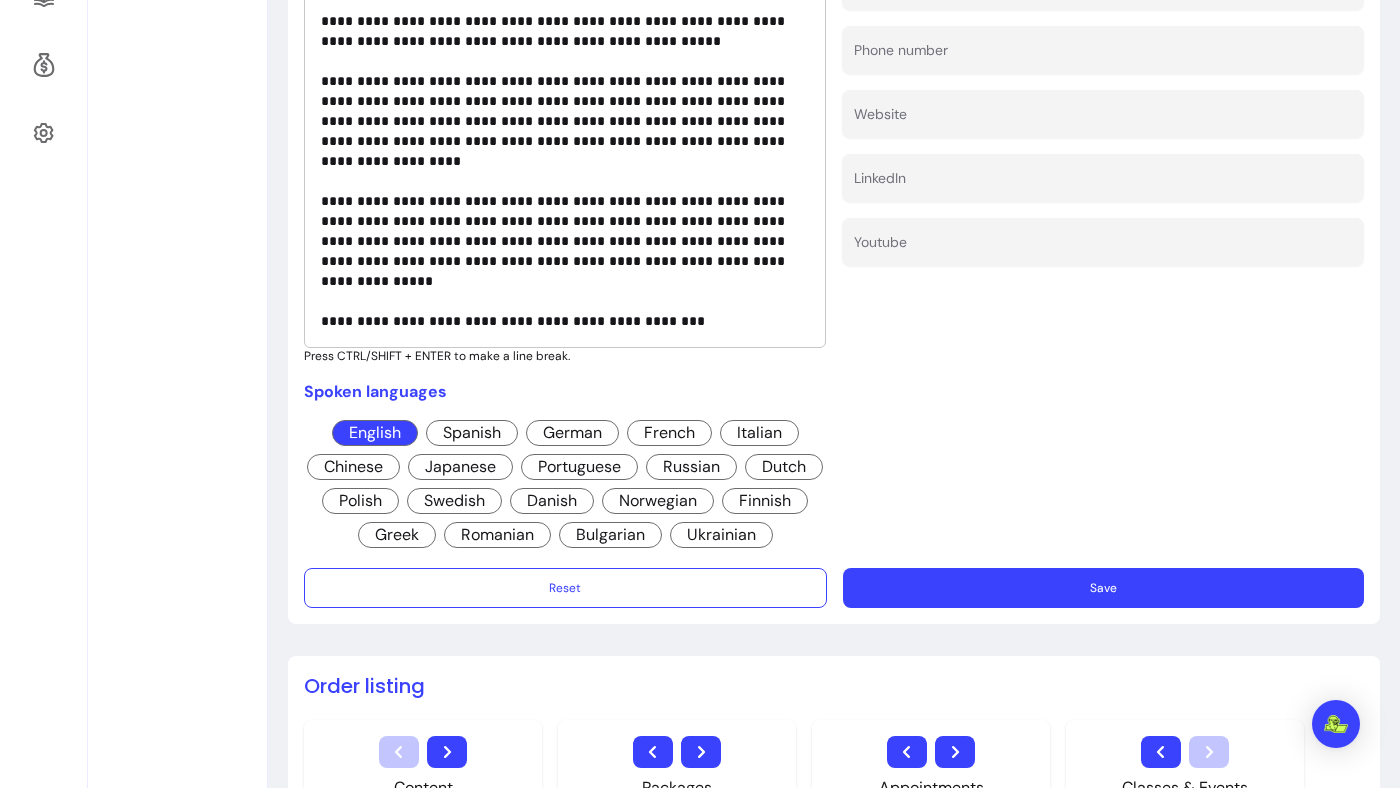 click on "Save" at bounding box center [1103, 588] 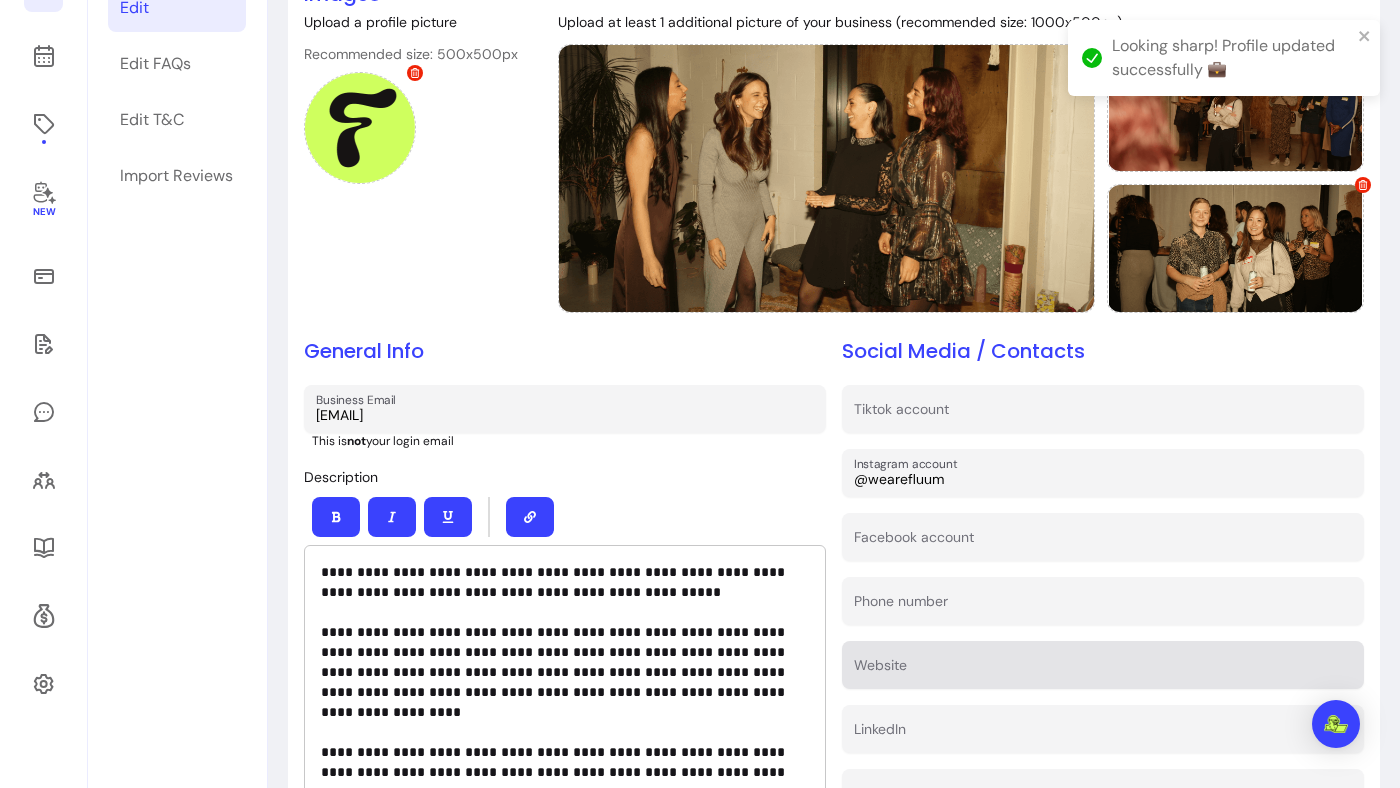 scroll, scrollTop: 168, scrollLeft: 0, axis: vertical 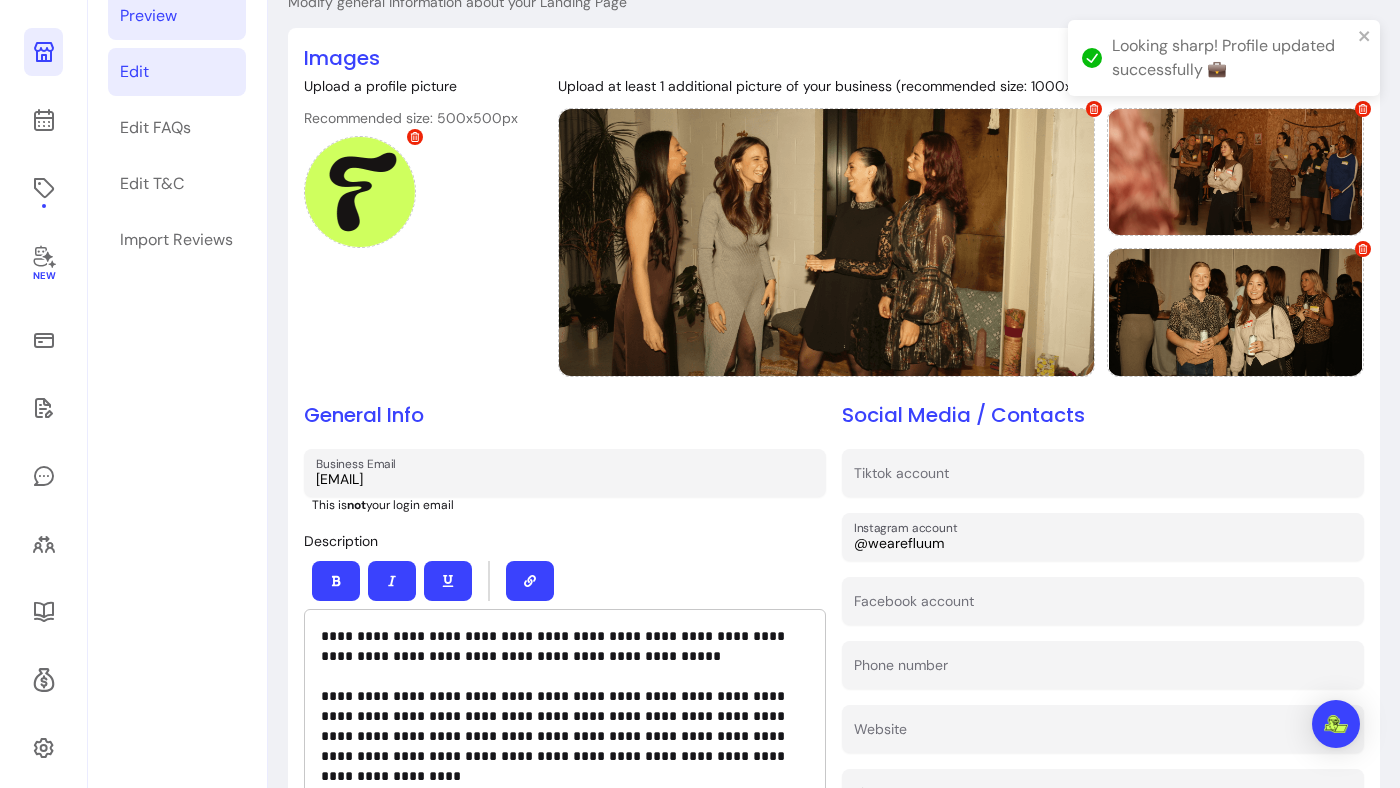 click on "Preview" at bounding box center [177, 16] 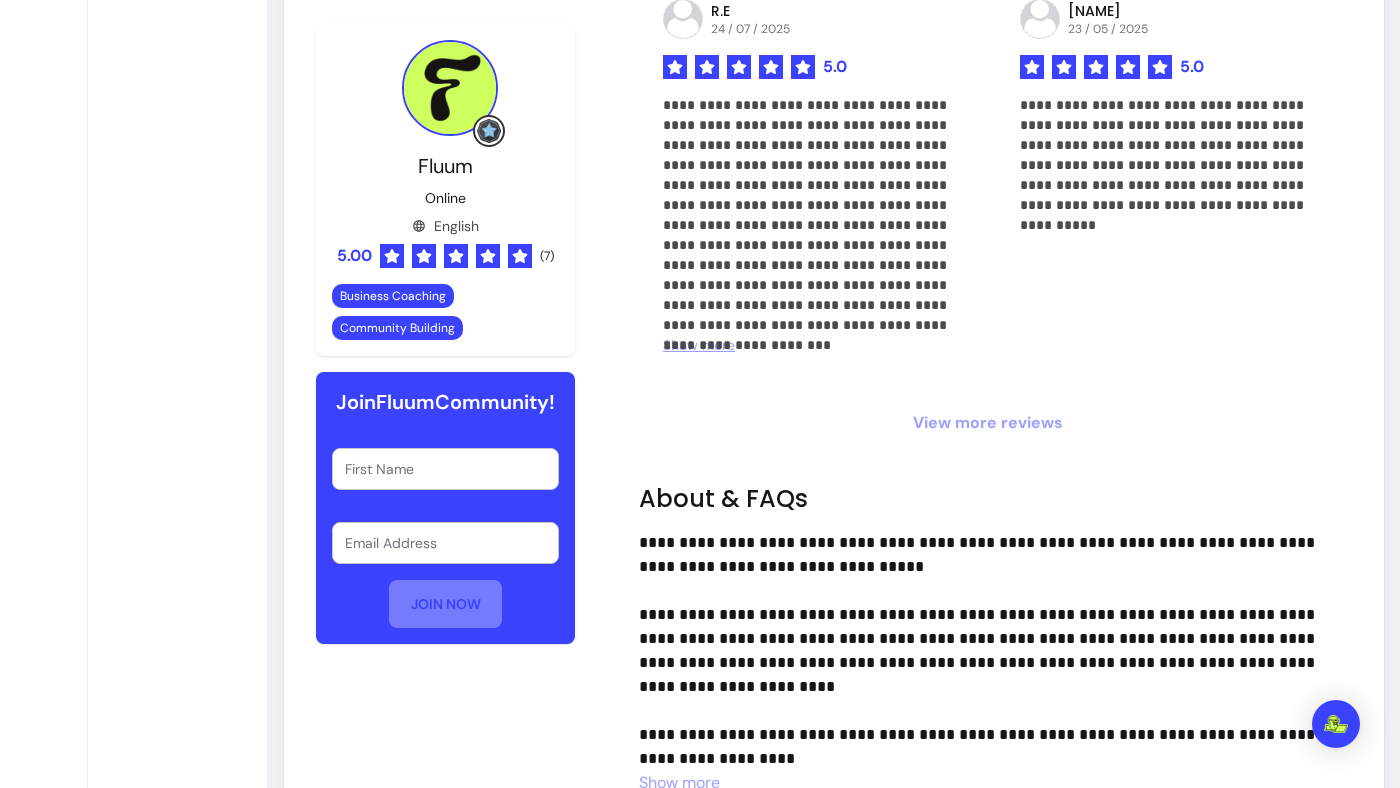 scroll, scrollTop: 1982, scrollLeft: 0, axis: vertical 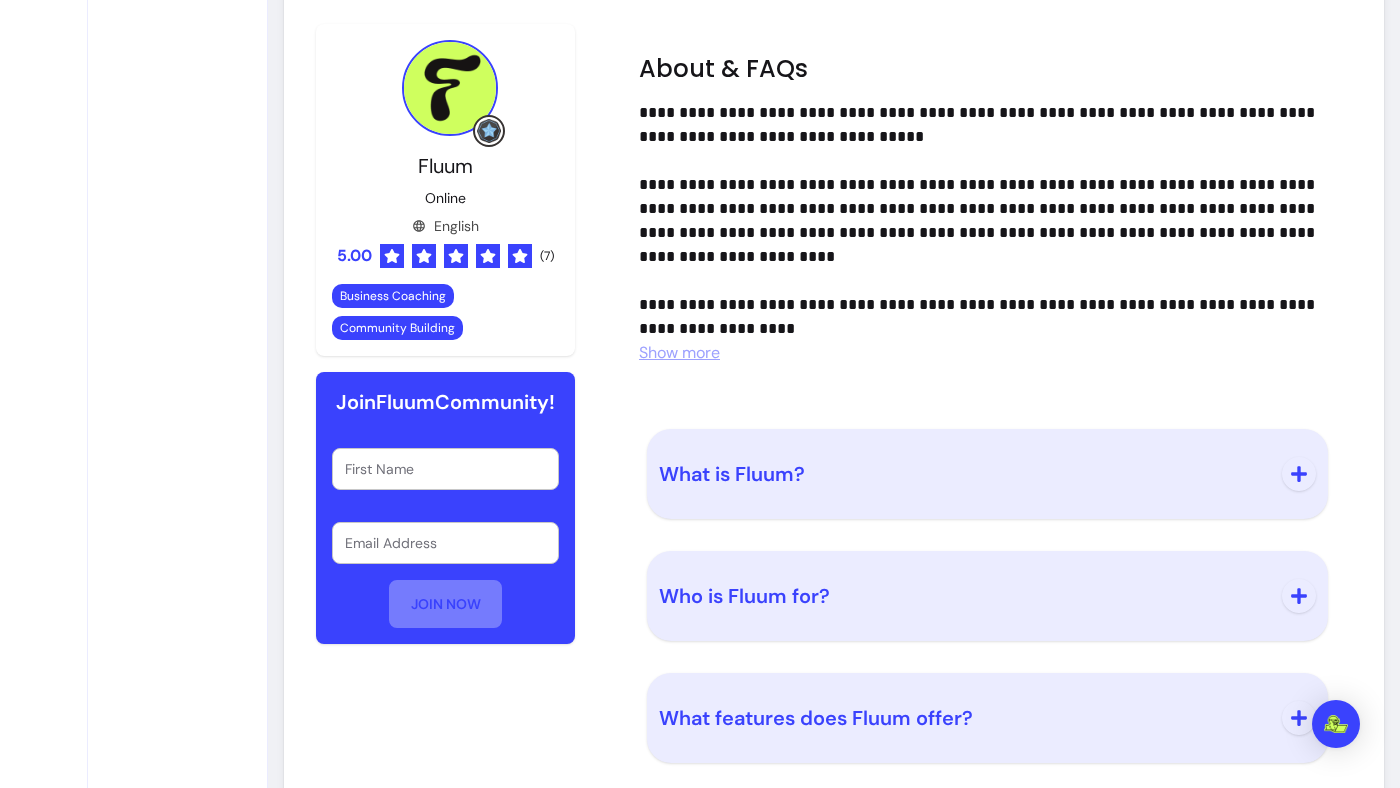 click on "Show more" at bounding box center (679, 352) 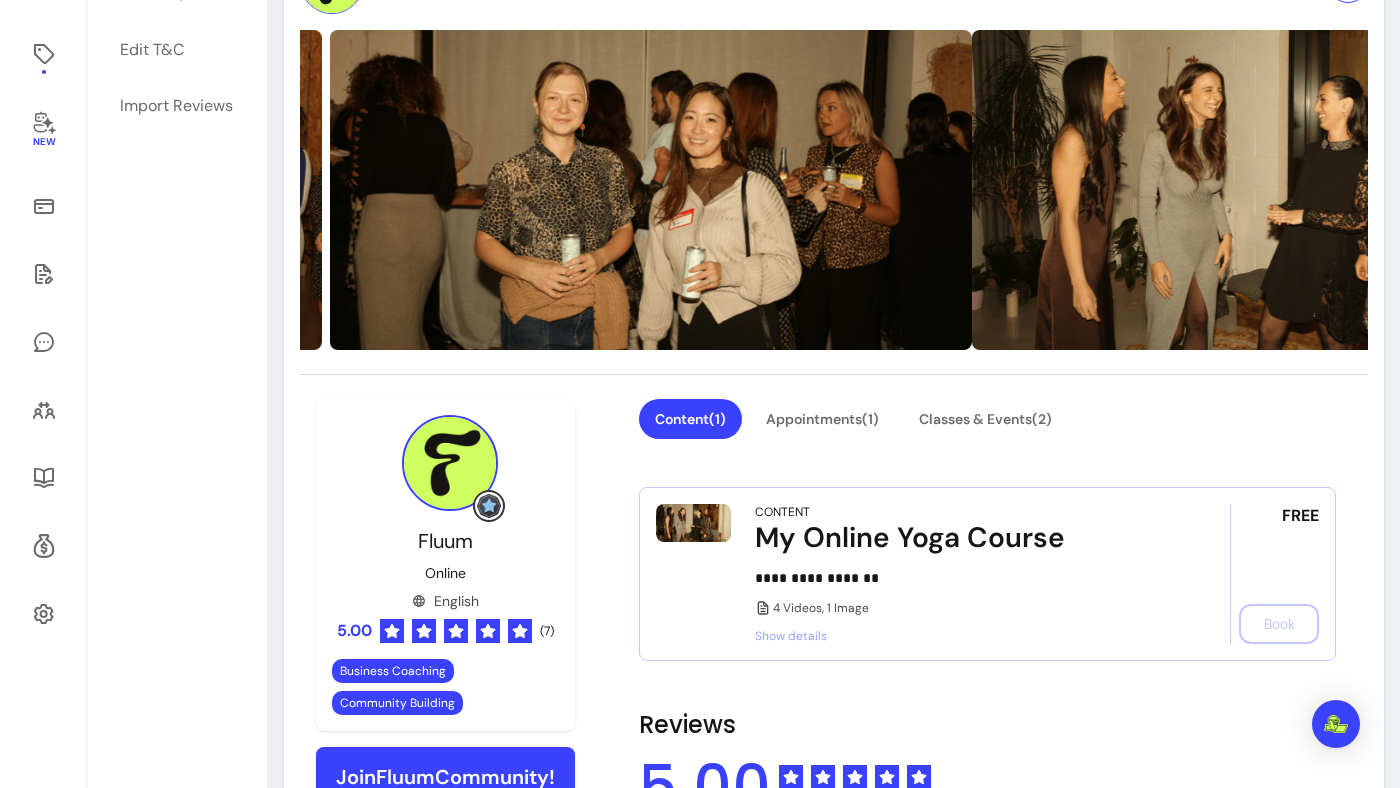 scroll, scrollTop: 0, scrollLeft: 0, axis: both 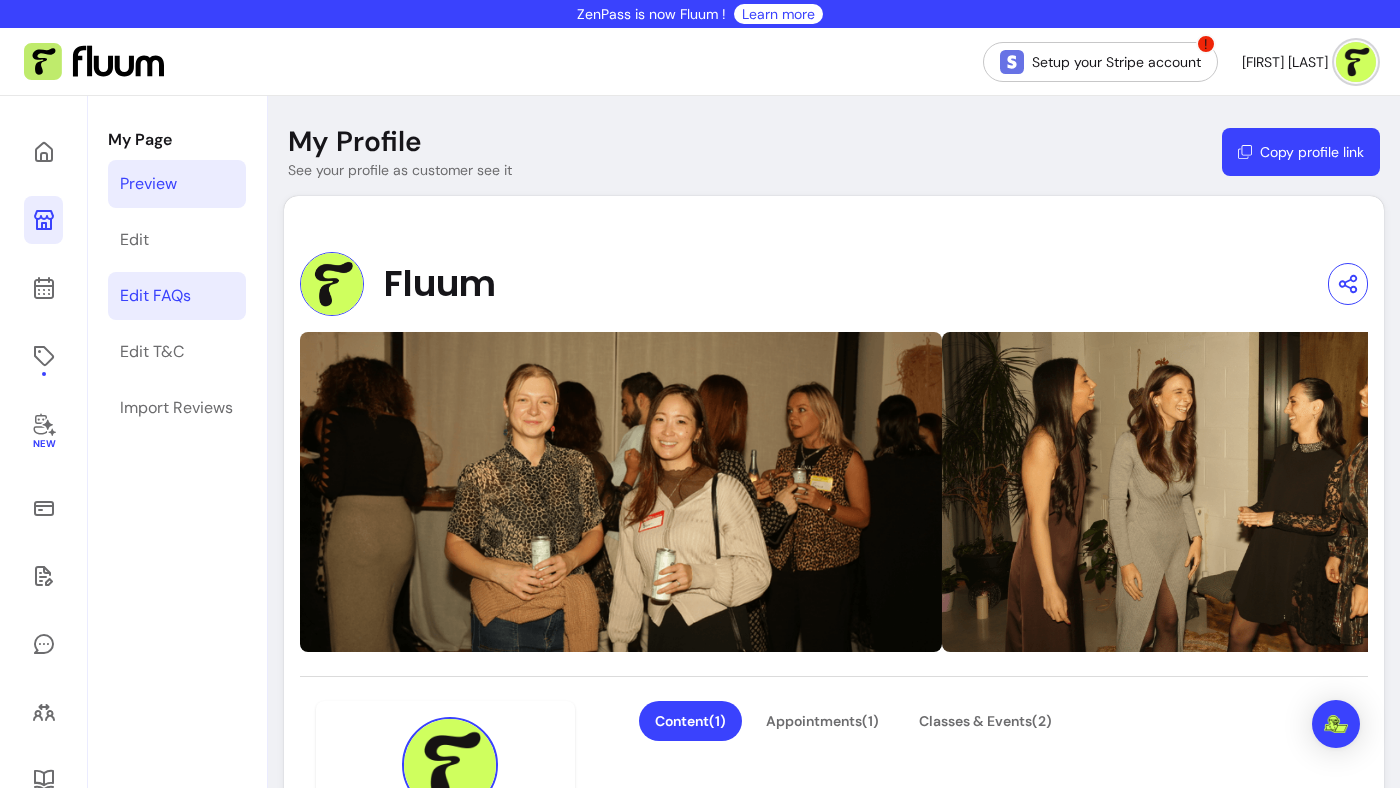click on "Edit FAQs" at bounding box center (155, 296) 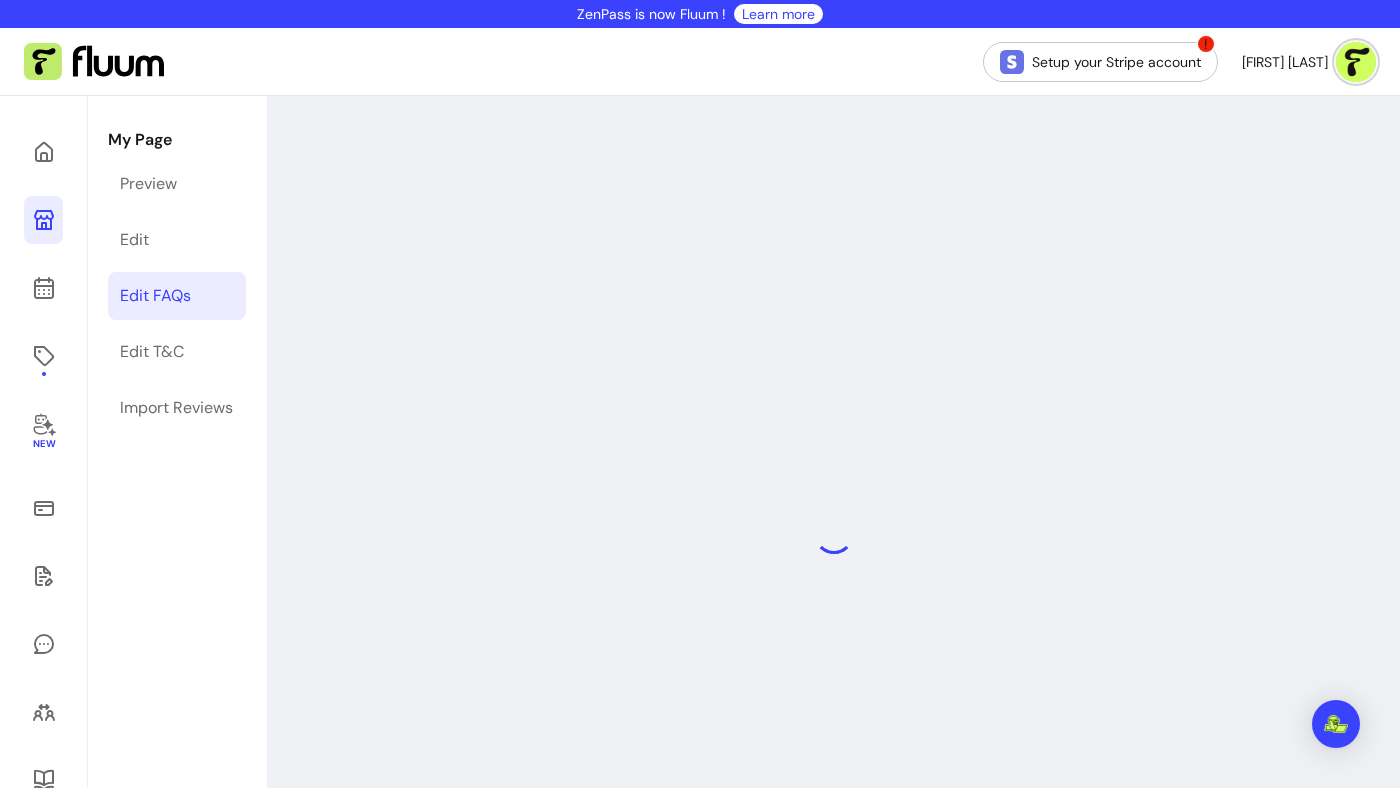 select on "*" 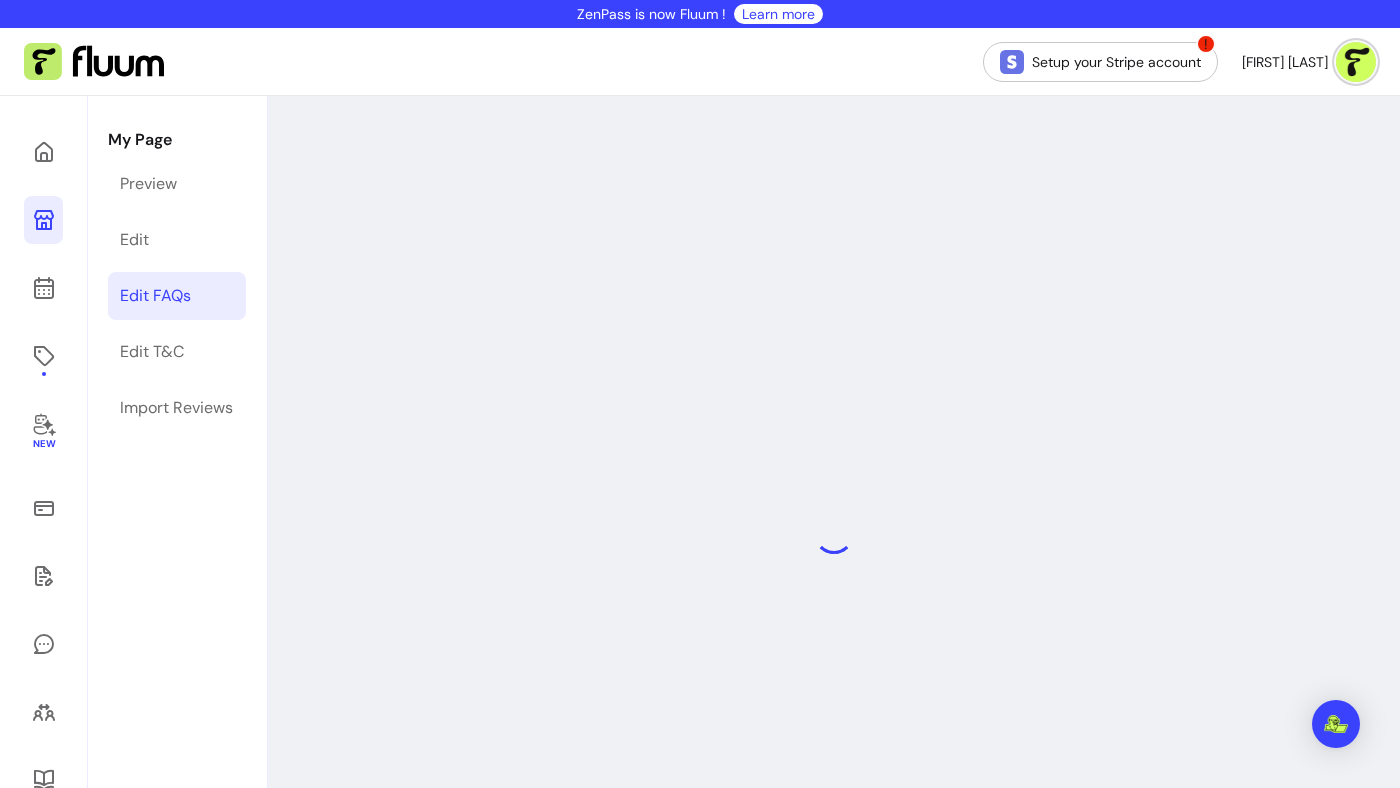 select on "*" 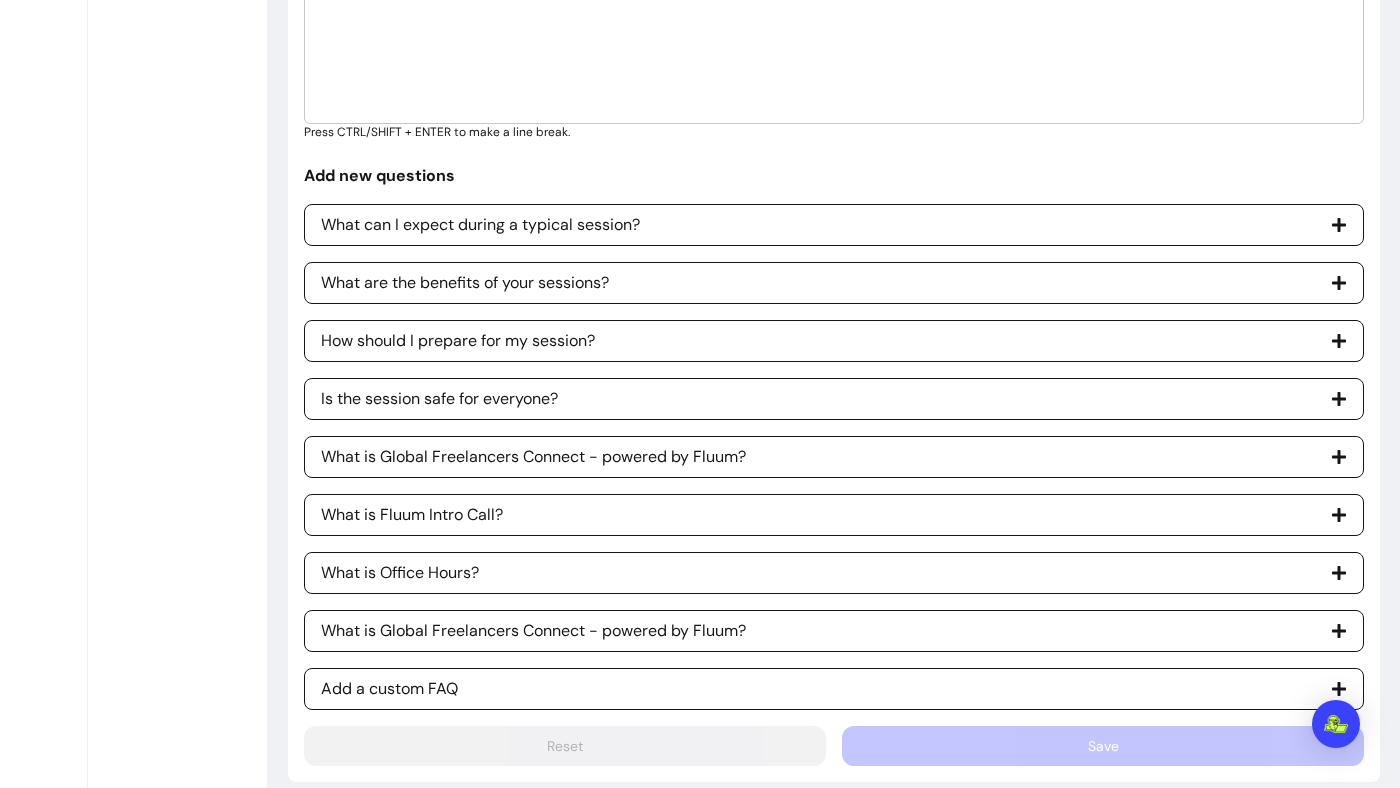 scroll, scrollTop: 1502, scrollLeft: 0, axis: vertical 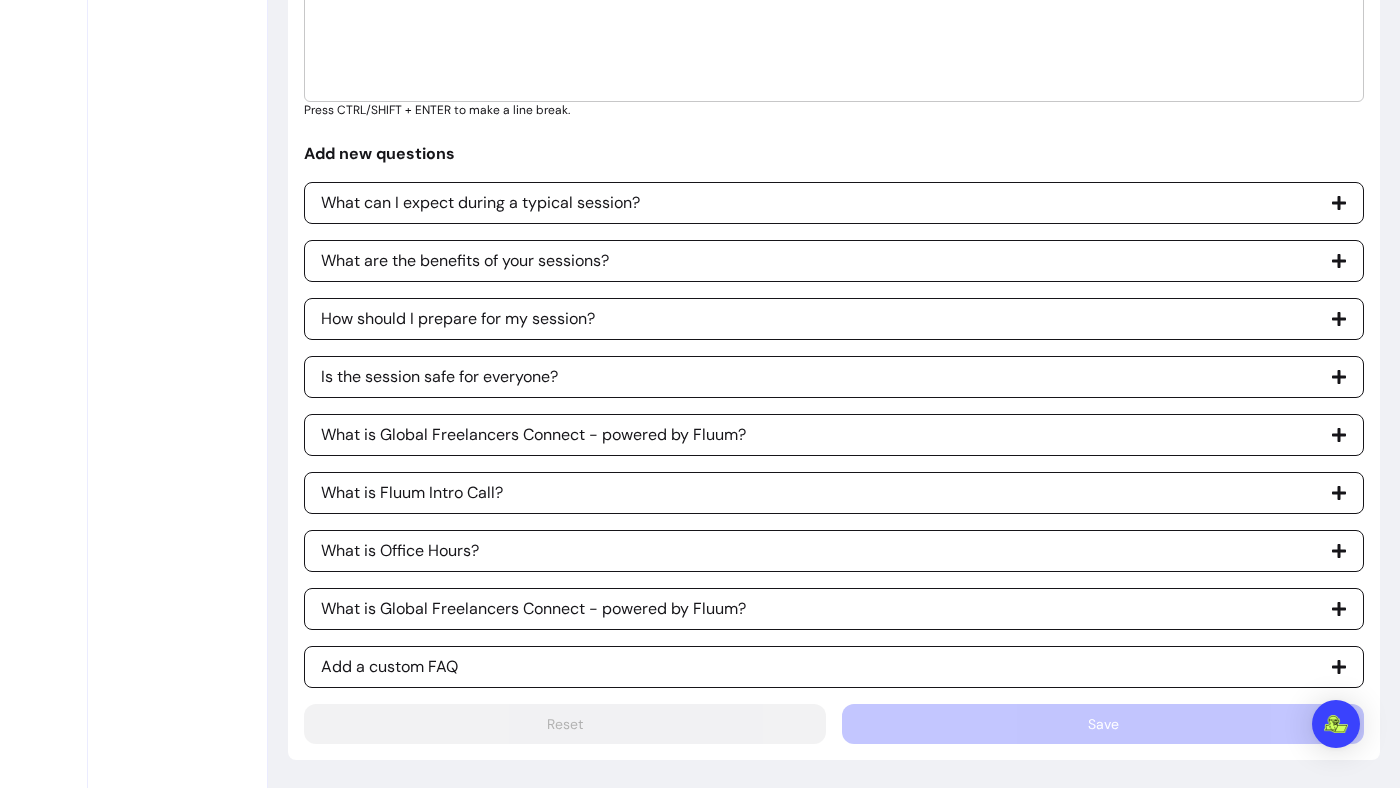 click on "Add a custom FAQ" at bounding box center [389, 667] 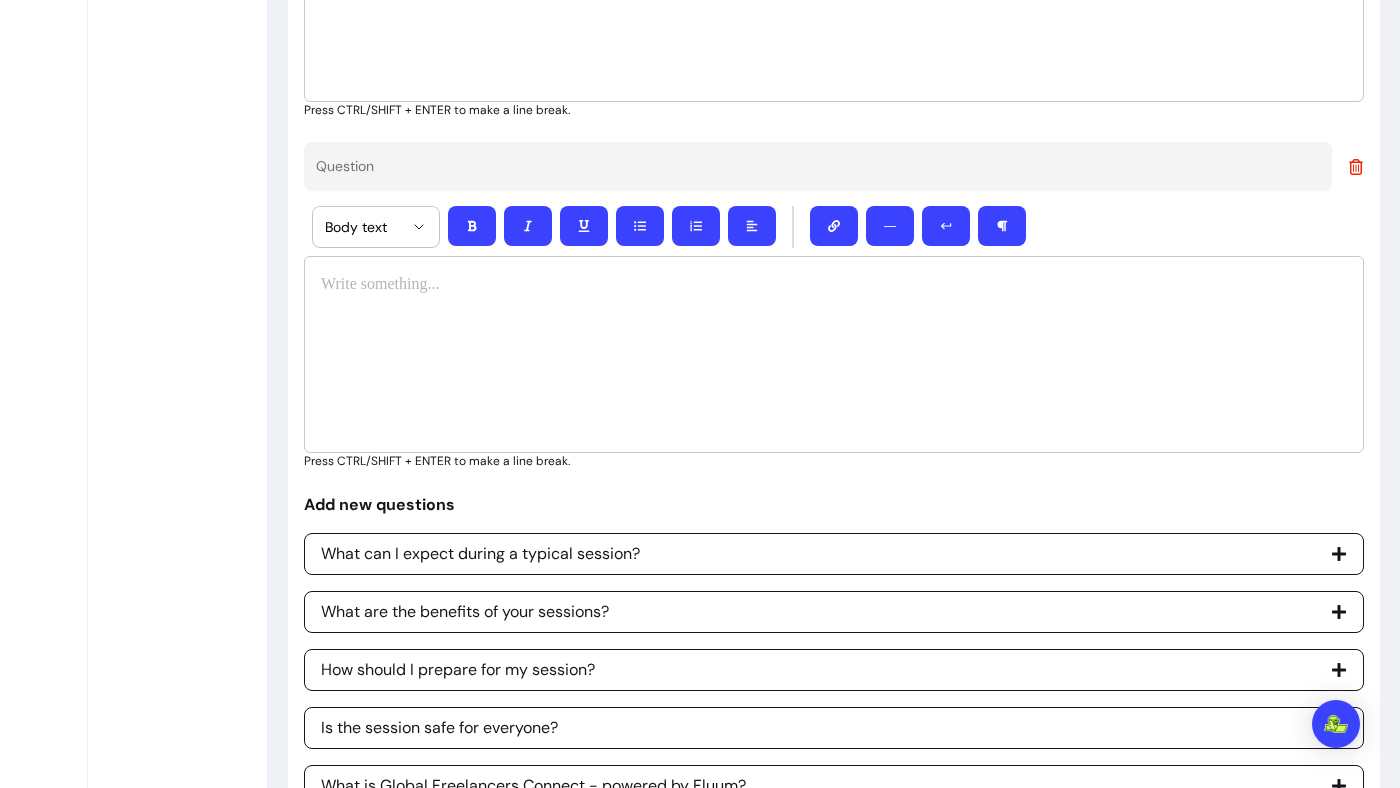 scroll, scrollTop: 1472, scrollLeft: 0, axis: vertical 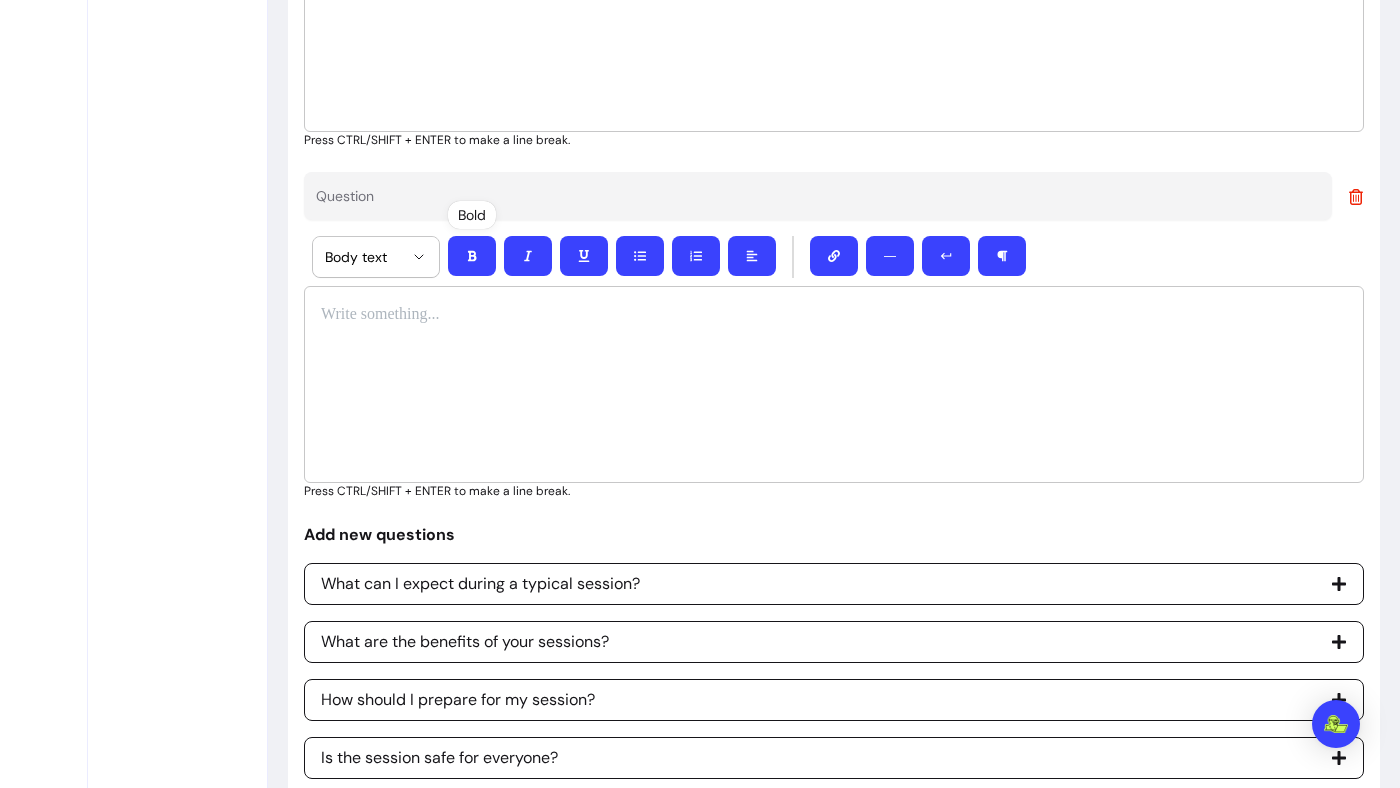 click on "Body text" at bounding box center (376, 257) 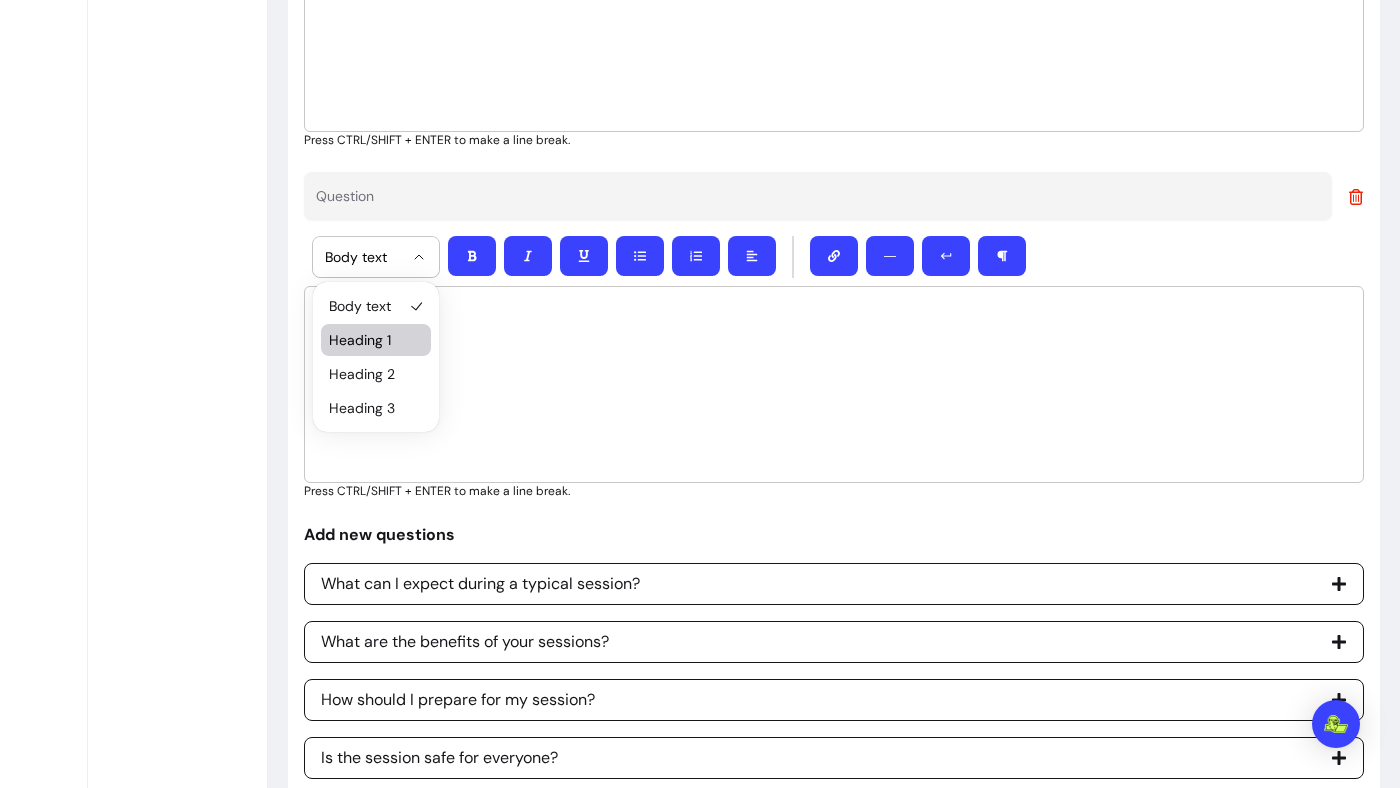 click at bounding box center [834, 384] 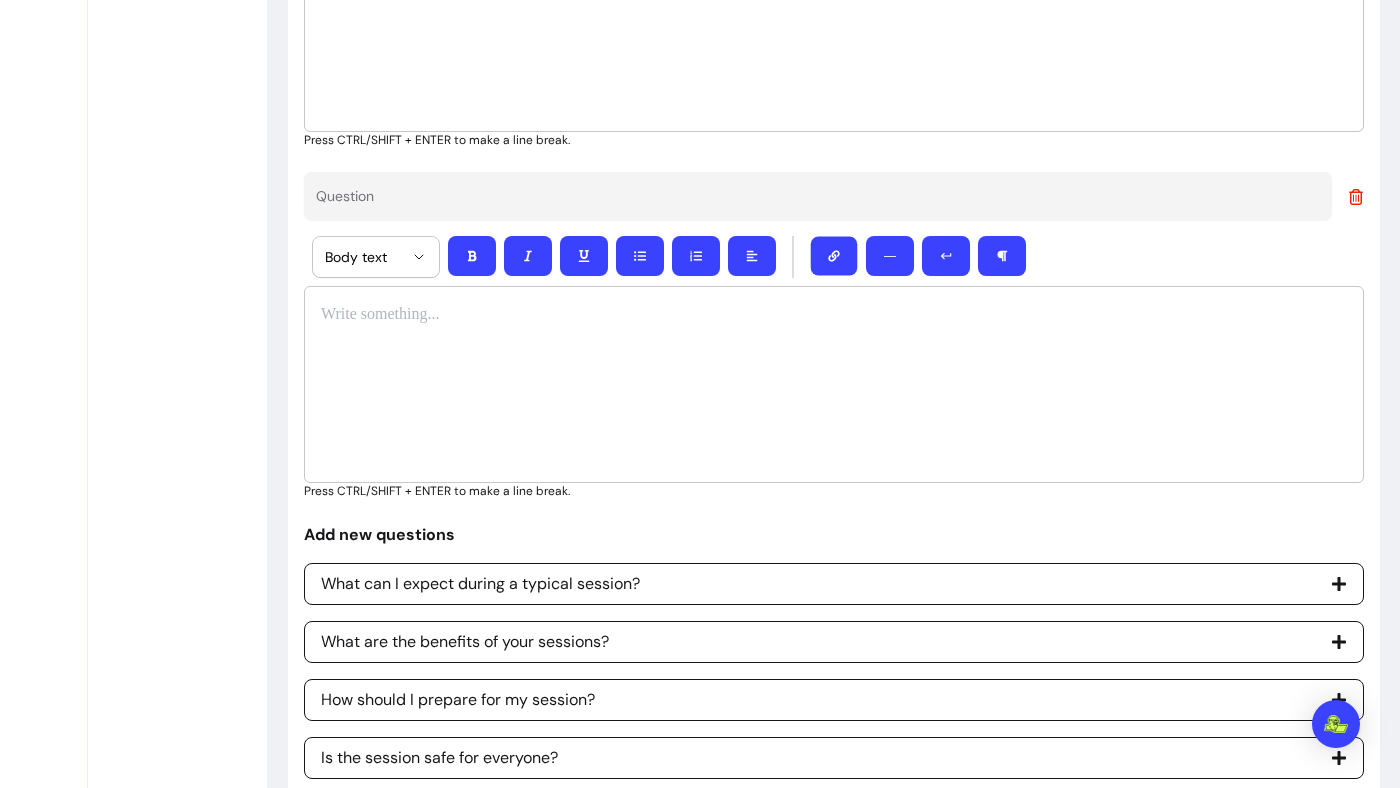 click at bounding box center [834, 256] 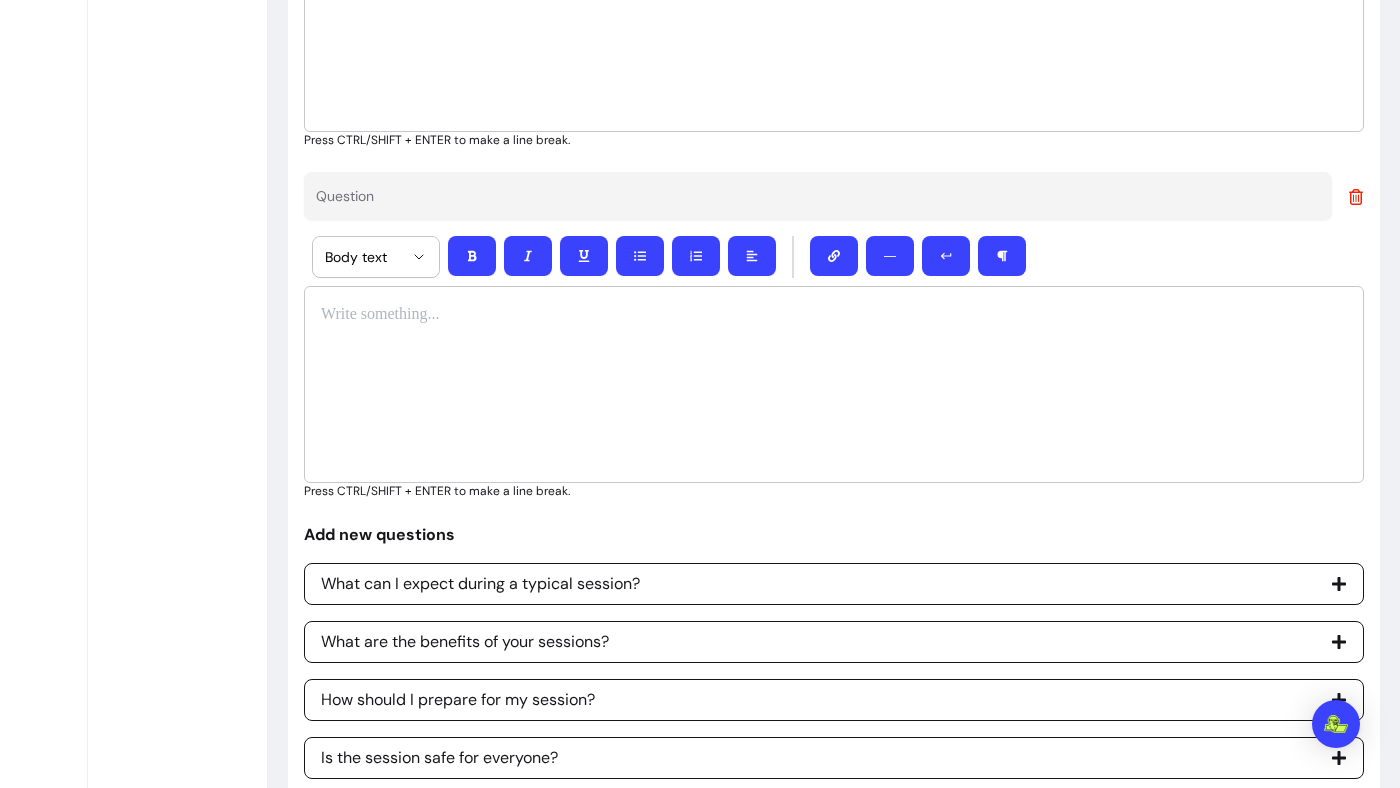 click at bounding box center (834, 315) 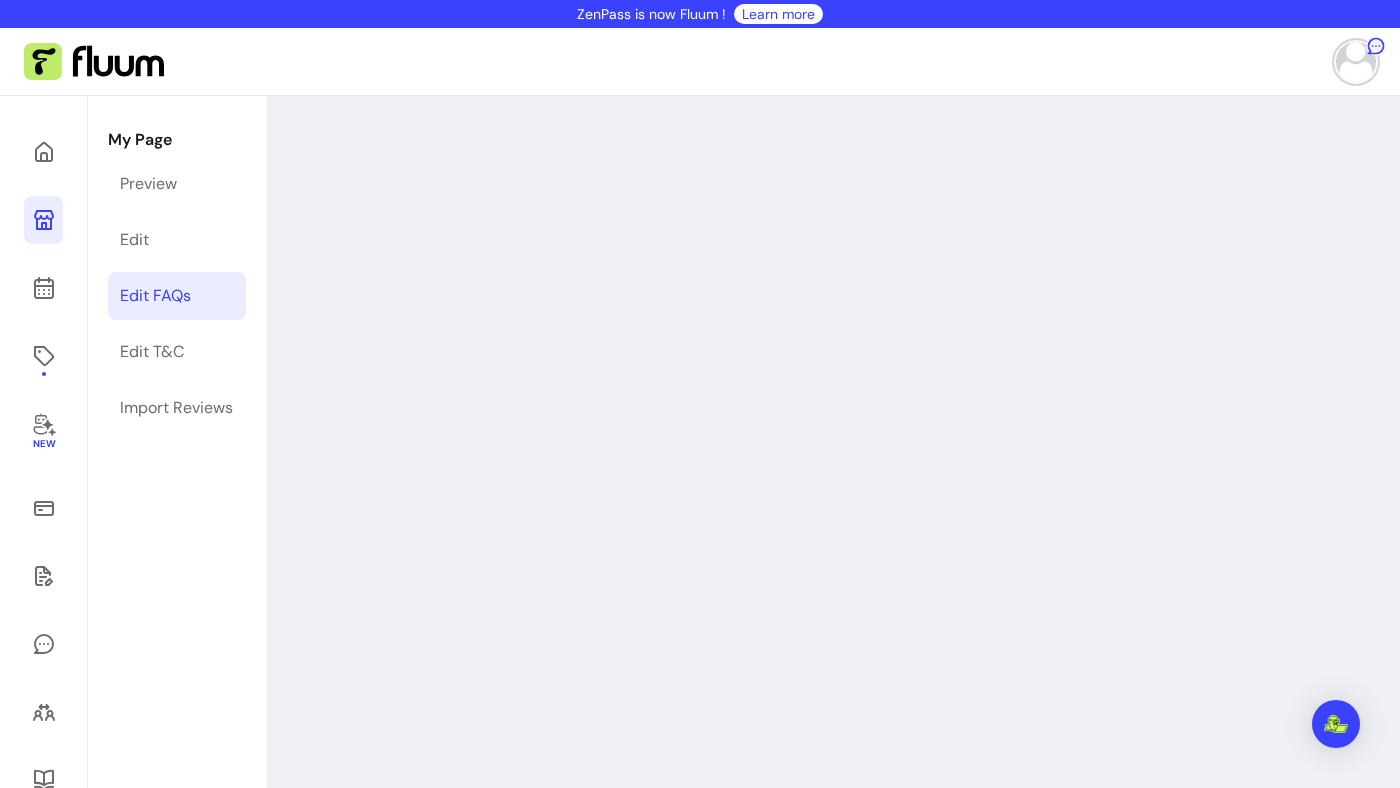 scroll, scrollTop: 0, scrollLeft: 0, axis: both 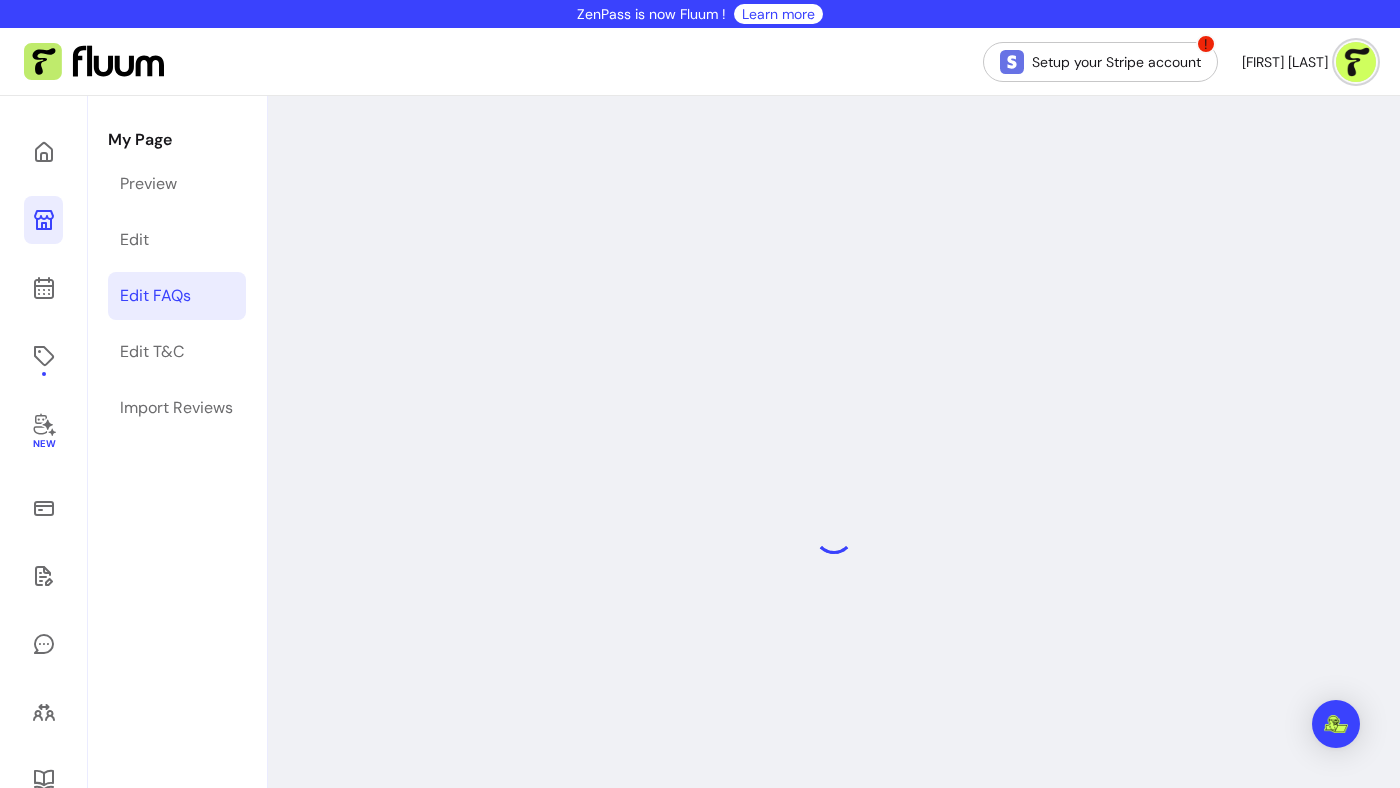 select on "*" 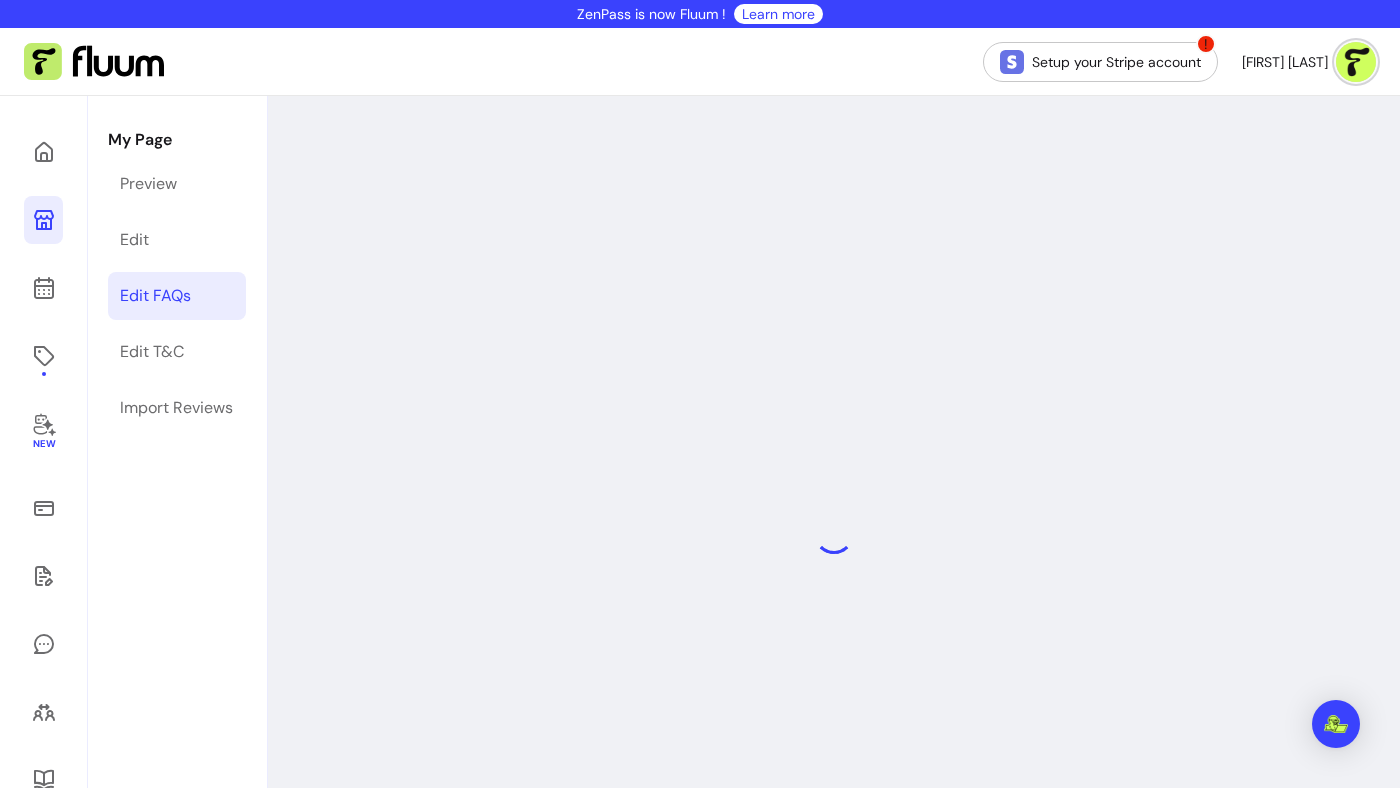 select on "*" 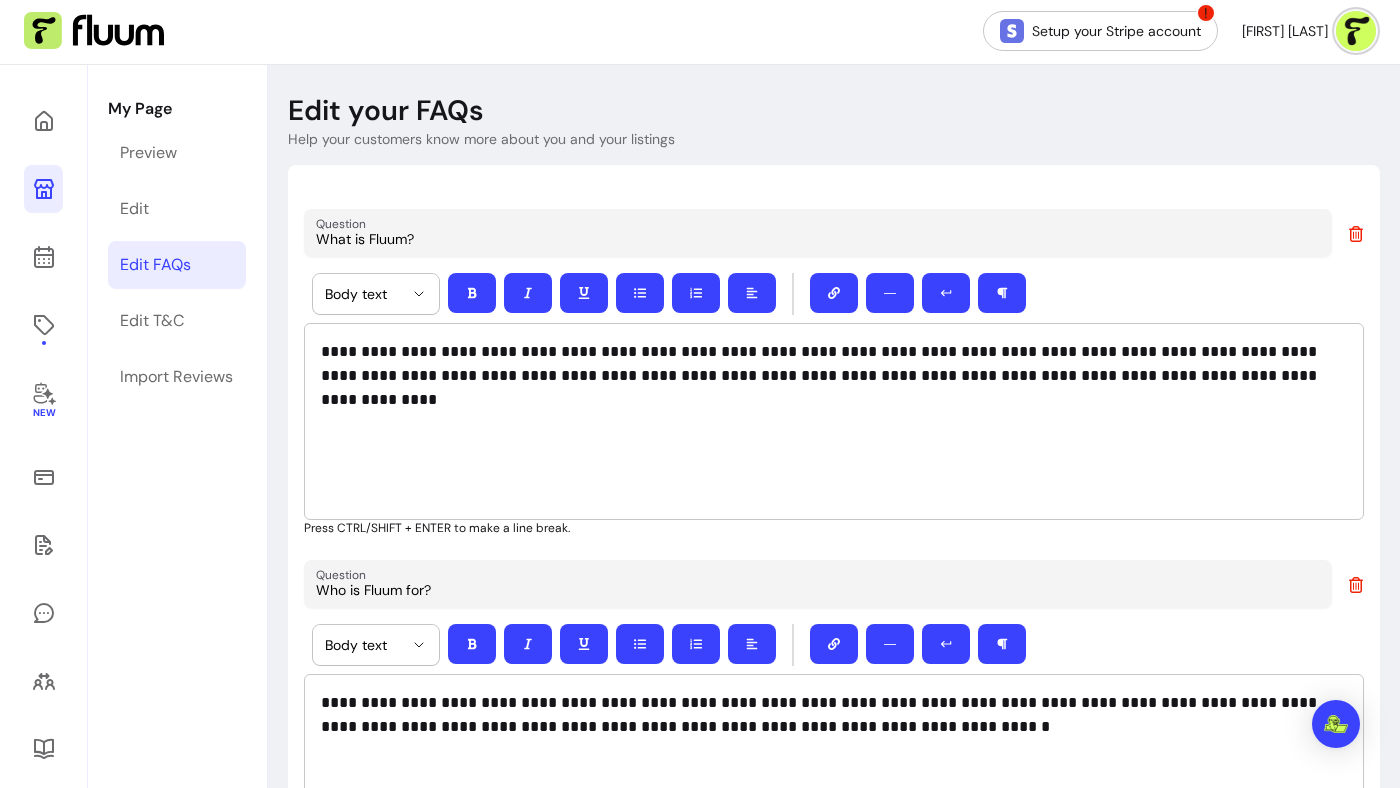 scroll, scrollTop: 32, scrollLeft: 0, axis: vertical 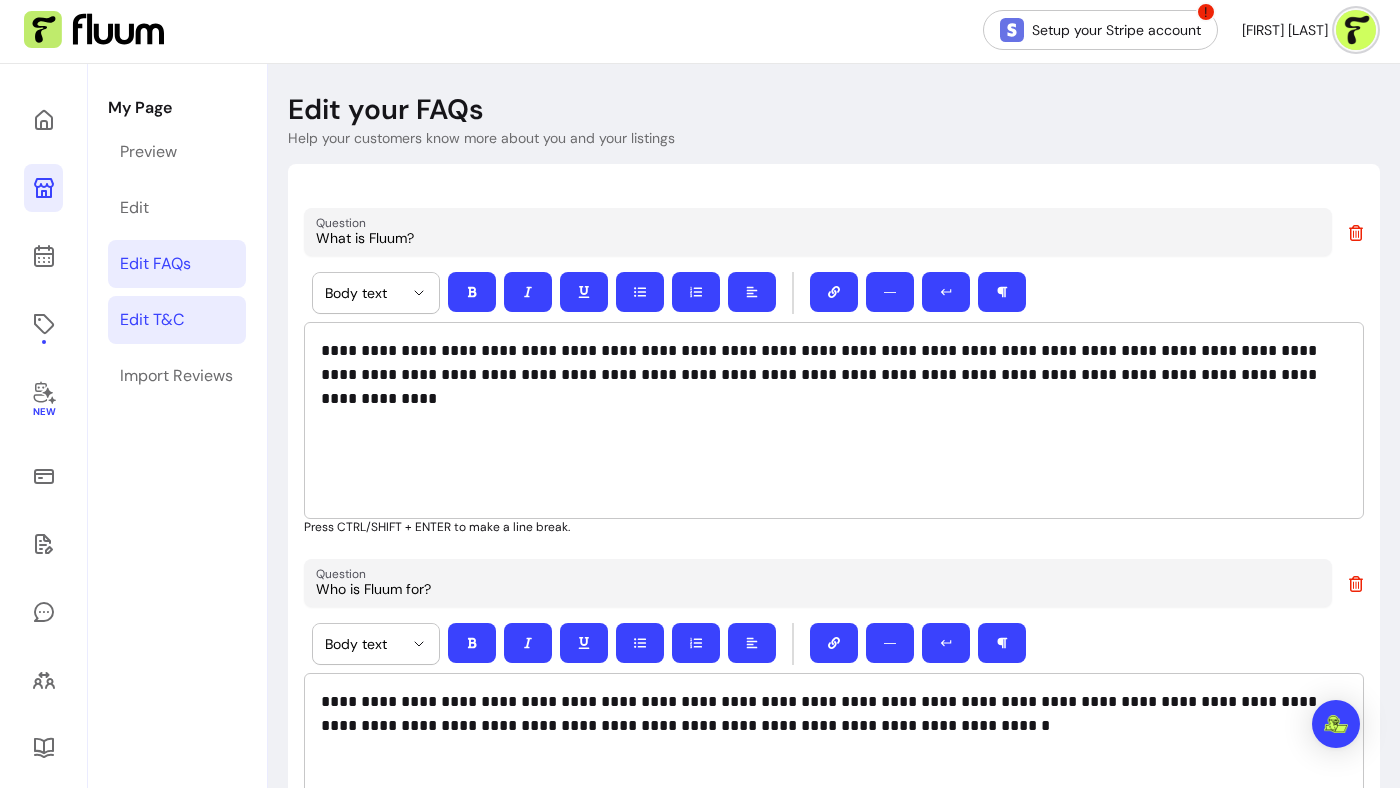 click on "Edit T&C" at bounding box center [177, 320] 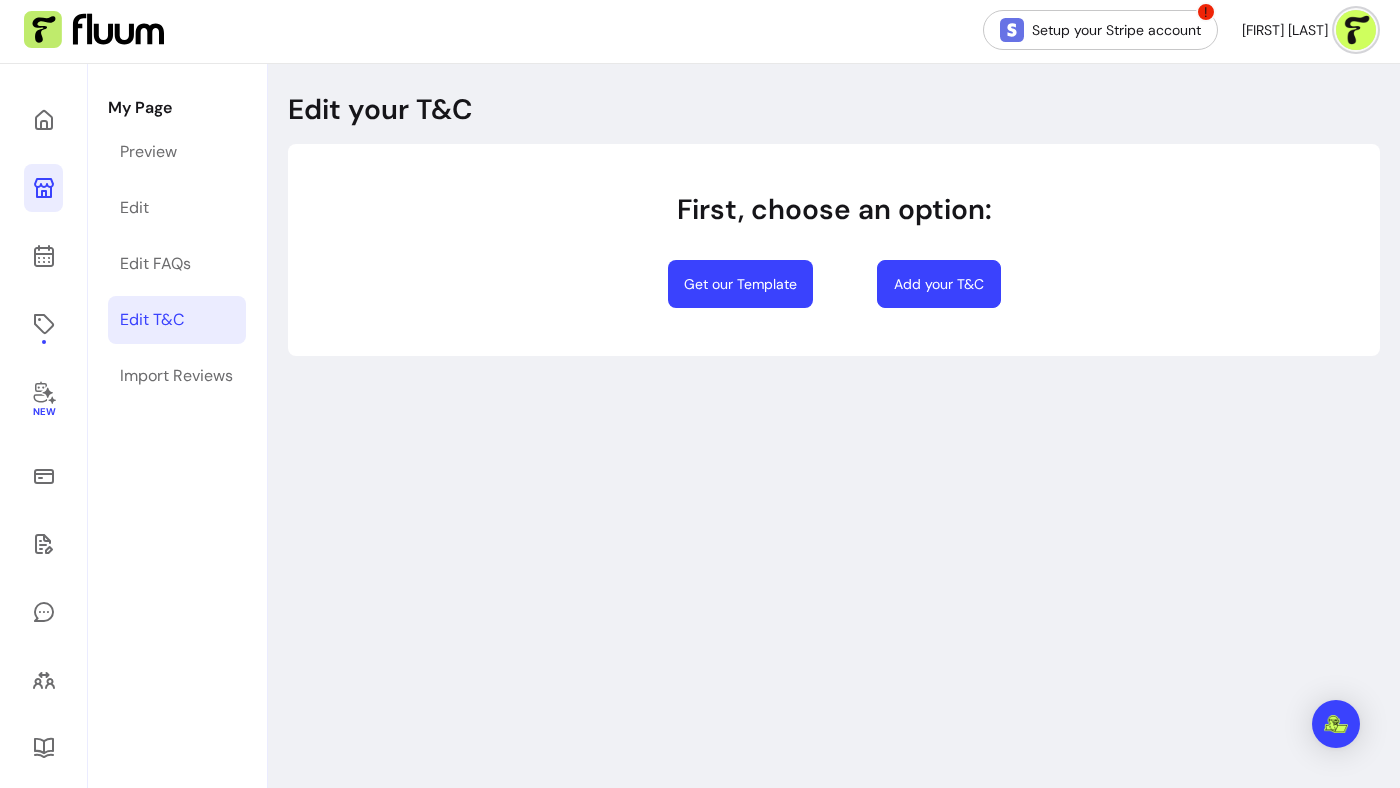 select on "*" 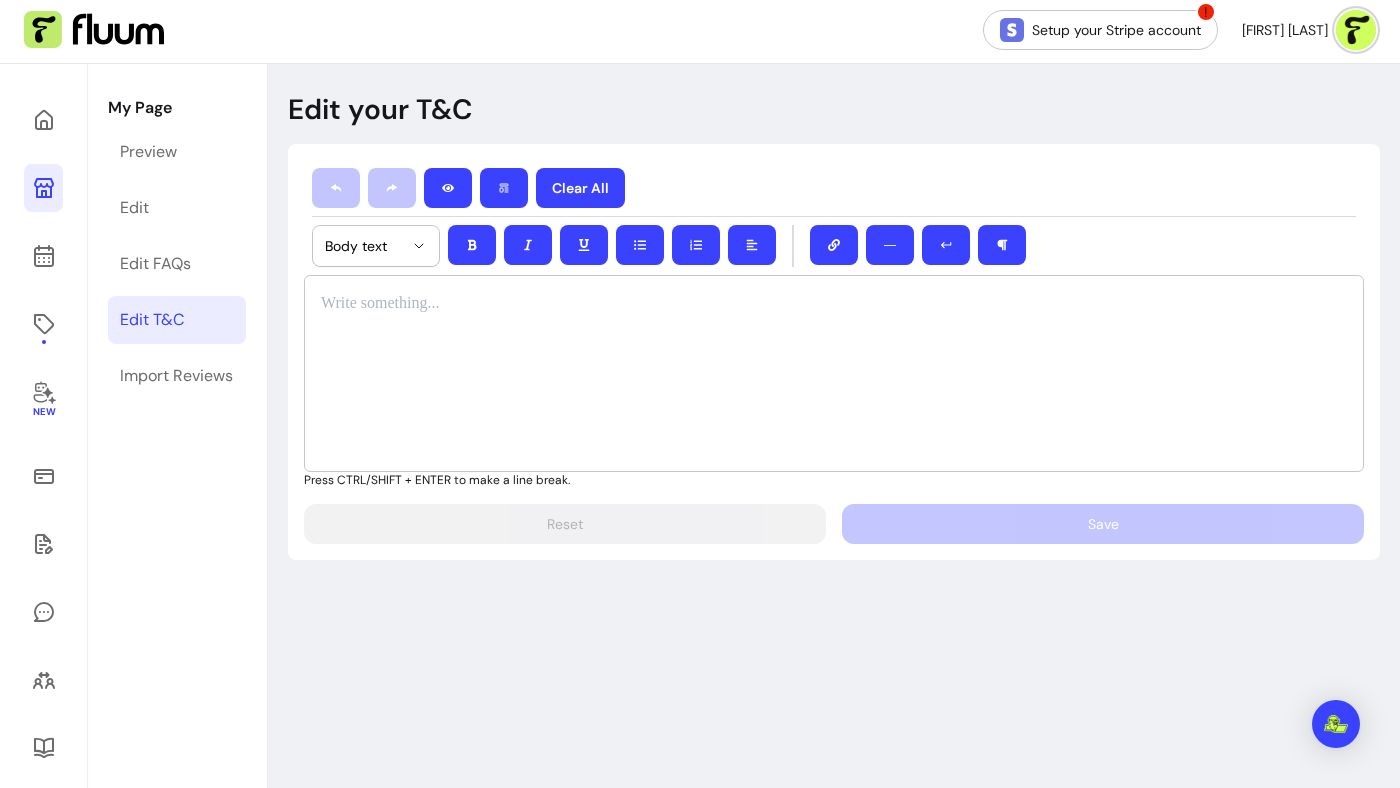 click at bounding box center (834, 373) 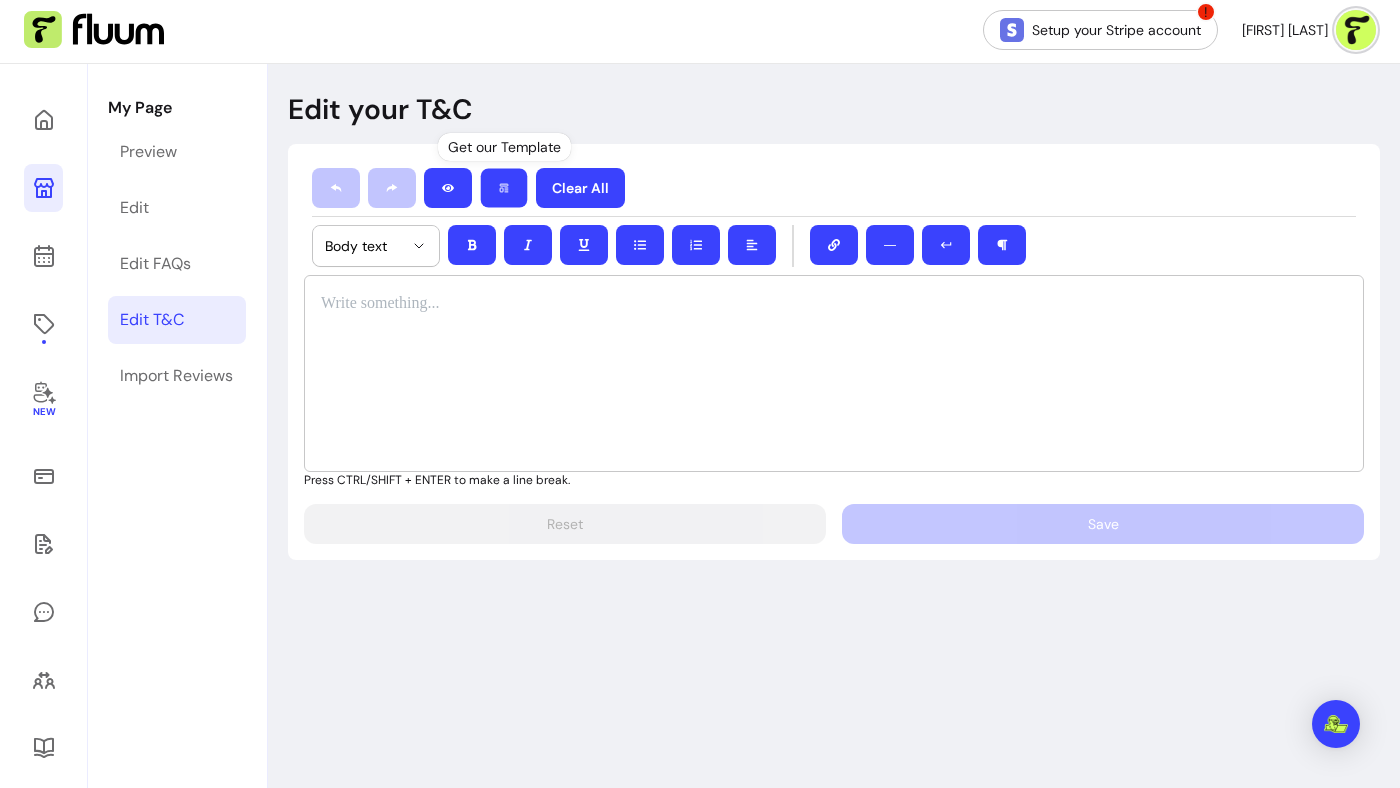click at bounding box center [504, 188] 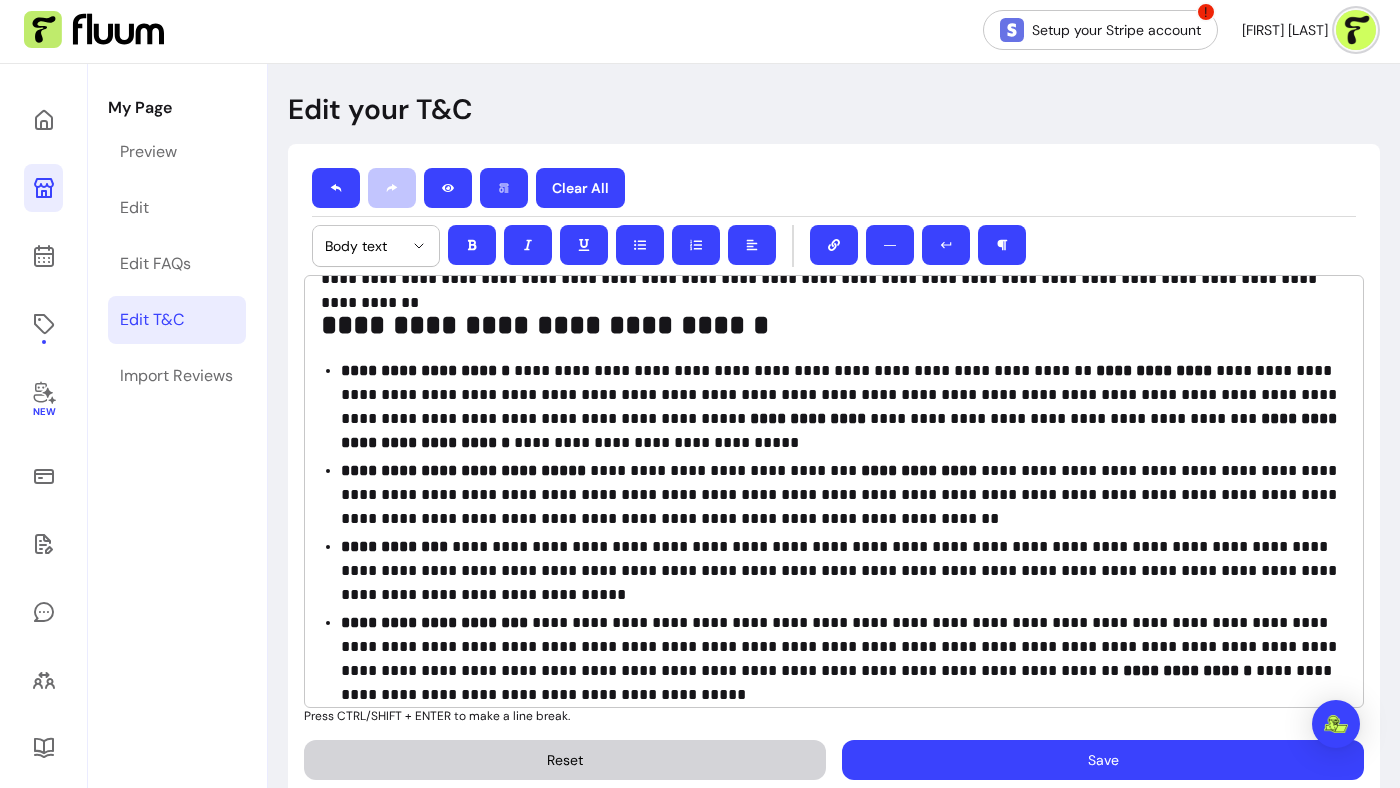scroll, scrollTop: 126, scrollLeft: 0, axis: vertical 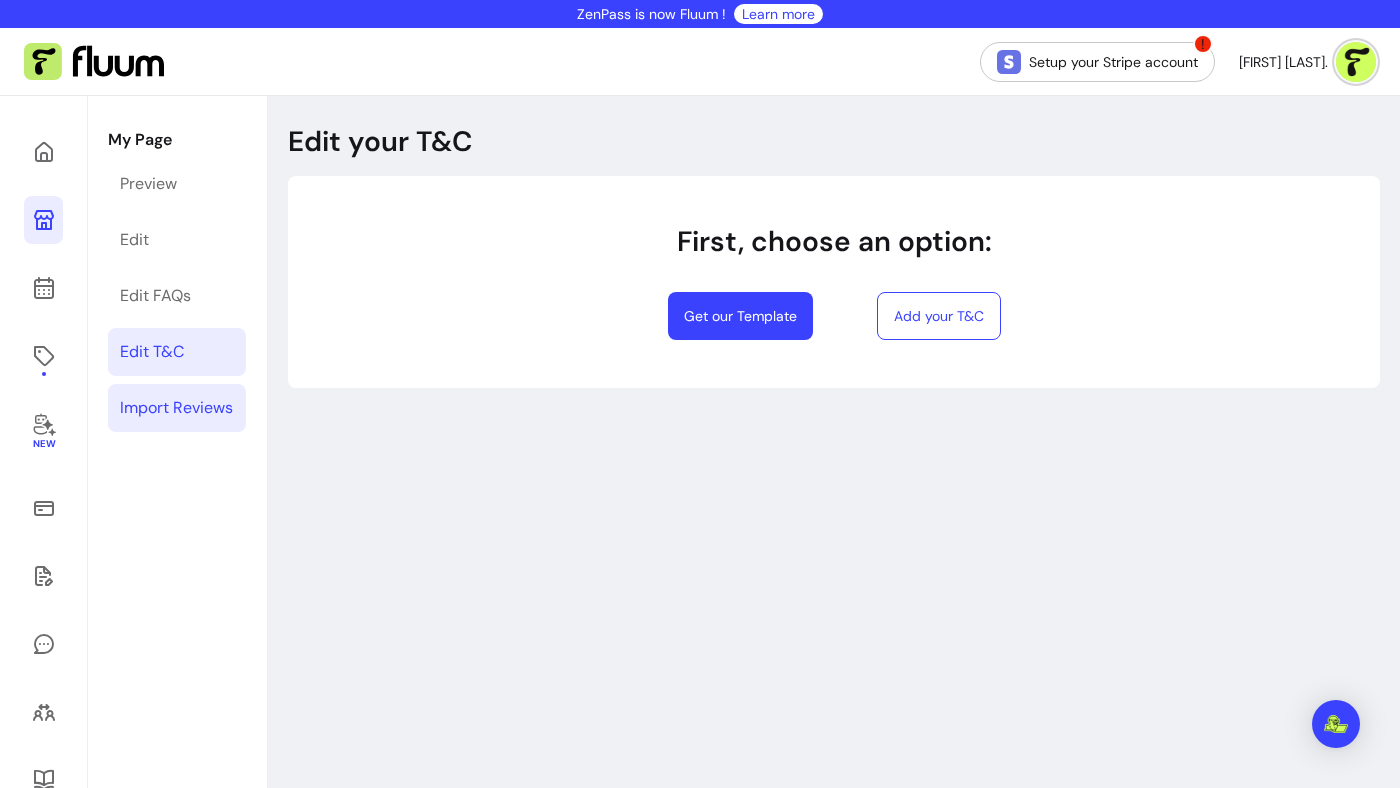 click on "Import Reviews" at bounding box center (177, 408) 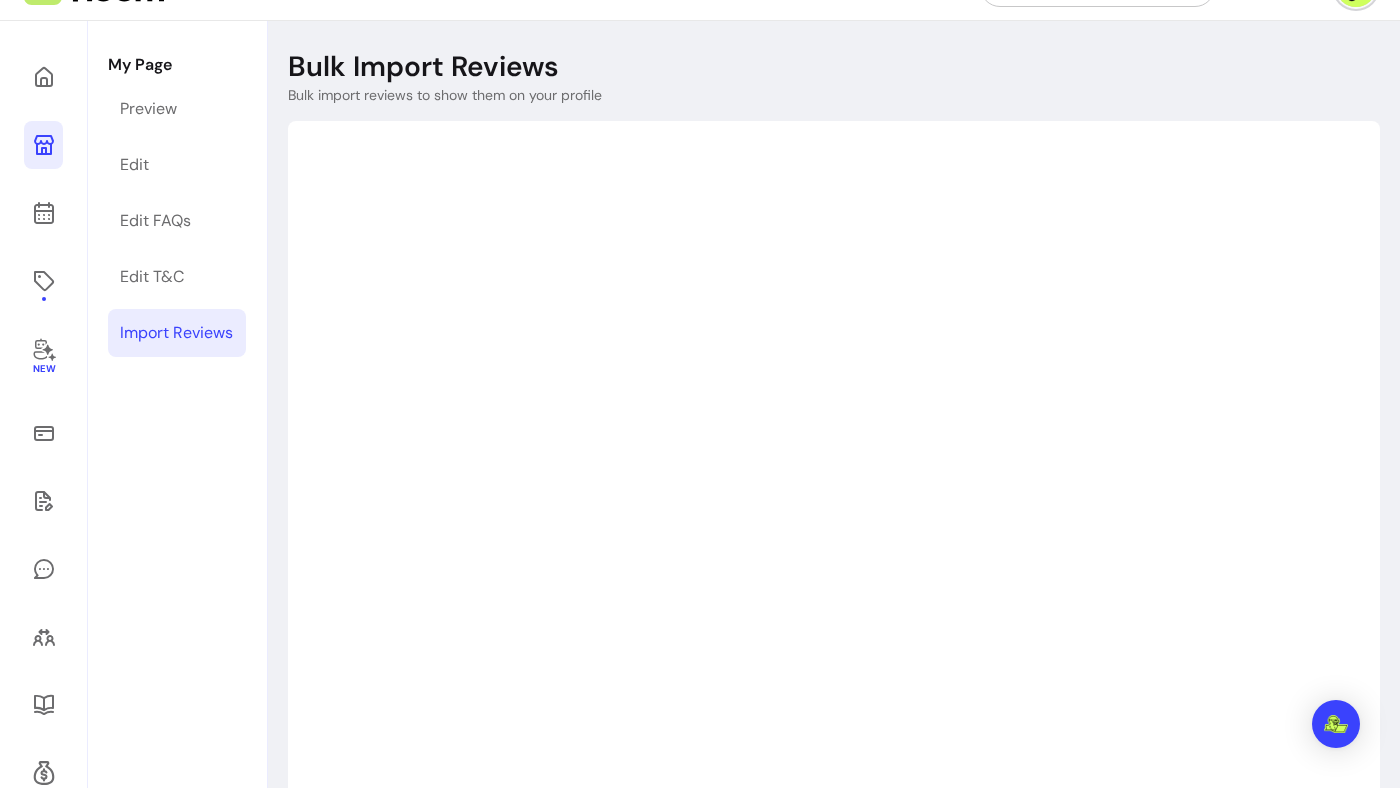scroll, scrollTop: 9, scrollLeft: 0, axis: vertical 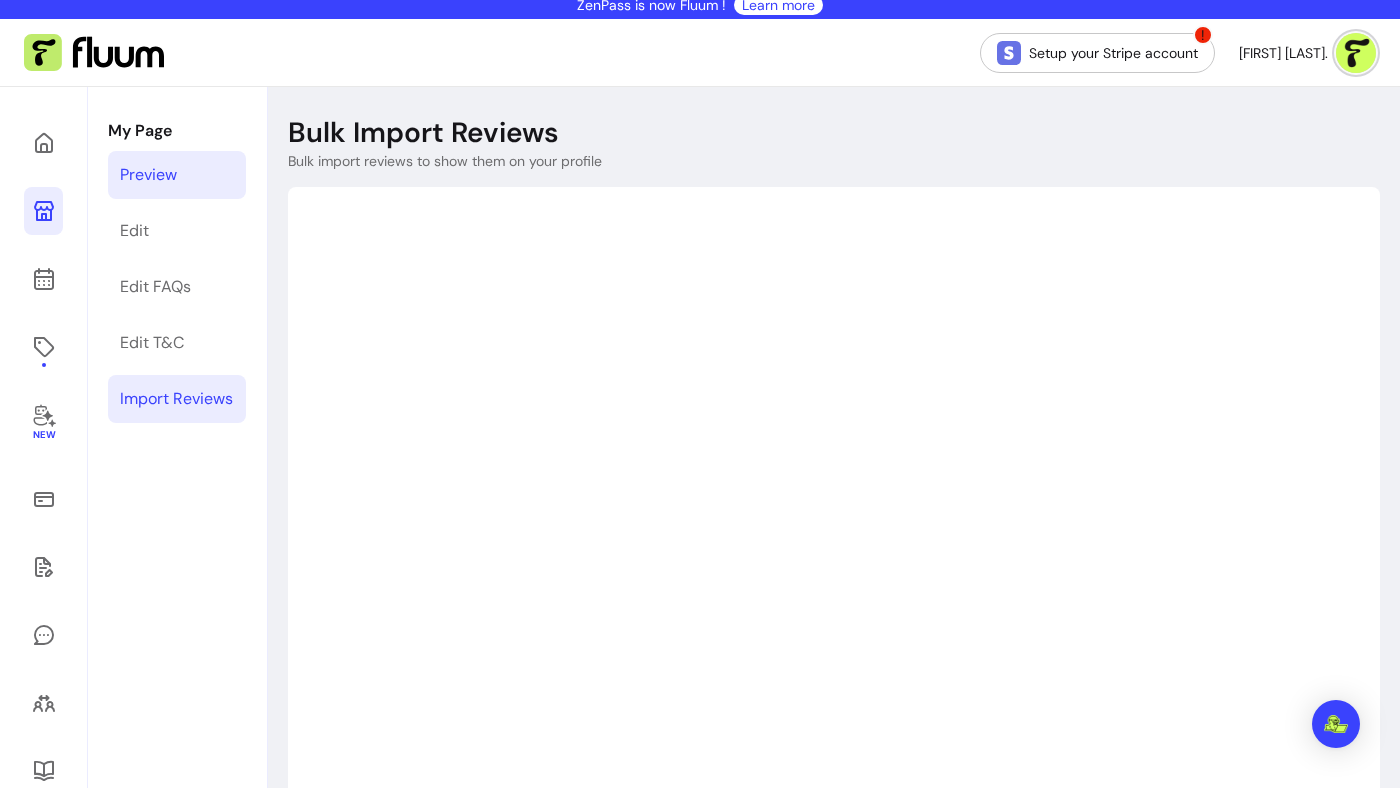 click on "Preview" at bounding box center [177, 175] 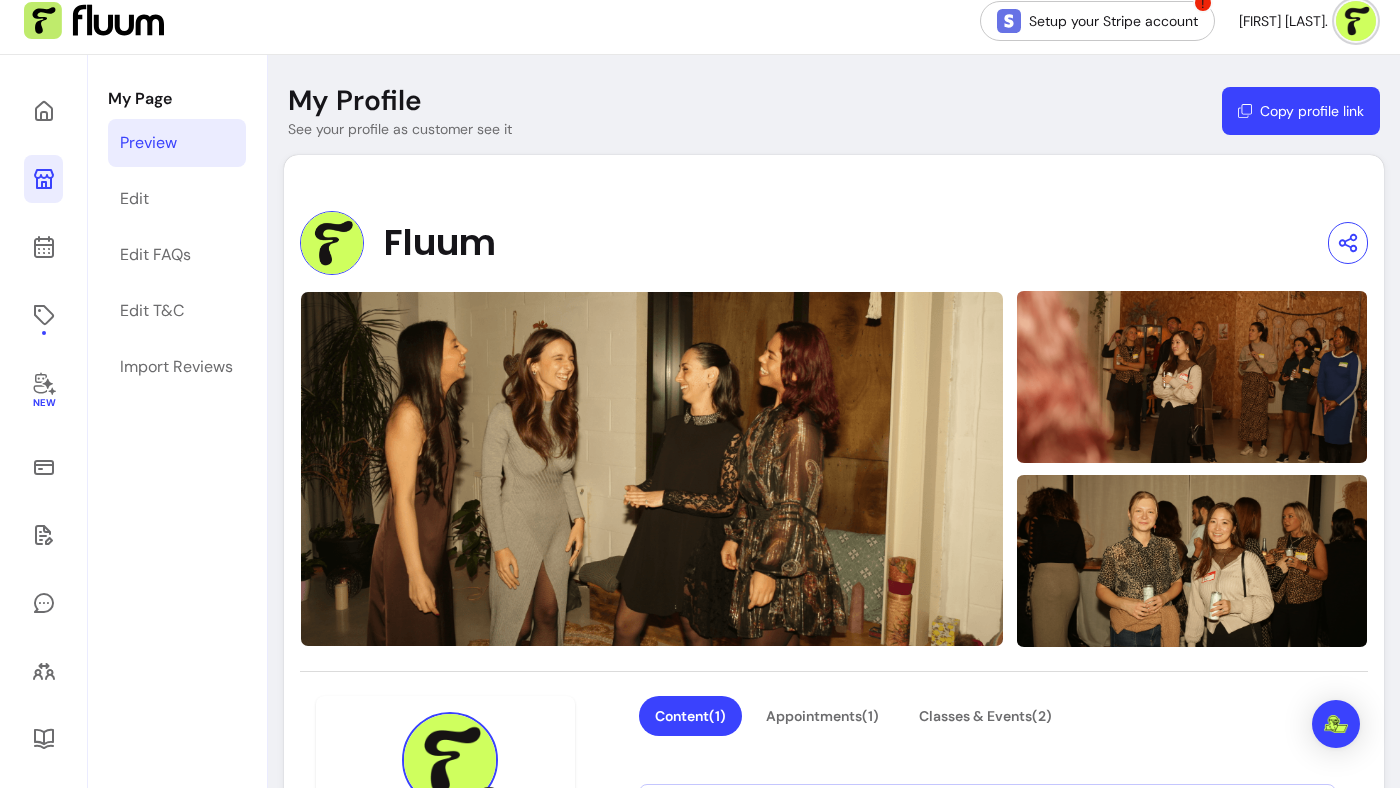 scroll, scrollTop: 0, scrollLeft: 0, axis: both 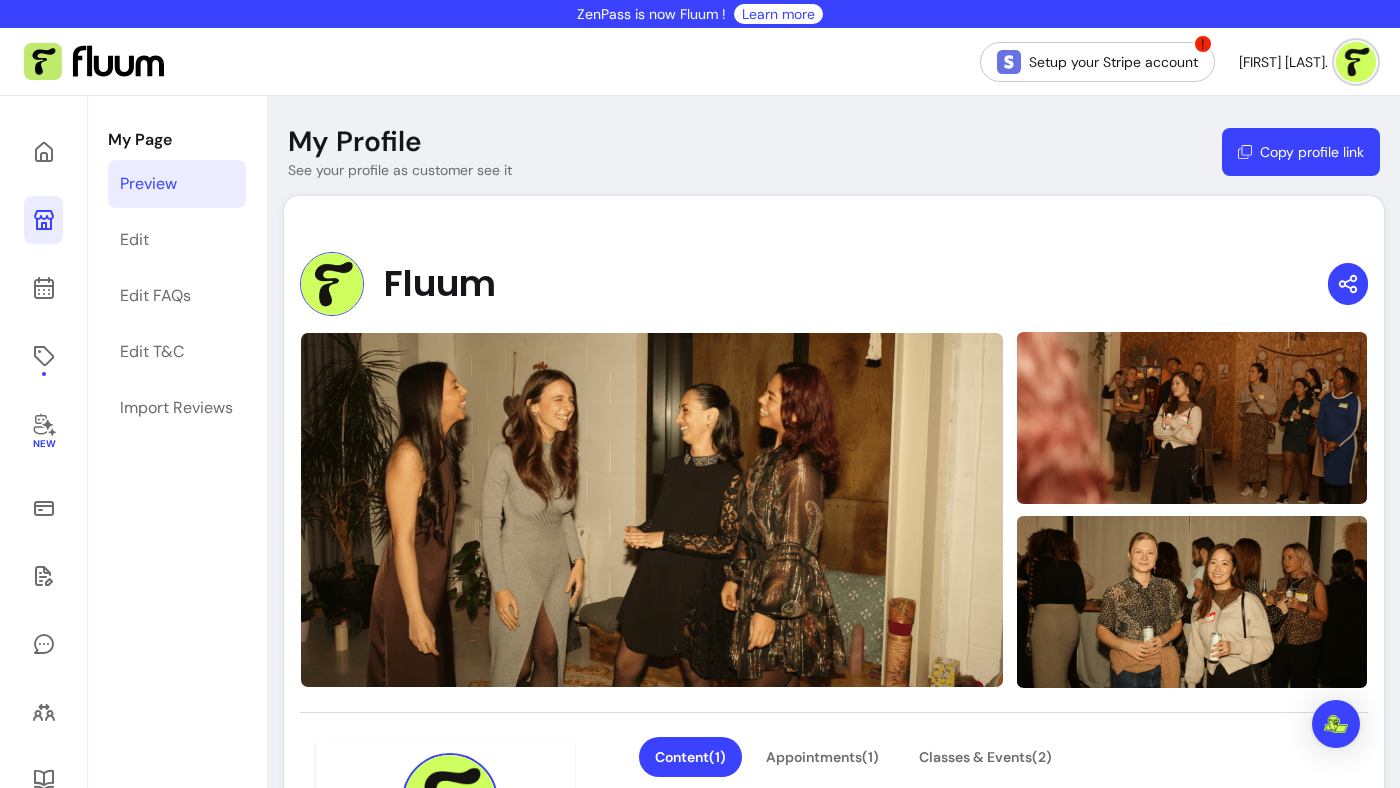 click 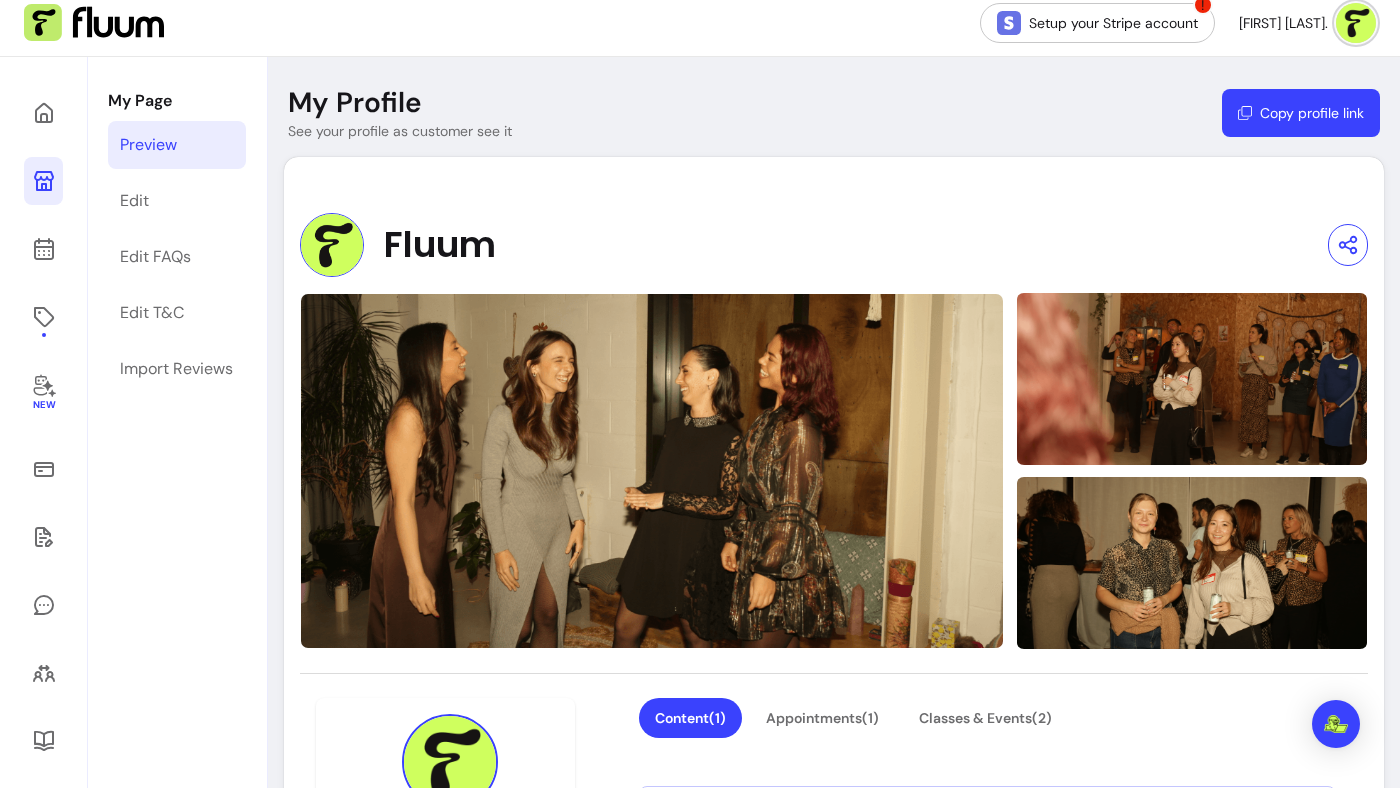 scroll, scrollTop: 78, scrollLeft: 0, axis: vertical 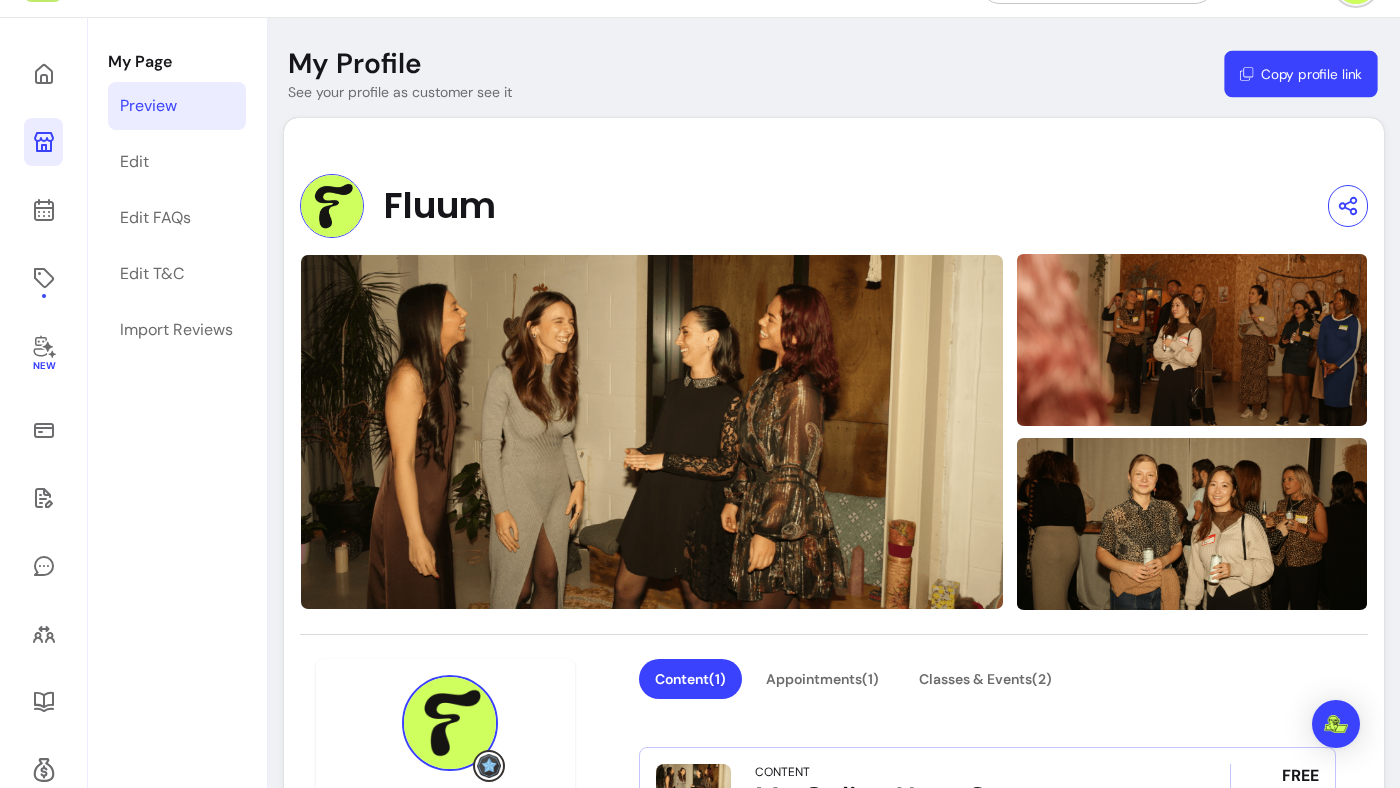 click on "Copy profile link" at bounding box center (1300, 74) 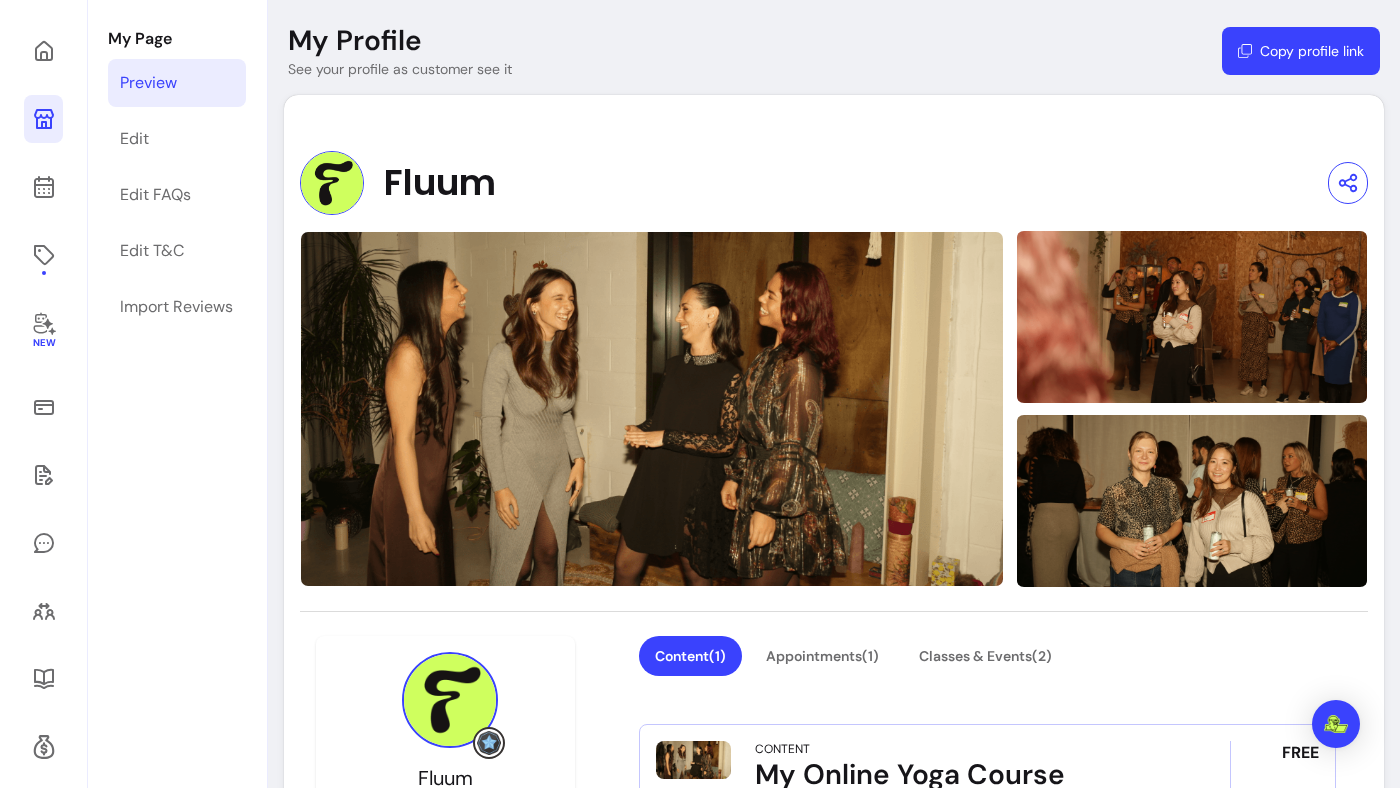 scroll, scrollTop: 104, scrollLeft: 0, axis: vertical 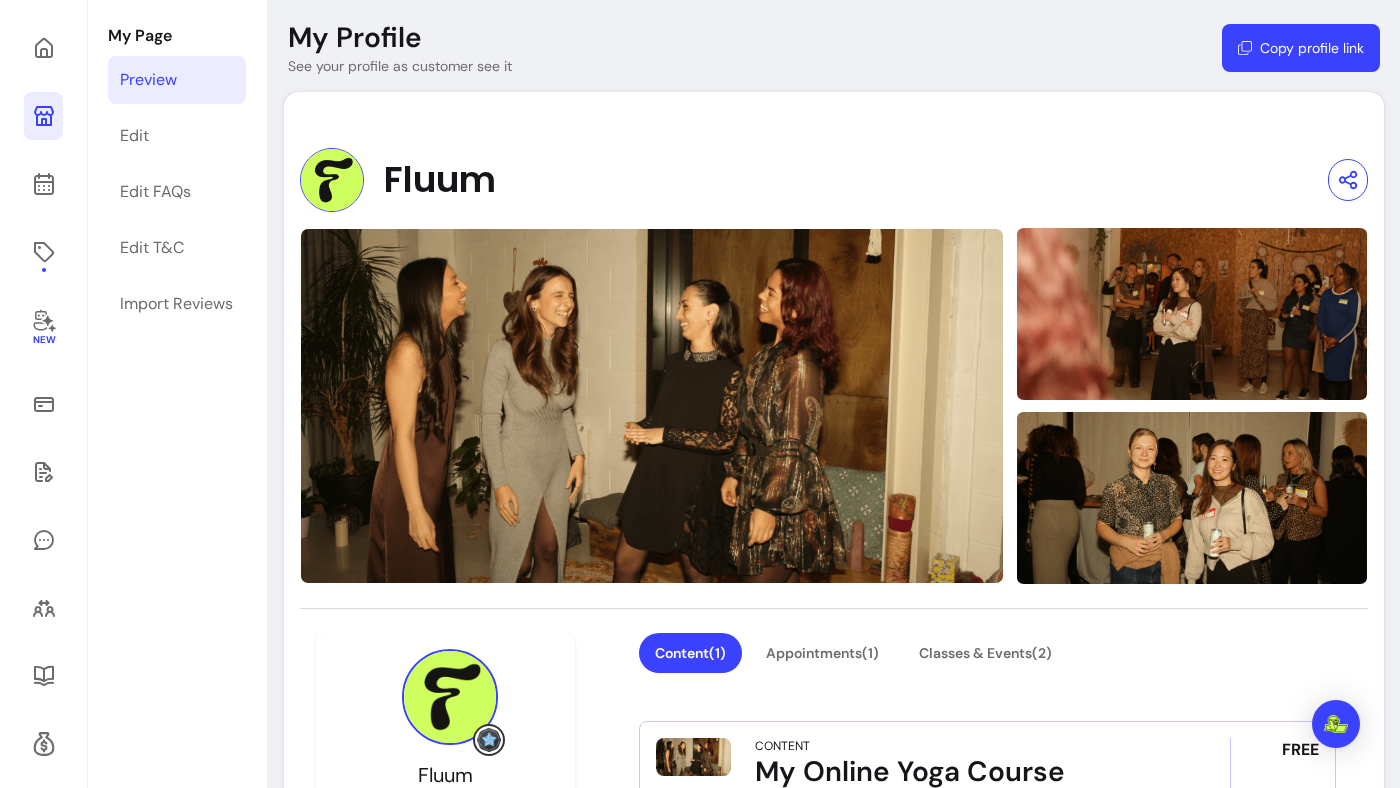 type 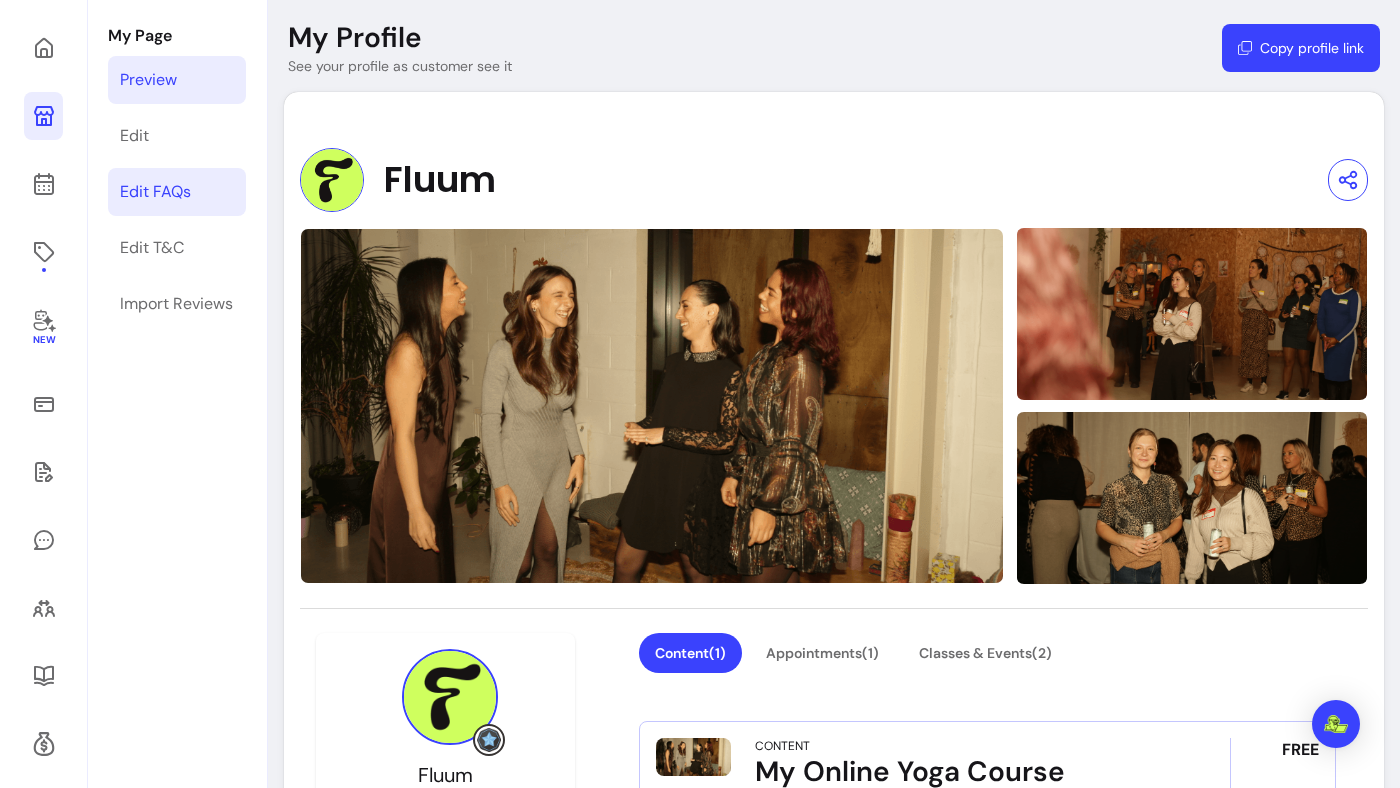 click on "Edit FAQs" at bounding box center (177, 192) 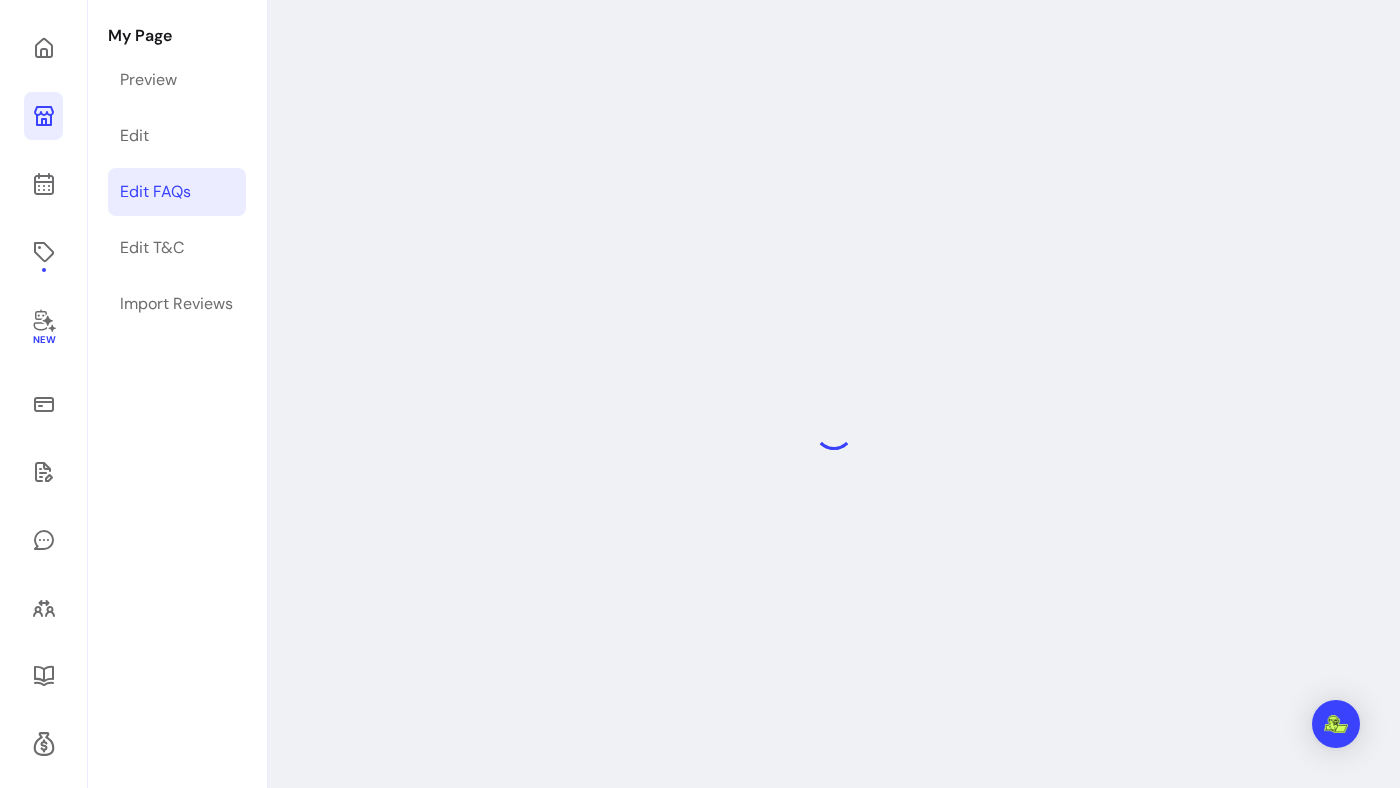 scroll, scrollTop: 96, scrollLeft: 0, axis: vertical 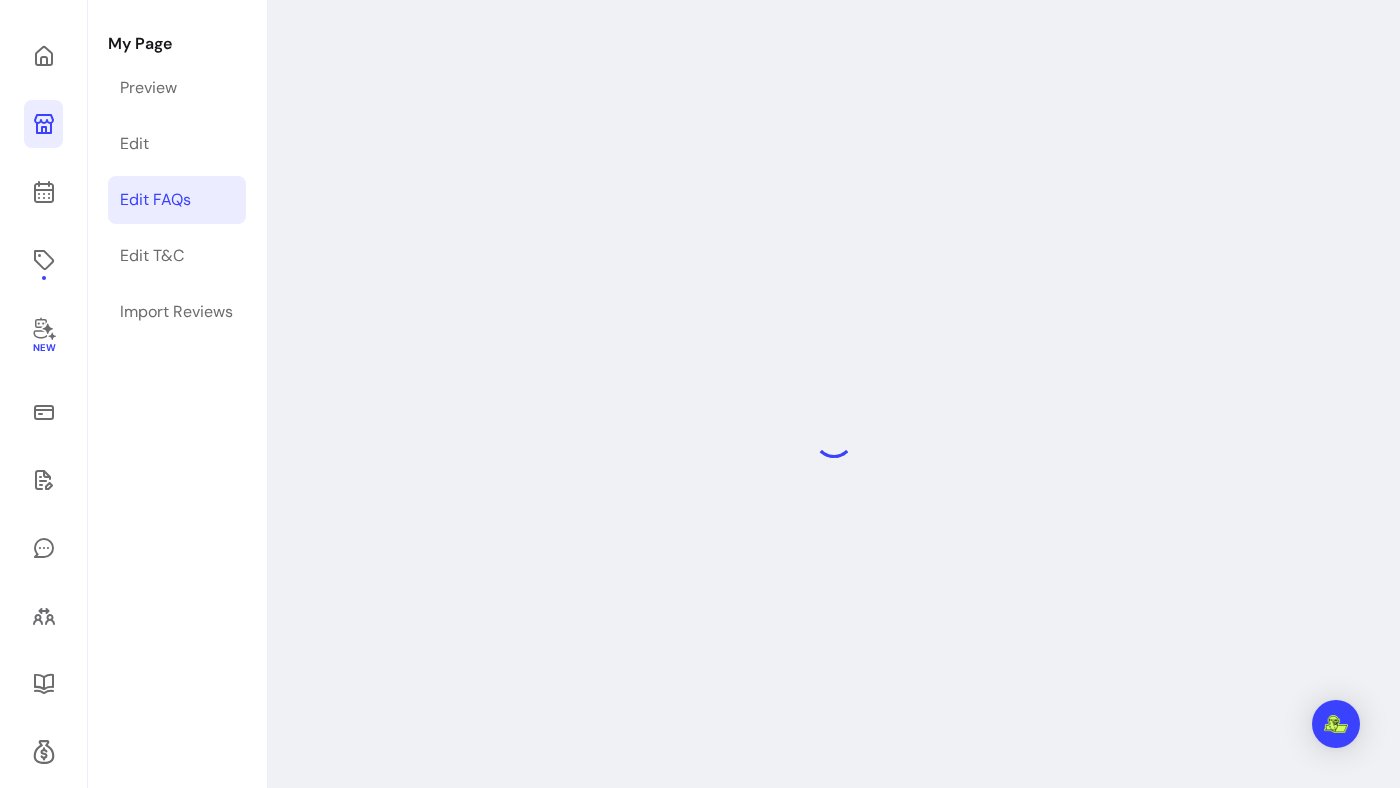 select on "*" 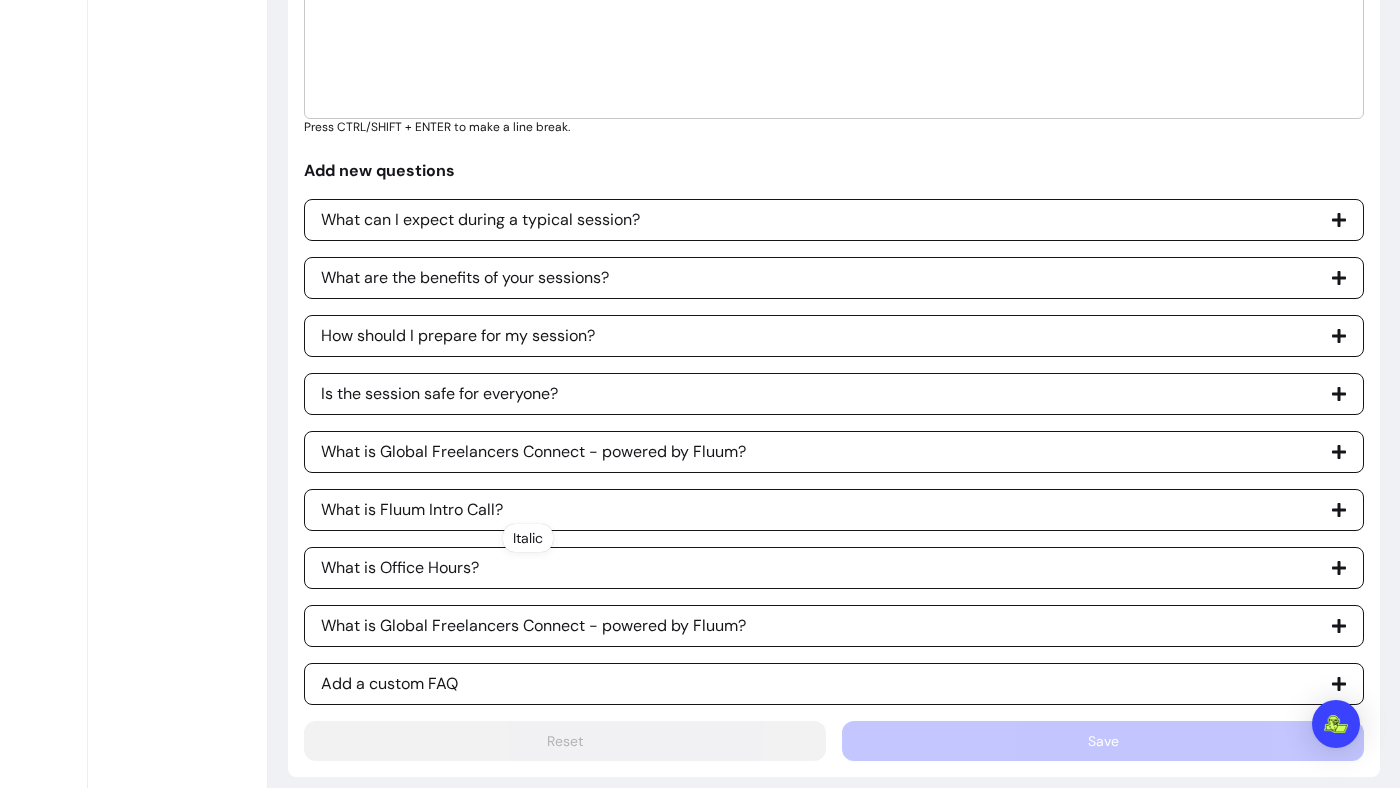 scroll, scrollTop: 1496, scrollLeft: 0, axis: vertical 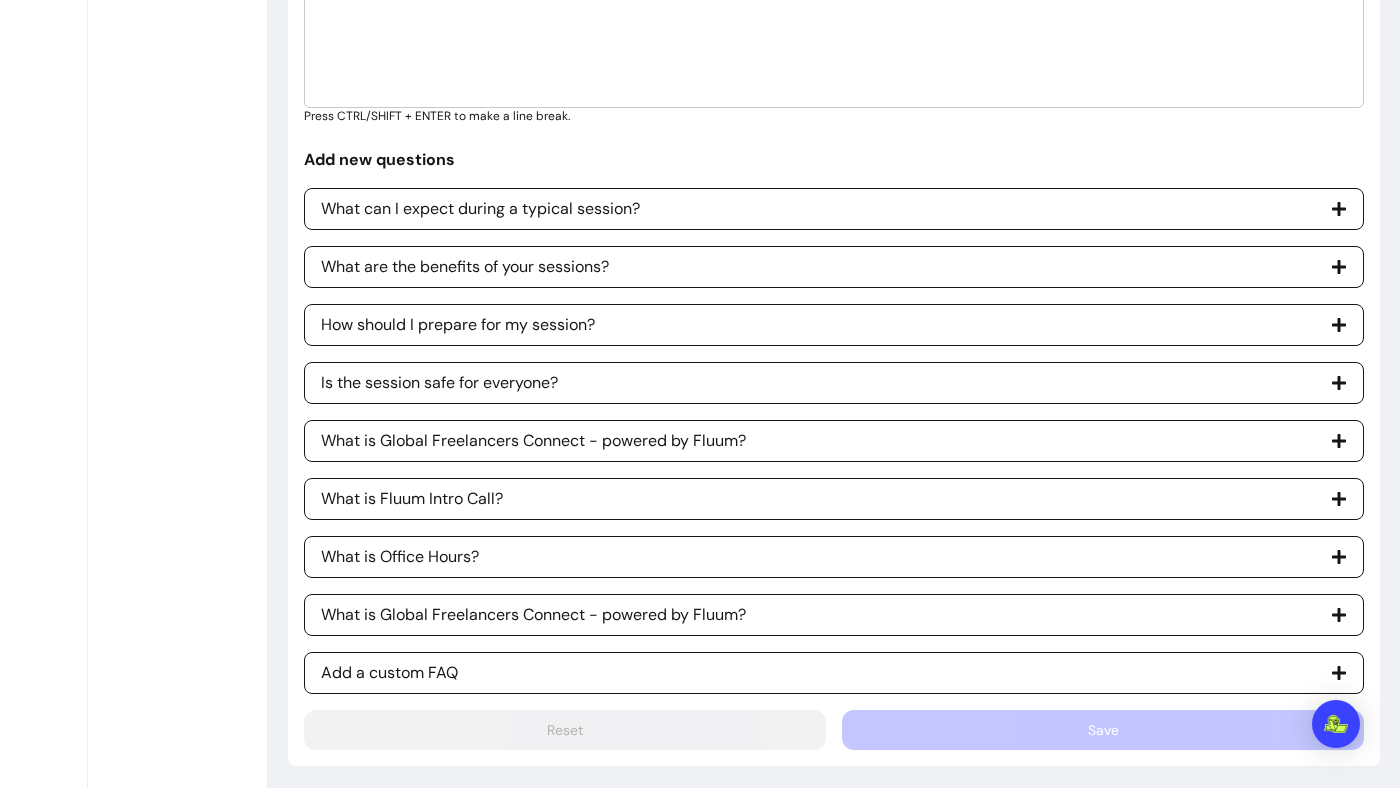 click on "Add a custom FAQ" at bounding box center [834, 673] 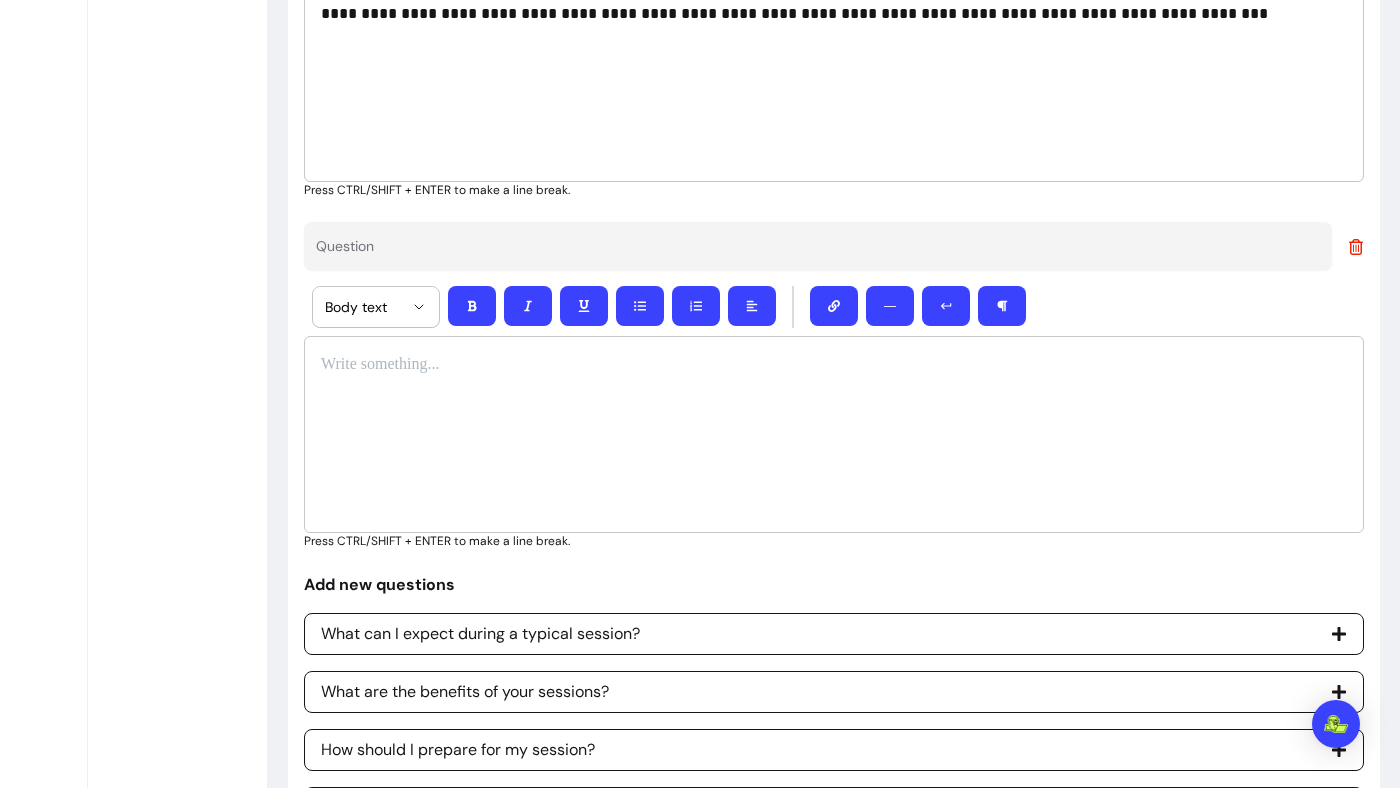 click at bounding box center [834, 434] 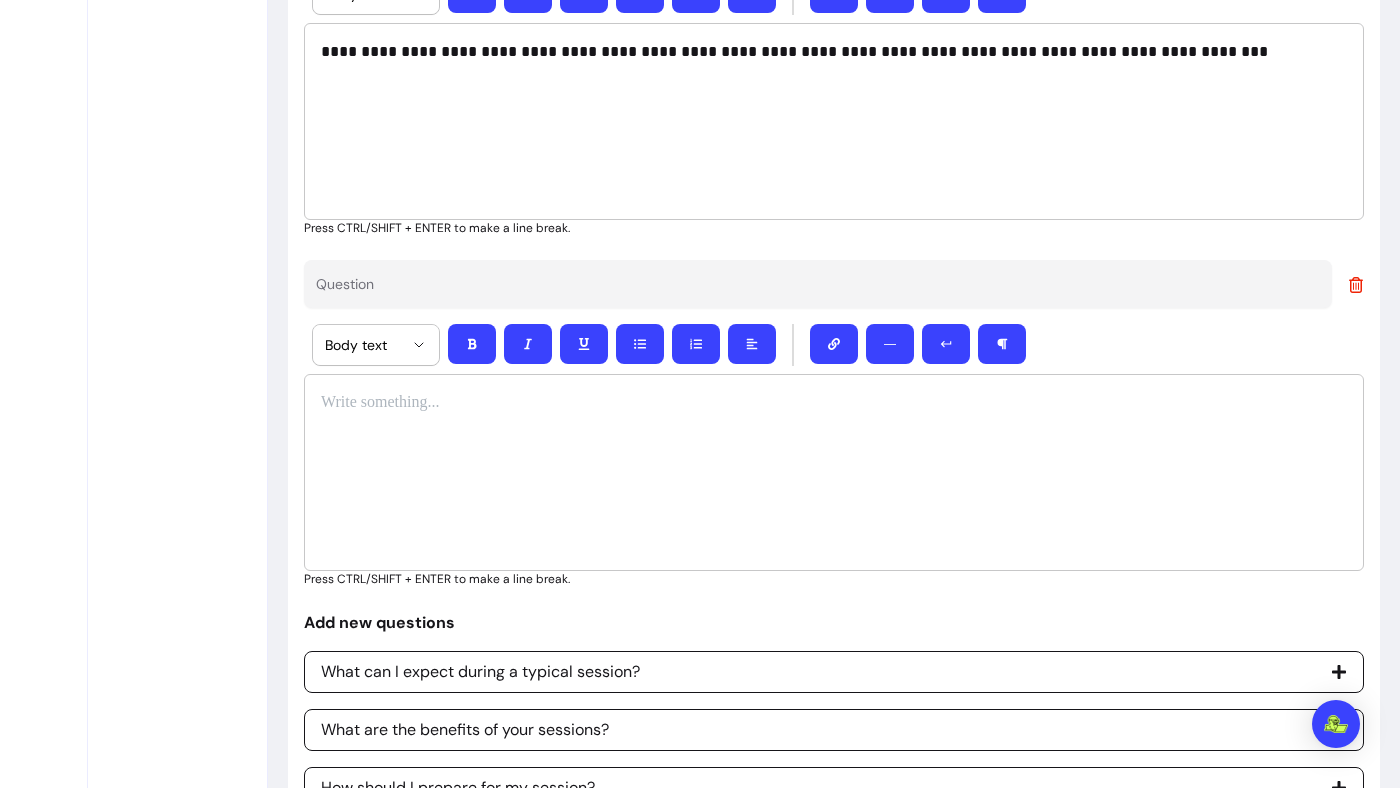 scroll, scrollTop: 1374, scrollLeft: 0, axis: vertical 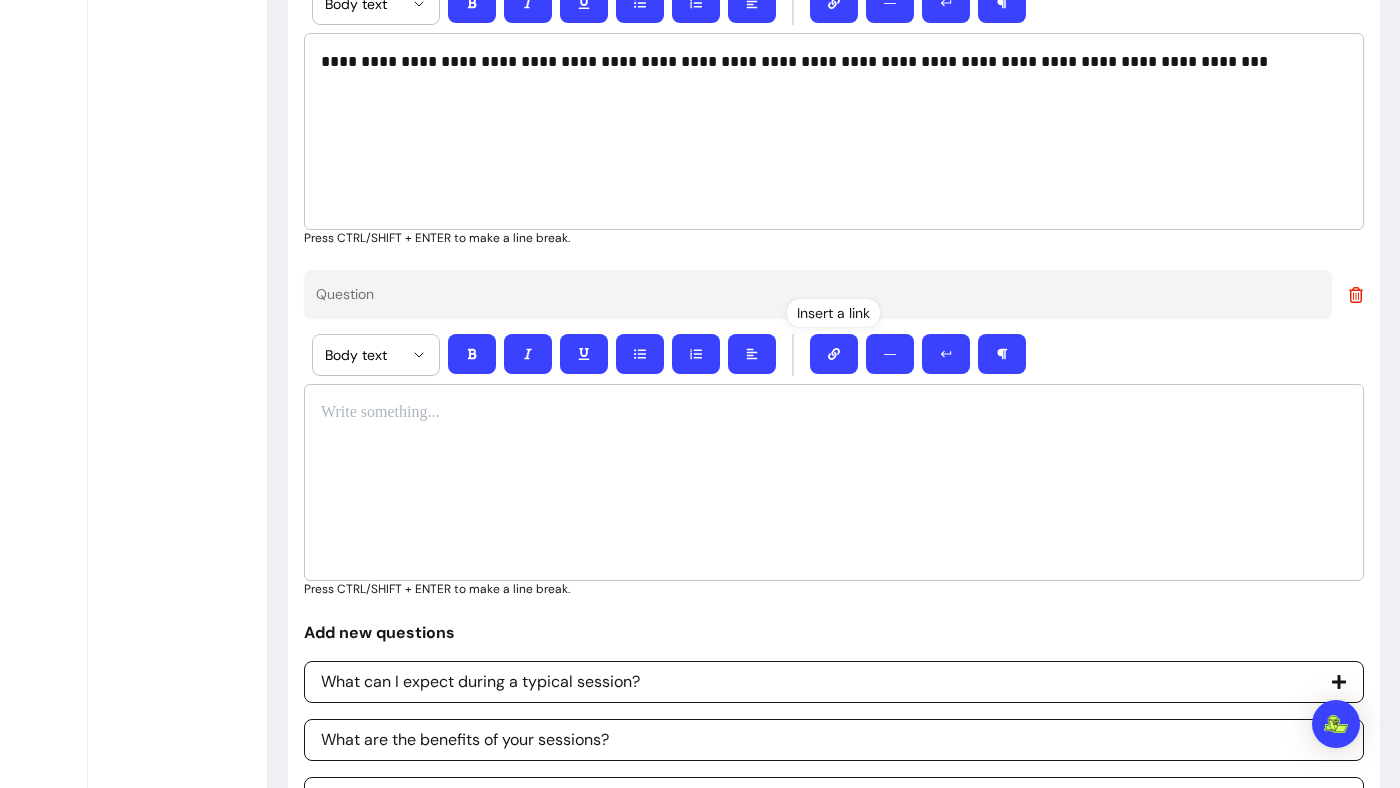 click at bounding box center (834, 354) 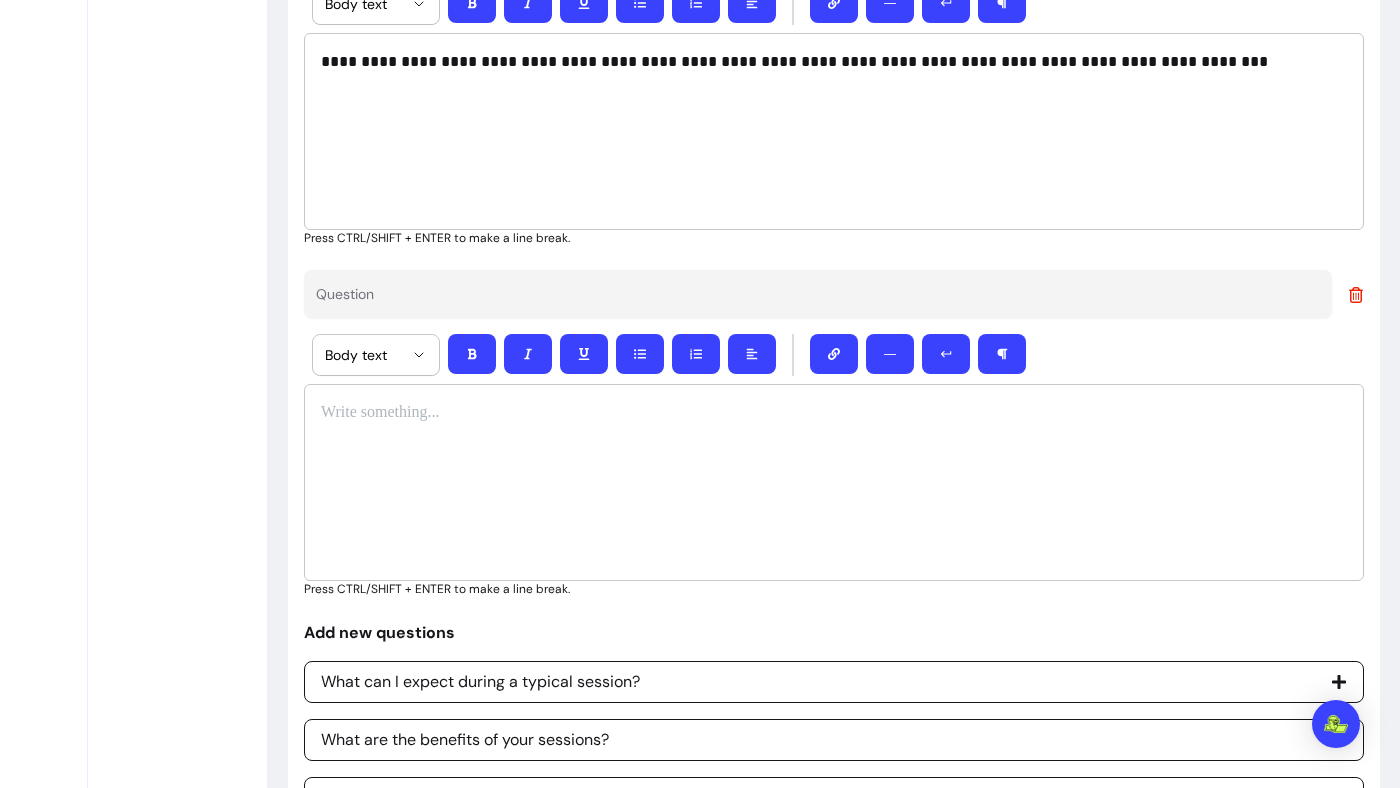 click at bounding box center [834, 482] 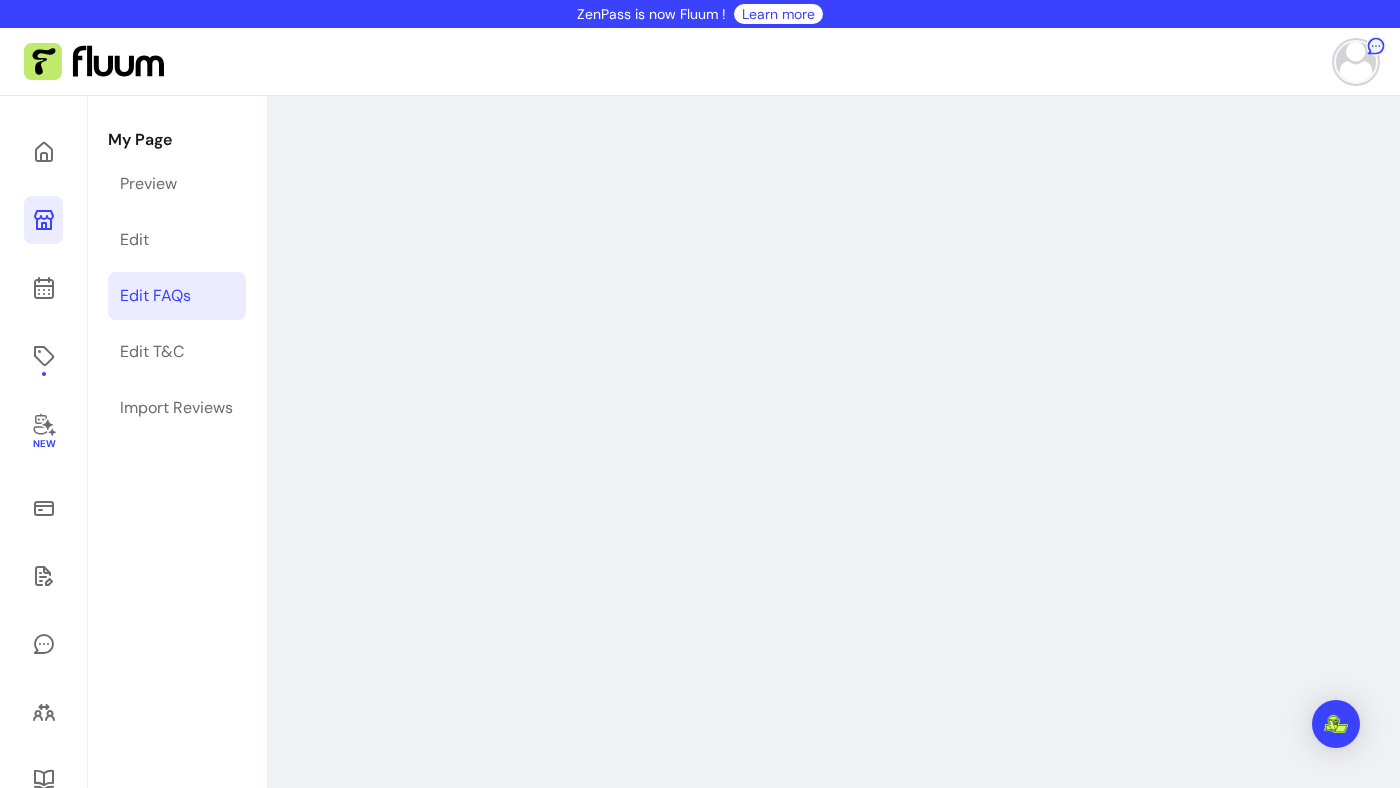 scroll, scrollTop: 0, scrollLeft: 0, axis: both 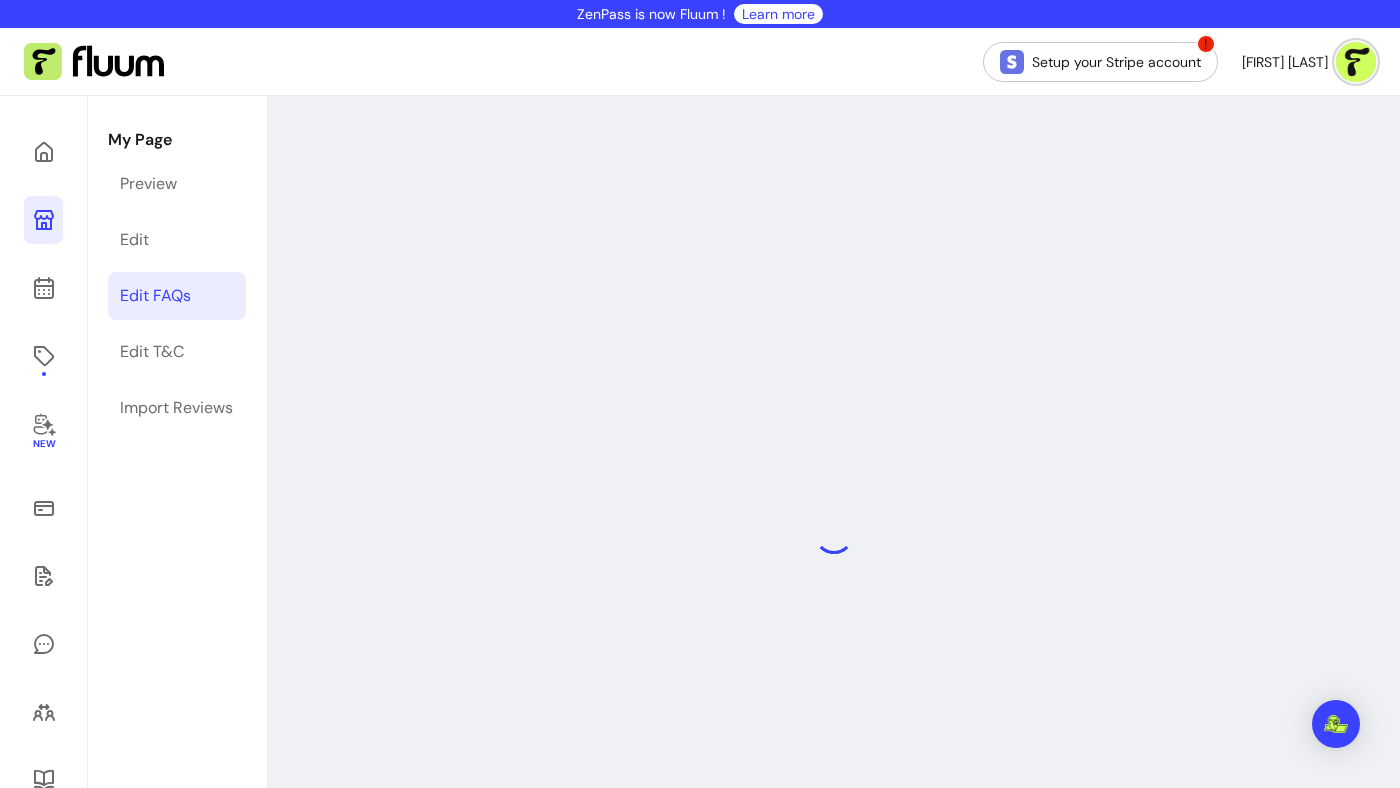 select on "*" 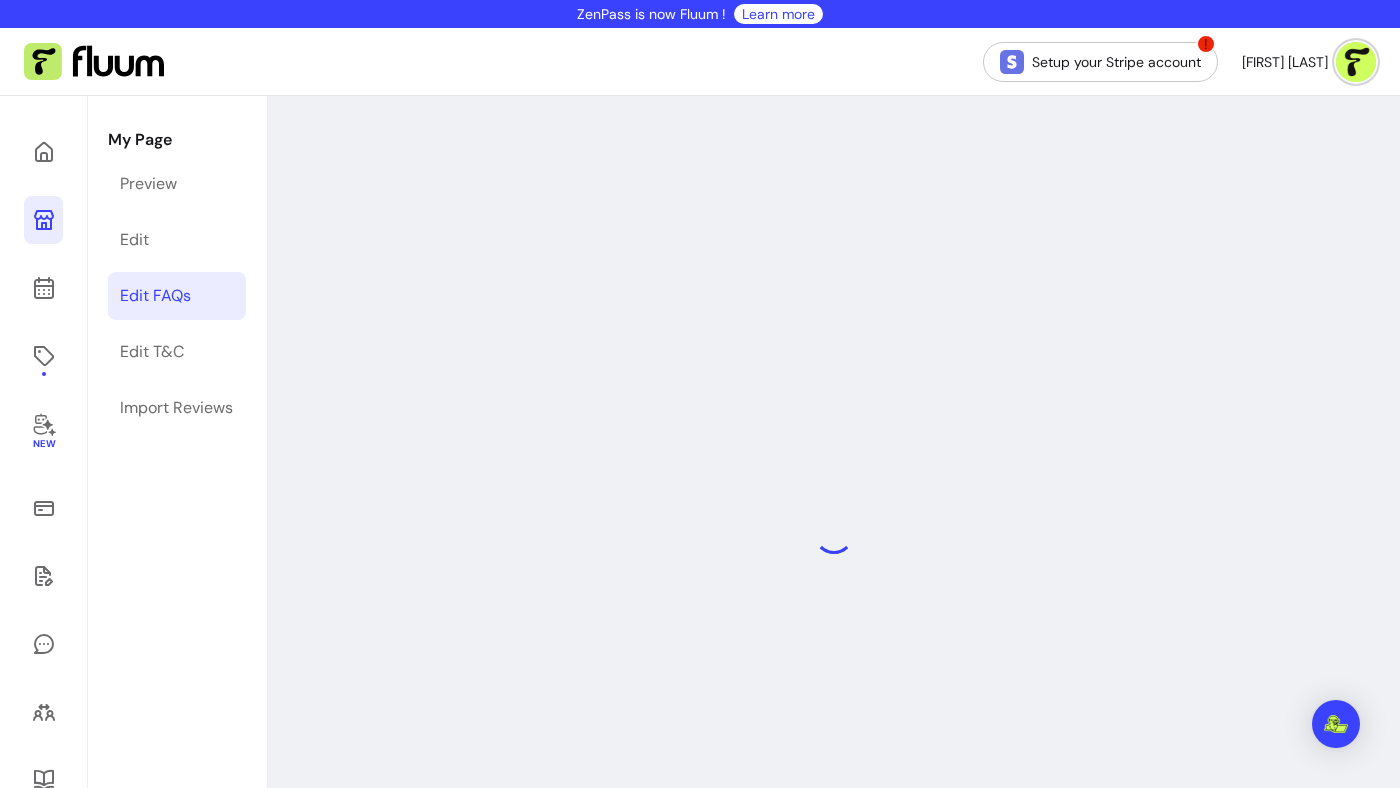 select on "*" 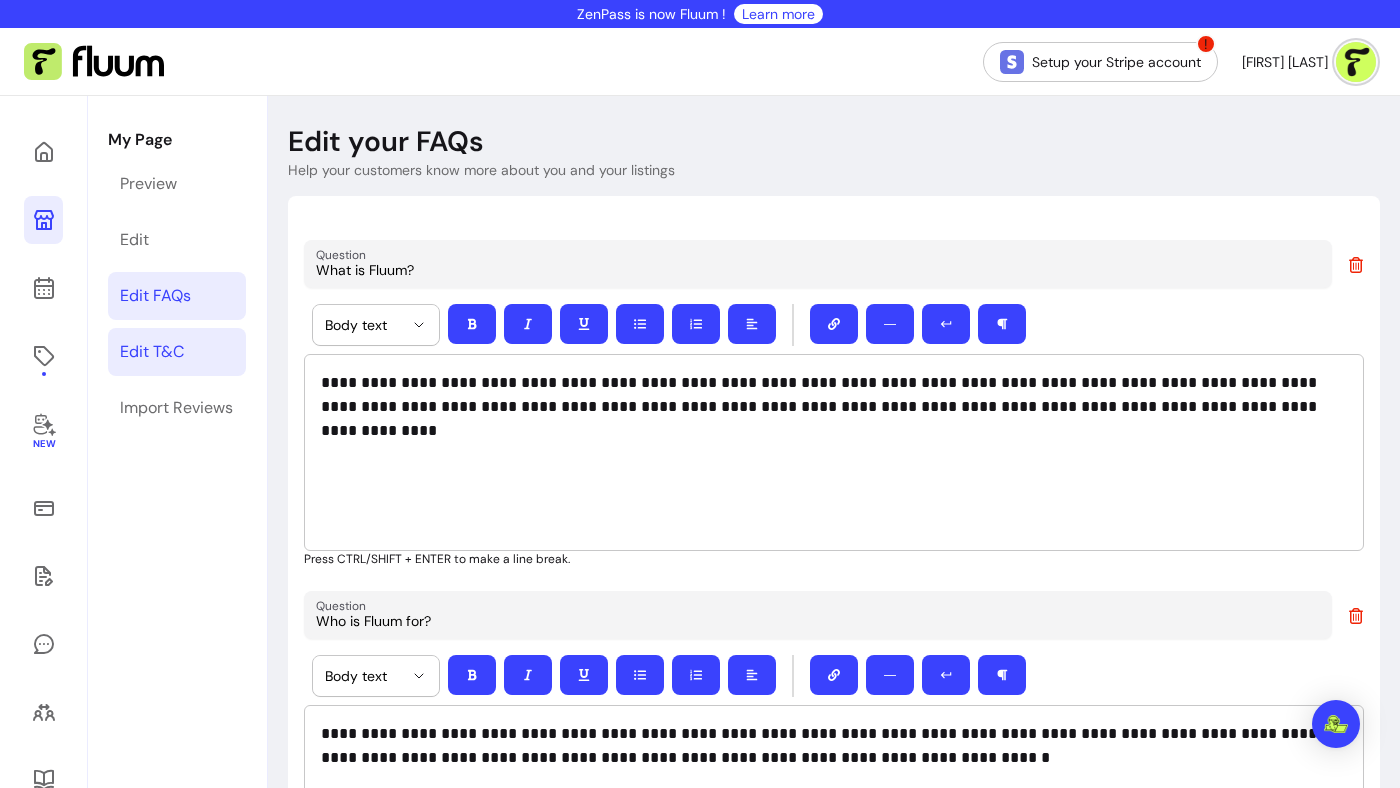 click on "Edit T&C" at bounding box center (177, 352) 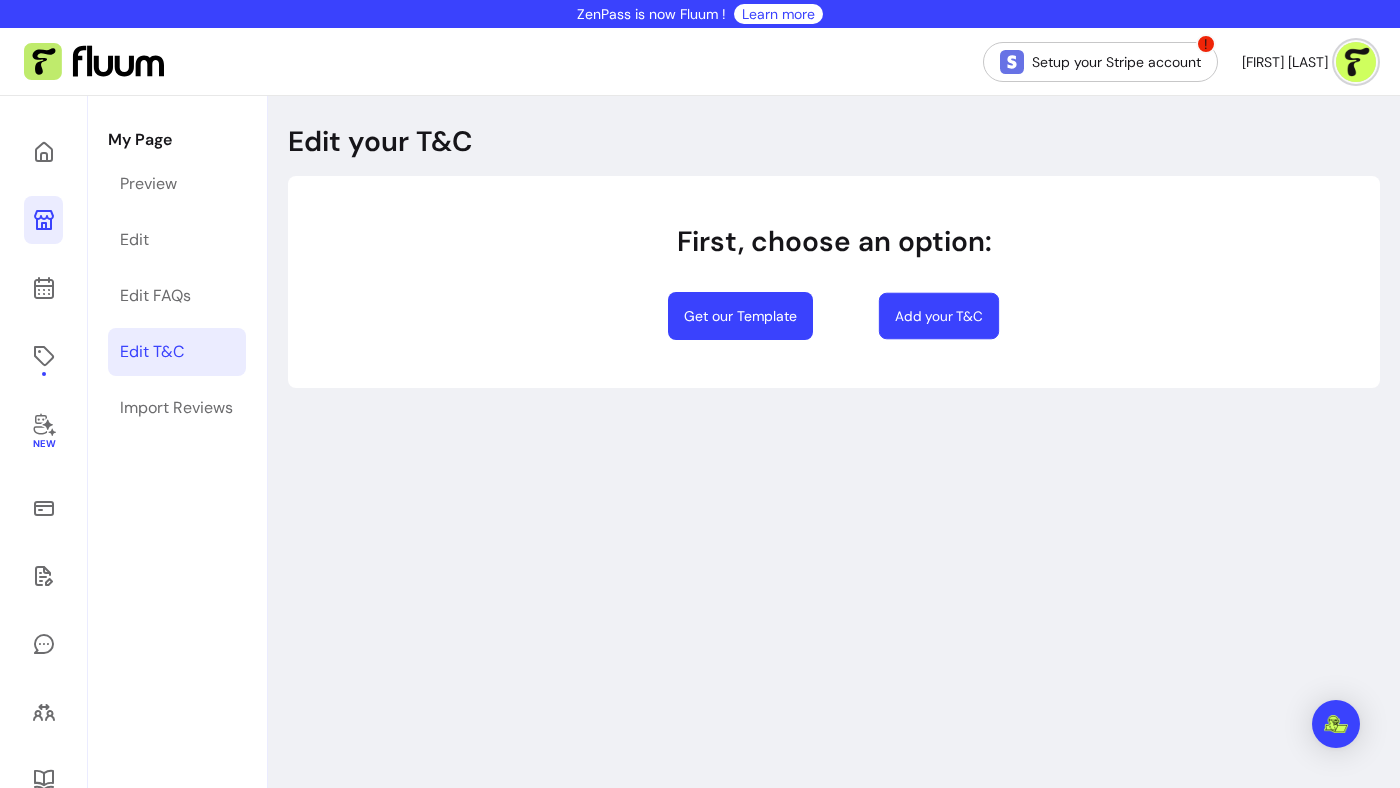 select on "*" 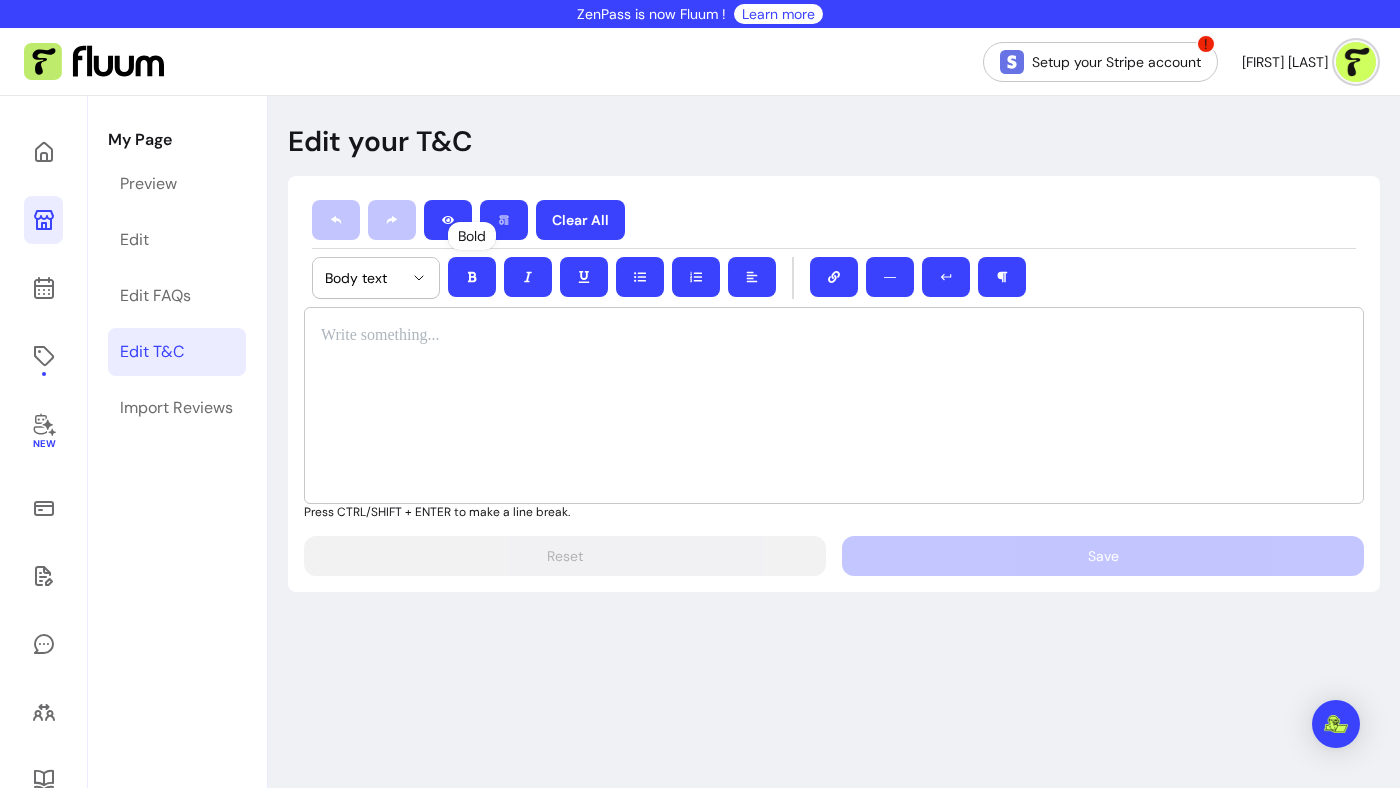 click at bounding box center [504, 220] 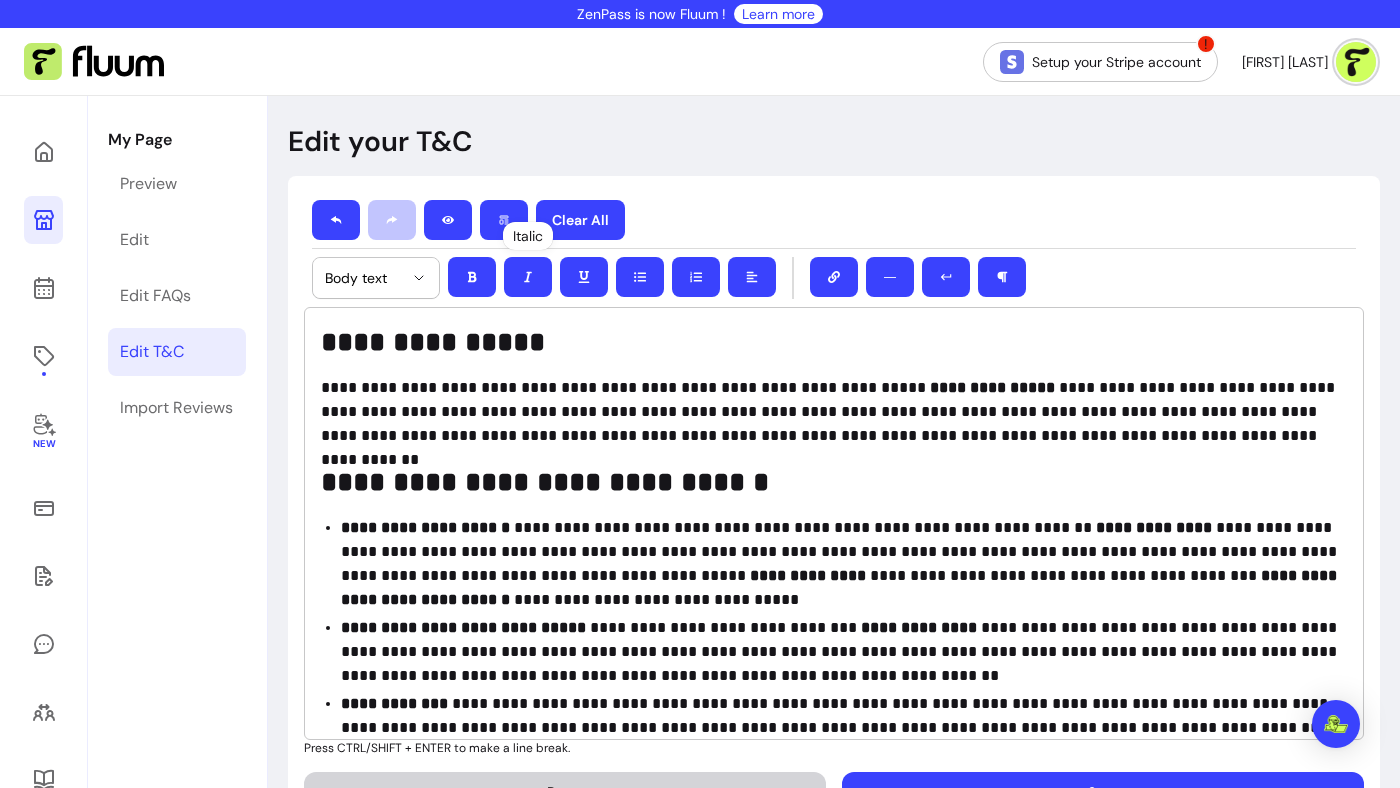 scroll, scrollTop: 55, scrollLeft: 0, axis: vertical 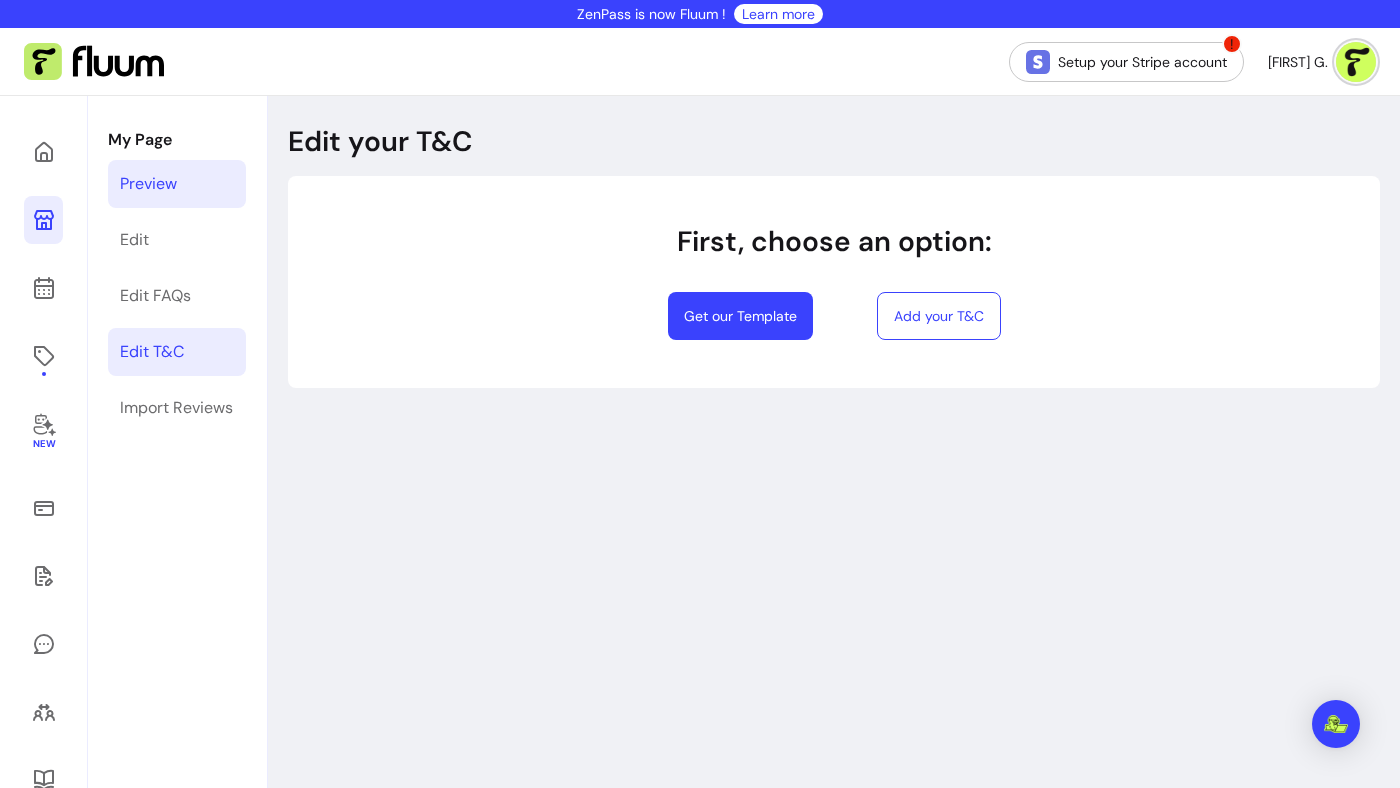 click on "Preview" at bounding box center (148, 184) 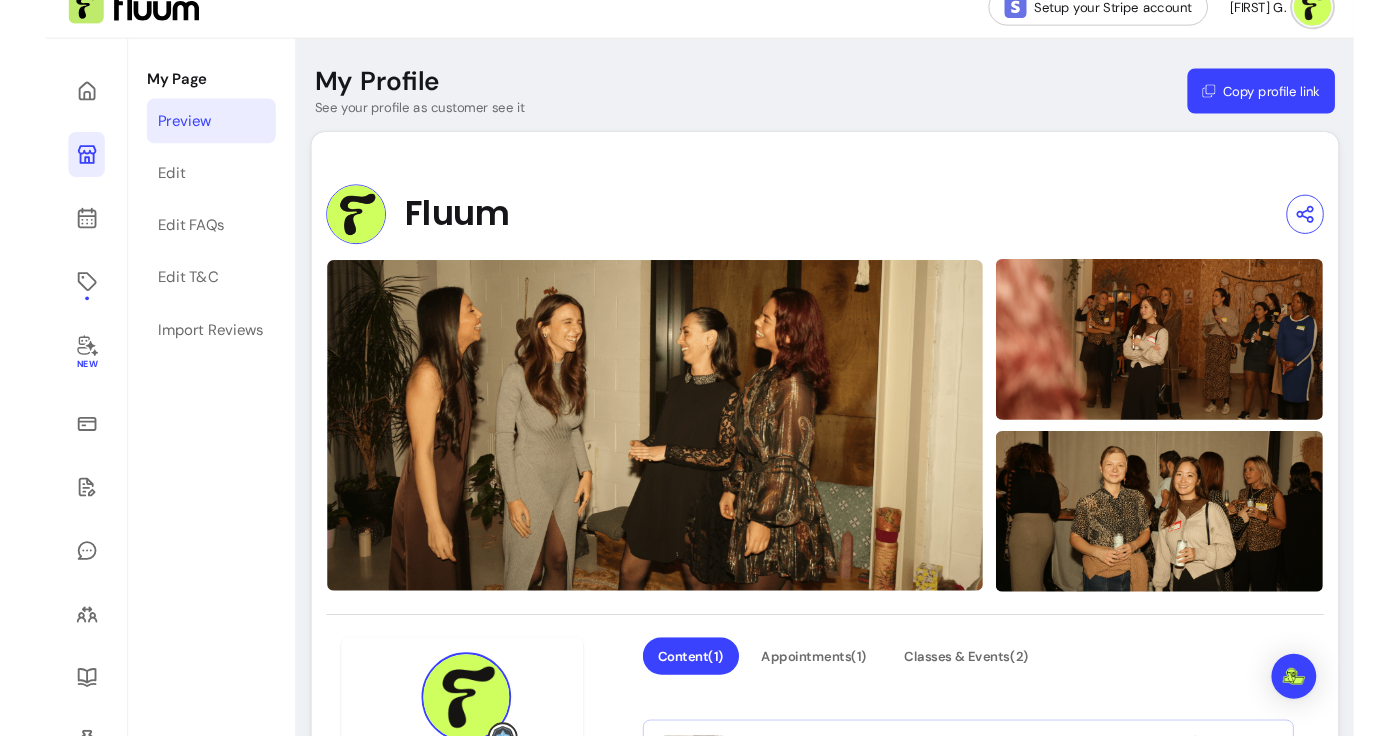 scroll, scrollTop: 0, scrollLeft: 0, axis: both 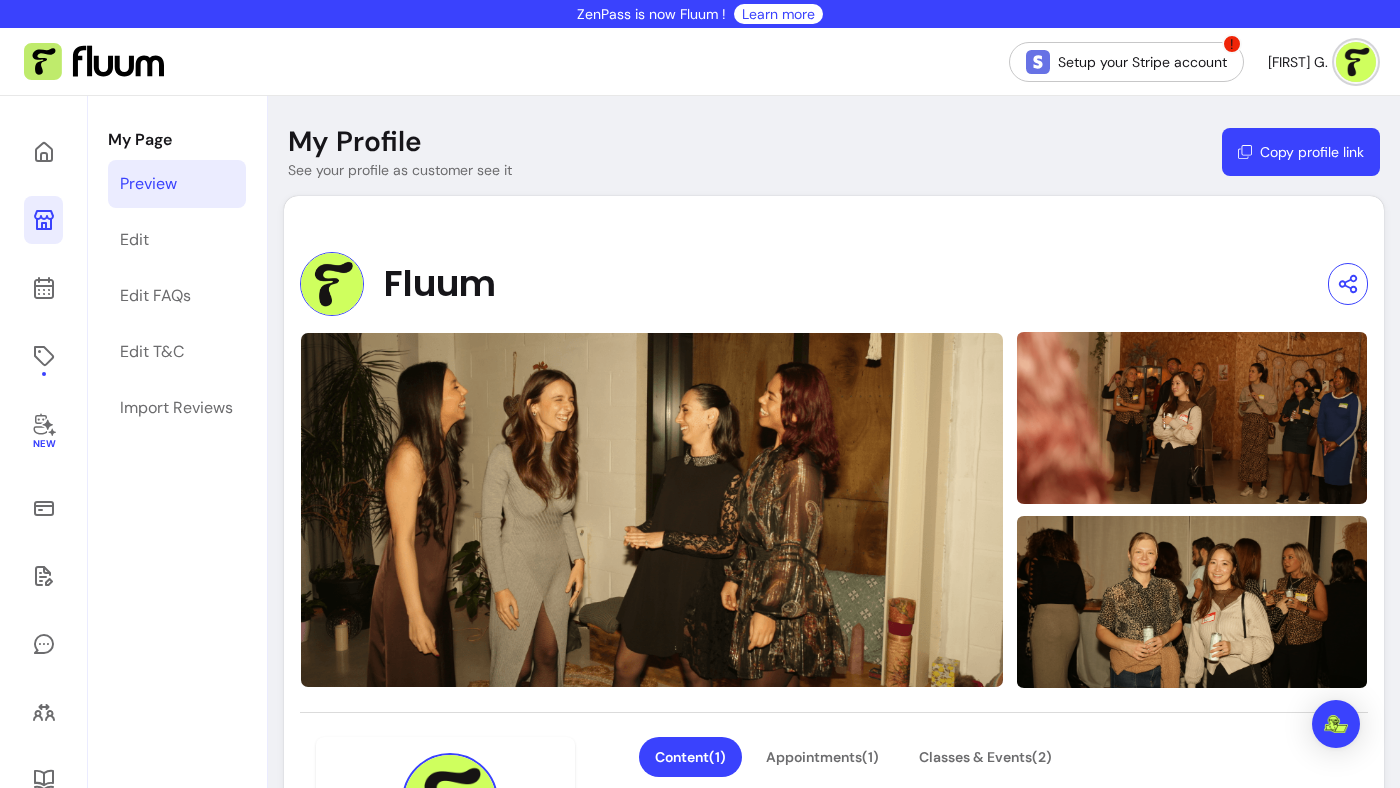 click on "**********" at bounding box center [834, 1529] 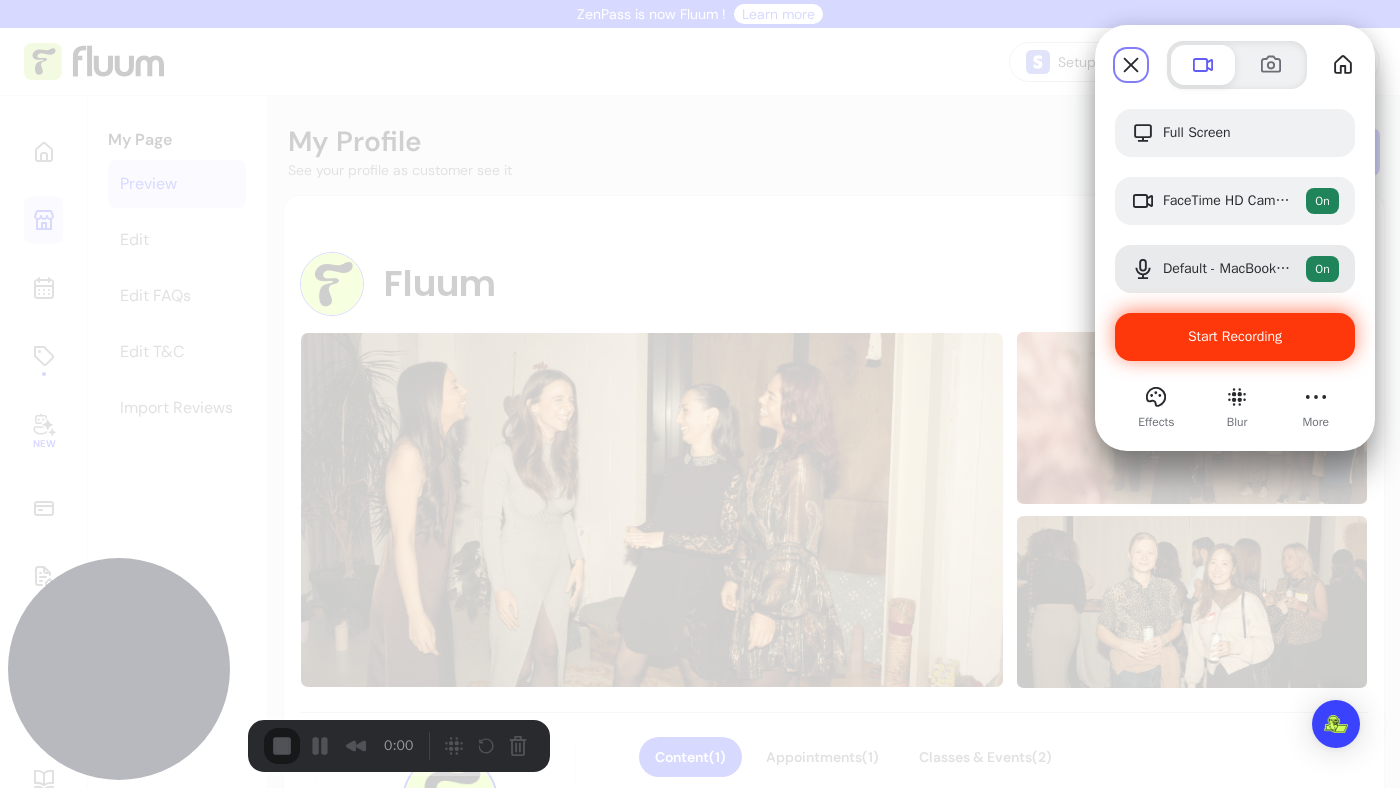 click on "Start Recording" at bounding box center (1235, 336) 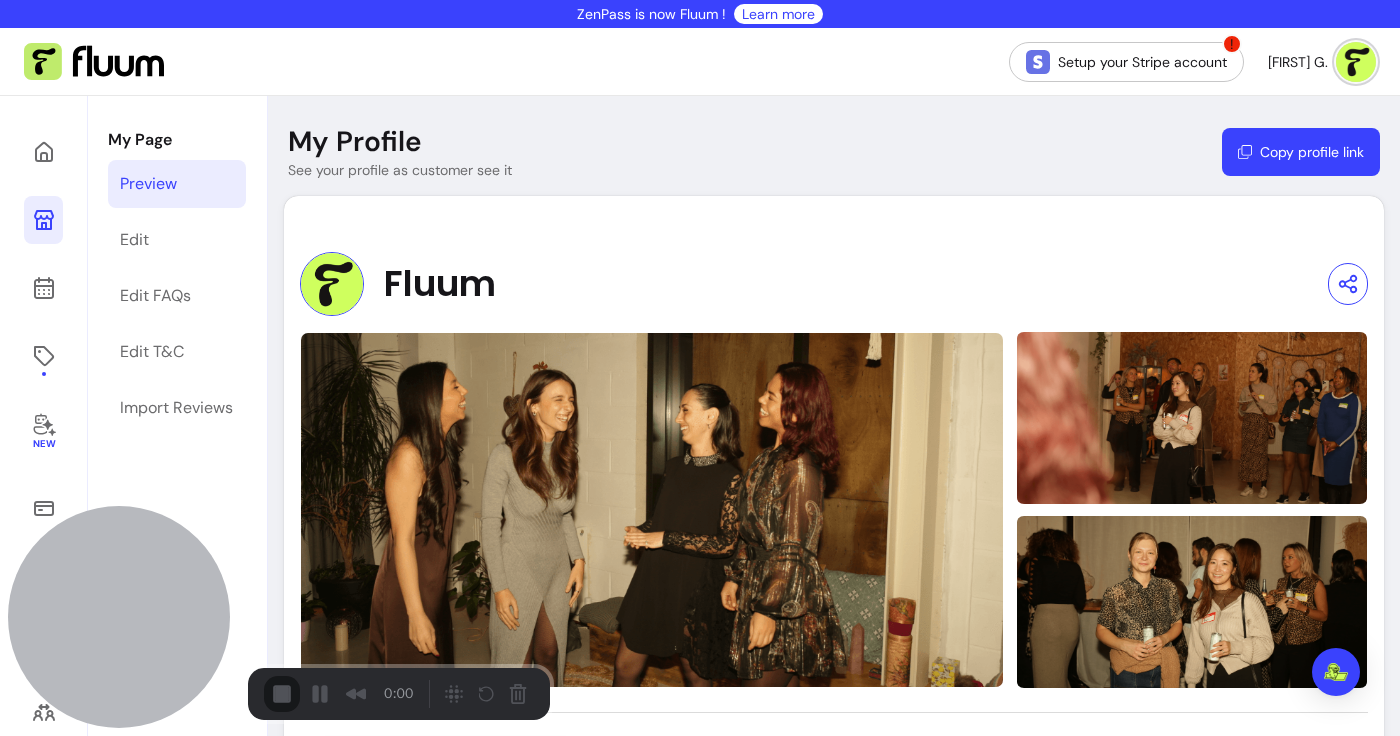 click on "Start Recording" at bounding box center (54, 788) 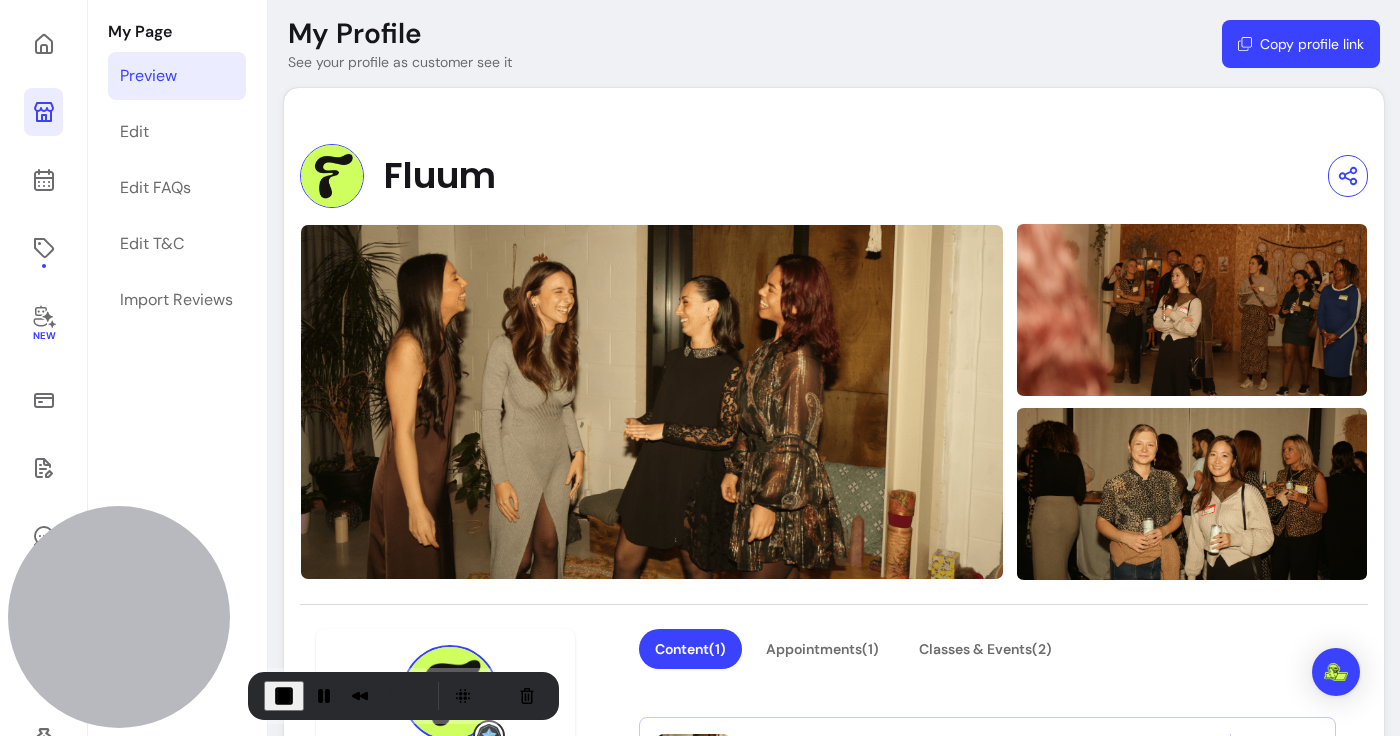 scroll, scrollTop: 0, scrollLeft: 0, axis: both 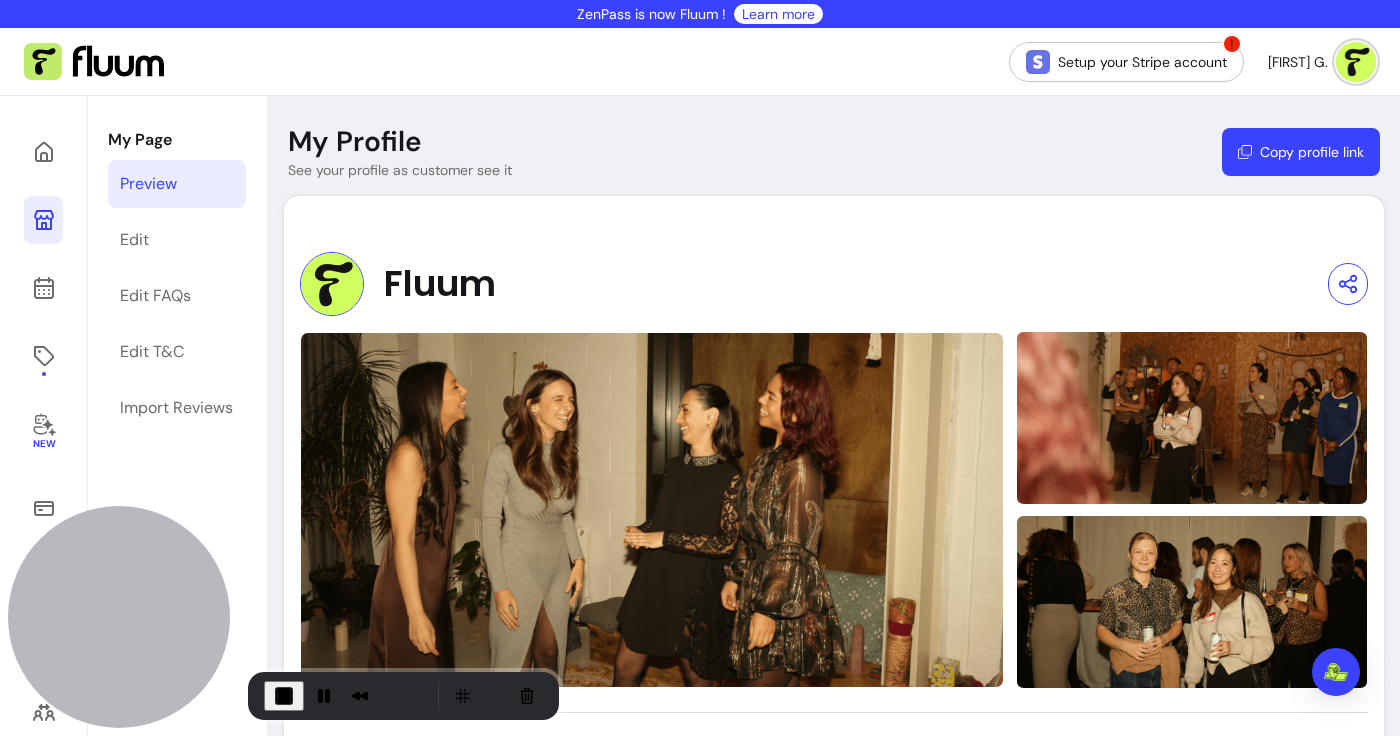 click on "**********" at bounding box center (834, 1557) 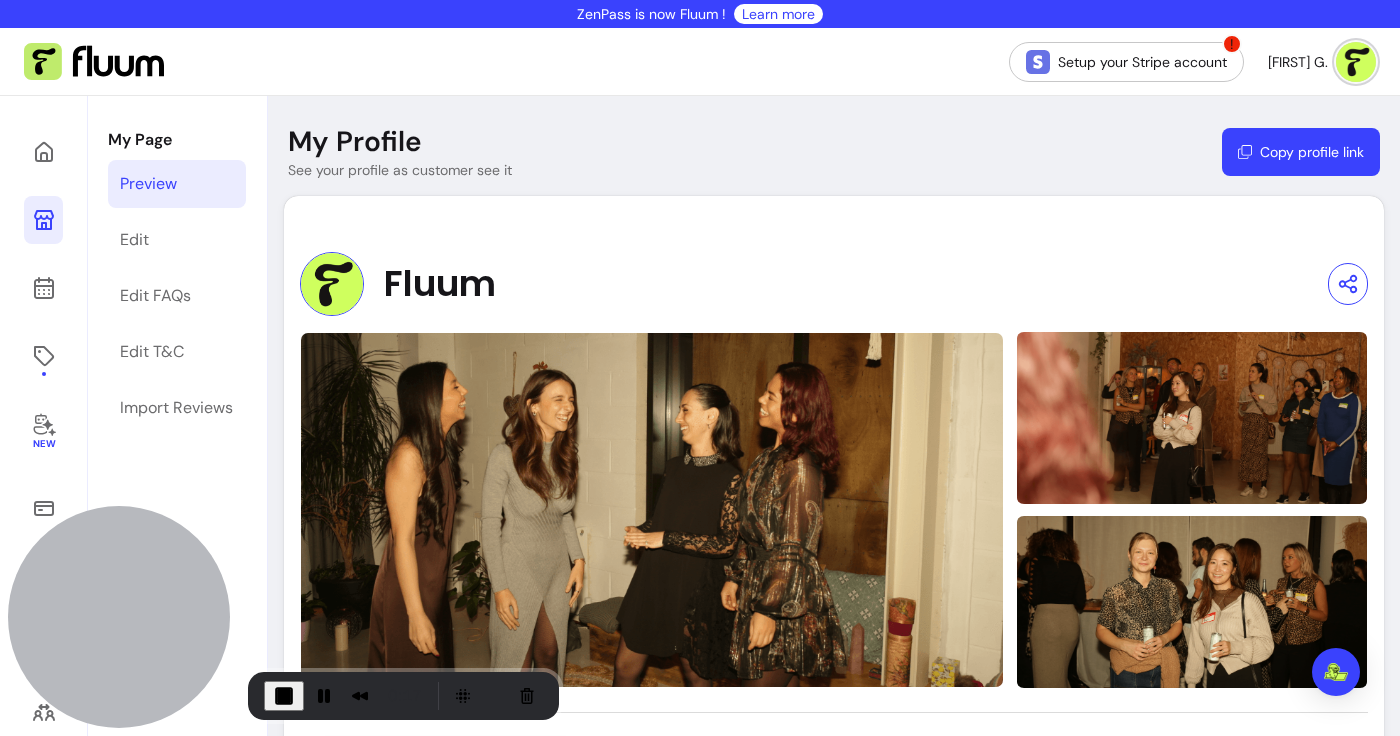 click on "Copy profile link" at bounding box center (1301, 152) 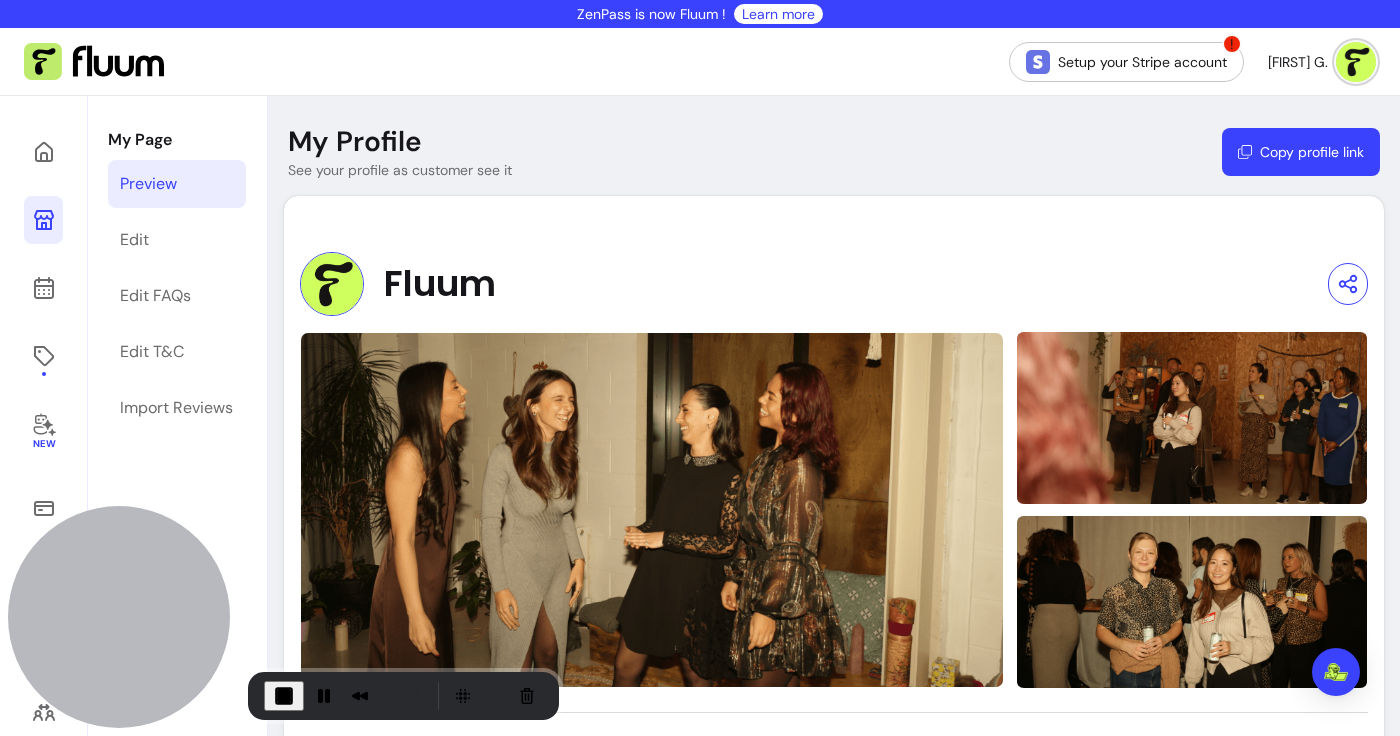 click on "Preview" at bounding box center [177, 184] 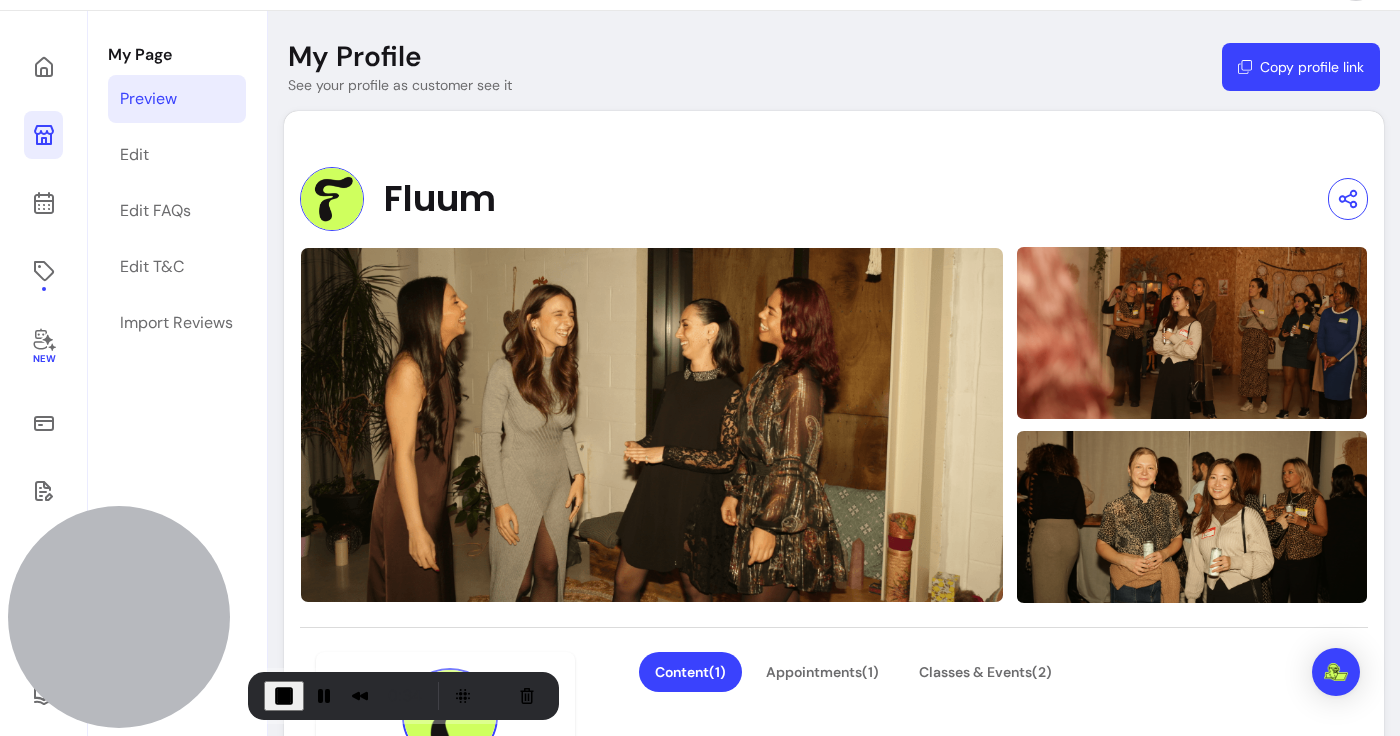 scroll, scrollTop: 225, scrollLeft: 0, axis: vertical 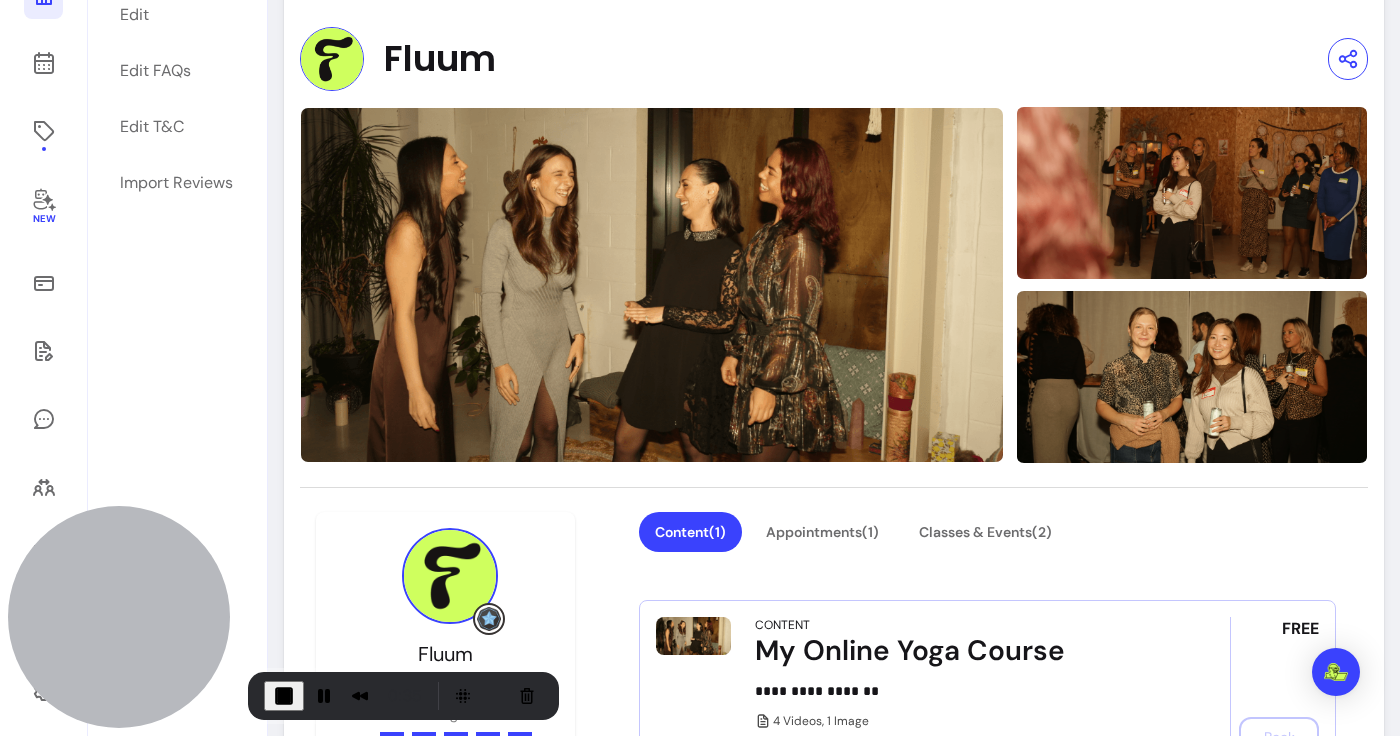 click on "Fluum" at bounding box center [440, 59] 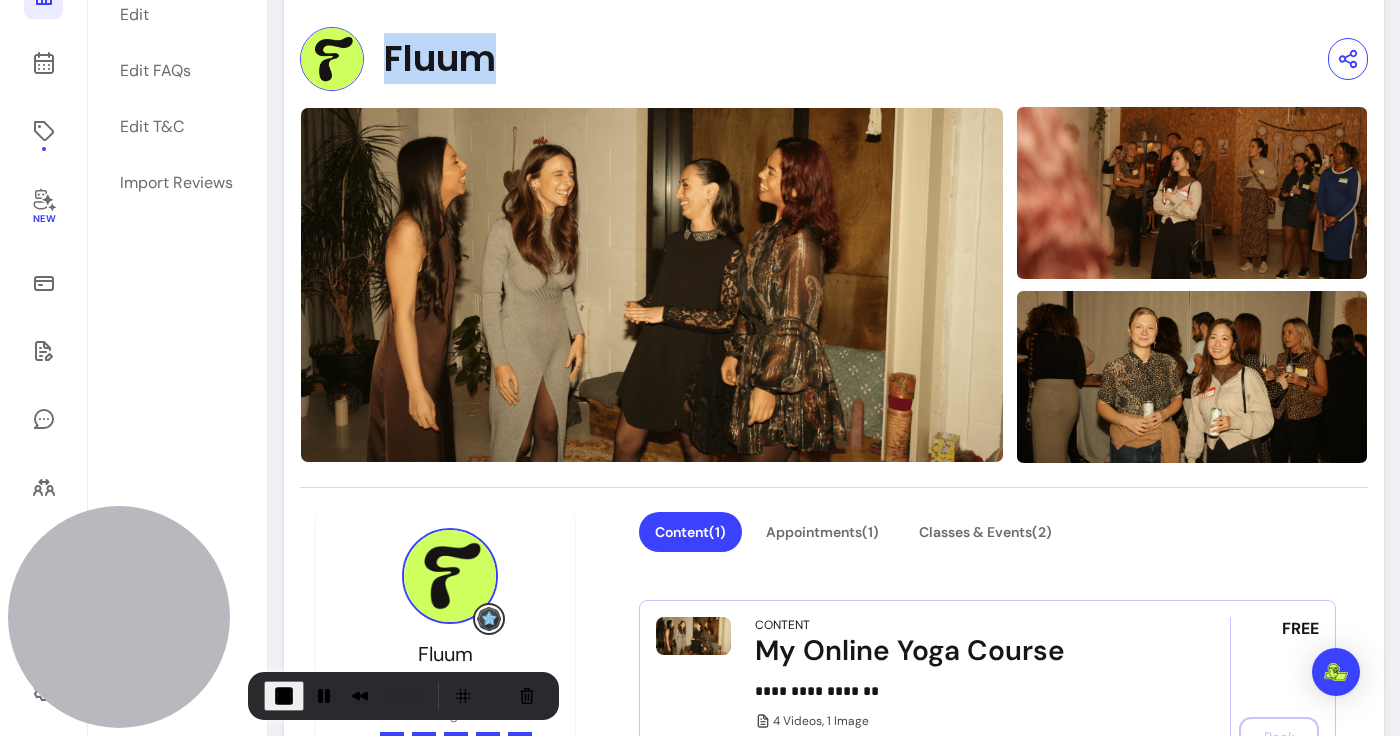 click on "Fluum" at bounding box center [440, 59] 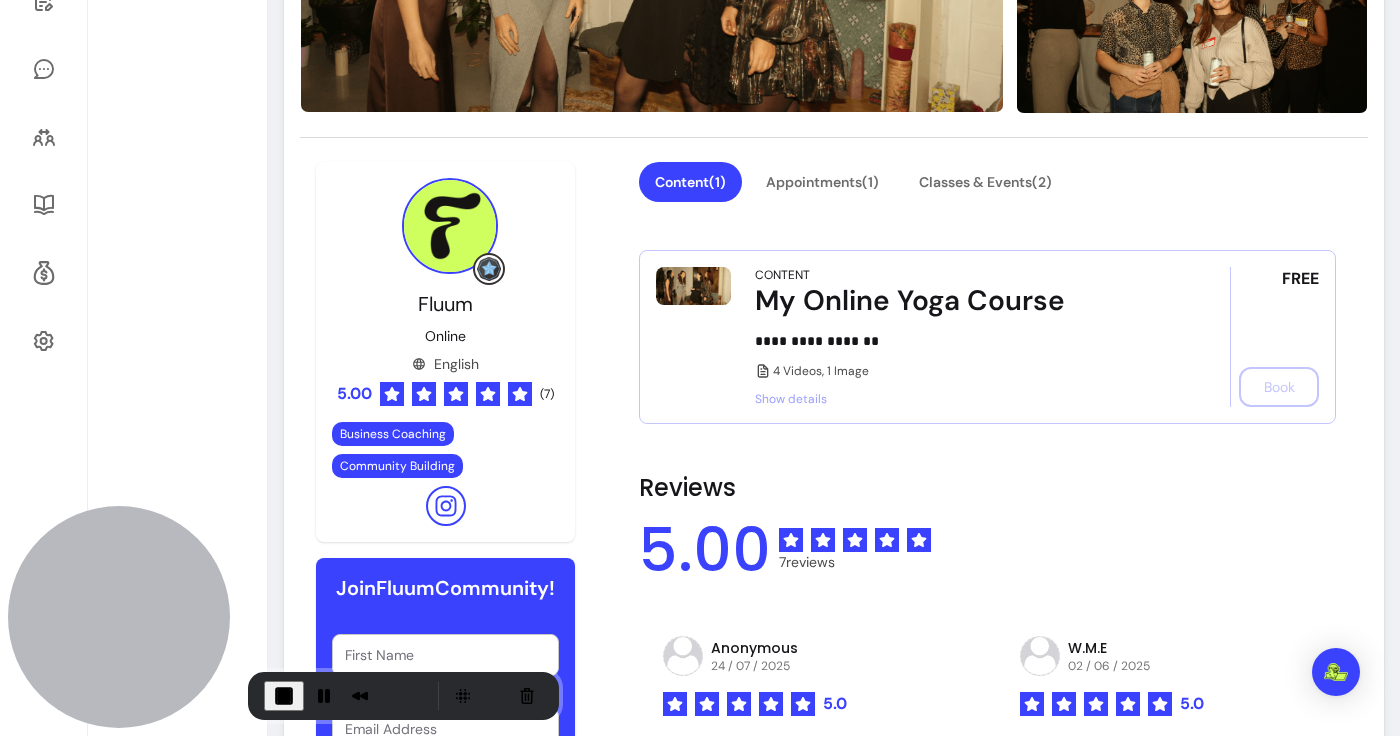 scroll, scrollTop: 576, scrollLeft: 0, axis: vertical 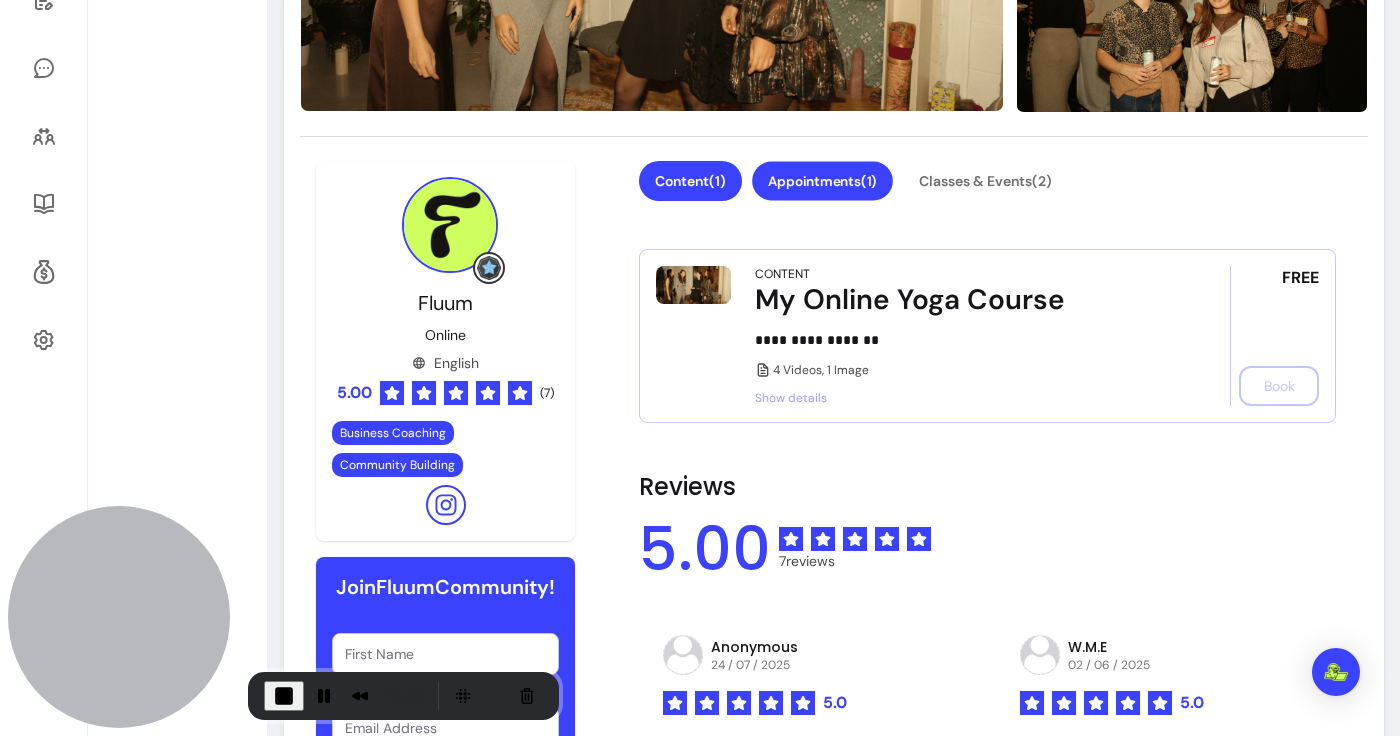 click on "Appointments  ( 1 )" at bounding box center [822, 181] 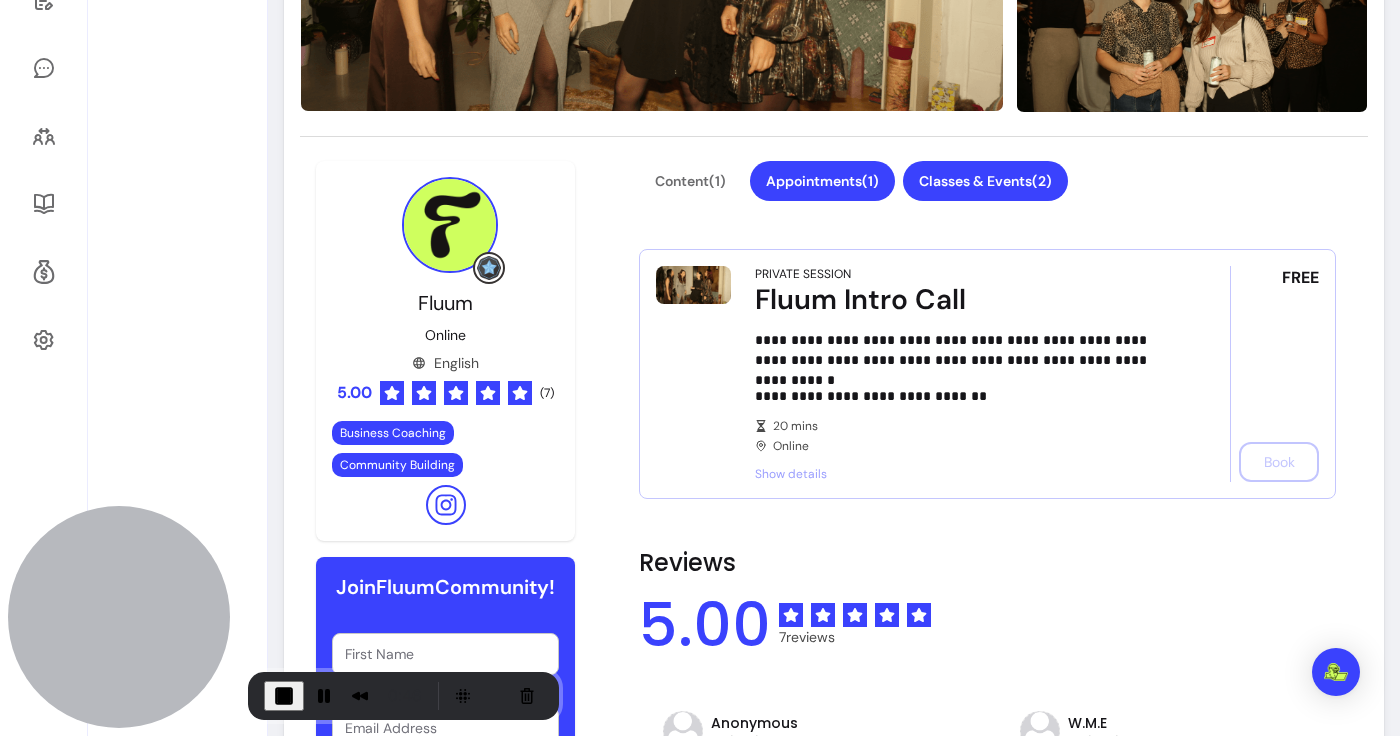 click on "Classes & Events  ( 2 )" at bounding box center (985, 181) 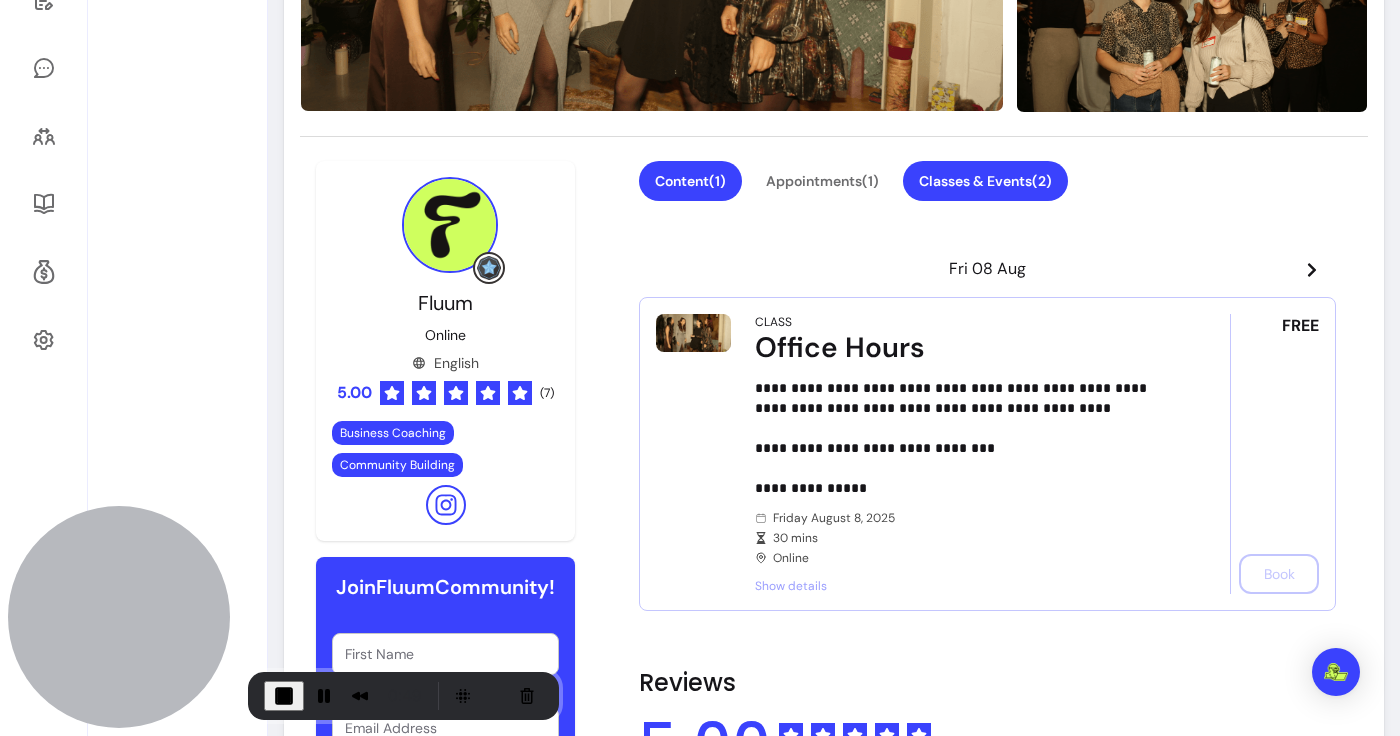 click on "Content  ( 1 )" at bounding box center [690, 181] 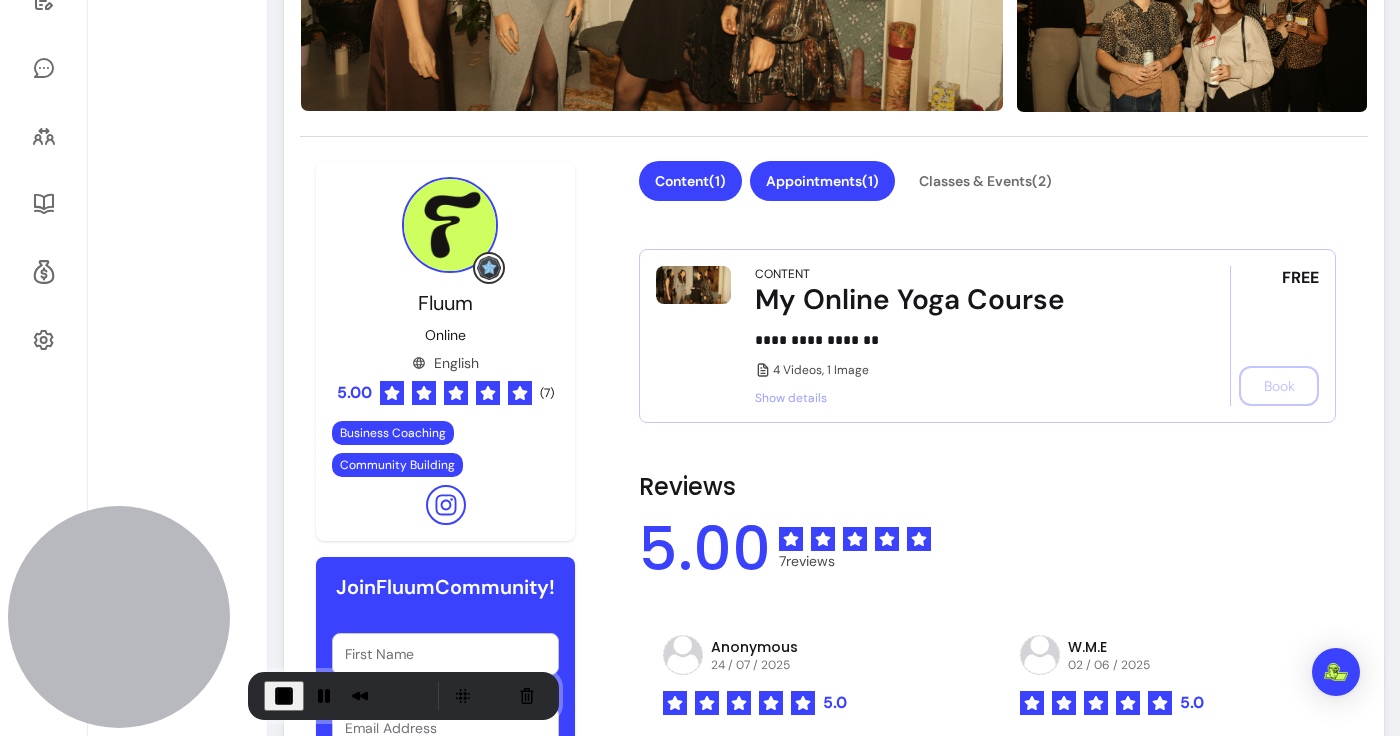 click on "Appointments  ( 1 )" at bounding box center [822, 181] 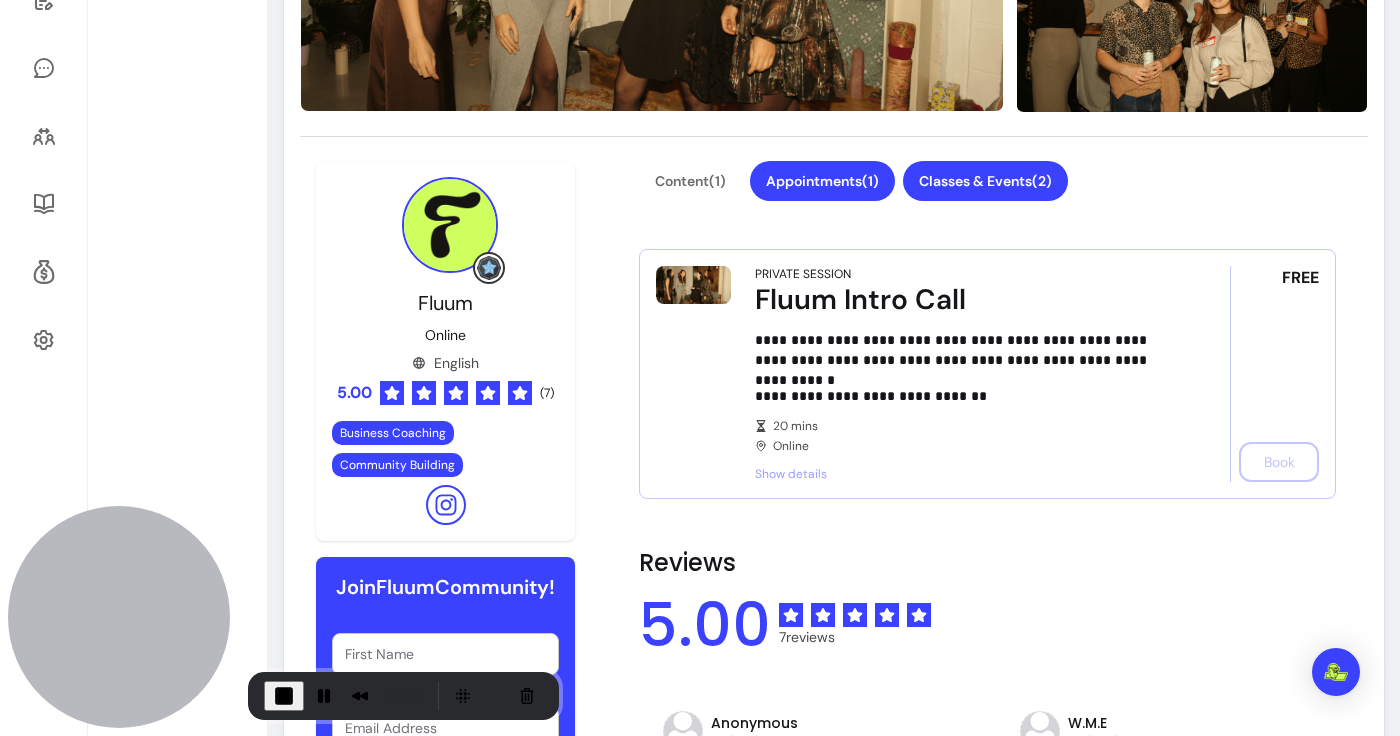 click on "Classes & Events  ( 2 )" at bounding box center (985, 181) 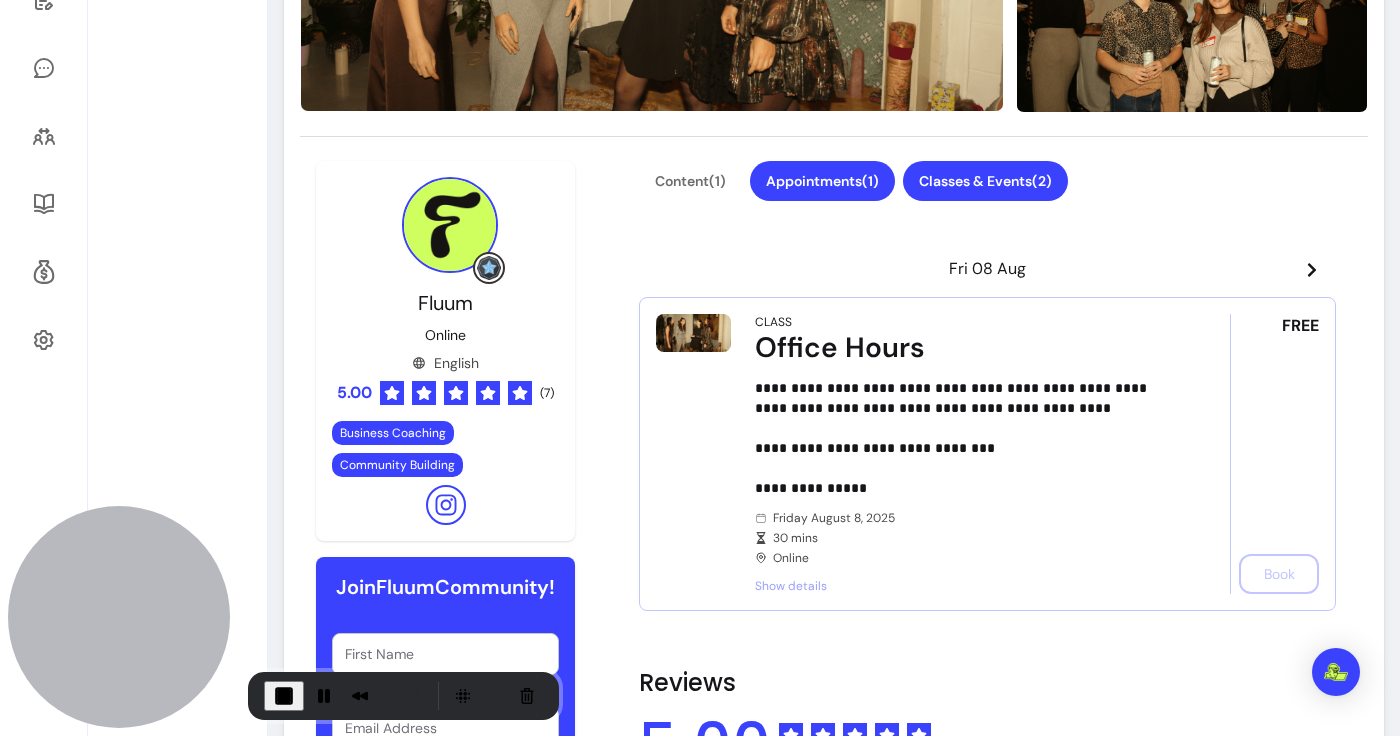 click on "Appointments  ( 1 )" at bounding box center (822, 181) 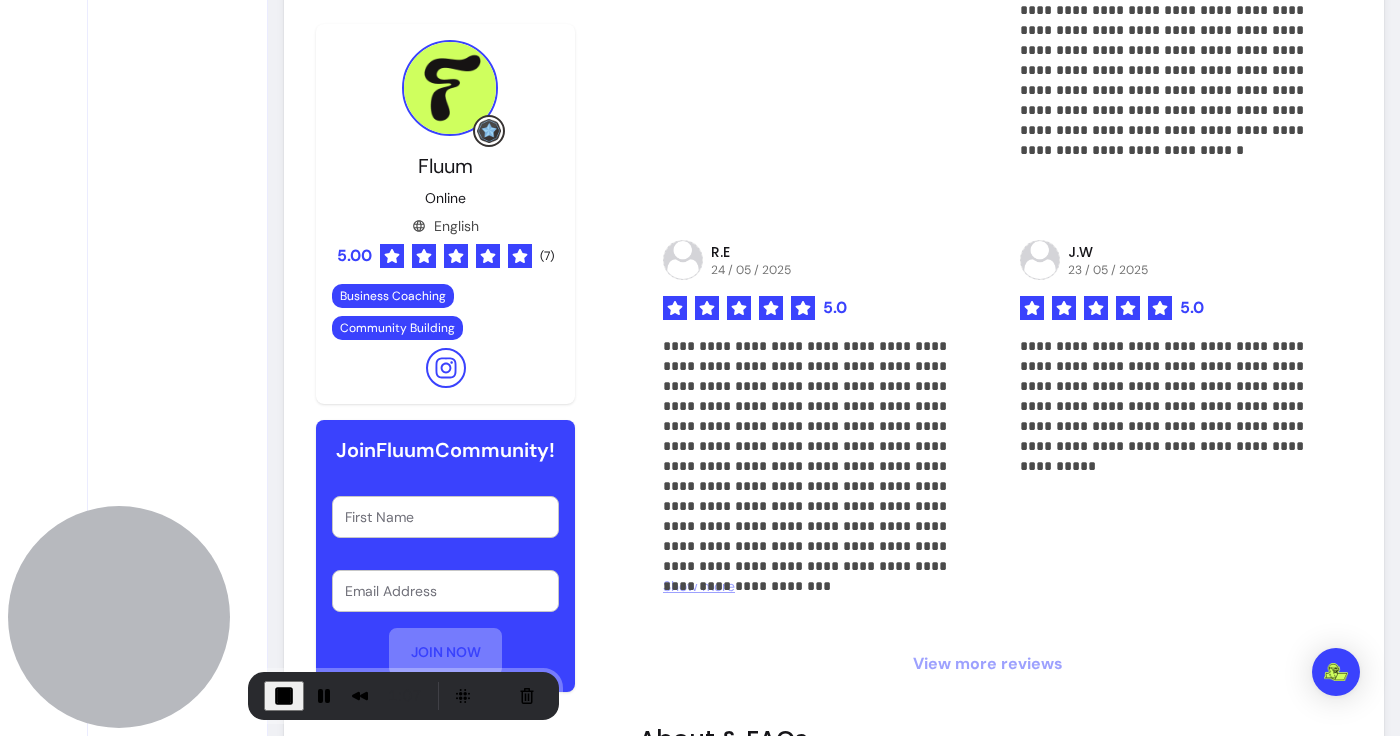 scroll, scrollTop: 1569, scrollLeft: 0, axis: vertical 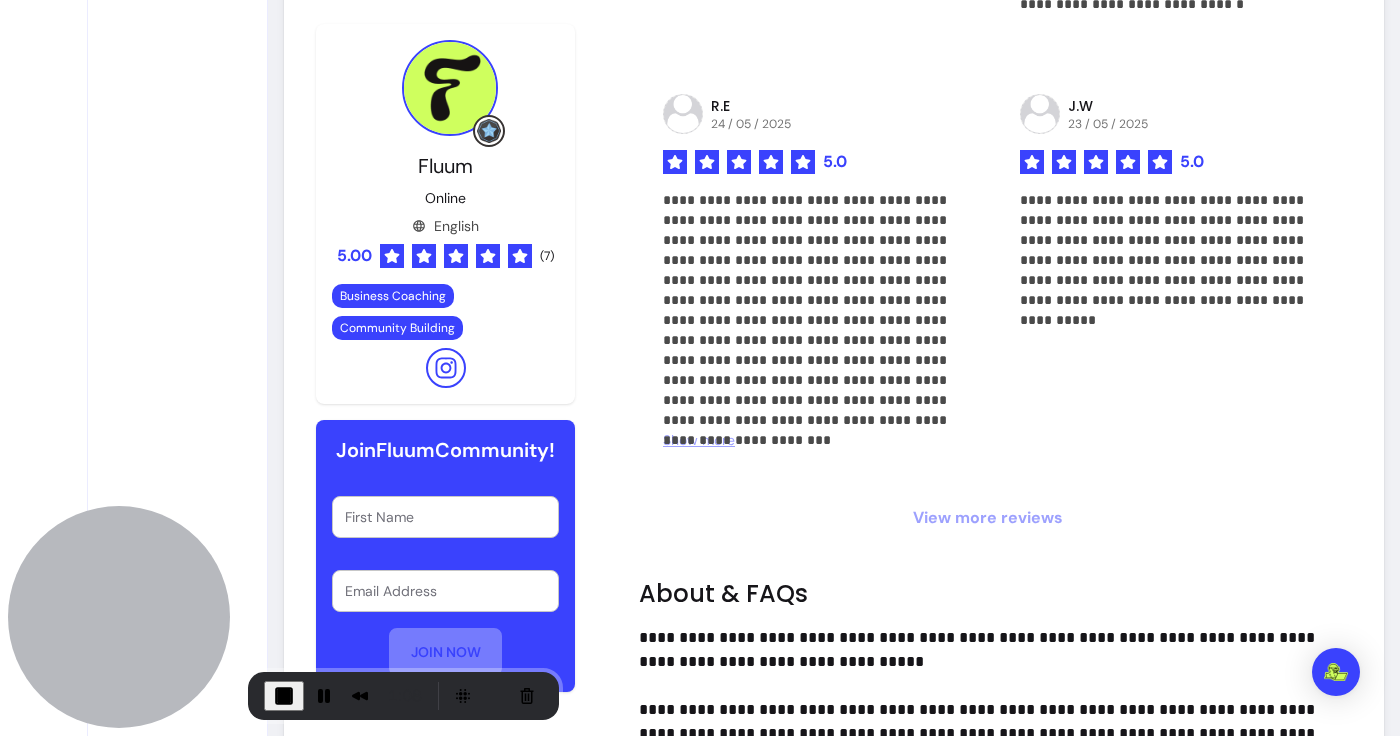 click on "Join  Fluum  Community! First Name   Email Address   JOIN NOW" at bounding box center [445, 556] 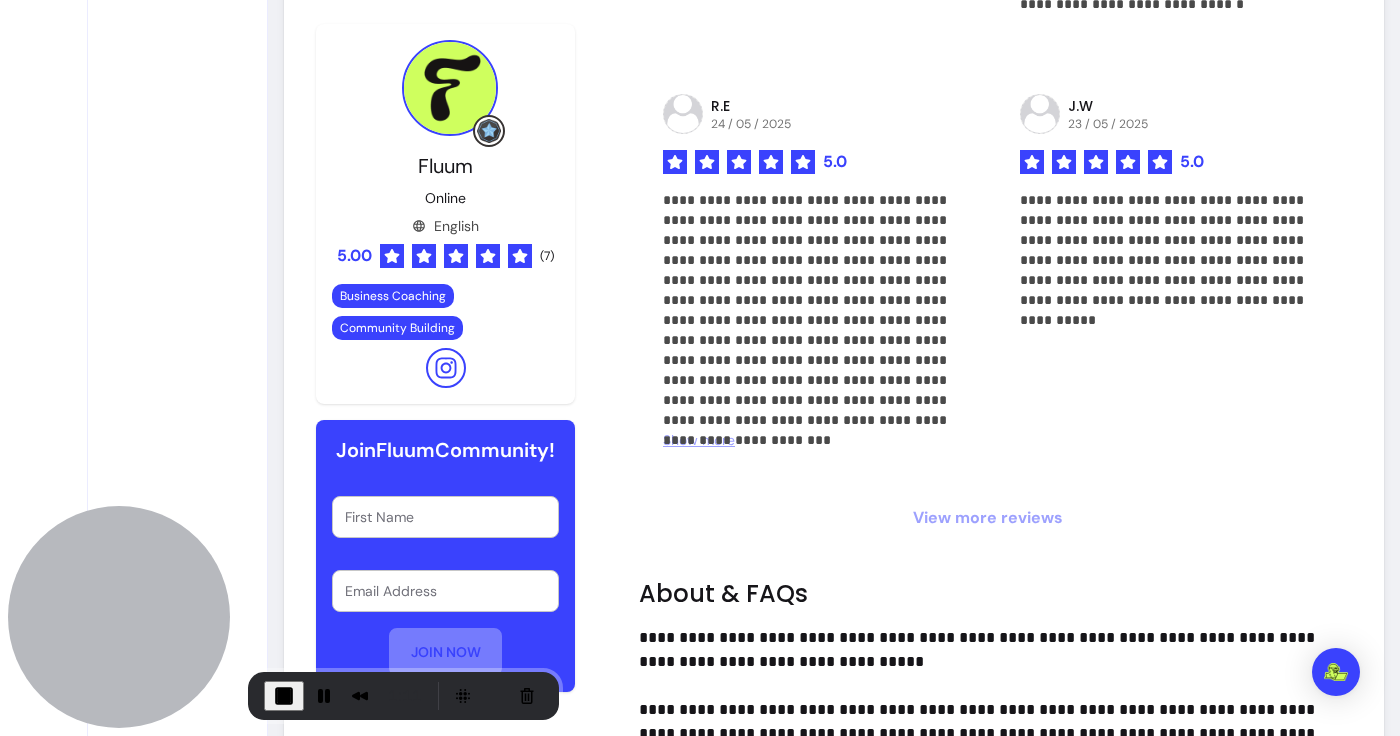 drag, startPoint x: 401, startPoint y: 450, endPoint x: 519, endPoint y: 487, distance: 123.66487 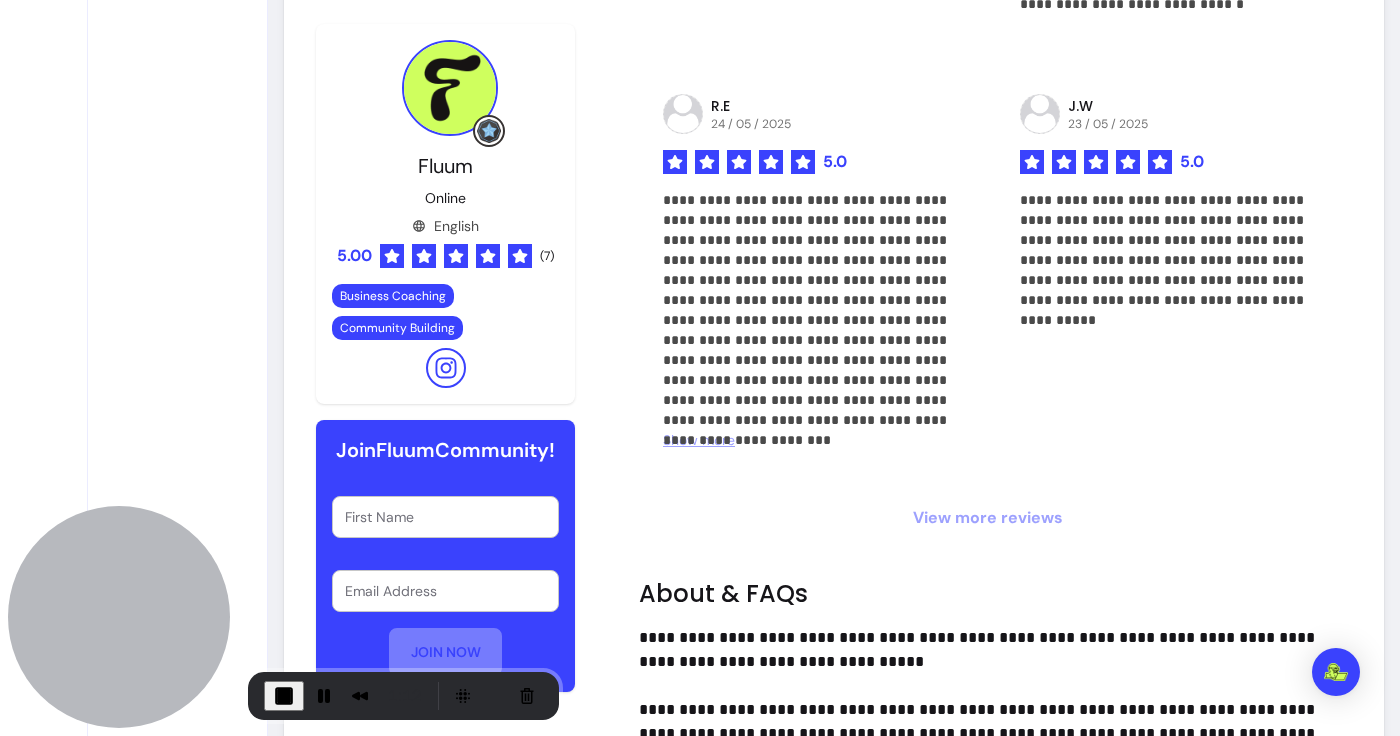 click on "Join  Fluum  Community!" at bounding box center (445, 450) 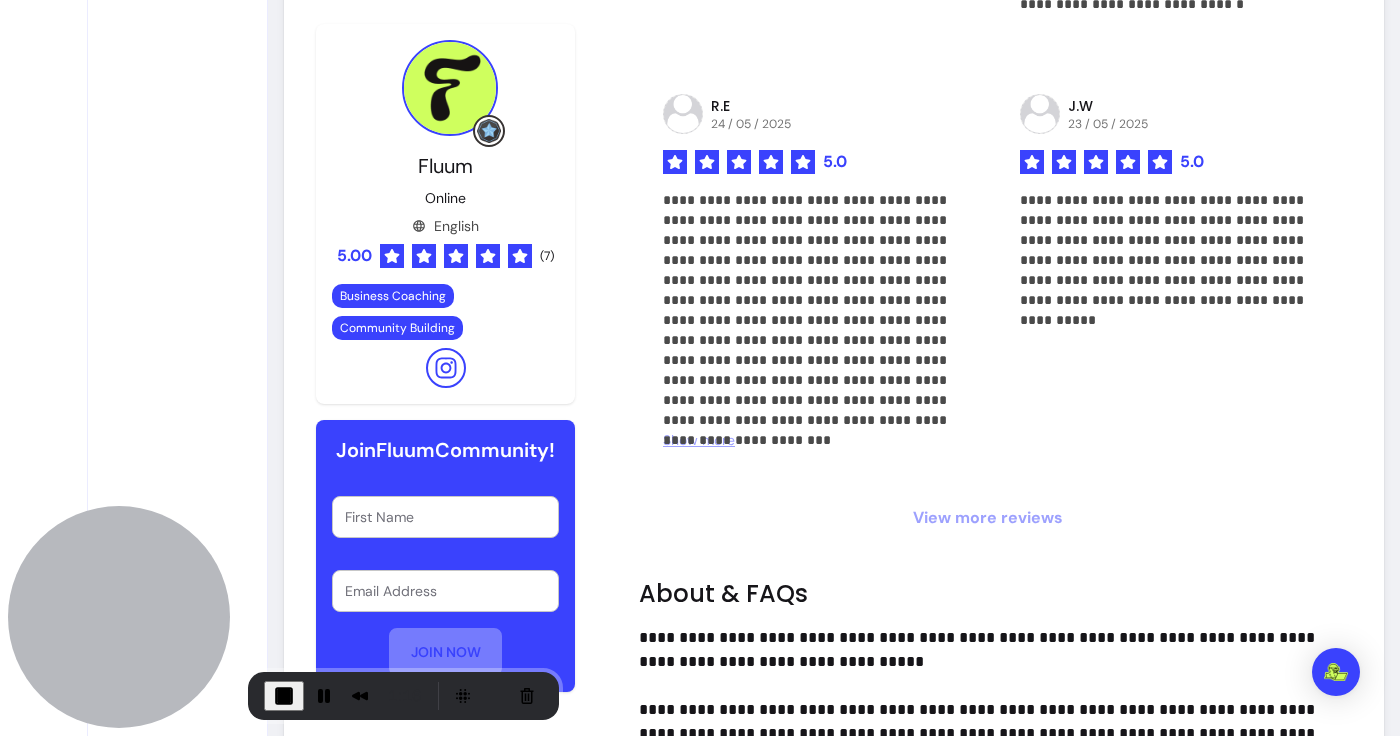click at bounding box center (445, 517) 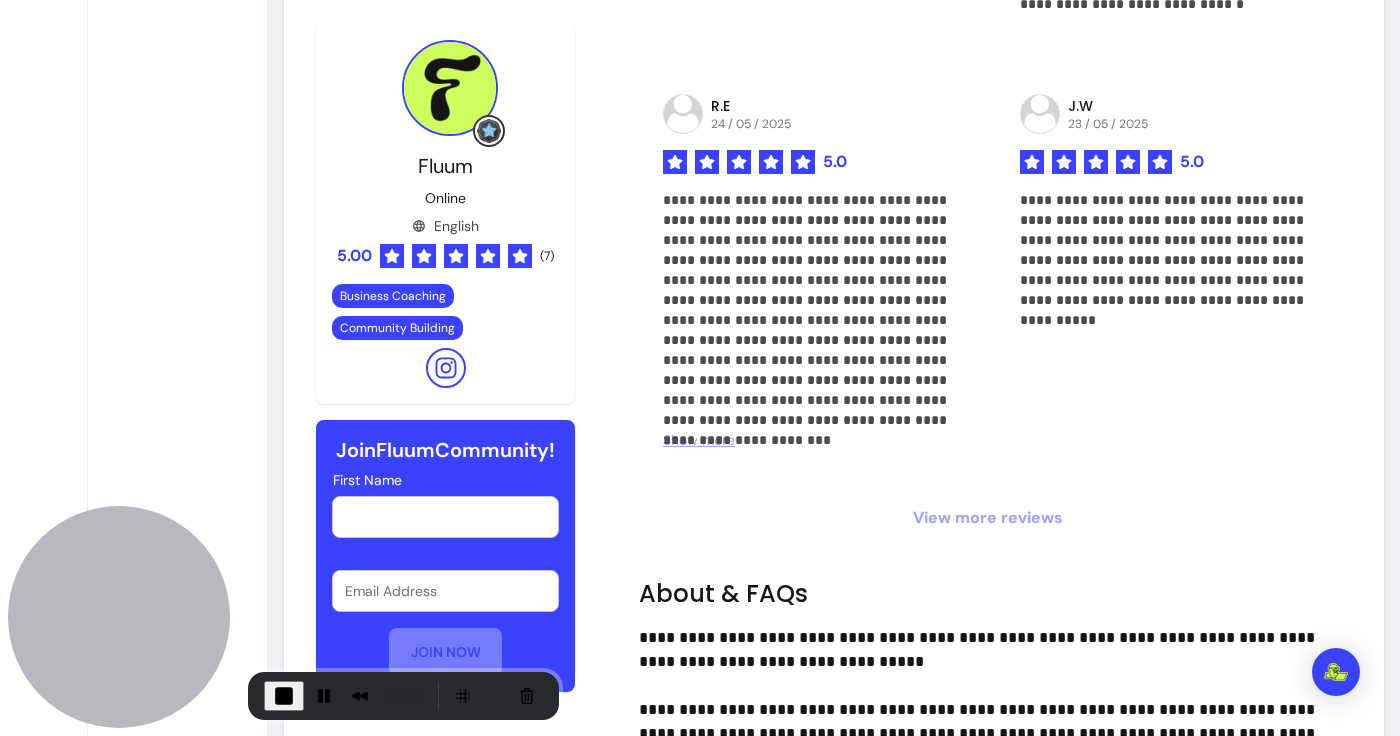 click on "Email Address" at bounding box center (445, 591) 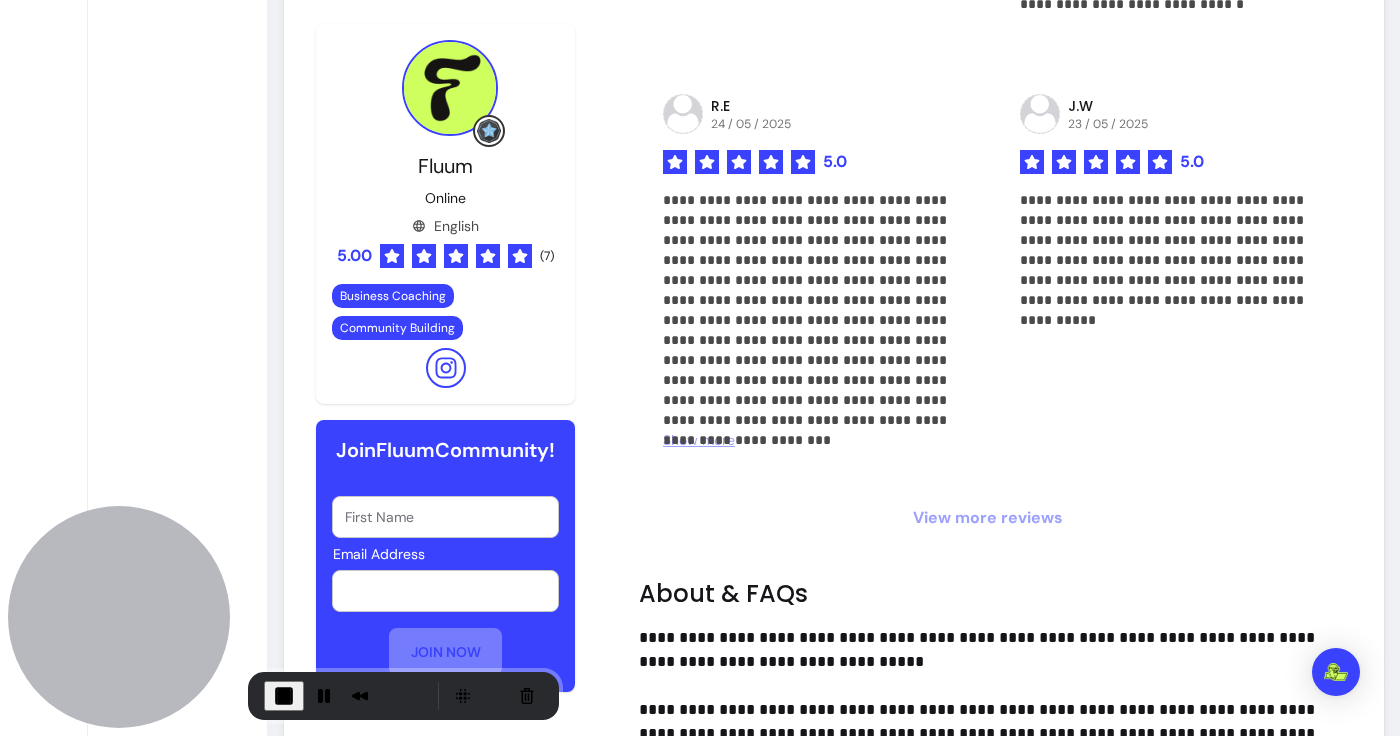 click on "**********" at bounding box center (979, 746) 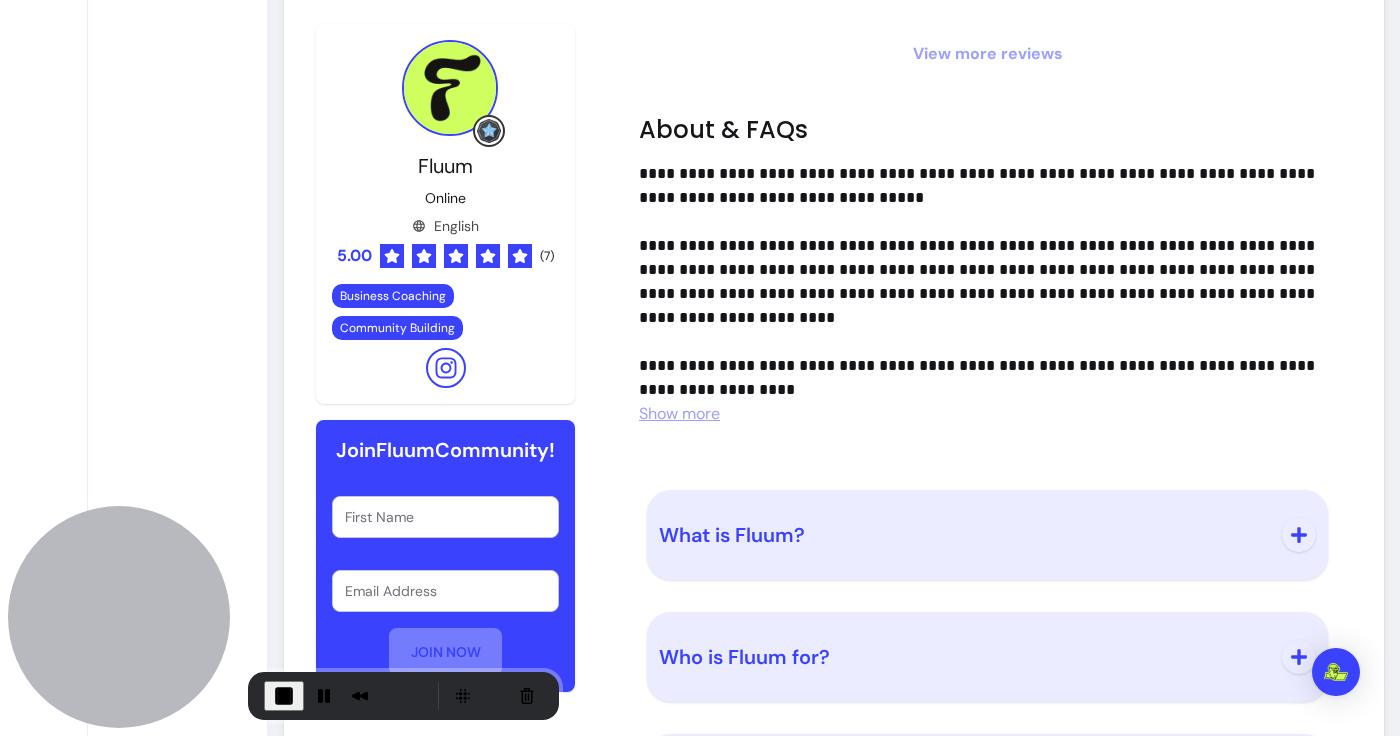 scroll, scrollTop: 2035, scrollLeft: 0, axis: vertical 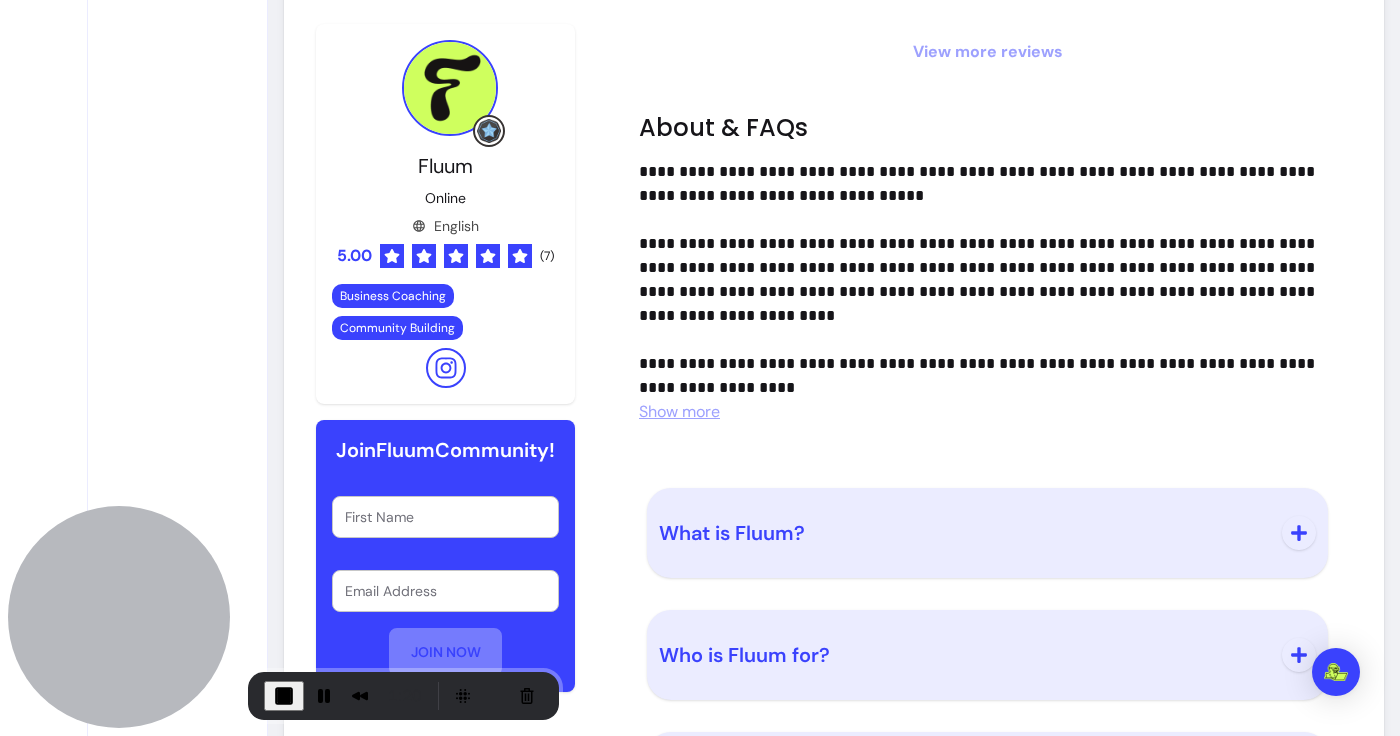 click on "Show more" at bounding box center [679, 411] 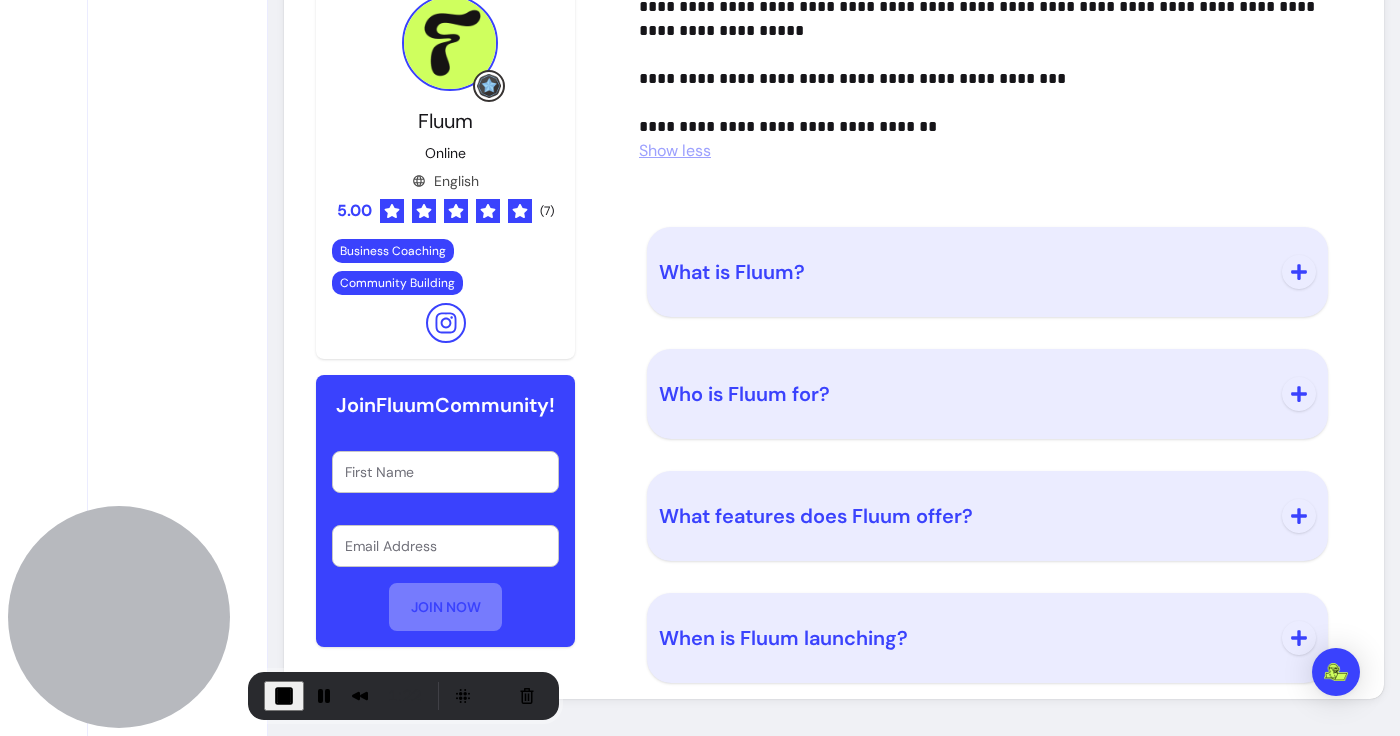 scroll, scrollTop: 2447, scrollLeft: 0, axis: vertical 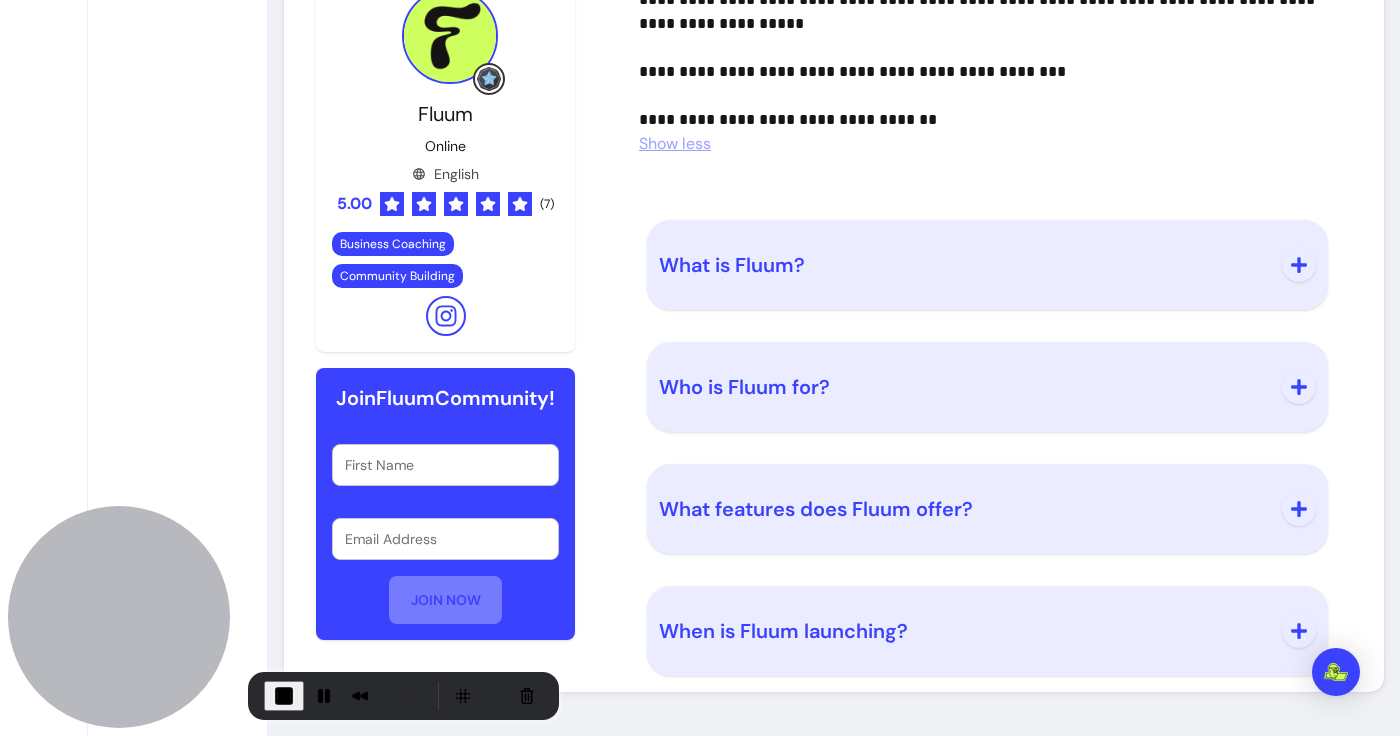 click on "What is Fluum?" at bounding box center [964, 265] 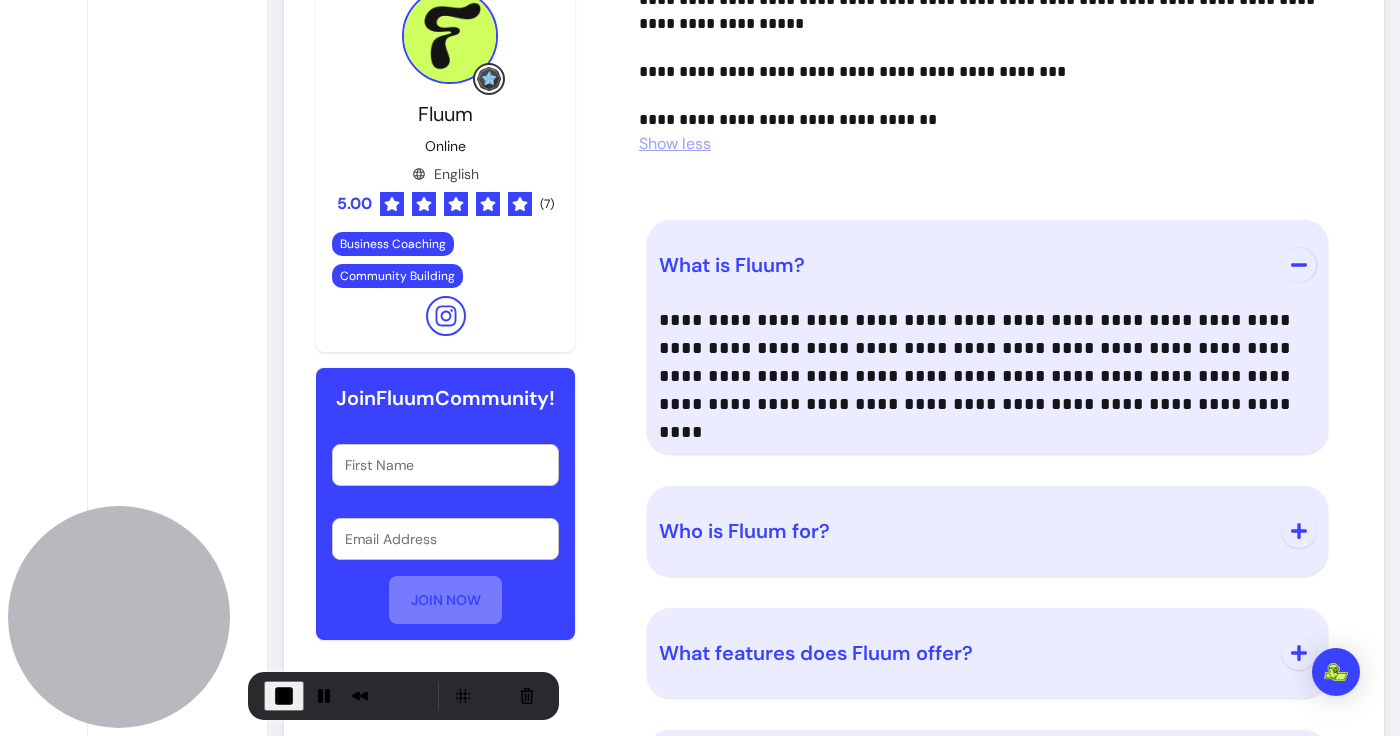 click on "What is Fluum?" at bounding box center [964, 265] 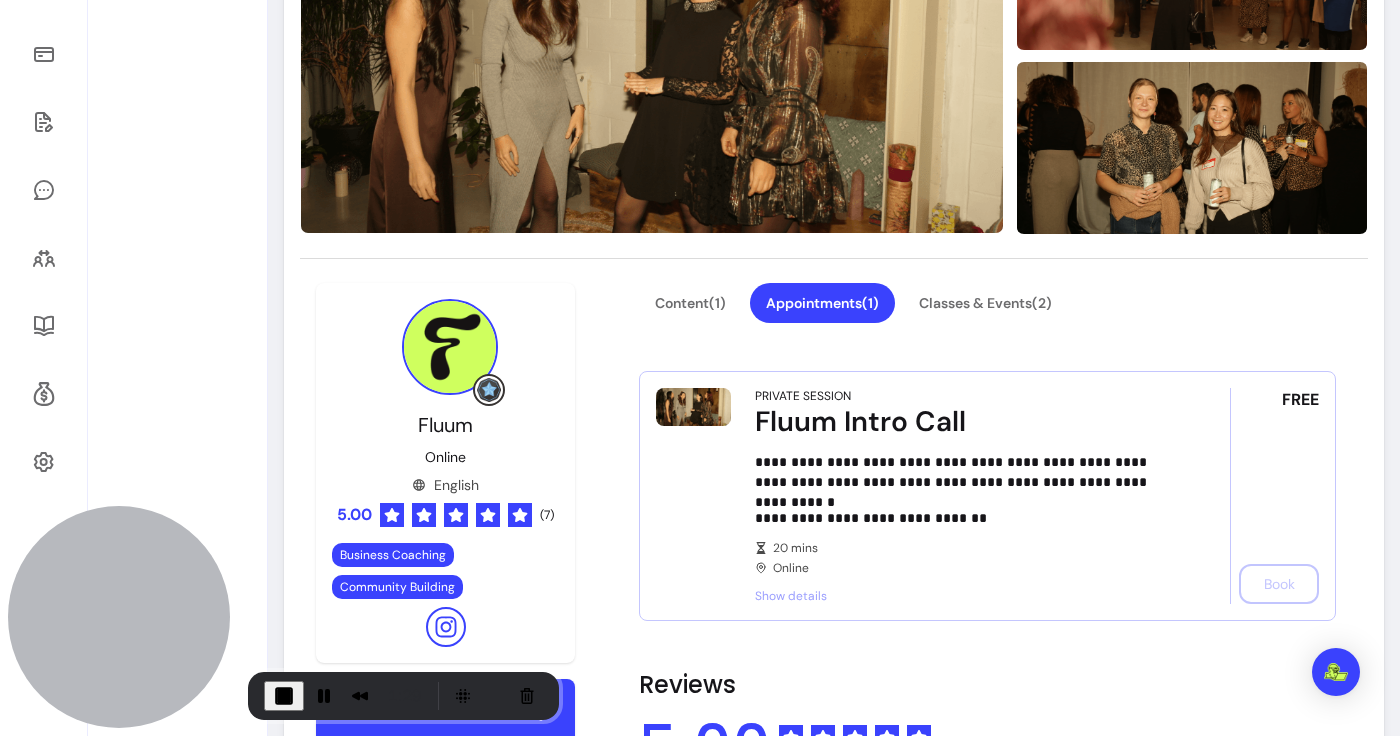 scroll, scrollTop: 0, scrollLeft: 0, axis: both 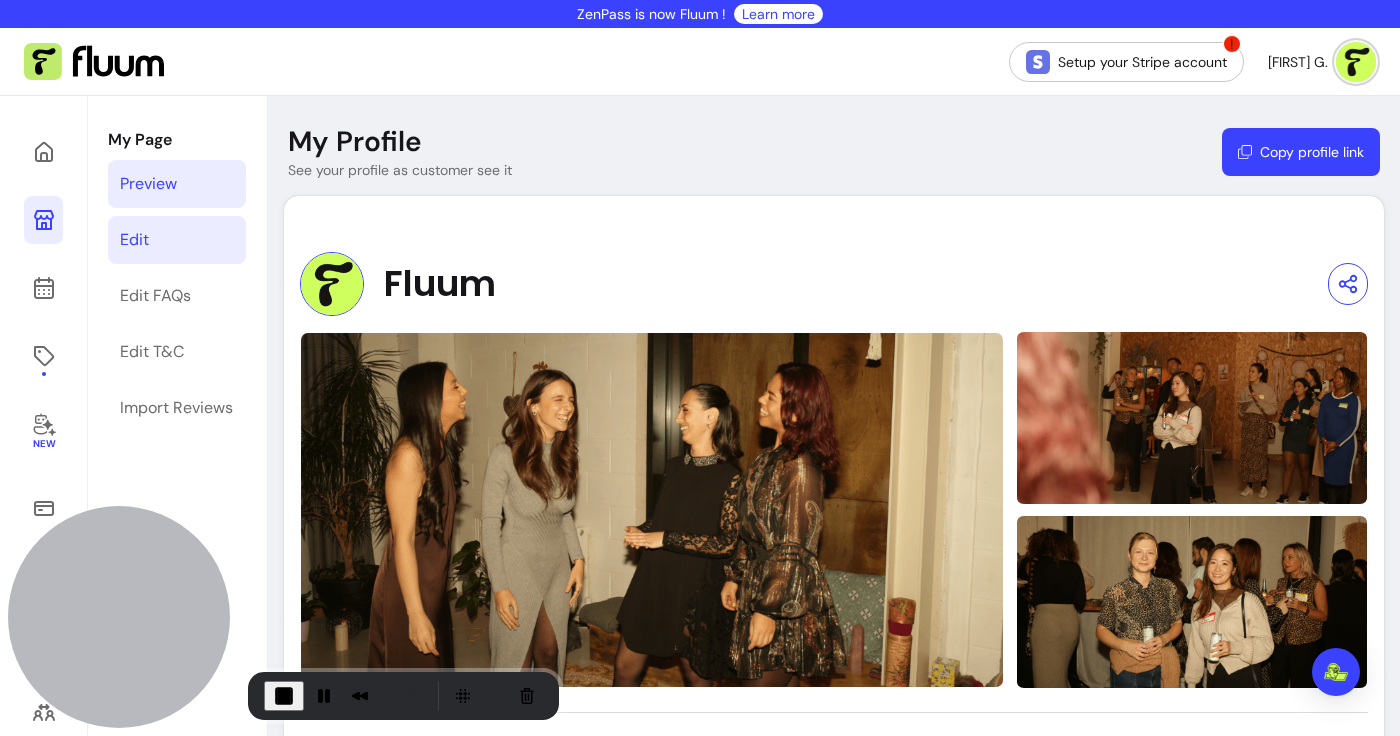 click on "Edit" at bounding box center (177, 240) 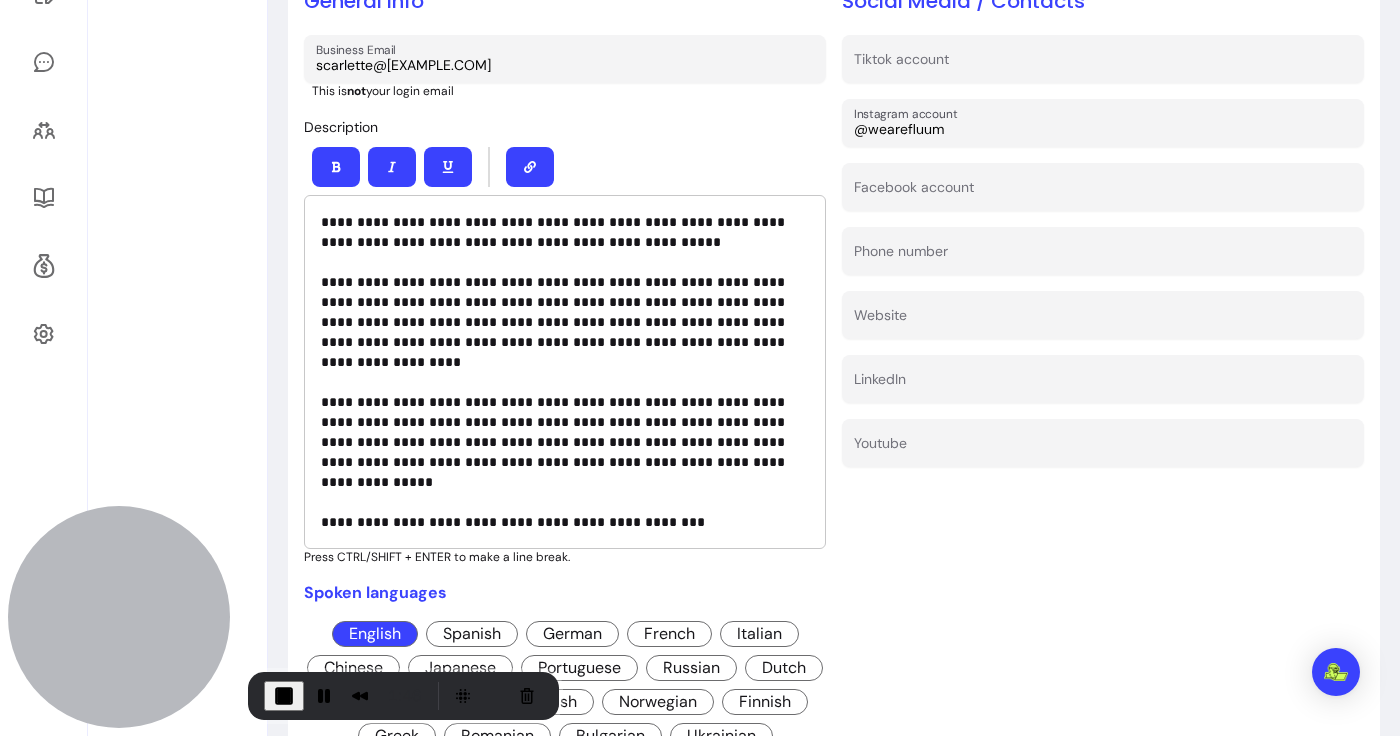 scroll, scrollTop: 553, scrollLeft: 0, axis: vertical 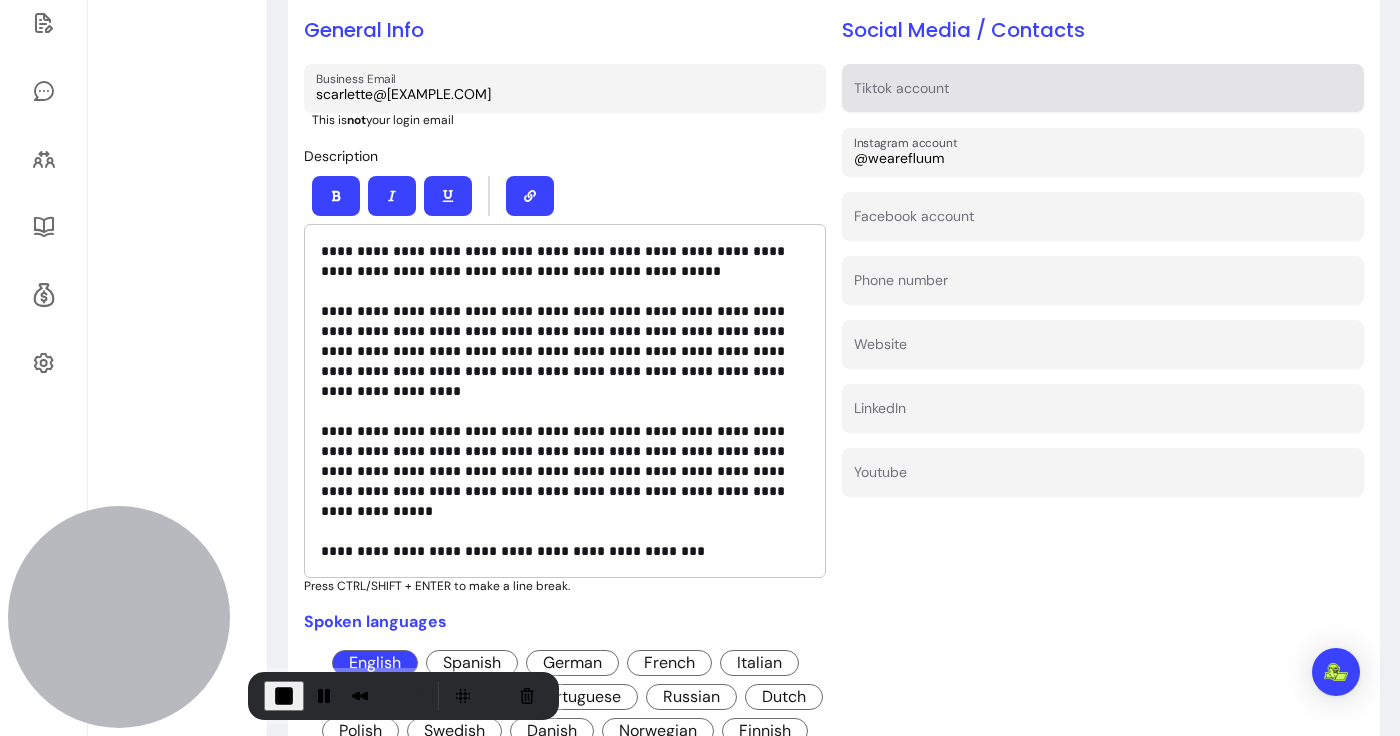 click on "Tiktok account" at bounding box center (1103, 94) 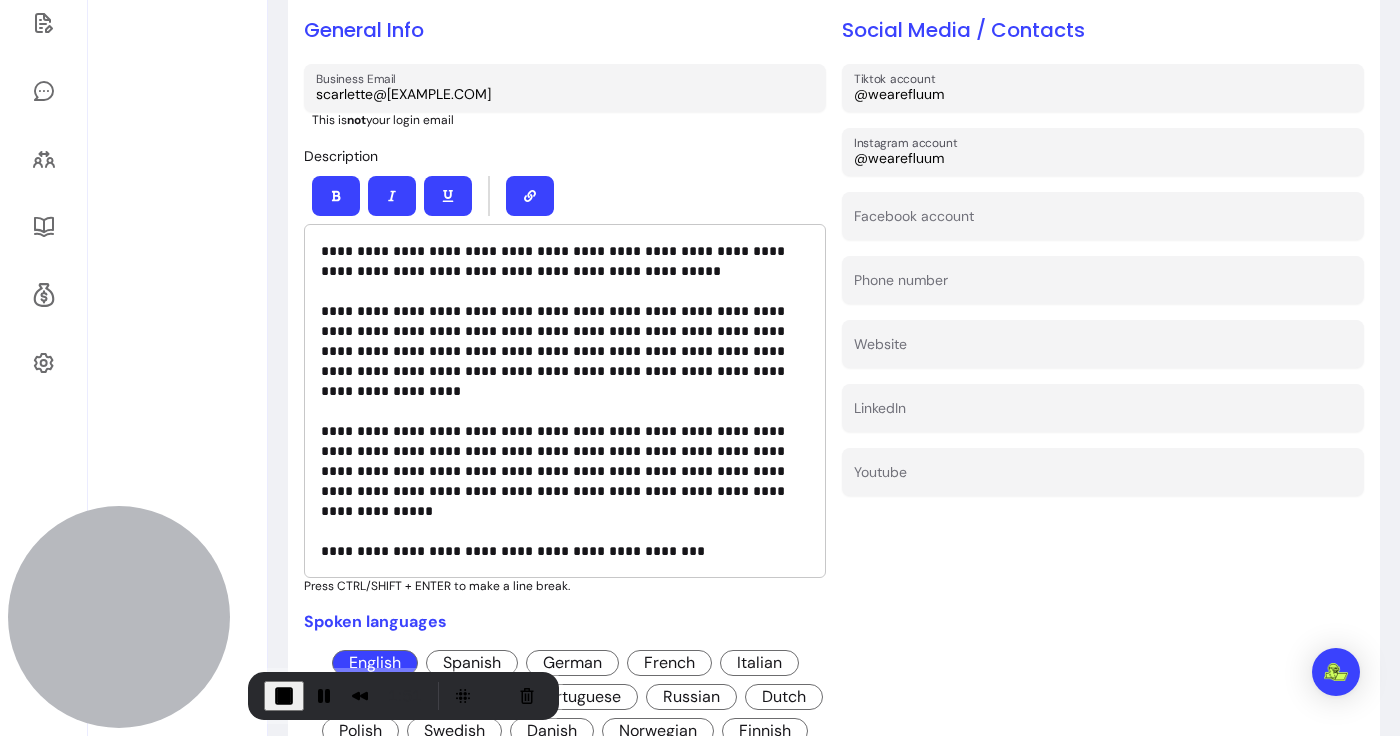 type on "@wearefluum" 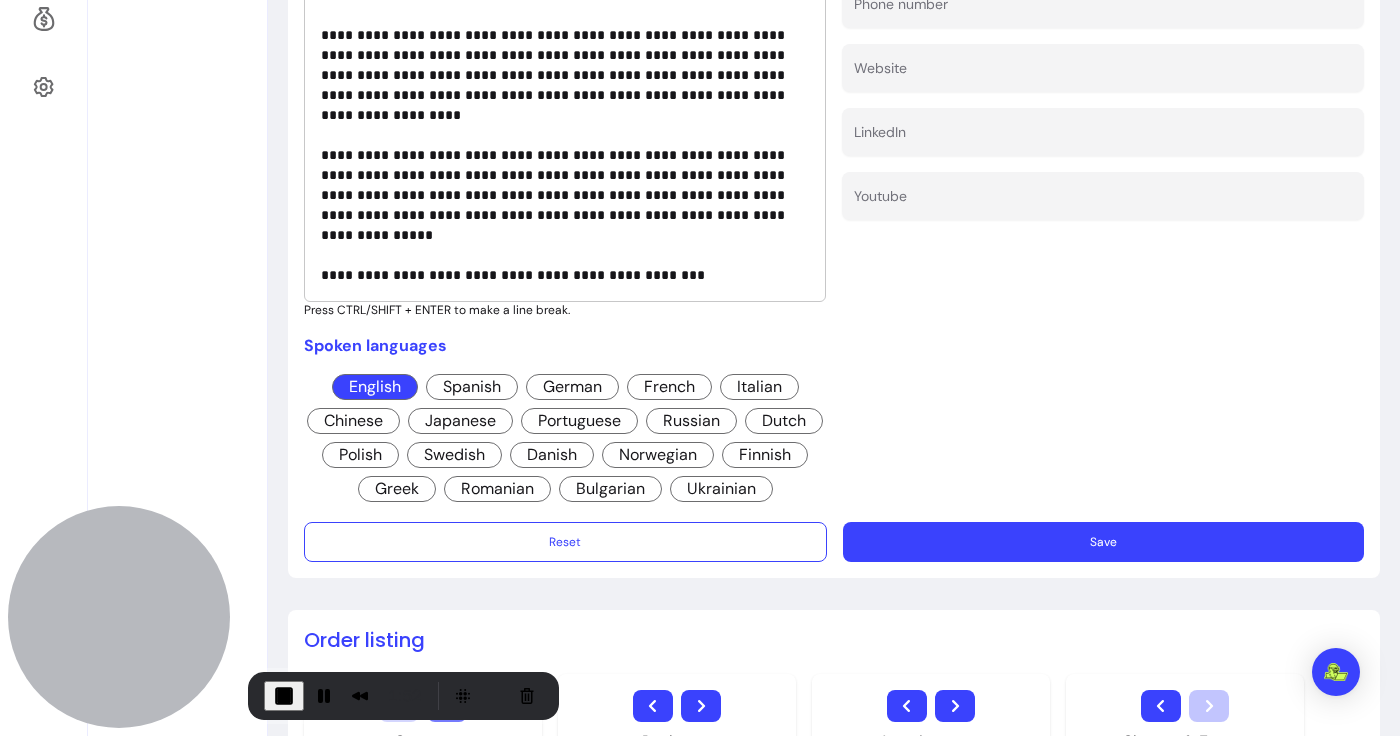 scroll, scrollTop: 843, scrollLeft: 0, axis: vertical 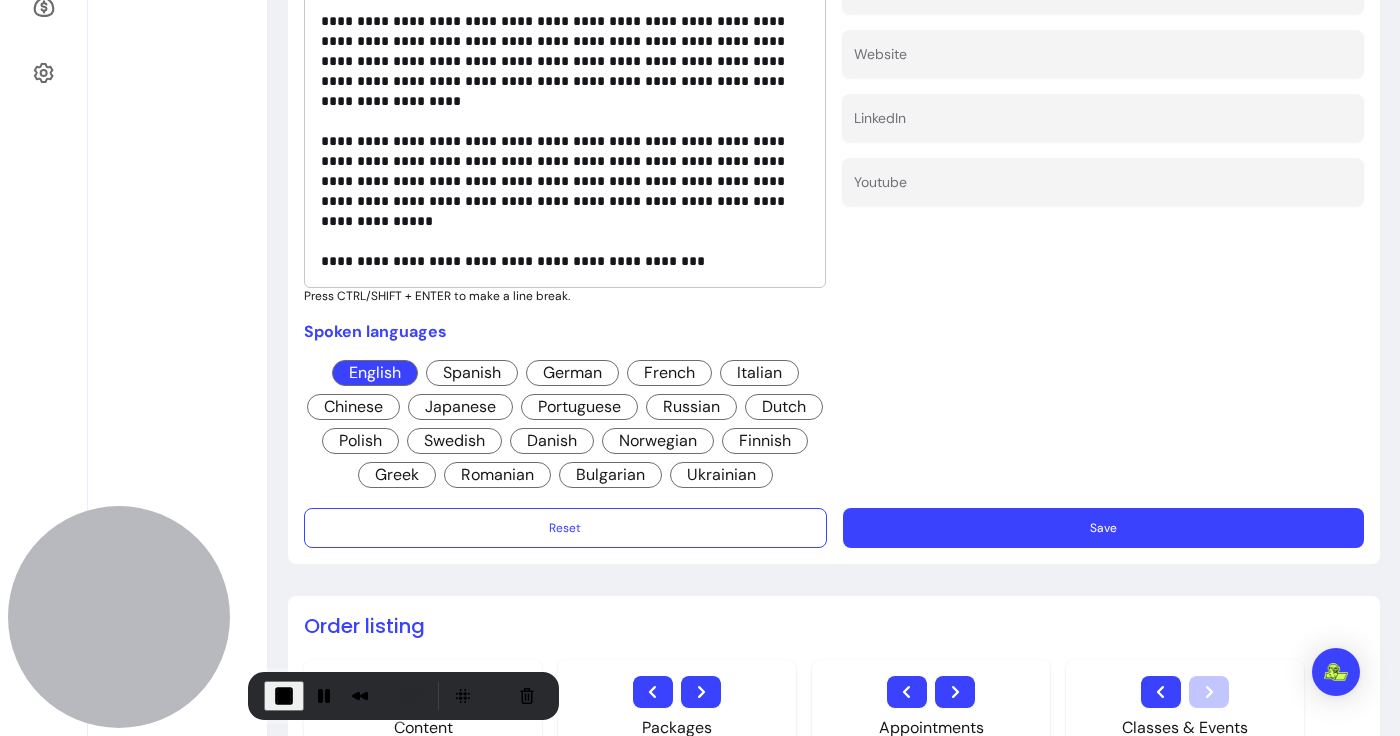 click on "Save" at bounding box center (1103, 528) 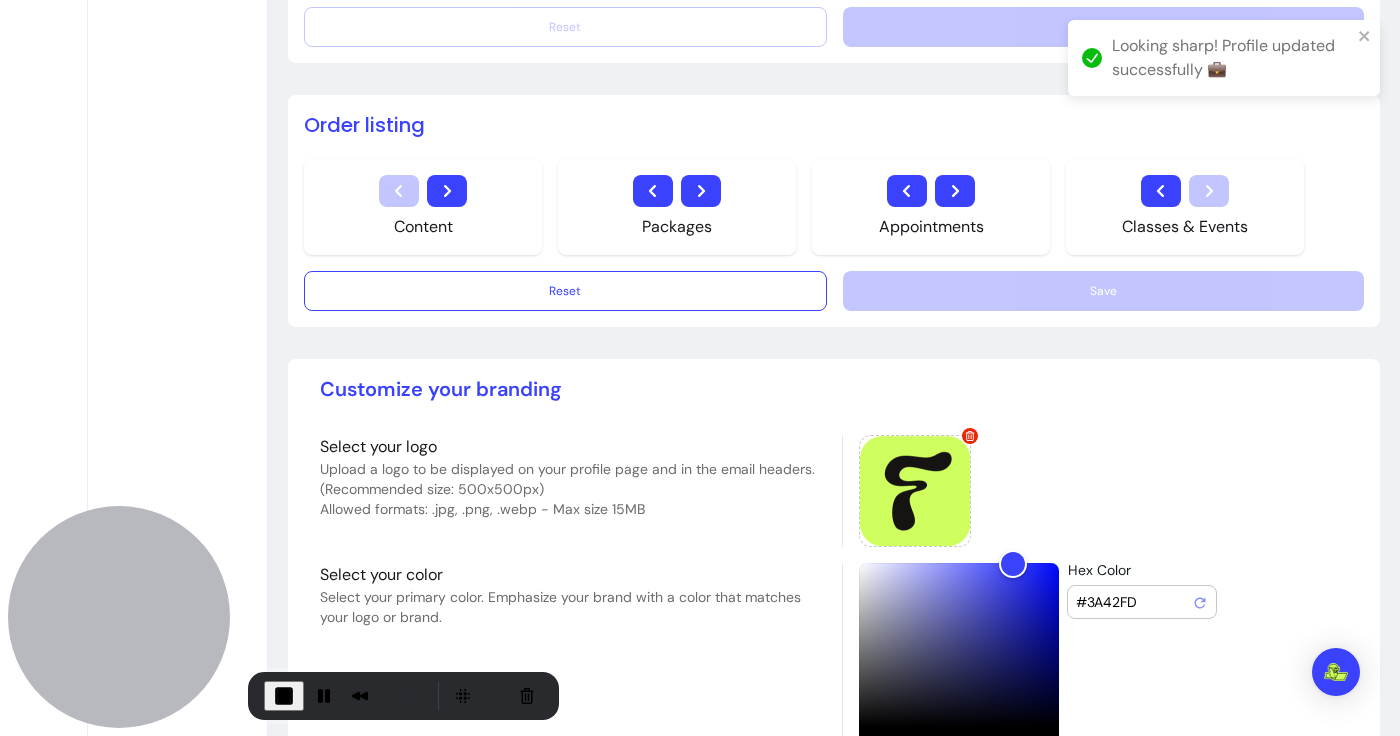 scroll, scrollTop: 1347, scrollLeft: 0, axis: vertical 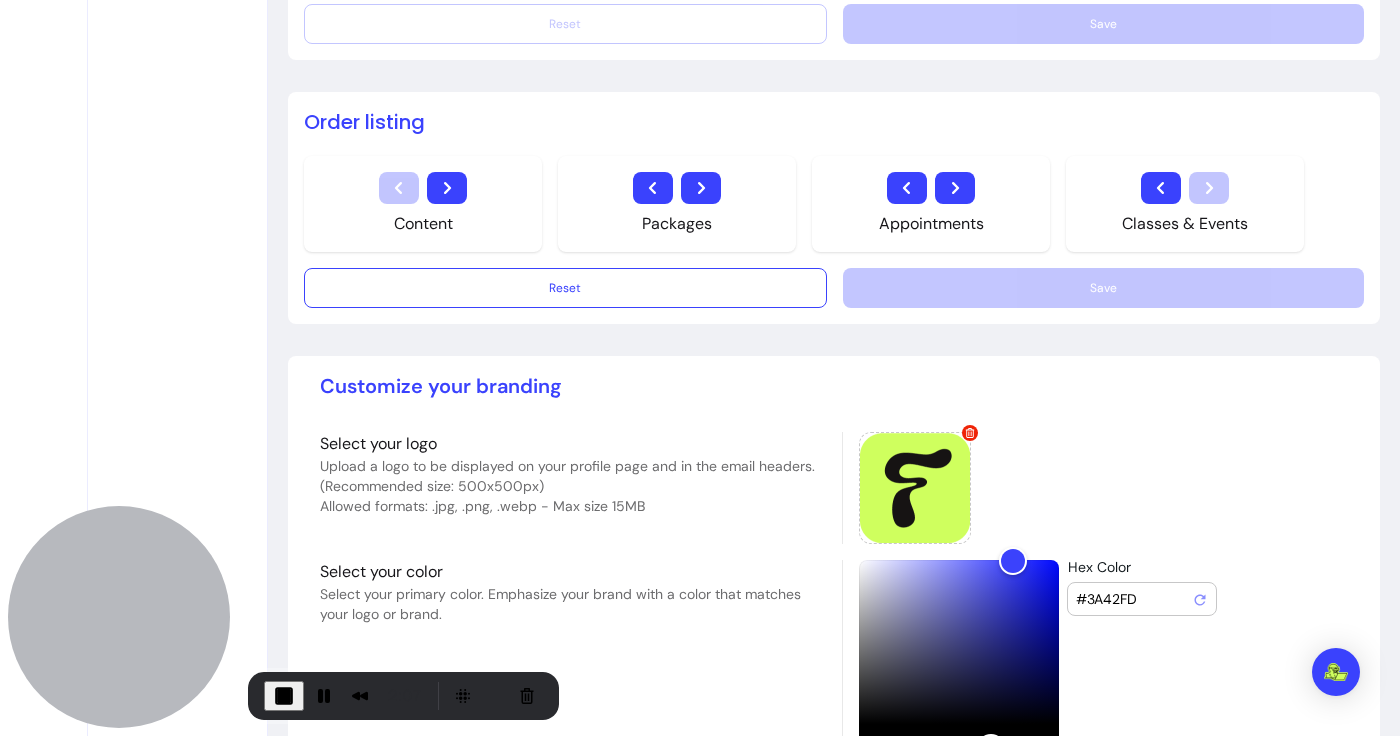 click 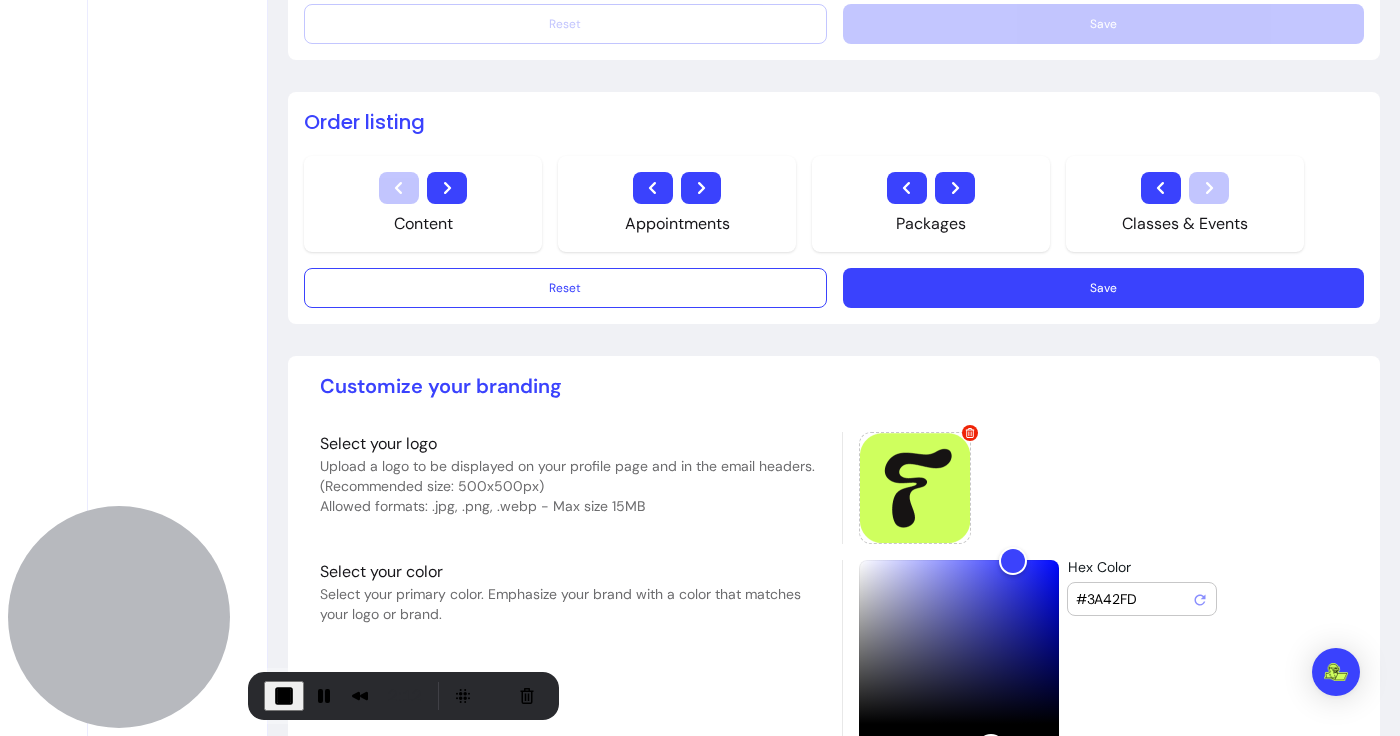 click on "Save" at bounding box center (1103, 288) 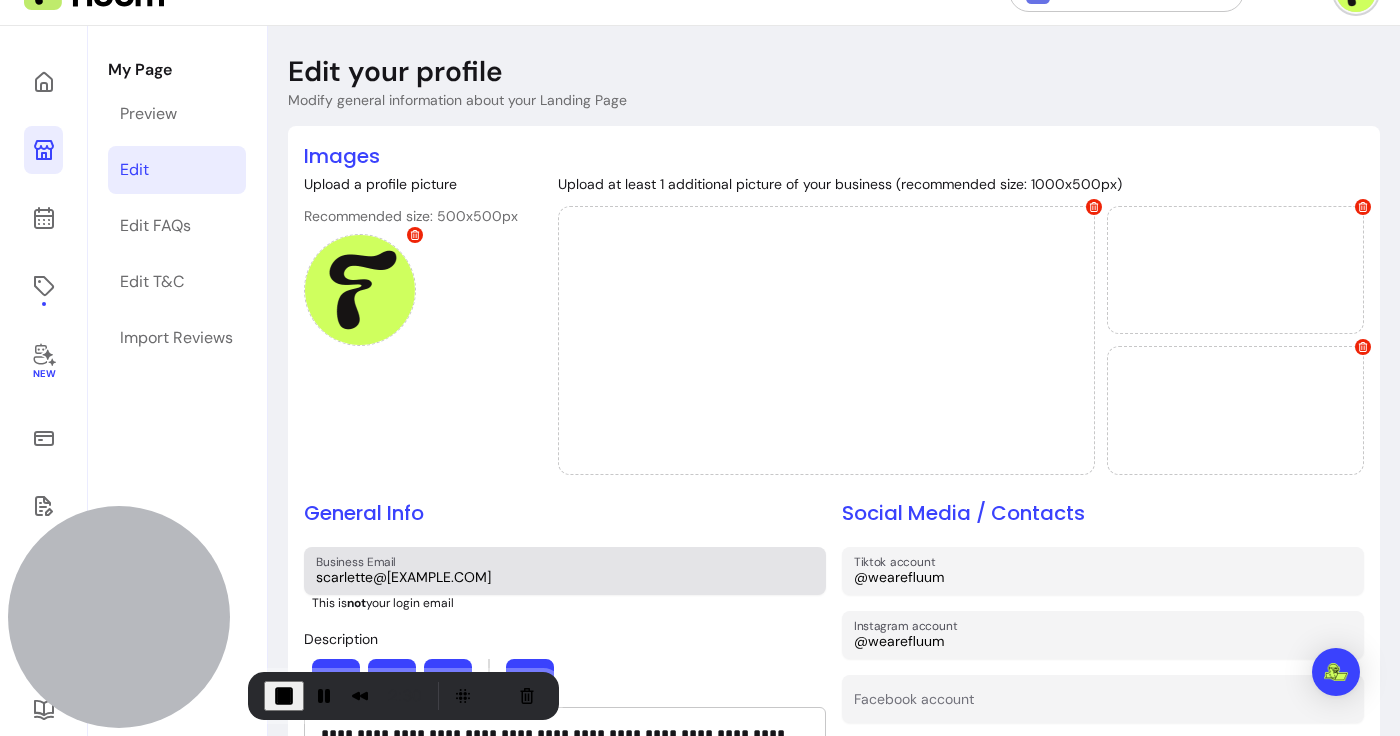 scroll, scrollTop: 0, scrollLeft: 0, axis: both 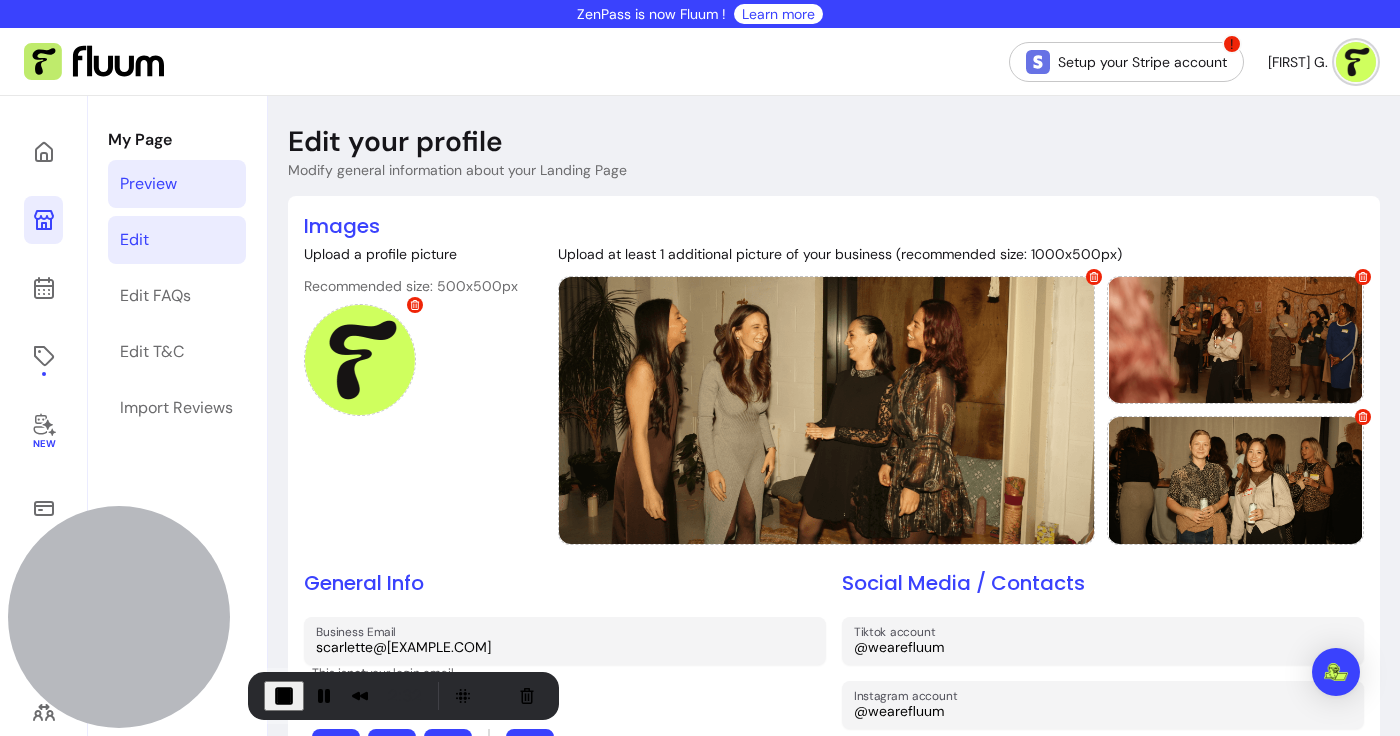 click on "Preview" at bounding box center (177, 184) 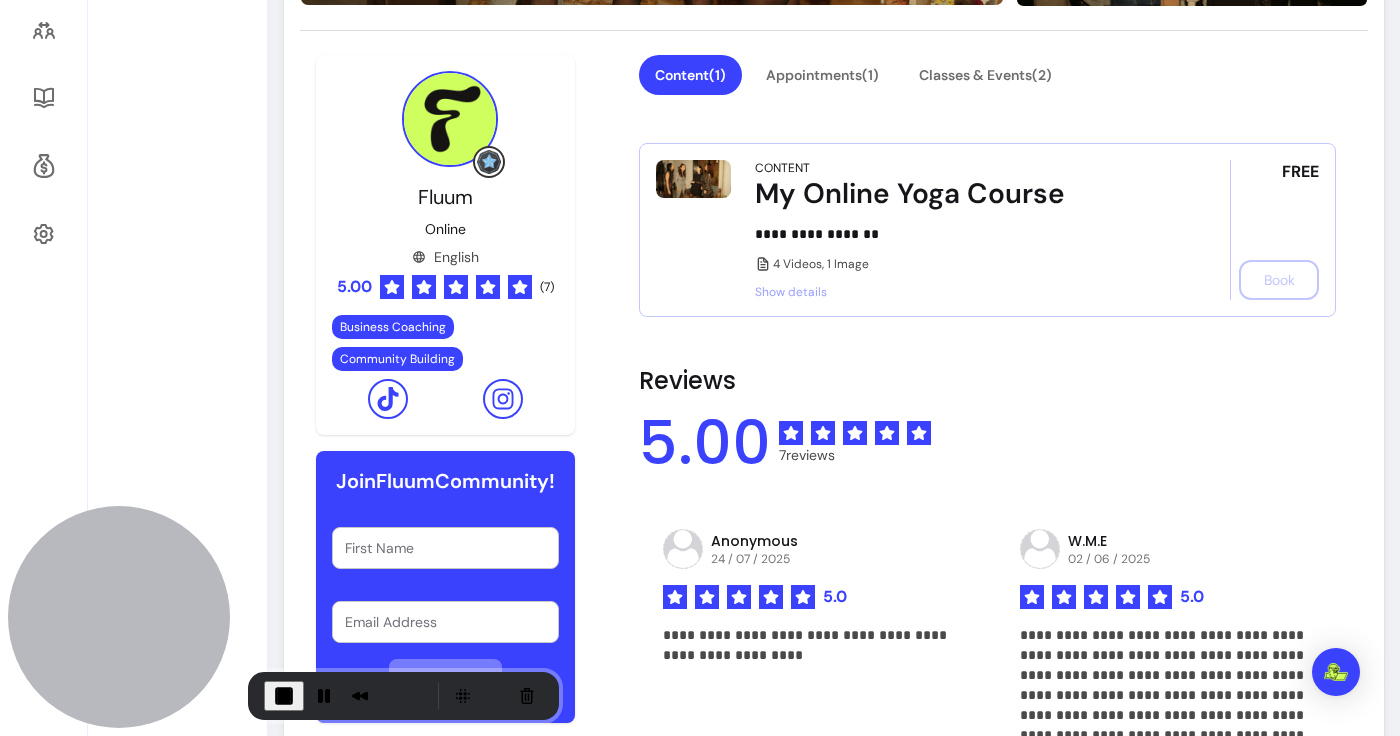 scroll, scrollTop: 733, scrollLeft: 0, axis: vertical 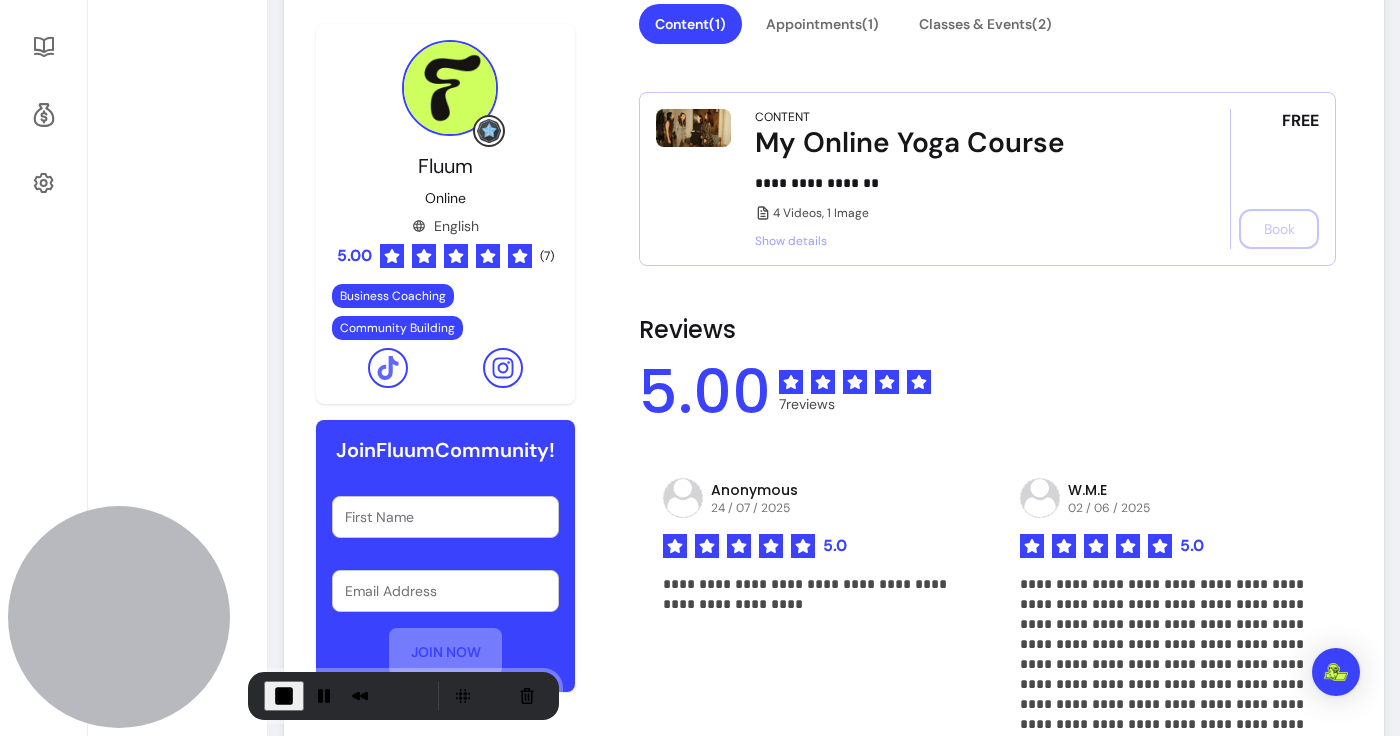 click 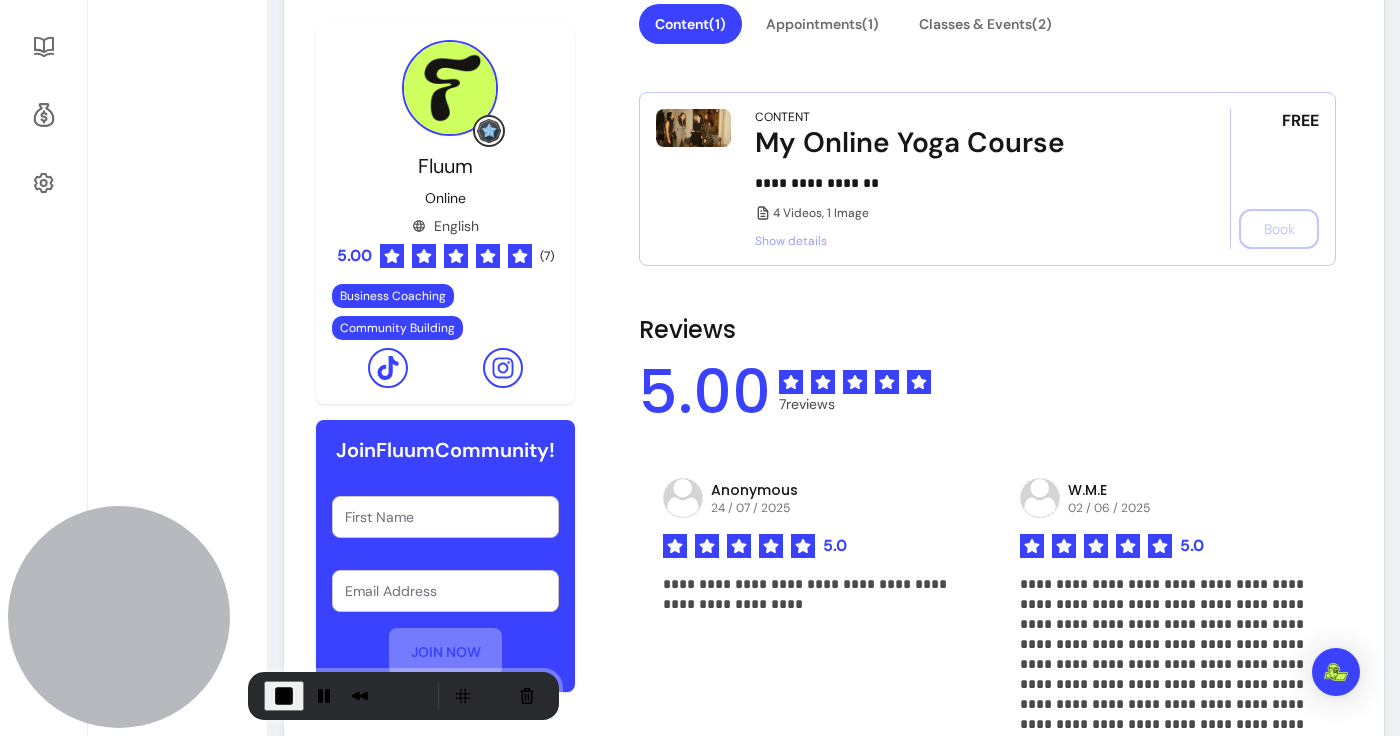 click on "**********" at bounding box center [834, 1087] 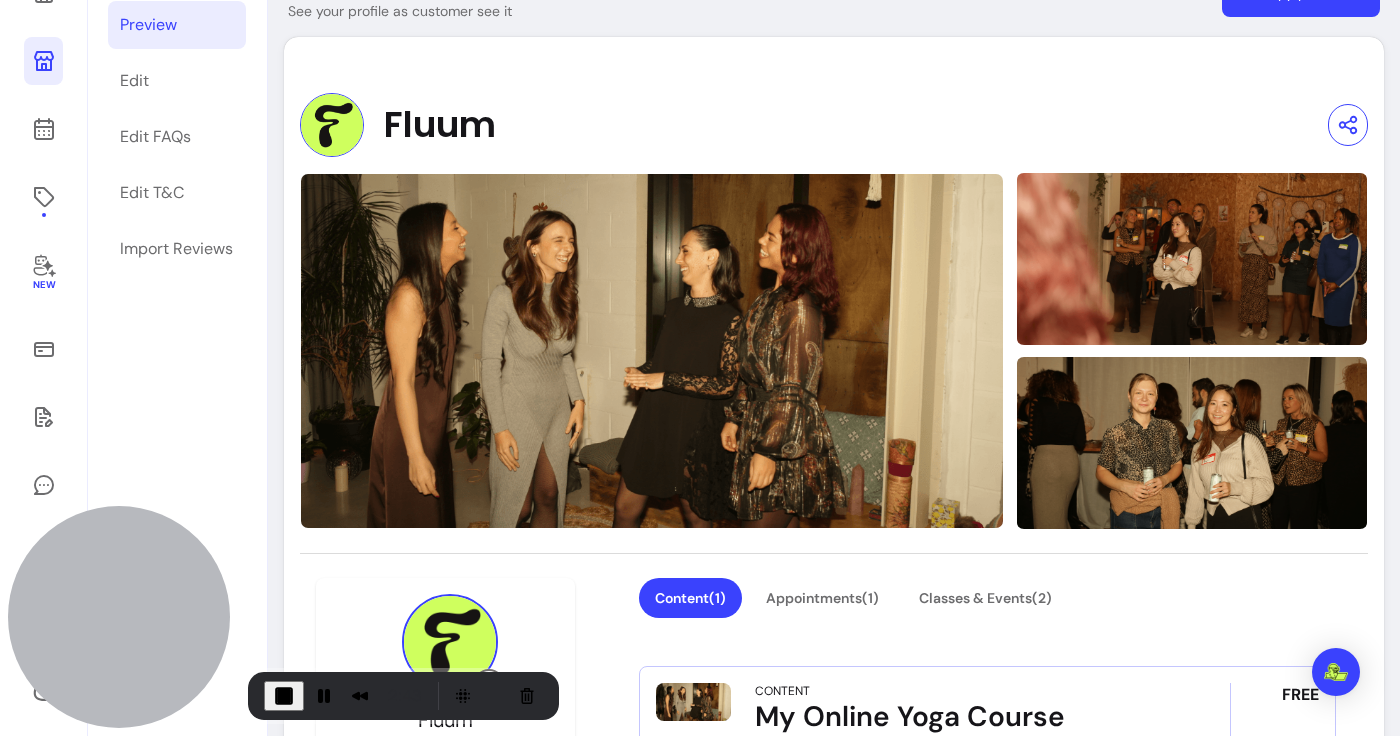 scroll, scrollTop: 0, scrollLeft: 0, axis: both 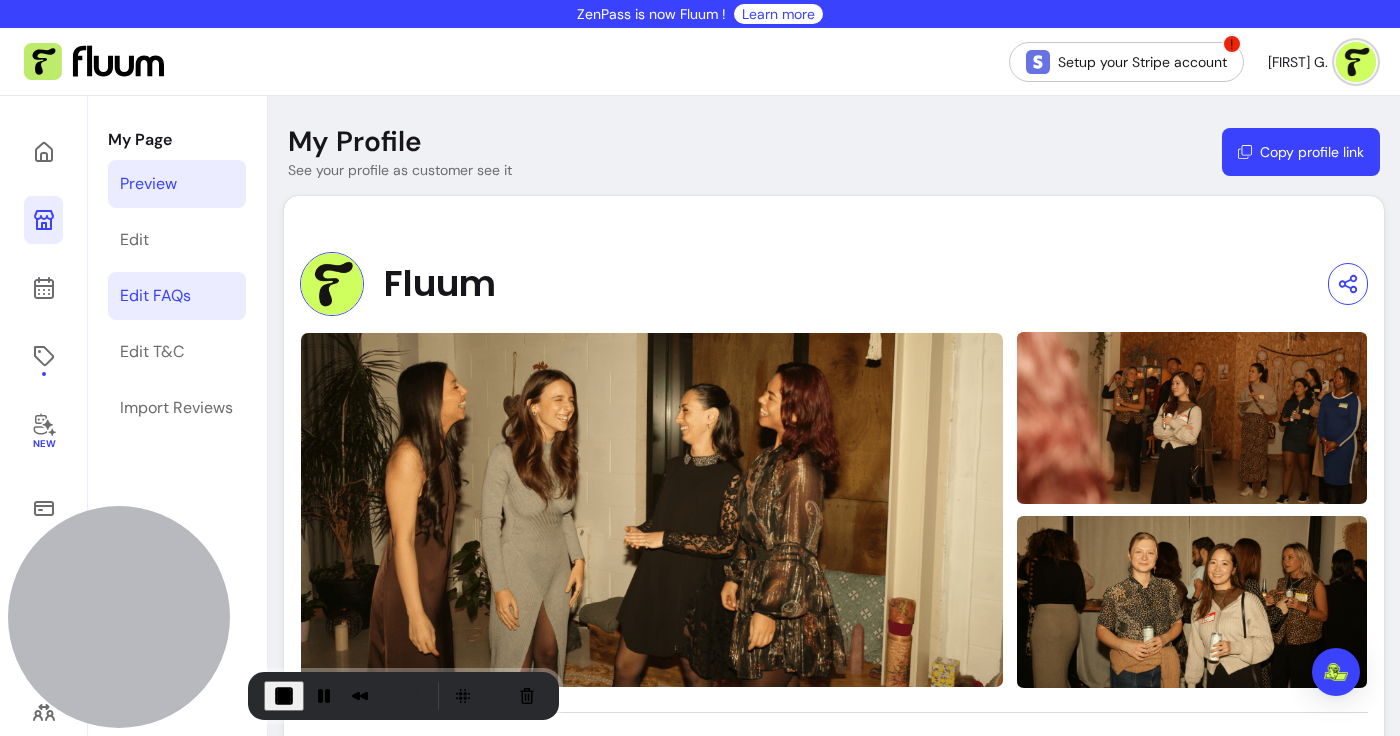 click on "Edit FAQs" at bounding box center [177, 296] 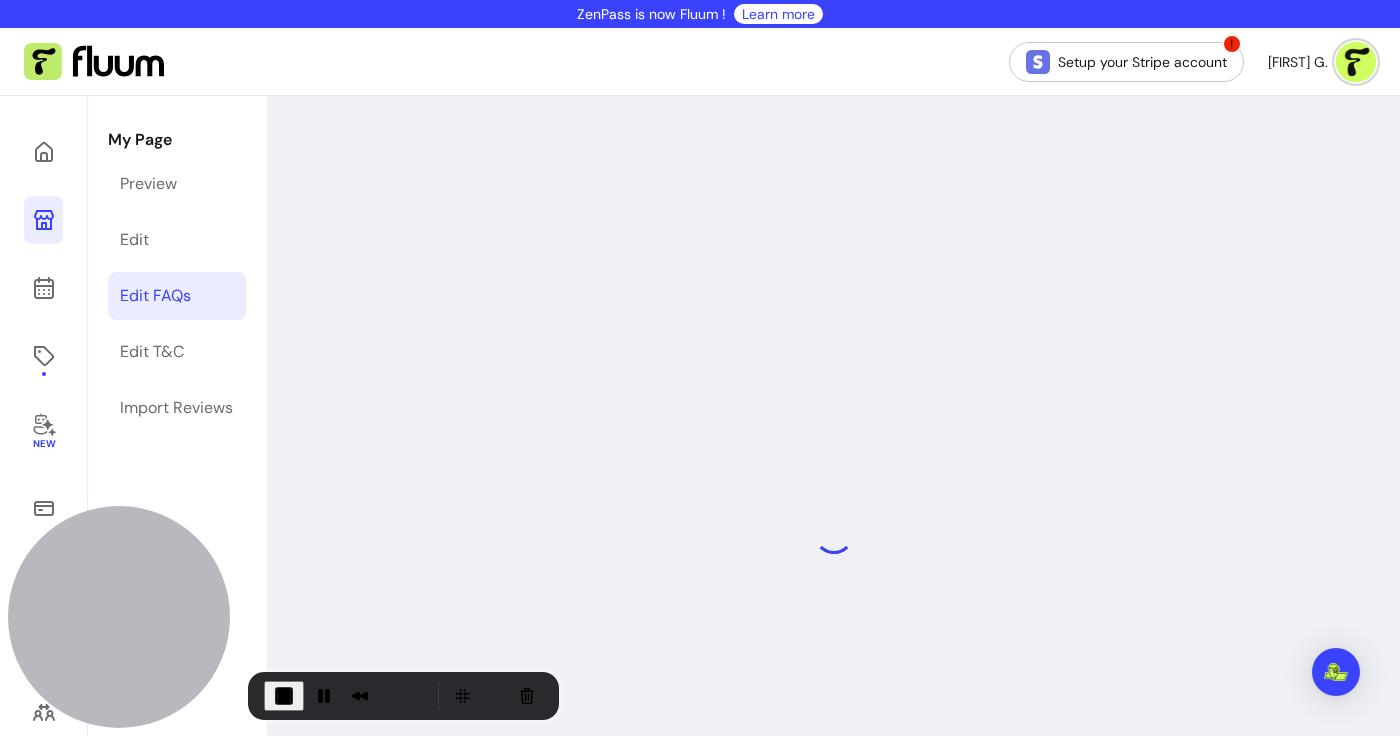 select on "*" 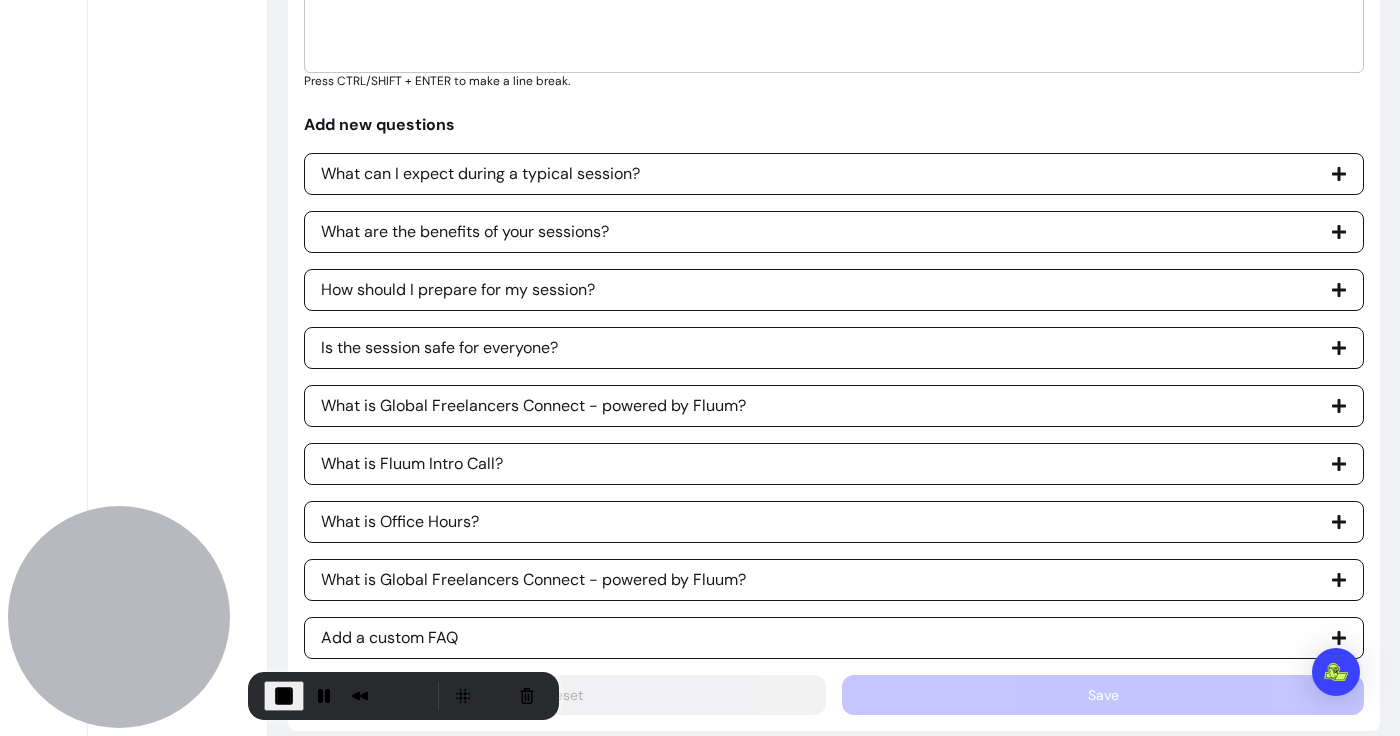 scroll, scrollTop: 1504, scrollLeft: 0, axis: vertical 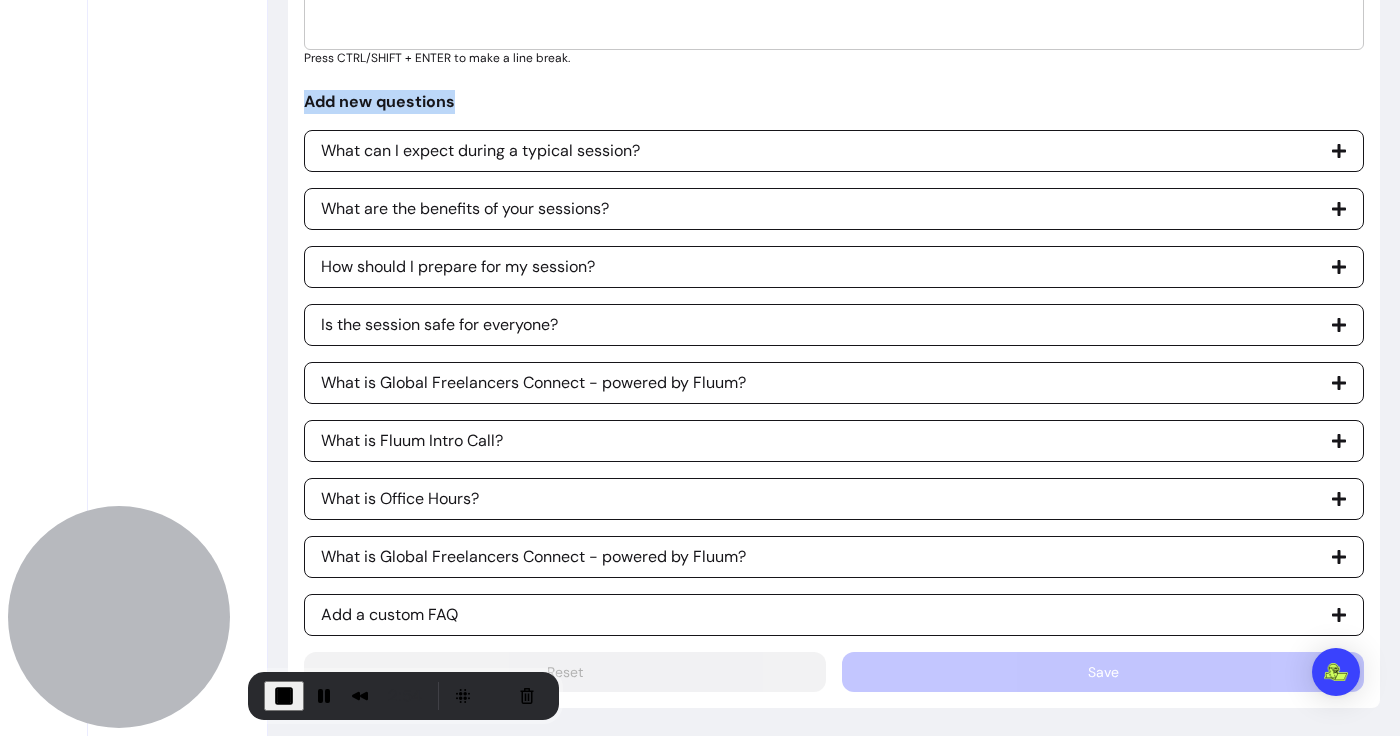 drag, startPoint x: 308, startPoint y: 98, endPoint x: 455, endPoint y: 98, distance: 147 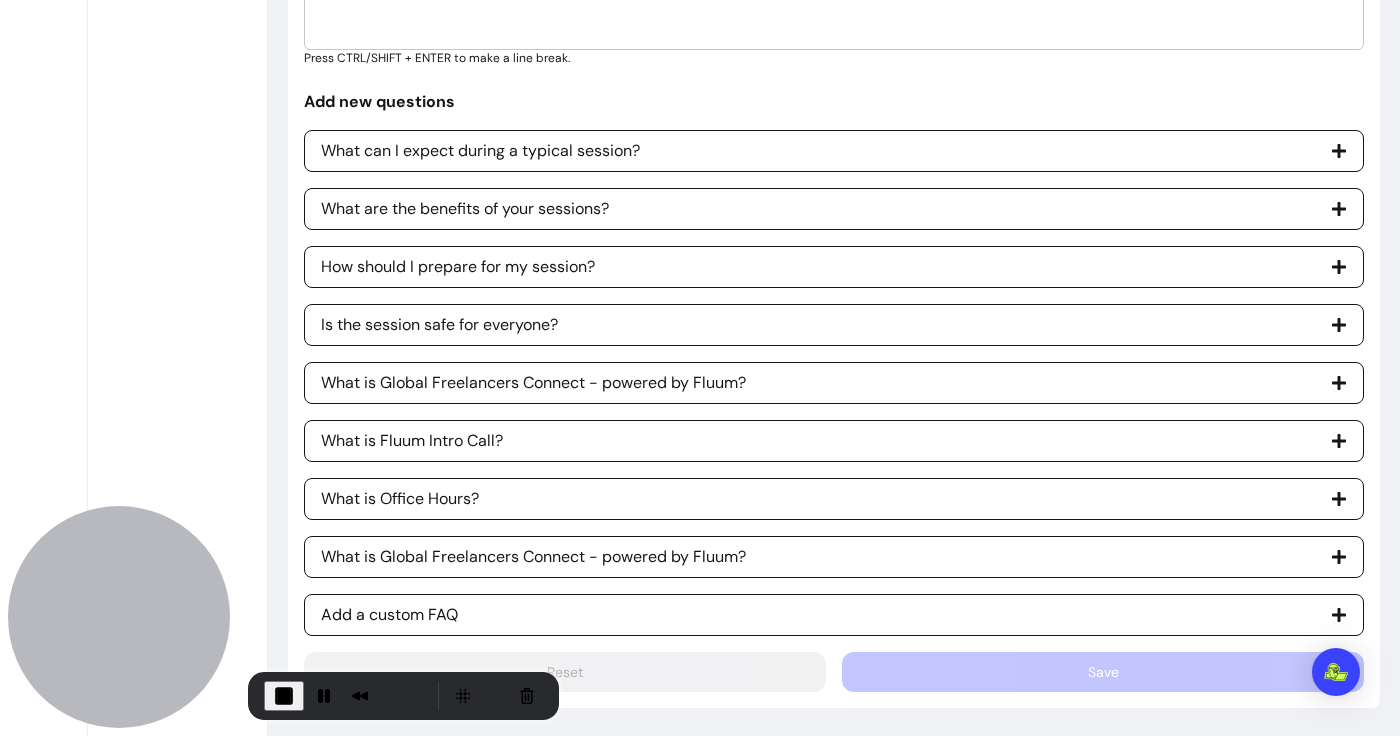 click on "Add a custom FAQ" at bounding box center (834, 615) 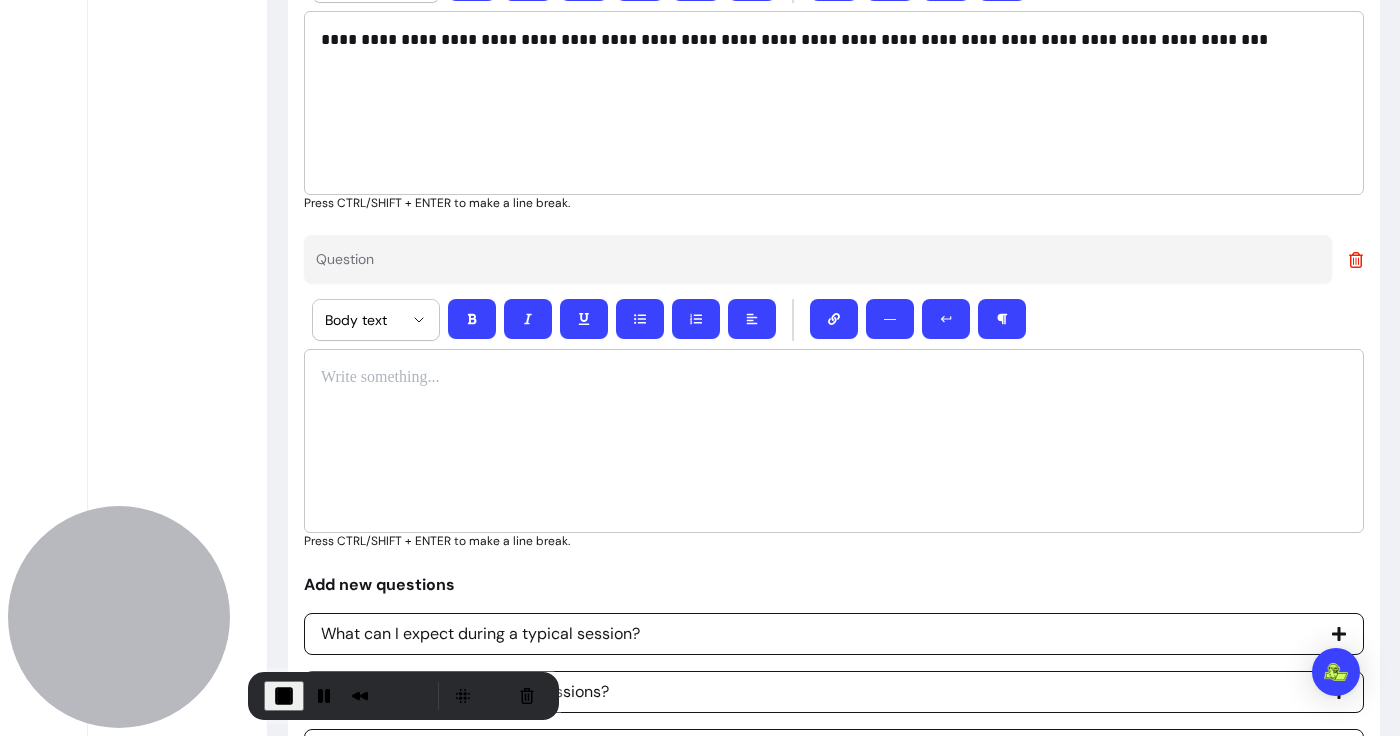 scroll, scrollTop: 1315, scrollLeft: 0, axis: vertical 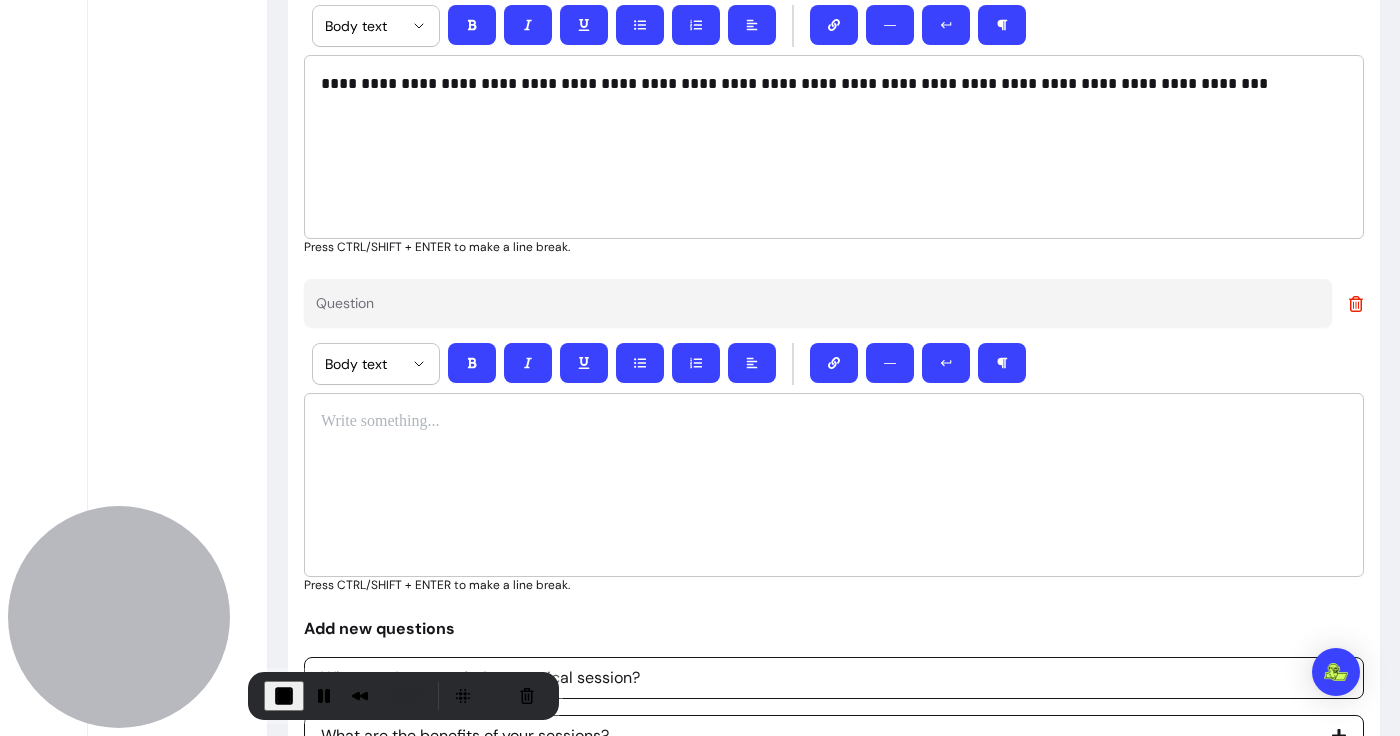 click at bounding box center (834, 485) 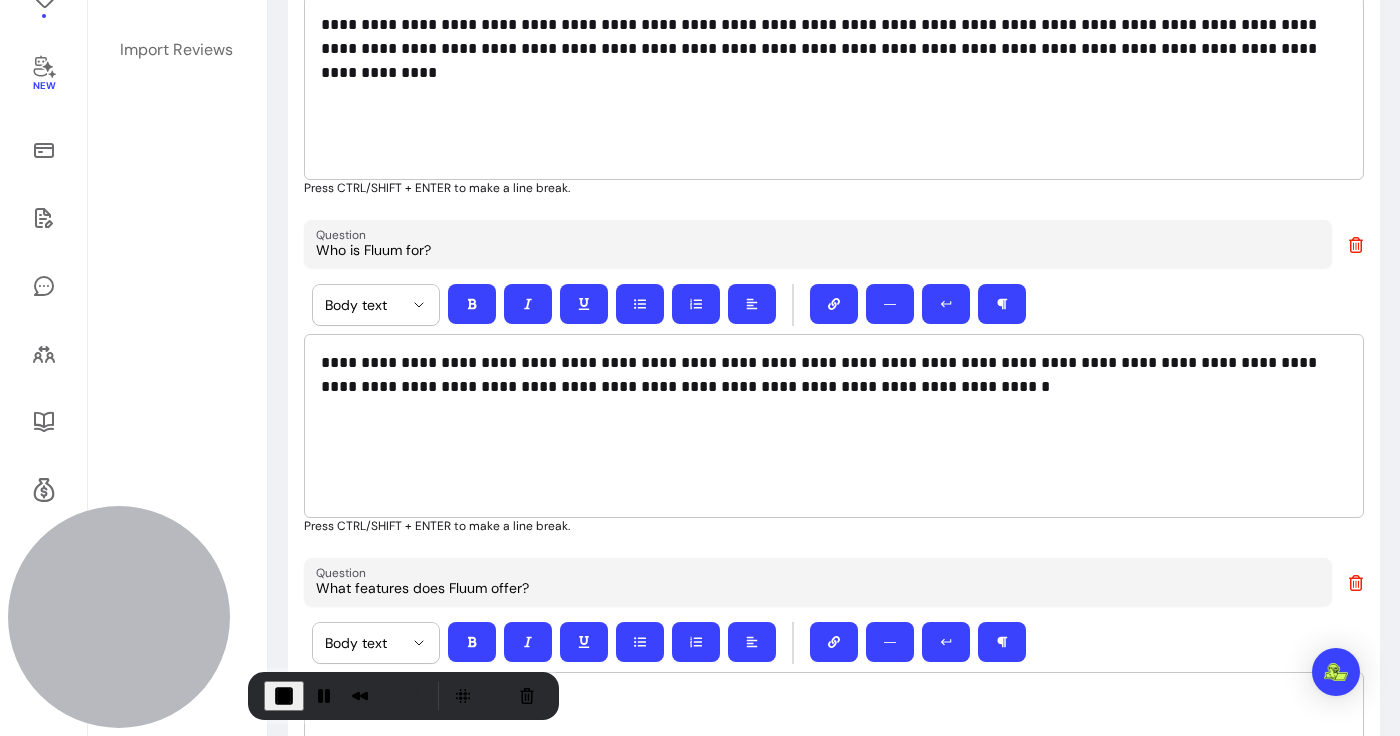 scroll, scrollTop: 0, scrollLeft: 0, axis: both 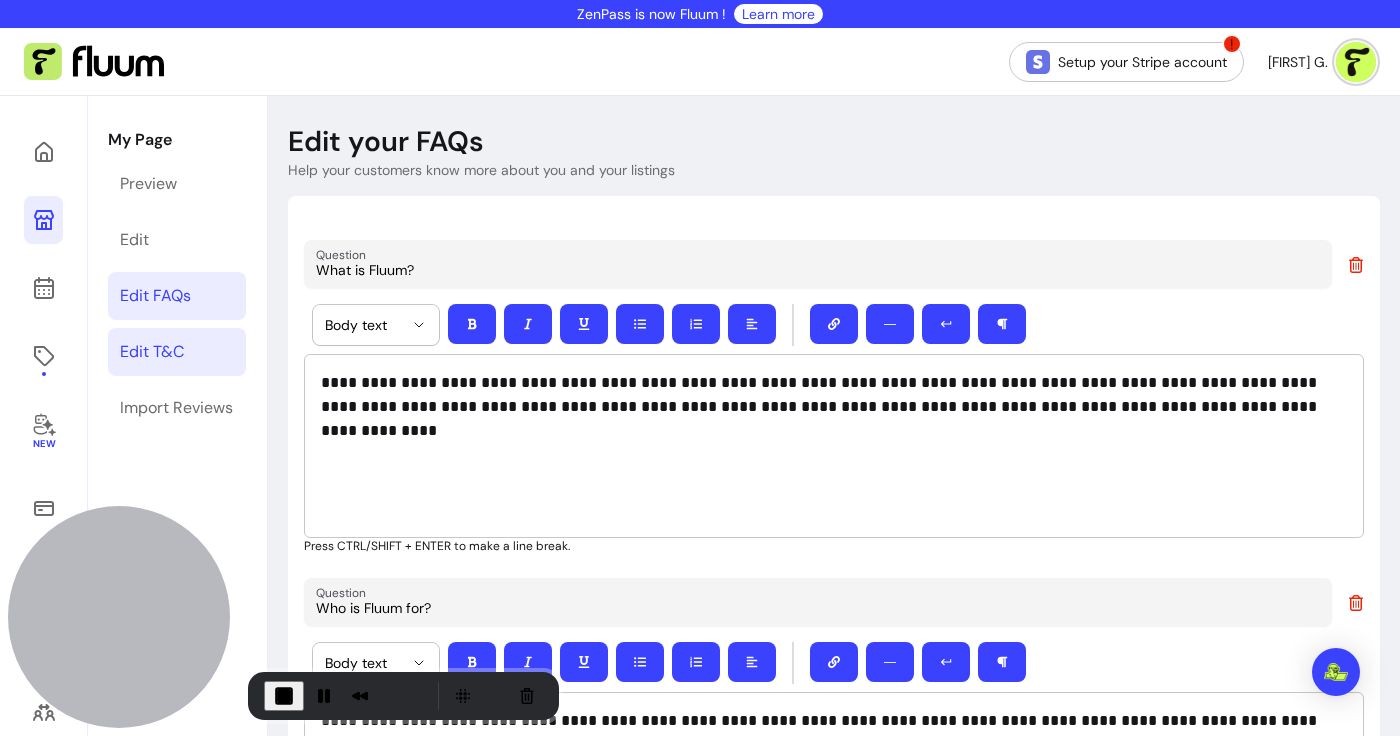 click on "Edit T&C" at bounding box center (177, 352) 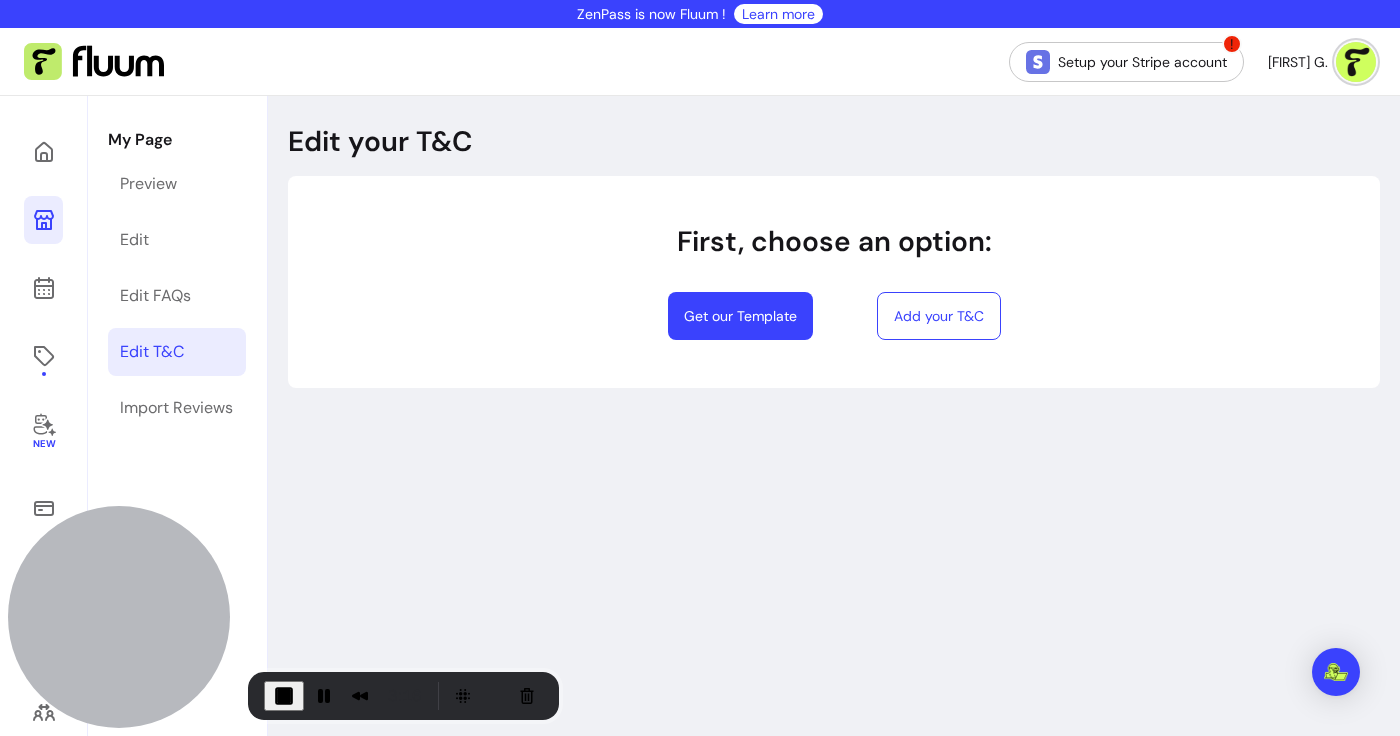 click on "Edit your T&C First, choose an option: Get our Template Add your T&C" at bounding box center [834, 534] 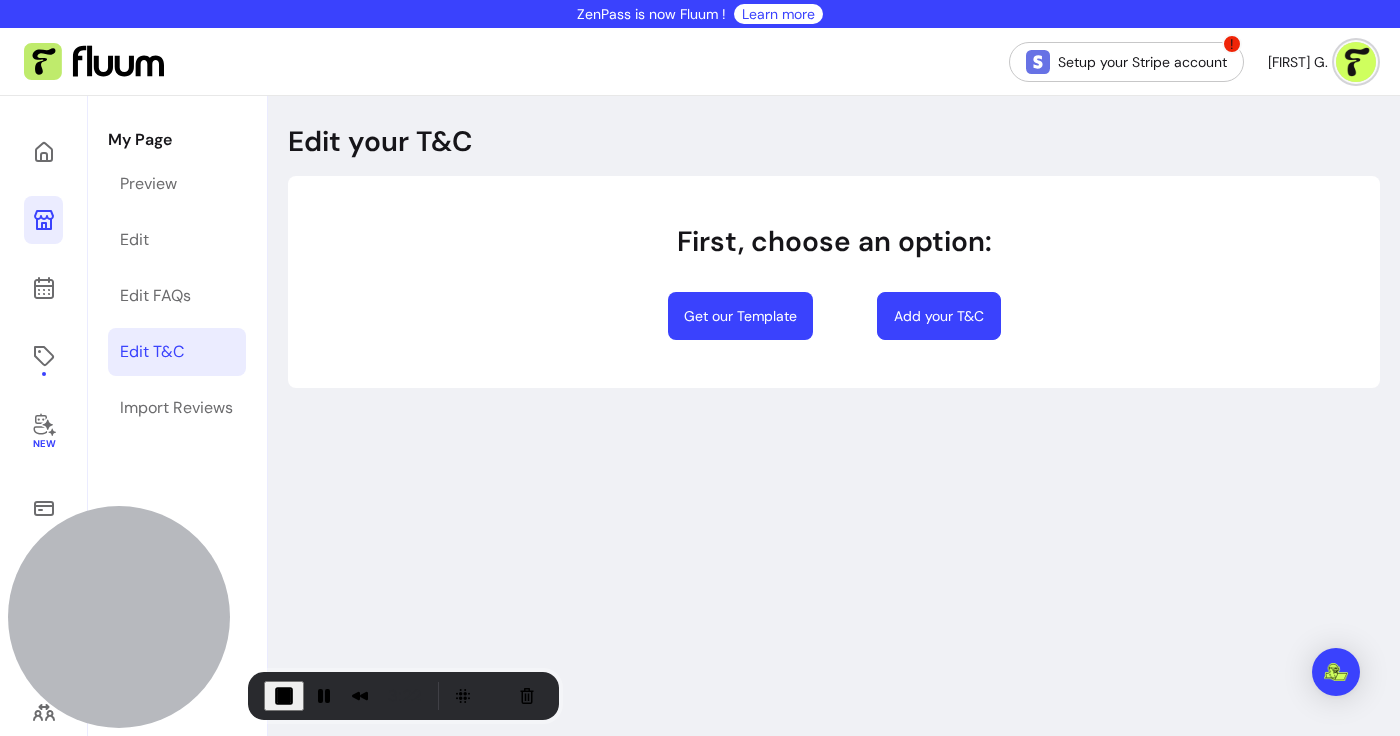 select on "*" 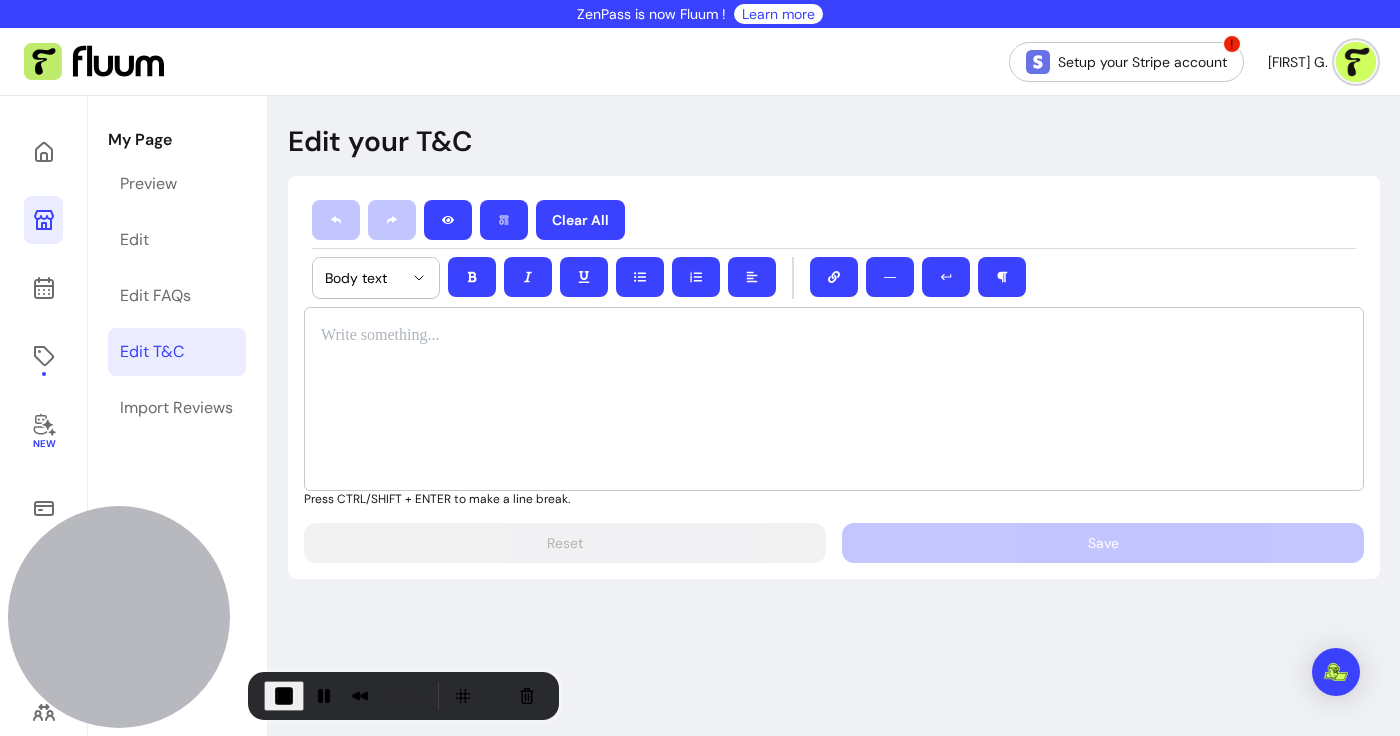 click at bounding box center [834, 399] 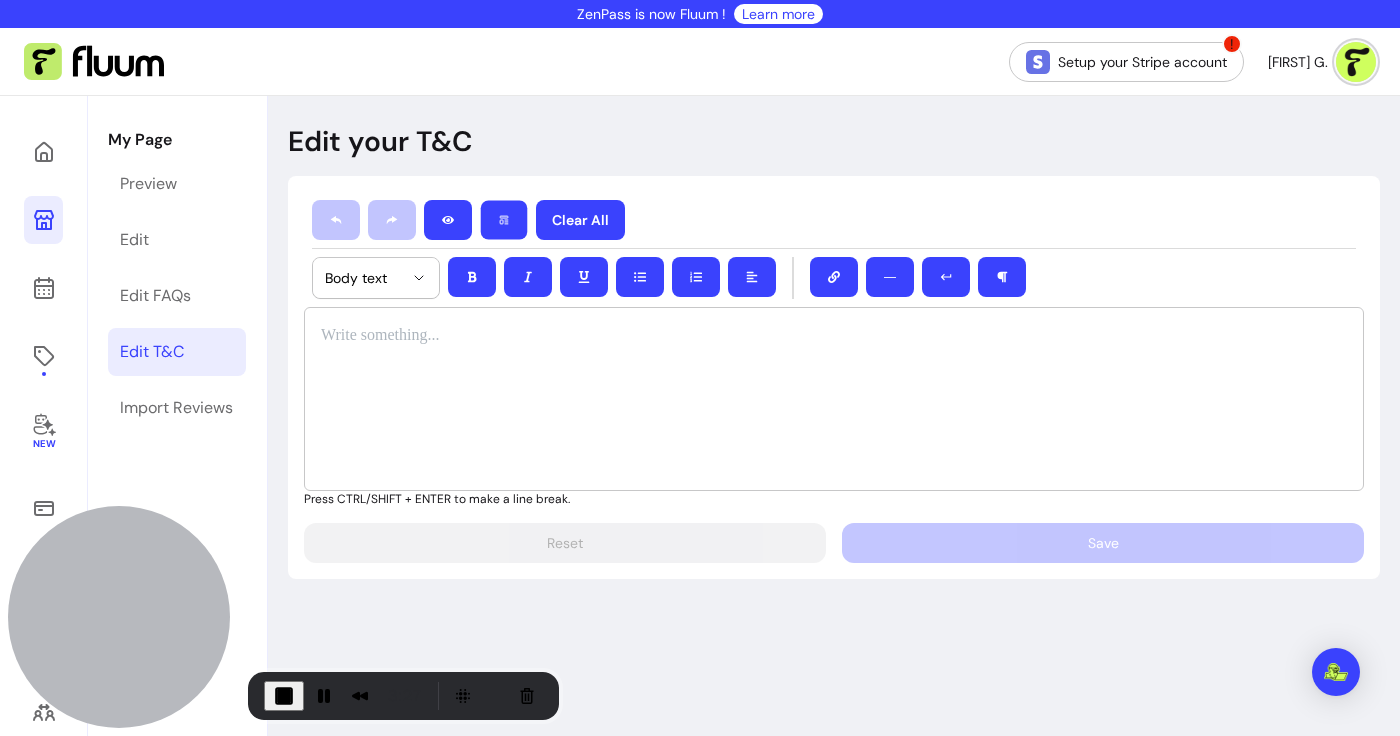 click at bounding box center [504, 220] 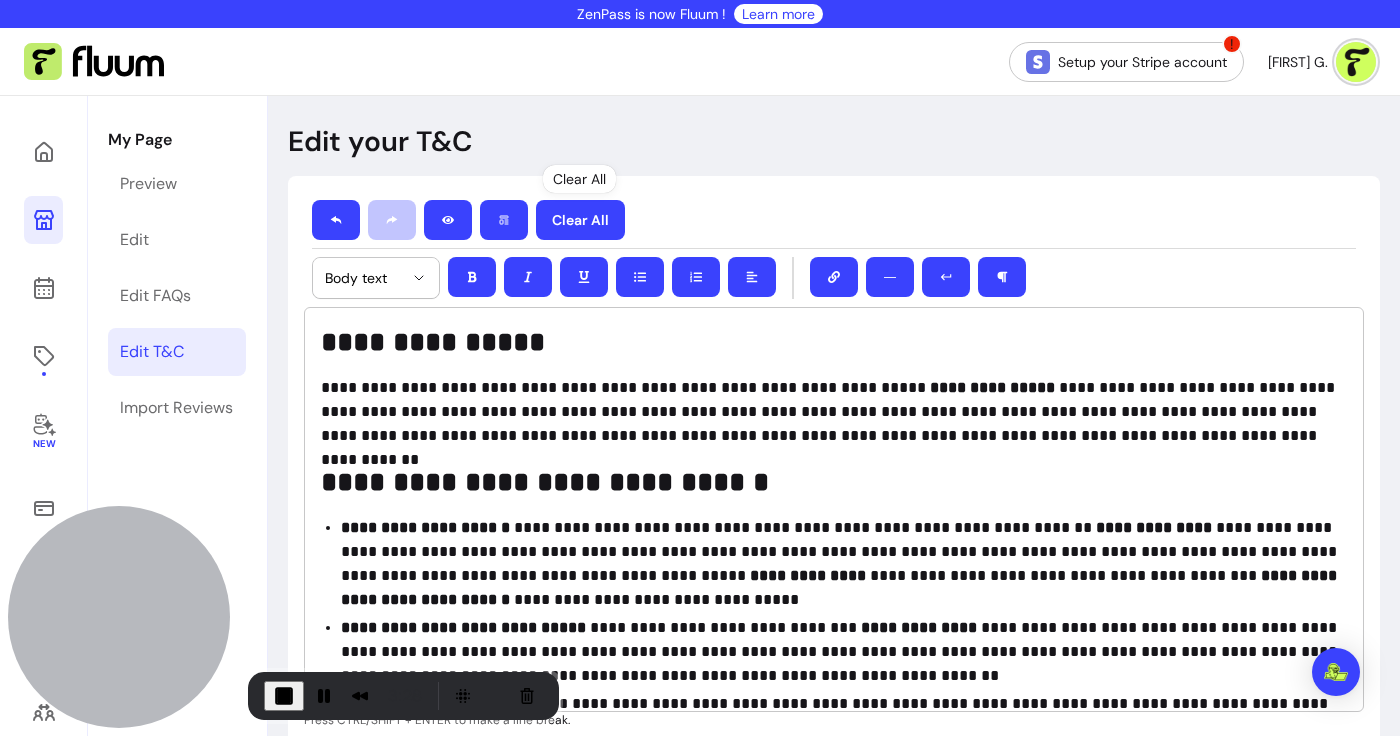 scroll, scrollTop: 116, scrollLeft: 0, axis: vertical 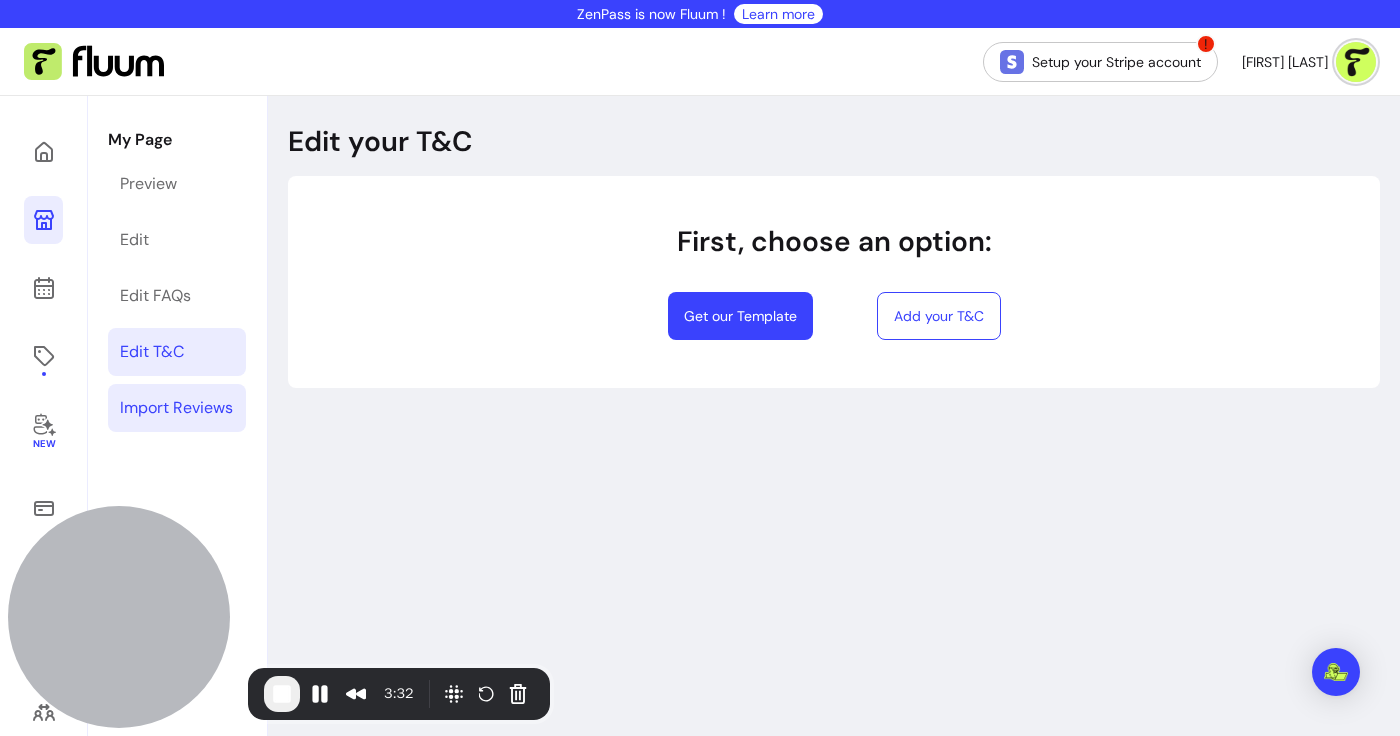 click on "Import Reviews" at bounding box center [176, 408] 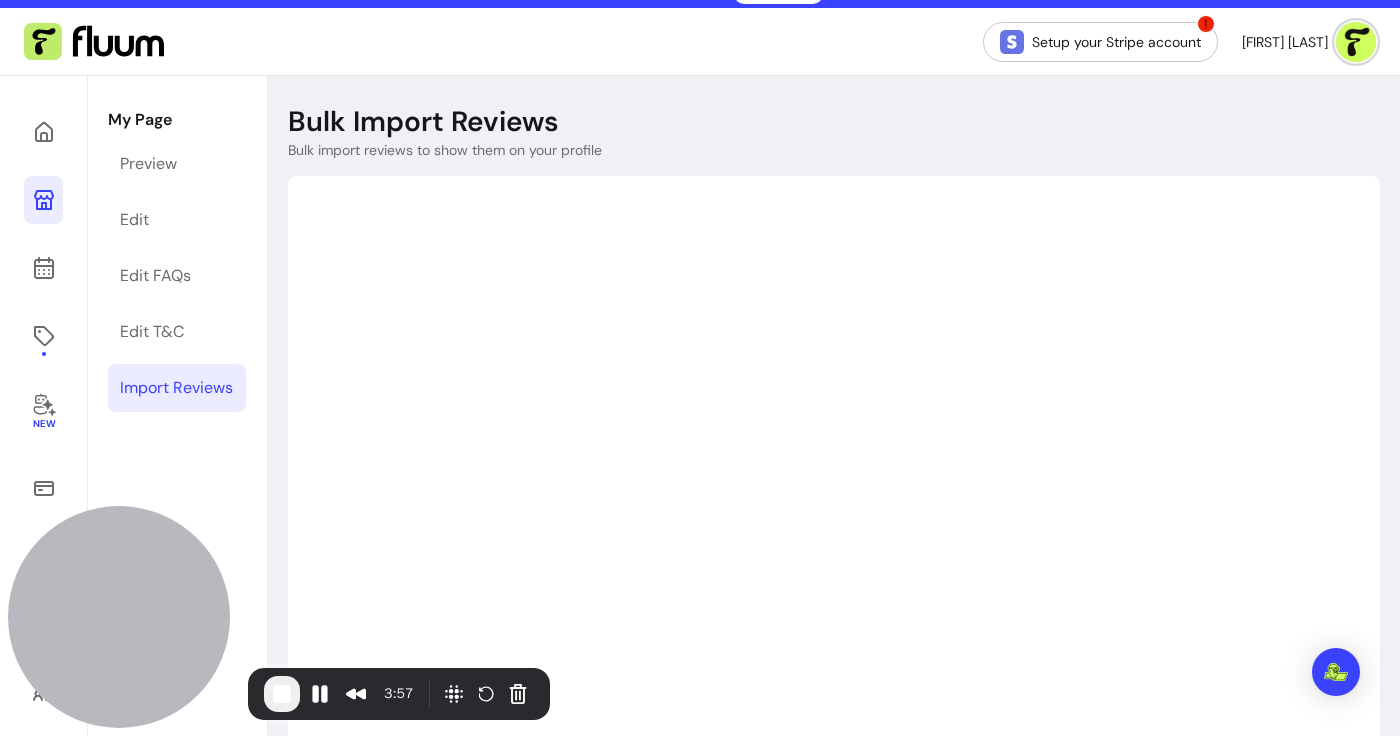 scroll, scrollTop: 8, scrollLeft: 0, axis: vertical 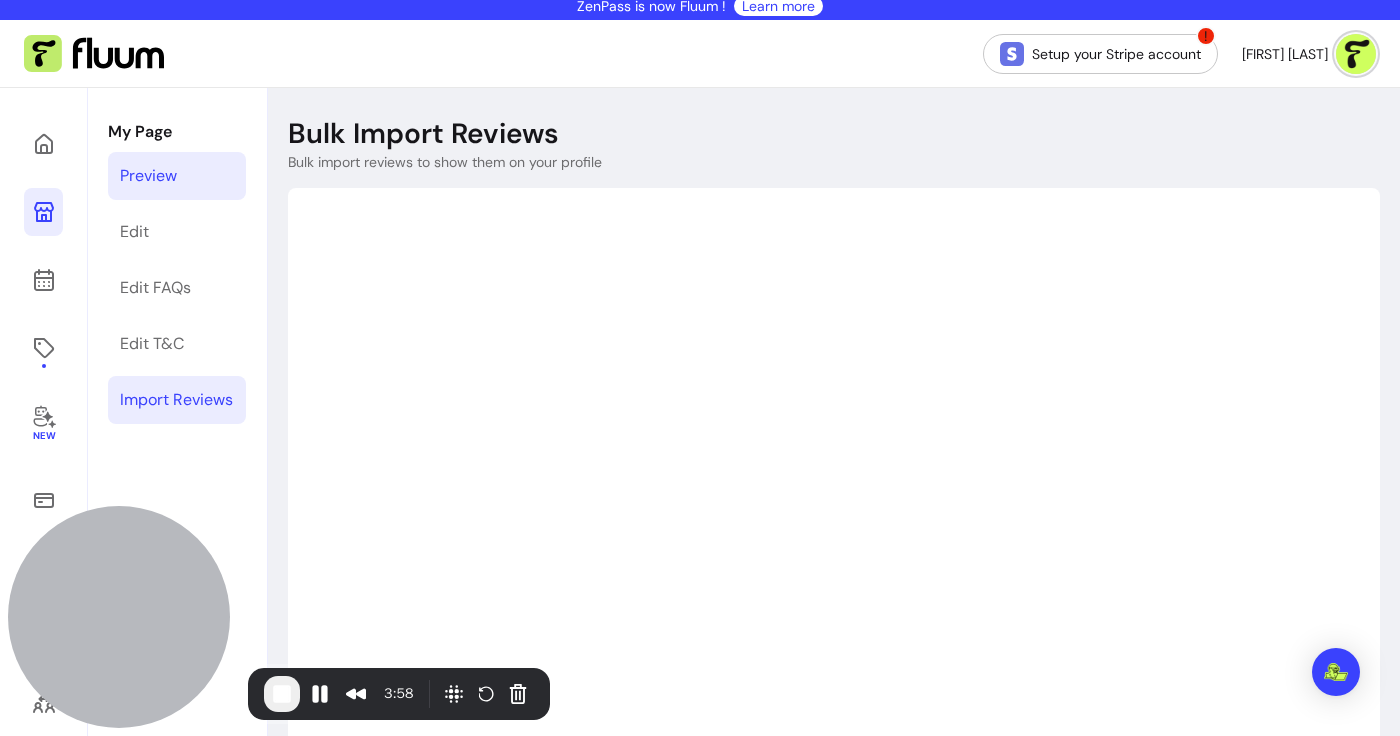 click on "Preview" at bounding box center (177, 176) 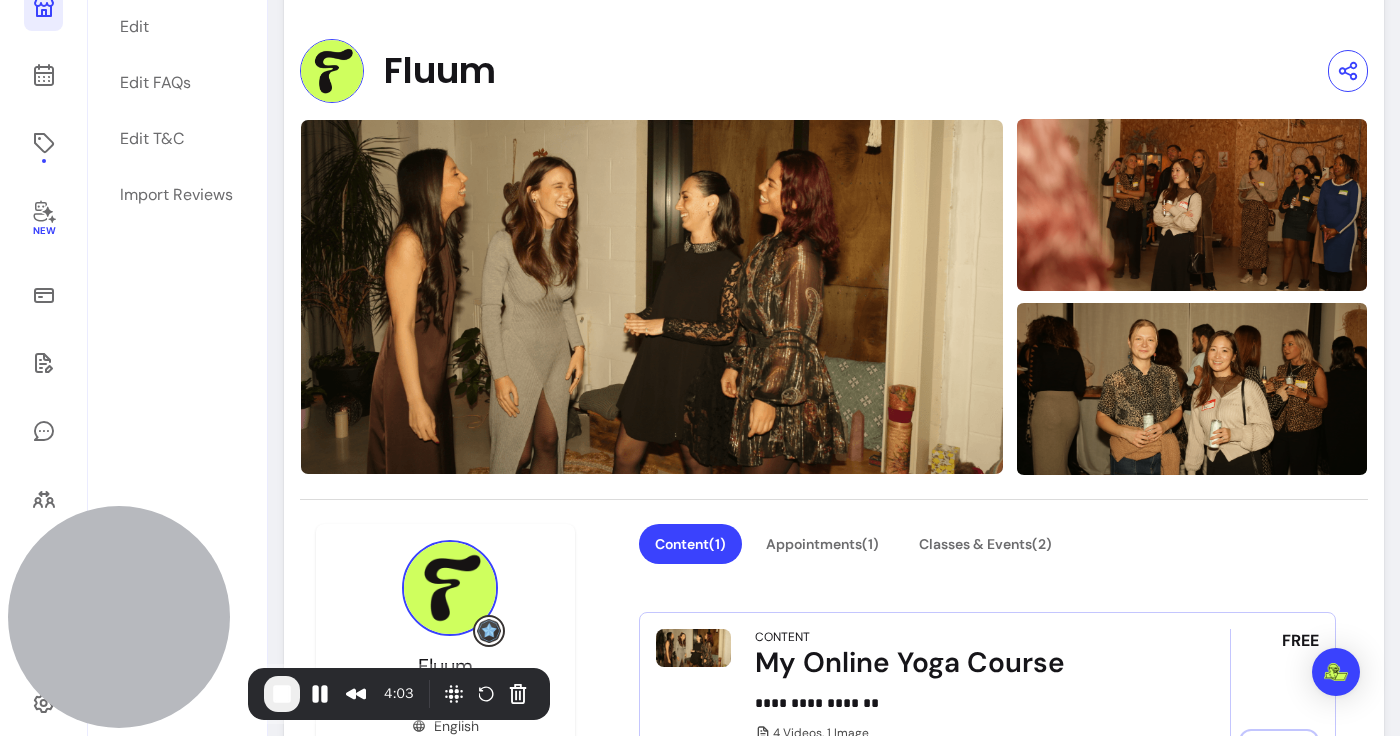 scroll, scrollTop: 67, scrollLeft: 0, axis: vertical 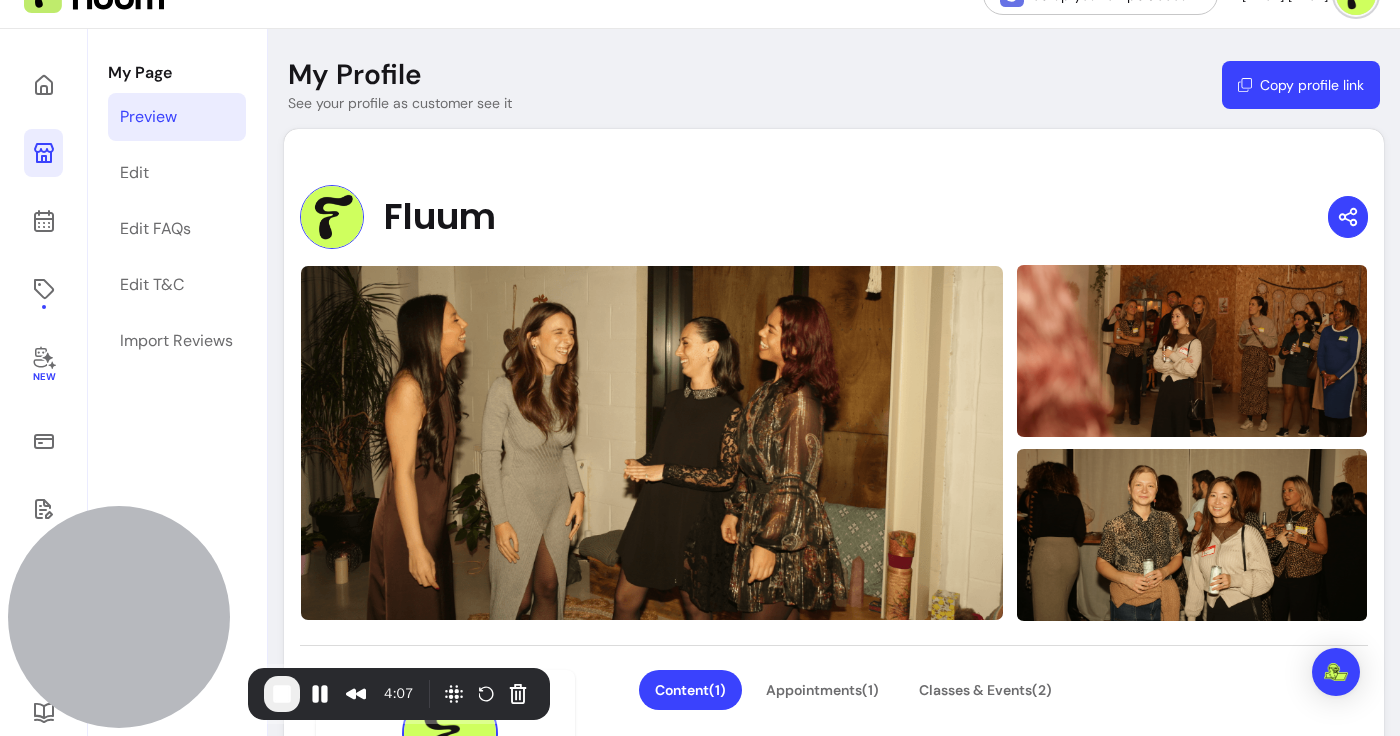 click 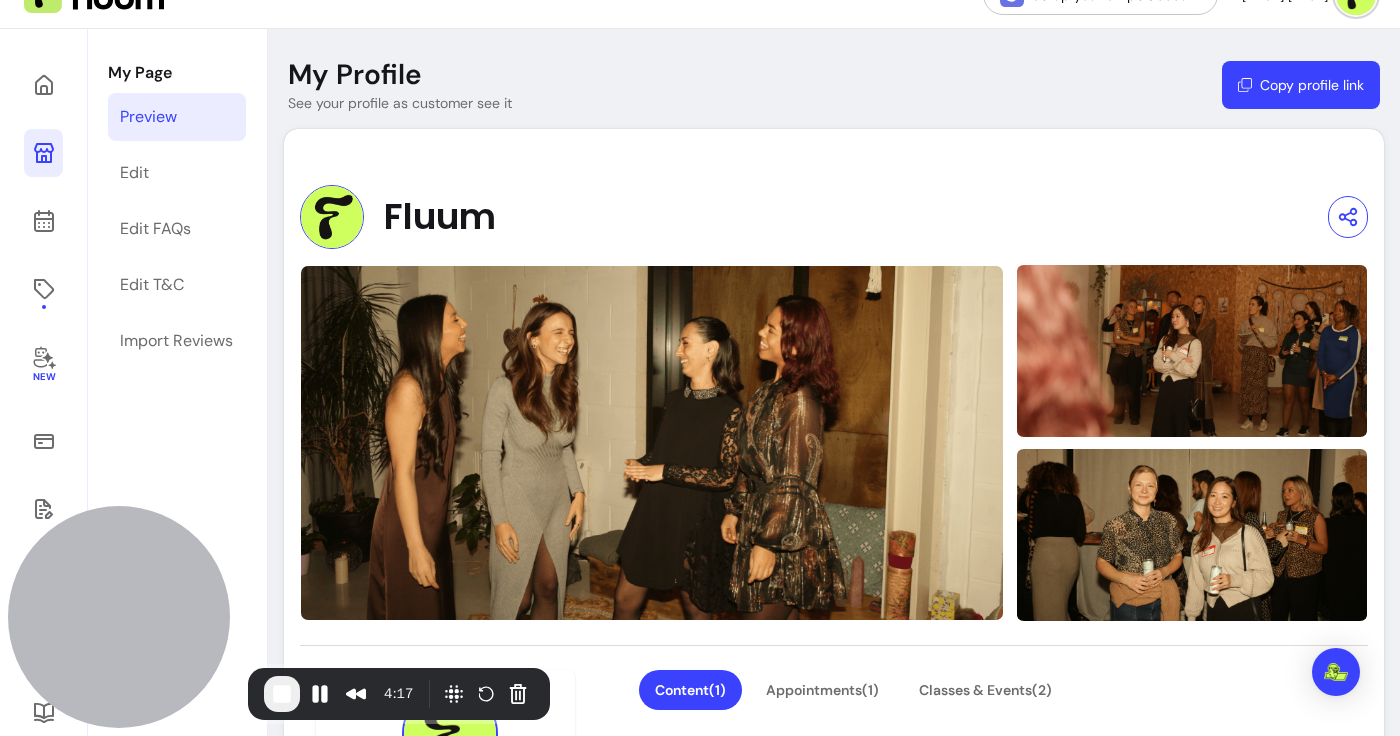 click on "Copy profile link" at bounding box center (1301, 85) 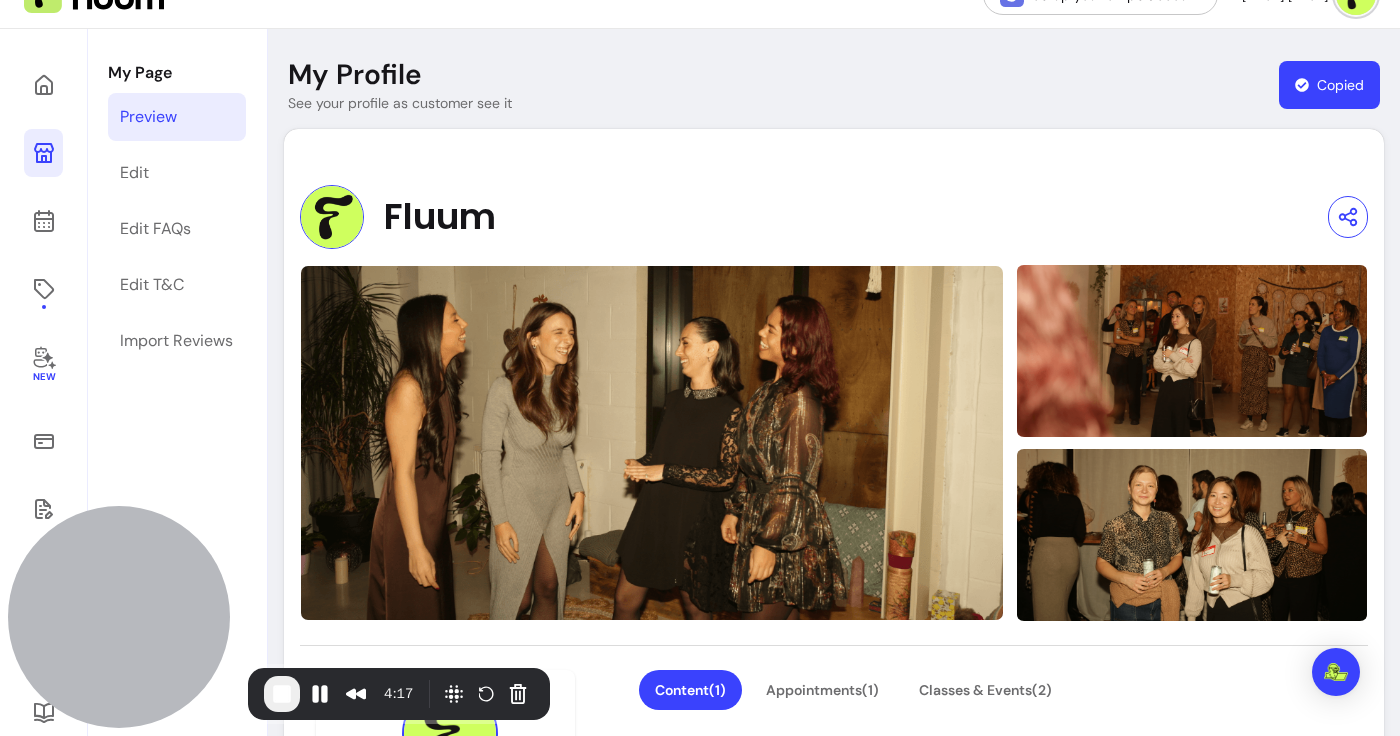 click on "Copied" at bounding box center (1329, 85) 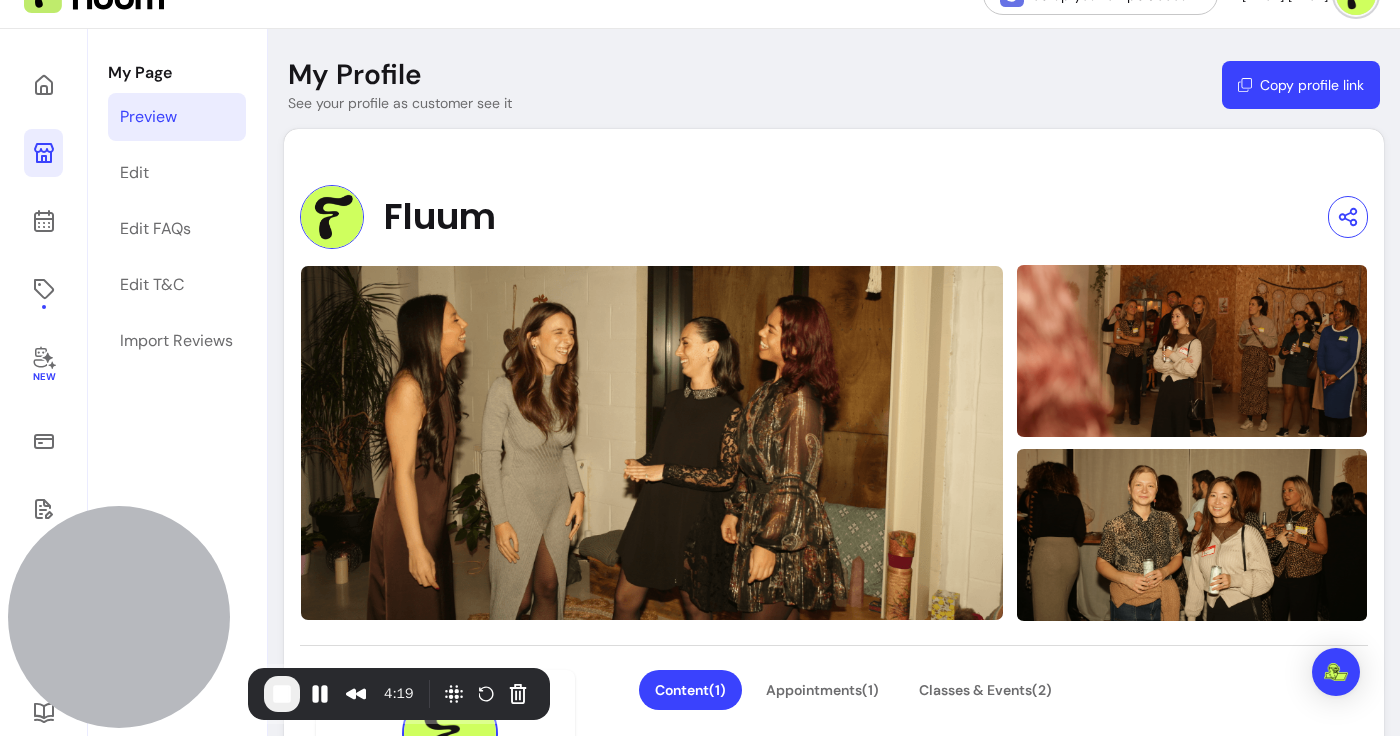 click on "My Profile See your profile as customer see it Copy profile link" at bounding box center [834, 85] 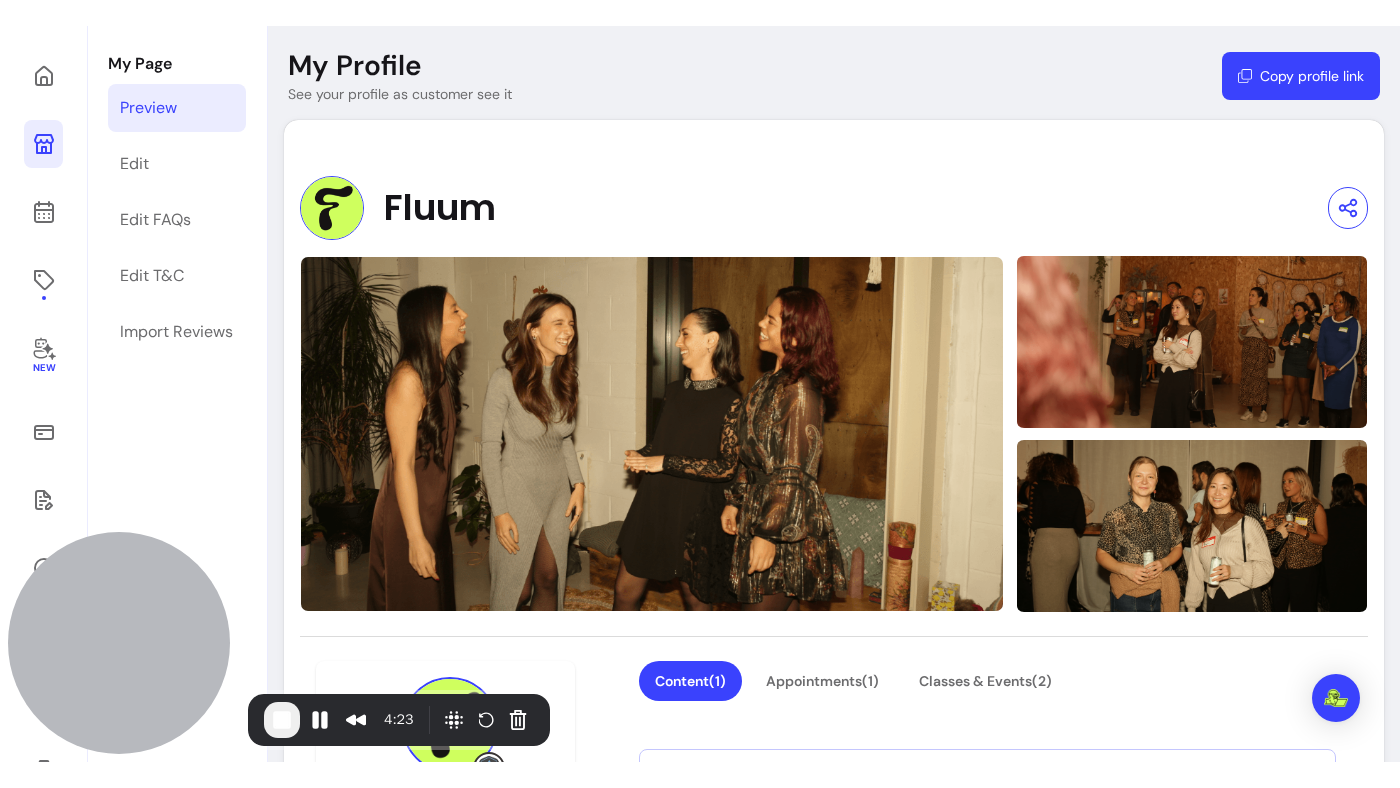 scroll, scrollTop: 78, scrollLeft: 0, axis: vertical 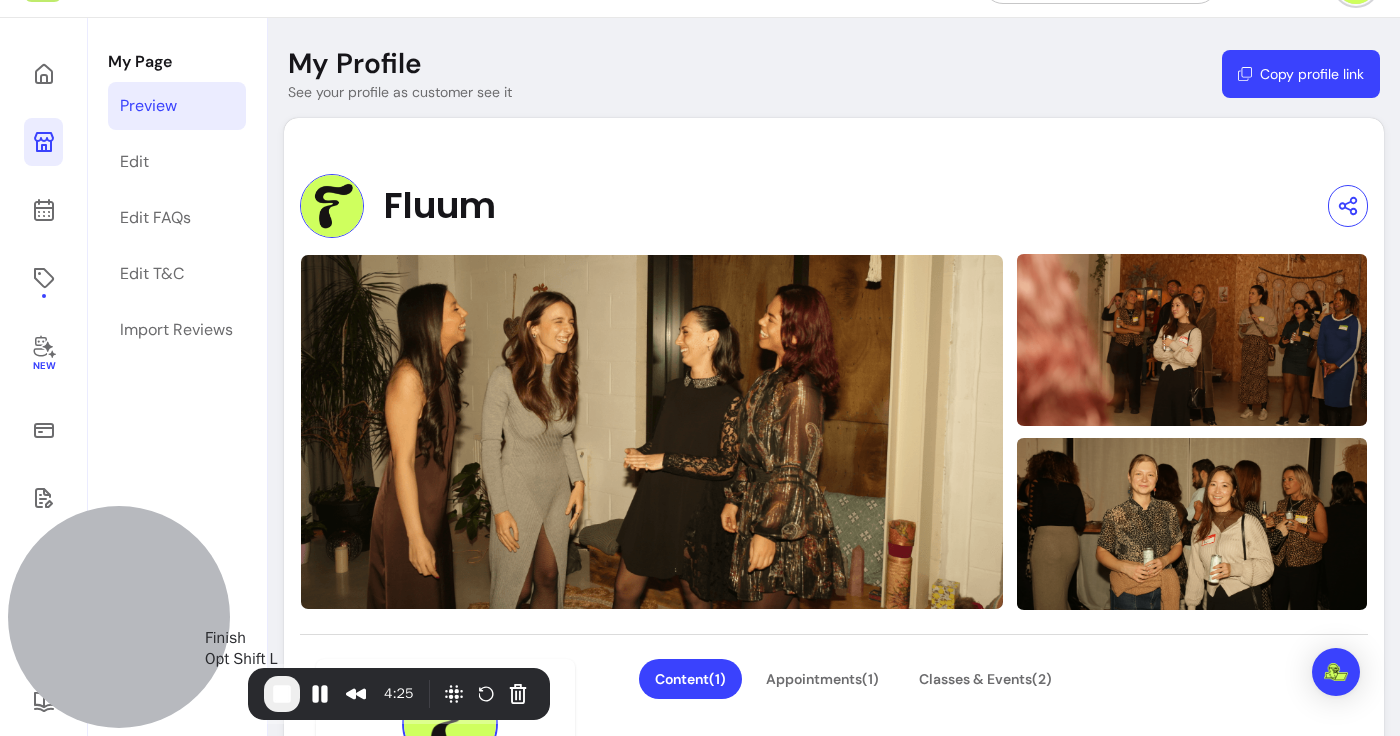 click at bounding box center [282, 694] 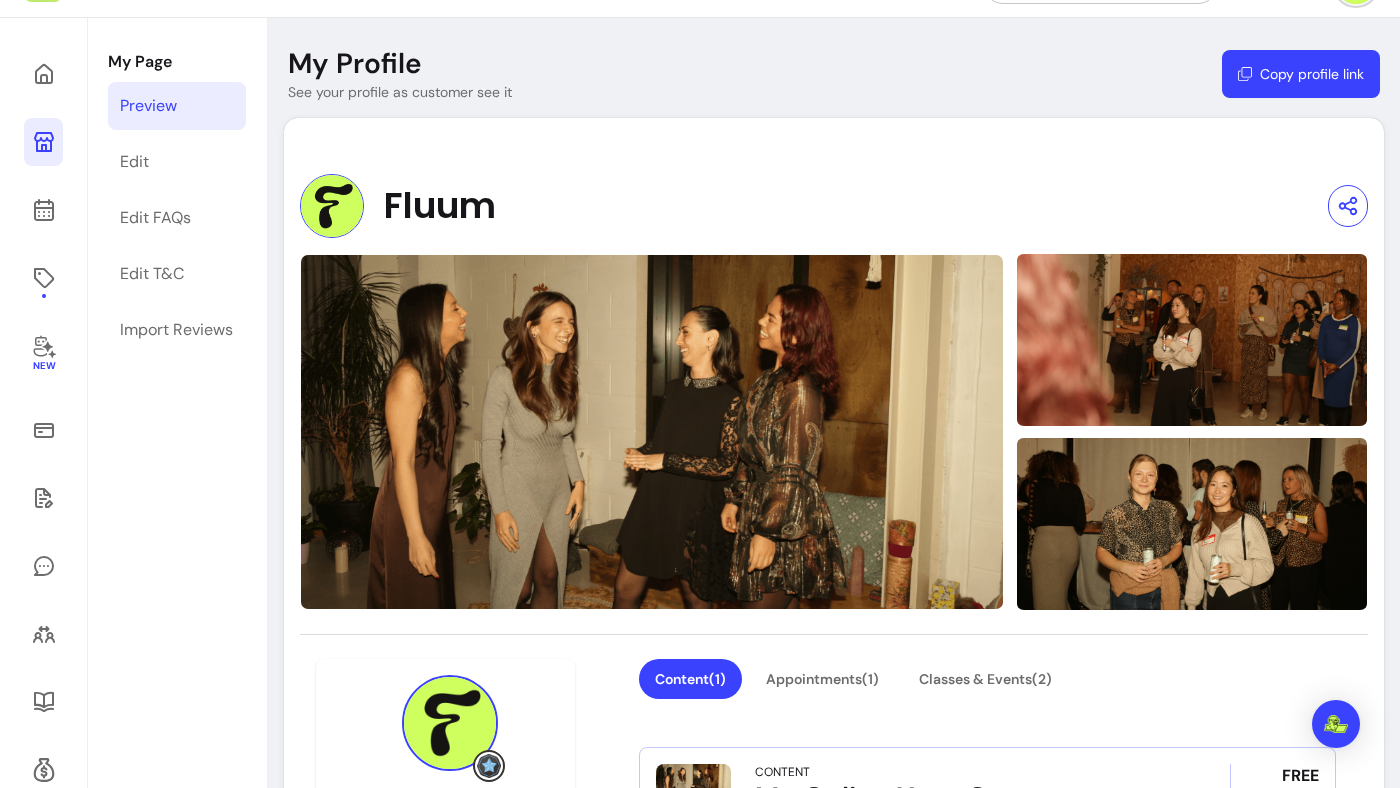 click on "Fluum" at bounding box center [834, 206] 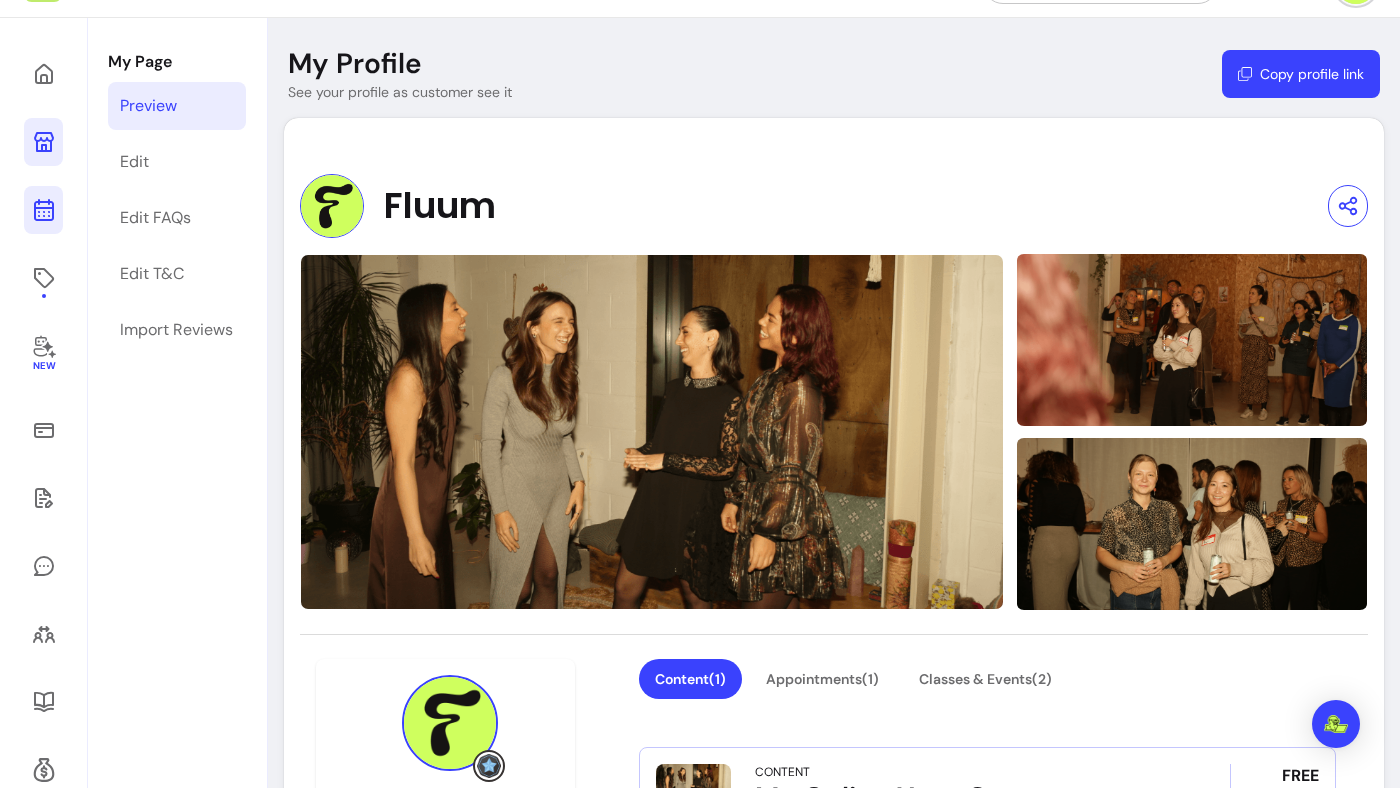 click 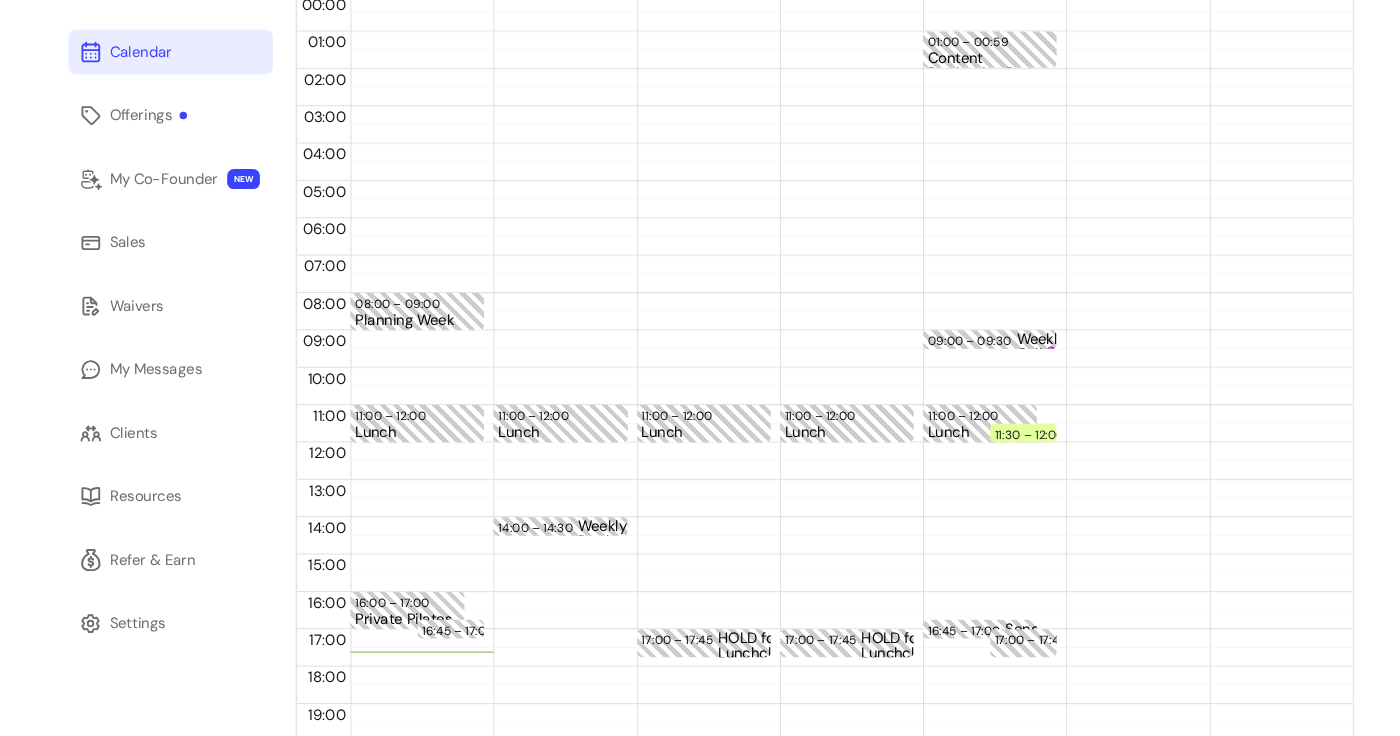 scroll, scrollTop: 0, scrollLeft: 0, axis: both 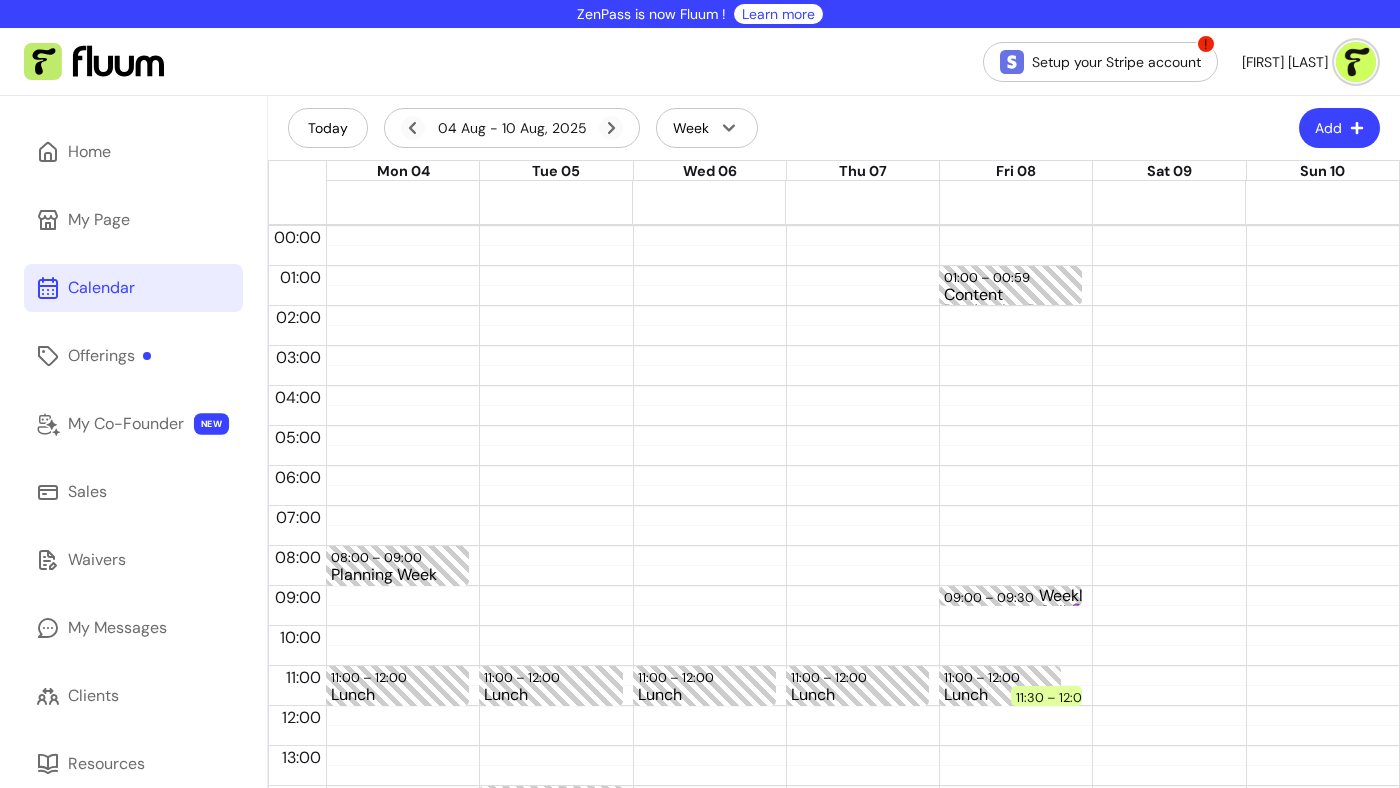 click on "Setup your Stripe account ! Scarlette G." at bounding box center (700, 62) 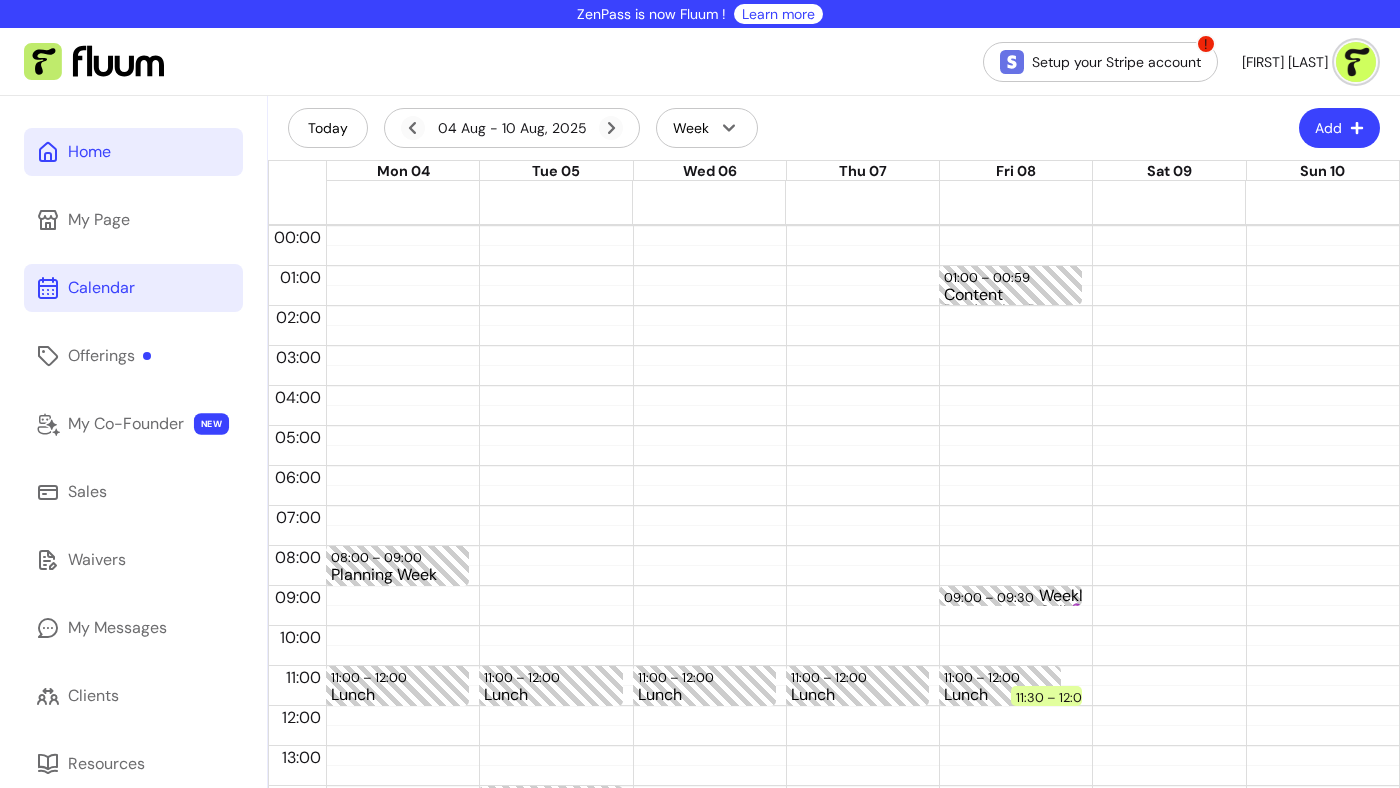 click on "Home" at bounding box center (133, 152) 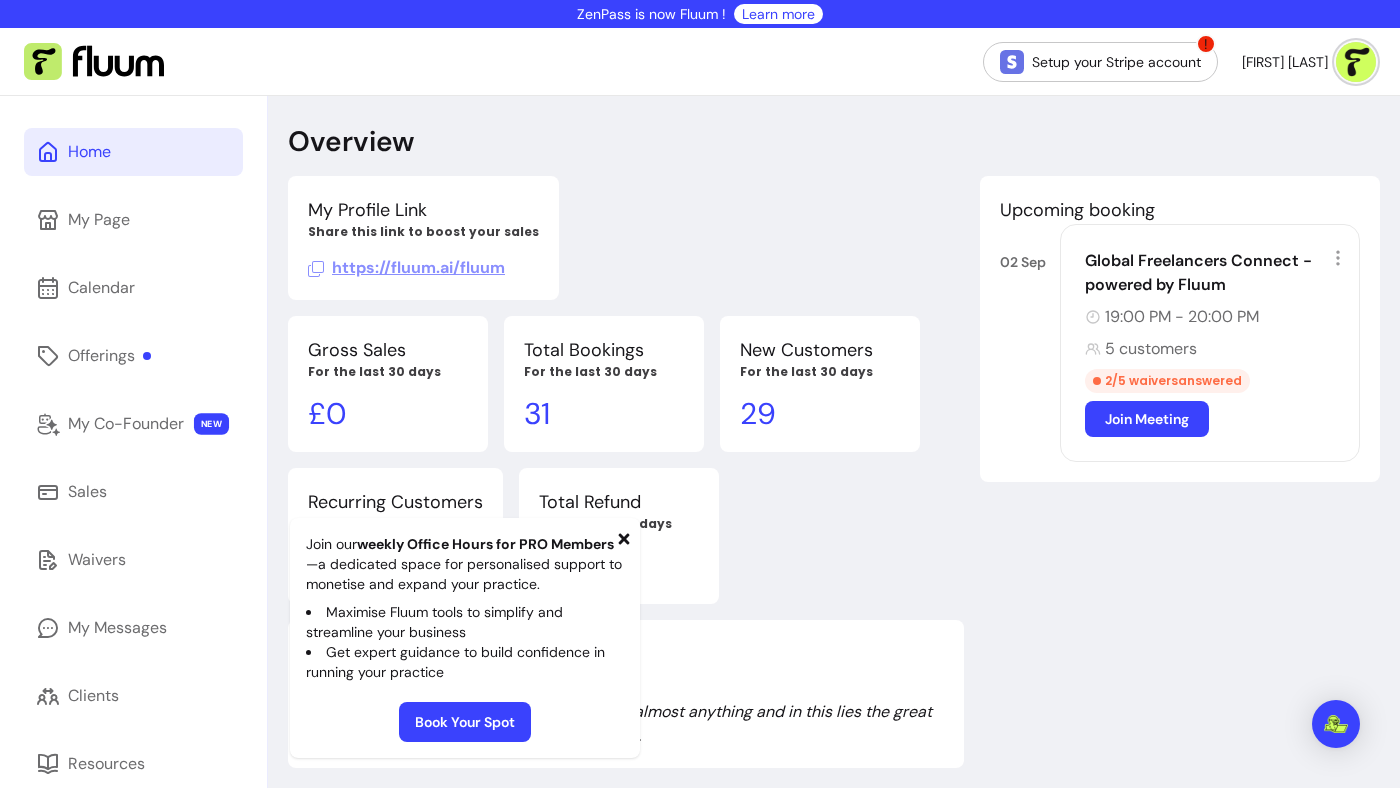 click 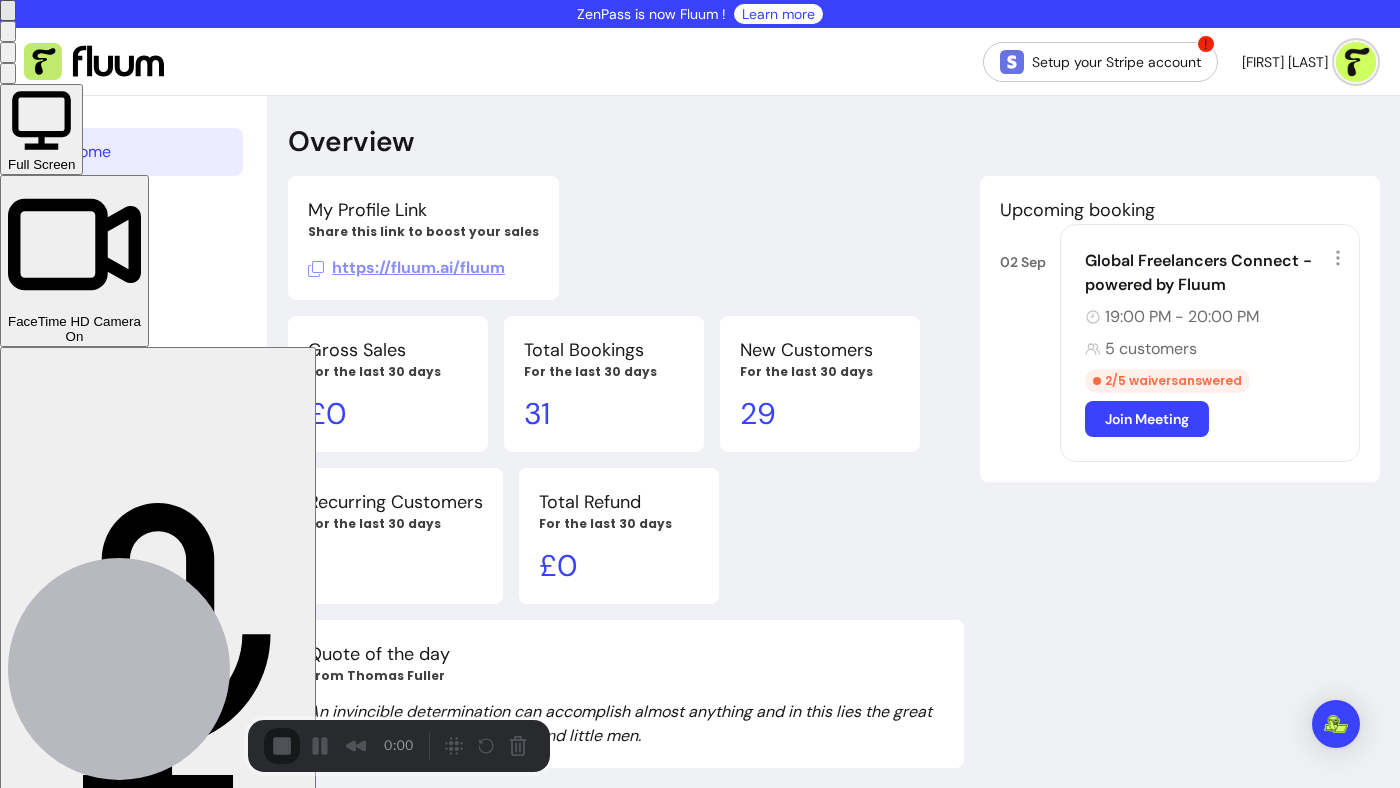 click on "Start Recording" at bounding box center (54, 849) 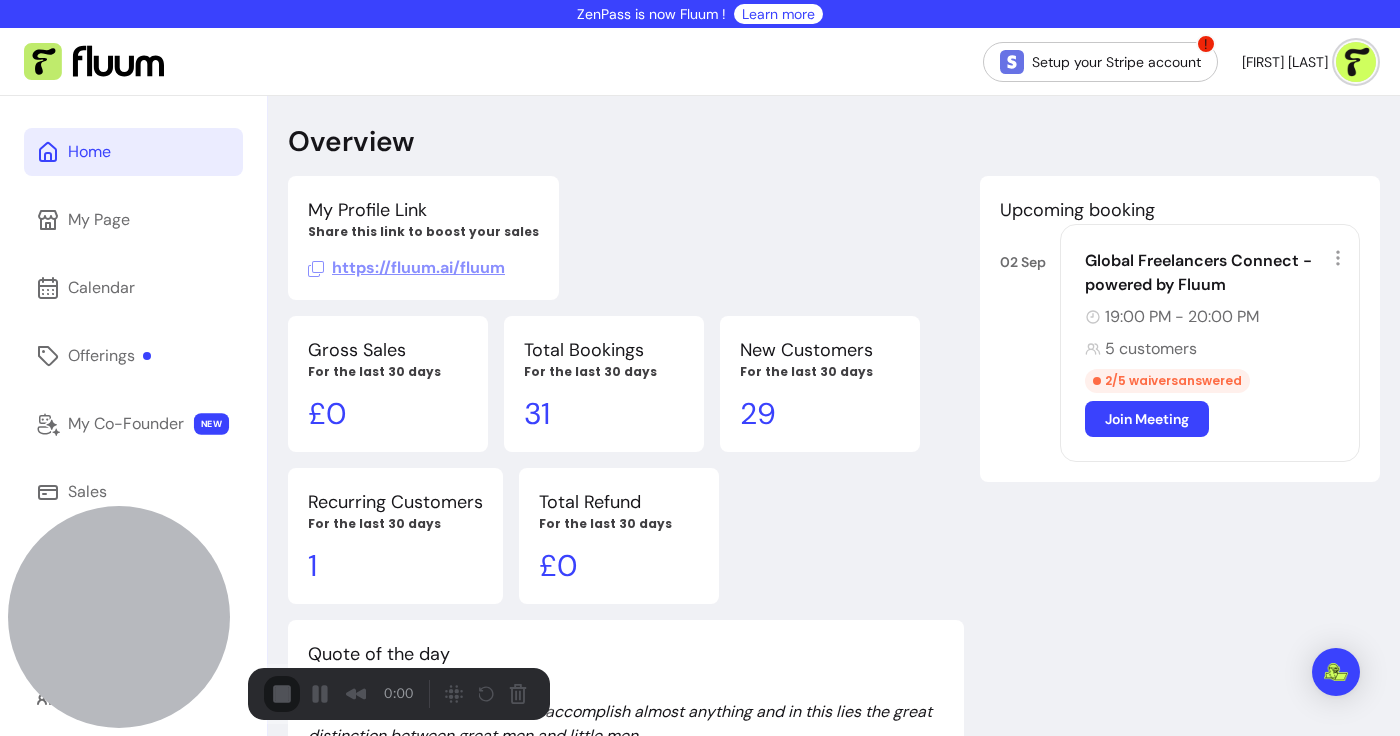click on "Start Recording" at bounding box center [54, 788] 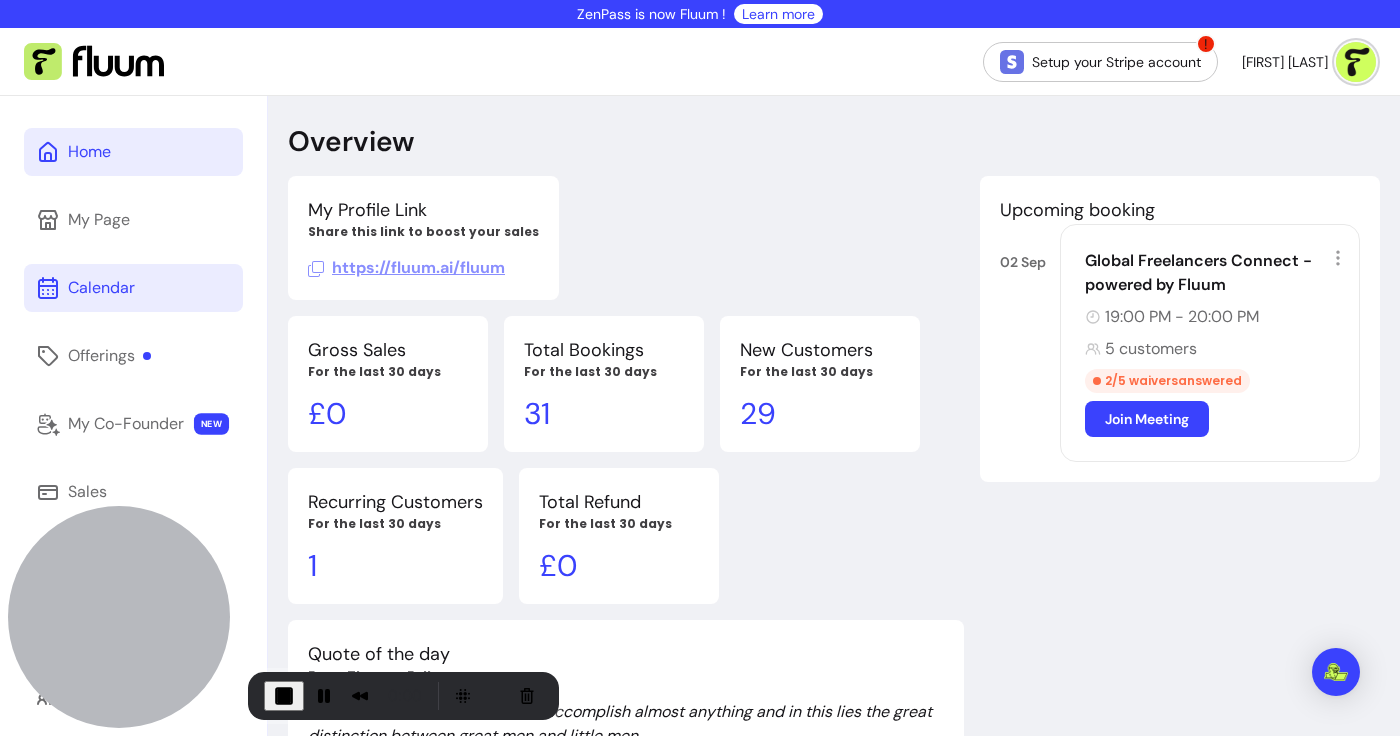 click on "Calendar" at bounding box center [133, 288] 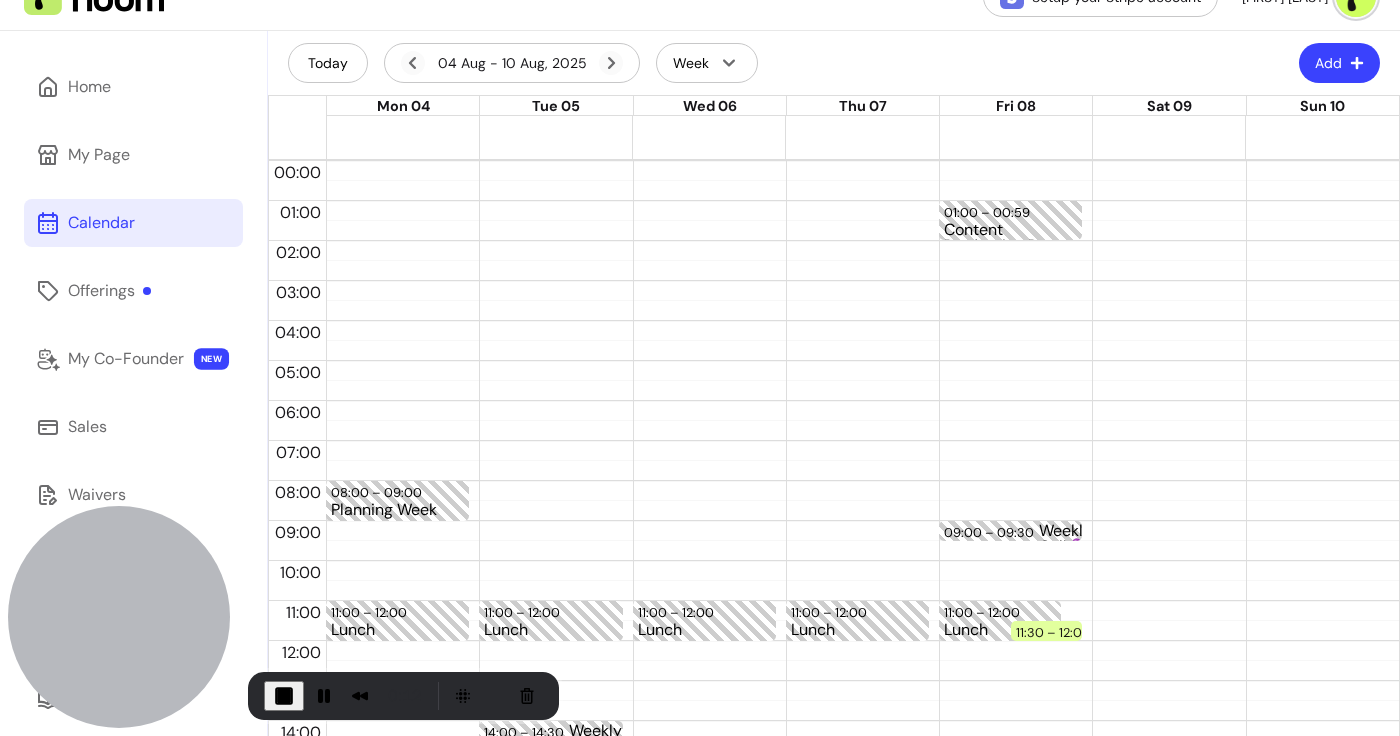 scroll, scrollTop: 52, scrollLeft: 0, axis: vertical 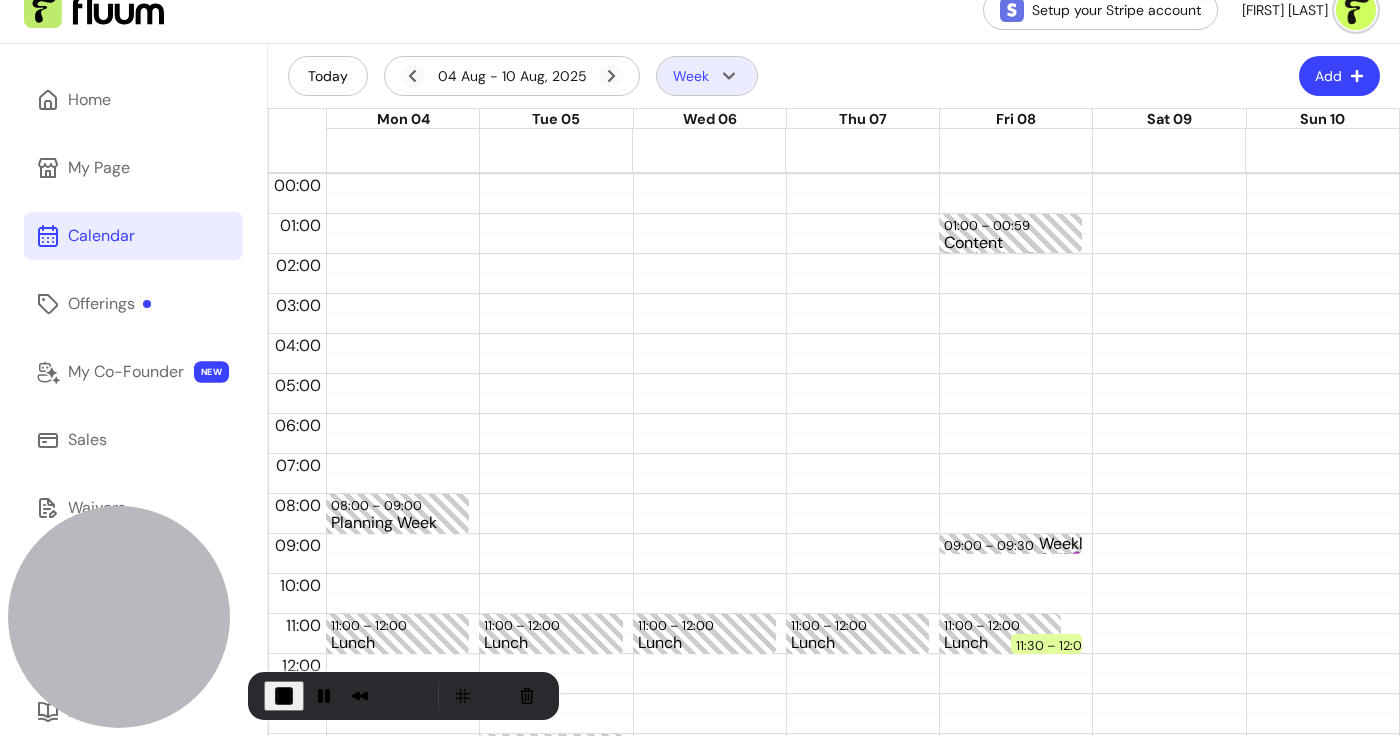 click 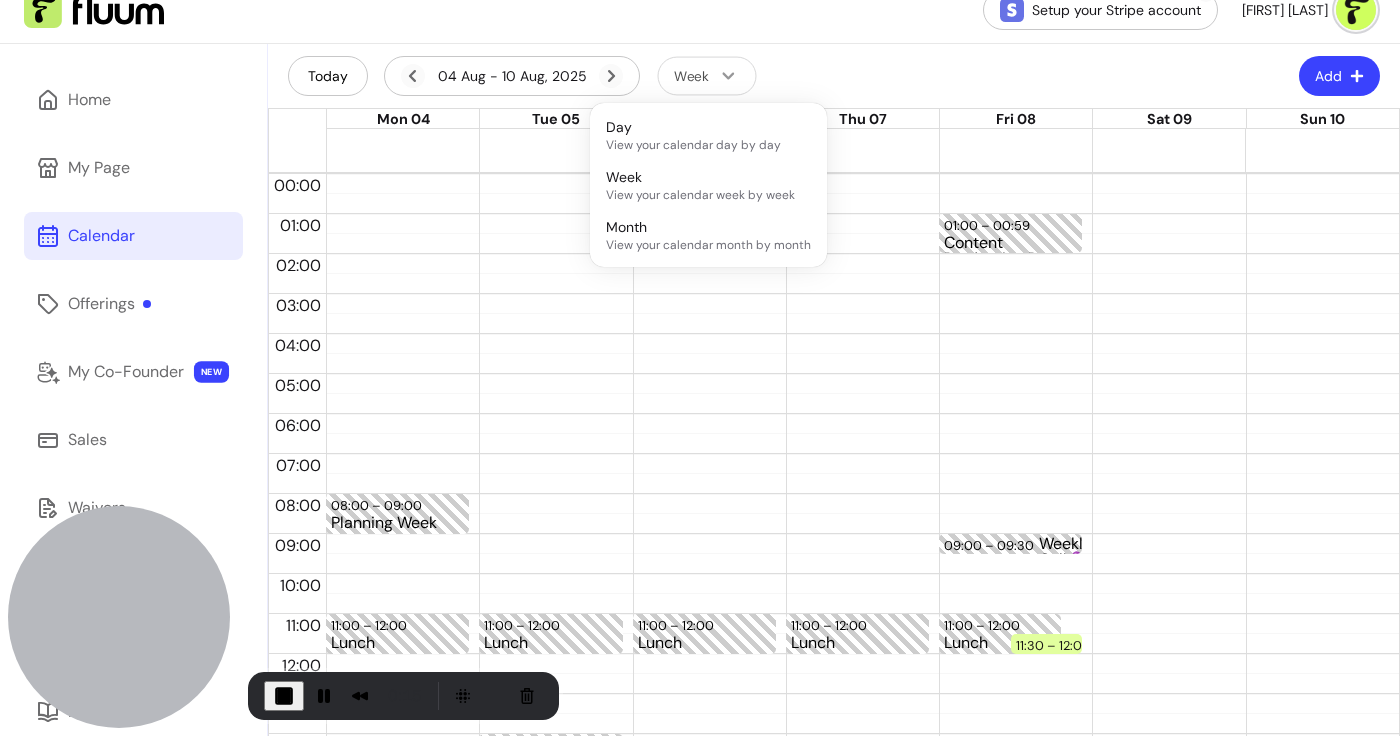 click on "Today 04 Aug - 10 Aug, 2025 Week Add" at bounding box center (834, 76) 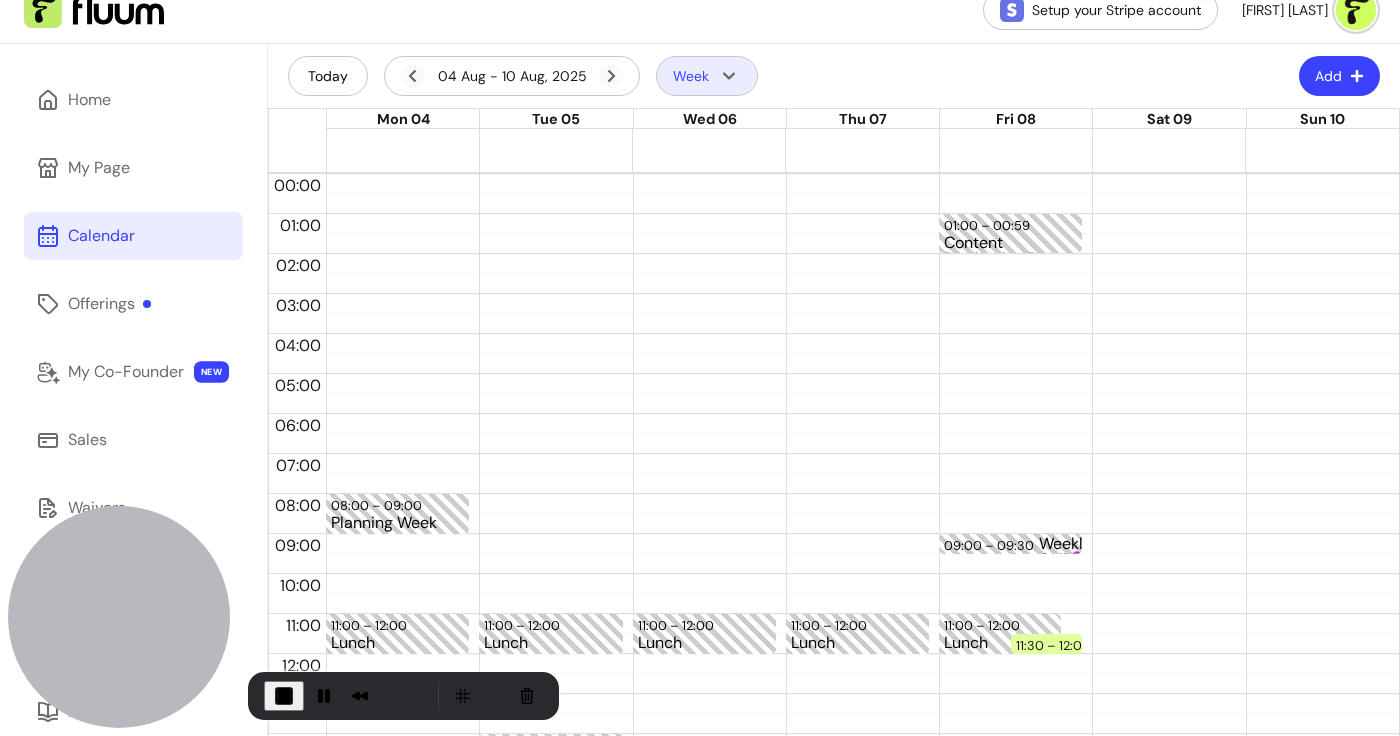 click 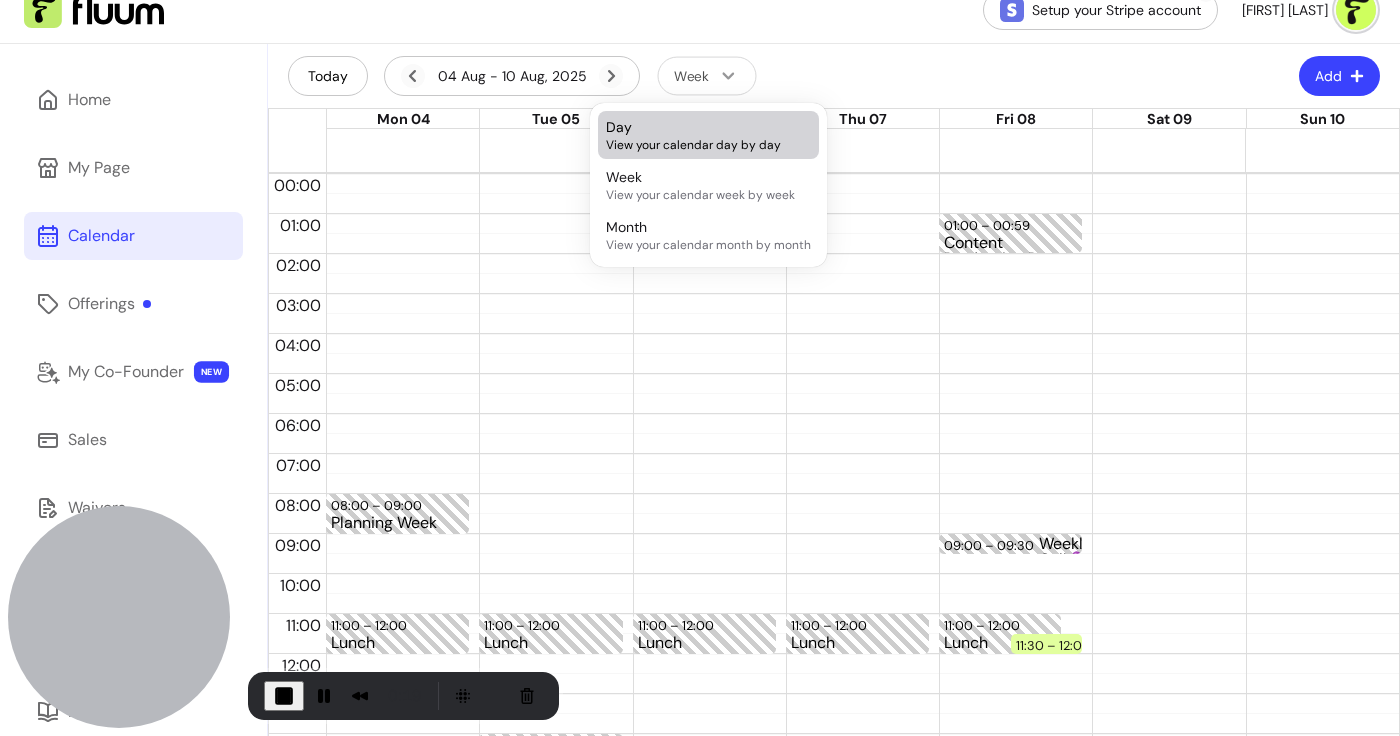 click on "View your calendar day by day" at bounding box center [708, 145] 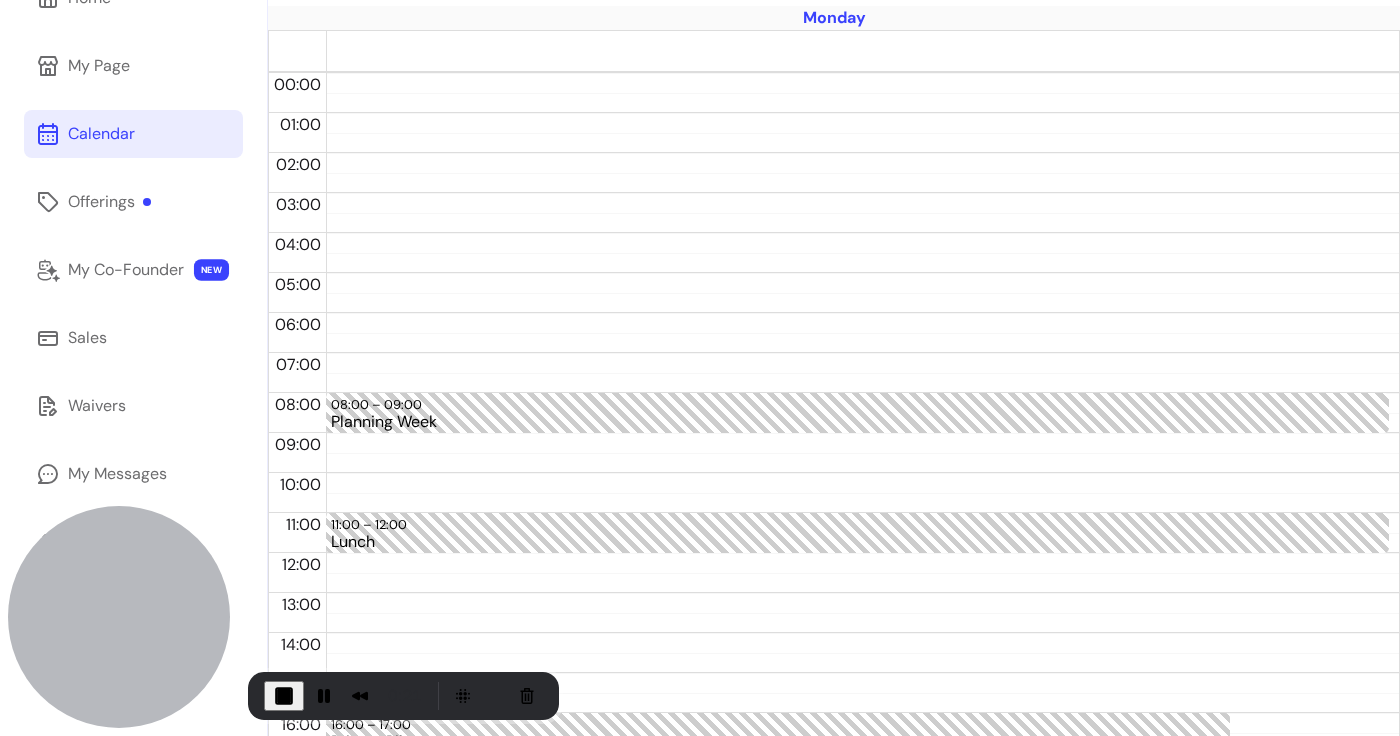 scroll, scrollTop: 0, scrollLeft: 0, axis: both 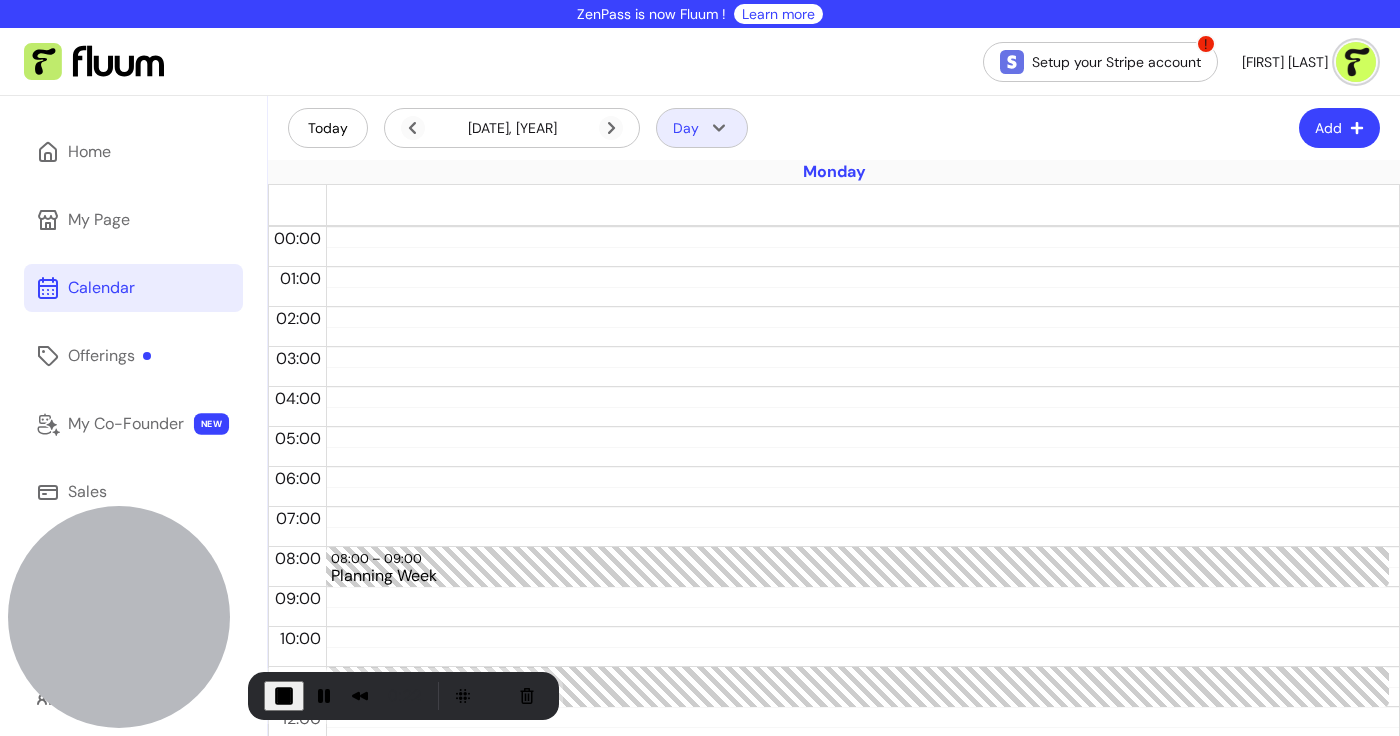 click 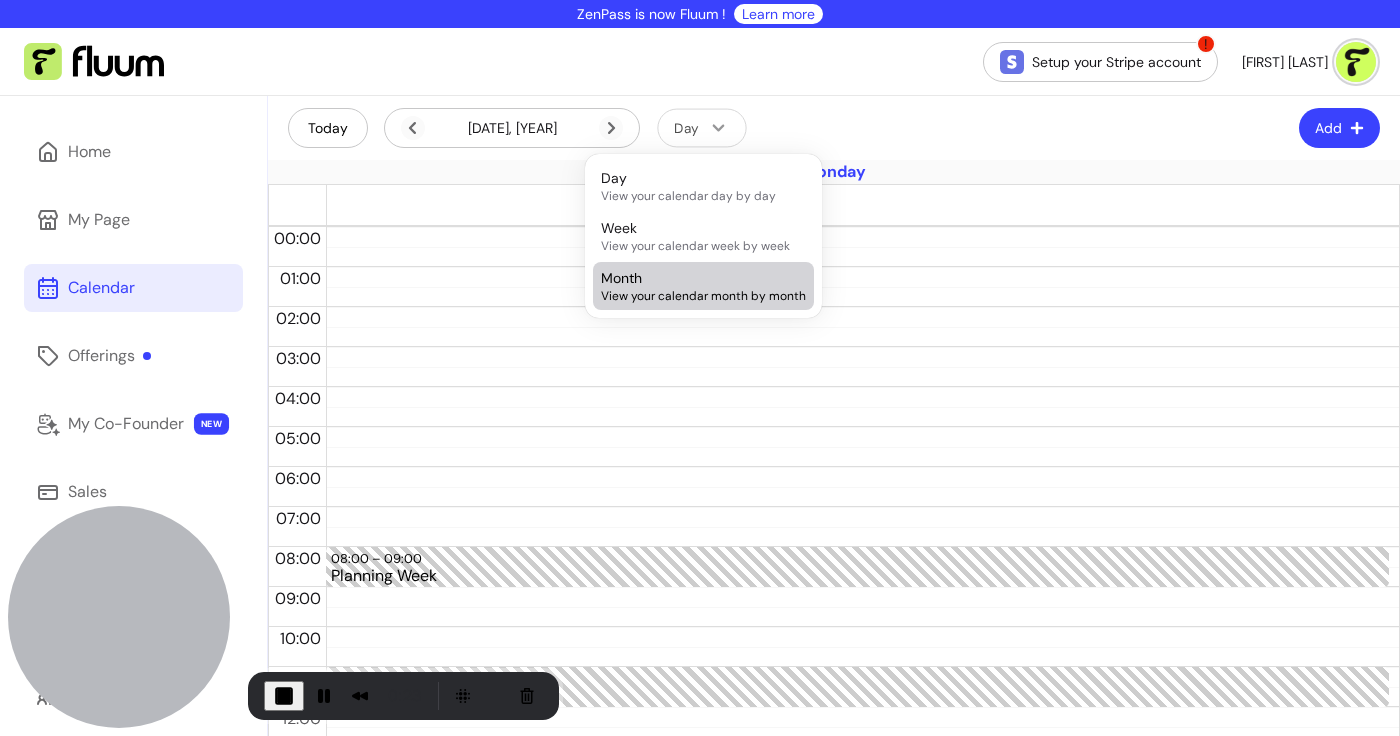 click on "View your calendar month by month" at bounding box center (703, 296) 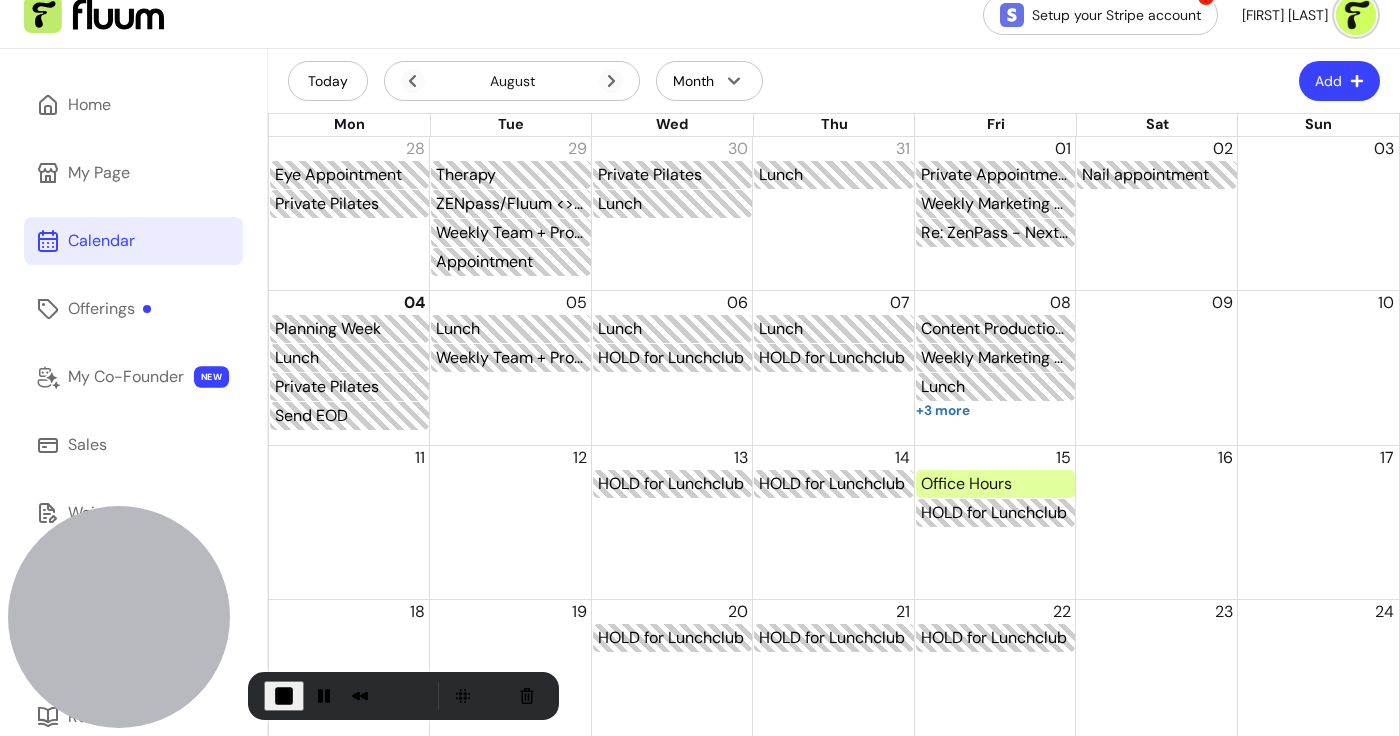 scroll, scrollTop: 0, scrollLeft: 0, axis: both 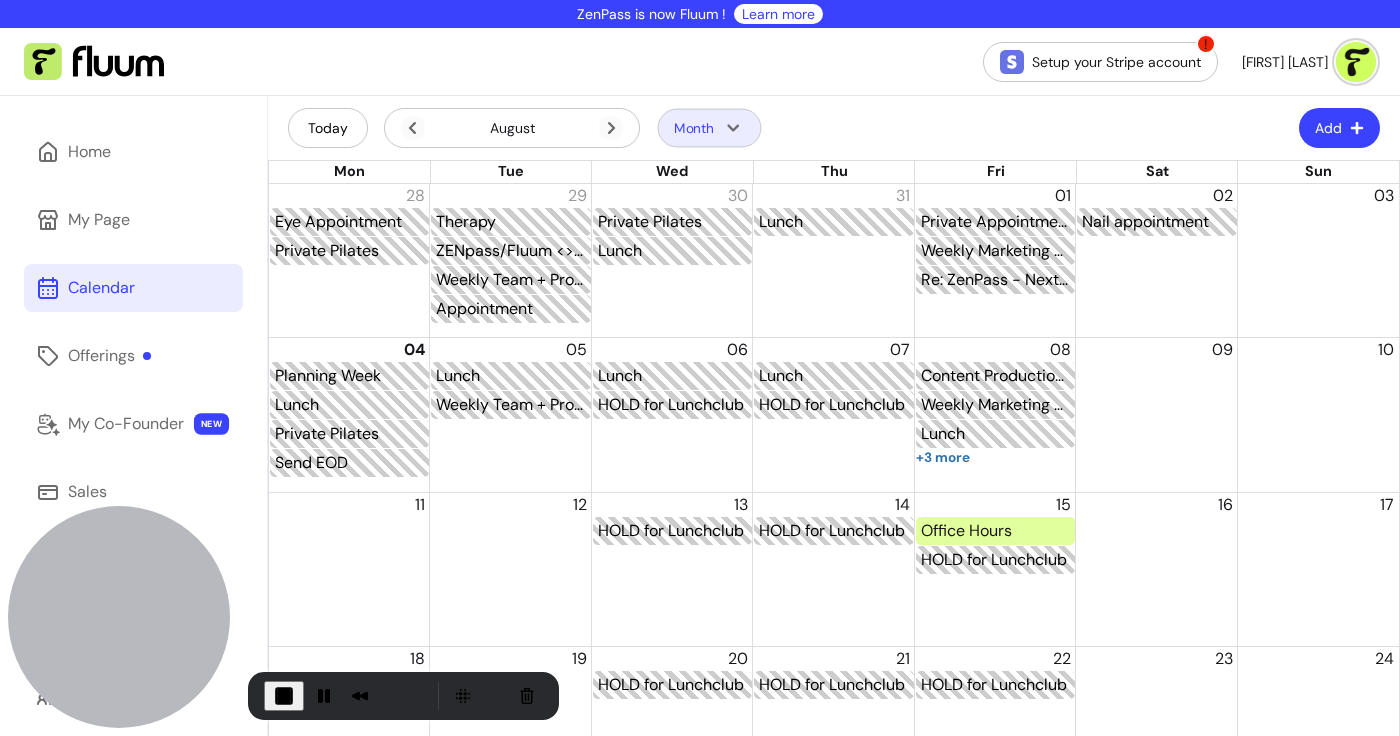 click 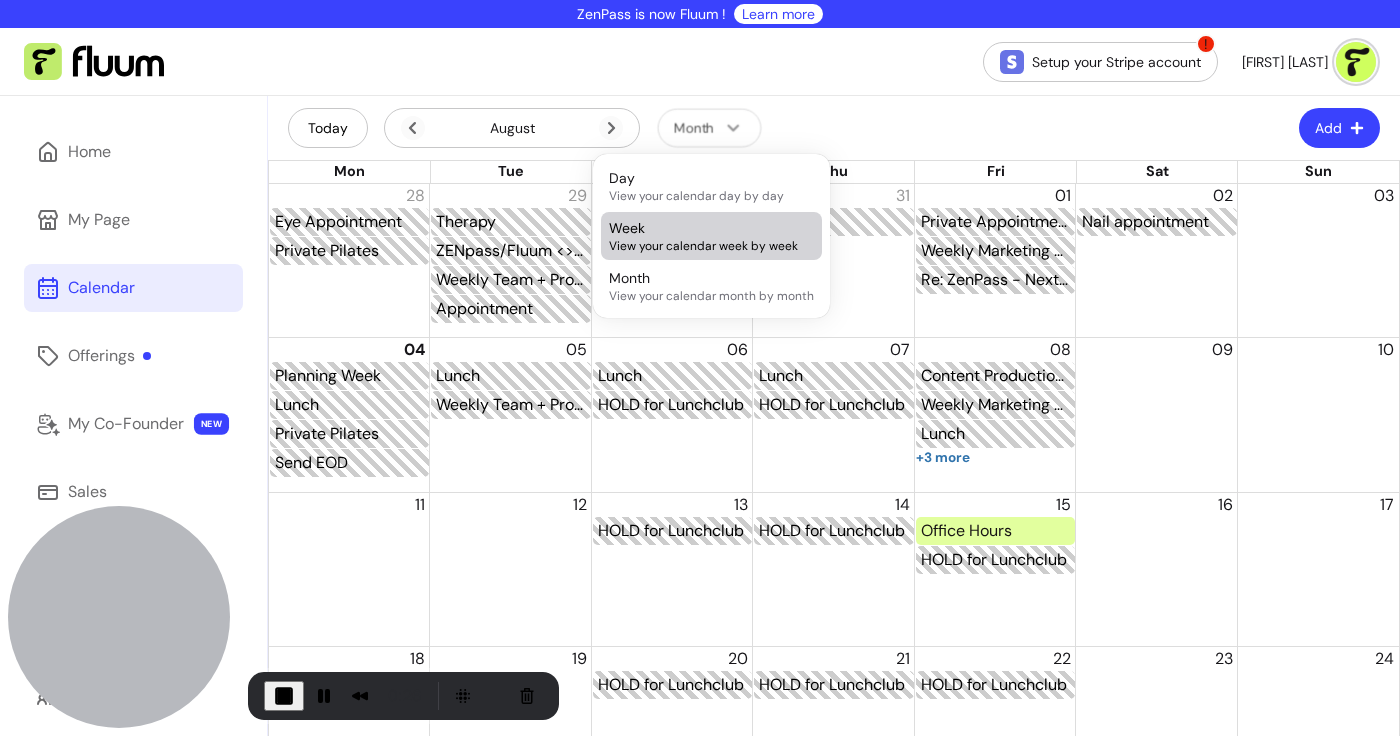 click on "Week View your calendar week by week" at bounding box center (711, 236) 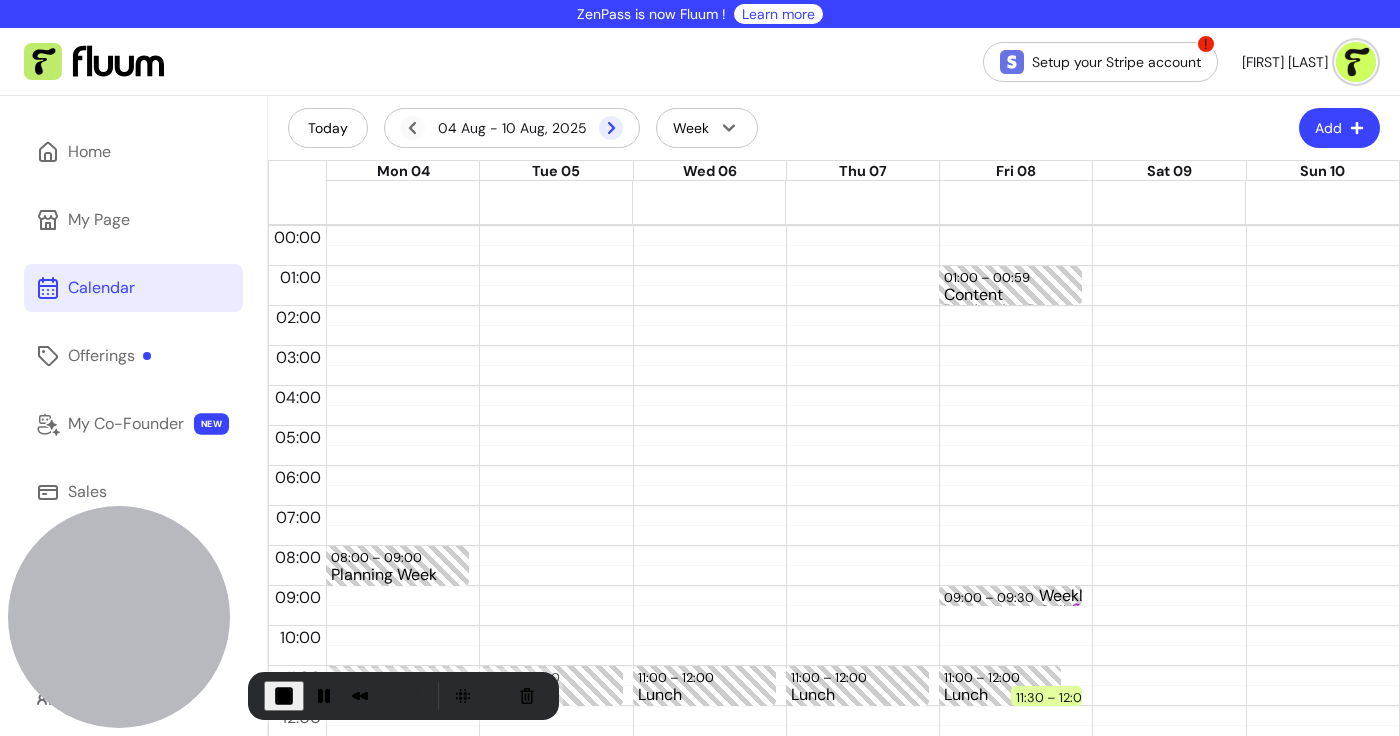 click 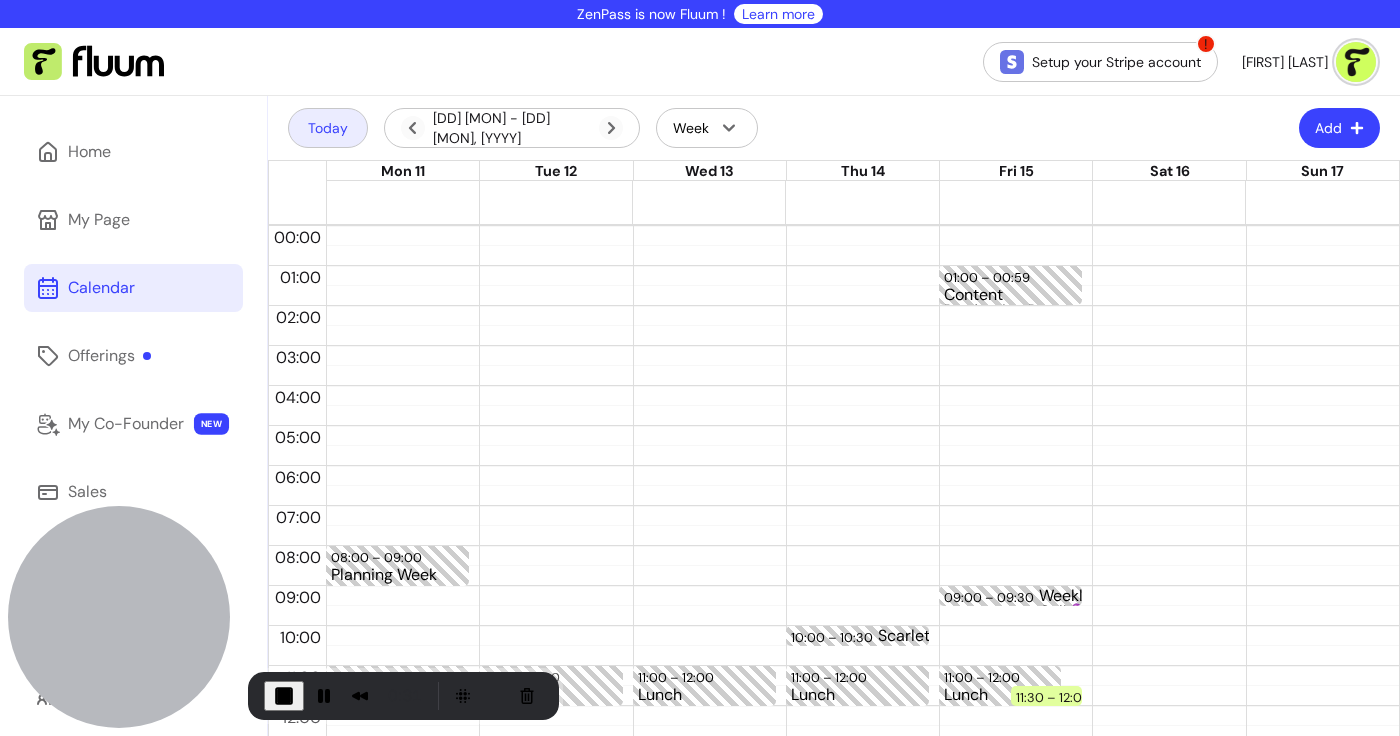 click on "Today" at bounding box center [328, 128] 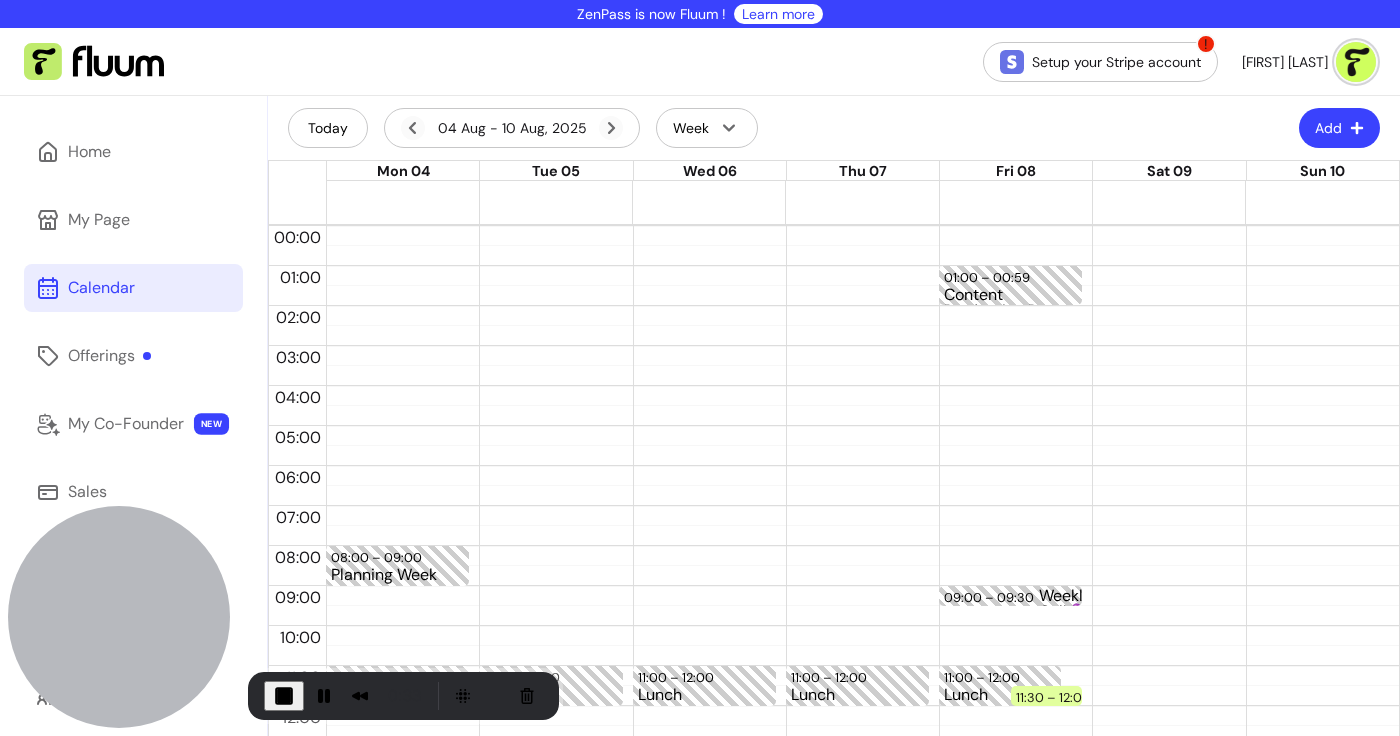 click on "Today 04 Aug - 10 Aug, 2025 Week Add" at bounding box center [834, 128] 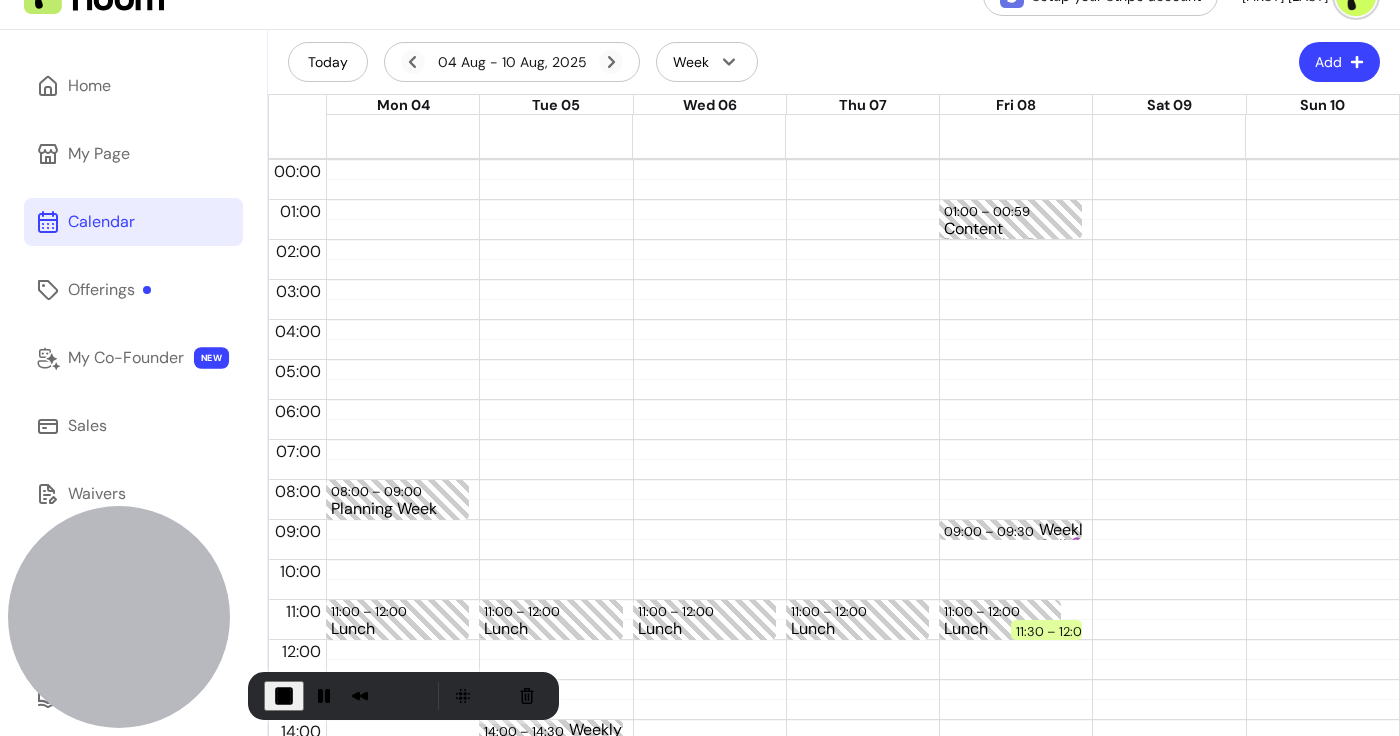 scroll, scrollTop: 0, scrollLeft: 0, axis: both 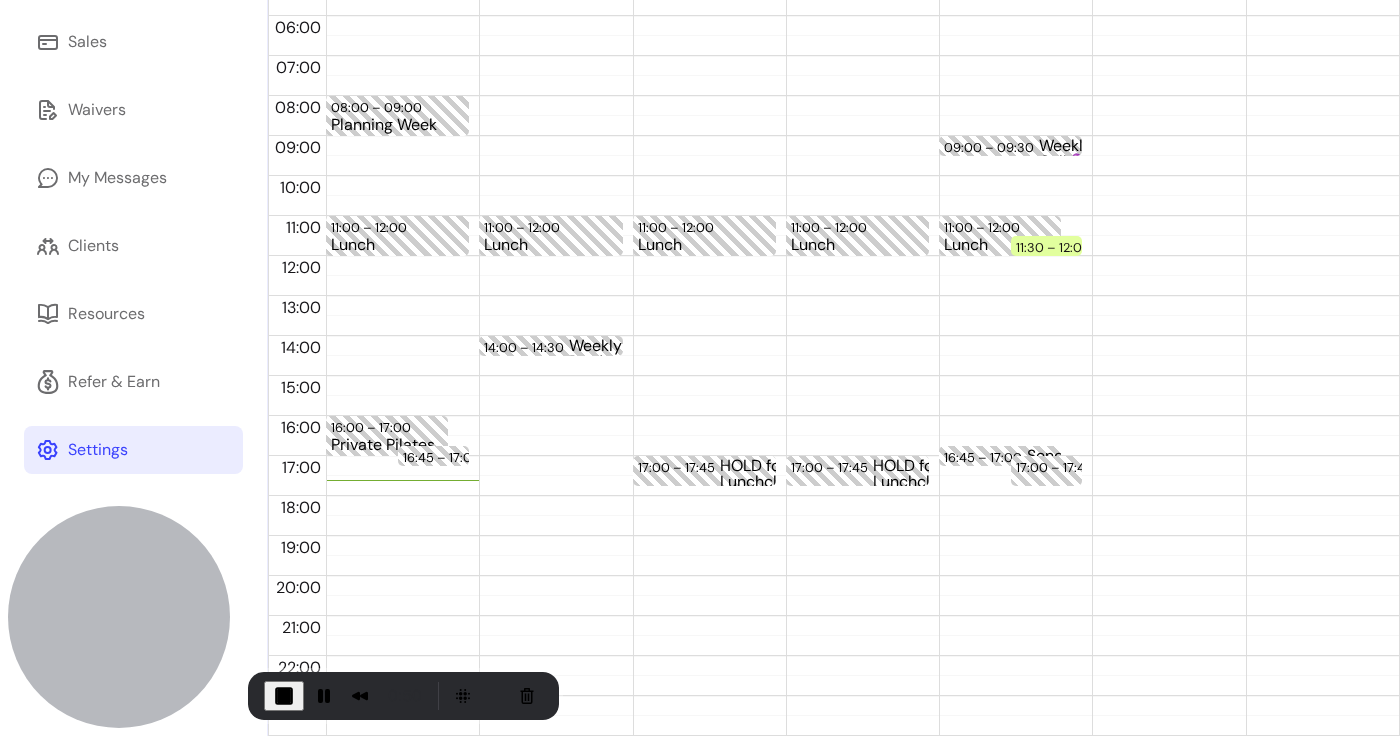 click on "Settings" at bounding box center (133, 450) 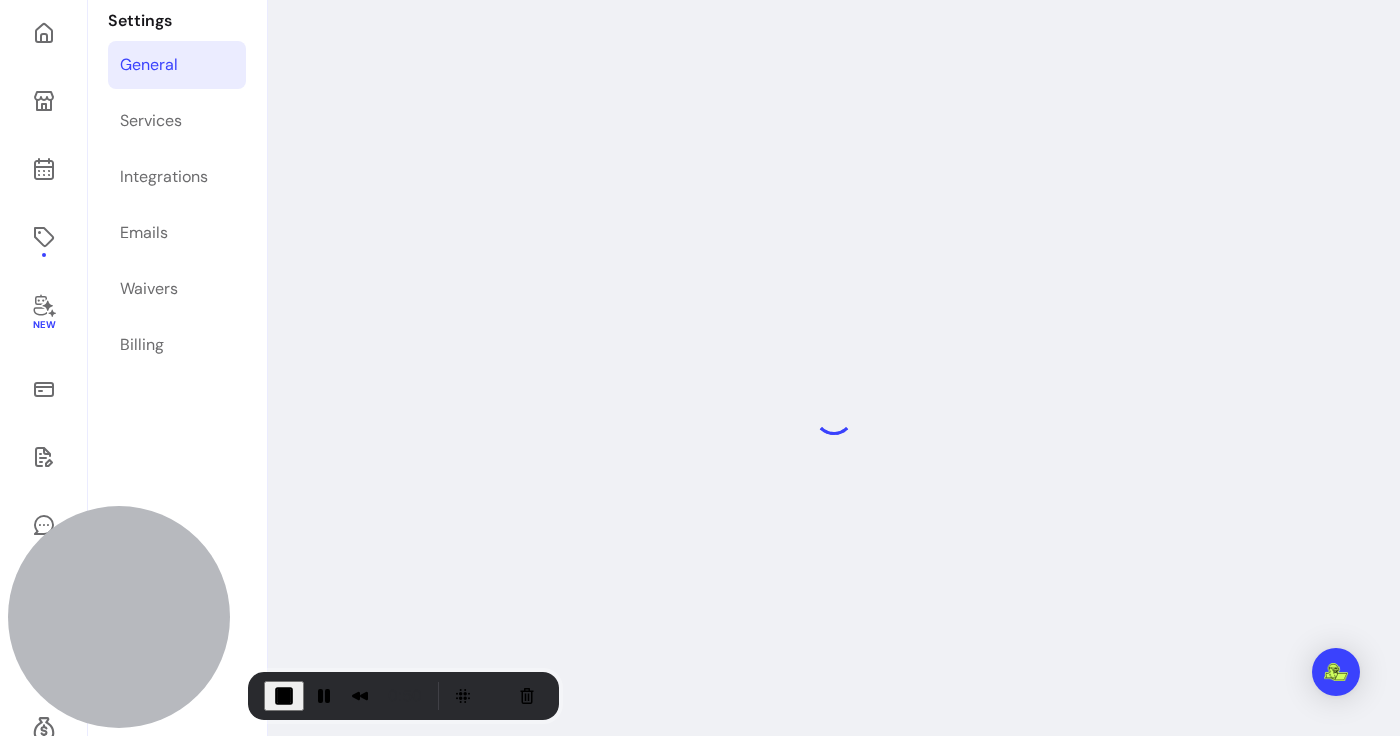 scroll, scrollTop: 96, scrollLeft: 0, axis: vertical 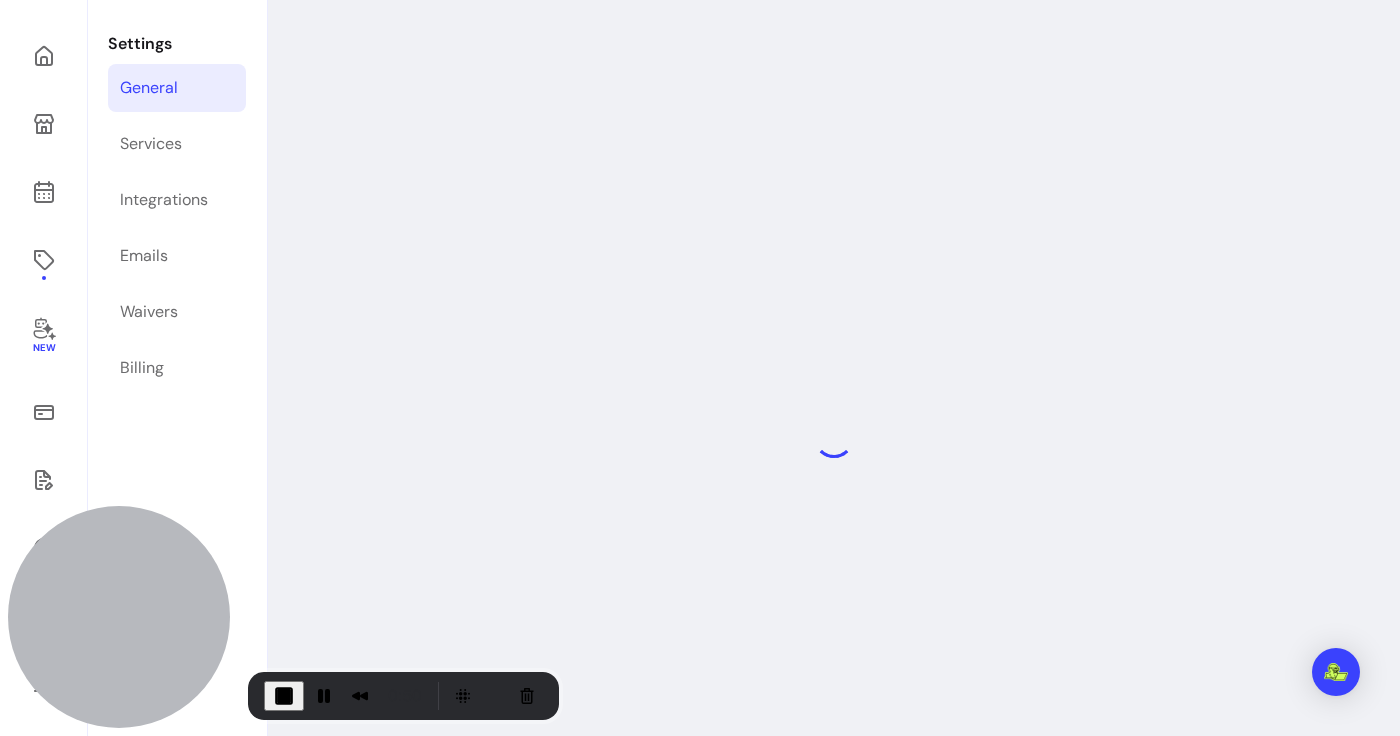 select on "**********" 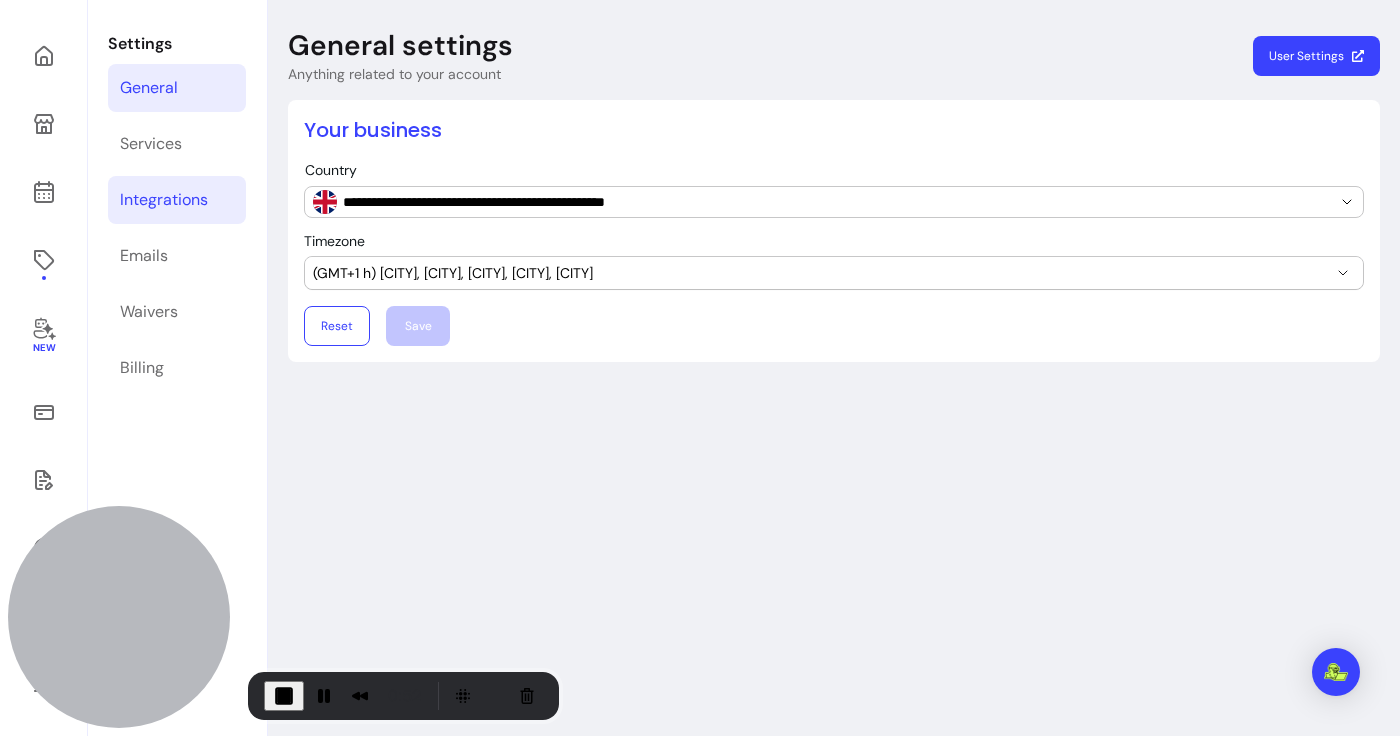 click on "Integrations" at bounding box center (177, 200) 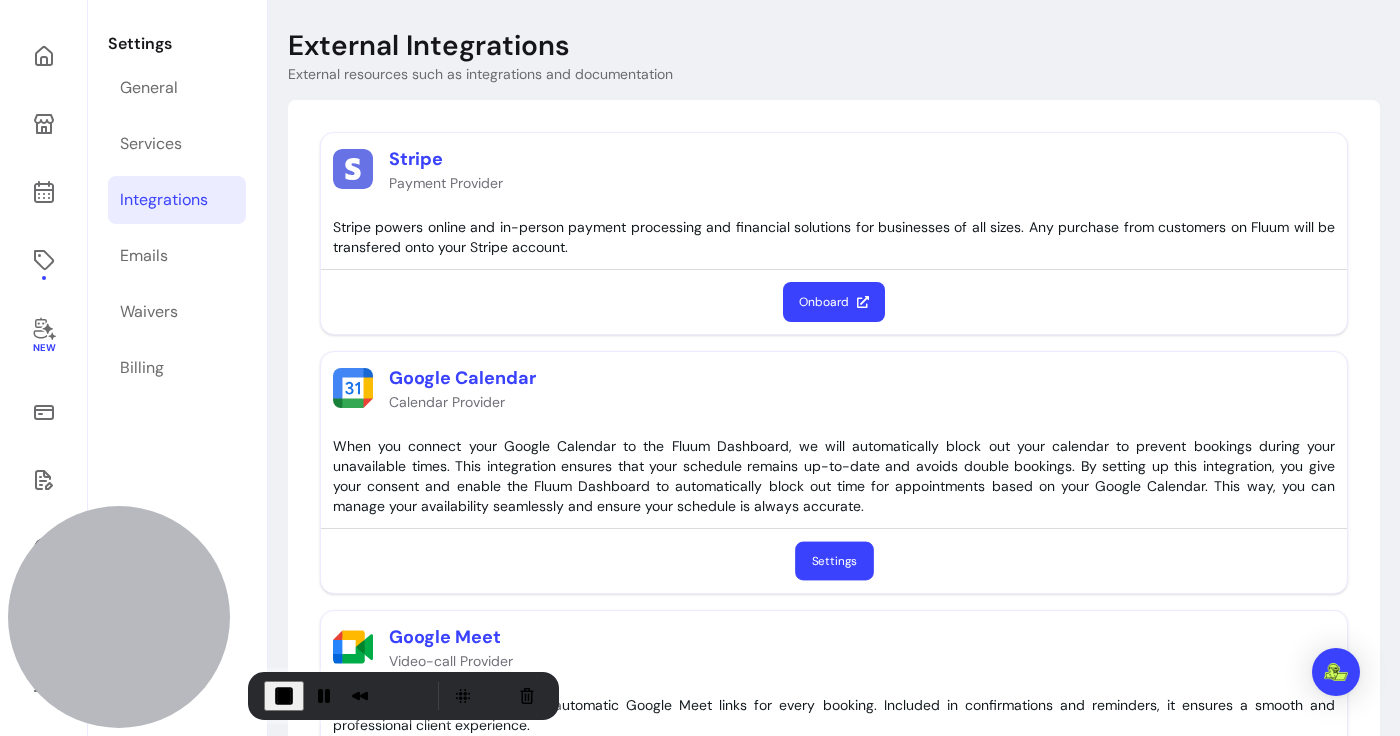 click on "Settings" at bounding box center (834, 561) 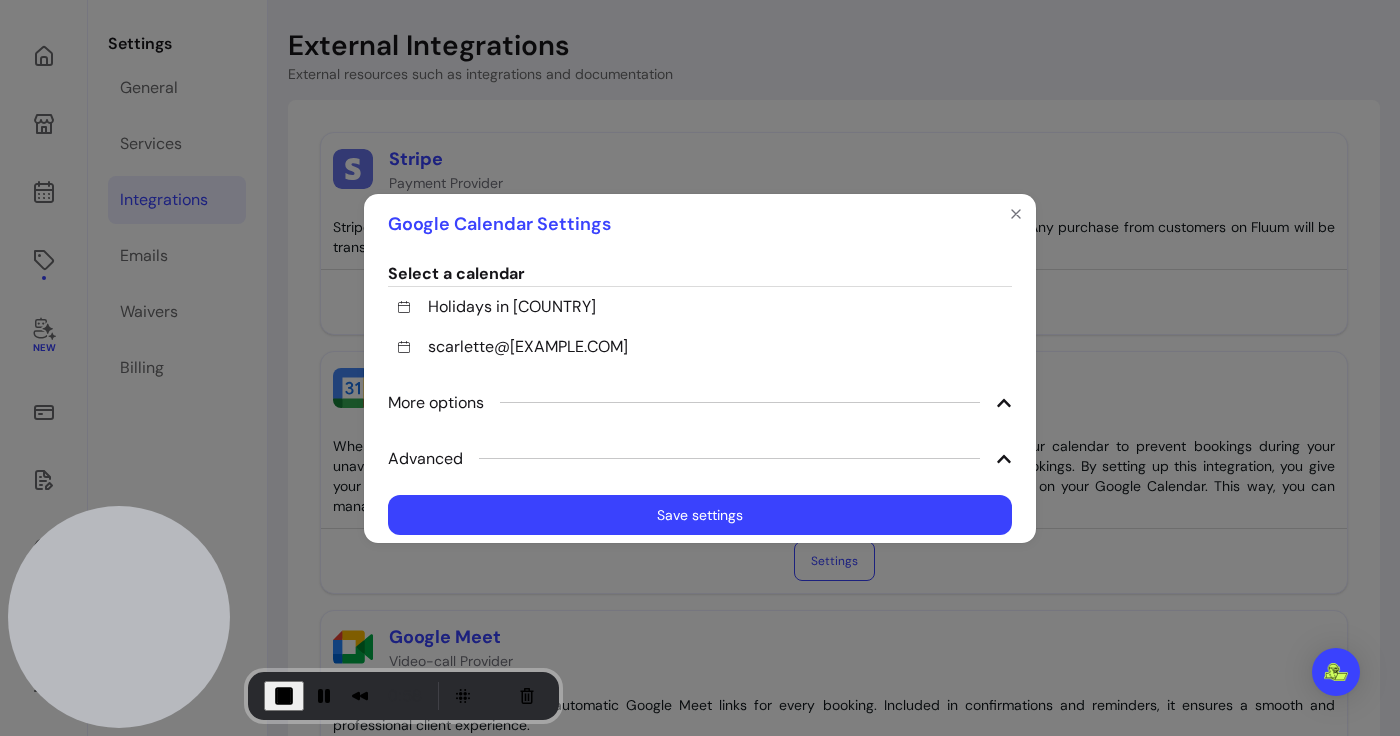 click on "More options" at bounding box center [700, 403] 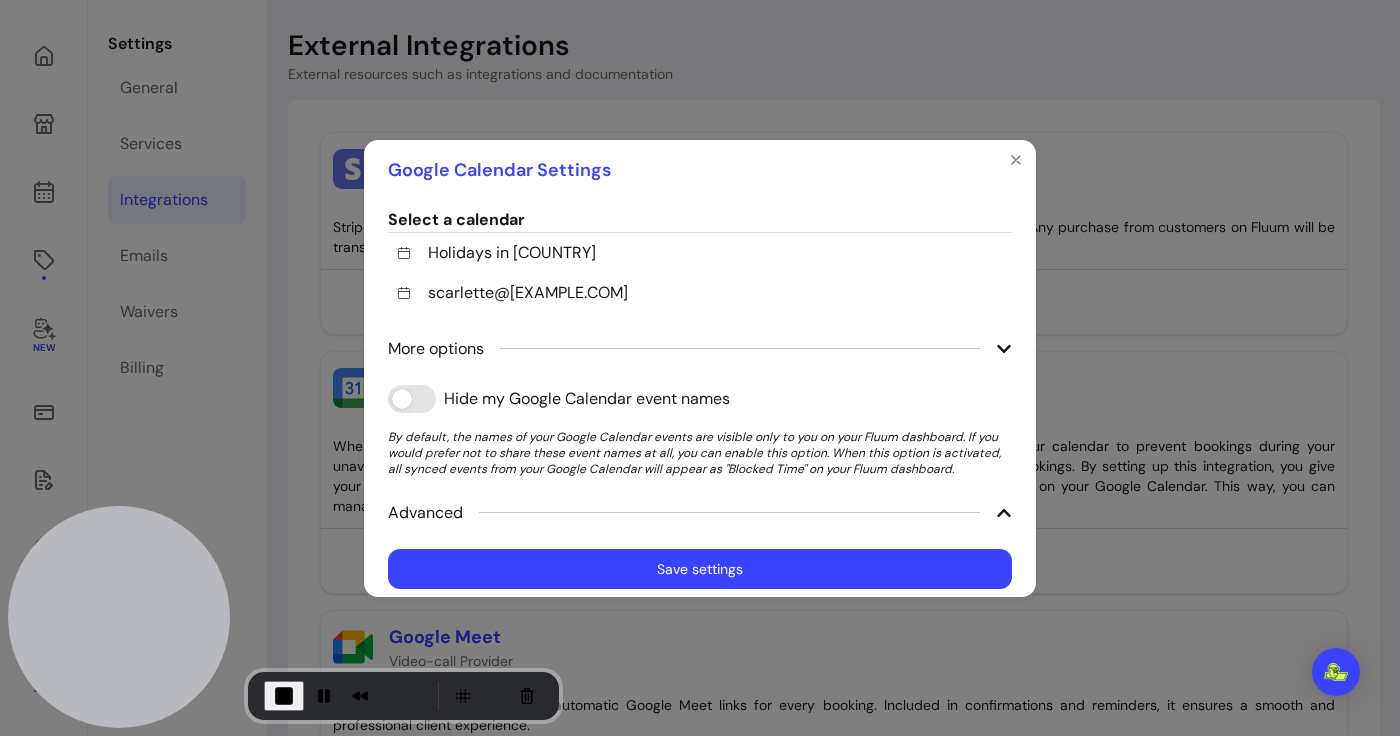 click at bounding box center [729, 512] 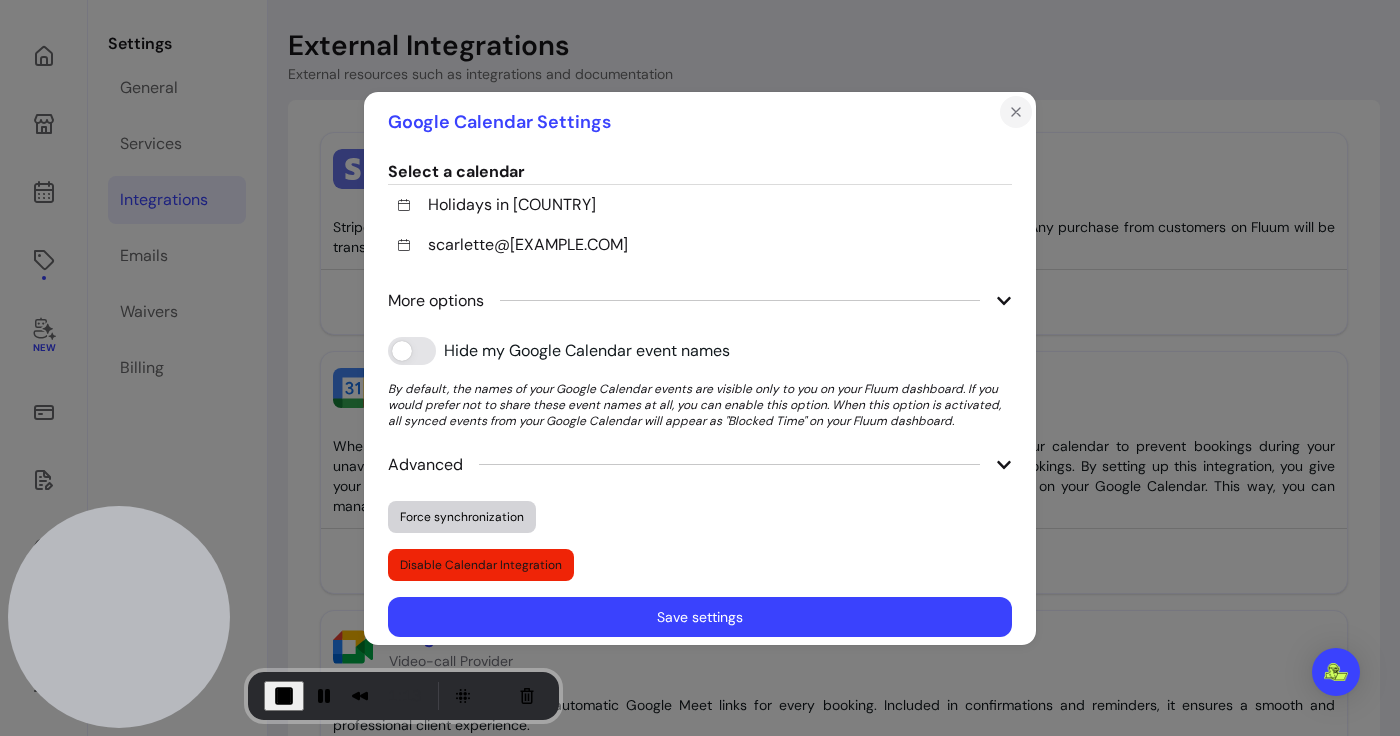 click 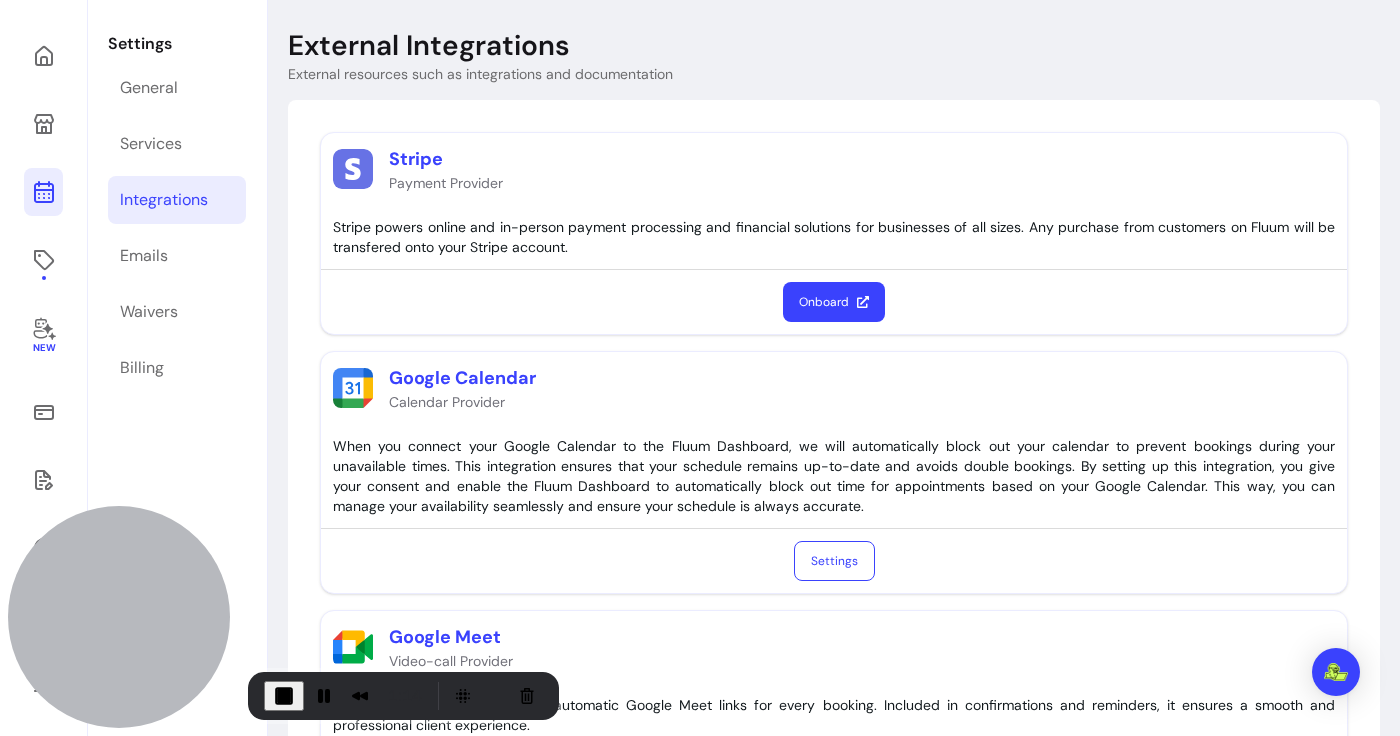 click 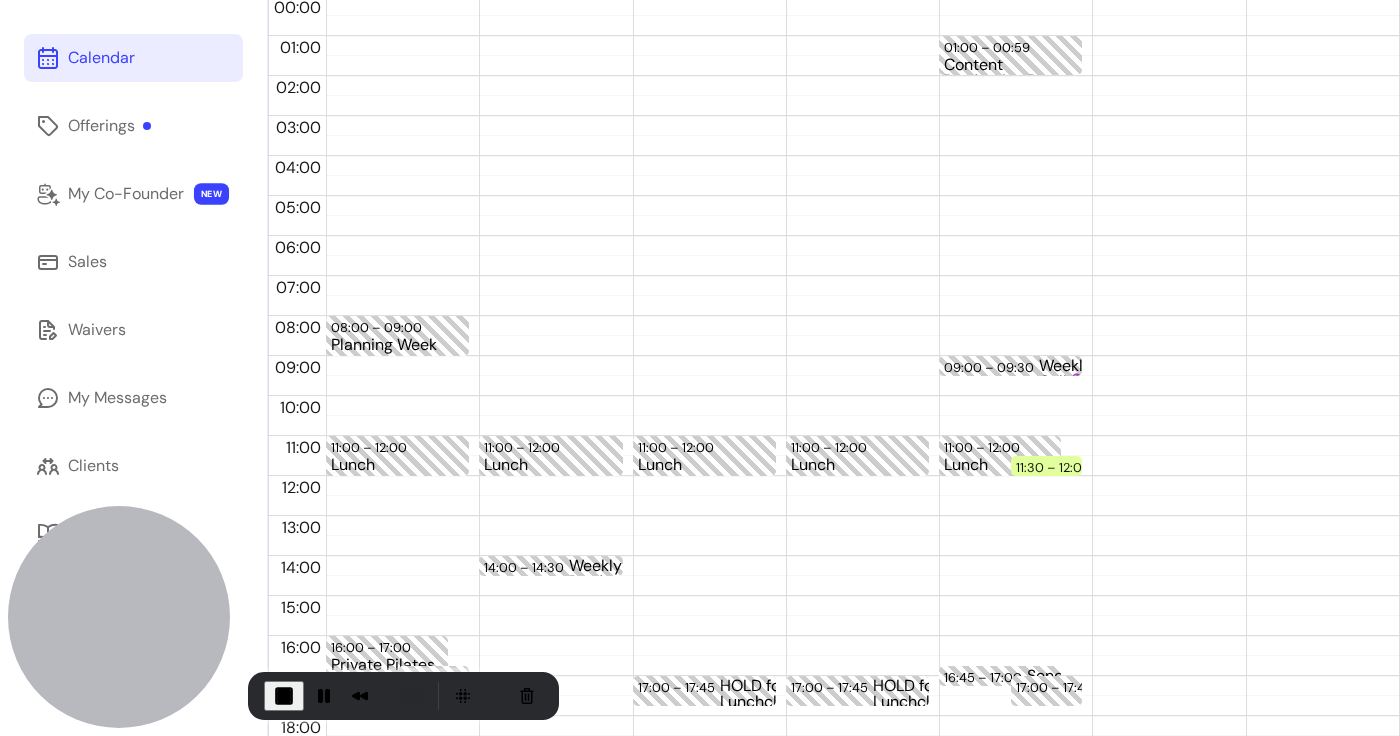 scroll, scrollTop: 215, scrollLeft: 0, axis: vertical 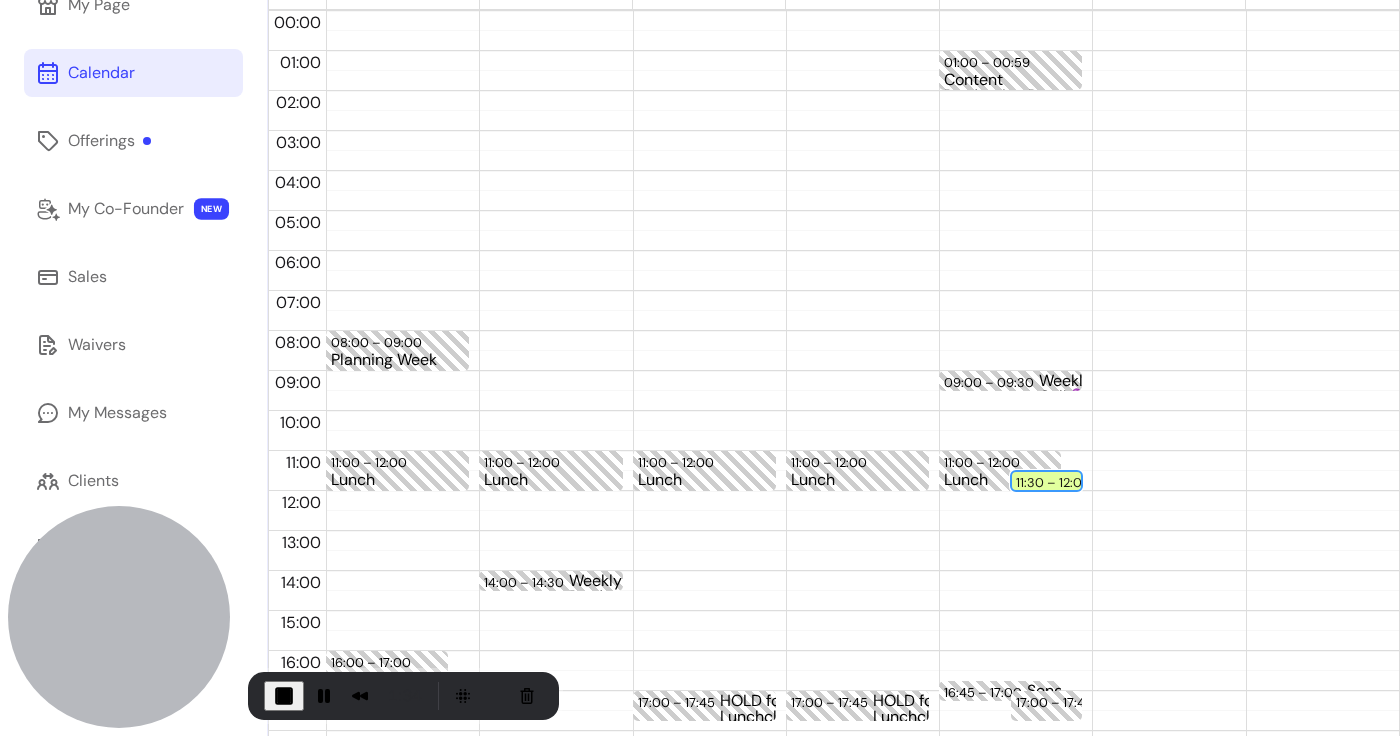 click on "11:30 – 12:00" at bounding box center [1056, 482] 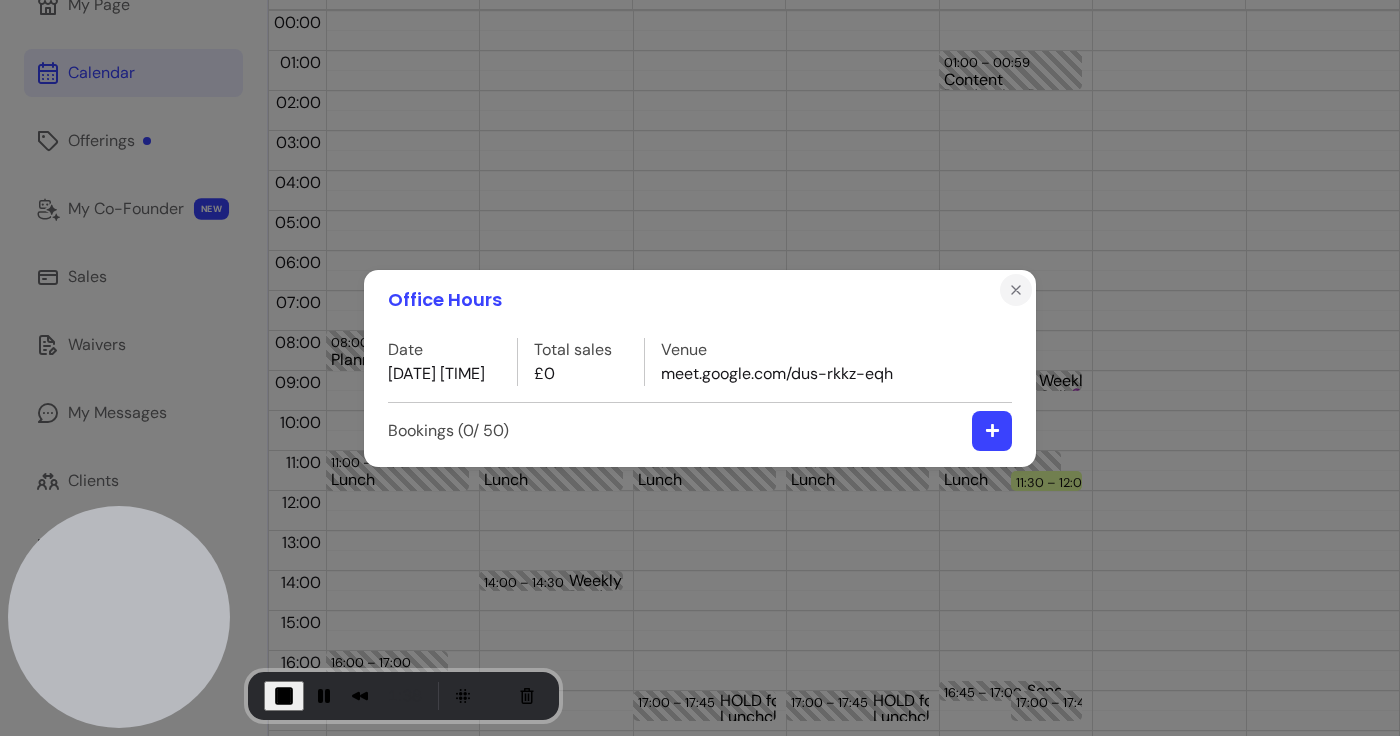 click 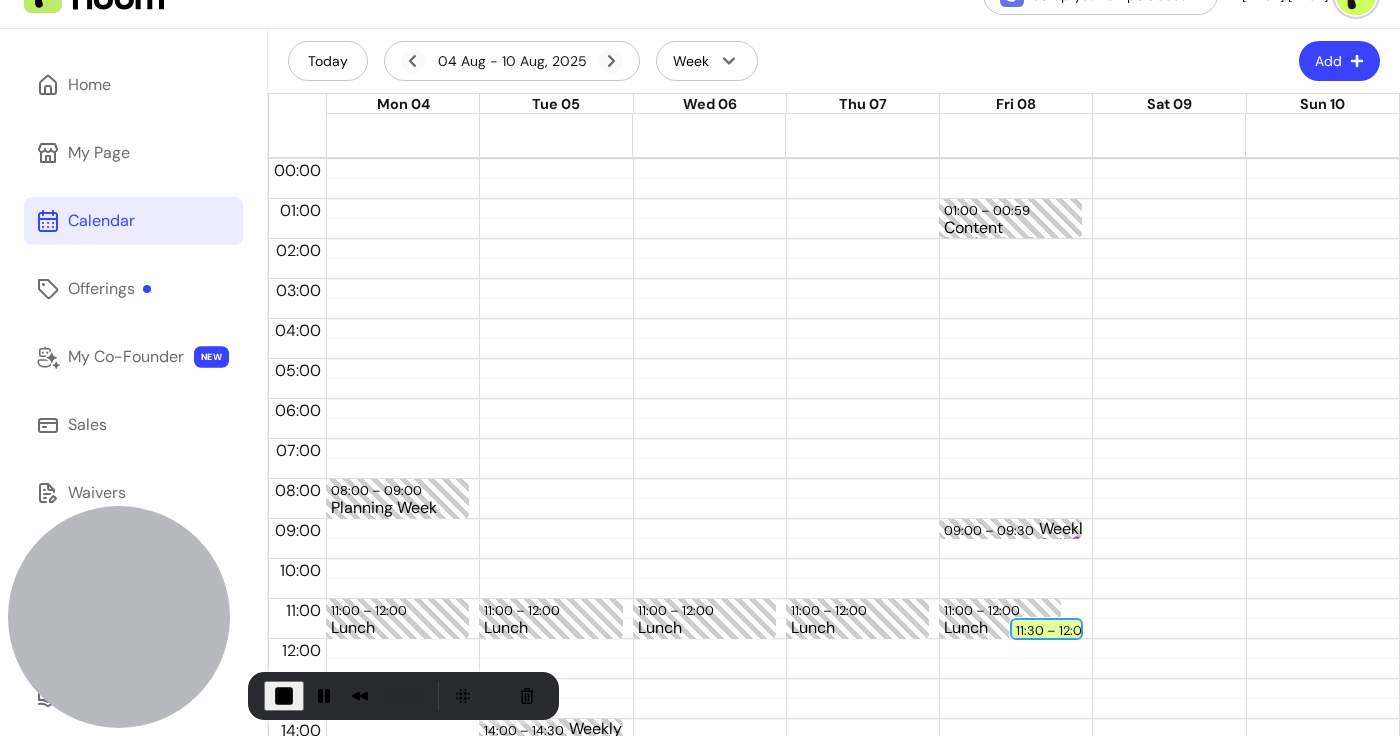 scroll, scrollTop: 47, scrollLeft: 0, axis: vertical 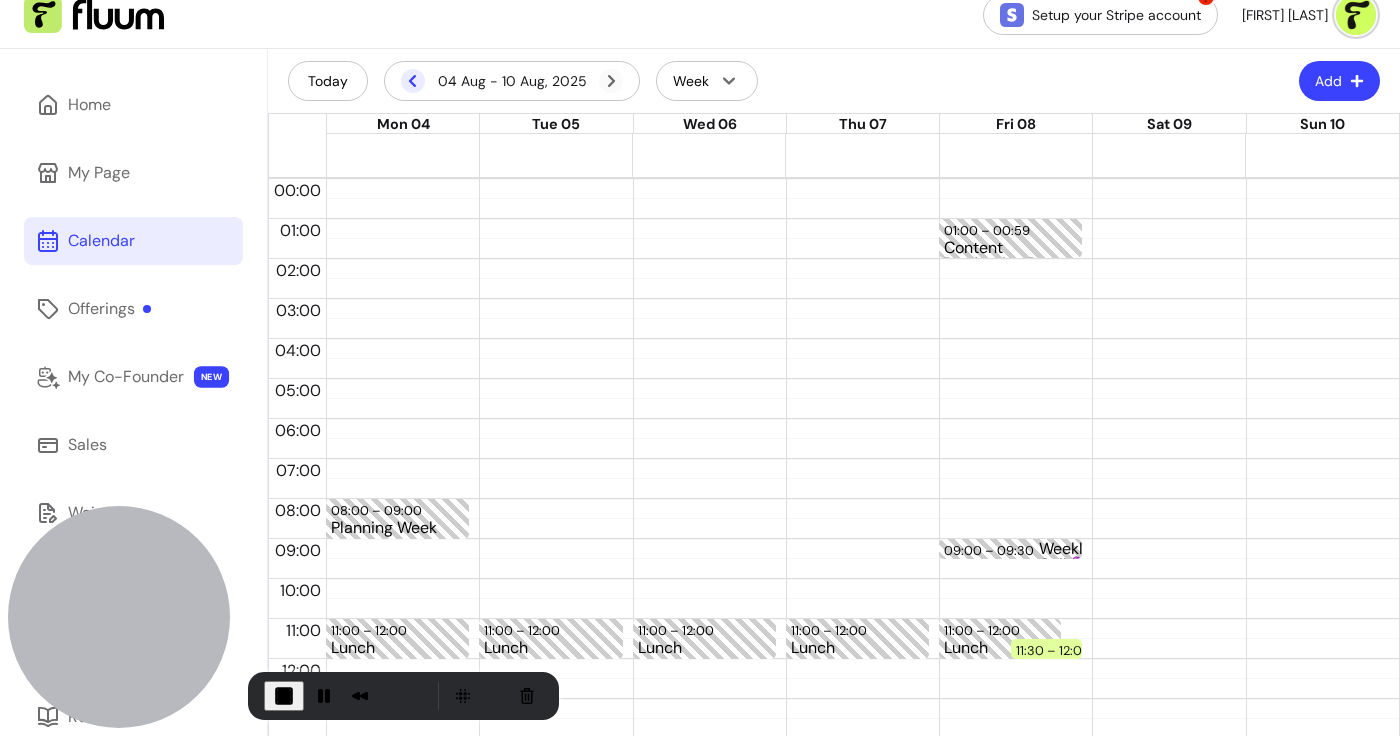 click 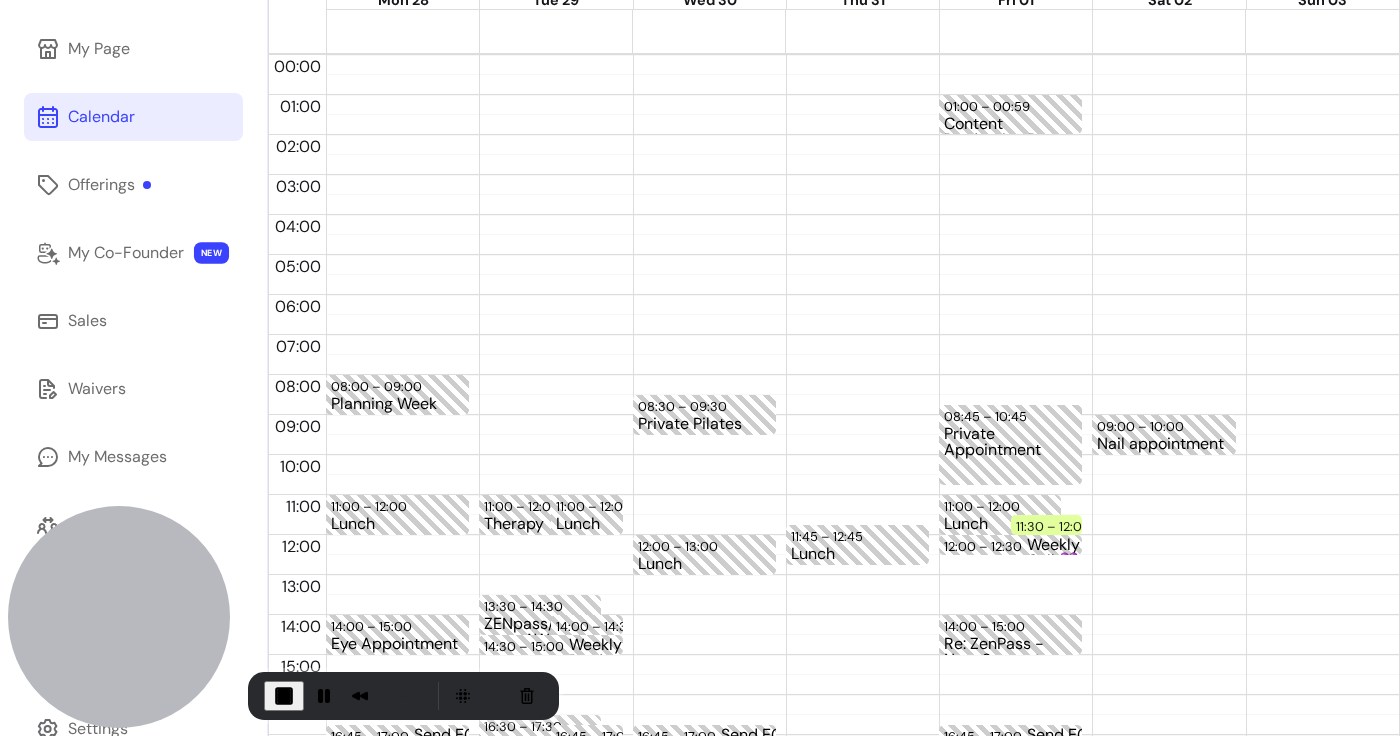 scroll, scrollTop: 182, scrollLeft: 0, axis: vertical 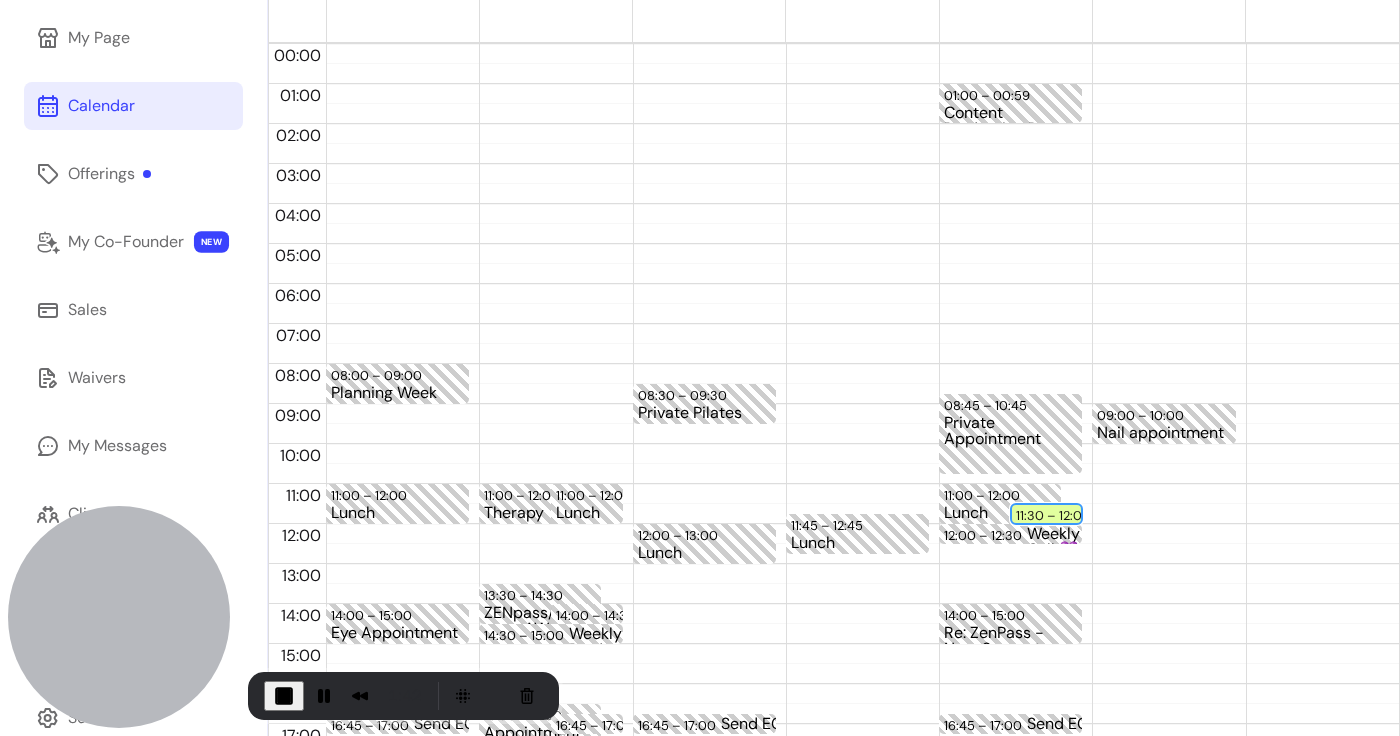 click on "11:30 – 12:00" at bounding box center [1056, 515] 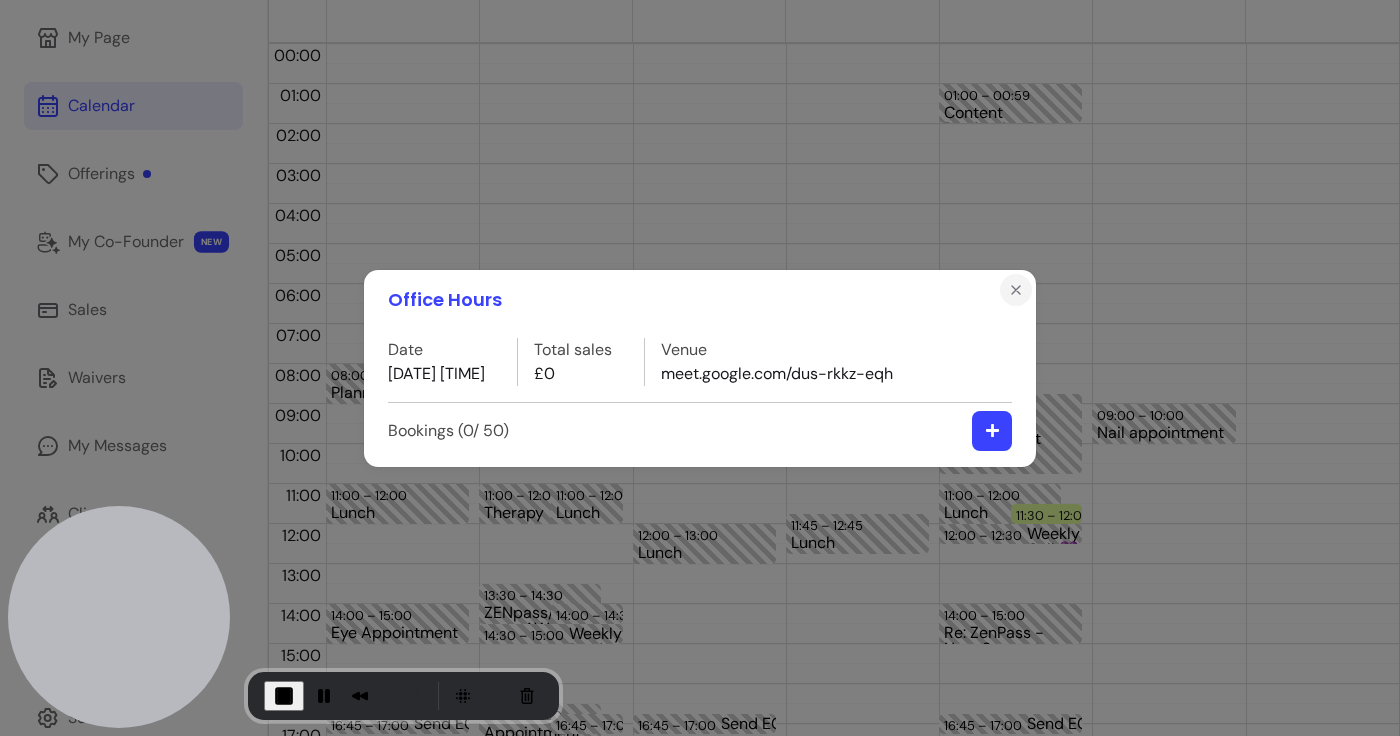 click 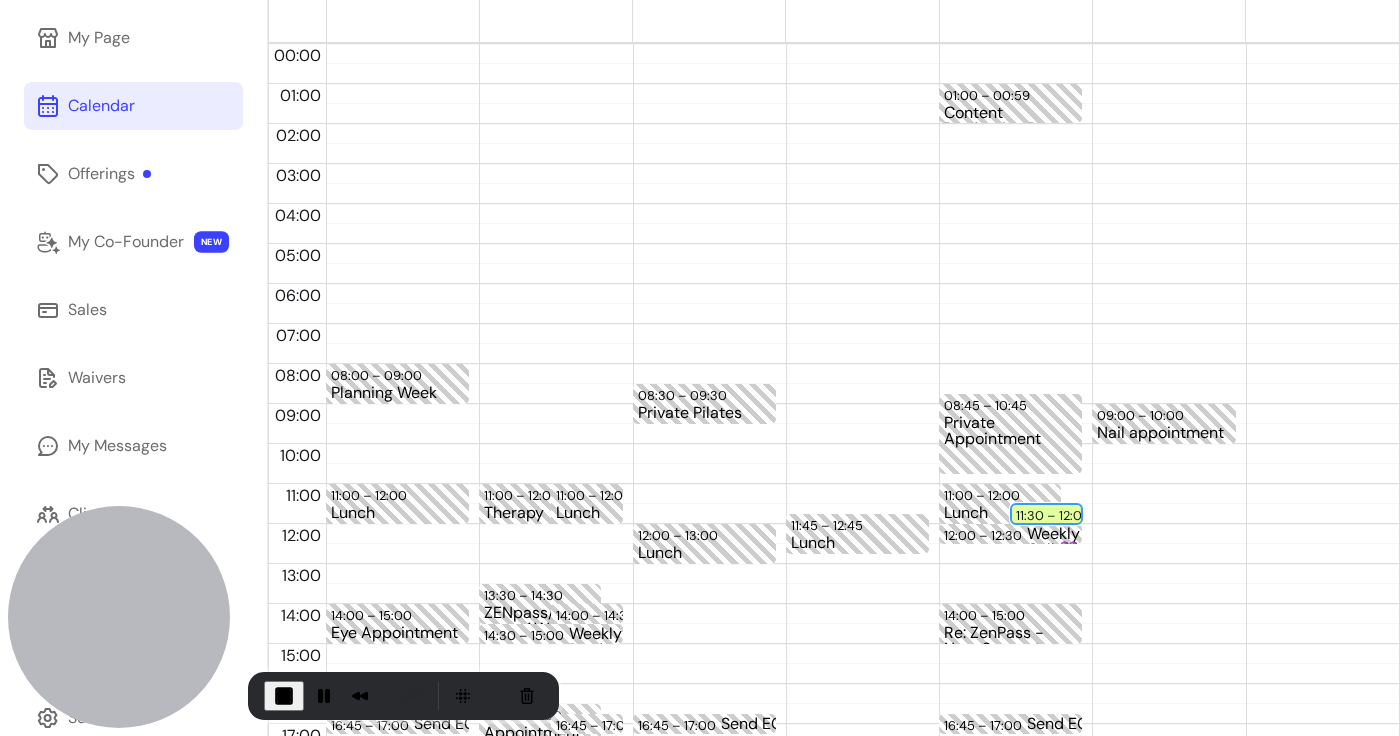 scroll, scrollTop: 69, scrollLeft: 0, axis: vertical 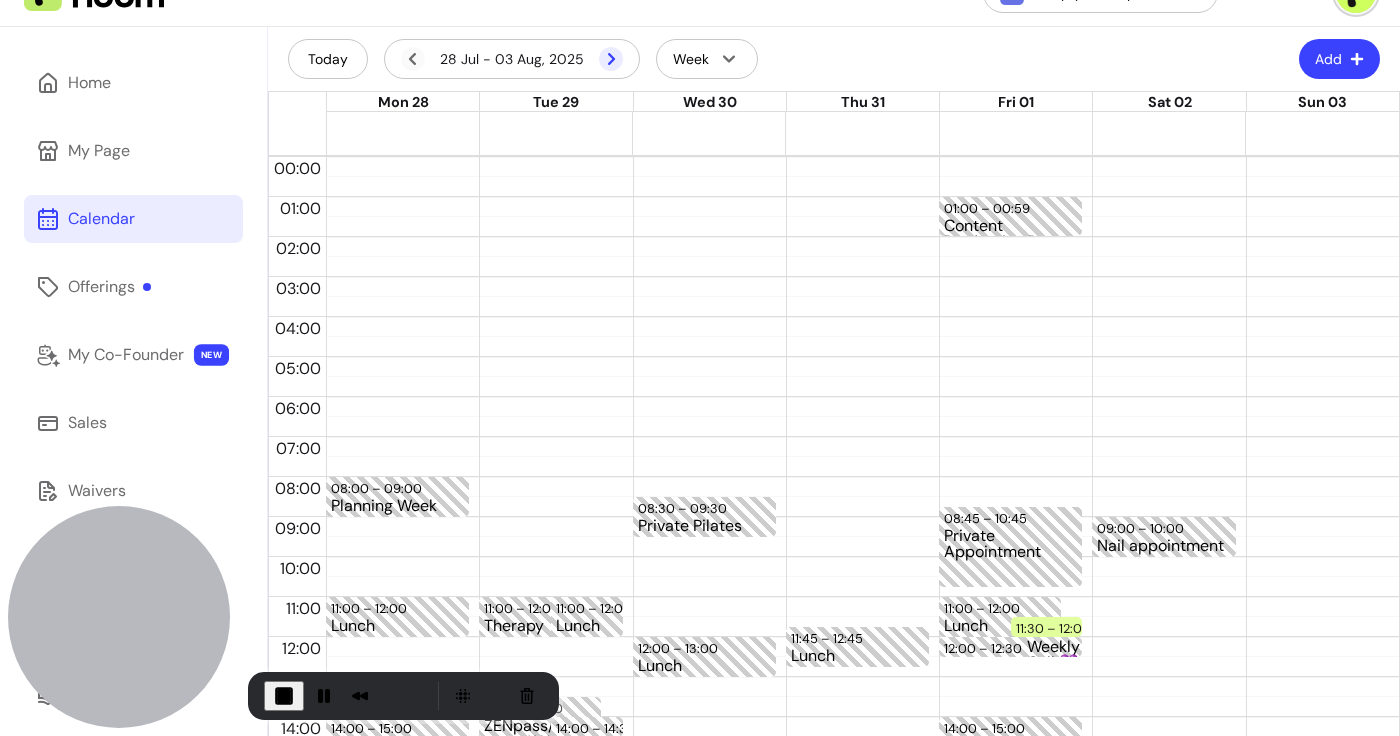 click 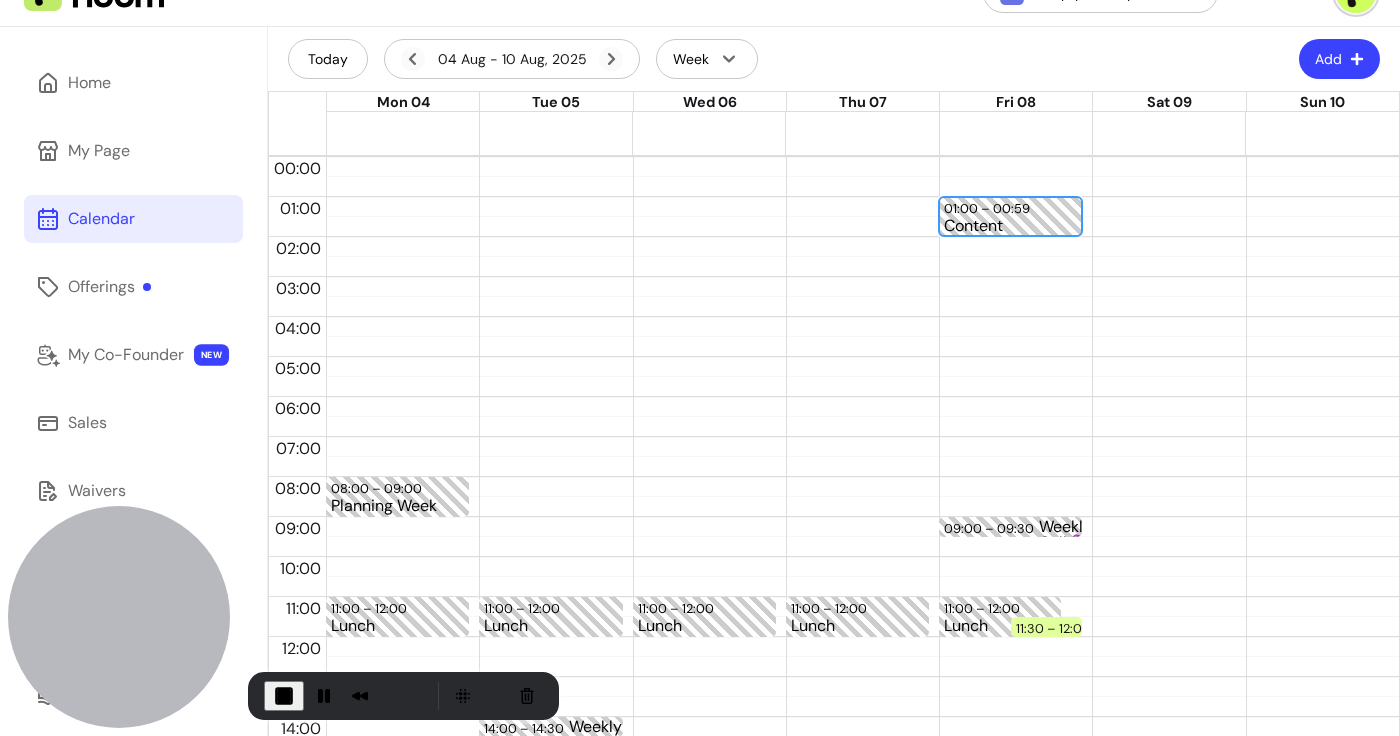 click on "01:00 – 00:59 Content Production Day" at bounding box center [1010, 216] 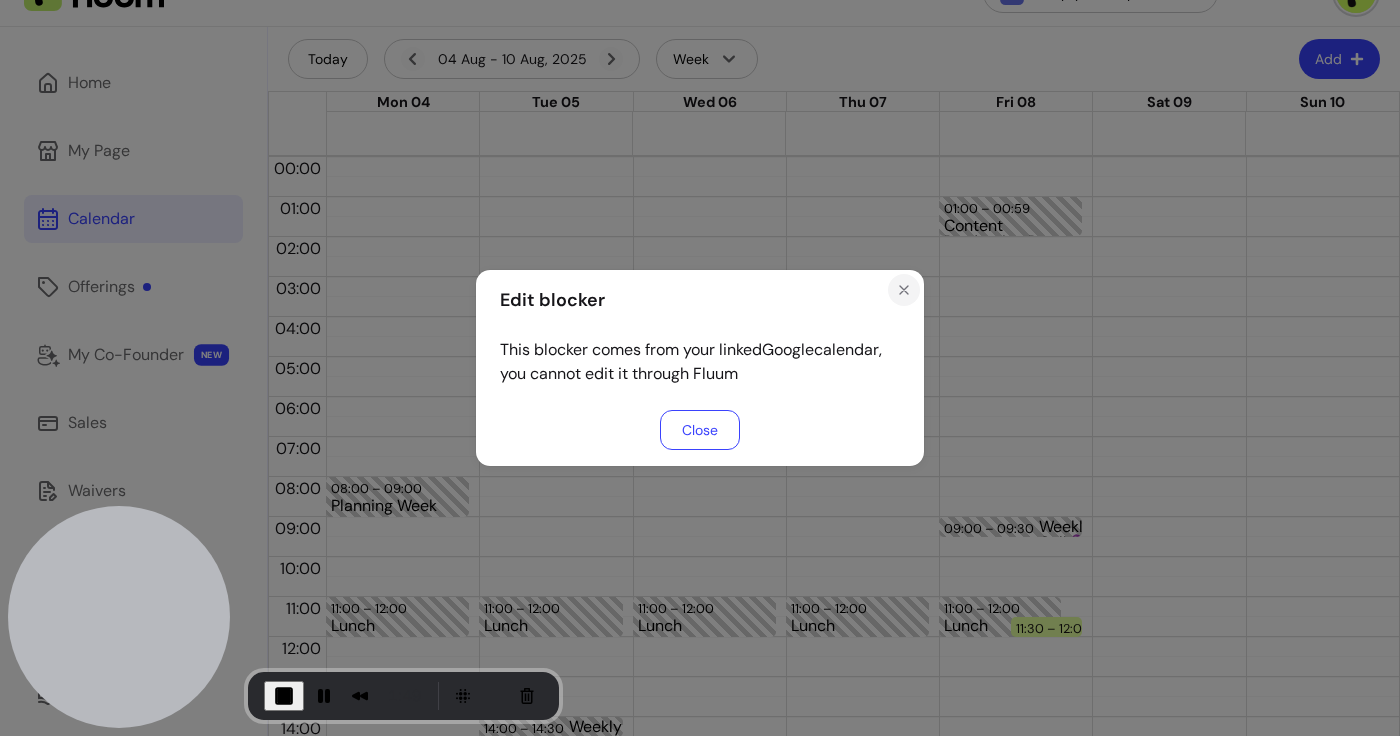click at bounding box center [904, 290] 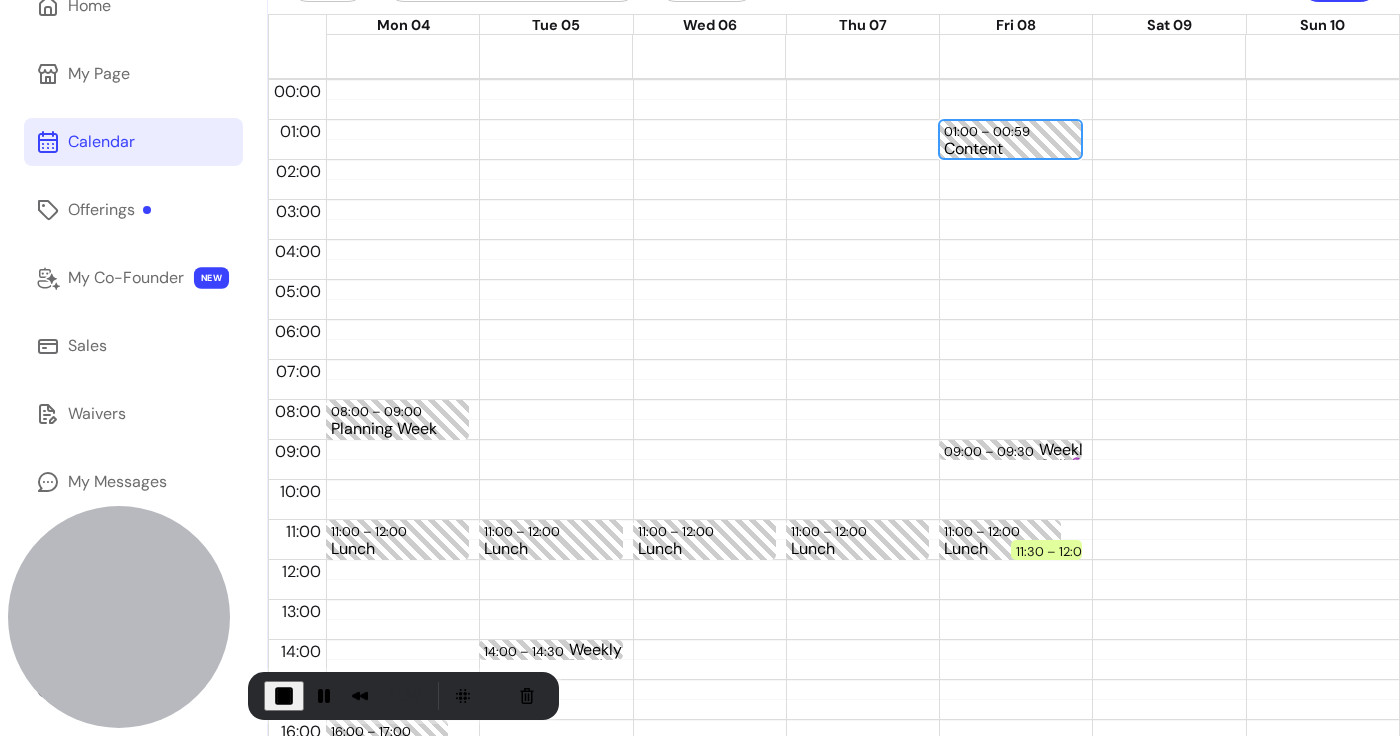 scroll, scrollTop: 145, scrollLeft: 0, axis: vertical 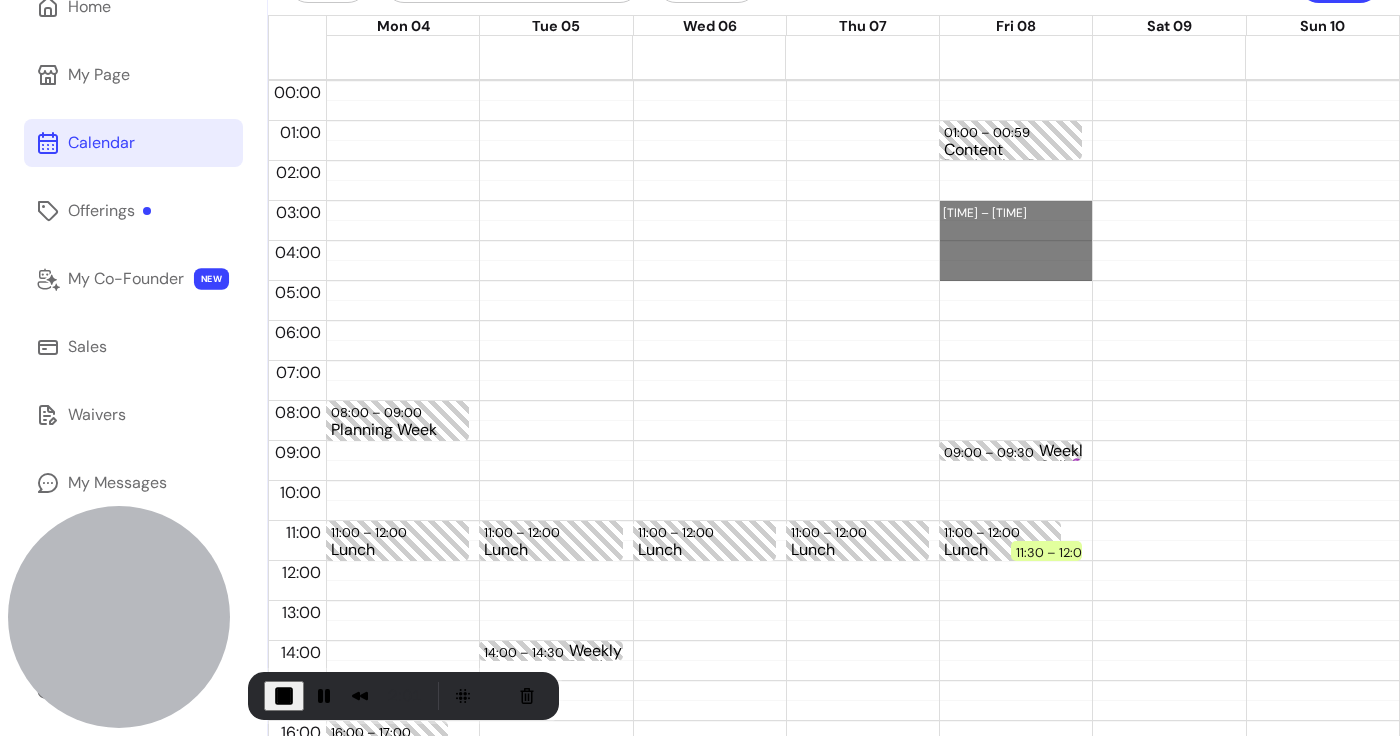 drag, startPoint x: 1002, startPoint y: 209, endPoint x: 1001, endPoint y: 271, distance: 62.008064 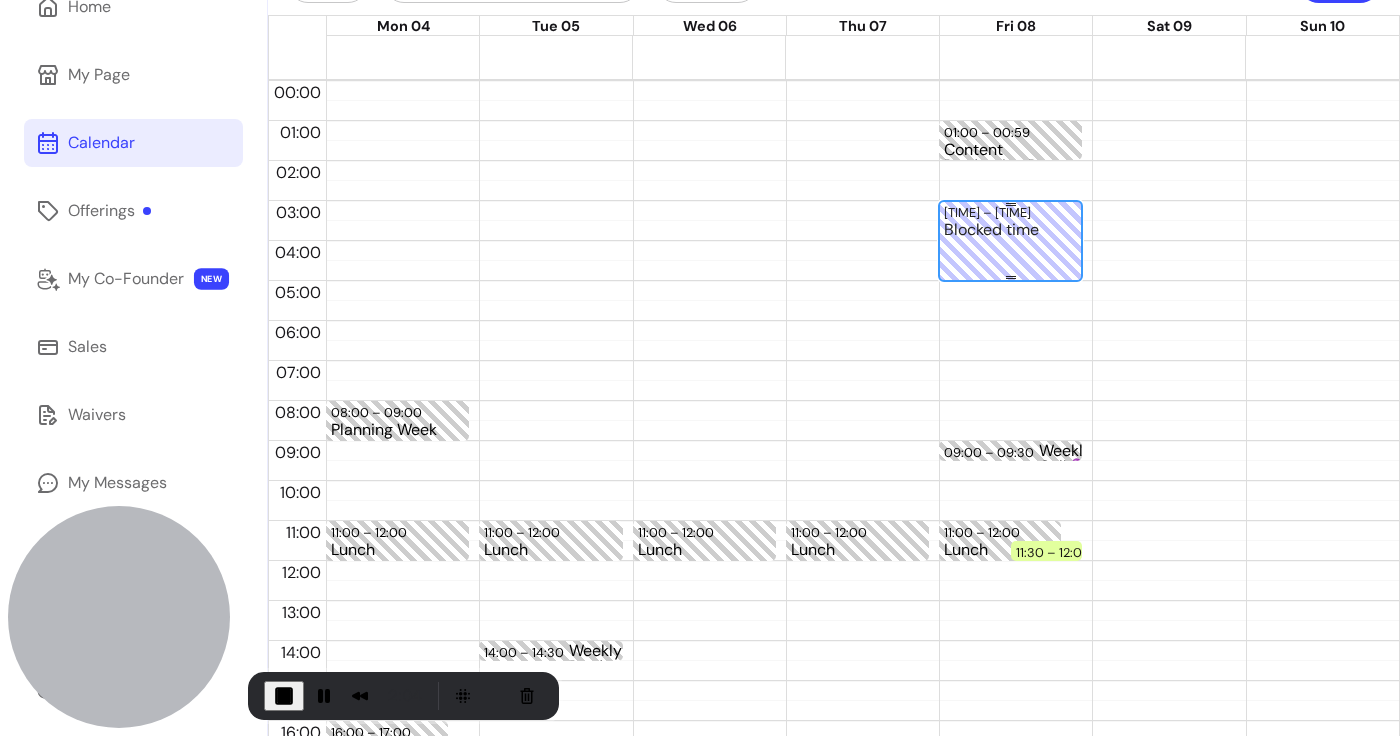 click on "Blocked time" at bounding box center [1010, 260] 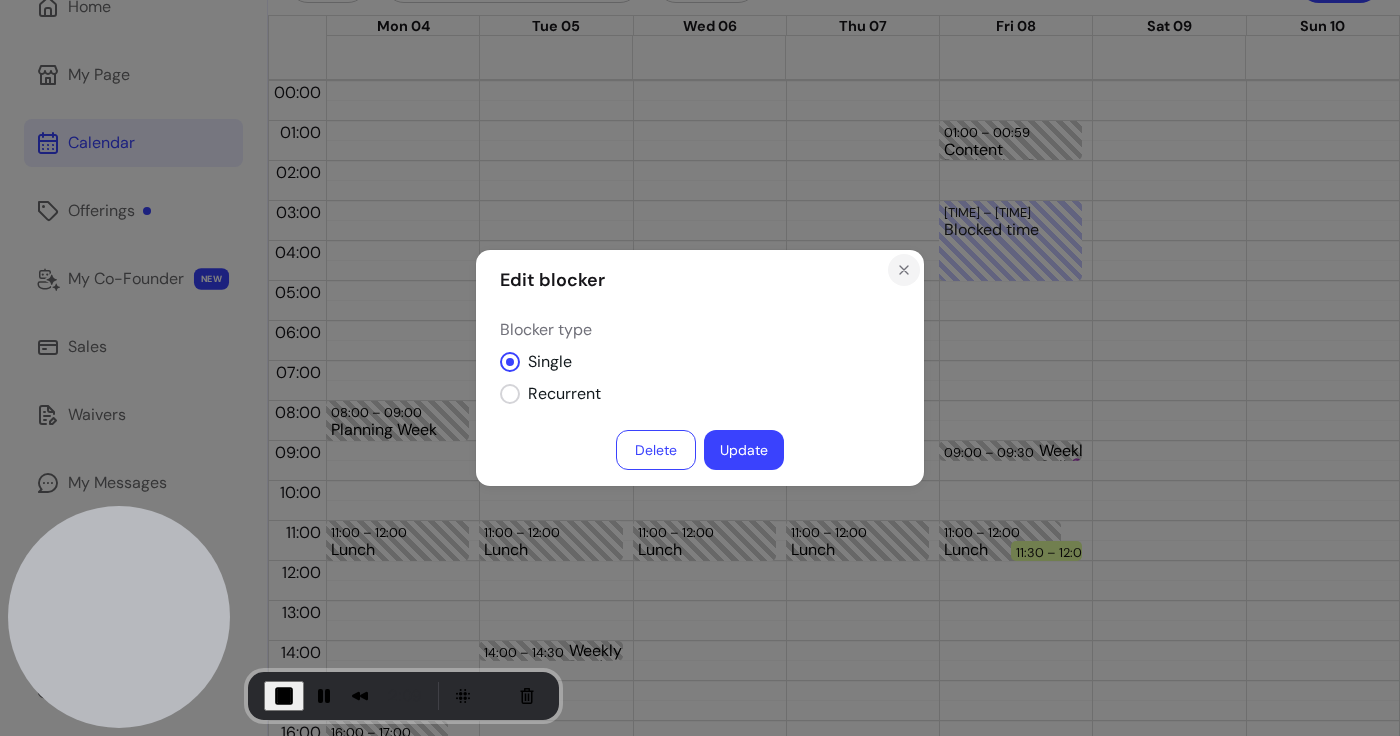 click 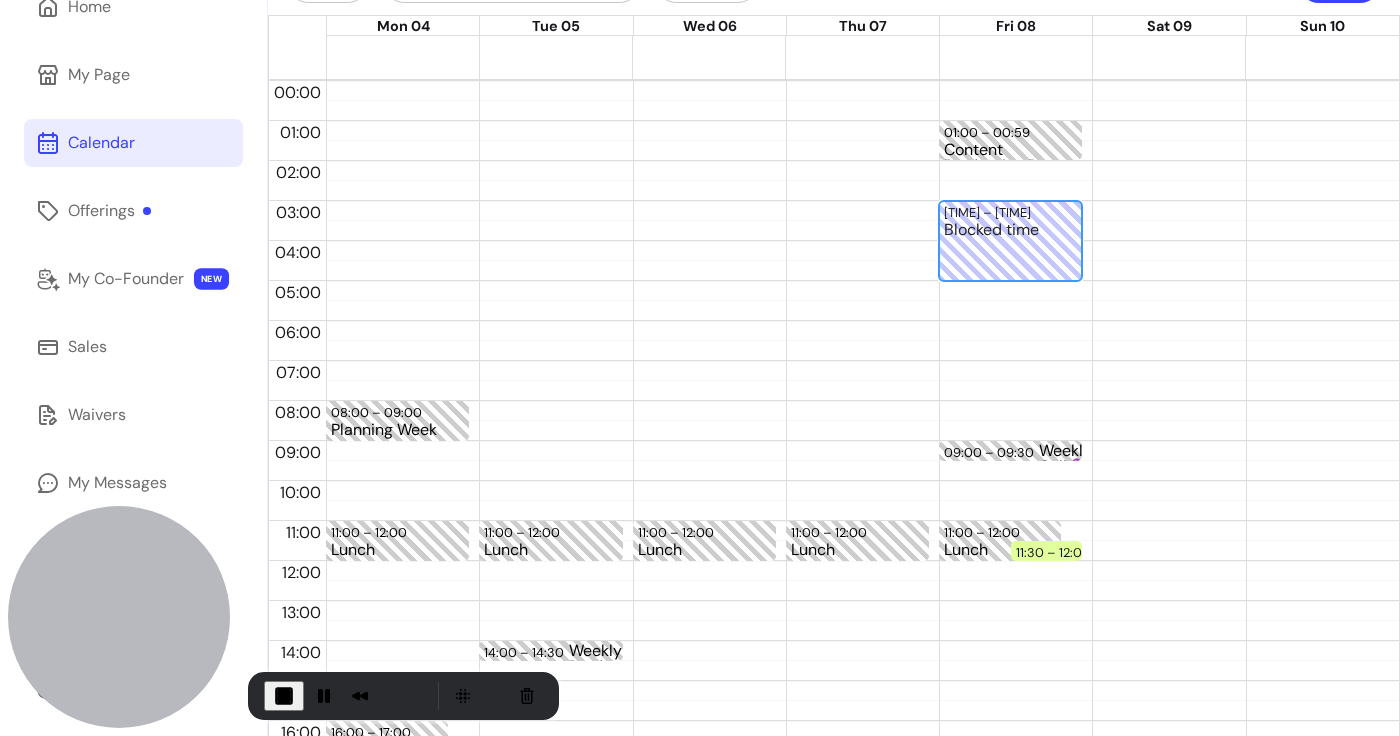 scroll, scrollTop: 189, scrollLeft: 0, axis: vertical 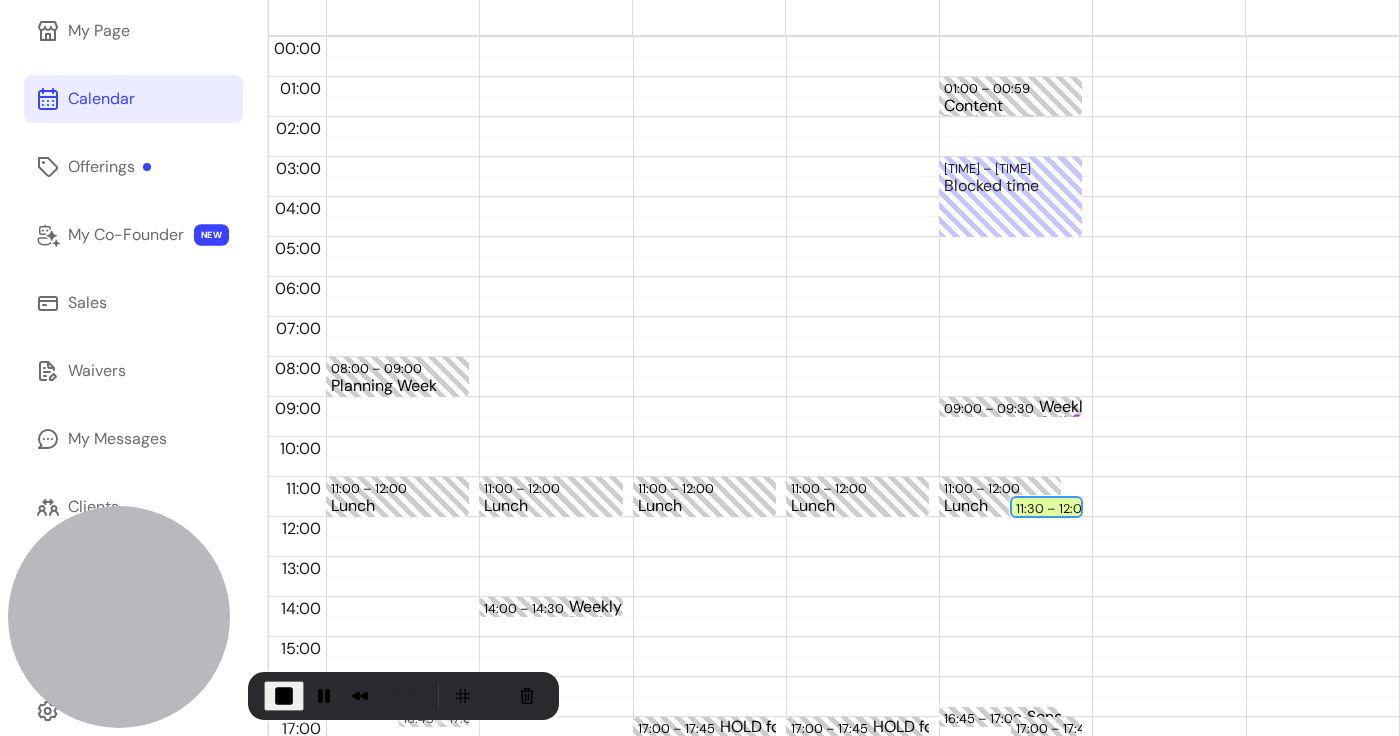 click on "11:30 – 12:00" at bounding box center [1056, 508] 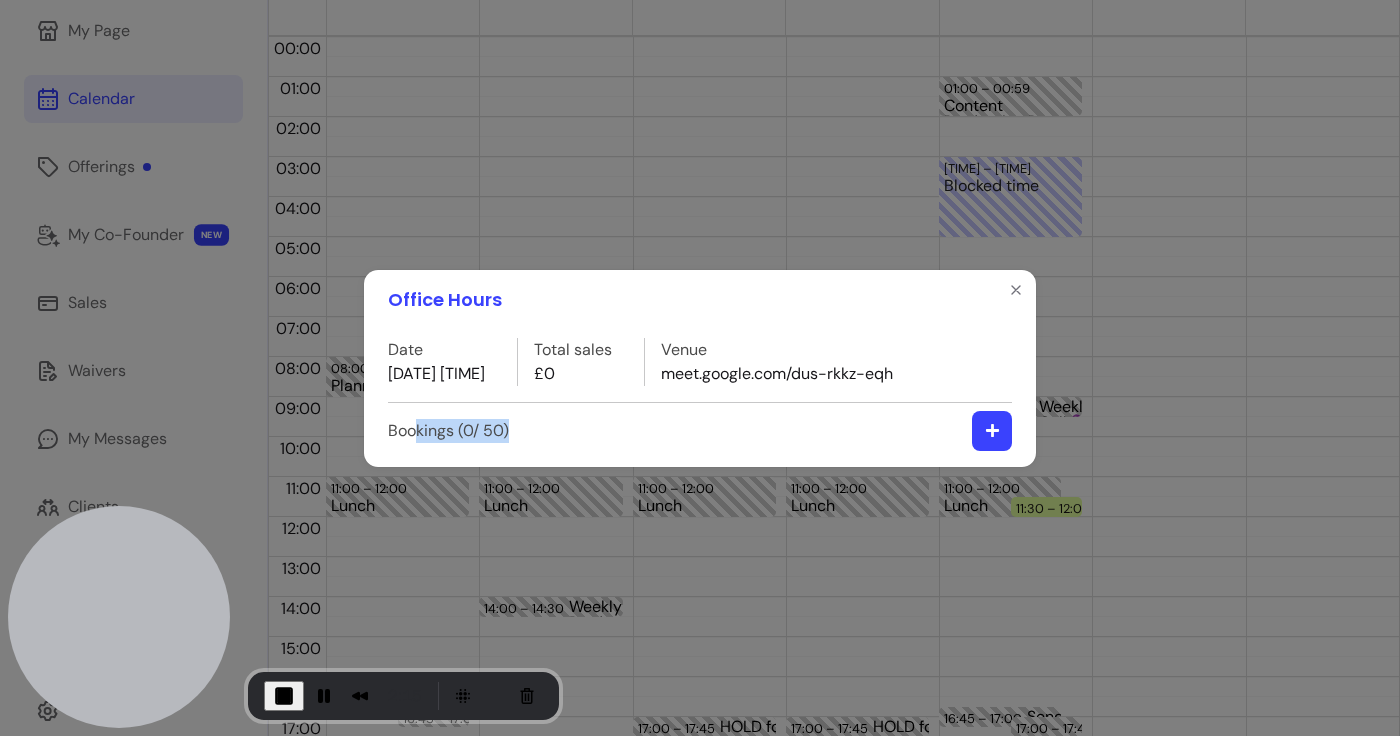 drag, startPoint x: 413, startPoint y: 433, endPoint x: 518, endPoint y: 432, distance: 105.00476 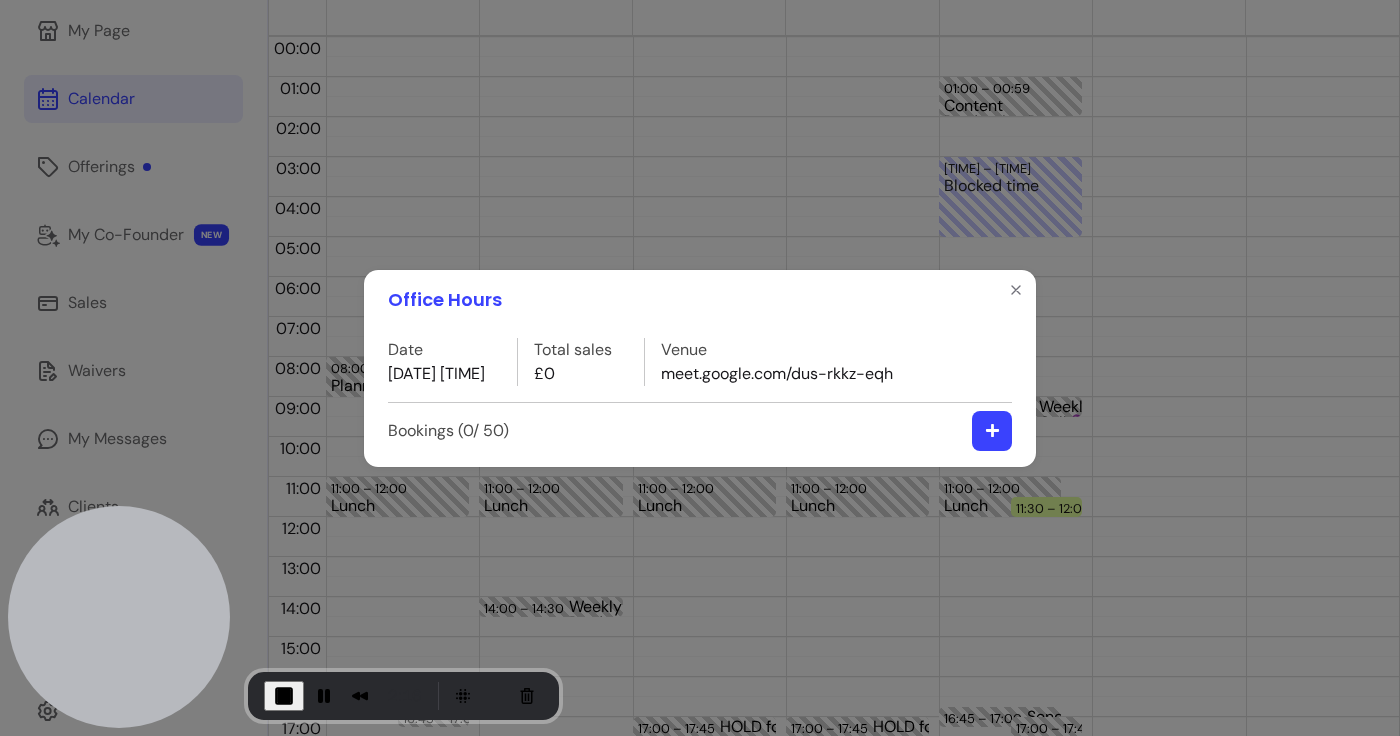 click on "Bookings ( 0  / 50 )" at bounding box center [700, 431] 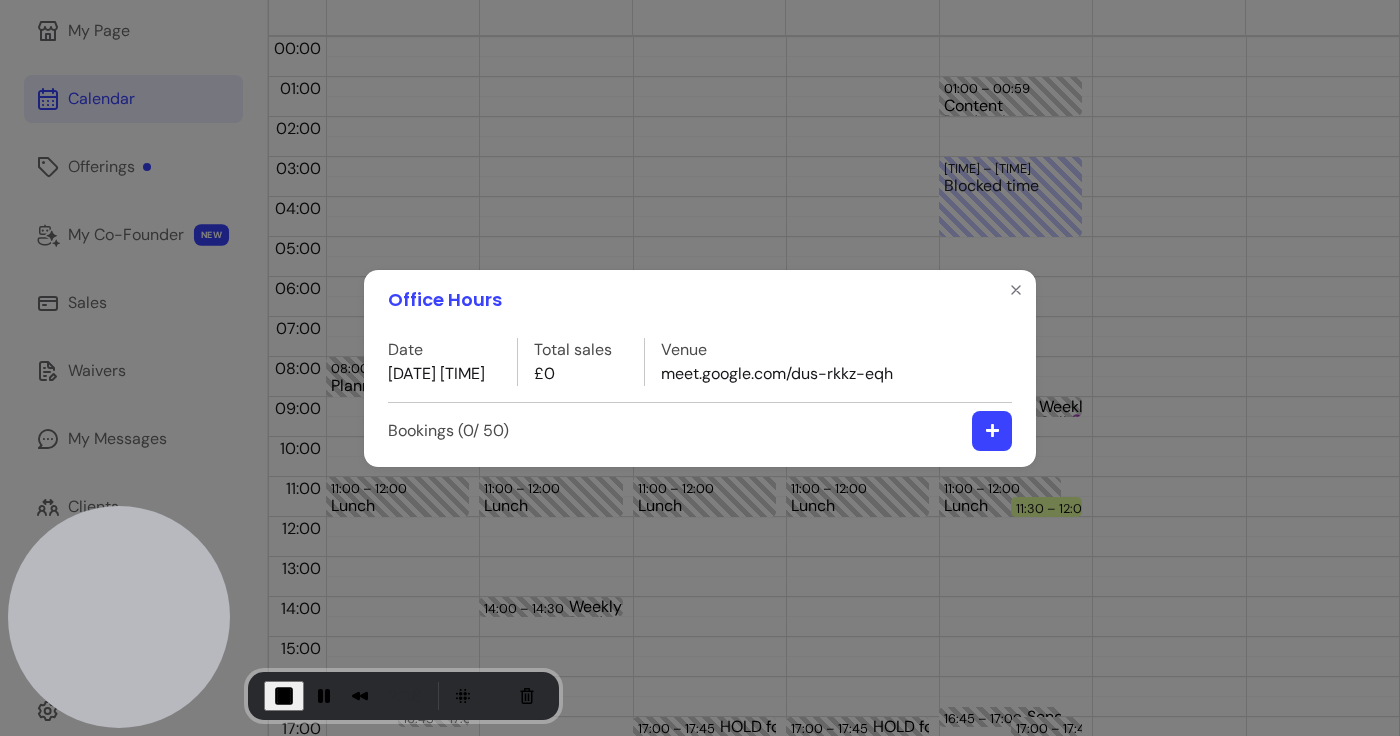 click at bounding box center [992, 431] 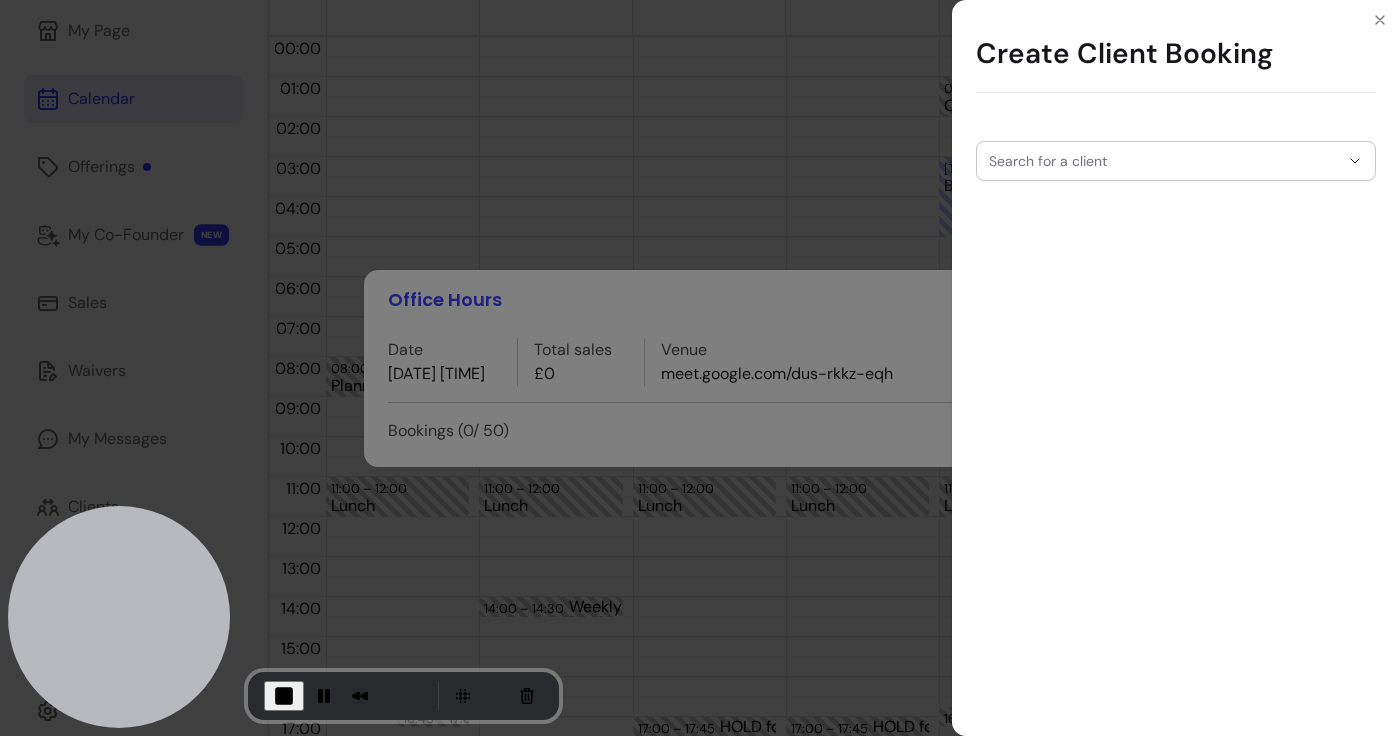 click at bounding box center [1176, 161] 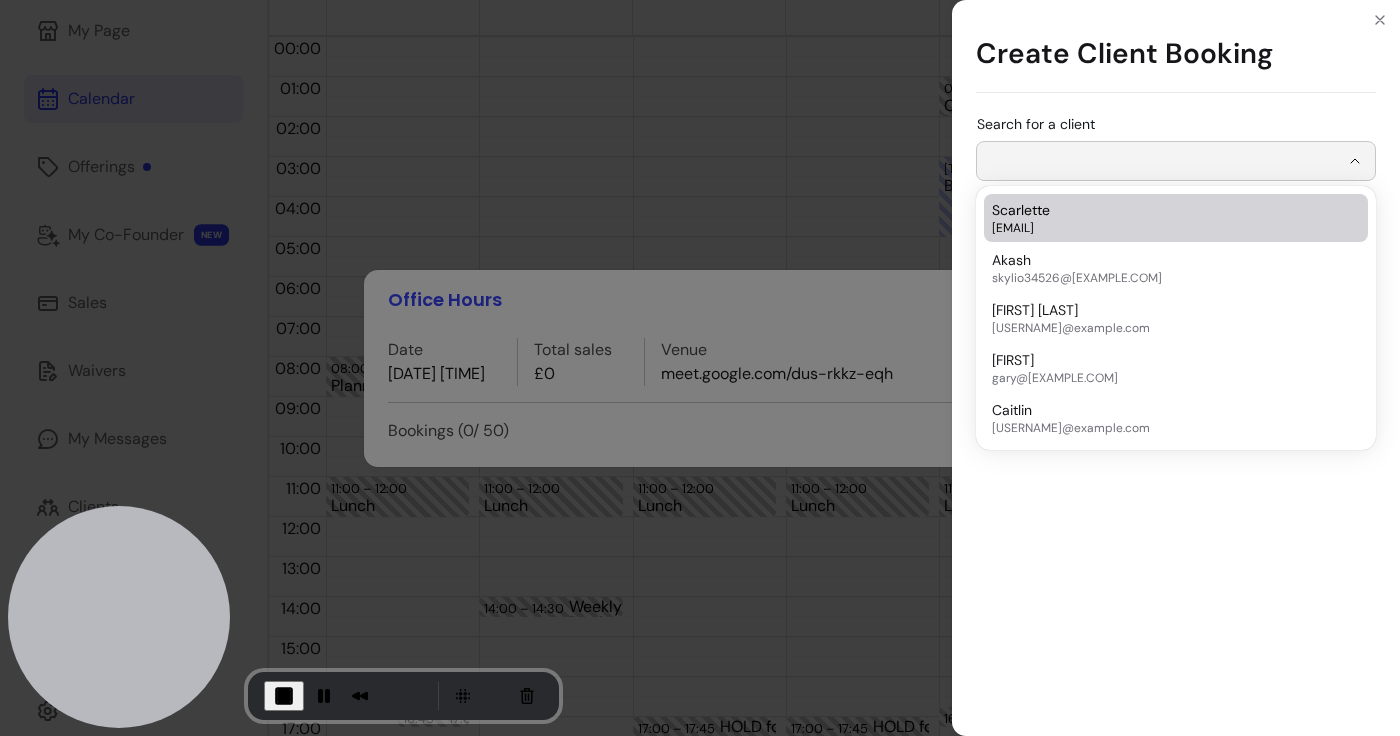 click on "Scarlette" at bounding box center [1021, 210] 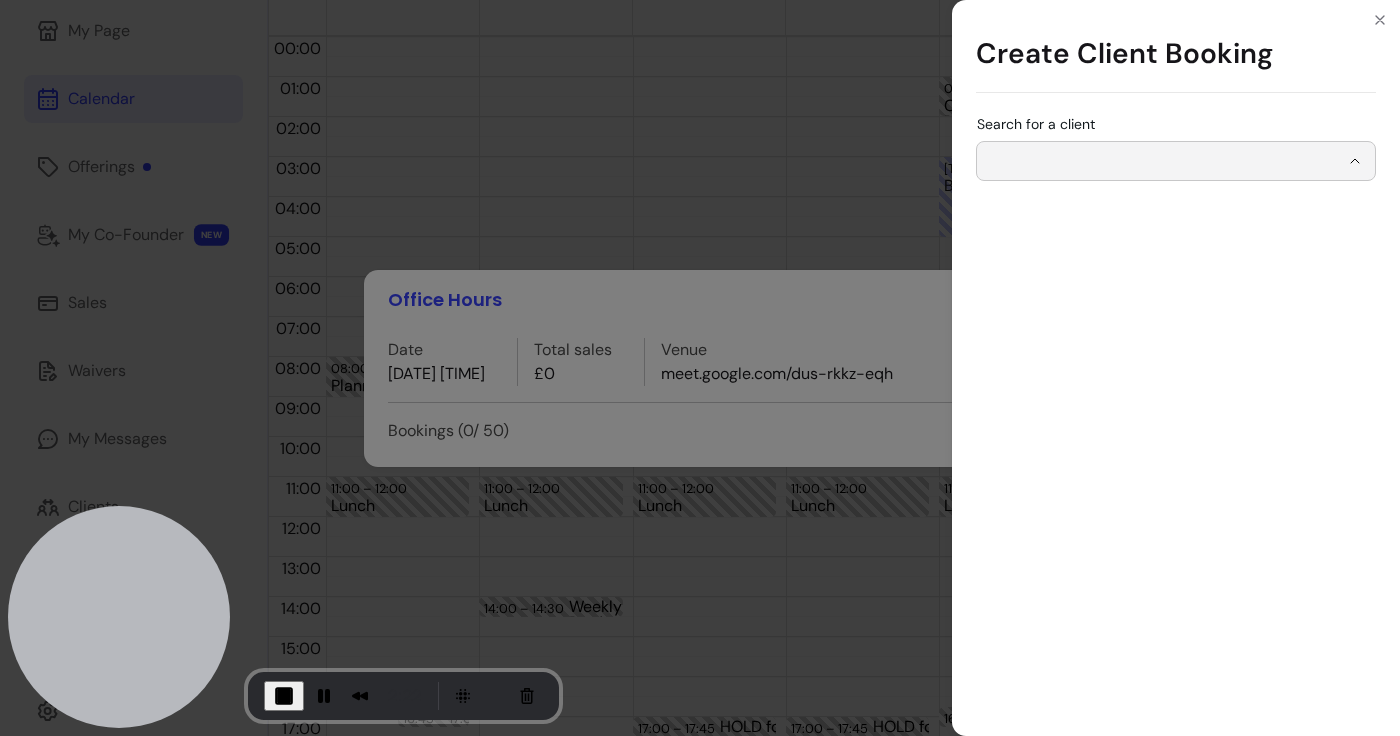 type on "*********" 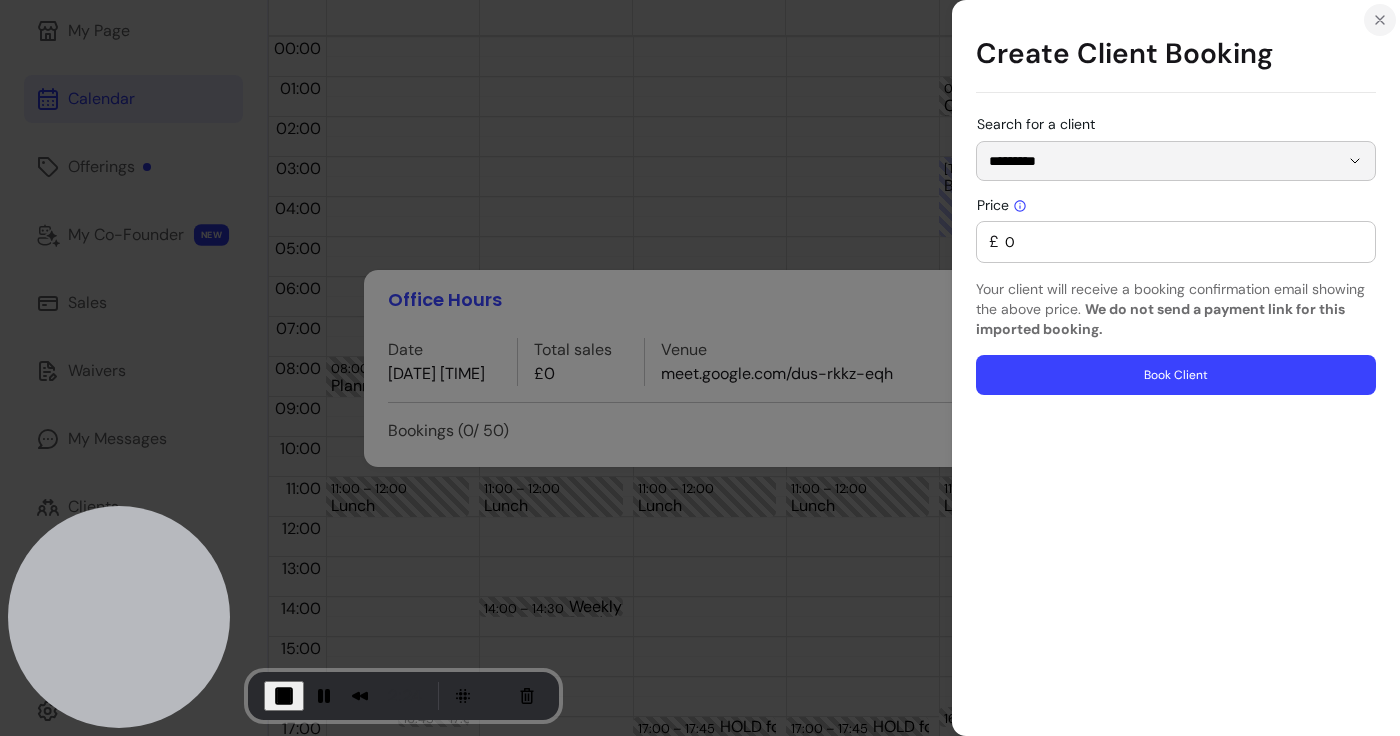 click at bounding box center [1380, 20] 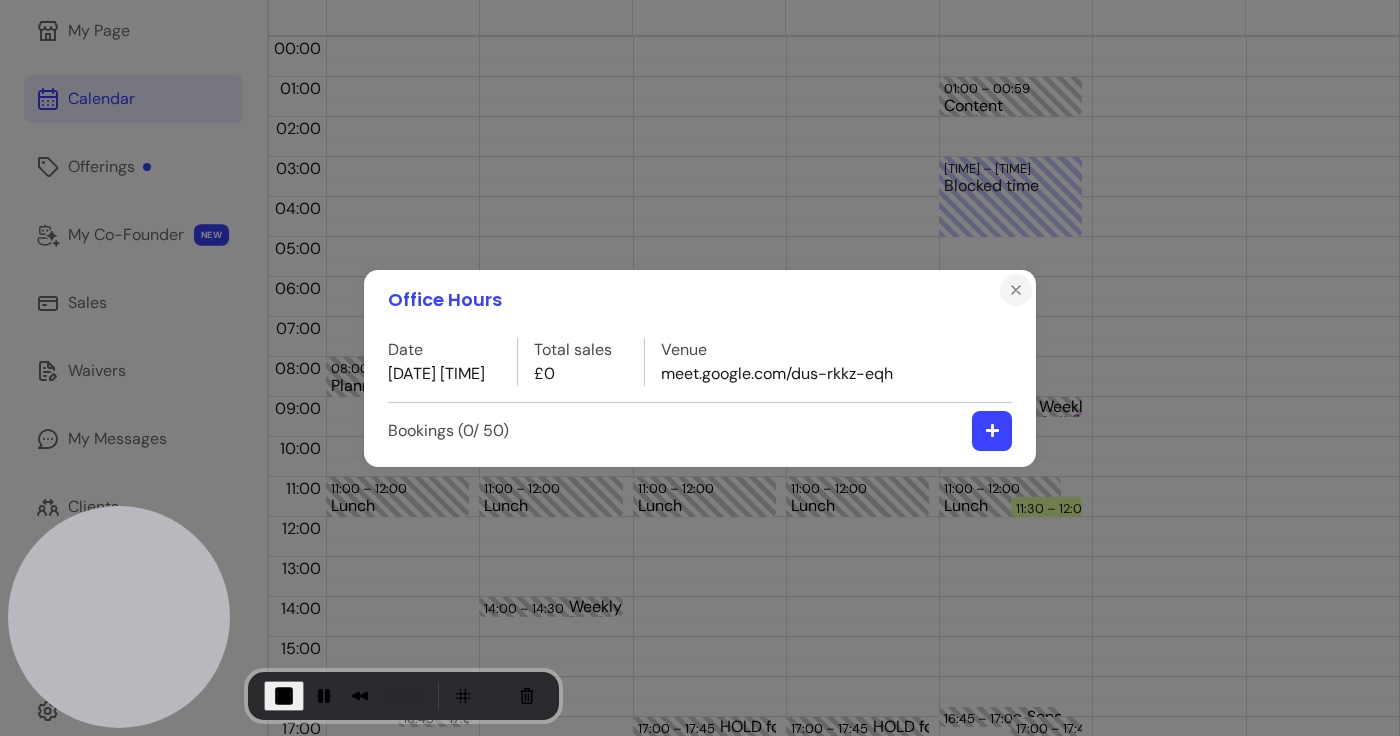 click 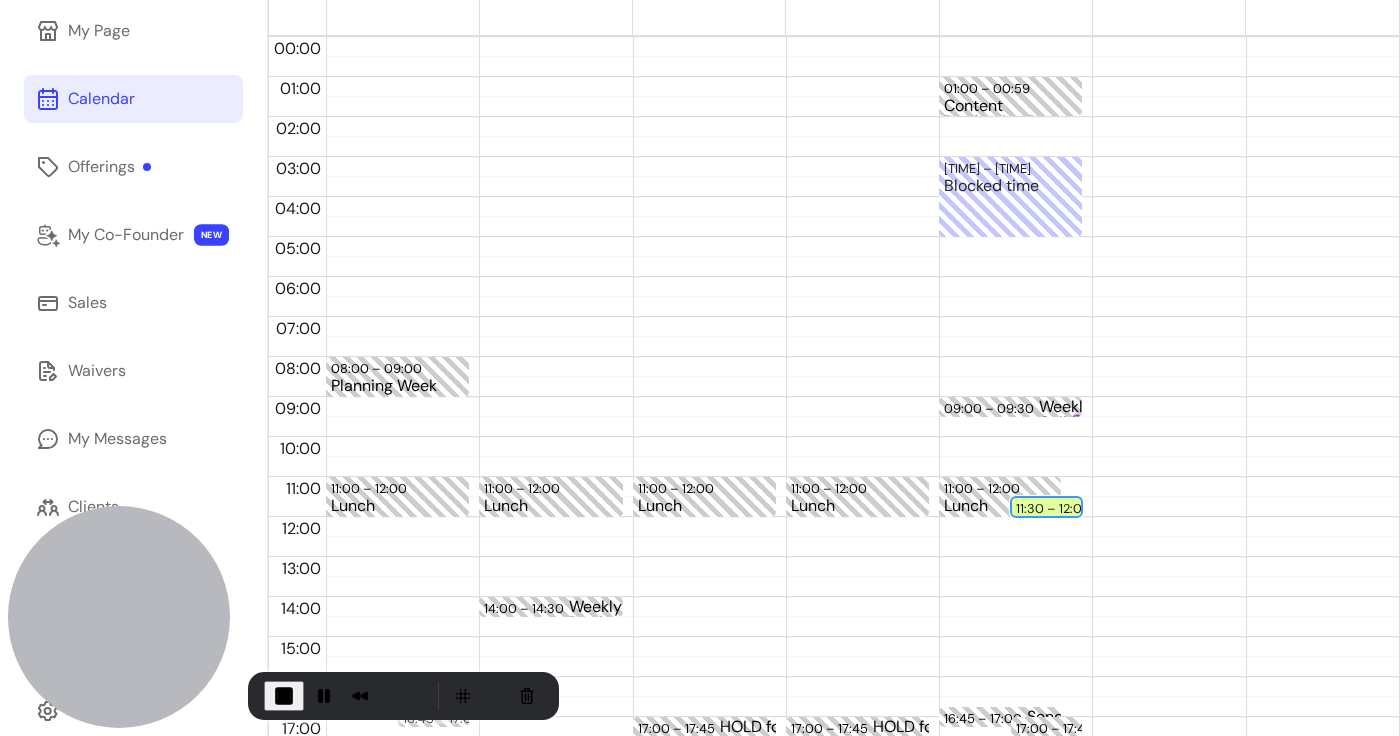 scroll, scrollTop: 0, scrollLeft: 0, axis: both 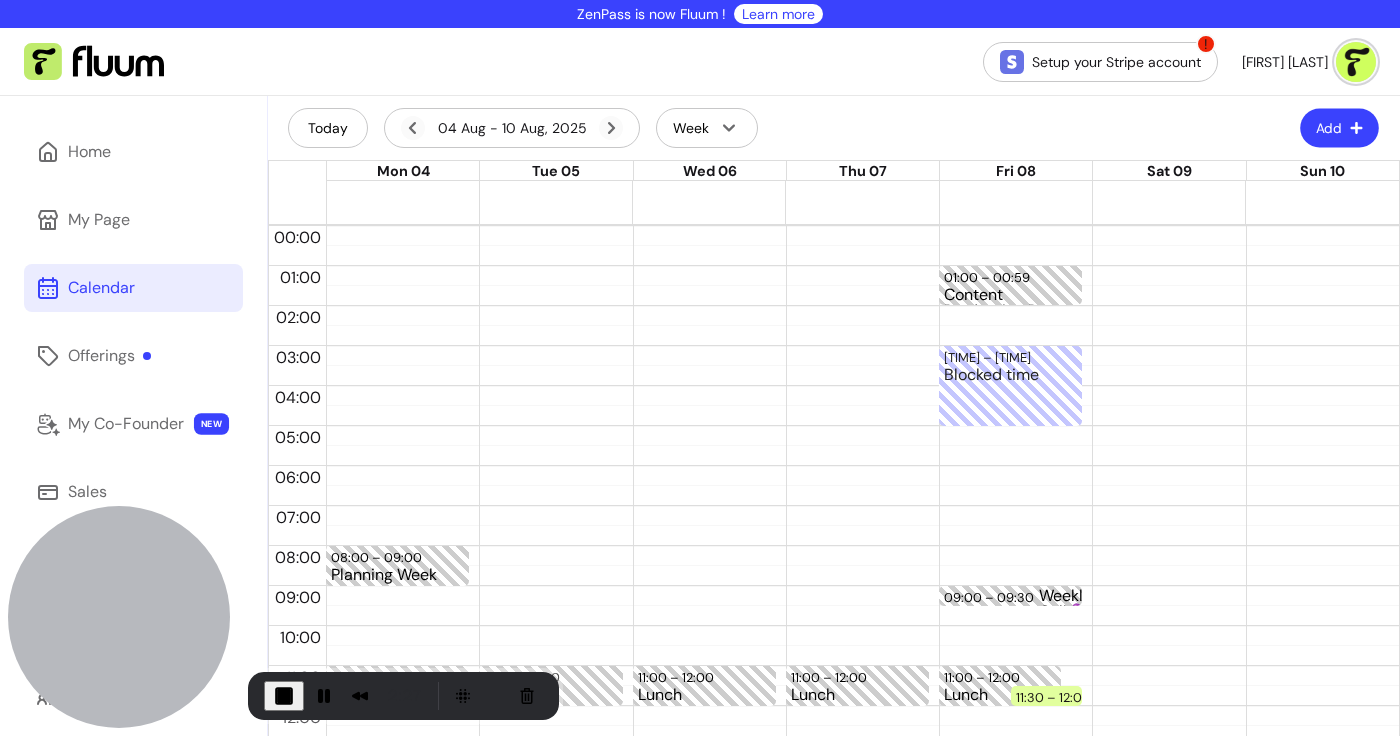 click on "Add" at bounding box center (1339, 128) 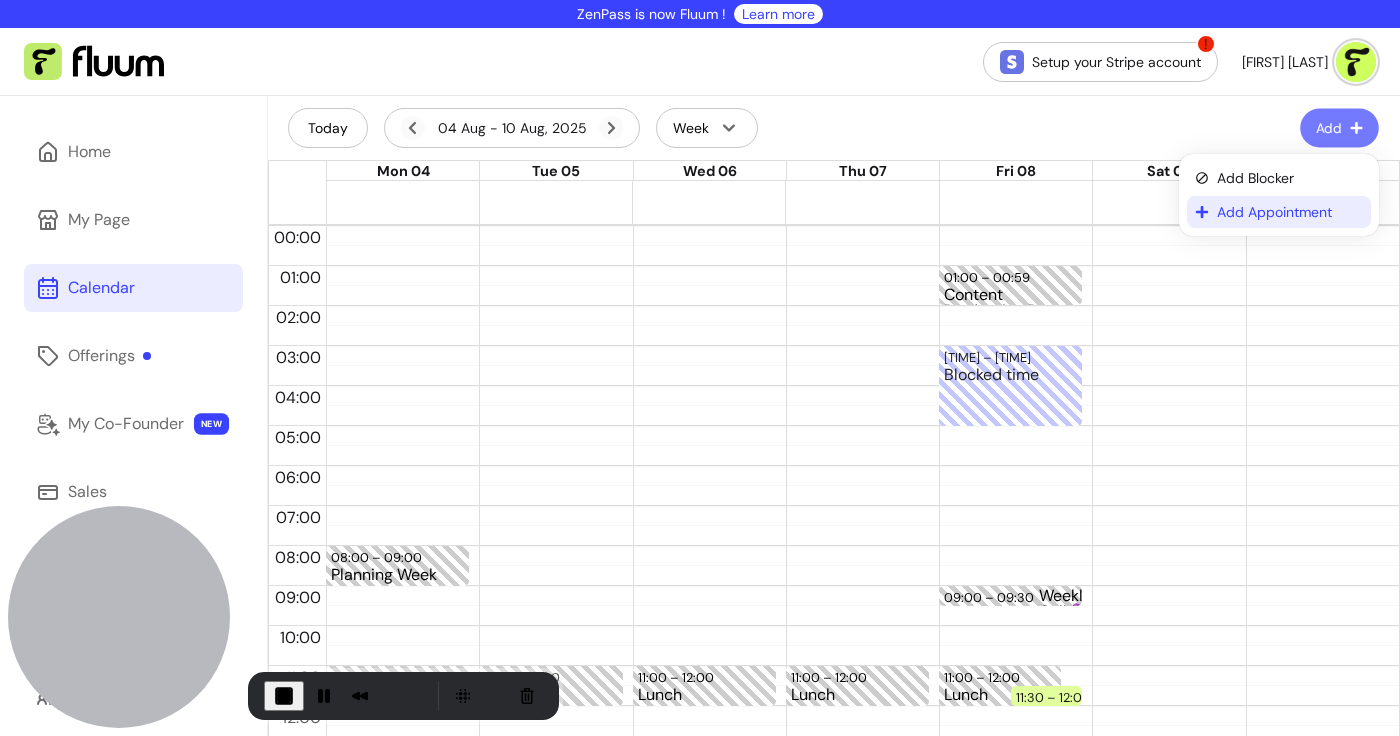 click on "Add Appointment" at bounding box center (1290, 212) 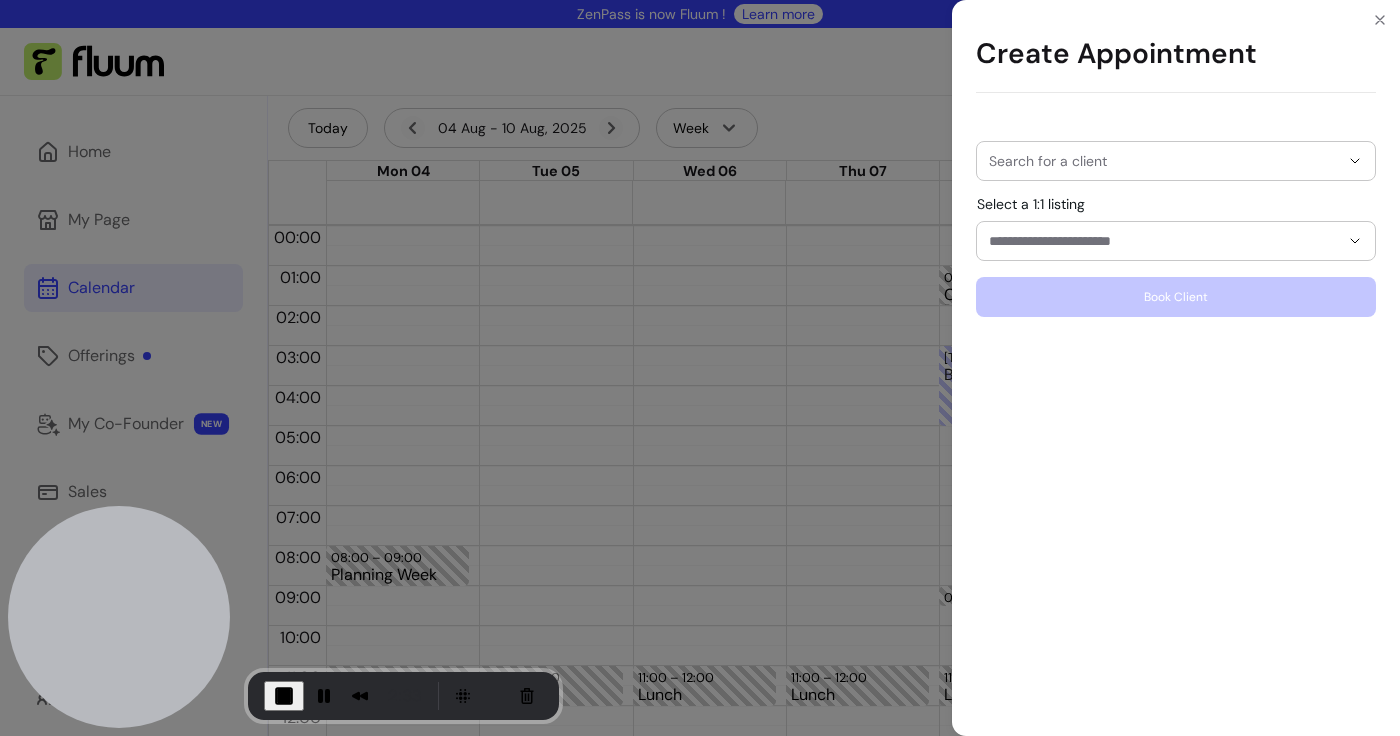 click at bounding box center (1176, 161) 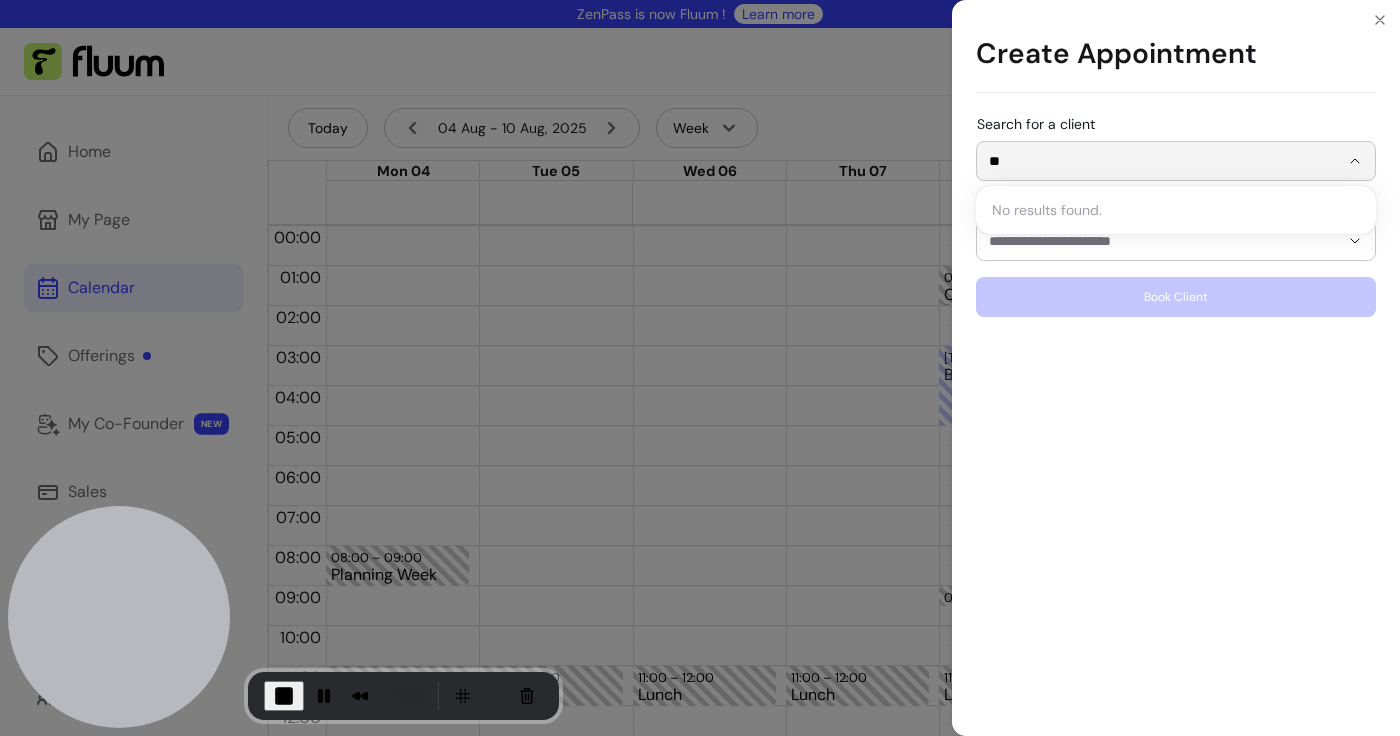 type on "*" 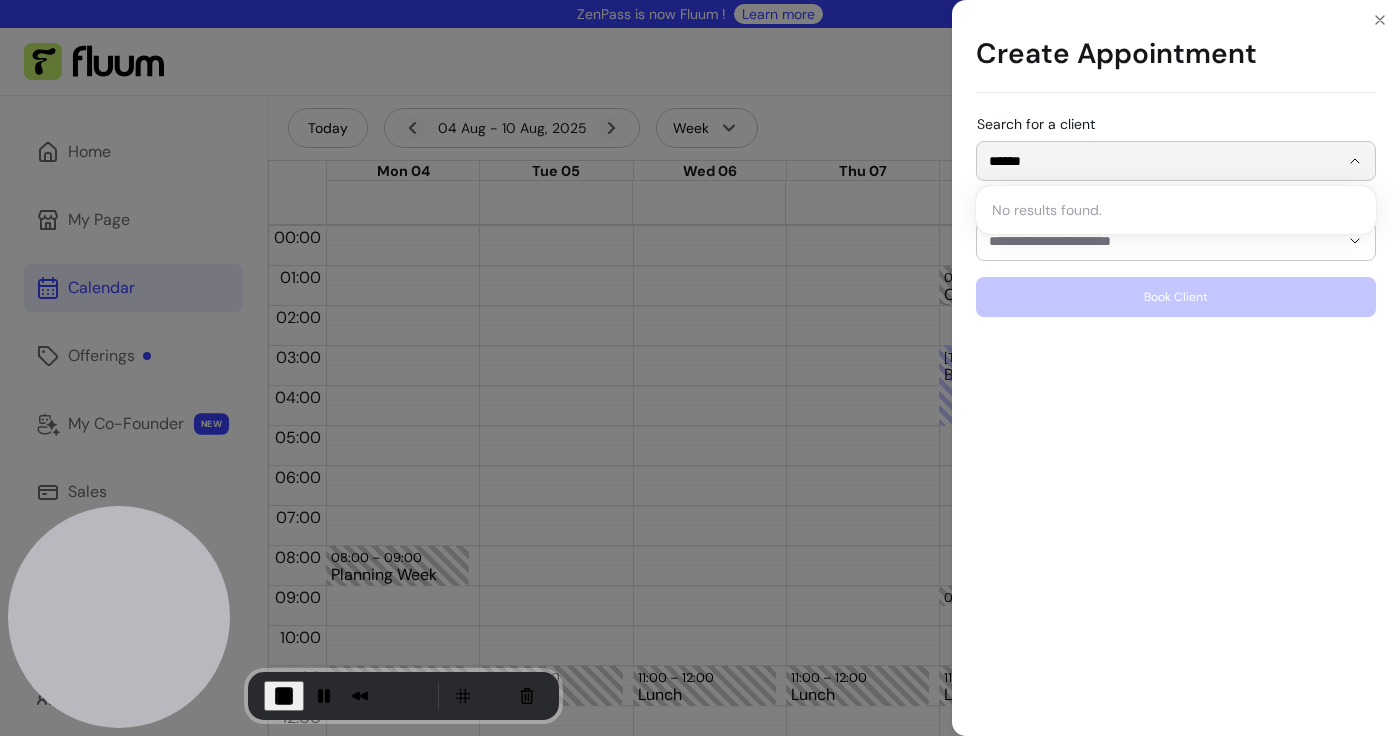 type on "*******" 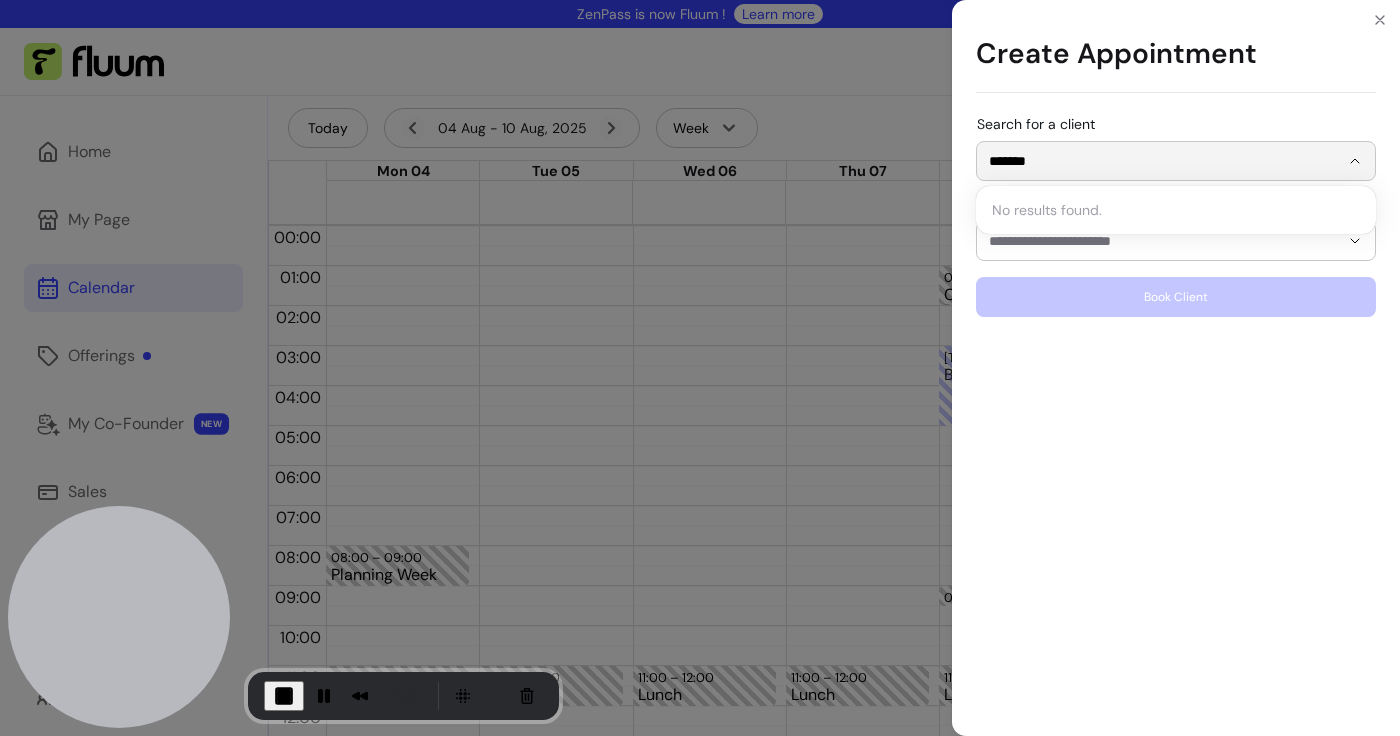 drag, startPoint x: 1064, startPoint y: 168, endPoint x: 955, endPoint y: 168, distance: 109 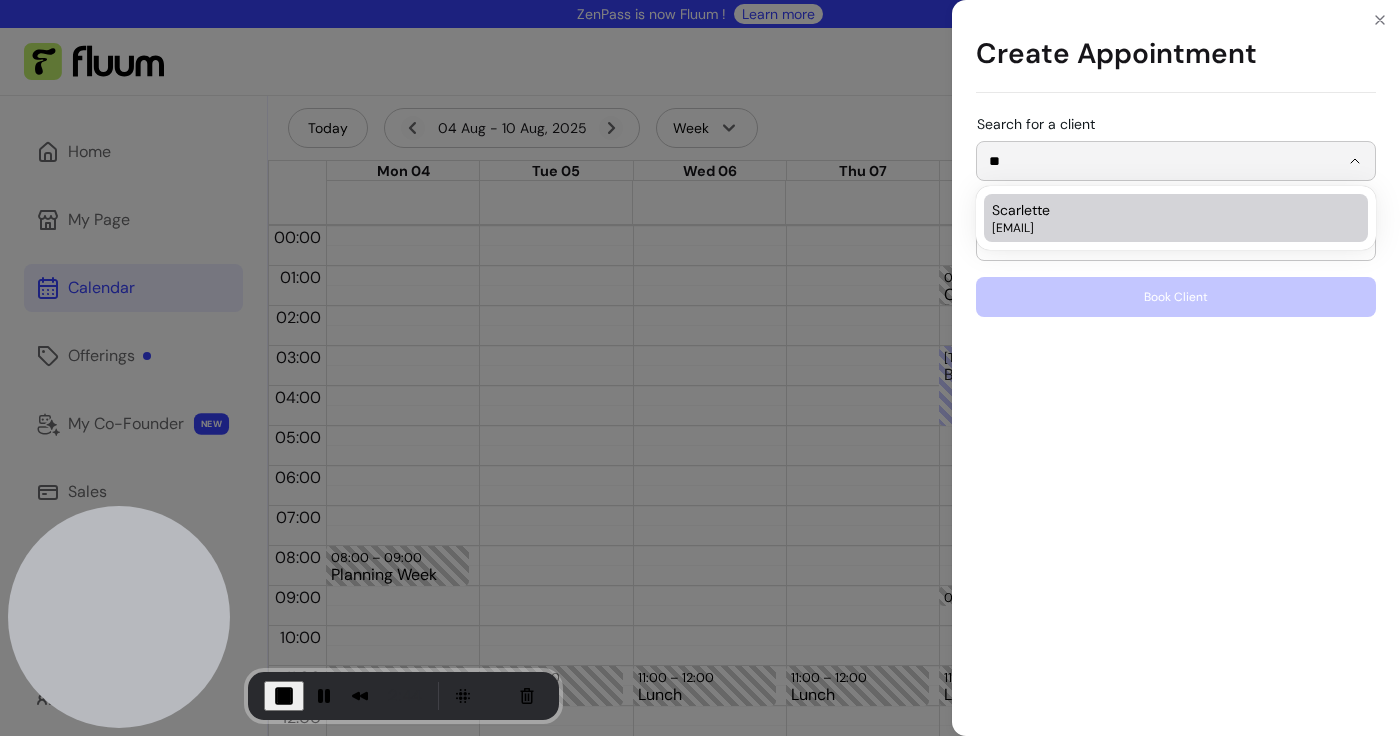 click on "[EMAIL]" at bounding box center [1166, 228] 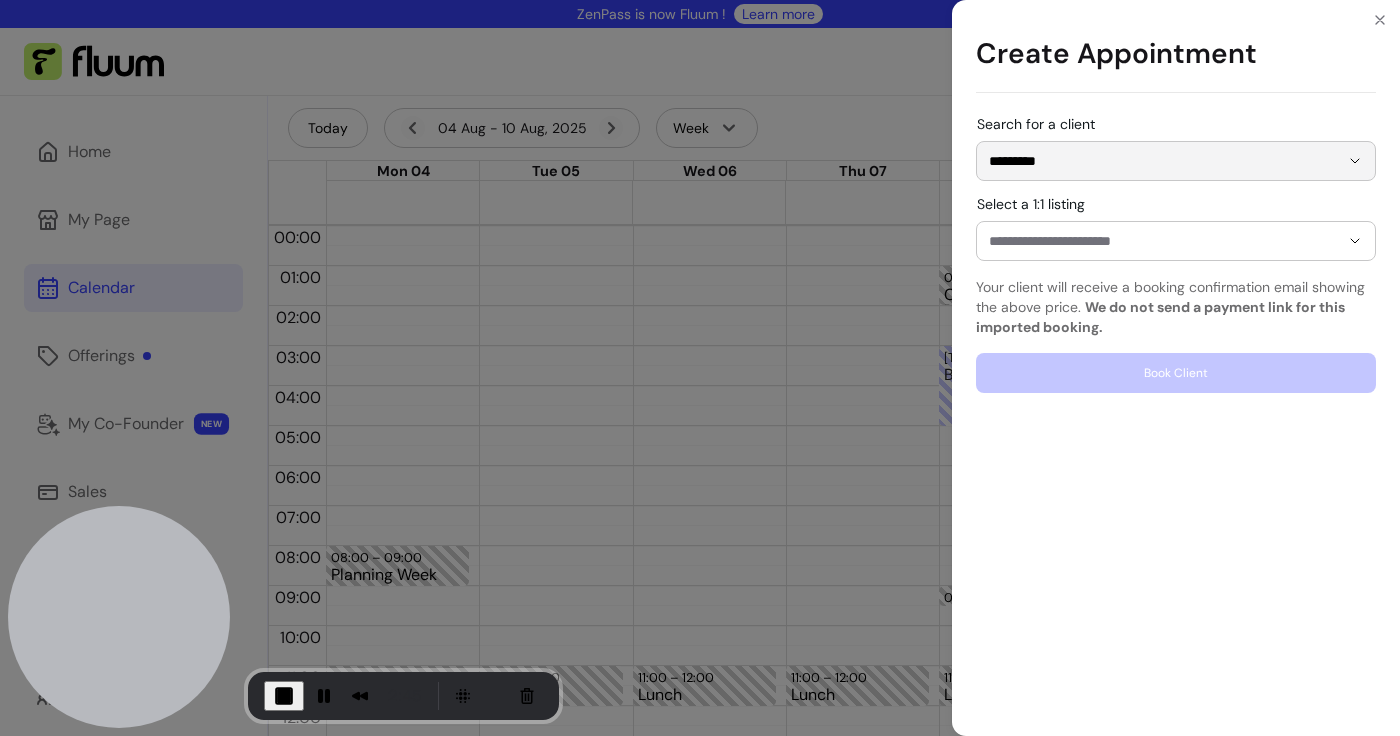 type on "*********" 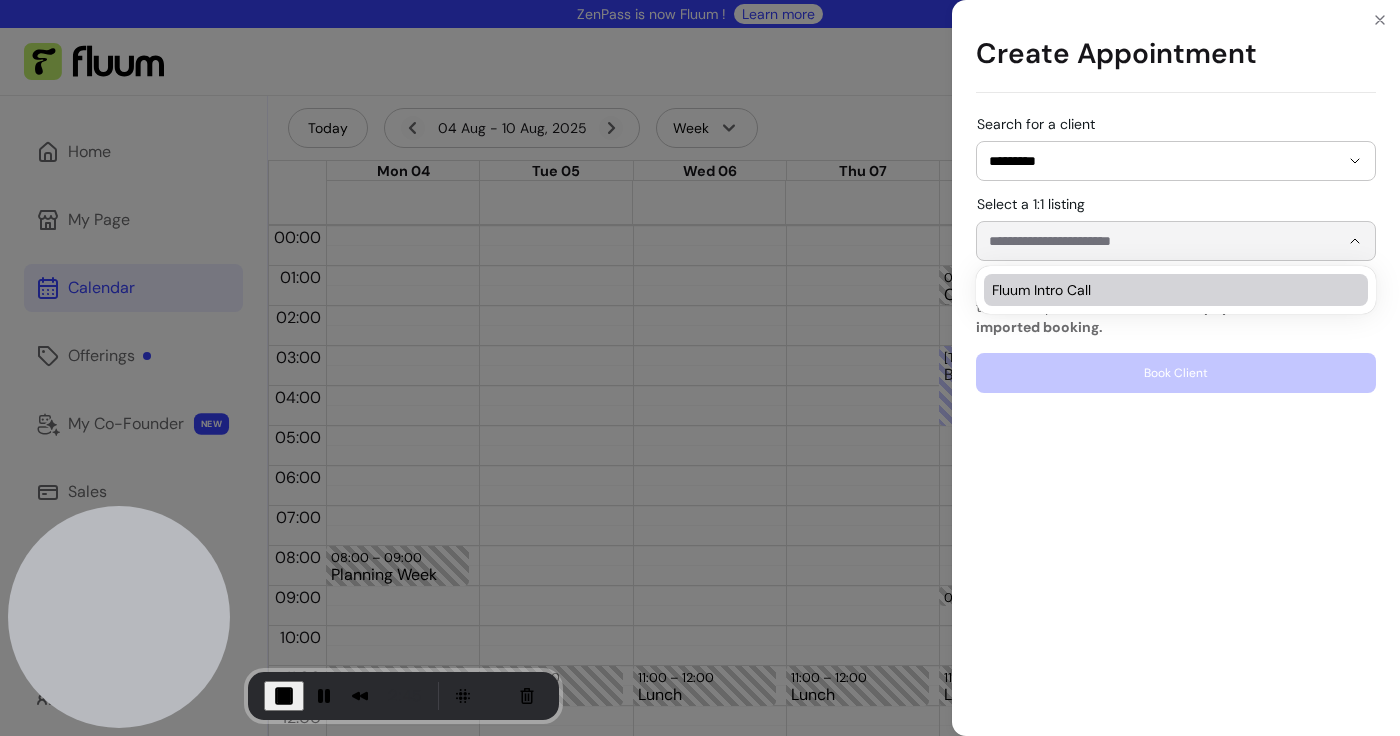 click on "Select a 1:1 listing" at bounding box center [1148, 241] 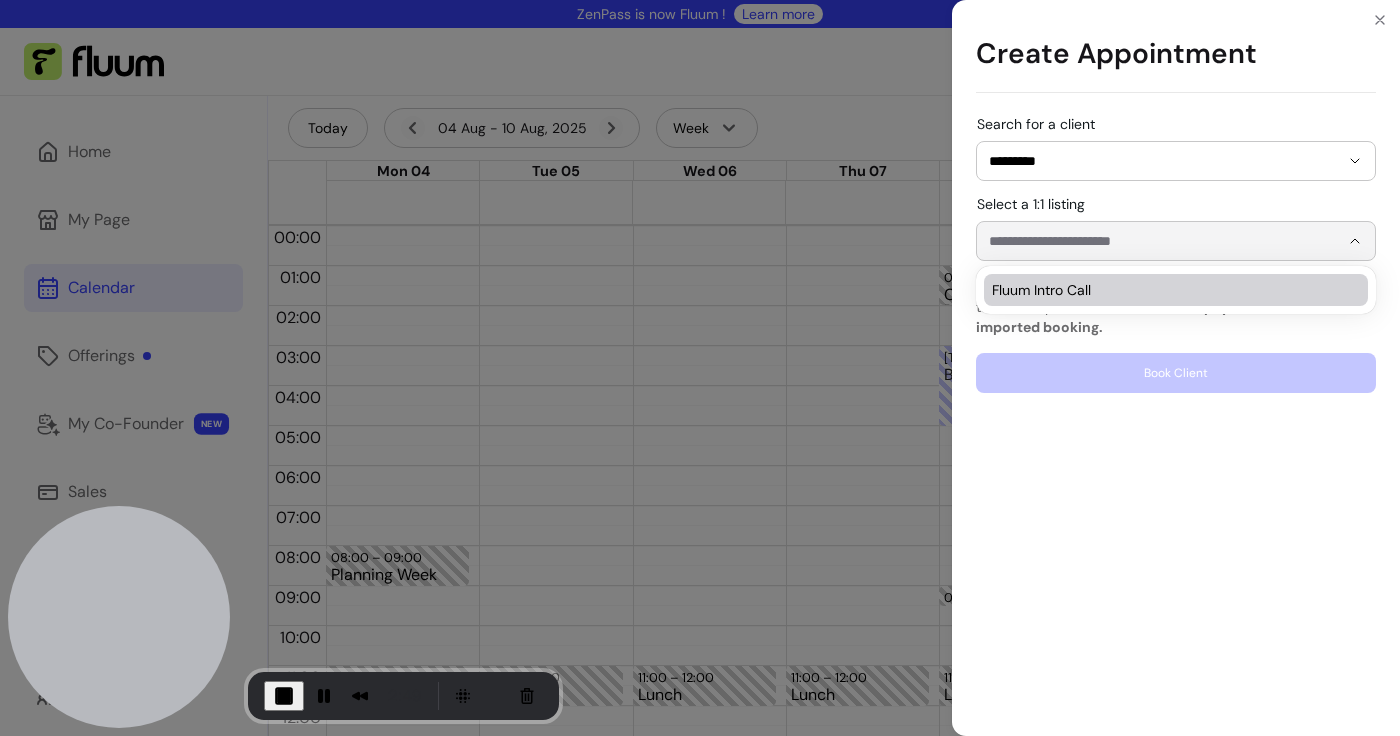 click on "Fluum Intro Call" at bounding box center (1166, 290) 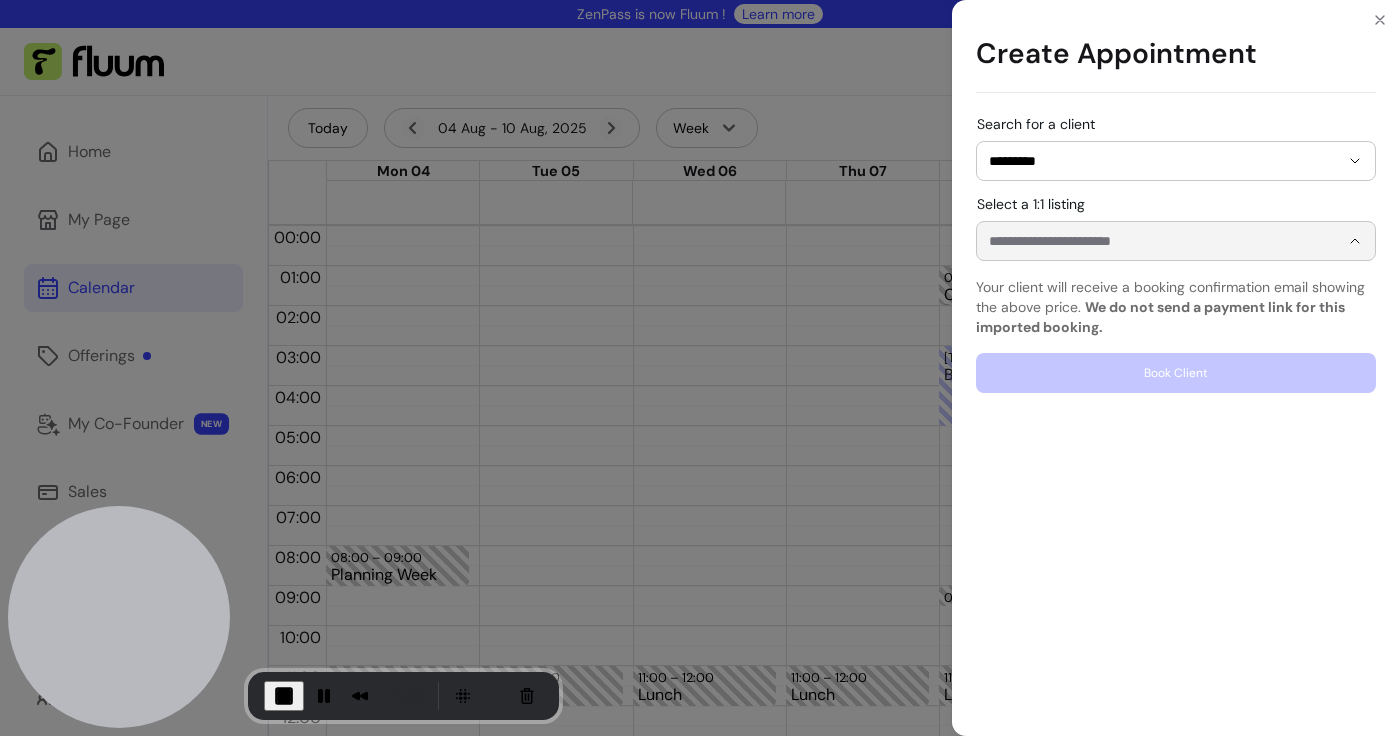 type on "**********" 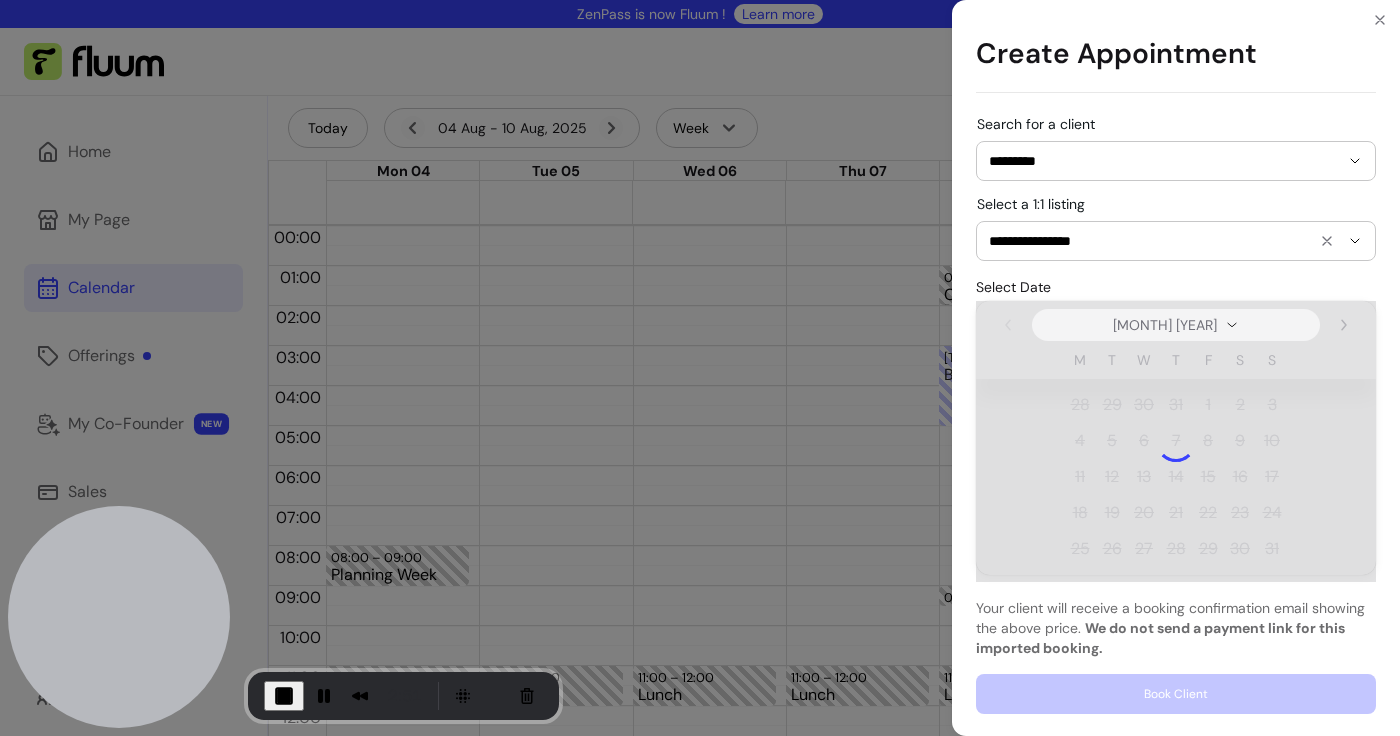 scroll, scrollTop: 1, scrollLeft: 0, axis: vertical 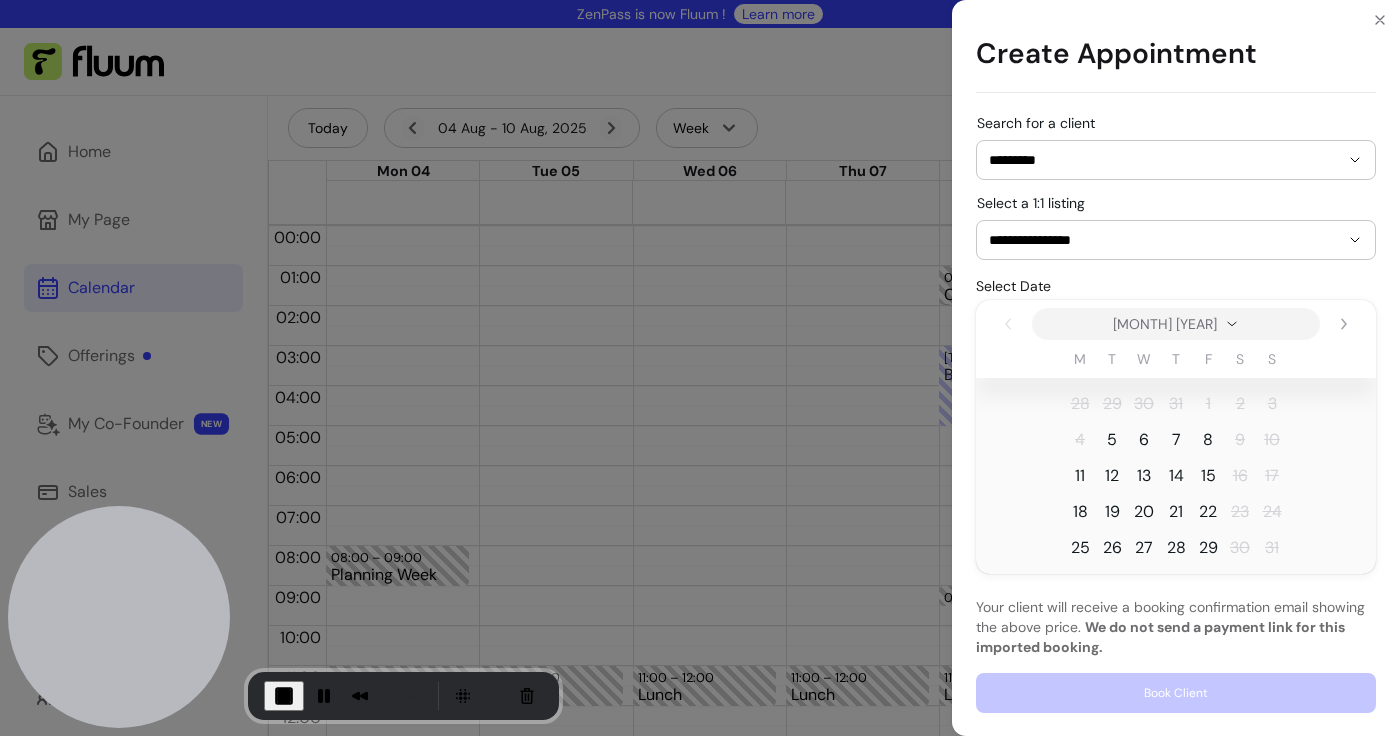 click on "14" at bounding box center (1176, 476) 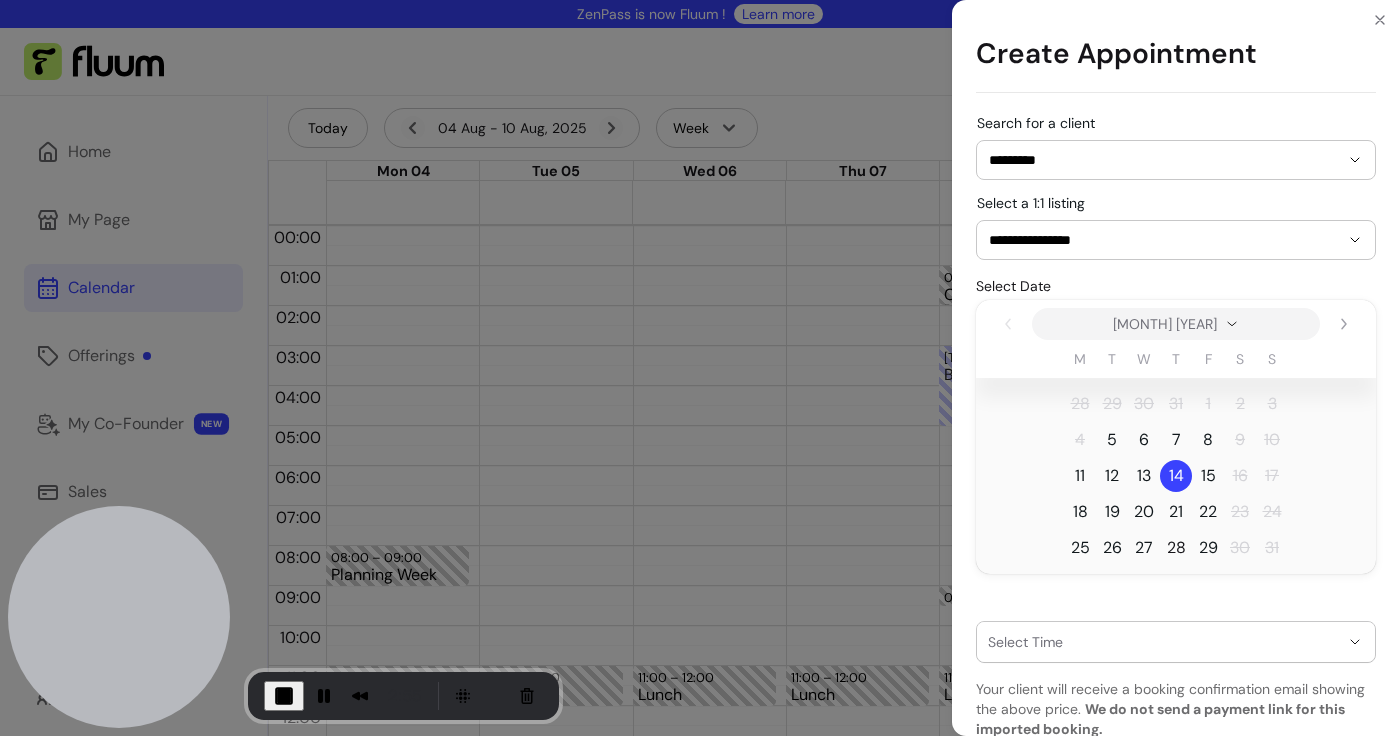 scroll, scrollTop: 83, scrollLeft: 0, axis: vertical 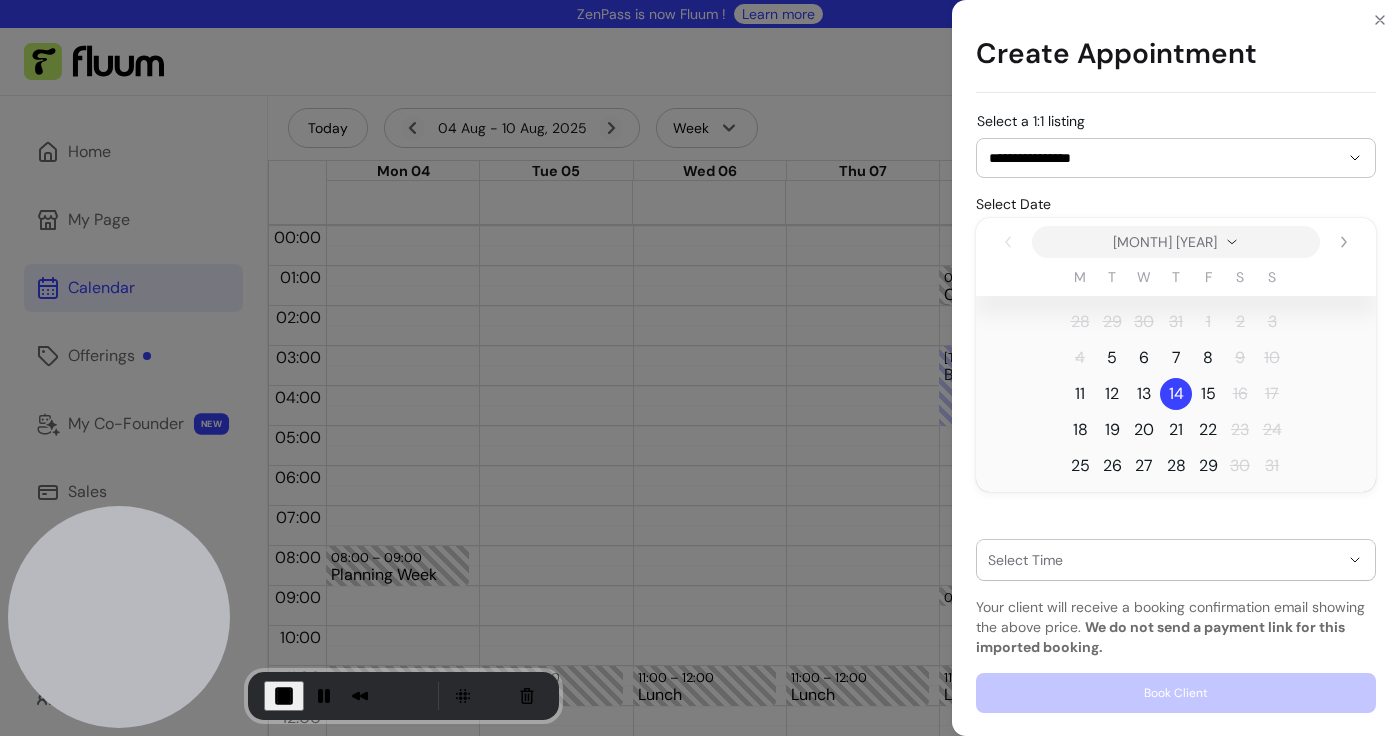 click at bounding box center [1164, 560] 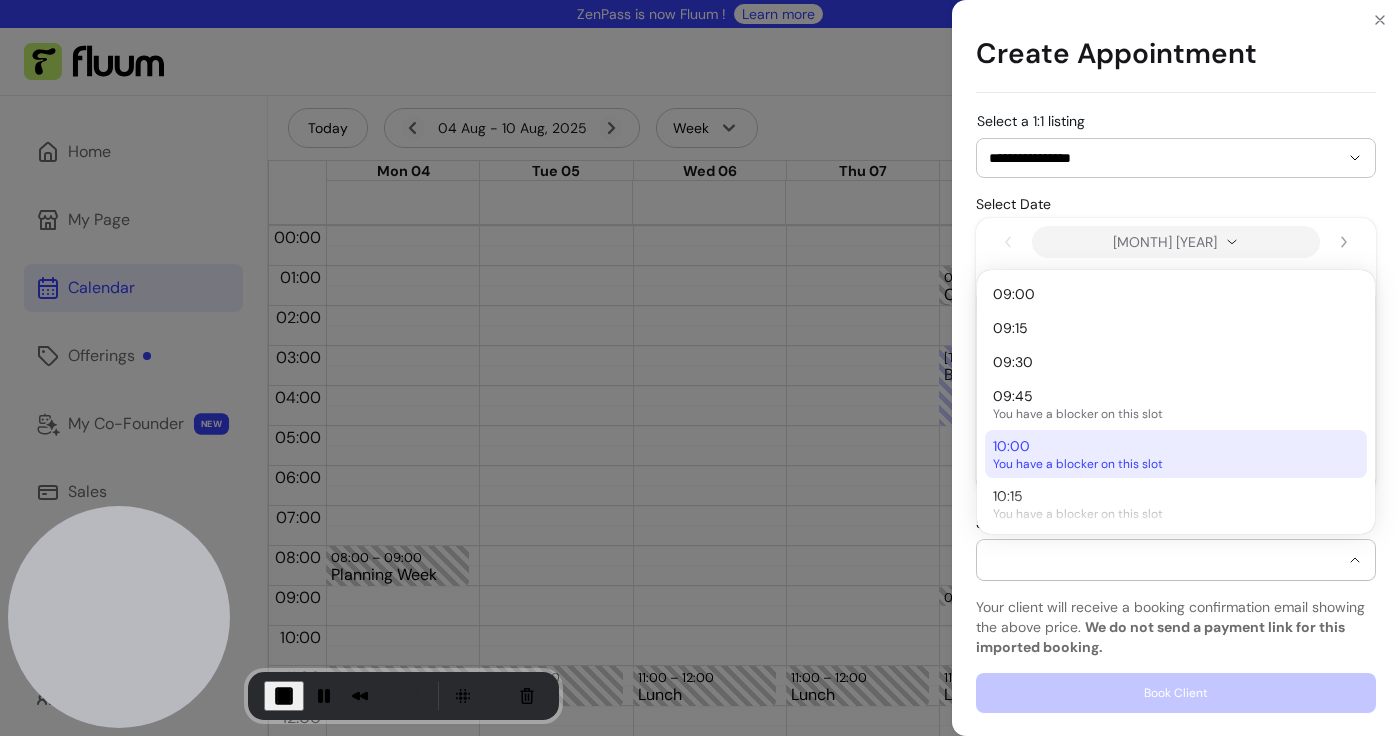 click on "You have a blocker on this slot" at bounding box center (1166, 464) 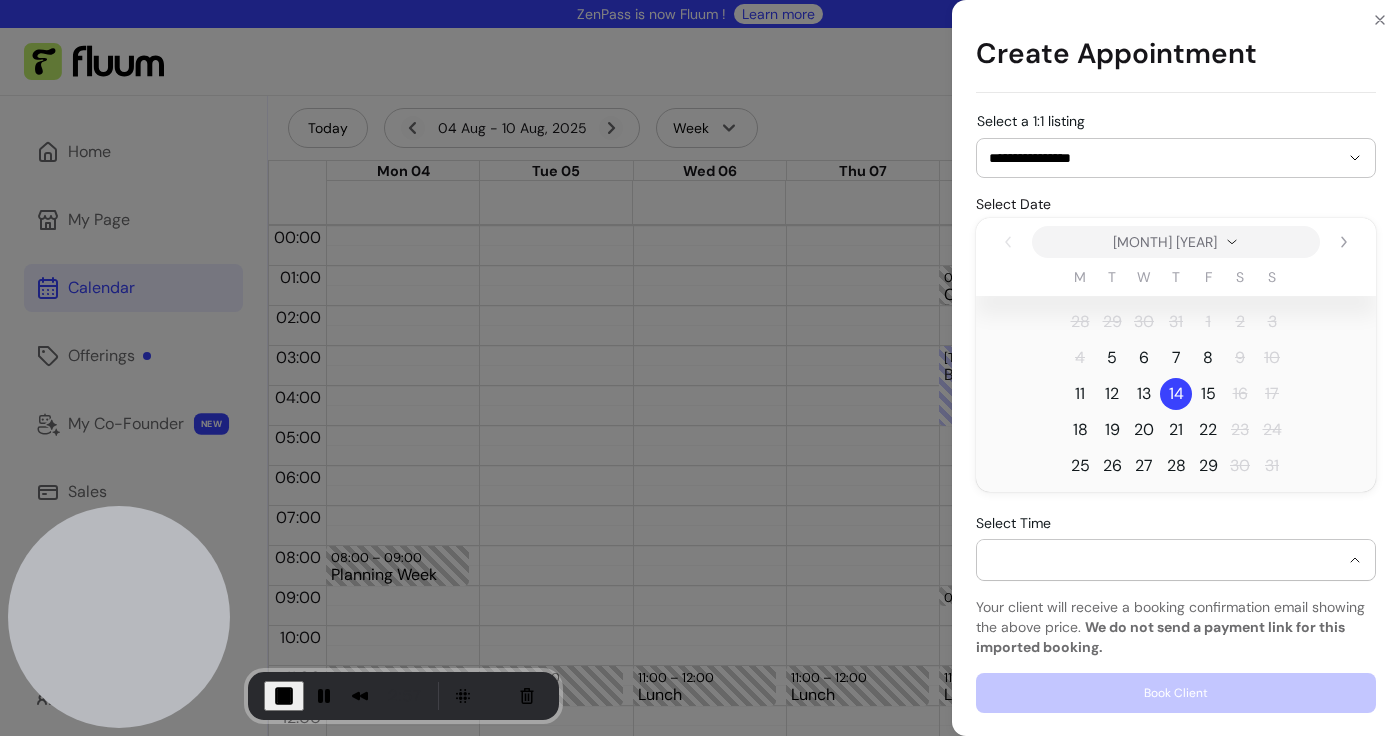 select on "**********" 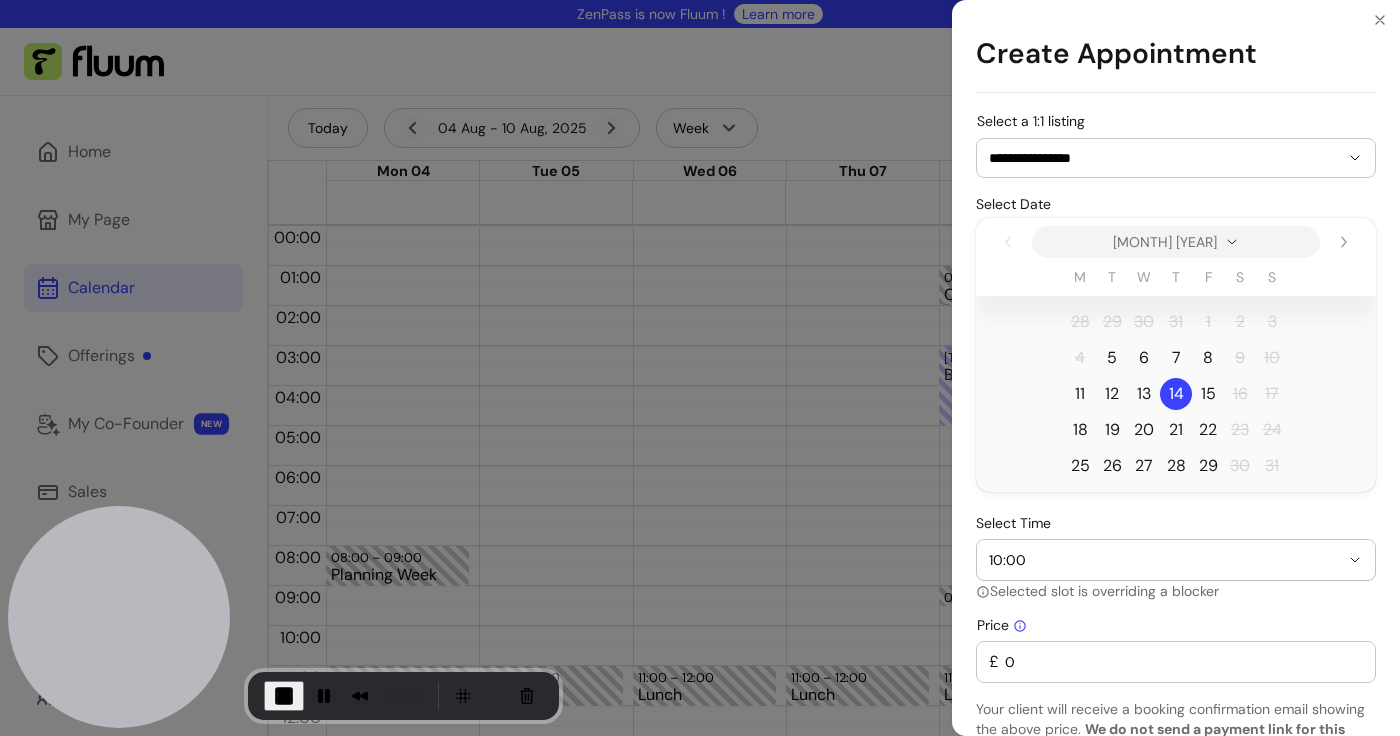 scroll, scrollTop: 185, scrollLeft: 0, axis: vertical 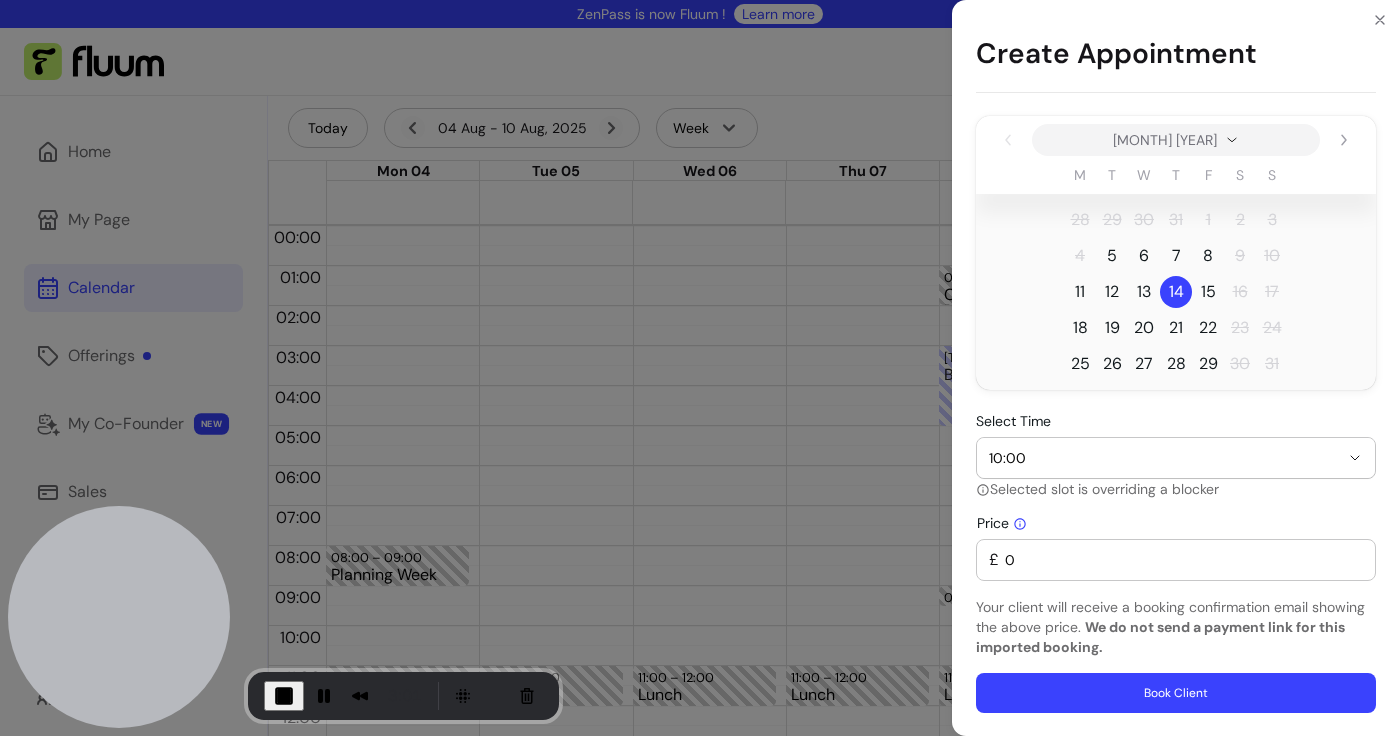 click on "0" at bounding box center [1181, 560] 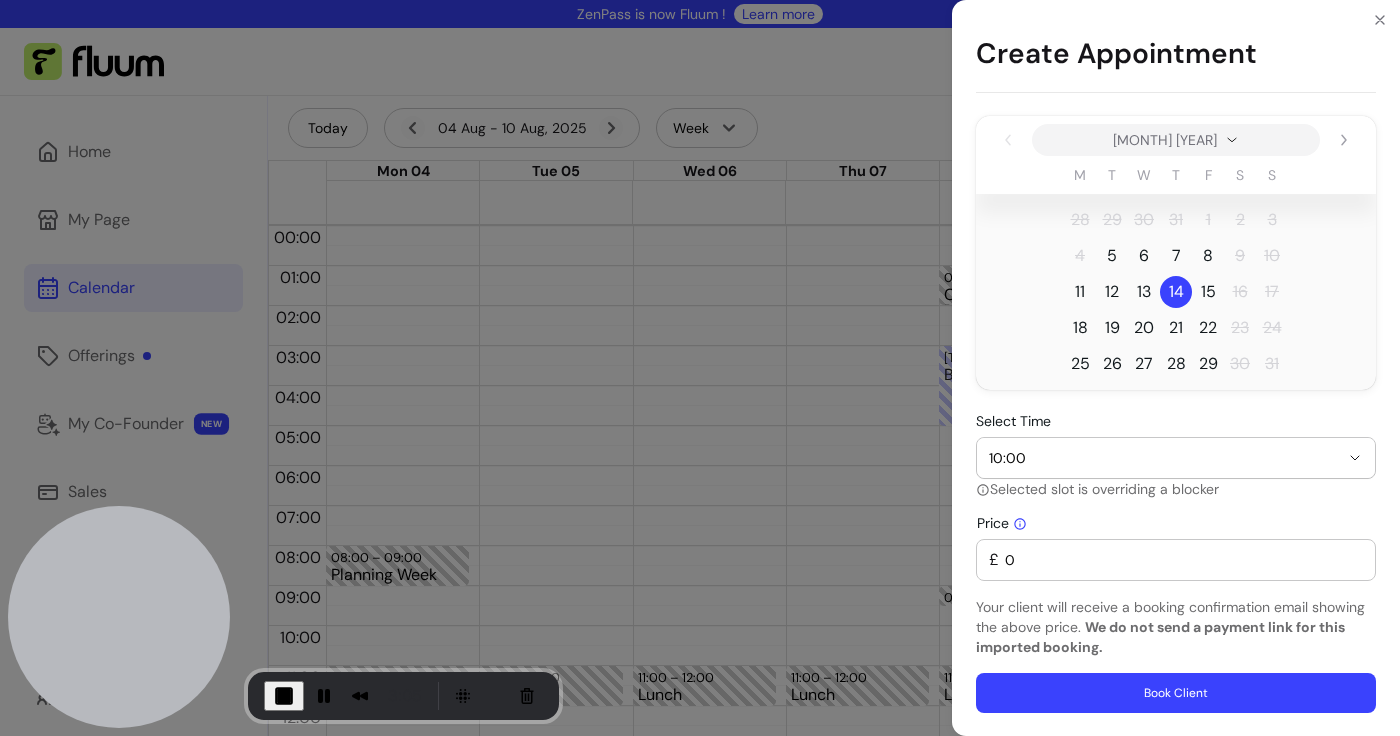 drag, startPoint x: 1066, startPoint y: 558, endPoint x: 1006, endPoint y: 557, distance: 60.00833 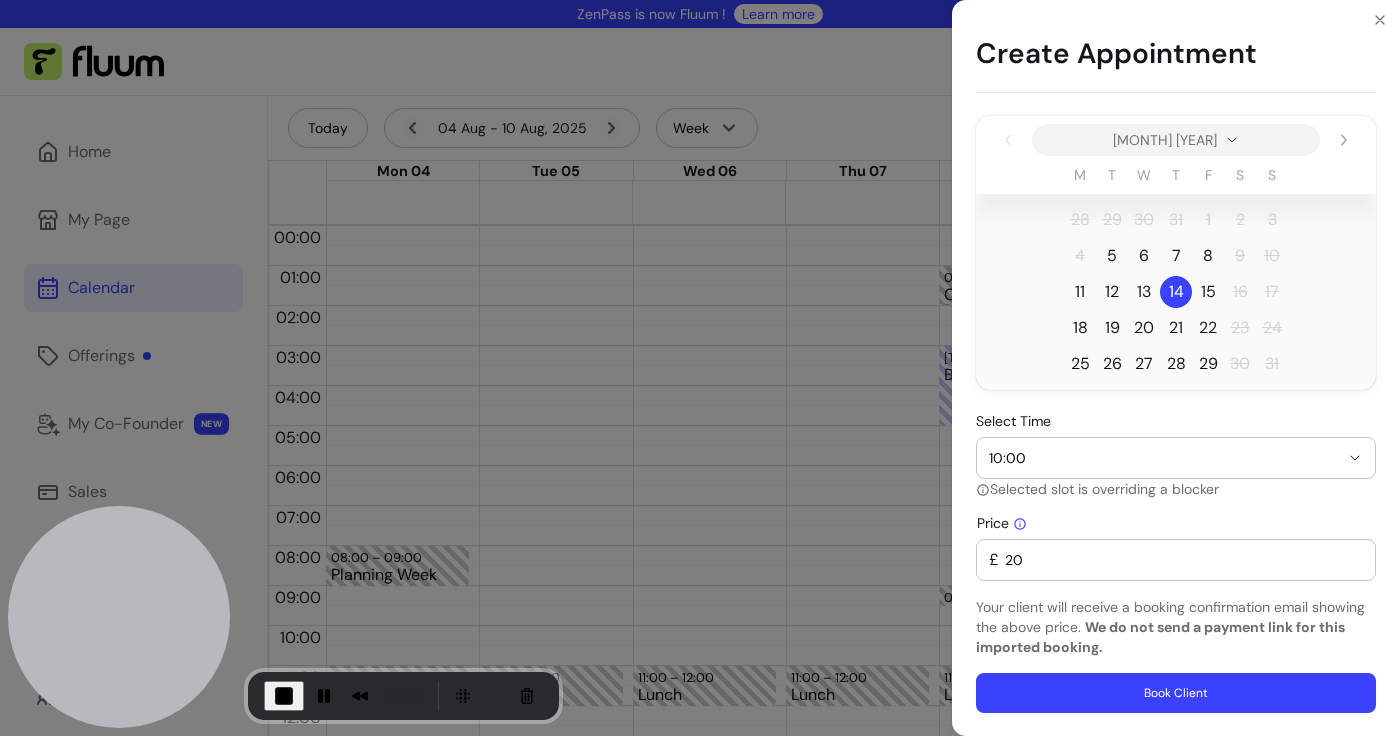 type on "20" 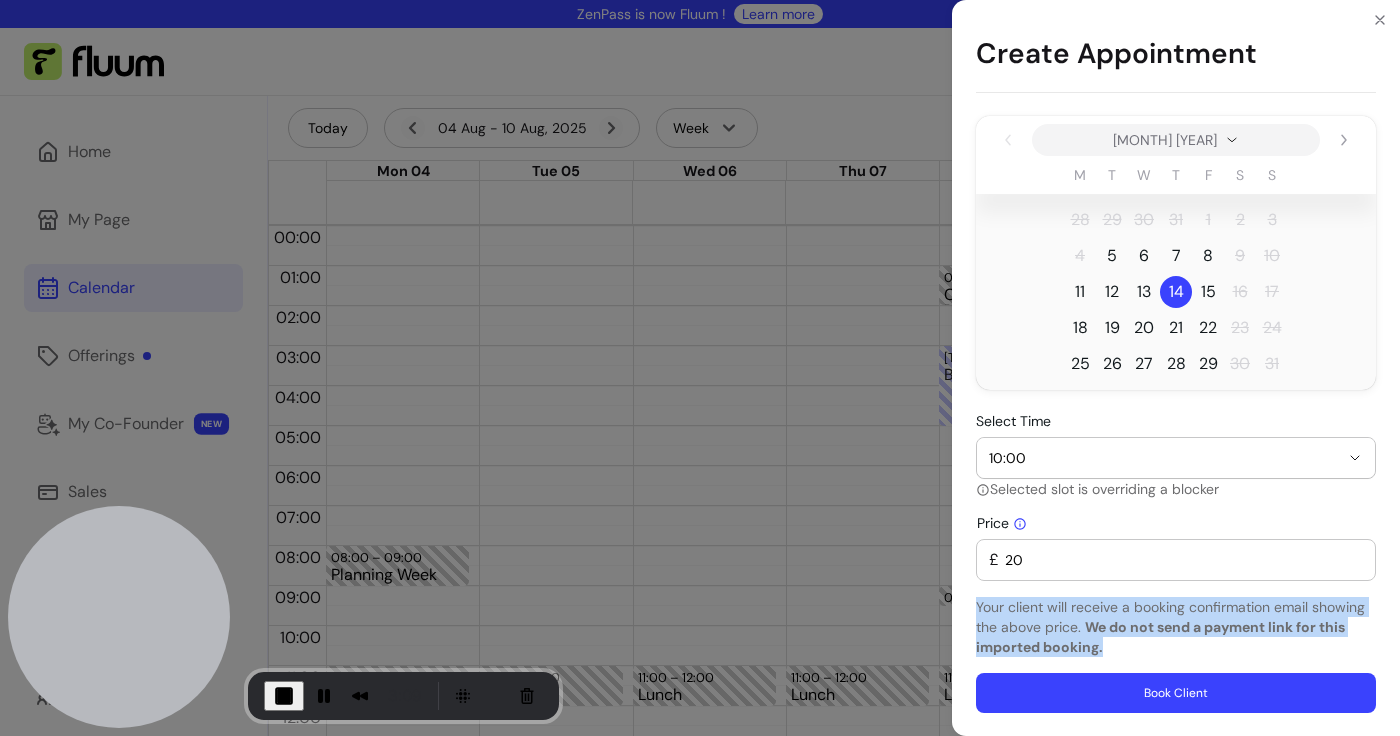 drag, startPoint x: 973, startPoint y: 609, endPoint x: 1119, endPoint y: 644, distance: 150.13661 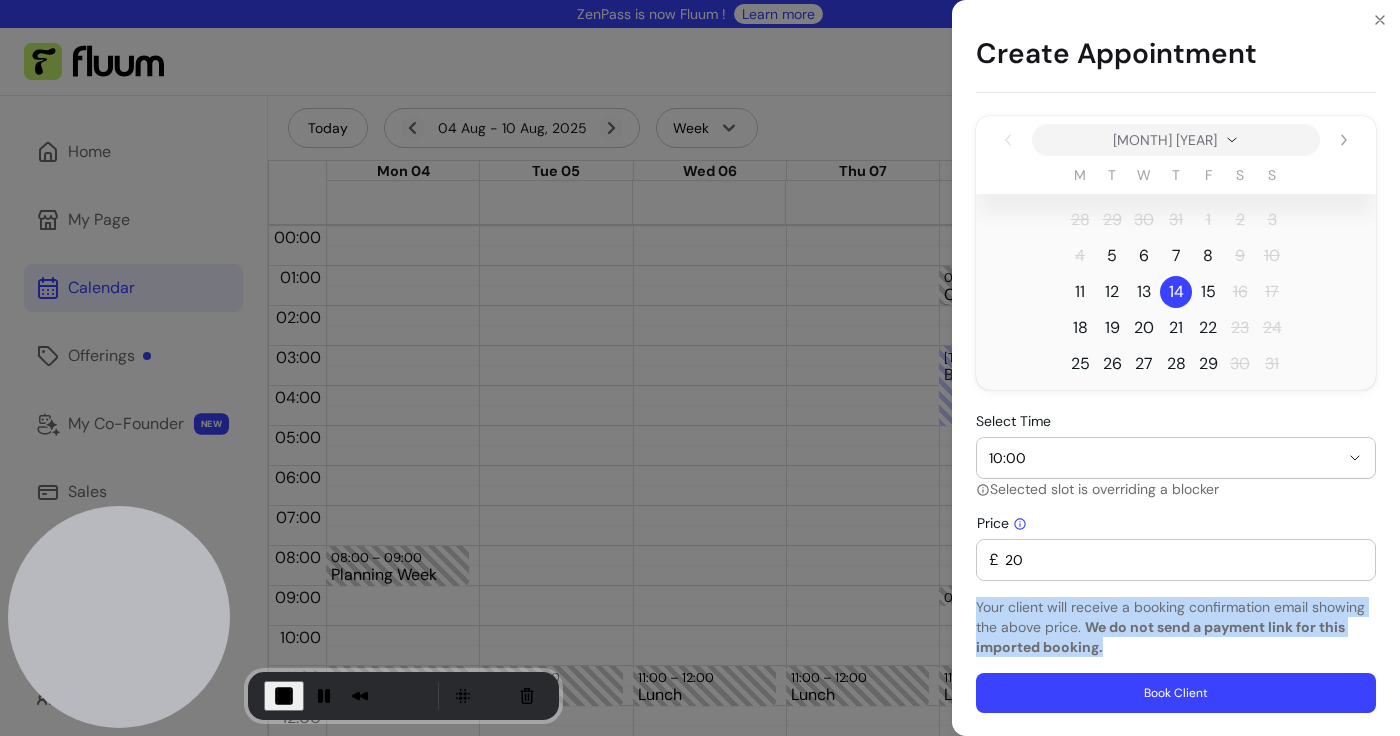 click on "Your client will receive a booking confirmation email showing the above price.   We do not send a payment link for this imported booking." at bounding box center [1176, 627] 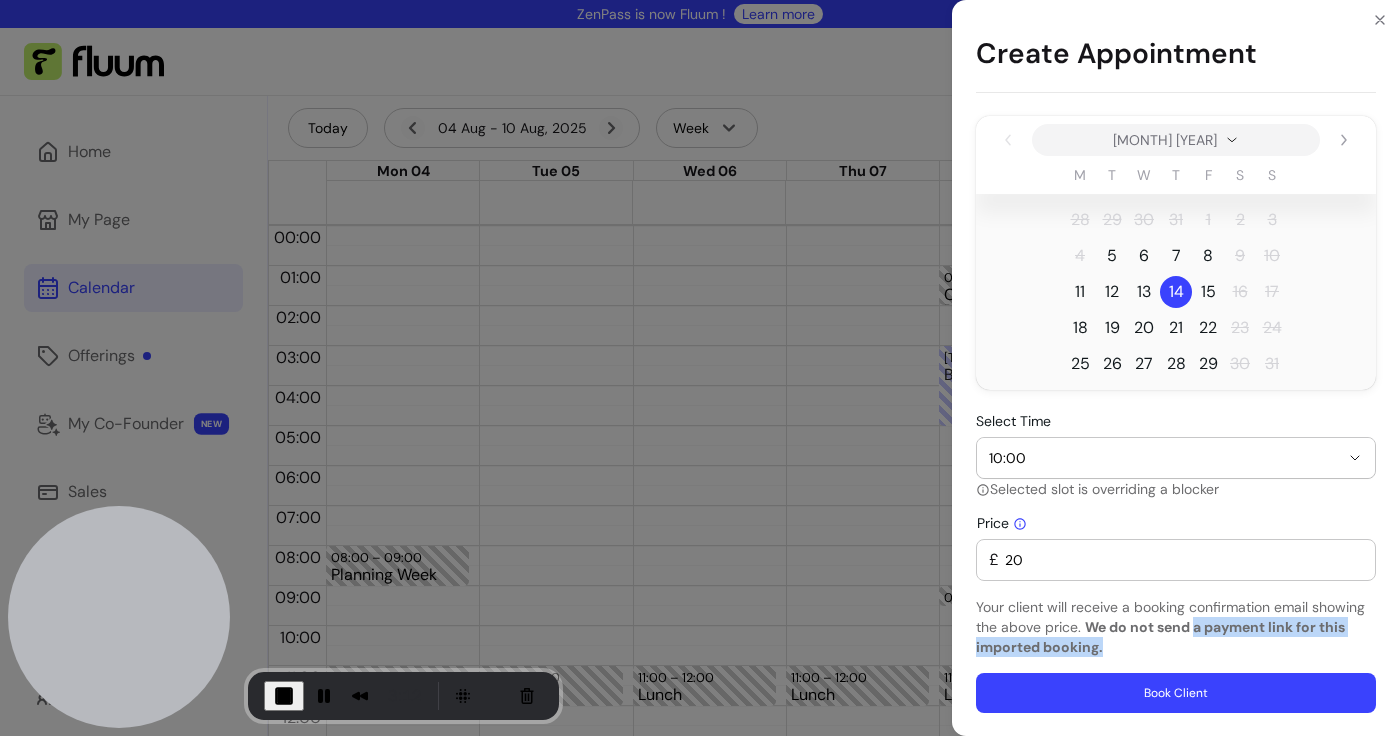 drag, startPoint x: 1197, startPoint y: 627, endPoint x: 1197, endPoint y: 644, distance: 17 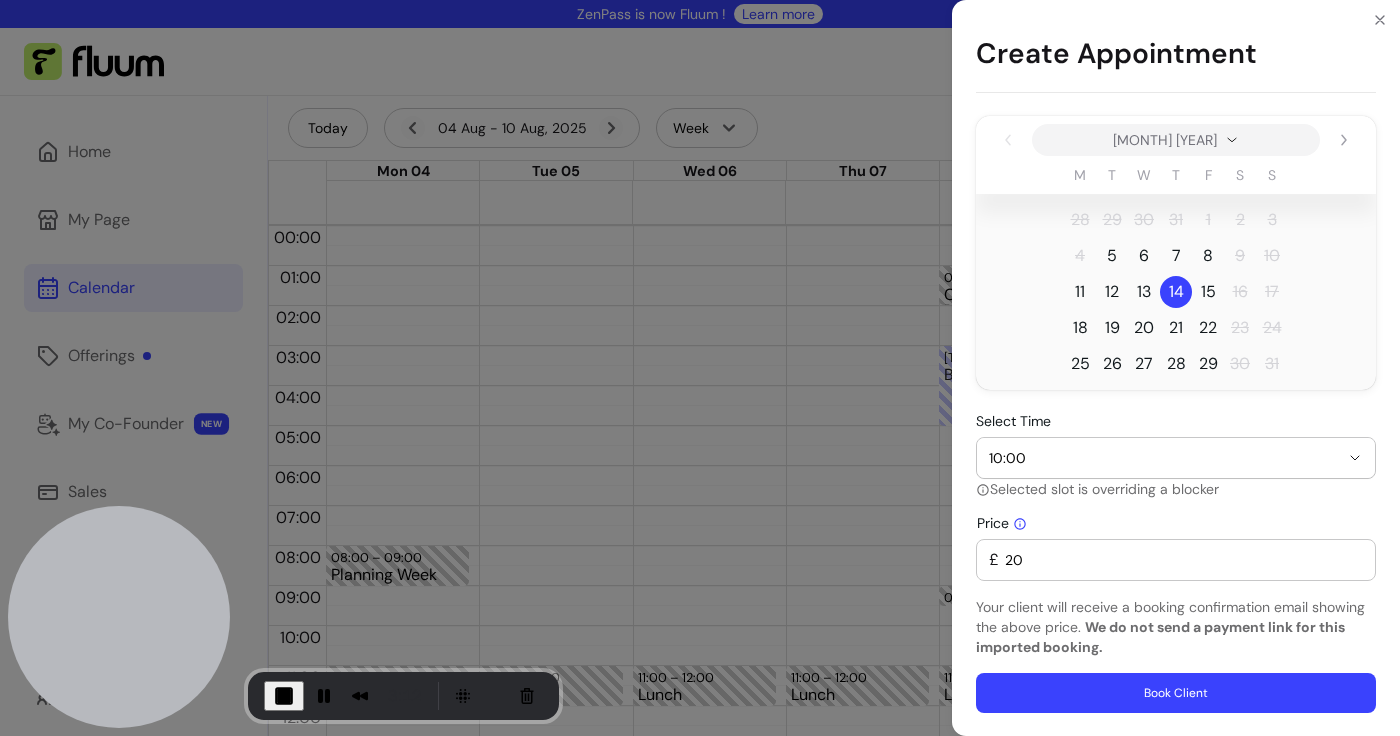 click on "Your client will receive a booking confirmation email showing the above price.   We do not send a payment link for this imported booking." at bounding box center [1176, 627] 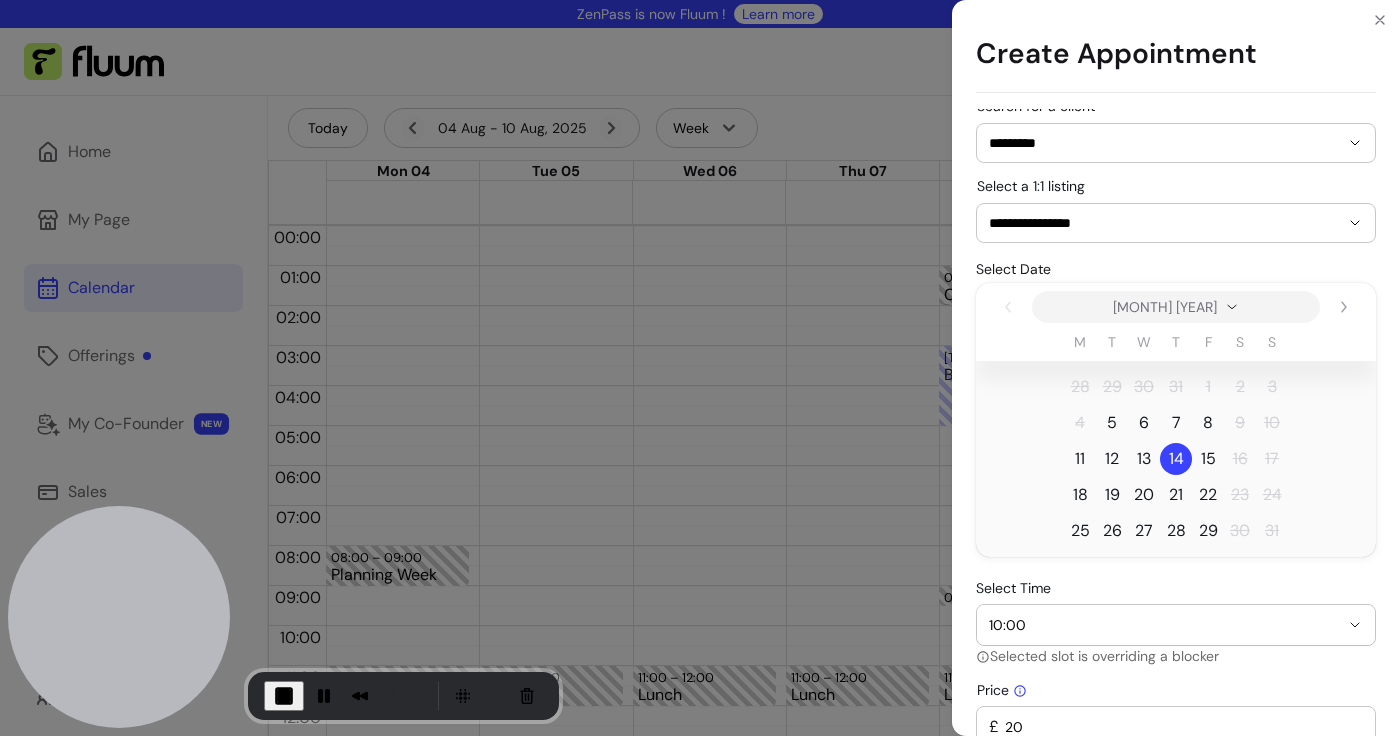 scroll, scrollTop: 15, scrollLeft: 0, axis: vertical 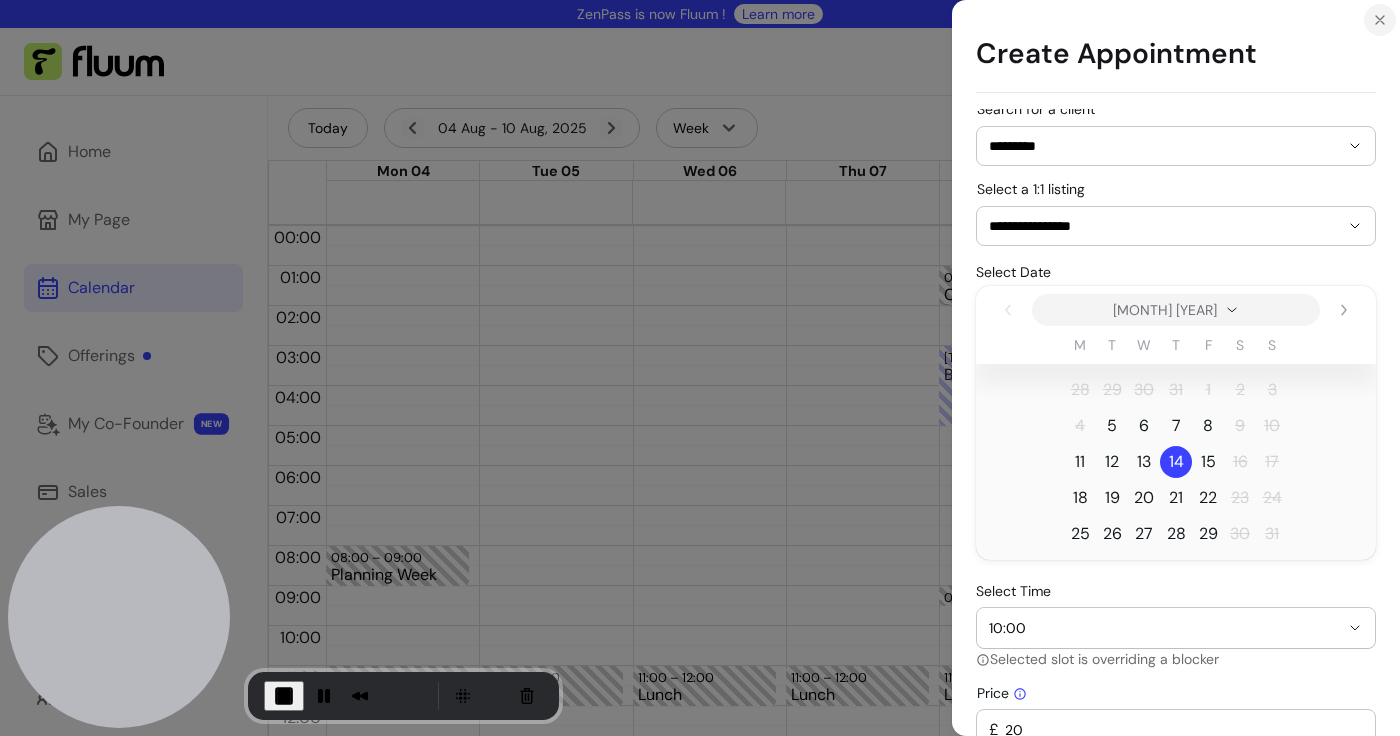 click 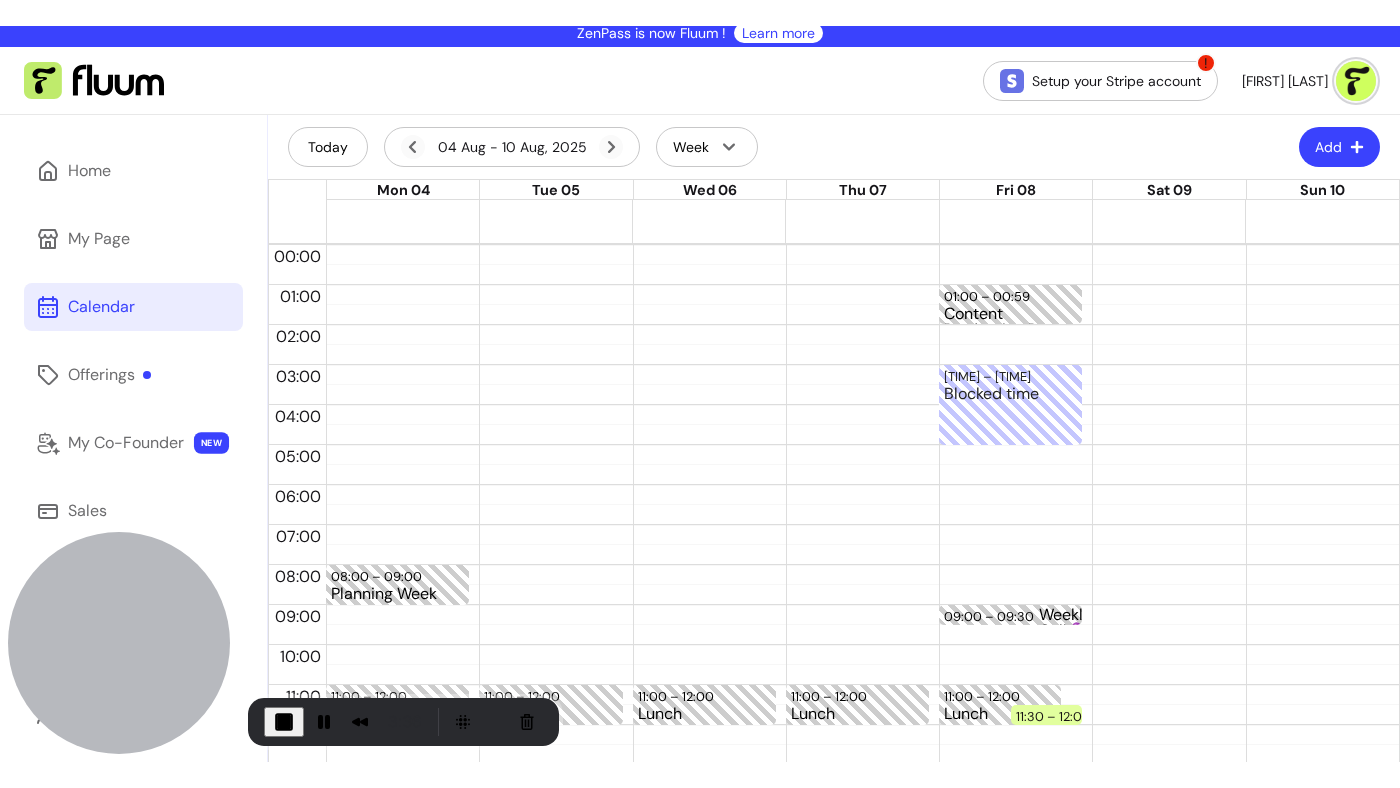 scroll, scrollTop: 0, scrollLeft: 0, axis: both 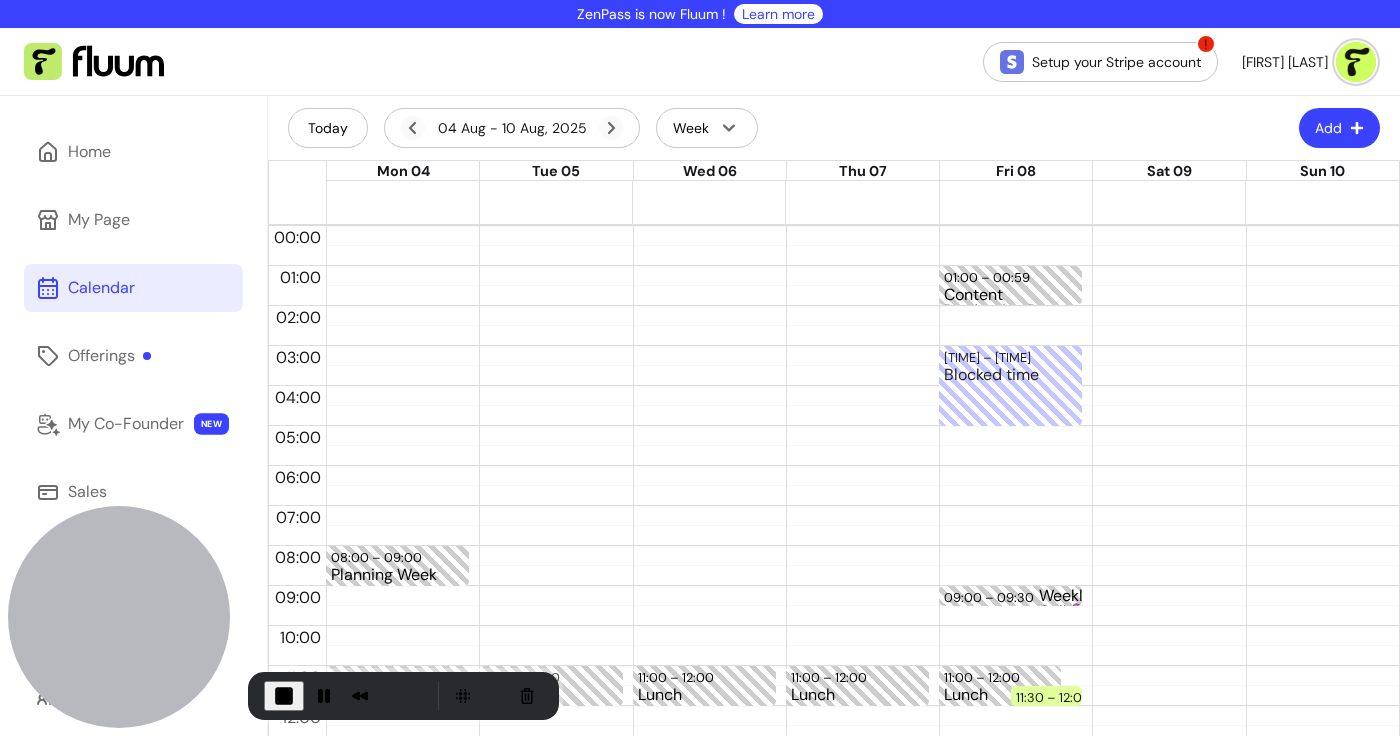 click at bounding box center [284, 696] 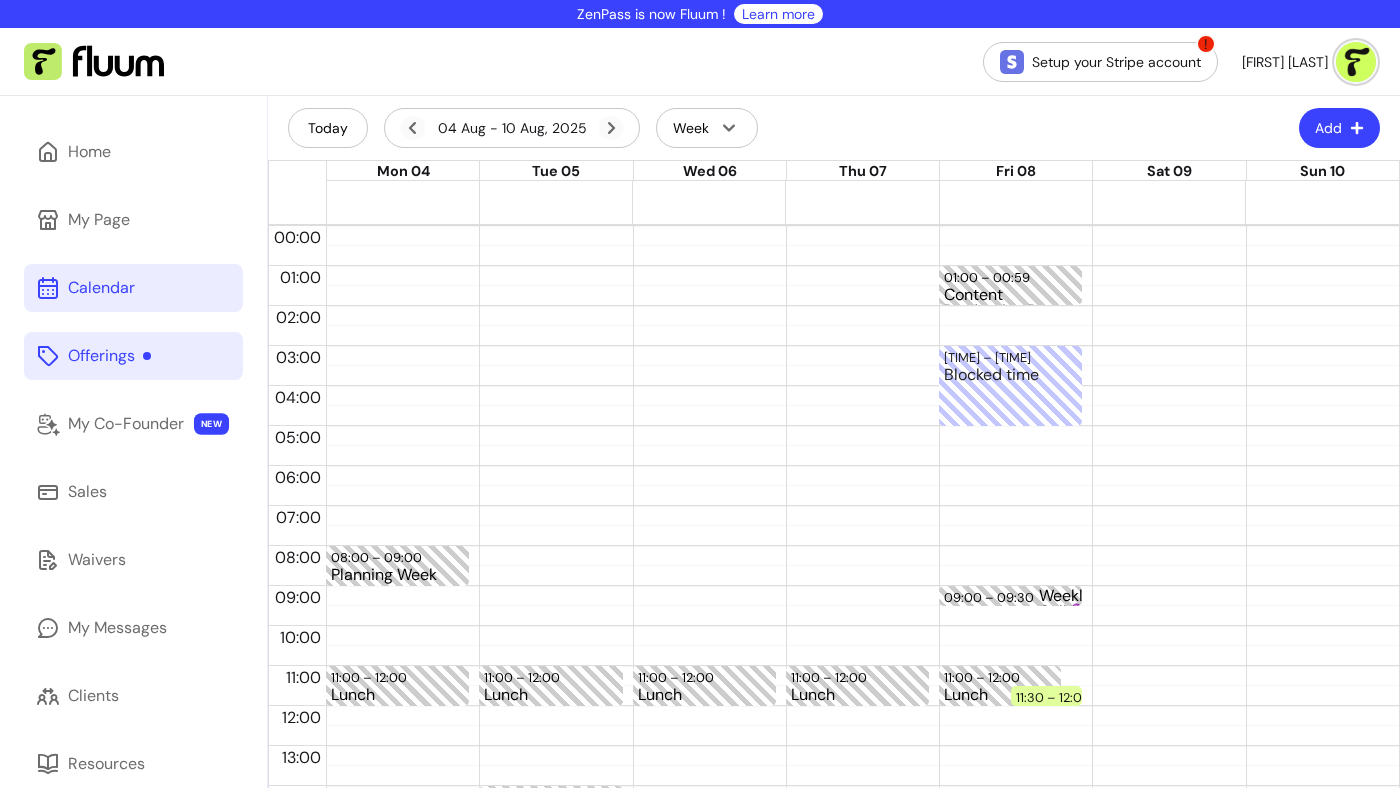 click on "Offerings" at bounding box center [133, 356] 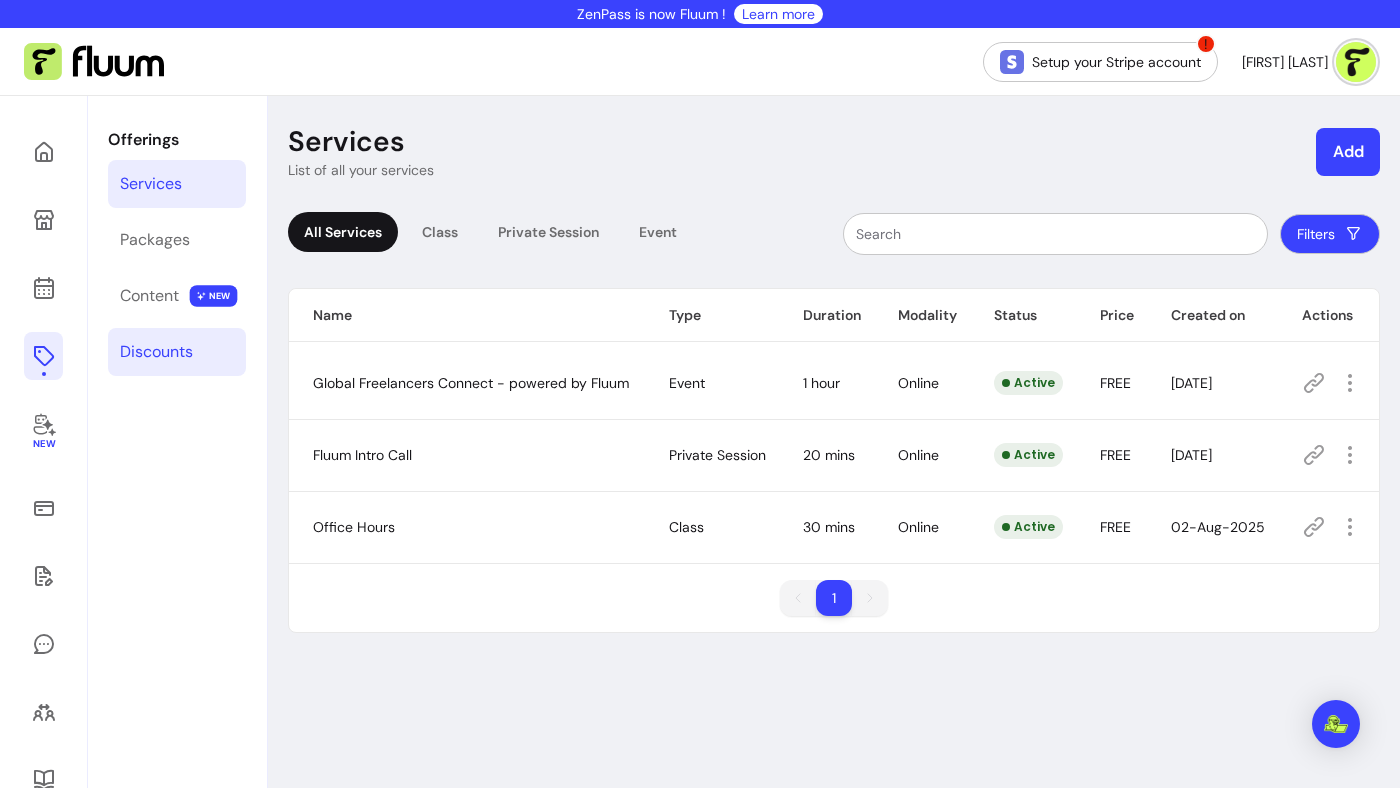click on "Discounts" at bounding box center [156, 352] 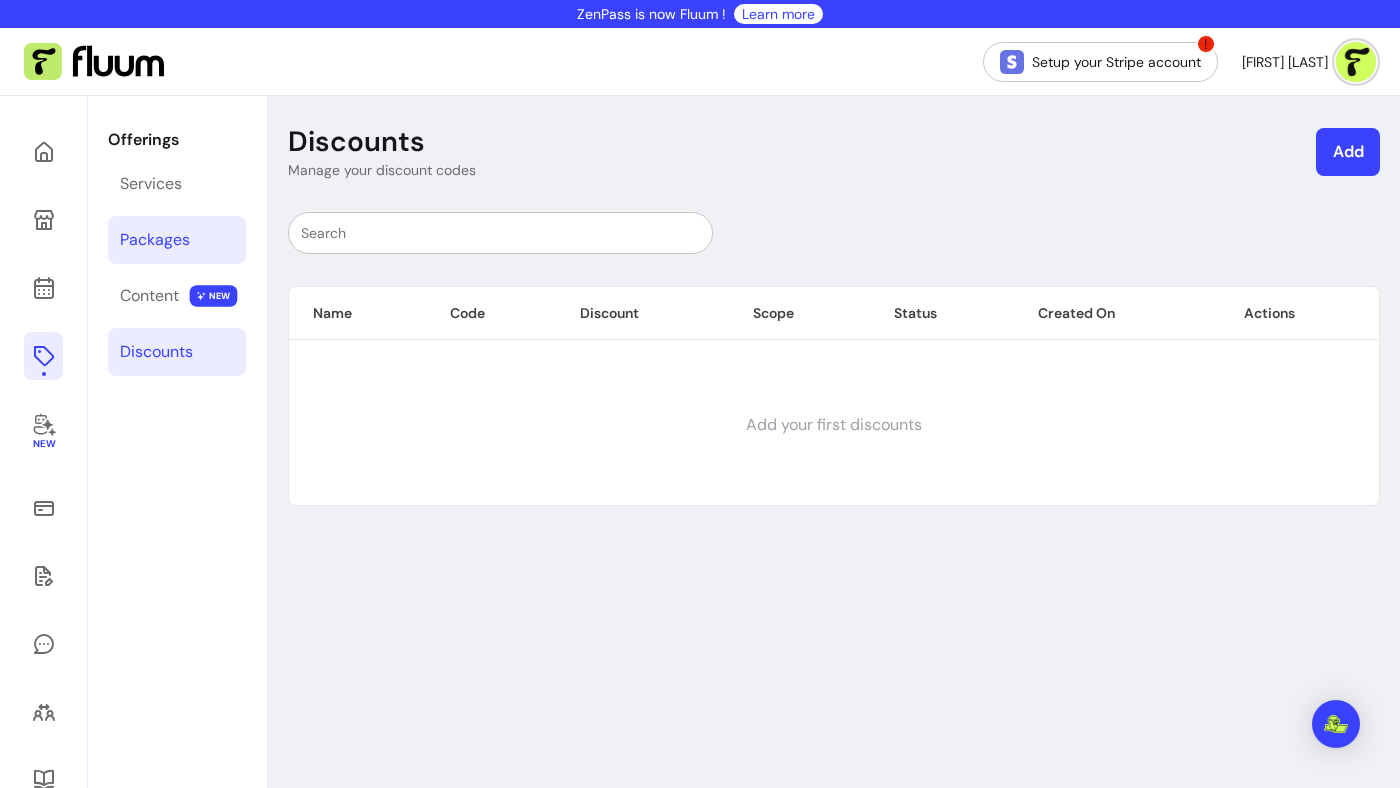 click on "Packages" at bounding box center [177, 240] 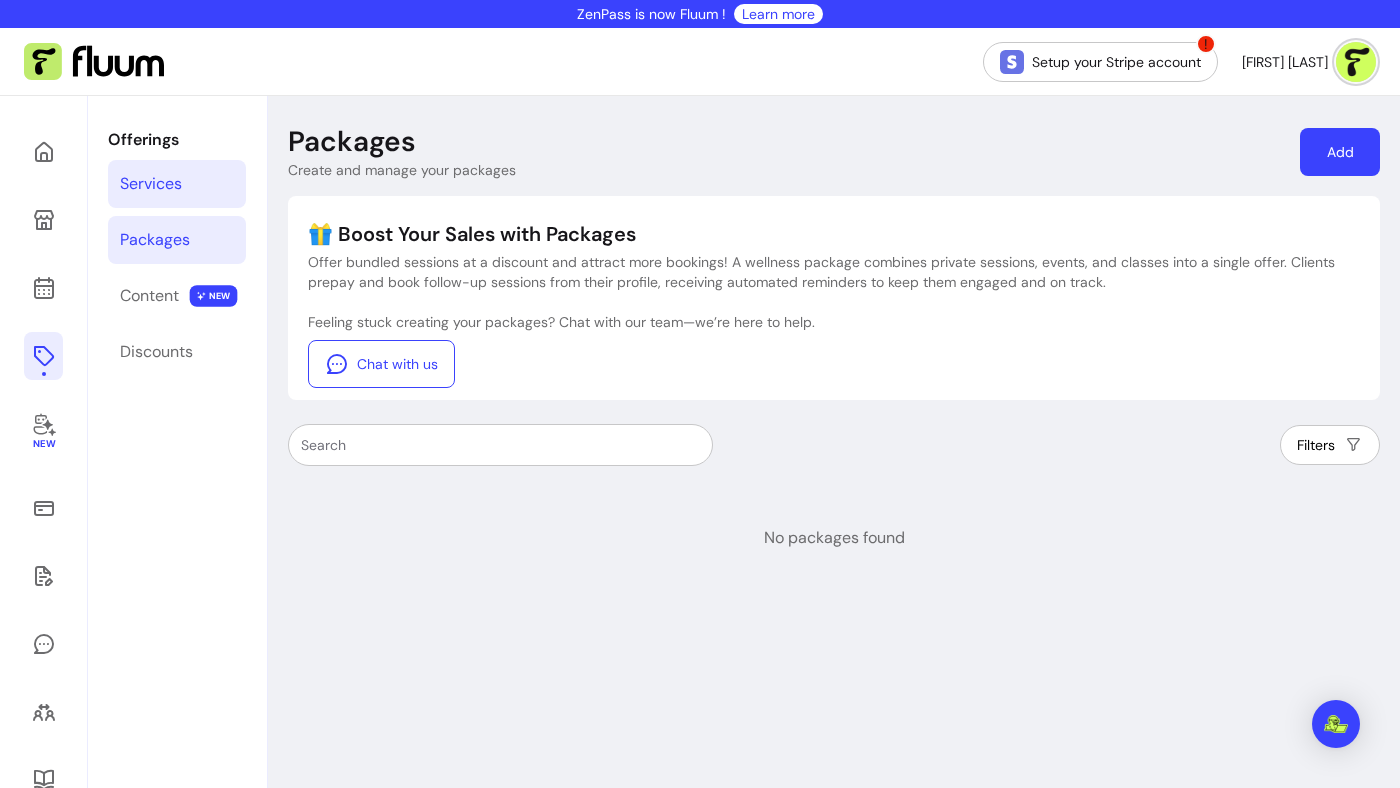 click on "Services" at bounding box center [177, 184] 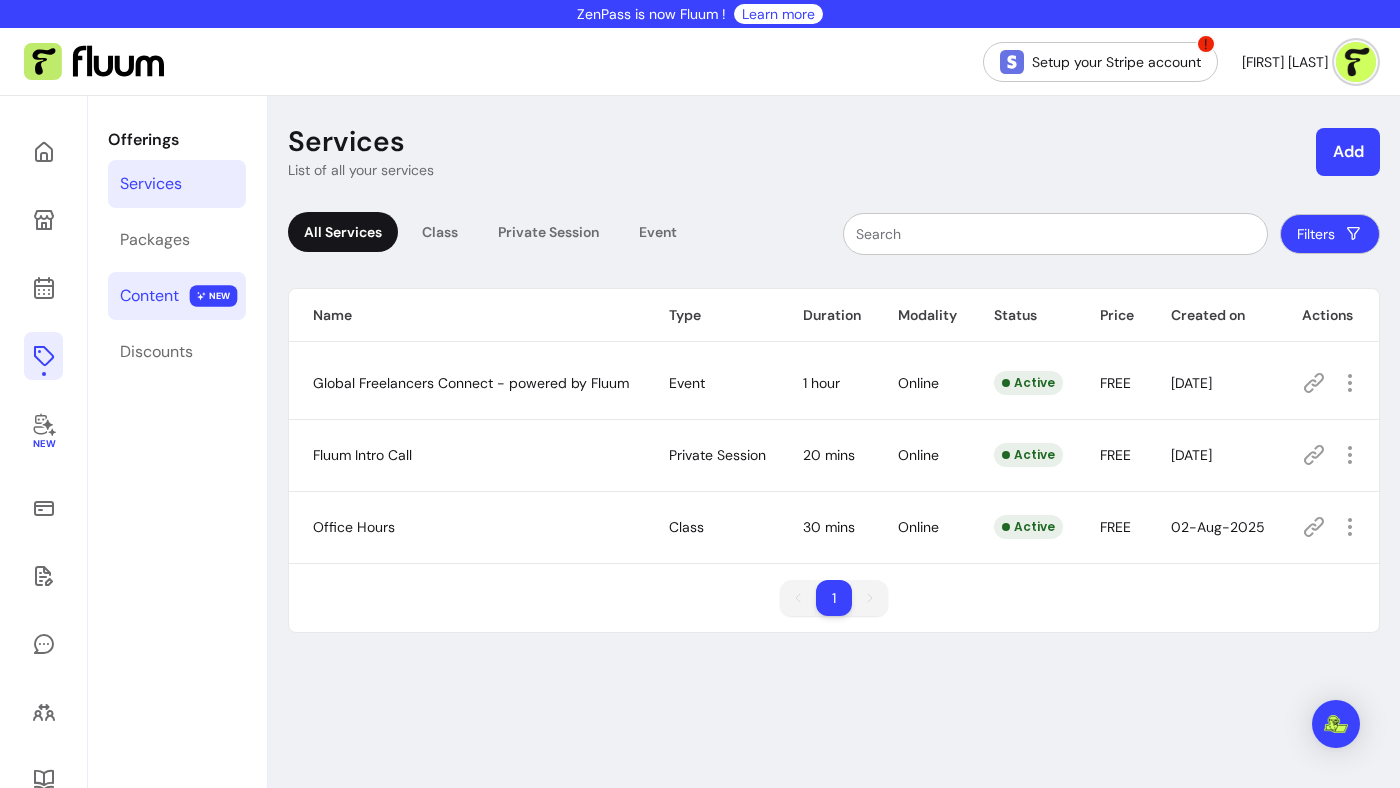 click on "Content     NEW" at bounding box center [177, 296] 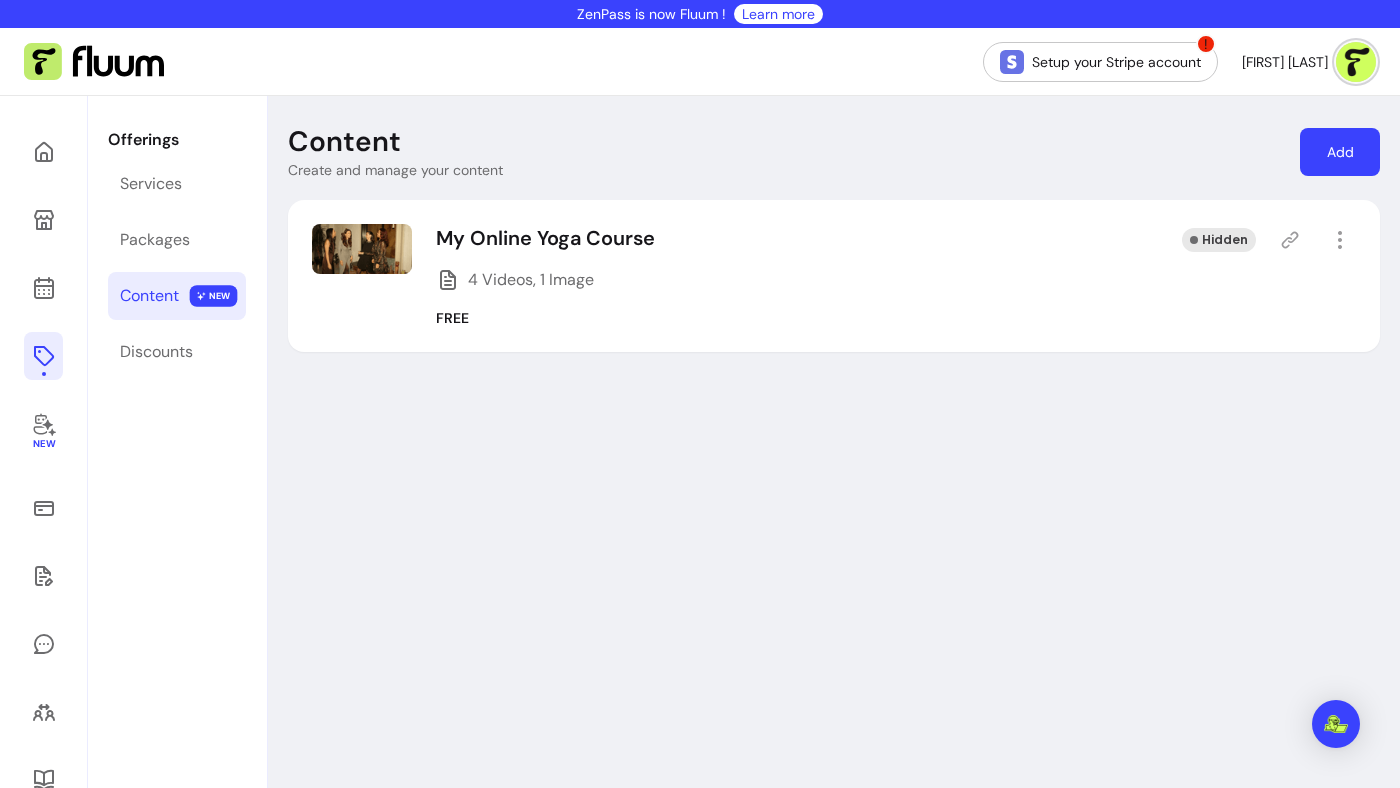 click on "Offerings Services   Packages   Content     NEW Discounts" at bounding box center (177, 534) 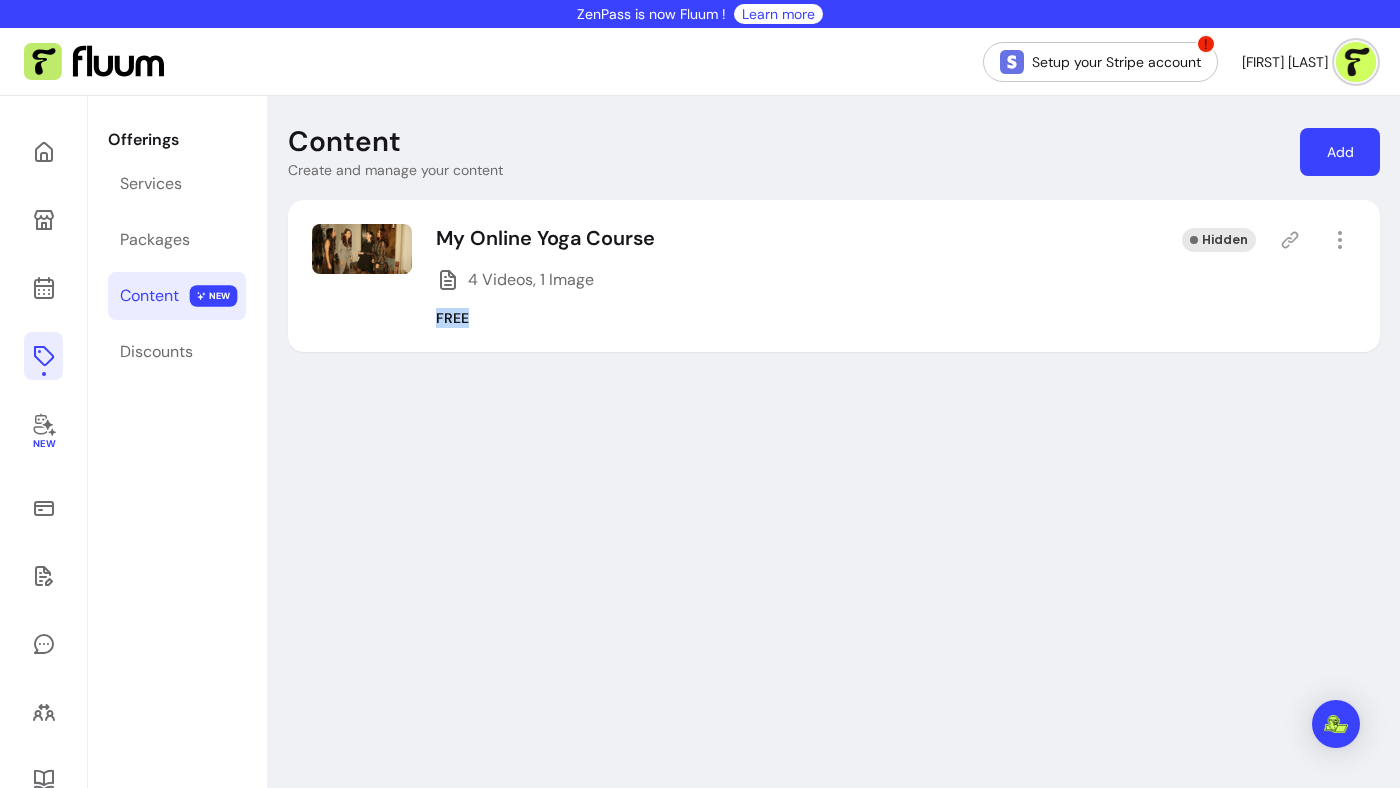 click on "4 Videos, 1 Image" at bounding box center [531, 280] 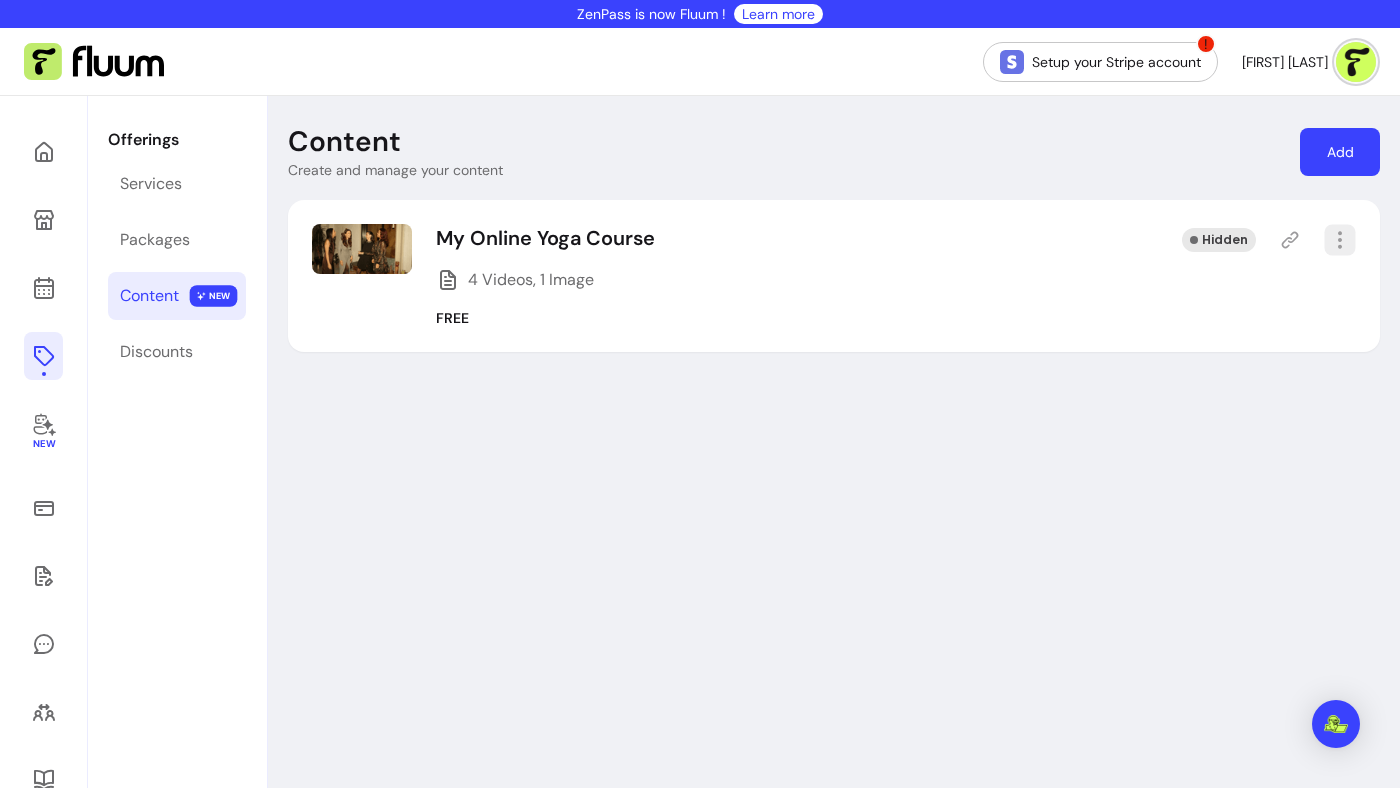 click 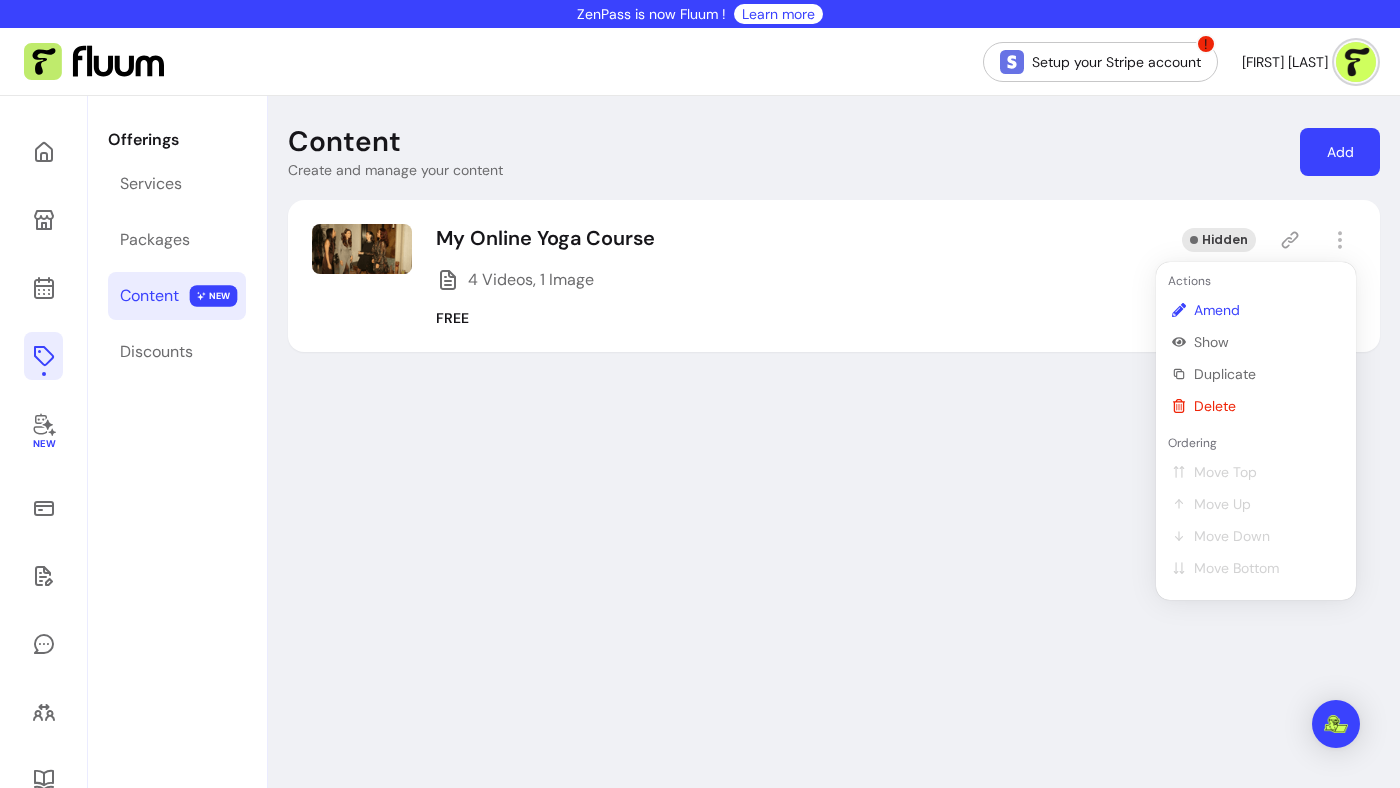 click on "Amend" at bounding box center (1267, 310) 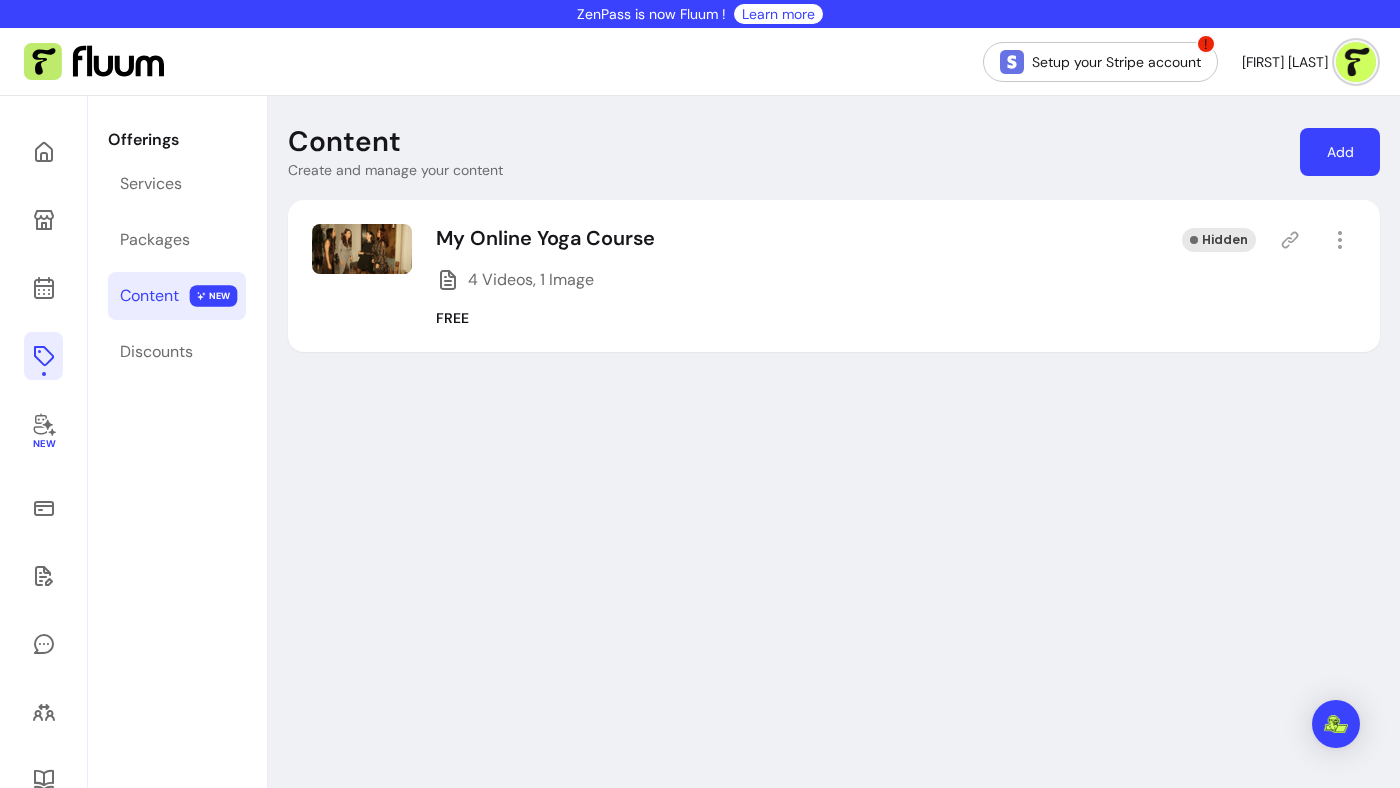 select on "***" 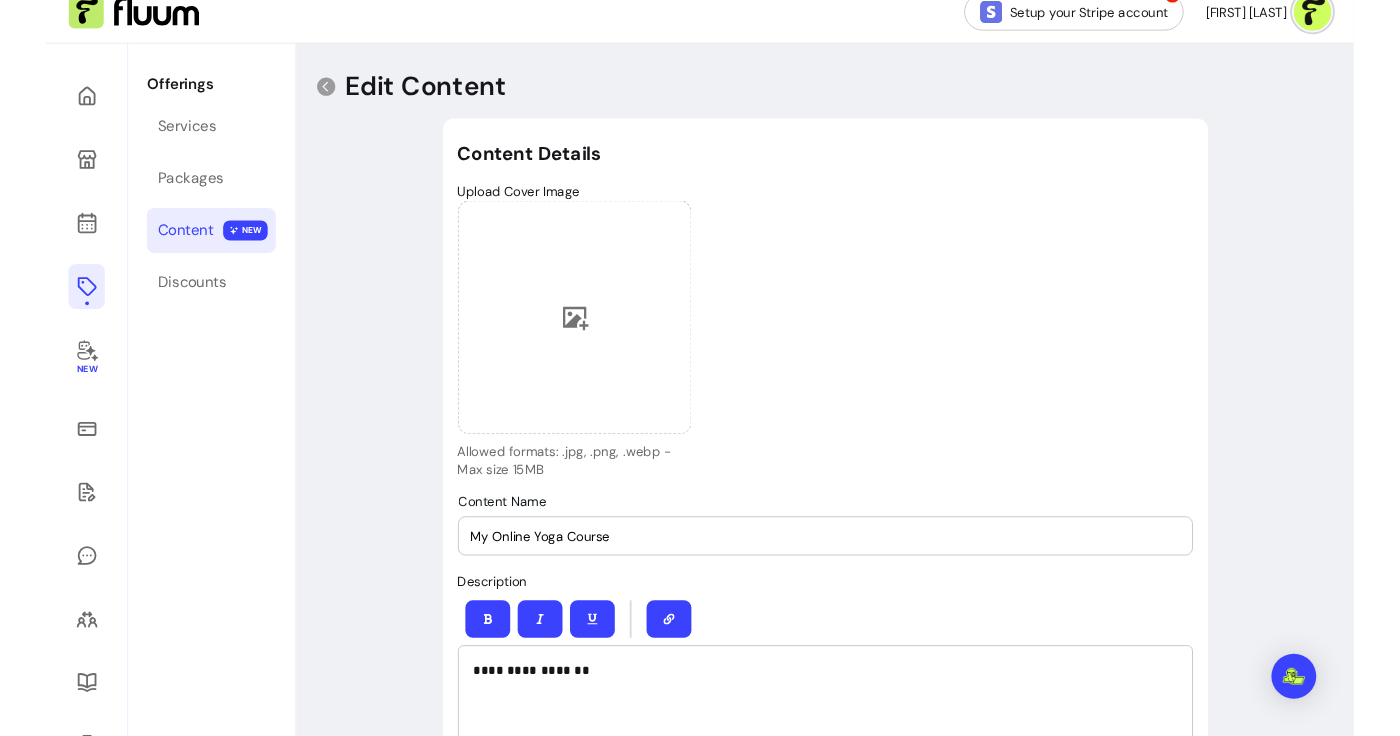 scroll, scrollTop: 0, scrollLeft: 0, axis: both 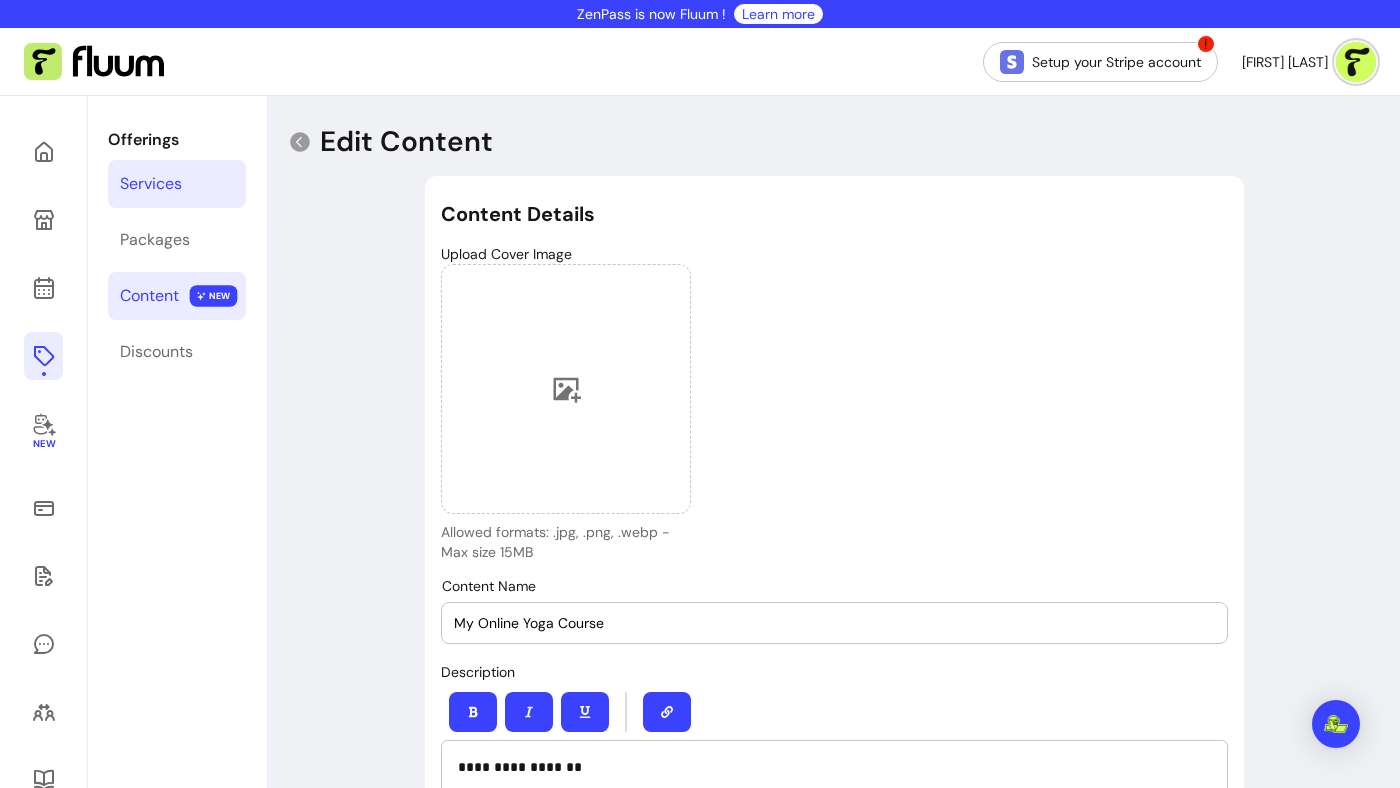 click on "Services" at bounding box center (177, 184) 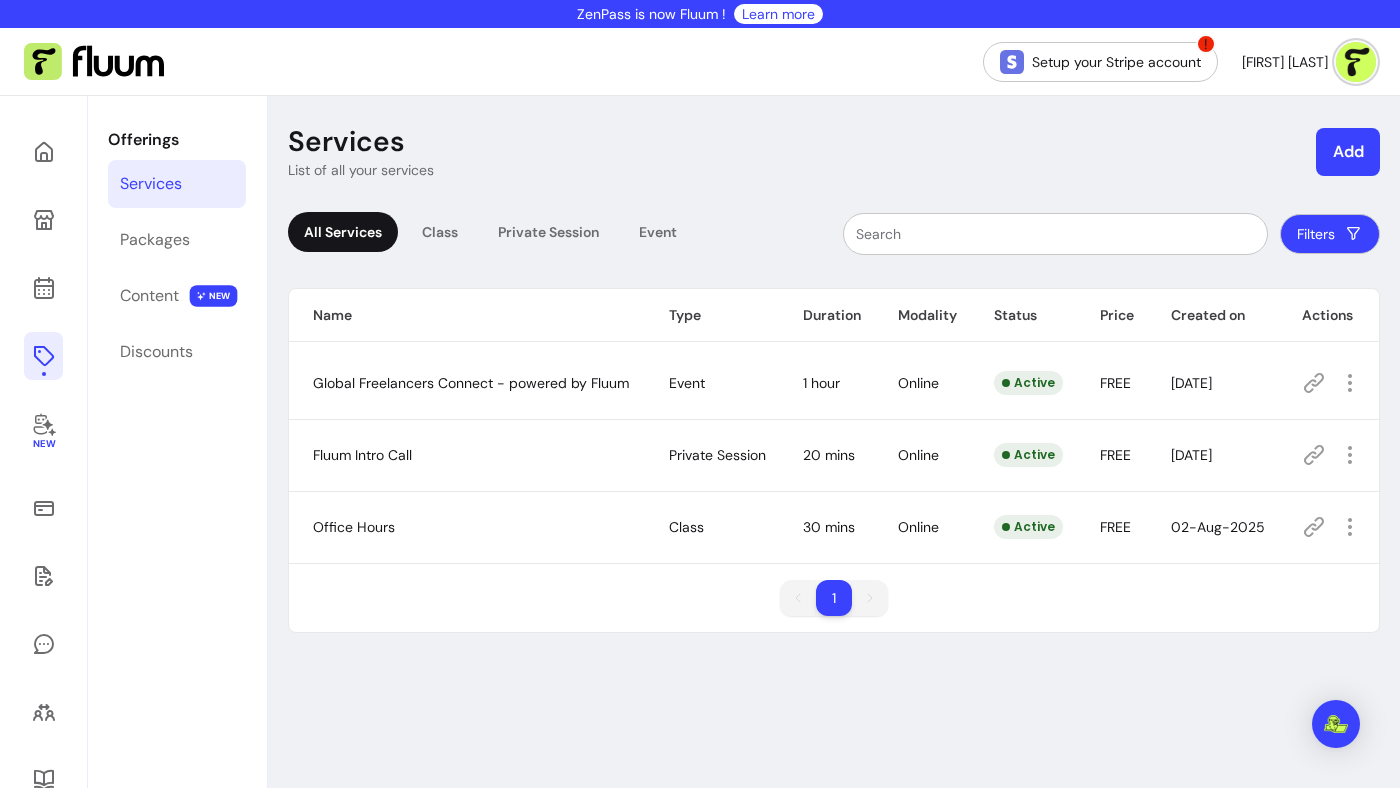 click on "Services List of all your services Add" at bounding box center [834, 152] 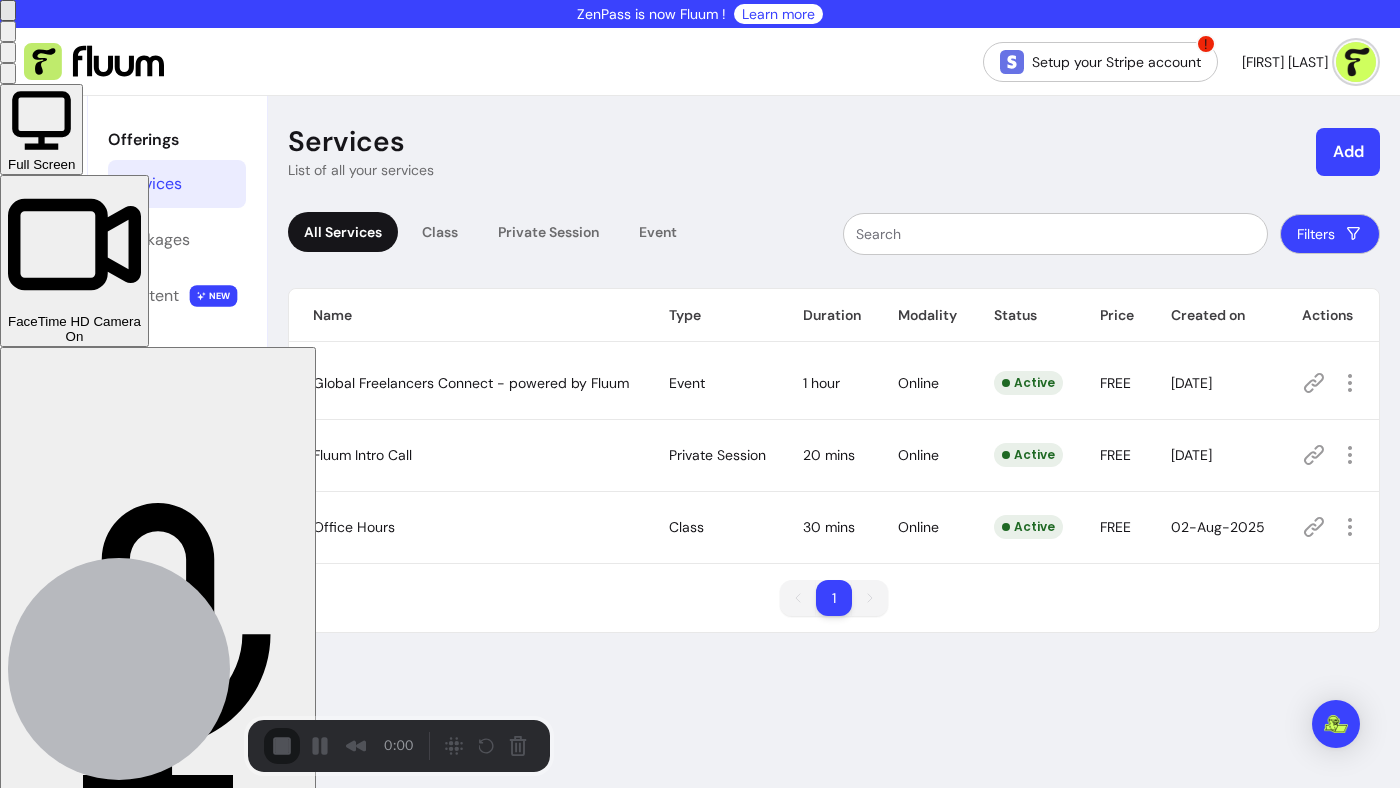 click on "Start Recording" at bounding box center [54, 849] 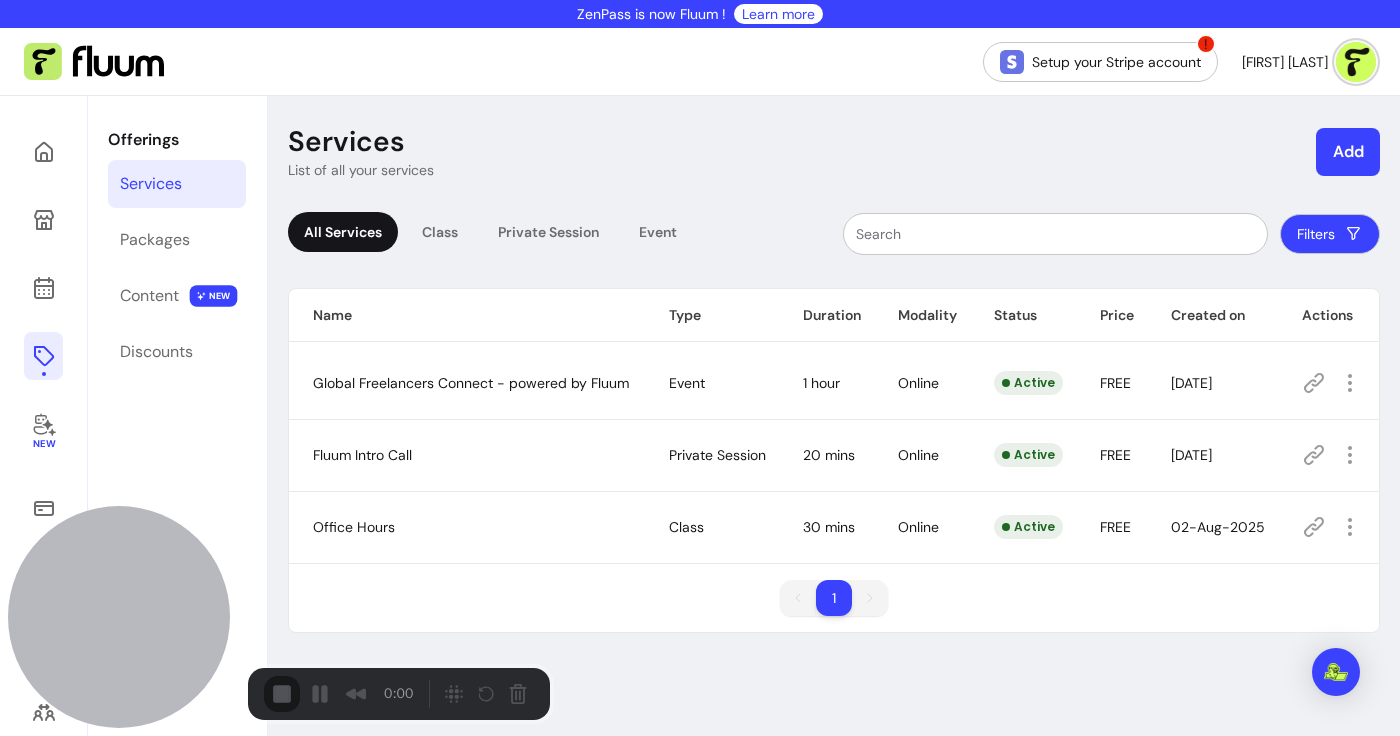 click on "Start Recording" at bounding box center [54, 788] 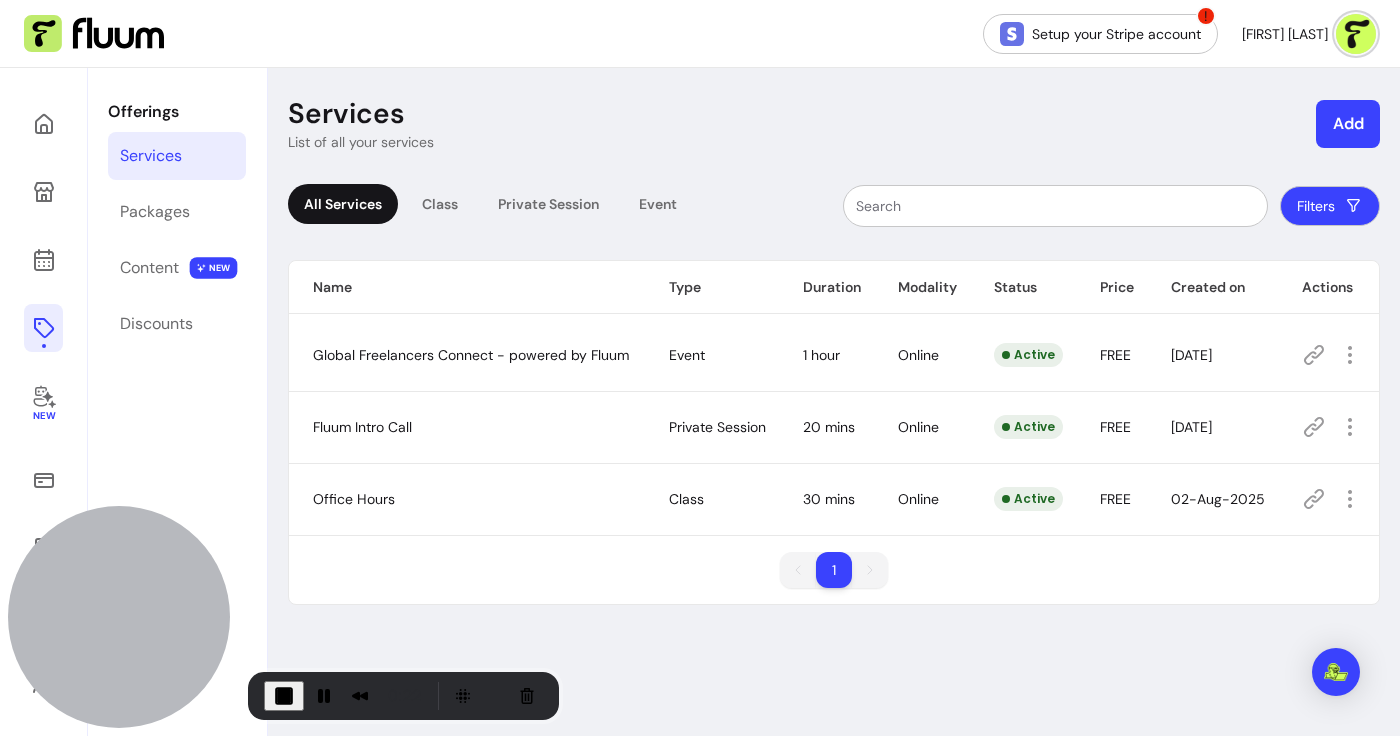 scroll, scrollTop: 14, scrollLeft: 0, axis: vertical 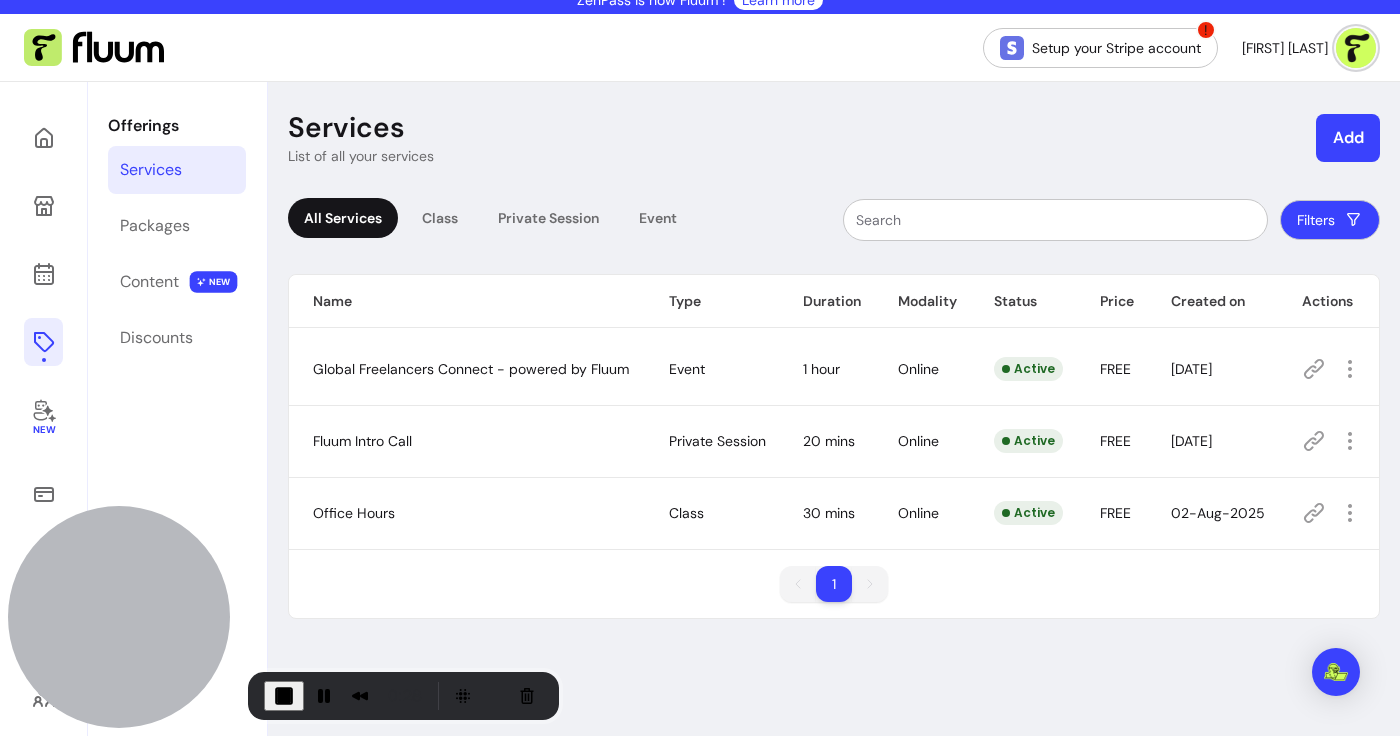 click on "Services" at bounding box center (177, 170) 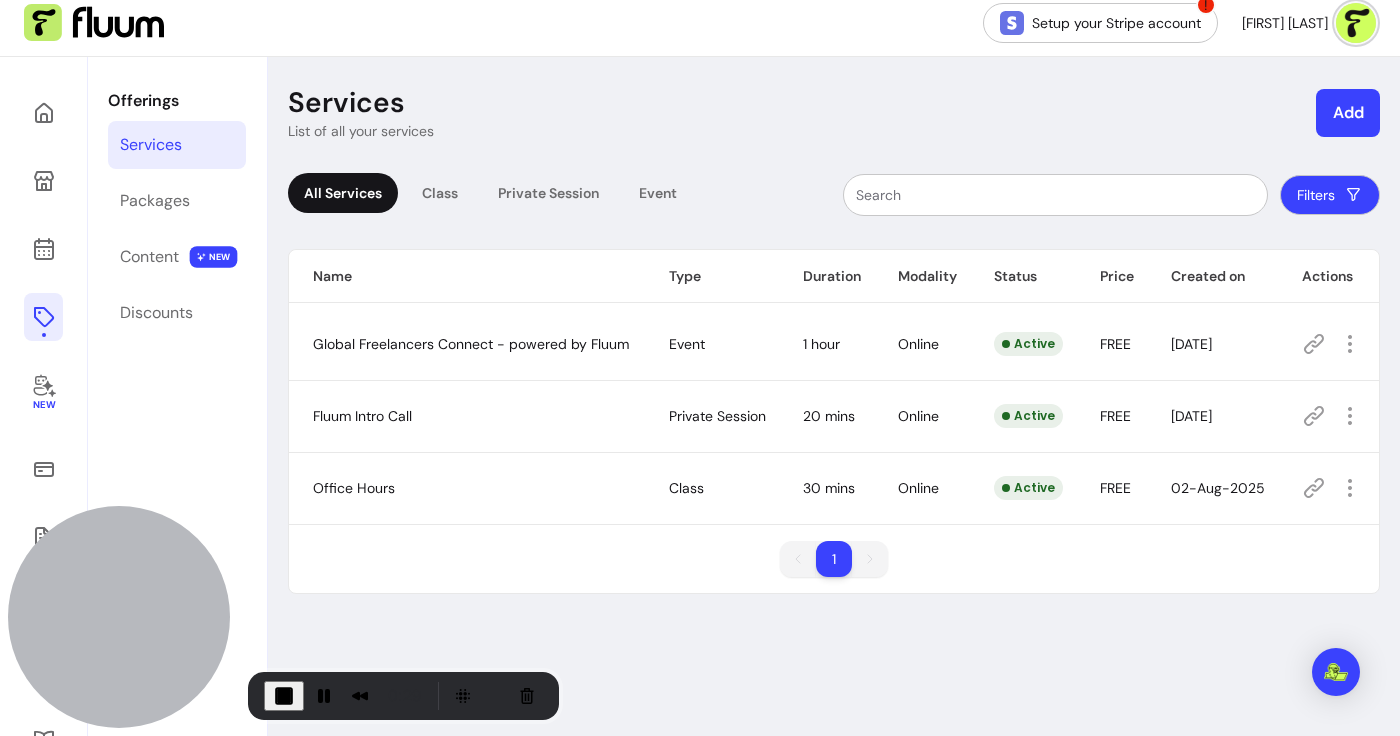 scroll, scrollTop: 41, scrollLeft: 0, axis: vertical 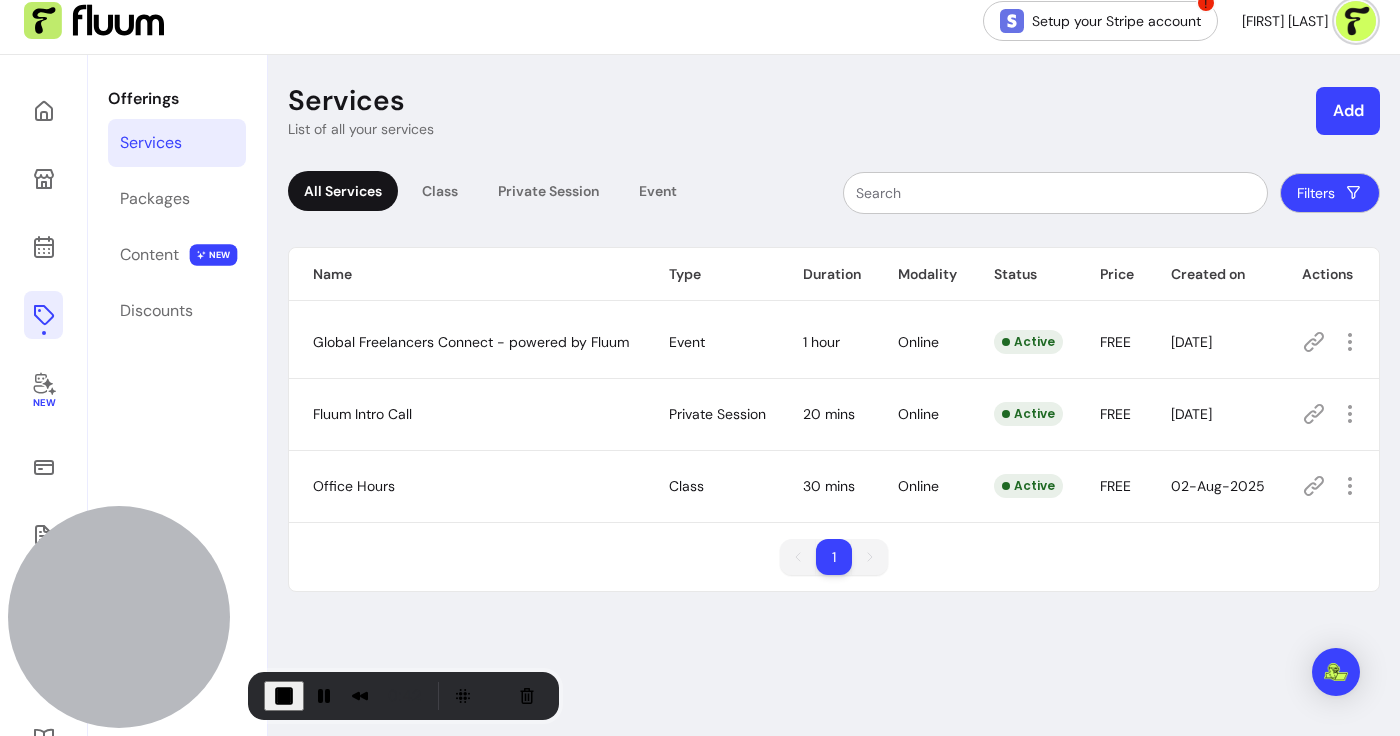 click on "Add" at bounding box center [1348, 111] 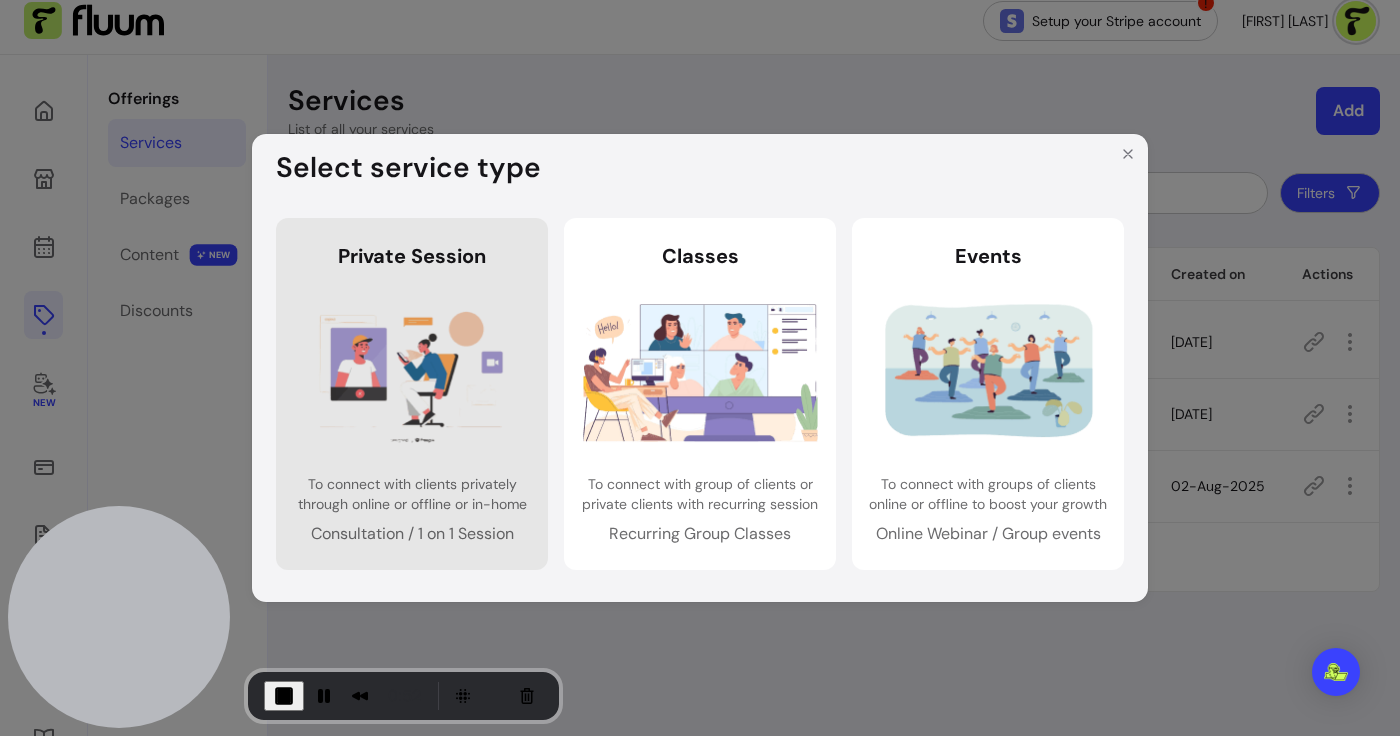 click on "Private Session Private Session To connect with clients privately through online or offline or in-home Consultation / 1 on 1 Session" at bounding box center (412, 394) 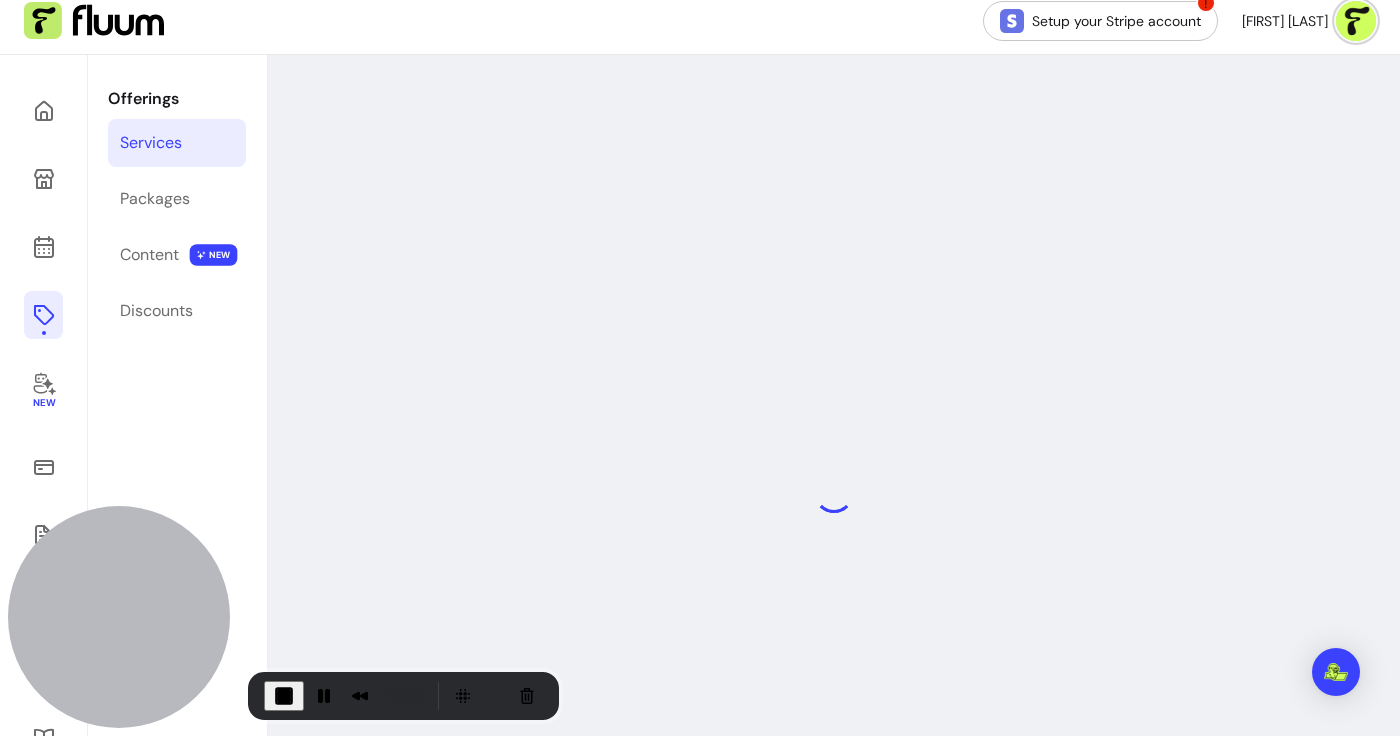 select on "***" 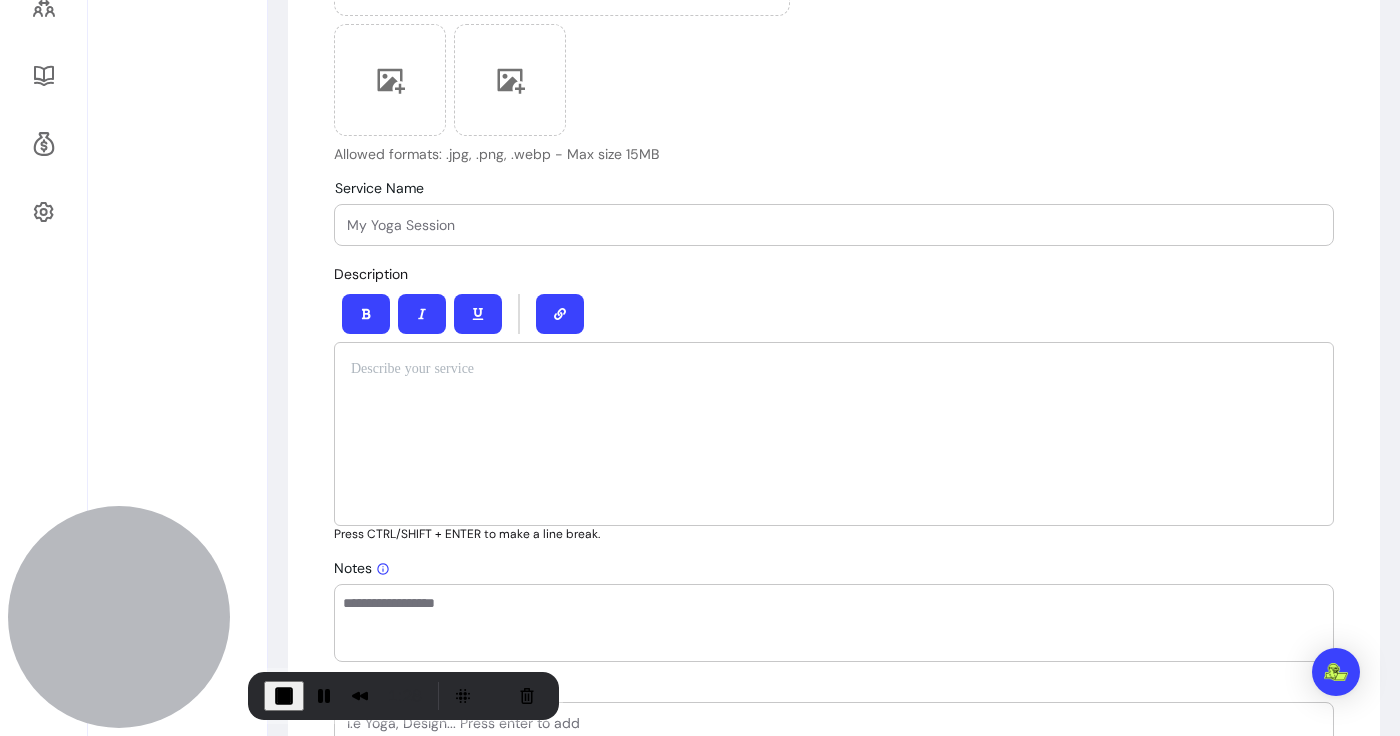 scroll, scrollTop: 748, scrollLeft: 0, axis: vertical 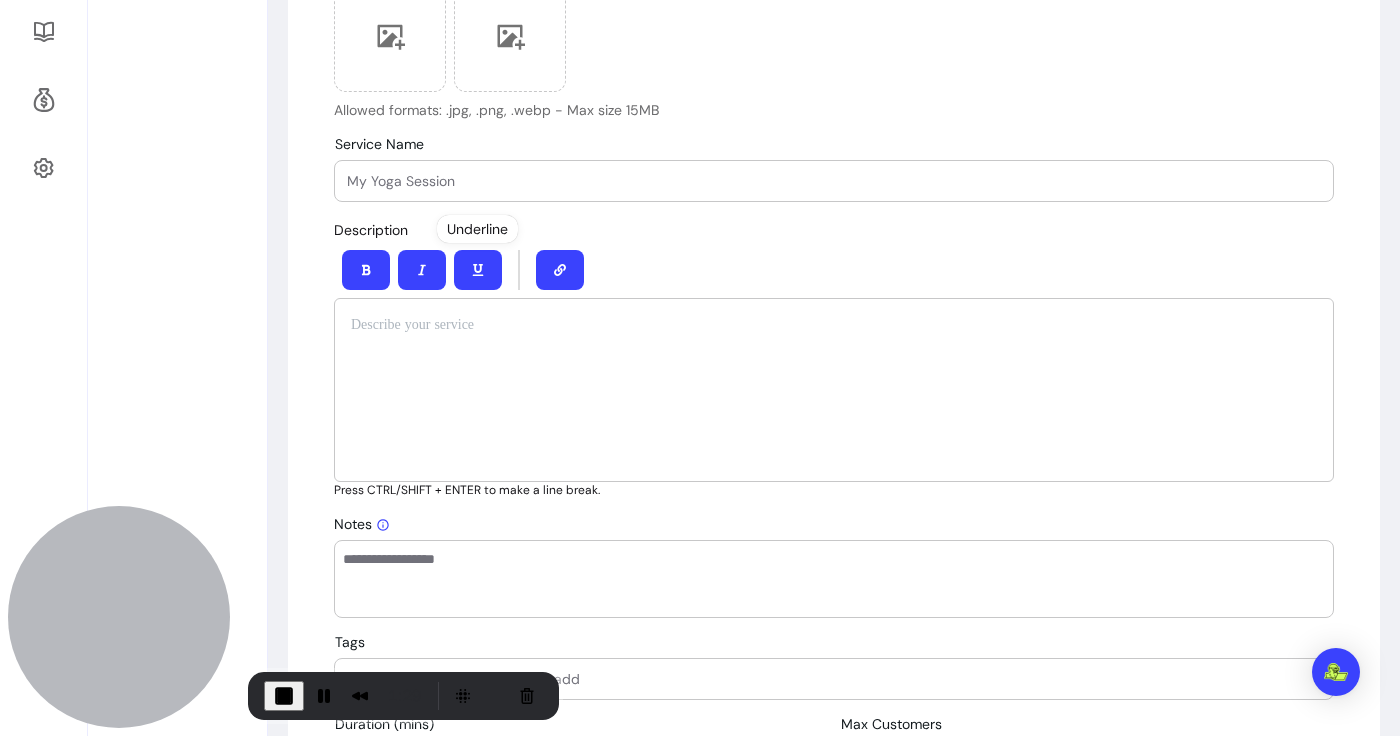 click on "Service Name" at bounding box center [834, 181] 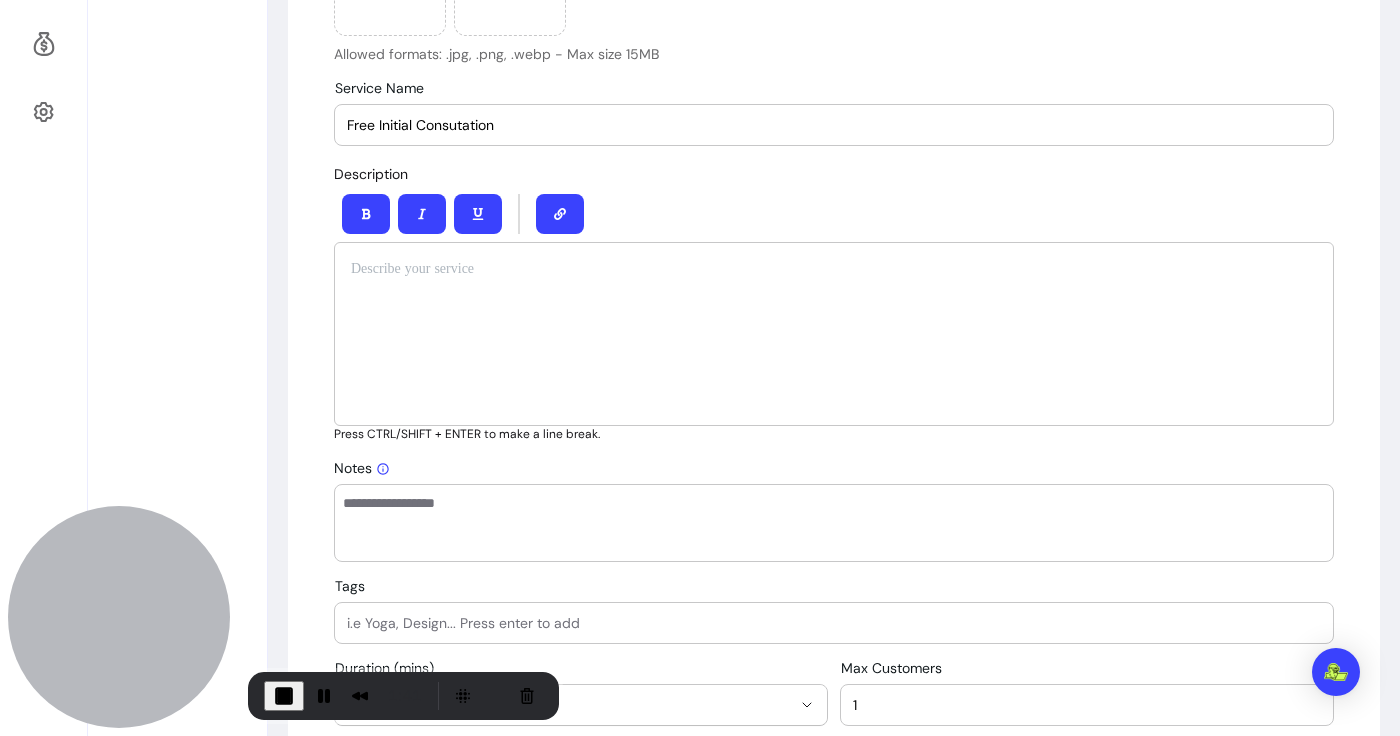 scroll, scrollTop: 872, scrollLeft: 0, axis: vertical 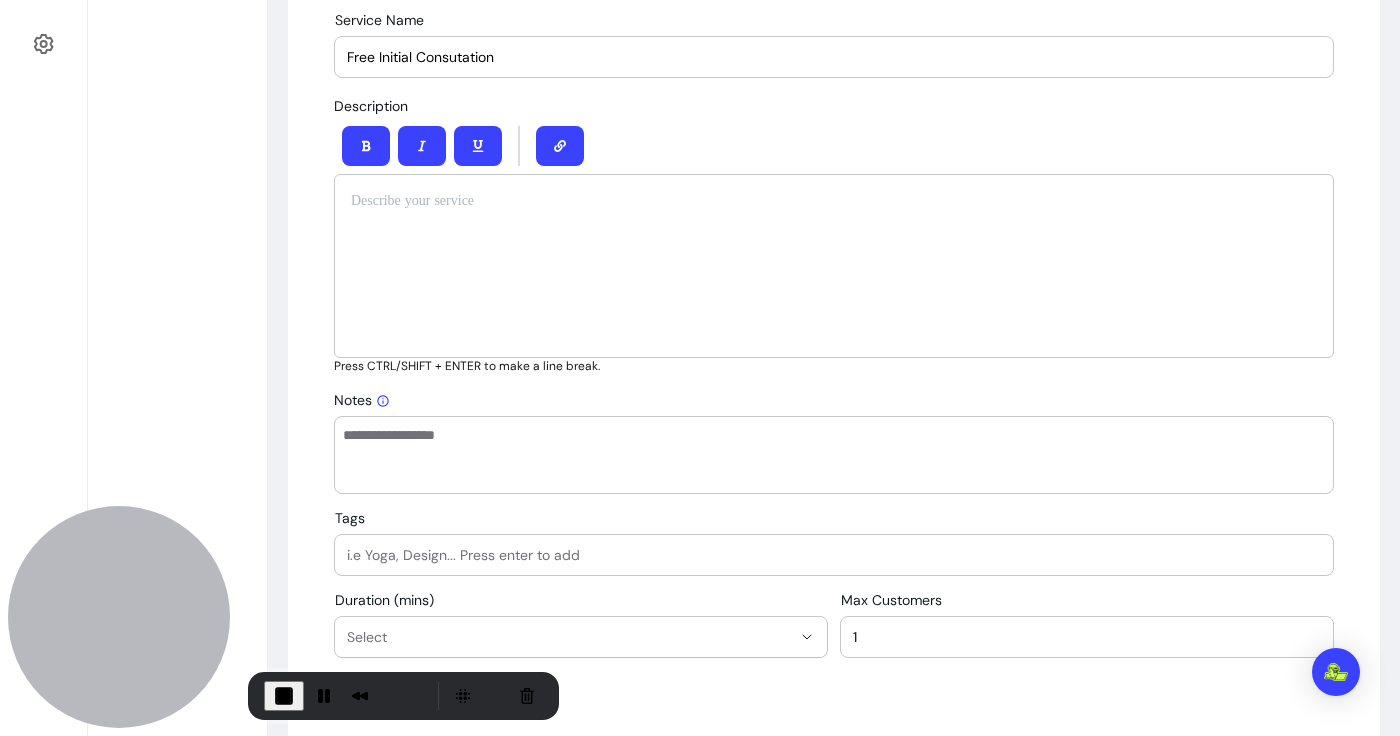 type on "Free Initial Consulation" 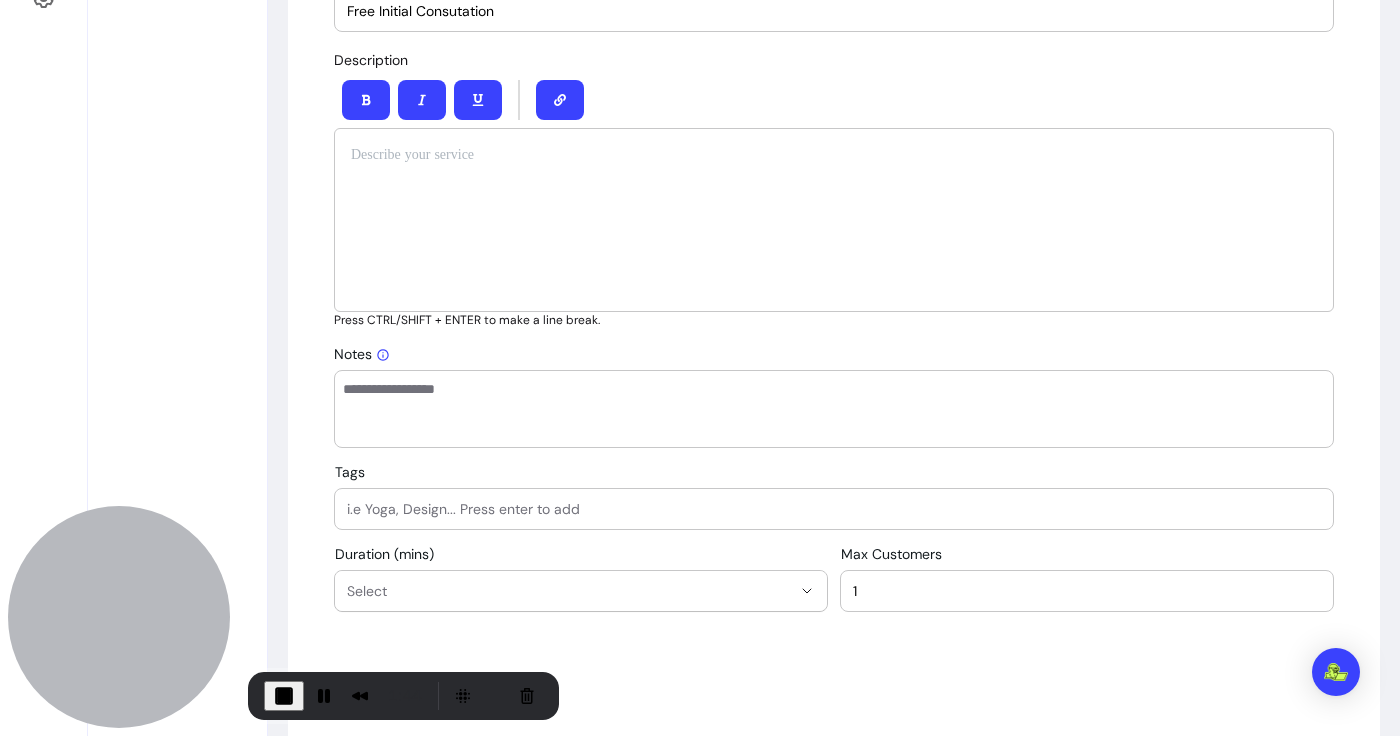 scroll, scrollTop: 879, scrollLeft: 0, axis: vertical 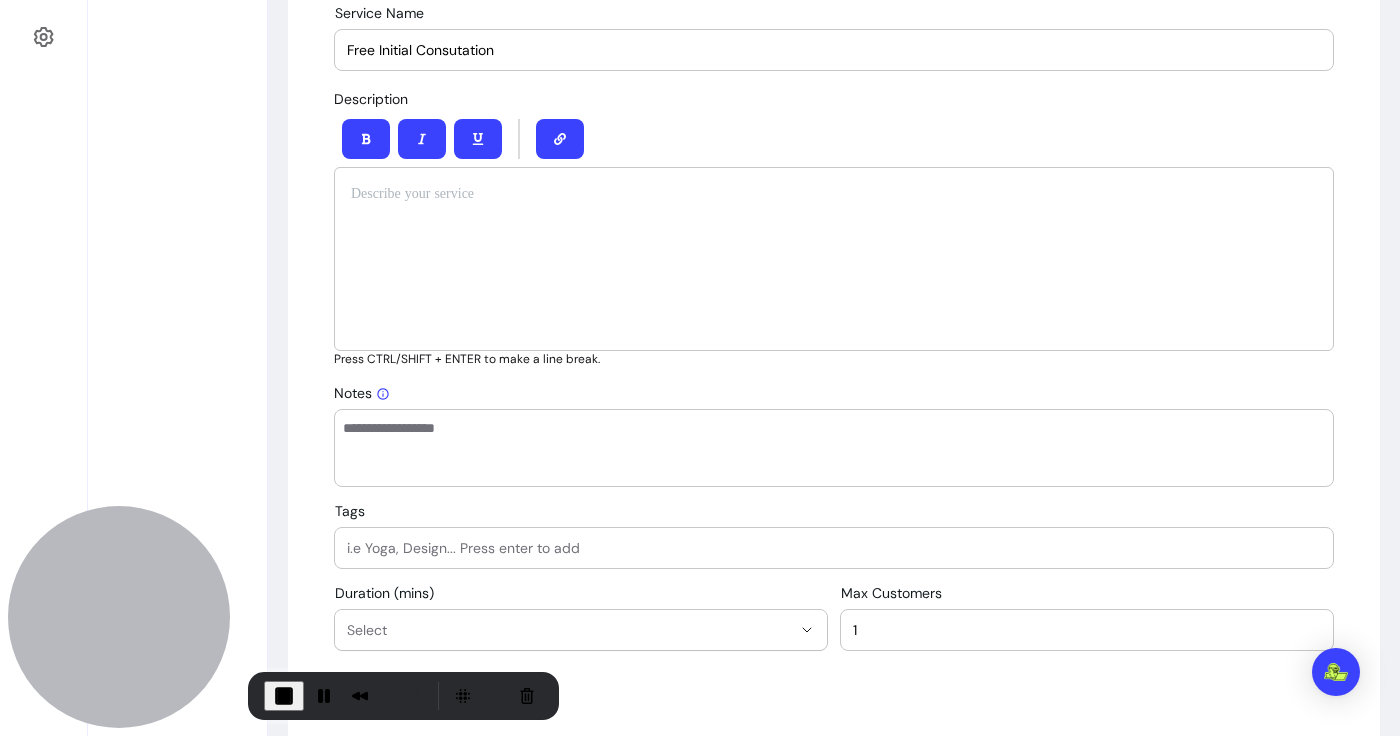 type 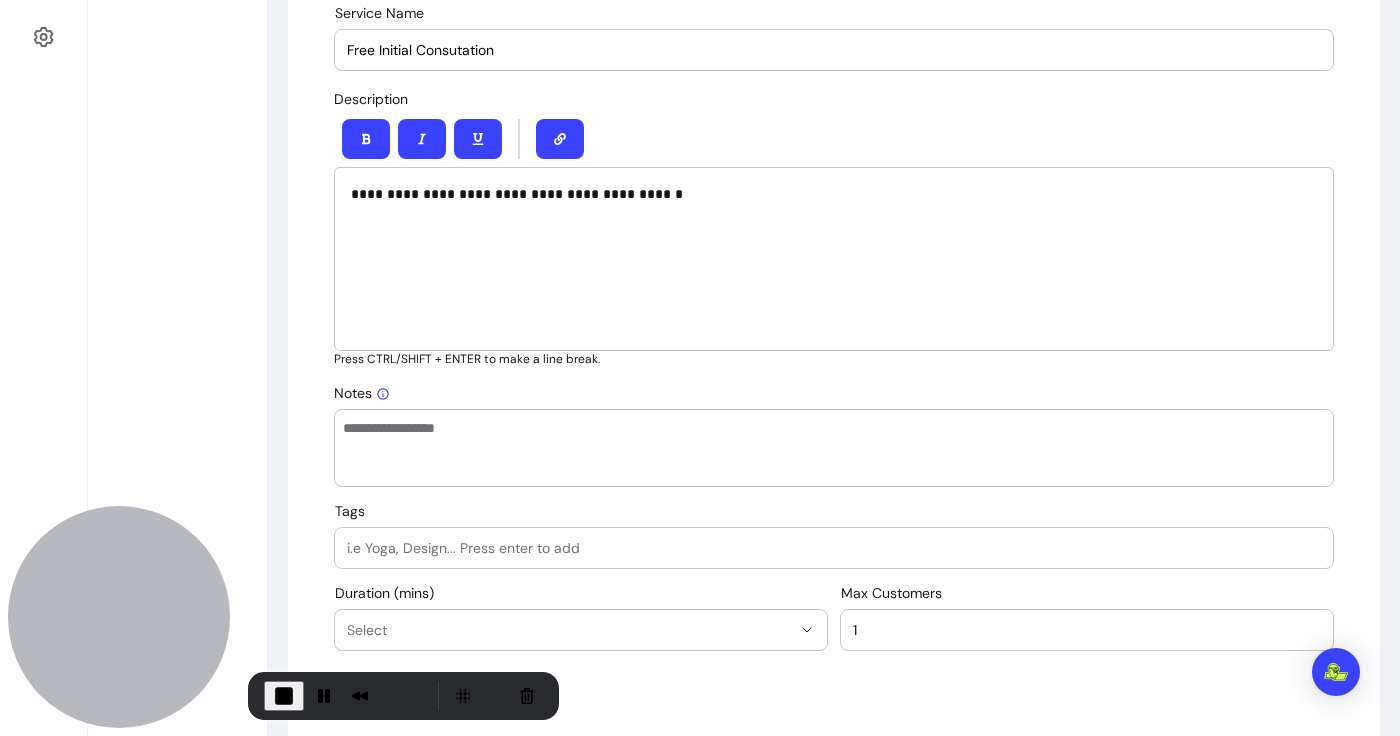 click on "**********" at bounding box center [834, 194] 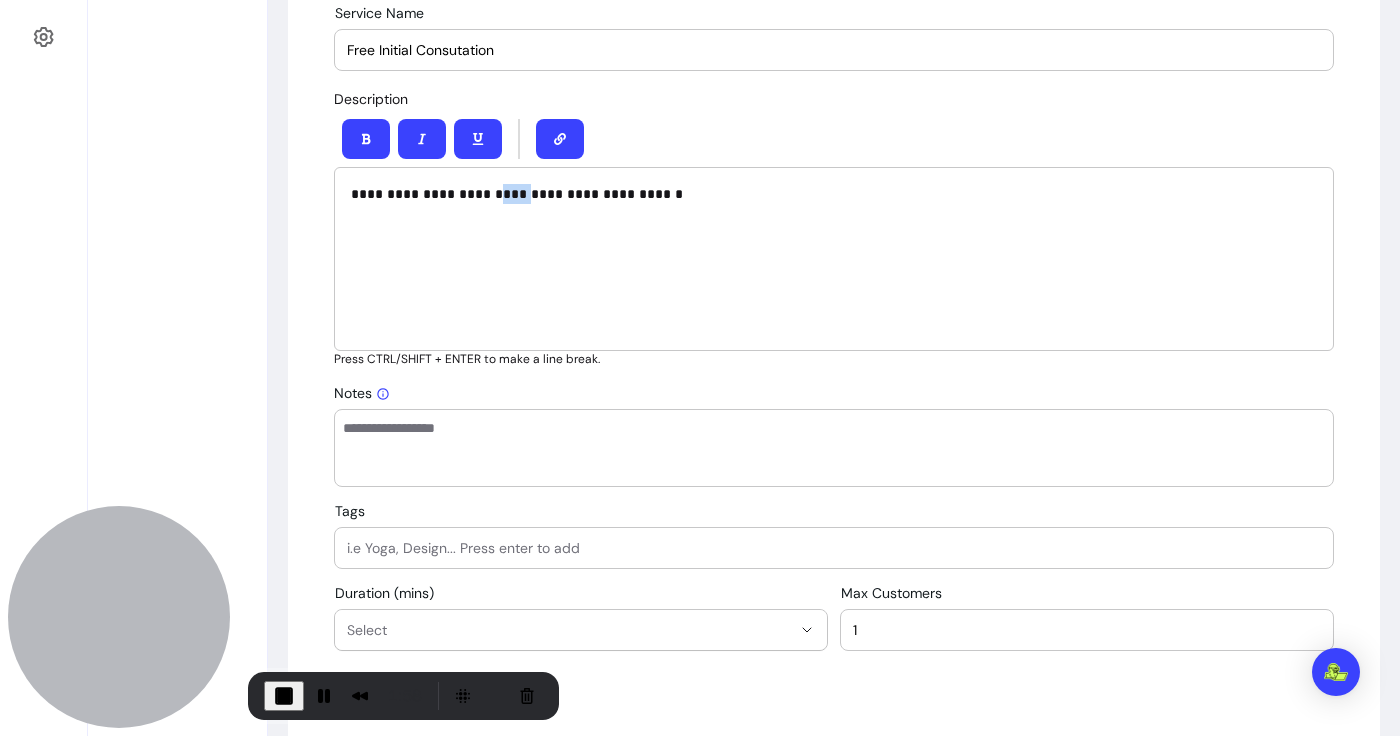 click on "**********" at bounding box center (834, 194) 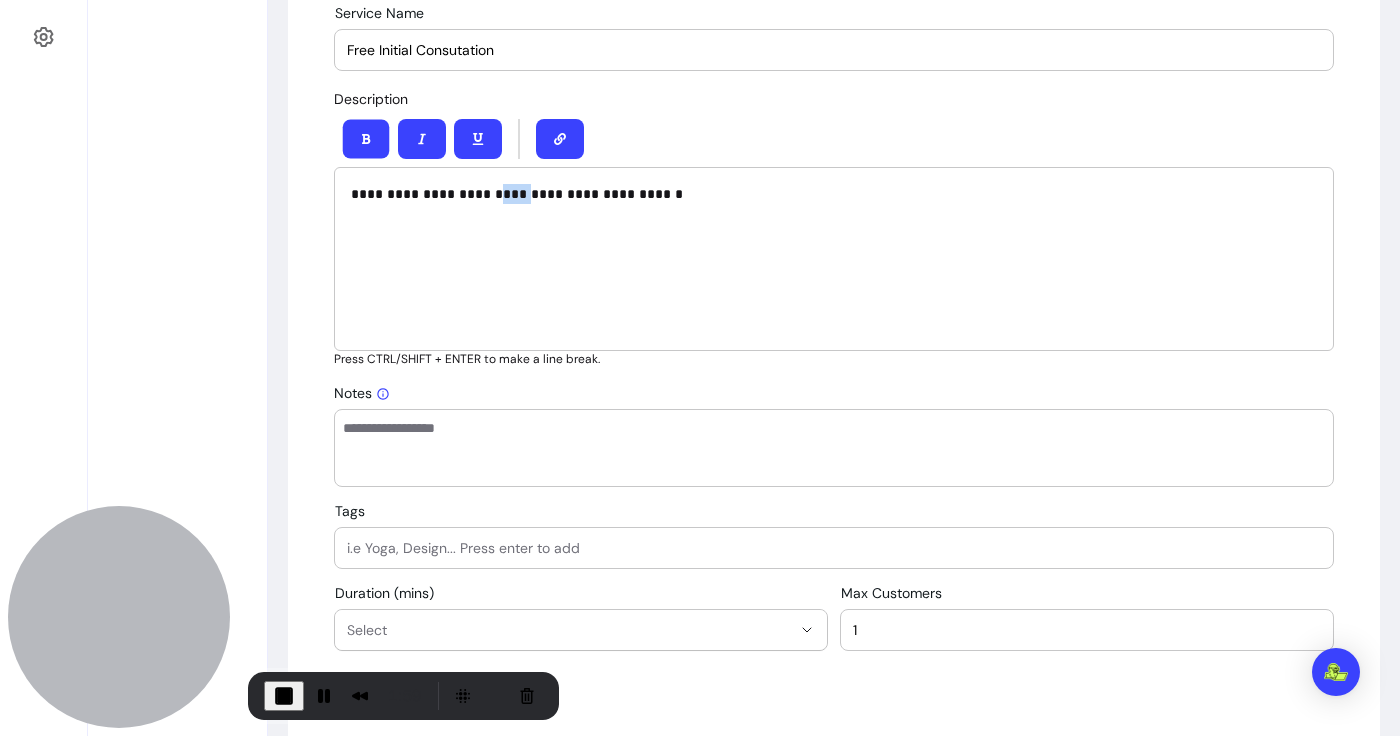 click at bounding box center [366, 139] 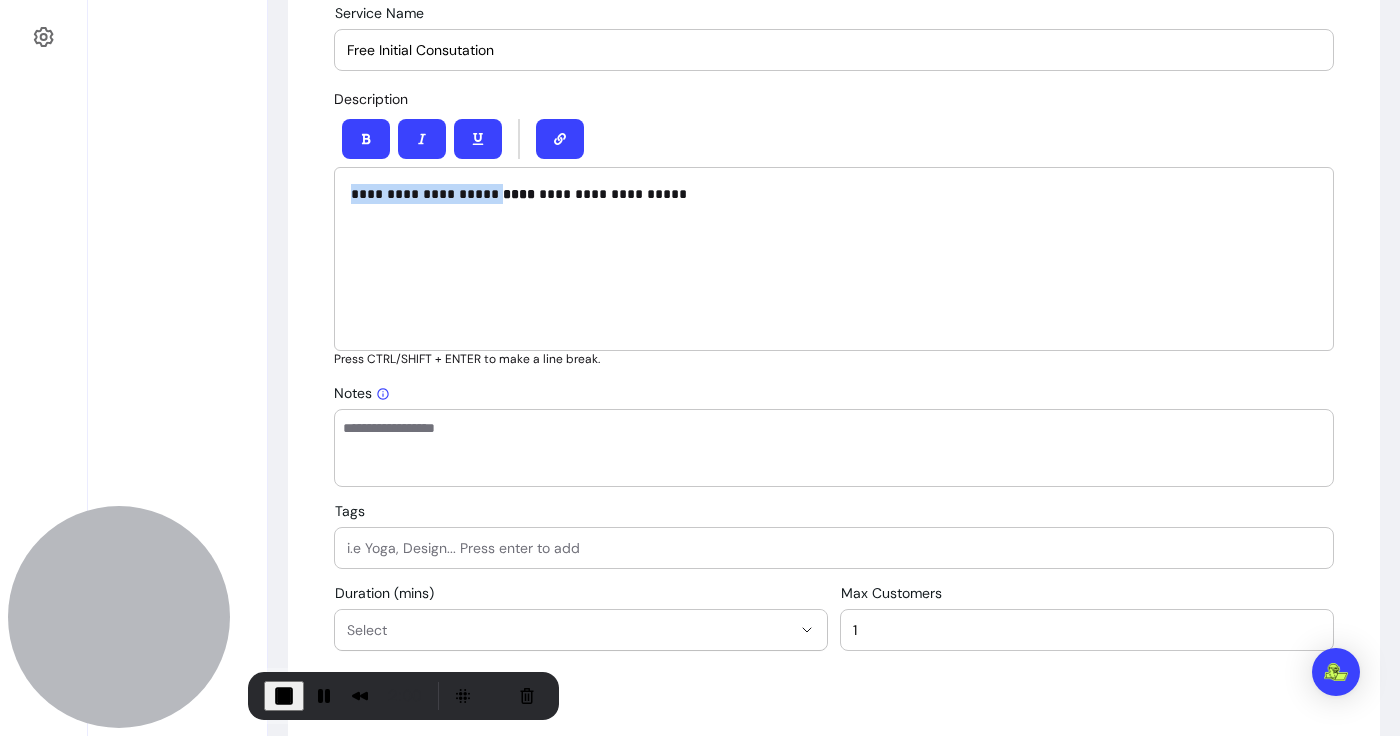 click at bounding box center (422, 139) 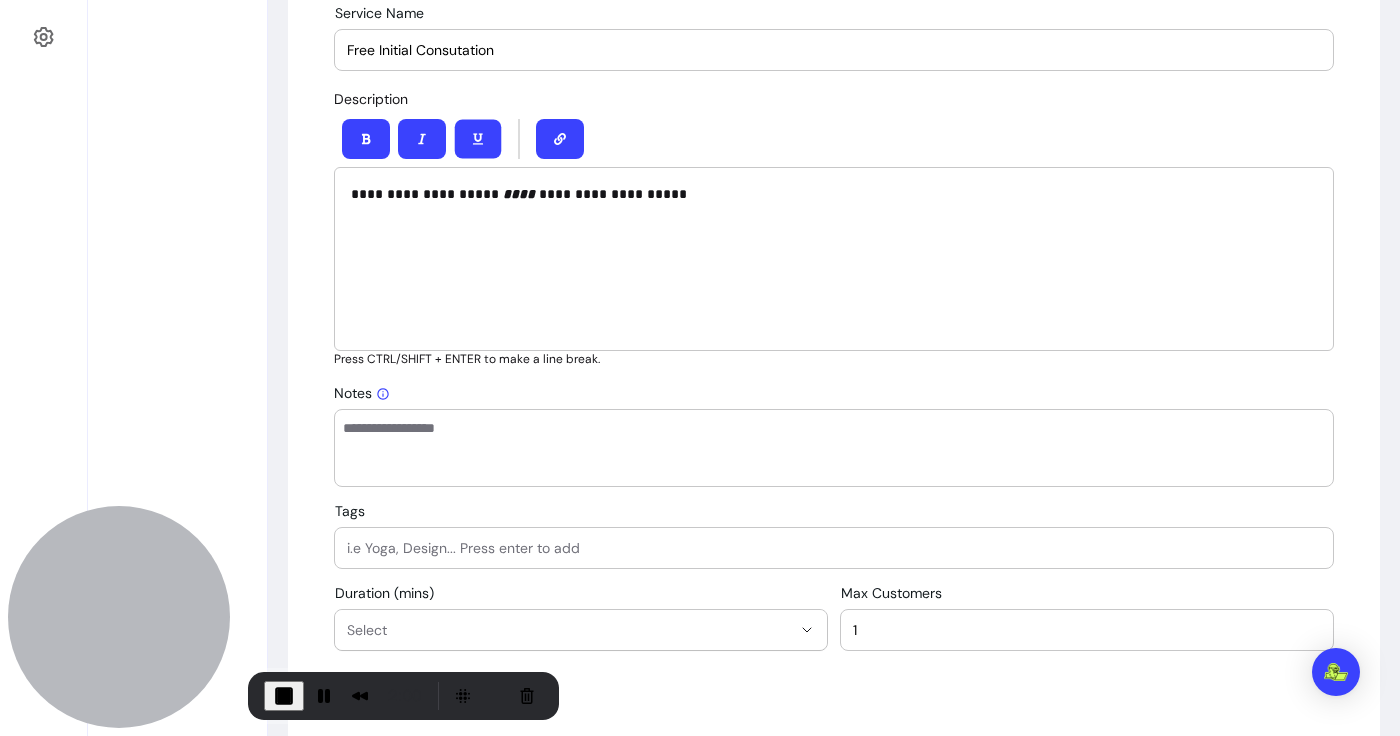 click at bounding box center [478, 139] 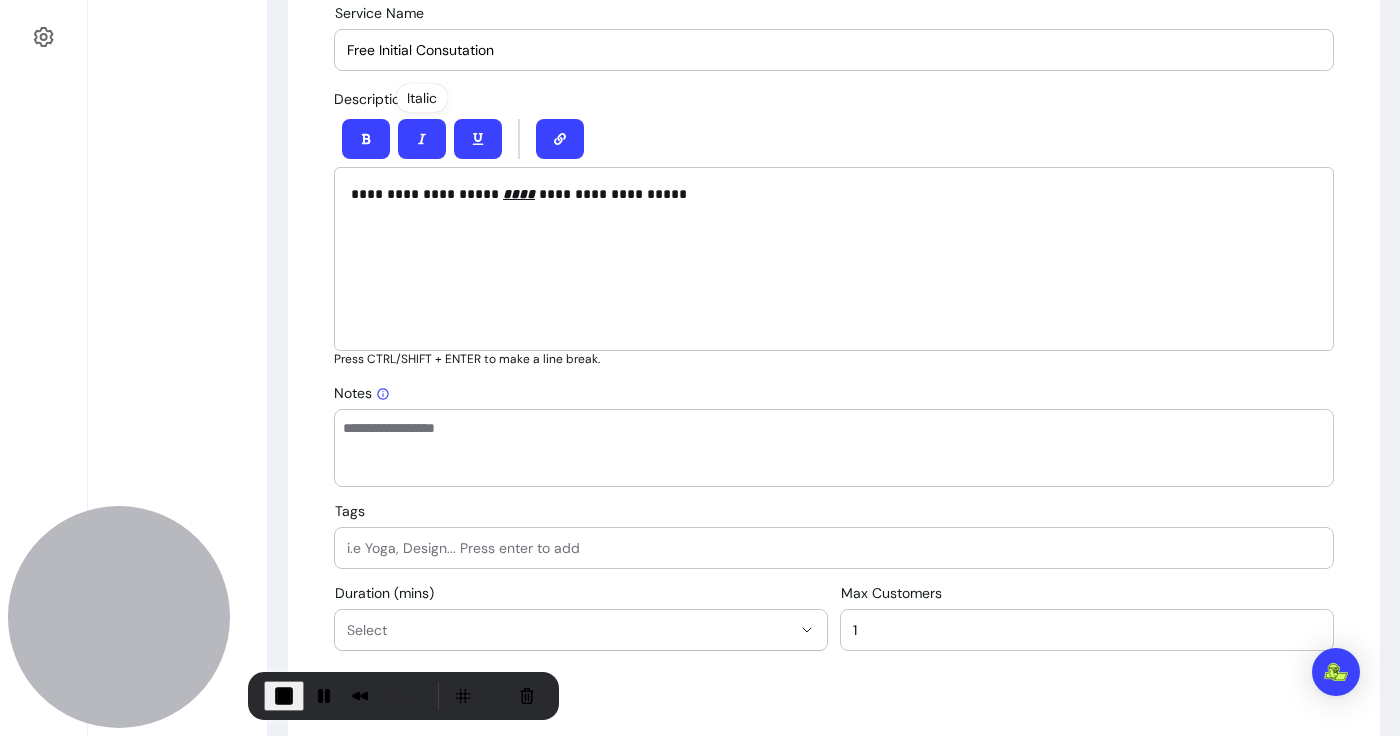 click at bounding box center (422, 139) 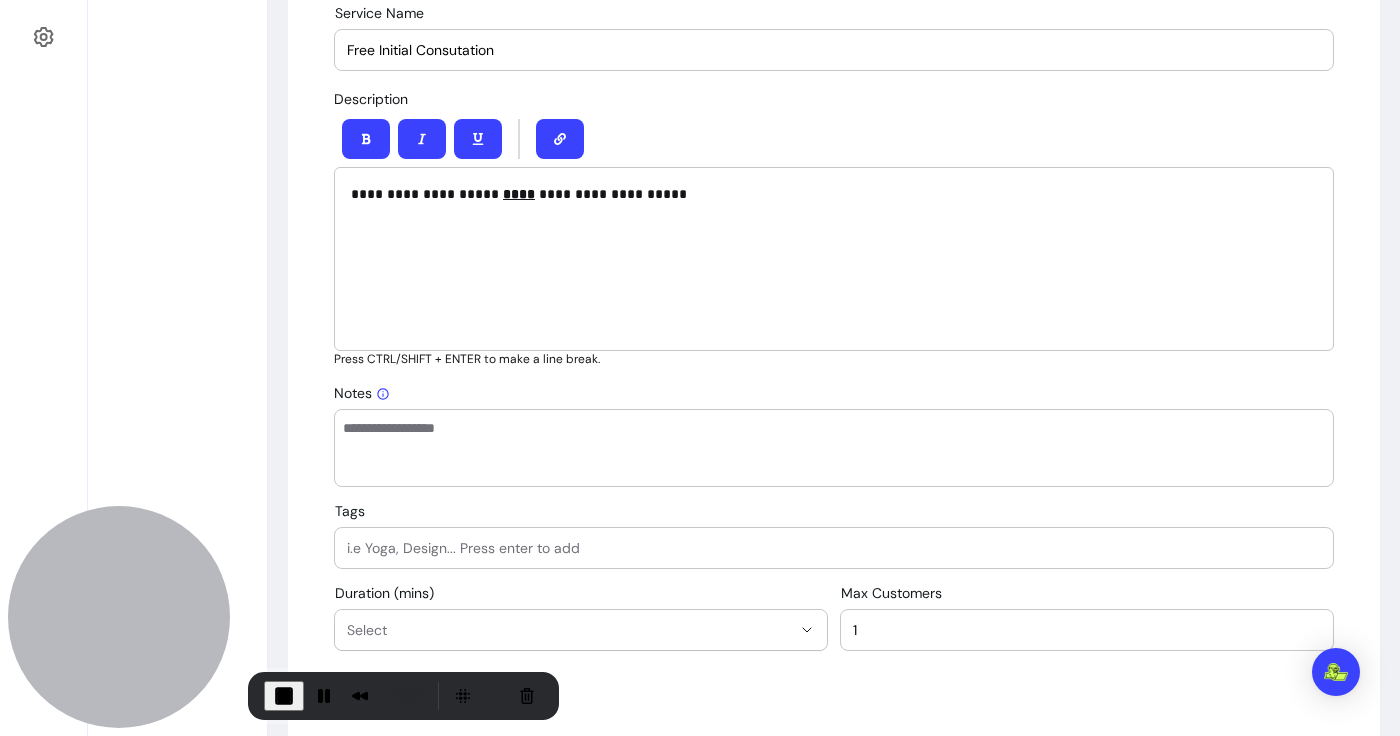 click at bounding box center (366, 139) 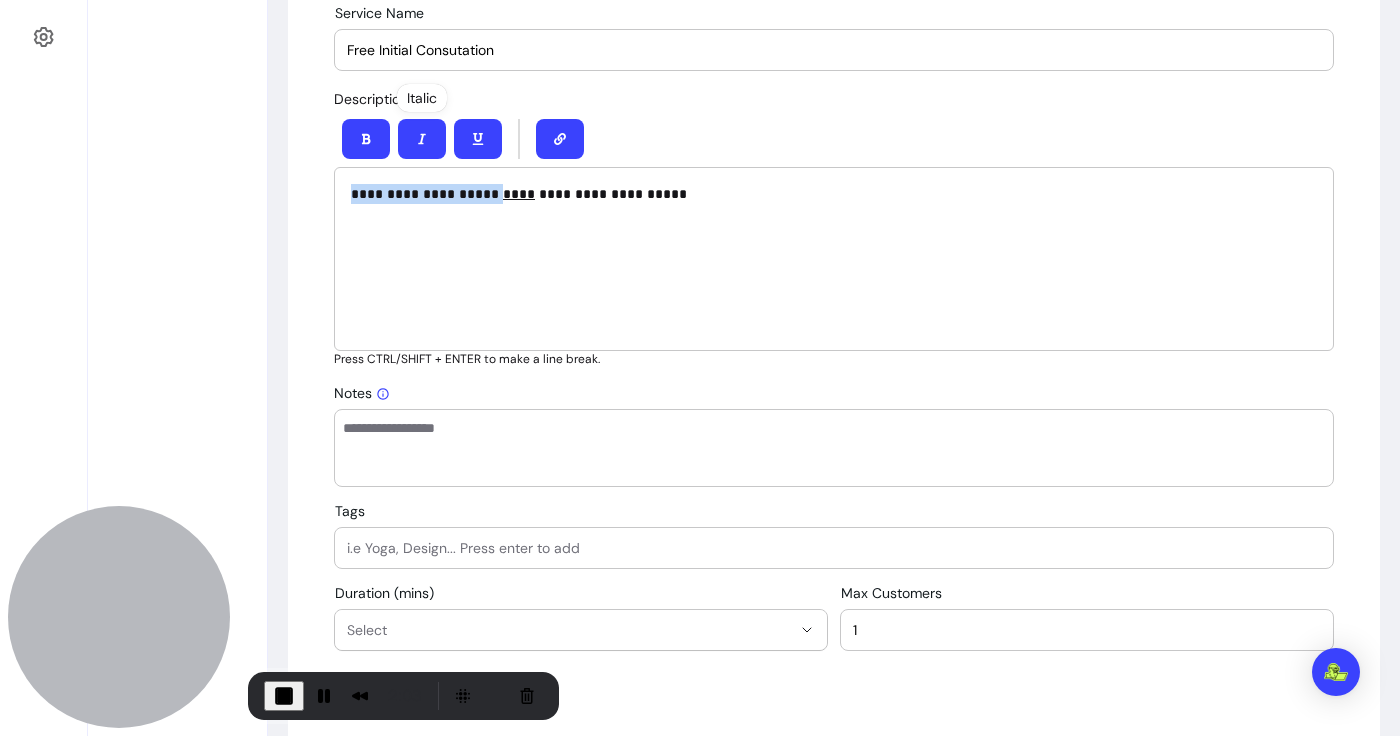 click on "**********" at bounding box center [834, 259] 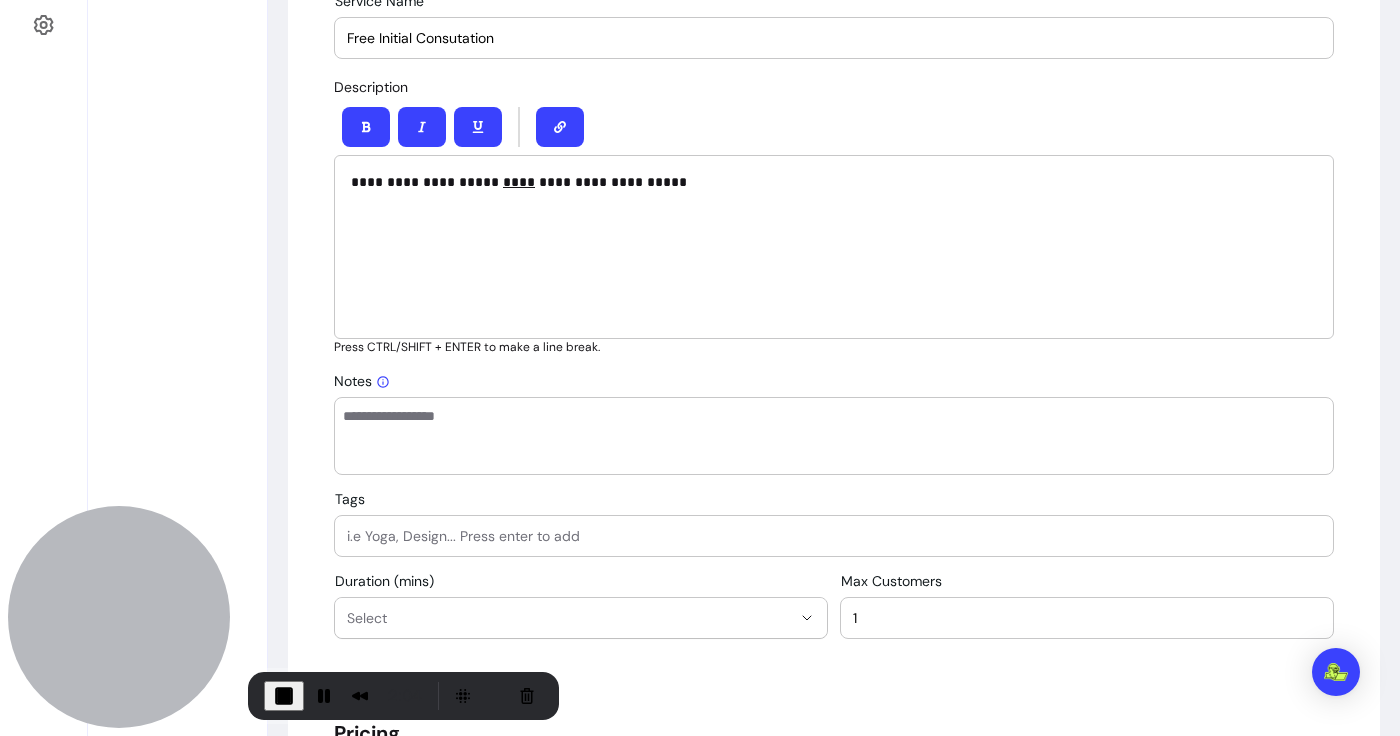 scroll, scrollTop: 1082, scrollLeft: 0, axis: vertical 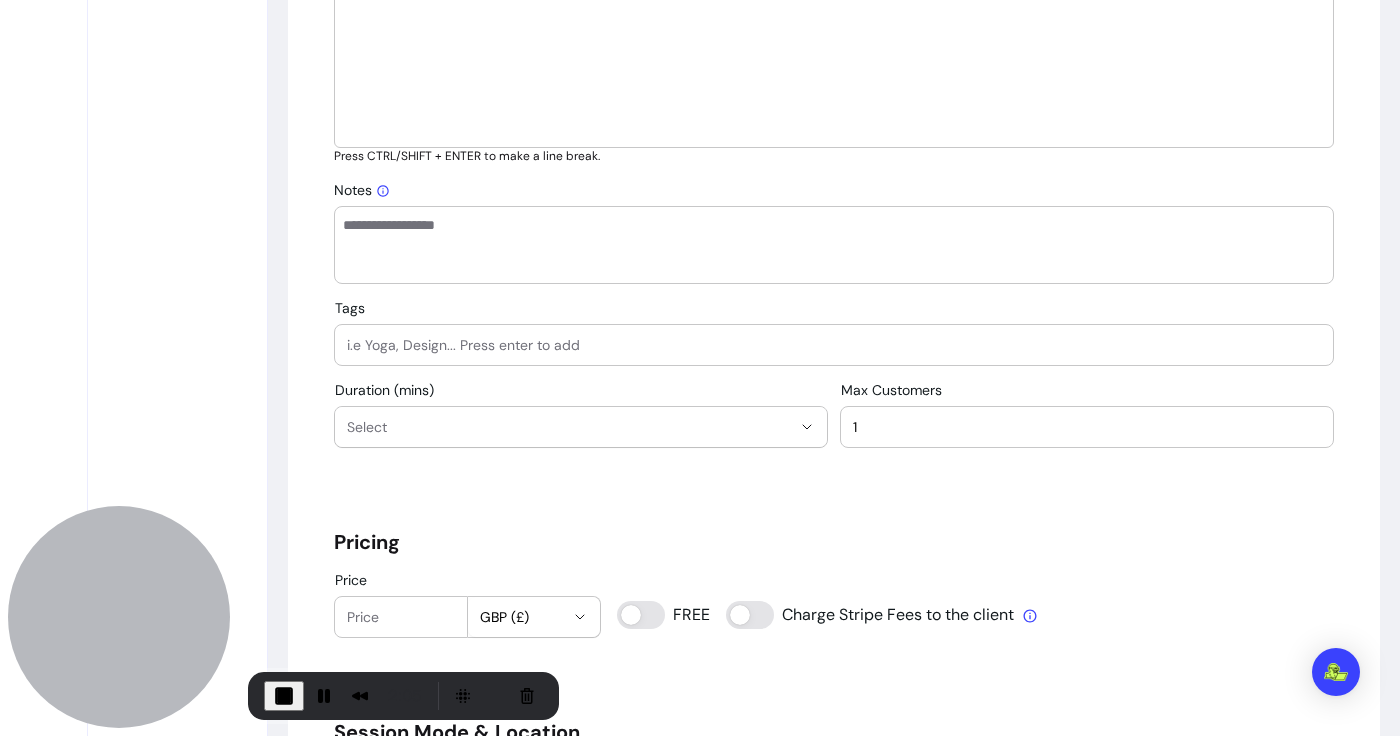 click on "Notes" at bounding box center (834, 245) 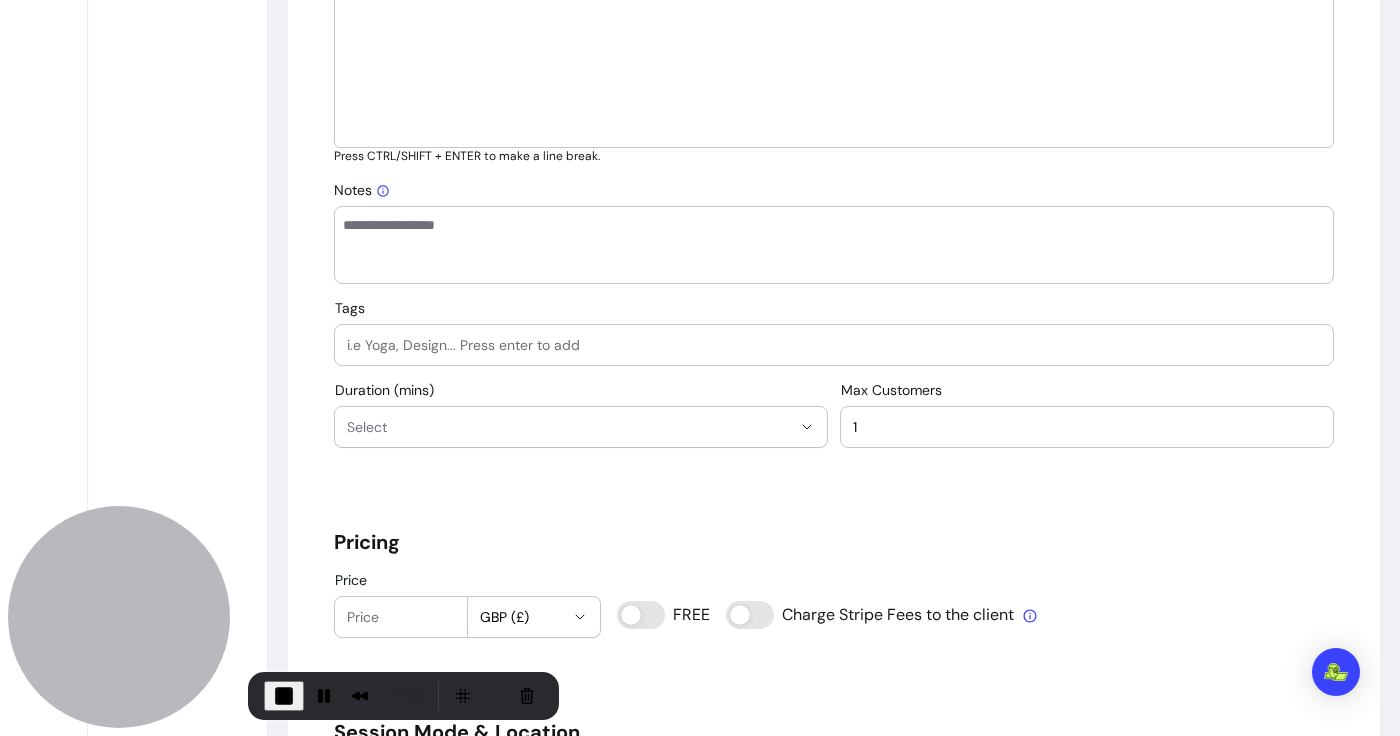 click on "Notes" at bounding box center [834, 245] 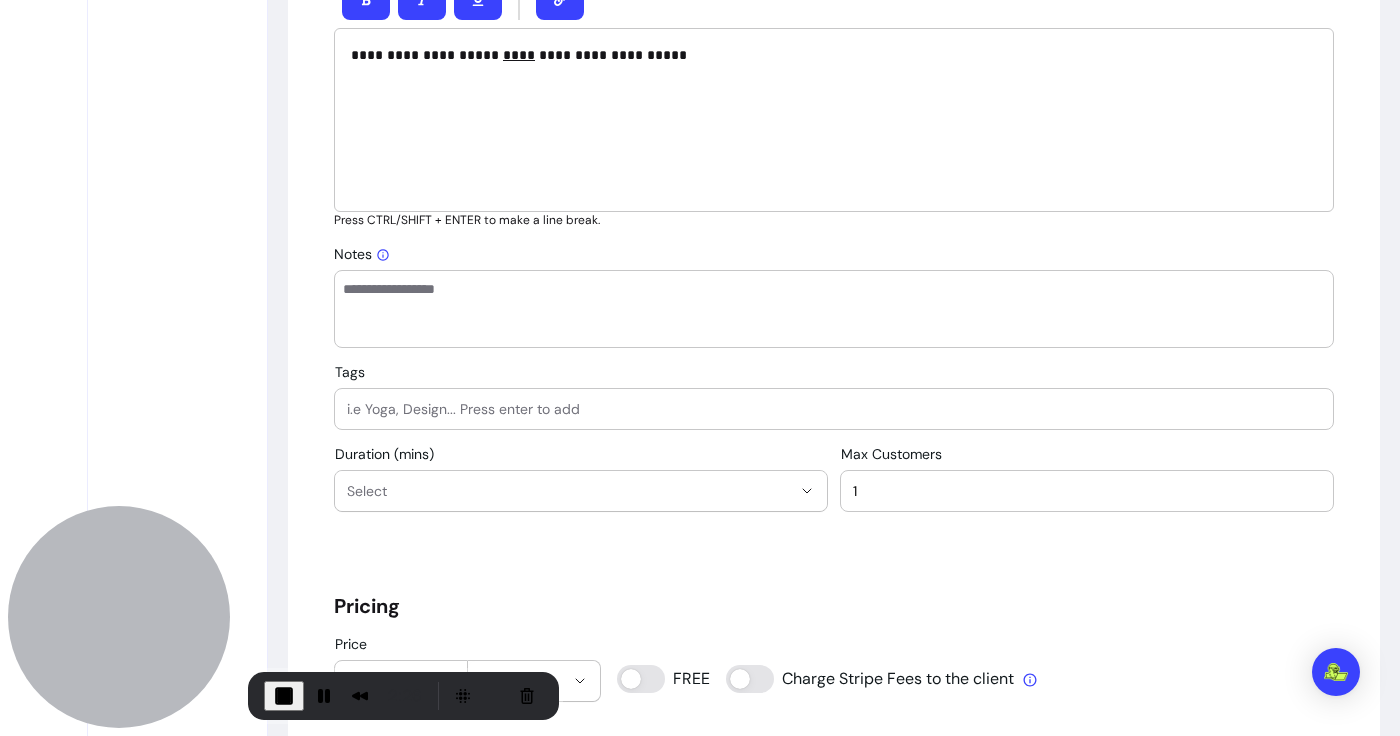 scroll, scrollTop: 1024, scrollLeft: 0, axis: vertical 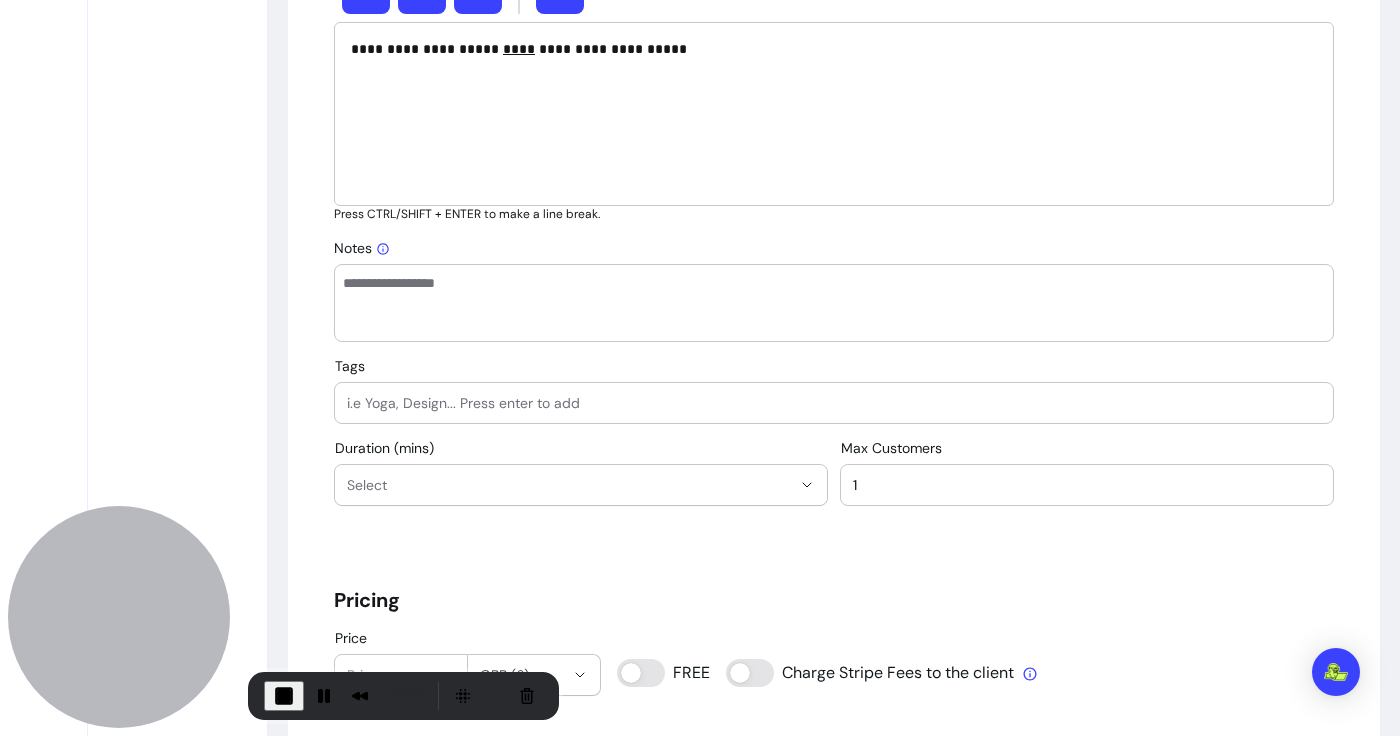 click on "Notes" at bounding box center [834, 303] 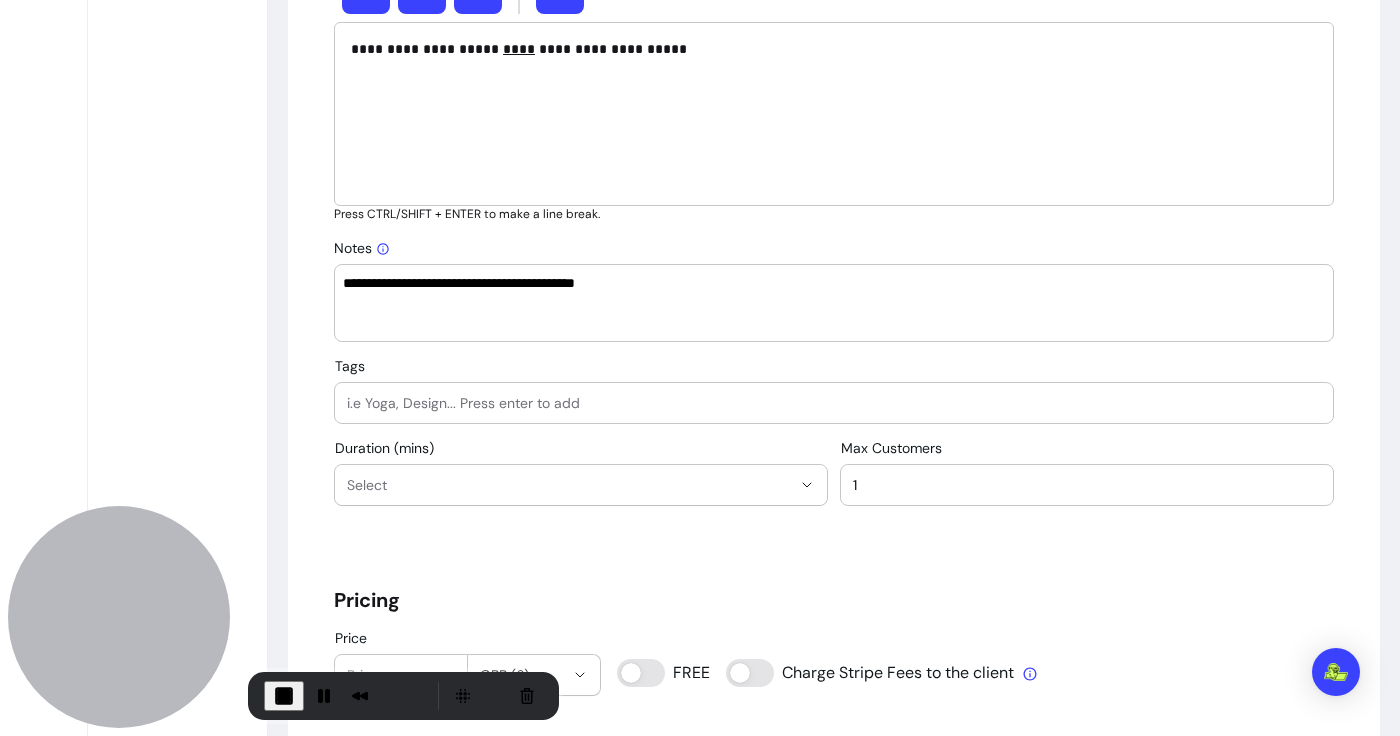 type on "**********" 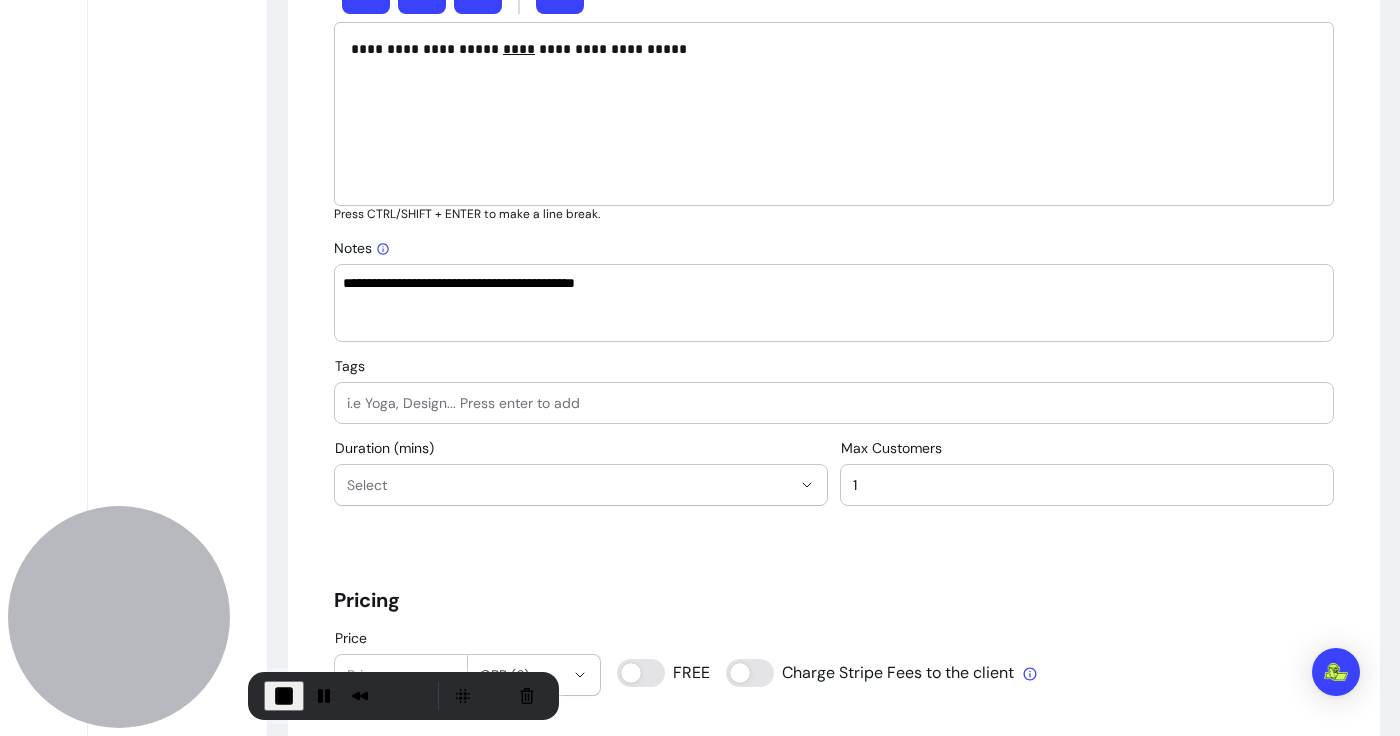 click on "**********" at bounding box center (834, 303) 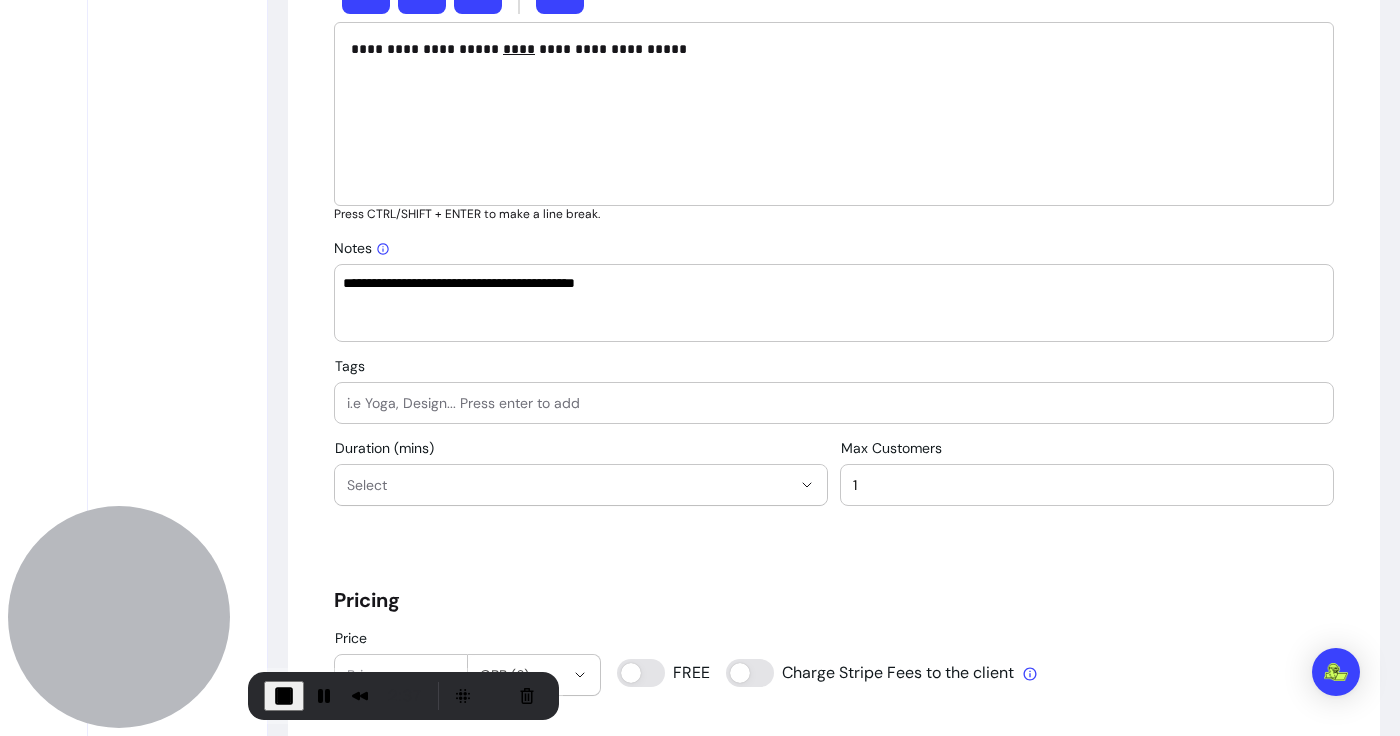scroll, scrollTop: 1104, scrollLeft: 0, axis: vertical 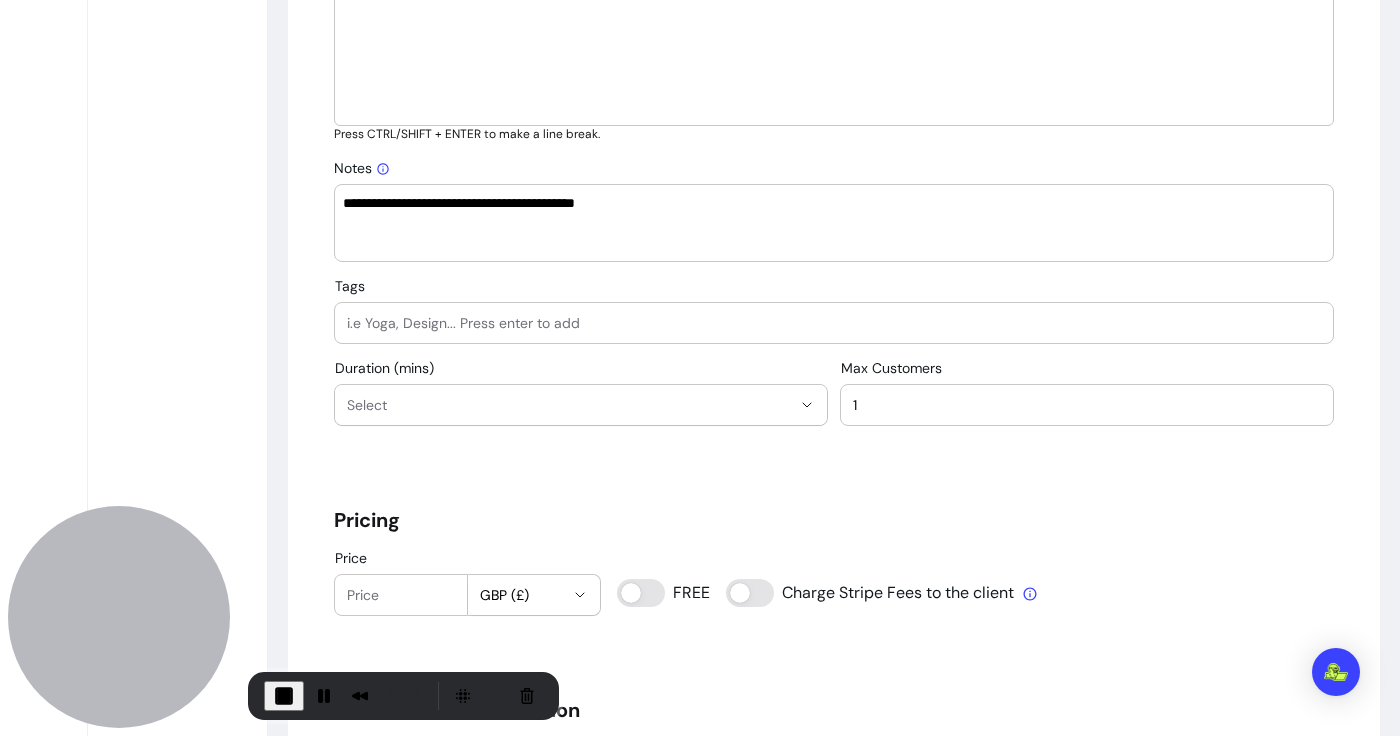 click on "Tags" at bounding box center (834, 323) 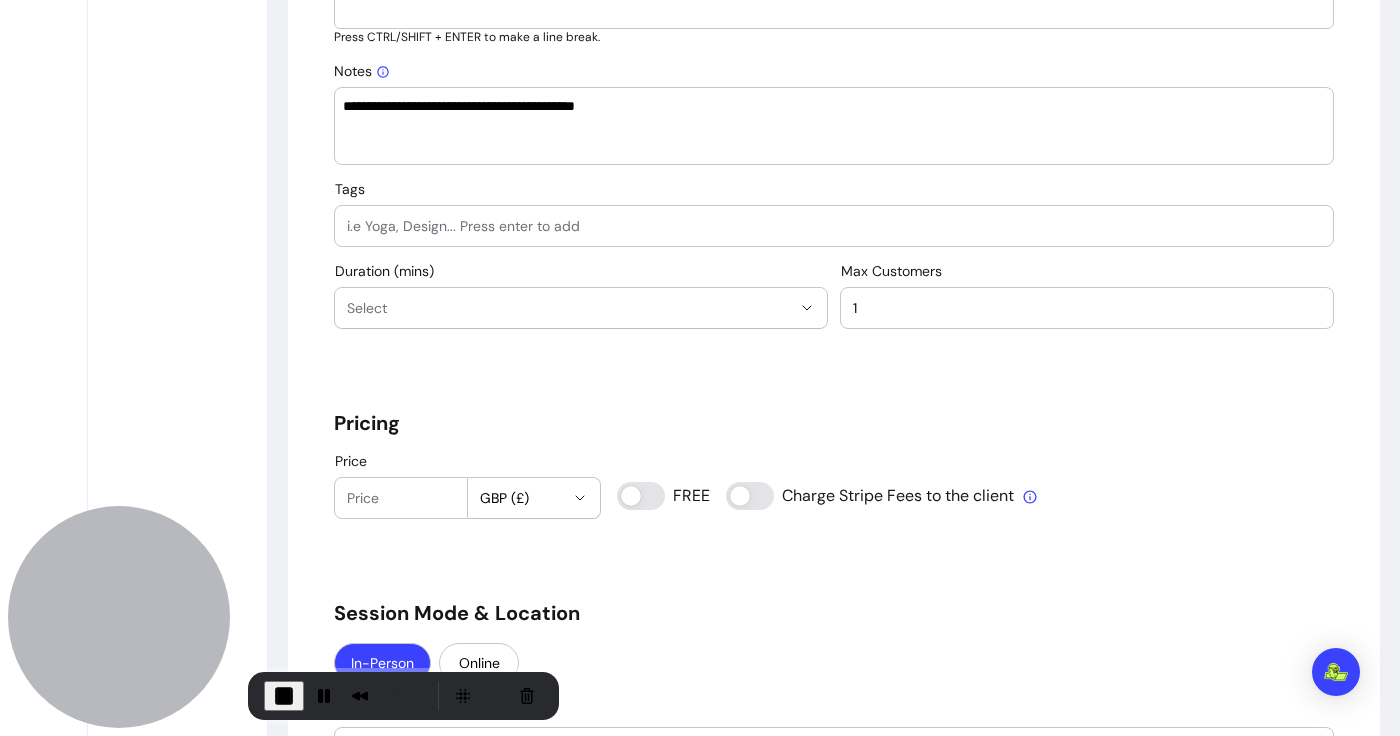 scroll, scrollTop: 1192, scrollLeft: 0, axis: vertical 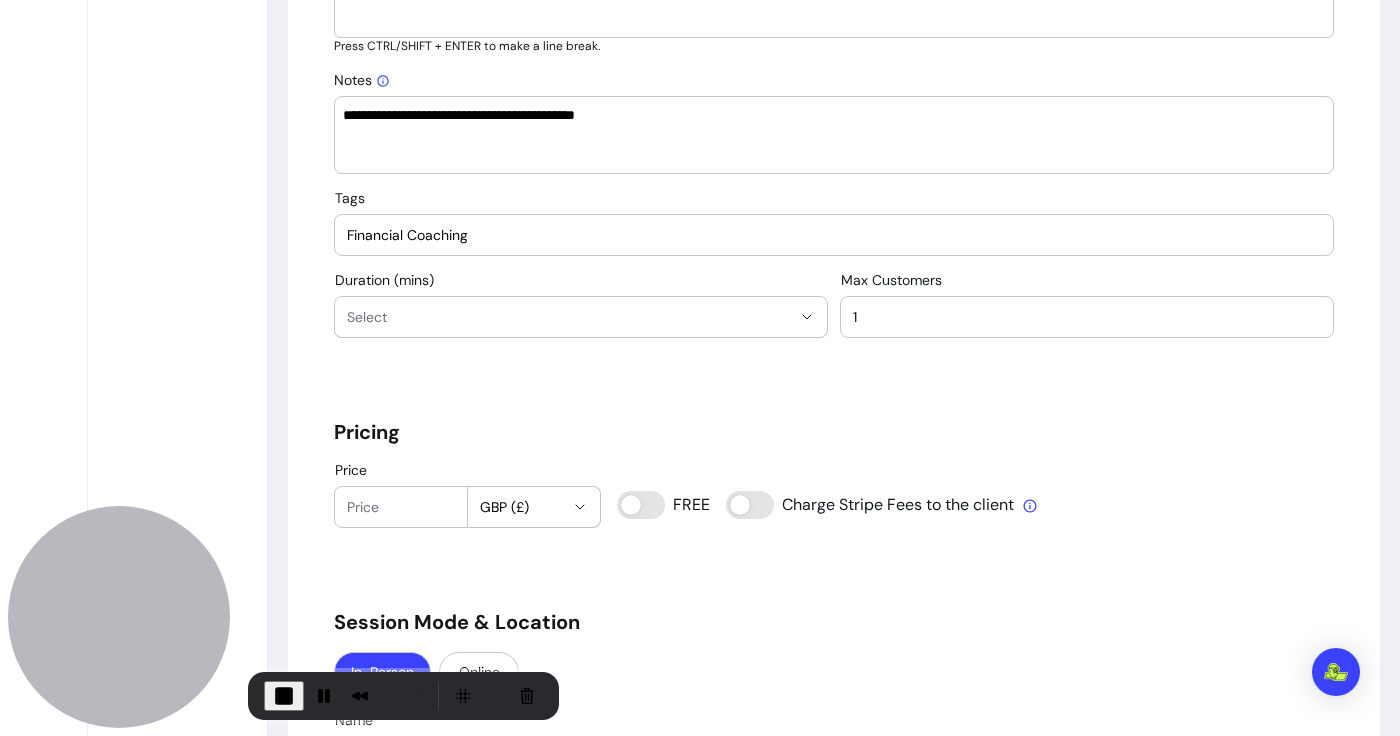 type on "Financial Coaching" 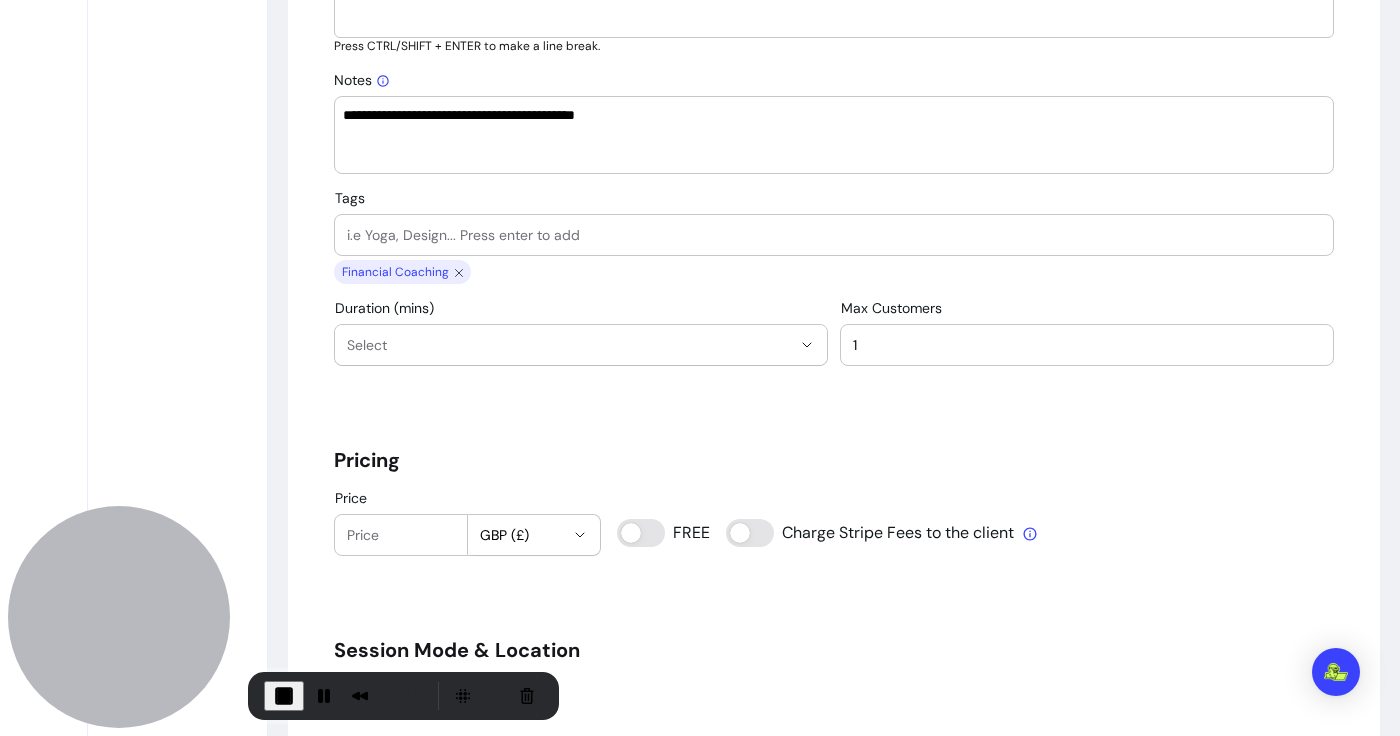 scroll, scrollTop: 1294, scrollLeft: 0, axis: vertical 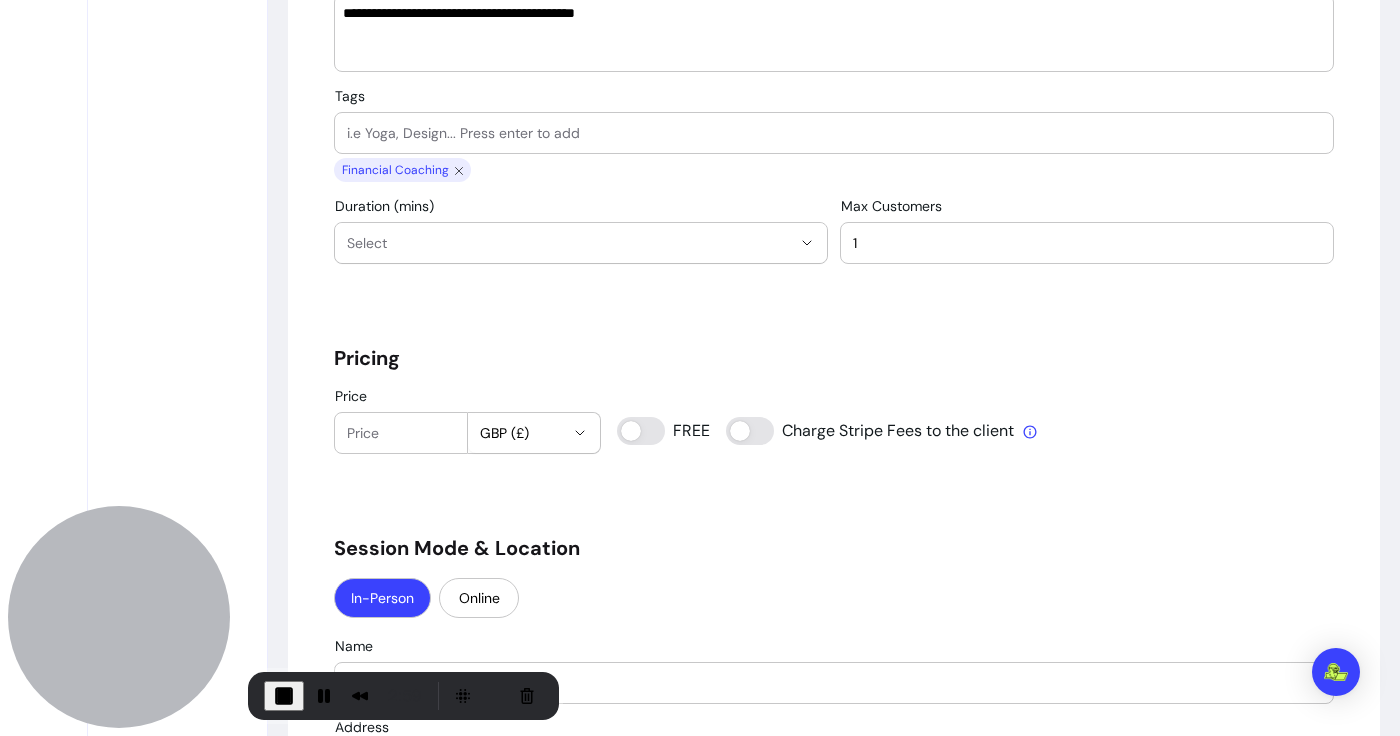 click on "Select" at bounding box center [569, 243] 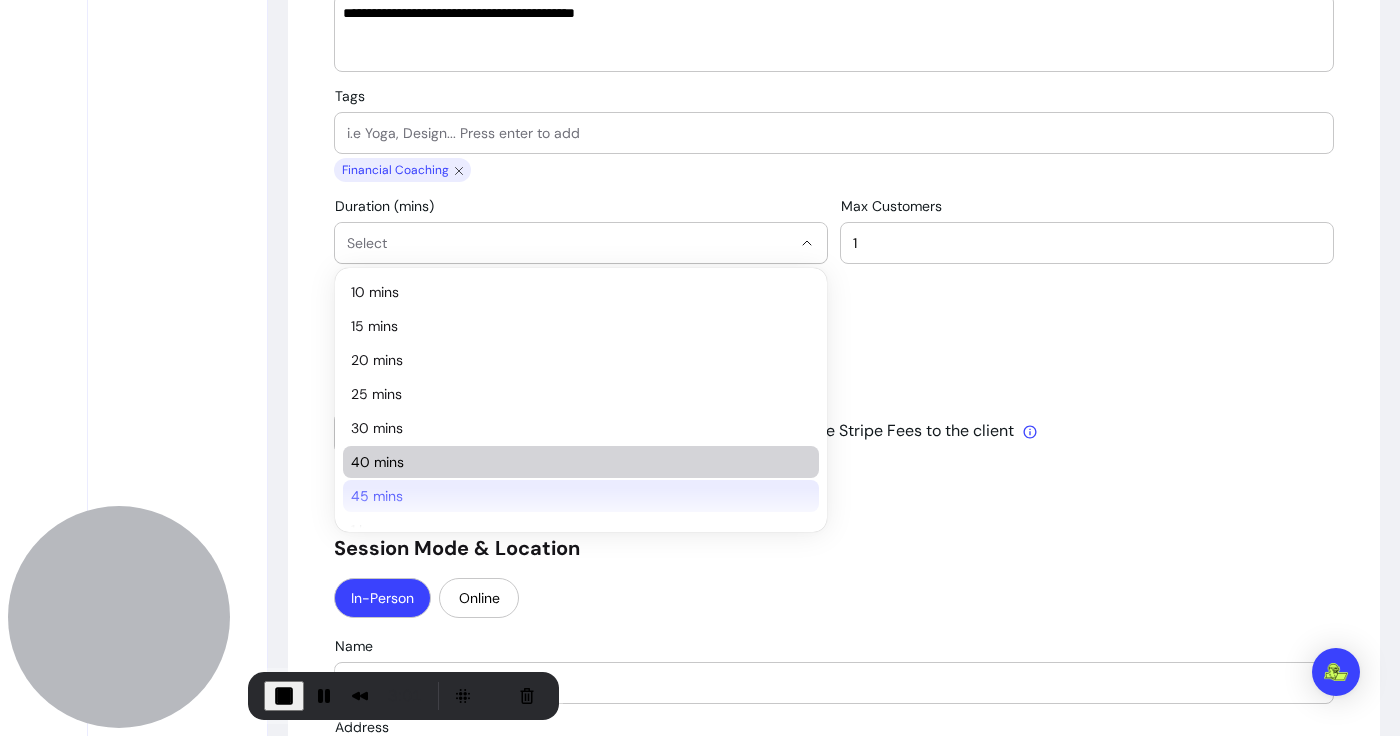 click on "45 mins" at bounding box center [571, 496] 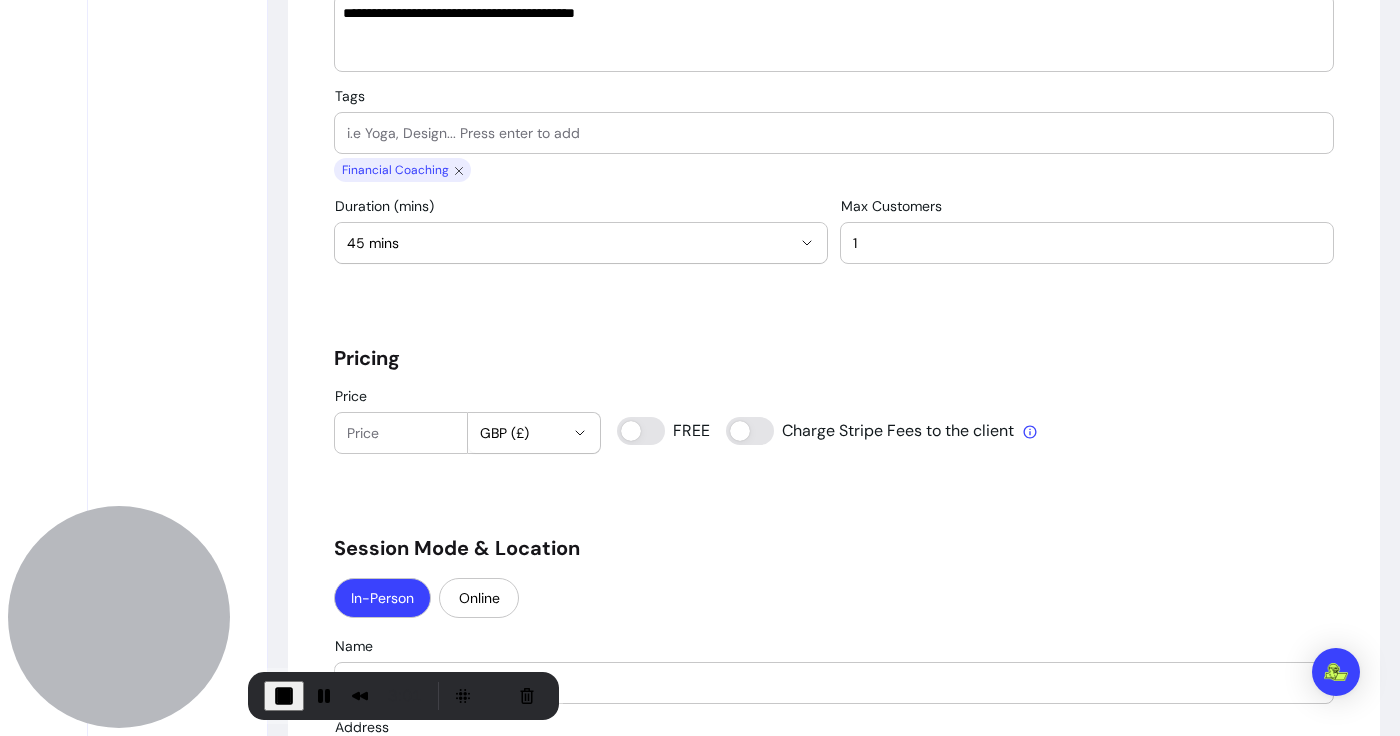 click on "1" at bounding box center (1087, 243) 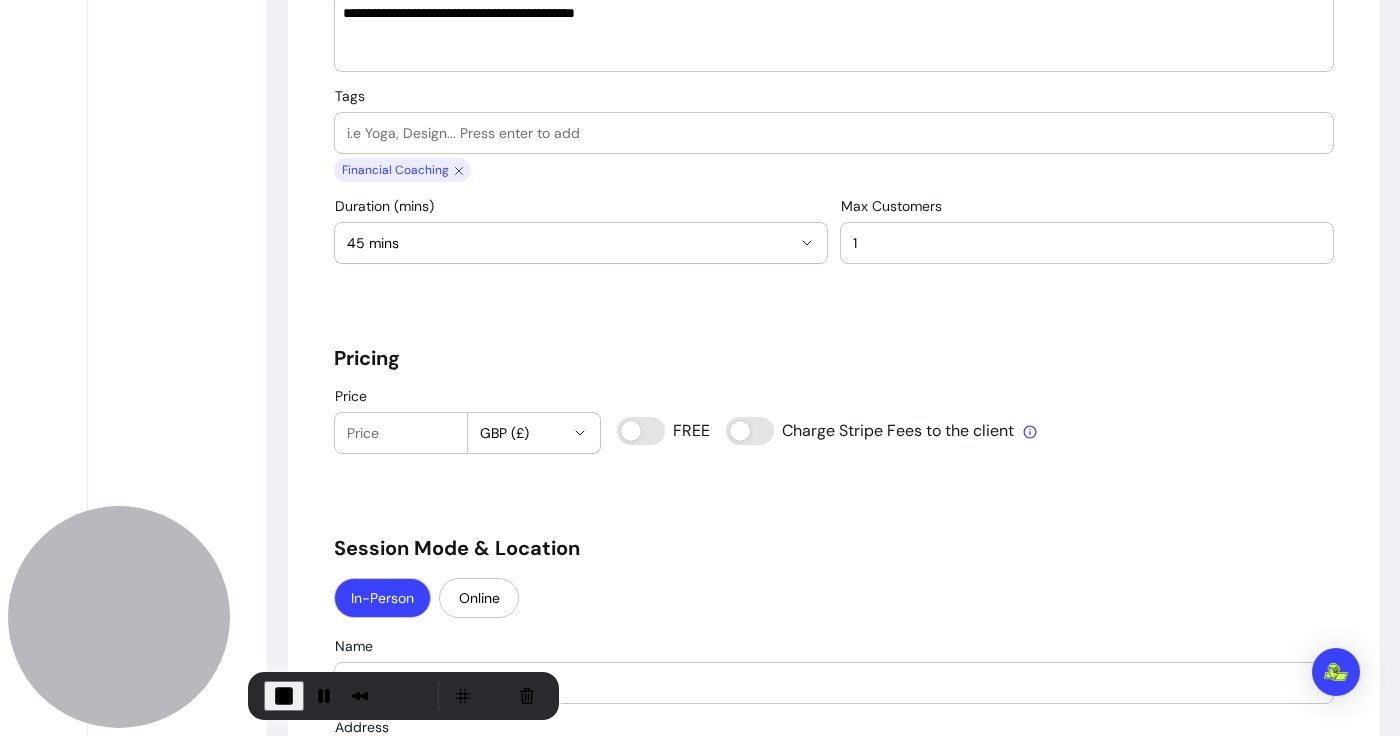 click on "**********" at bounding box center [834, 680] 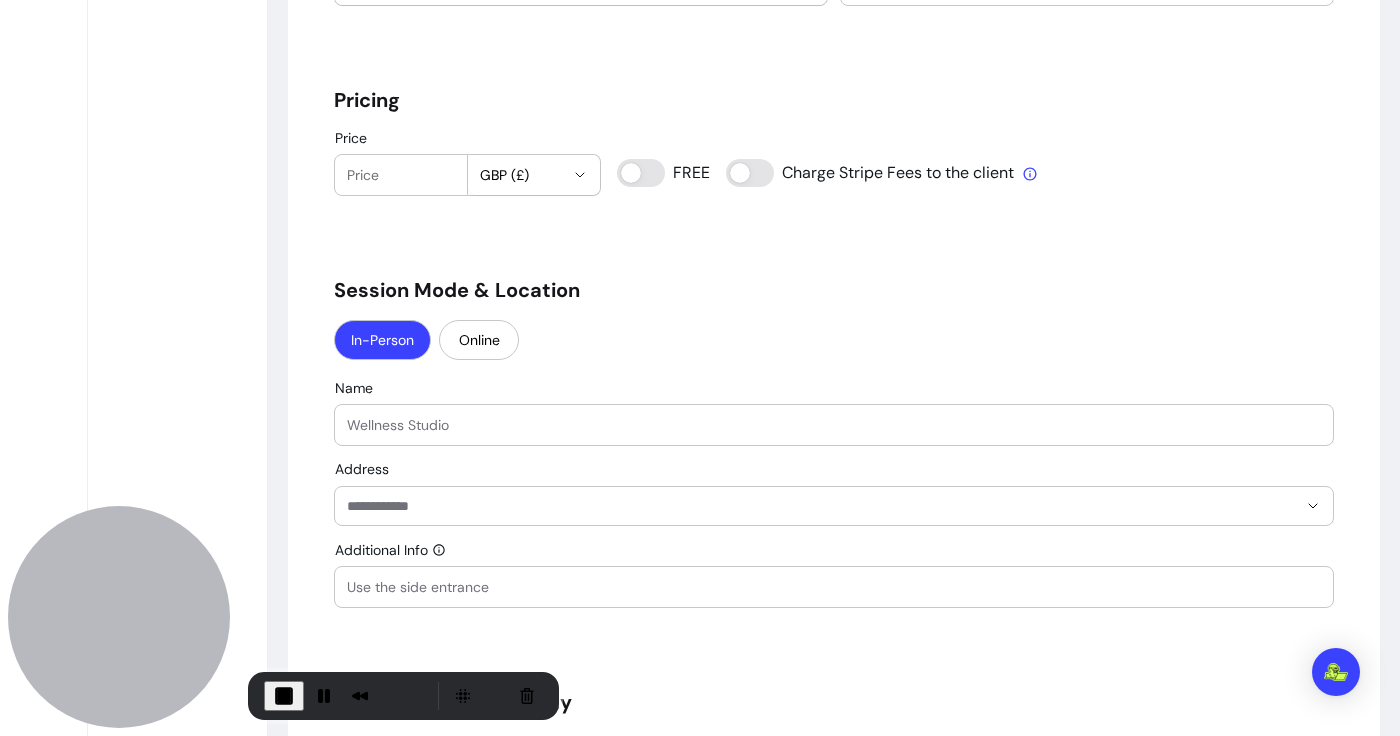 scroll, scrollTop: 1572, scrollLeft: 0, axis: vertical 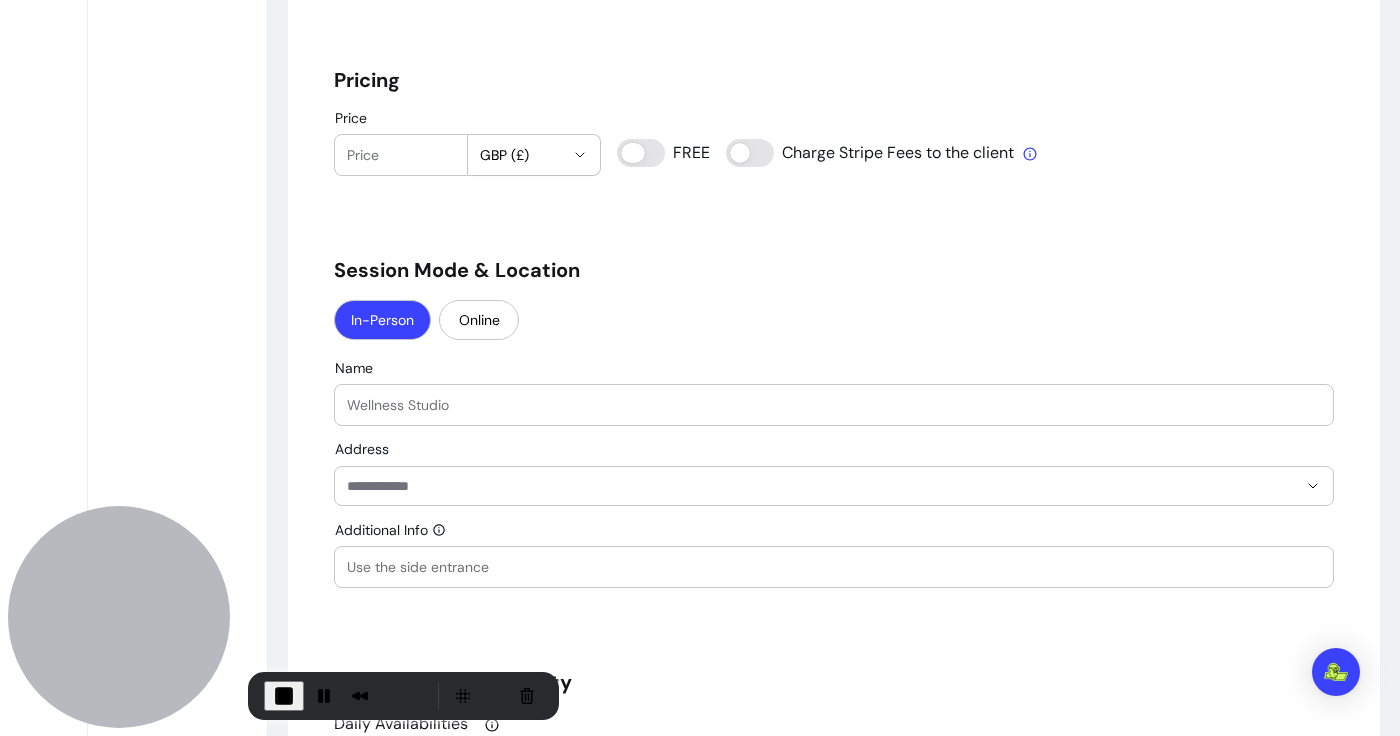 type on "0" 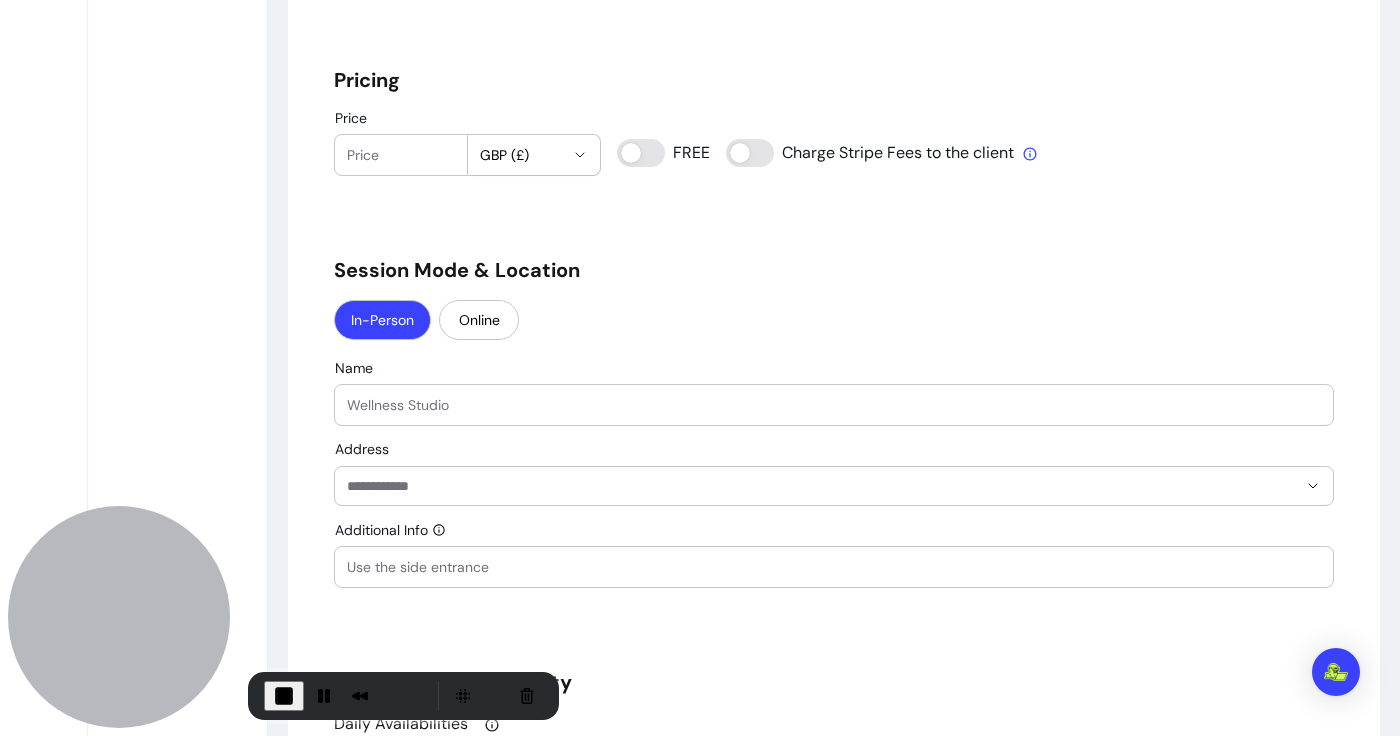 click on "Price" at bounding box center (401, 155) 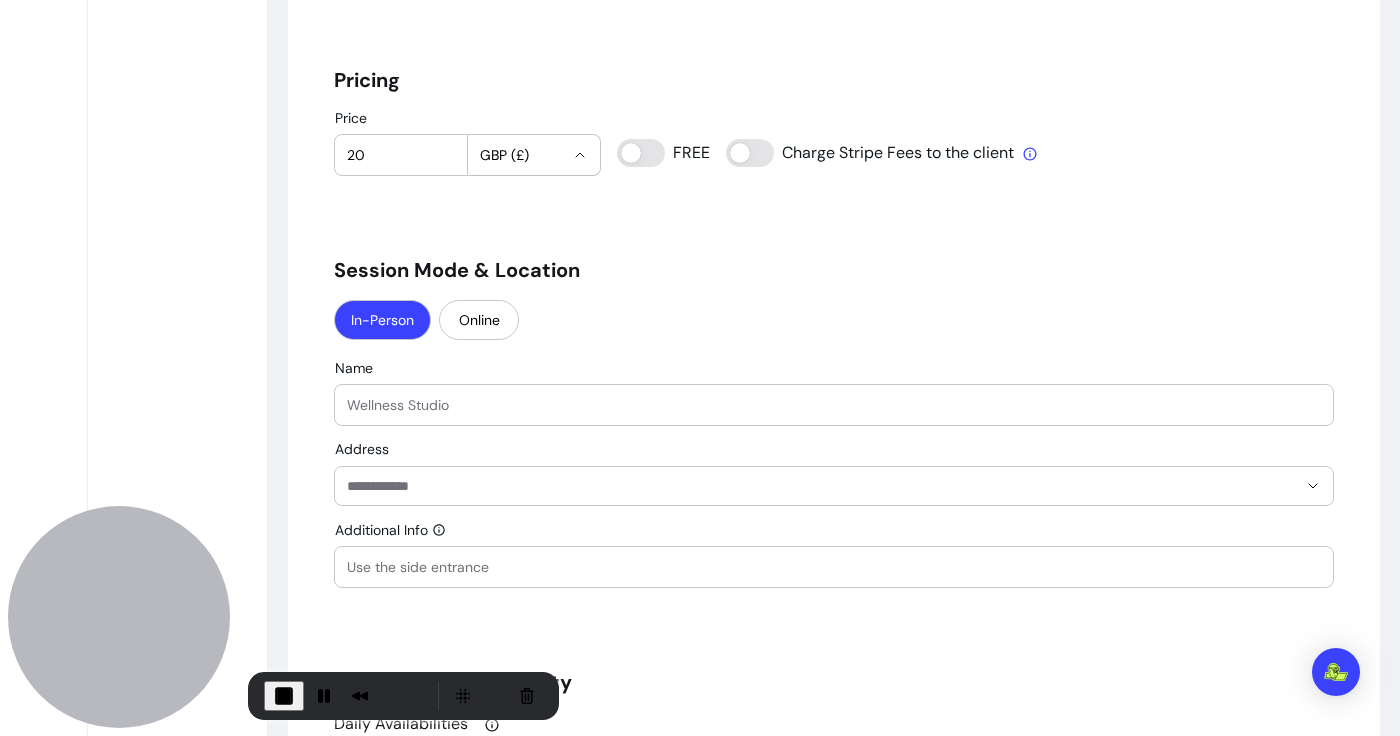 click on "GBP (£)" at bounding box center (522, 155) 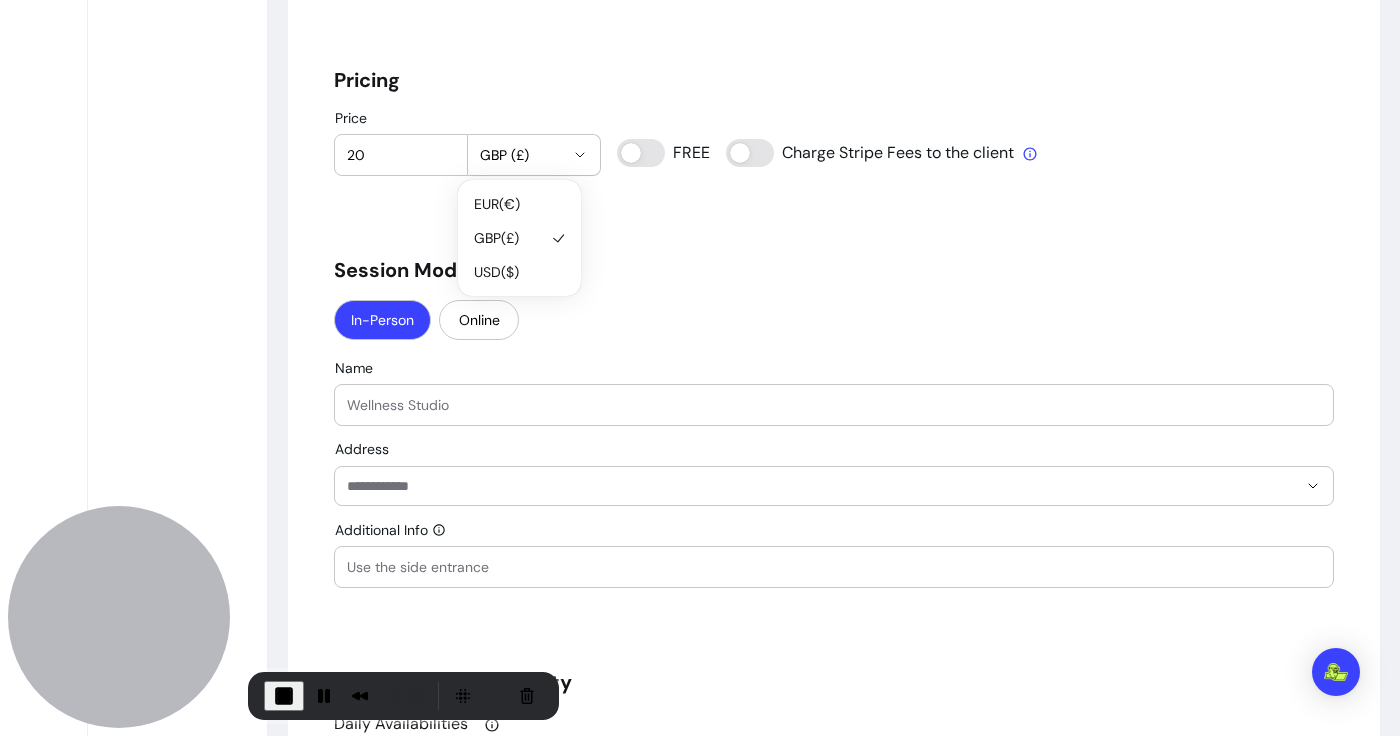 click on "20" at bounding box center [401, 155] 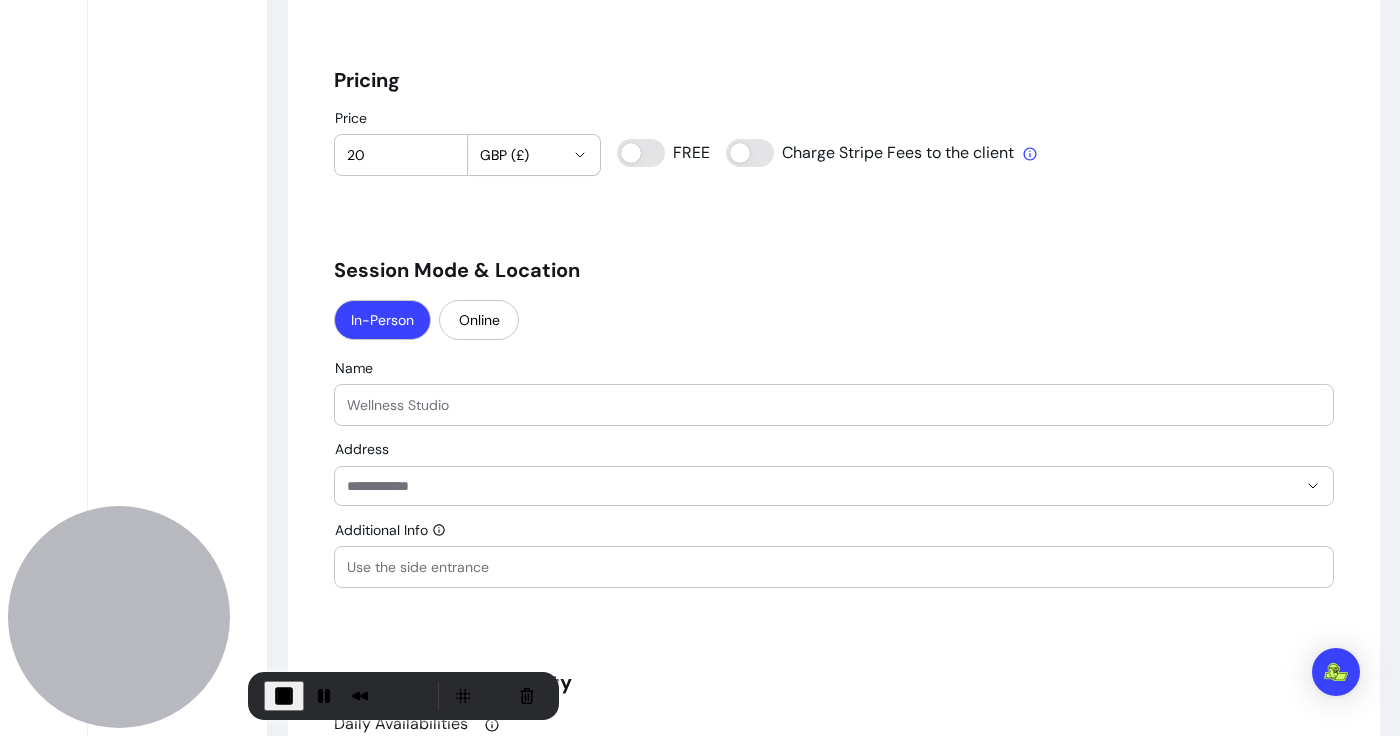 type on "0" 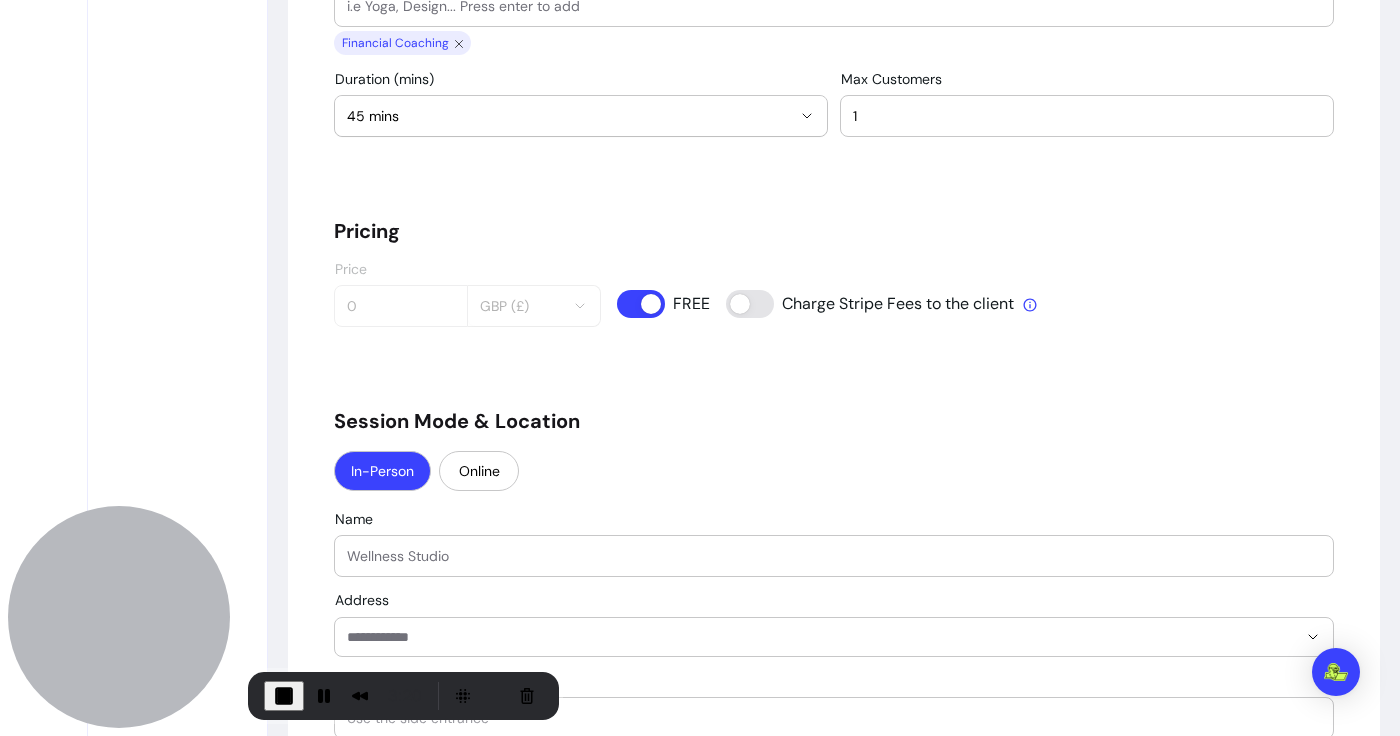 scroll, scrollTop: 1390, scrollLeft: 0, axis: vertical 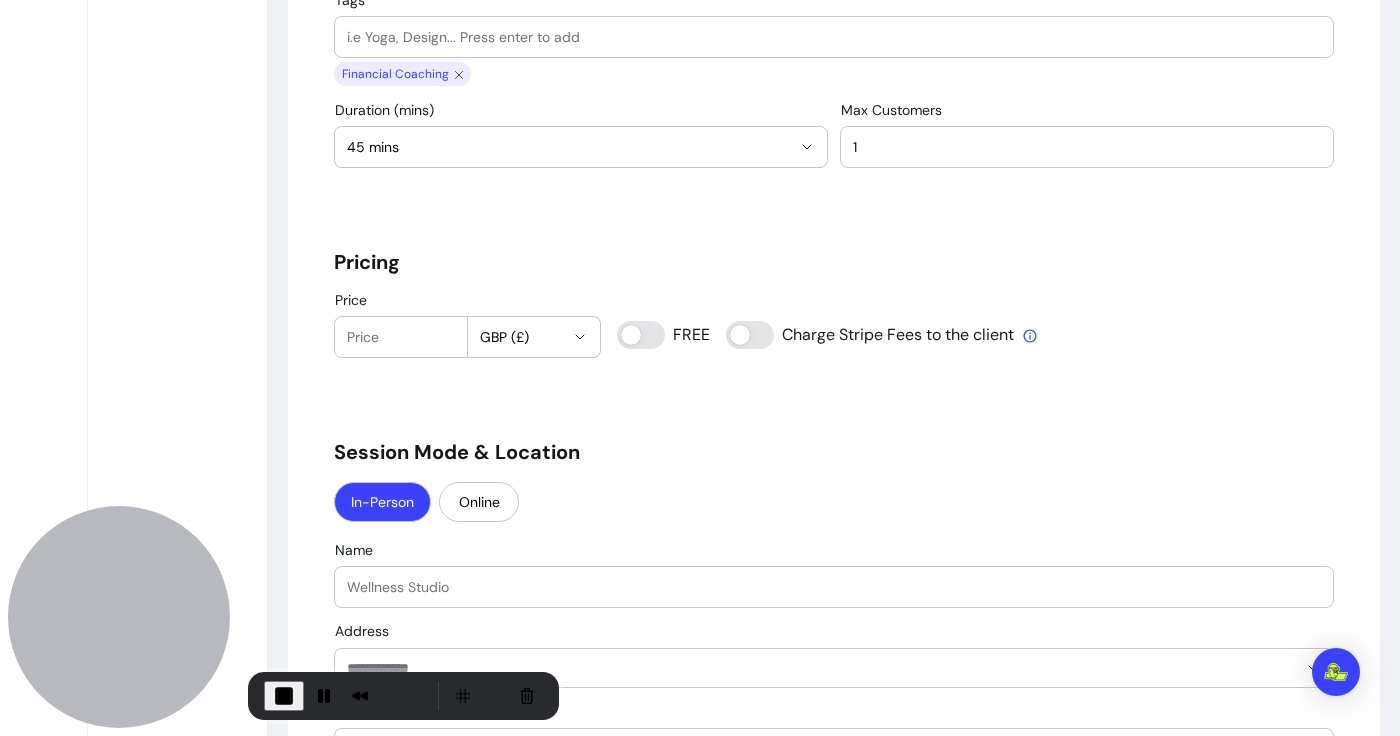 click on "Price" at bounding box center [401, 337] 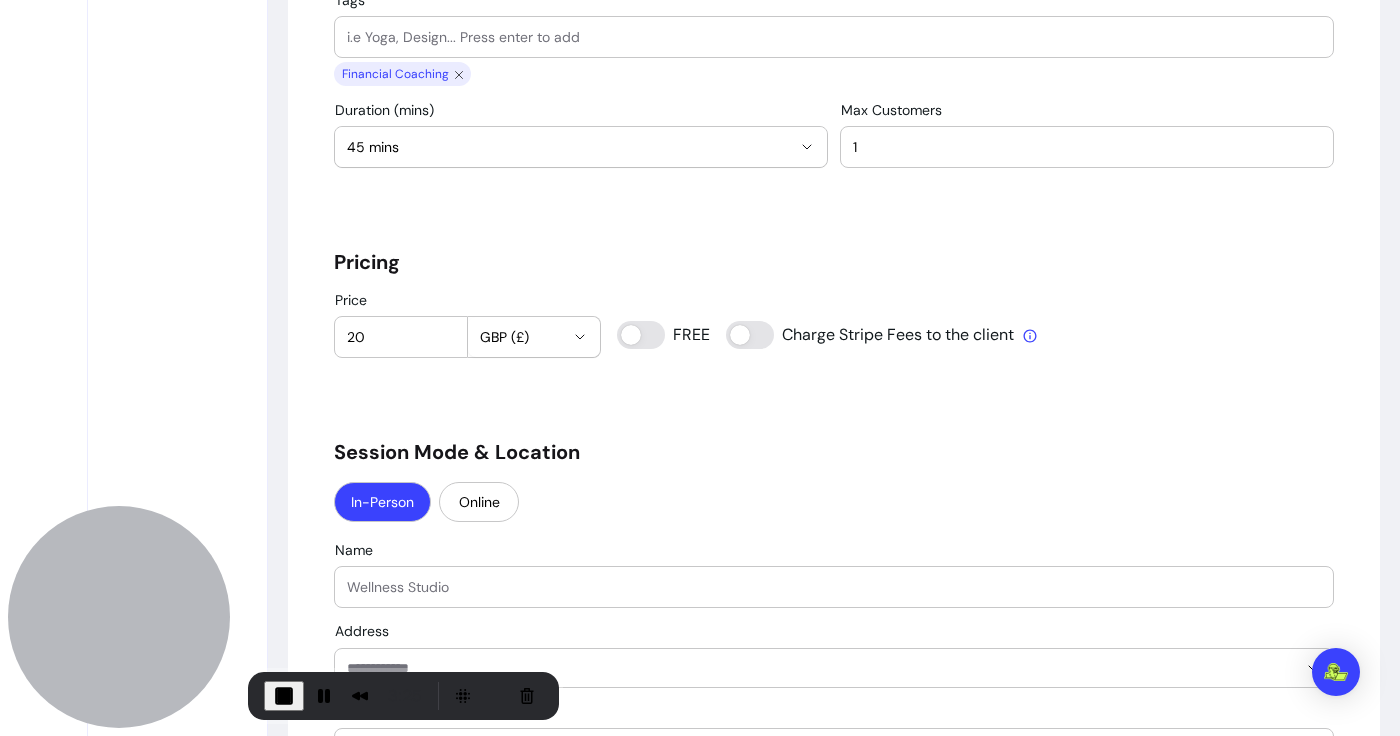 click on "**********" at bounding box center (834, 584) 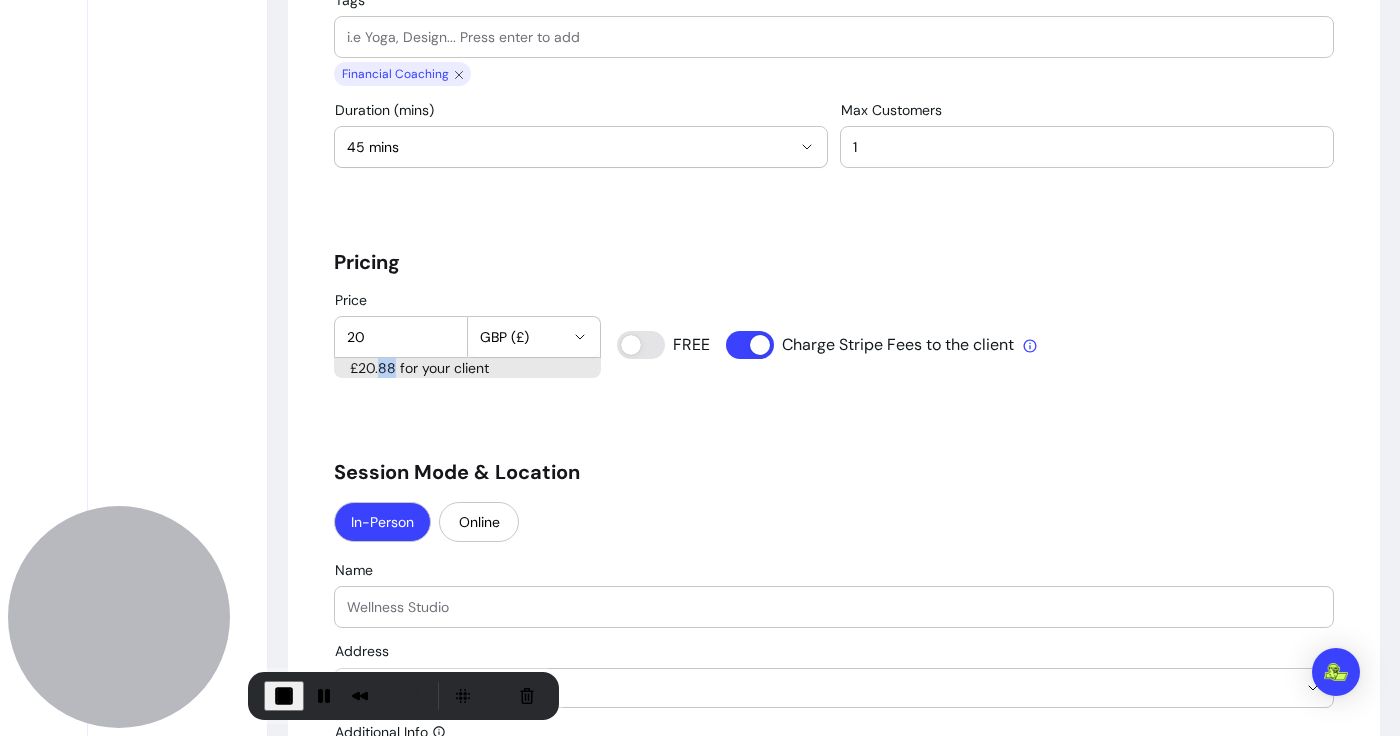 drag, startPoint x: 378, startPoint y: 372, endPoint x: 394, endPoint y: 375, distance: 16.27882 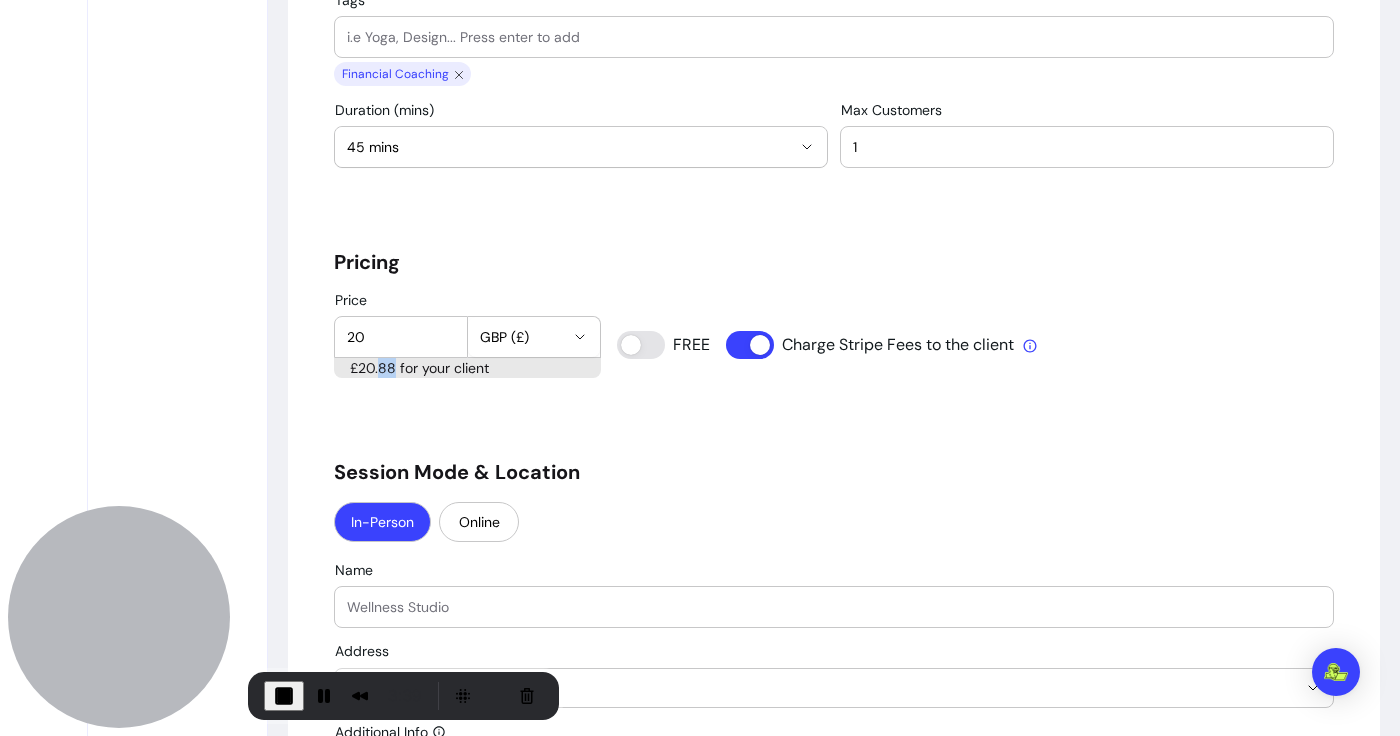 type on "0" 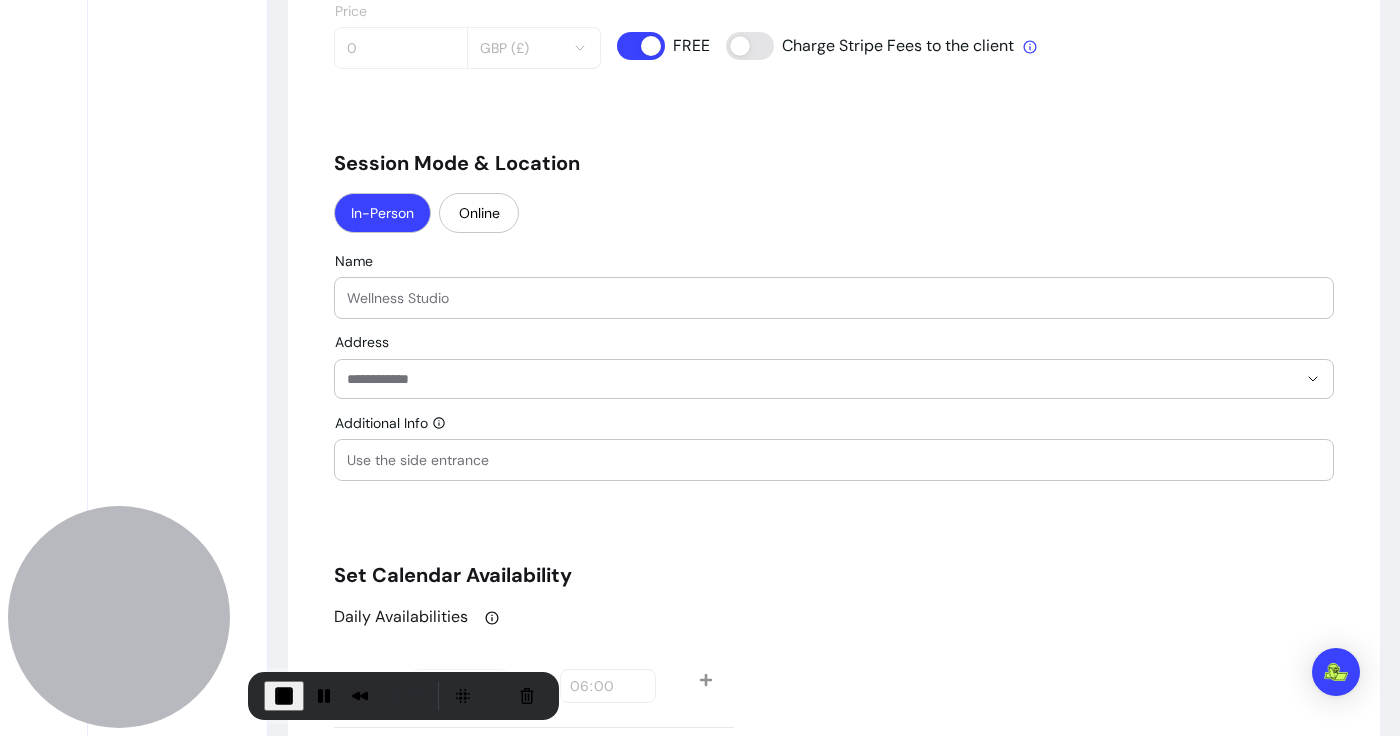 scroll, scrollTop: 1708, scrollLeft: 0, axis: vertical 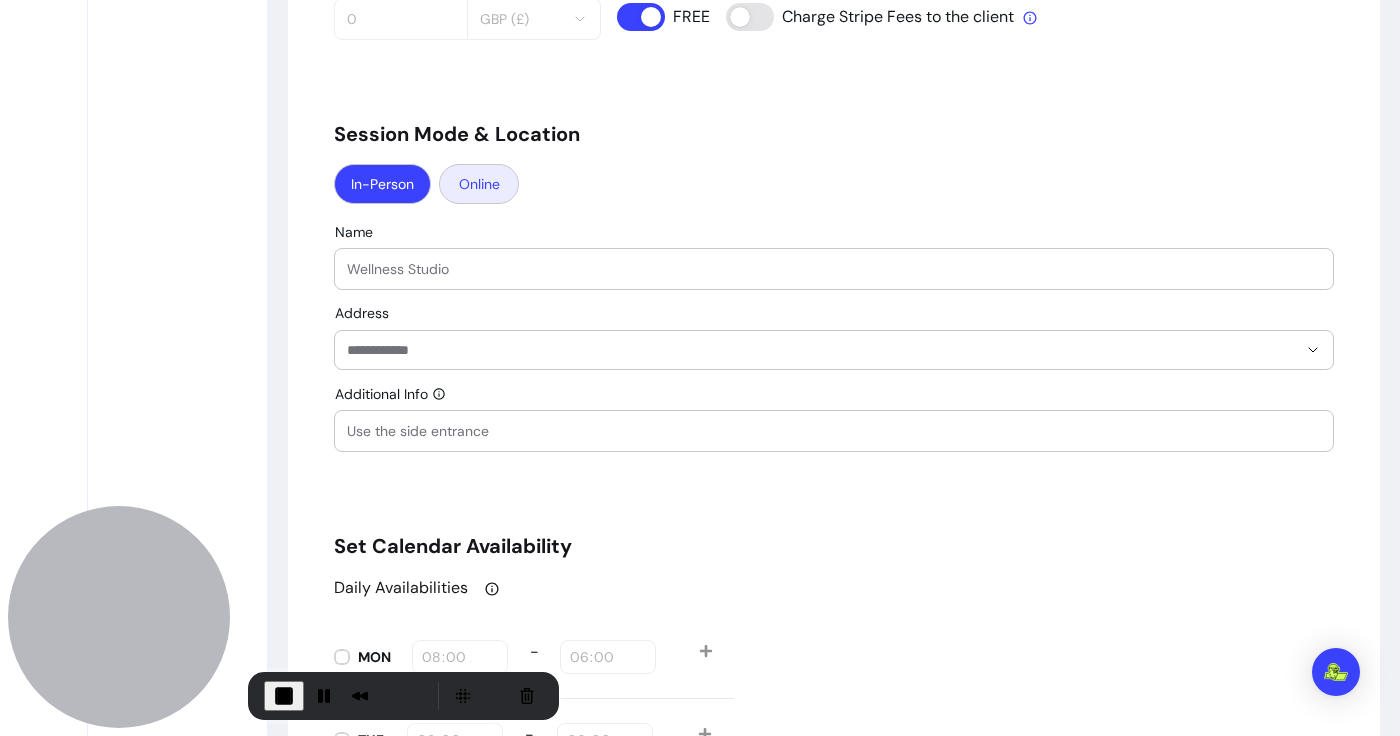 click on "Online" at bounding box center [479, 184] 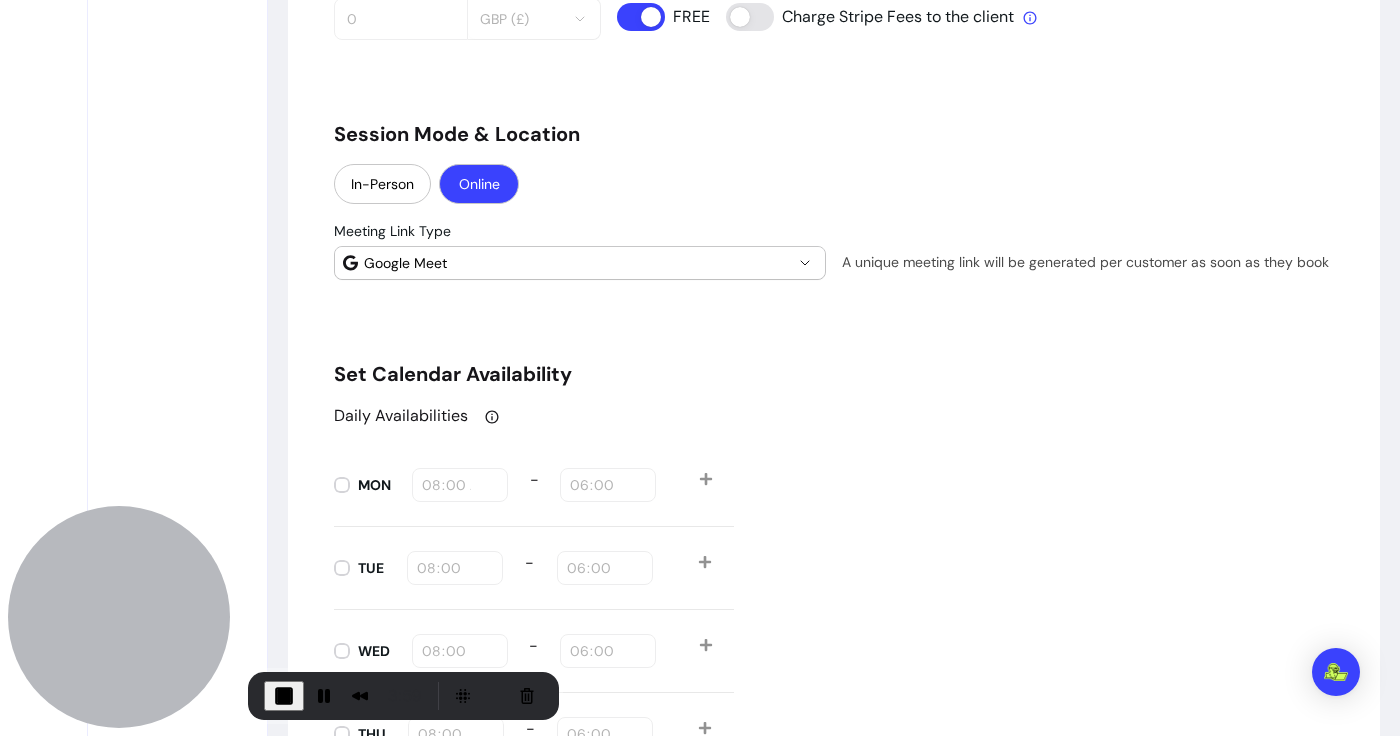 click on "Google Meet" at bounding box center [578, 263] 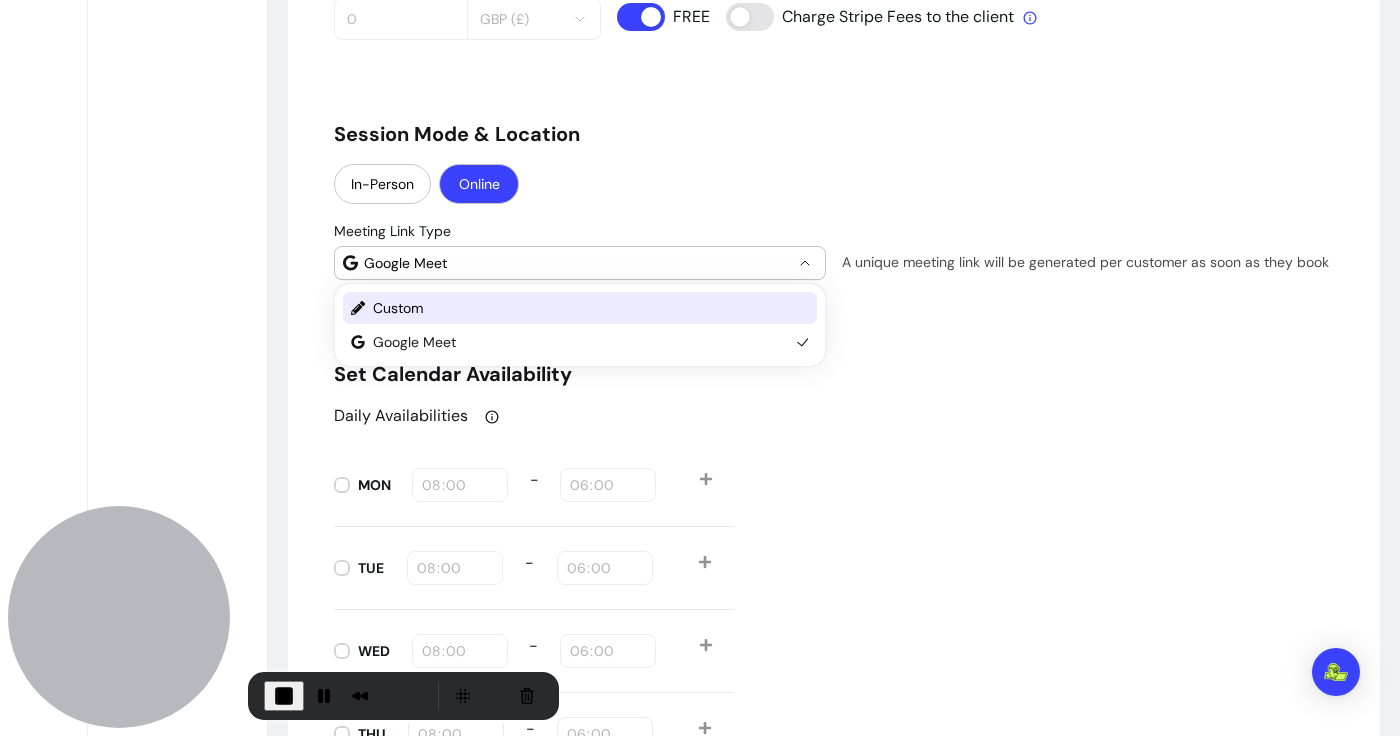click on "**********" at bounding box center (834, 180) 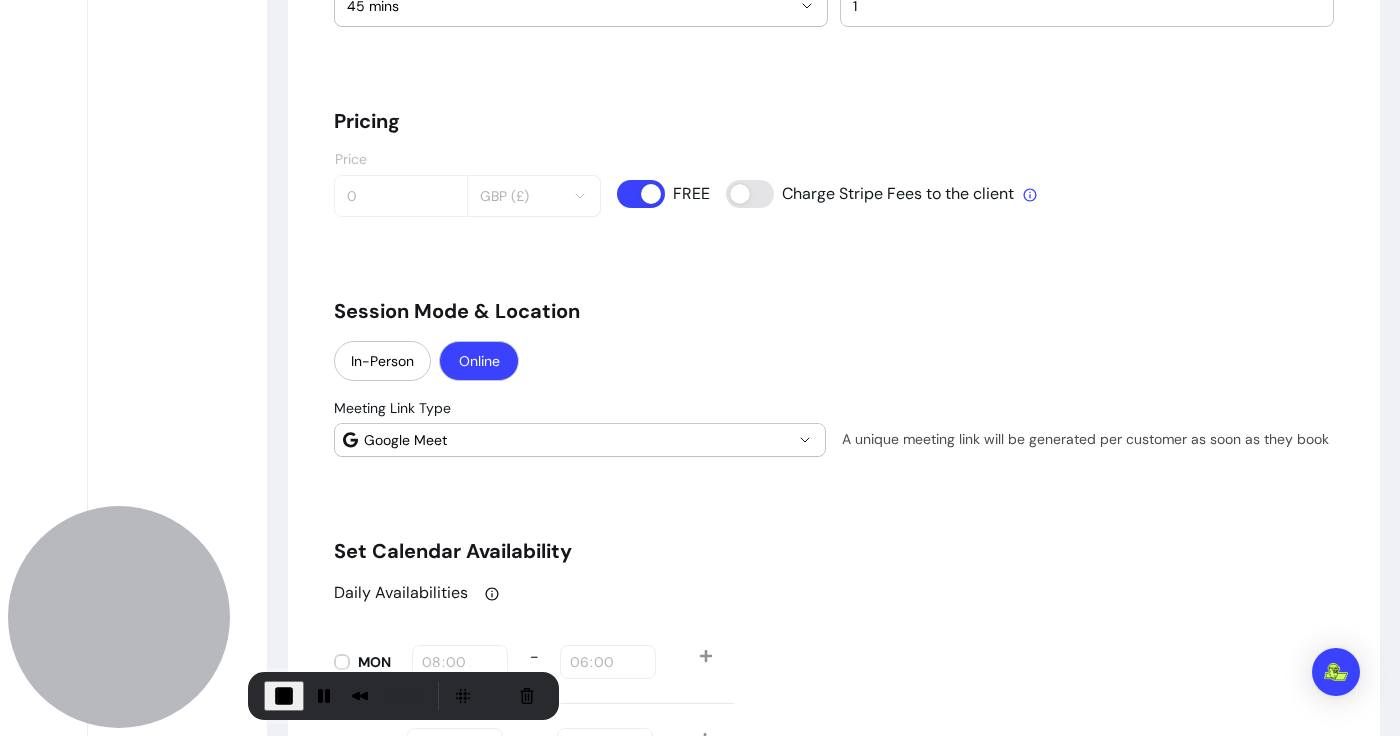 scroll, scrollTop: 1613, scrollLeft: 0, axis: vertical 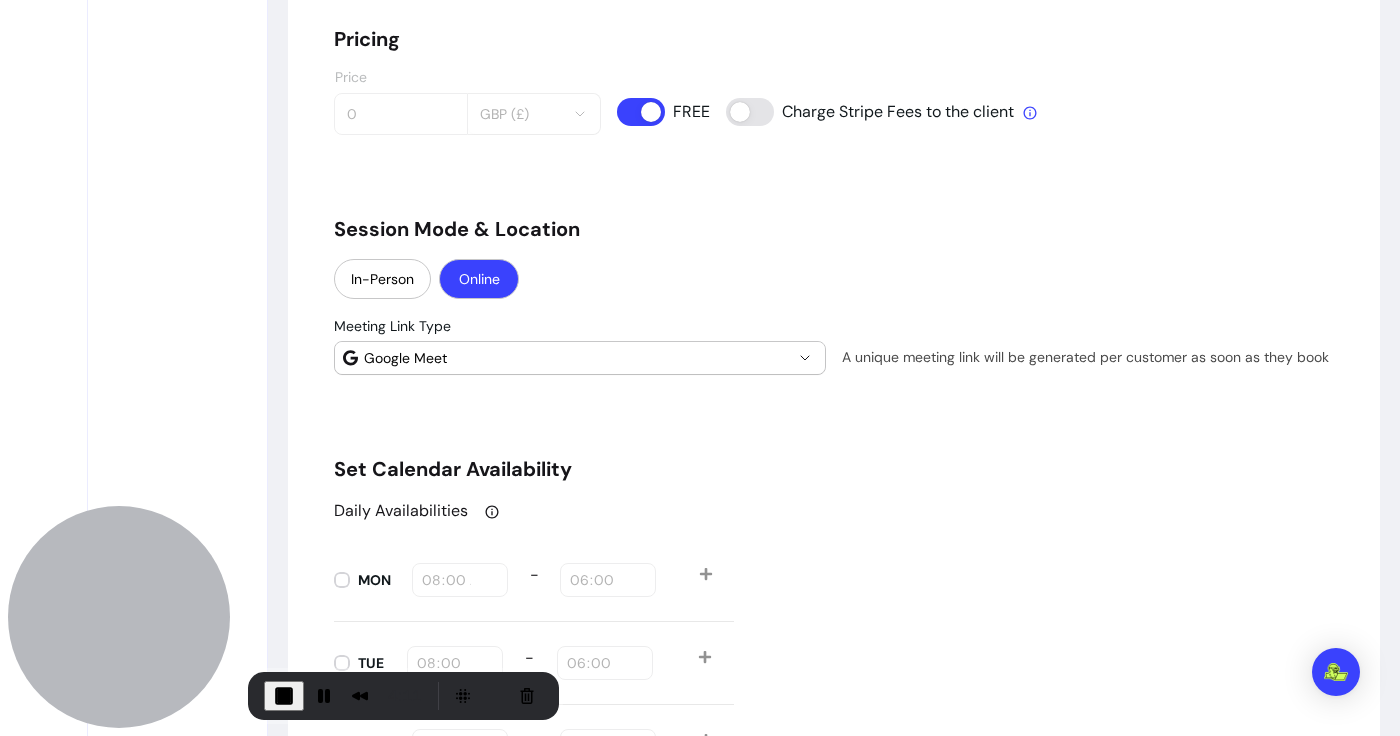 click on "Google Meet" at bounding box center [578, 358] 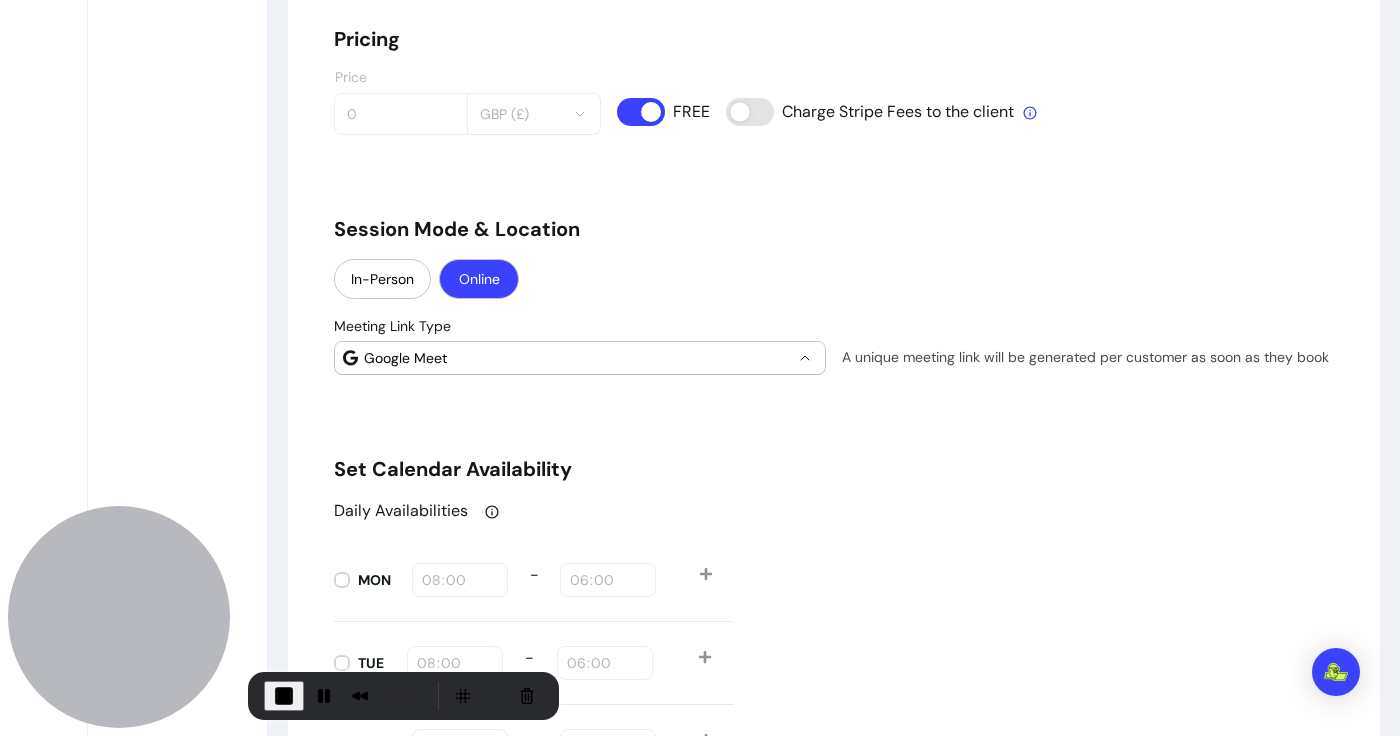 click on "**********" at bounding box center (834, 275) 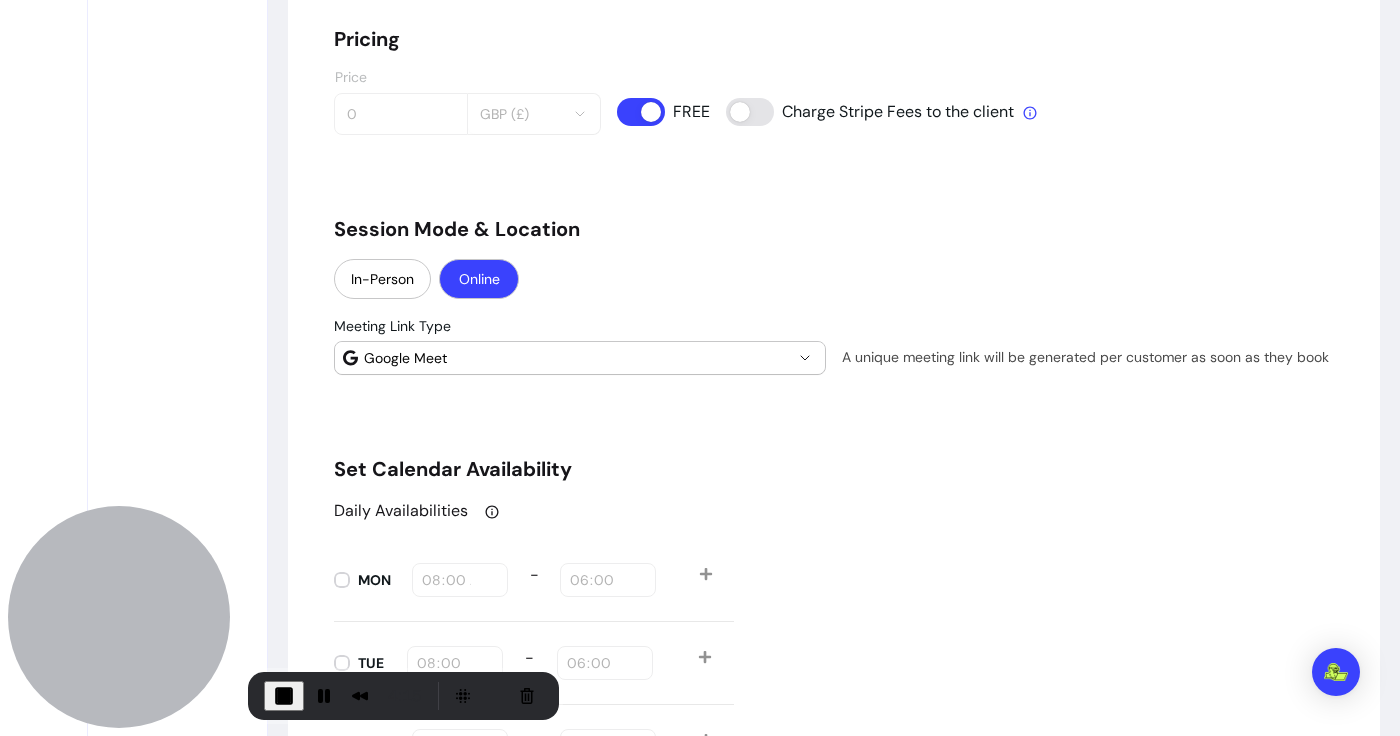 scroll, scrollTop: 1733, scrollLeft: 0, axis: vertical 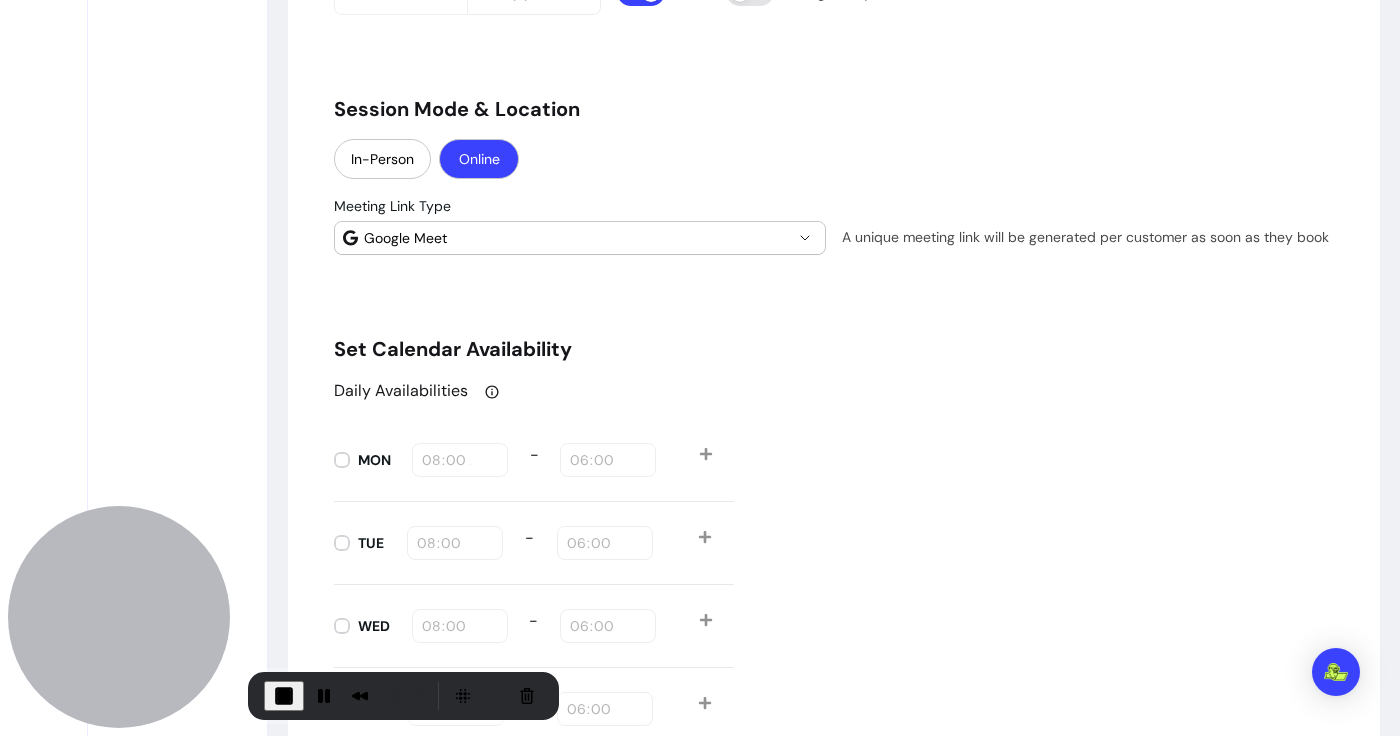 click on "Google Meet" at bounding box center (578, 238) 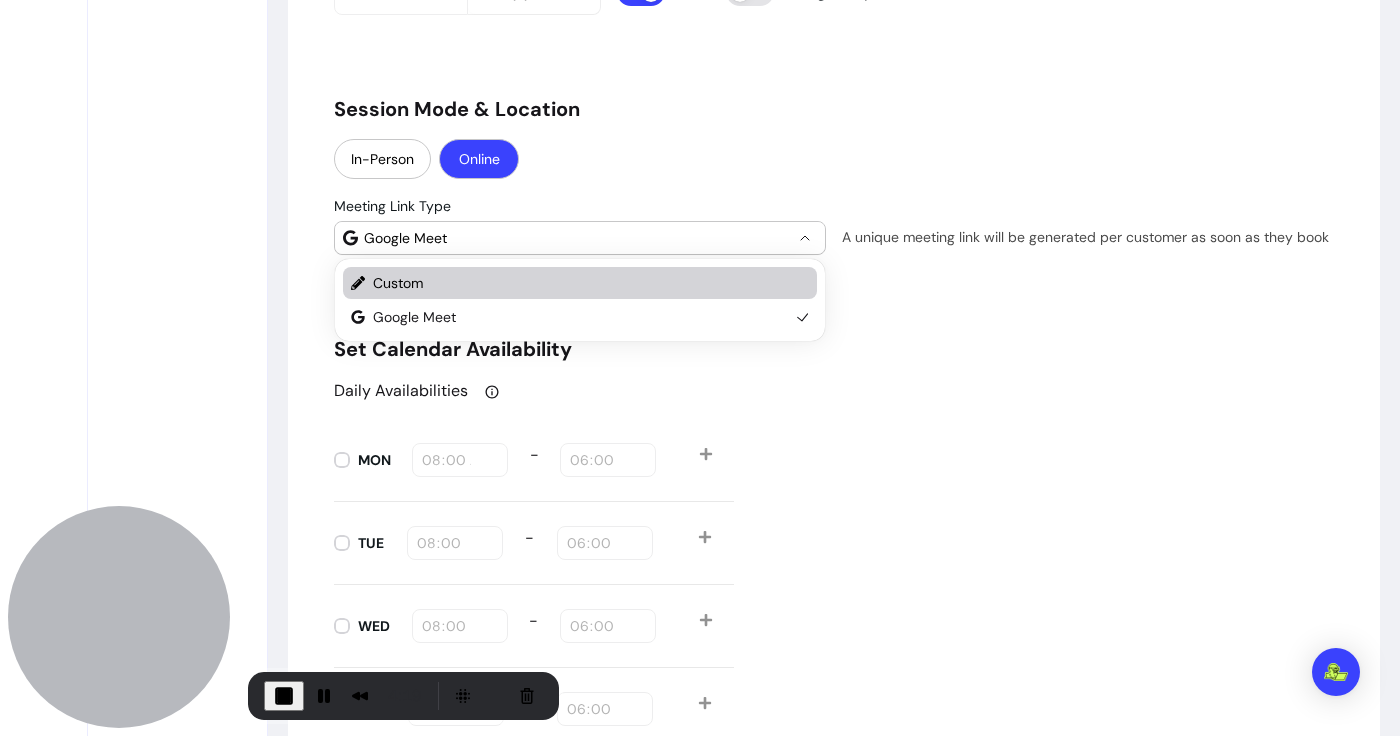 click on "Custom" at bounding box center (581, 283) 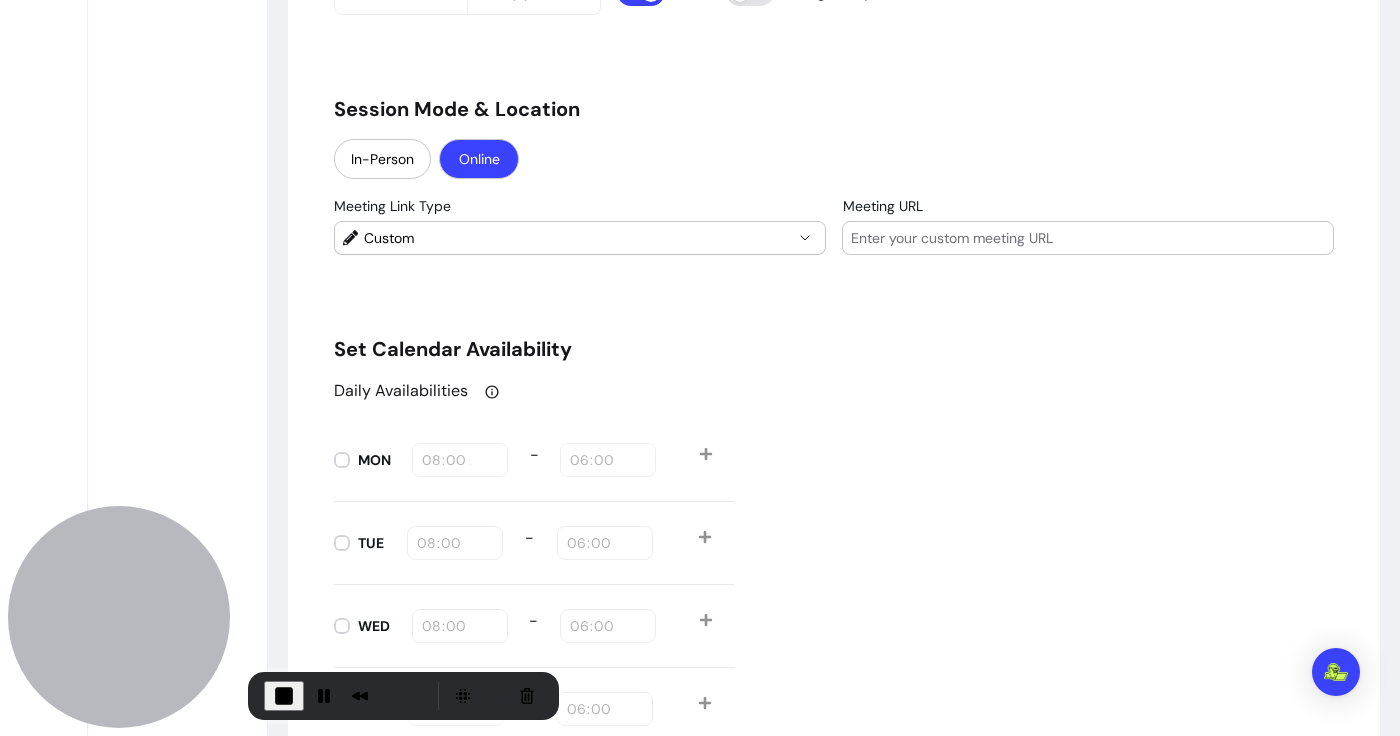 click on "Meeting URL" at bounding box center [1088, 238] 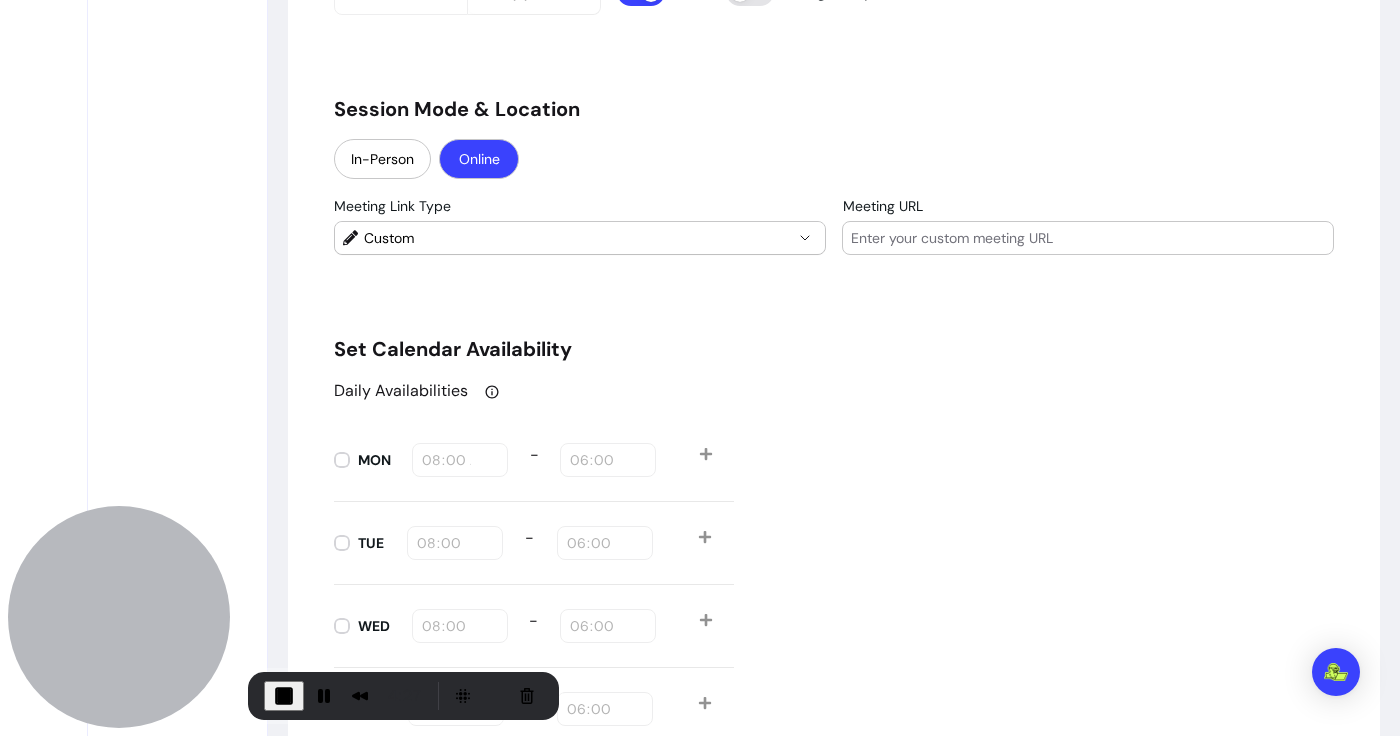 click on "Meeting URL" at bounding box center [1088, 238] 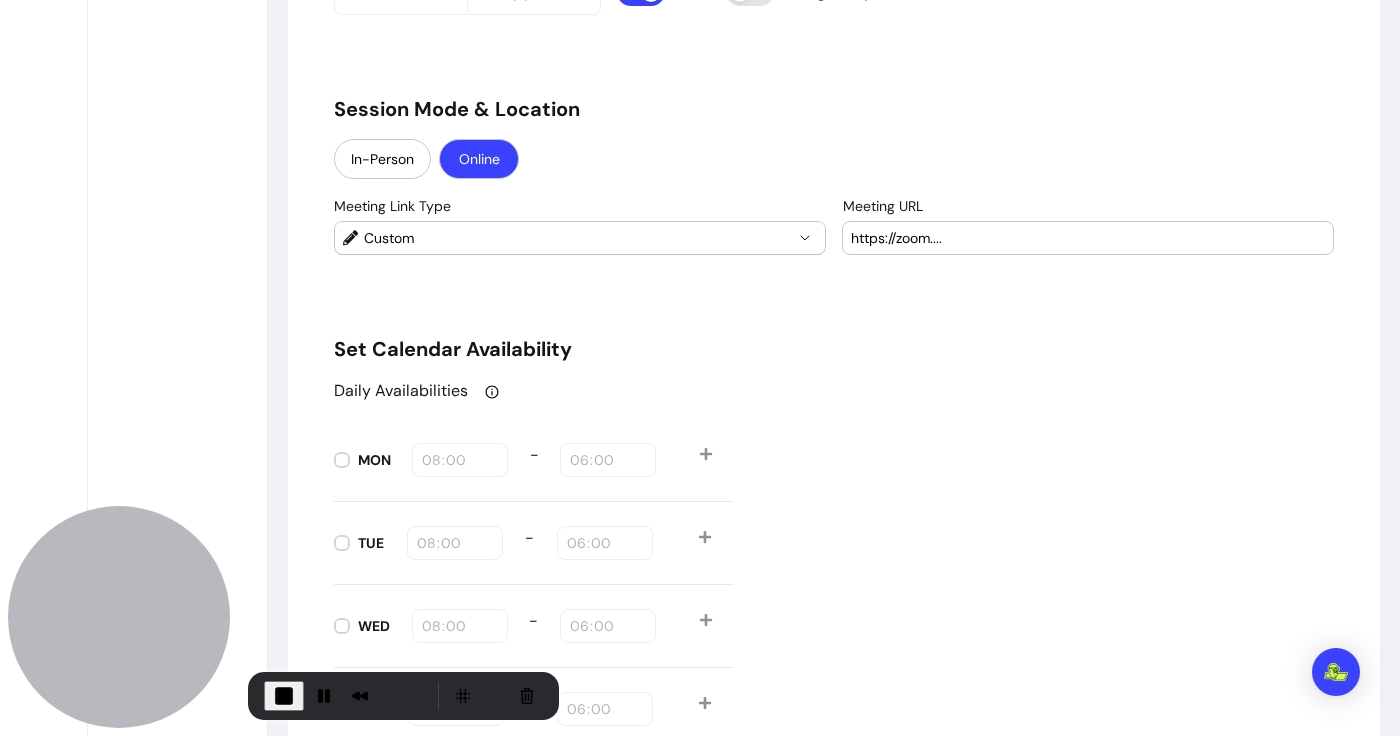type on "https://zoom...." 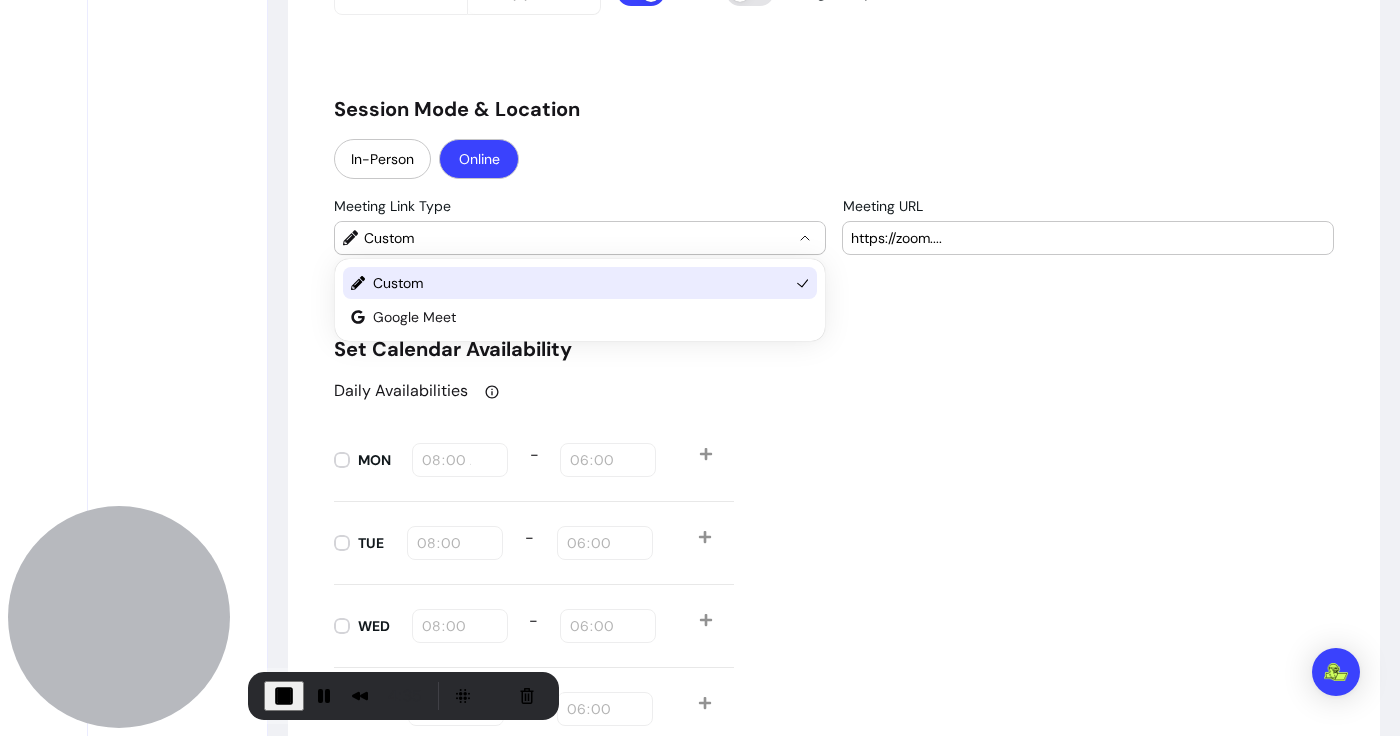 click on "Custom" at bounding box center (578, 238) 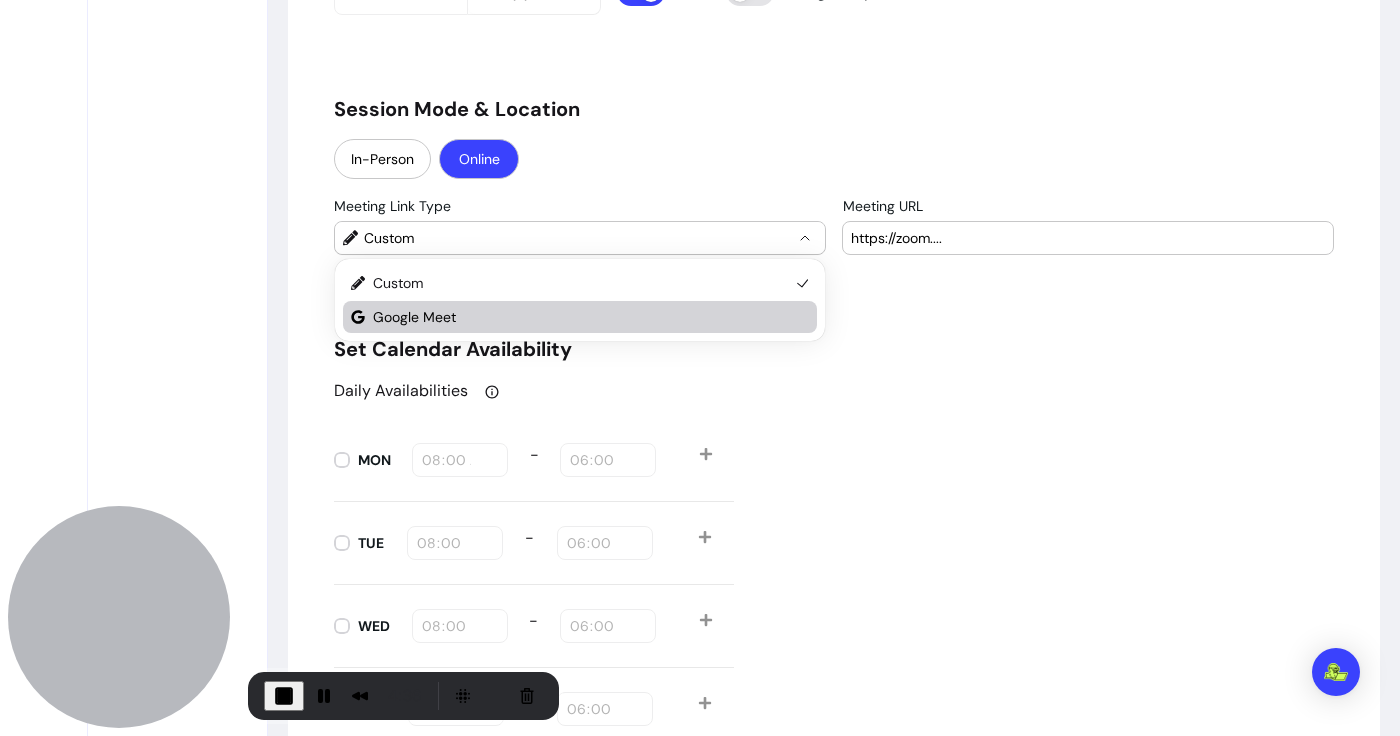 click on "Google Meet" at bounding box center [580, 317] 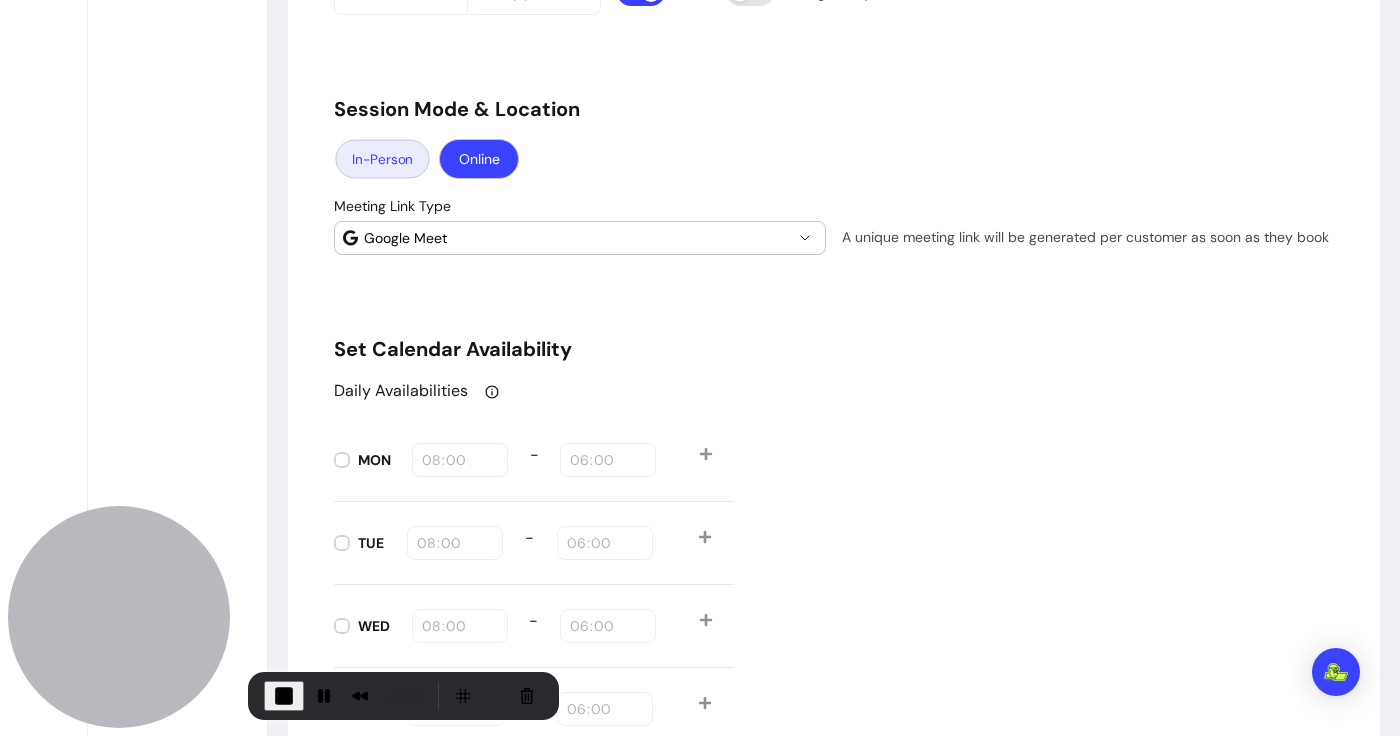 click on "In-Person" at bounding box center (382, 159) 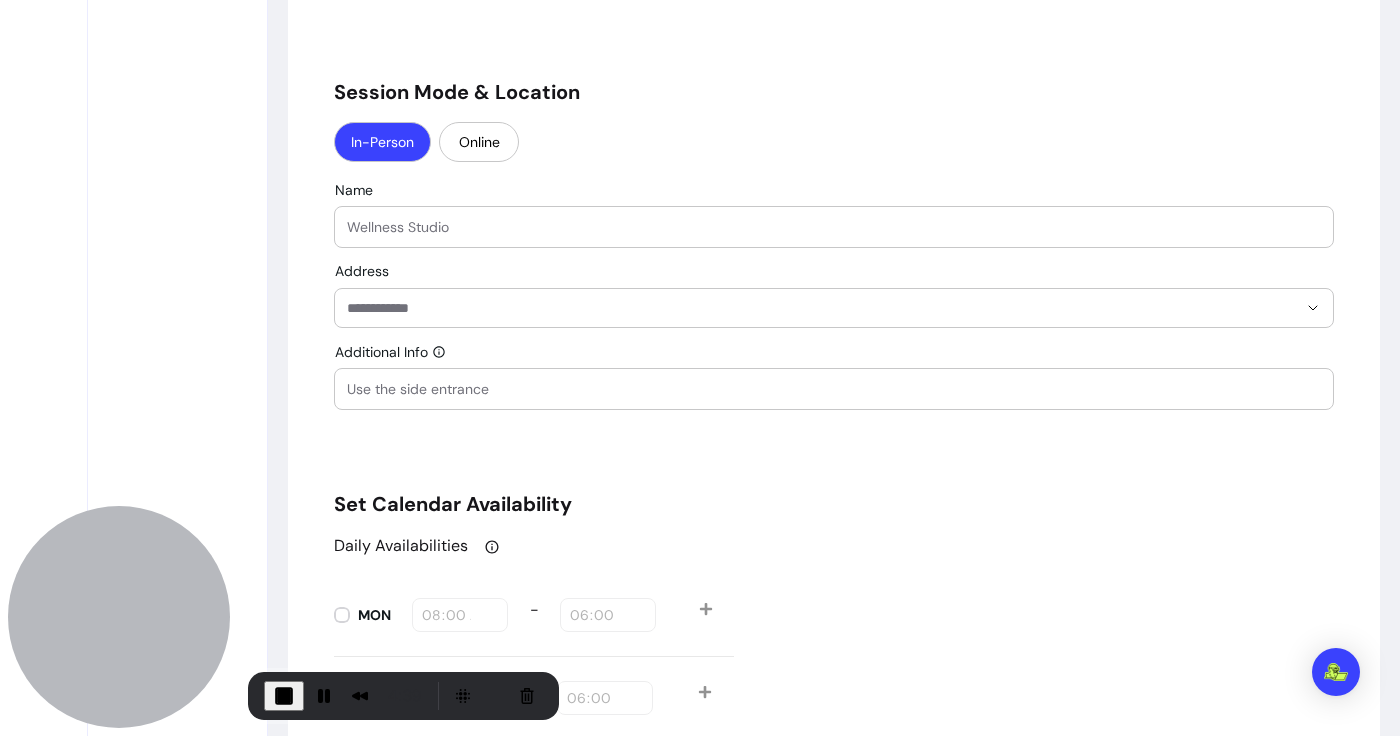 scroll, scrollTop: 1754, scrollLeft: 0, axis: vertical 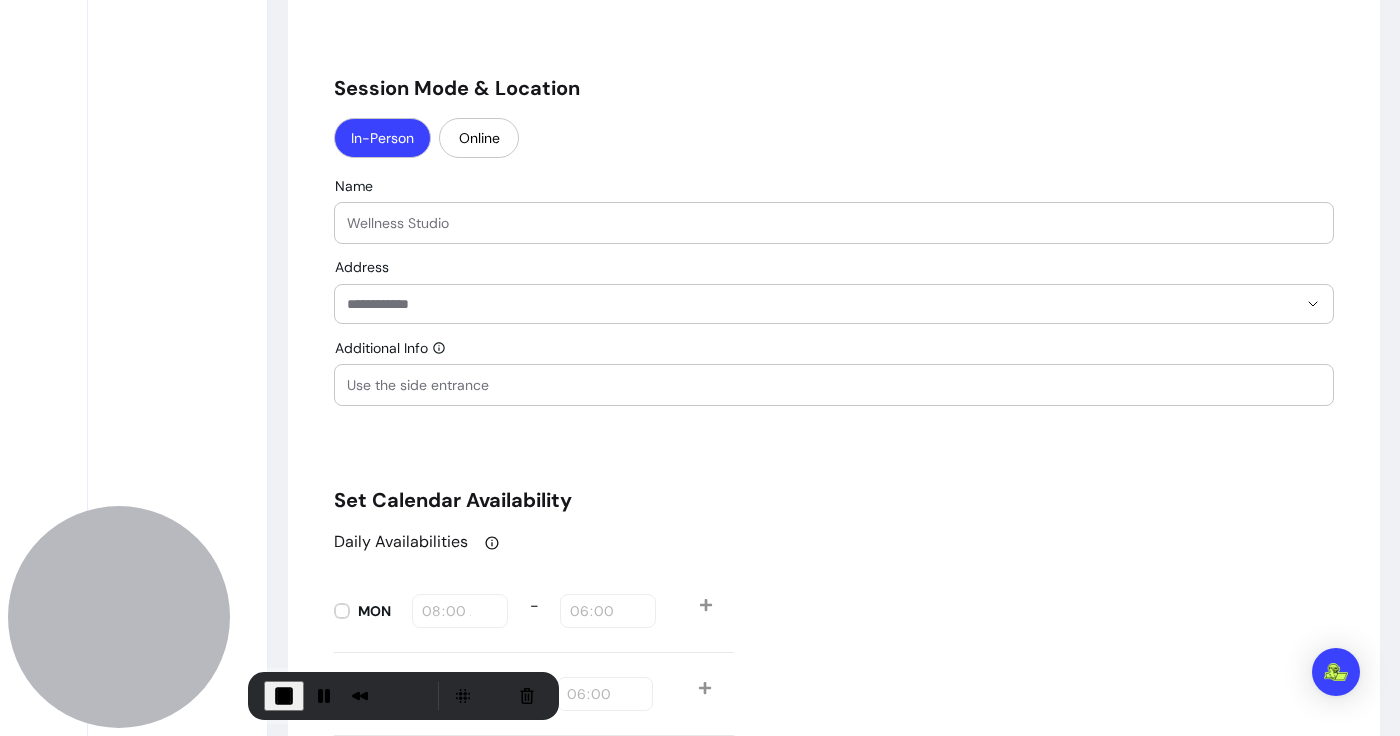 click on "Name   Address Additional Info" at bounding box center (834, 292) 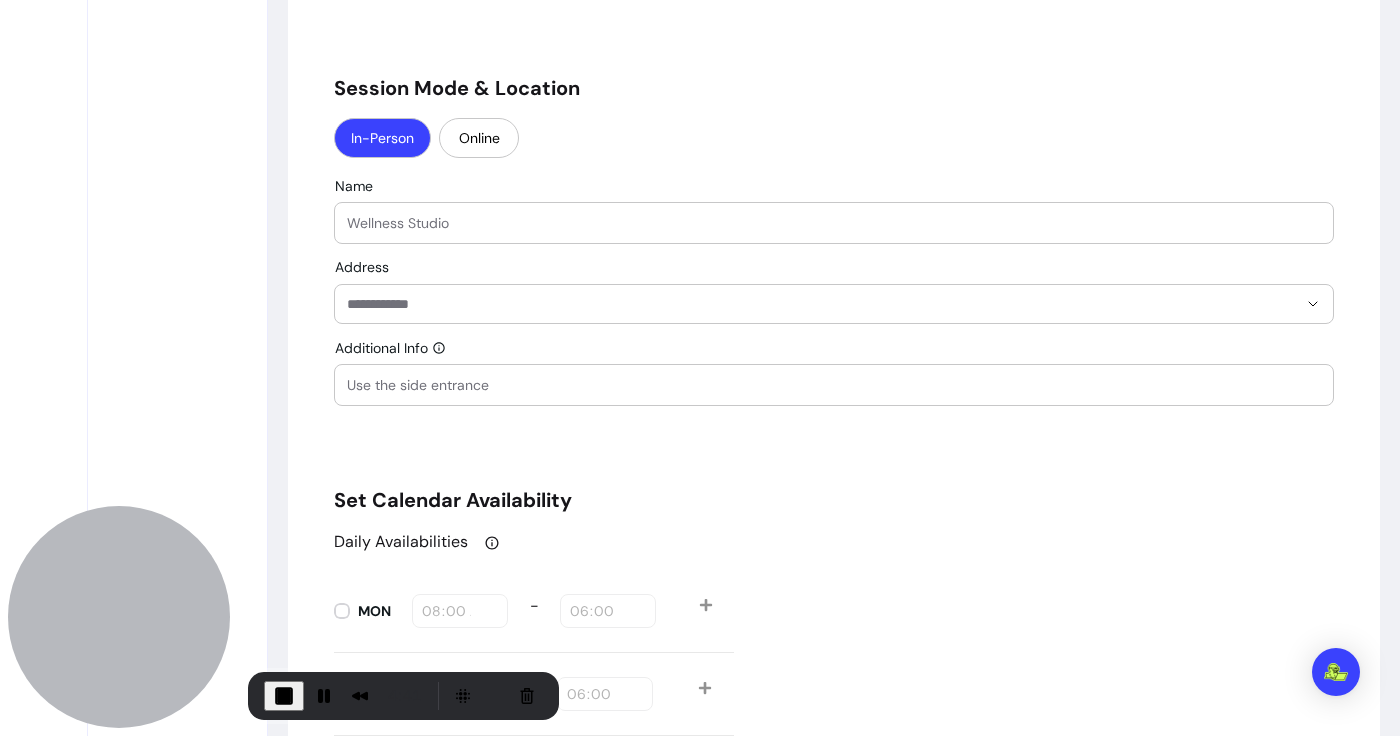 click on "Name" at bounding box center (834, 223) 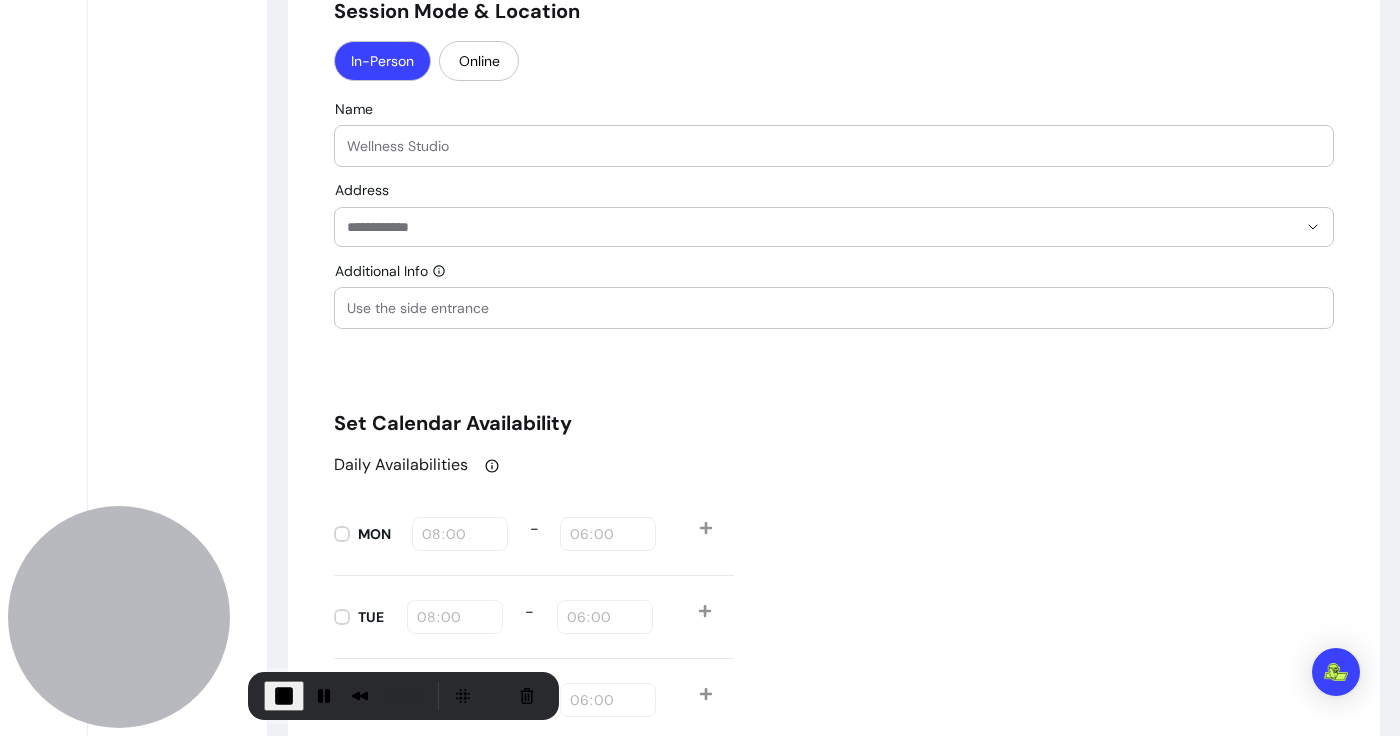 scroll, scrollTop: 1716, scrollLeft: 0, axis: vertical 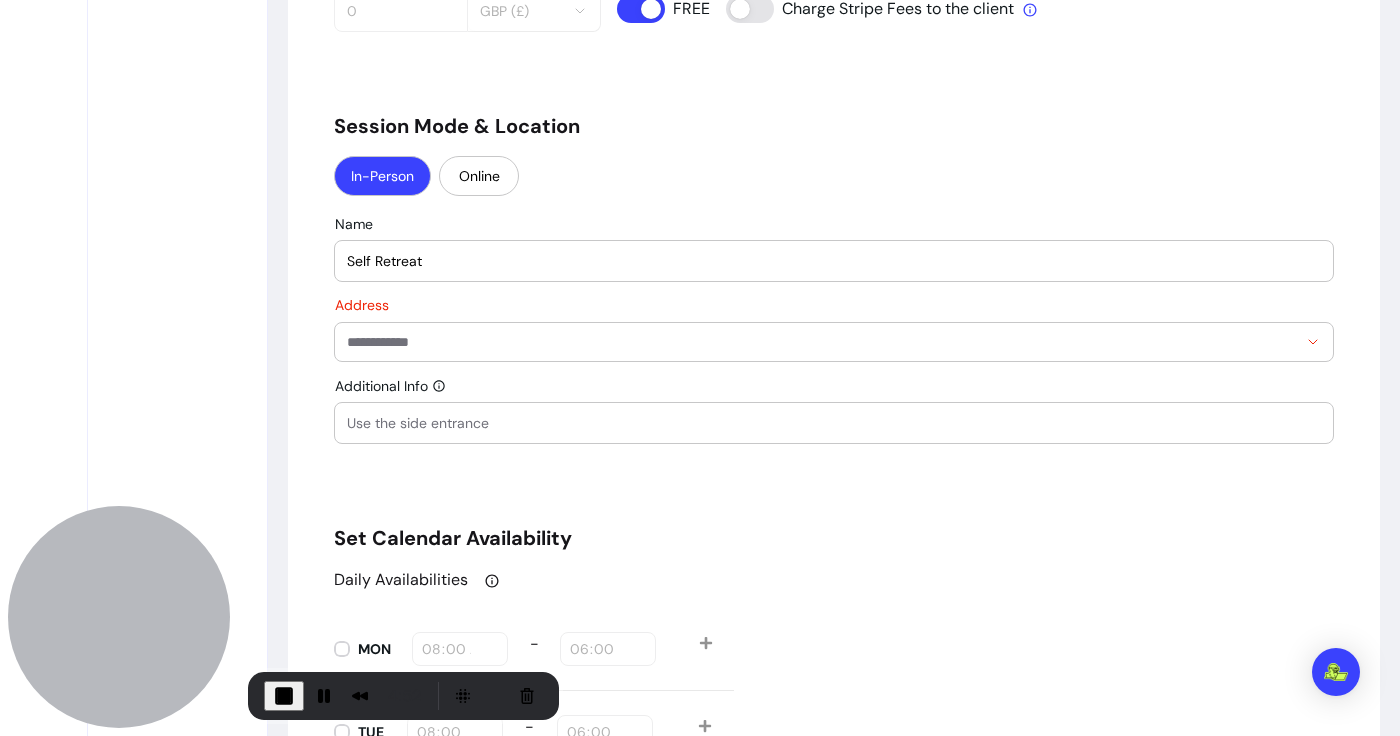 type on "Self Retreat" 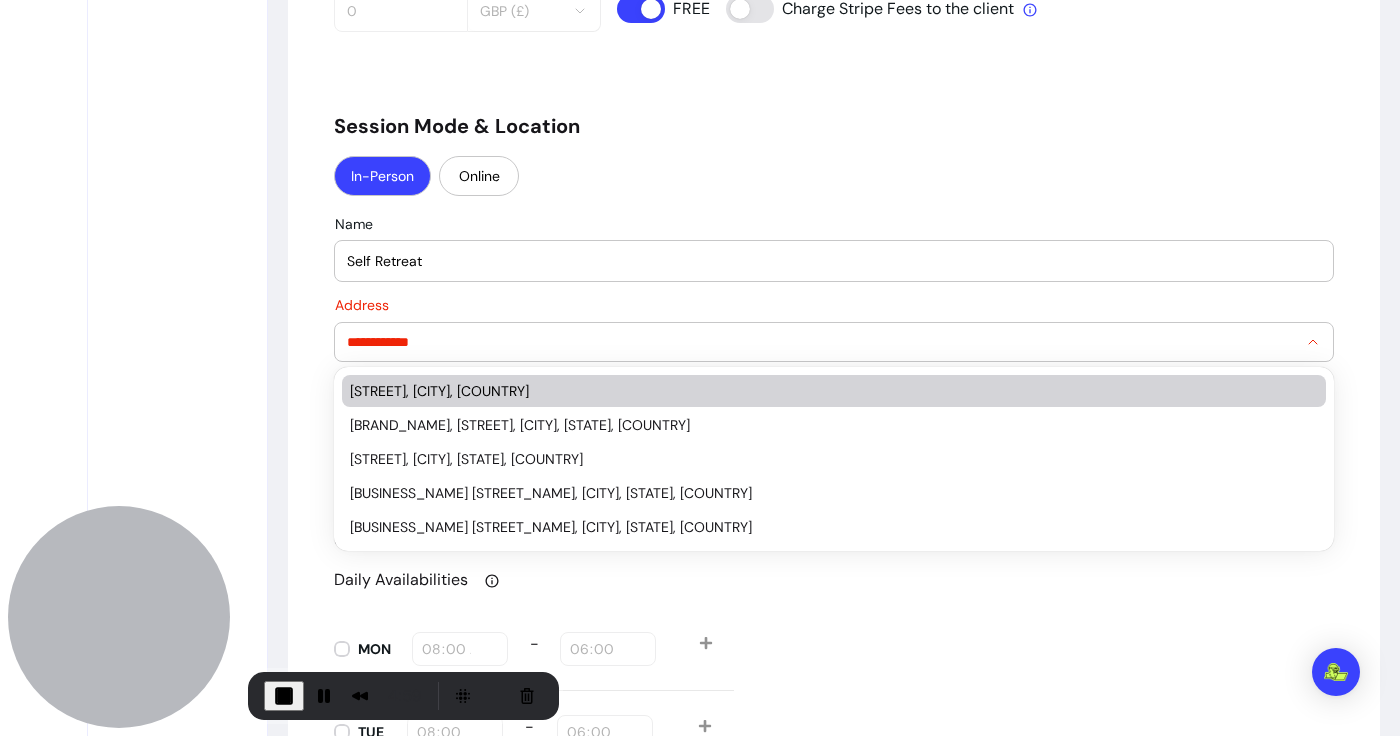 click on "Self-Retreat Studio, Water Lane, London, UK" at bounding box center (824, 391) 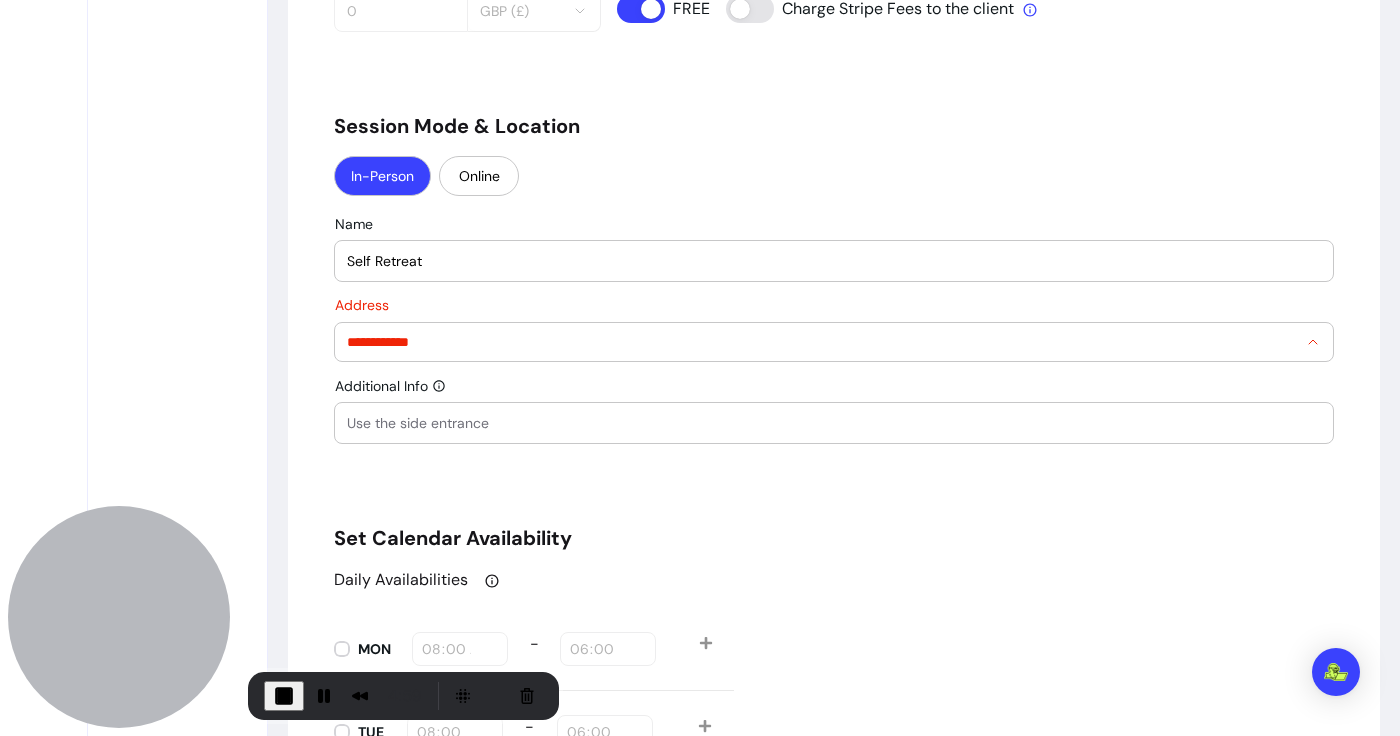 type on "**********" 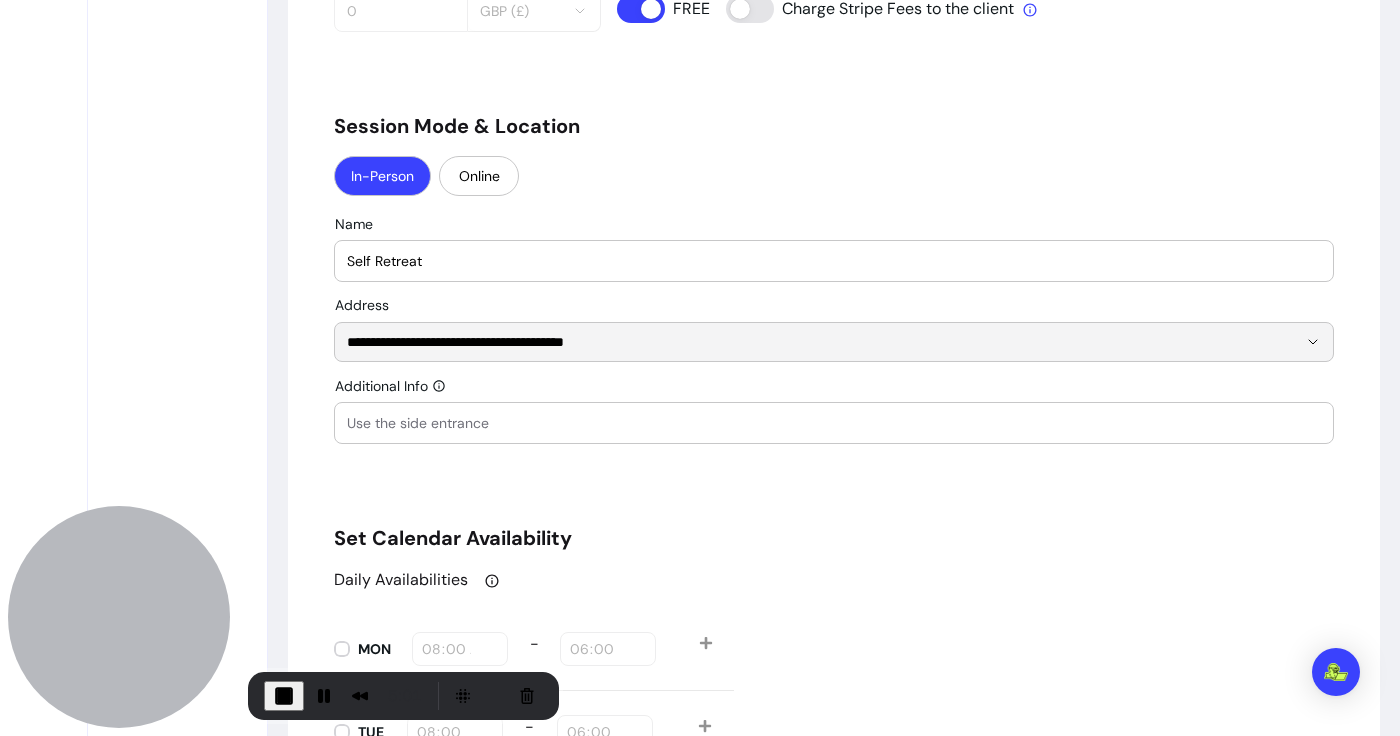 drag, startPoint x: 346, startPoint y: 344, endPoint x: 655, endPoint y: 344, distance: 309 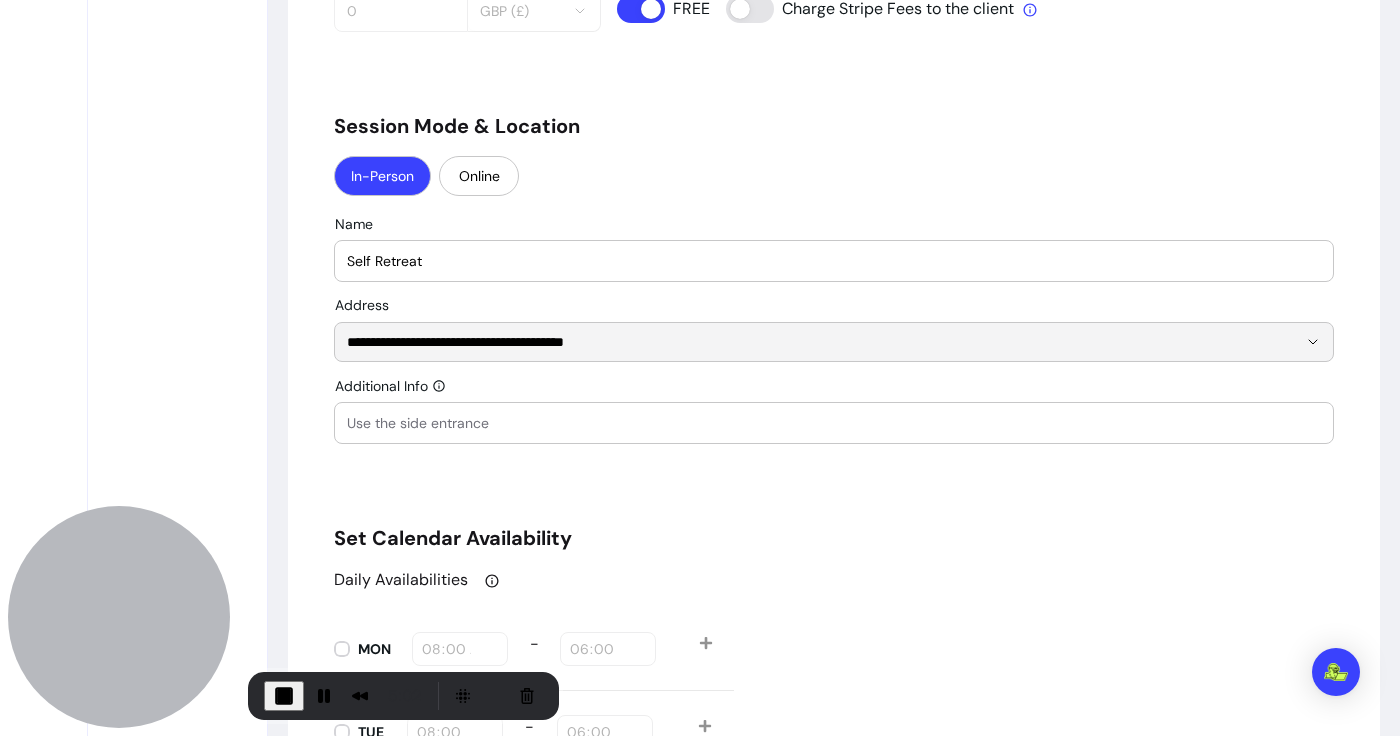 drag, startPoint x: 677, startPoint y: 346, endPoint x: 277, endPoint y: 342, distance: 400.02 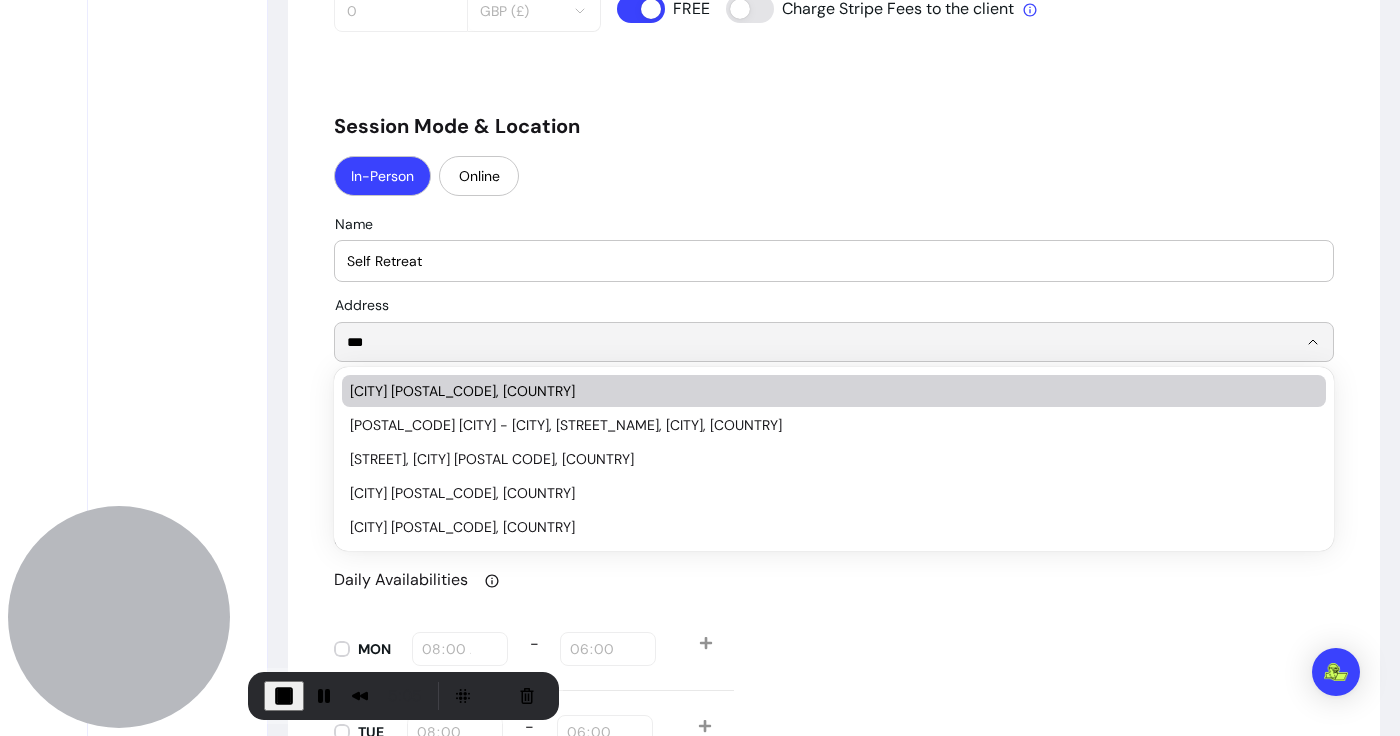 click on "London EC1V, UK" at bounding box center [824, 391] 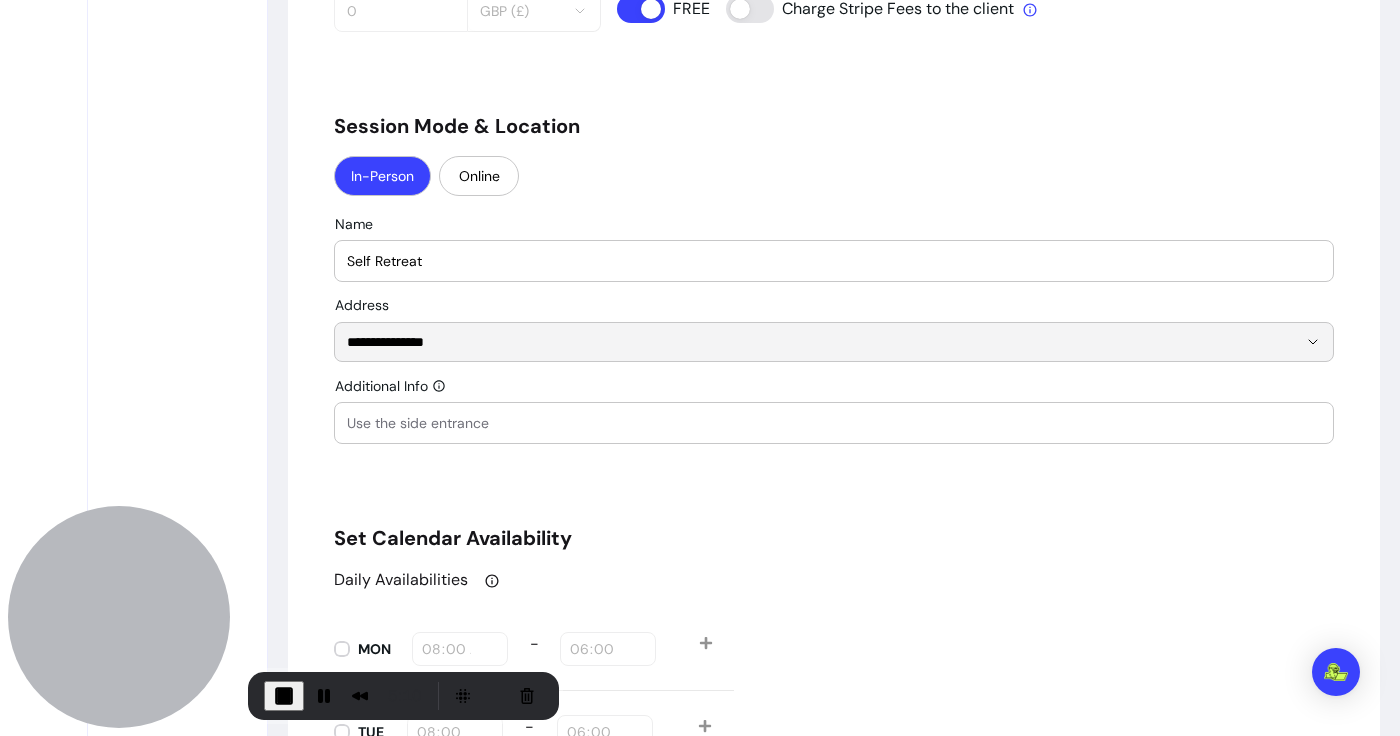 type on "**********" 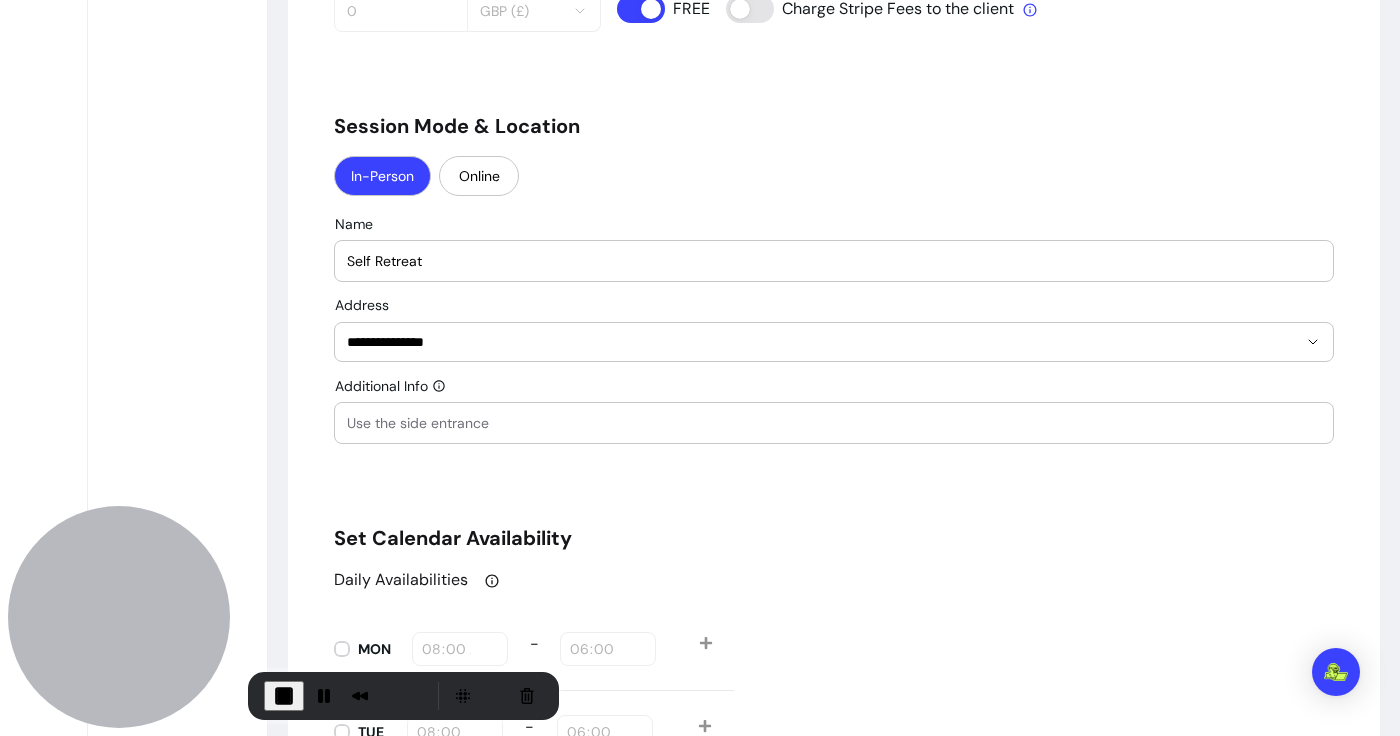 drag, startPoint x: 462, startPoint y: 259, endPoint x: 295, endPoint y: 259, distance: 167 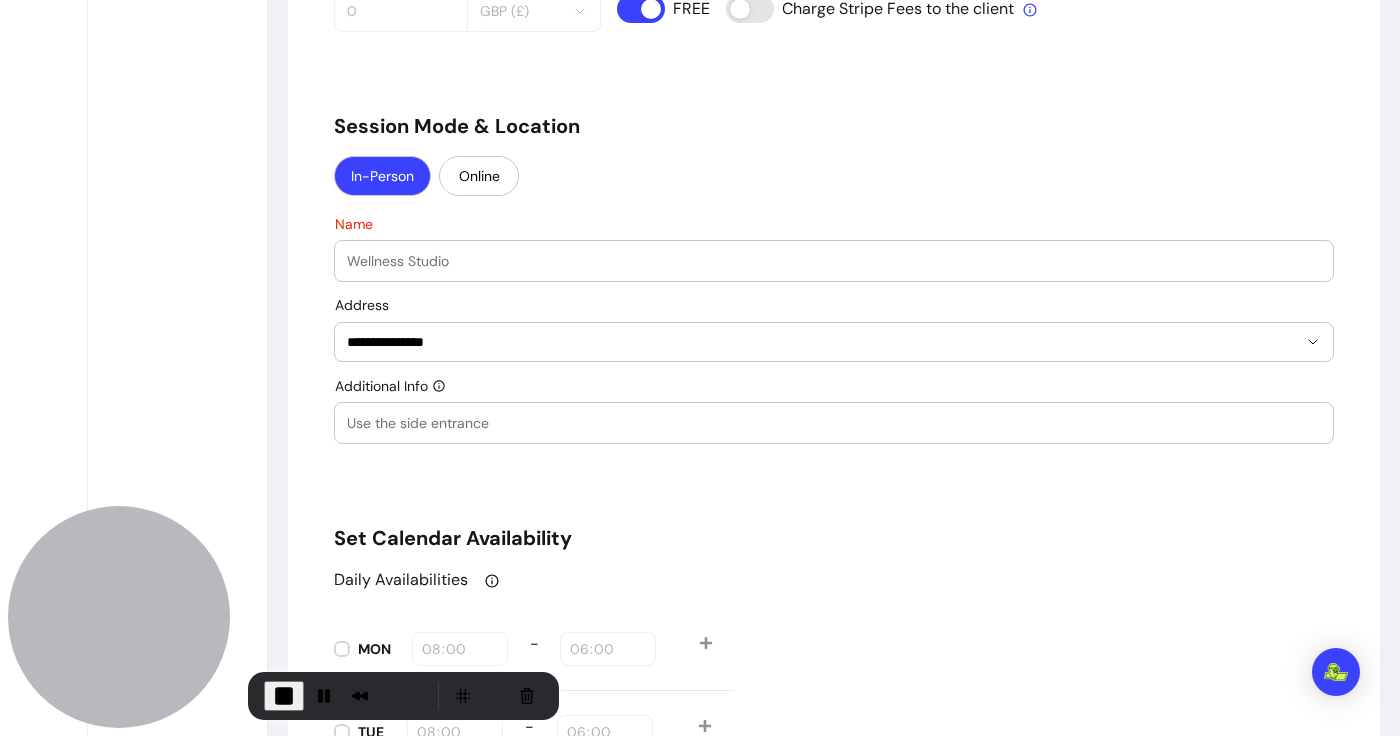 type 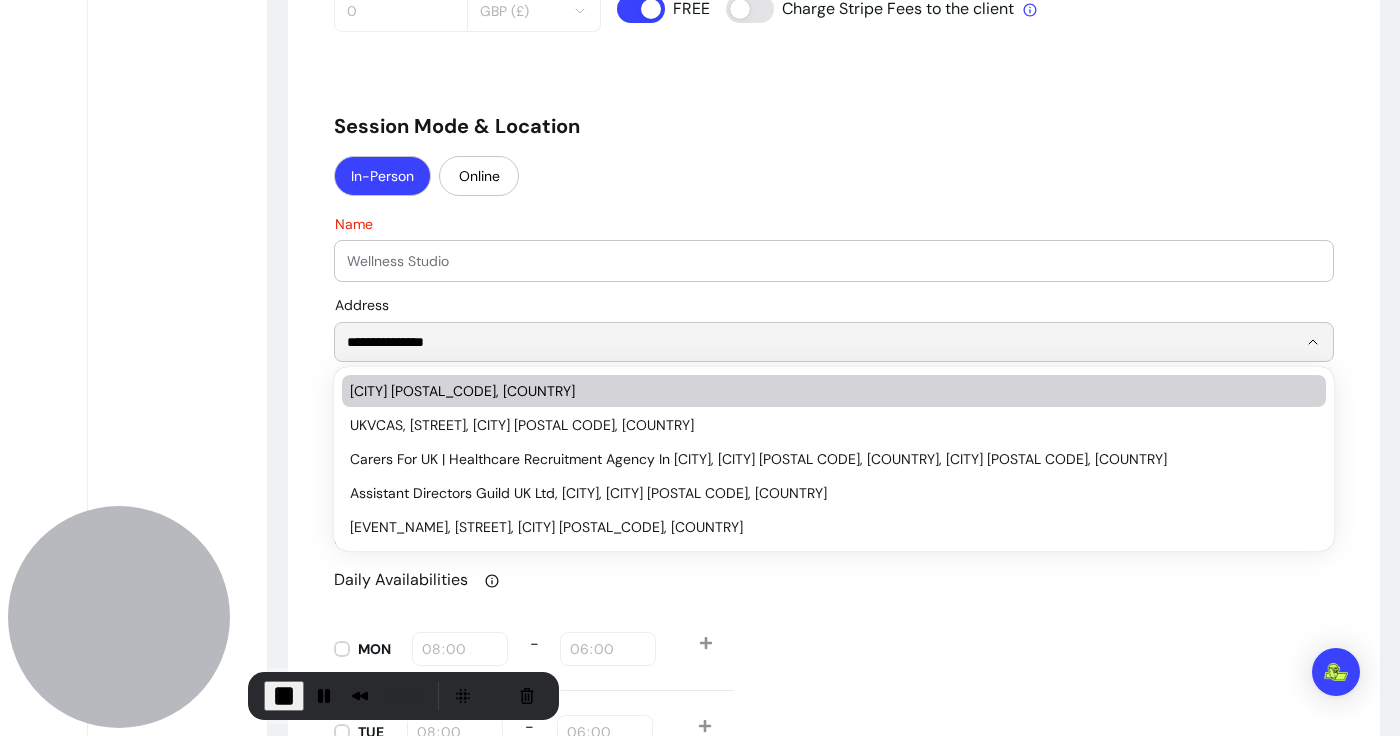 drag, startPoint x: 495, startPoint y: 335, endPoint x: 216, endPoint y: 335, distance: 279 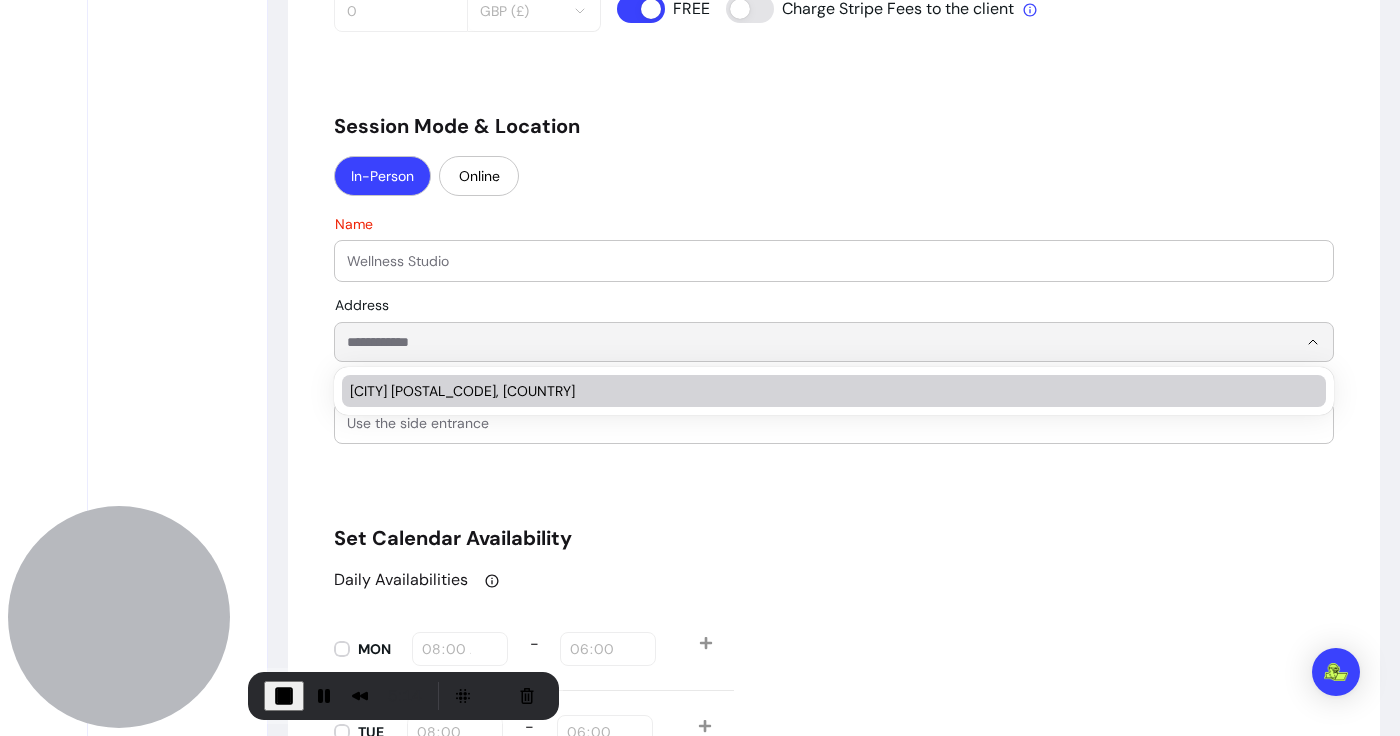 type on "**********" 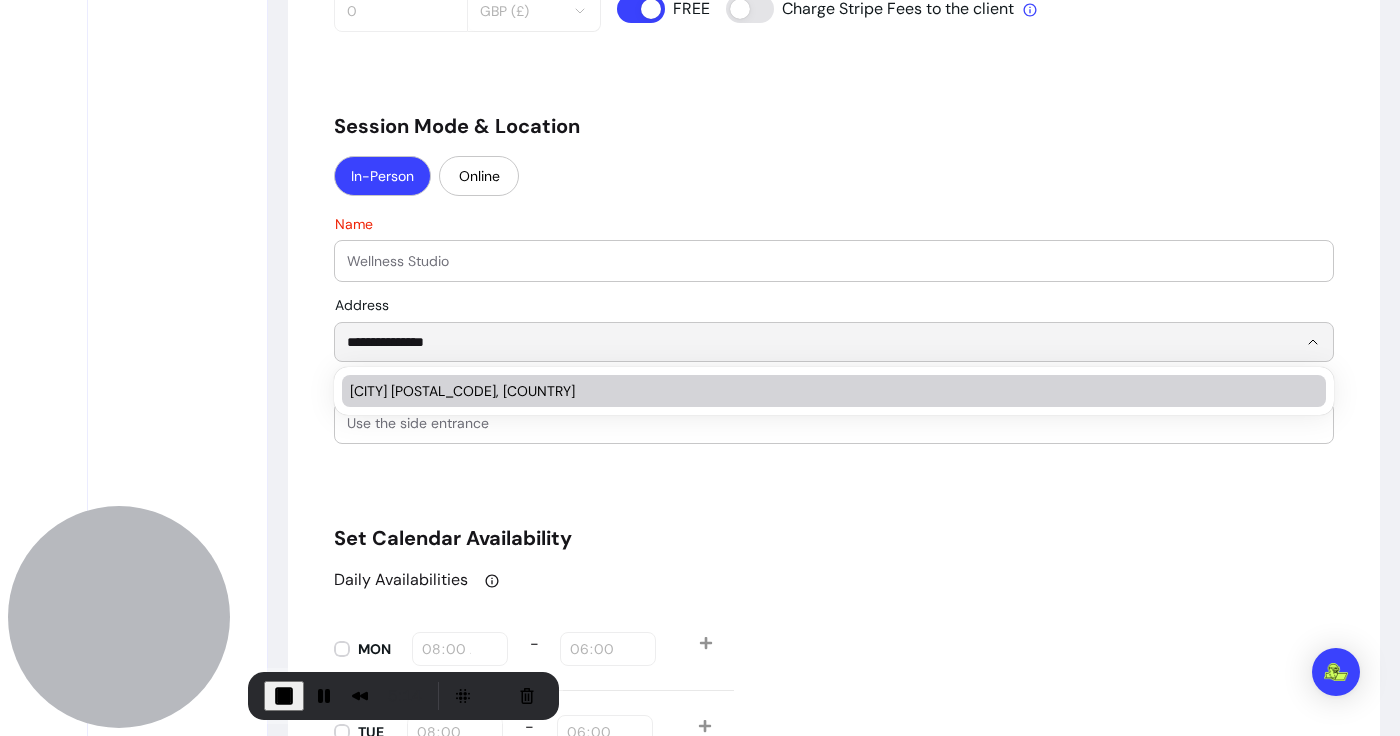 click on "**********" at bounding box center (834, 258) 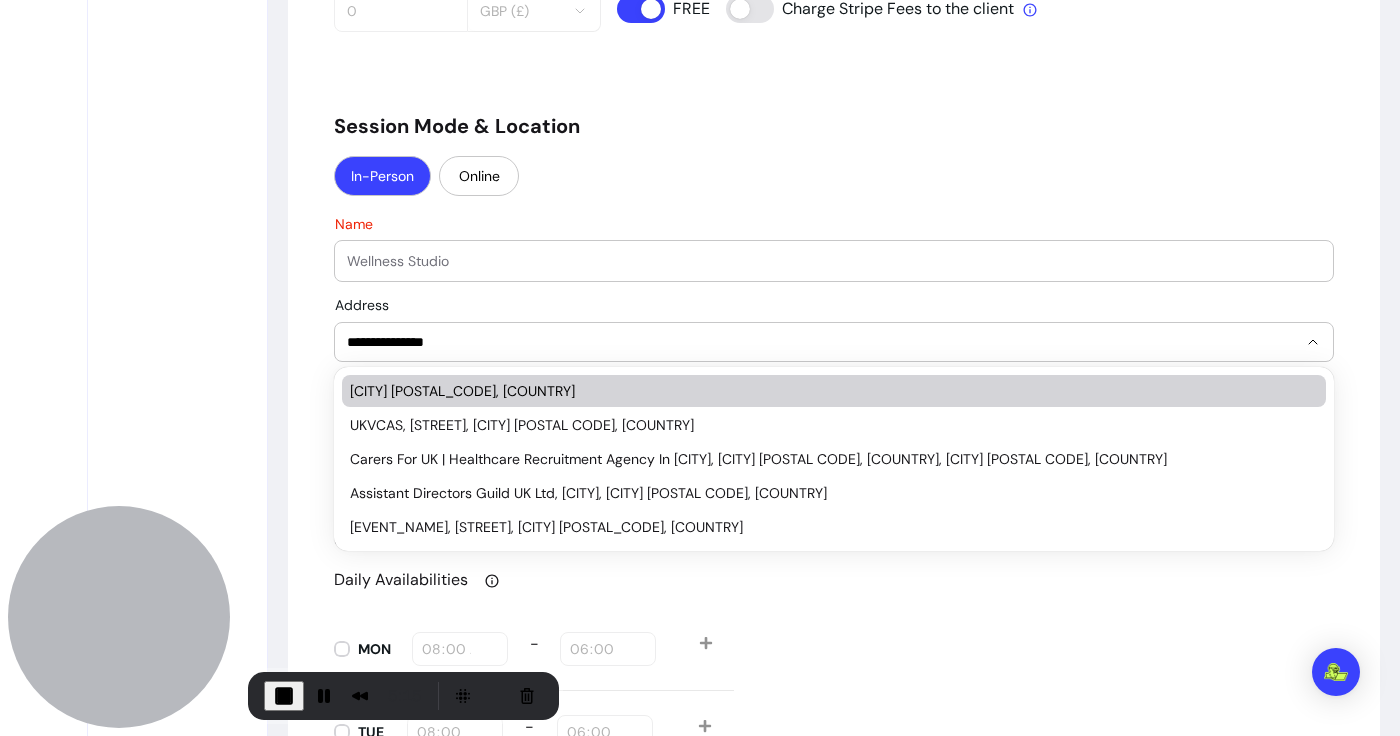 click on "**********" at bounding box center (834, 258) 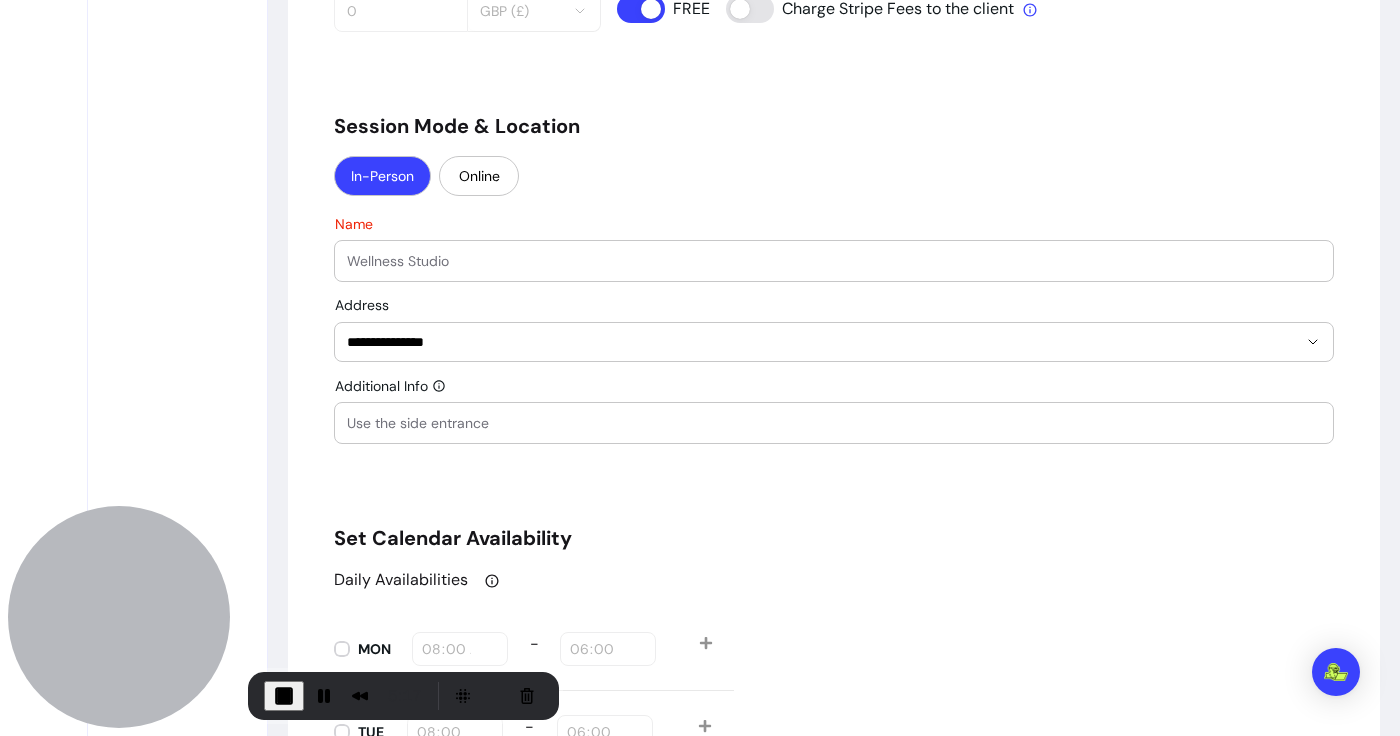 click on "Name" at bounding box center [834, 261] 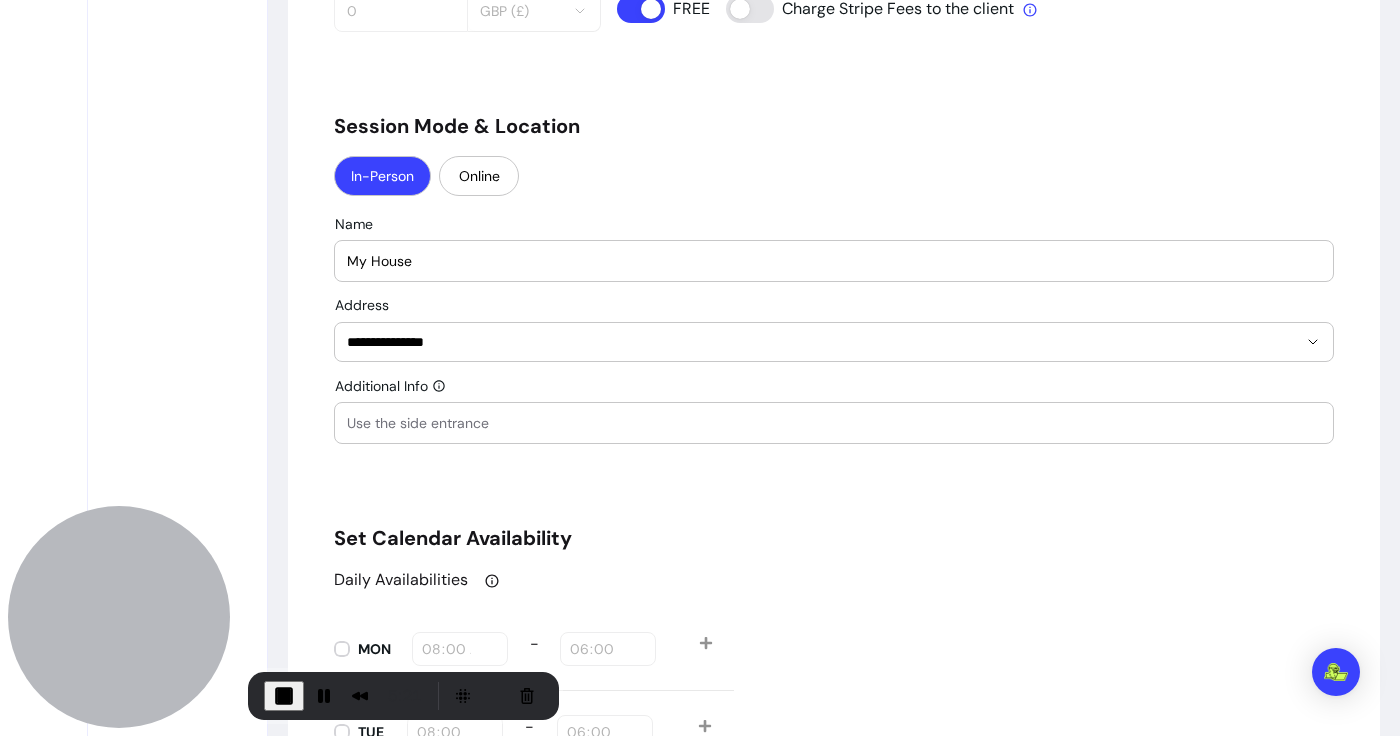 type on "My House" 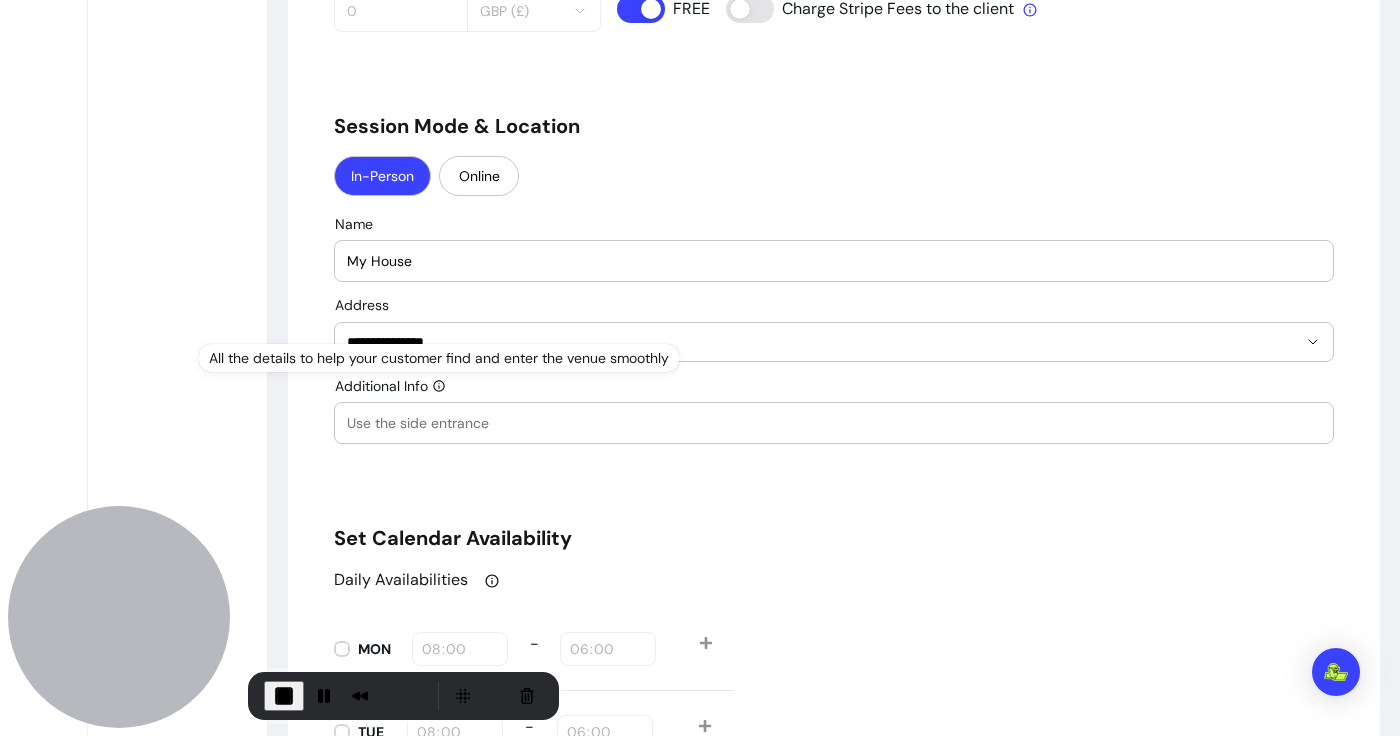 click on "Additional Info" at bounding box center (834, 423) 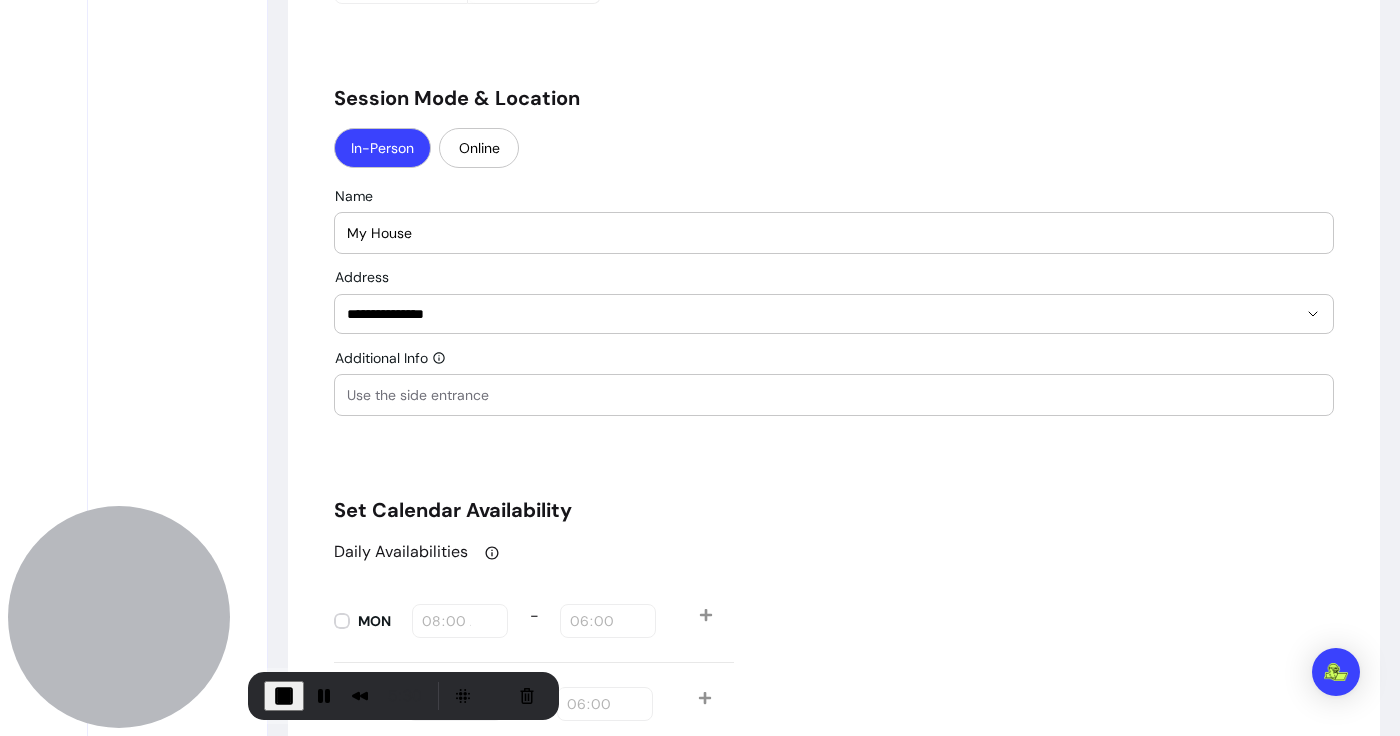 scroll, scrollTop: 1747, scrollLeft: 0, axis: vertical 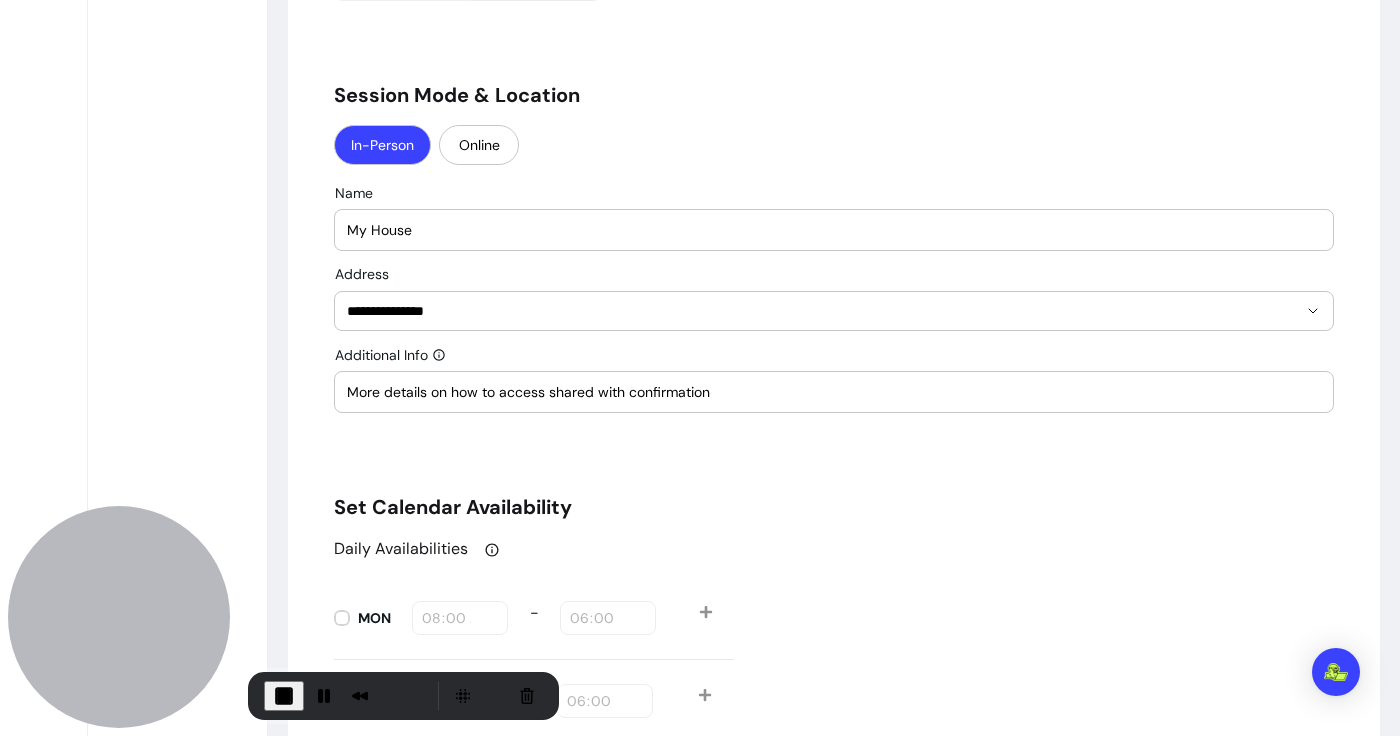 type on "More details on how to access shared with confirmation" 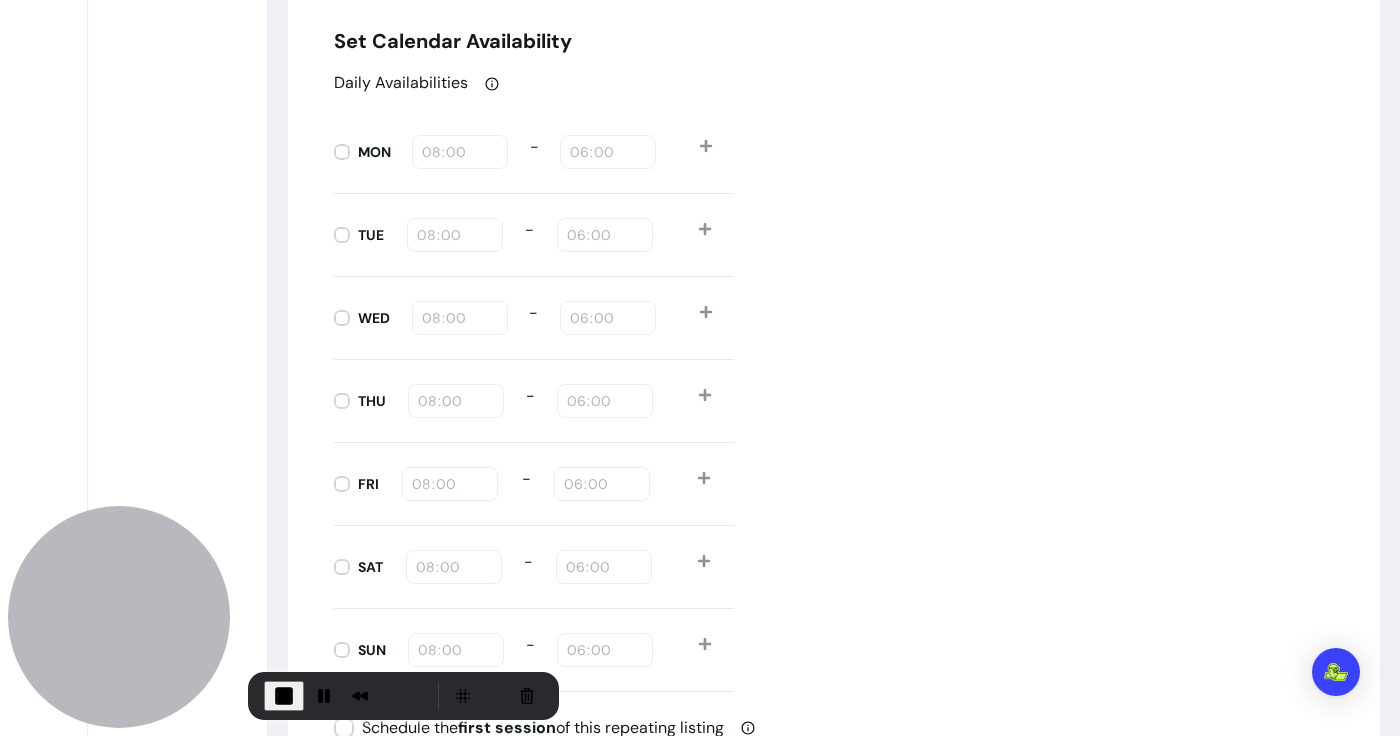 scroll, scrollTop: 2216, scrollLeft: 0, axis: vertical 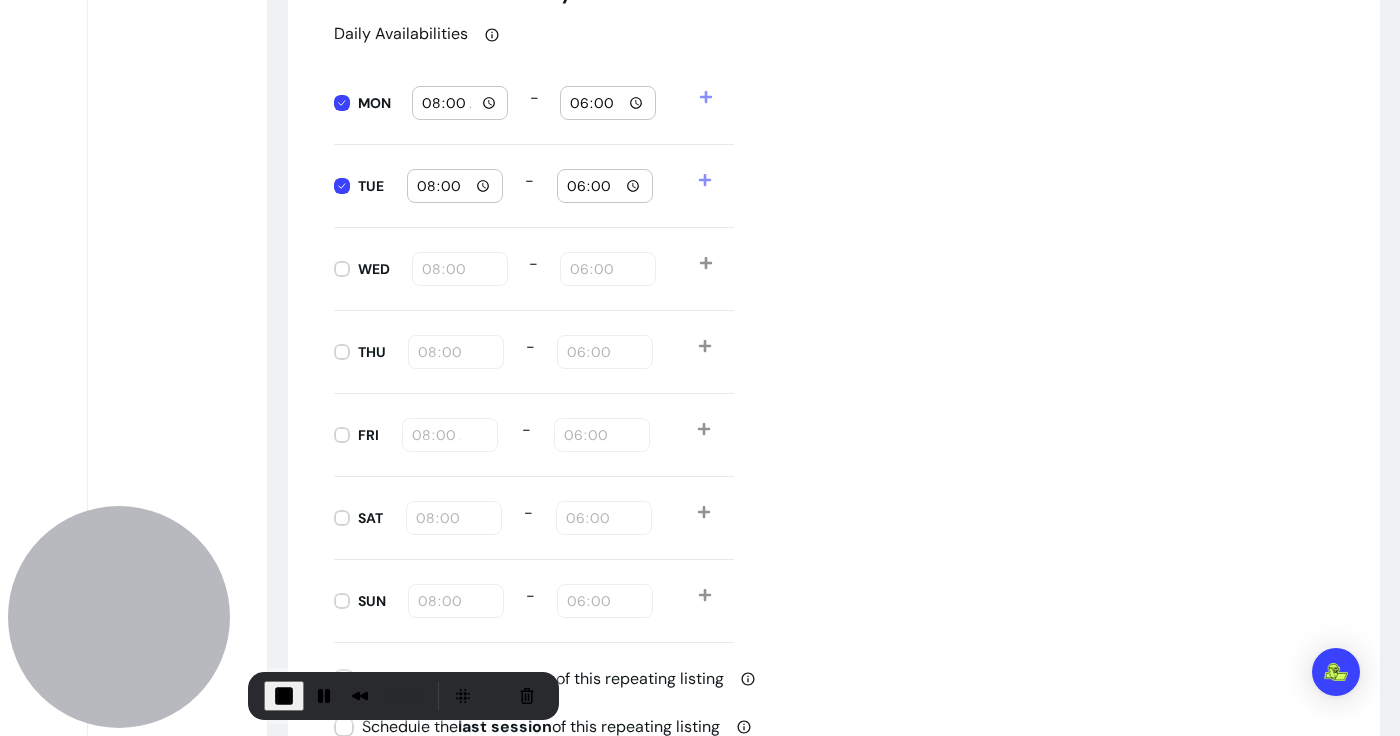 click 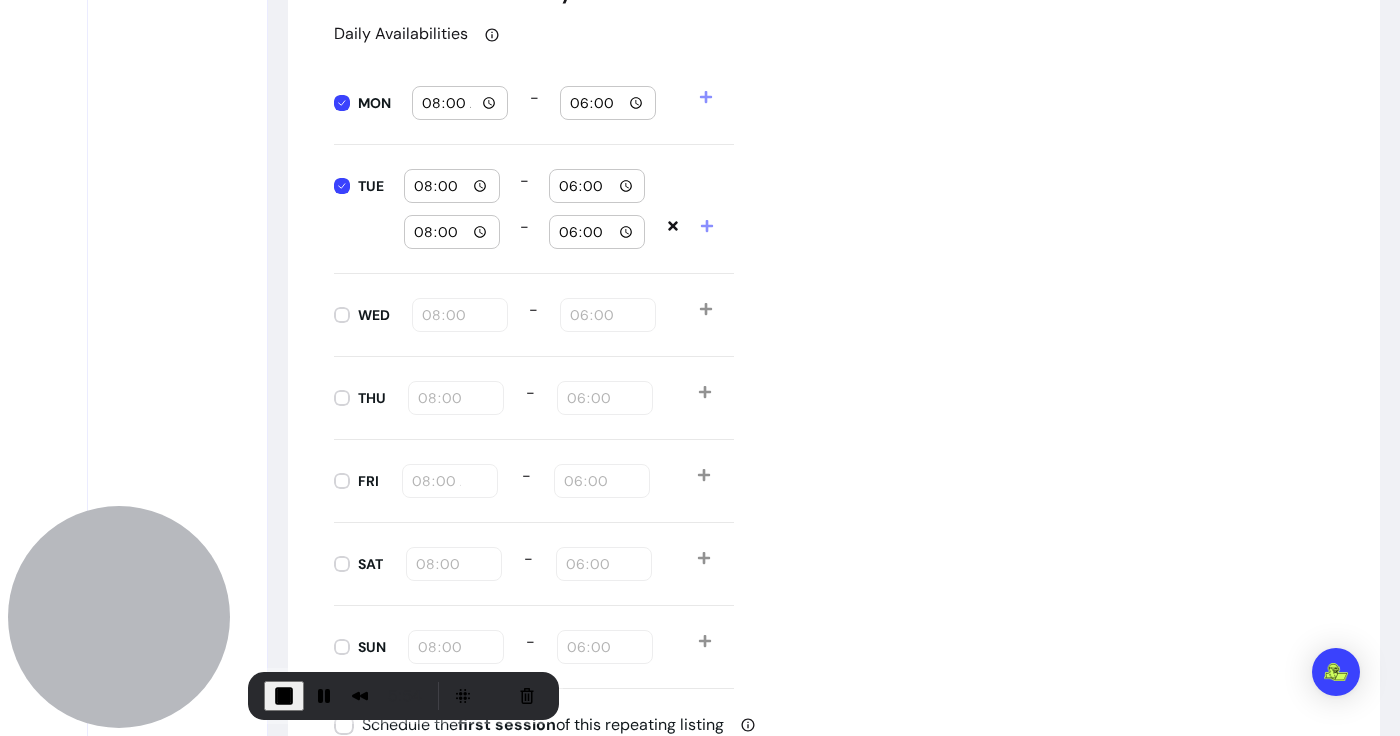 click on "08:00" at bounding box center (452, 232) 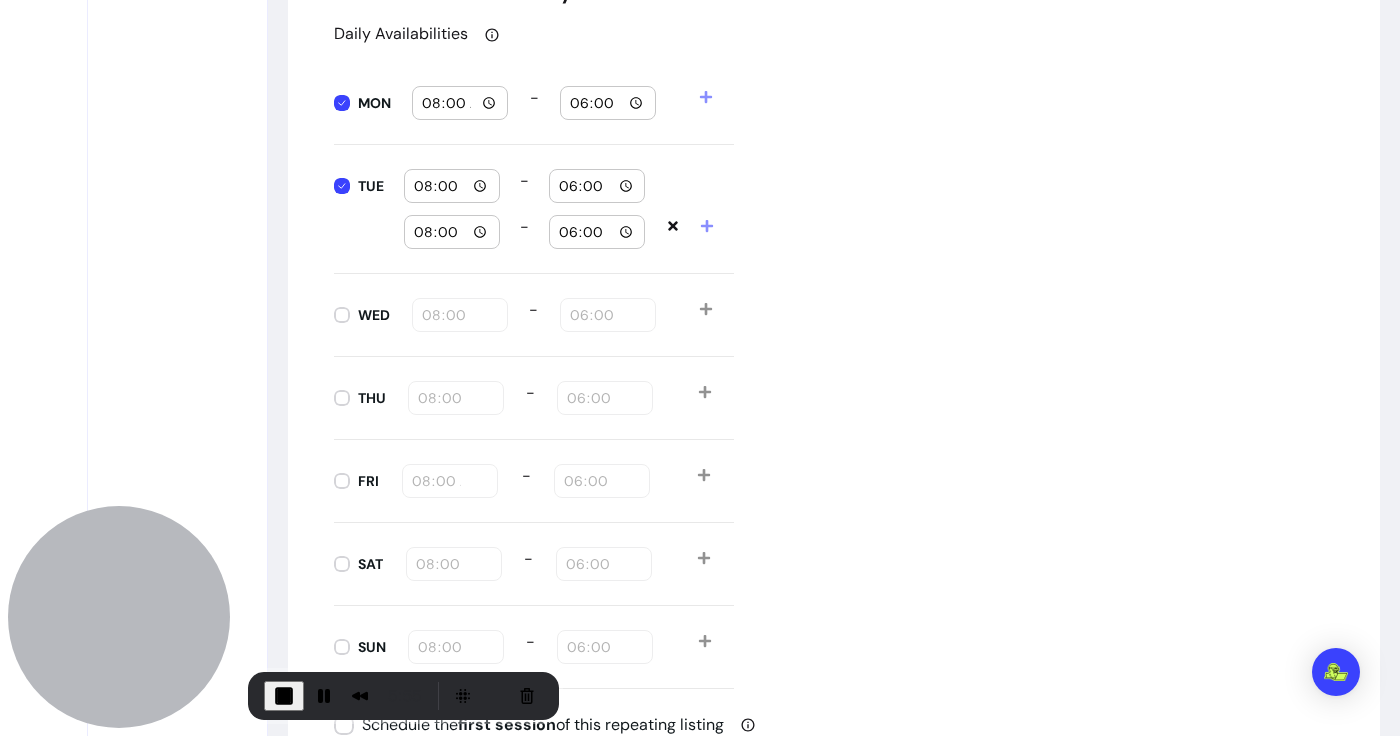 click on "18:00" at bounding box center (597, 186) 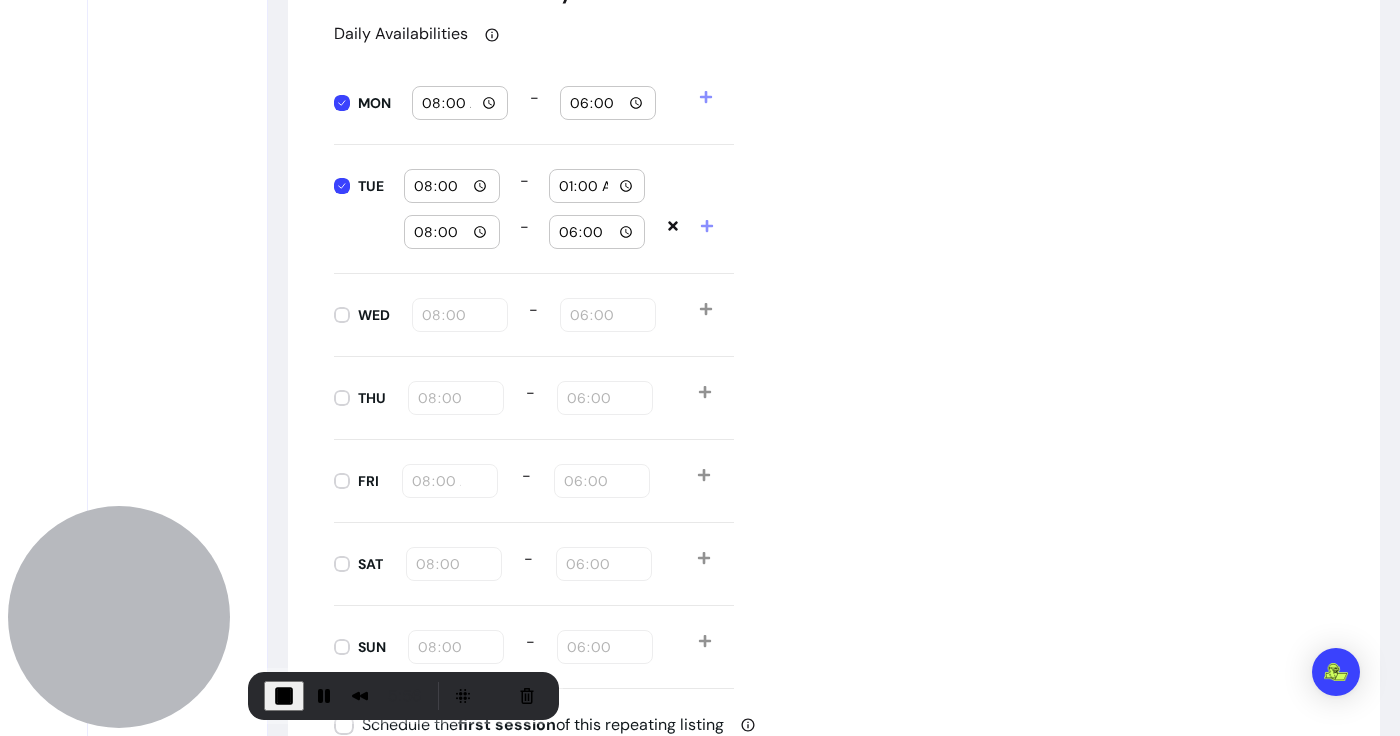 type on "12:00" 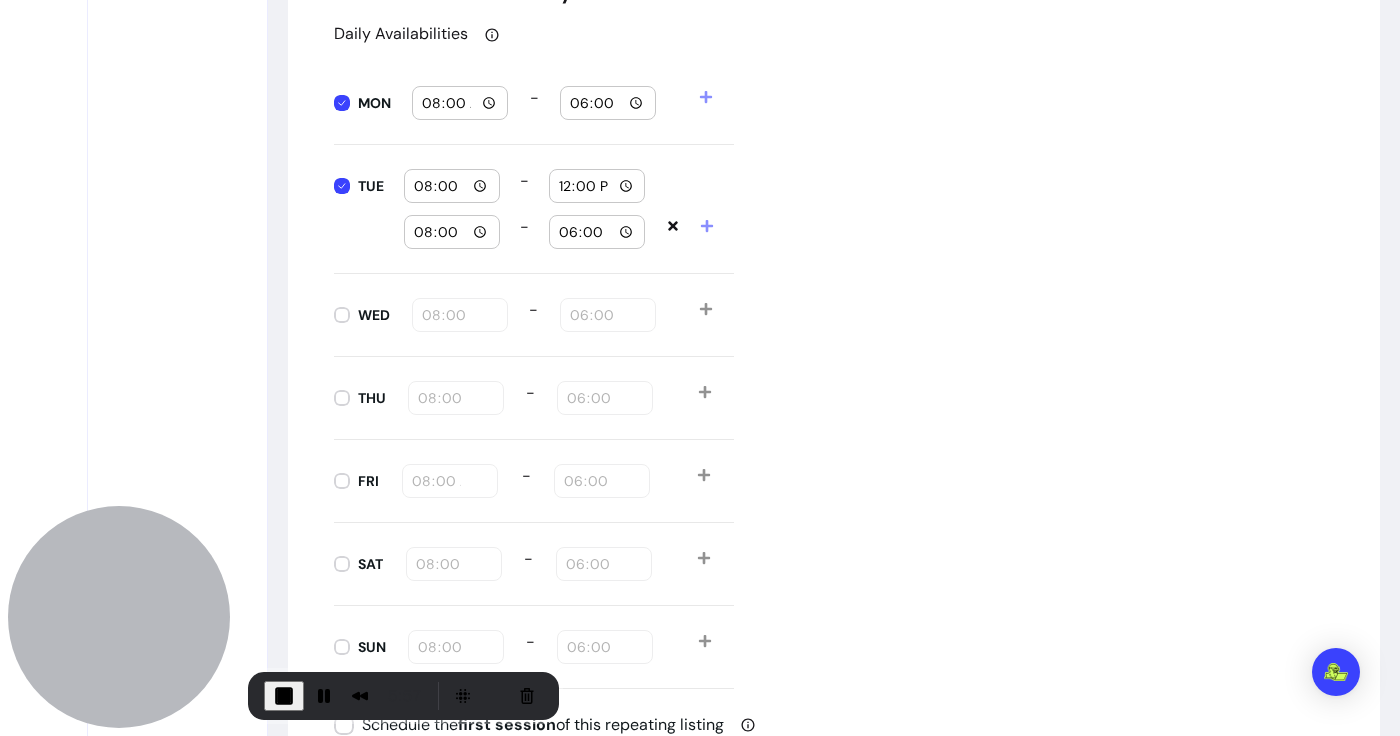 click on "08:00" at bounding box center [452, 232] 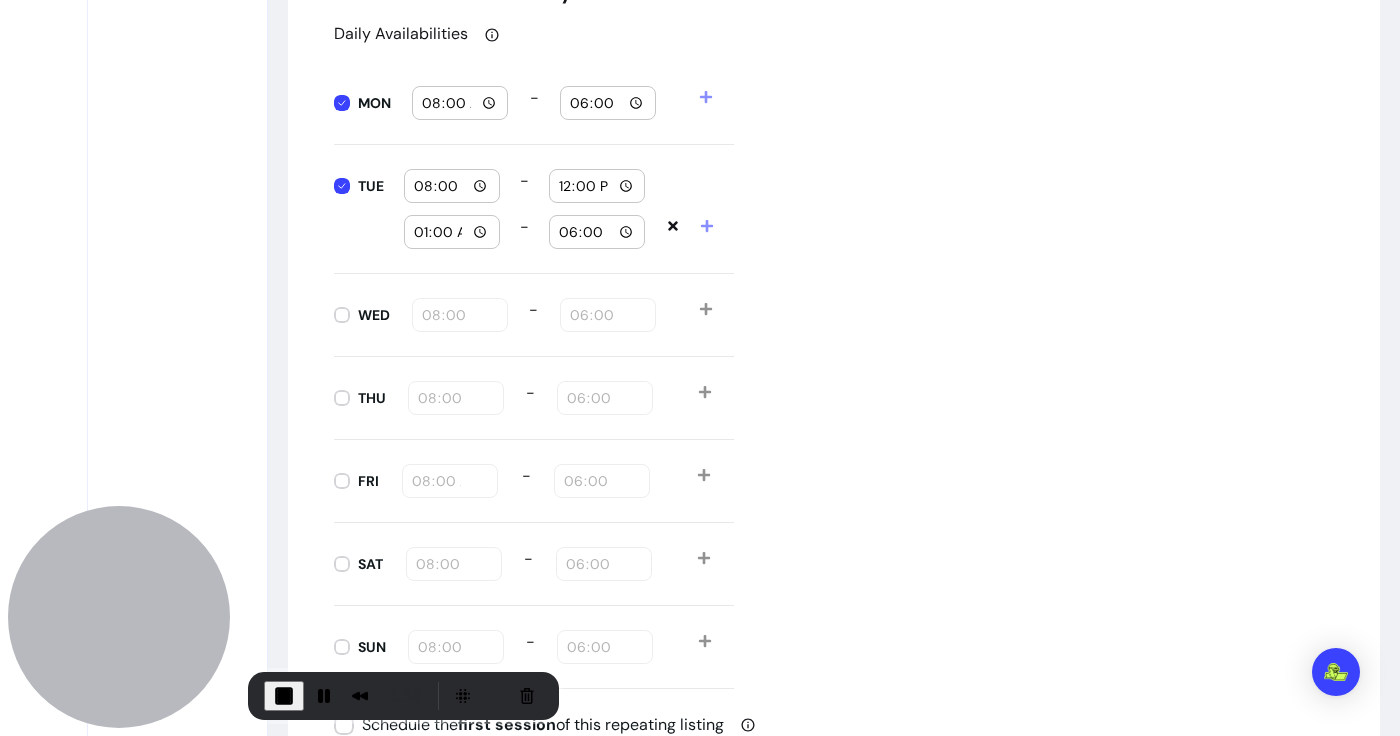 type on "14:00" 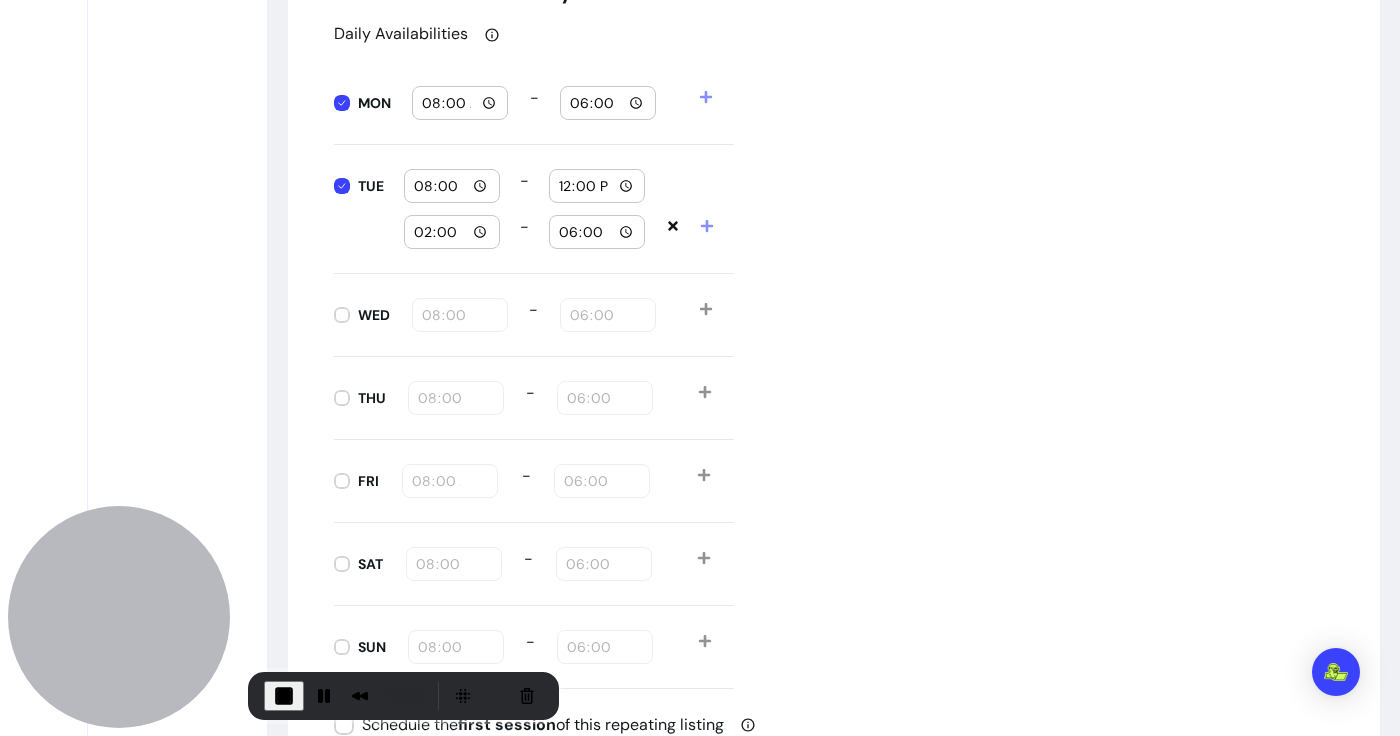click on "Daily Availabilities MON 08:00 - 18:00 TUE 08:00 - 12:00 14:00 - 18:00 WED 08:00 - 18:00 THU 08:00 - 18:00 FRI 08:00 - 18:00 SAT 08:00 - 18:00 SUN 08:00 - 18:00" at bounding box center [834, 355] 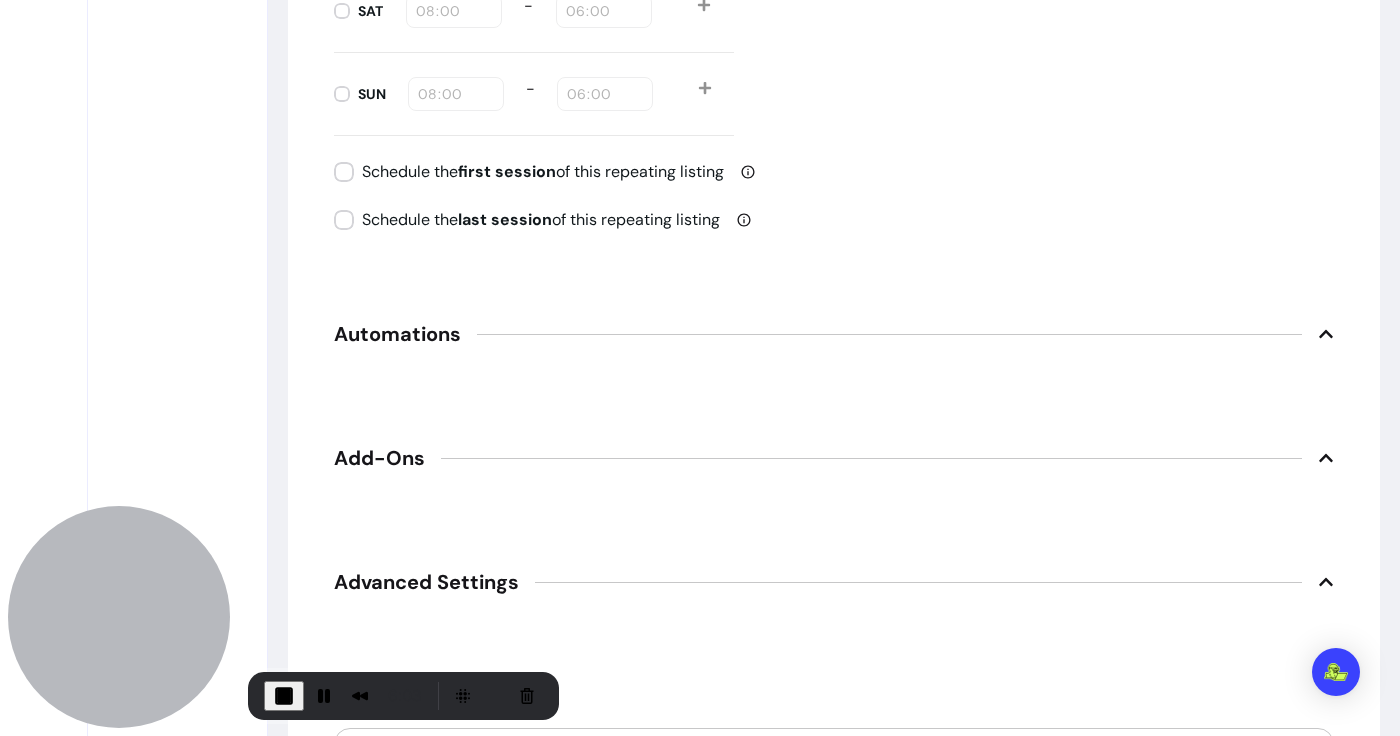 scroll, scrollTop: 2813, scrollLeft: 0, axis: vertical 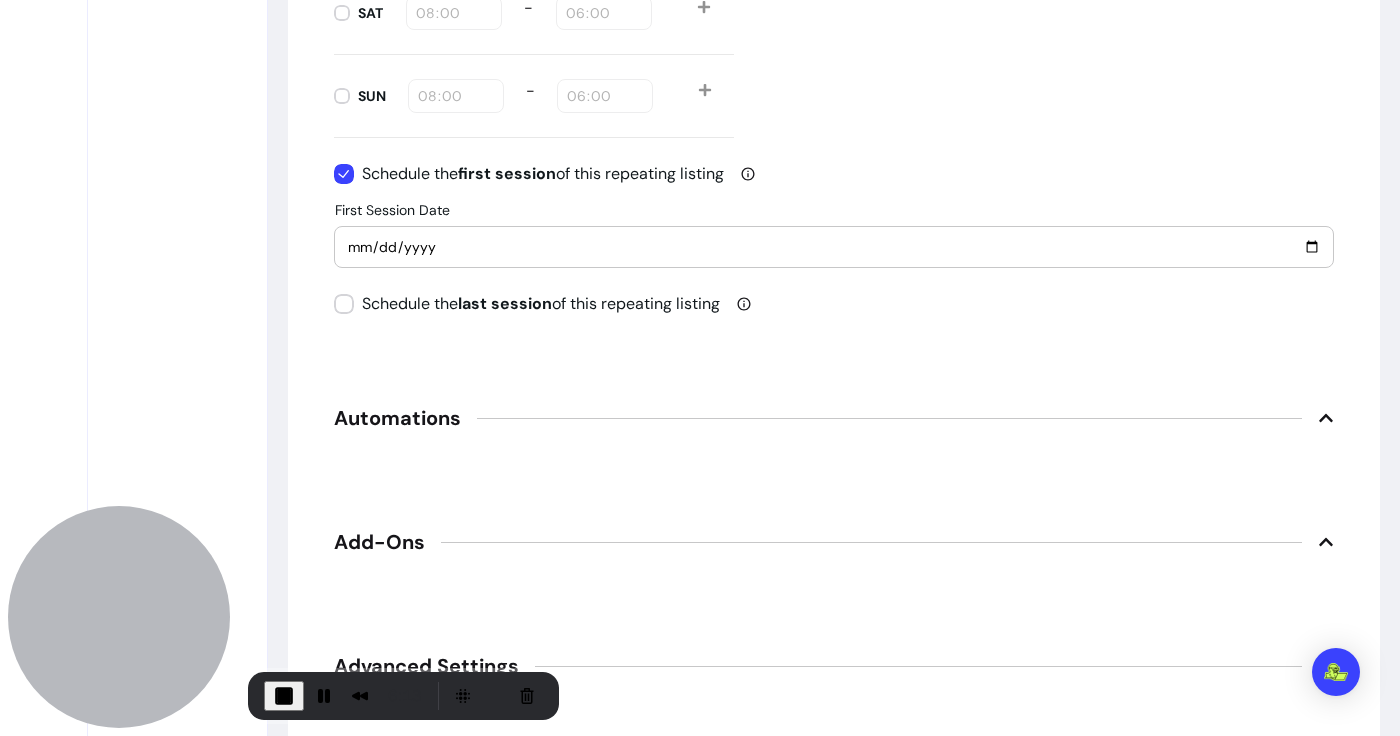 click on "2025-08-05" at bounding box center [834, 247] 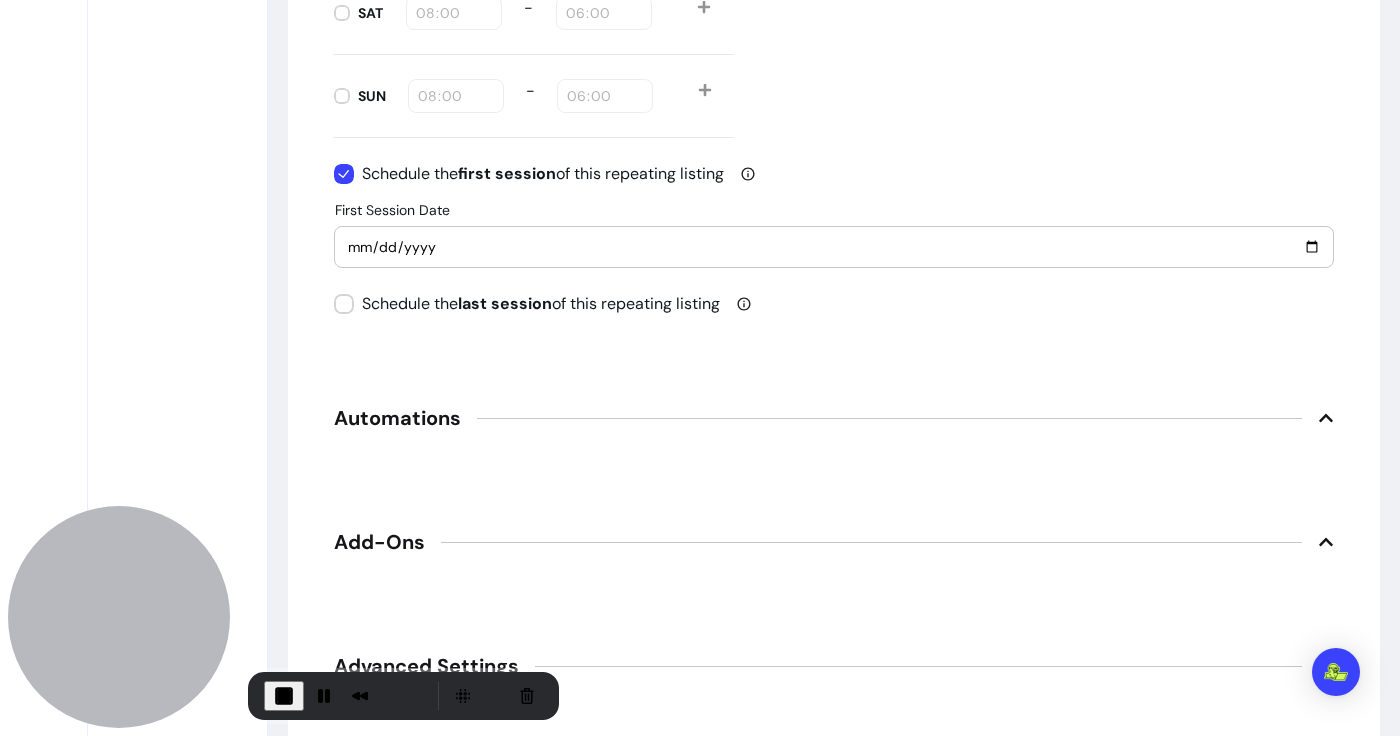 click on "2025-08-05" at bounding box center (834, 247) 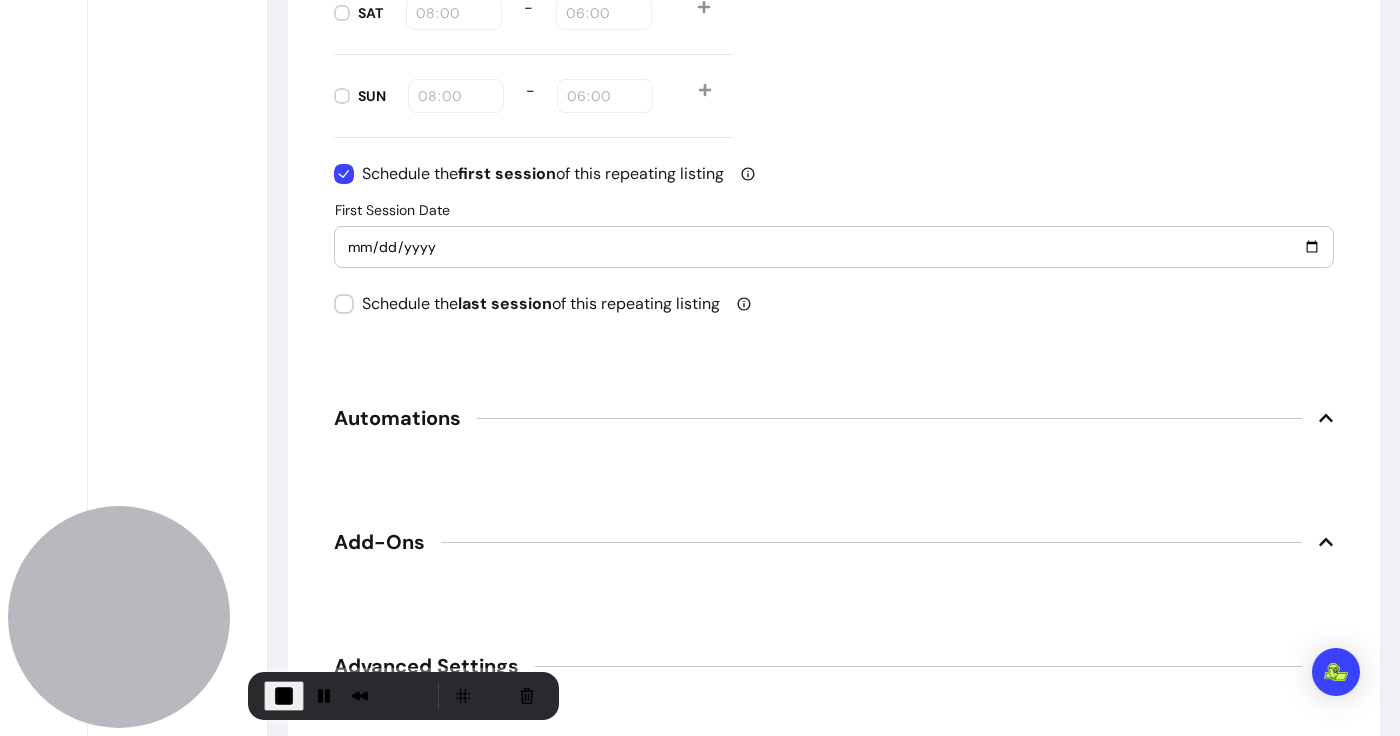click on "First Session Date   2025-08-05" at bounding box center (834, 247) 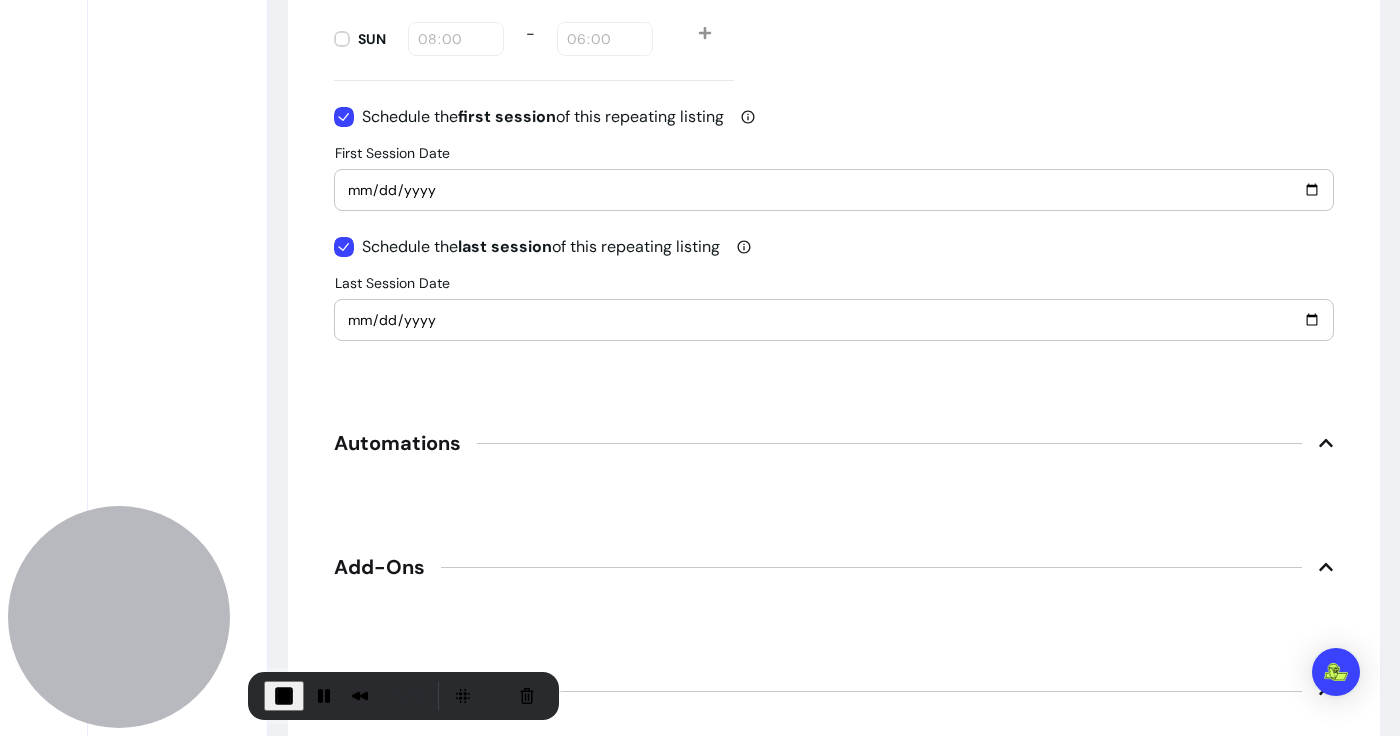scroll, scrollTop: 2847, scrollLeft: 0, axis: vertical 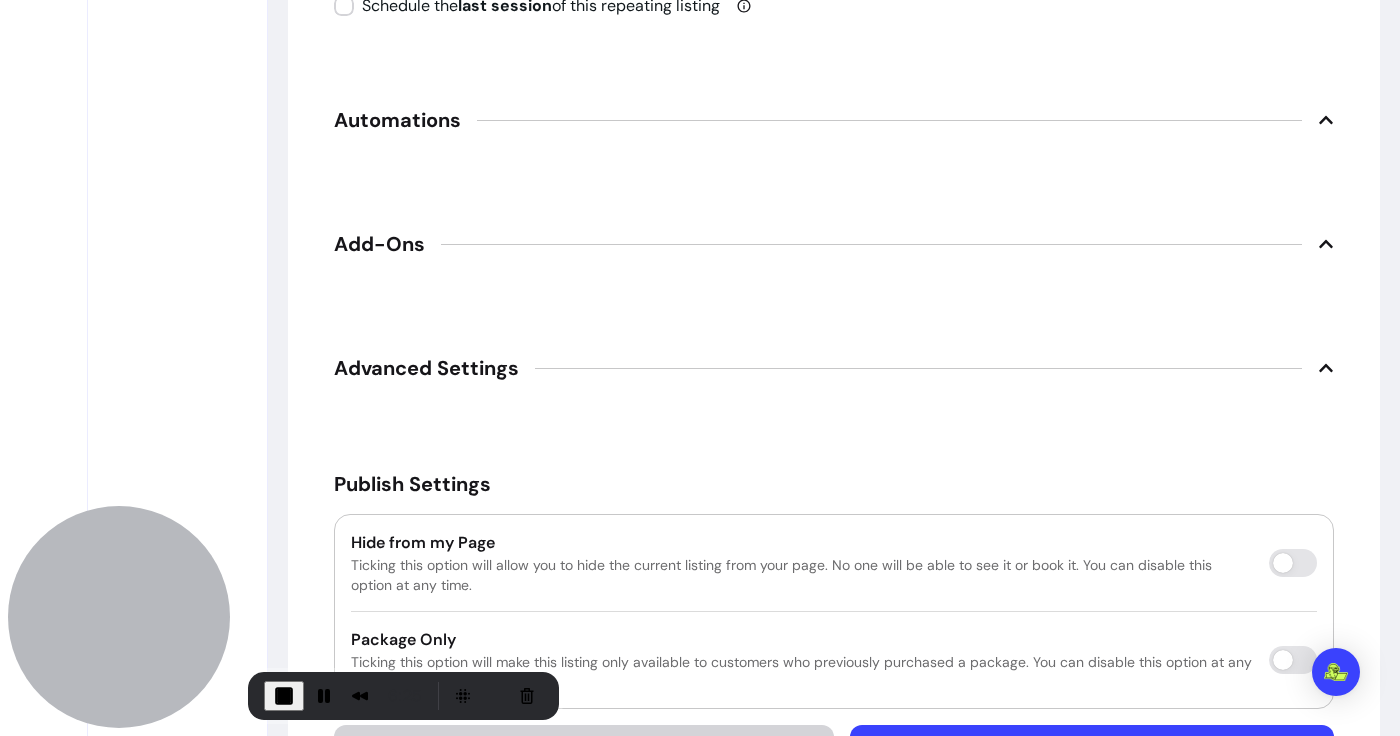 click on "Automations" at bounding box center [834, 120] 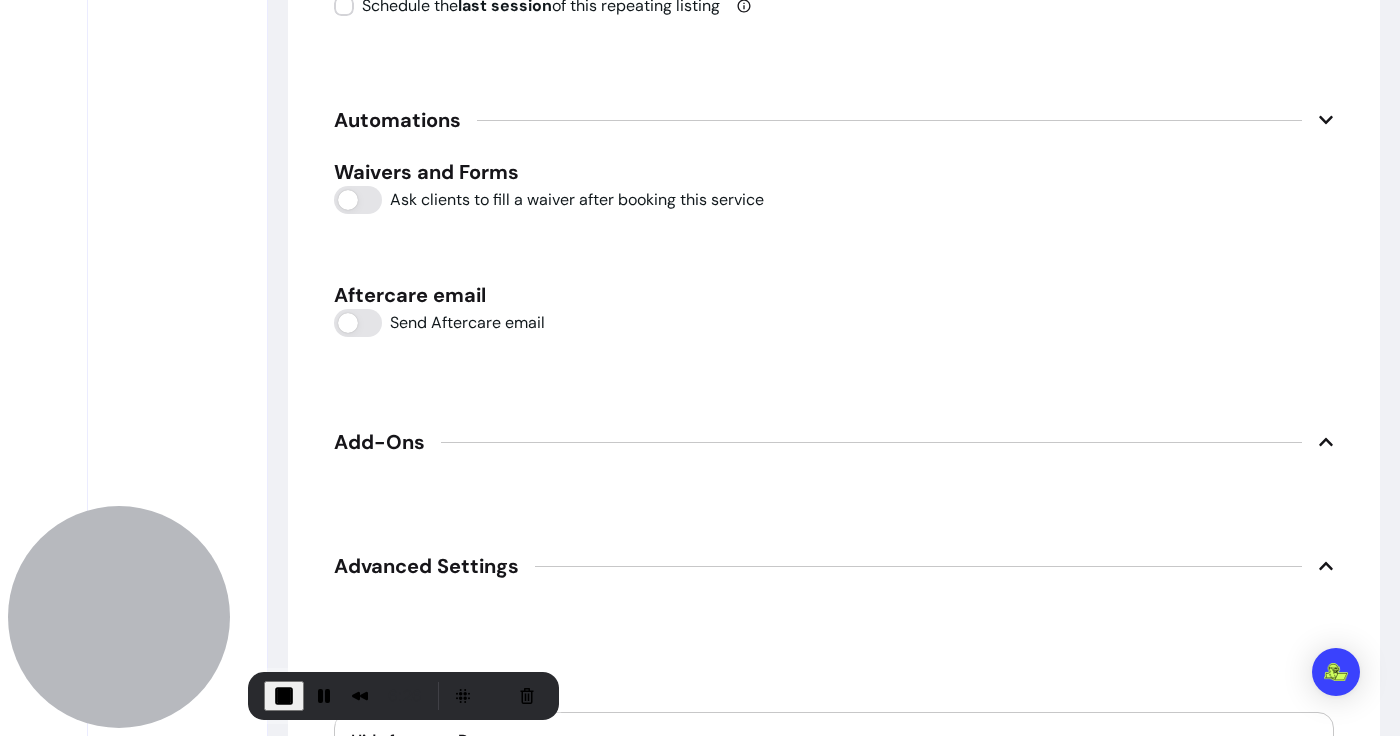 scroll, scrollTop: 2977, scrollLeft: 0, axis: vertical 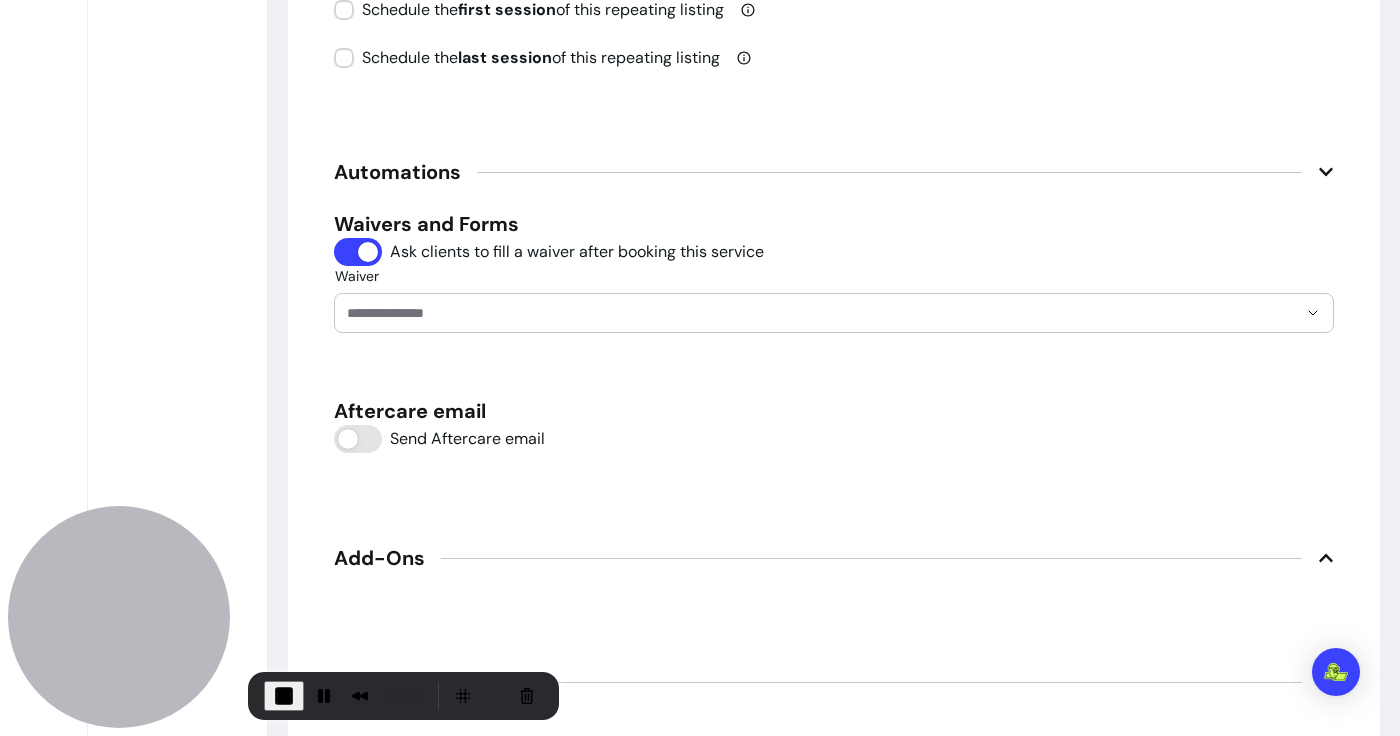 click on "Waiver" at bounding box center [806, 313] 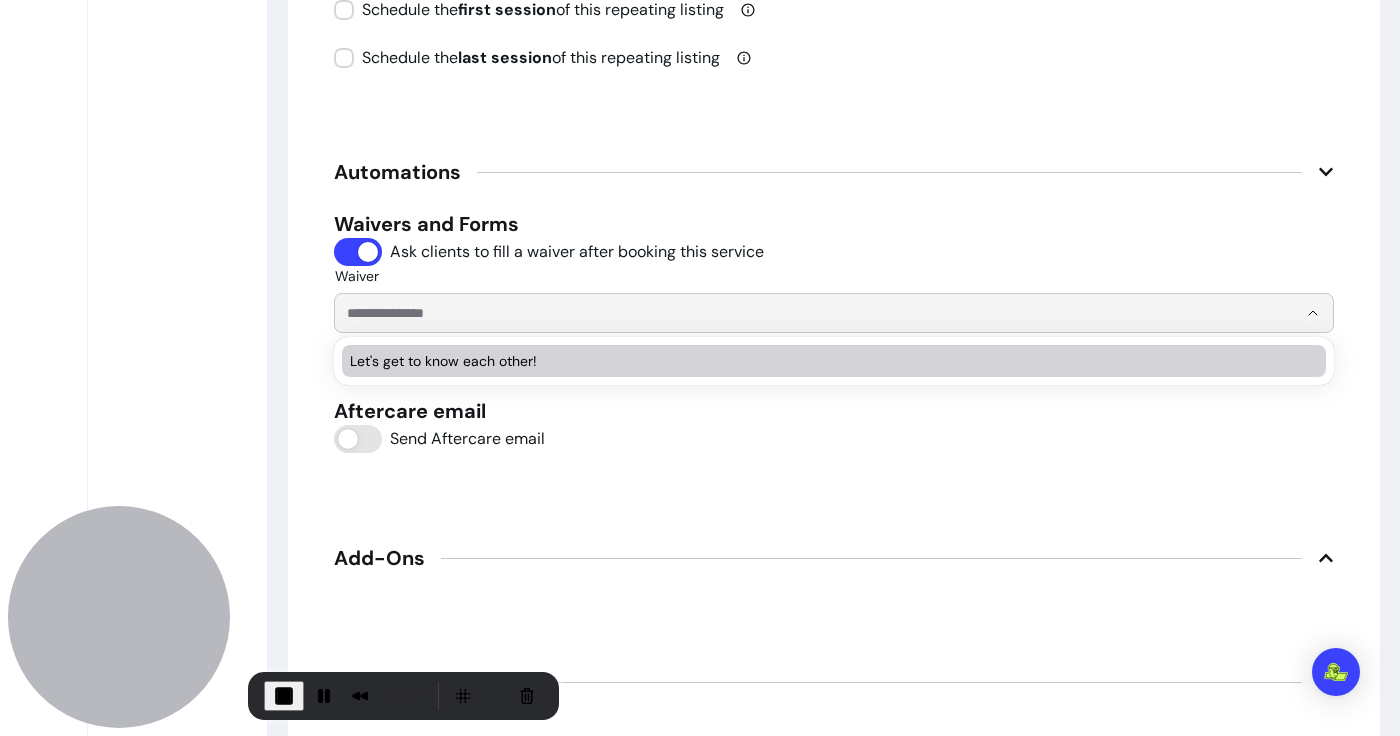 click on "Let's get to know each other!" at bounding box center (824, 361) 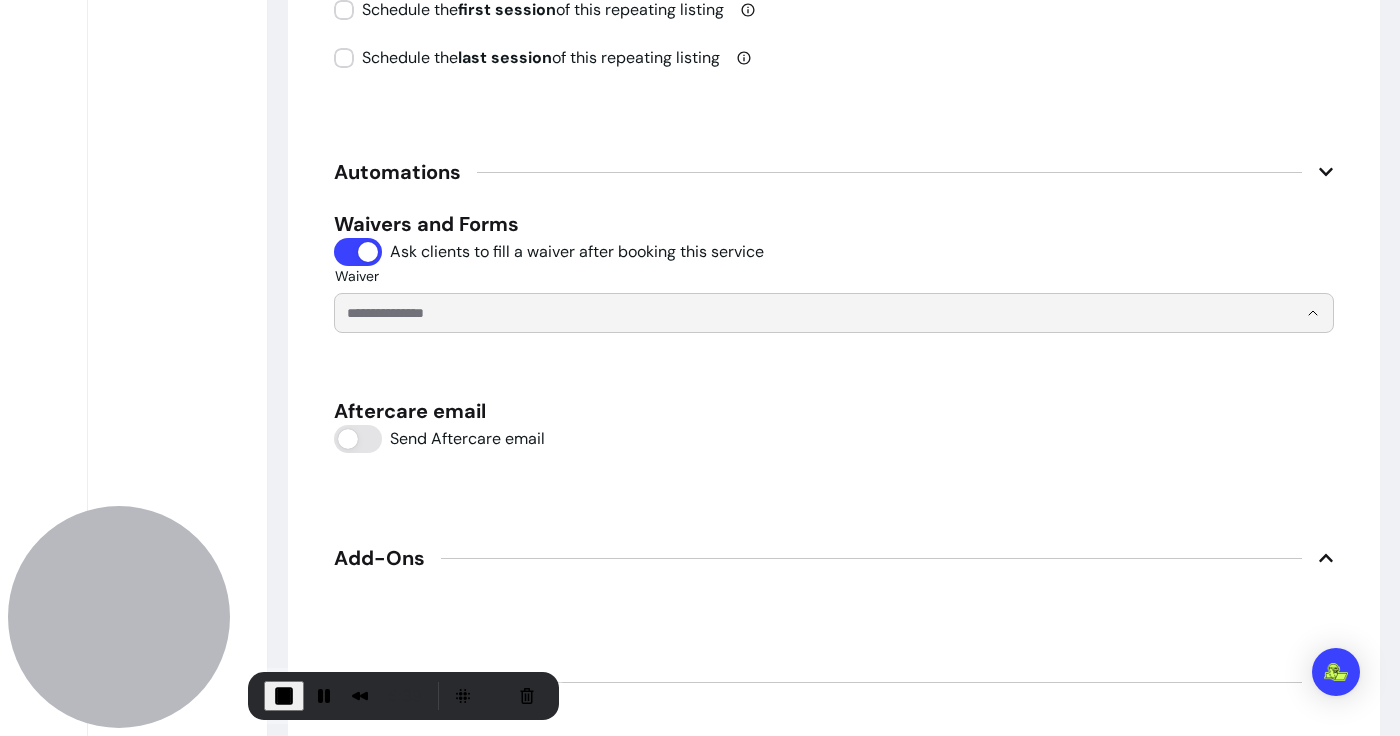 type on "**********" 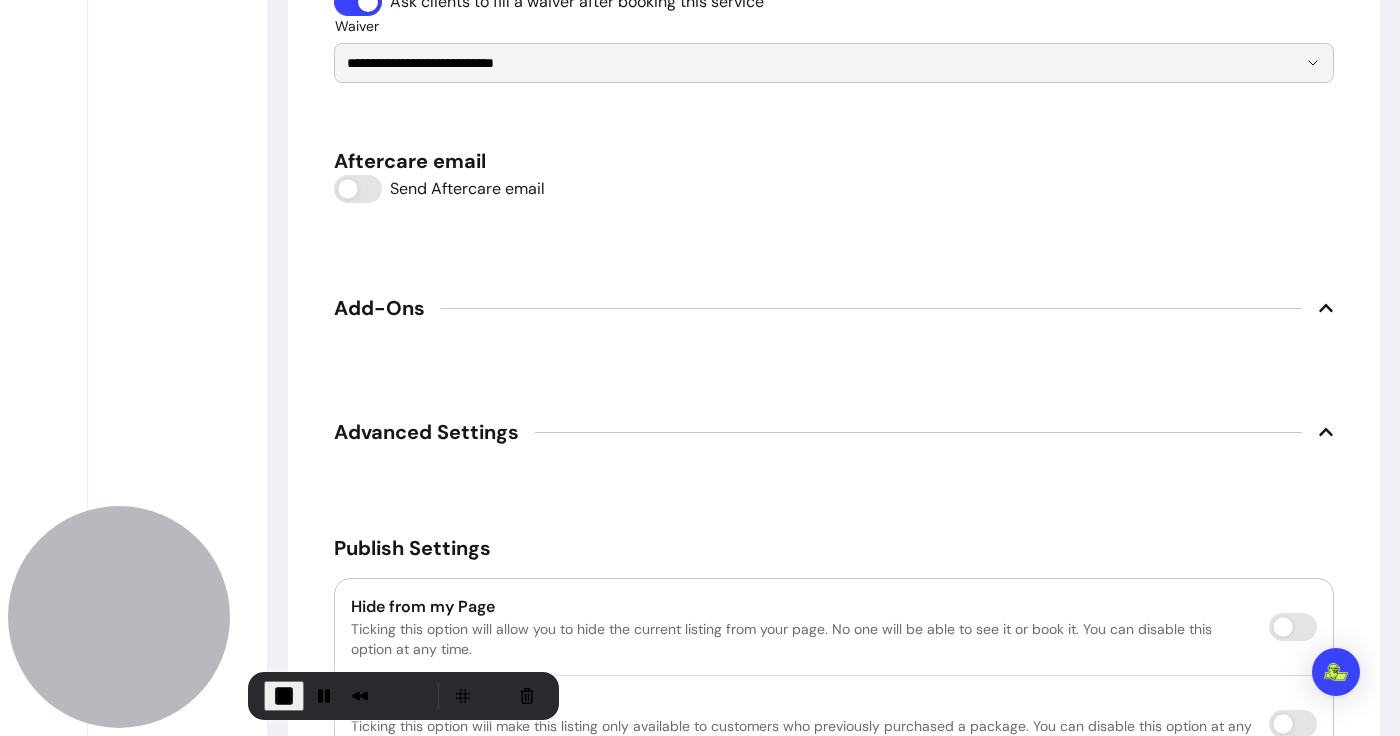 scroll, scrollTop: 3229, scrollLeft: 0, axis: vertical 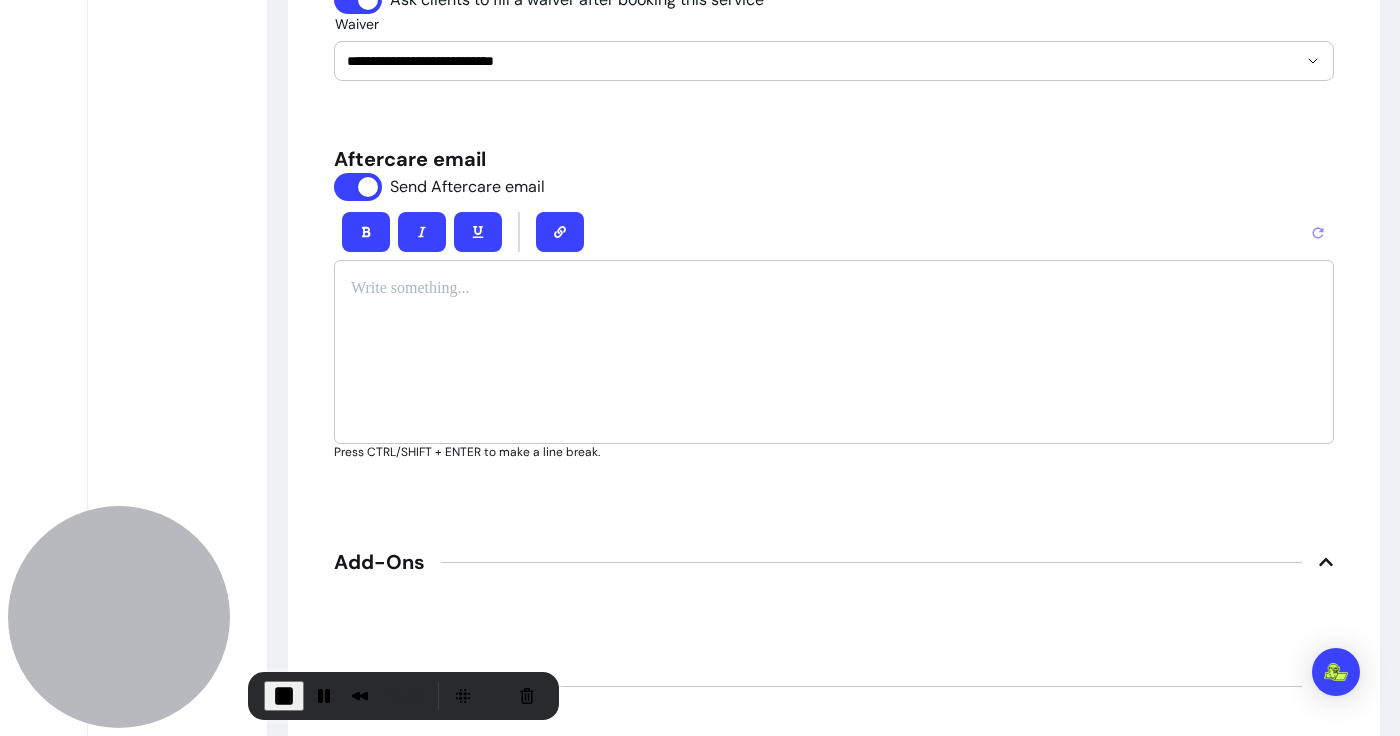 click at bounding box center [834, 352] 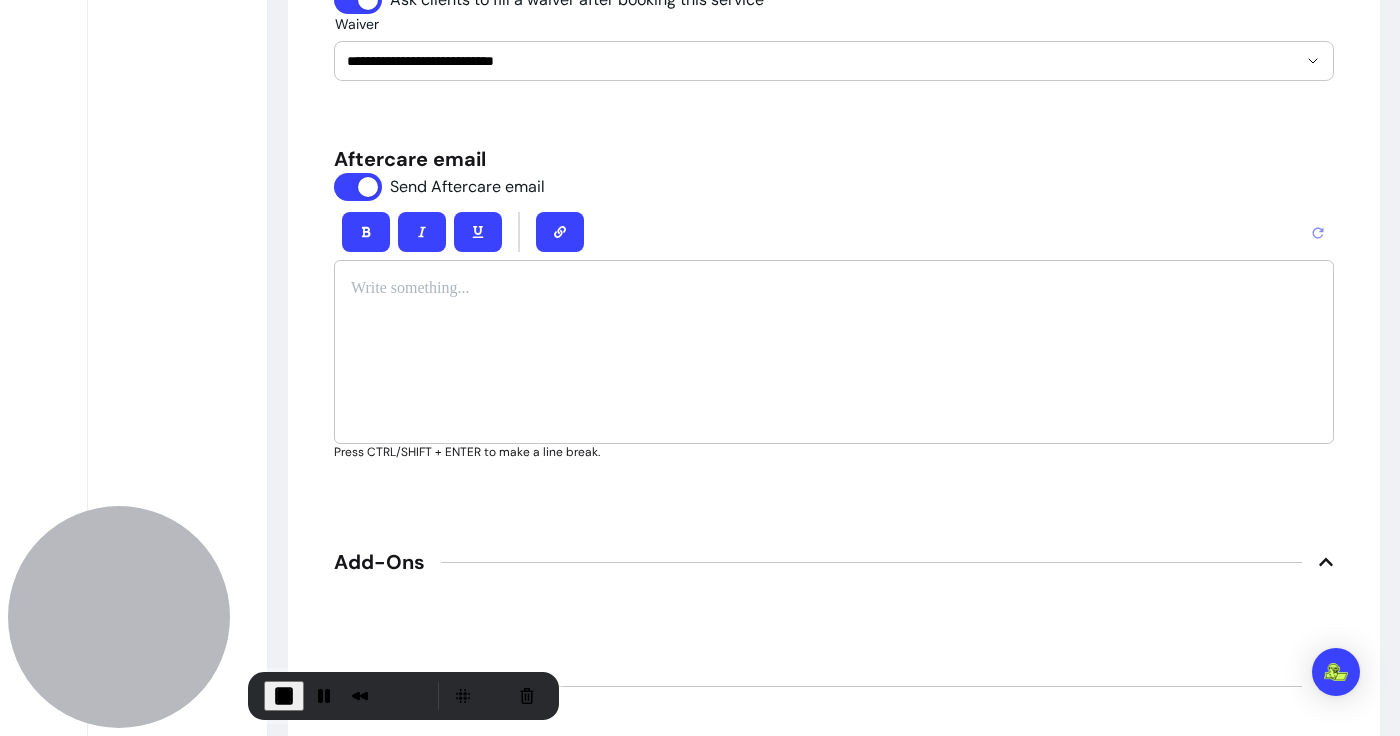 type 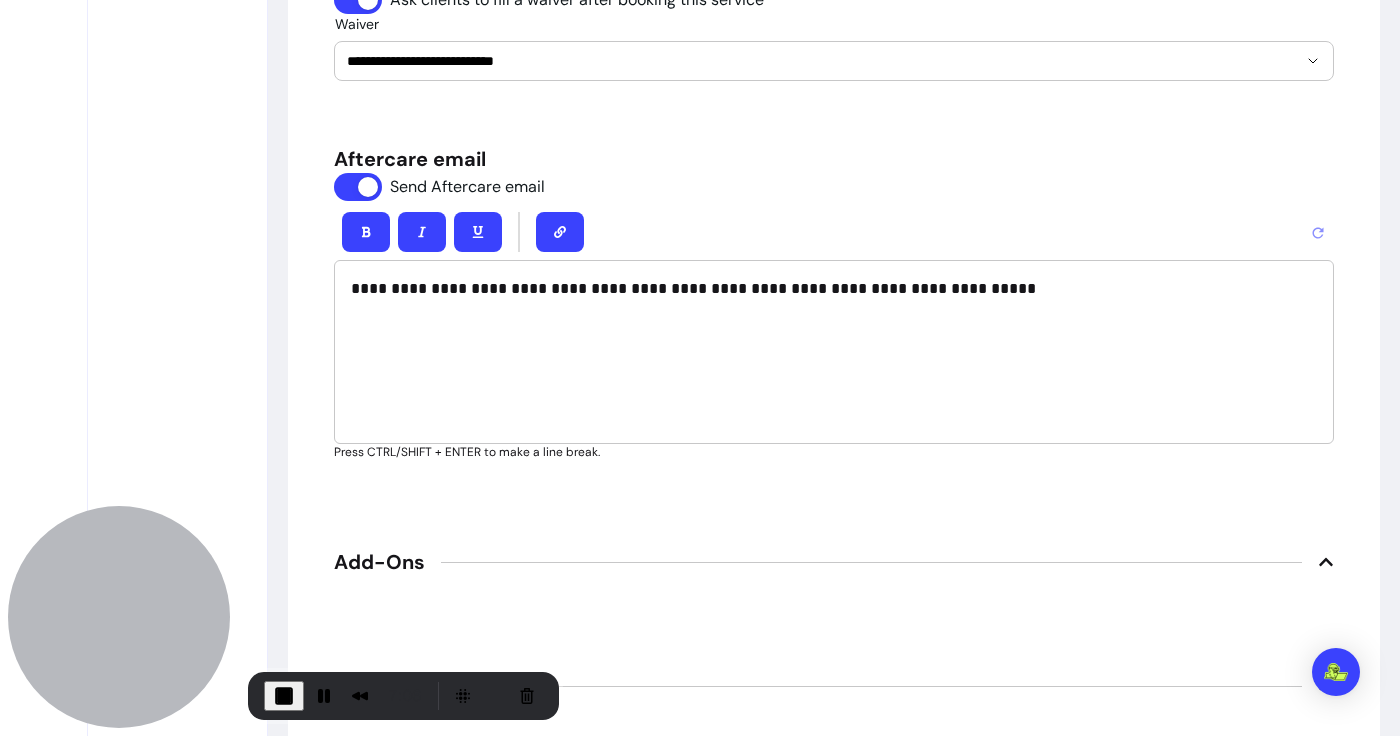 click on "**********" at bounding box center (834, 289) 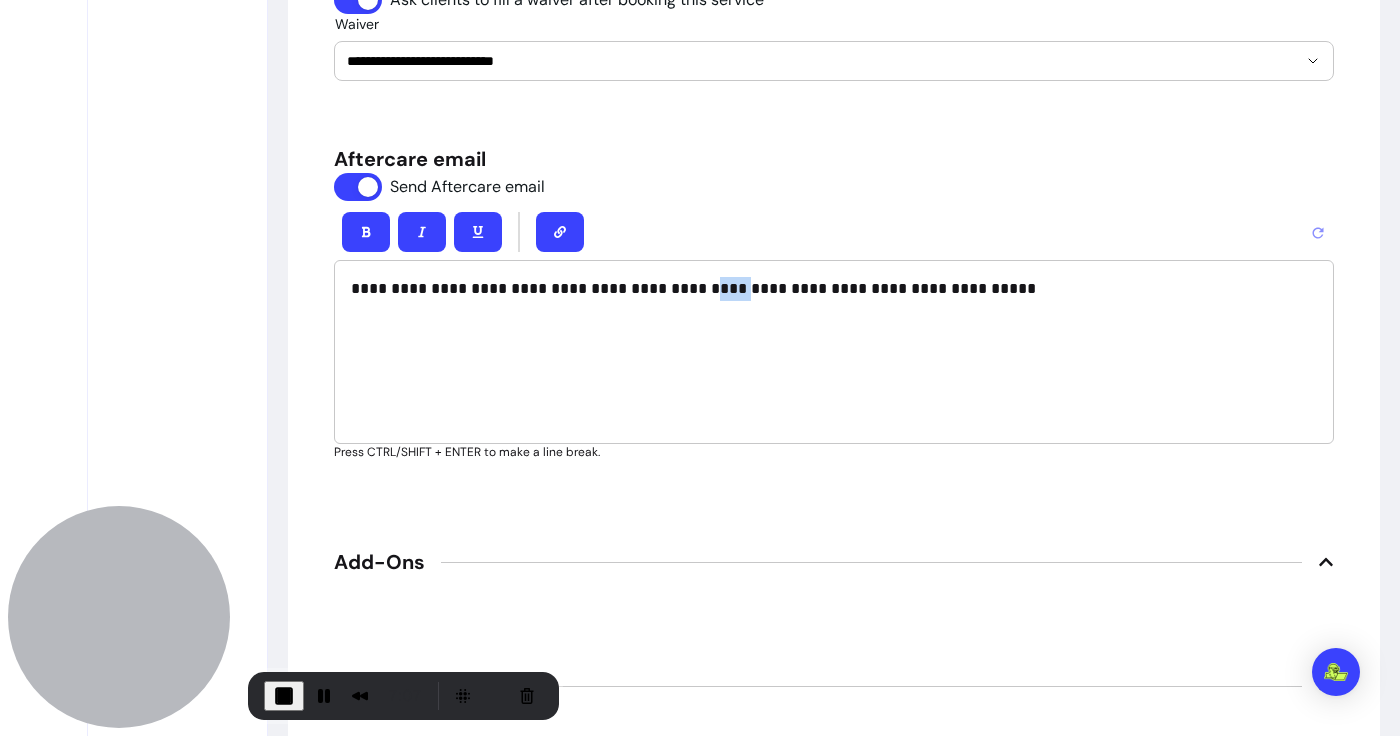 click on "**********" at bounding box center [834, 289] 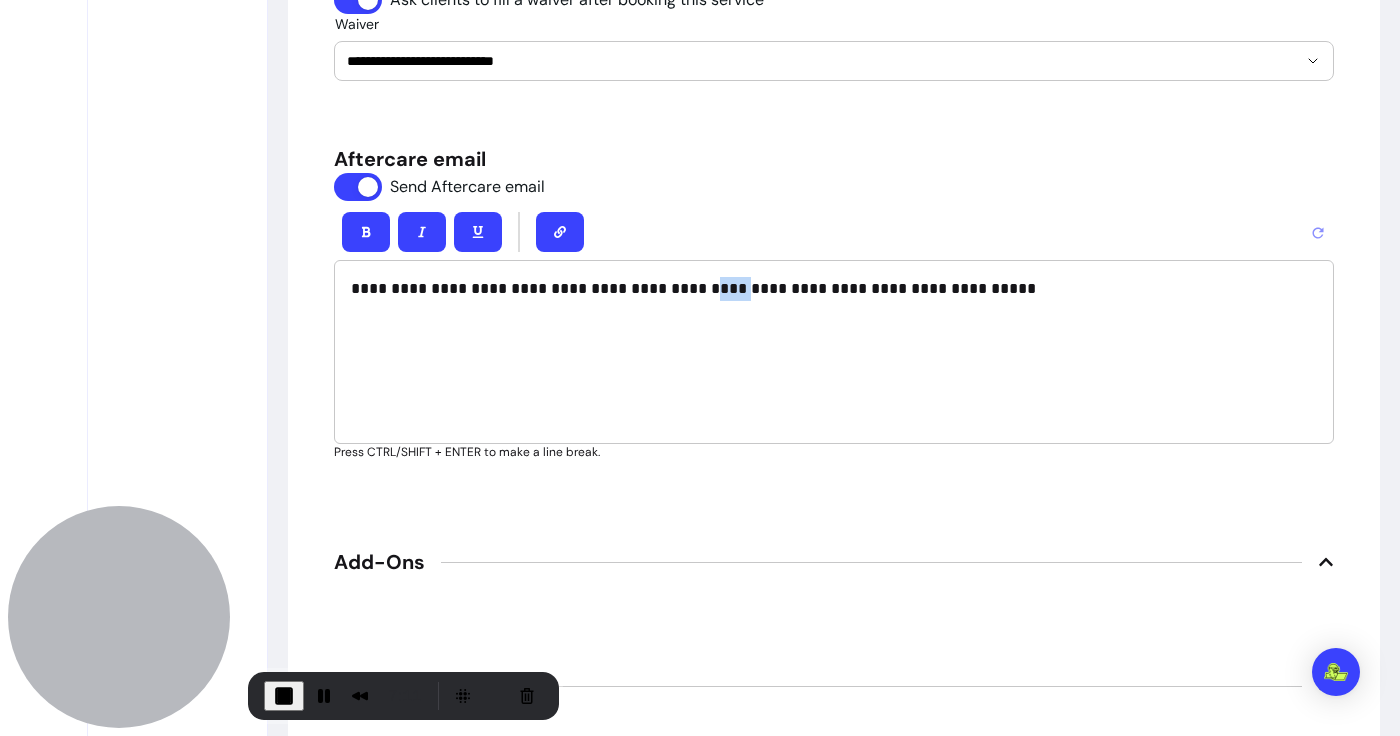 click on "**********" at bounding box center (834, 352) 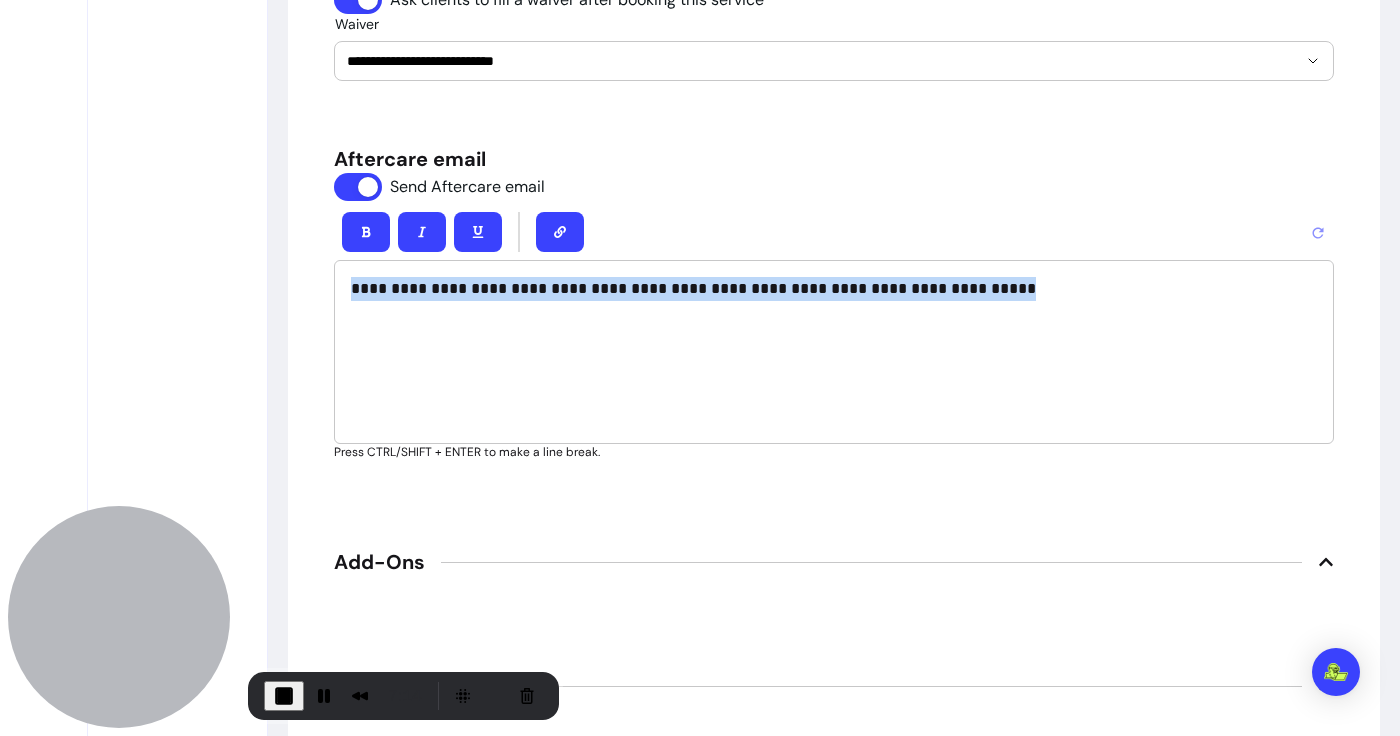 drag, startPoint x: 1047, startPoint y: 286, endPoint x: 397, endPoint y: 275, distance: 650.0931 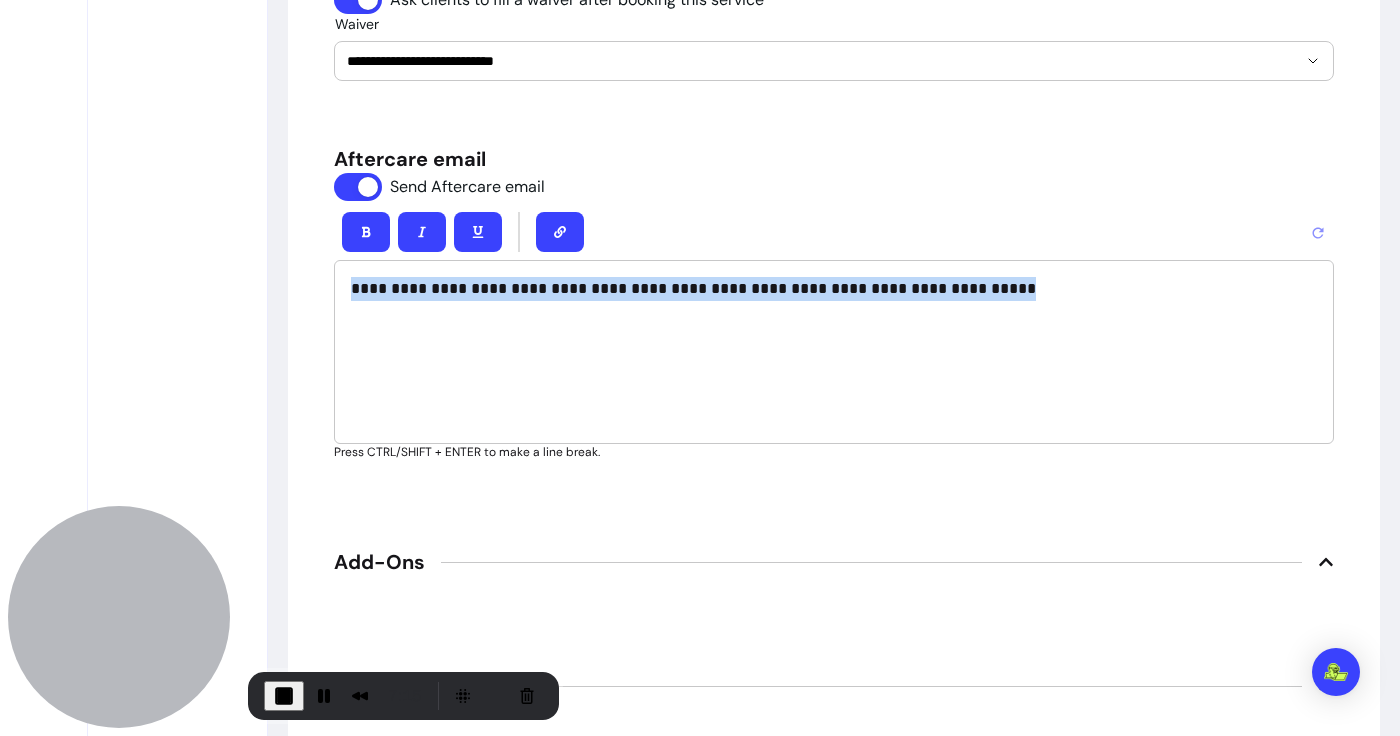 click on "**********" at bounding box center (834, 352) 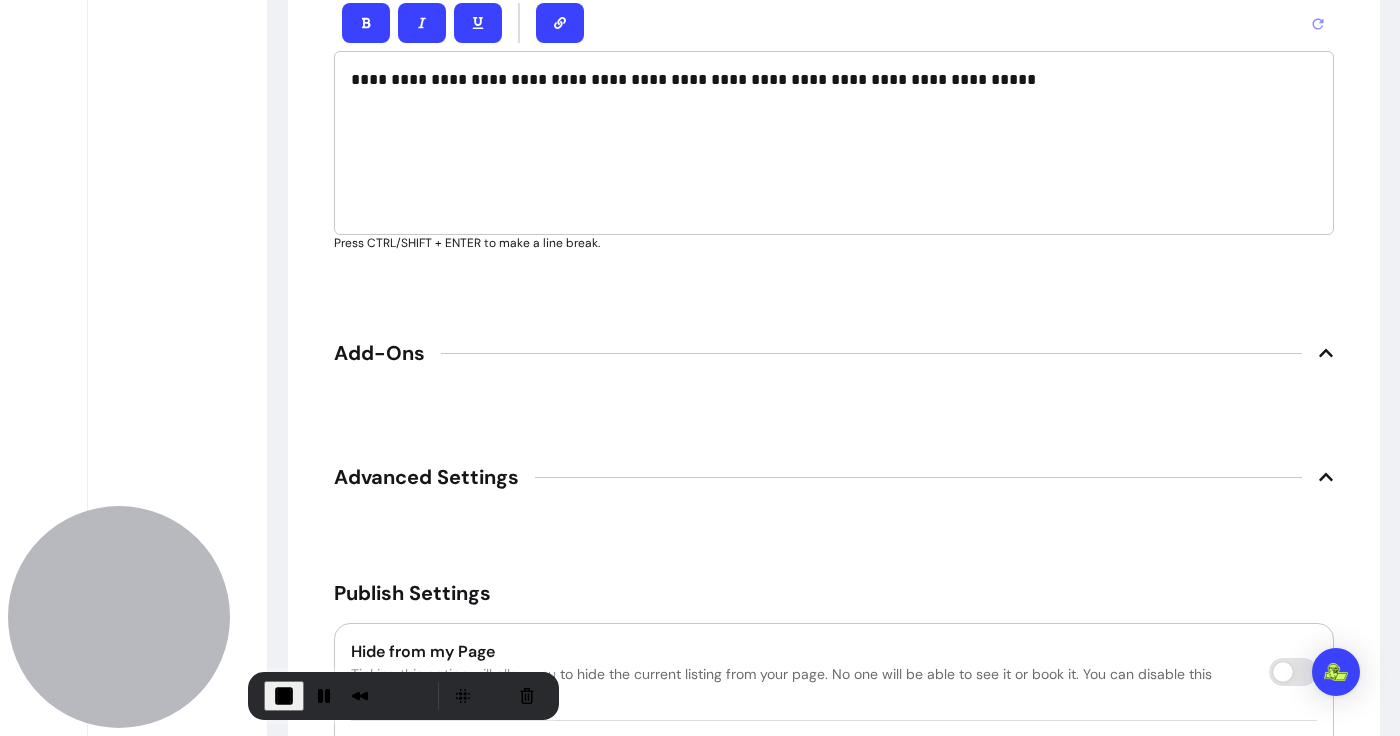 scroll, scrollTop: 3441, scrollLeft: 0, axis: vertical 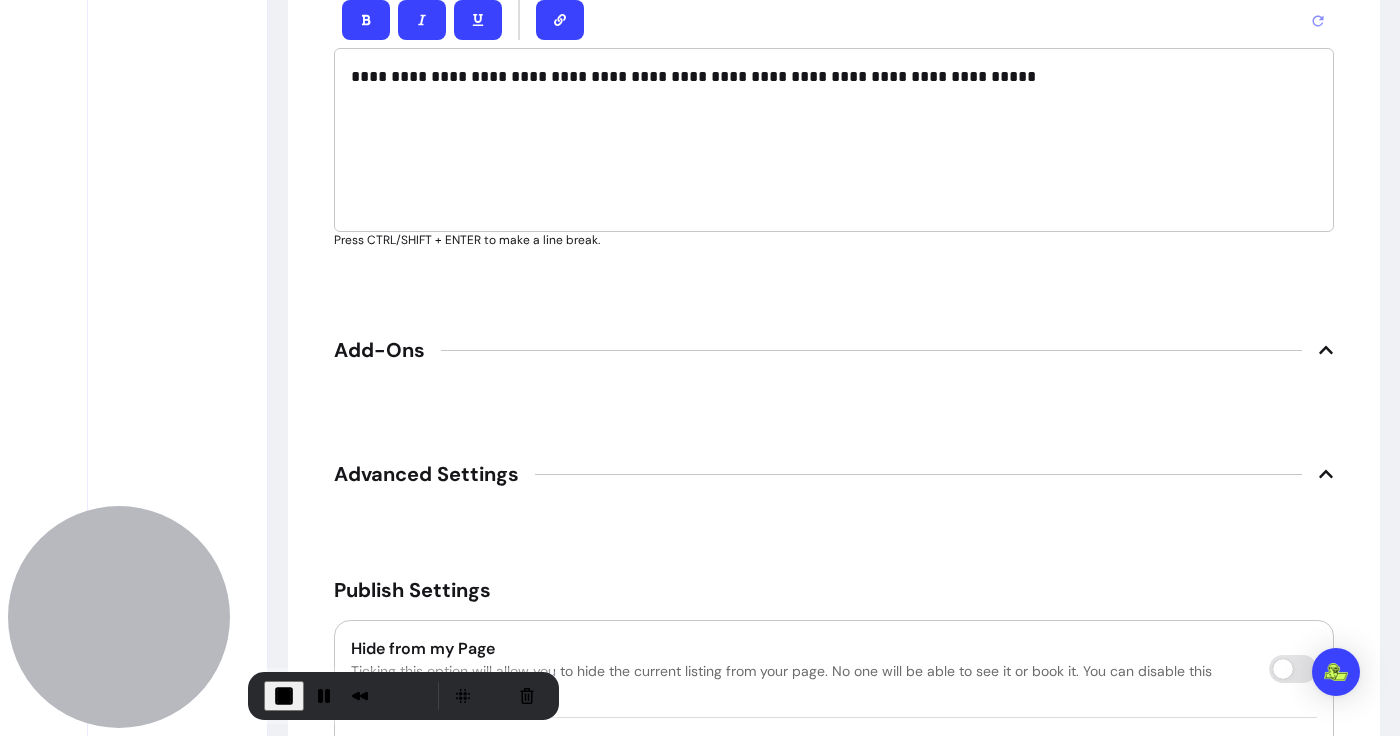 click on "**********" at bounding box center [834, -1185] 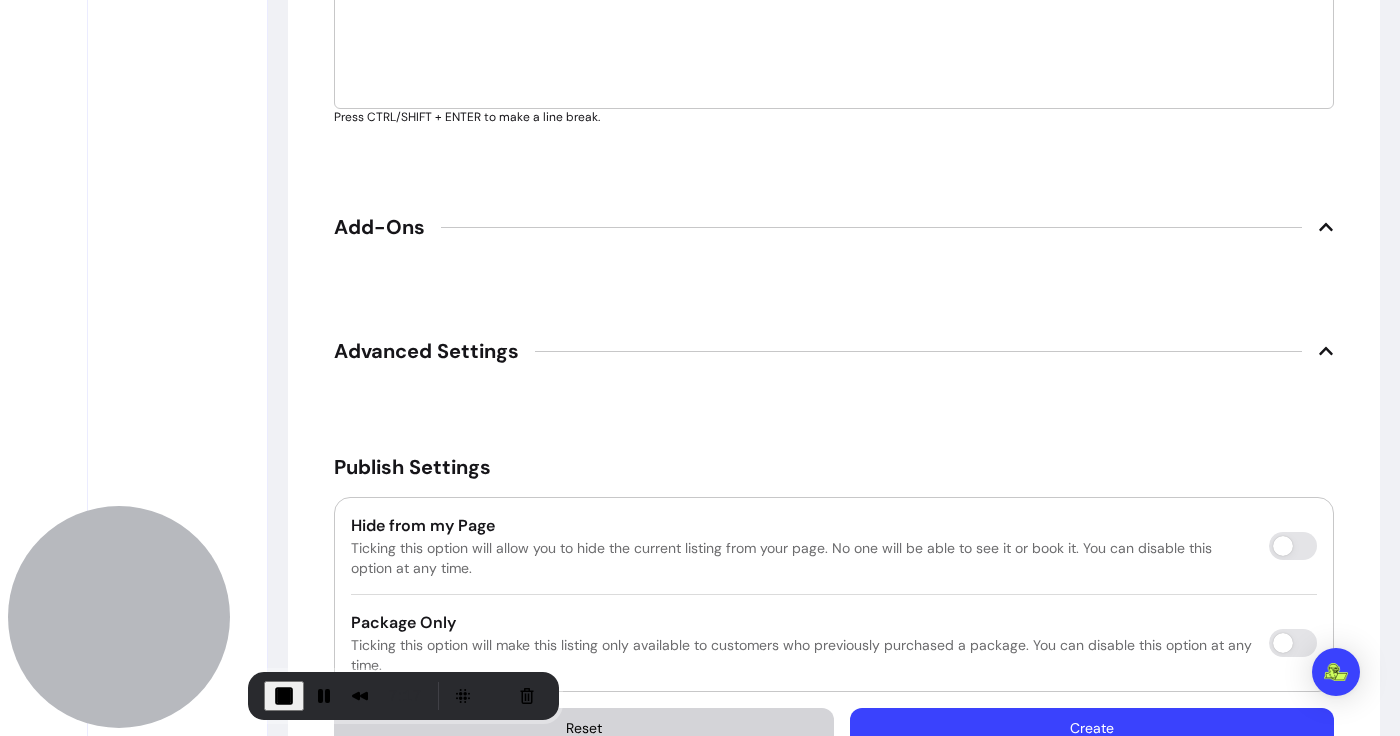 scroll, scrollTop: 3568, scrollLeft: 0, axis: vertical 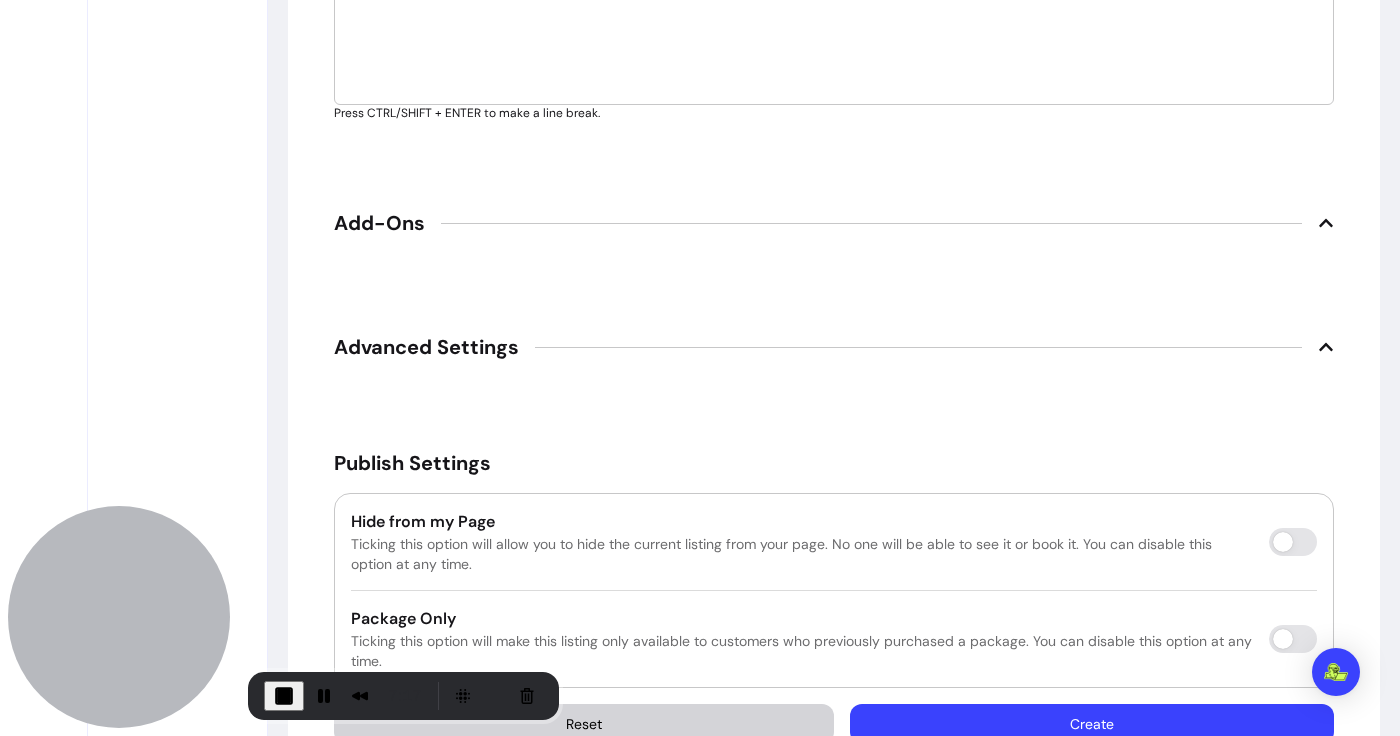 click on "Add-Ons" at bounding box center [834, 223] 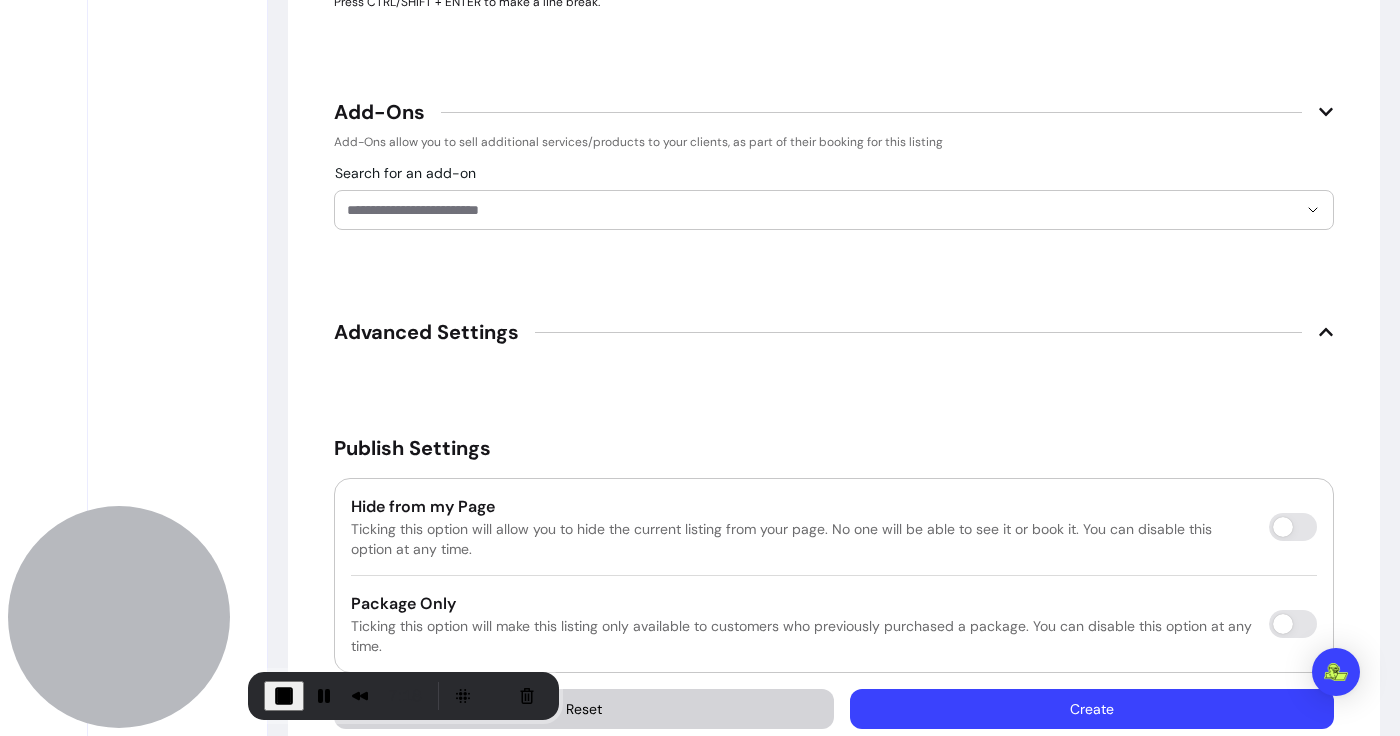 scroll, scrollTop: 3682, scrollLeft: 0, axis: vertical 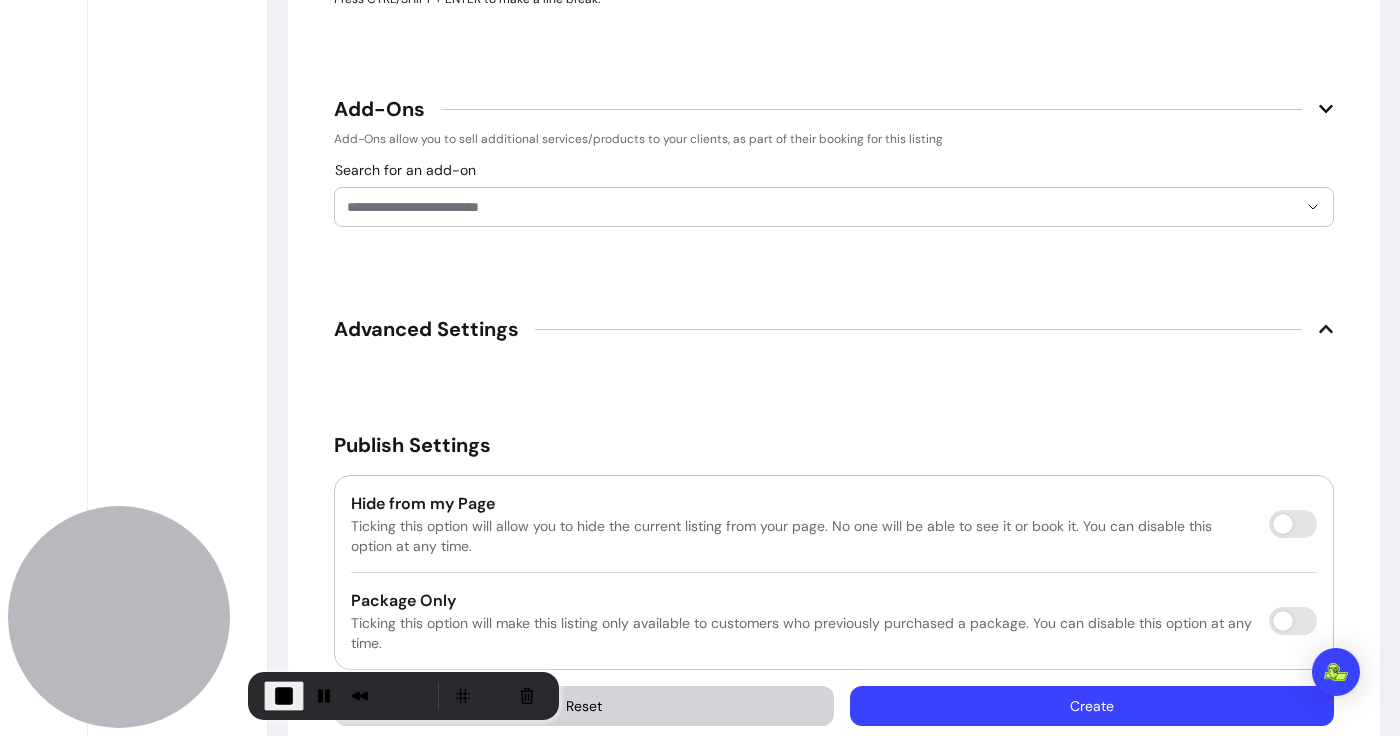 click on "Search for an add-on" at bounding box center (822, 207) 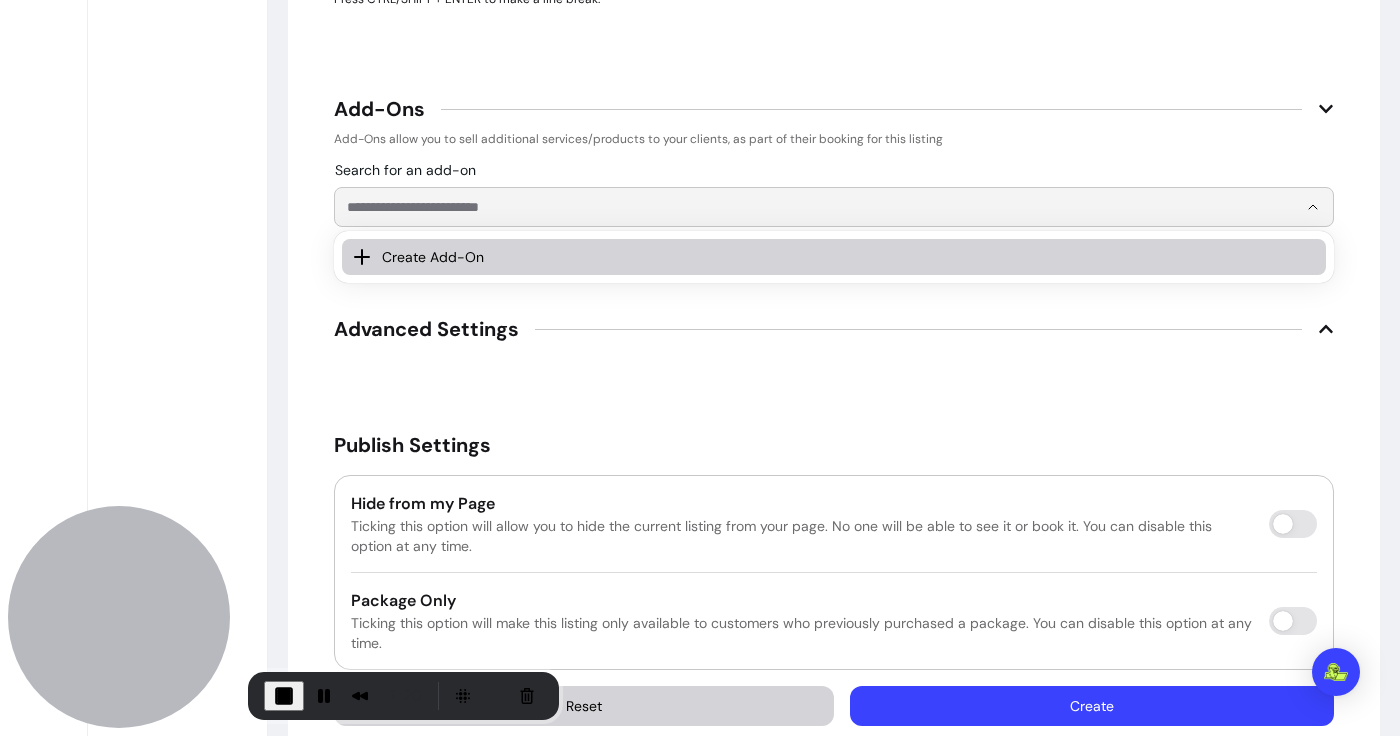 click on "Create Add-On" at bounding box center (834, 257) 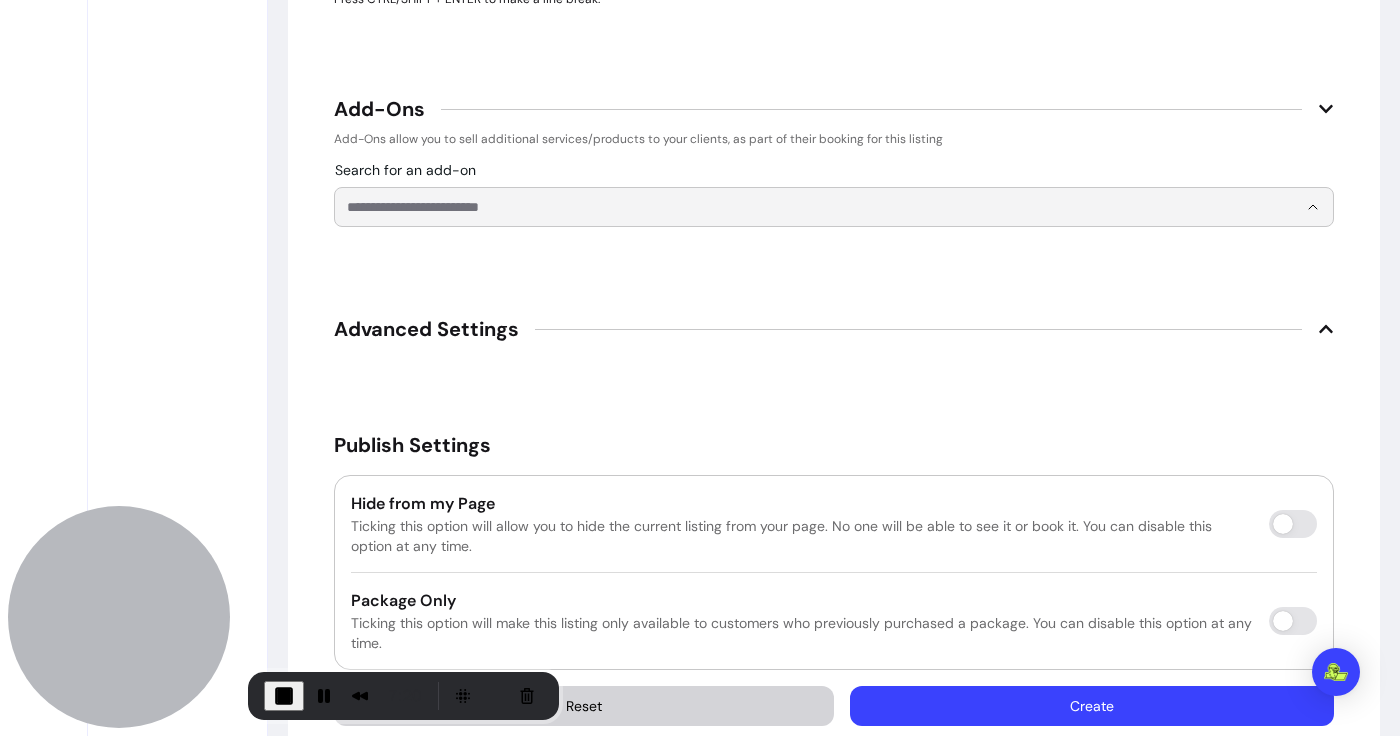select on "***" 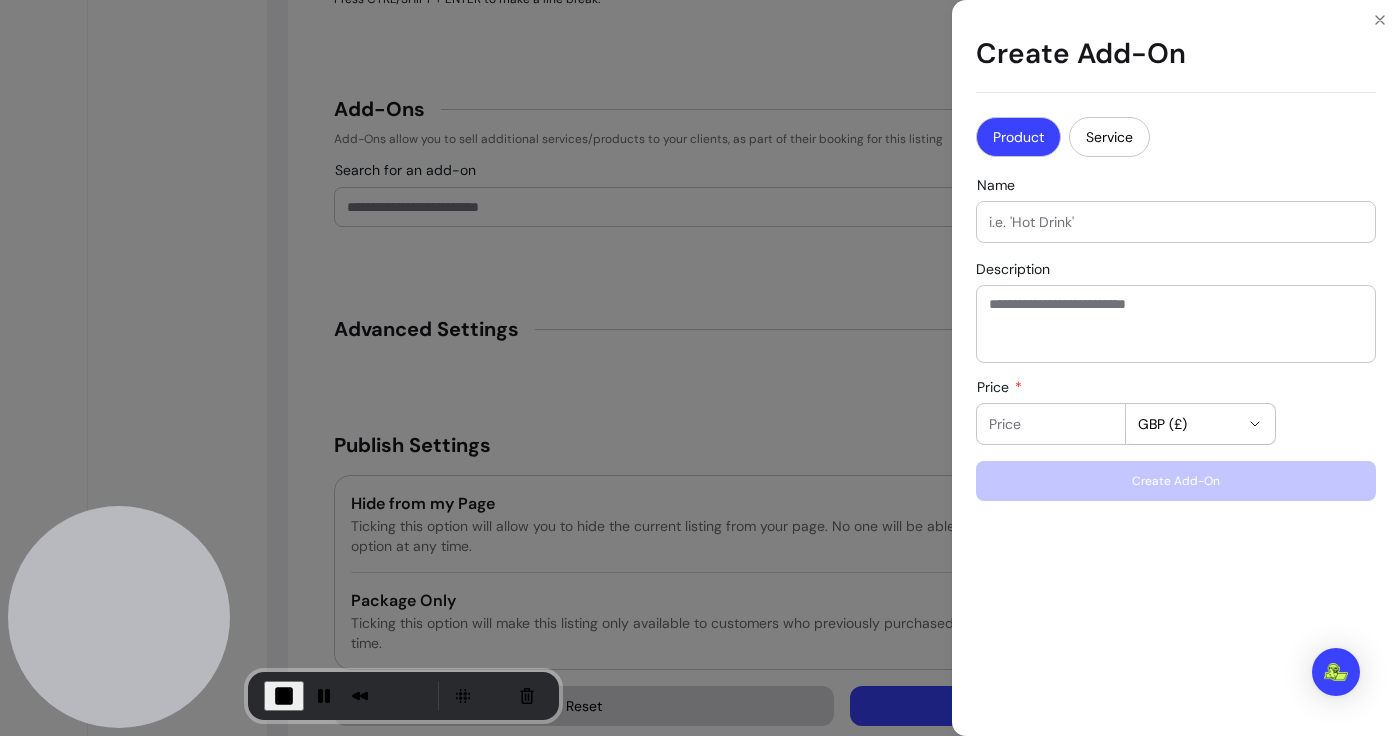 click at bounding box center [1176, 222] 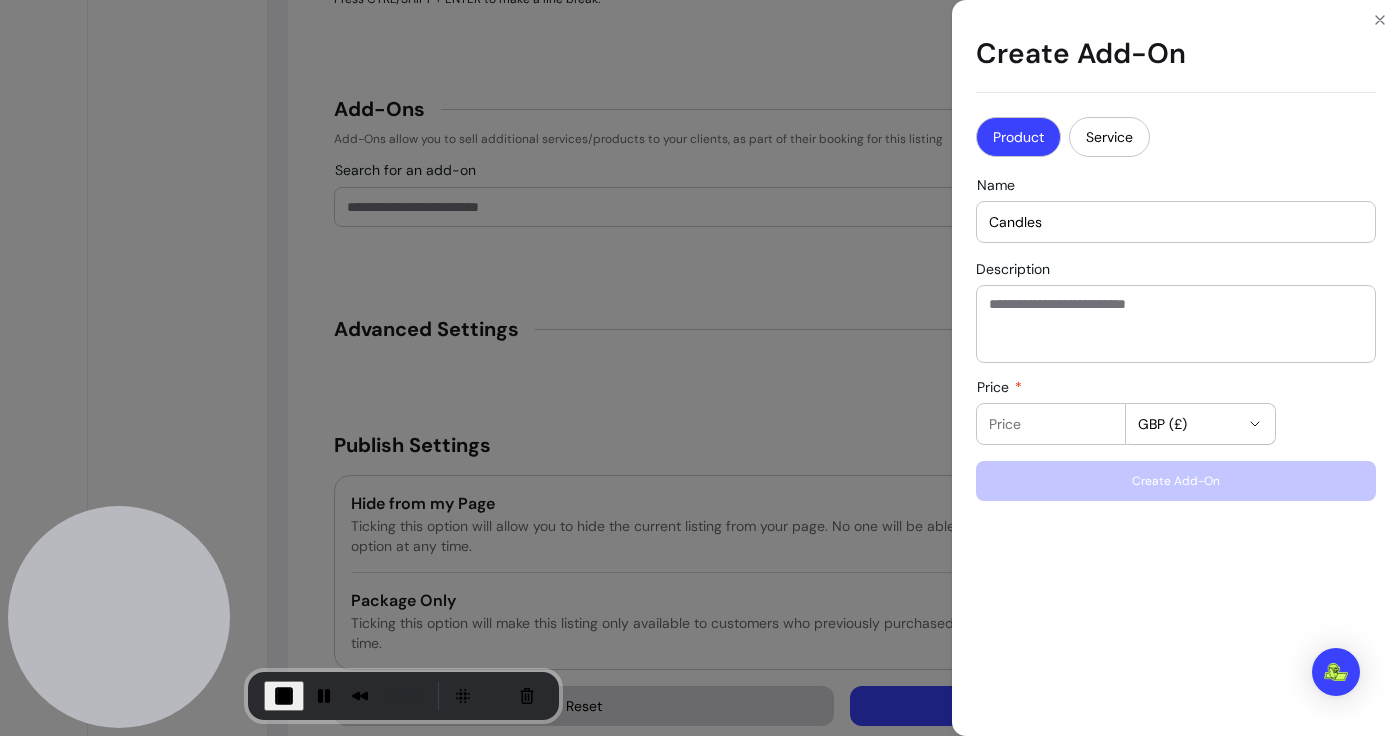 type on "Candles" 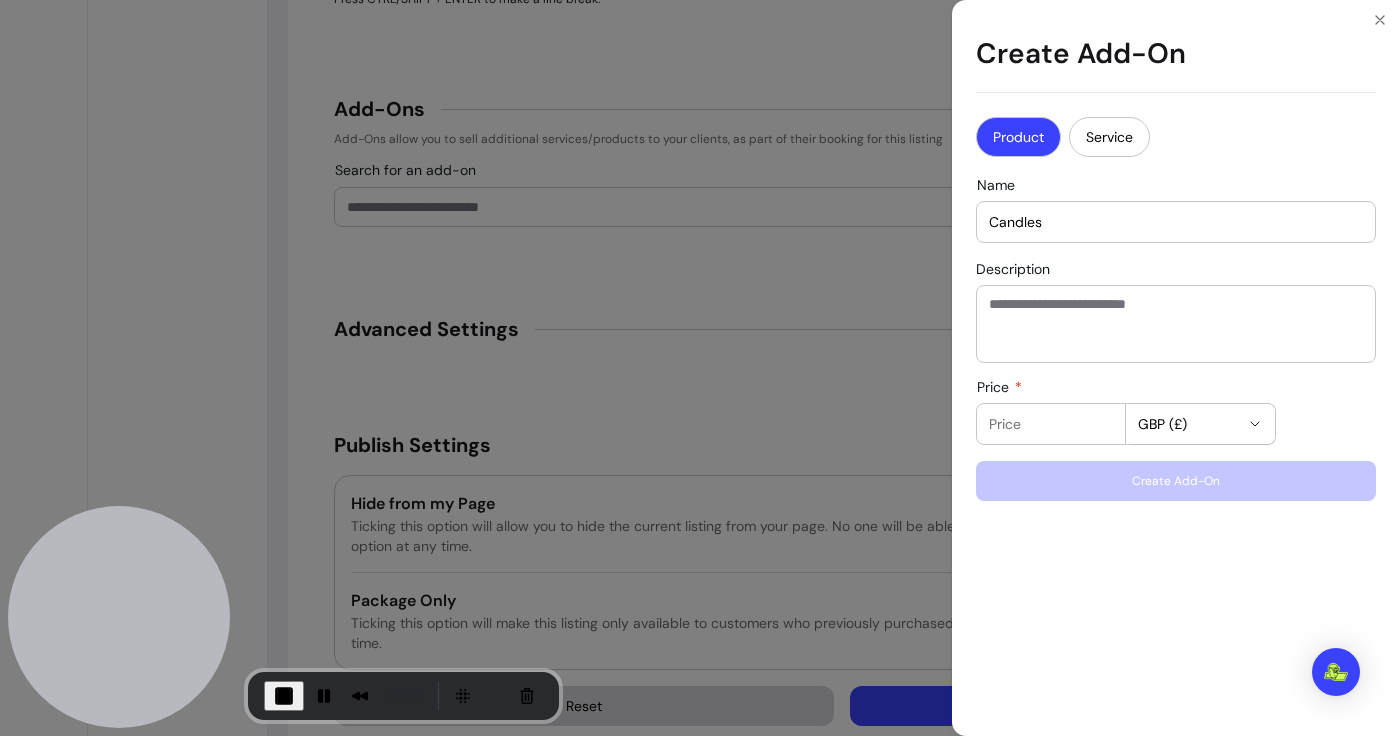 click on "Price" at bounding box center [1051, 424] 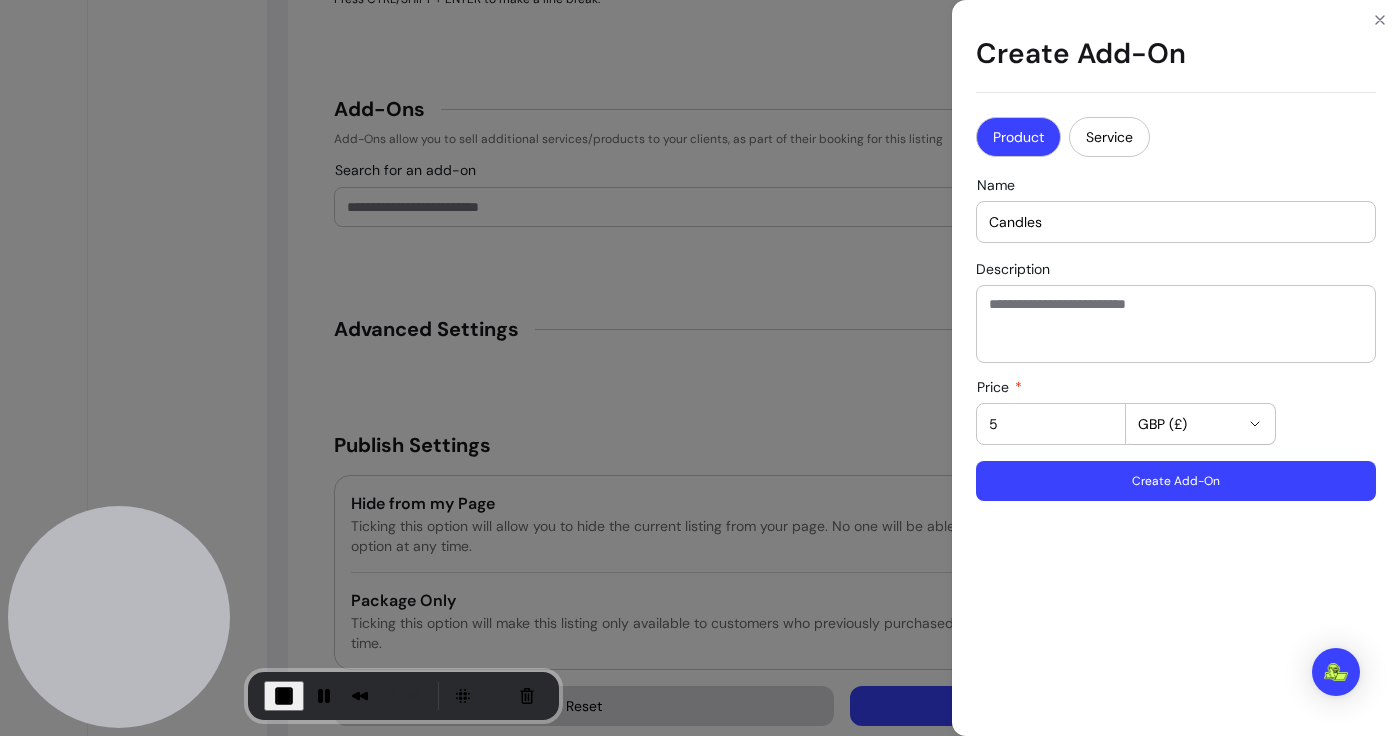 type on "5" 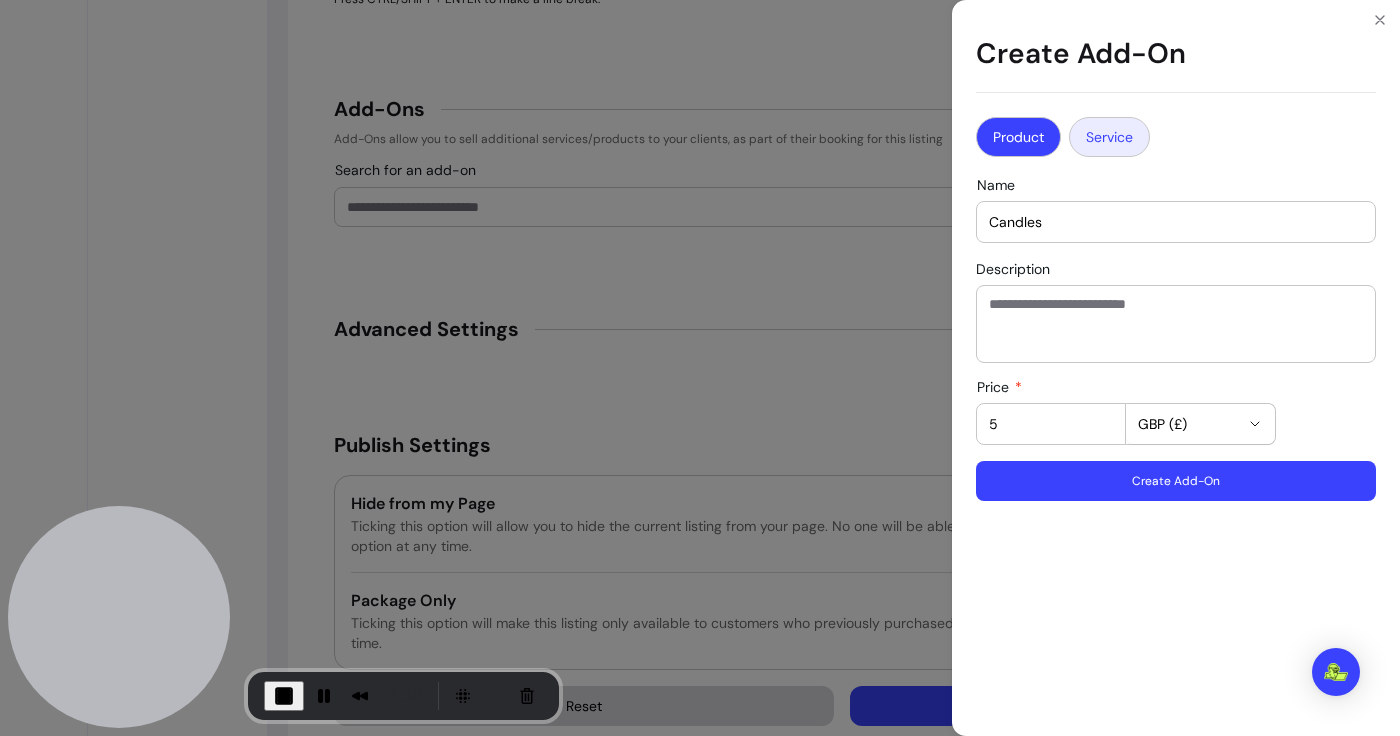 click on "Service" at bounding box center [1109, 137] 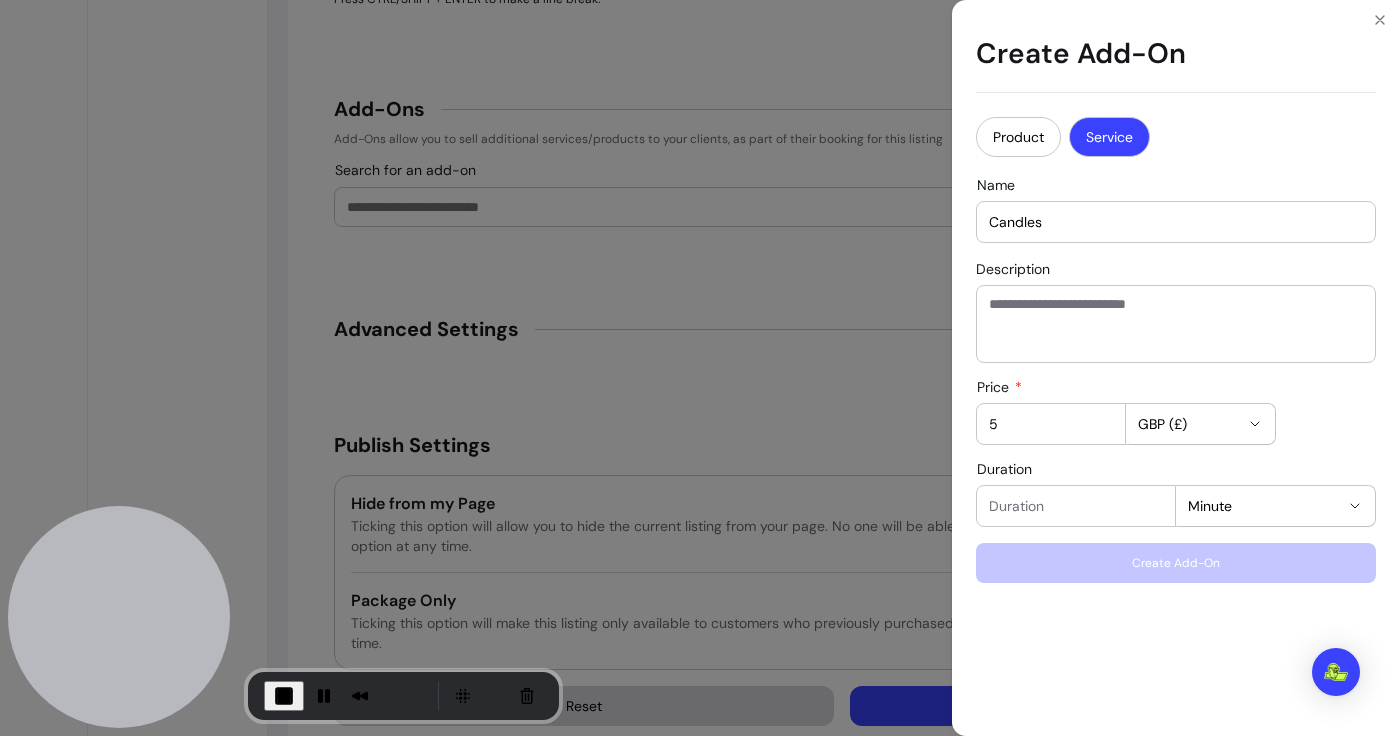 drag, startPoint x: 1049, startPoint y: 223, endPoint x: 875, endPoint y: 223, distance: 174 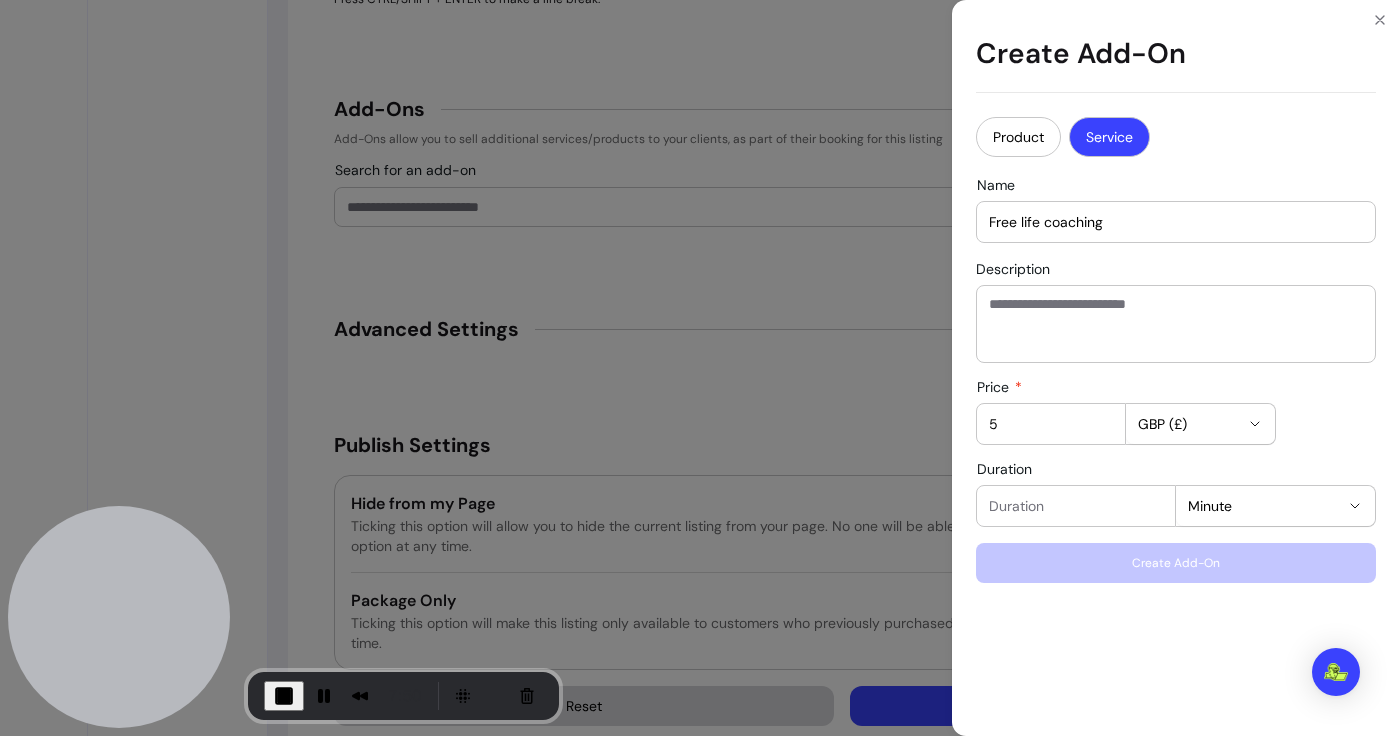 type on "Free life coaching" 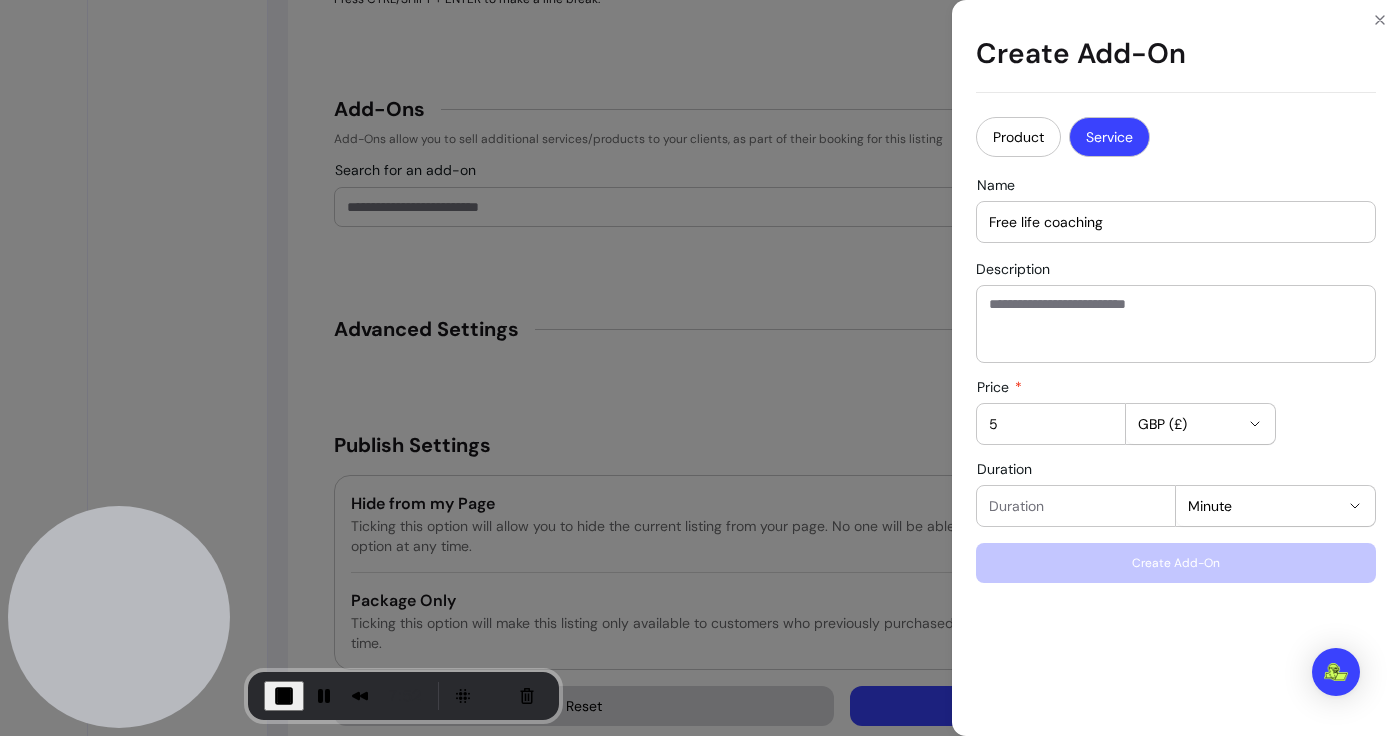 click at bounding box center (1076, 506) 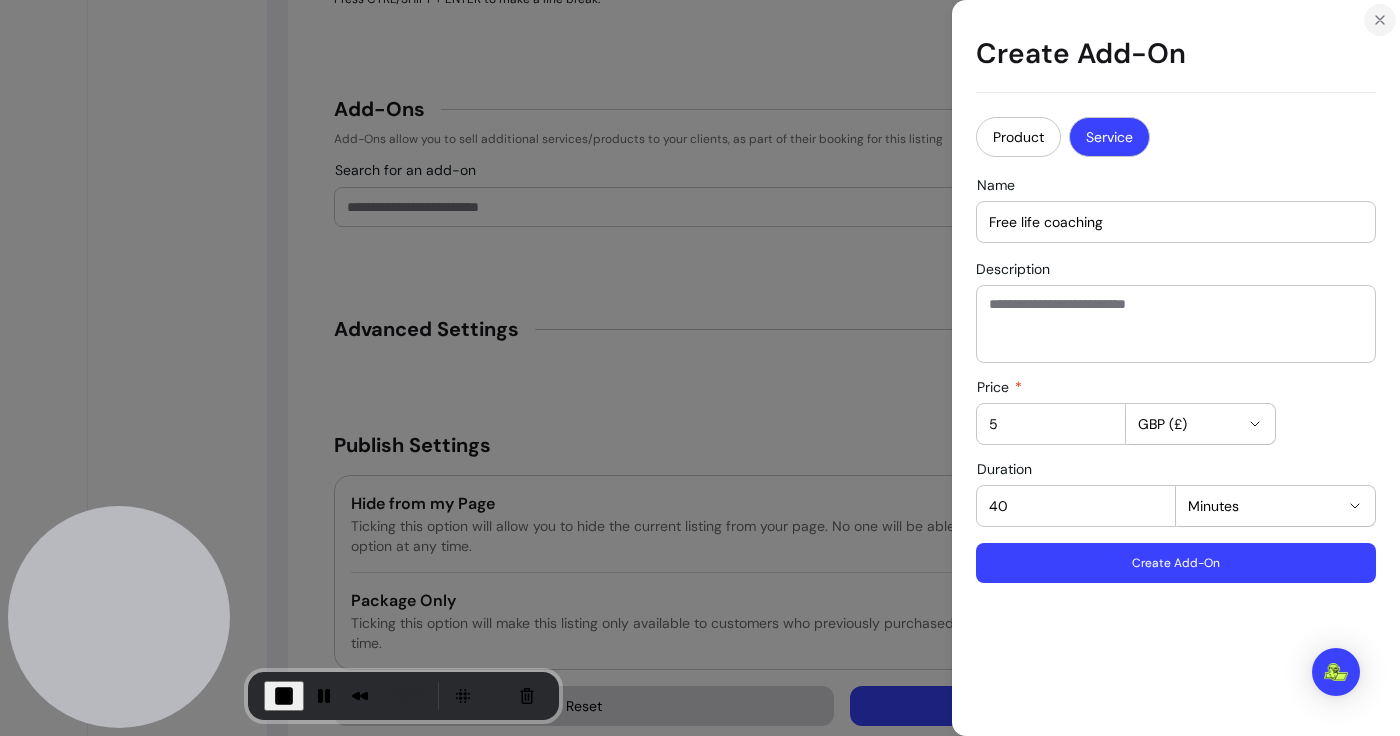 type on "40" 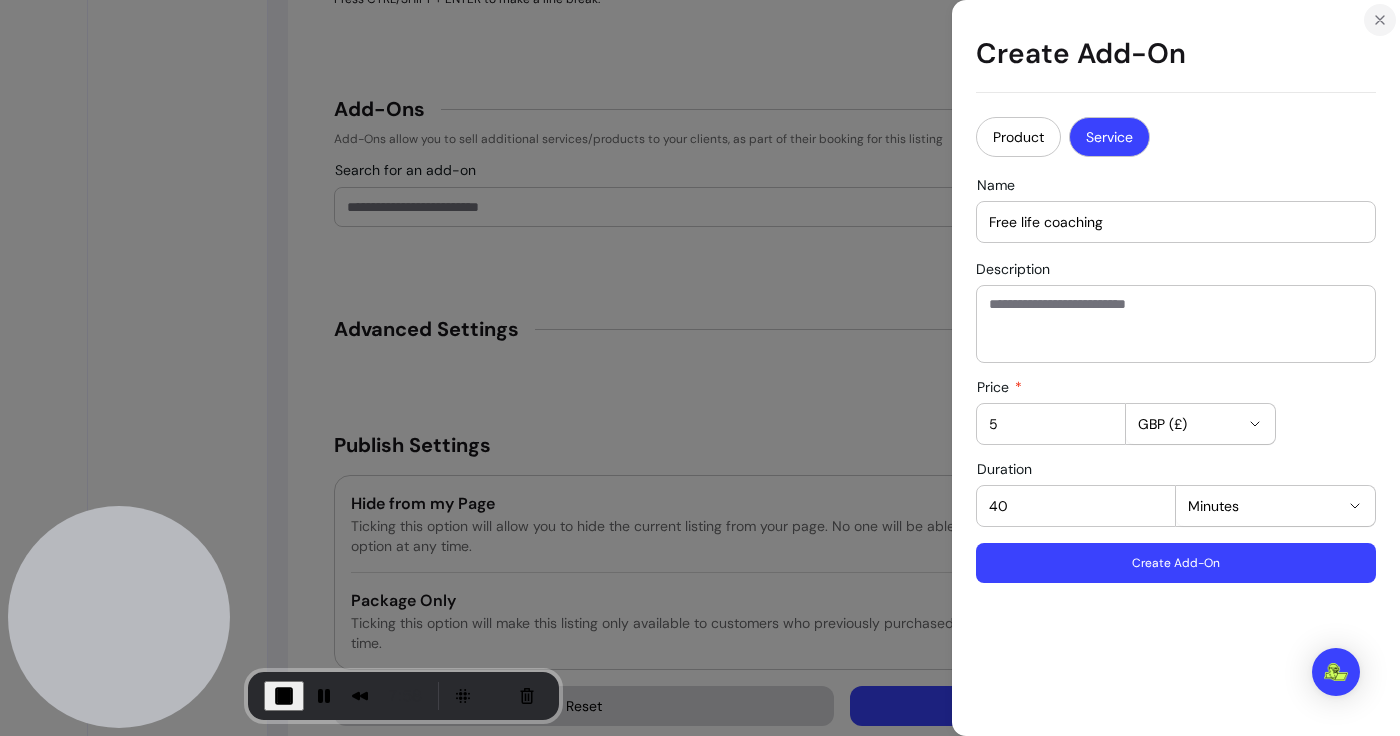 click 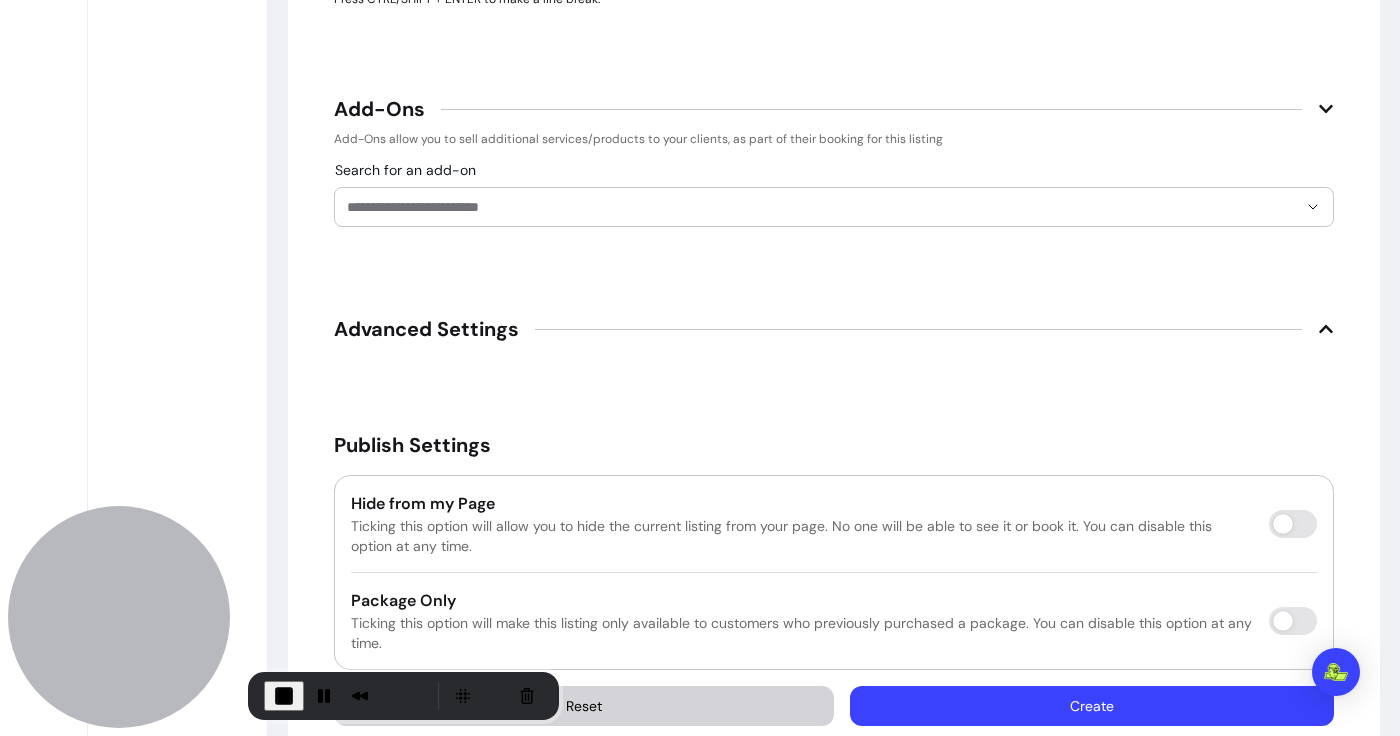scroll, scrollTop: 3723, scrollLeft: 0, axis: vertical 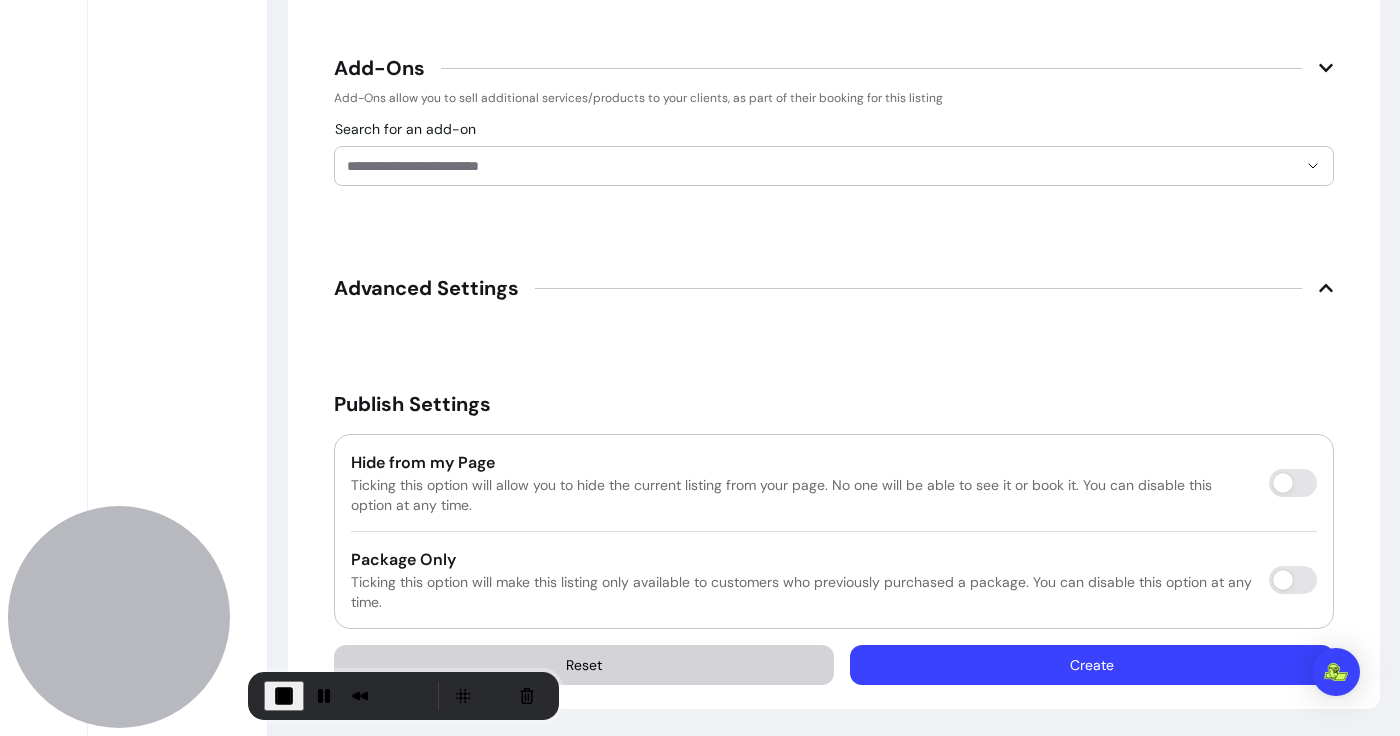 click on "Advanced Settings" at bounding box center [426, 288] 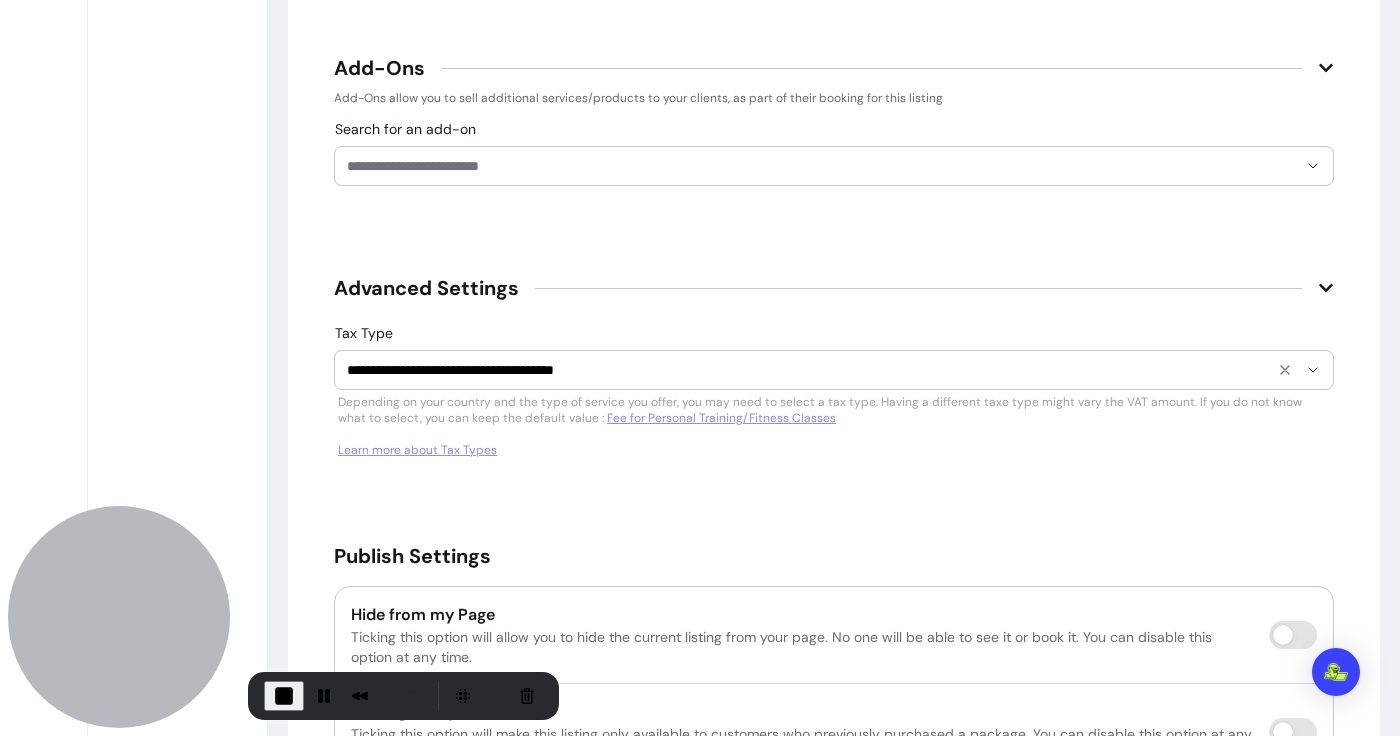 click on "**********" at bounding box center [806, 370] 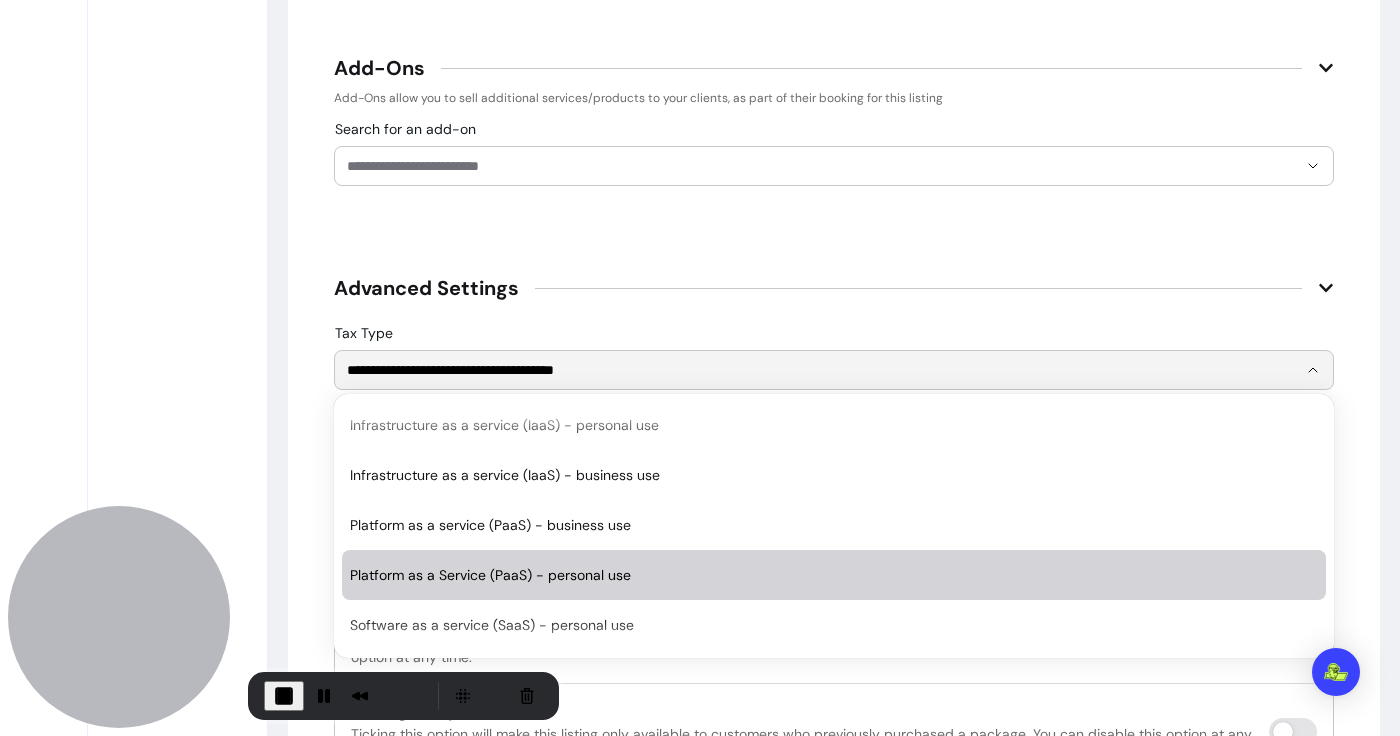 scroll, scrollTop: 203, scrollLeft: 0, axis: vertical 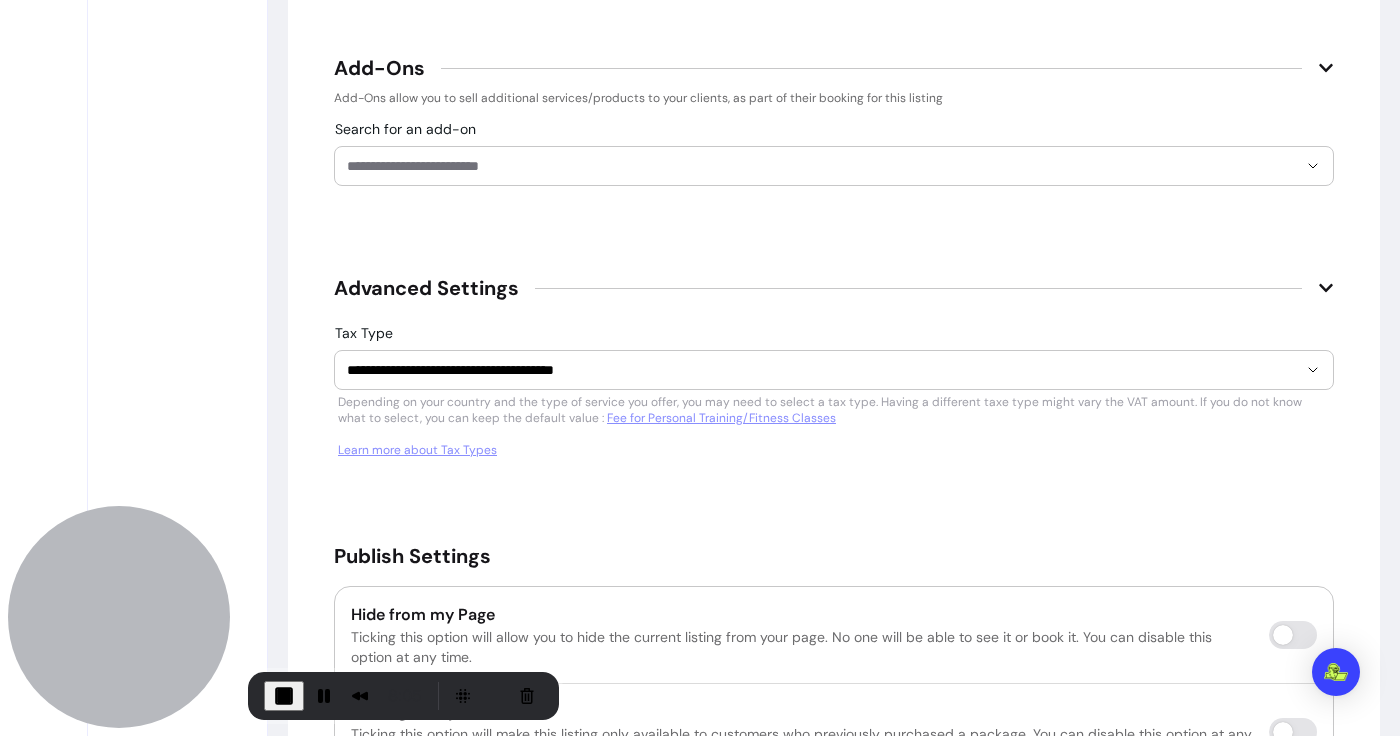 click on "Advanced Settings" at bounding box center (834, 288) 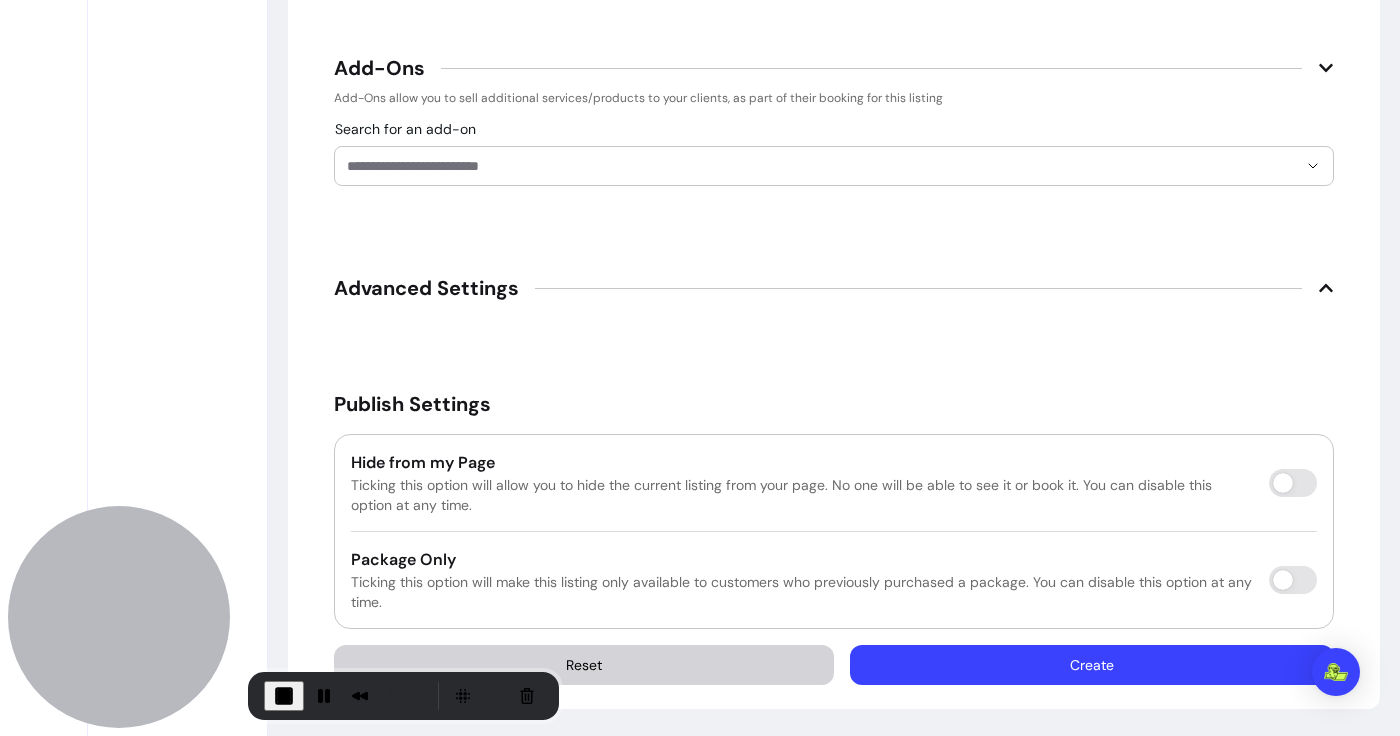 click on "Advanced Settings" at bounding box center [834, 288] 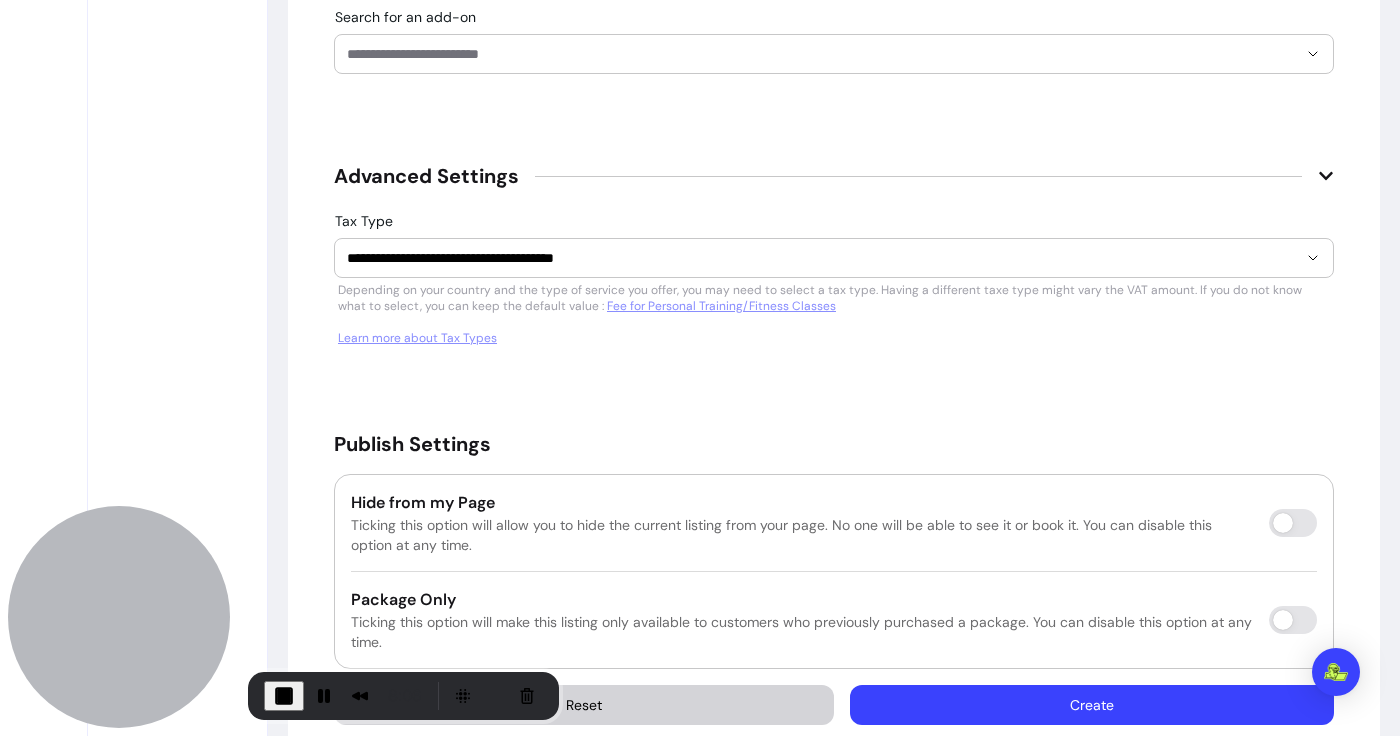 scroll, scrollTop: 3875, scrollLeft: 0, axis: vertical 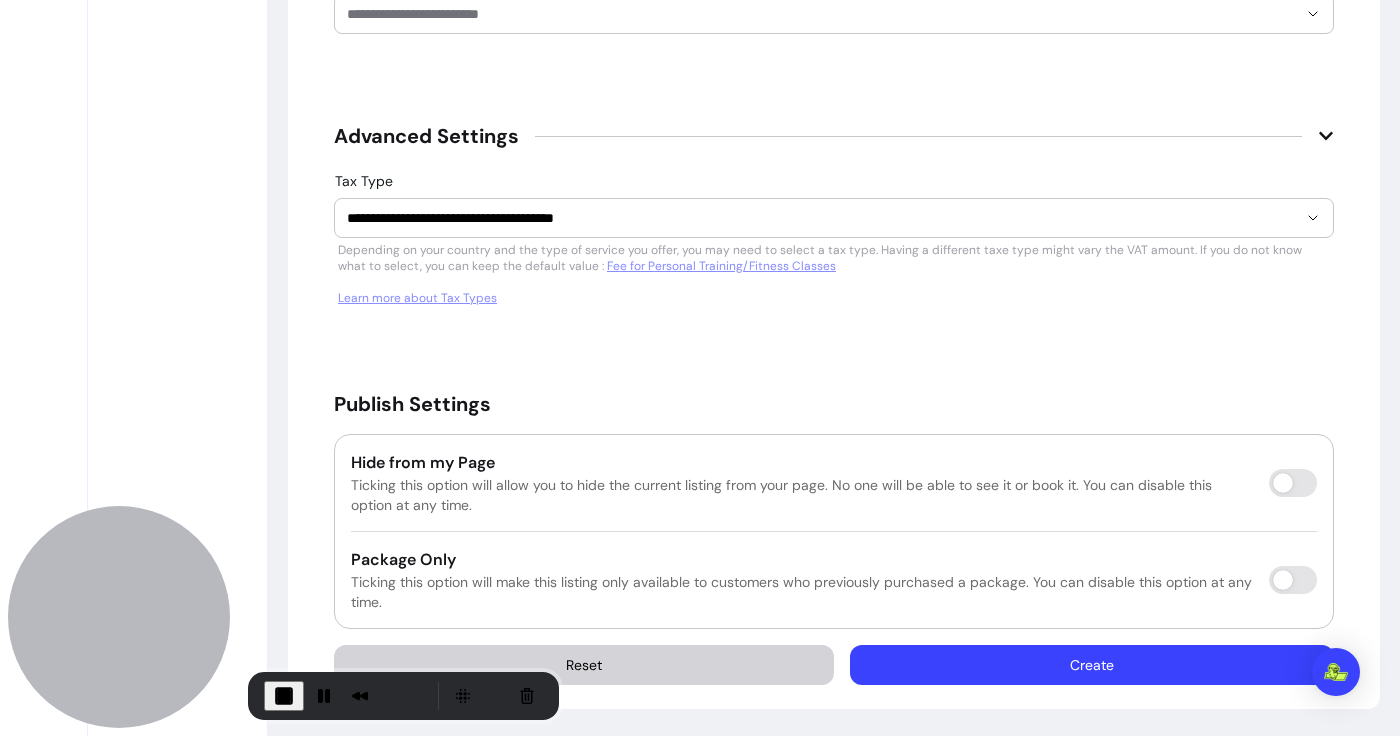 click on "Advanced Settings" at bounding box center (426, 136) 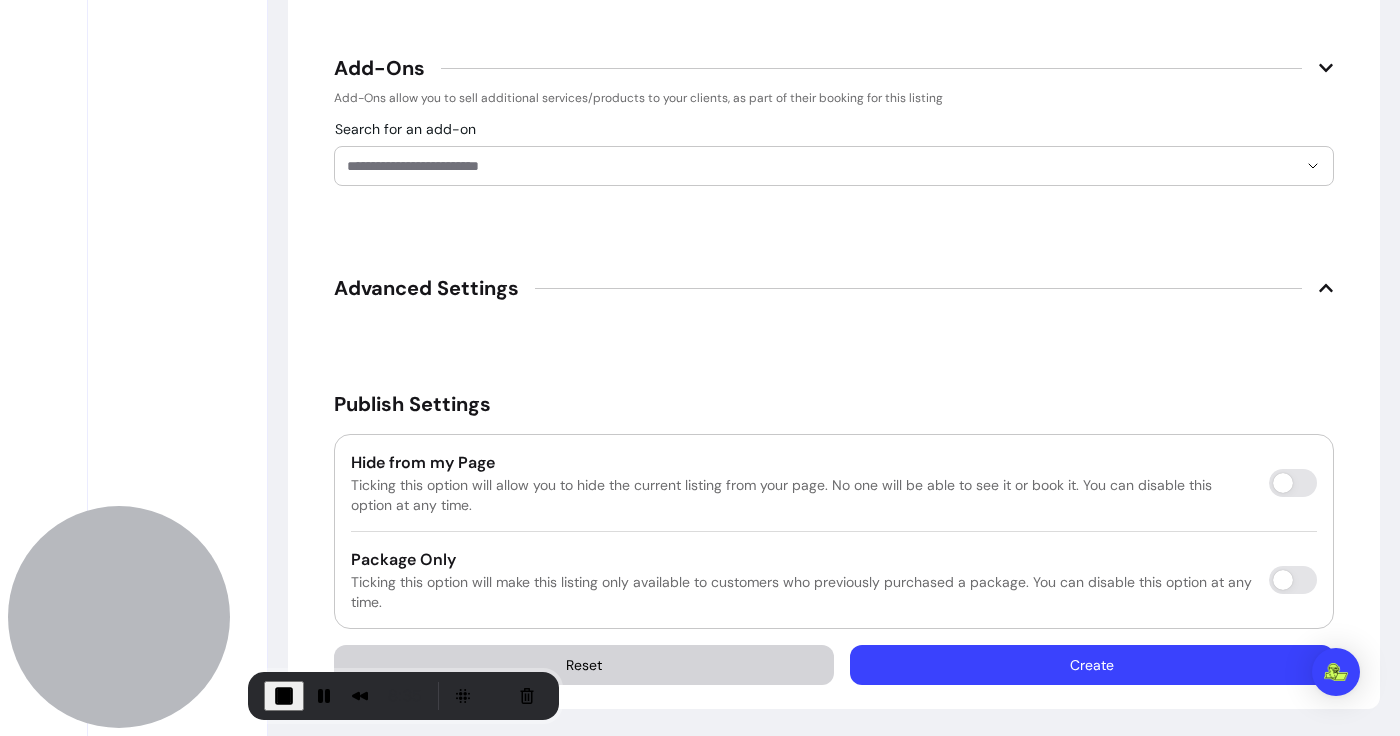 click on "Create" at bounding box center [1092, 665] 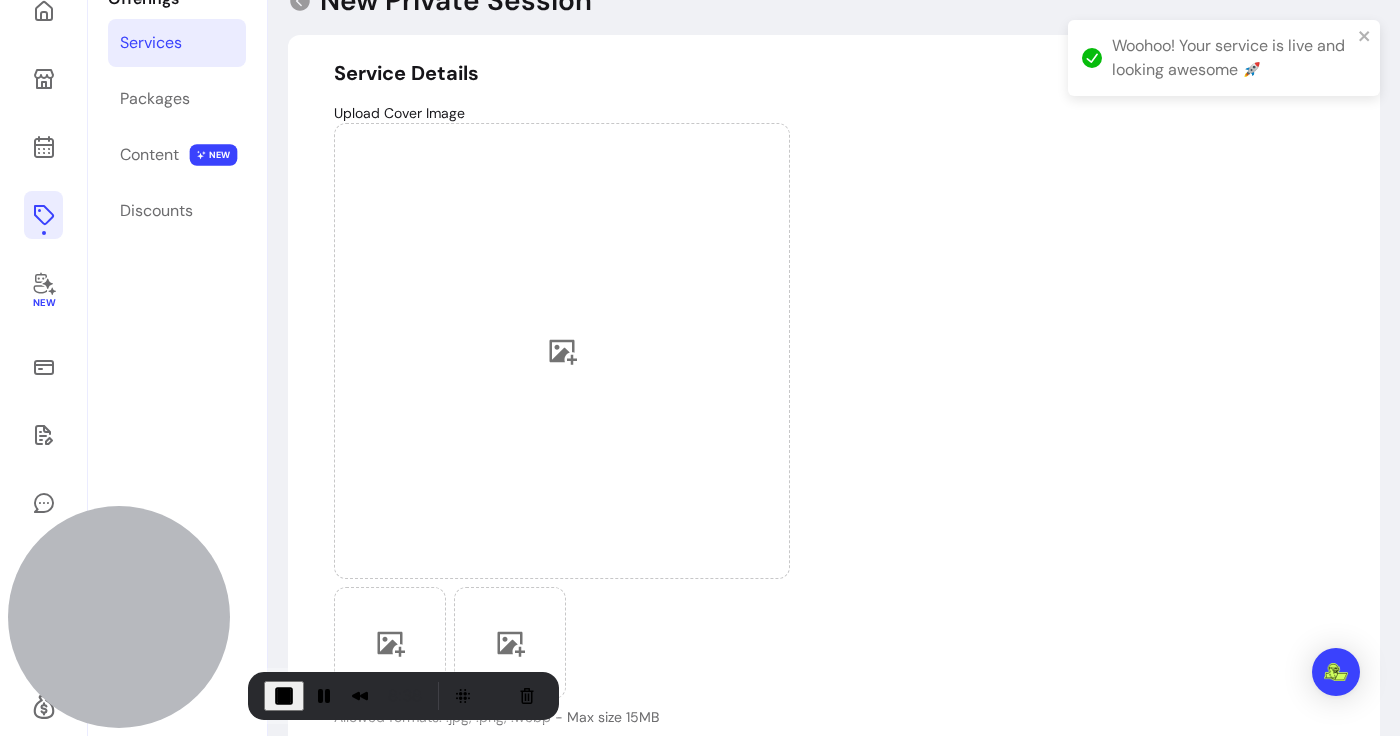scroll, scrollTop: 0, scrollLeft: 0, axis: both 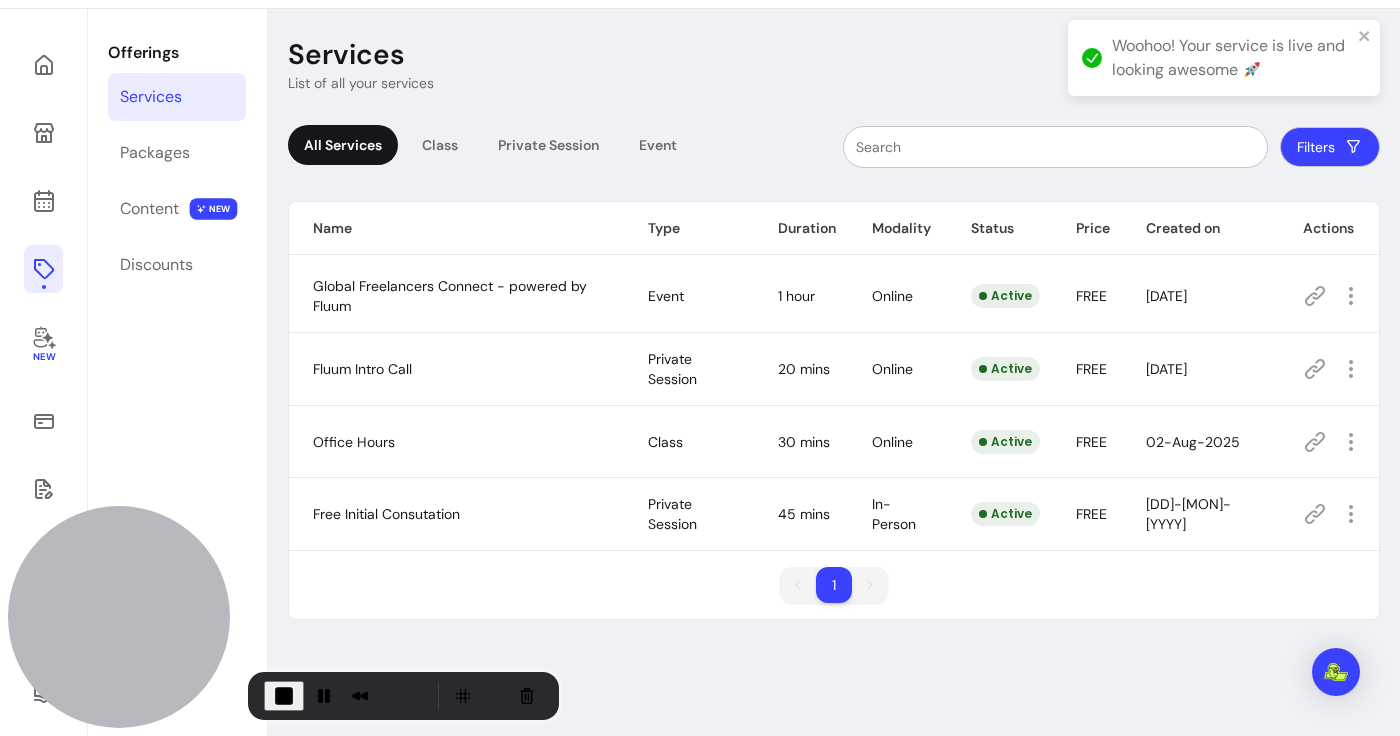 drag, startPoint x: 350, startPoint y: 513, endPoint x: 546, endPoint y: 513, distance: 196 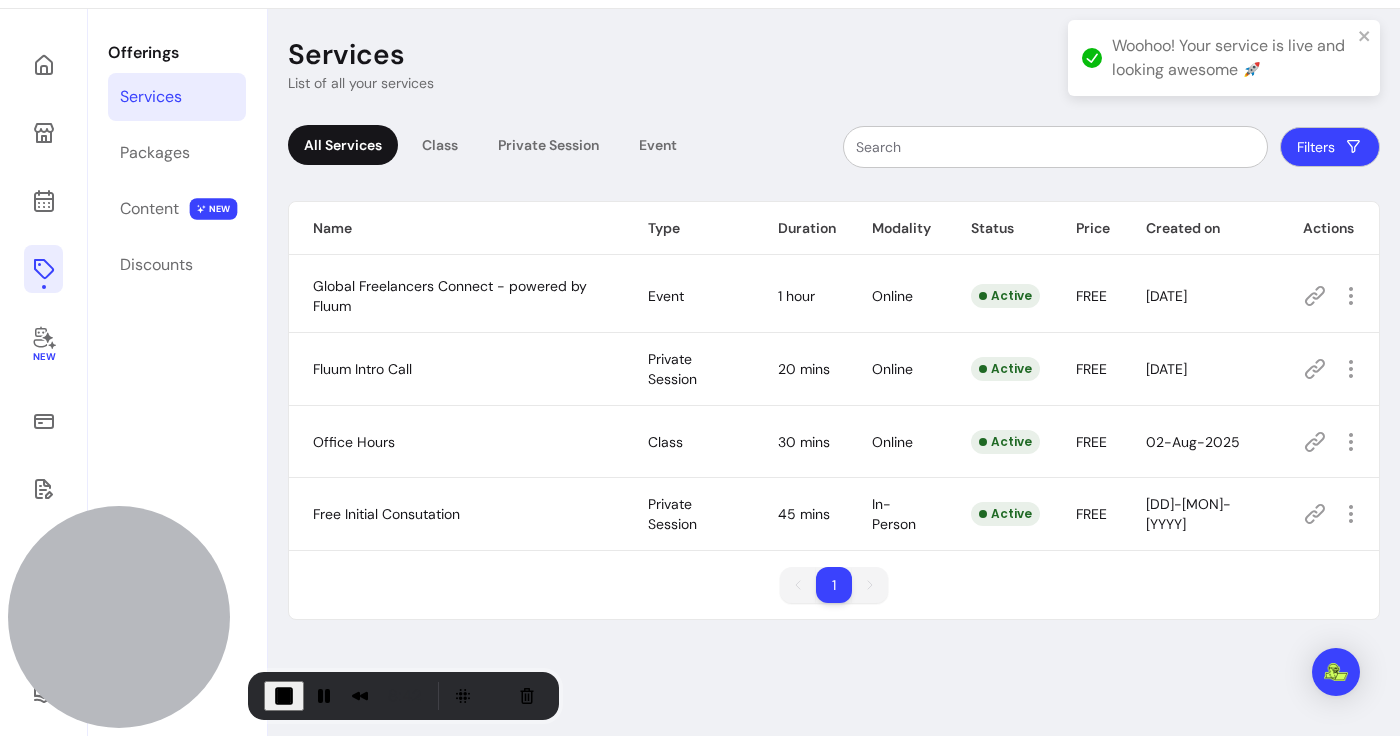 click on "04-Aug-2025" at bounding box center (1200, 514) 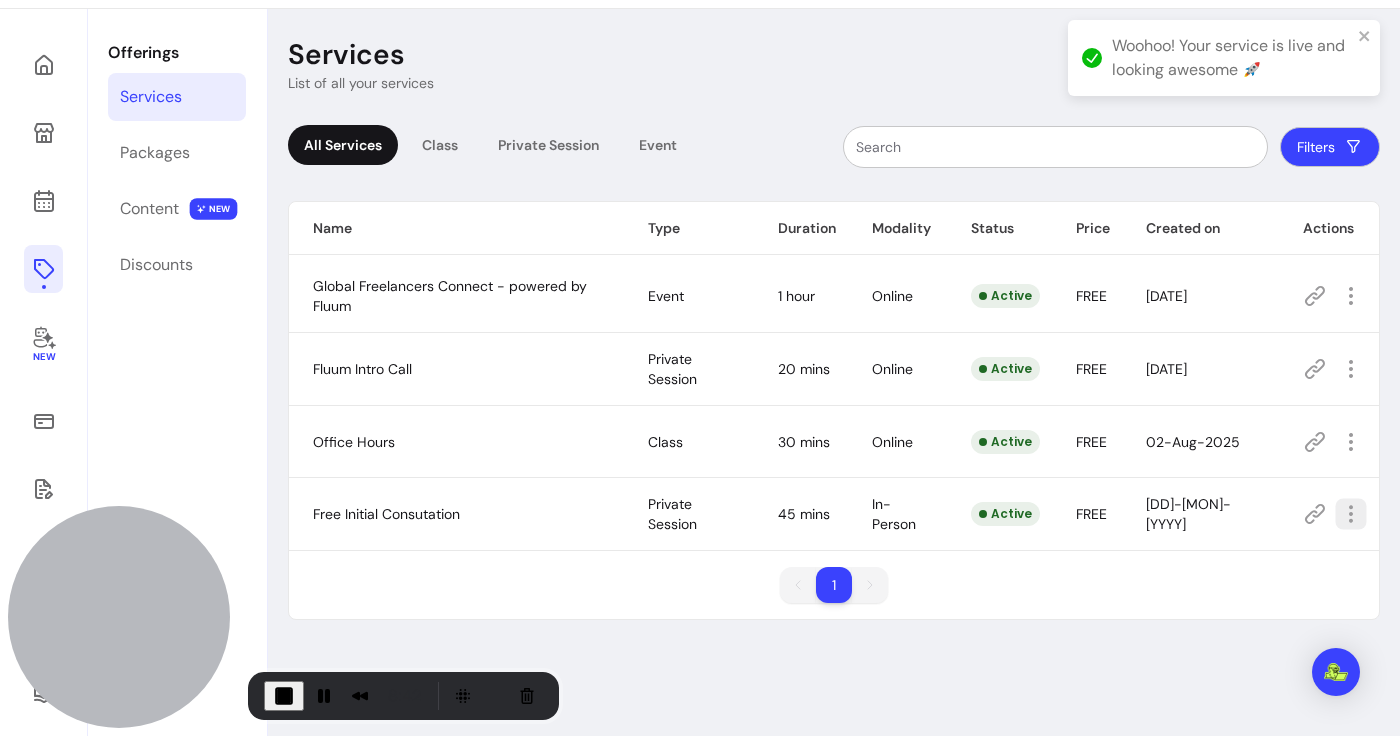 click 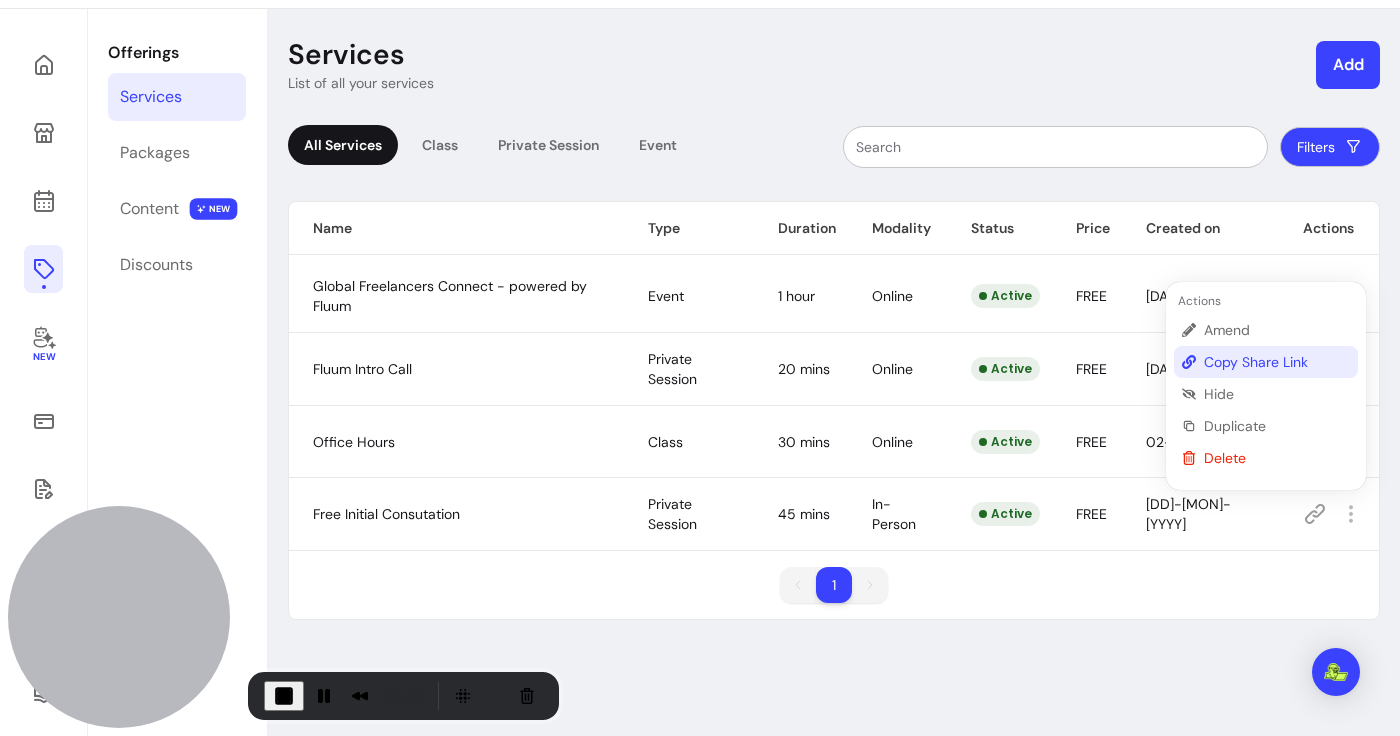 click on "Copy Share Link" at bounding box center [1277, 362] 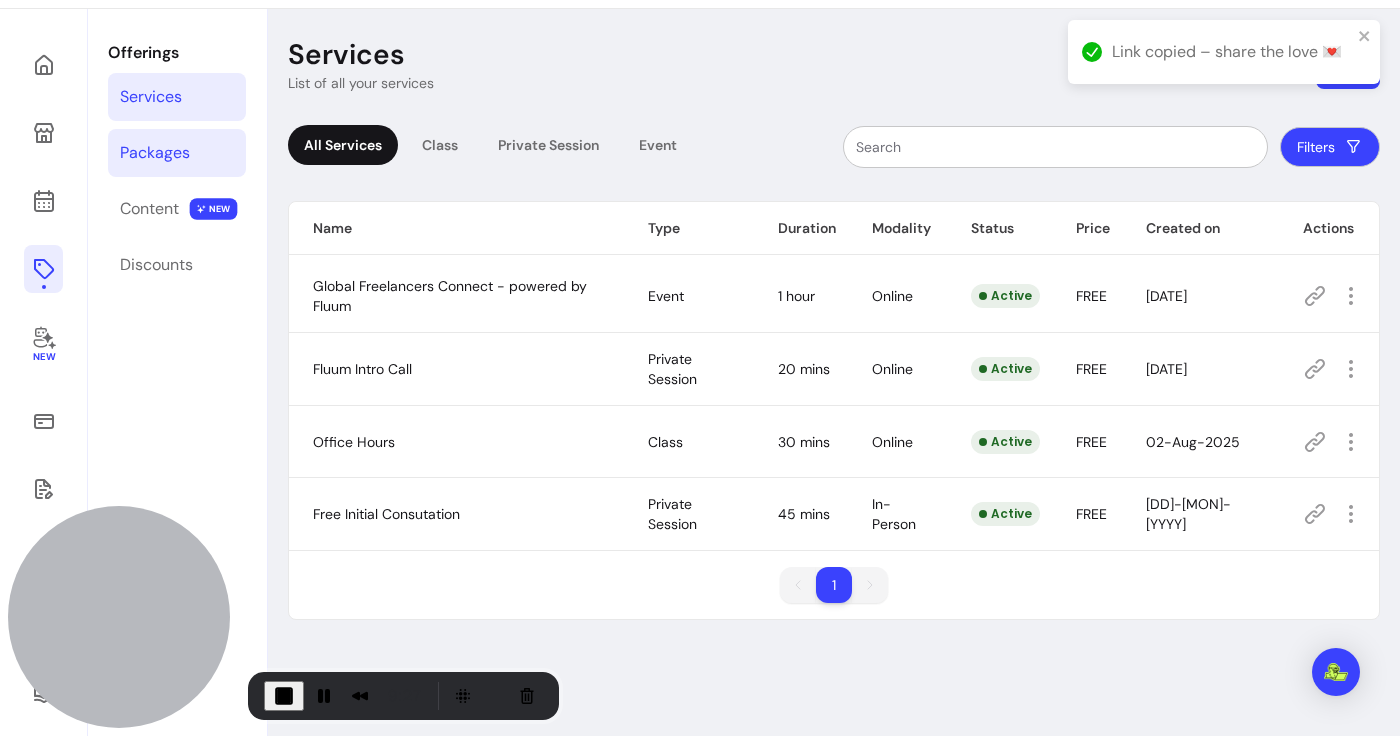 click on "Packages" at bounding box center [155, 153] 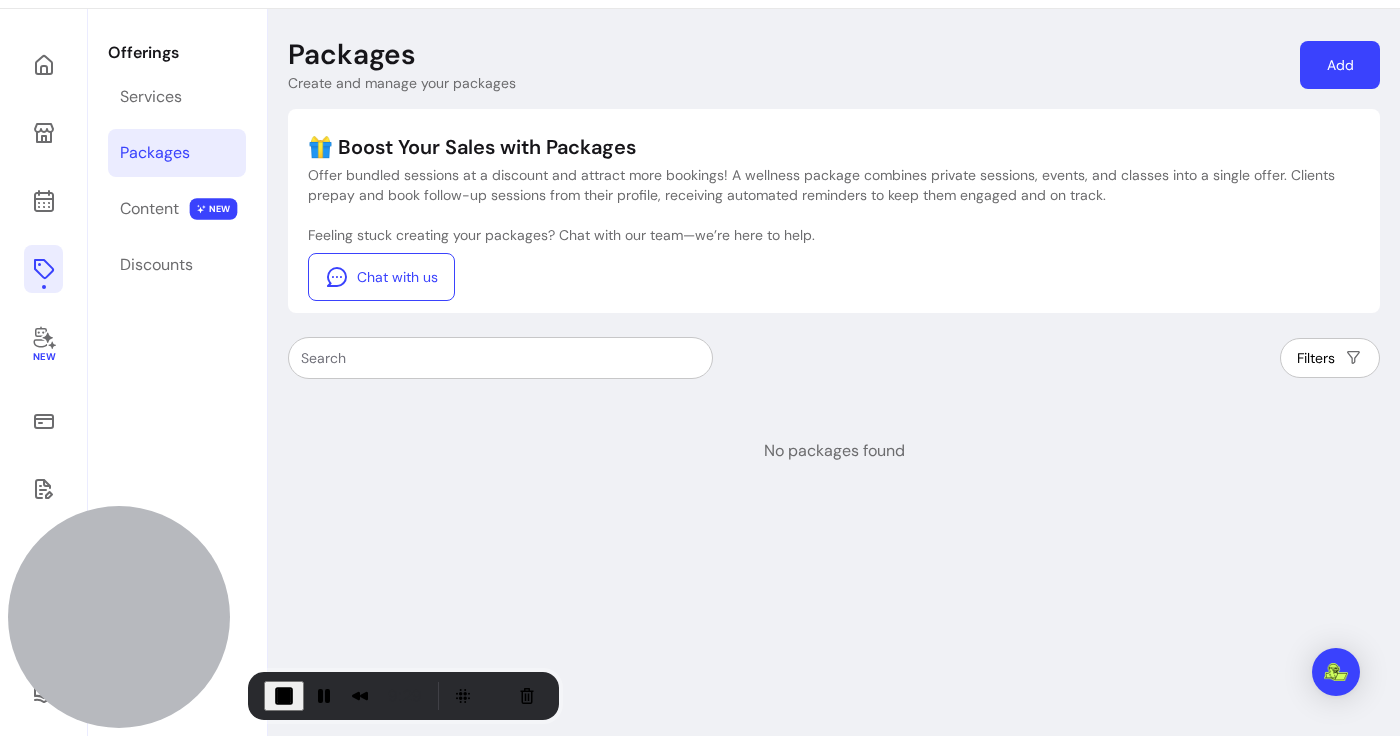 click on "Packages Create and manage your packages Add" at bounding box center [834, 65] 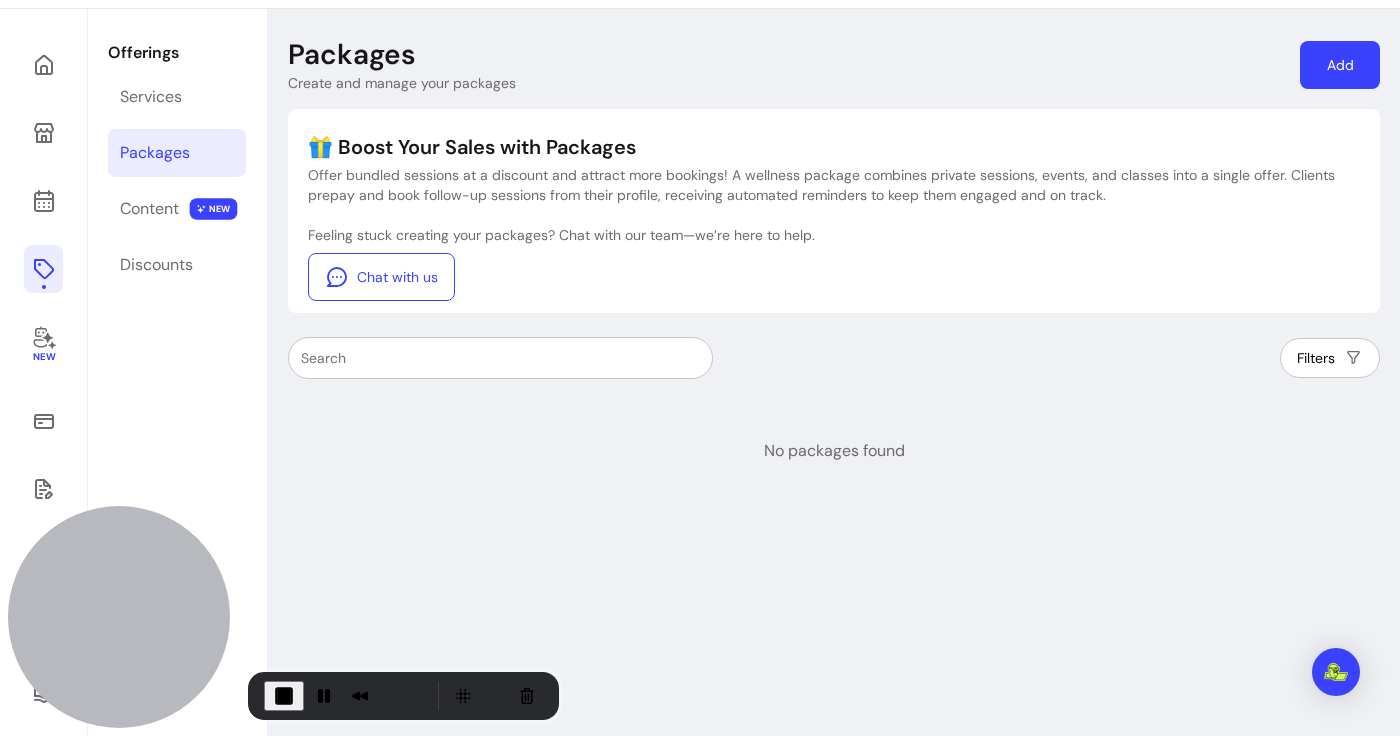 click on "Packages Create and manage your packages Add 🎁 Boost Your Sales with Packages Offer bundled sessions at a discount and attract more bookings! A wellness package combines private sessions, events, and classes into a single offer. Clients prepay and book follow-up sessions from their profile, receiving automated reminders to keep them engaged and on track. Feeling stuck creating your packages? Chat with our team—we’re here to help. Chat with us Filters No packages found" at bounding box center [834, 447] 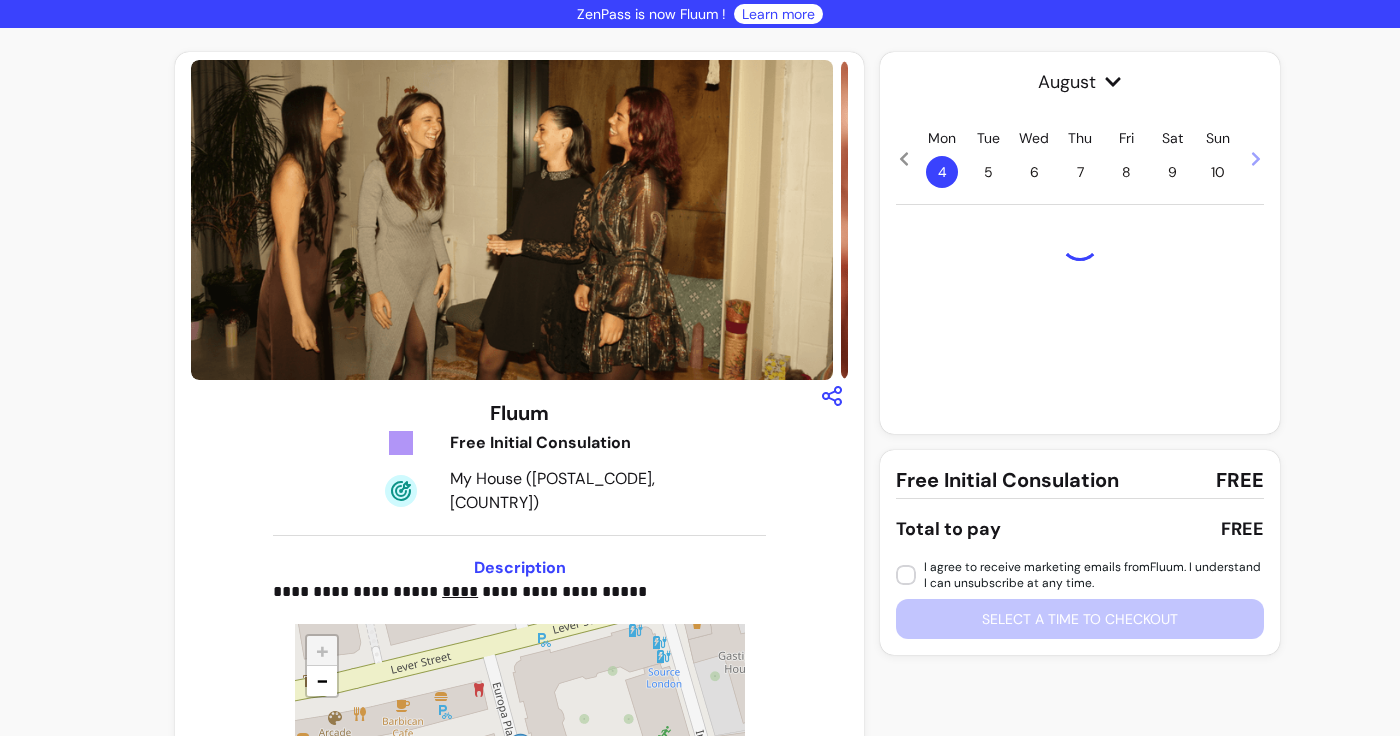 scroll, scrollTop: 0, scrollLeft: 0, axis: both 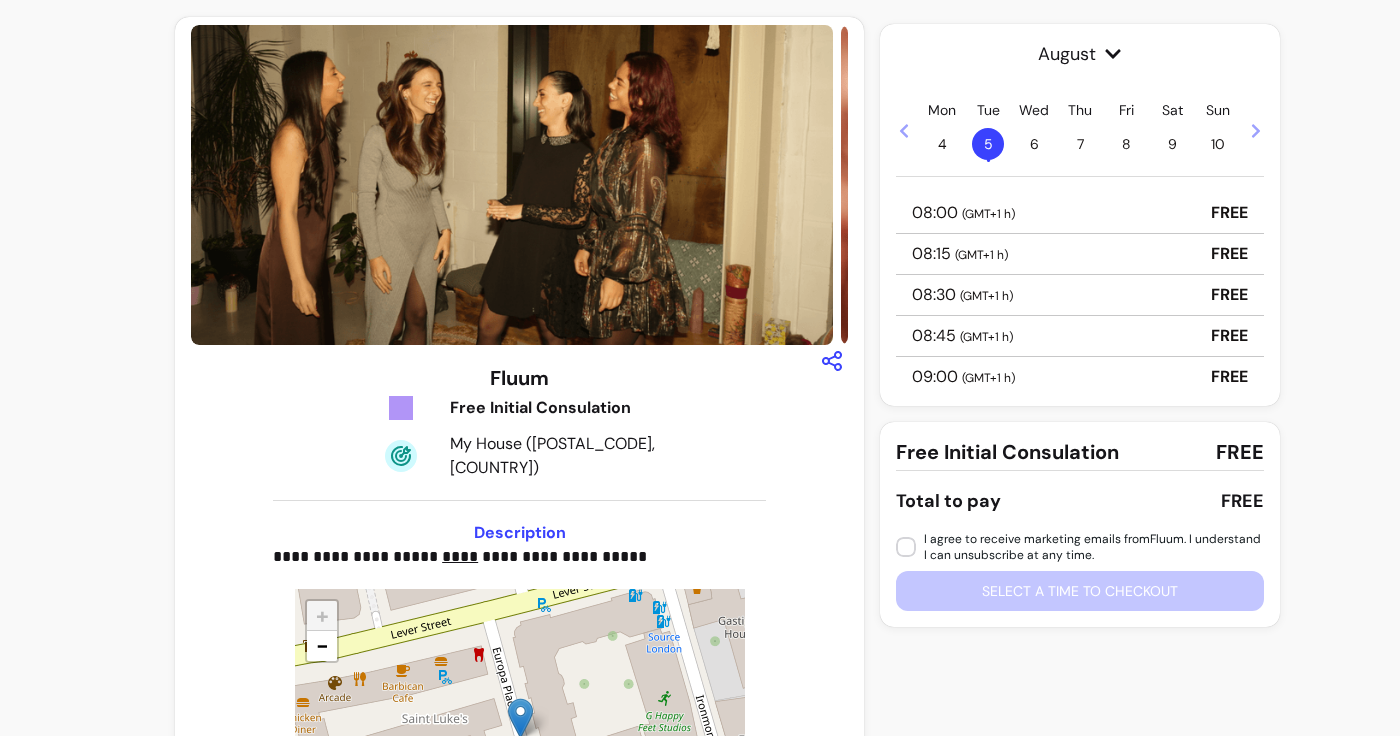 drag, startPoint x: 770, startPoint y: 252, endPoint x: 501, endPoint y: 256, distance: 269.02972 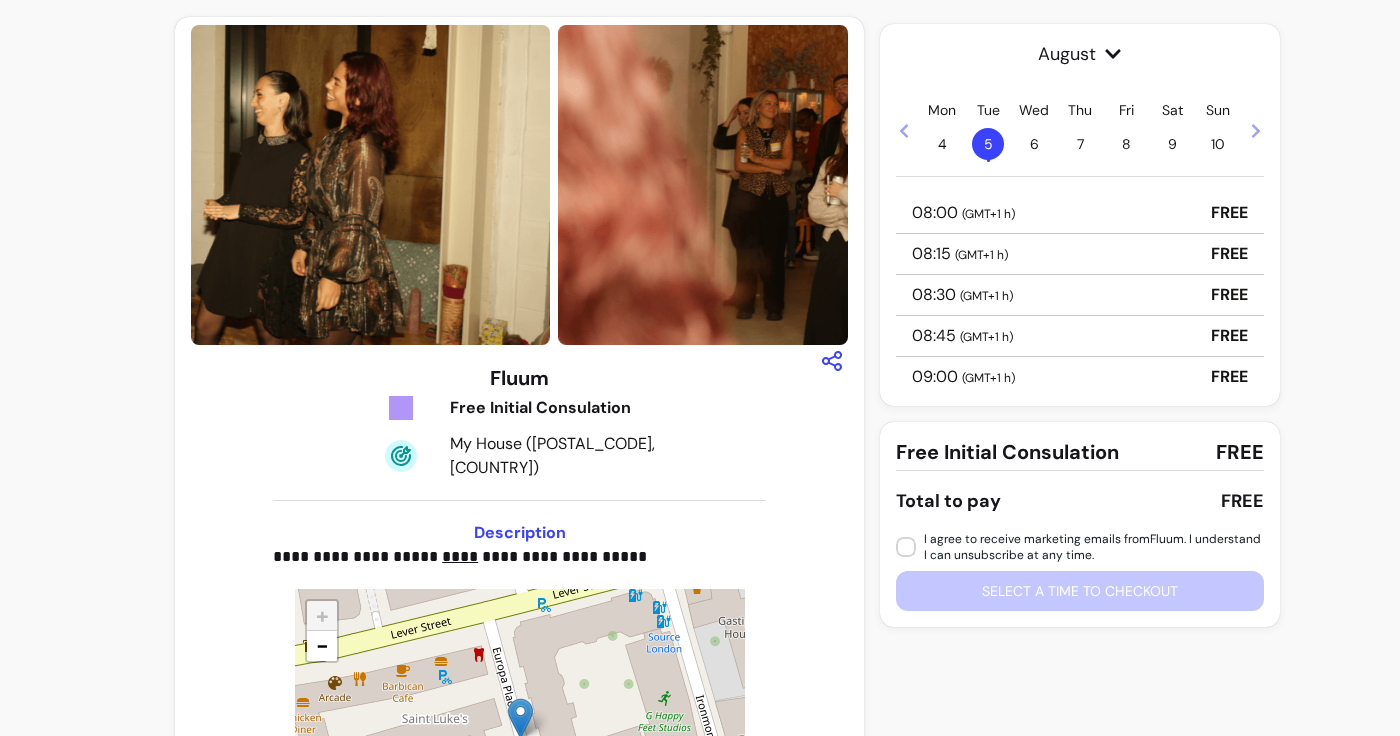 drag, startPoint x: 763, startPoint y: 234, endPoint x: 431, endPoint y: 227, distance: 332.0738 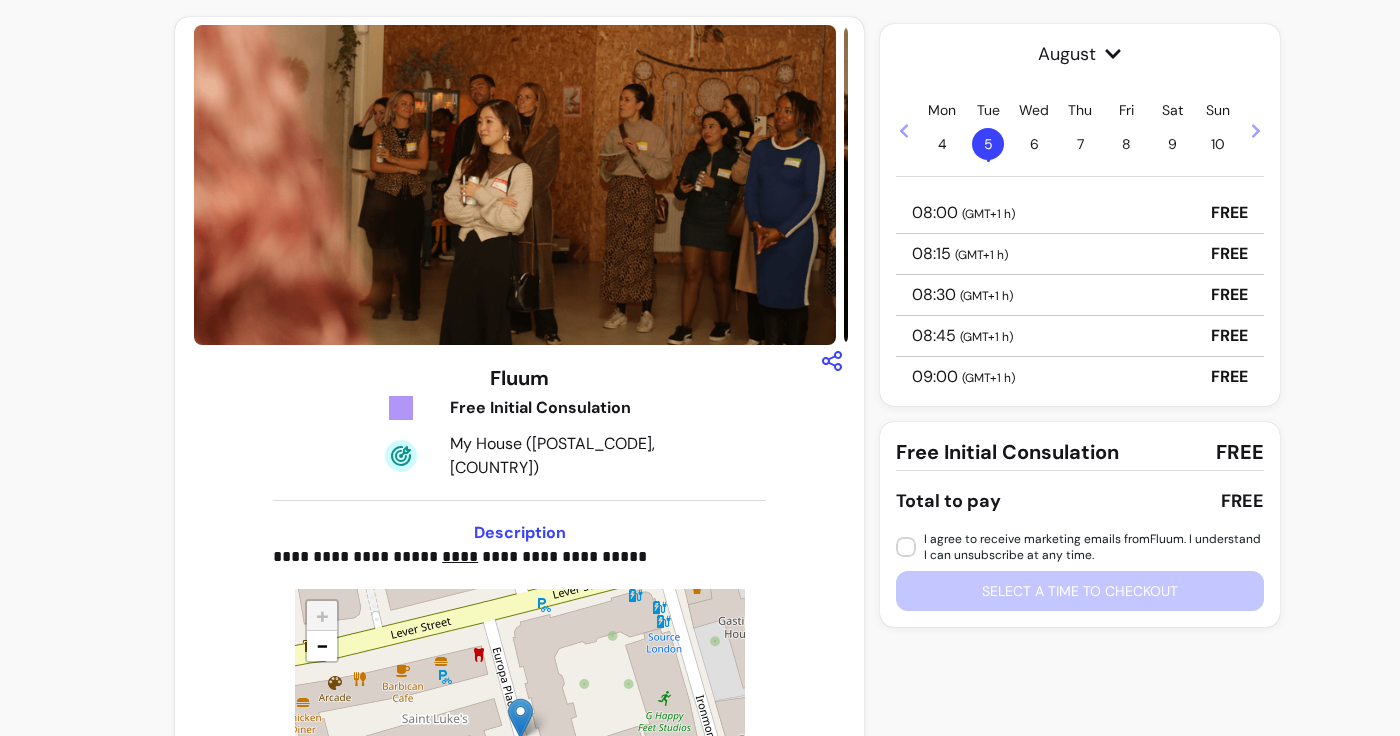 drag, startPoint x: 708, startPoint y: 208, endPoint x: 244, endPoint y: 213, distance: 464.02695 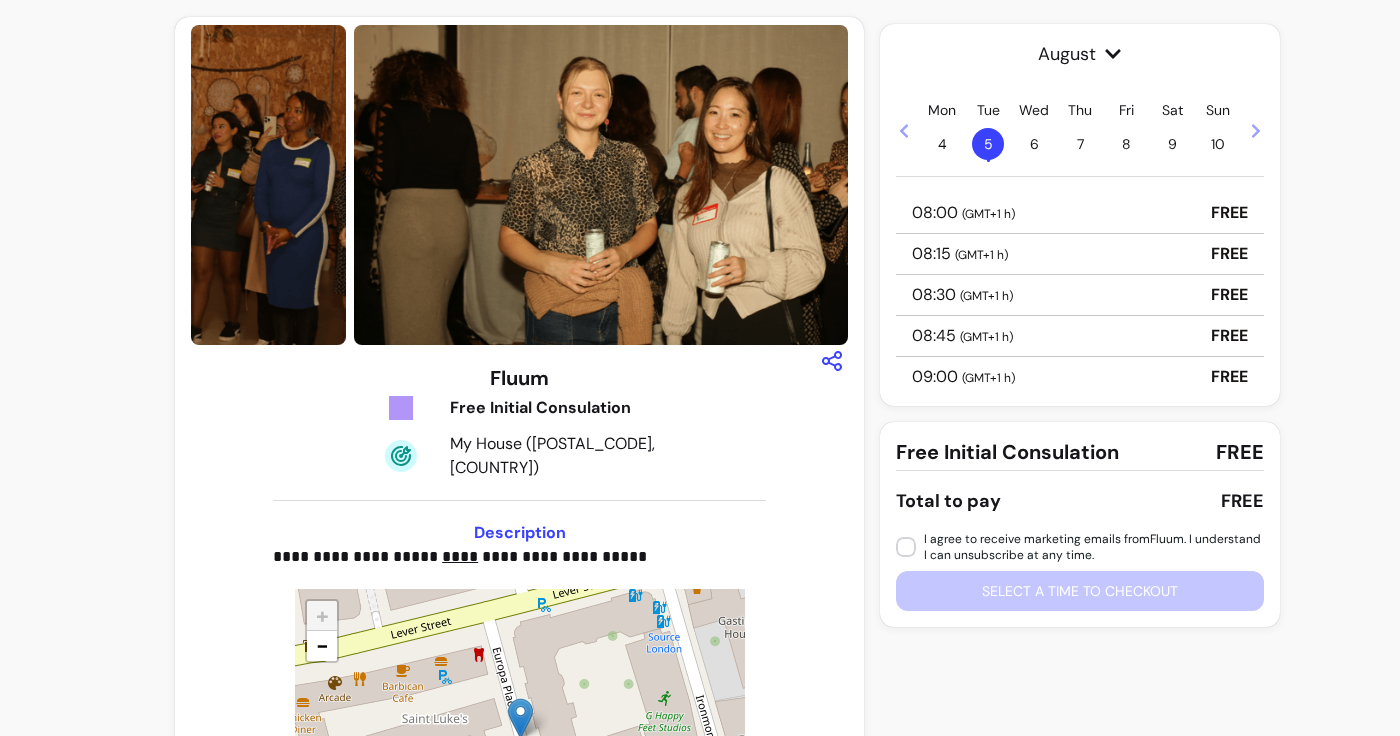 drag, startPoint x: 631, startPoint y: 202, endPoint x: 129, endPoint y: 210, distance: 502.06375 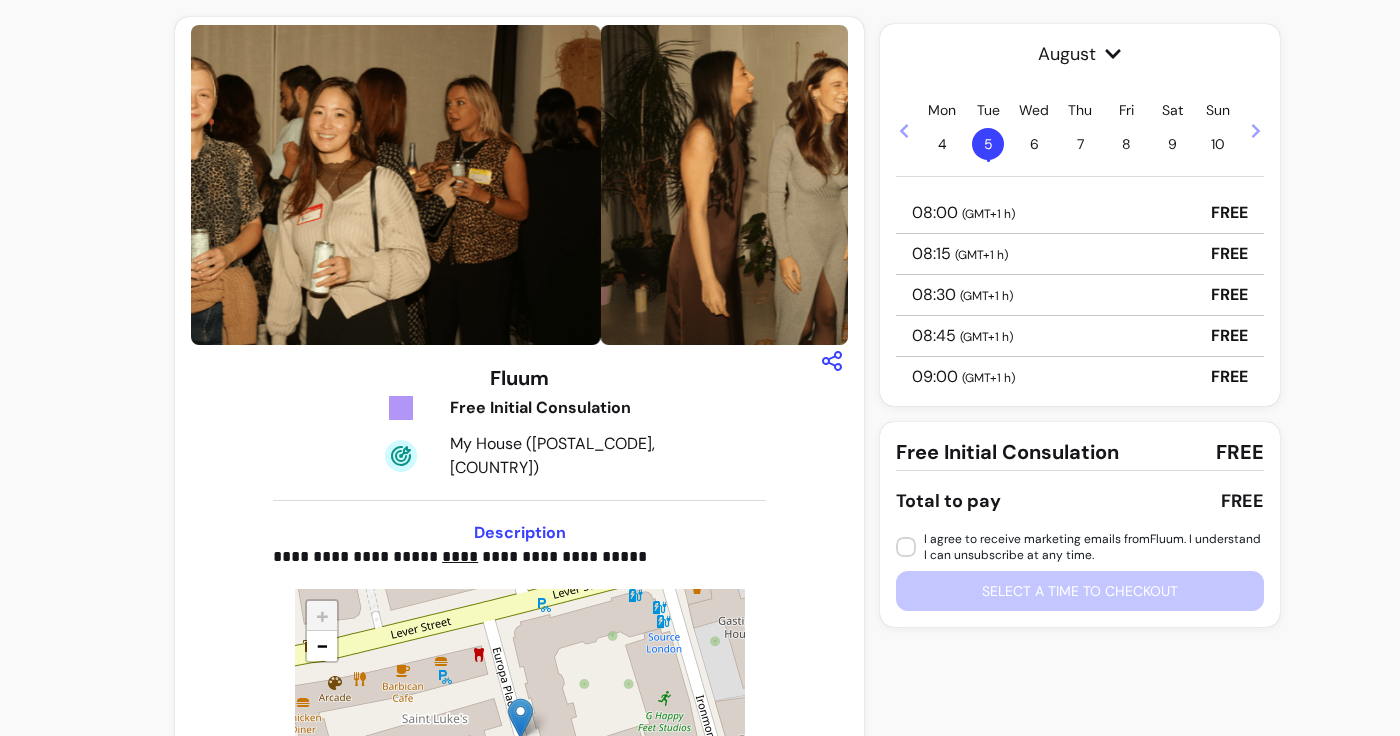 drag, startPoint x: 547, startPoint y: 162, endPoint x: 230, endPoint y: 177, distance: 317.3547 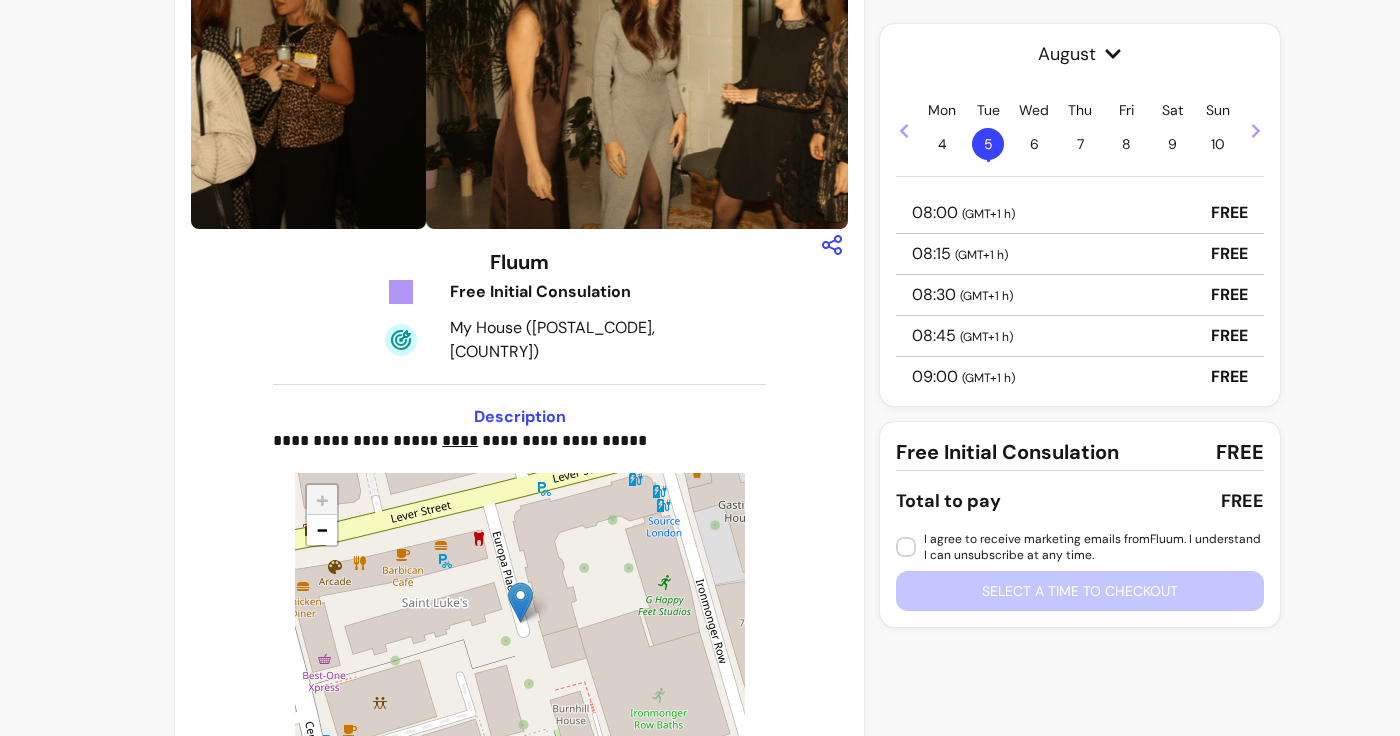 scroll, scrollTop: 179, scrollLeft: 0, axis: vertical 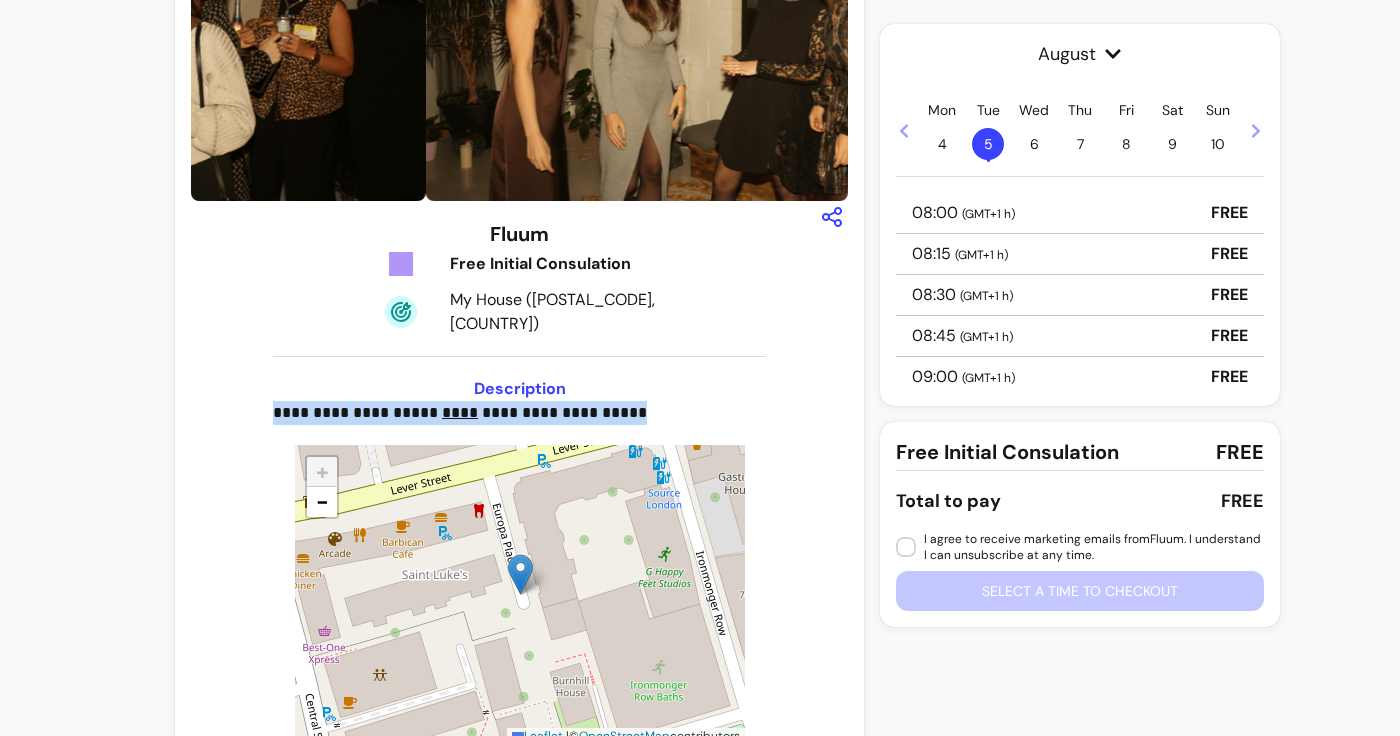 drag, startPoint x: 254, startPoint y: 388, endPoint x: 609, endPoint y: 388, distance: 355 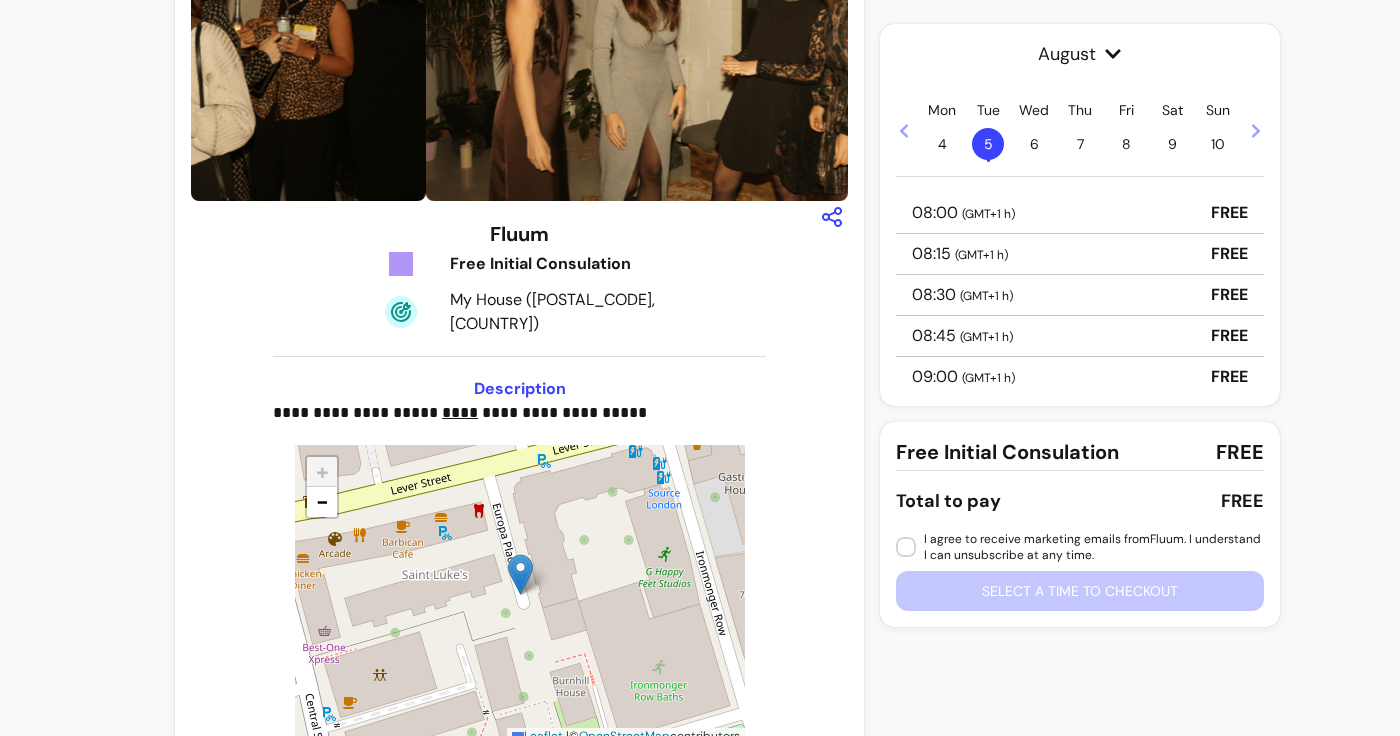 click on "[MASKED] [MASKED] [MASKED]" at bounding box center [519, 413] 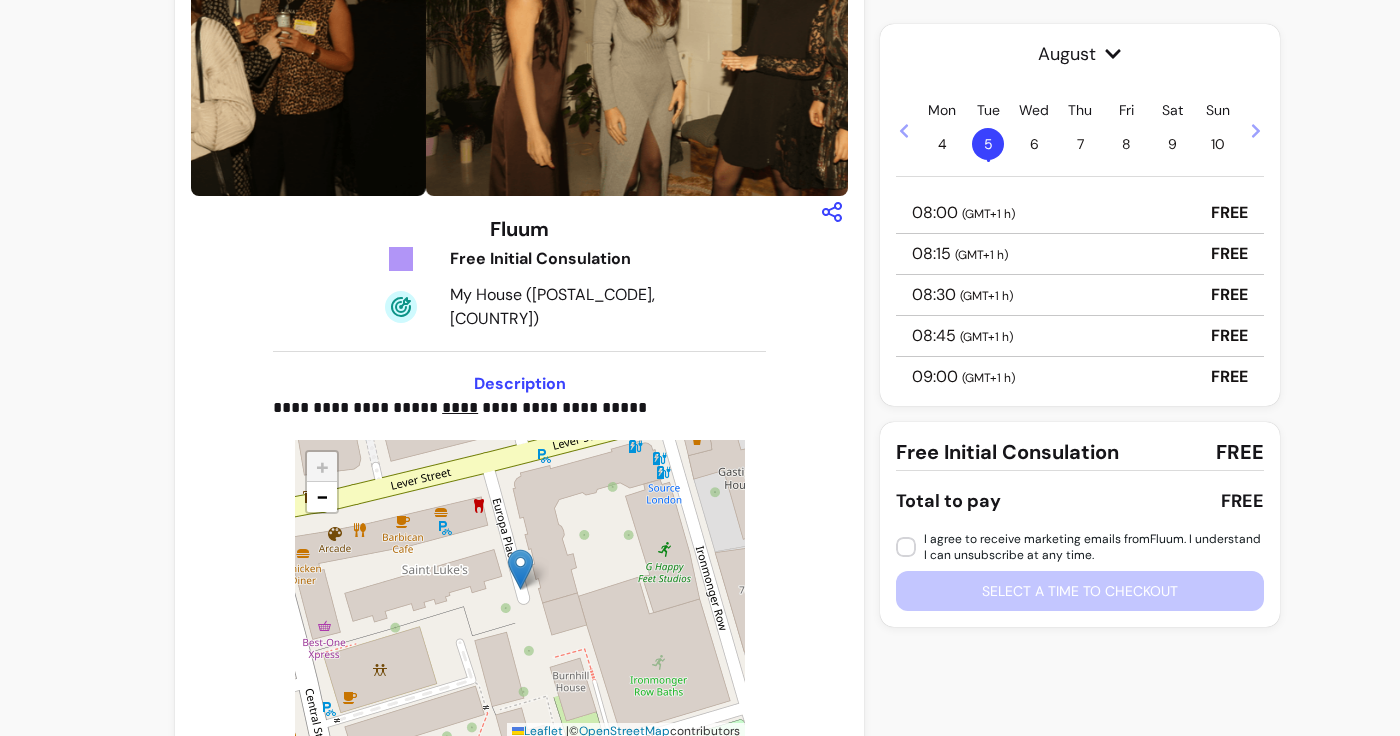 scroll, scrollTop: 176, scrollLeft: 0, axis: vertical 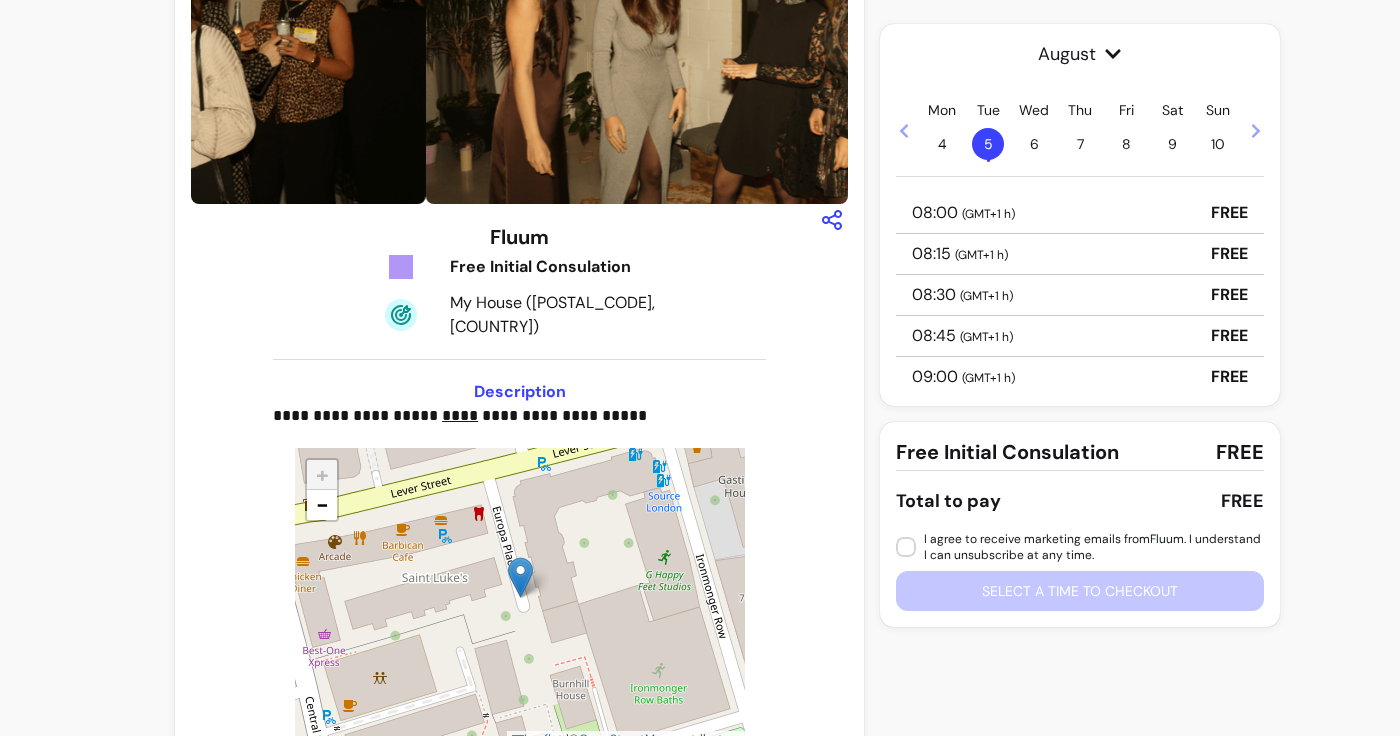 click on "08:30   ( GMT+1 h ) FREE" at bounding box center [1080, 295] 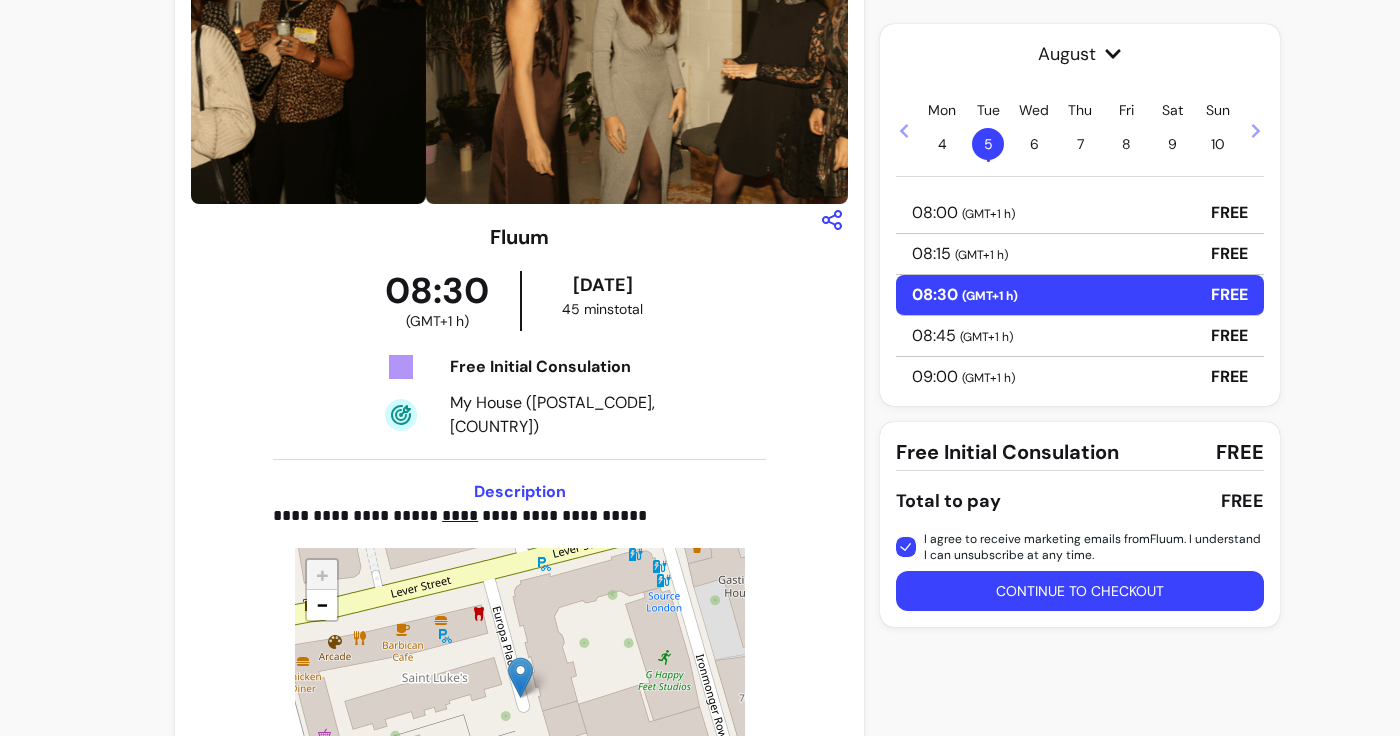 click on "Continue to checkout" at bounding box center (1080, 591) 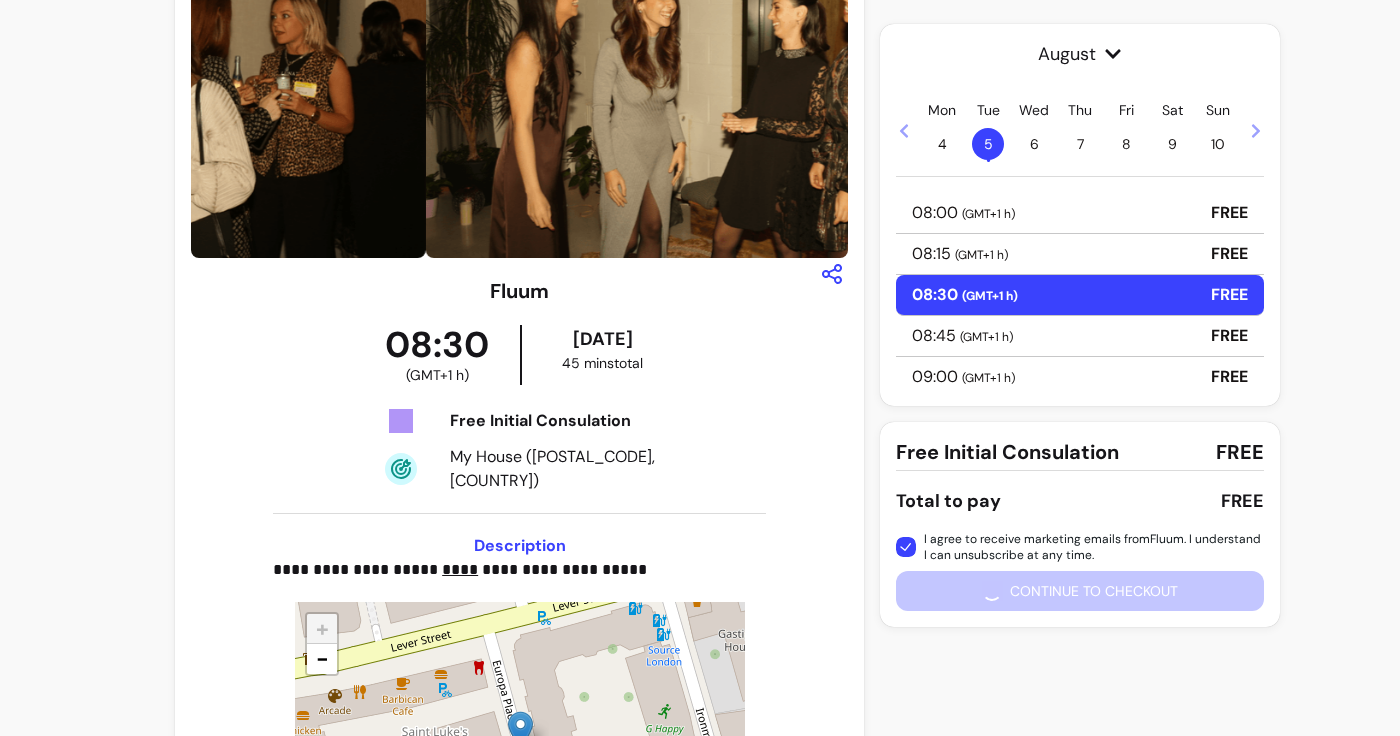 scroll, scrollTop: 0, scrollLeft: 0, axis: both 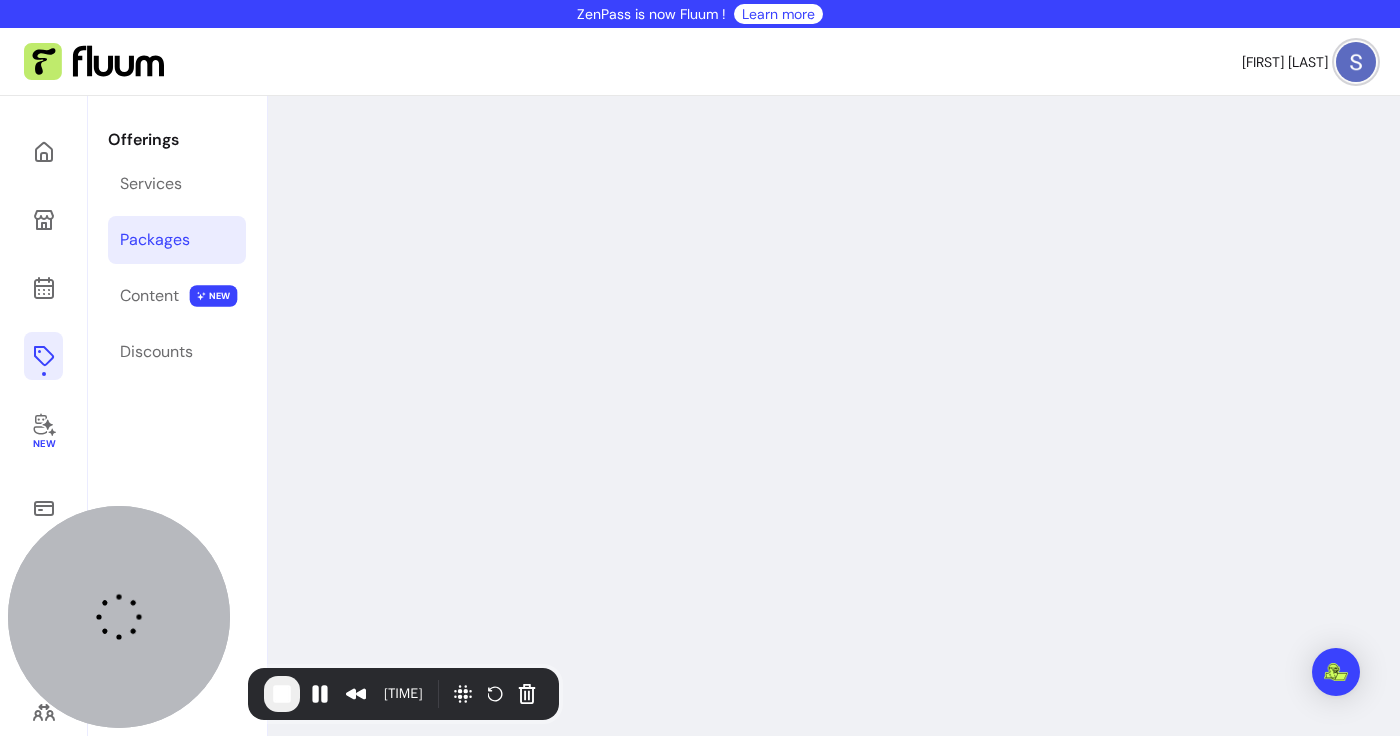 select on "***" 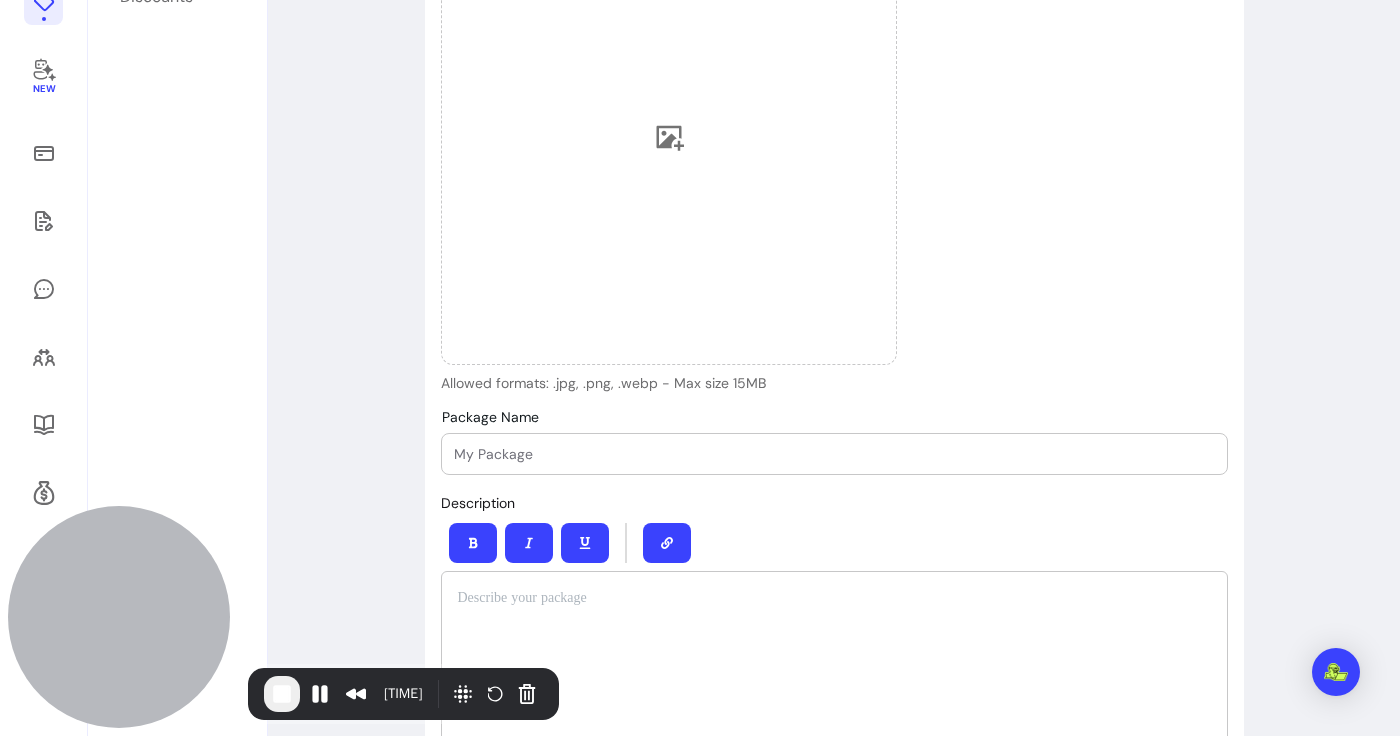 scroll, scrollTop: 415, scrollLeft: 0, axis: vertical 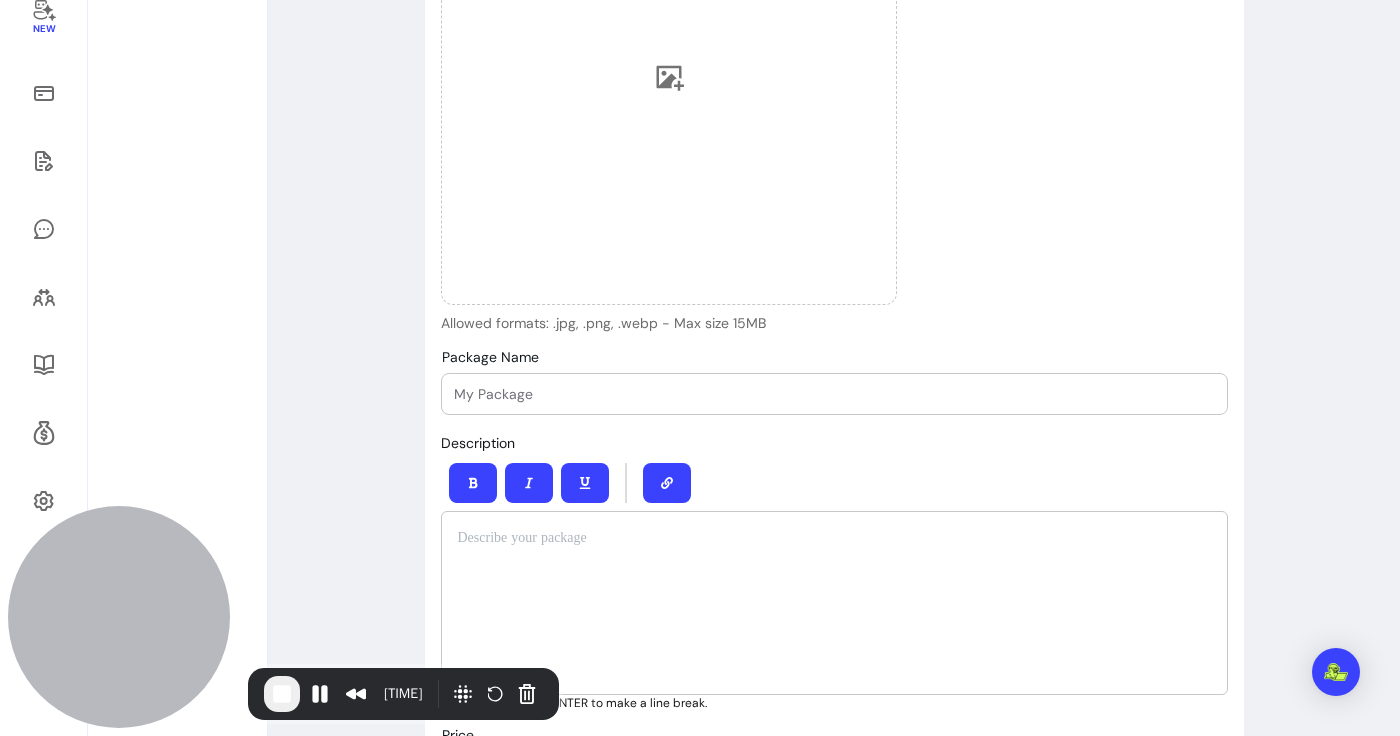 click on "Package Name" at bounding box center [834, 394] 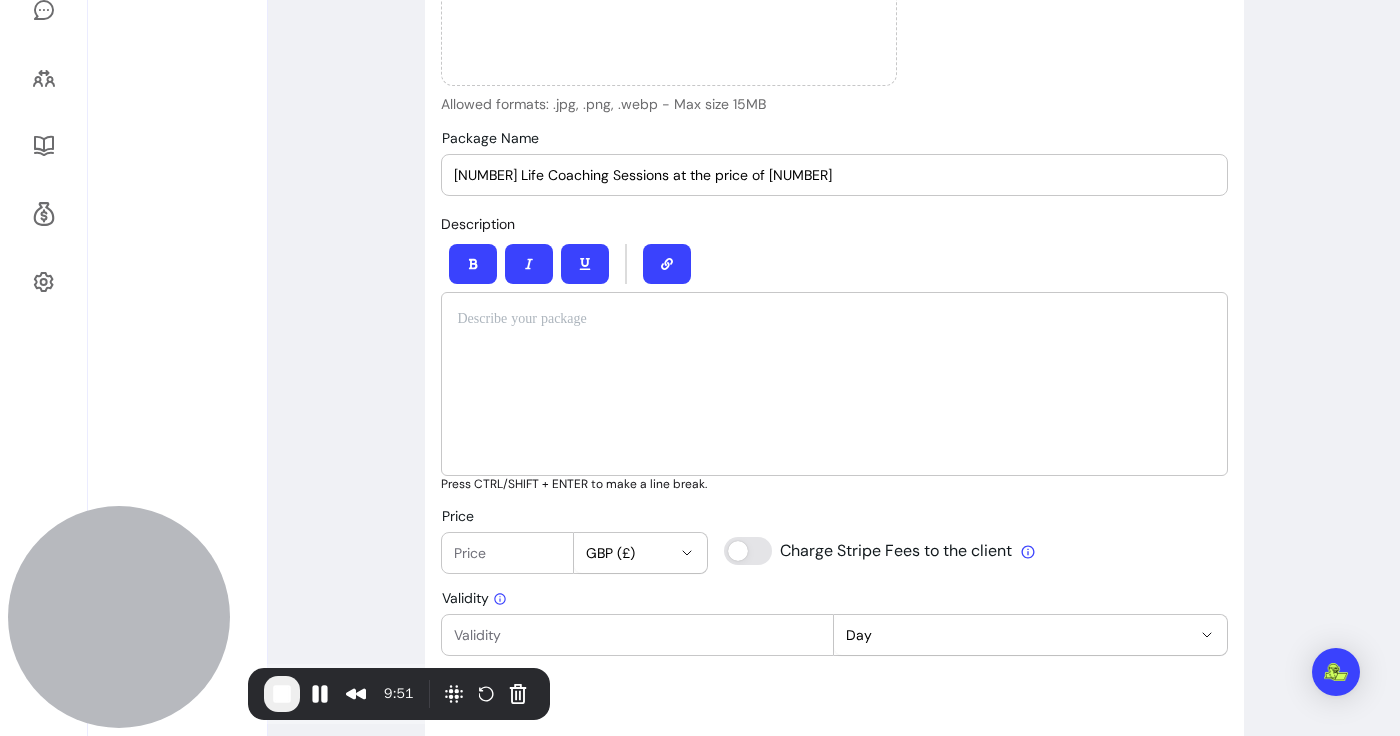 scroll, scrollTop: 675, scrollLeft: 0, axis: vertical 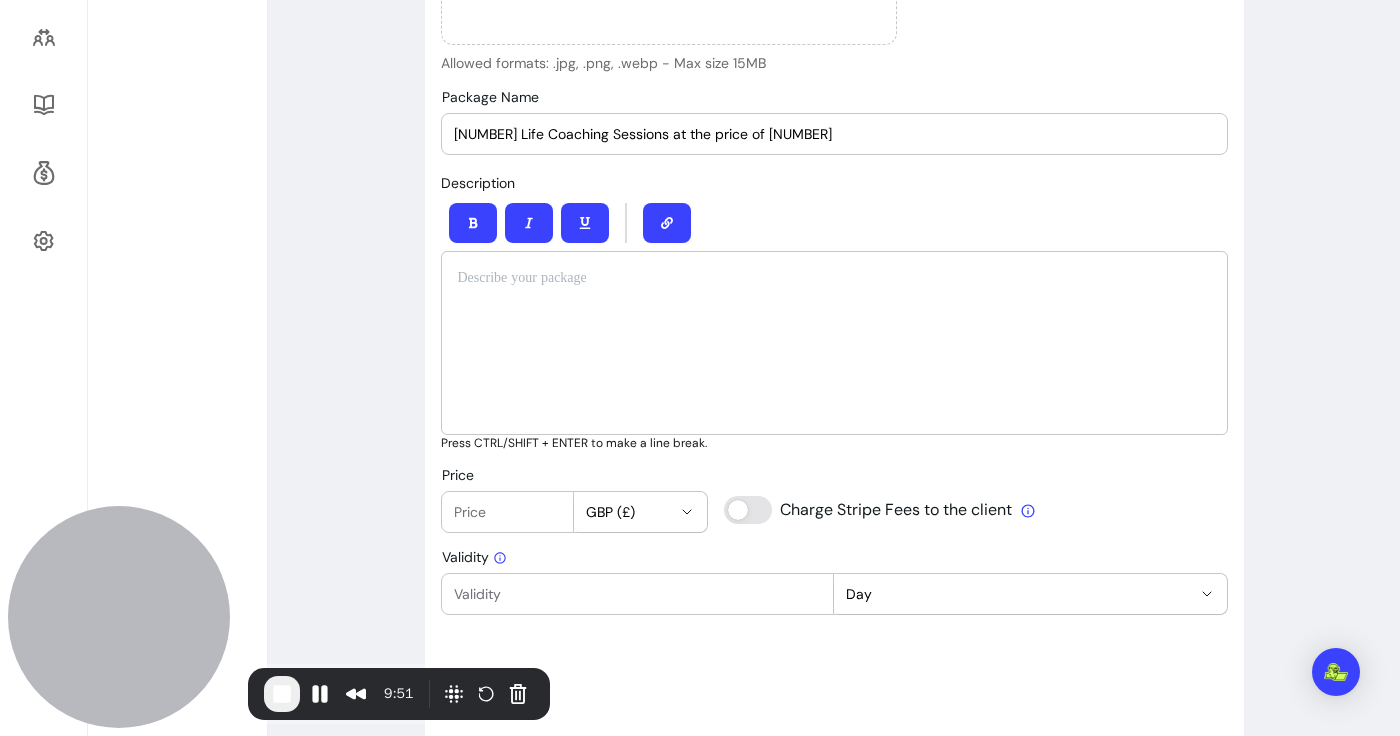 type on "[NUMBER] Life Coaching Sessions at the price of [NUMBER]" 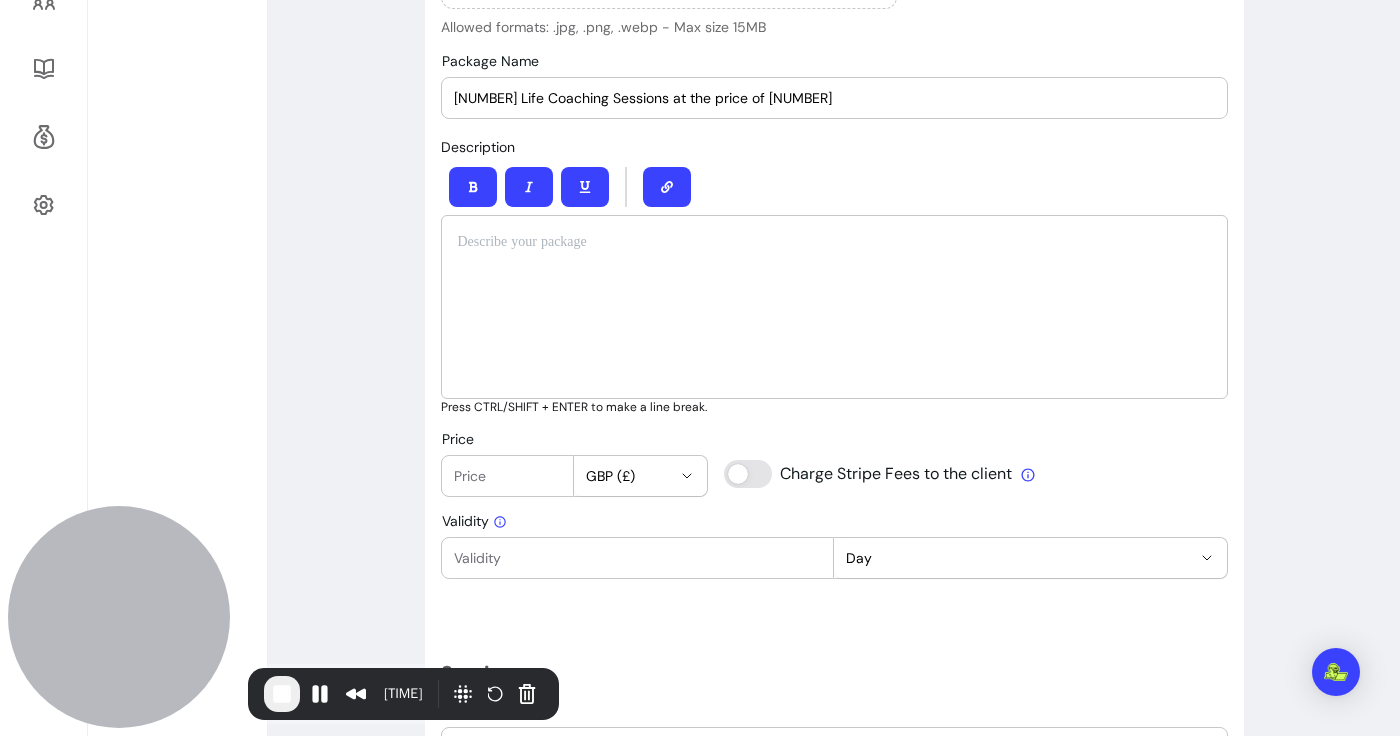 scroll, scrollTop: 702, scrollLeft: 0, axis: vertical 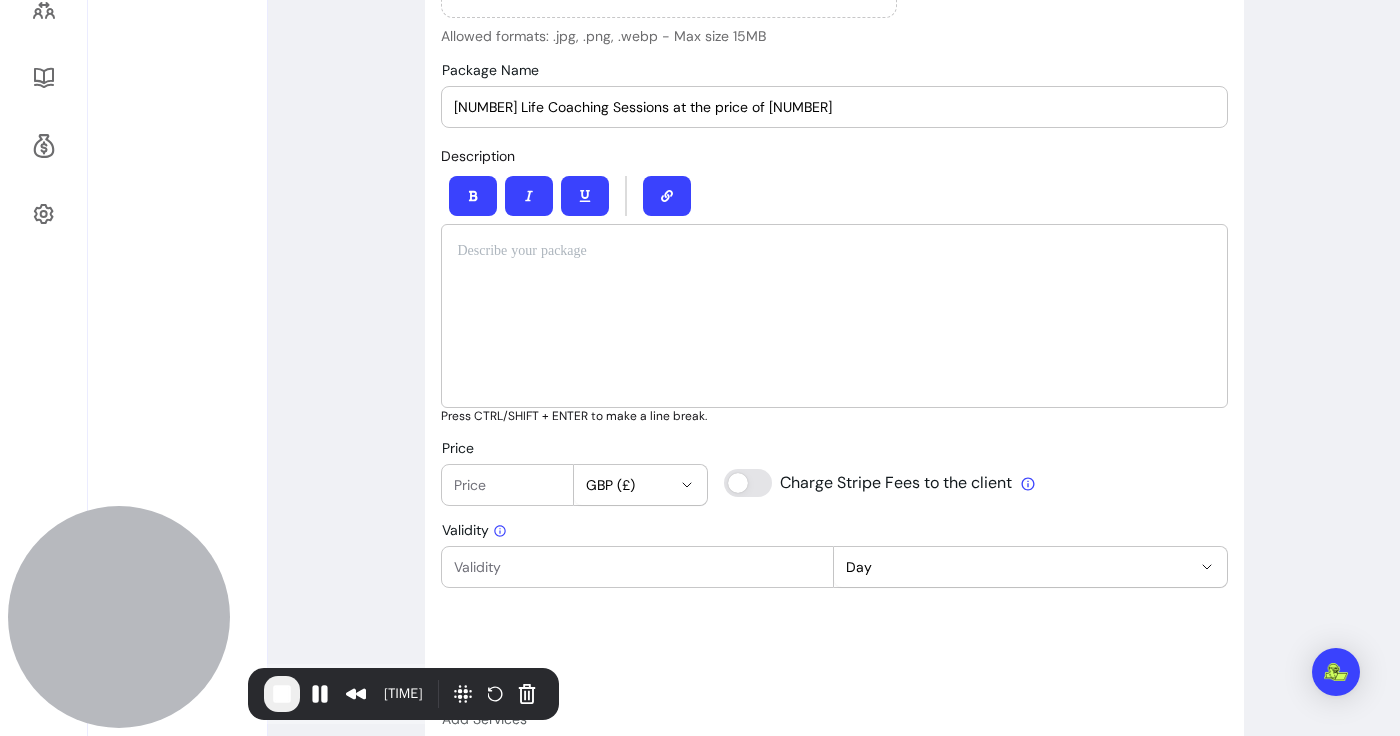 drag, startPoint x: 781, startPoint y: 114, endPoint x: 385, endPoint y: 110, distance: 396.0202 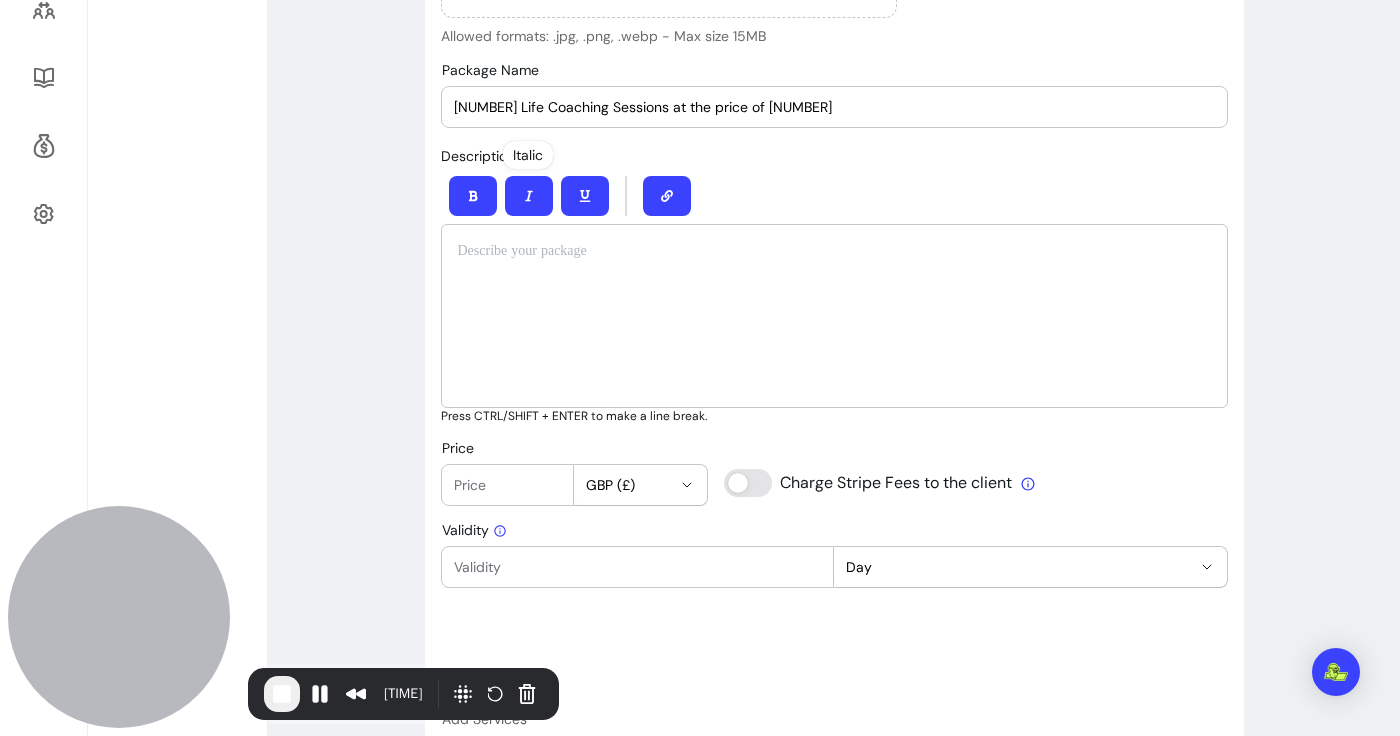 click at bounding box center [834, 251] 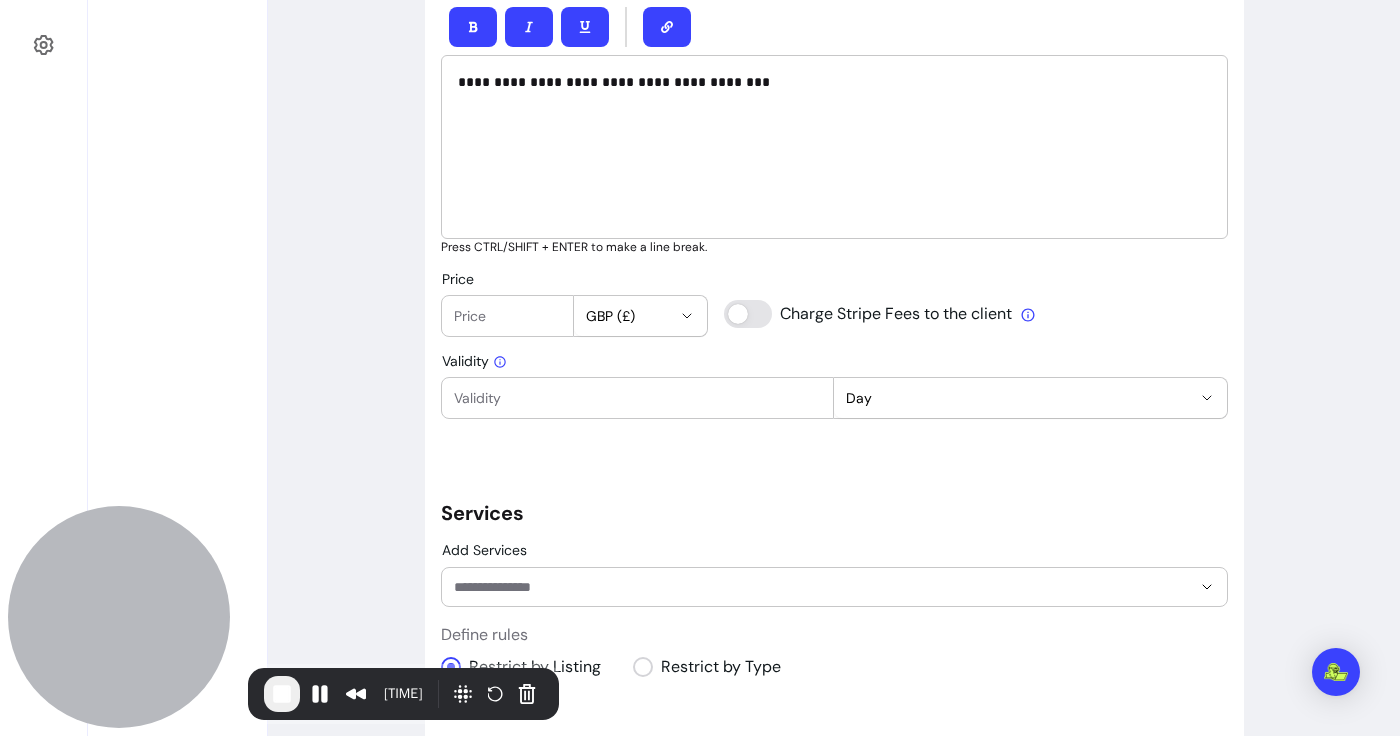 scroll, scrollTop: 873, scrollLeft: 0, axis: vertical 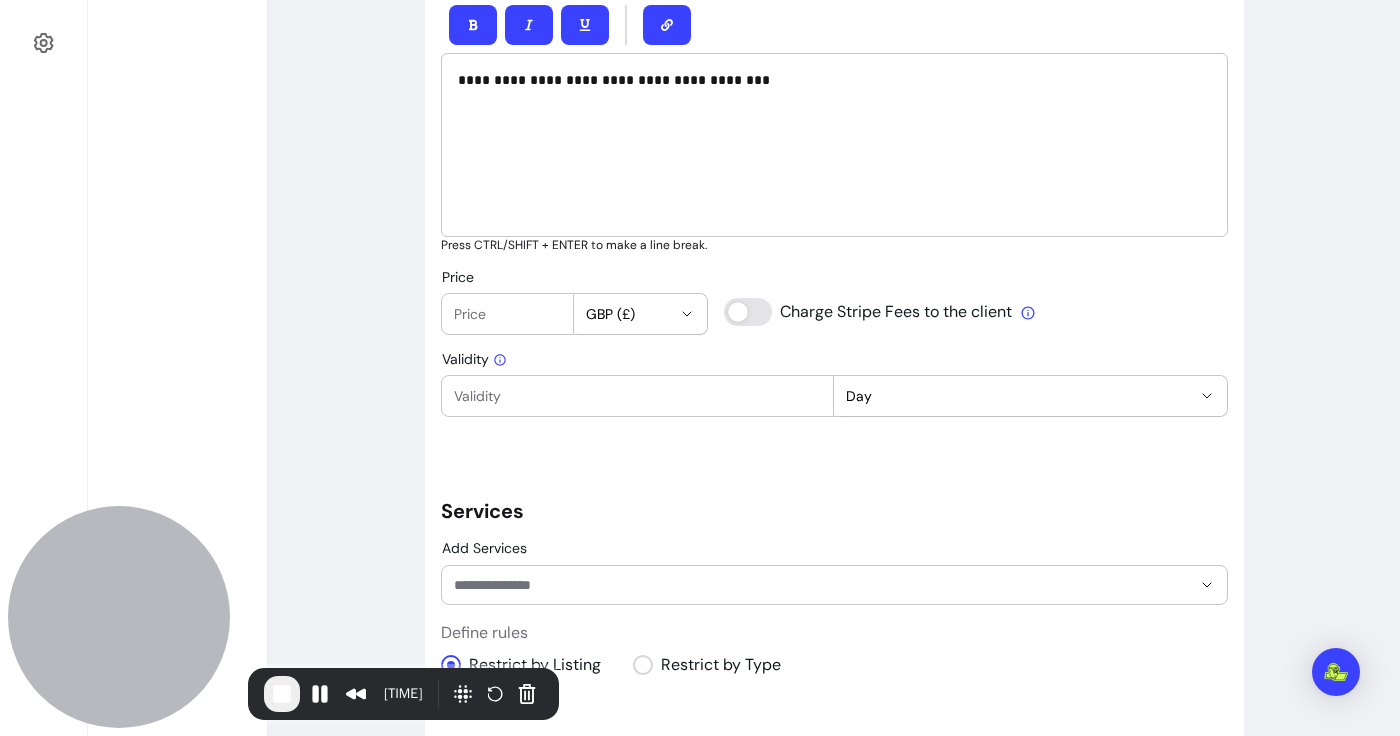 click on "Validity   *** **** ***** **** Day" at bounding box center (834, 384) 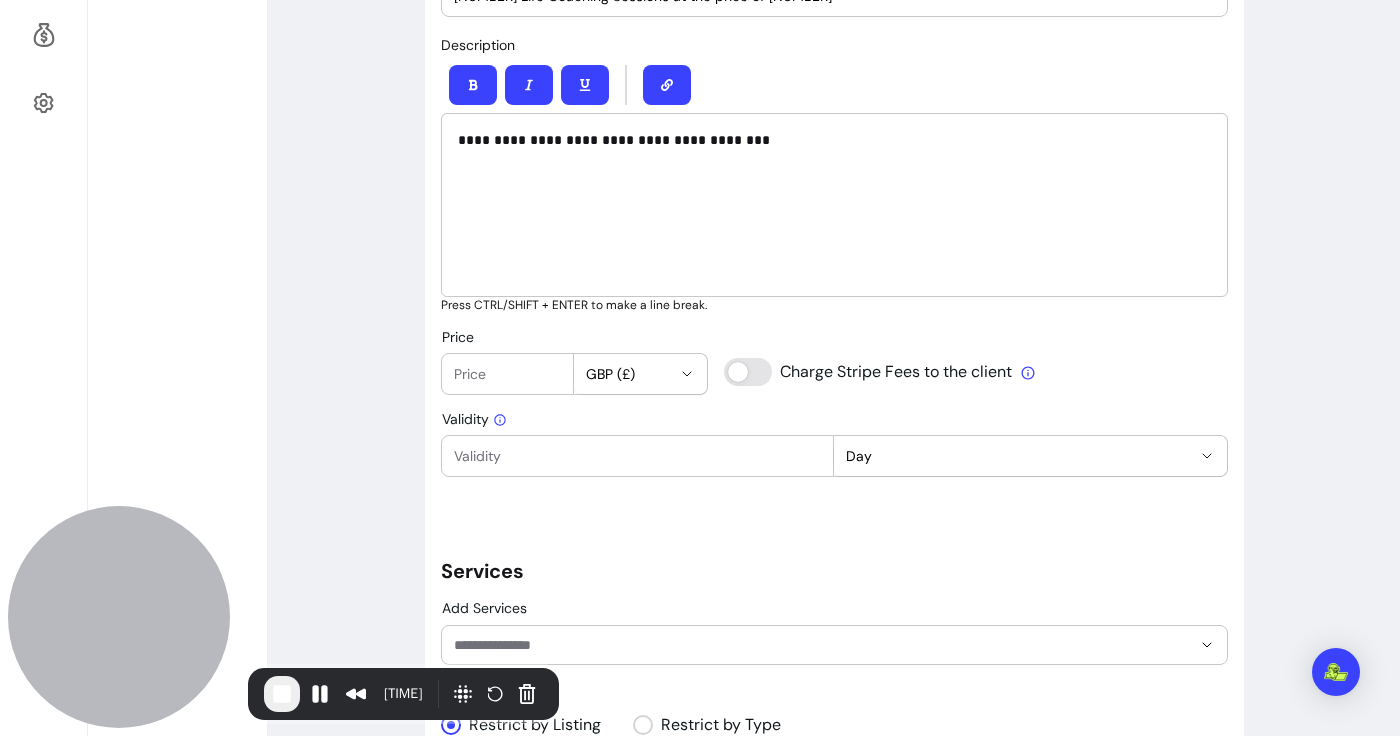 scroll, scrollTop: 814, scrollLeft: 0, axis: vertical 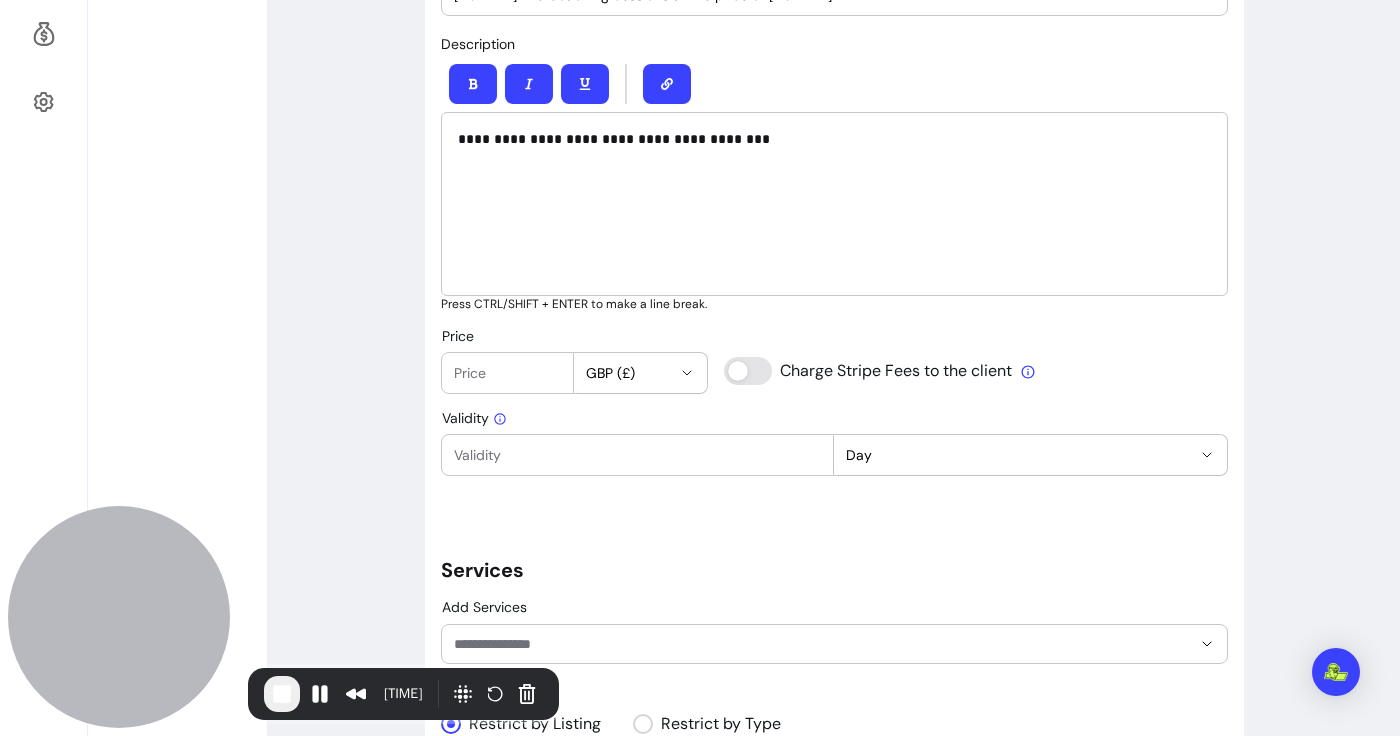 type on "950" 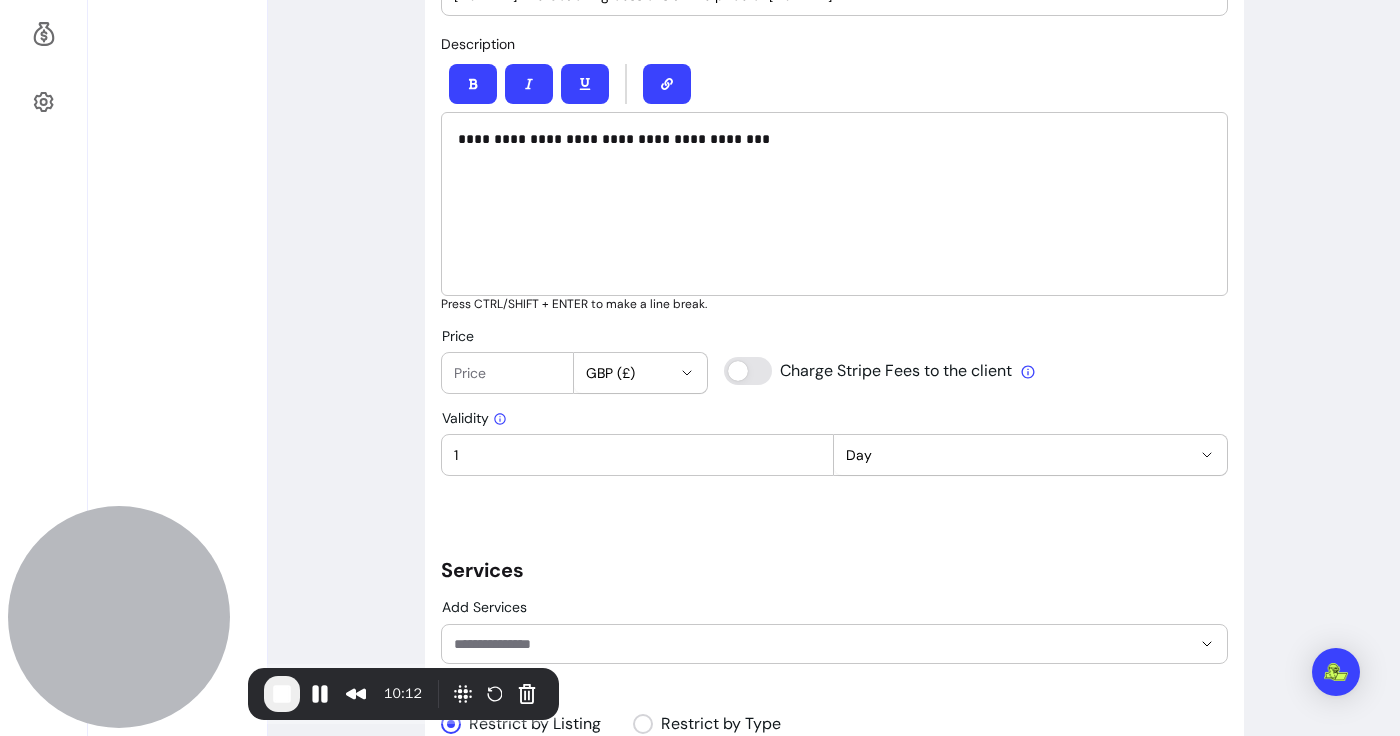 type on "1" 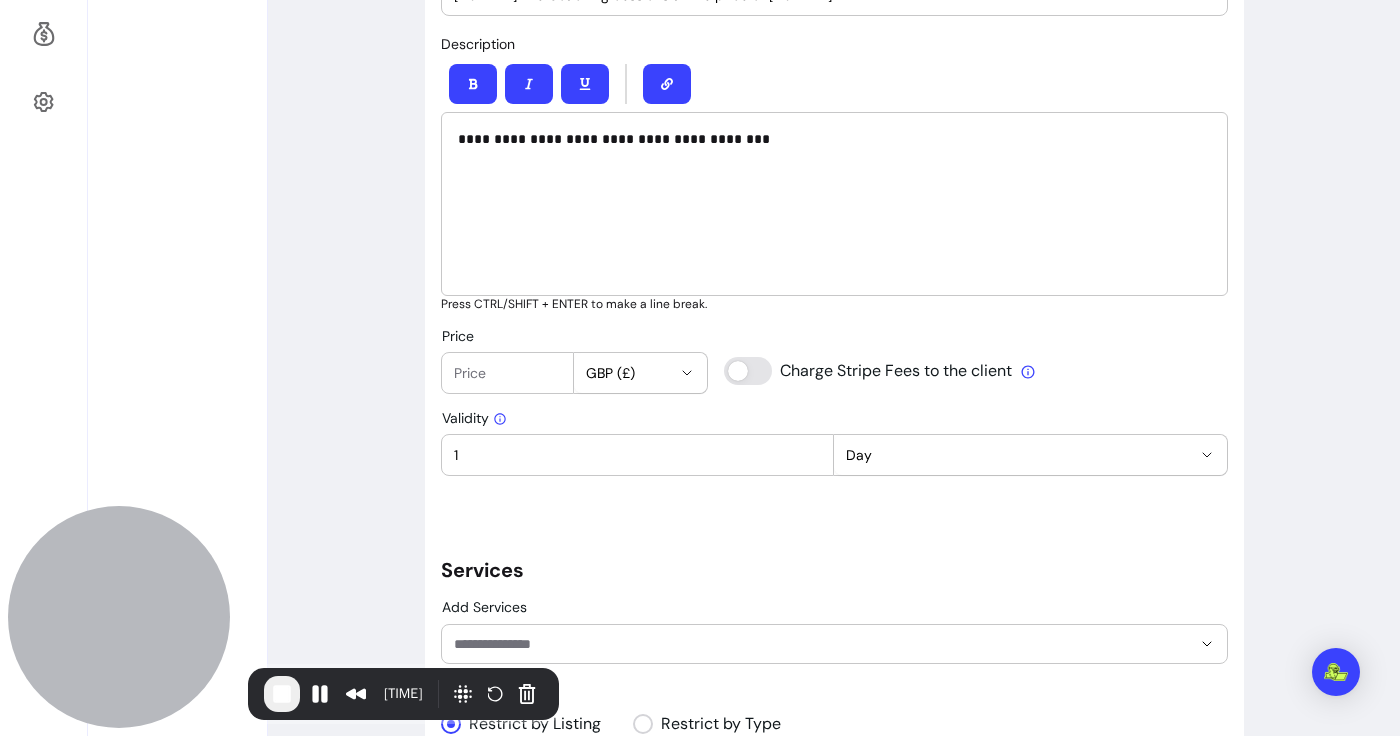 click on "Day" at bounding box center [1018, 455] 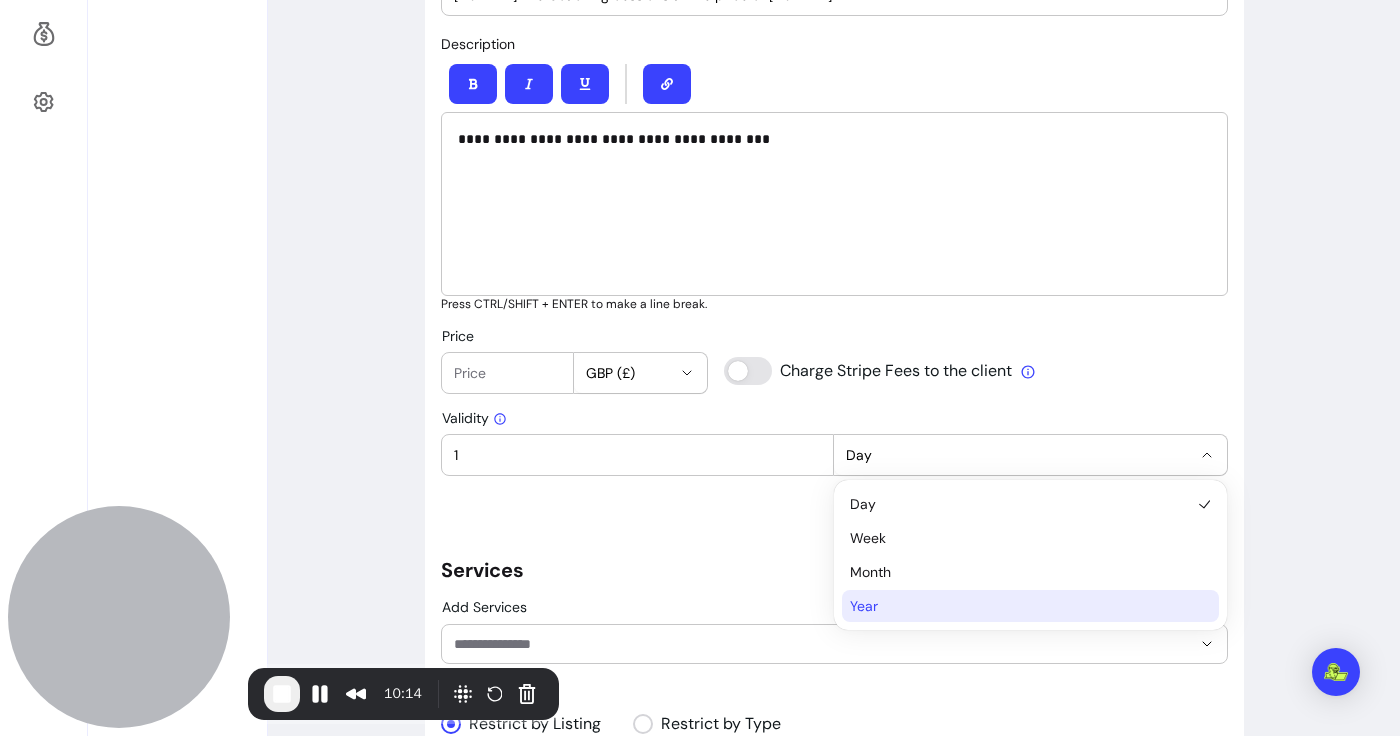 click on "Year" at bounding box center (1020, 606) 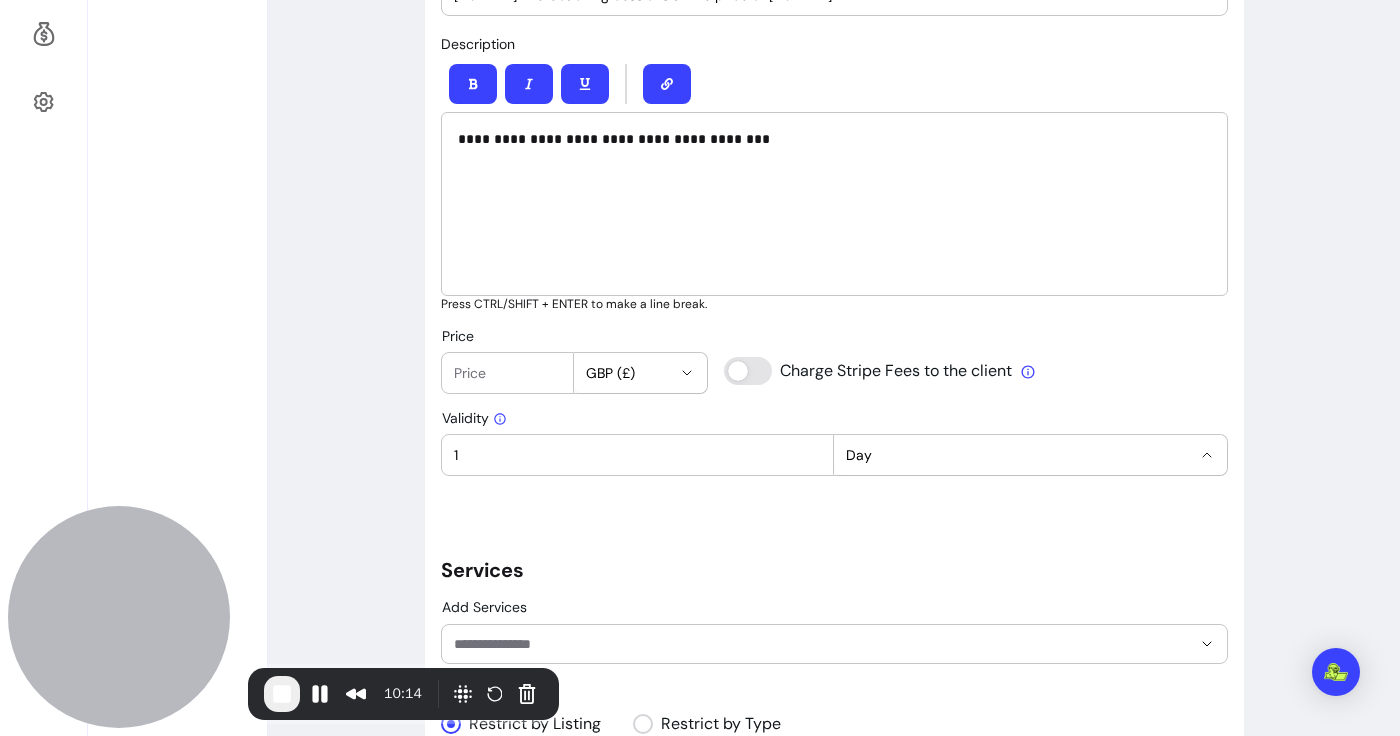 select on "*****" 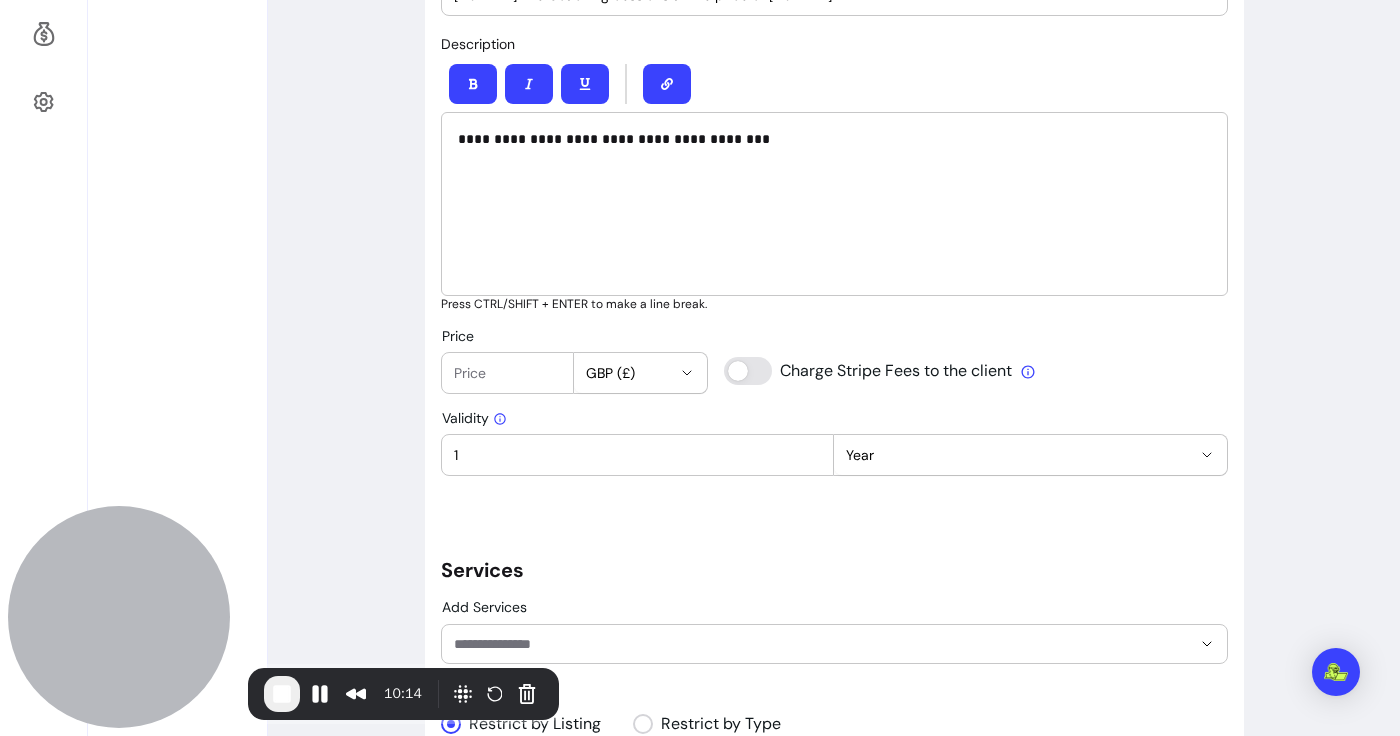 click on "**********" at bounding box center (834, 338) 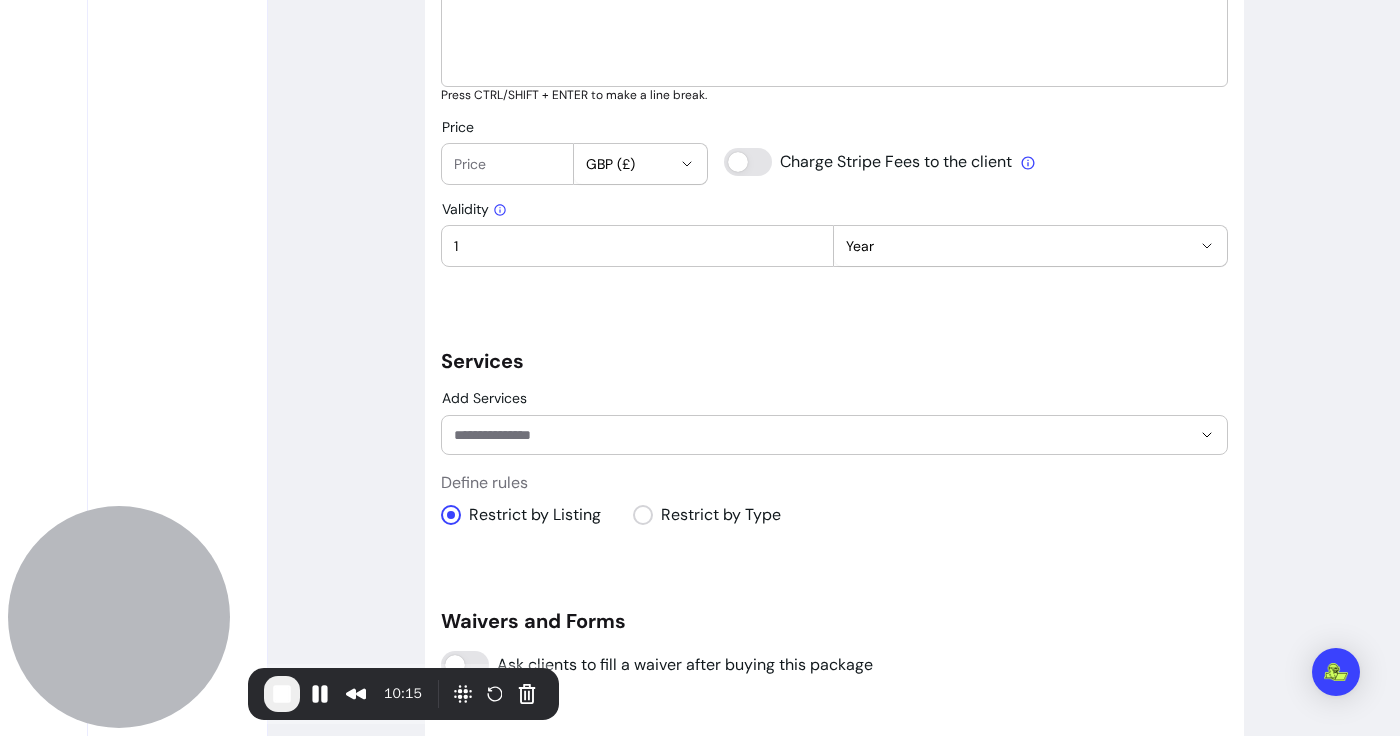 scroll, scrollTop: 1028, scrollLeft: 0, axis: vertical 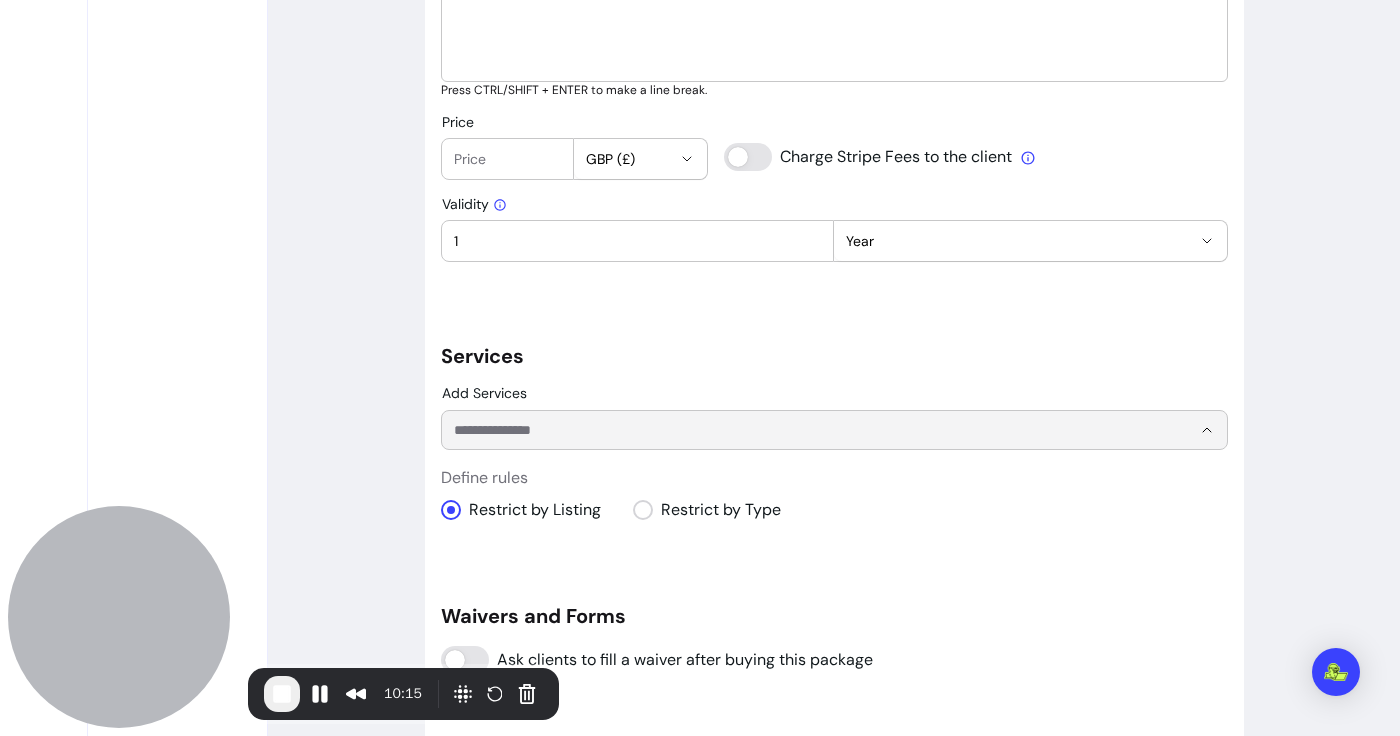click on "Add Services" at bounding box center (806, 430) 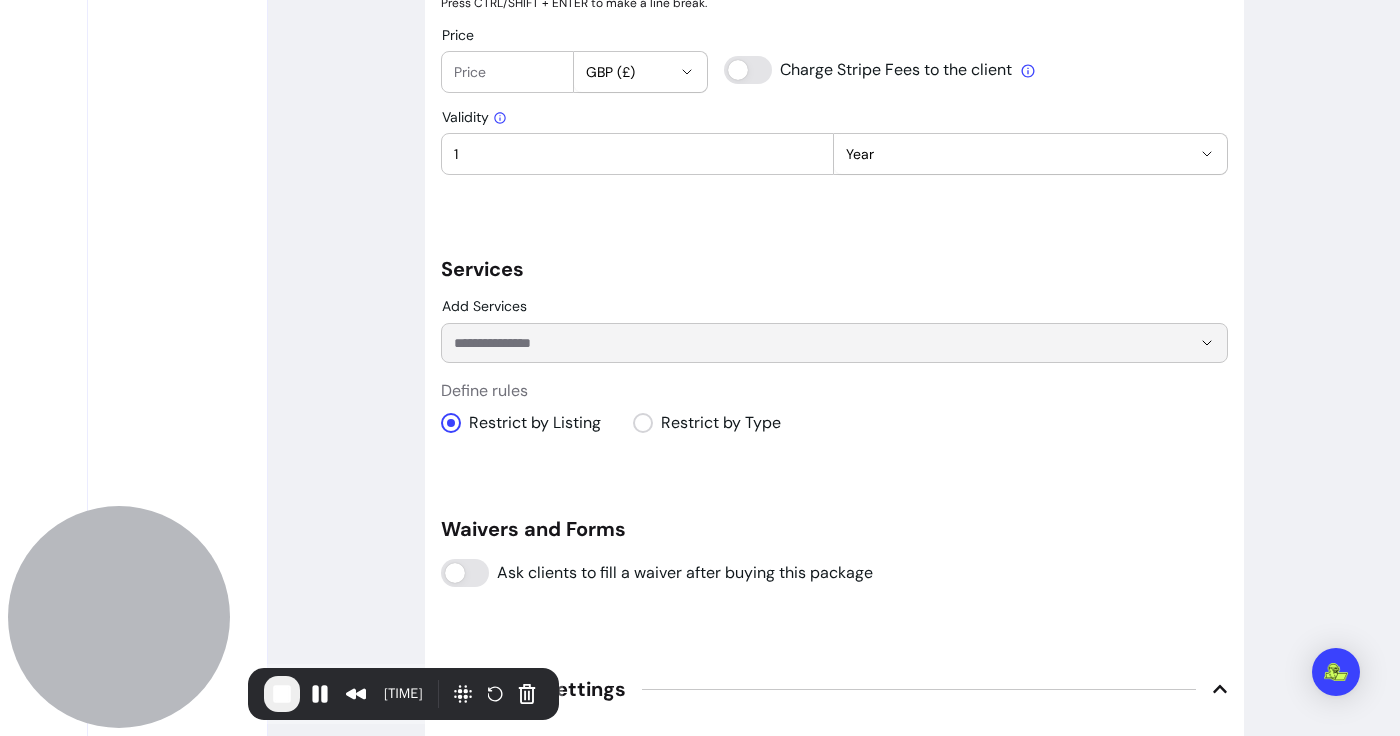 scroll, scrollTop: 1121, scrollLeft: 0, axis: vertical 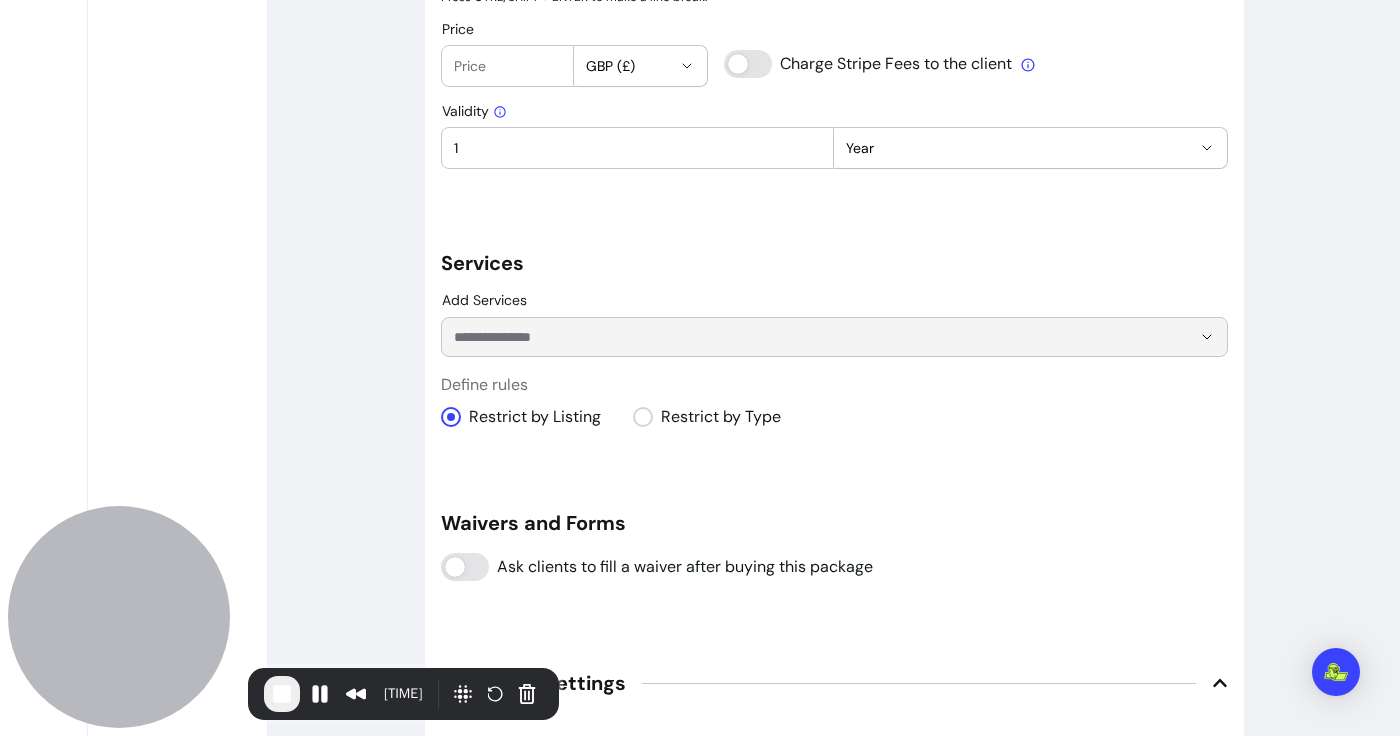 click on "Add Services" at bounding box center (806, 337) 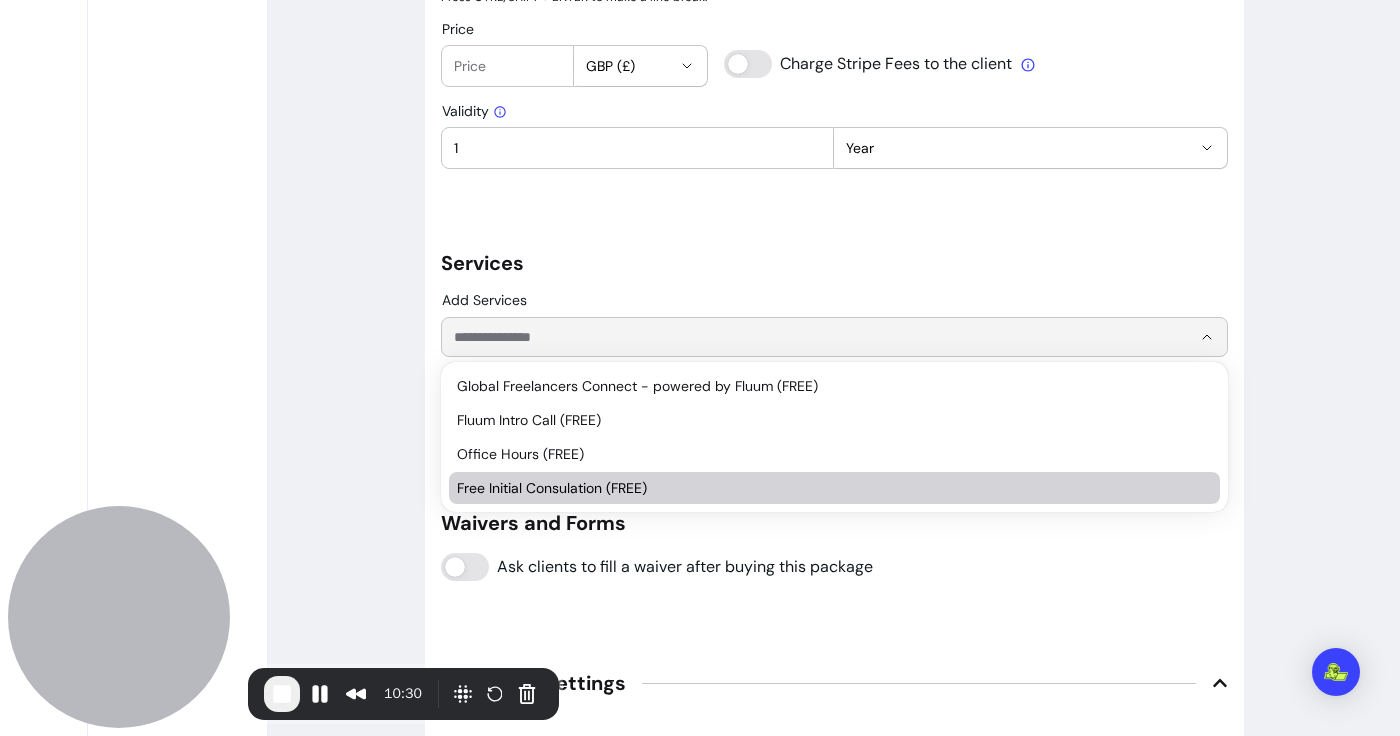 click on "**********" at bounding box center (700, 368) 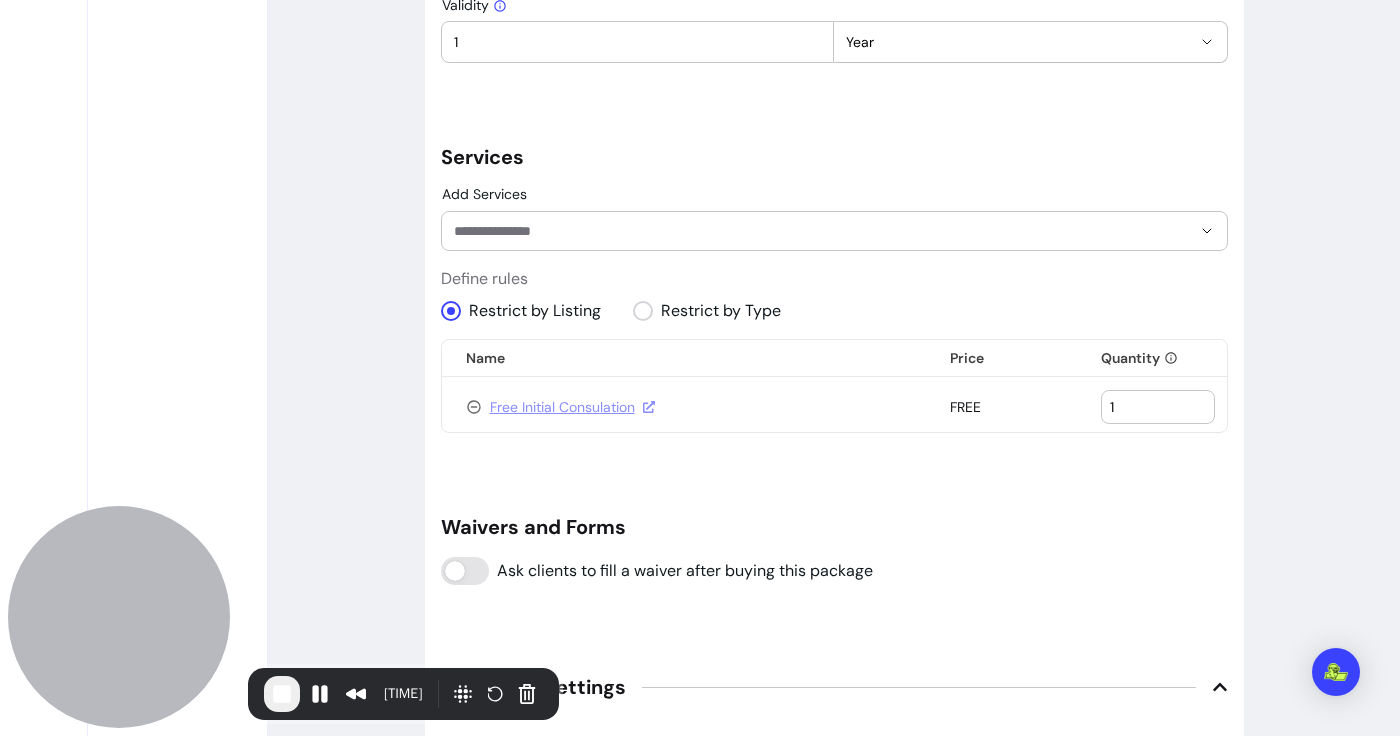 scroll, scrollTop: 1245, scrollLeft: 0, axis: vertical 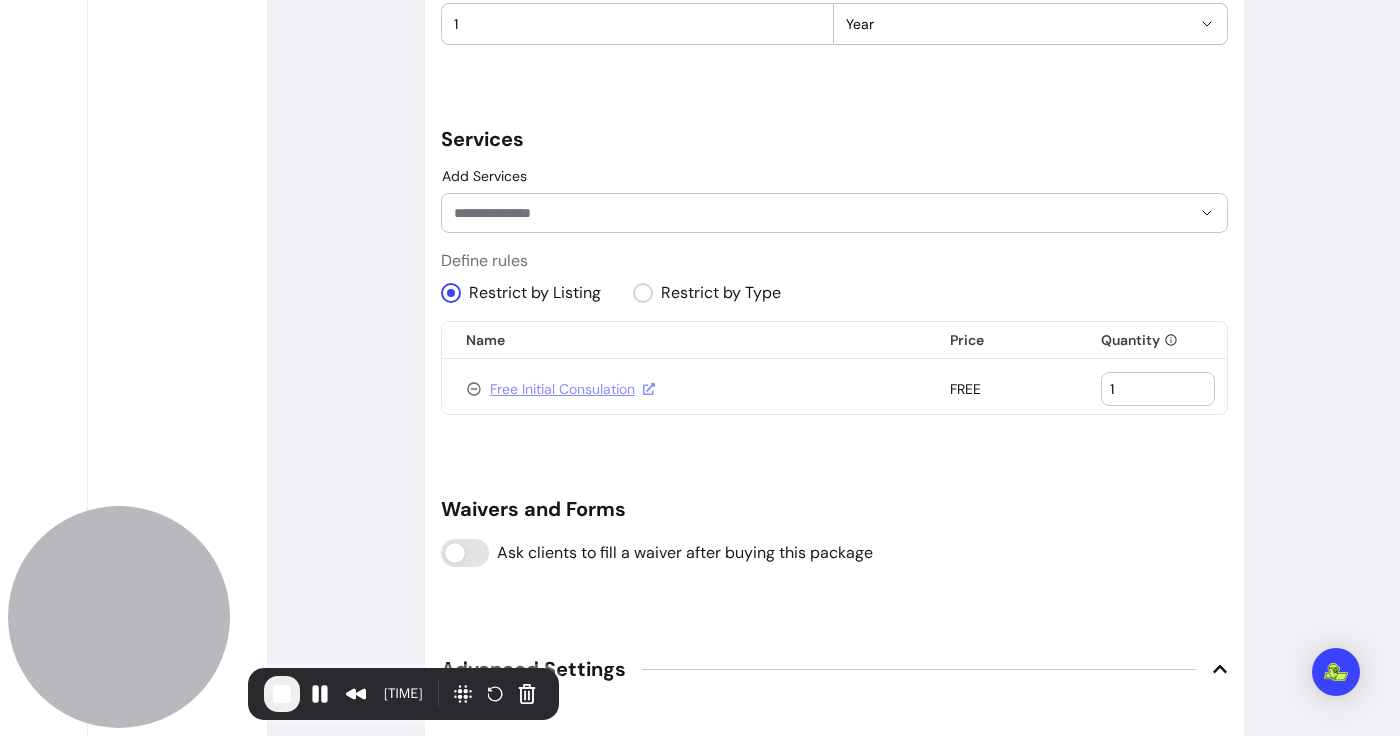drag, startPoint x: 1120, startPoint y: 386, endPoint x: 1064, endPoint y: 386, distance: 56 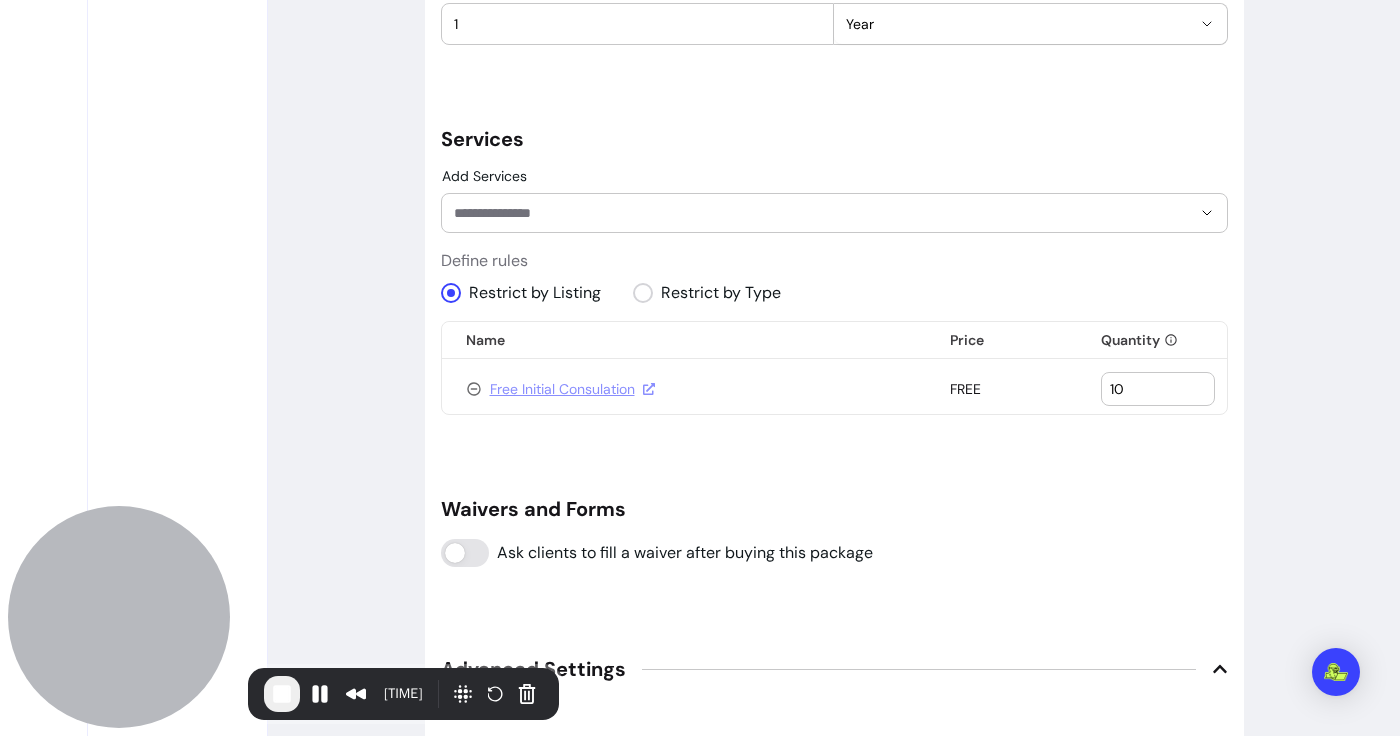 type on "10" 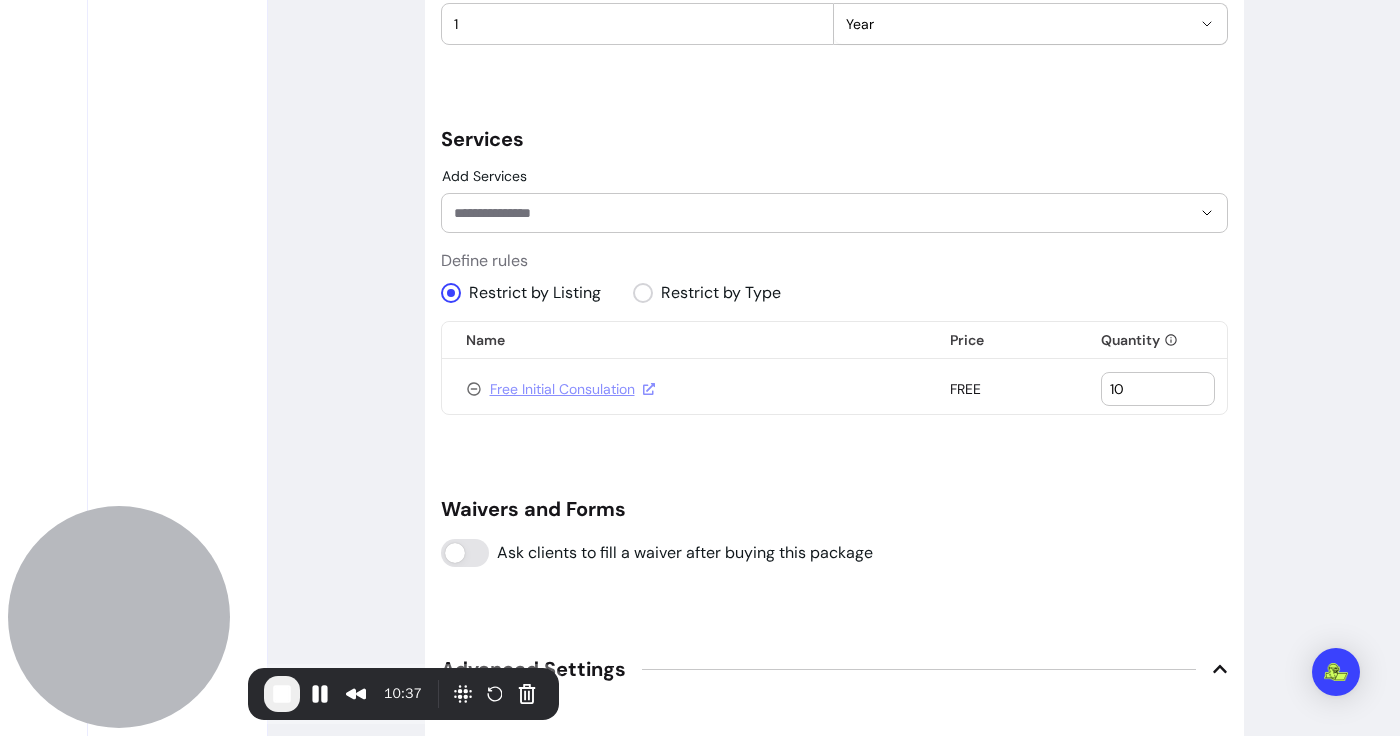 click at bounding box center (834, 213) 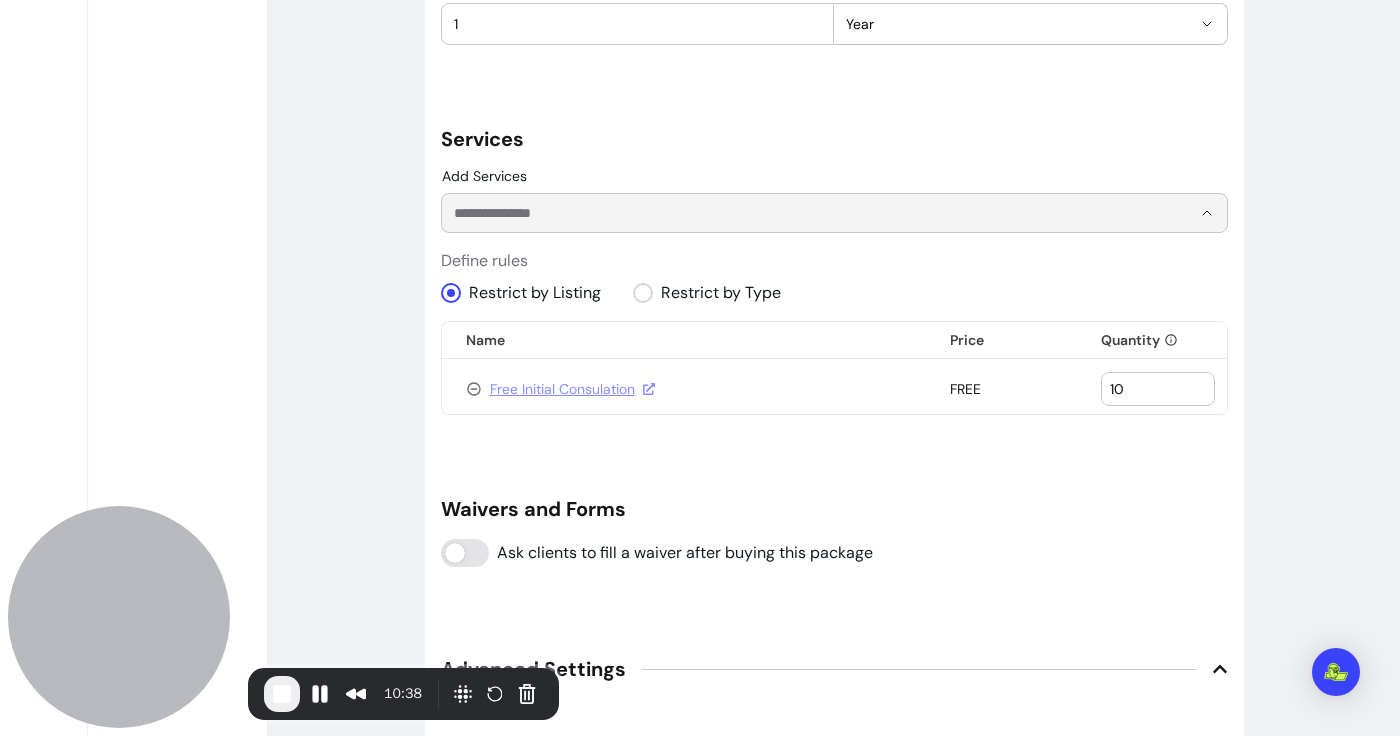click on "**********" at bounding box center (834, -38) 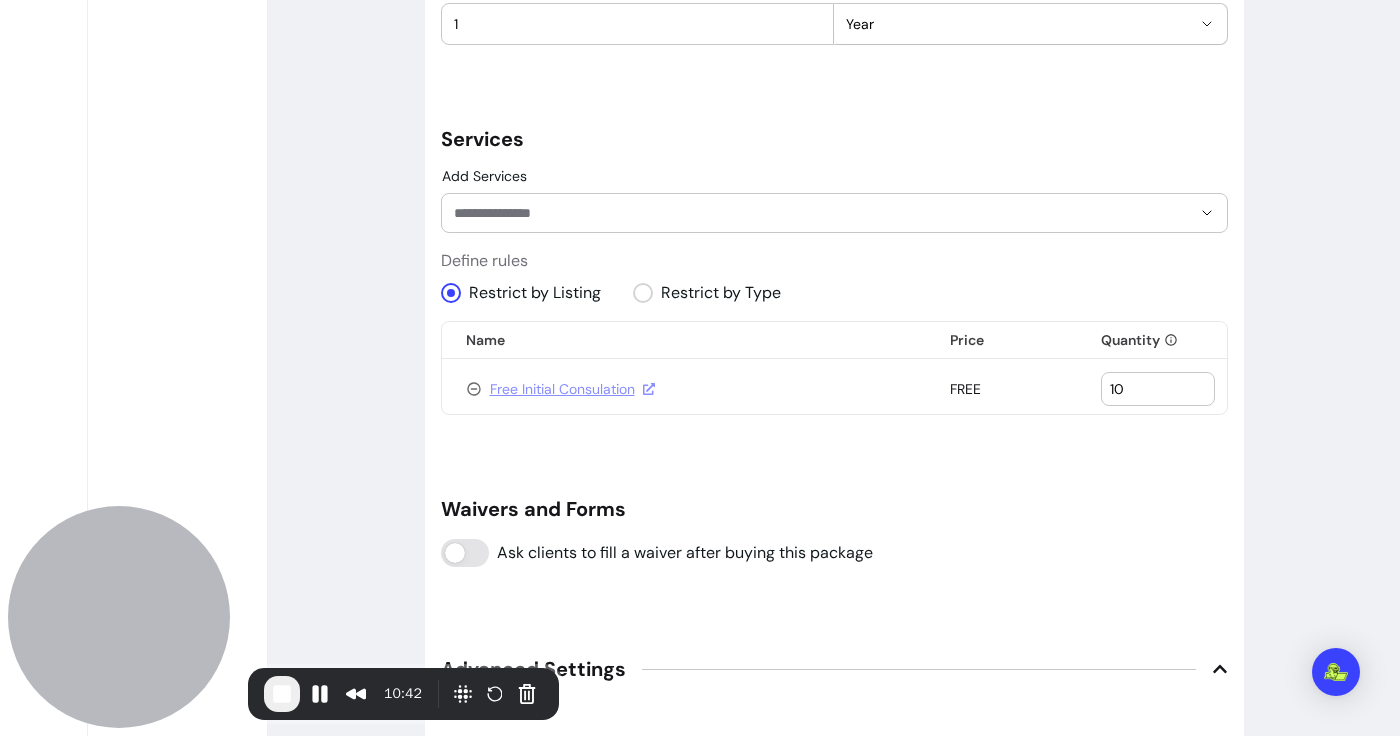 click on "Add Services" at bounding box center (806, 213) 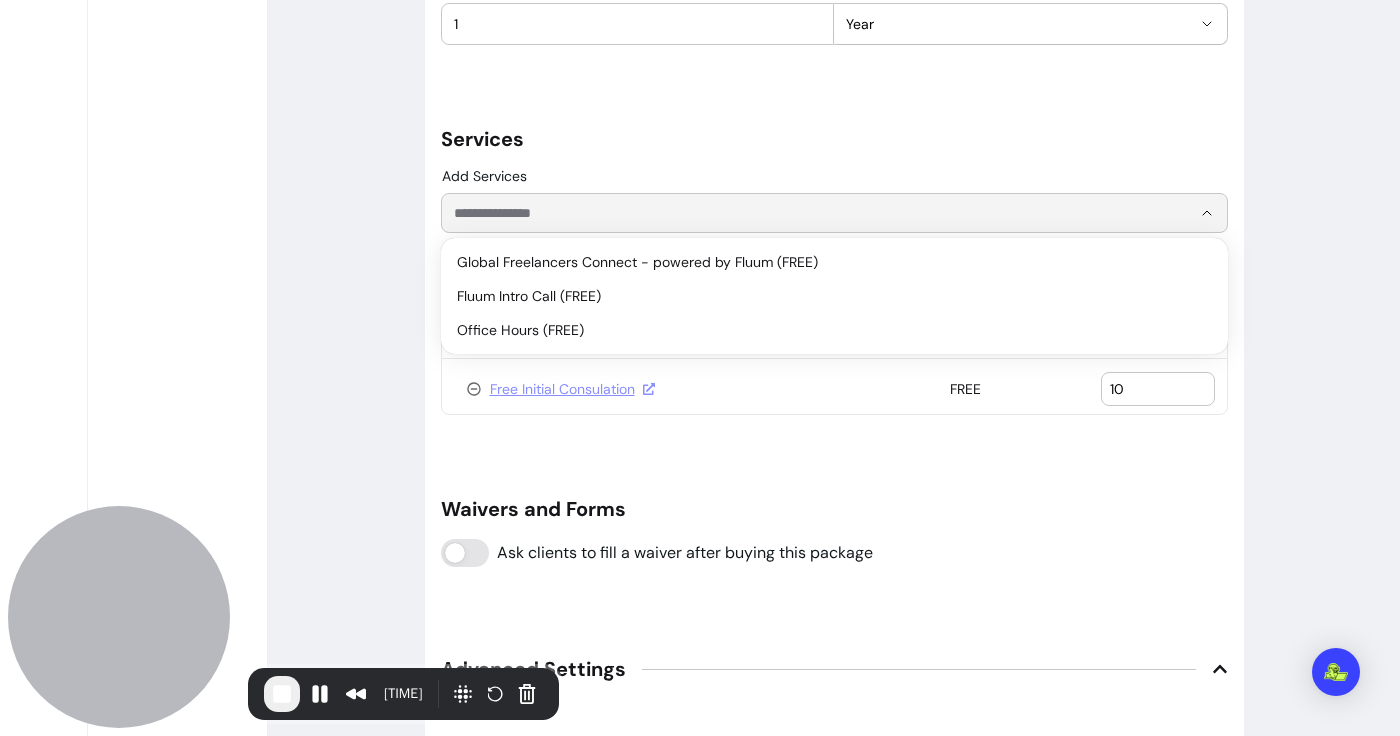 click on "**********" at bounding box center [834, -38] 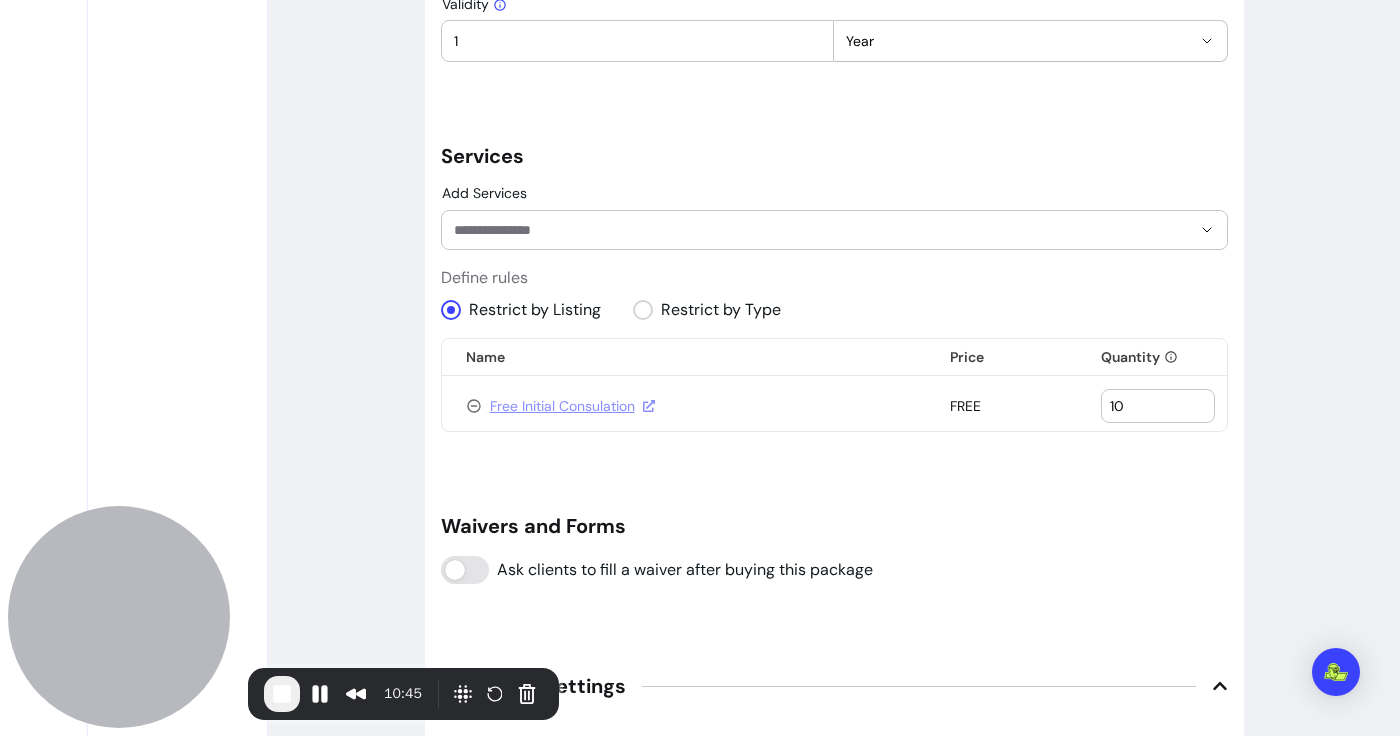 scroll, scrollTop: 1226, scrollLeft: 0, axis: vertical 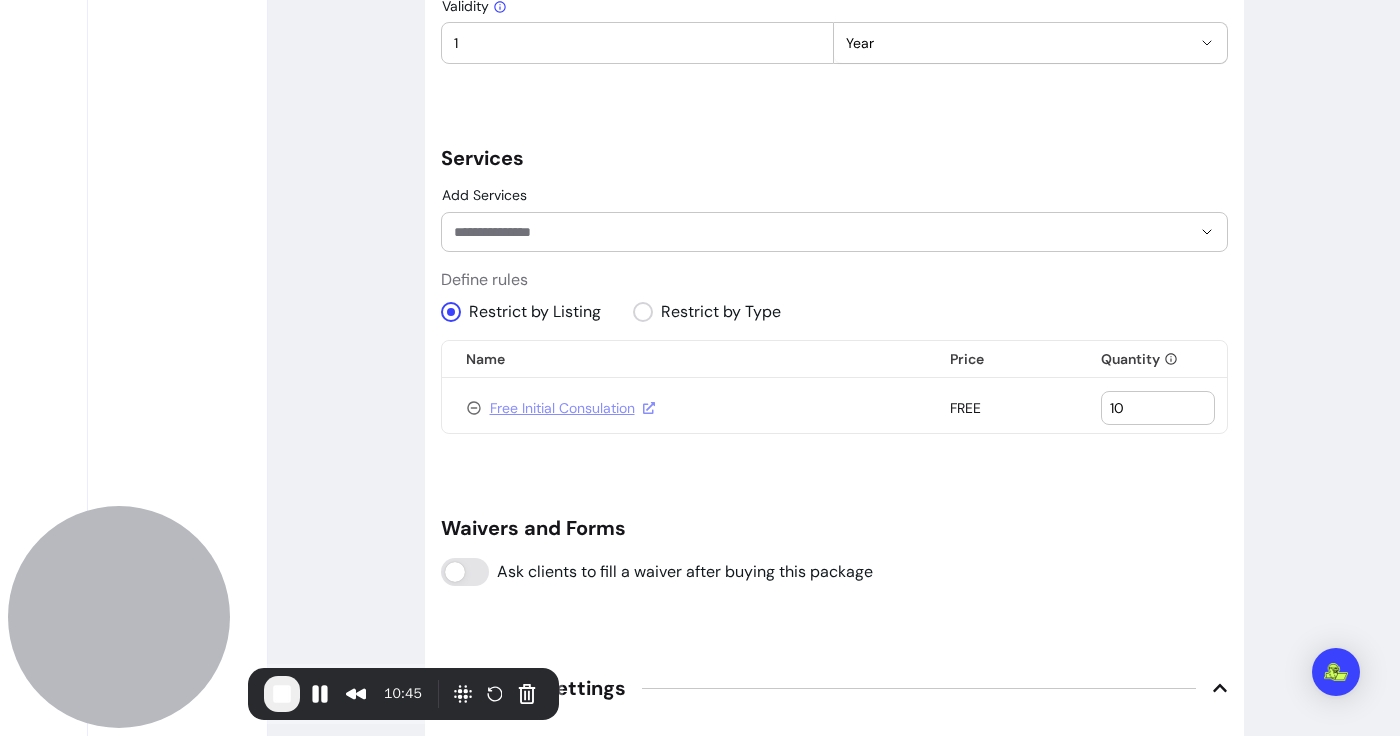 click on "Add Services" at bounding box center [806, 232] 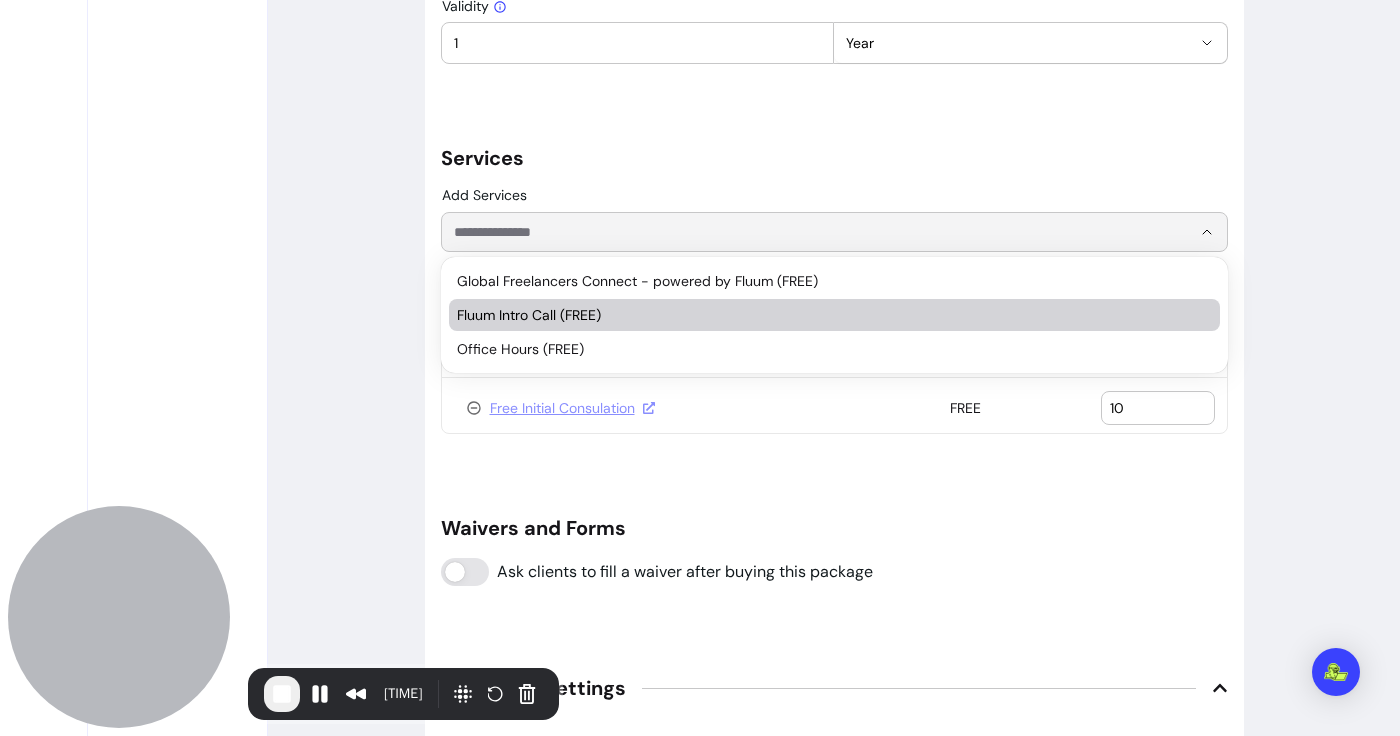 click on "Fluum Intro Call (FREE)" at bounding box center [824, 315] 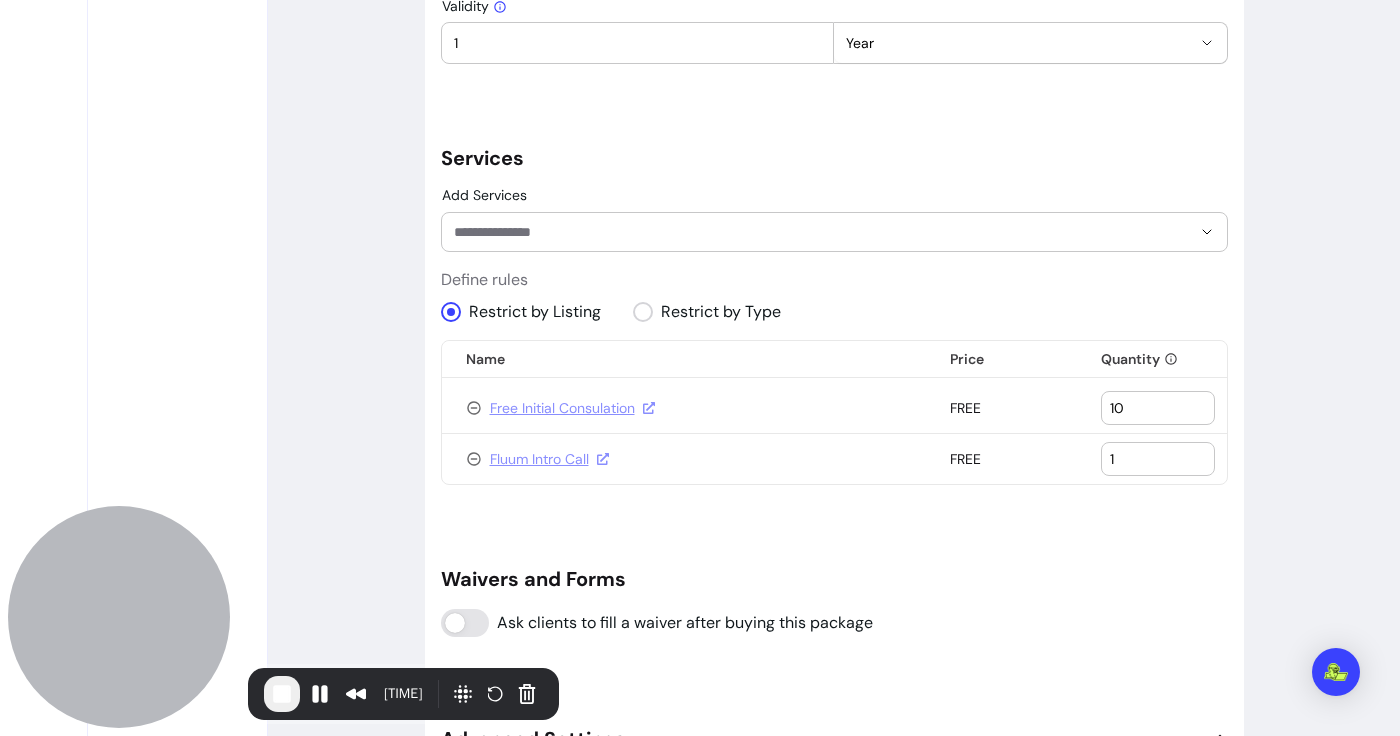 click on "**********" at bounding box center (834, 6) 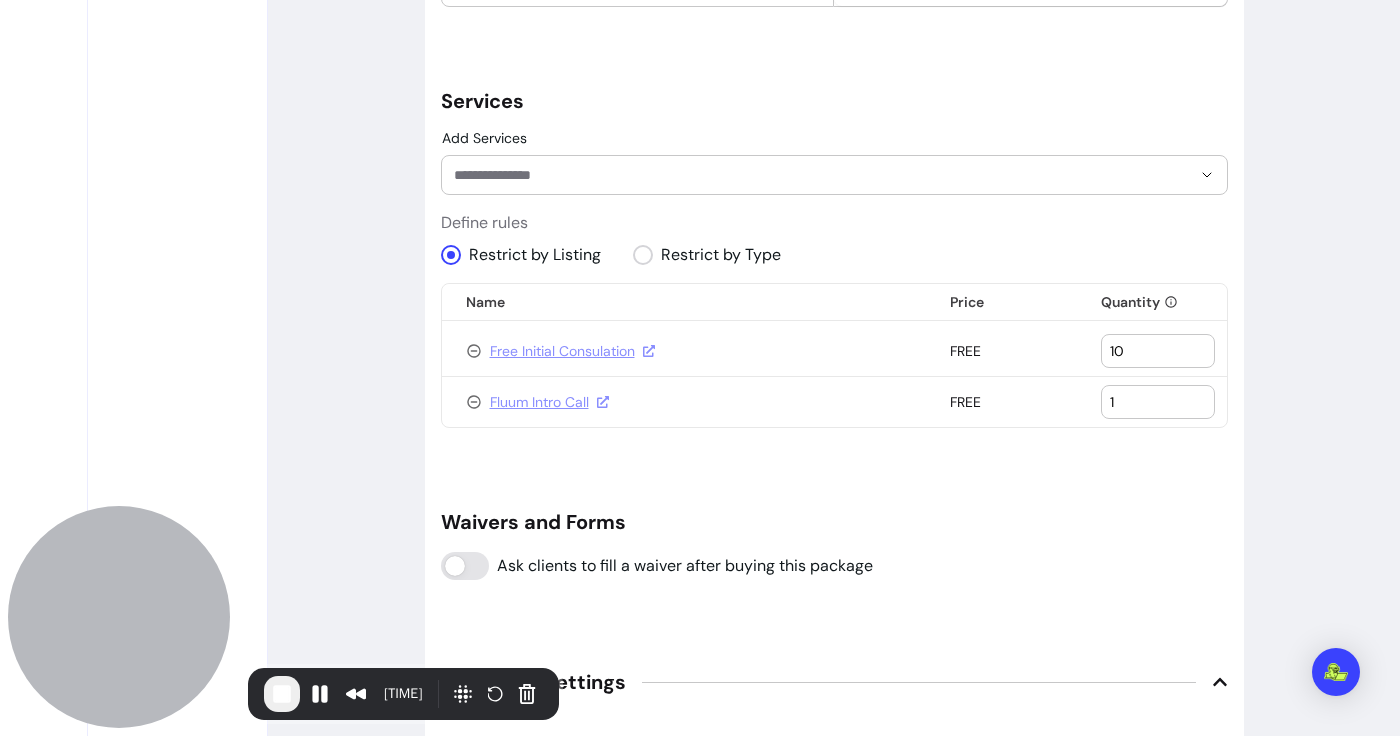 scroll, scrollTop: 1293, scrollLeft: 0, axis: vertical 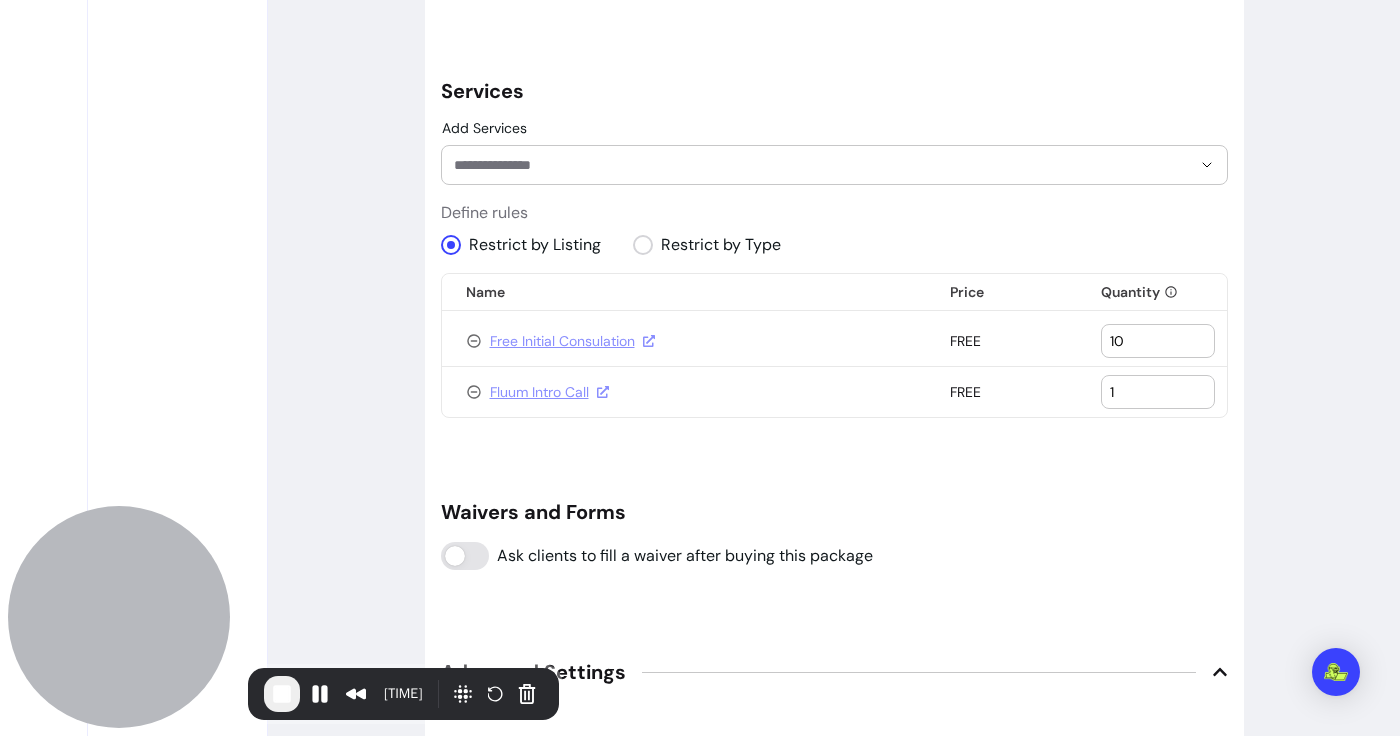 drag, startPoint x: 1119, startPoint y: 389, endPoint x: 1084, endPoint y: 389, distance: 35 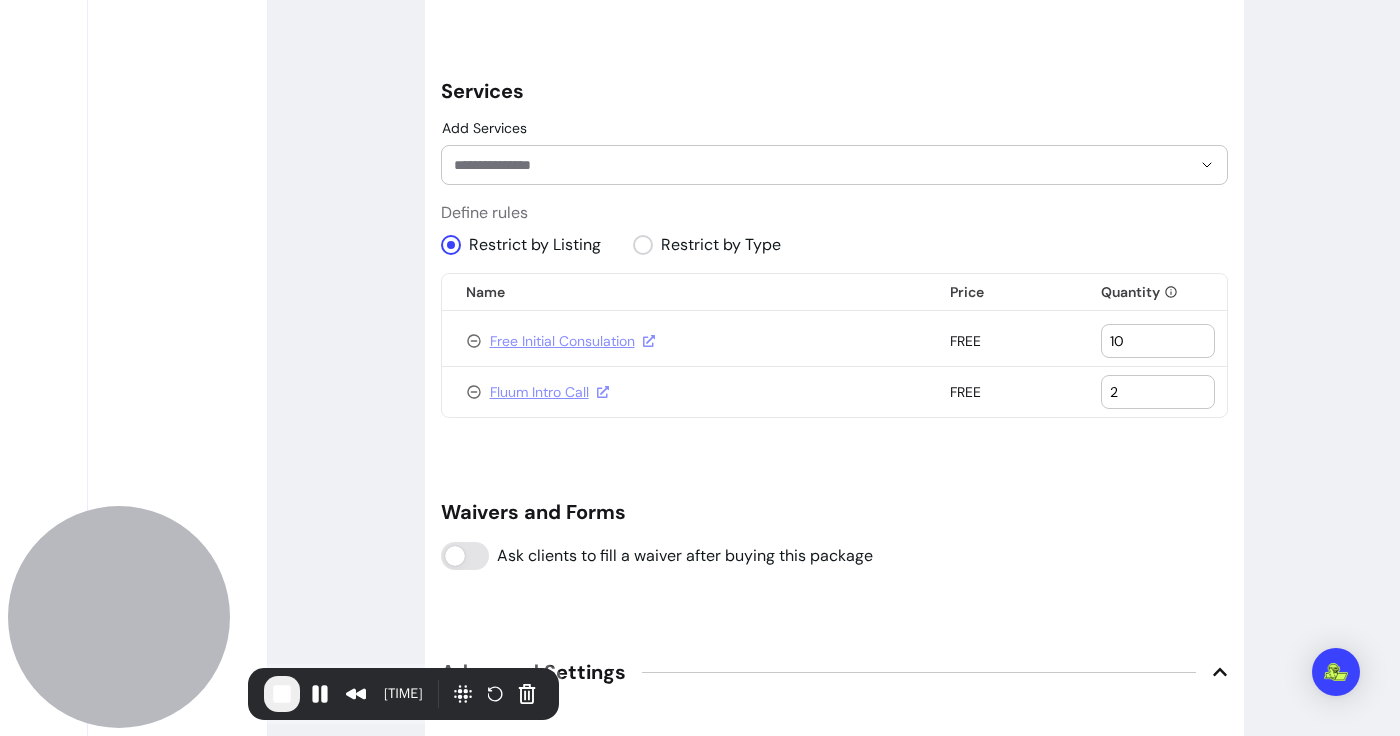 type on "2" 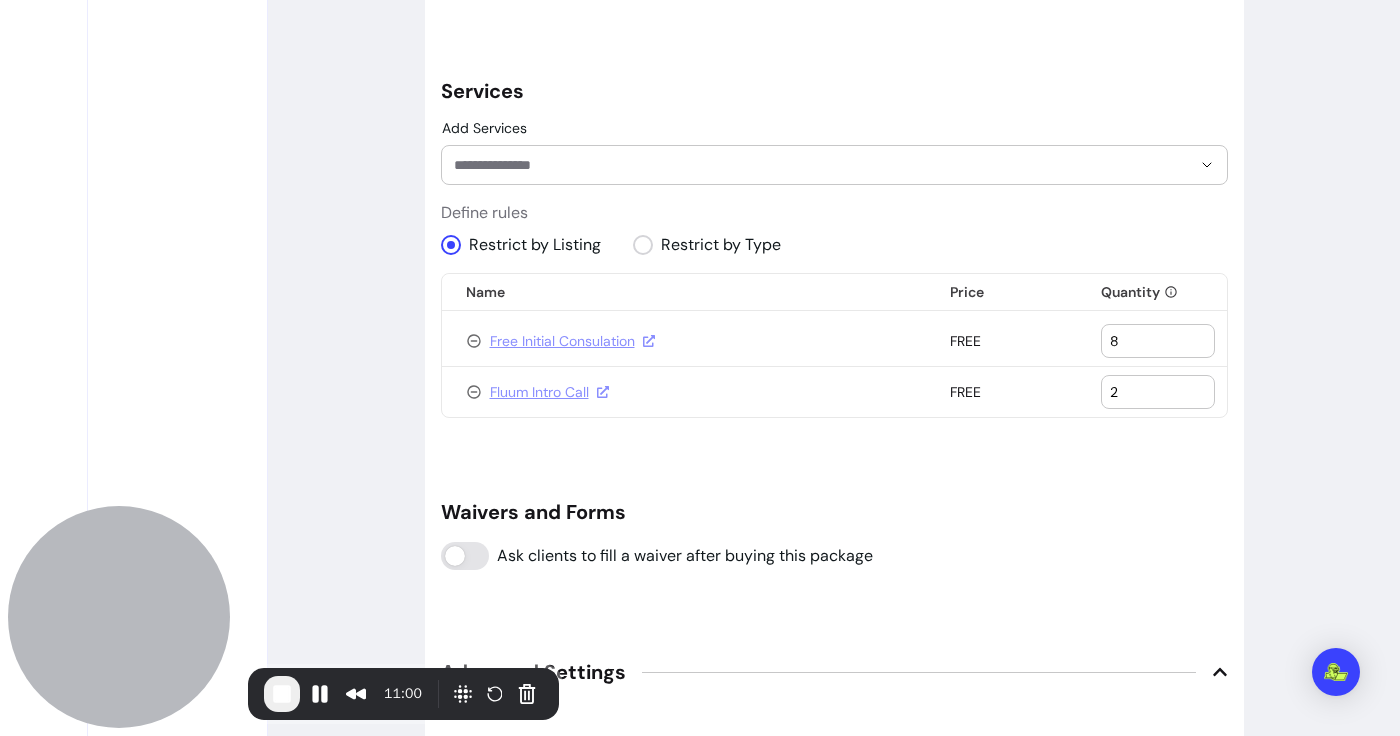 type on "8" 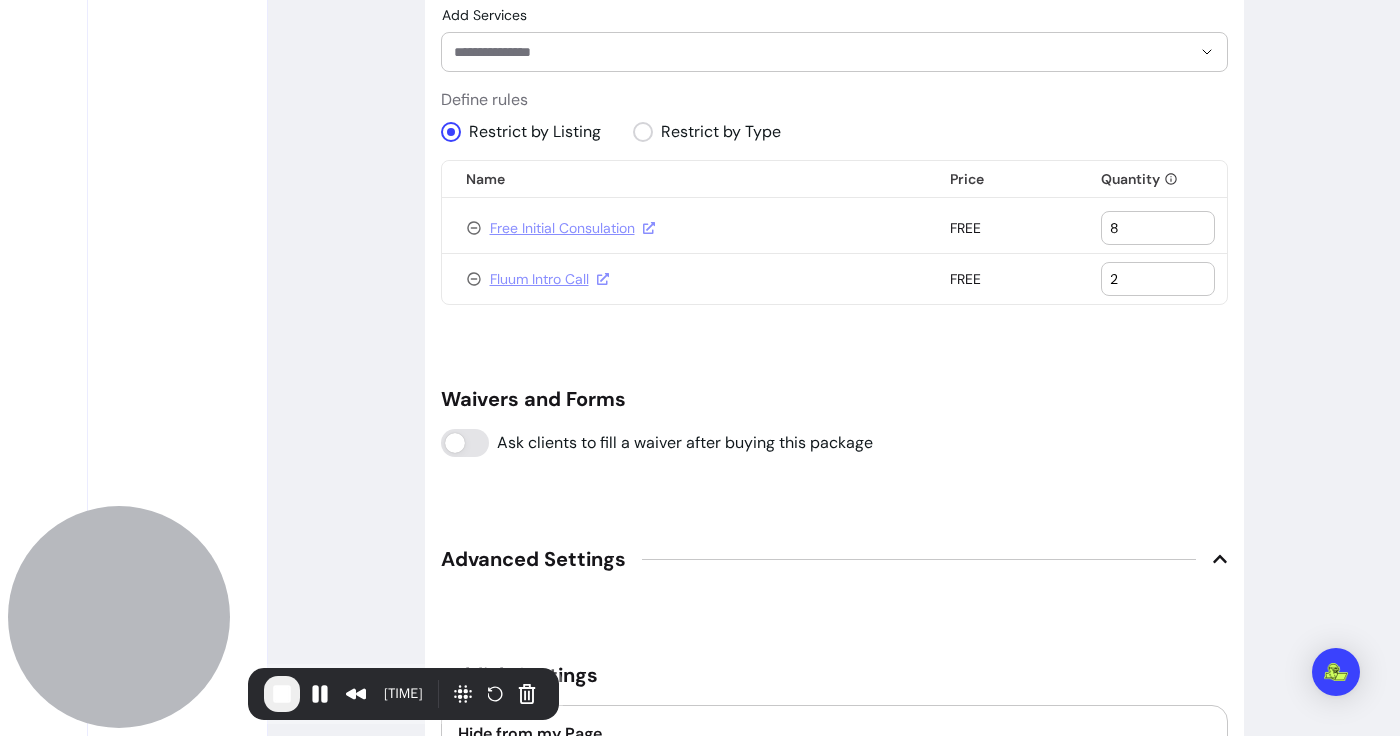 scroll, scrollTop: 1407, scrollLeft: 0, axis: vertical 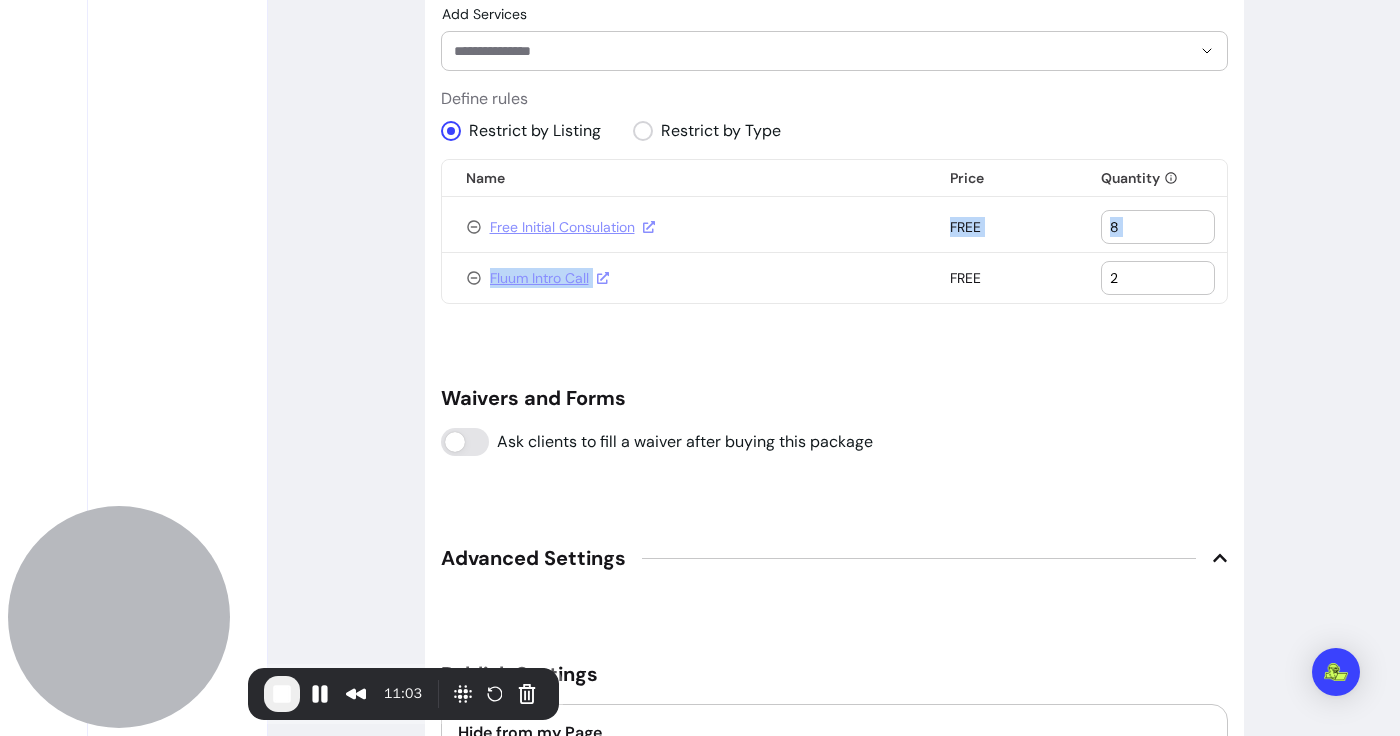 drag, startPoint x: 959, startPoint y: 216, endPoint x: 979, endPoint y: 289, distance: 75.690155 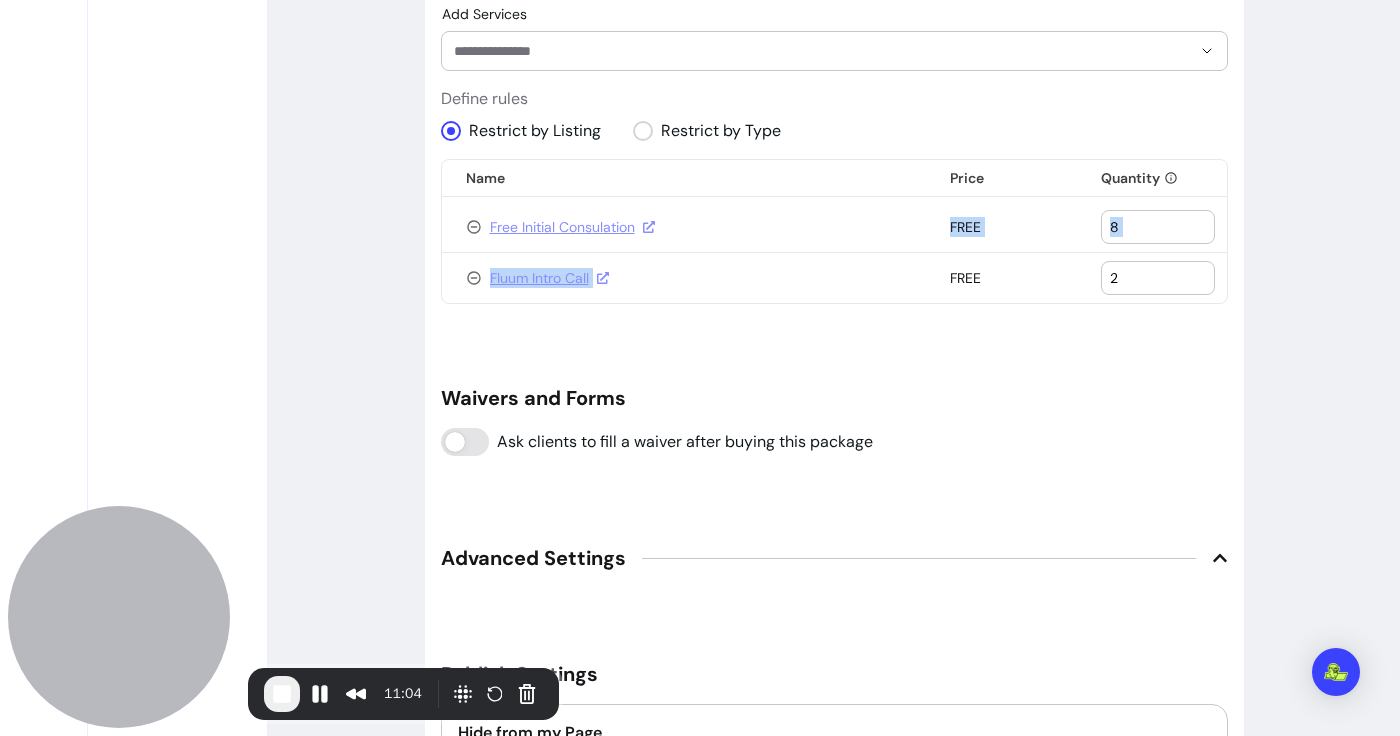 drag, startPoint x: 989, startPoint y: 282, endPoint x: 954, endPoint y: 232, distance: 61.03278 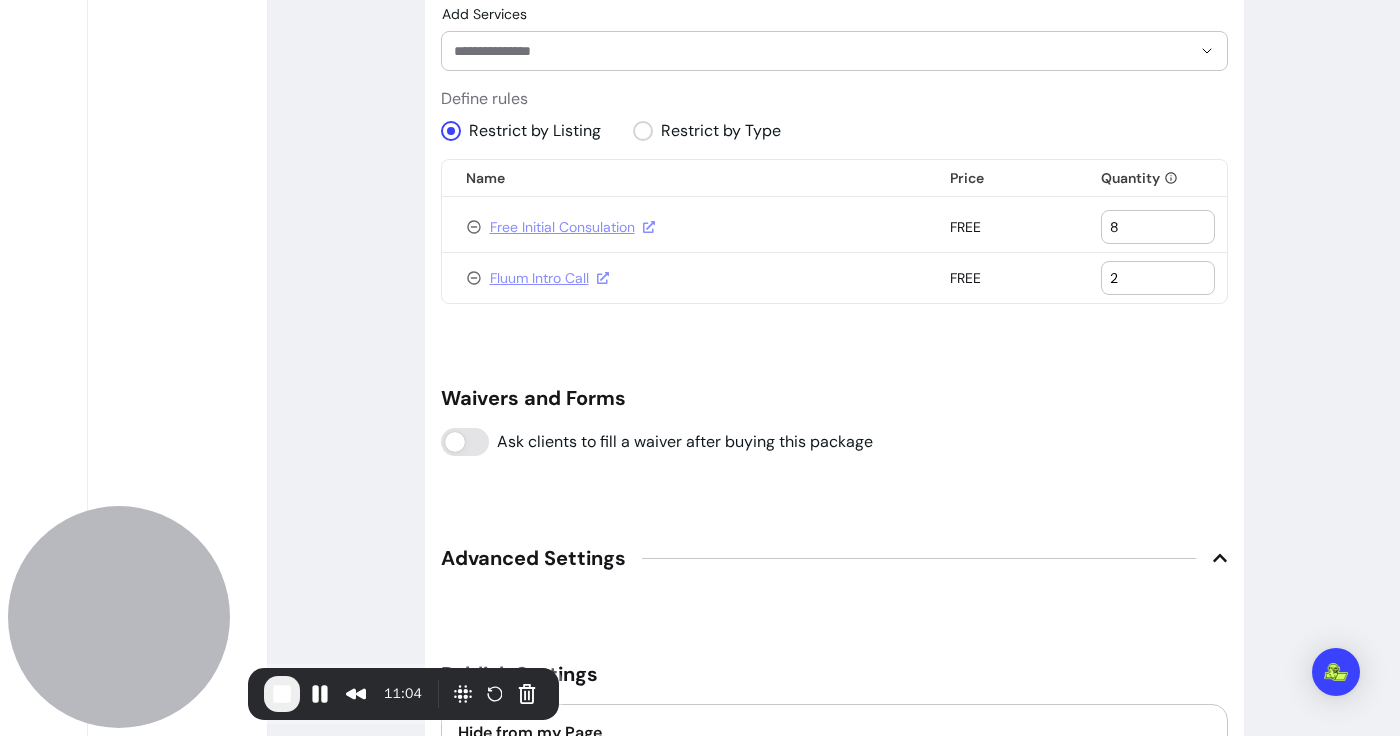 click on "**********" at bounding box center [834, -175] 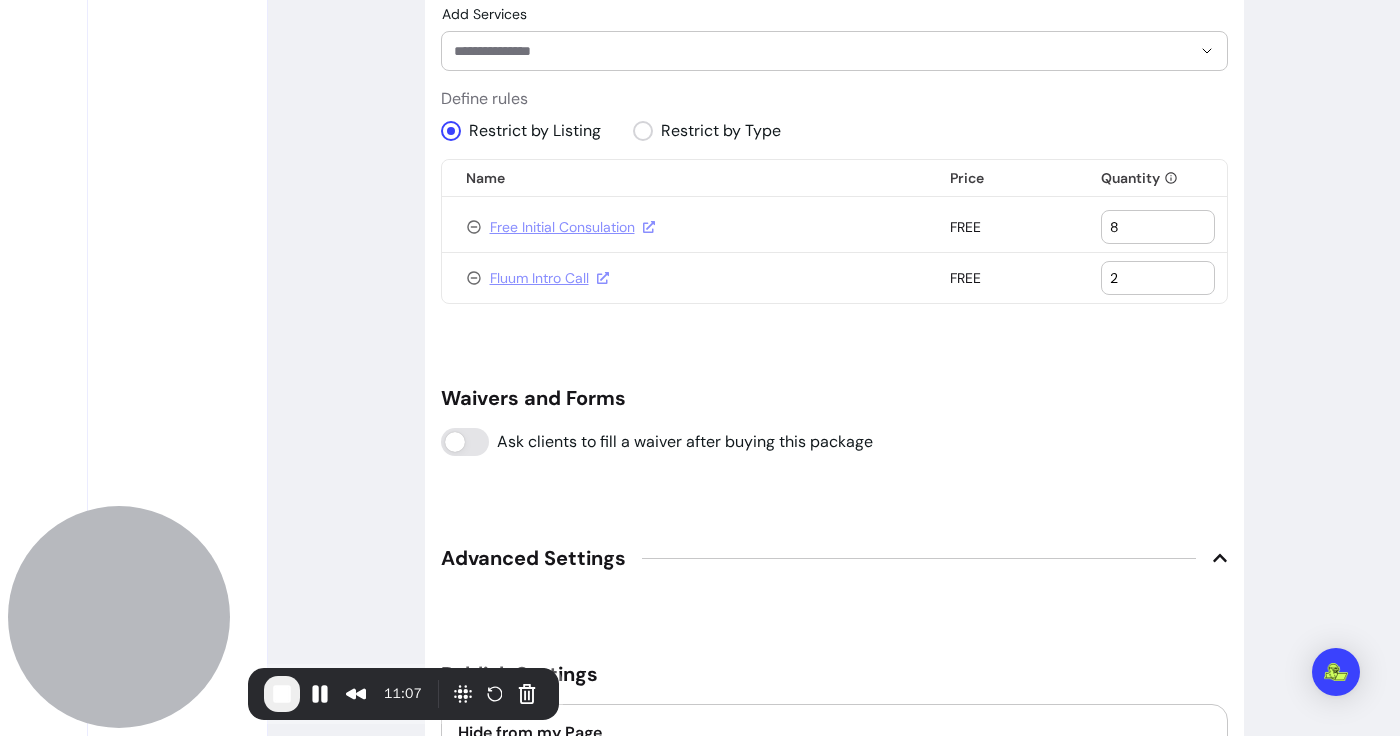 scroll, scrollTop: 1581, scrollLeft: 0, axis: vertical 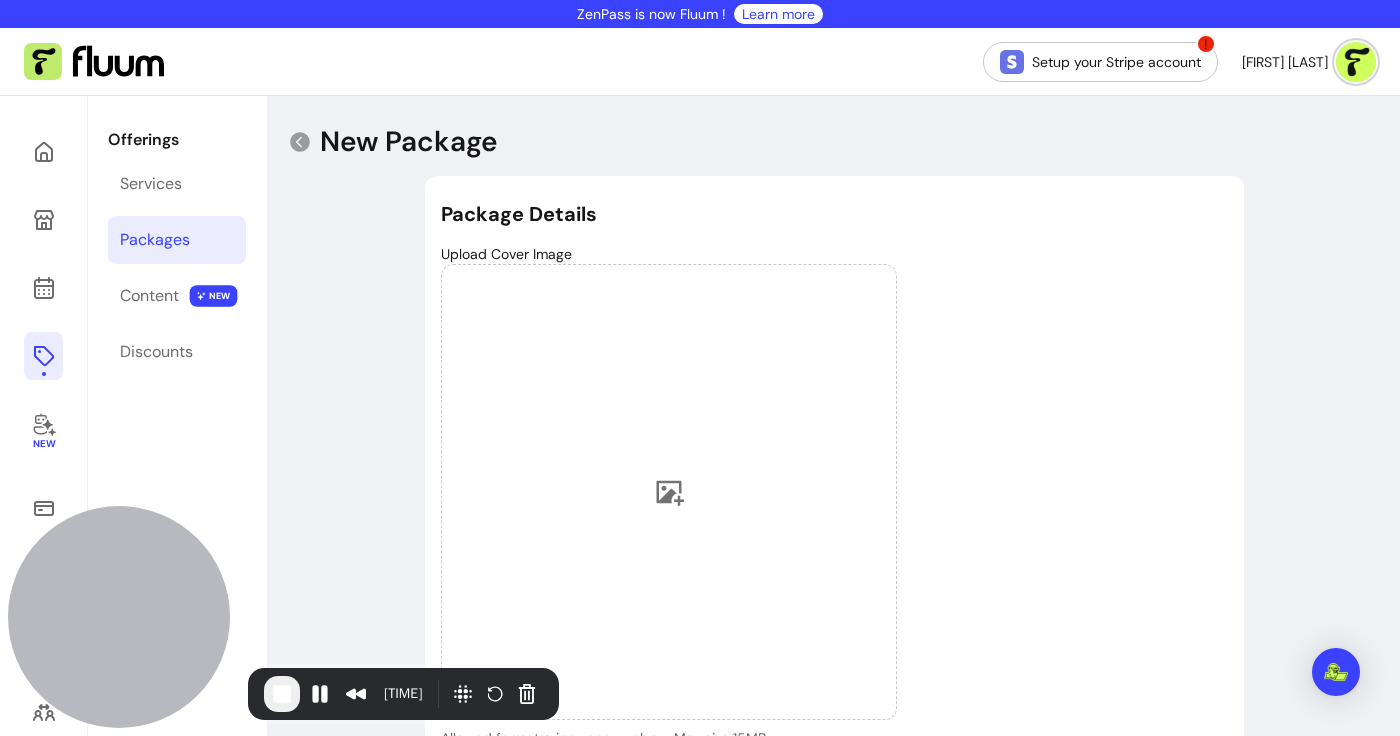 click on "Packages" at bounding box center (177, 240) 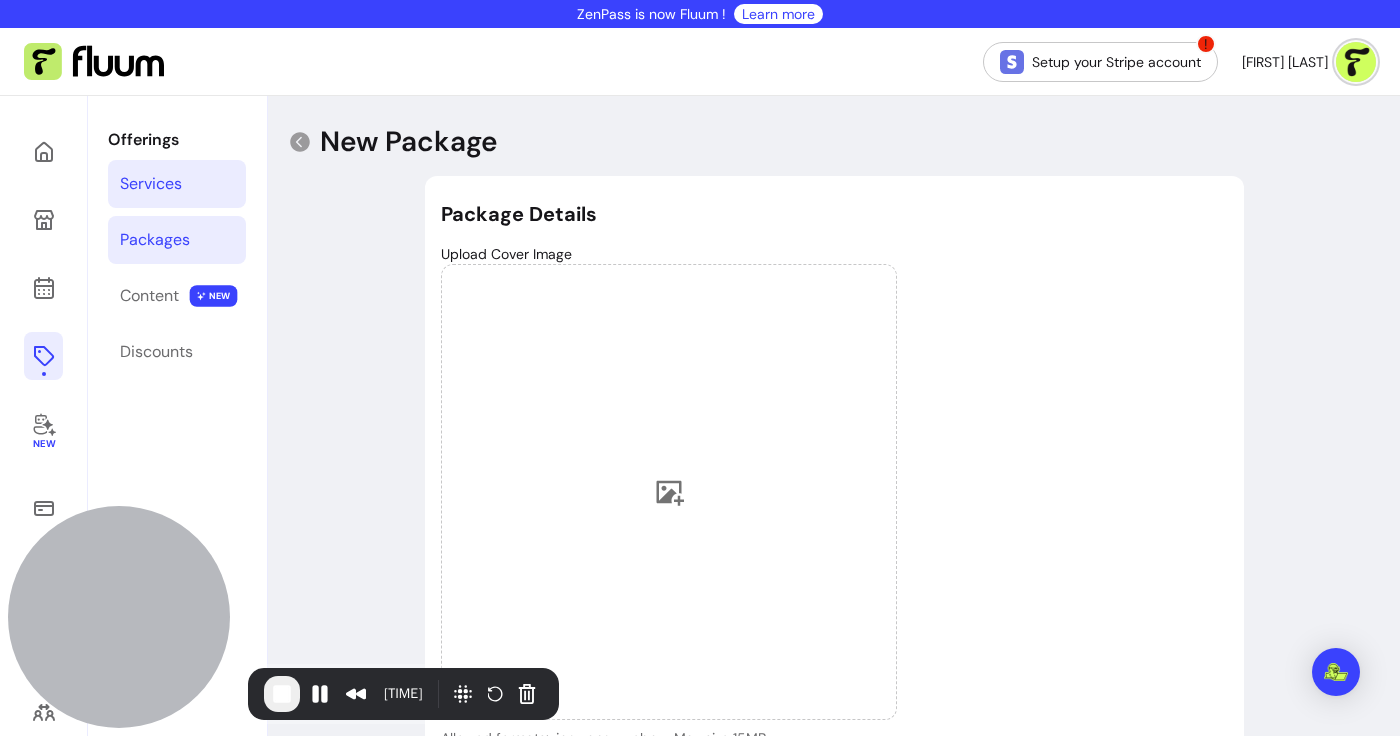 click on "Services" at bounding box center [177, 184] 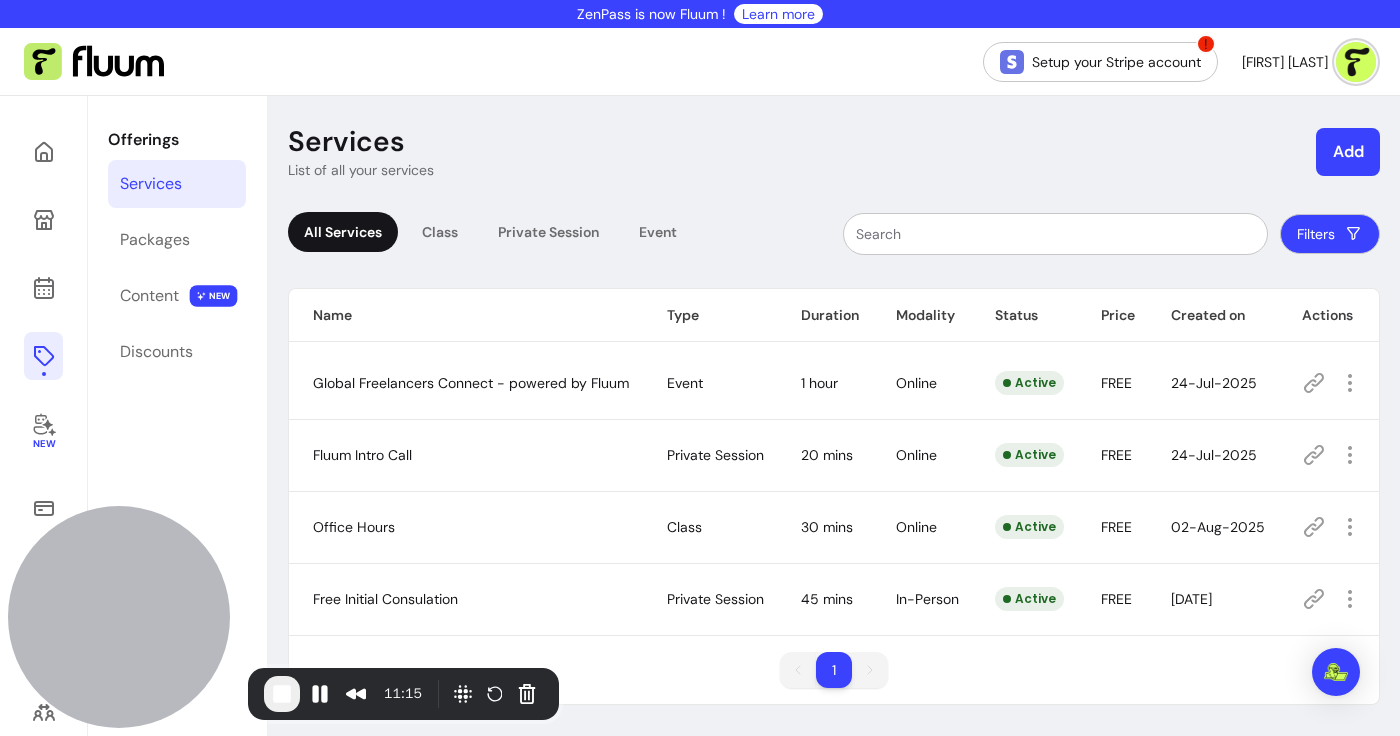 scroll, scrollTop: 57, scrollLeft: 0, axis: vertical 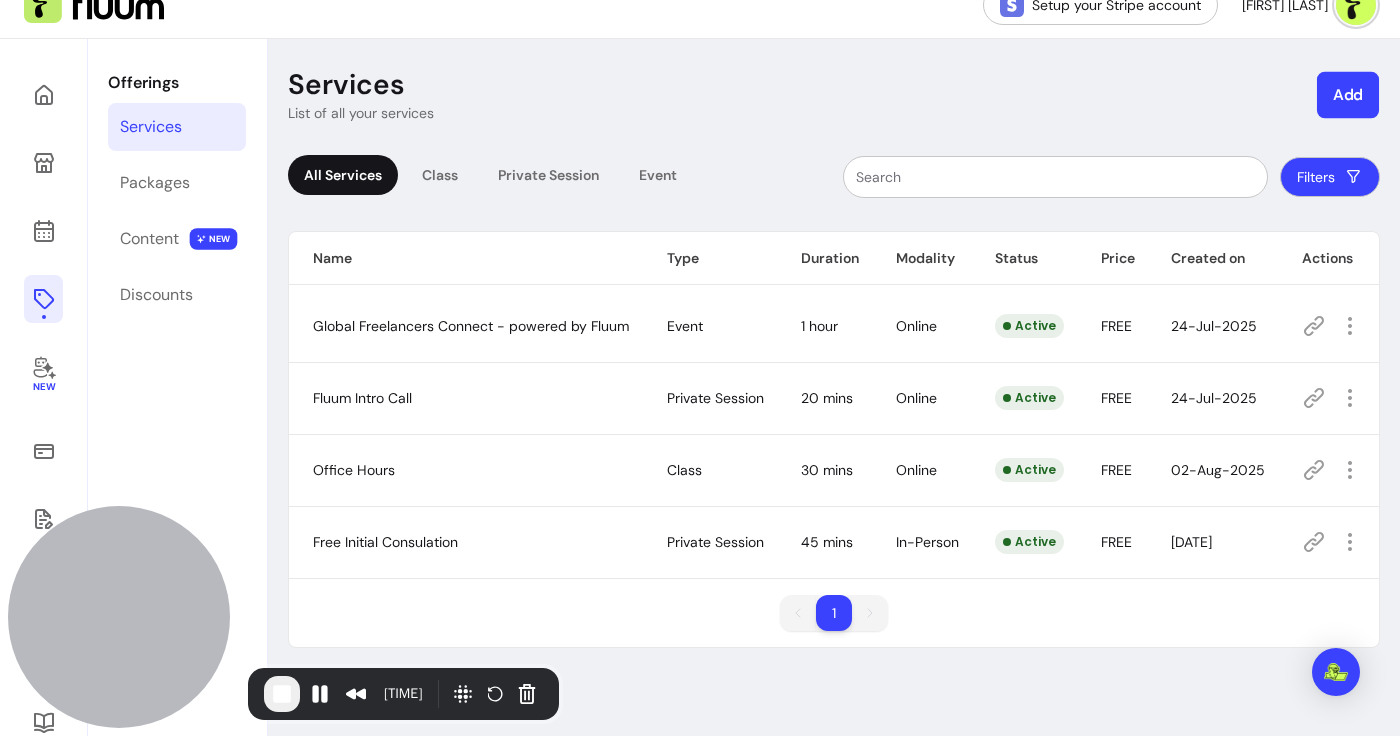 click on "Add" at bounding box center (1348, 95) 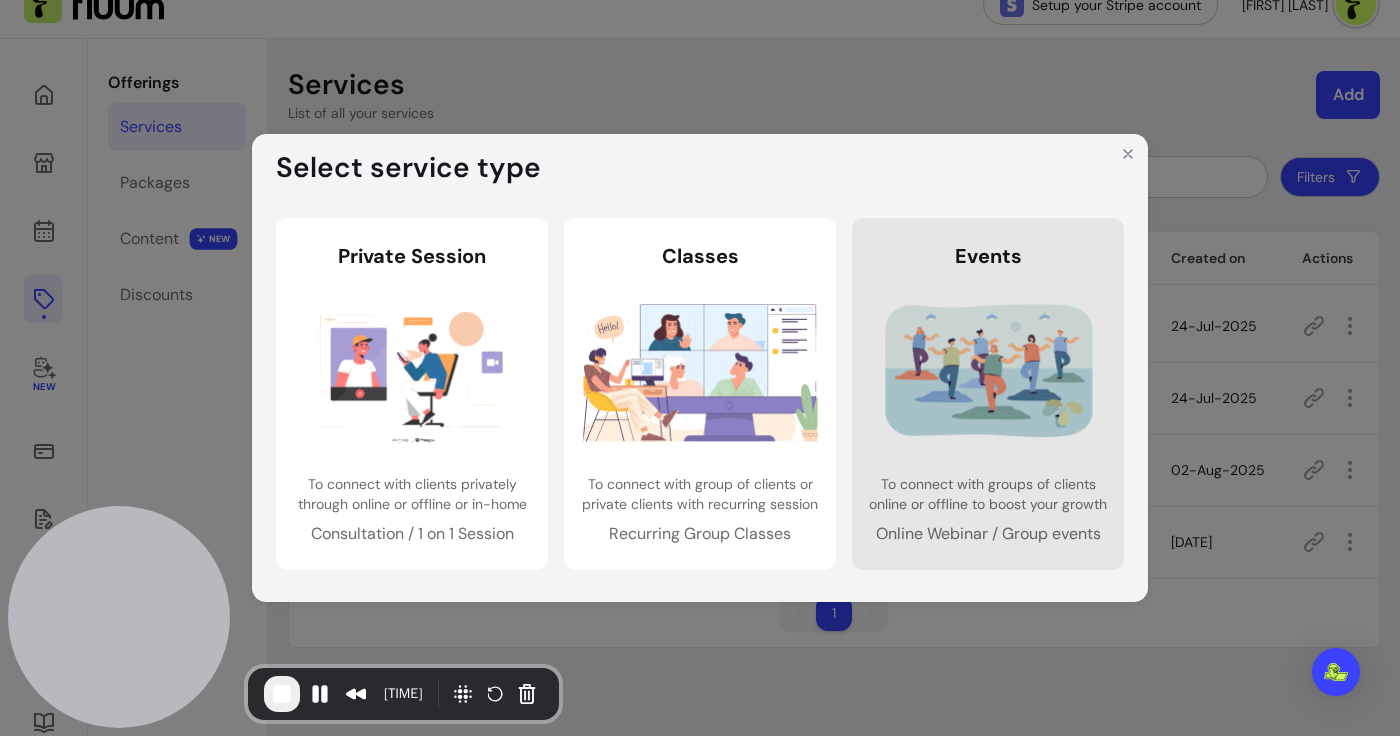 click at bounding box center [988, 372] 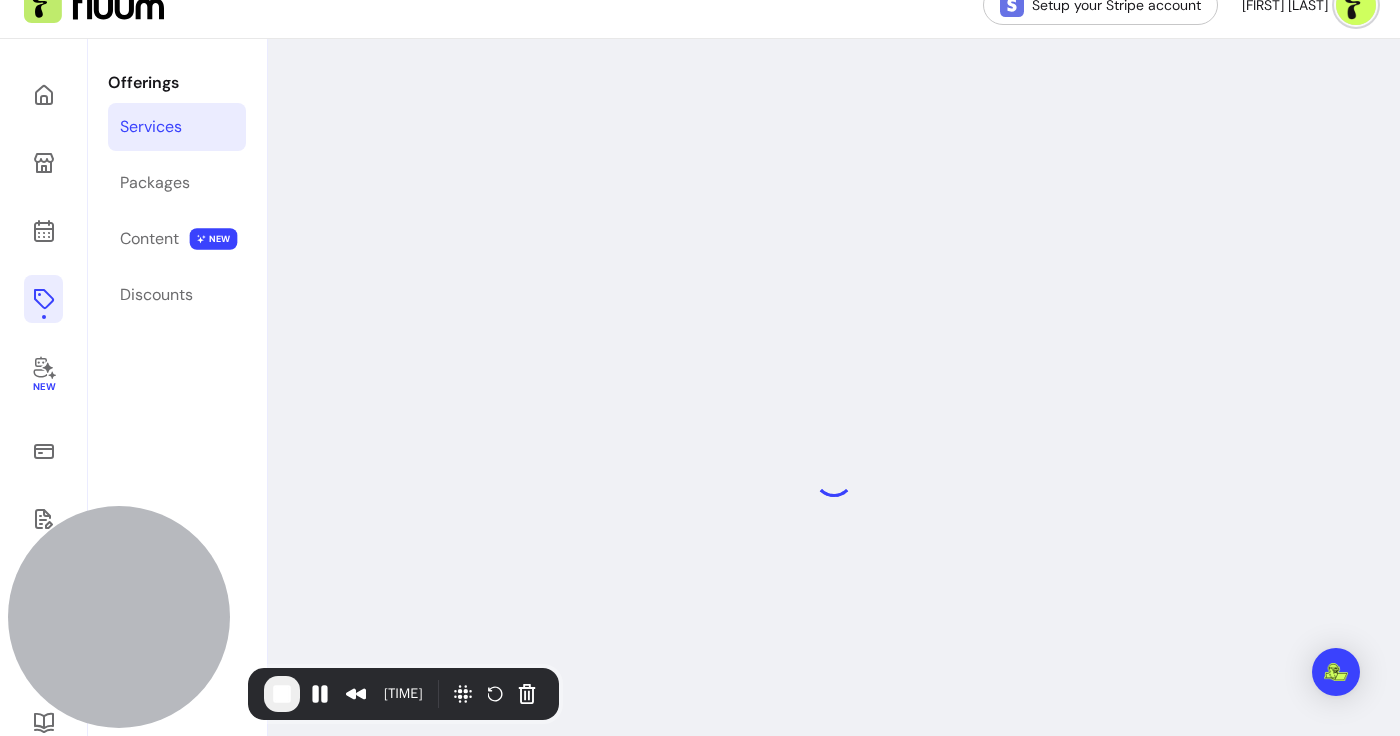select on "***" 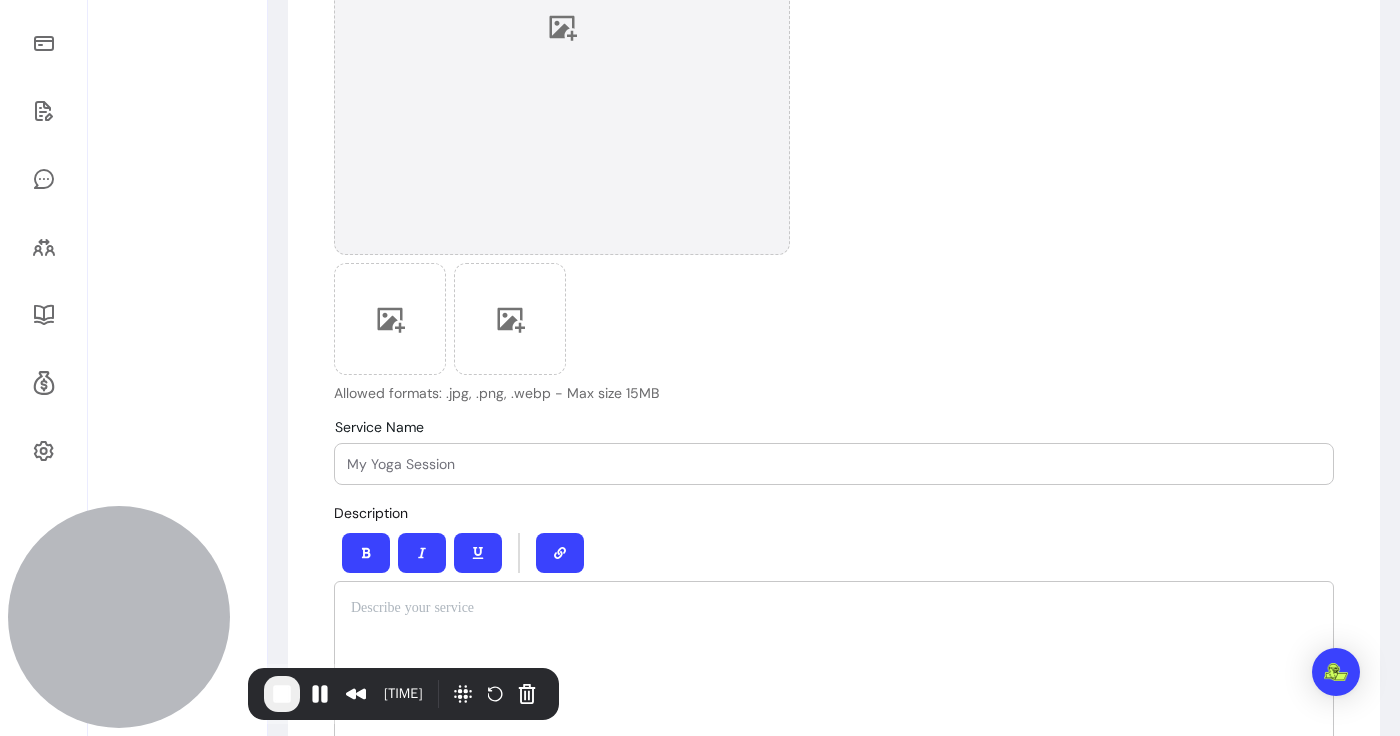 scroll, scrollTop: 508, scrollLeft: 0, axis: vertical 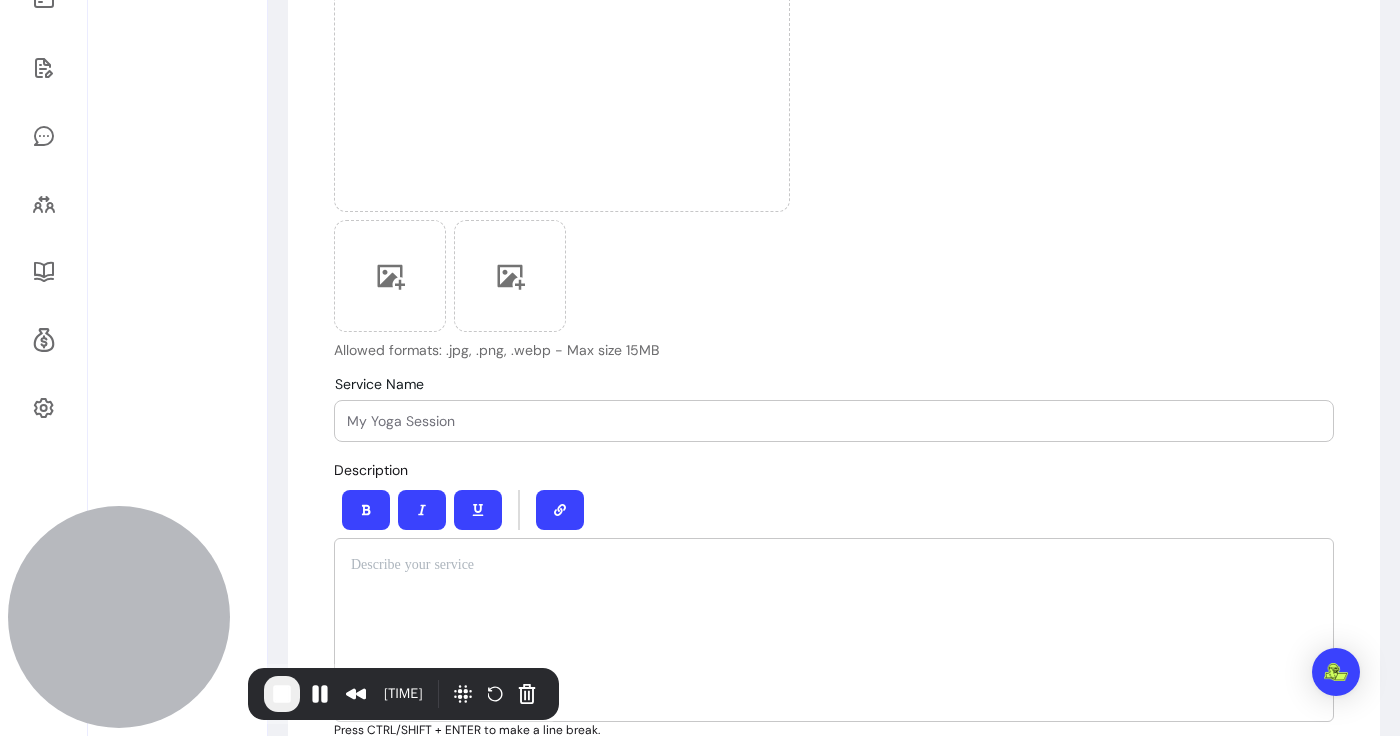 click on "Service Name" at bounding box center [834, 421] 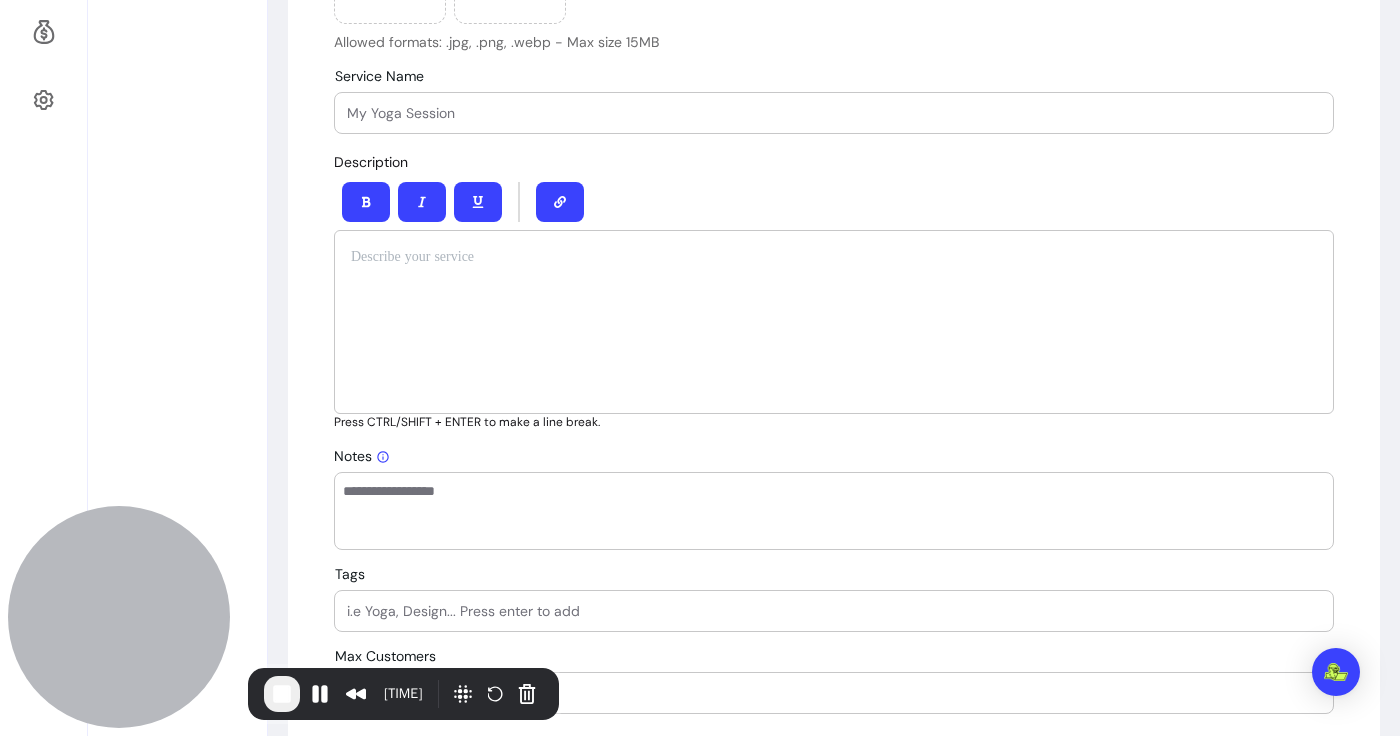 scroll, scrollTop: 784, scrollLeft: 0, axis: vertical 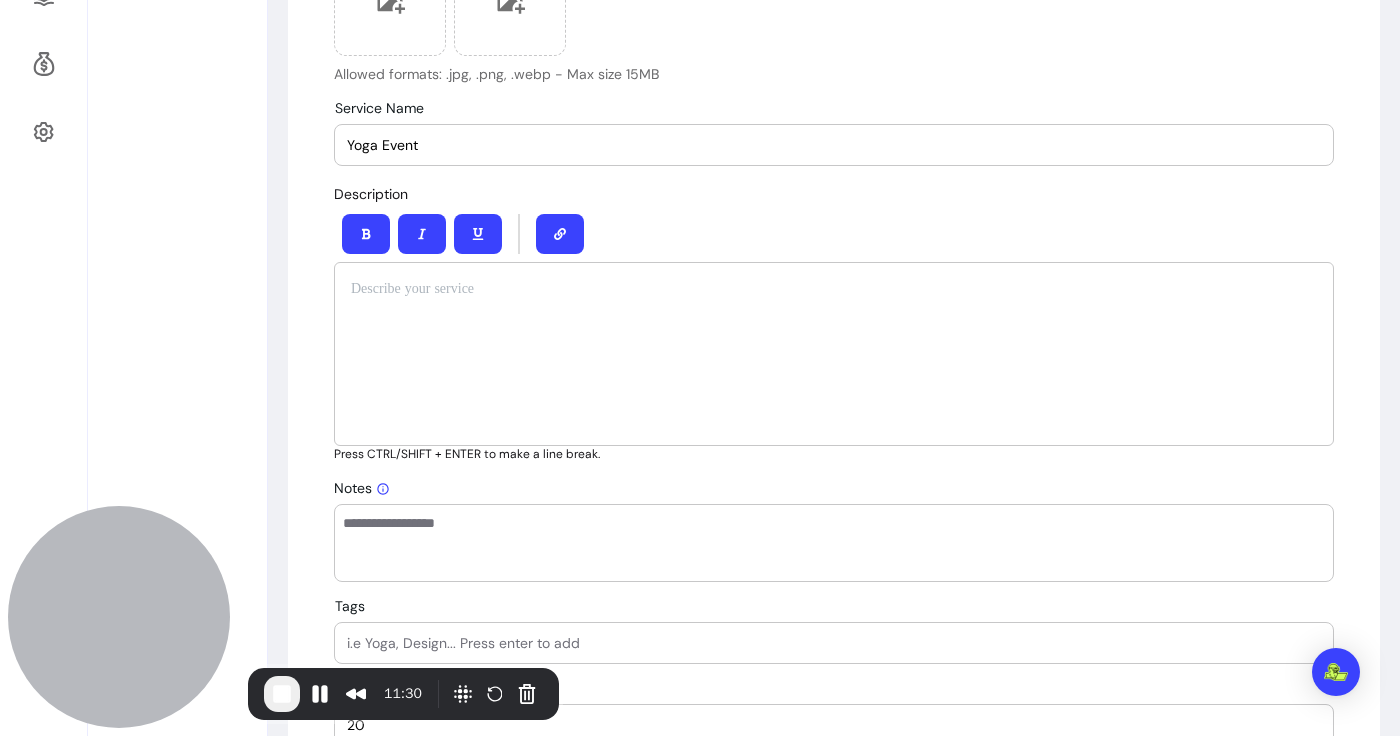type on "Yoga Event" 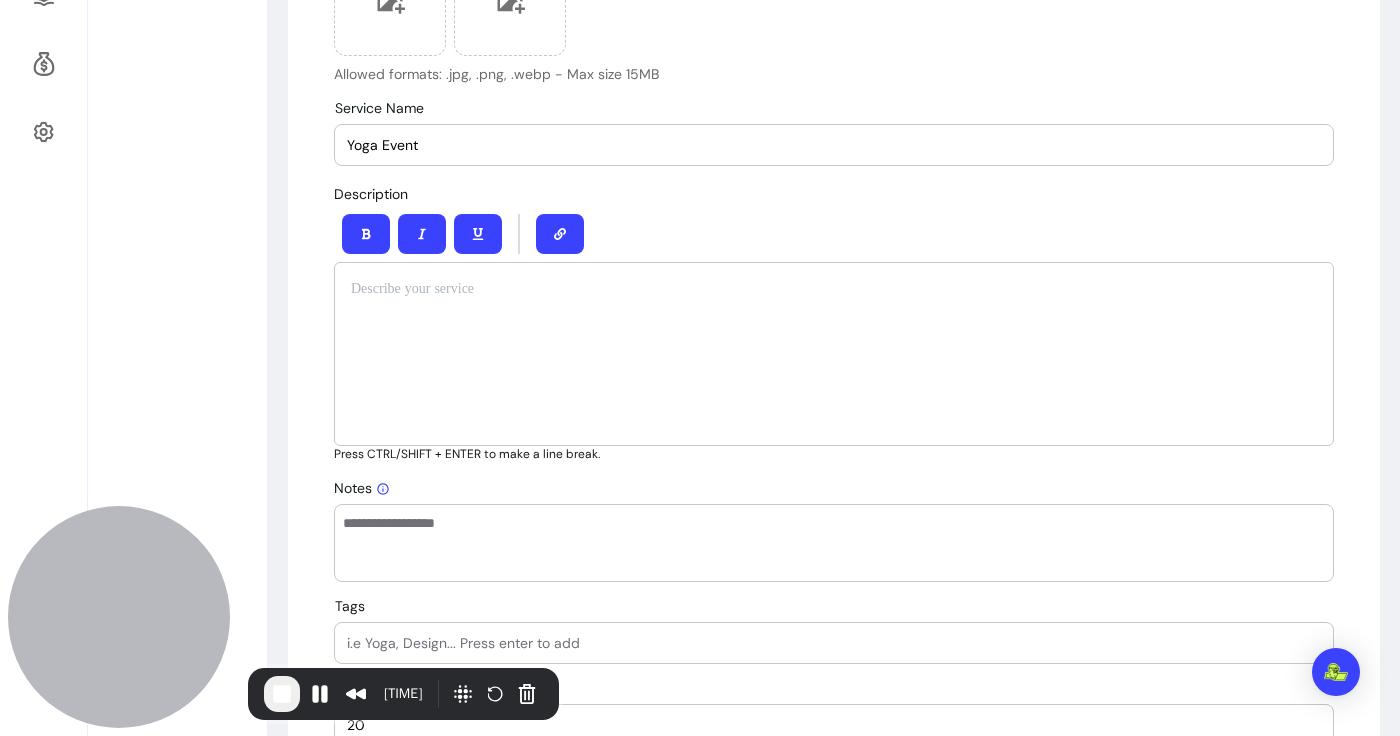 drag, startPoint x: 398, startPoint y: 146, endPoint x: 283, endPoint y: 142, distance: 115.06954 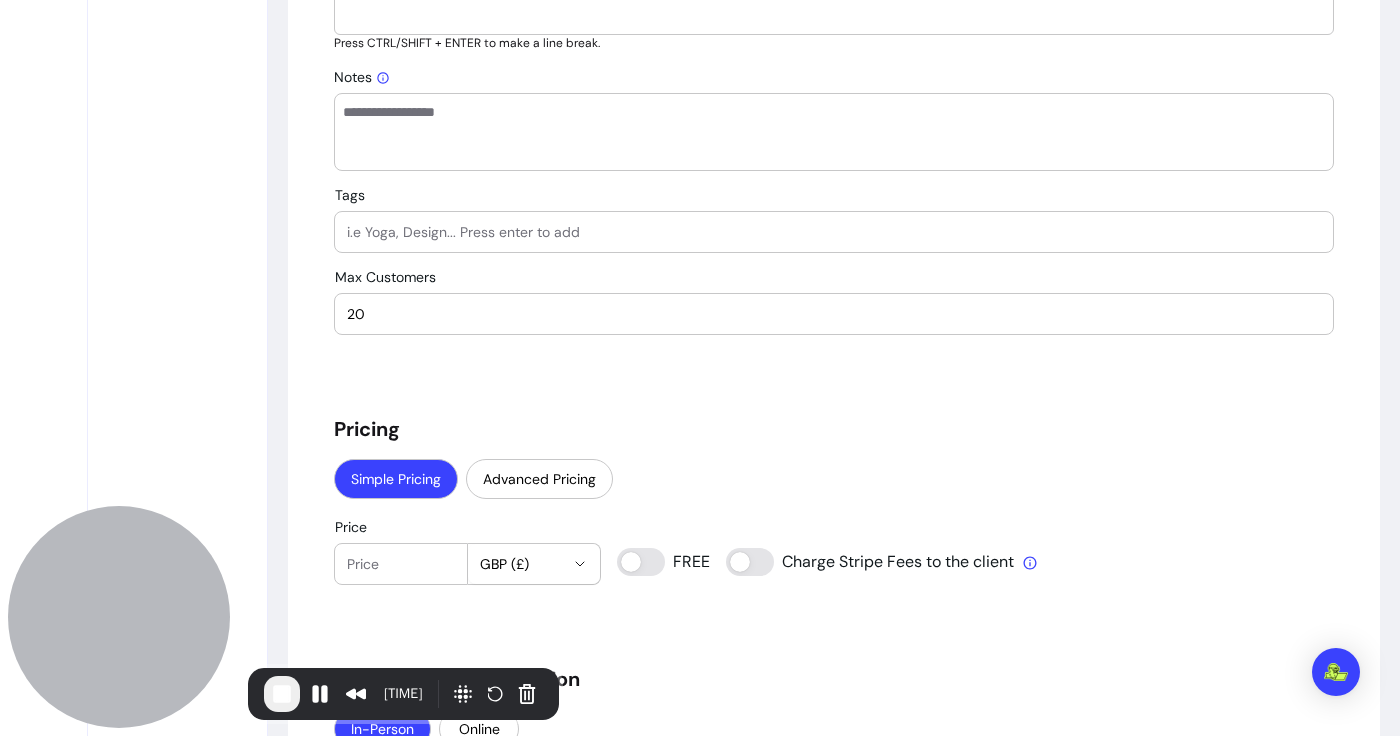scroll, scrollTop: 1201, scrollLeft: 0, axis: vertical 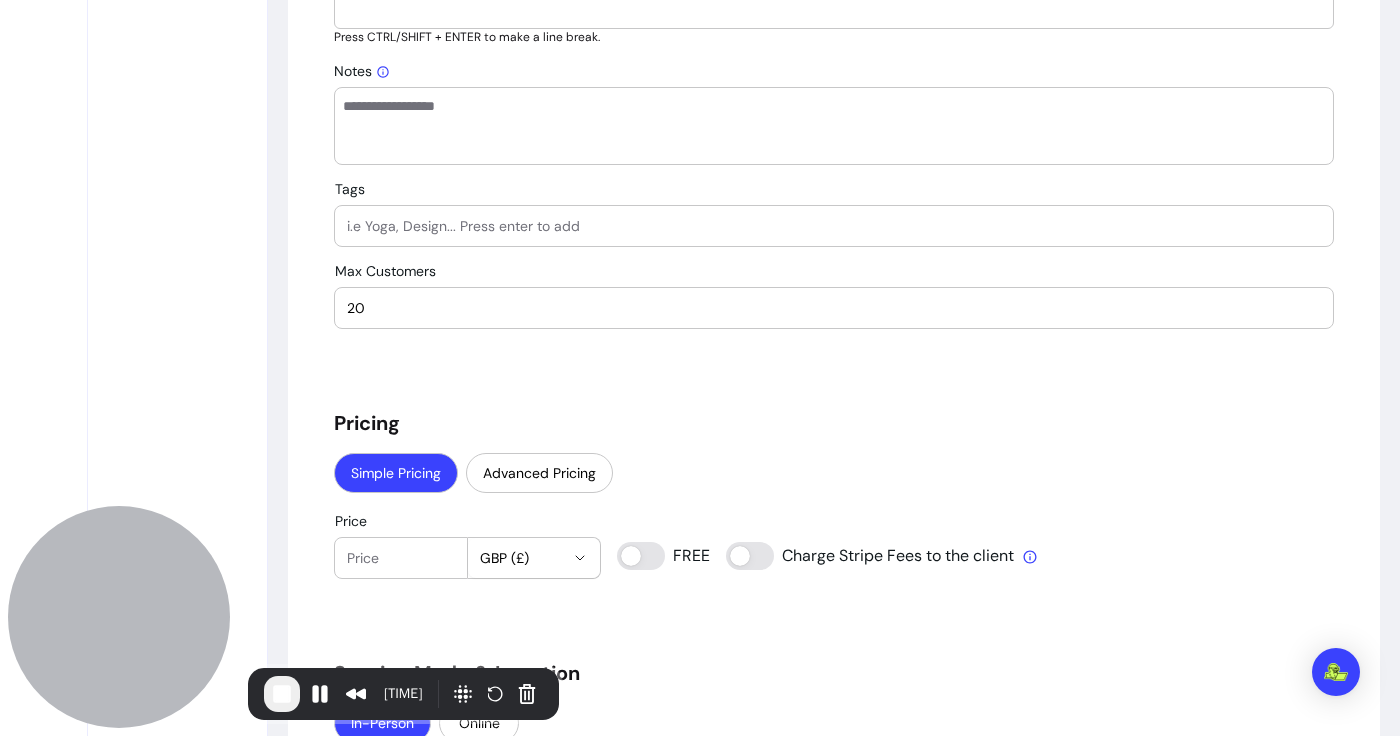 click on "Tags" at bounding box center (834, 226) 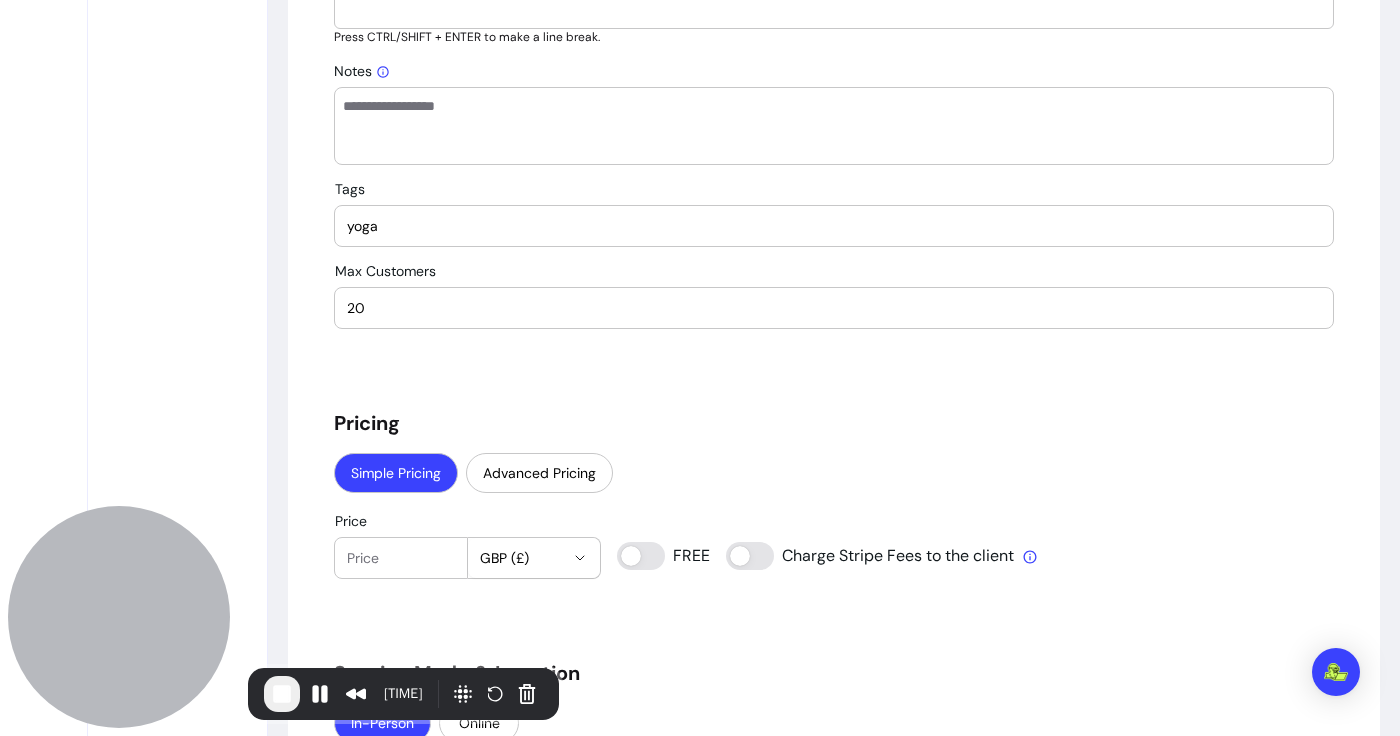 type on "yoga" 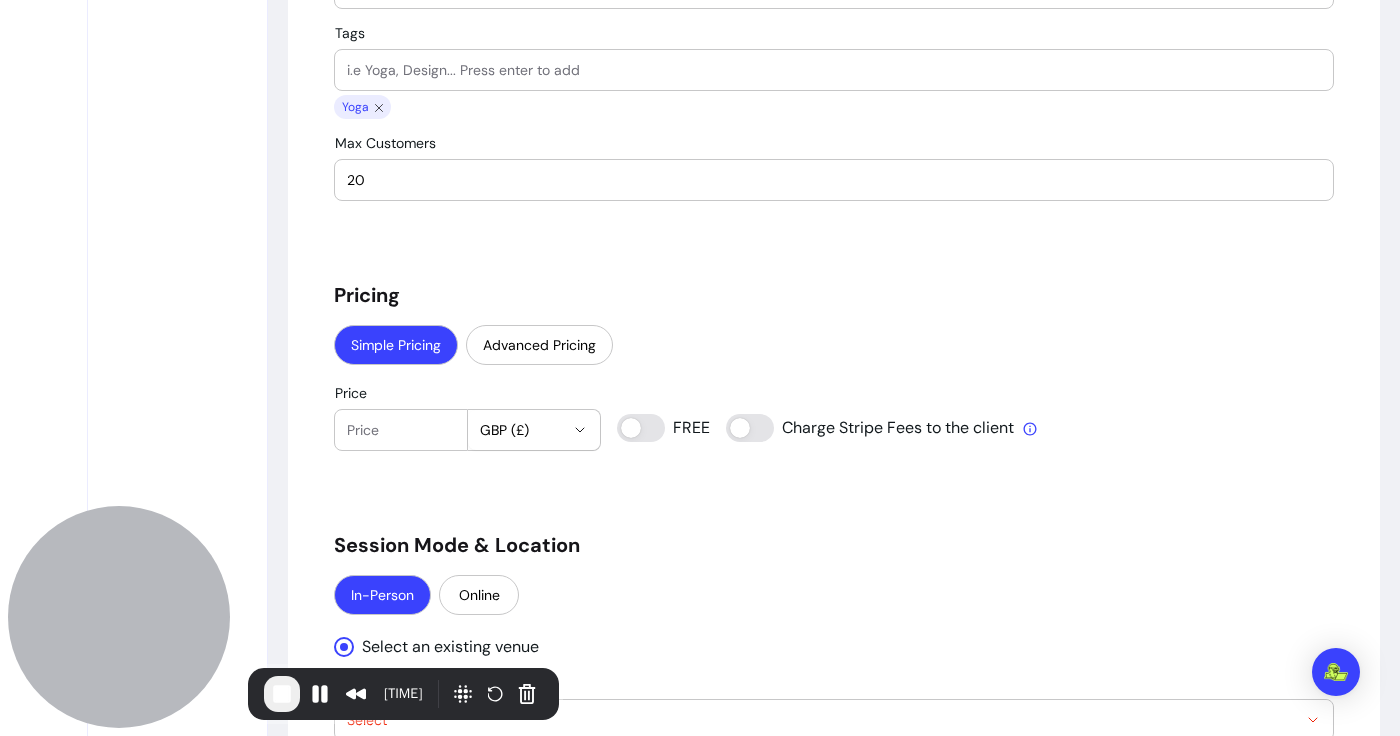 scroll, scrollTop: 1398, scrollLeft: 0, axis: vertical 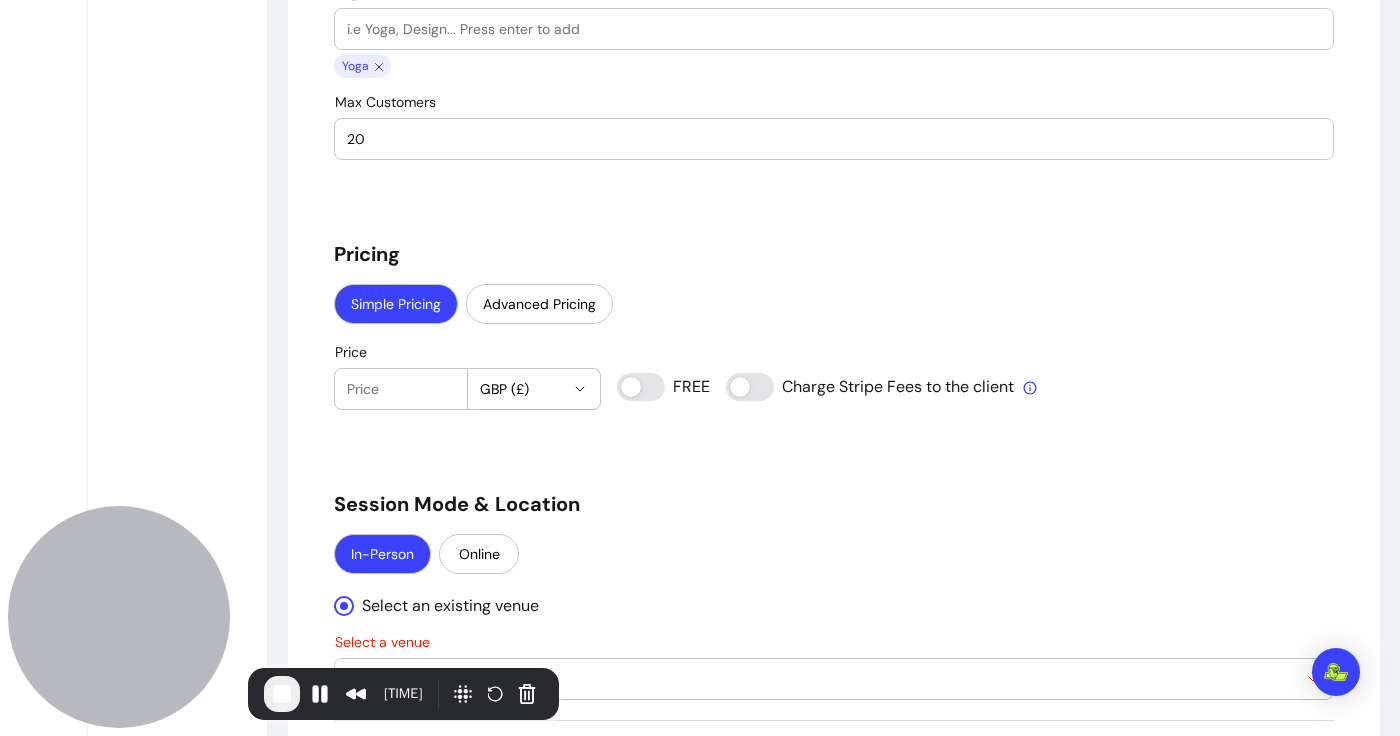click on "Price" at bounding box center [401, 389] 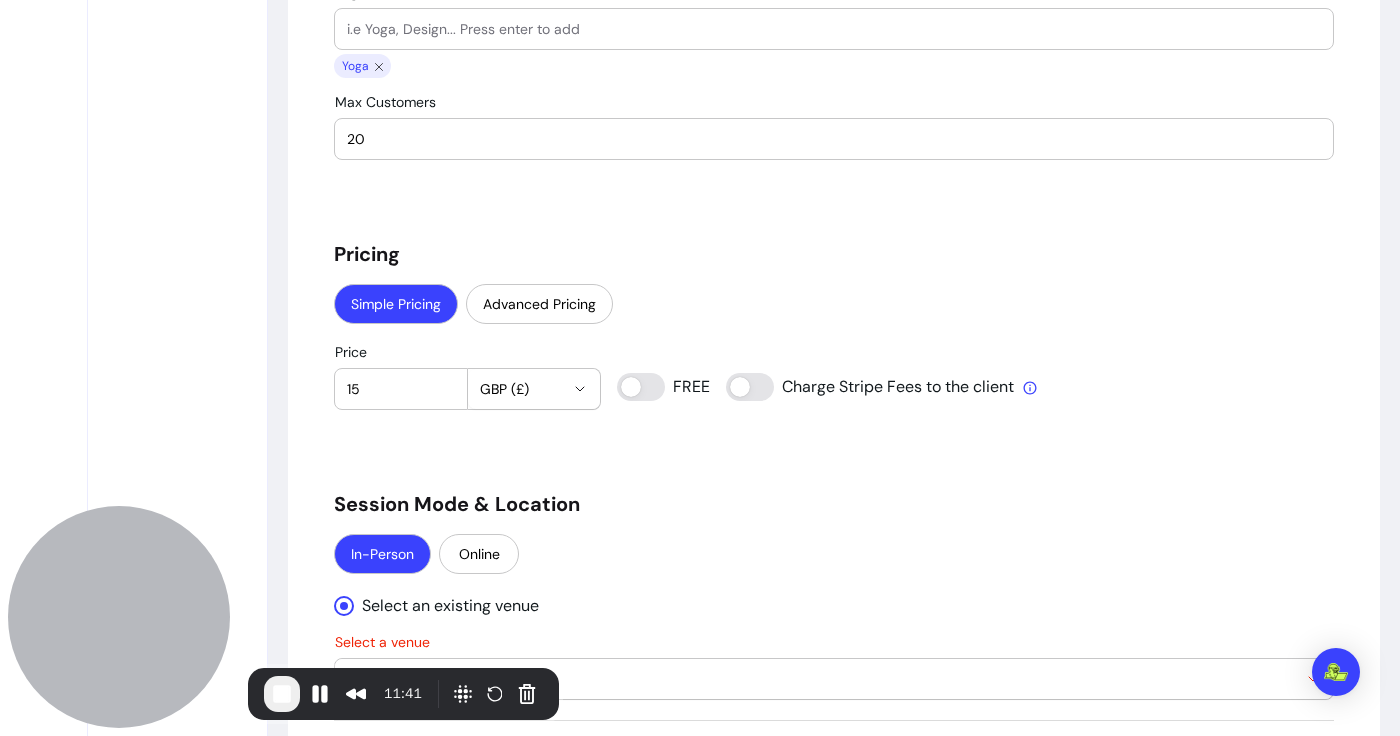 type on "15" 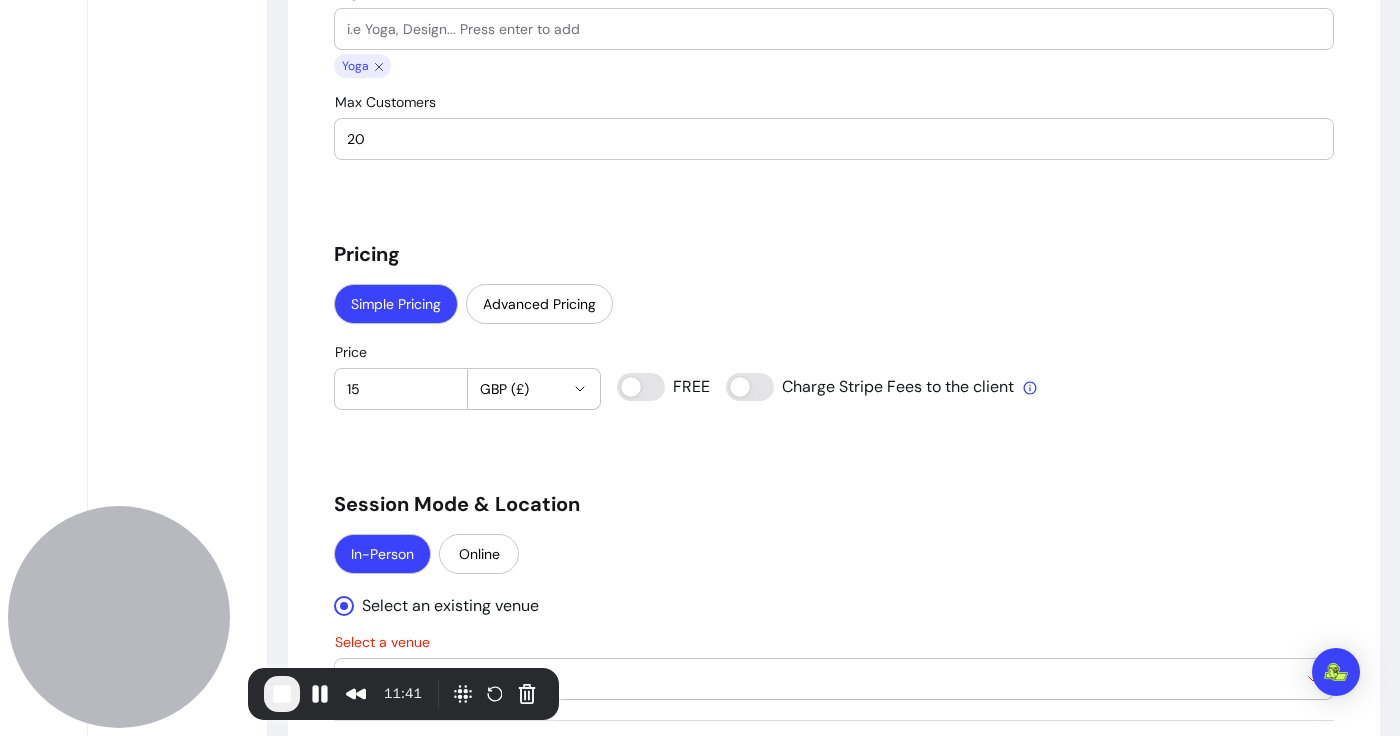 click on "**********" at bounding box center [834, 286] 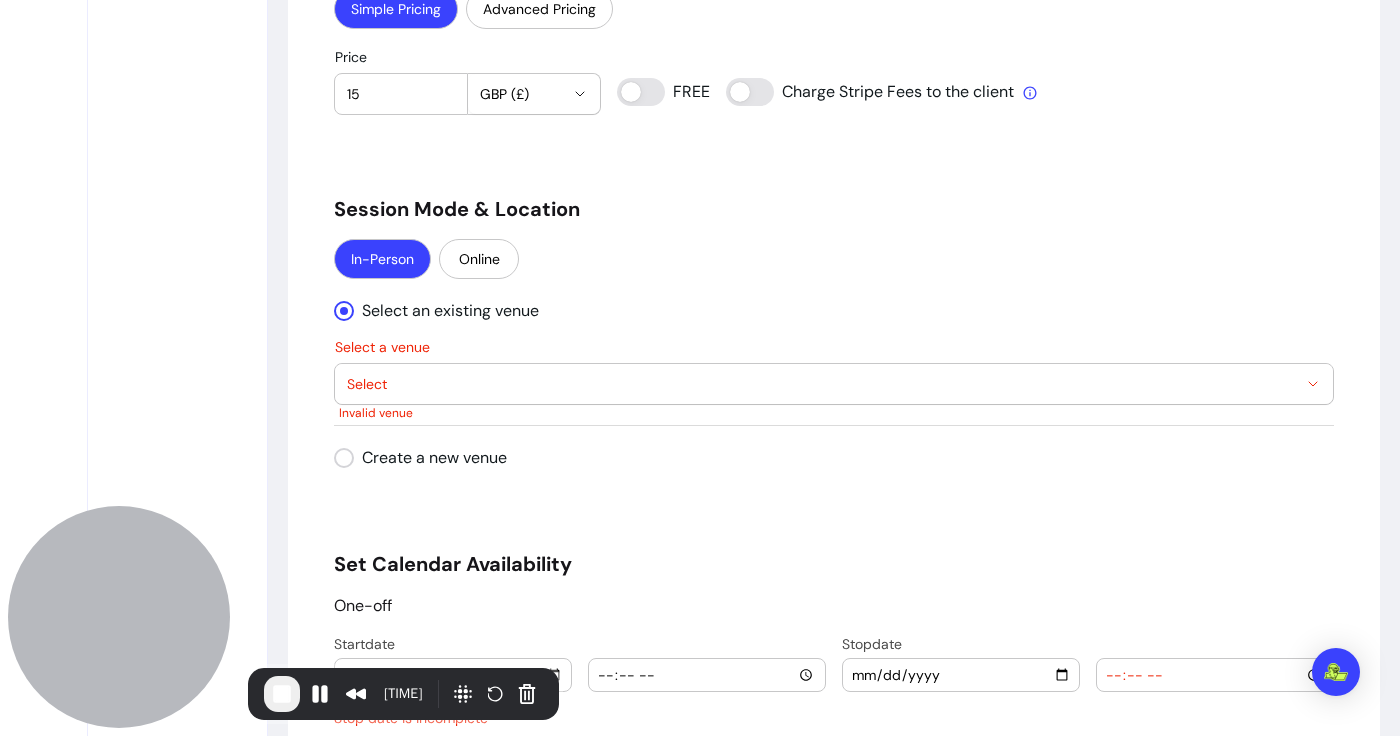 scroll, scrollTop: 1694, scrollLeft: 0, axis: vertical 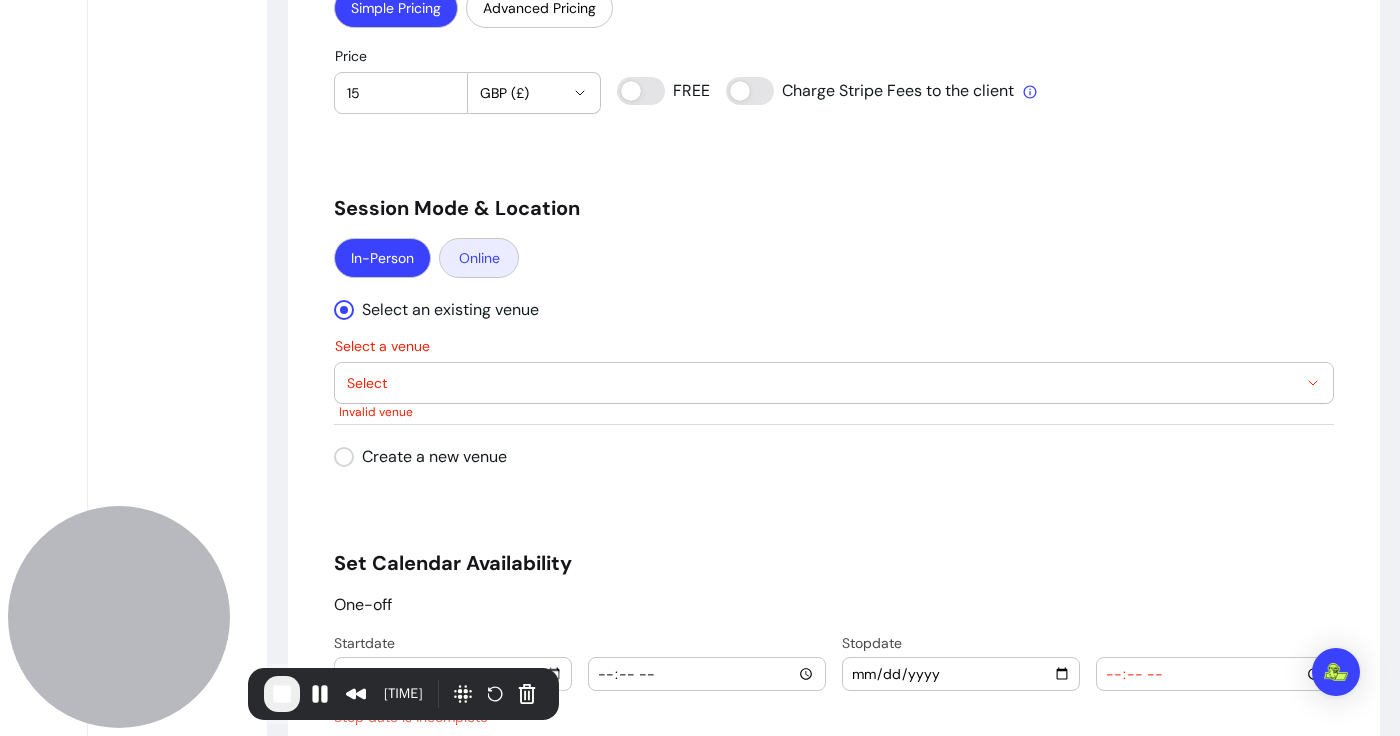 click on "Online" at bounding box center [479, 258] 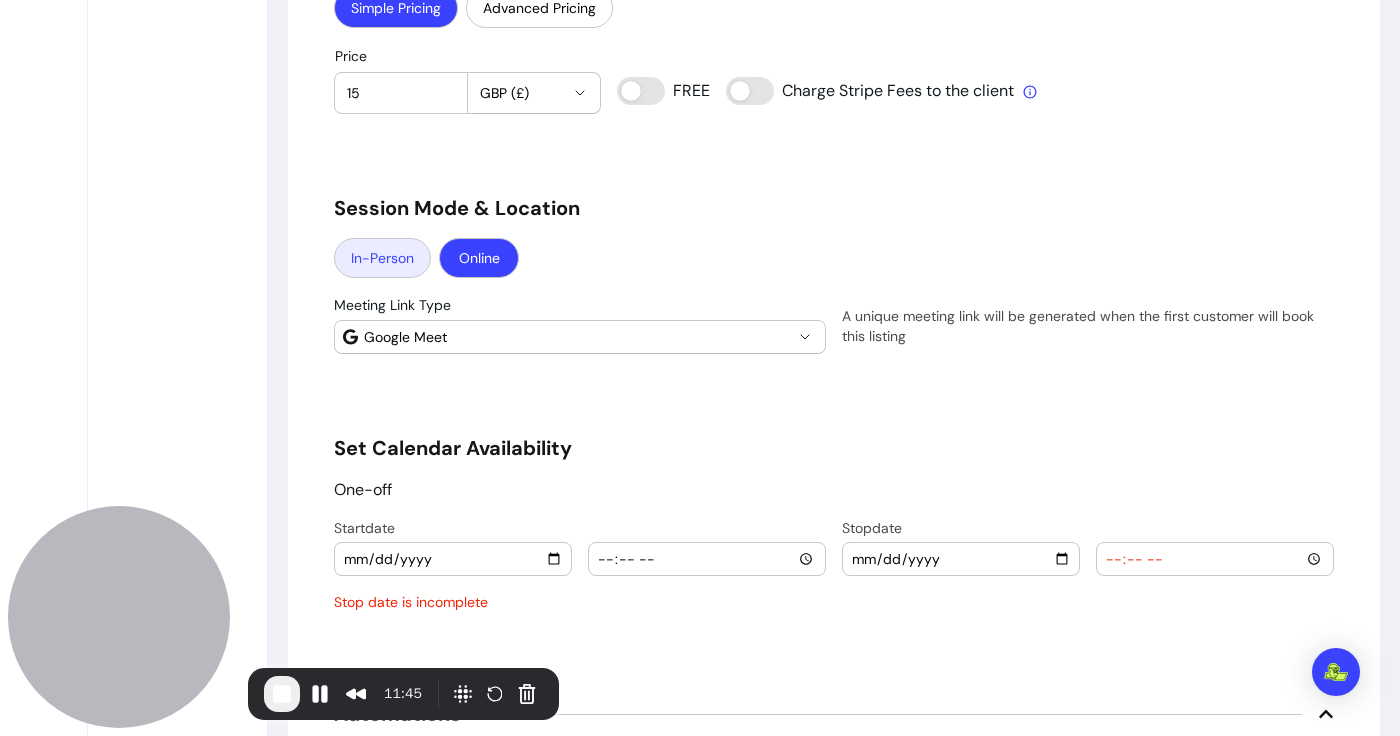 click on "In-Person" at bounding box center (382, 258) 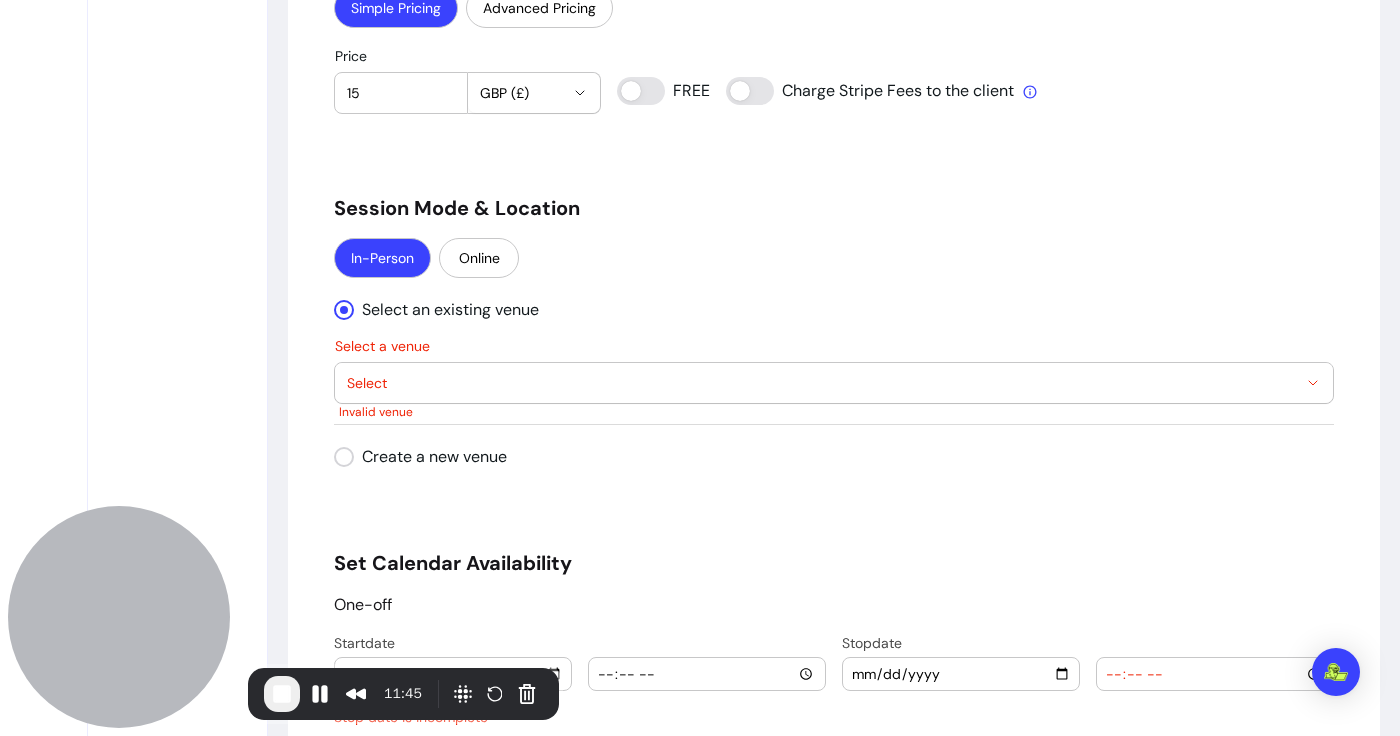 click on "Select" at bounding box center [822, 383] 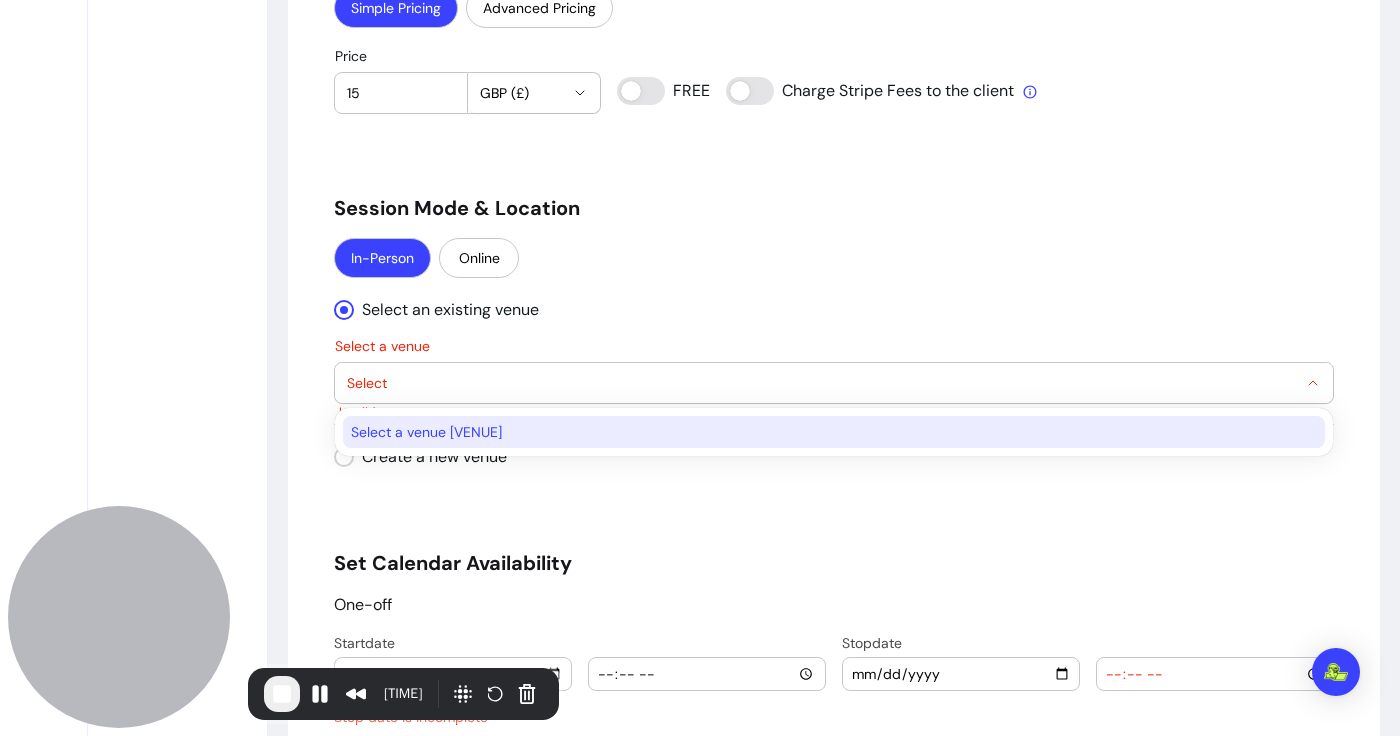 click on "My House" at bounding box center [824, 432] 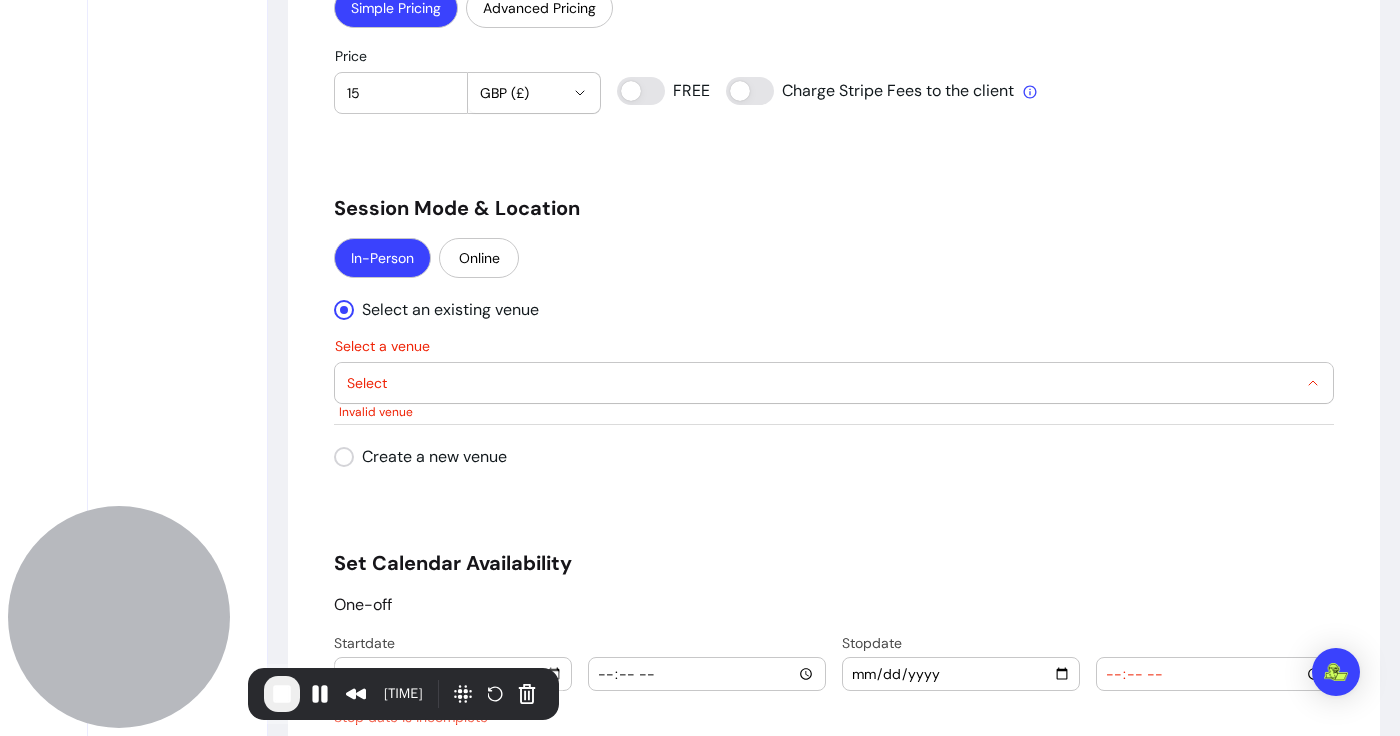select on "**********" 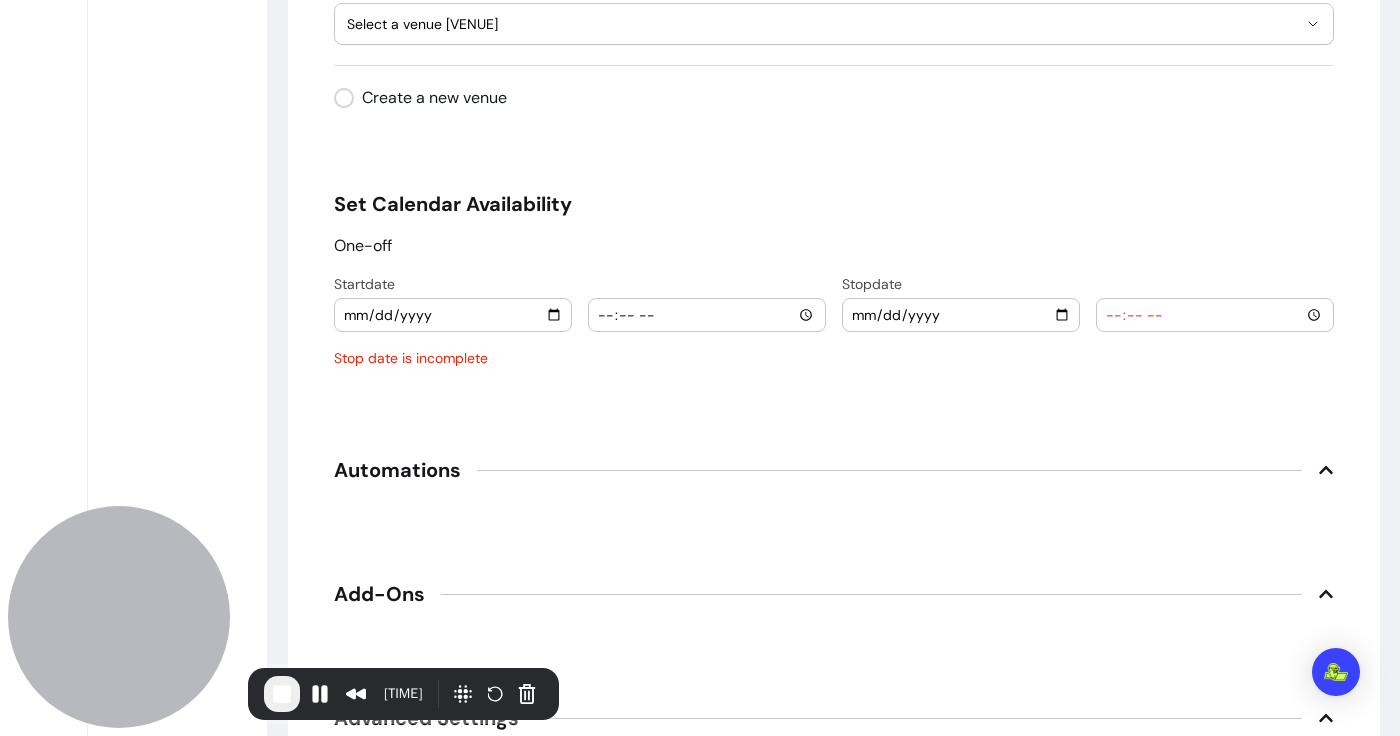 scroll, scrollTop: 2109, scrollLeft: 0, axis: vertical 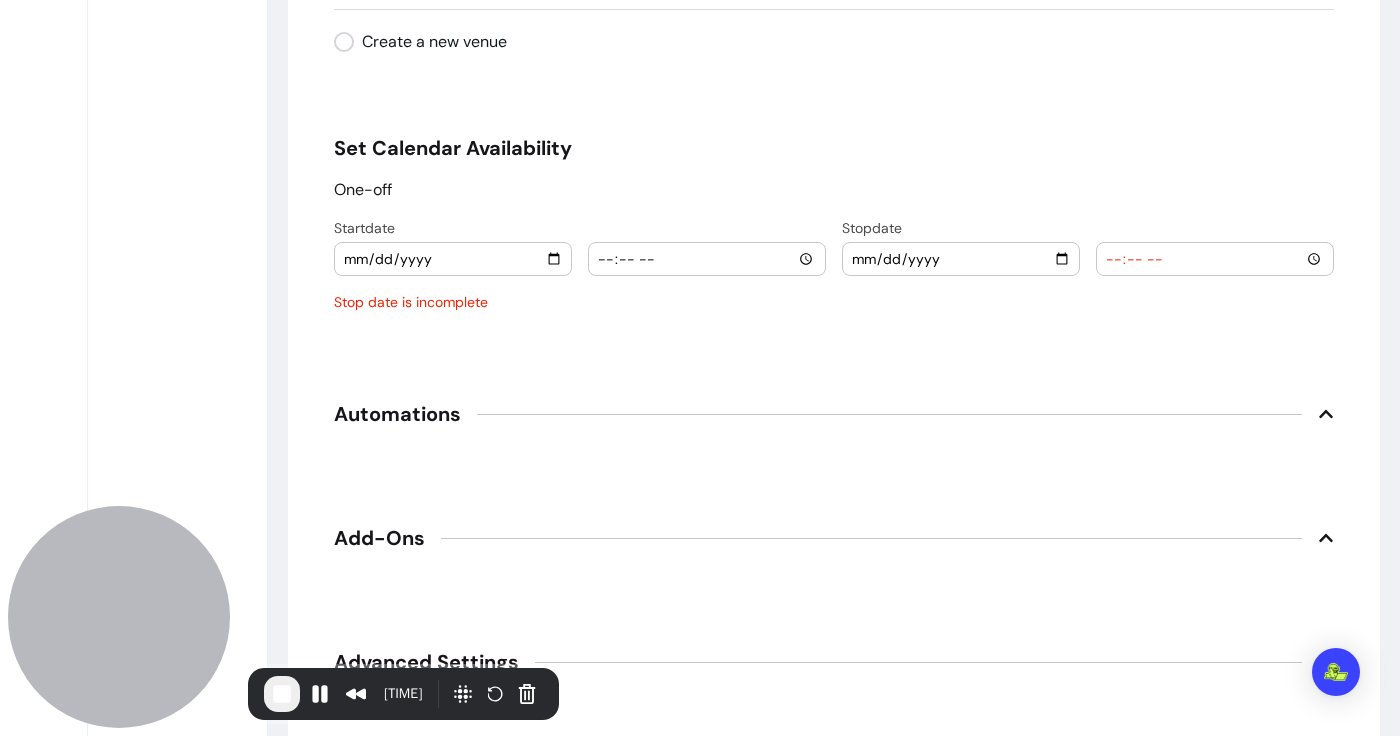 click on "[DATE]" at bounding box center (453, 259) 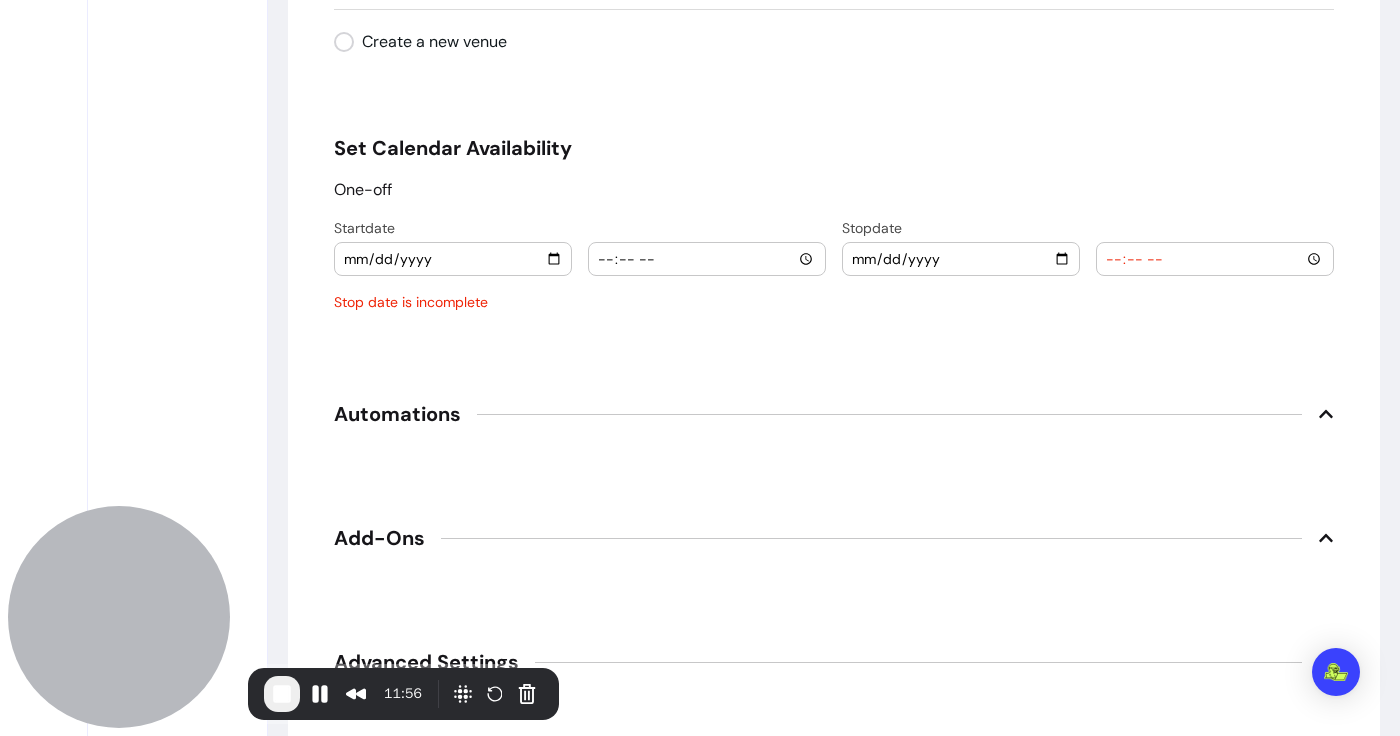 type on "17:00" 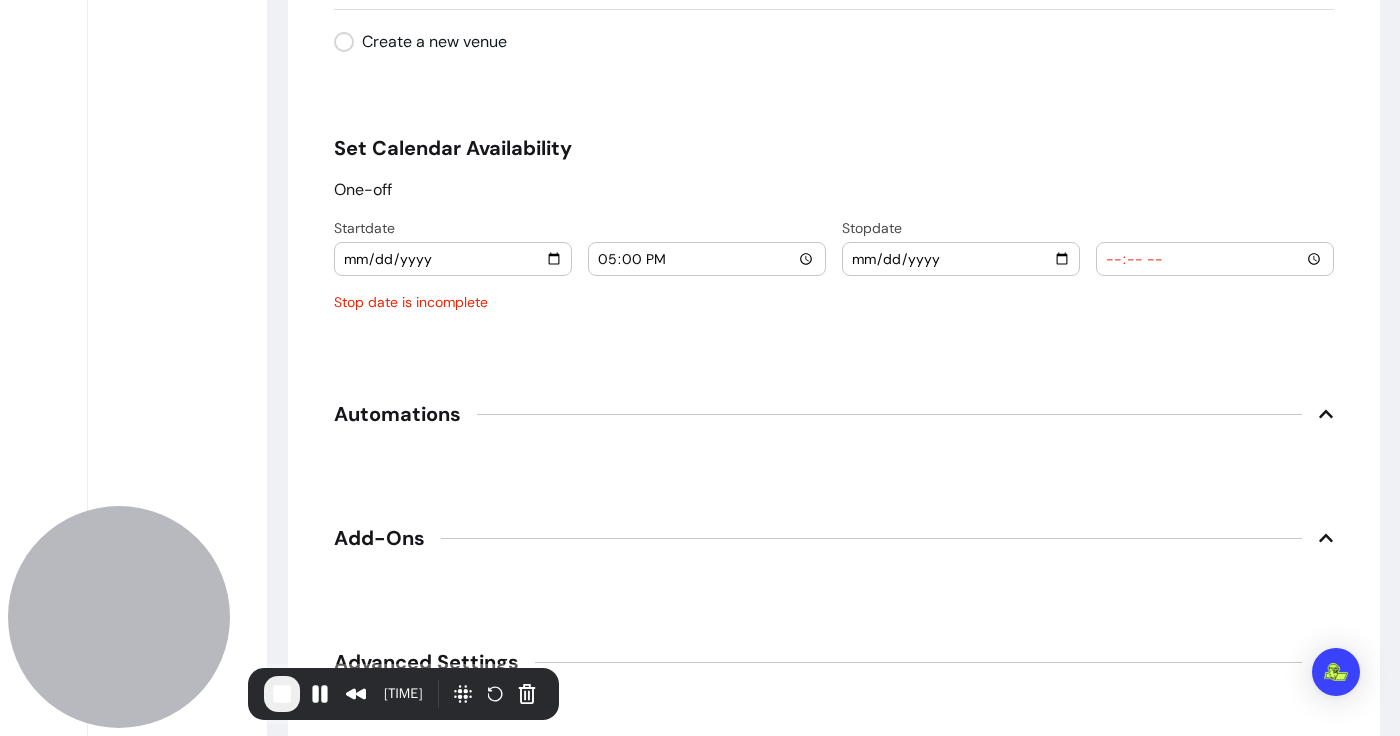 click at bounding box center (961, 259) 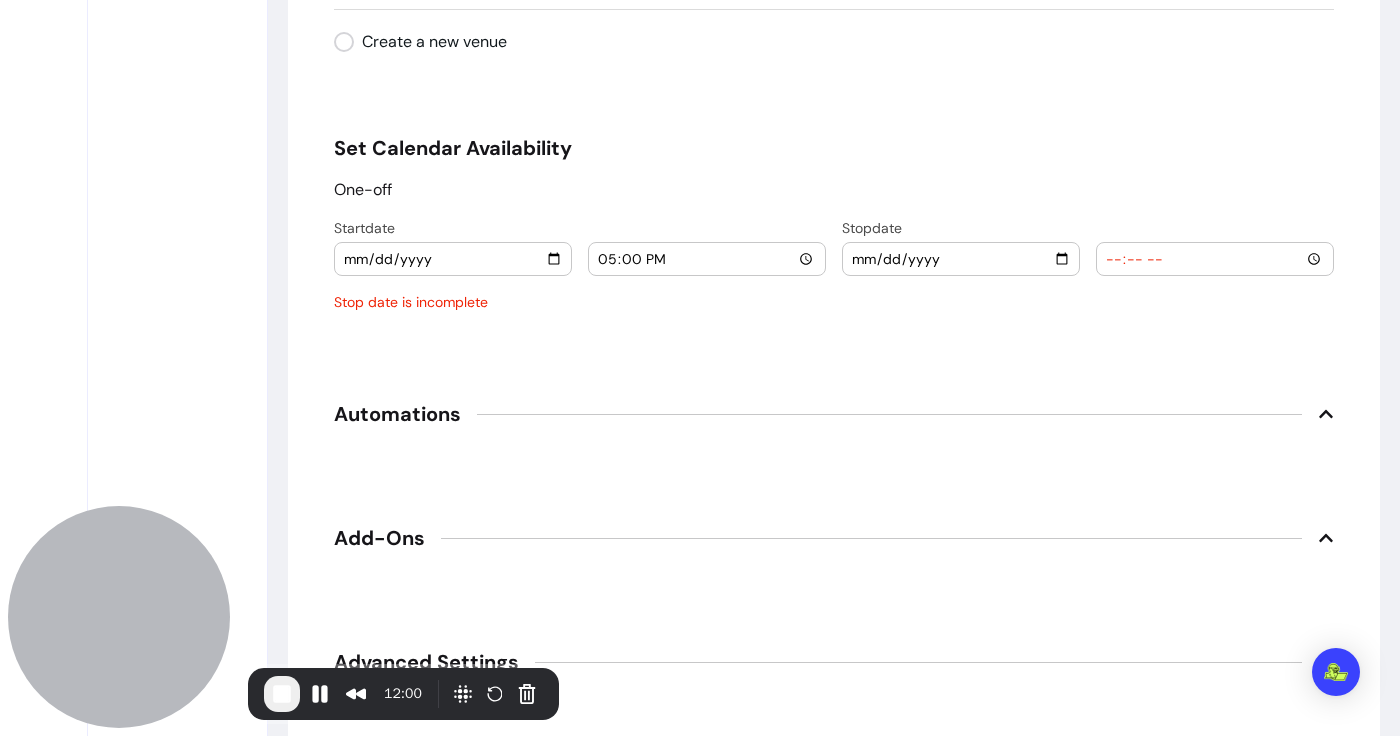 type on "2025-08-08" 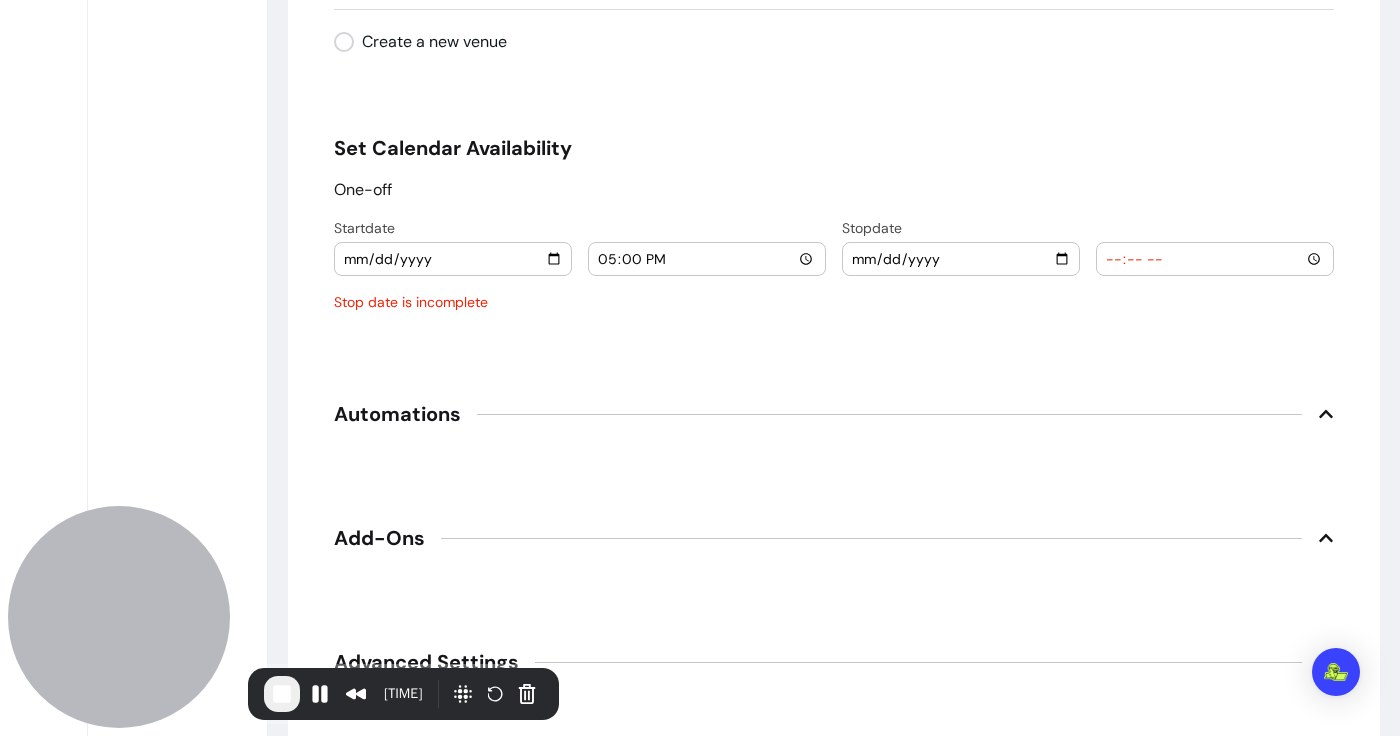 click at bounding box center (1215, 259) 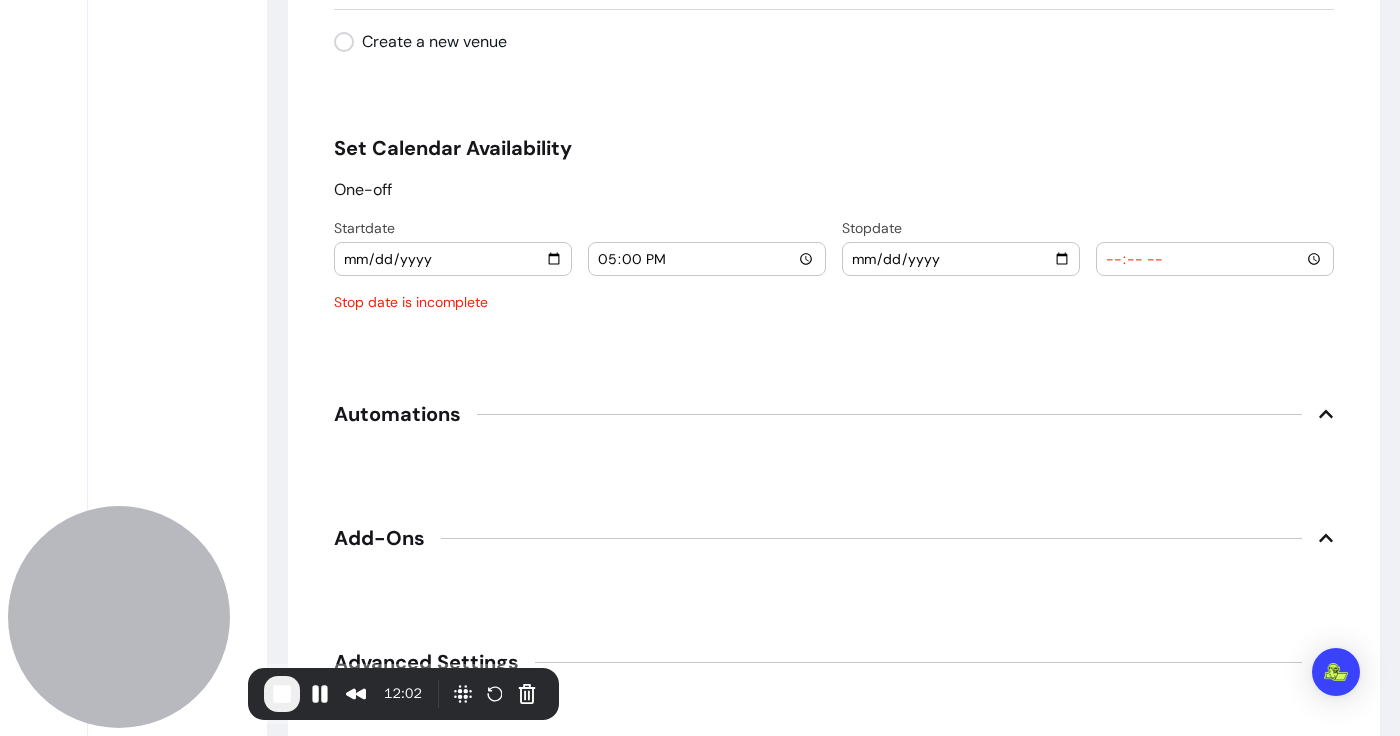 type on "18:00" 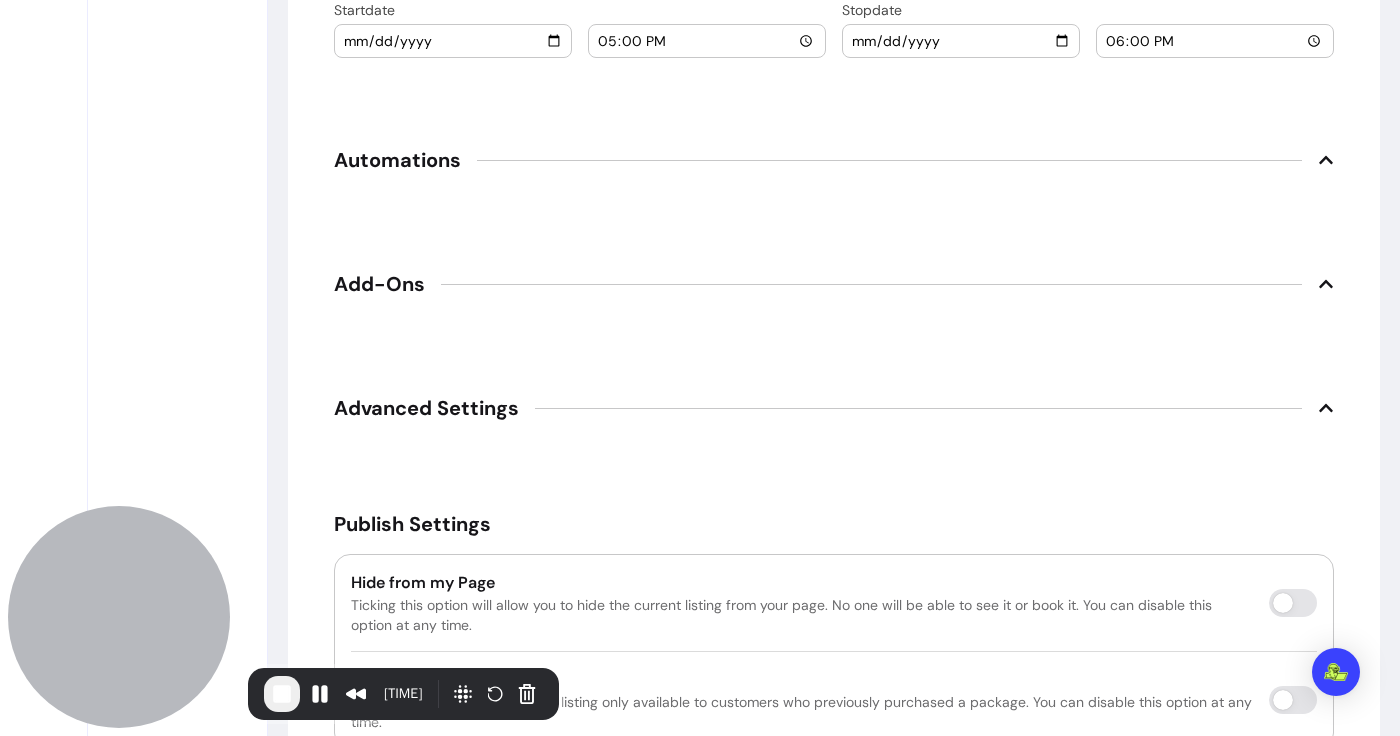 scroll, scrollTop: 2328, scrollLeft: 0, axis: vertical 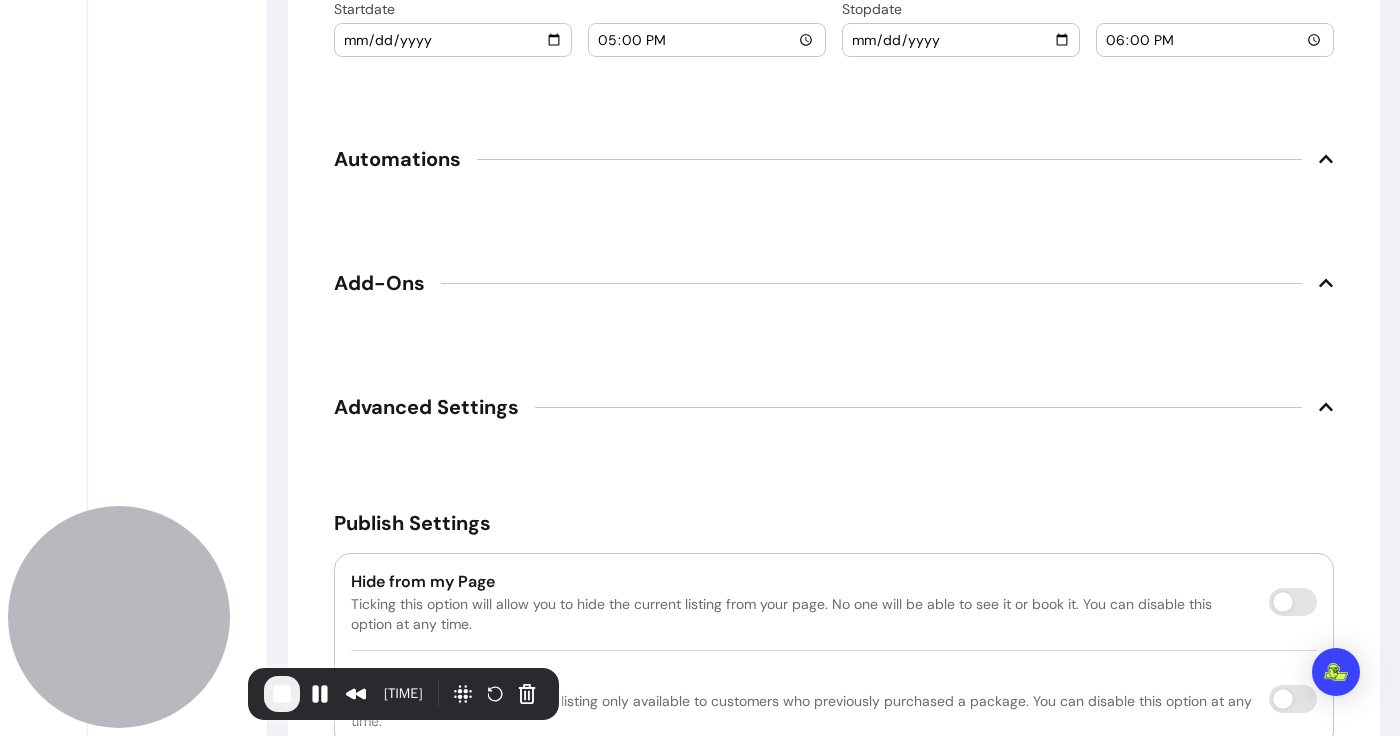 click on "Automations" at bounding box center [834, 159] 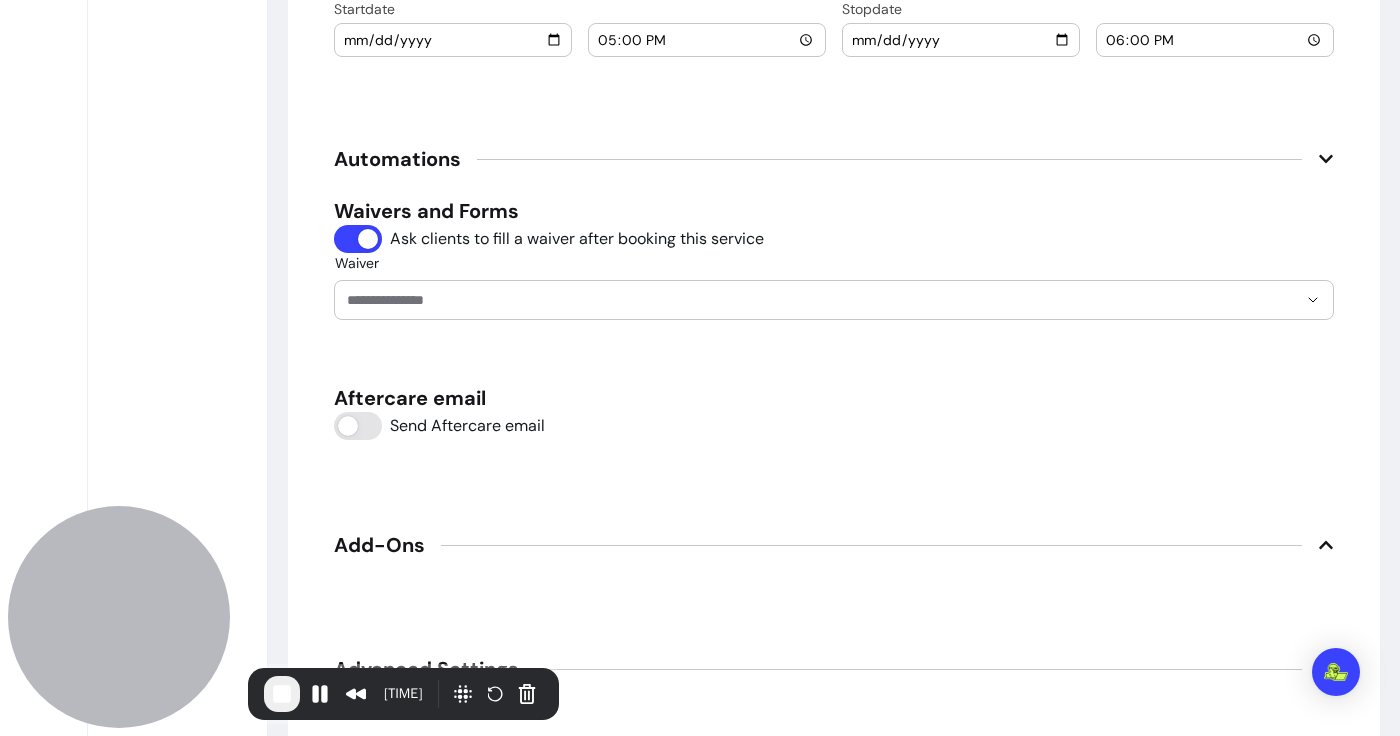 click on "Waiver" at bounding box center (806, 300) 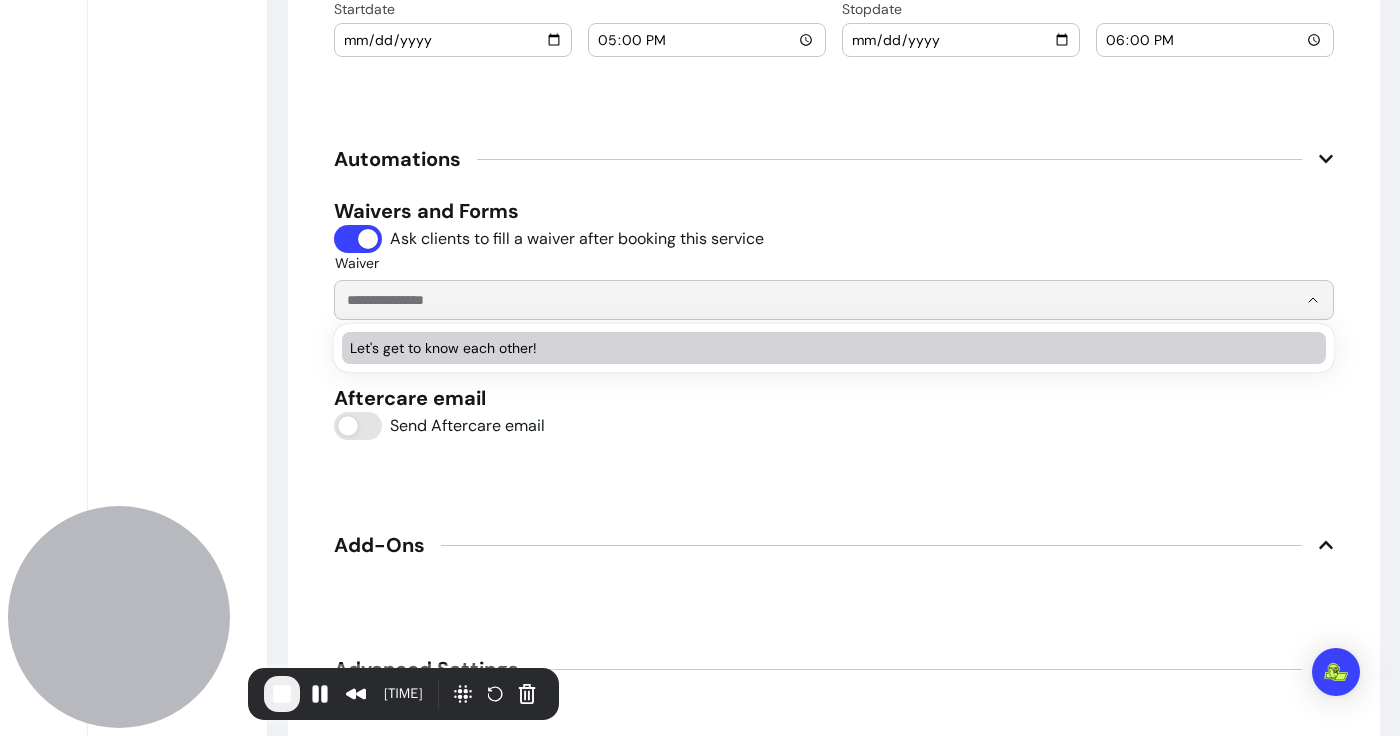 click on "Let's get to know each other!" at bounding box center [834, 348] 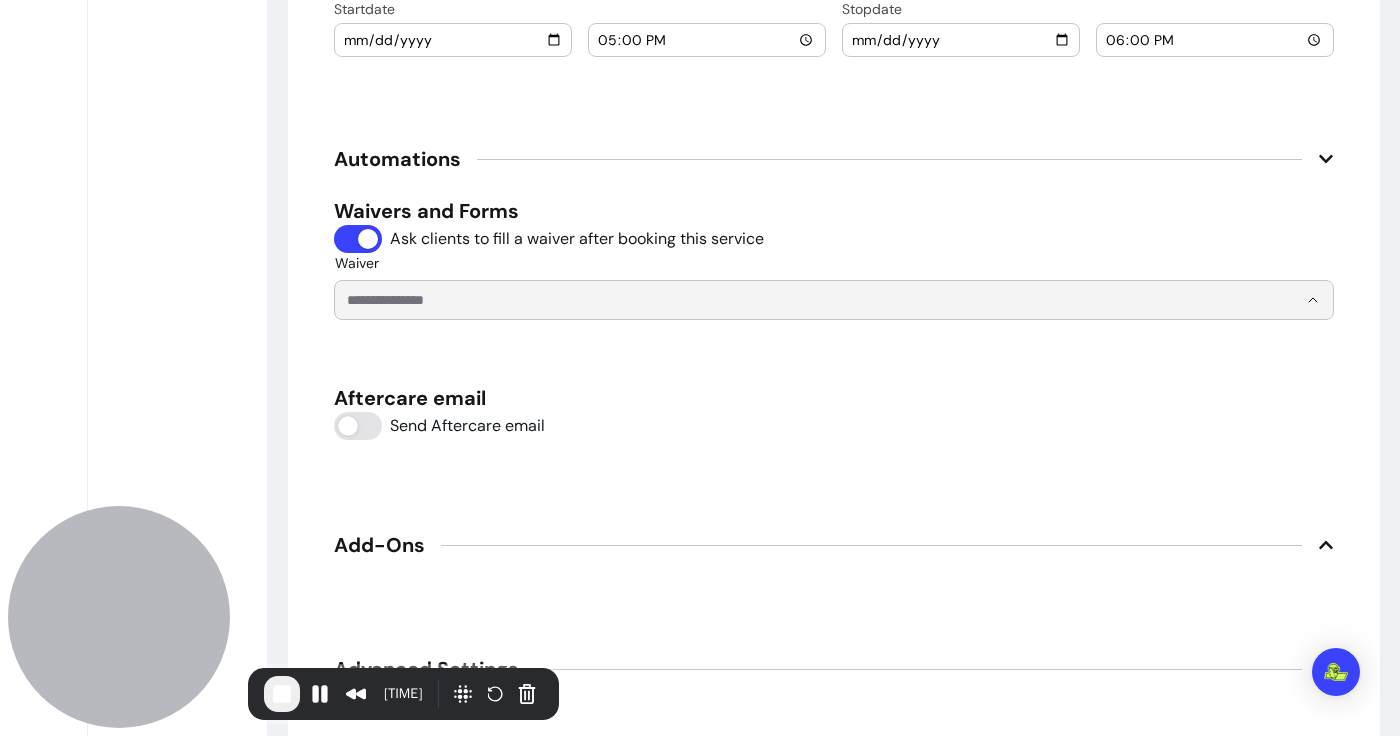 type on "**********" 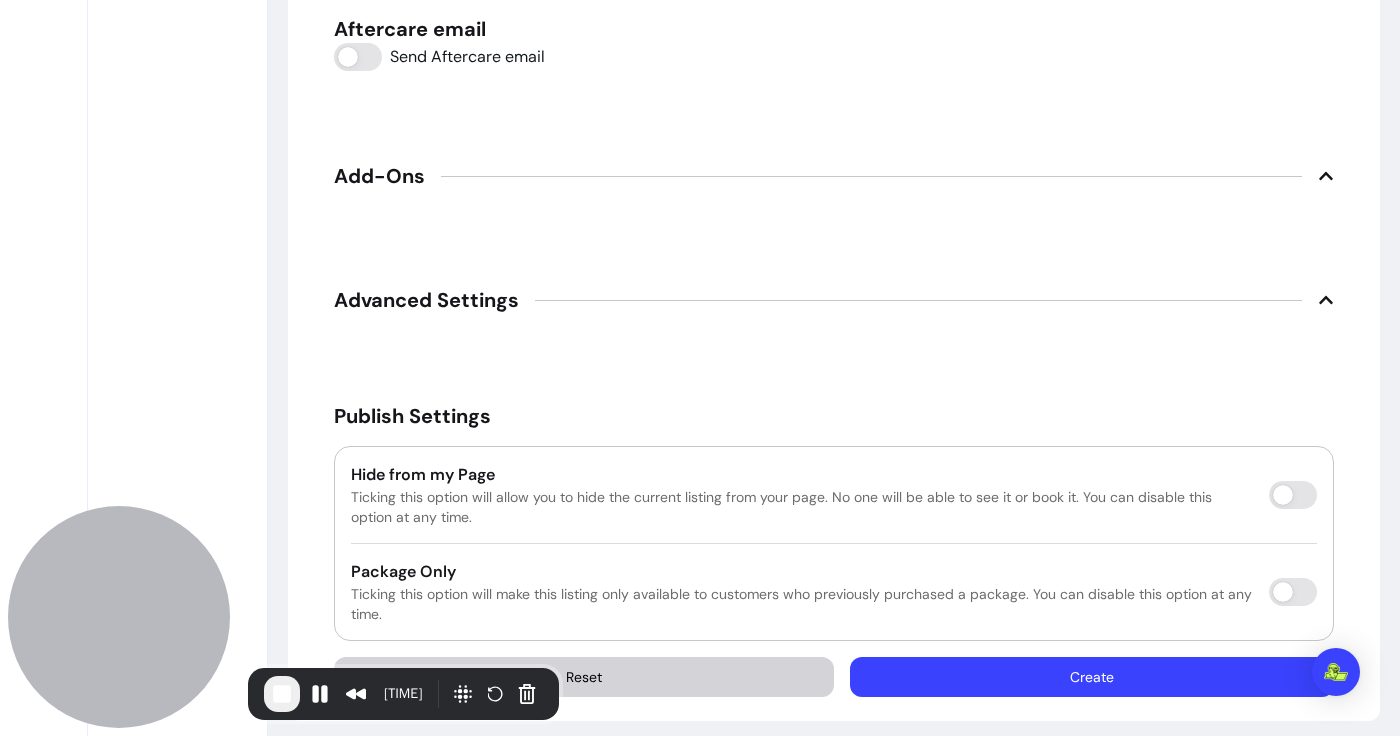 scroll, scrollTop: 2709, scrollLeft: 0, axis: vertical 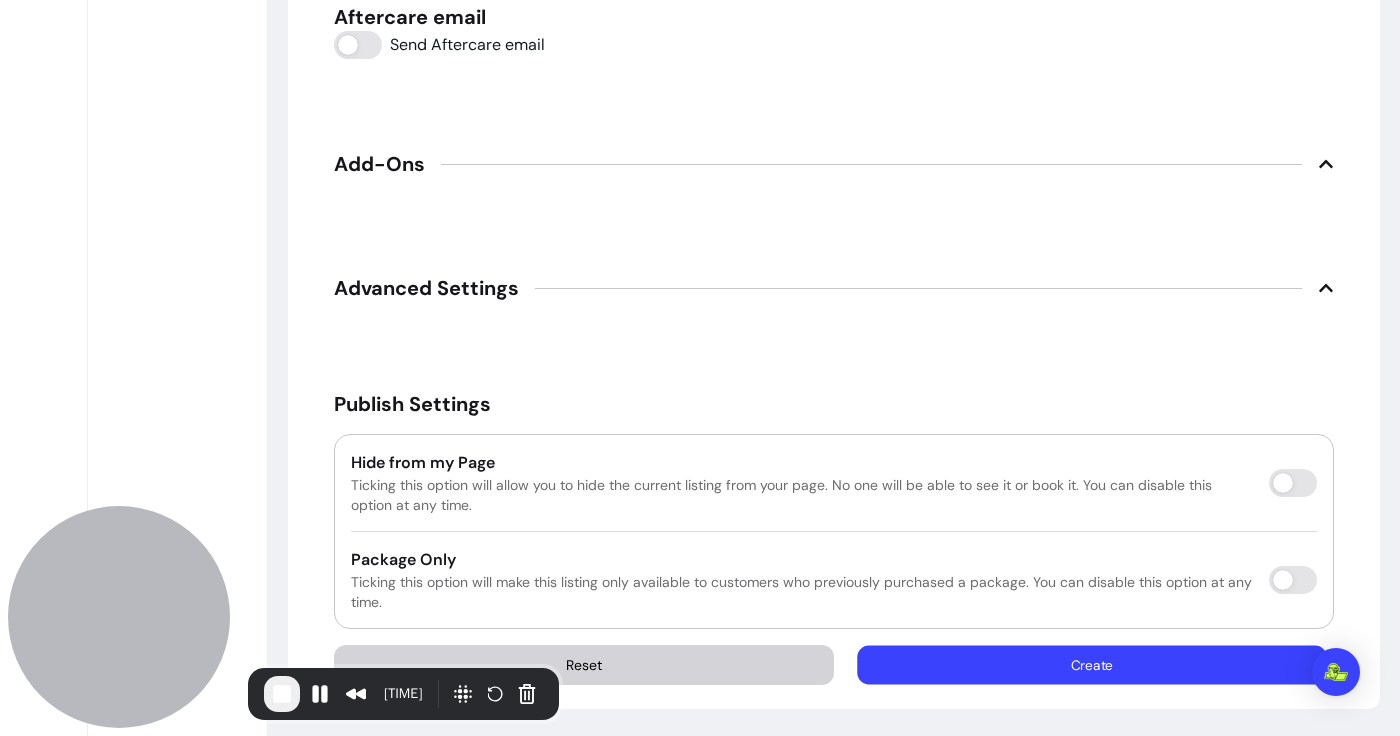click on "Create" at bounding box center (1092, 665) 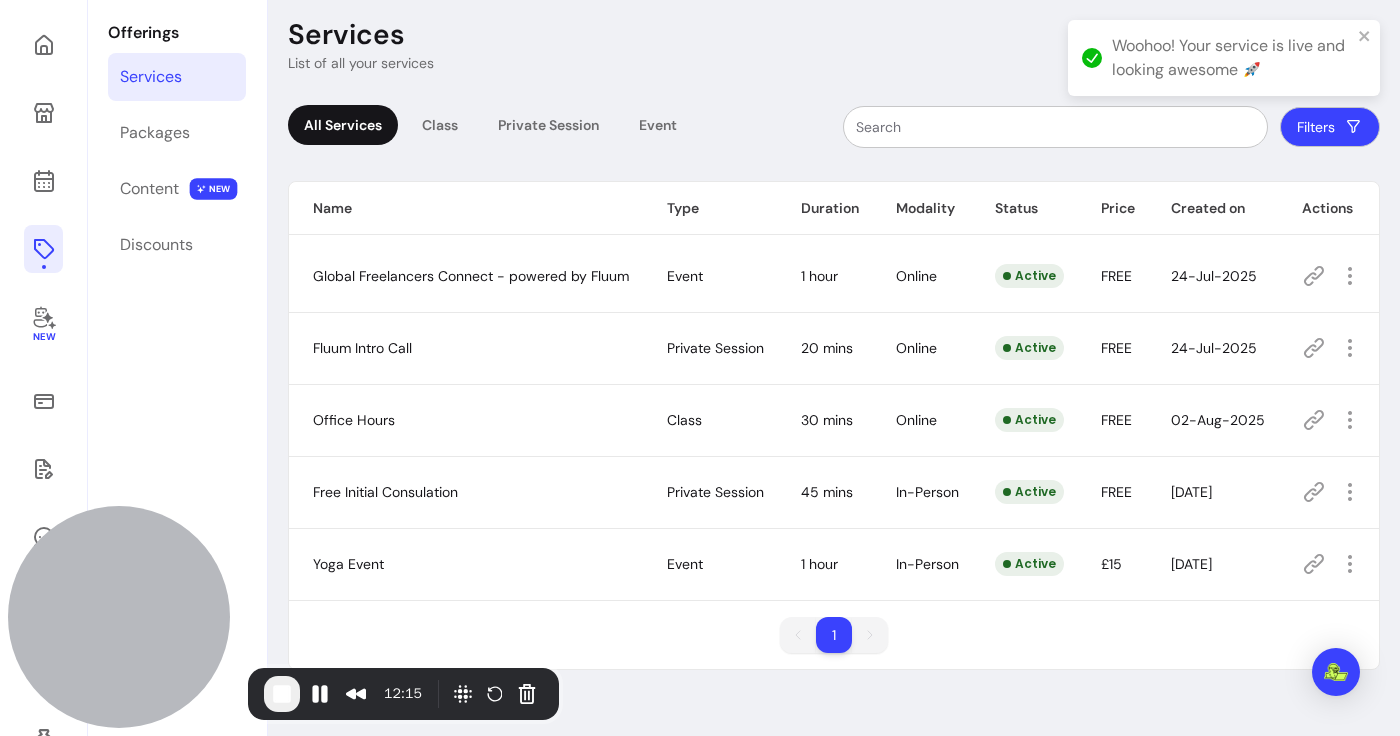 scroll, scrollTop: 106, scrollLeft: 0, axis: vertical 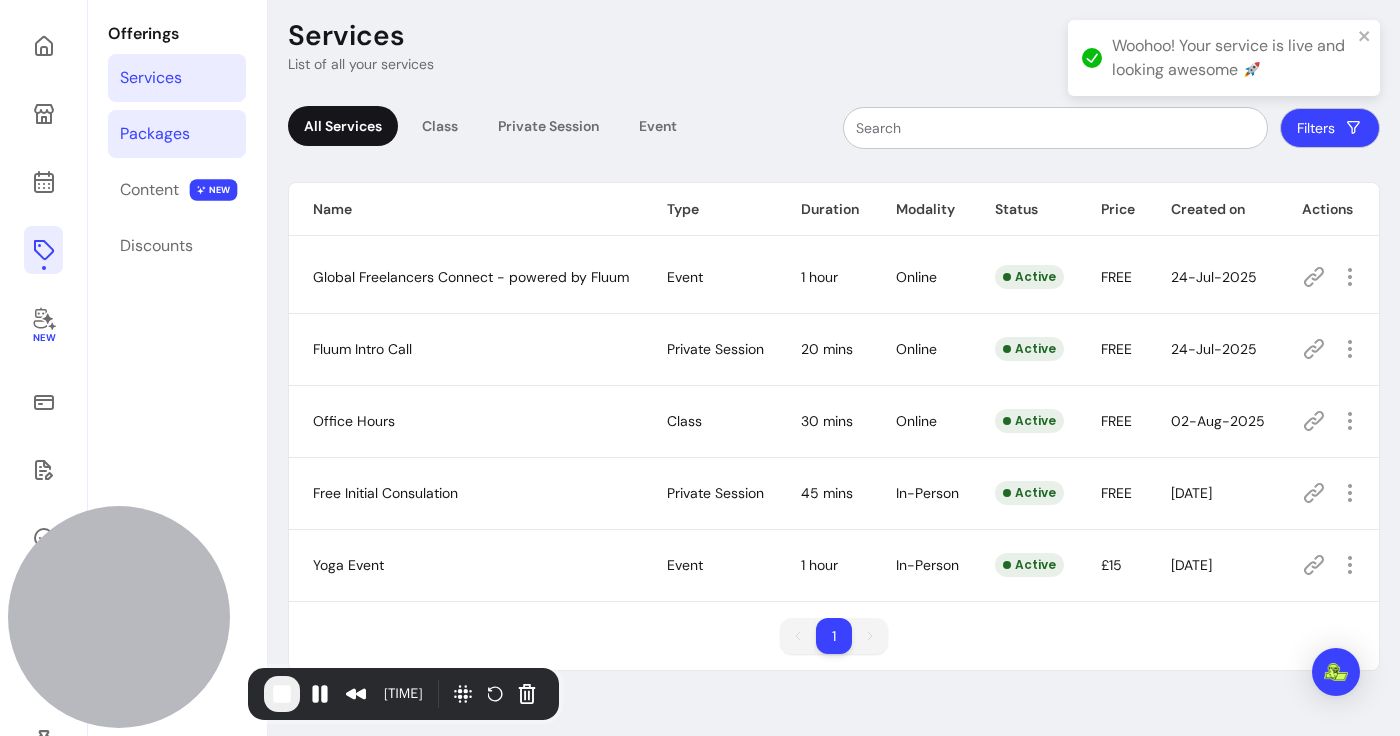 click on "Packages" at bounding box center [177, 134] 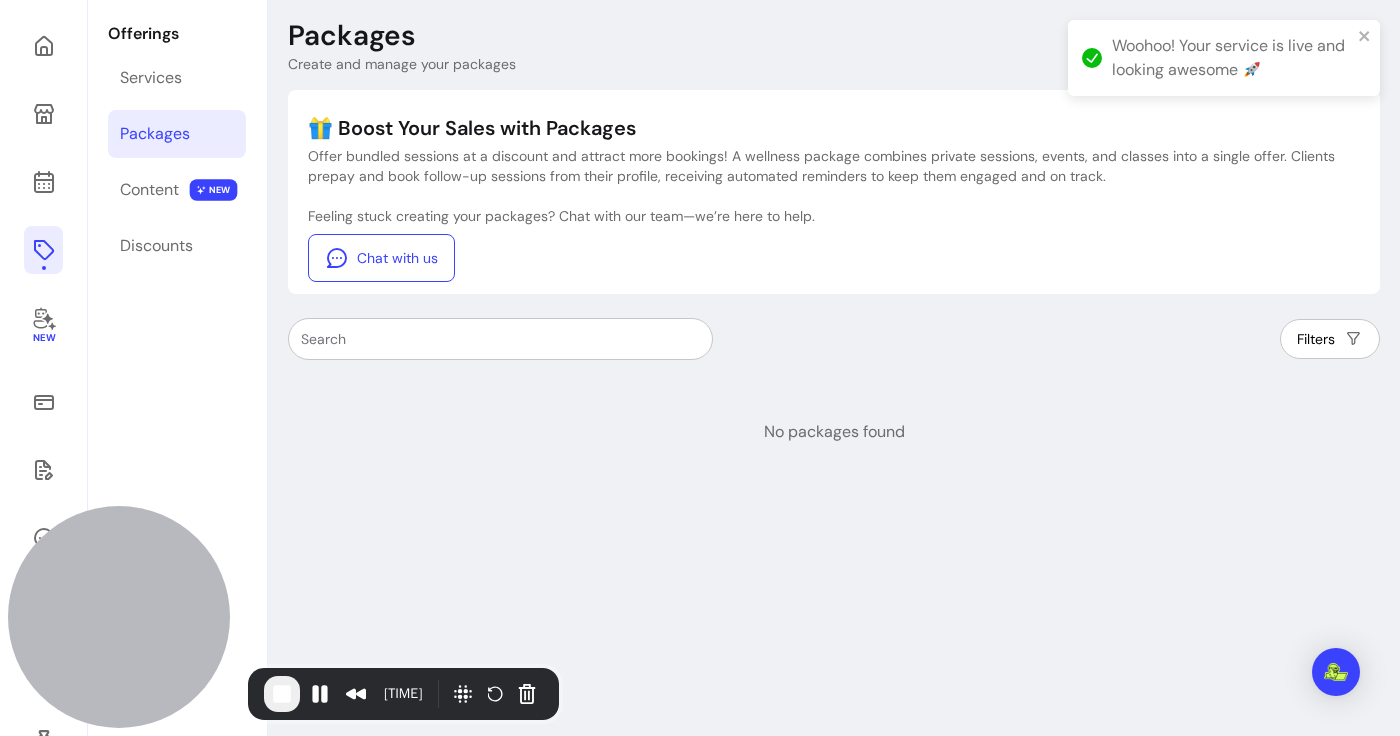 scroll, scrollTop: 96, scrollLeft: 0, axis: vertical 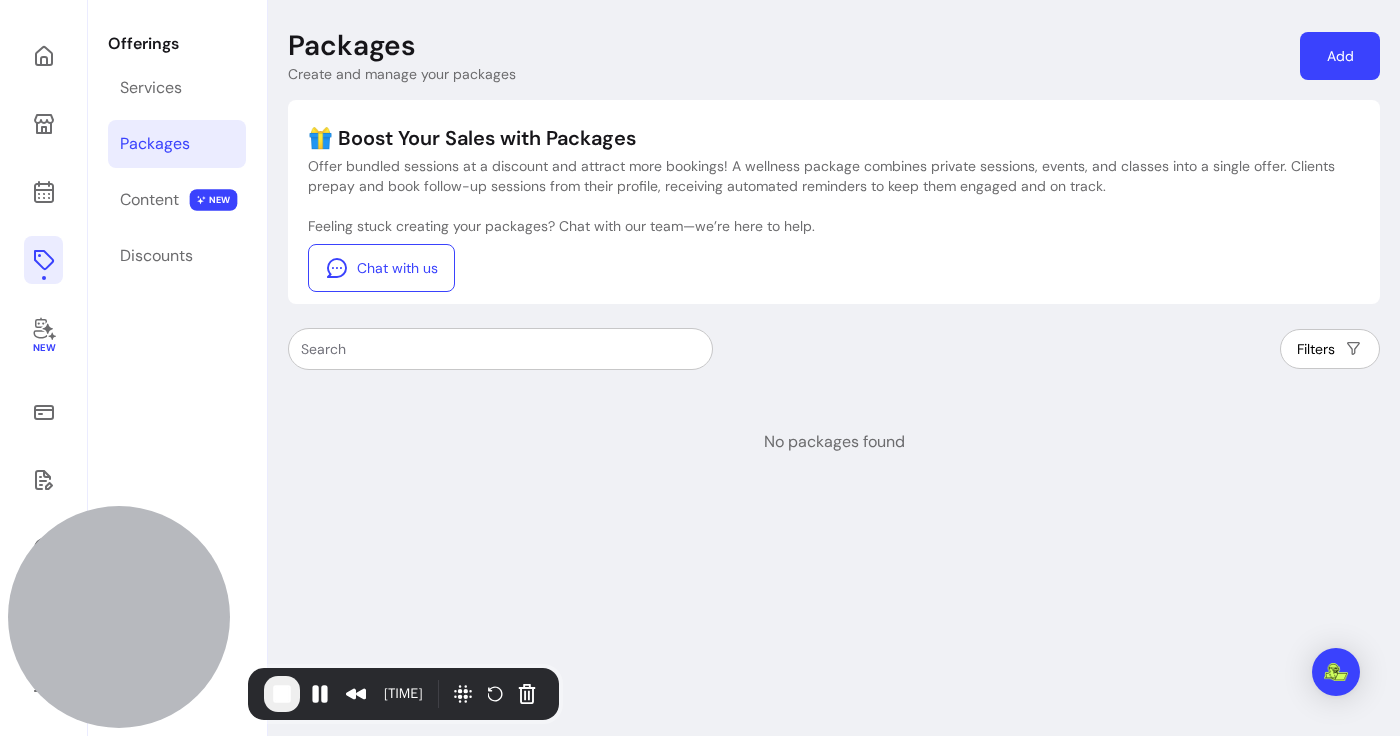 click on "Add" at bounding box center (1340, 56) 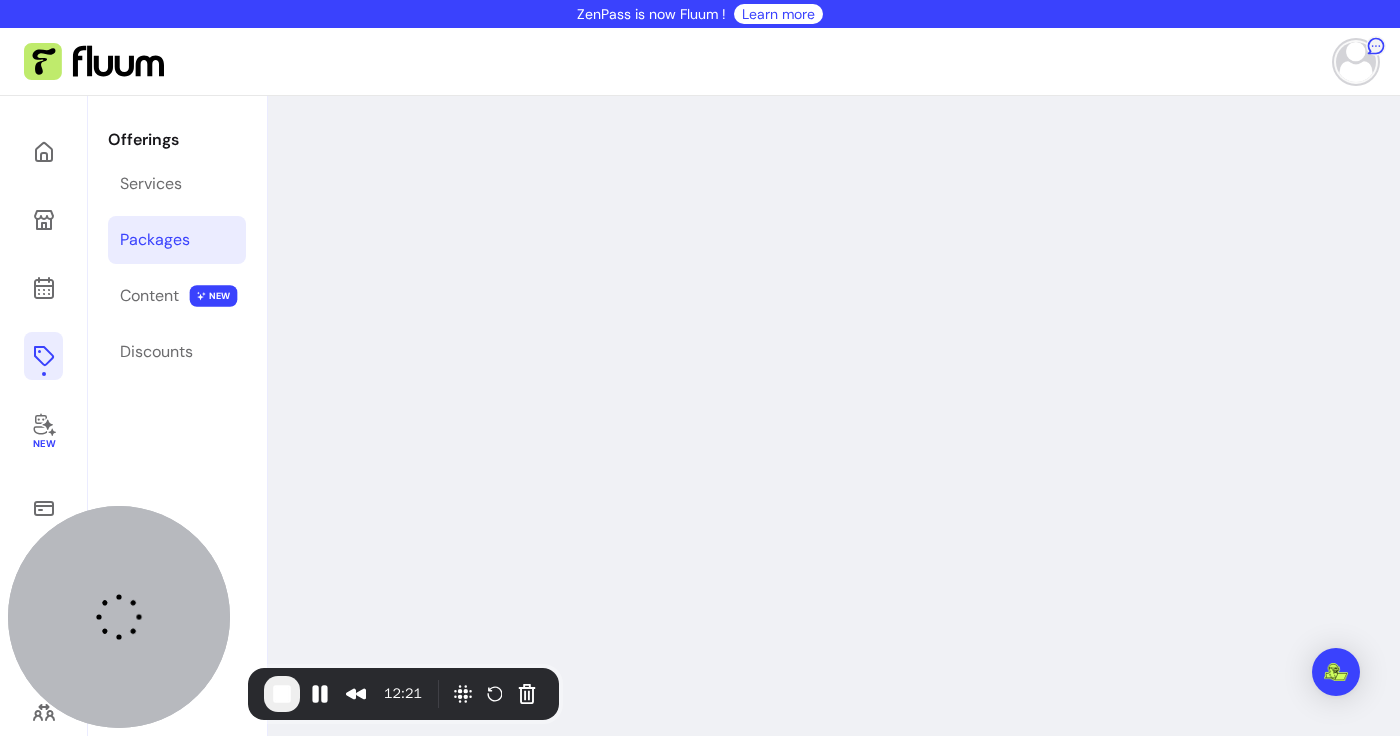scroll, scrollTop: 0, scrollLeft: 0, axis: both 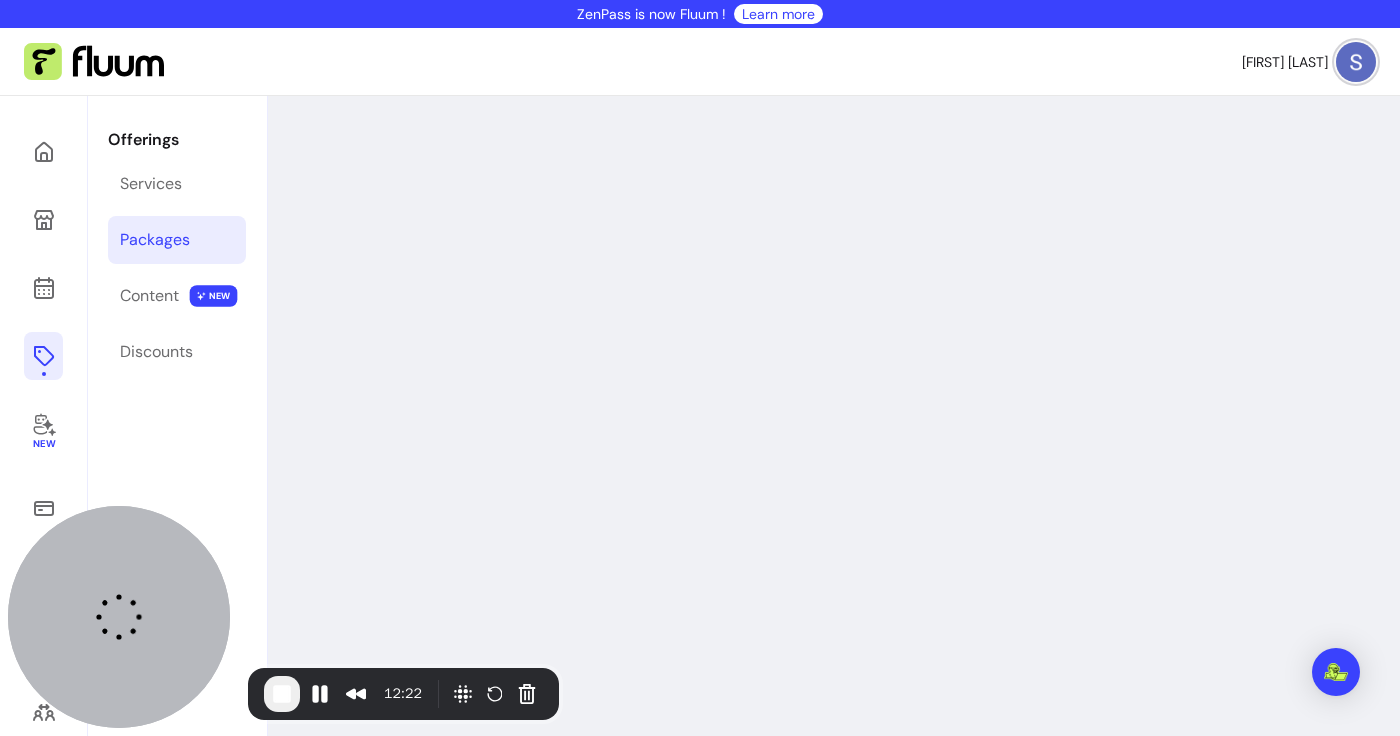 select on "***" 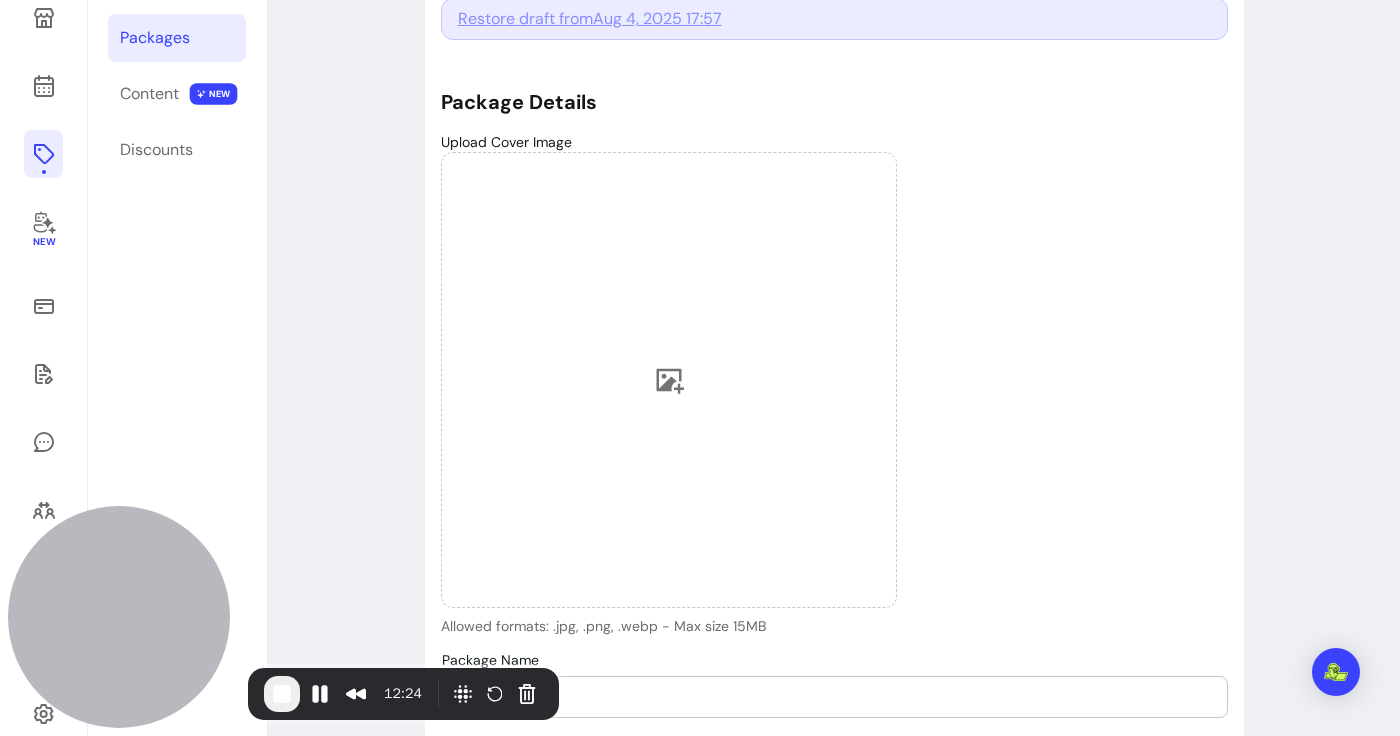 scroll, scrollTop: 630, scrollLeft: 0, axis: vertical 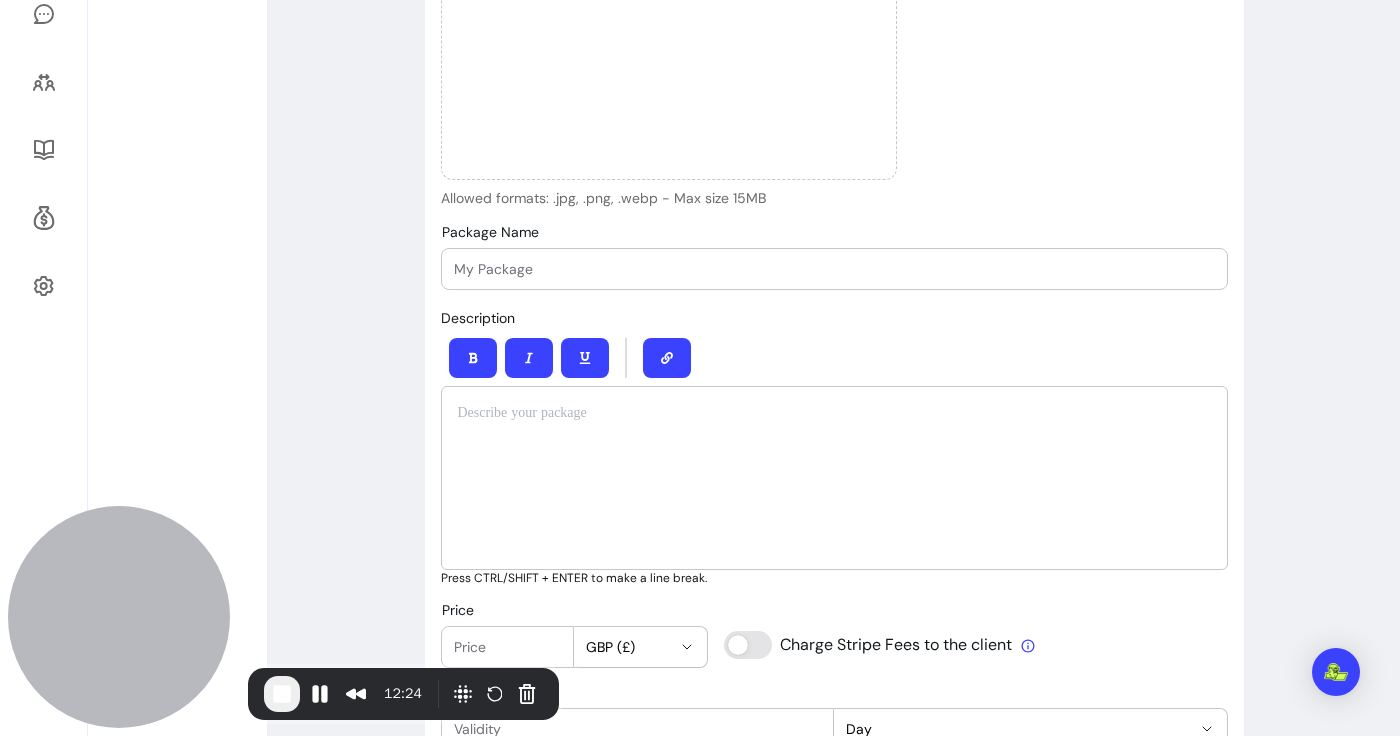 click at bounding box center (834, 269) 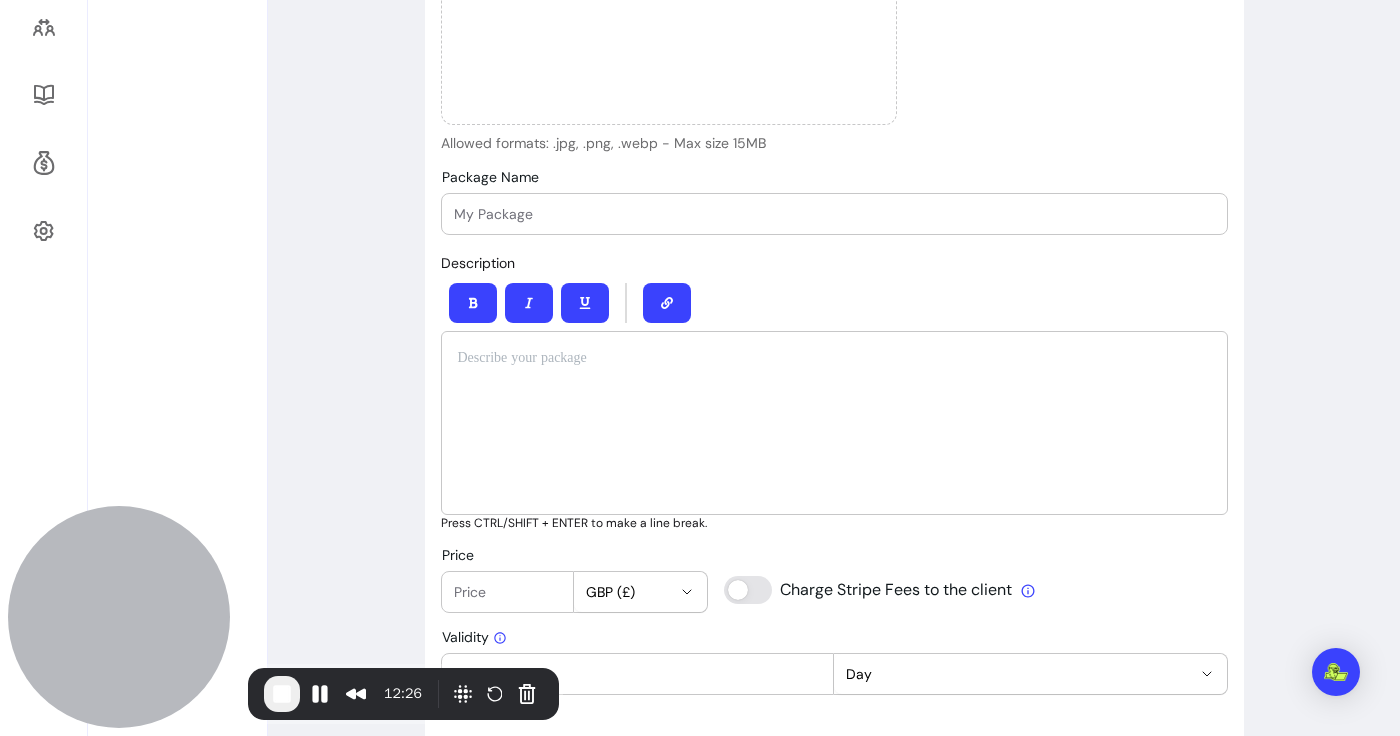 scroll, scrollTop: 696, scrollLeft: 0, axis: vertical 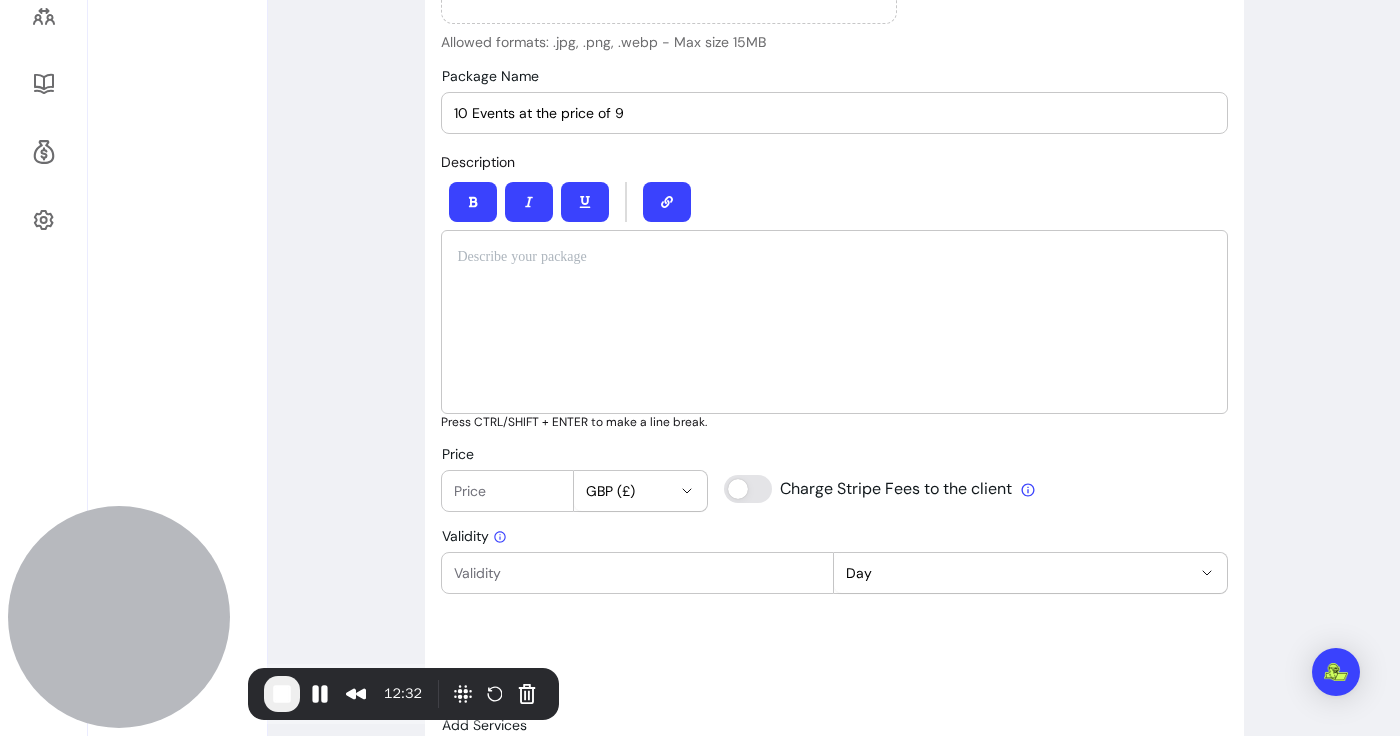 drag, startPoint x: 660, startPoint y: 97, endPoint x: 407, endPoint y: 96, distance: 253.00198 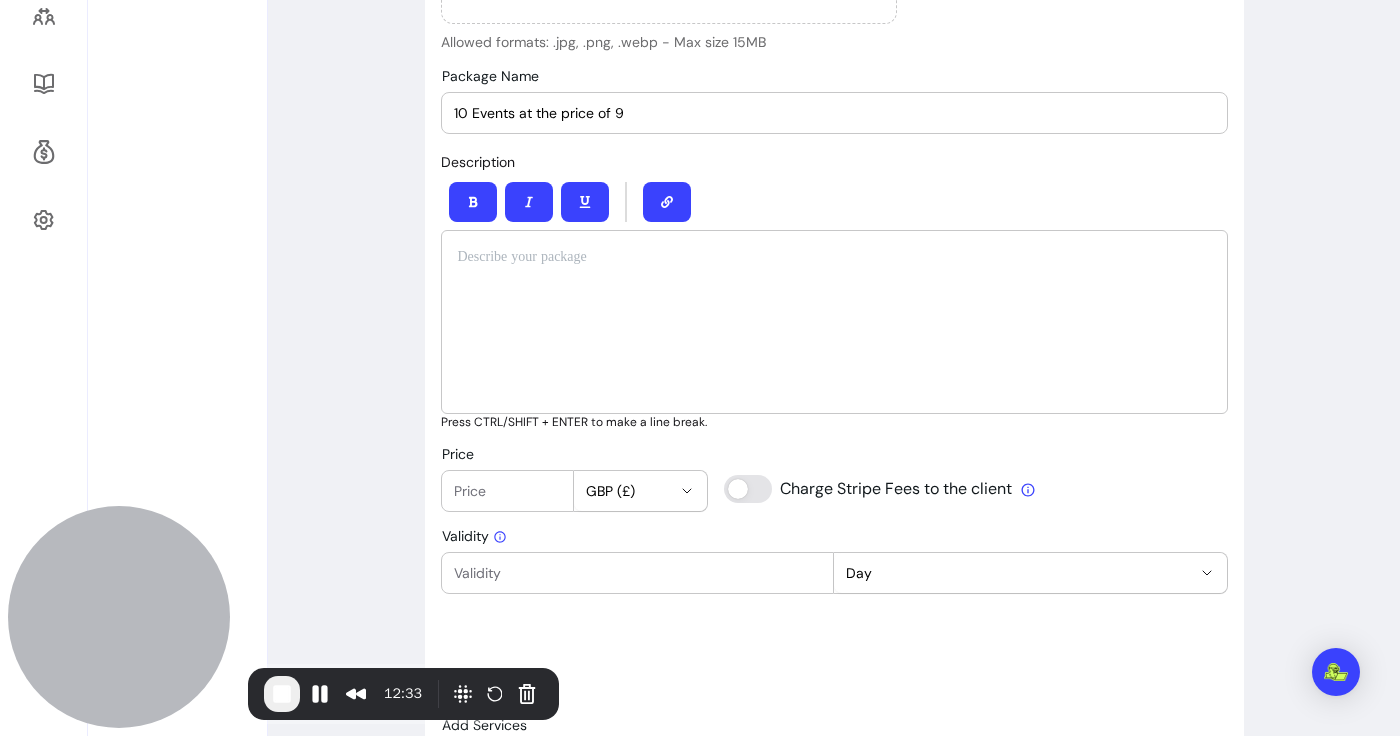 click on "10 Events at the price of 9" at bounding box center [834, 113] 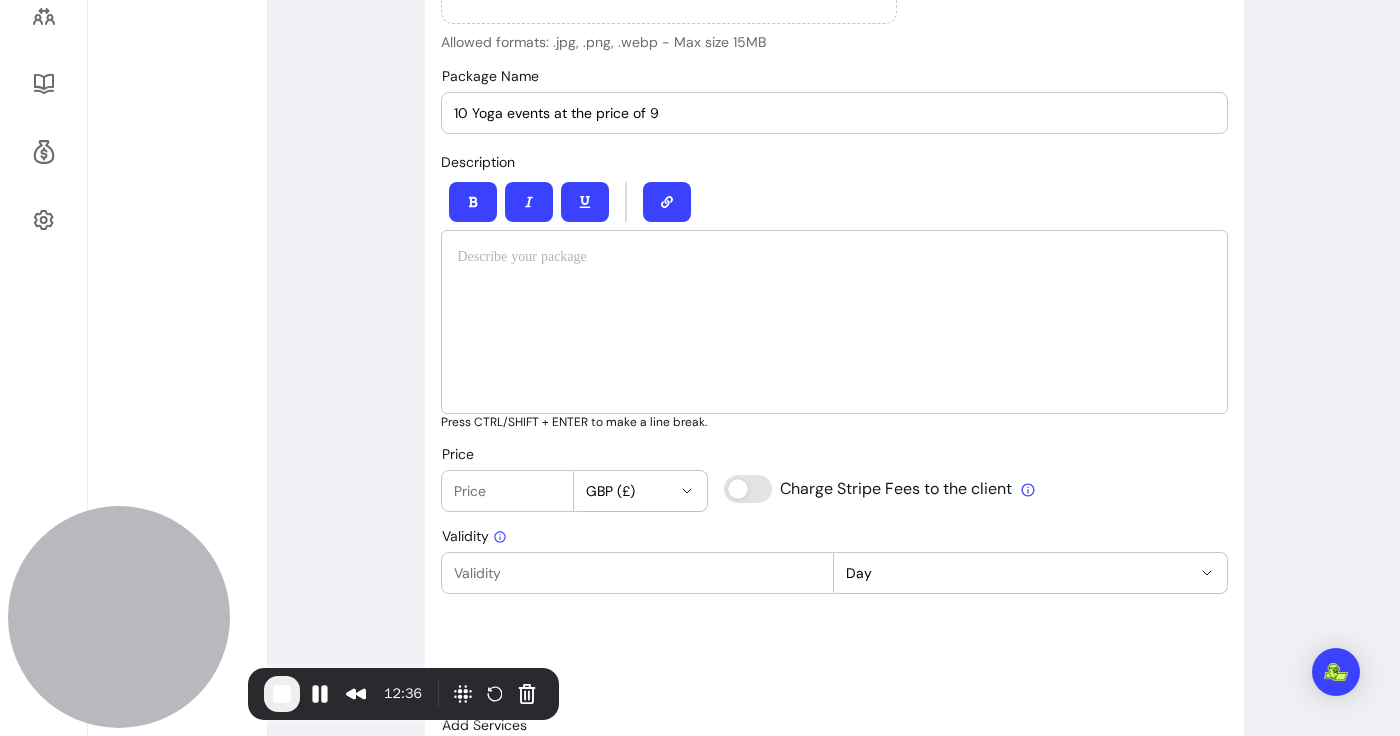 drag, startPoint x: 709, startPoint y: 102, endPoint x: 700, endPoint y: 113, distance: 14.21267 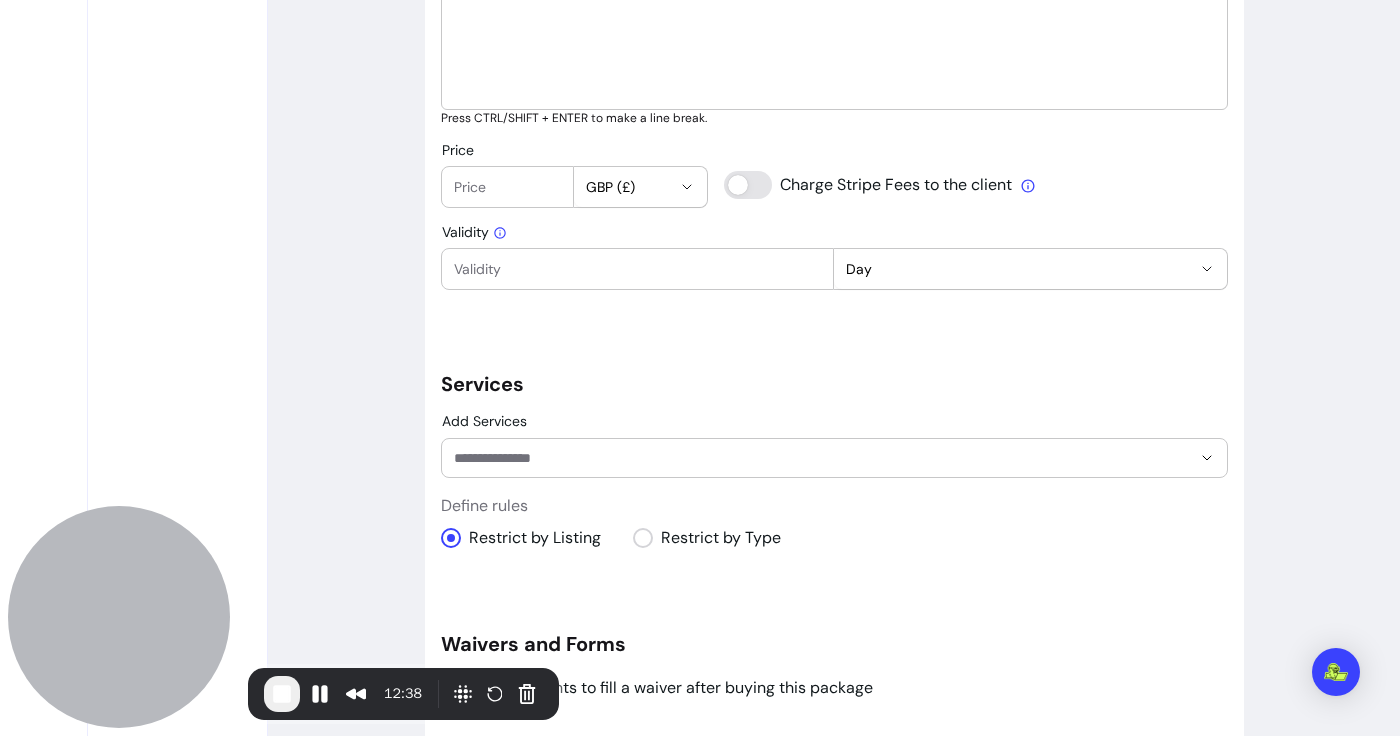 click on "Price" at bounding box center [508, 187] 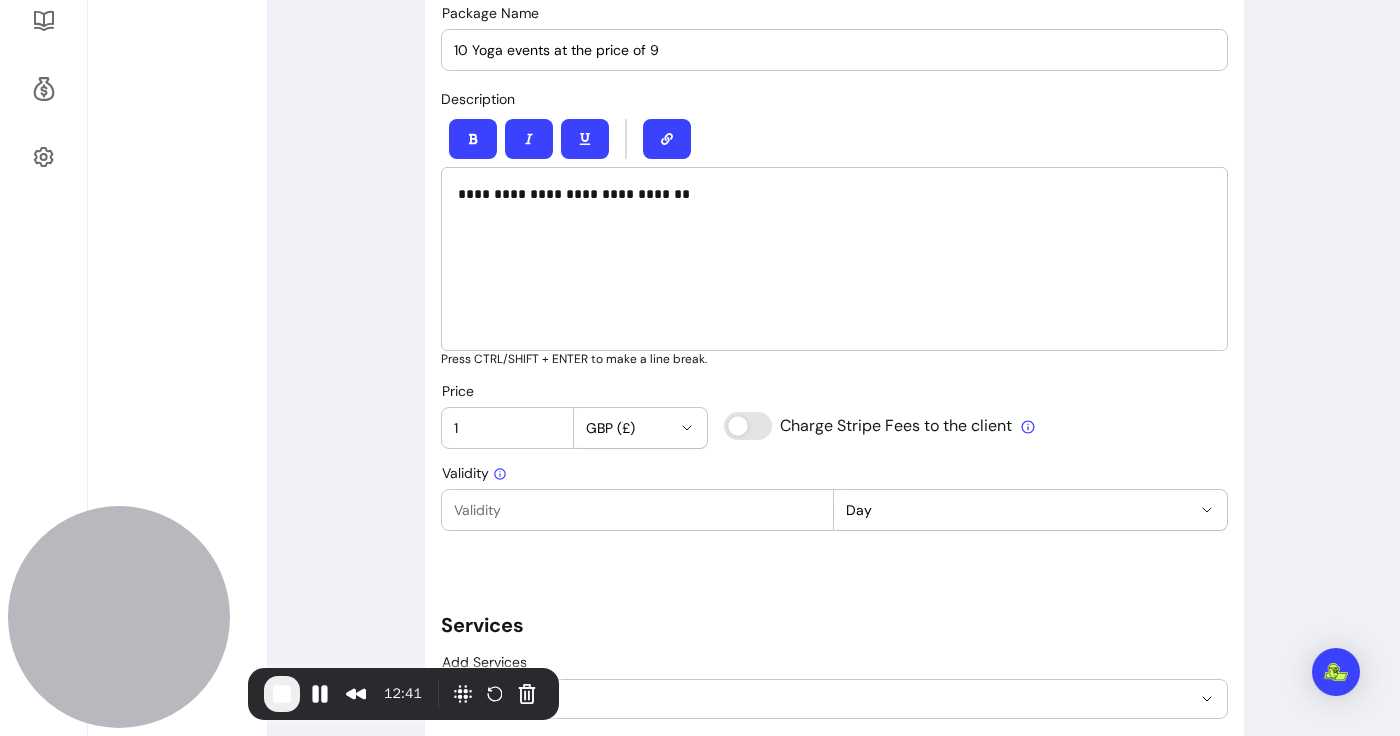 scroll, scrollTop: 760, scrollLeft: 0, axis: vertical 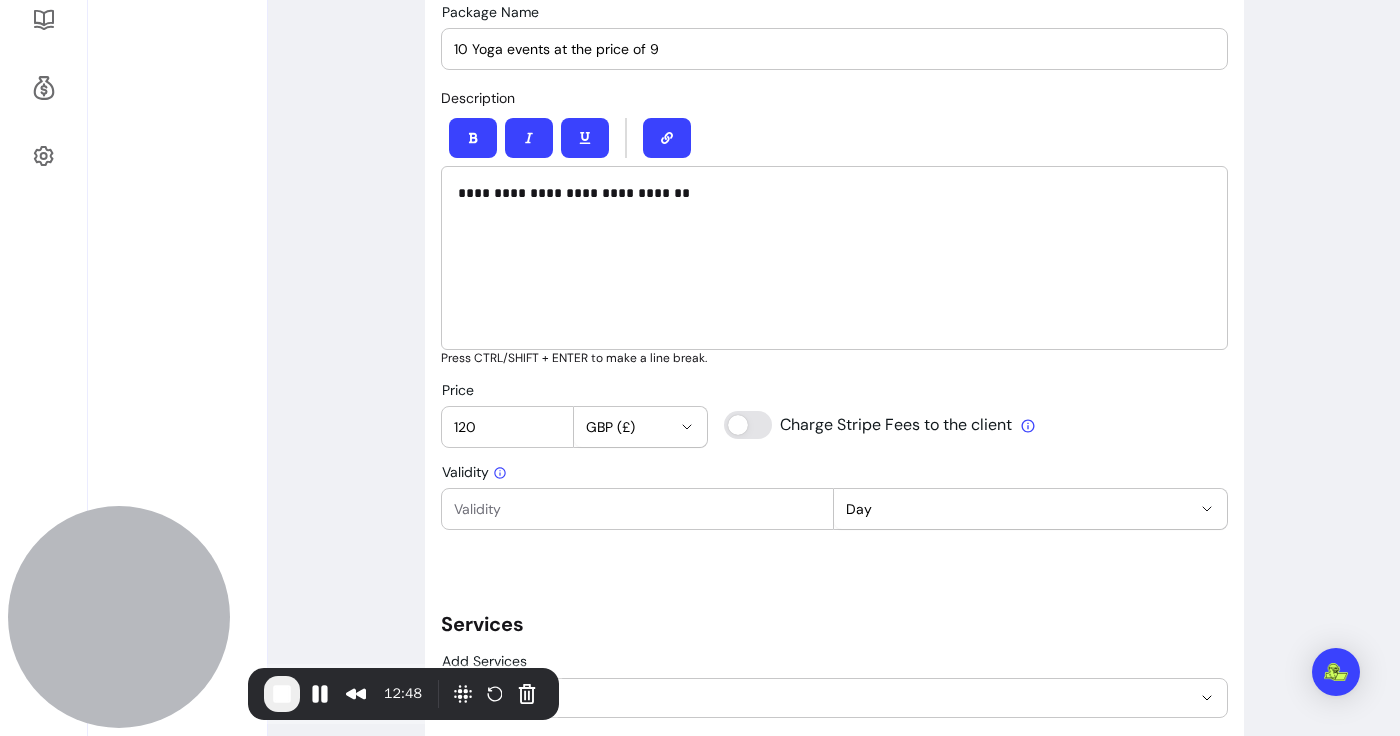type on "120" 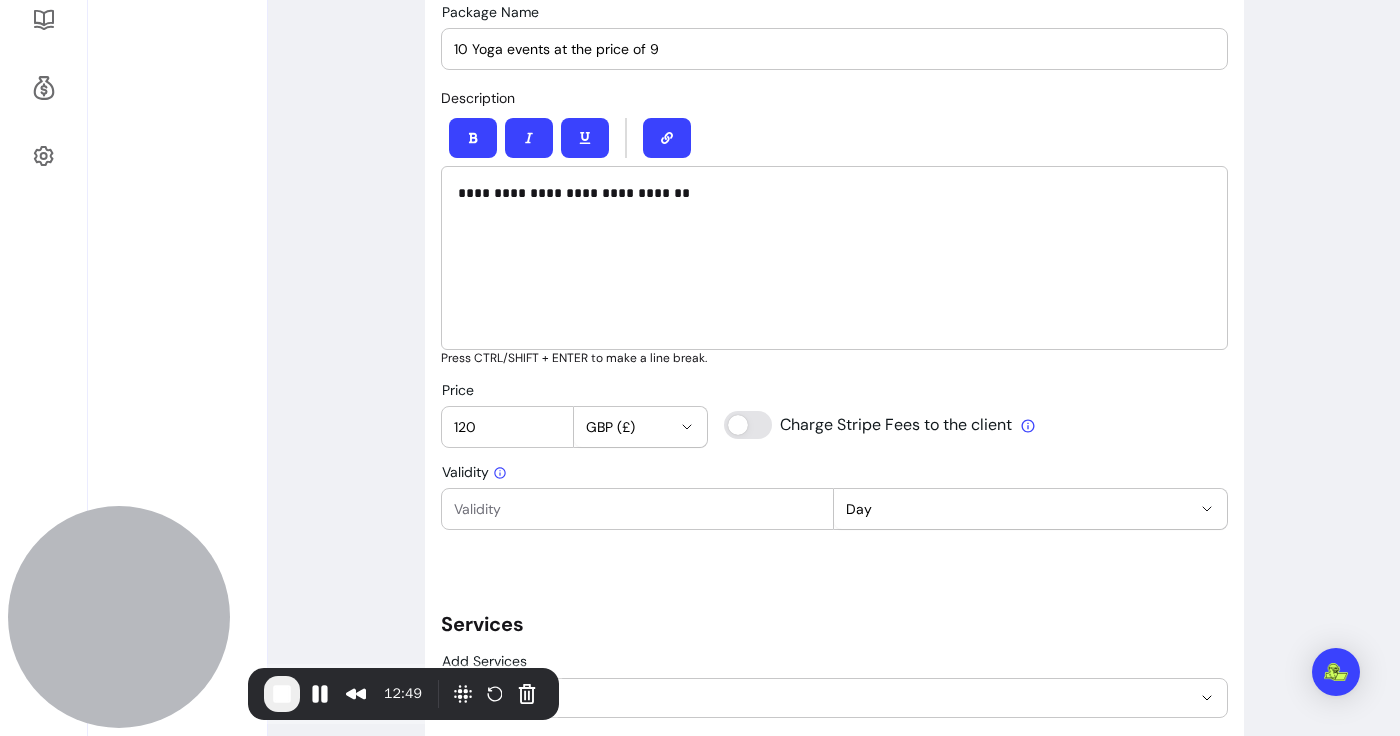 scroll, scrollTop: 890, scrollLeft: 0, axis: vertical 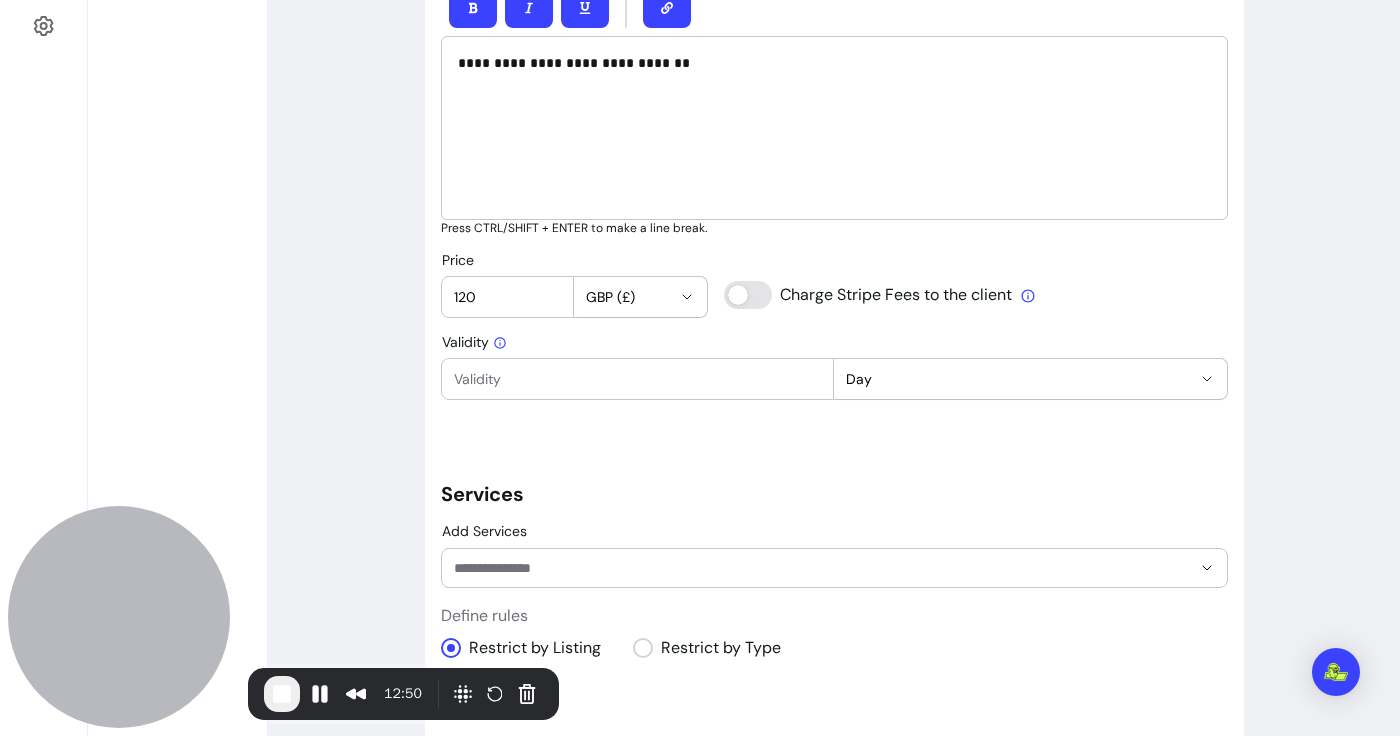 click at bounding box center (638, 379) 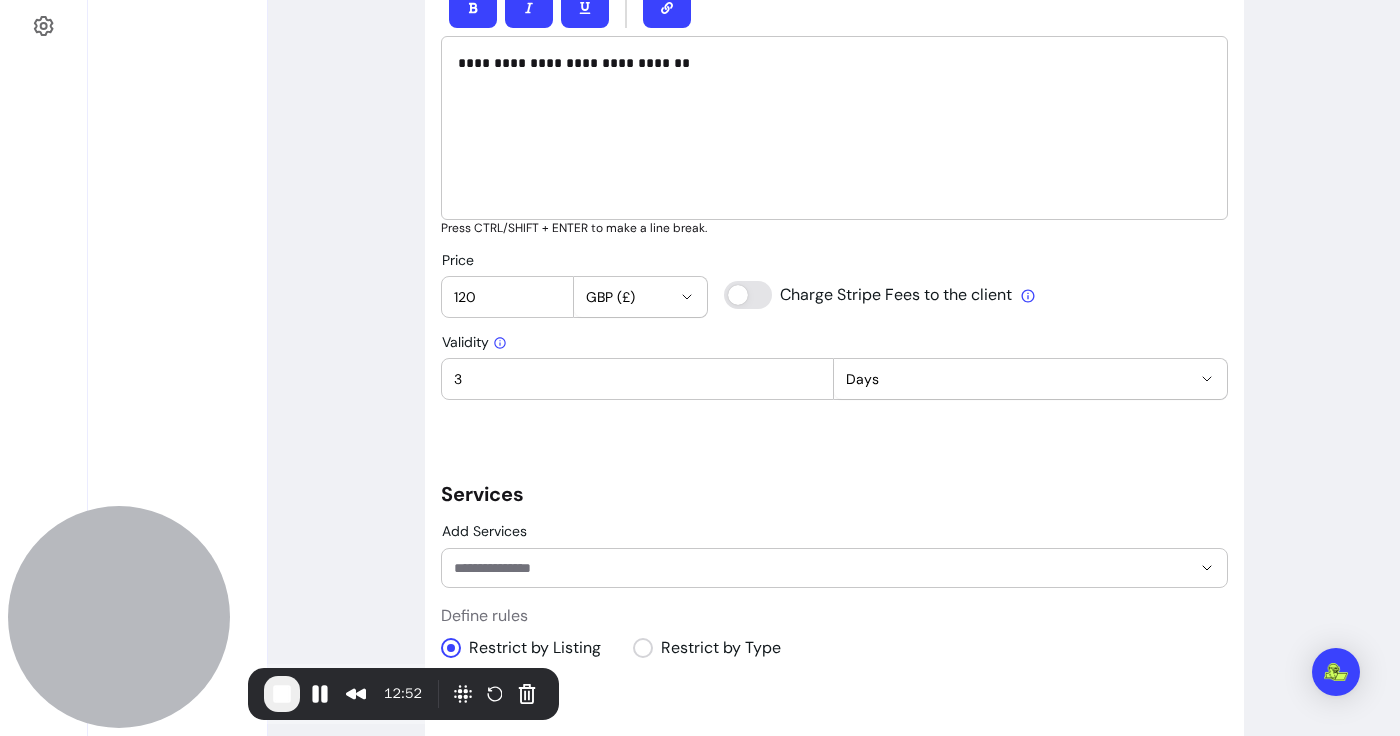 type on "3" 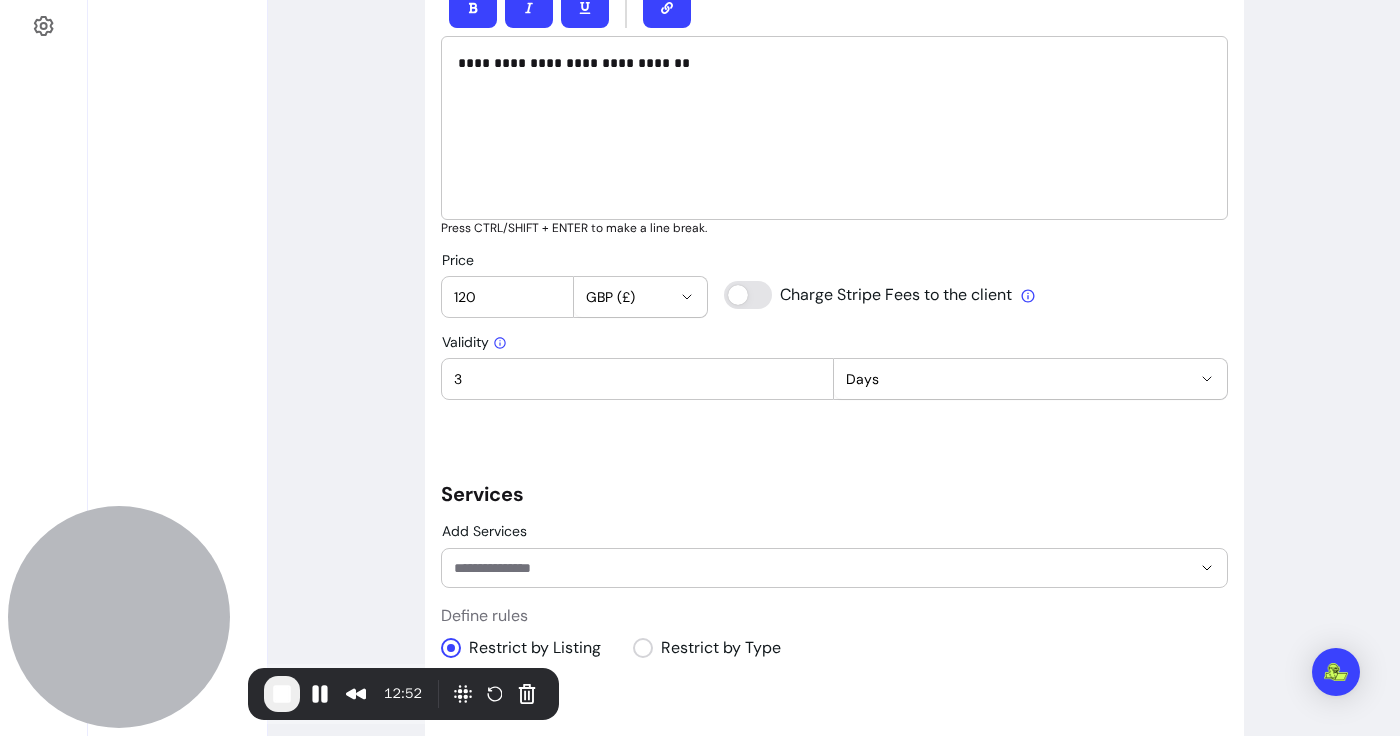click on "Days" at bounding box center [1018, 379] 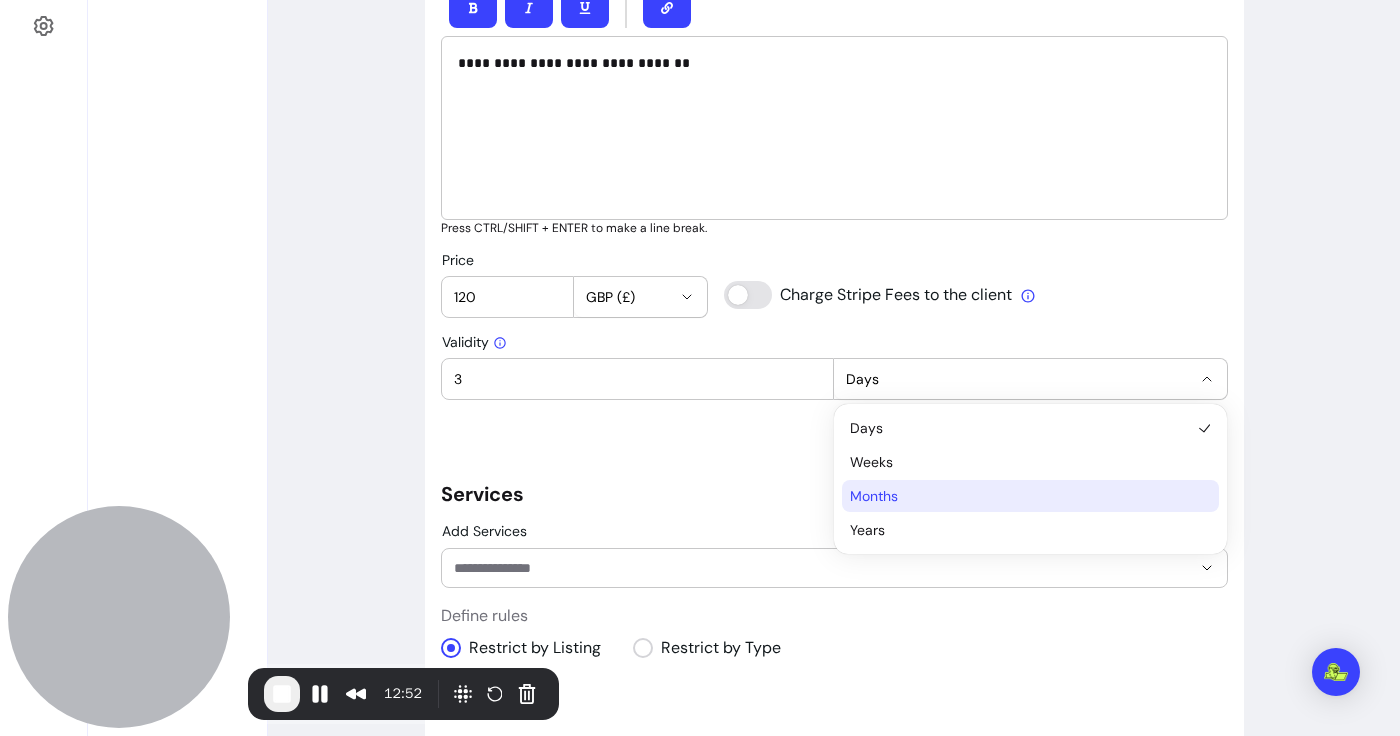 click on "Months" at bounding box center (1020, 496) 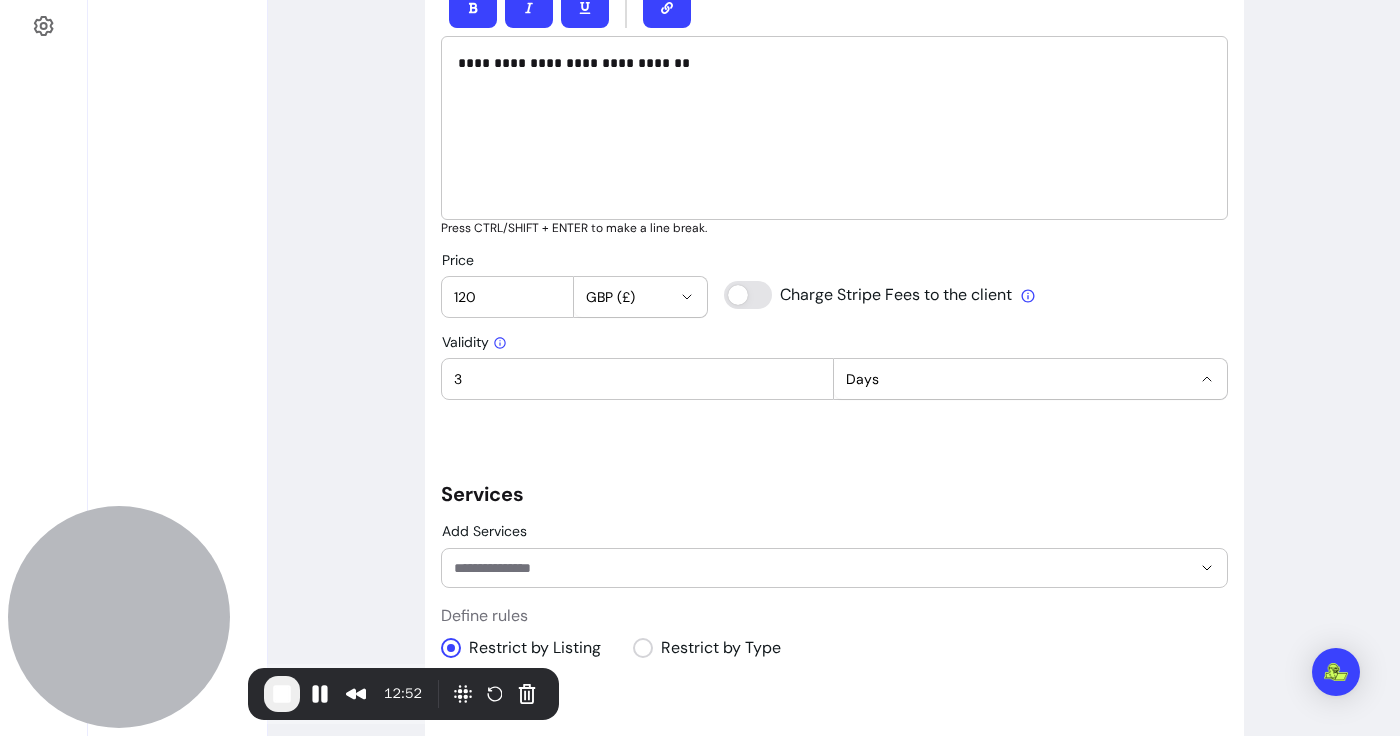 select on "******" 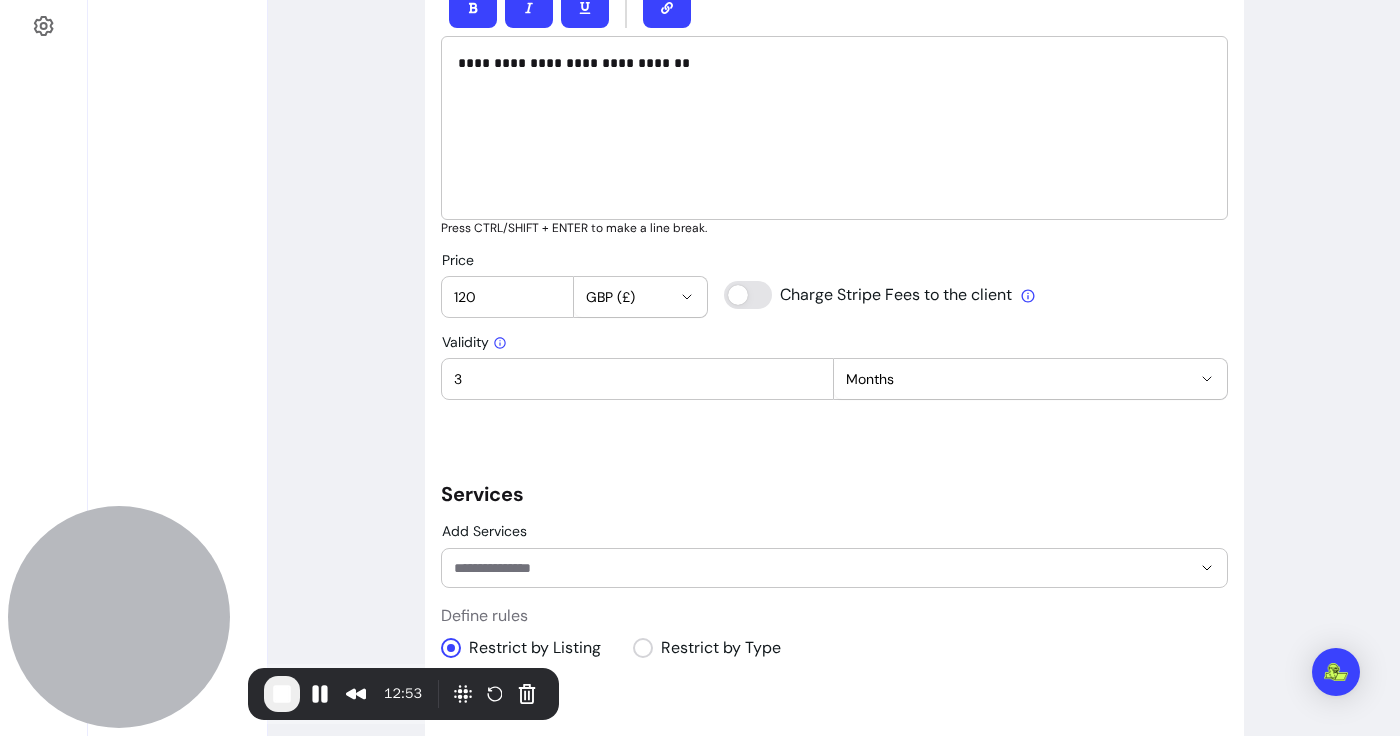 scroll, scrollTop: 1110, scrollLeft: 0, axis: vertical 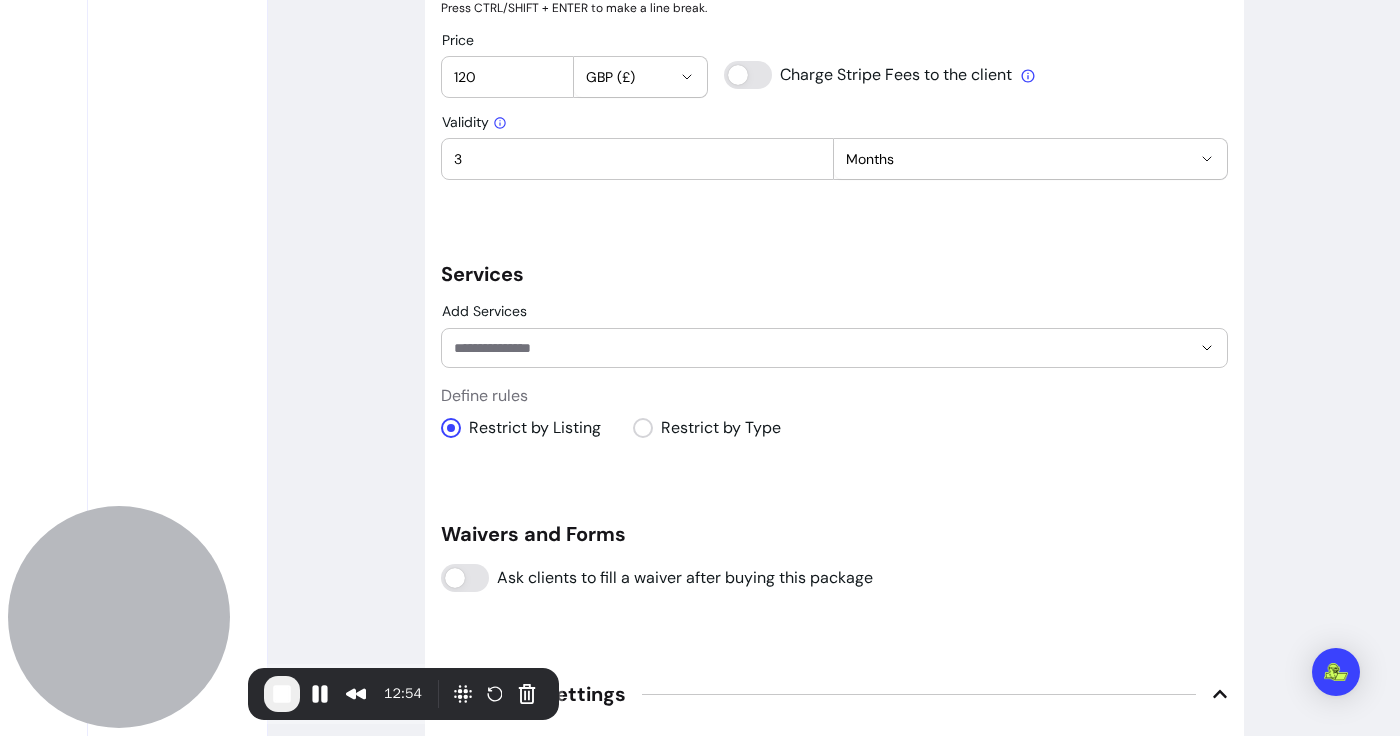 click on "Add Services" at bounding box center (806, 348) 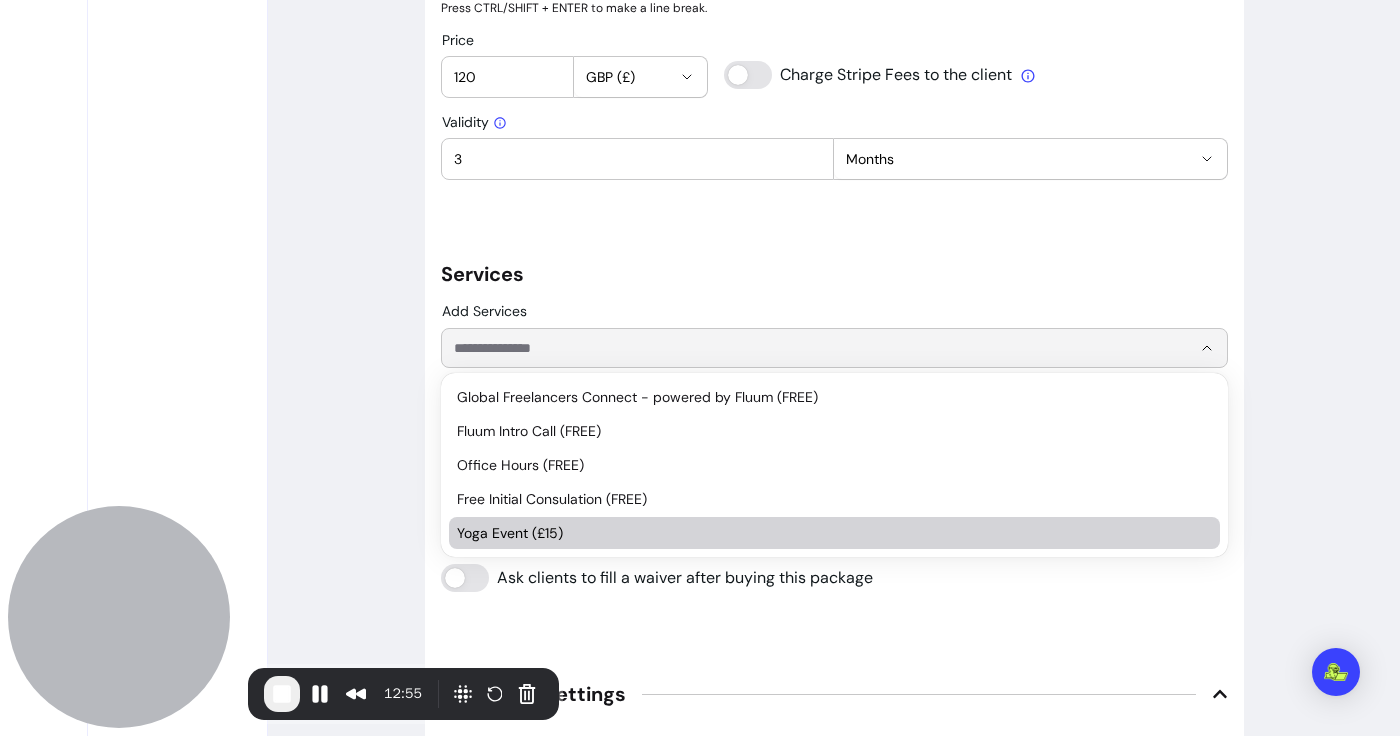 click on "Yoga Event (£15)" at bounding box center [834, 533] 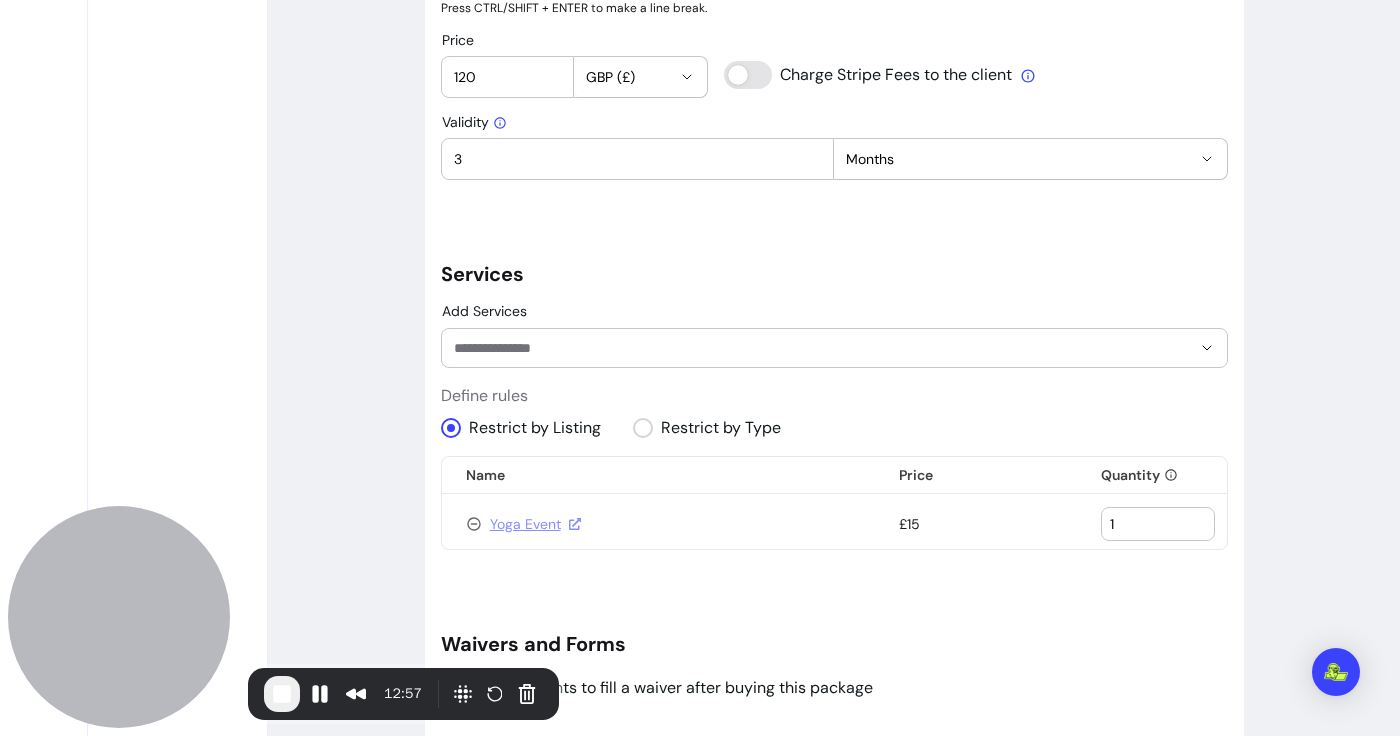 drag, startPoint x: 1121, startPoint y: 518, endPoint x: 1064, endPoint y: 518, distance: 57 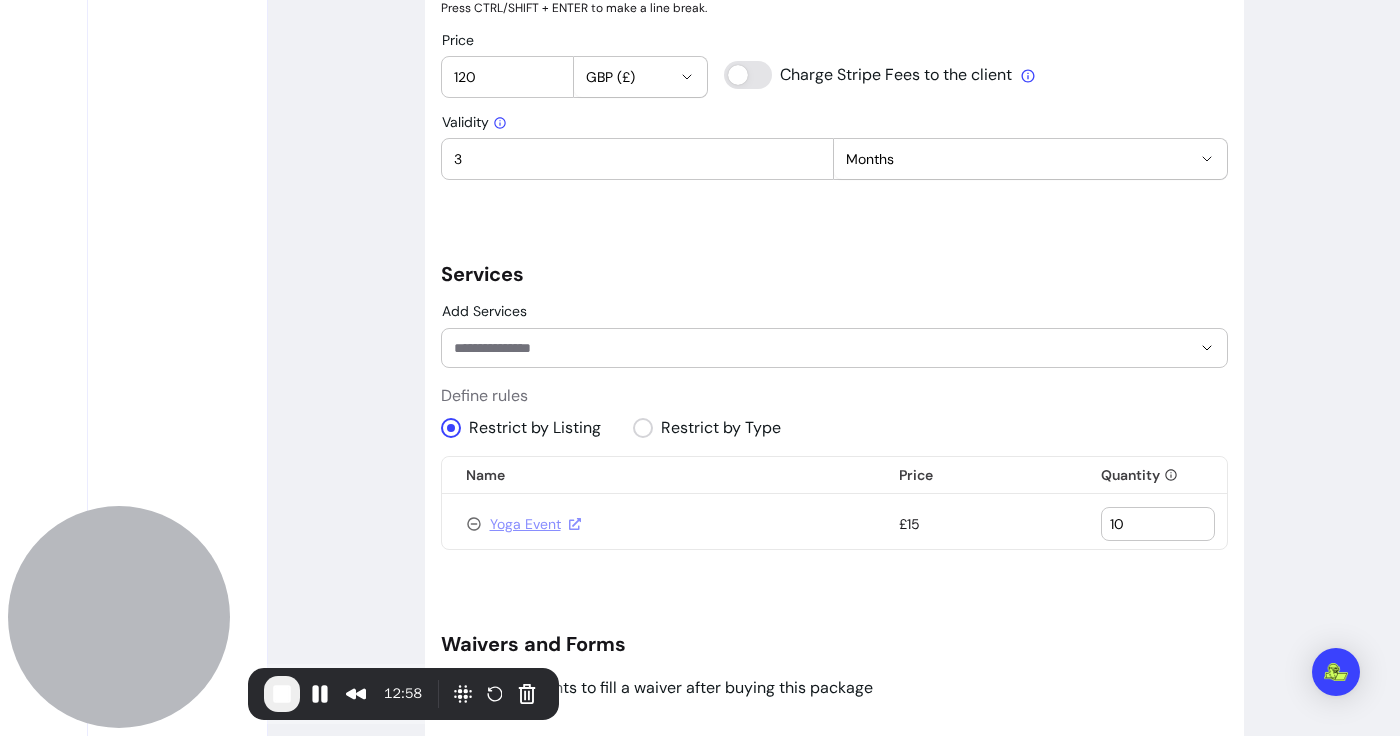 type on "10" 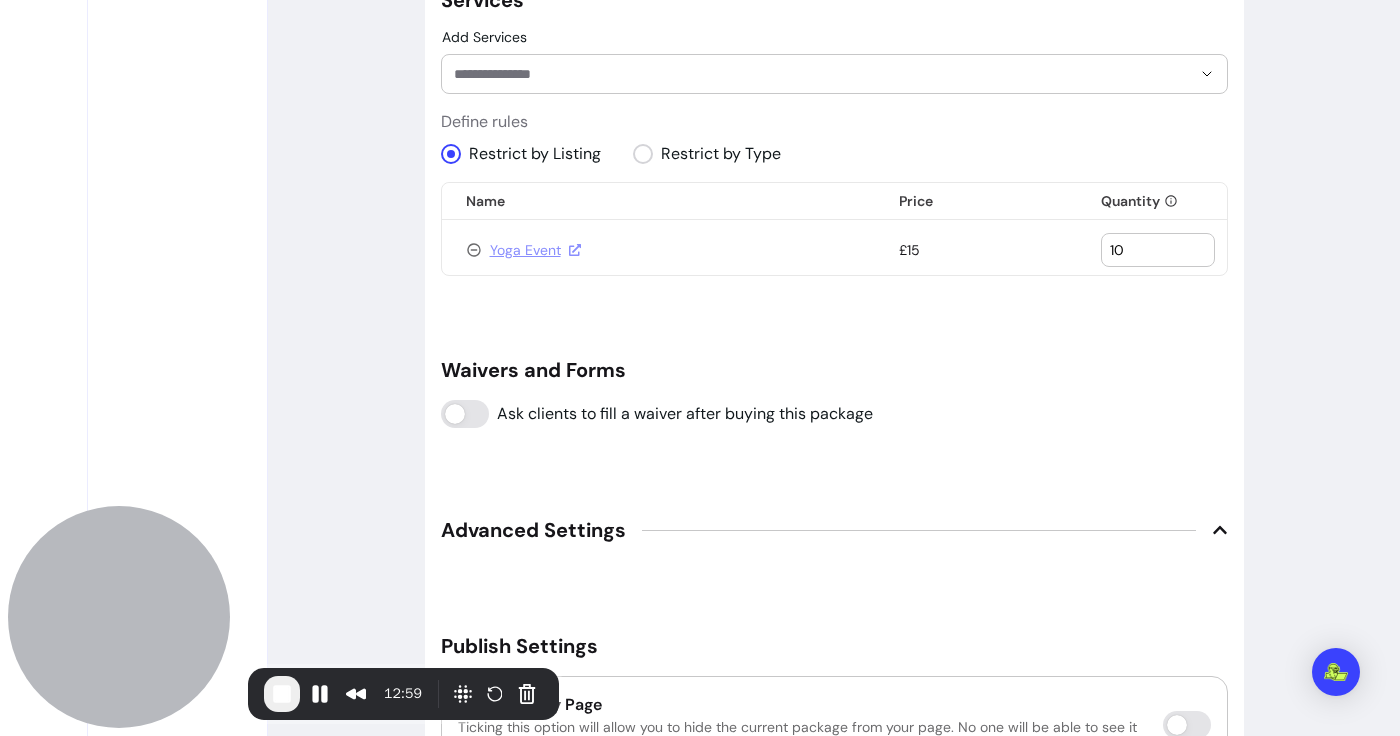 scroll, scrollTop: 1492, scrollLeft: 0, axis: vertical 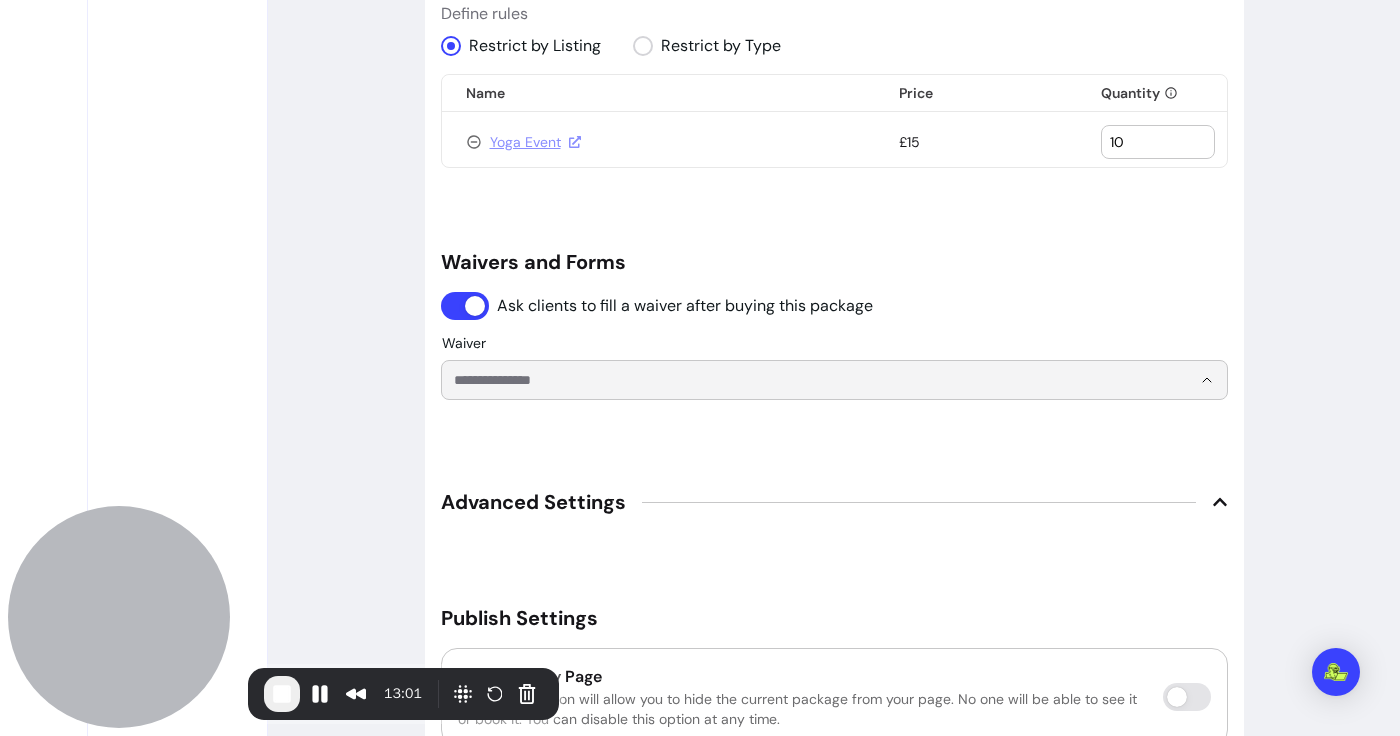 click on "Waiver" at bounding box center (806, 380) 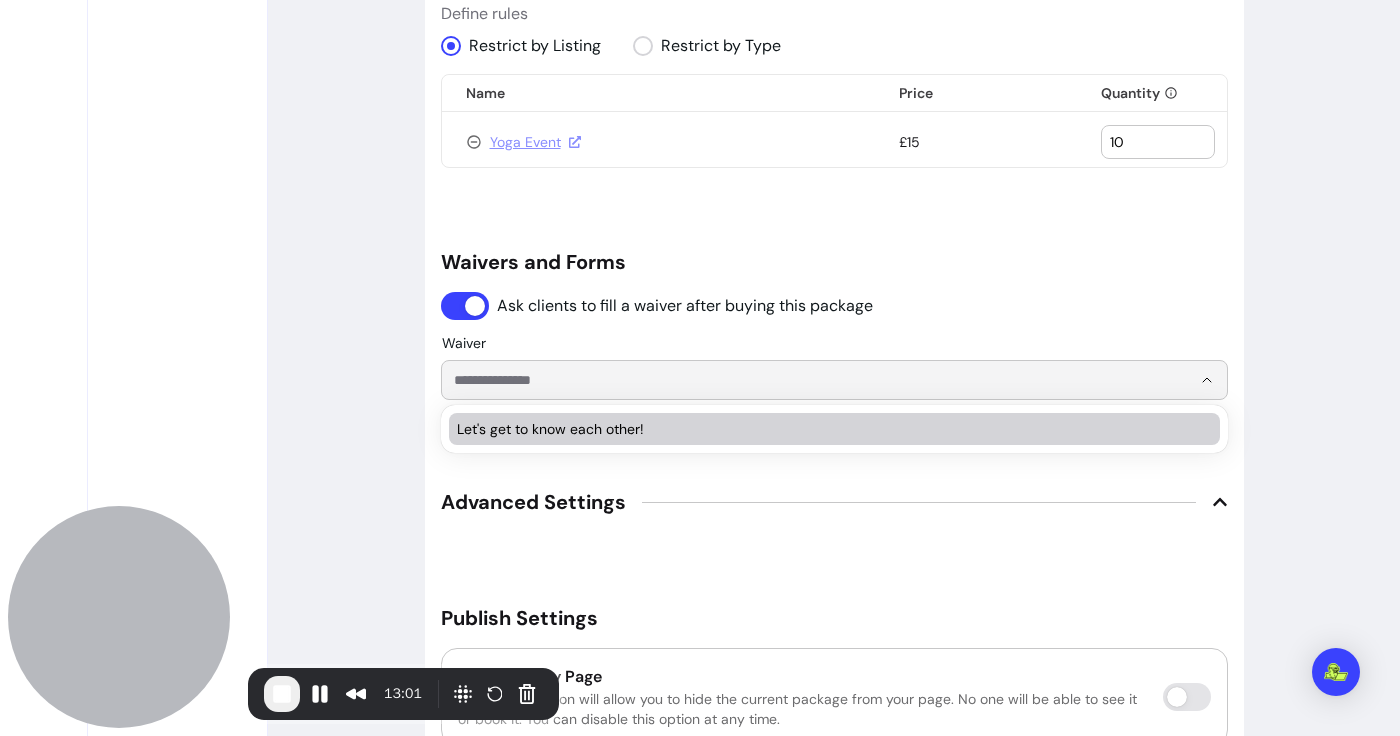 click on "Let's get to know each other!" at bounding box center (824, 429) 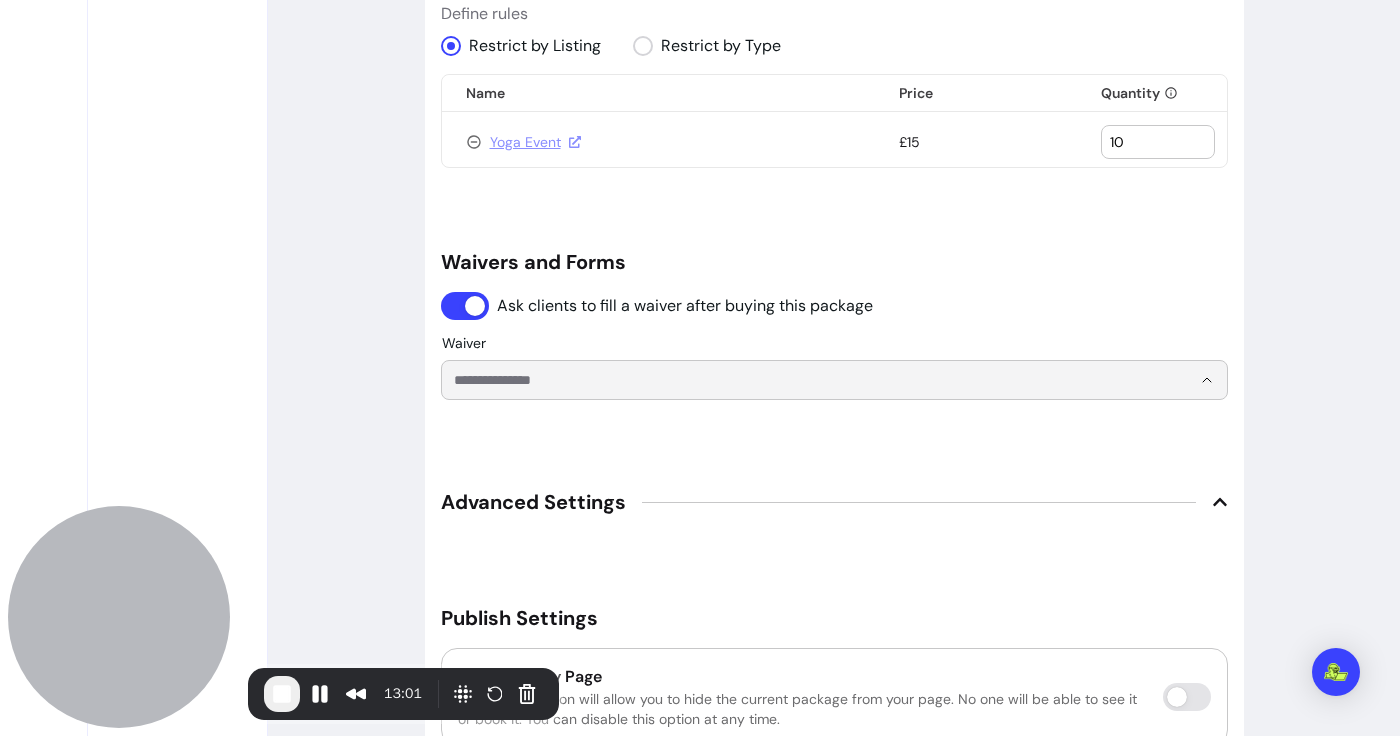 type on "**********" 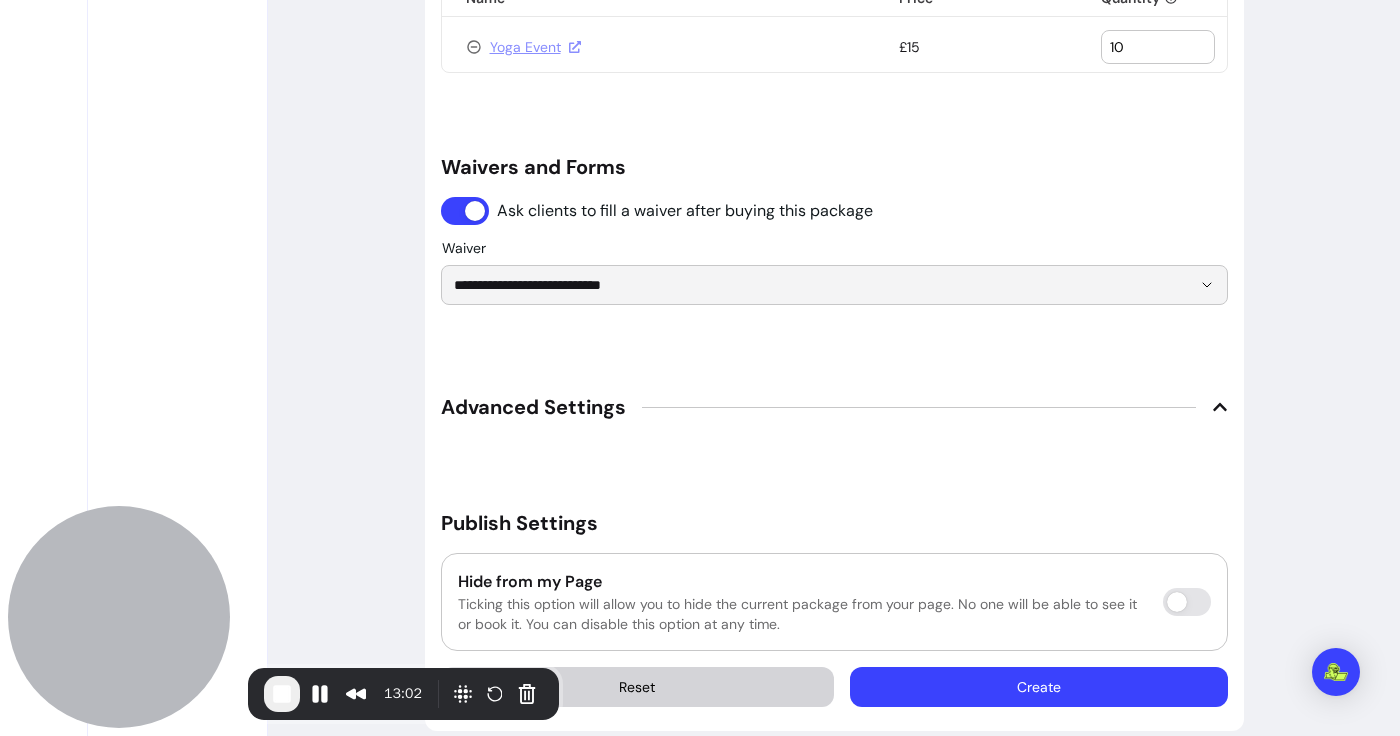 scroll, scrollTop: 1610, scrollLeft: 0, axis: vertical 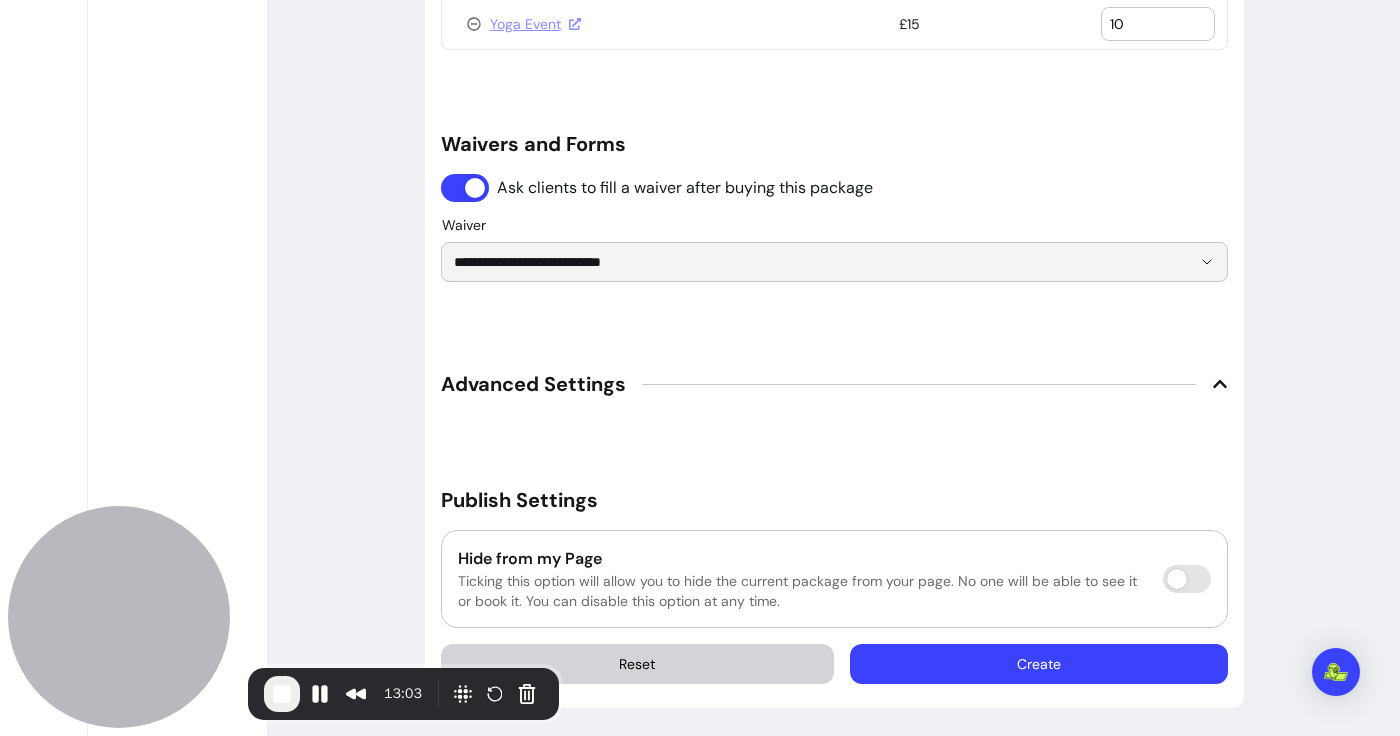 click on "Advanced Settings" at bounding box center (834, 384) 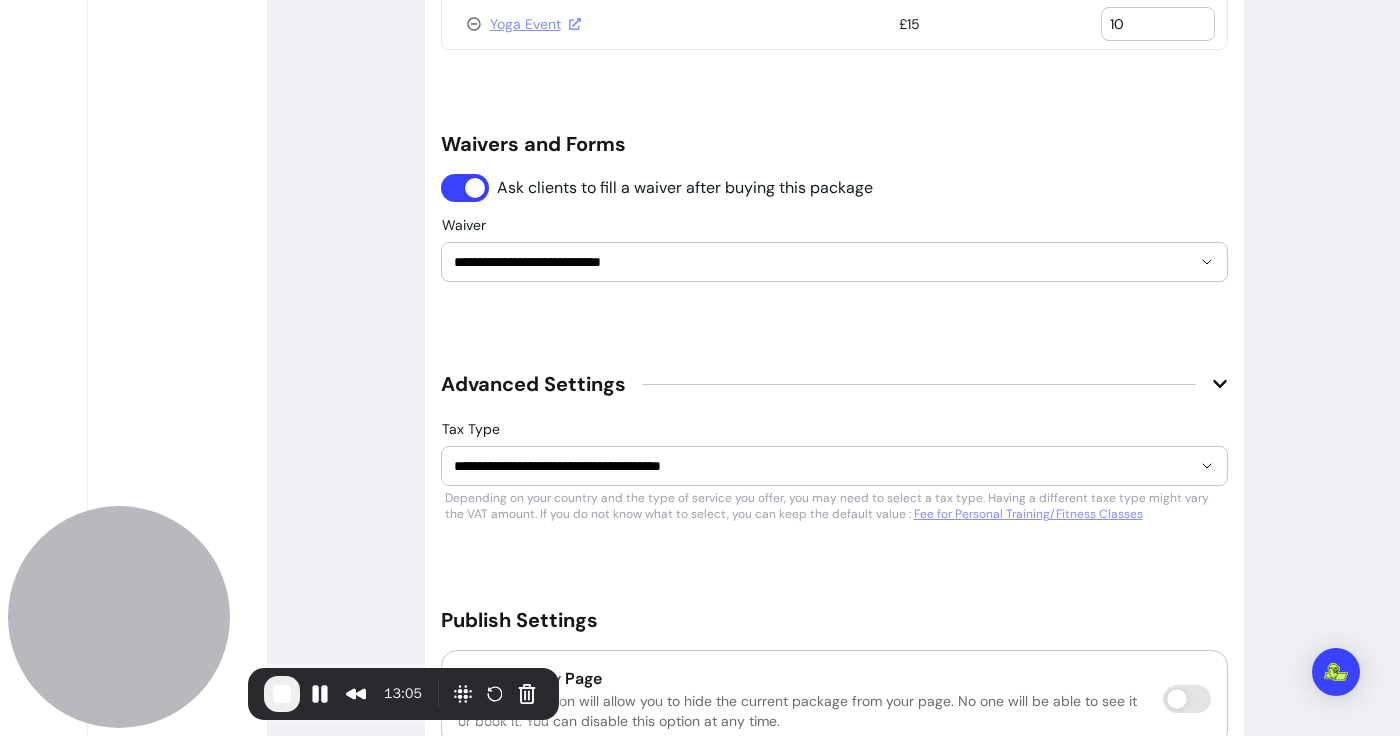 scroll, scrollTop: 1730, scrollLeft: 0, axis: vertical 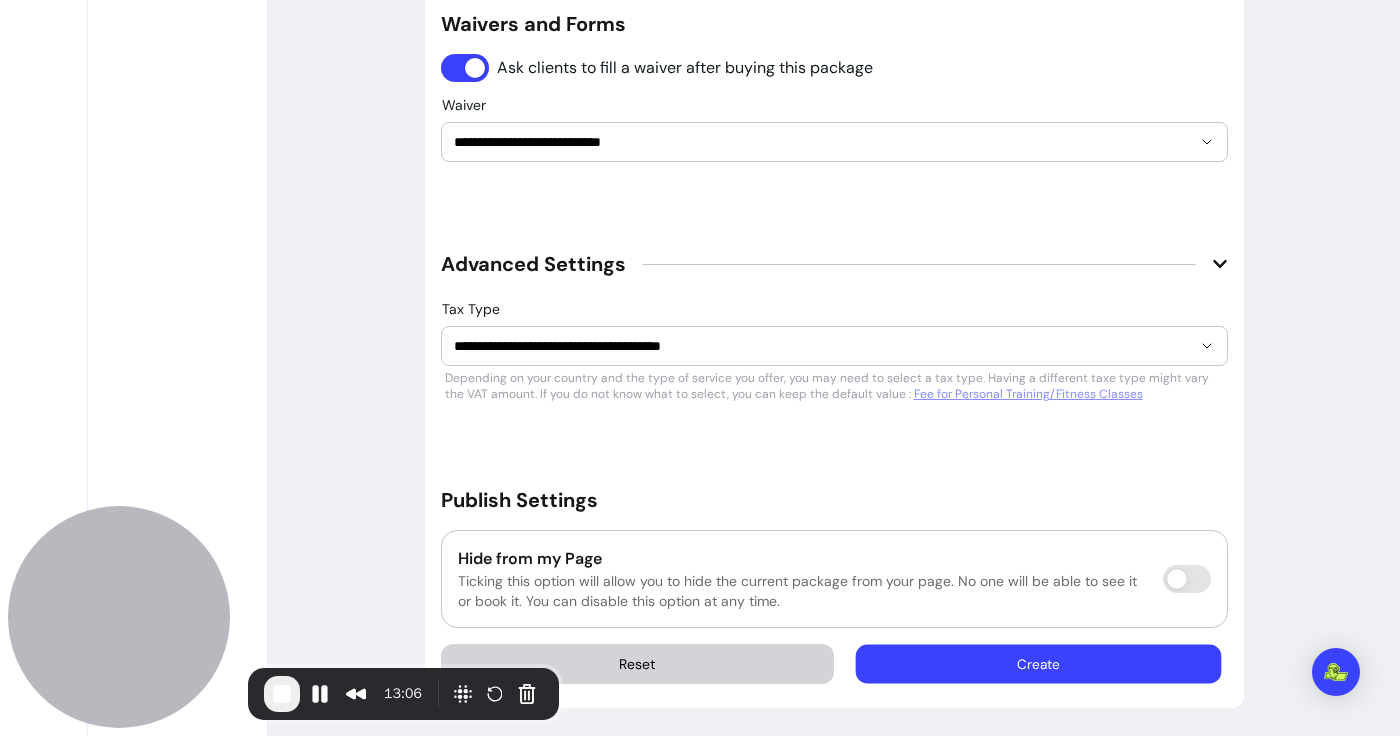 click on "Create" at bounding box center [1039, 664] 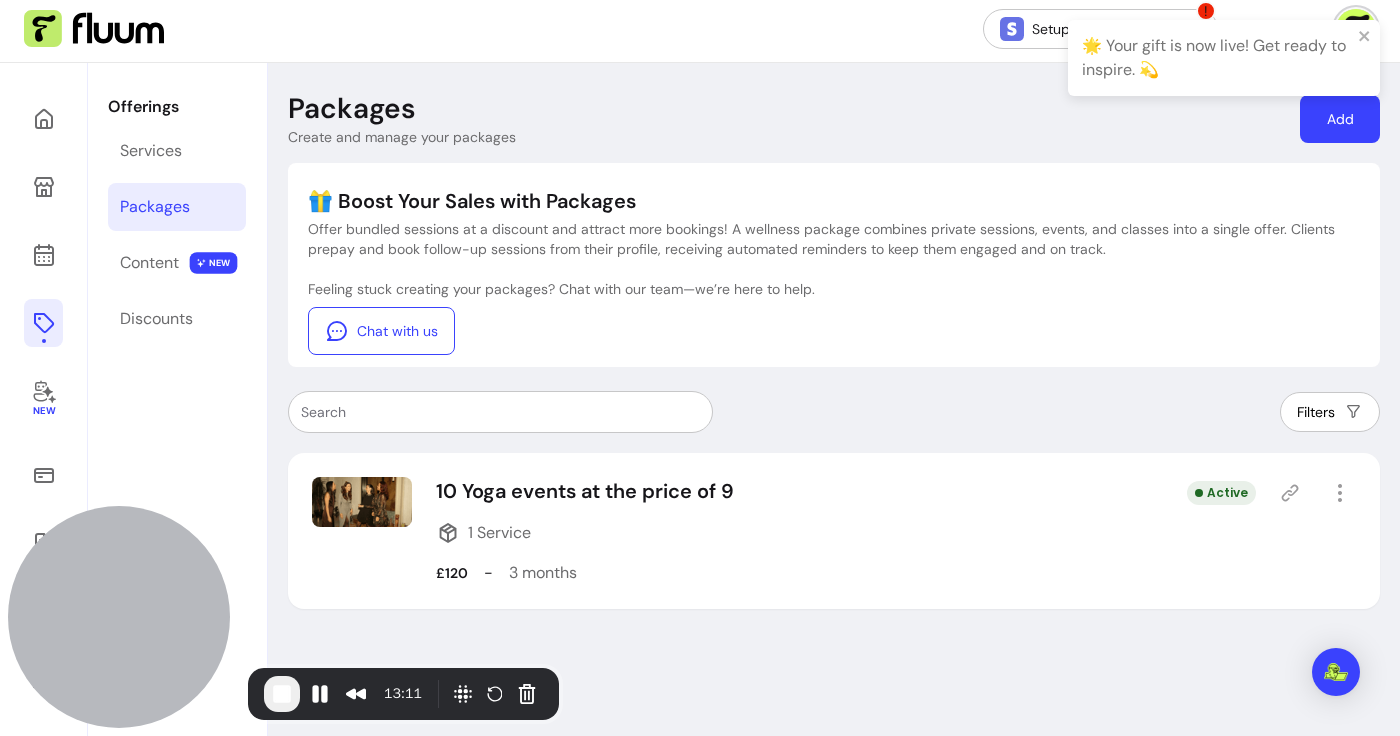 scroll, scrollTop: 114, scrollLeft: 0, axis: vertical 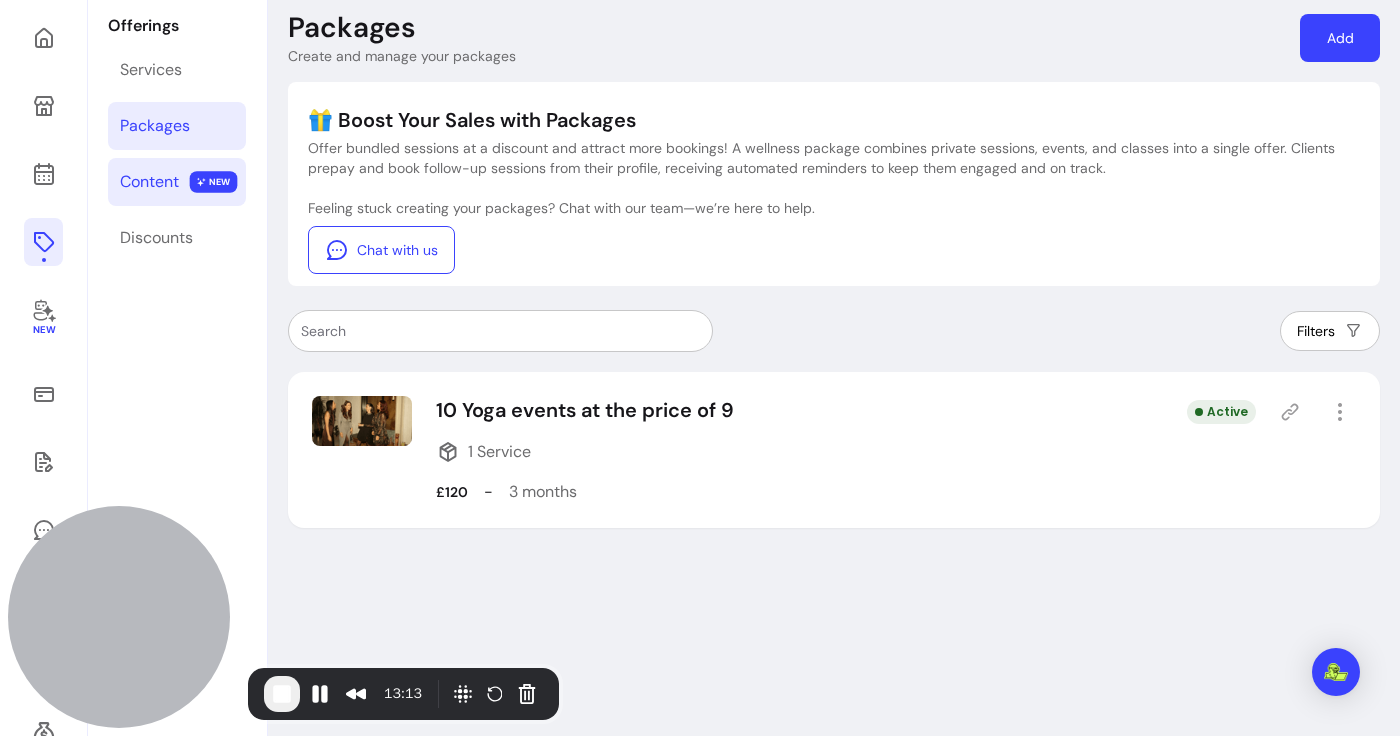 click on "Content     NEW" at bounding box center (177, 182) 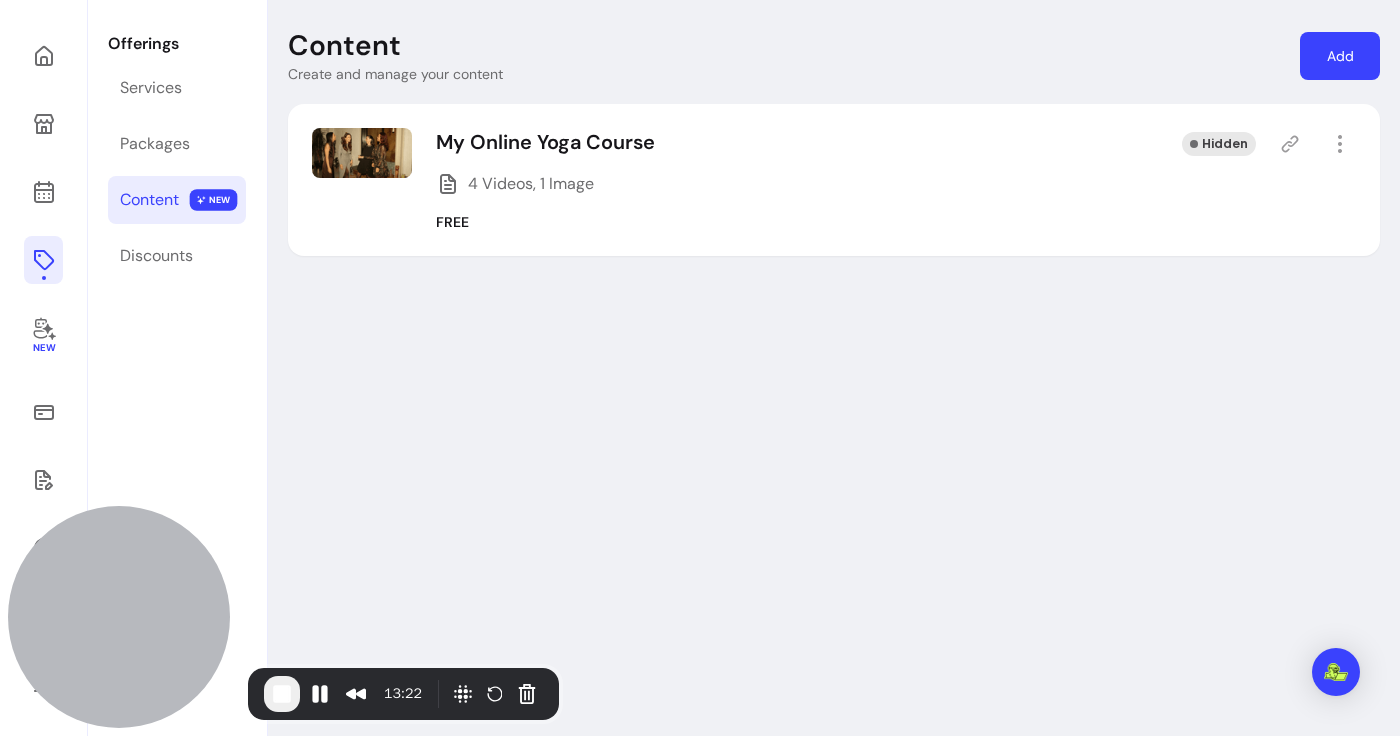 scroll, scrollTop: 68, scrollLeft: 0, axis: vertical 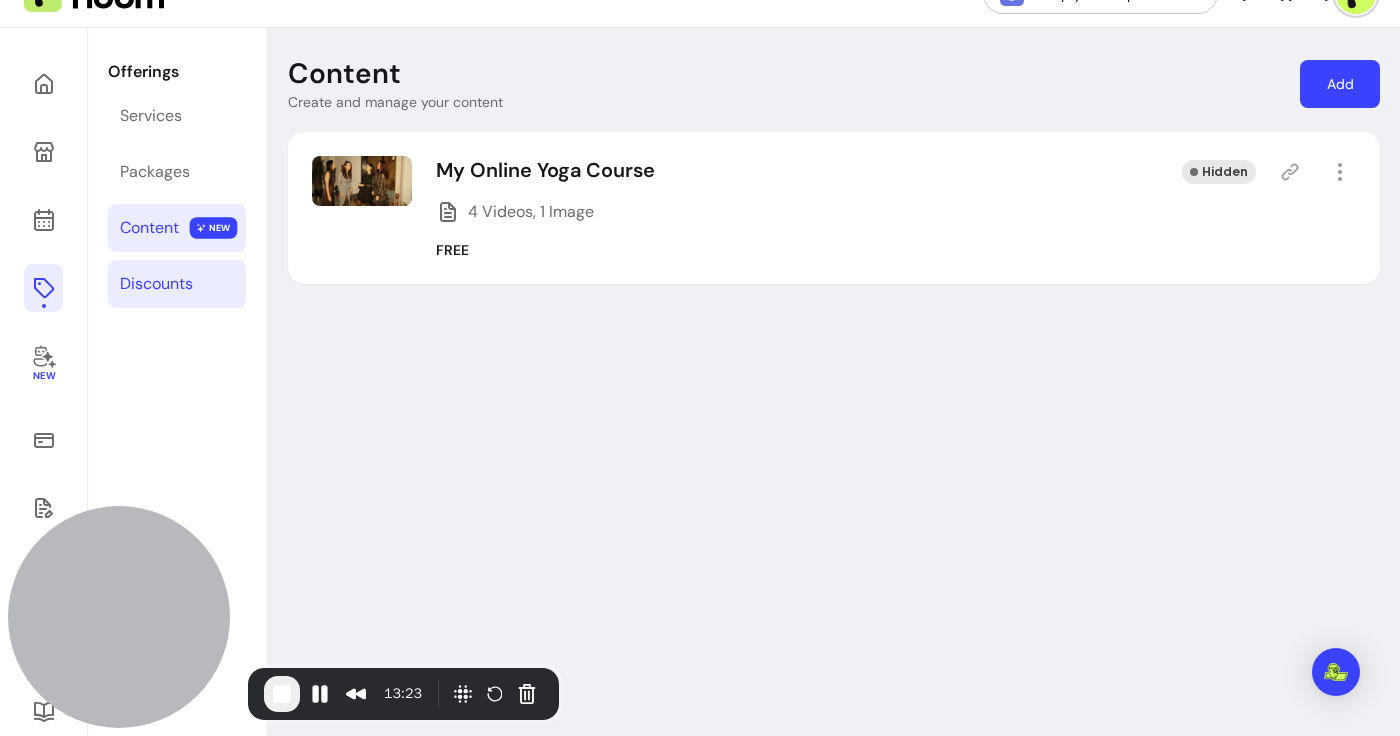 click on "Discounts" at bounding box center [156, 284] 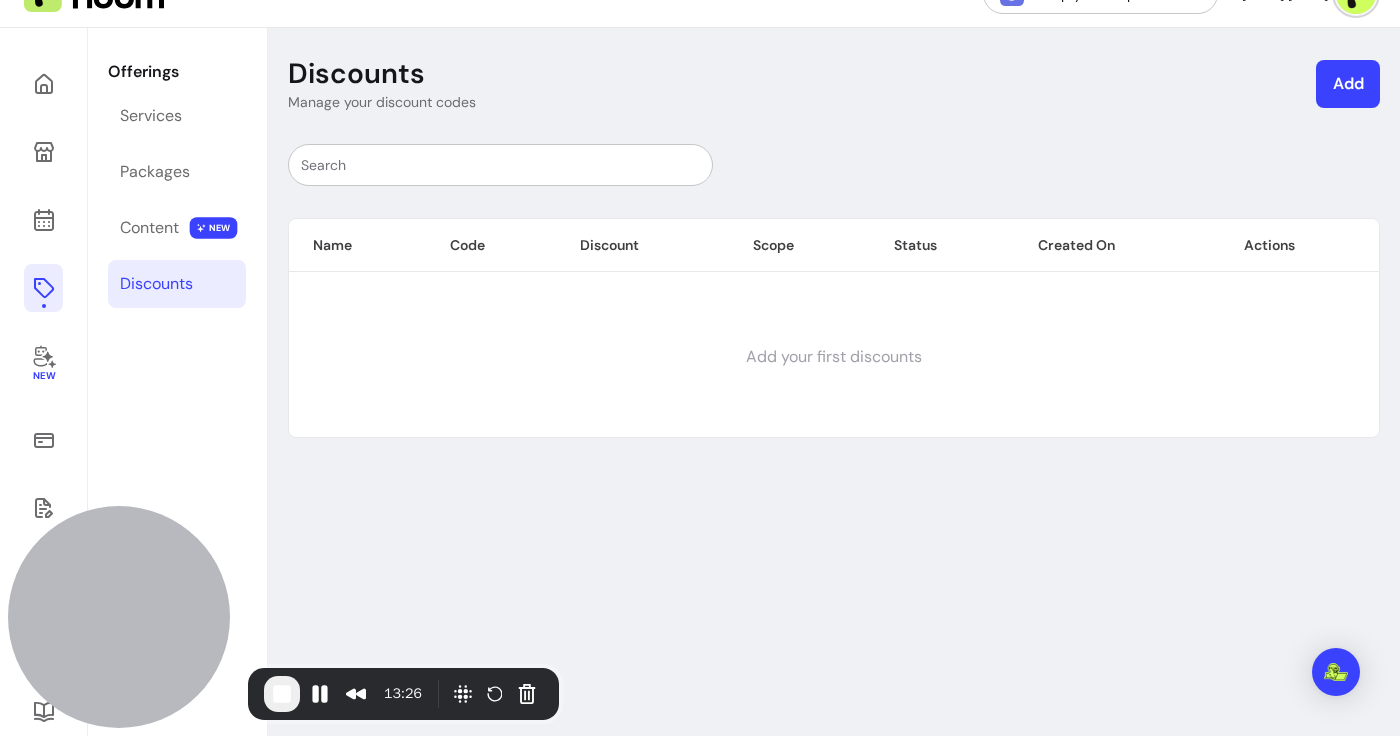 click on "Name Code Discount Scope Status Created On Actions Add your first discounts" at bounding box center [834, 283] 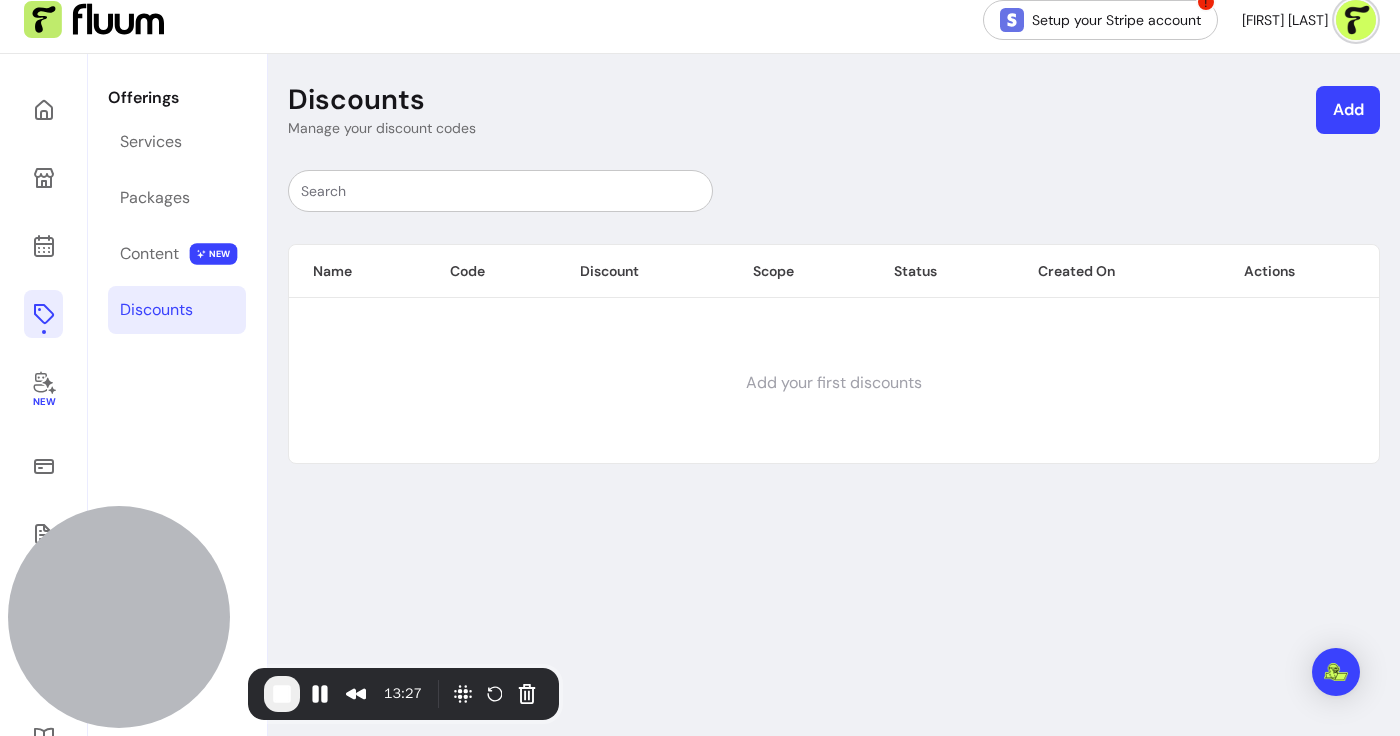 click on "Add" at bounding box center [1348, 110] 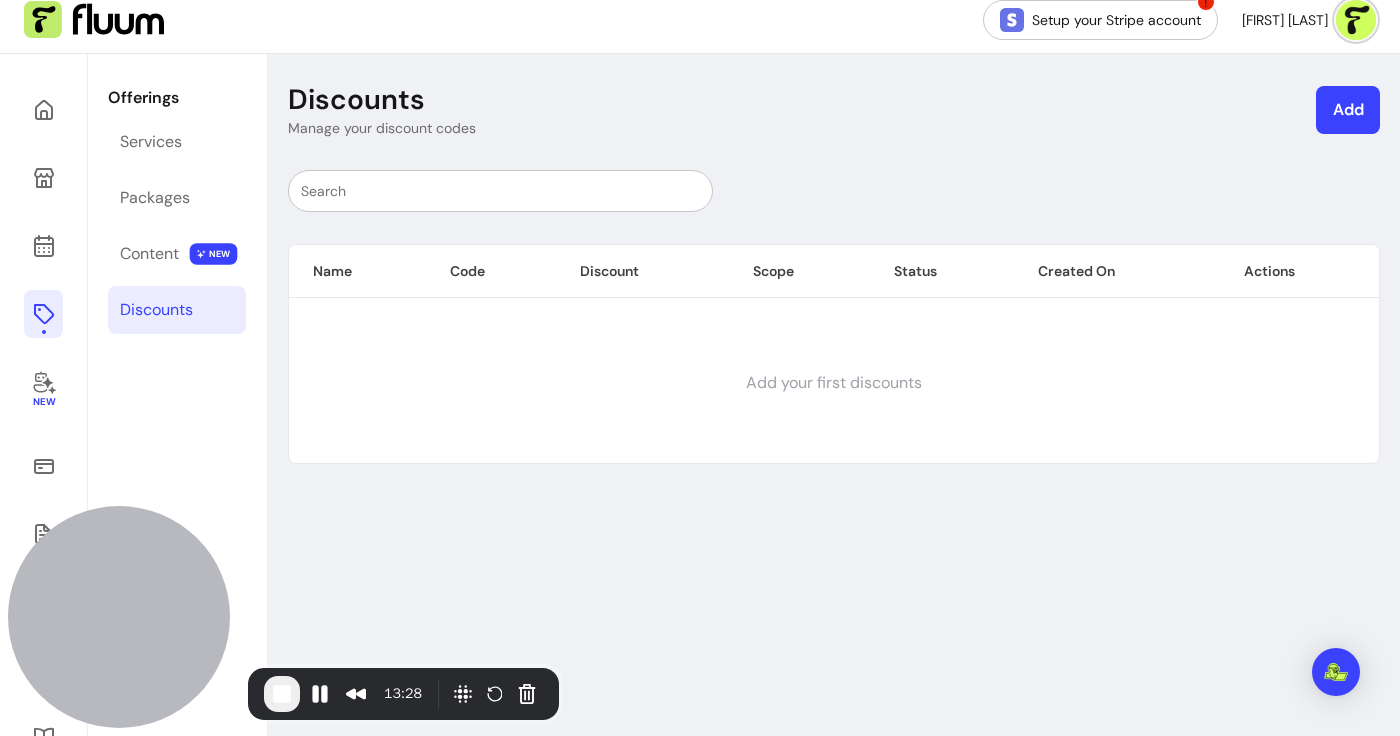 select on "****" 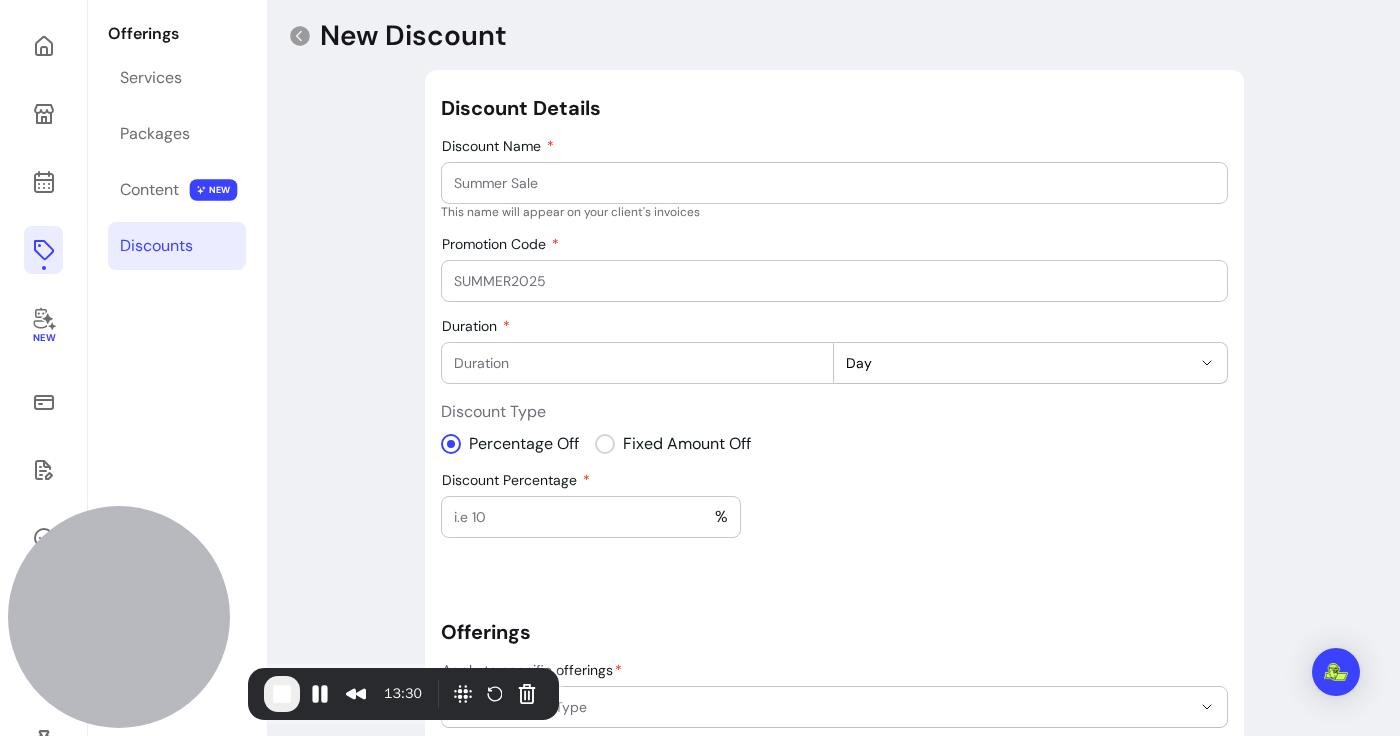 scroll, scrollTop: 105, scrollLeft: 0, axis: vertical 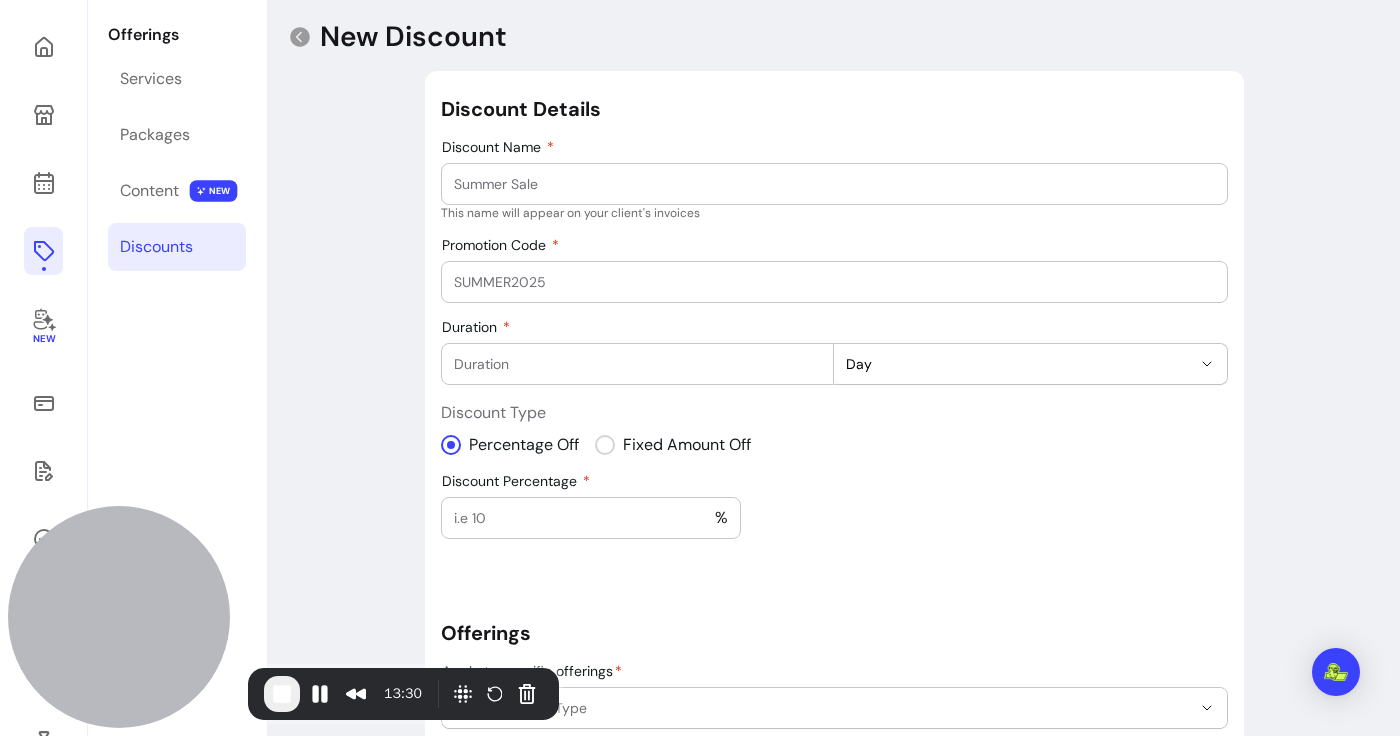 click at bounding box center (834, 184) 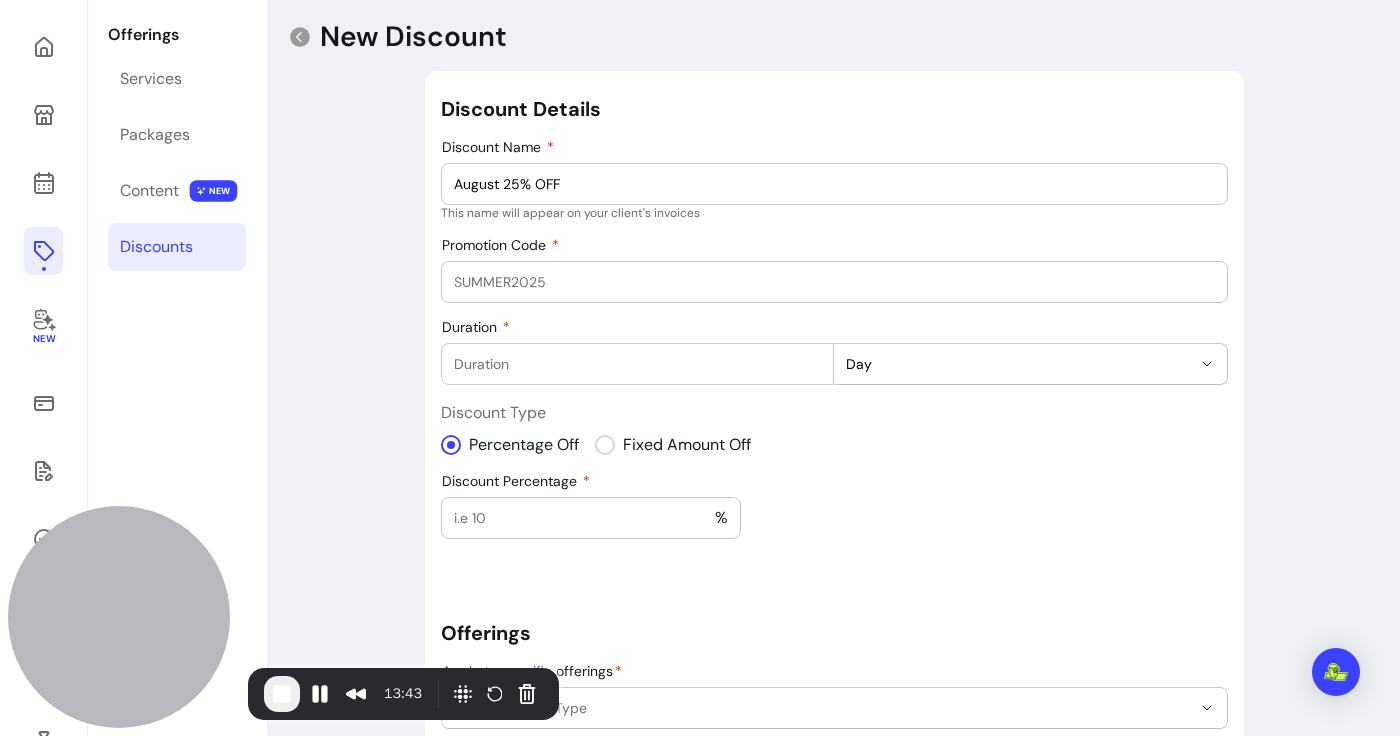 scroll, scrollTop: 163, scrollLeft: 0, axis: vertical 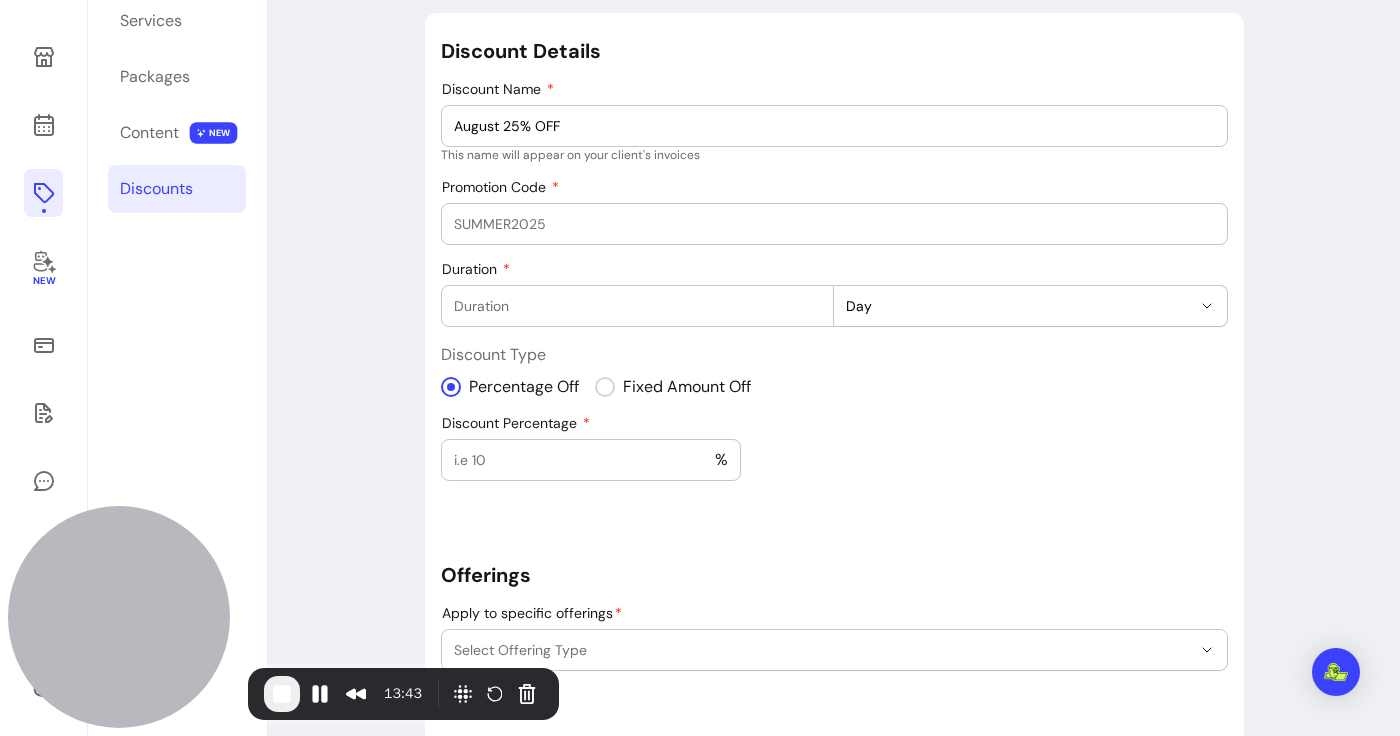 type on "August 25% OFF" 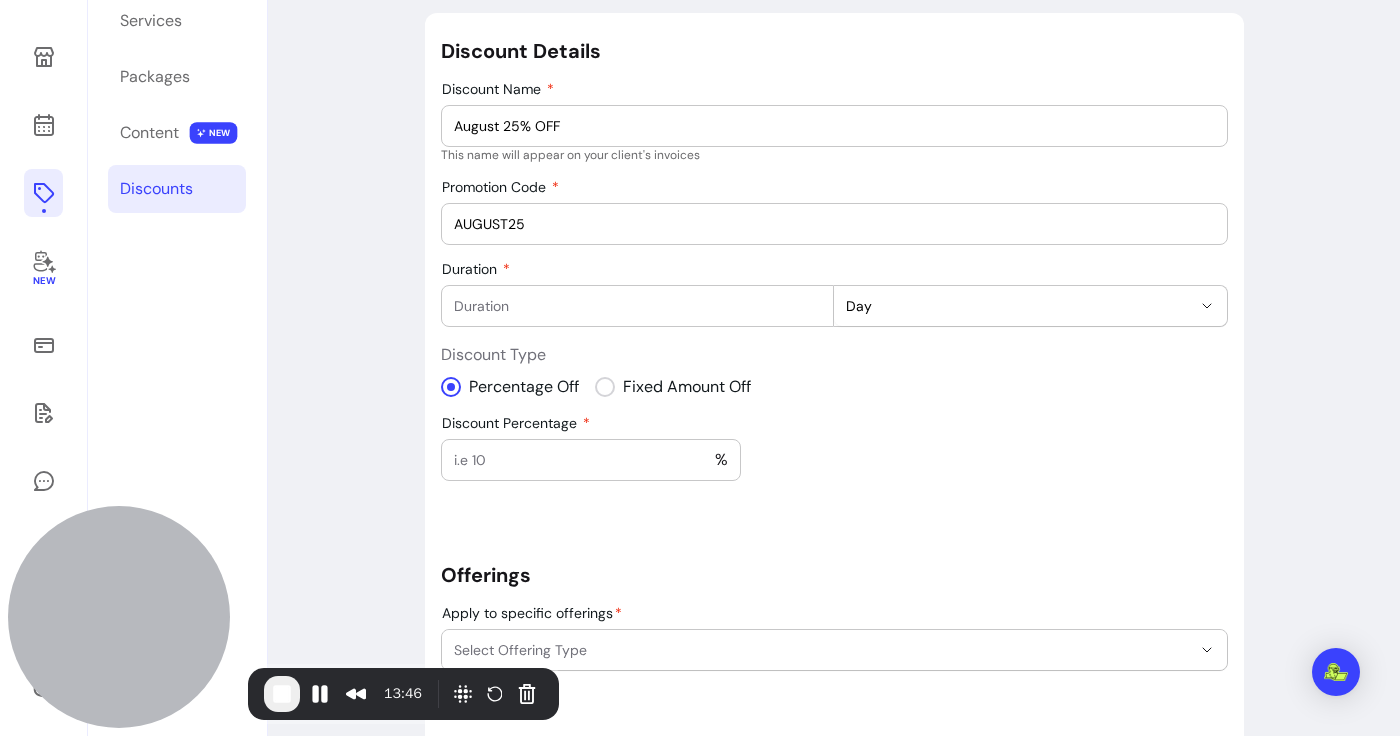 scroll, scrollTop: 199, scrollLeft: 0, axis: vertical 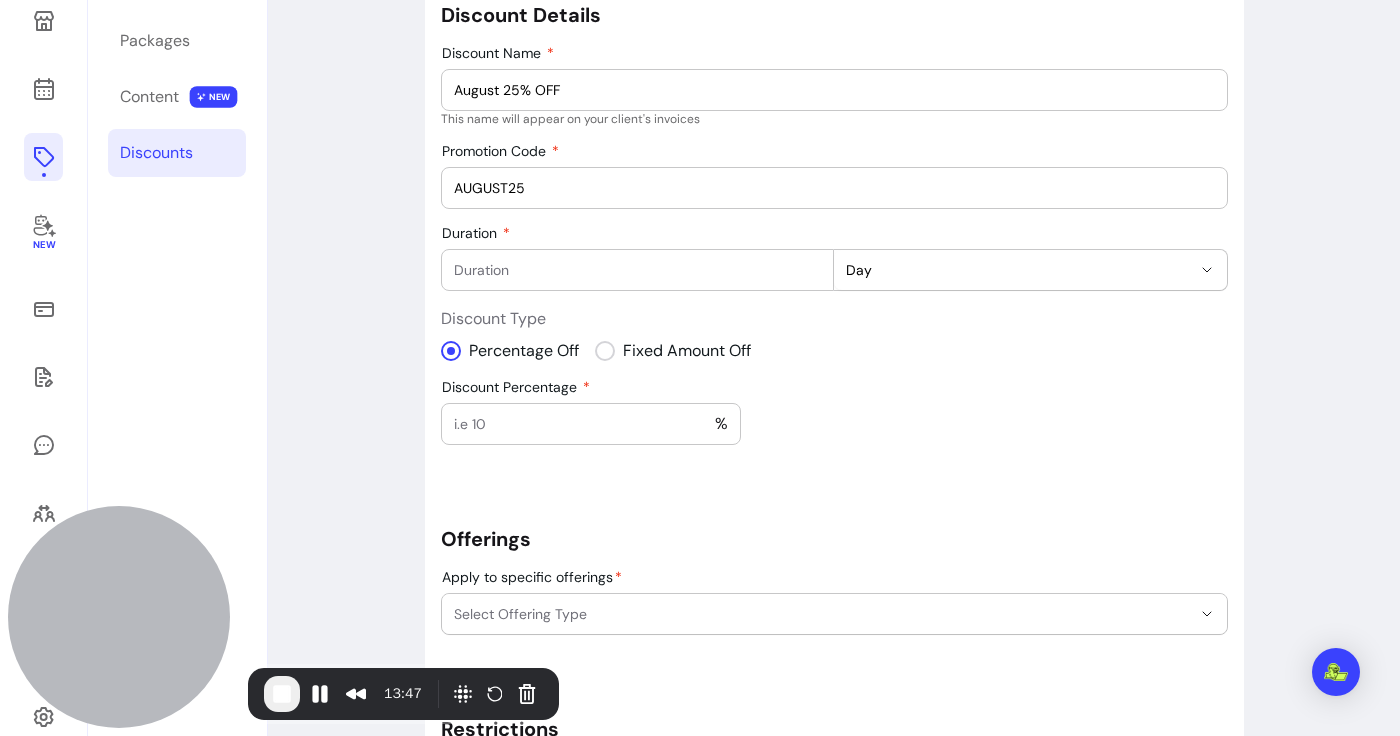 type on "AUGUST25" 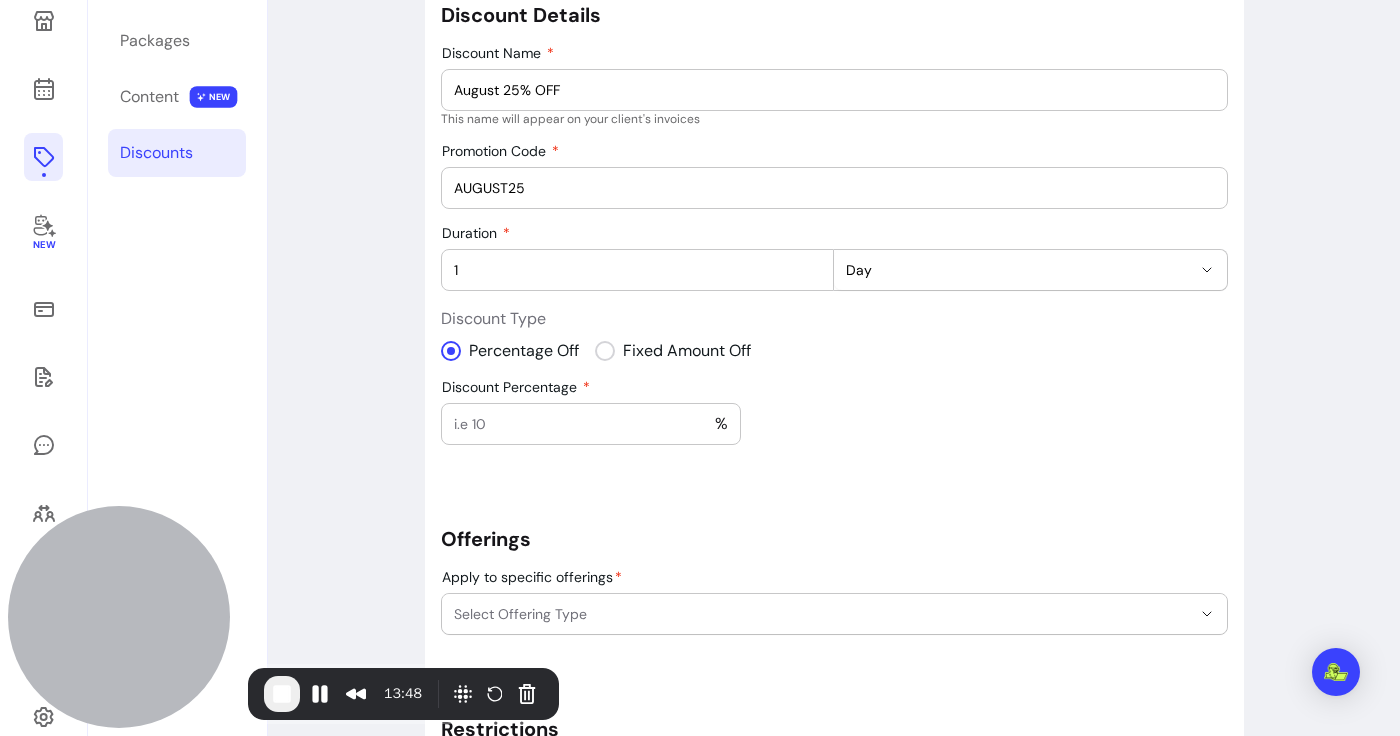type on "1" 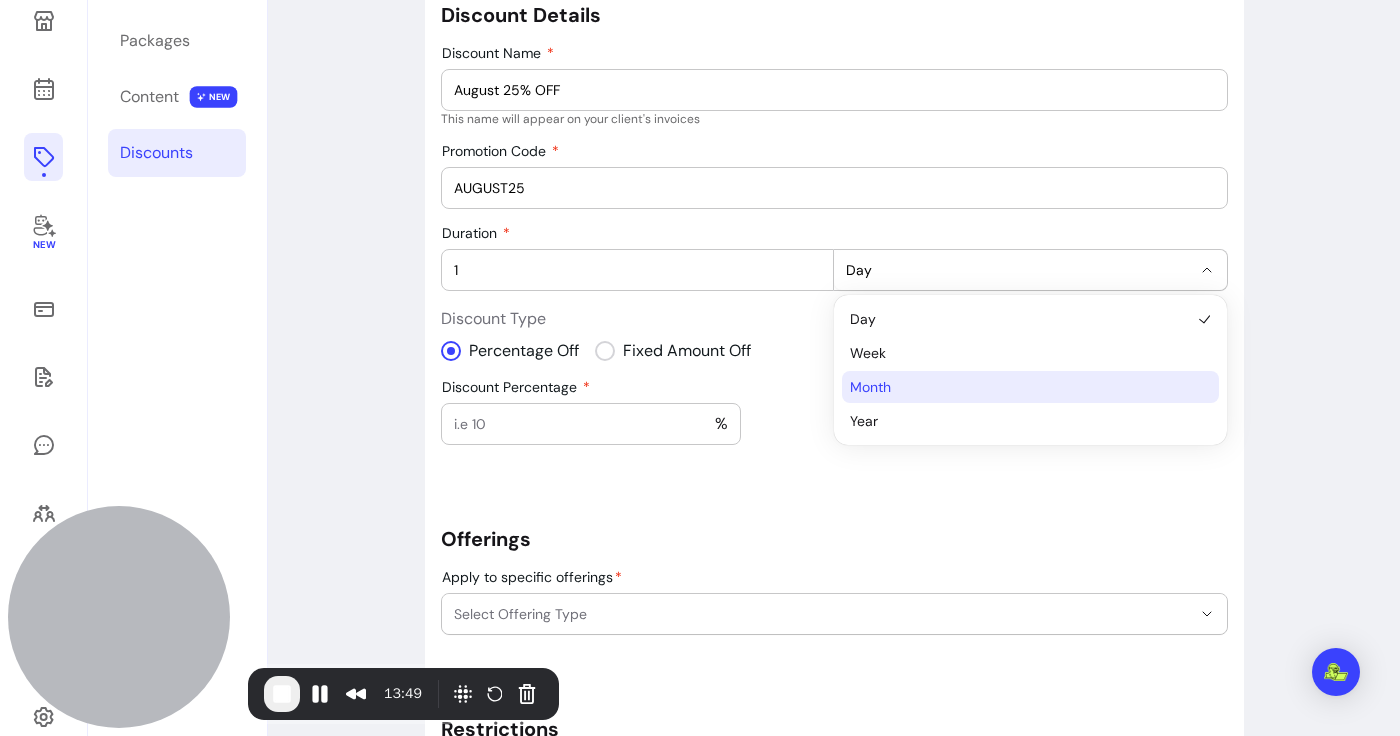 click on "Month" at bounding box center (1020, 387) 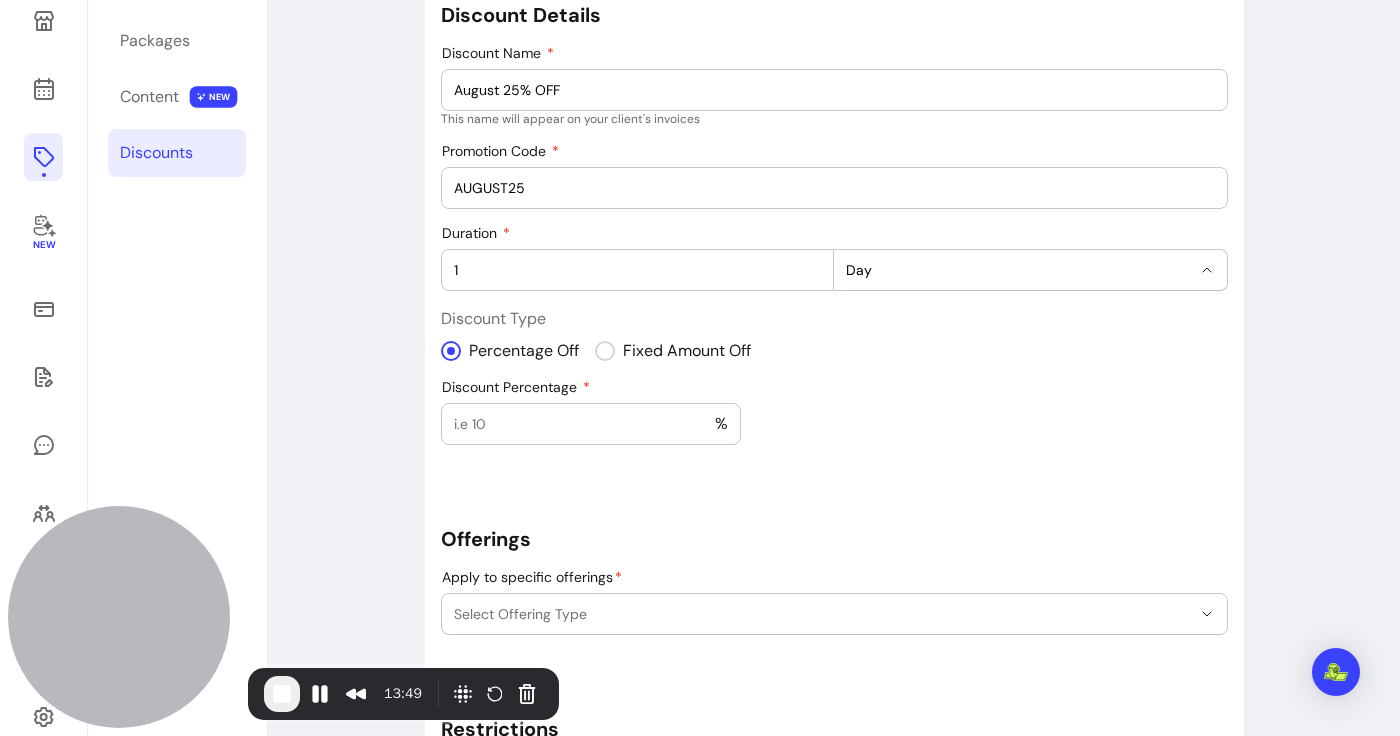select on "******" 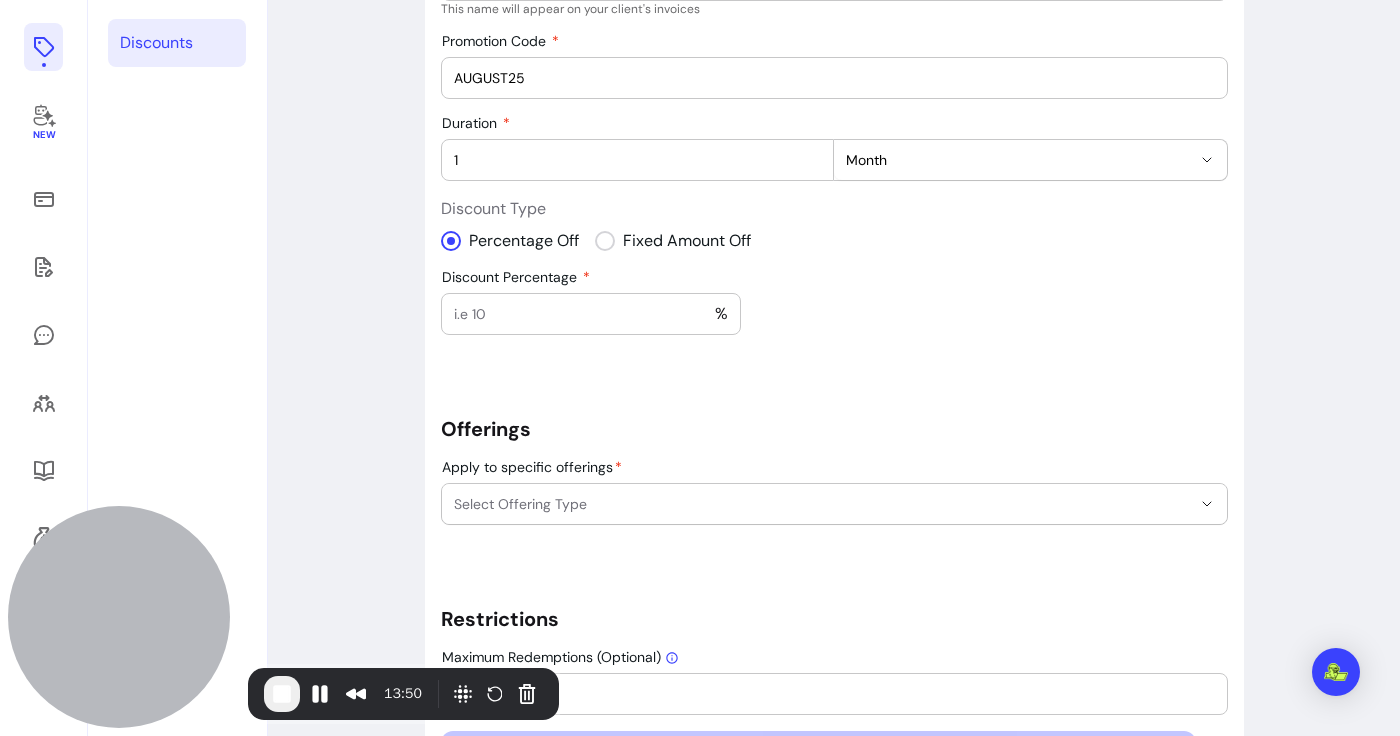 scroll, scrollTop: 343, scrollLeft: 0, axis: vertical 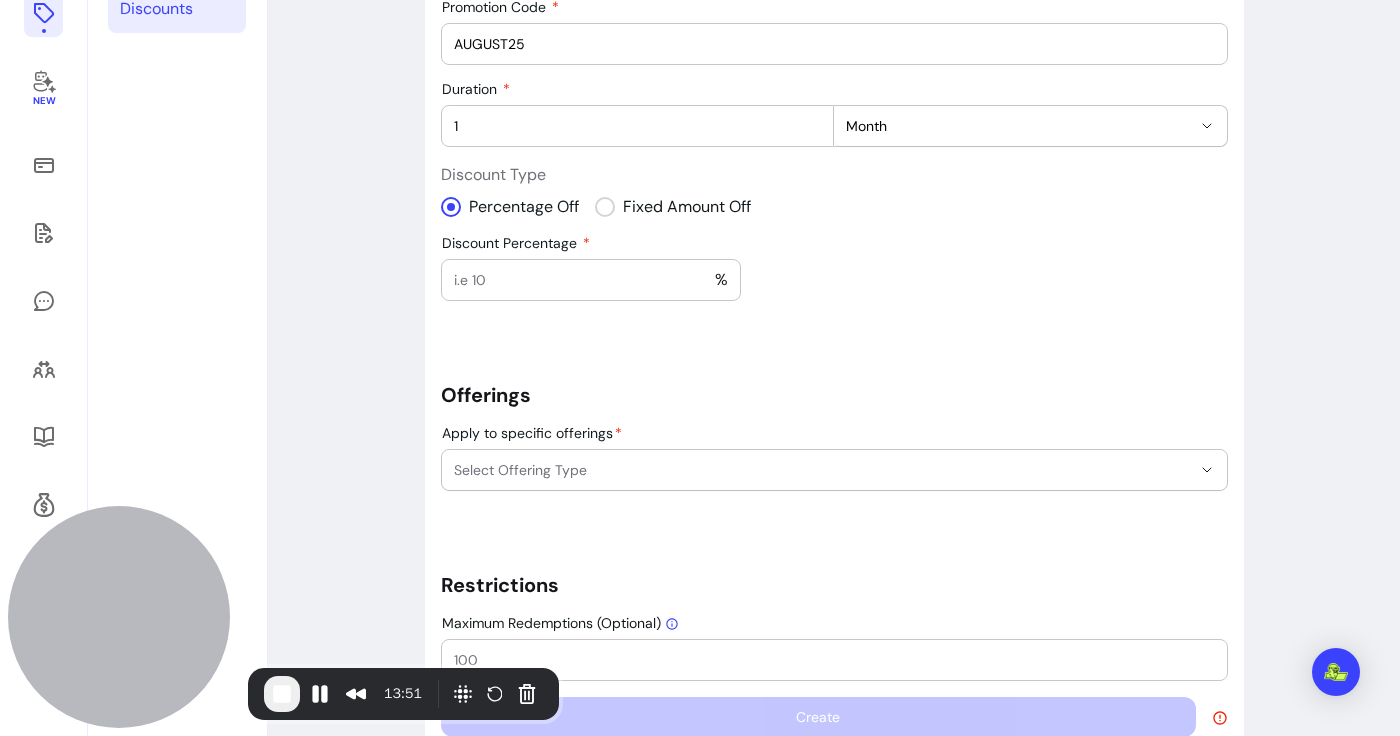click on "Discount Percentage" at bounding box center (584, 280) 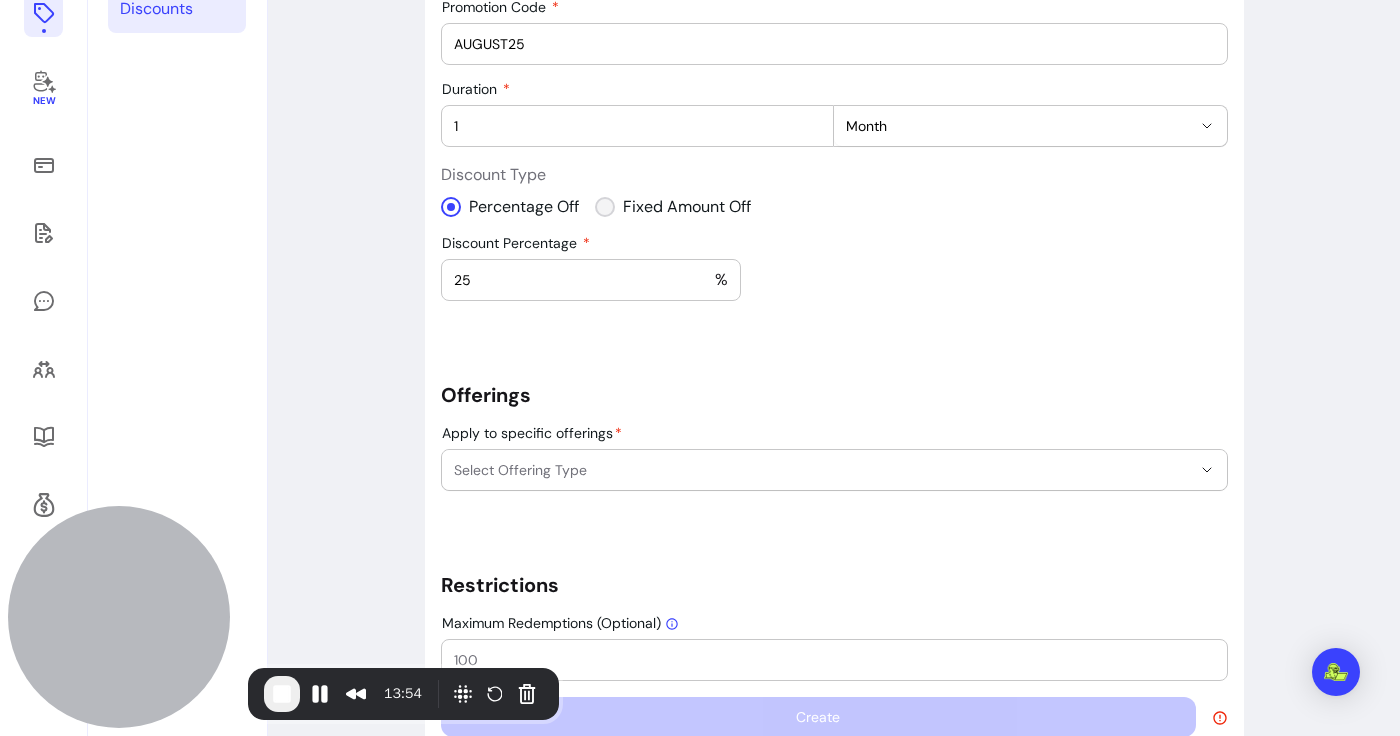 type on "25" 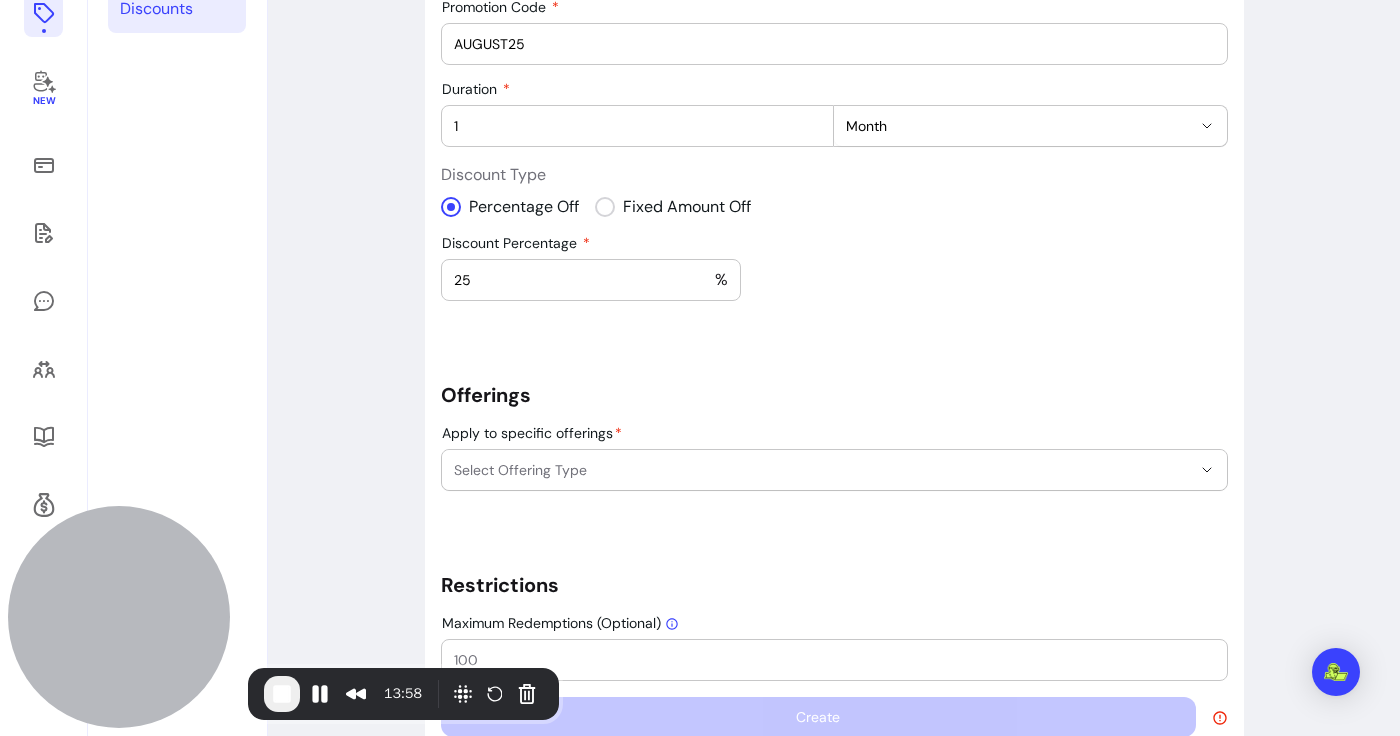 scroll, scrollTop: 396, scrollLeft: 0, axis: vertical 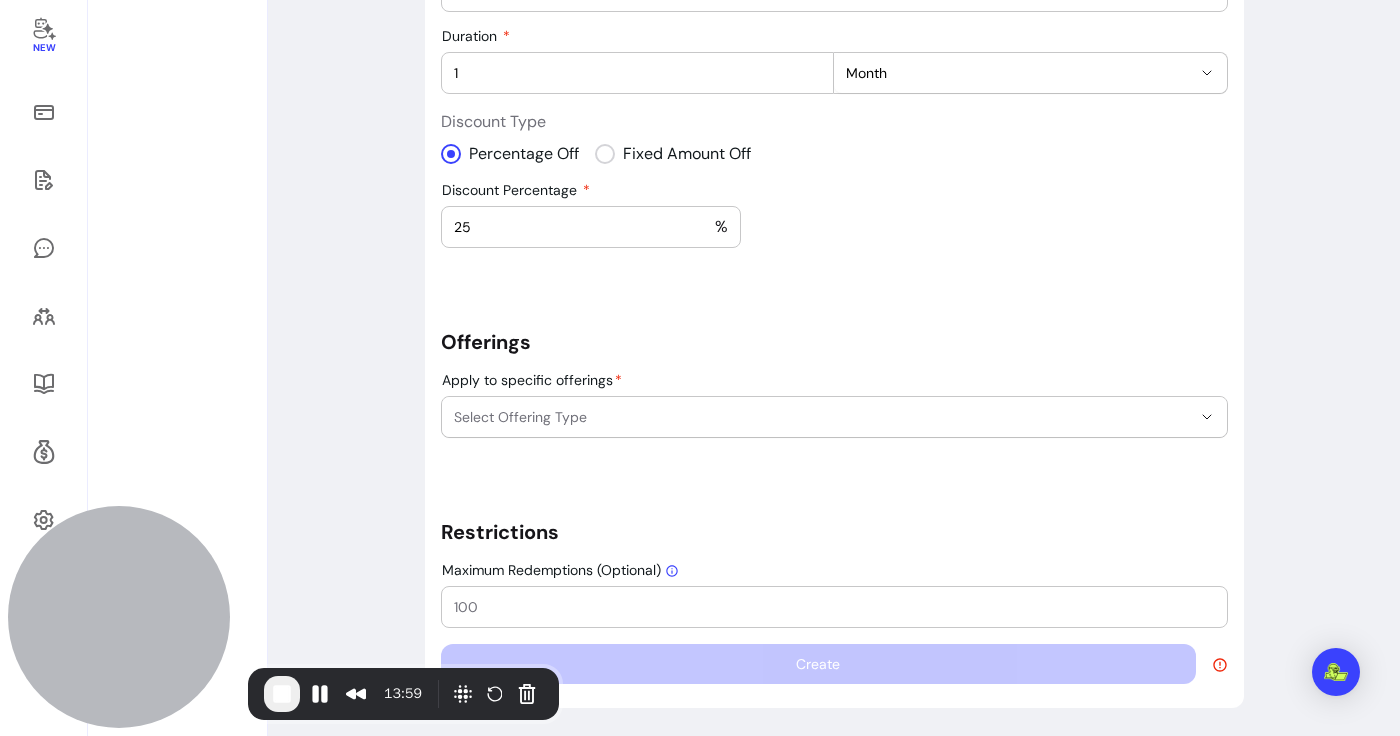click on "Select Offering Type" at bounding box center (822, 417) 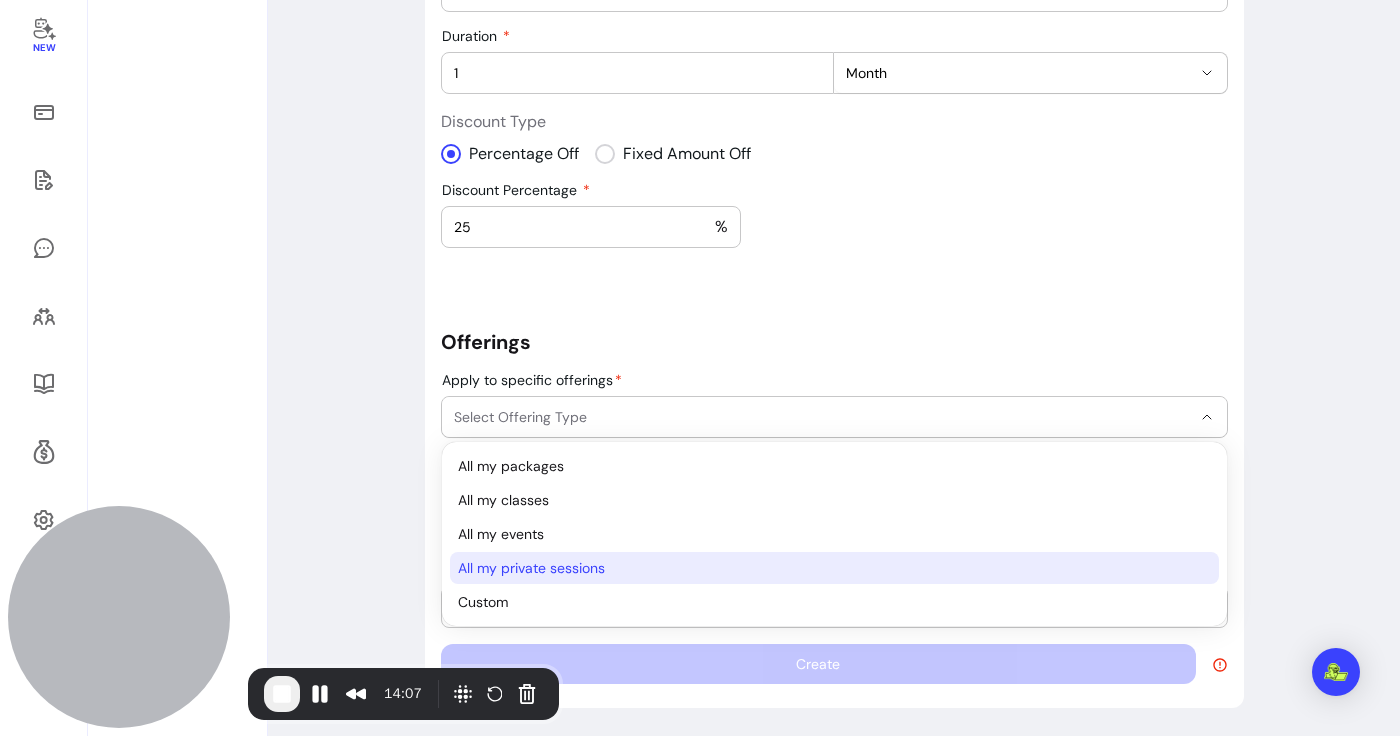 click on "All my private sessions" at bounding box center (824, 568) 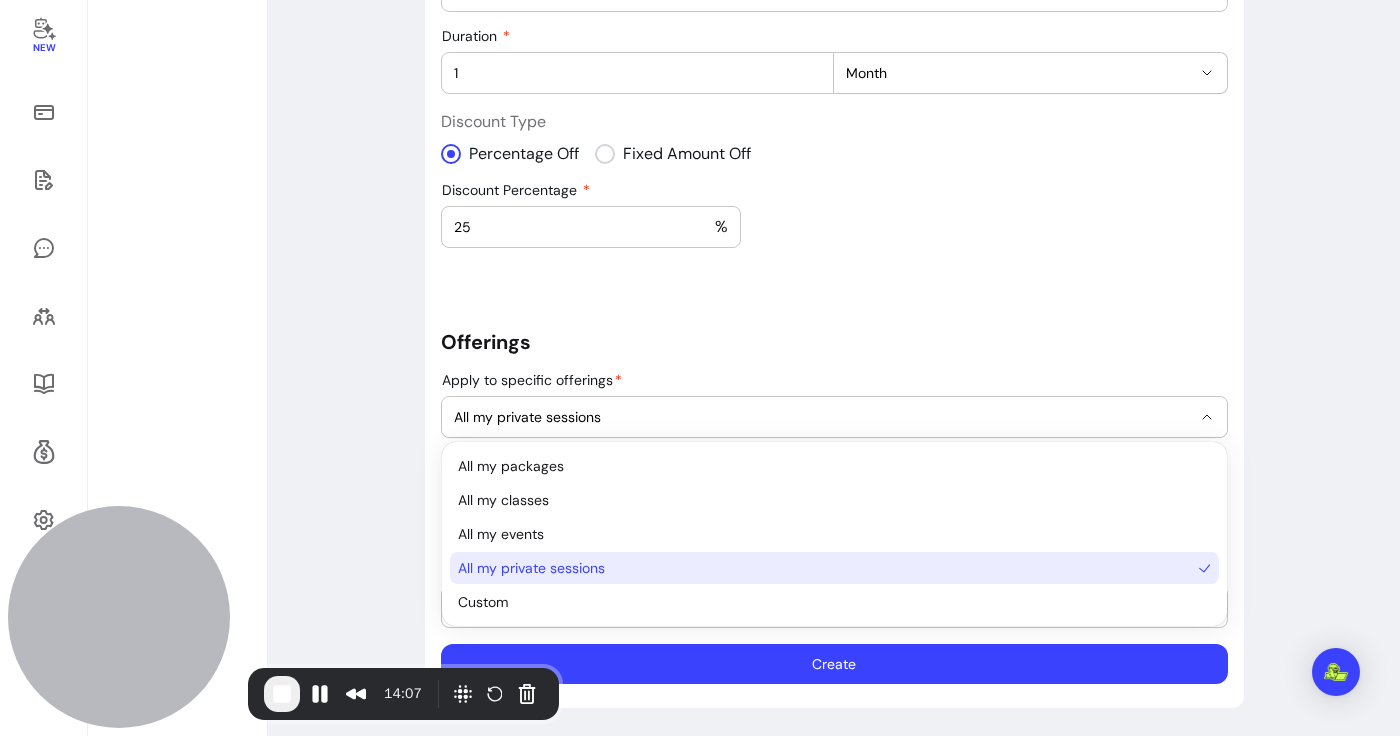 scroll, scrollTop: 19, scrollLeft: 0, axis: vertical 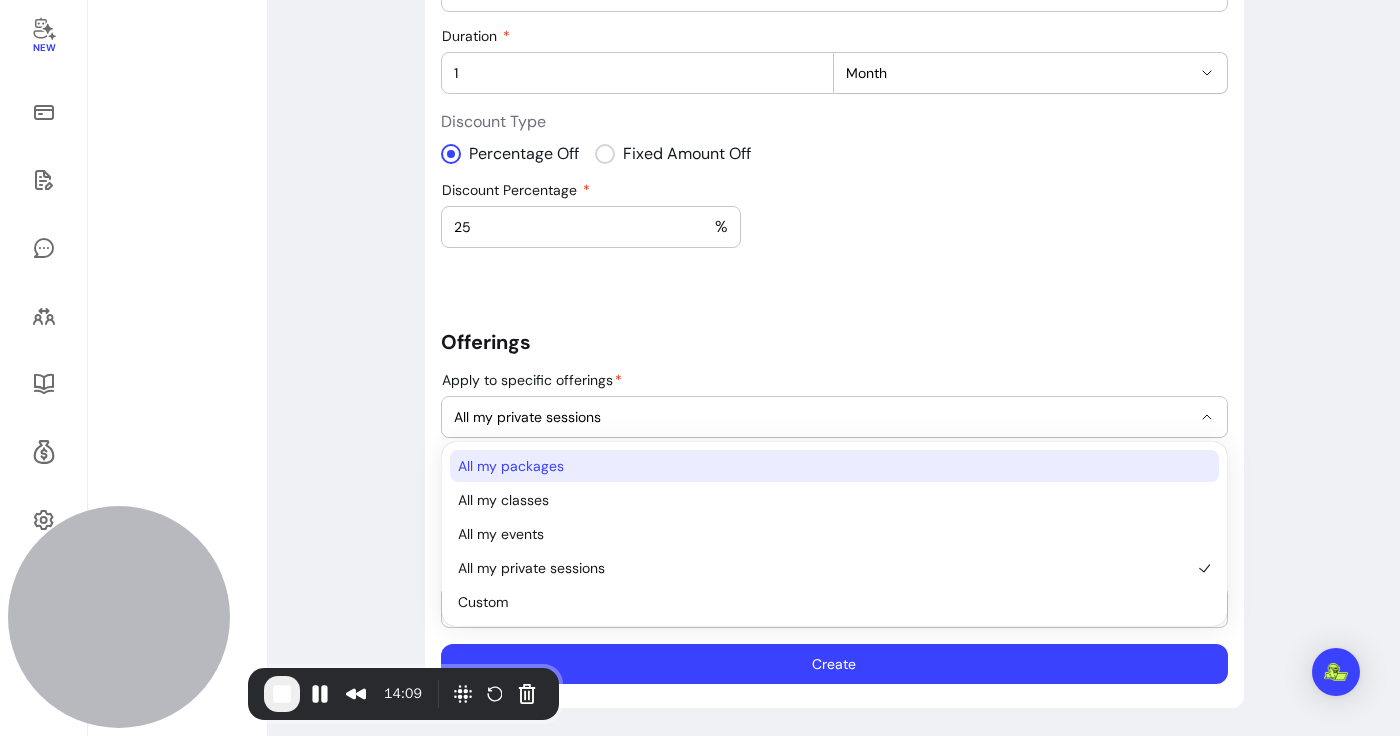 click on "All my packages" at bounding box center (824, 466) 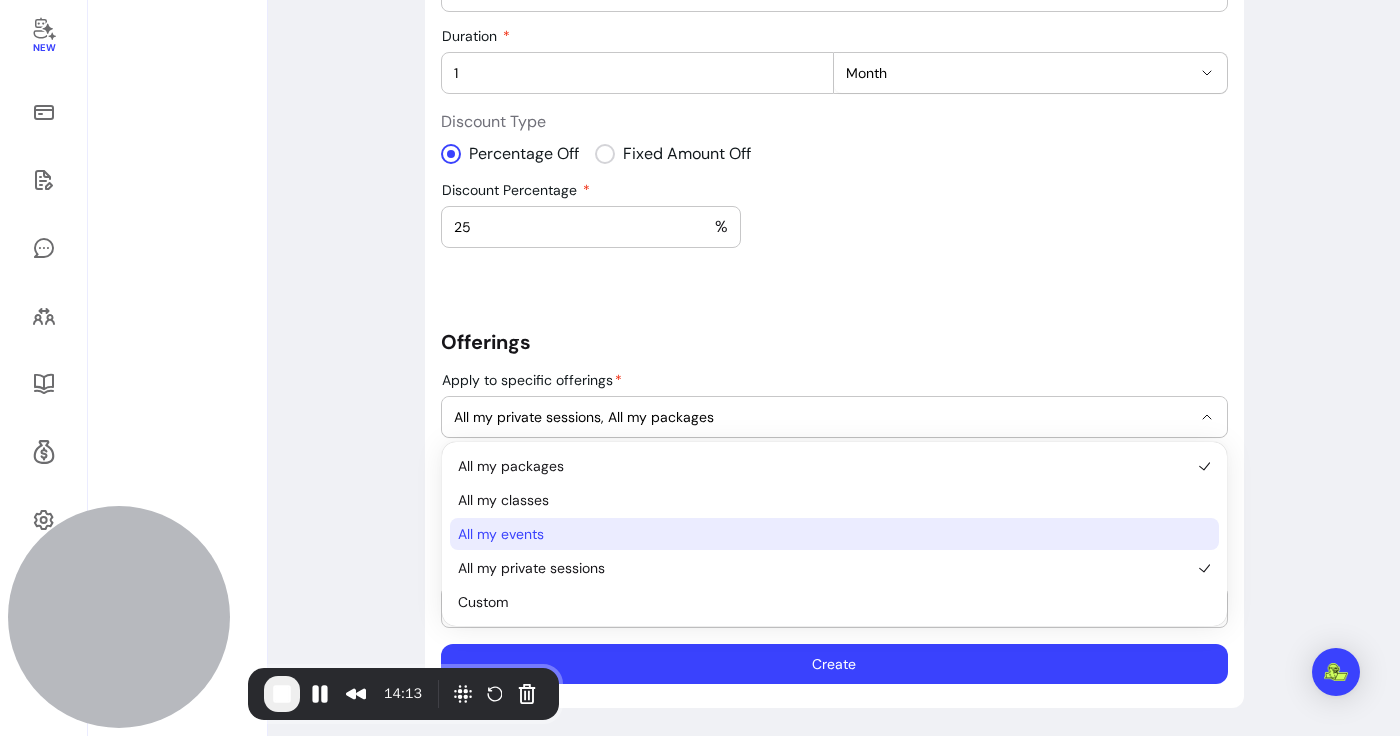 click on "All my events" at bounding box center [834, 534] 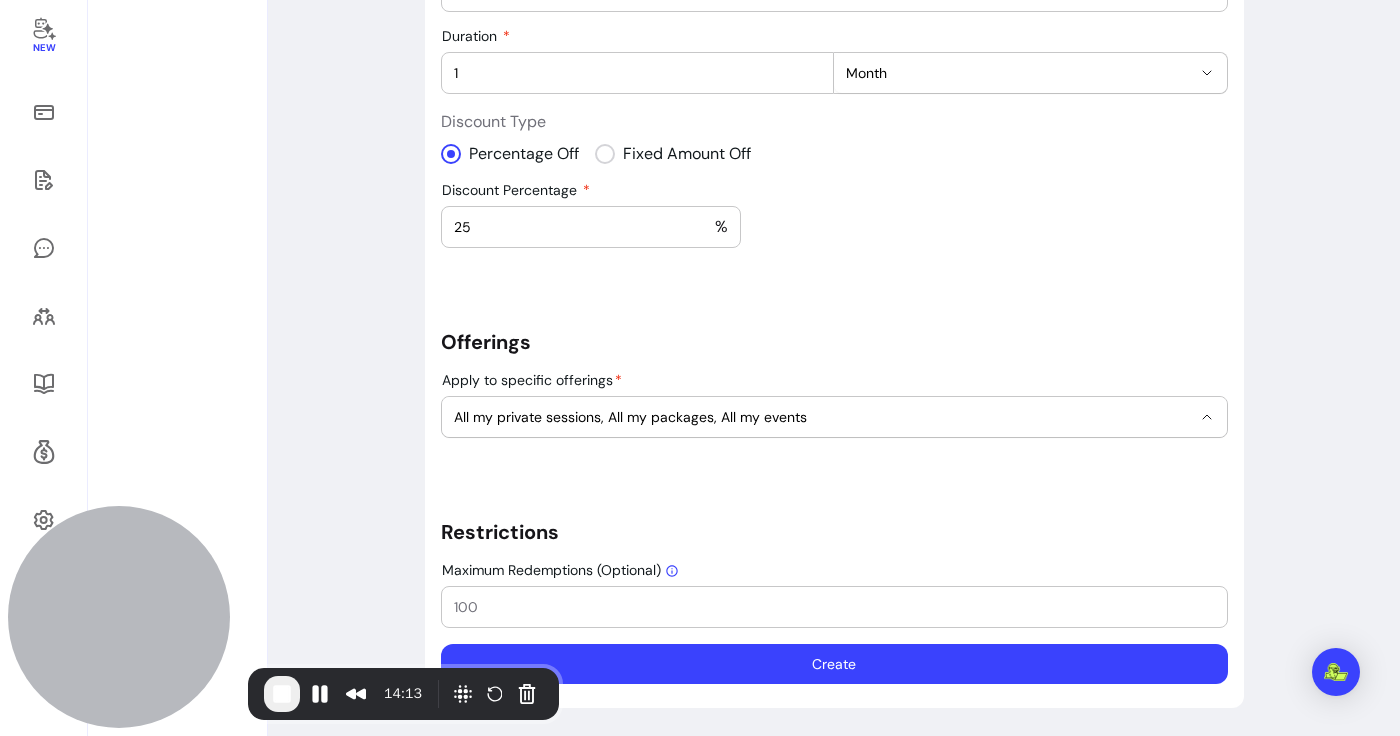 click on "Offerings" at bounding box center (834, 342) 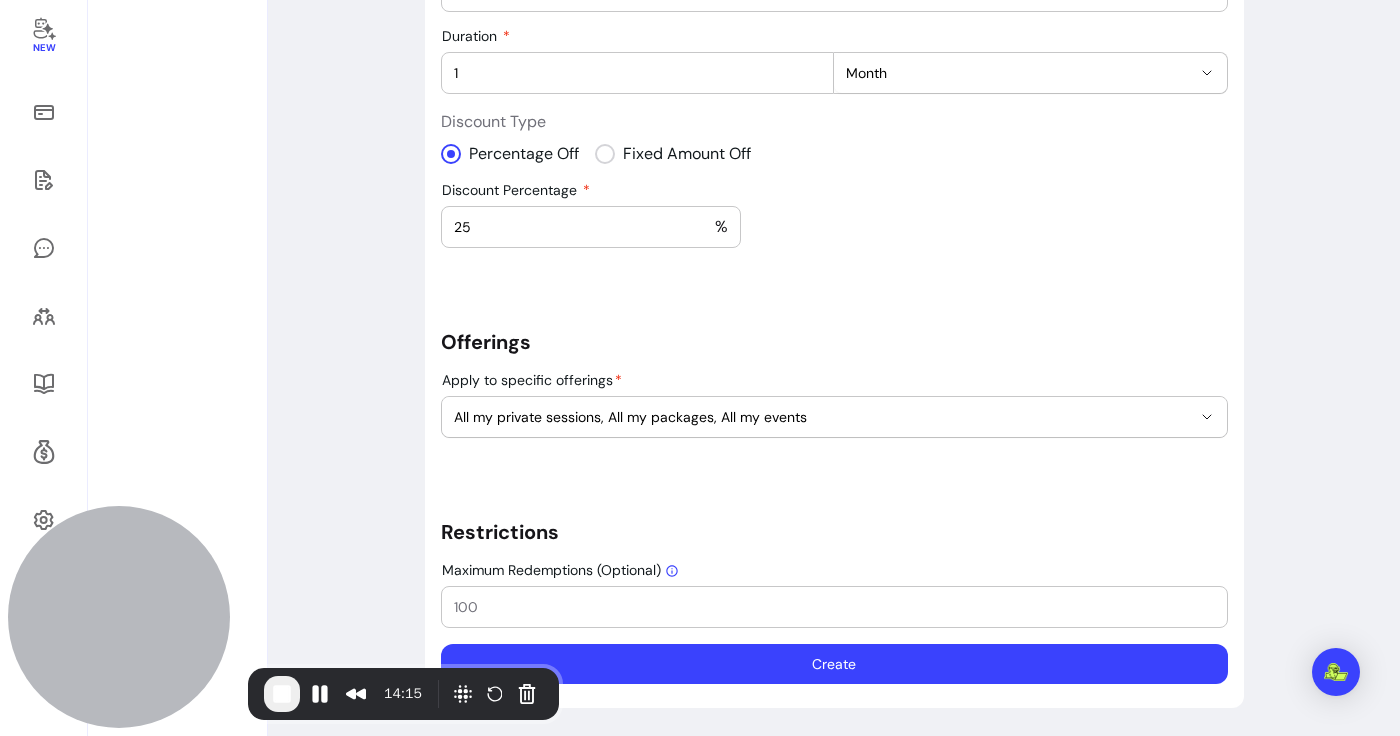 click at bounding box center (834, 607) 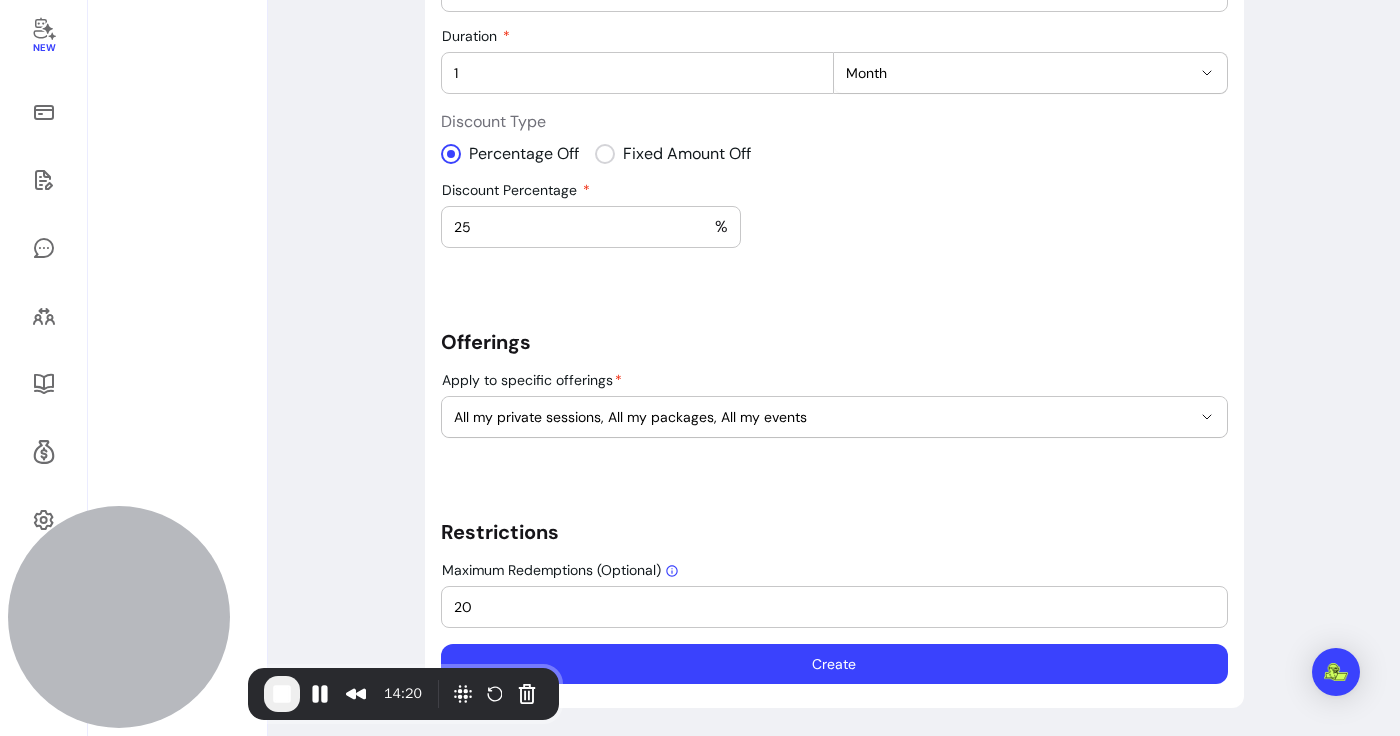 type on "20" 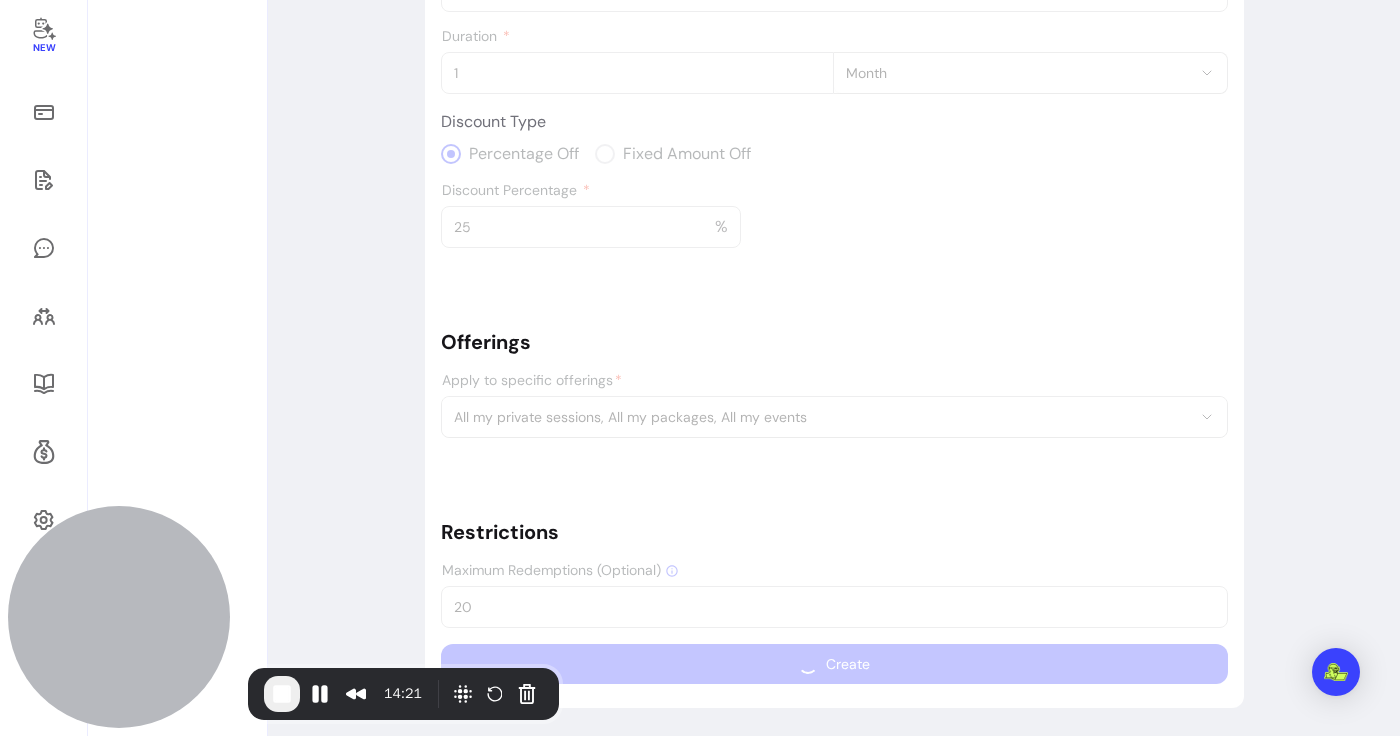 scroll, scrollTop: 0, scrollLeft: 0, axis: both 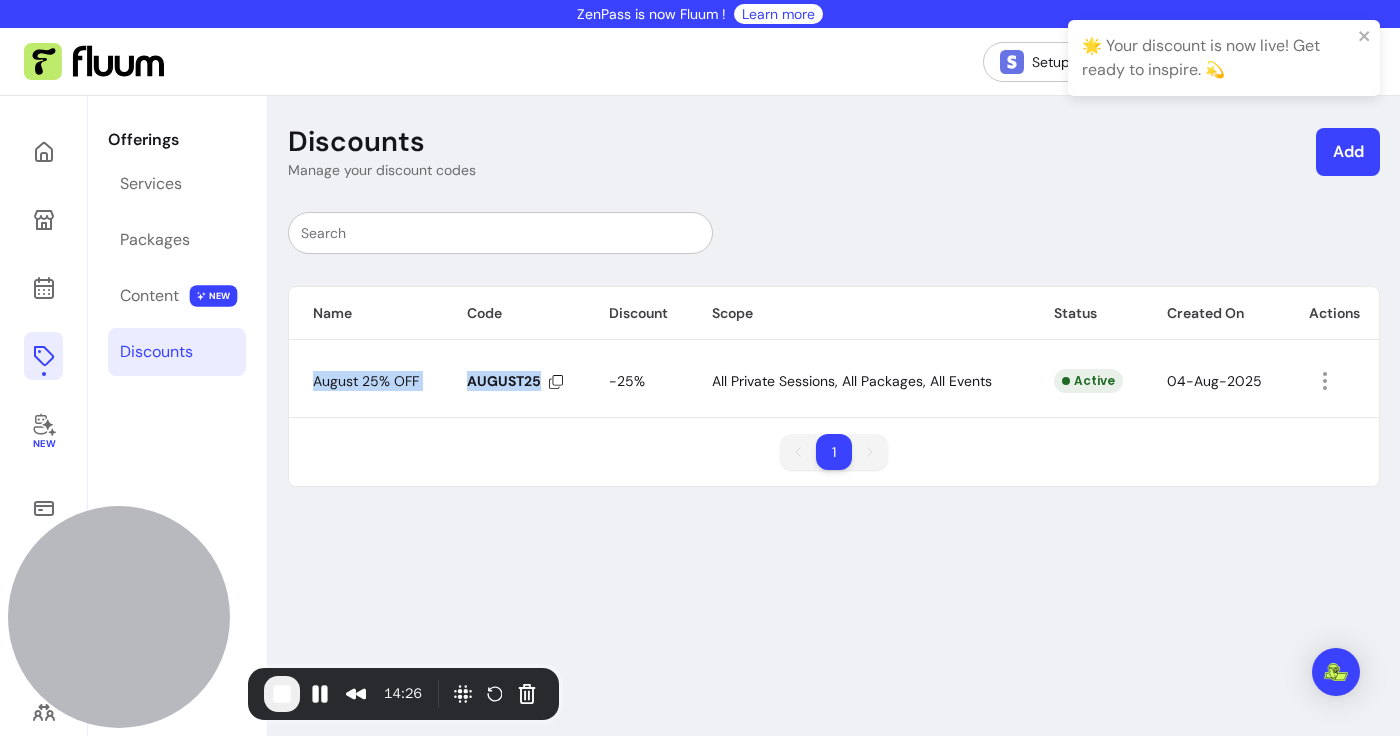 drag, startPoint x: 312, startPoint y: 385, endPoint x: 667, endPoint y: 369, distance: 355.36038 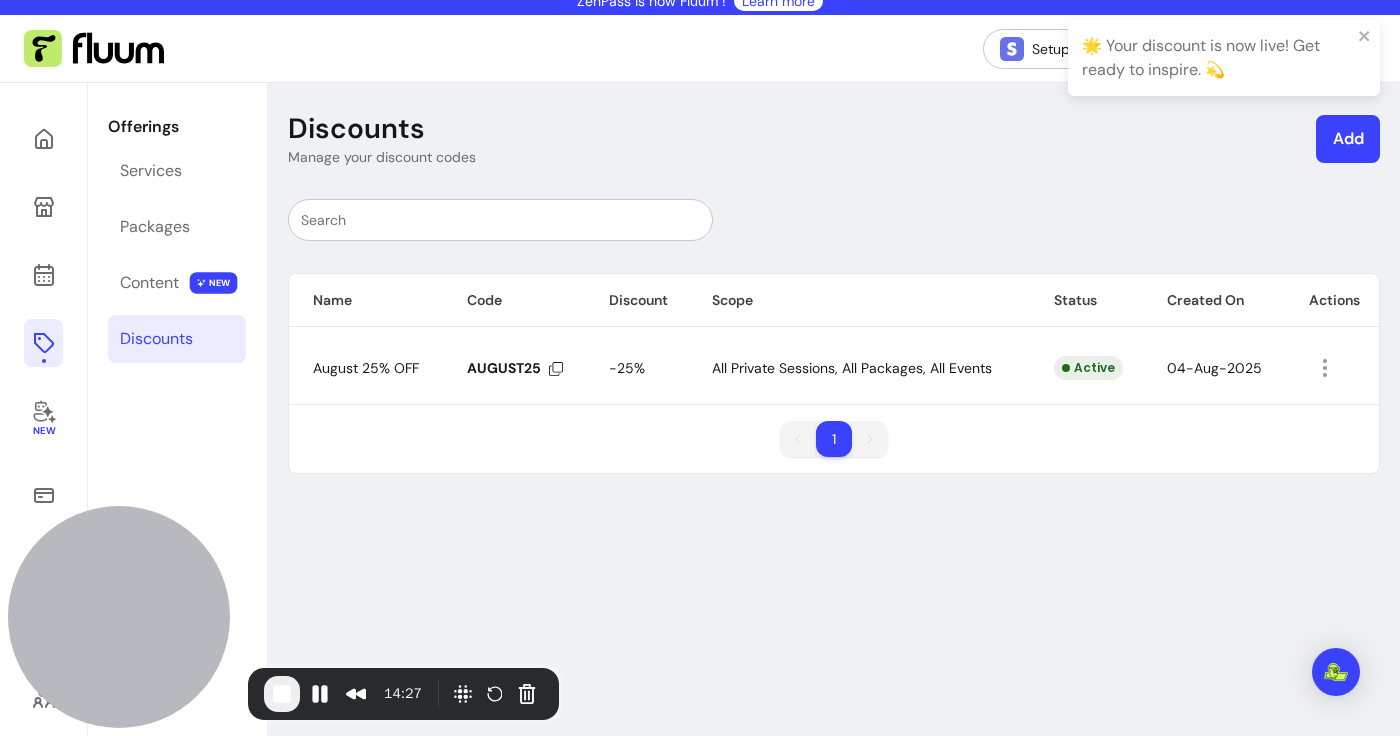 scroll, scrollTop: 27, scrollLeft: 0, axis: vertical 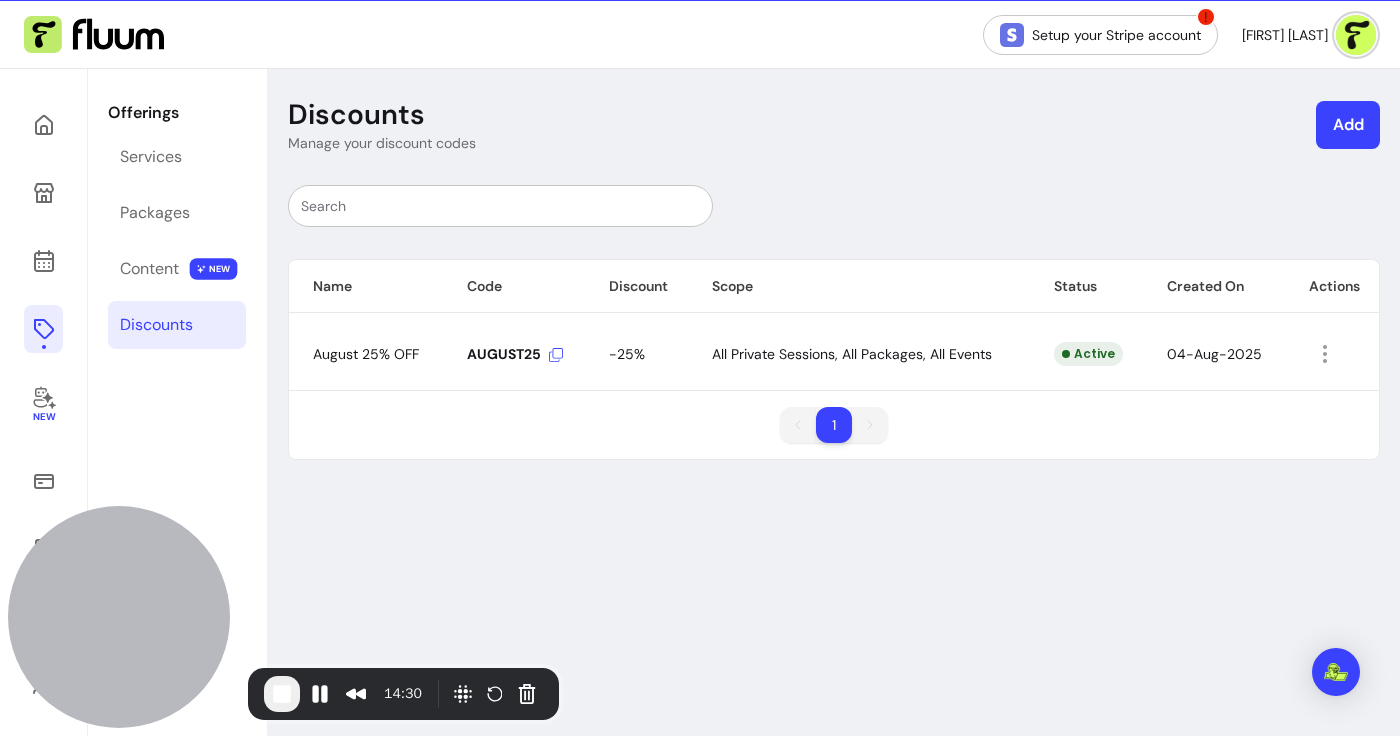 click 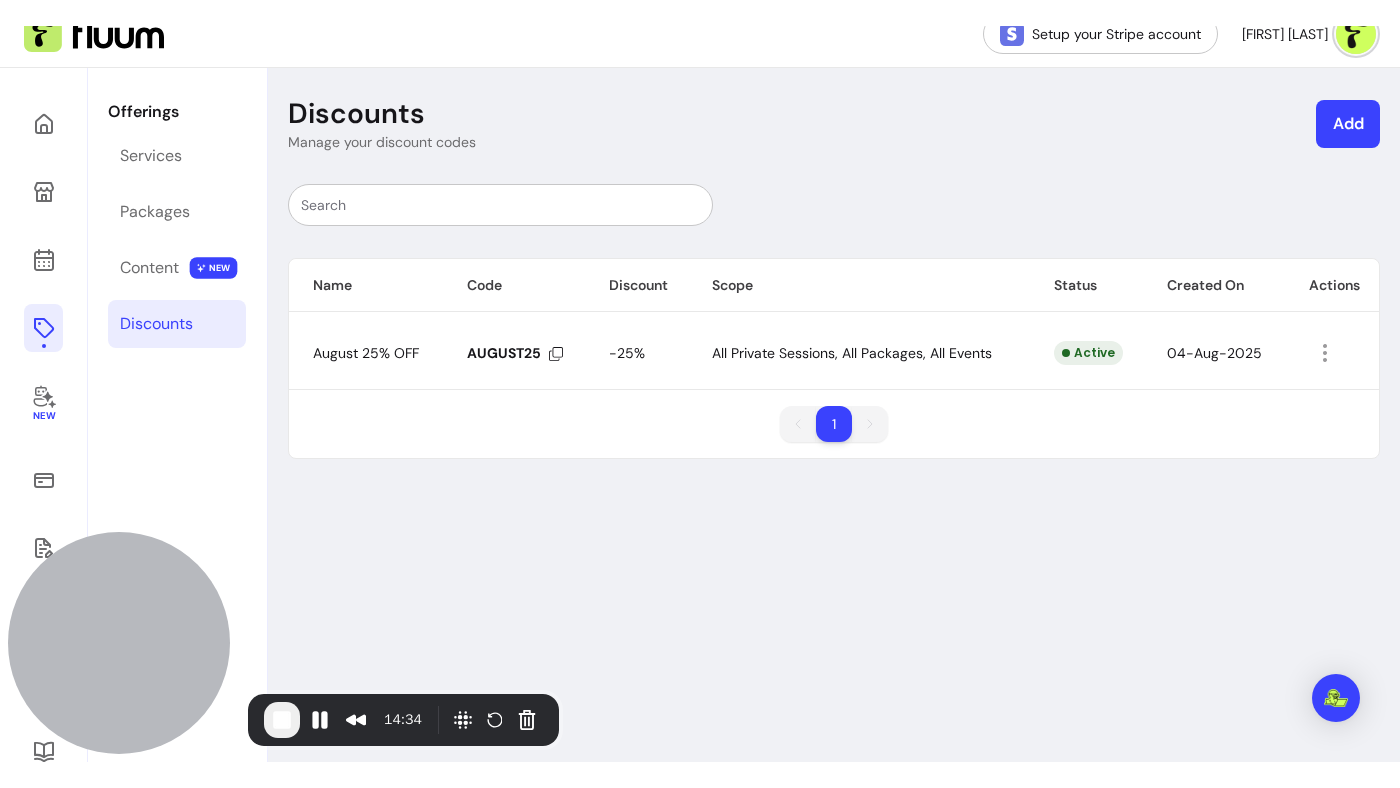 scroll, scrollTop: 0, scrollLeft: 0, axis: both 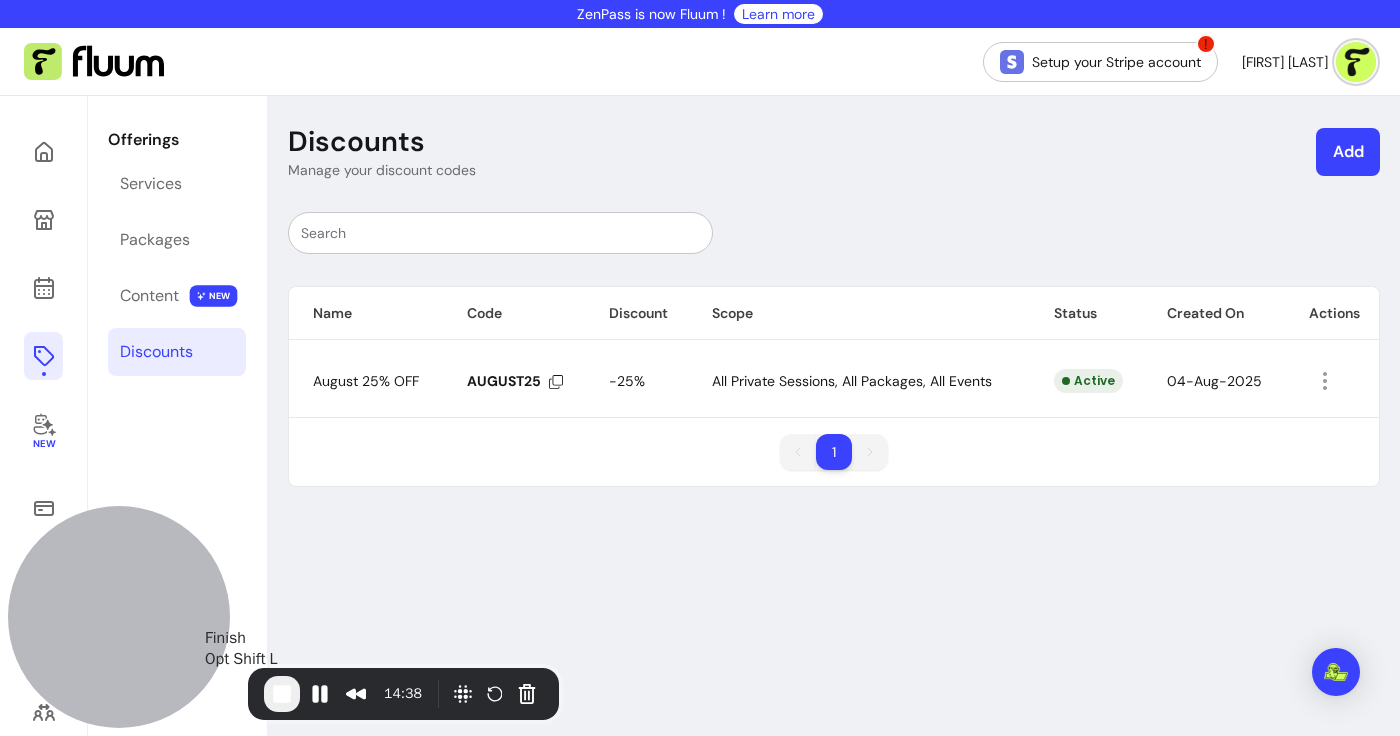 click at bounding box center (282, 694) 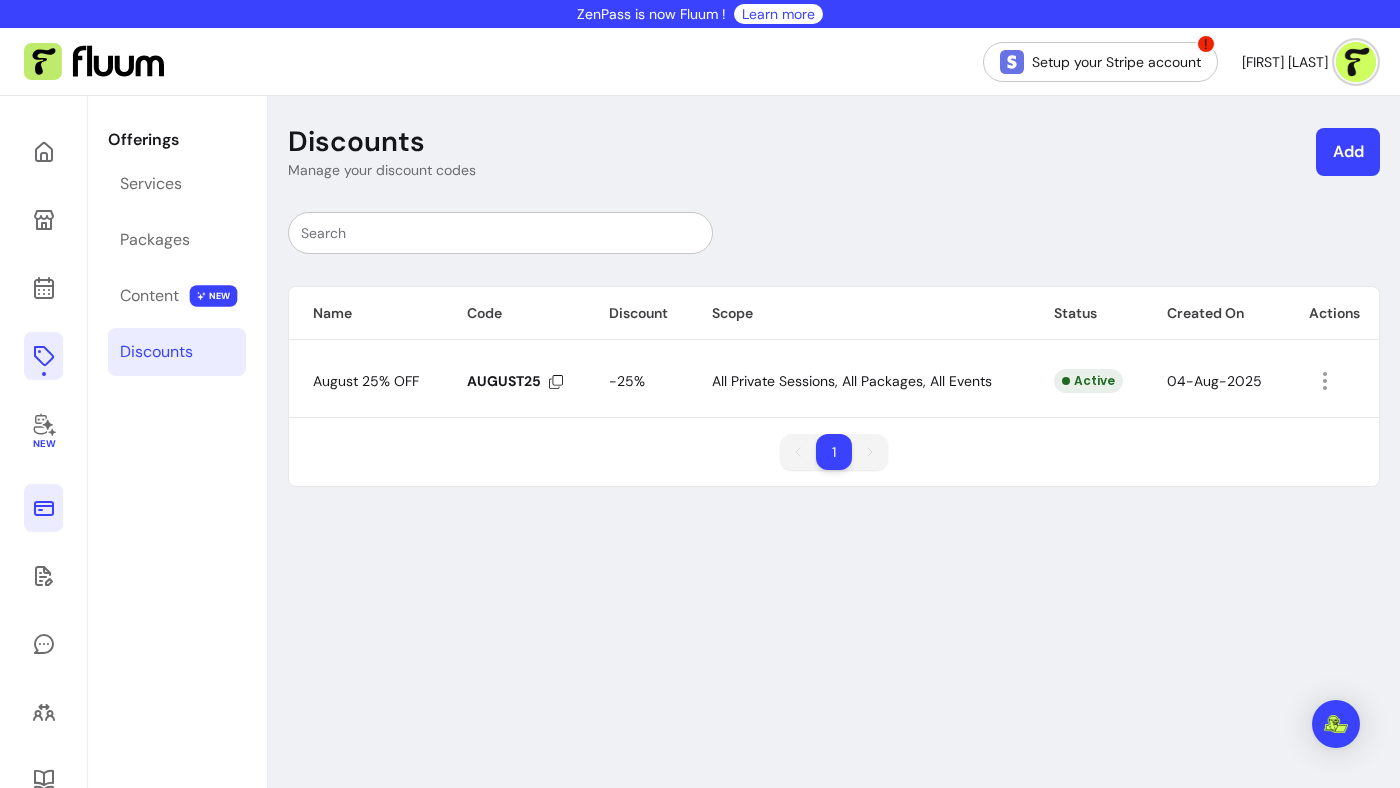 click 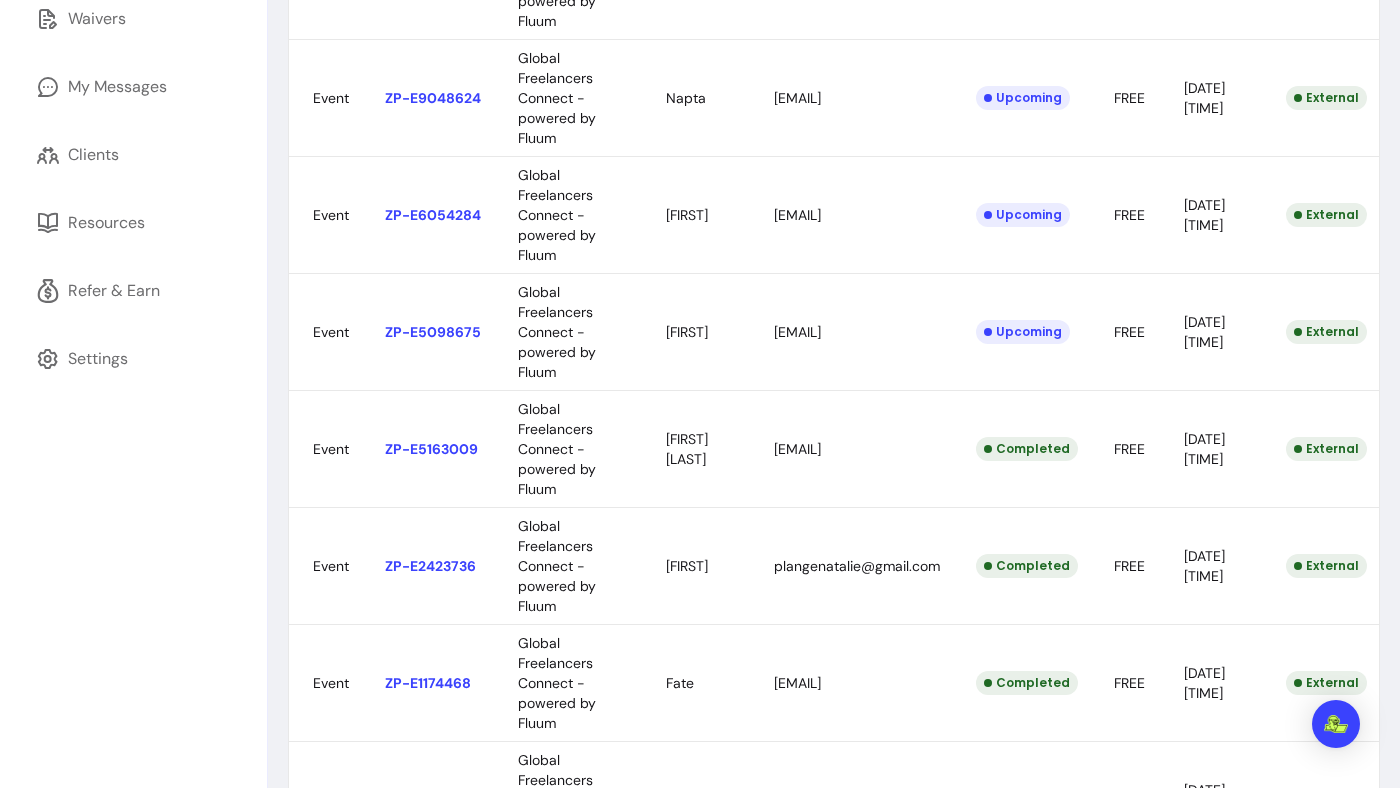 scroll, scrollTop: 0, scrollLeft: 0, axis: both 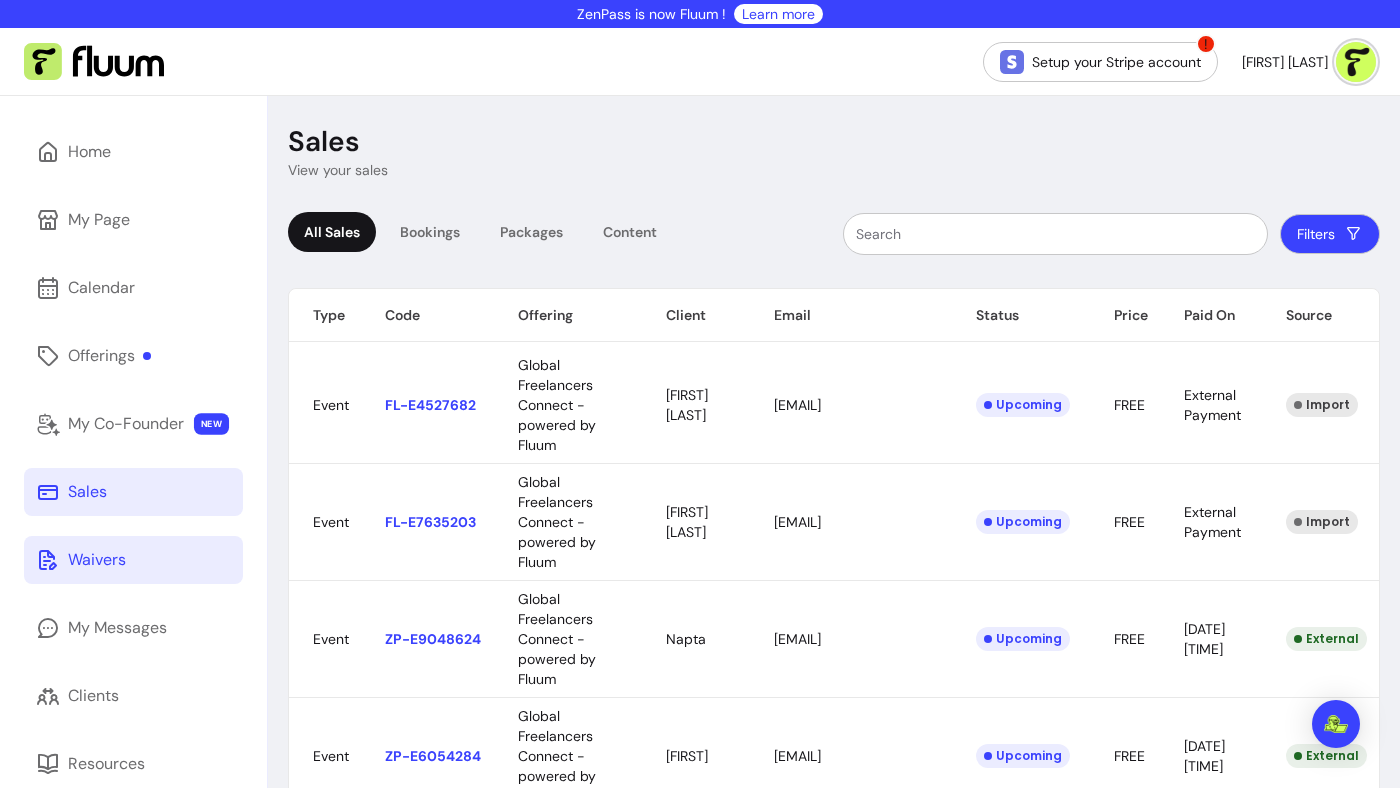 click on "Waivers" at bounding box center [133, 560] 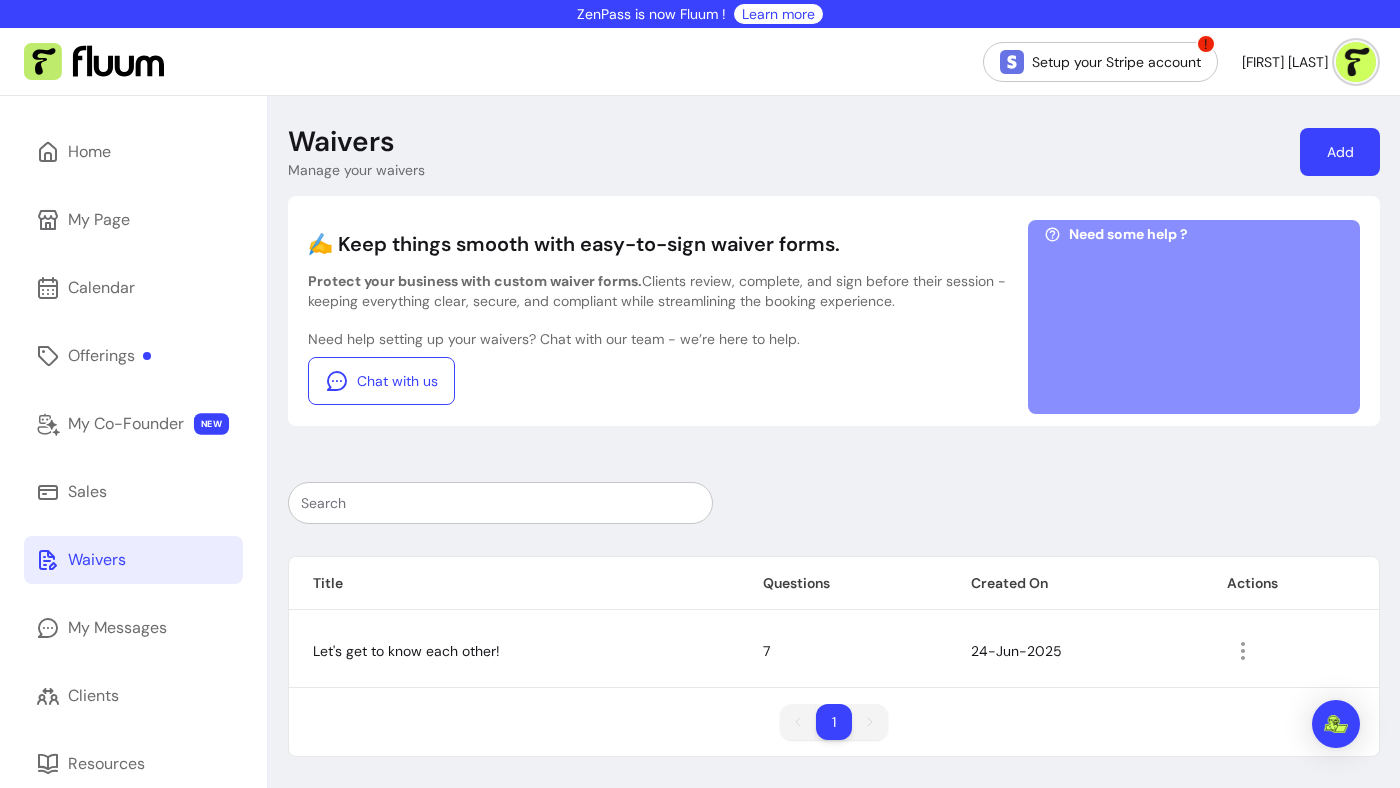 click on "✍️ Keep things smooth with easy-to-sign waiver forms. Protect your business with custom waiver forms.  Clients review, complete, and sign before their session - keeping everything clear, secure, and compliant while streamlining the booking experience. Need help setting up your waivers? Chat with our team - we’re here to help. Chat with us Need some help ? Title Questions Created On Actions Let's get to know each other! 7 24-Jun-2025 1 1" at bounding box center [834, 476] 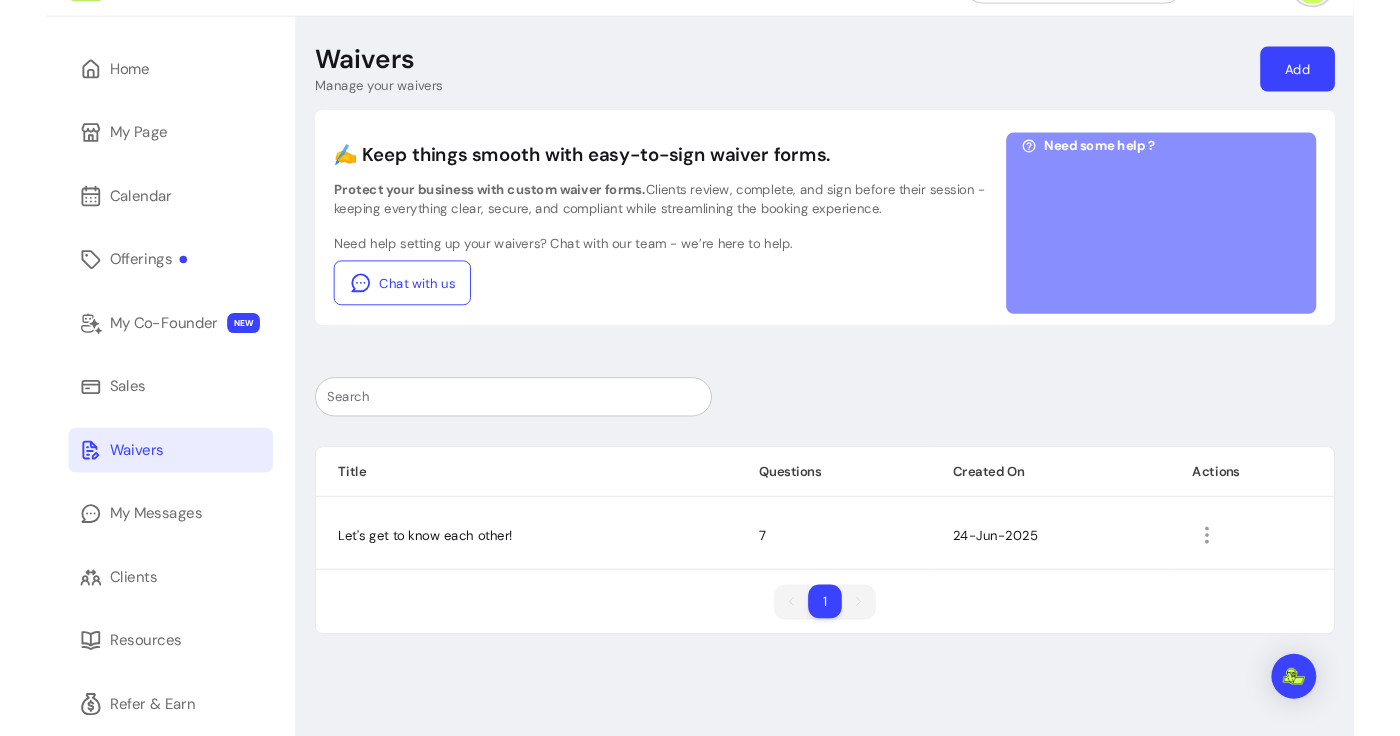 scroll, scrollTop: 0, scrollLeft: 0, axis: both 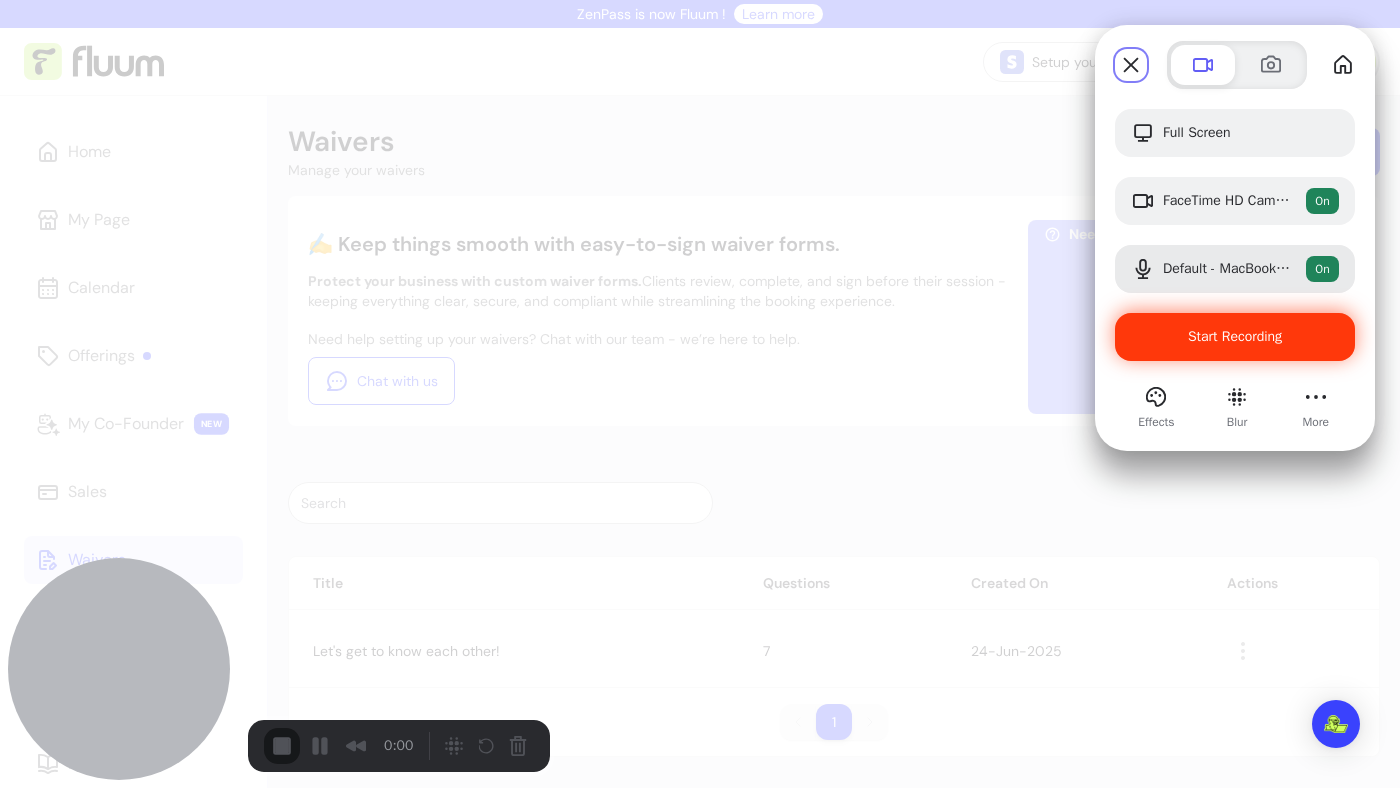 click on "Start Recording" at bounding box center (1235, 337) 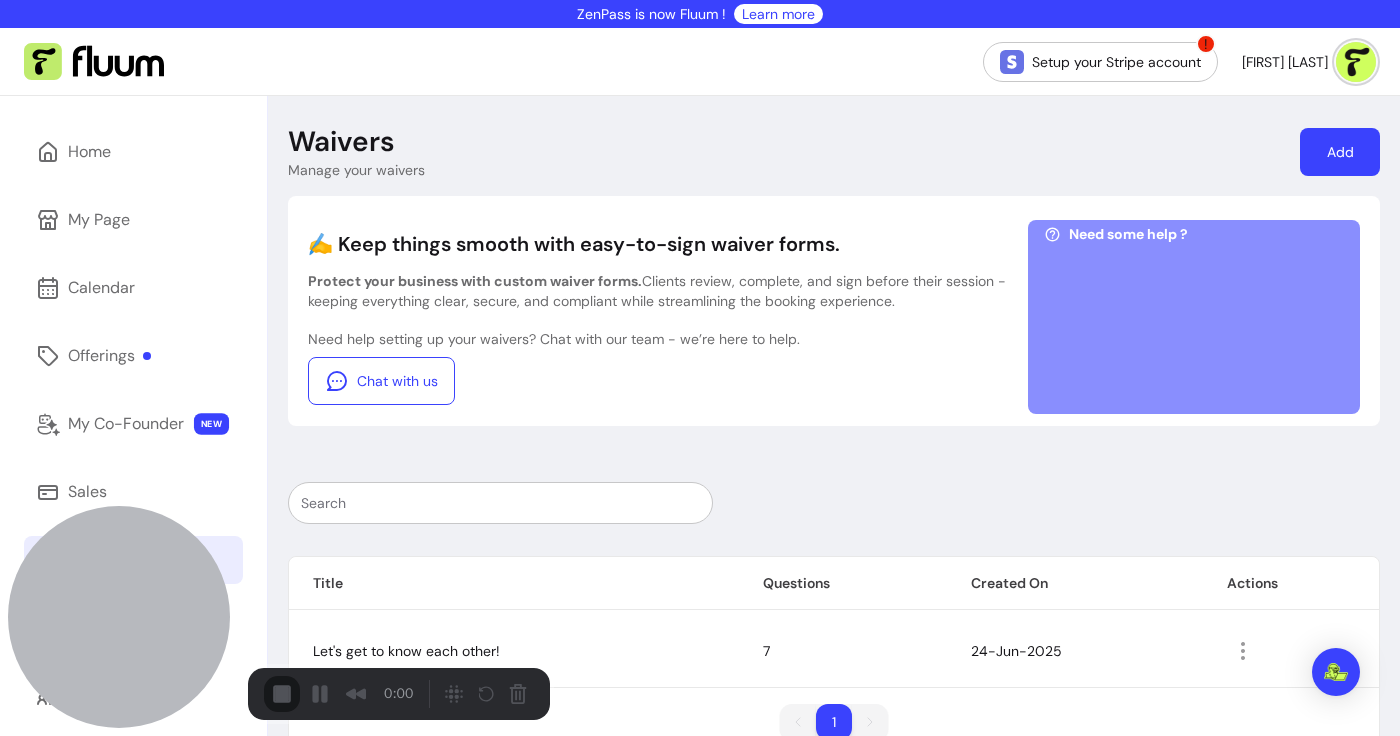 click on "Start Recording" at bounding box center (54, 788) 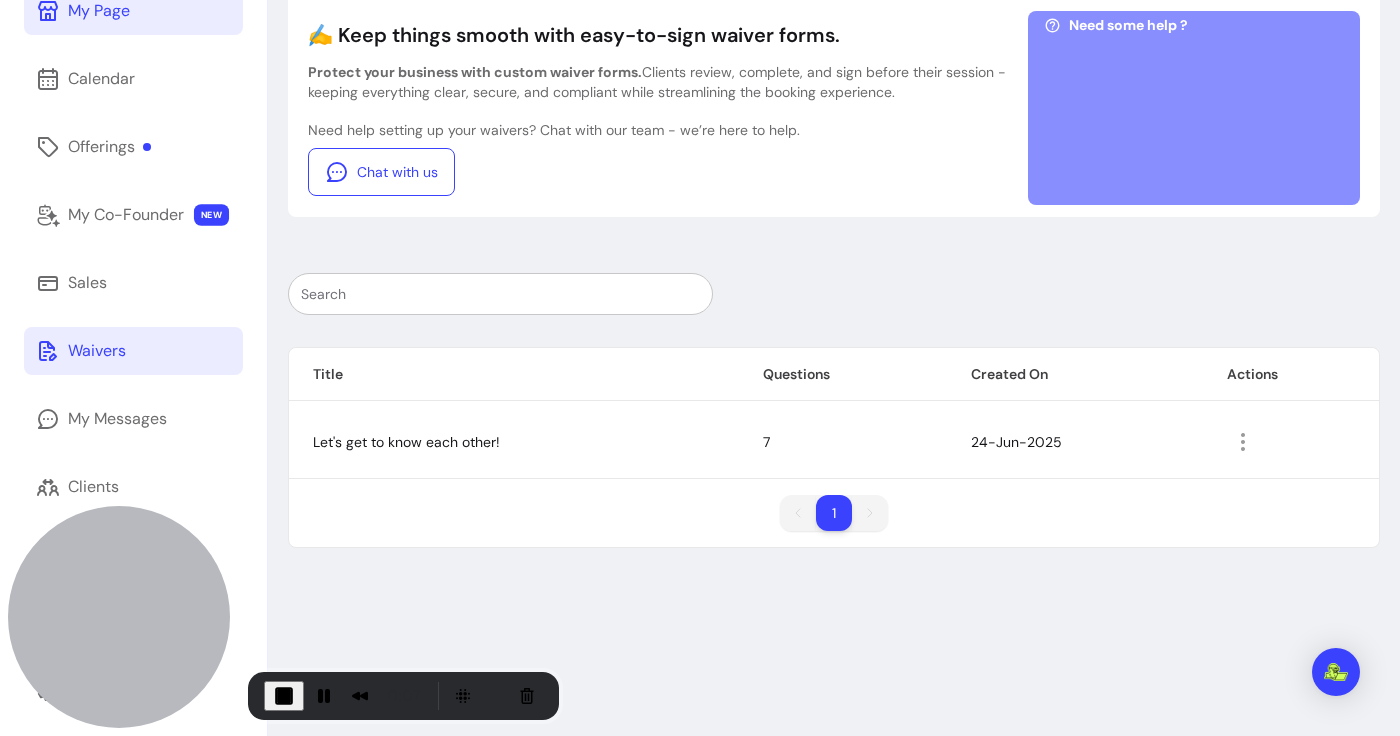 scroll, scrollTop: 215, scrollLeft: 0, axis: vertical 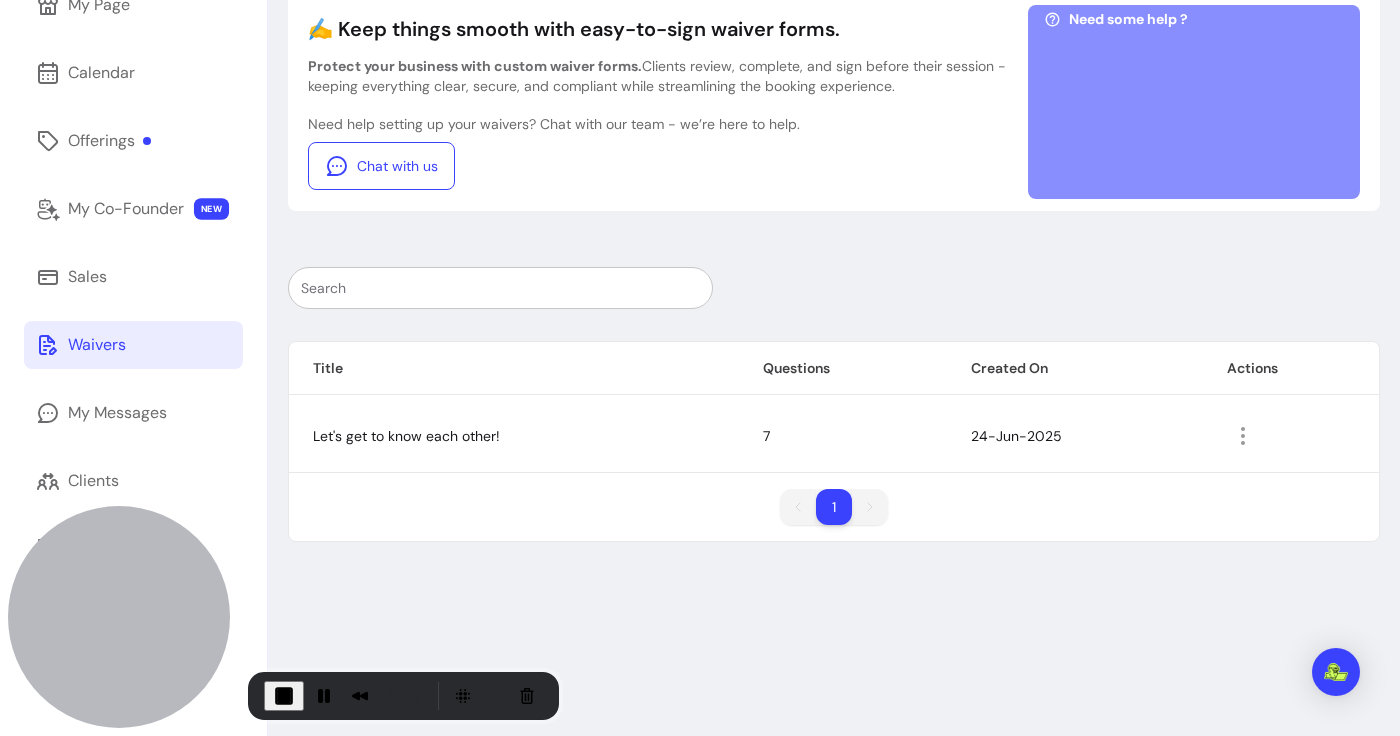 click on "Waivers" at bounding box center (133, 345) 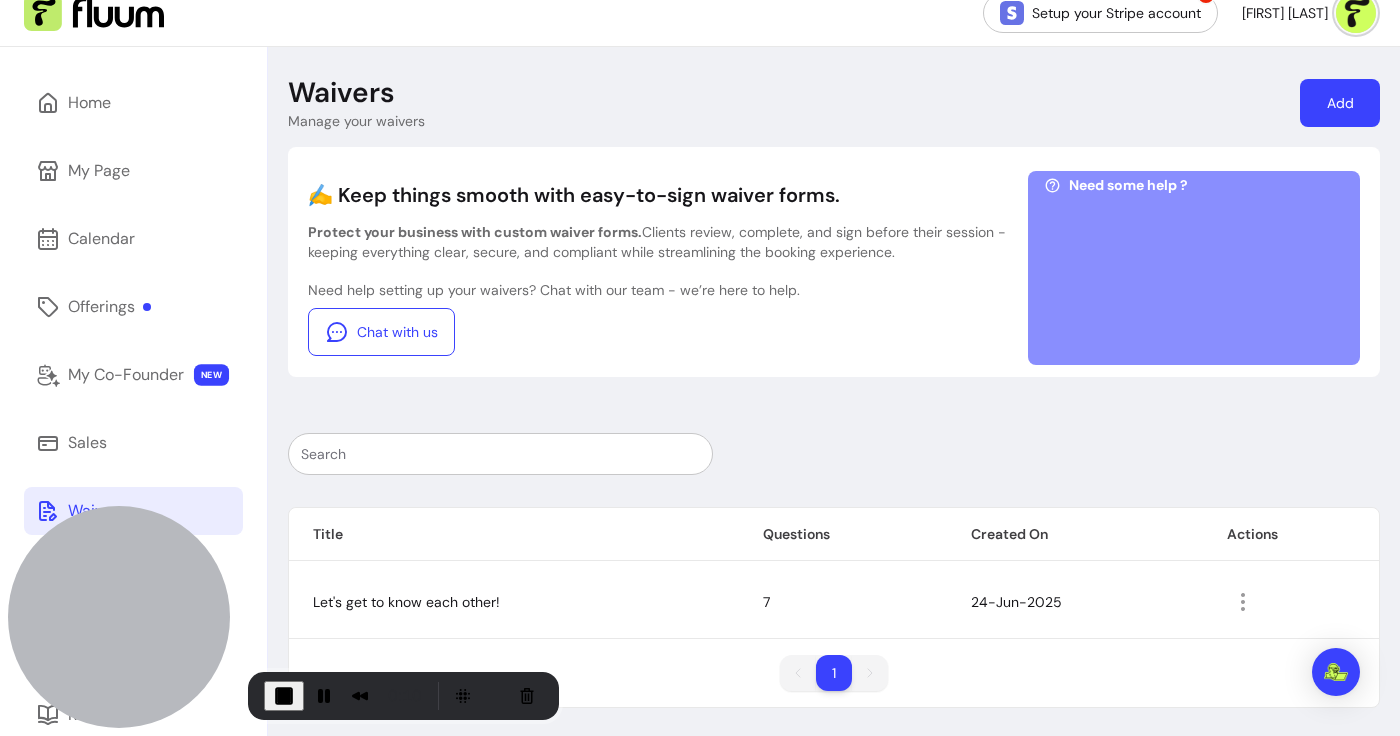 scroll, scrollTop: 26, scrollLeft: 0, axis: vertical 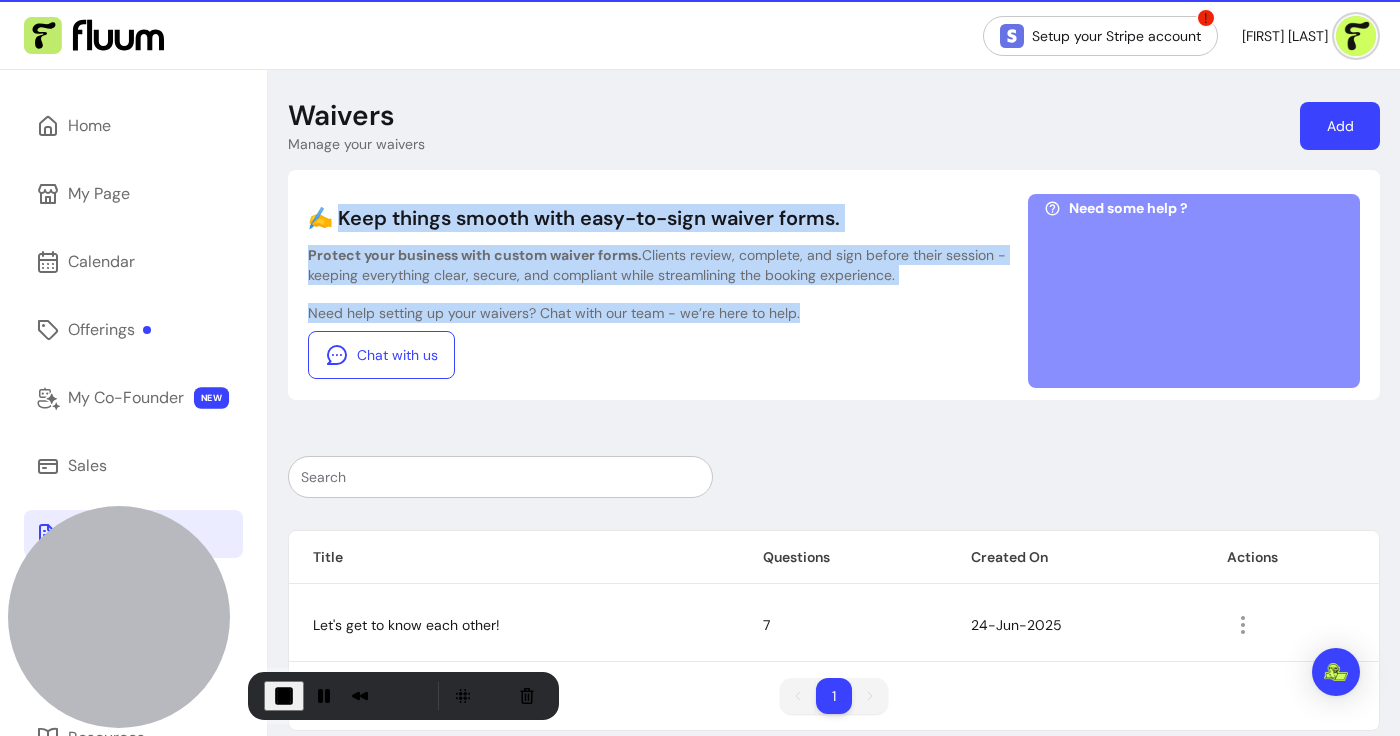 drag, startPoint x: 345, startPoint y: 216, endPoint x: 838, endPoint y: 318, distance: 503.44116 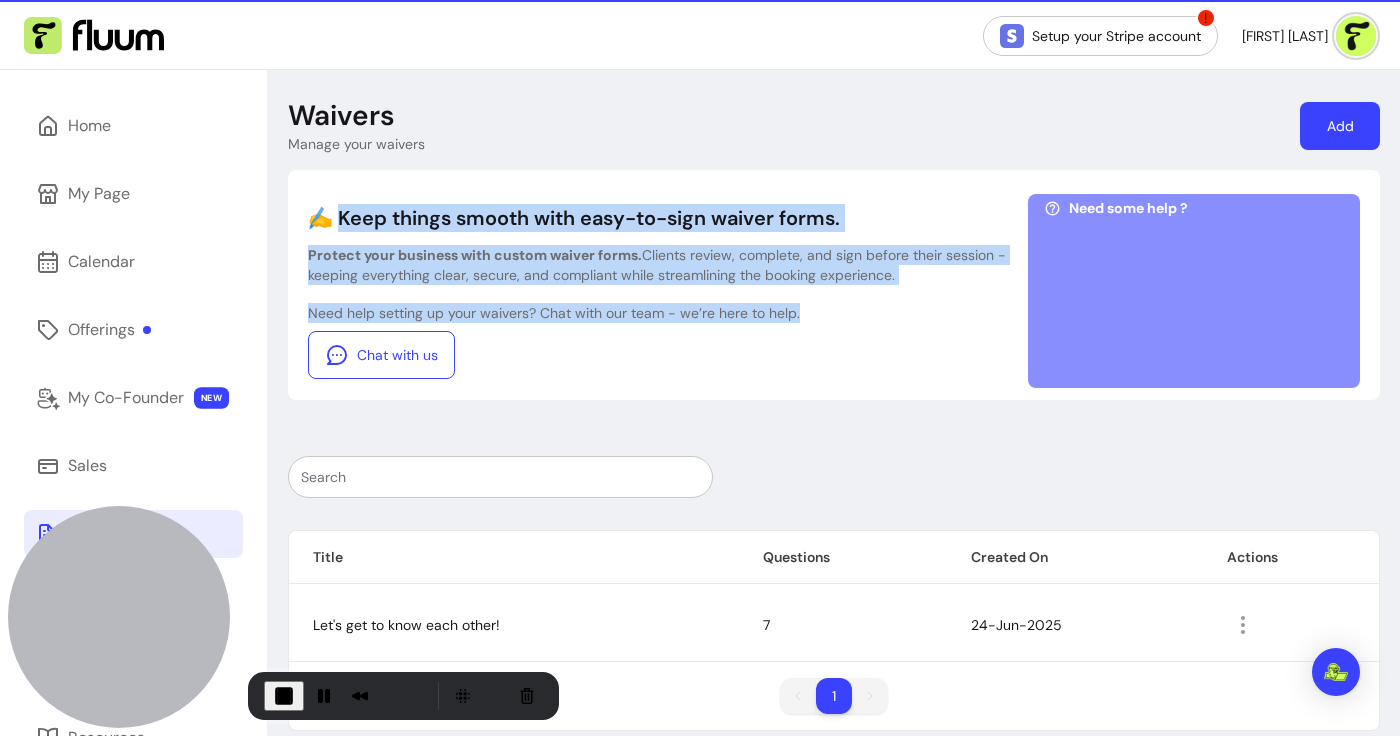 click on "✍️ Keep things smooth with easy-to-sign waiver forms. Protect your business with custom waiver forms.  Clients review, complete, and sign before their session - keeping everything clear, secure, and compliant while streamlining the booking experience. Need help setting up your waivers? Chat with our team - we’re here to help. Chat with us" at bounding box center [658, 291] 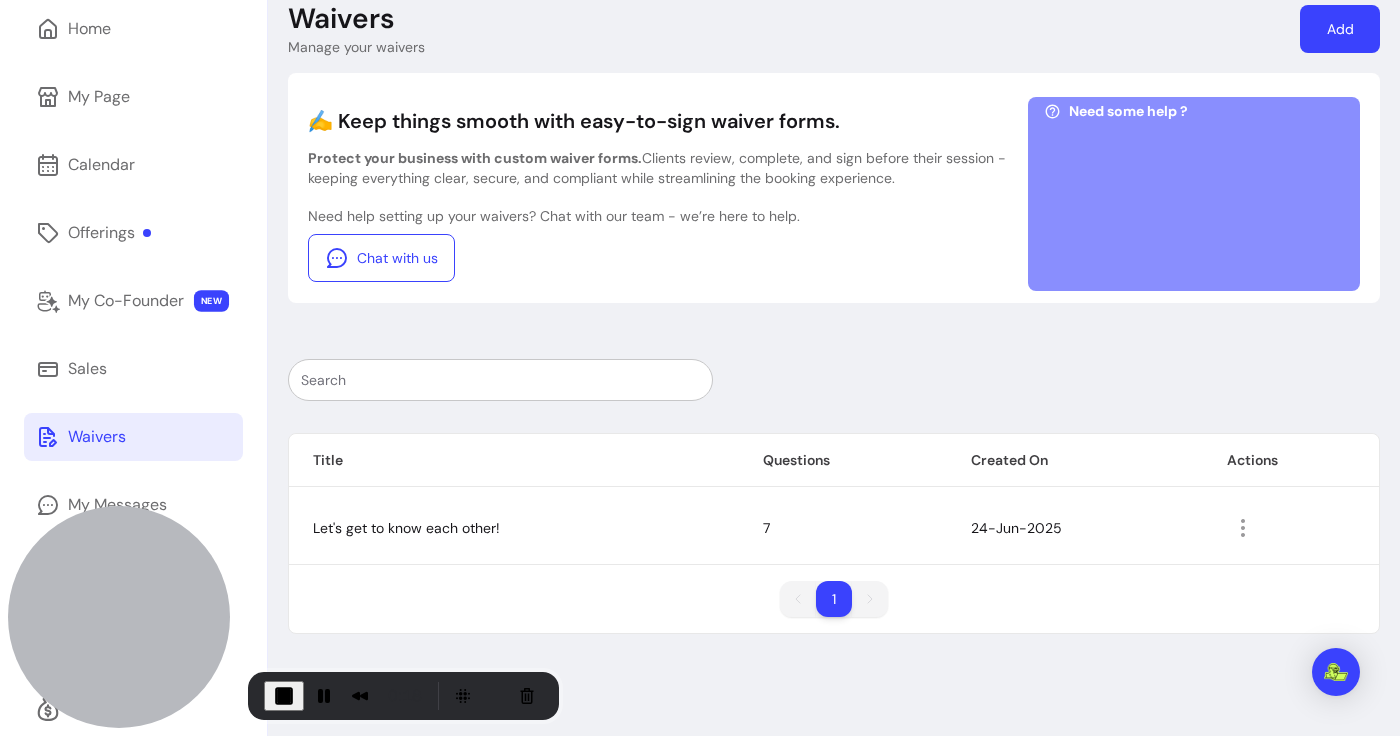 scroll, scrollTop: 102, scrollLeft: 0, axis: vertical 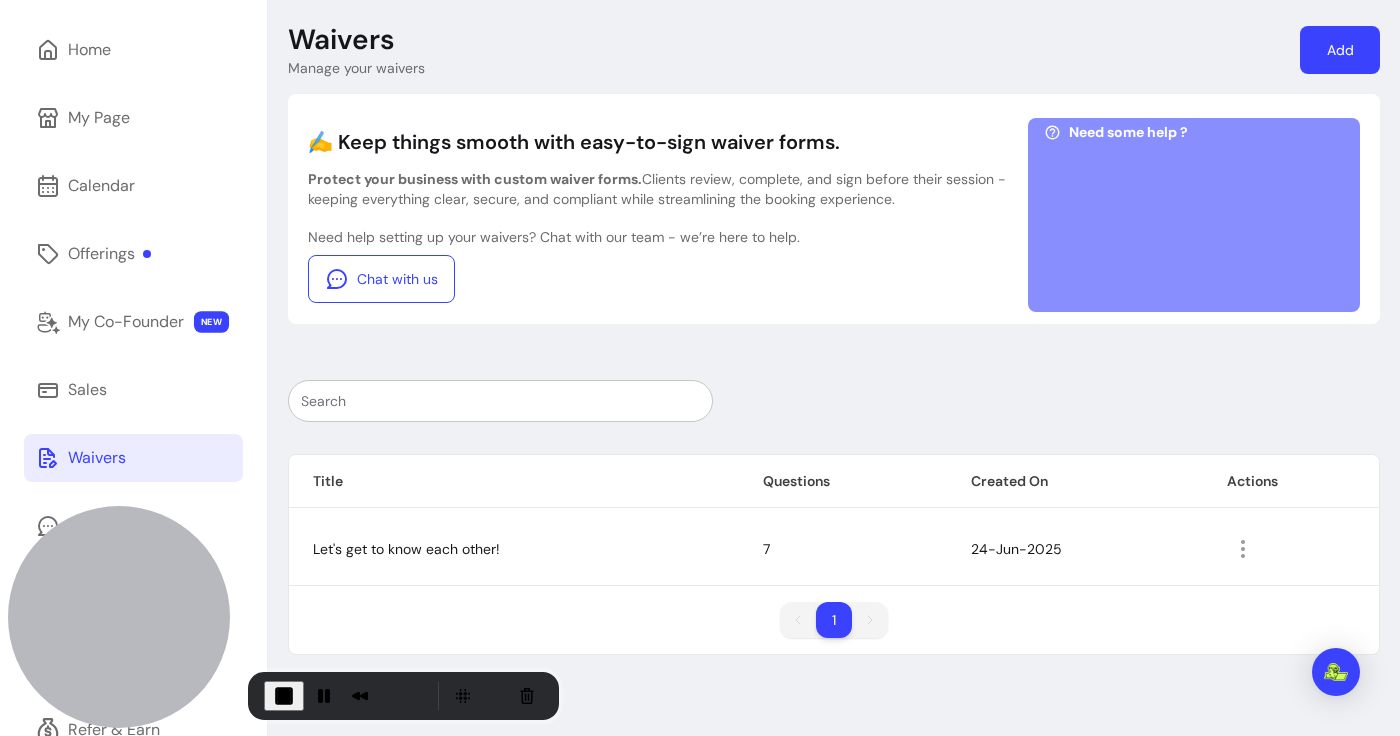 click on "Add" at bounding box center (1340, 50) 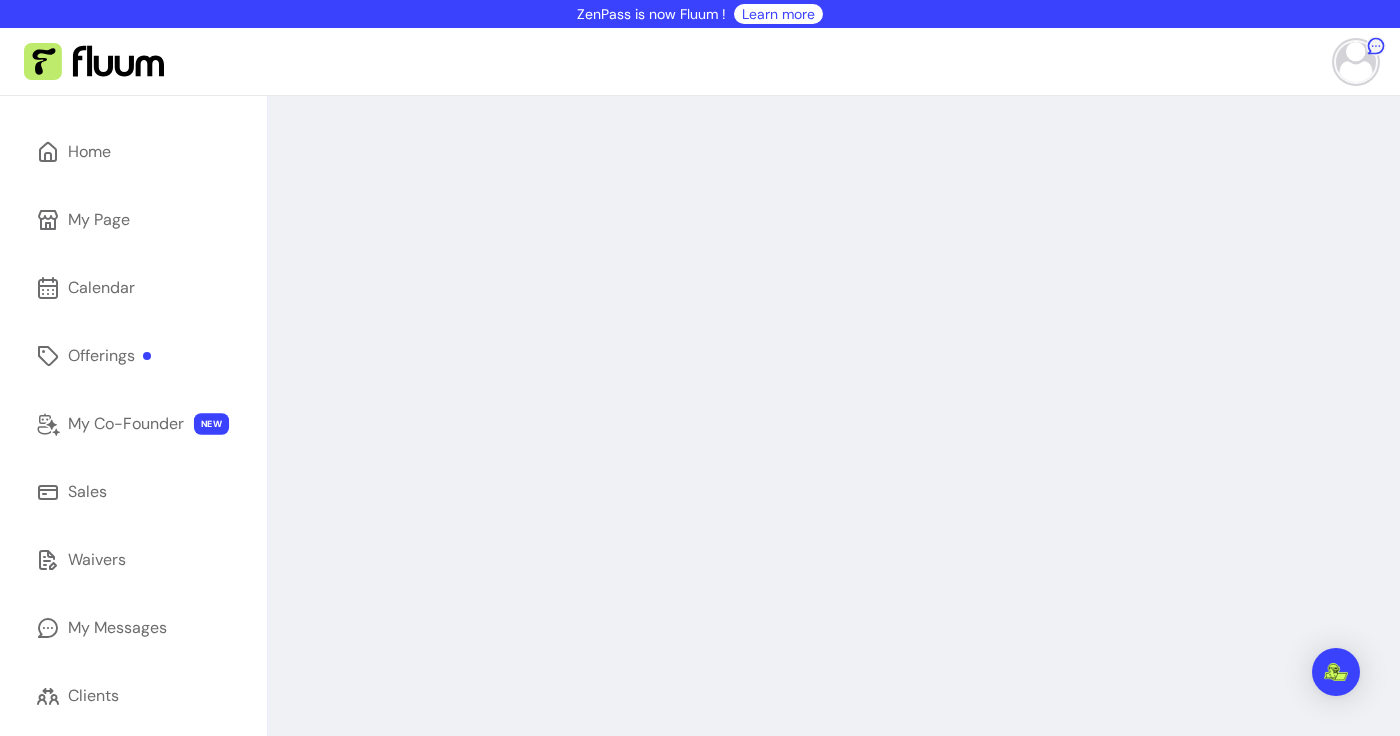 scroll, scrollTop: 0, scrollLeft: 0, axis: both 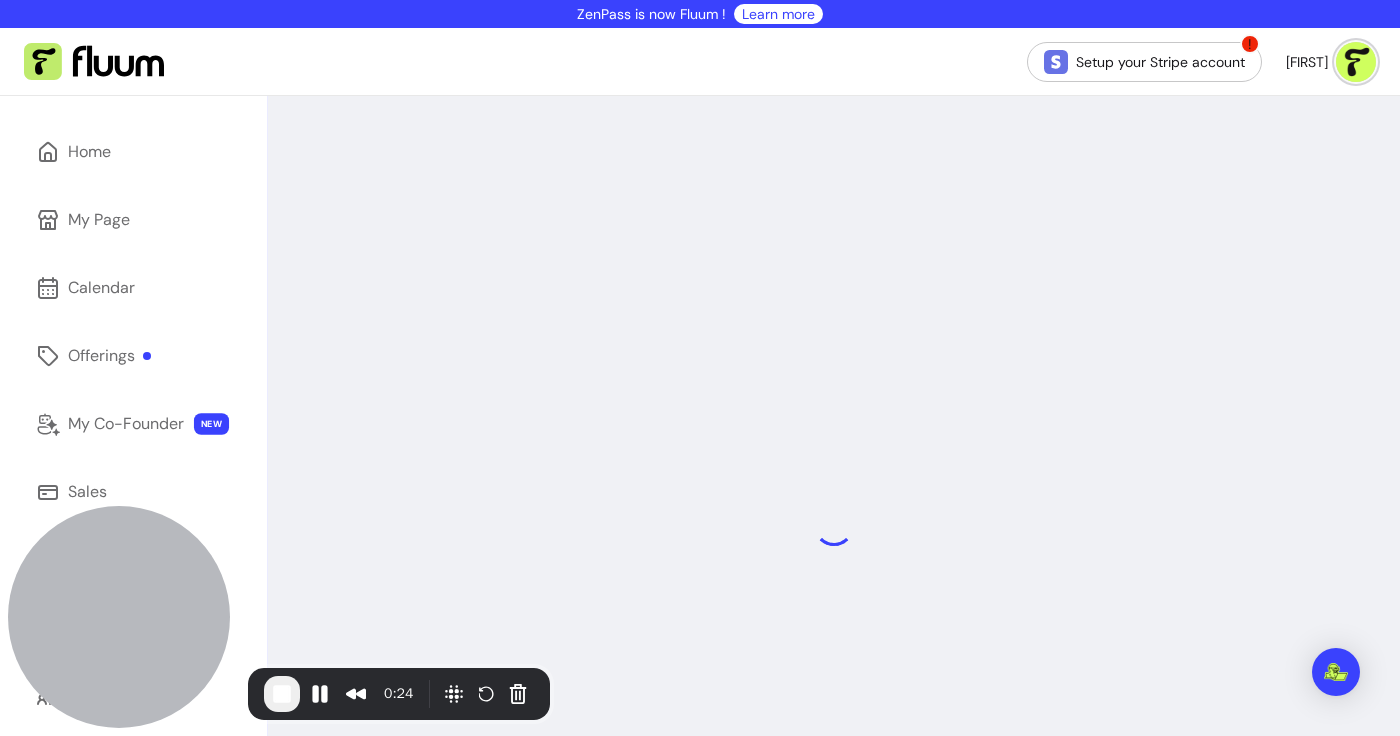 select on "*" 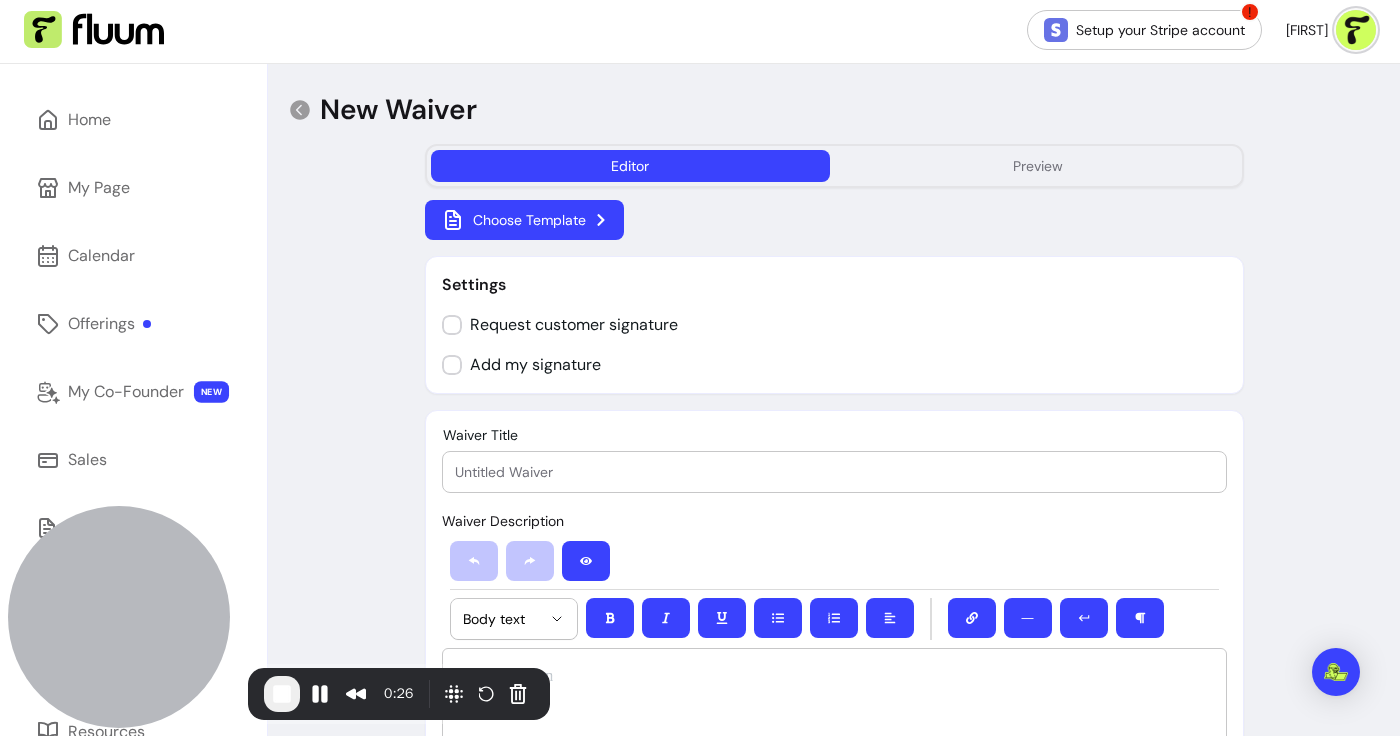 scroll, scrollTop: 33, scrollLeft: 0, axis: vertical 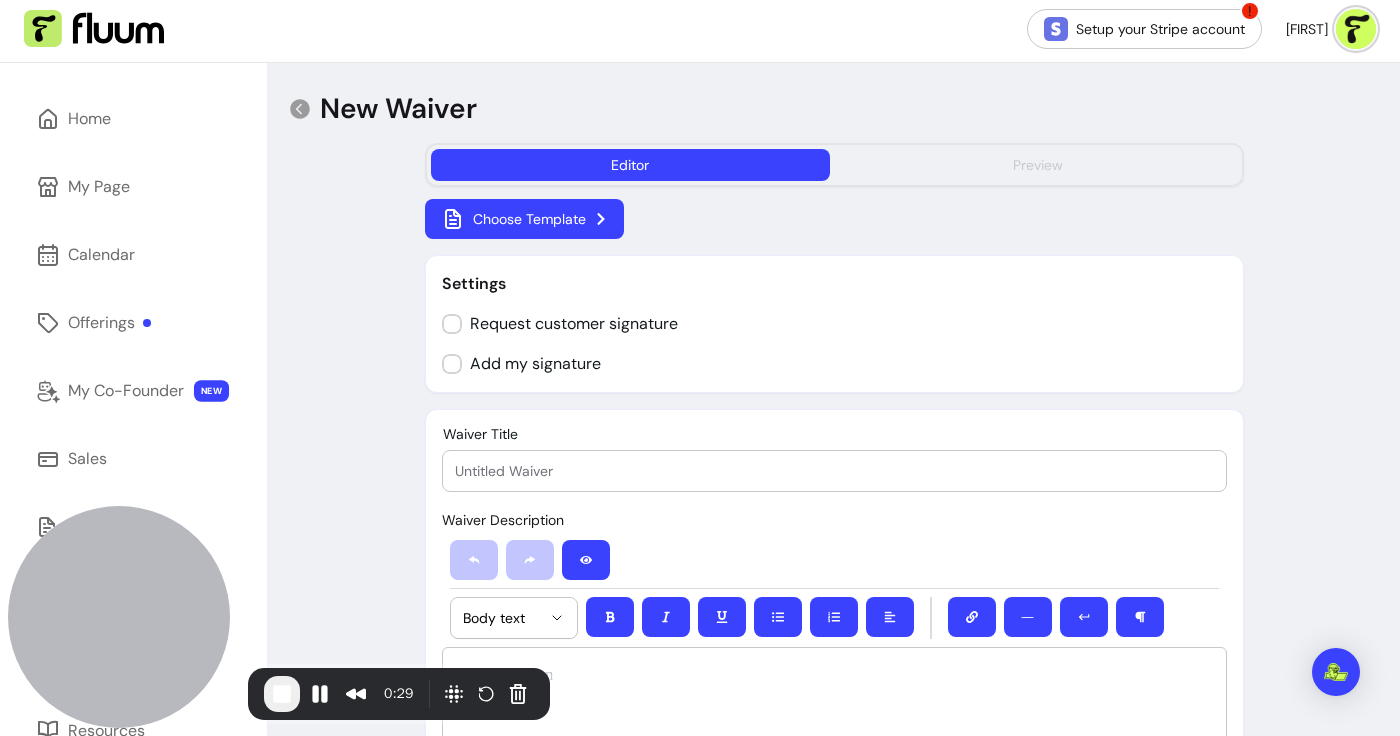 click on "Preview" at bounding box center [1038, 165] 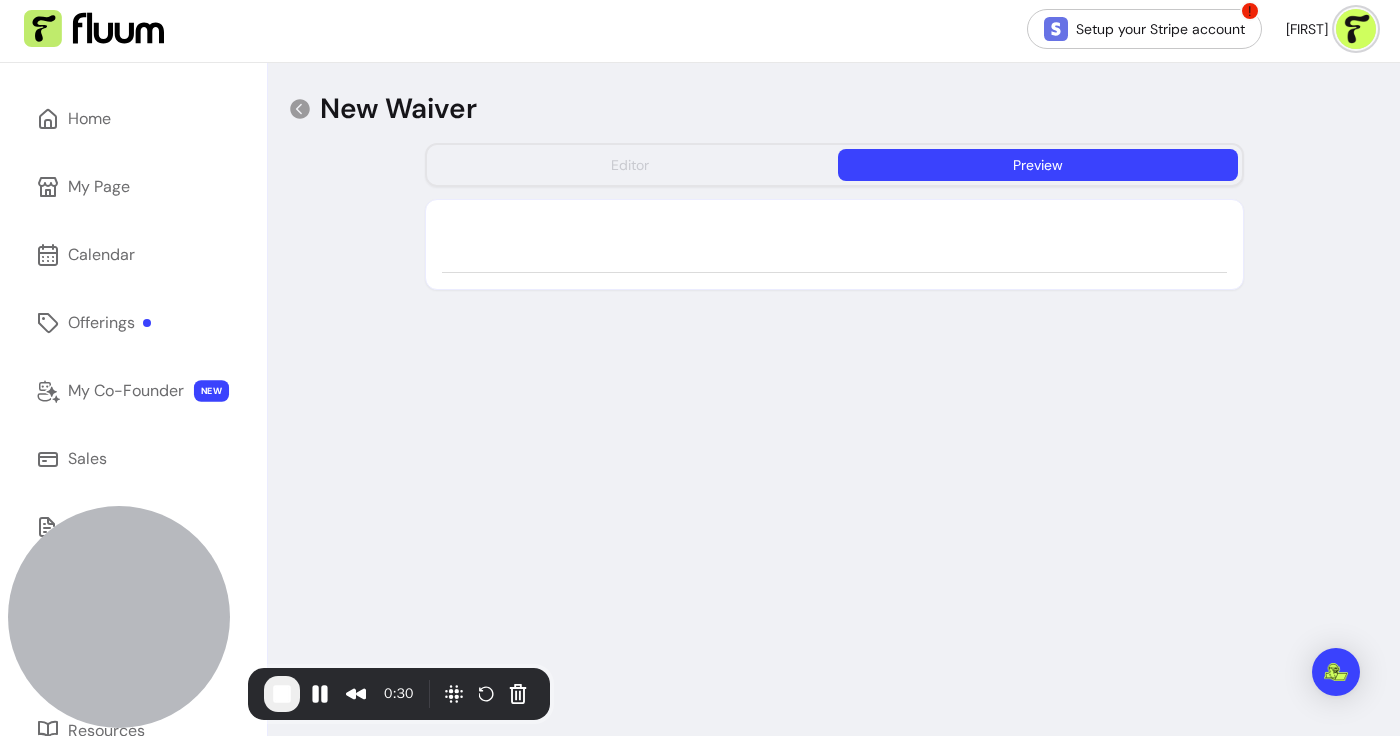 click on "Editor" at bounding box center [631, 165] 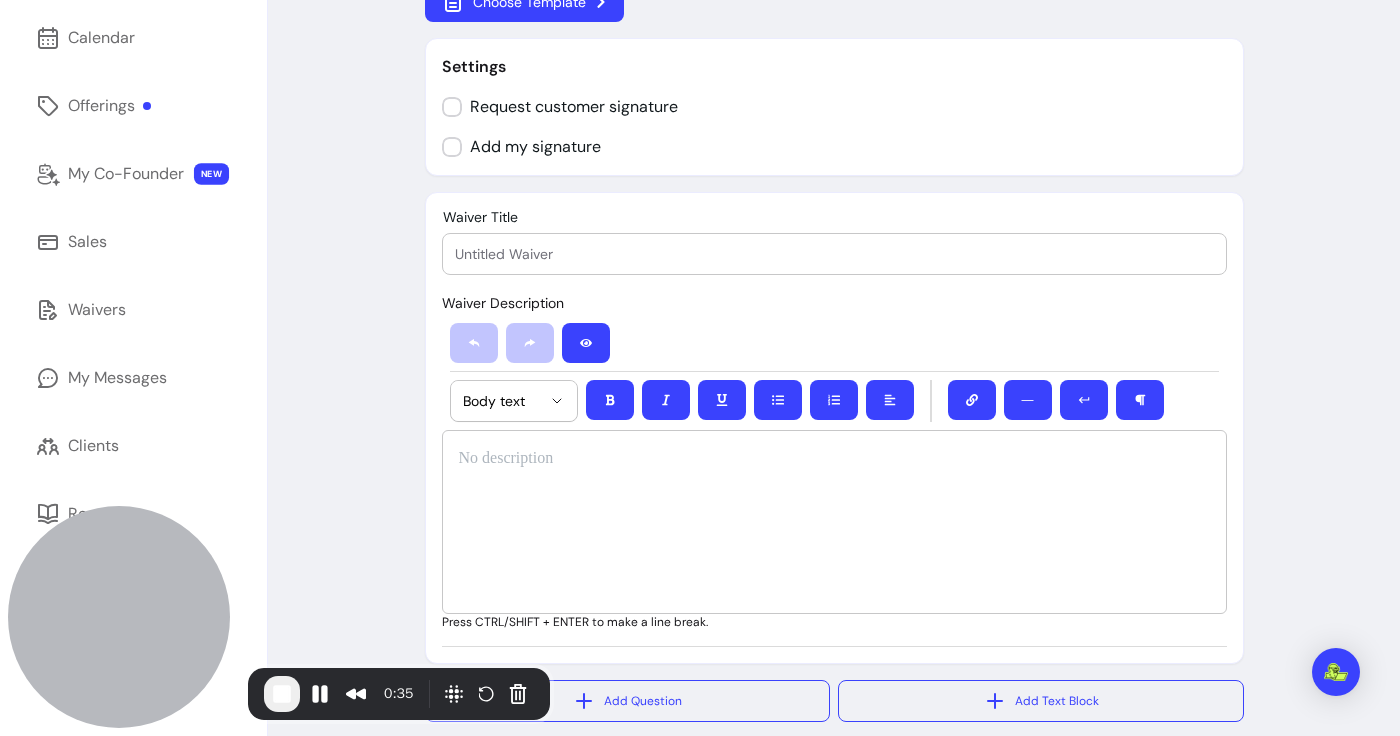 scroll, scrollTop: 0, scrollLeft: 0, axis: both 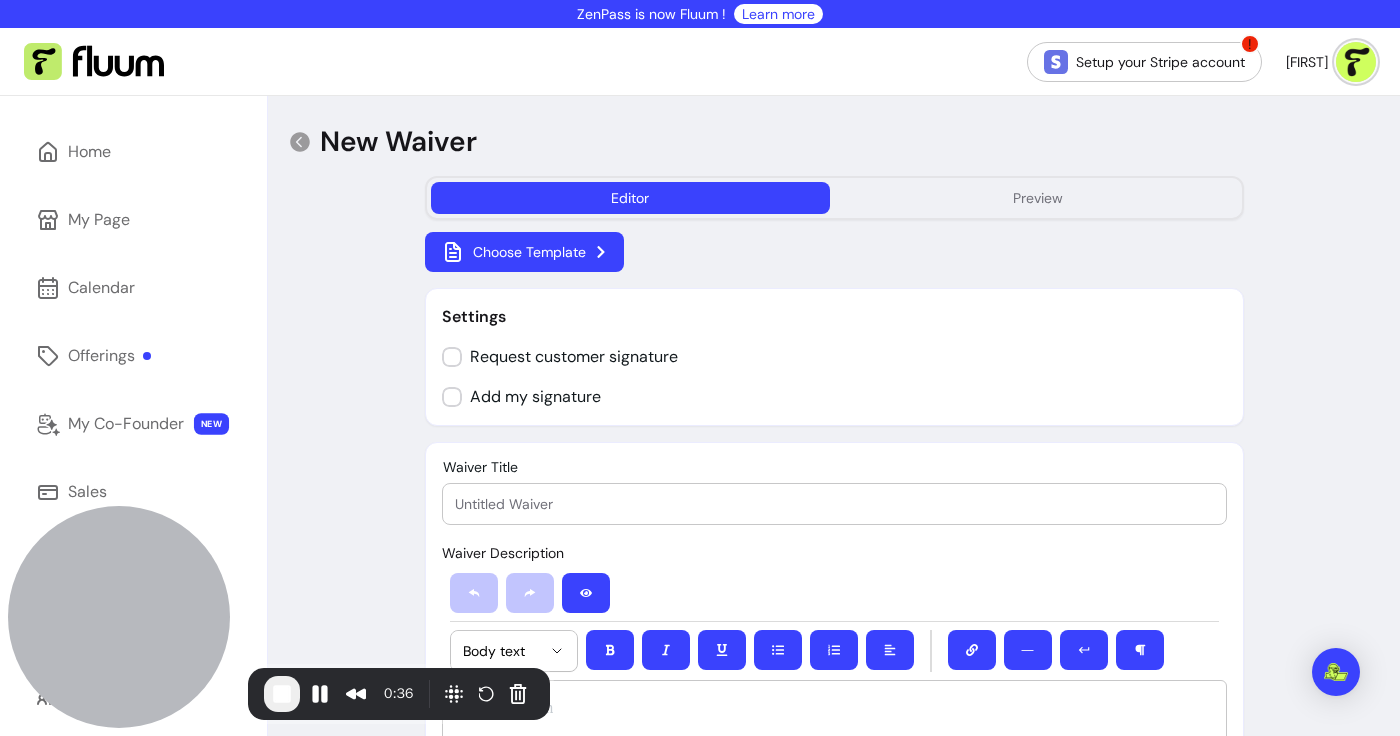 click on "New Waiver Editor Preview Choose Template Settings Request customer signature Add my signature Waiver Title Waiver Description ********* ********* ********* ********* Body text ― Press CTRL/SHIFT + ENTER to make a line break. Add Question Add Text Block Save Reset" at bounding box center (834, 618) 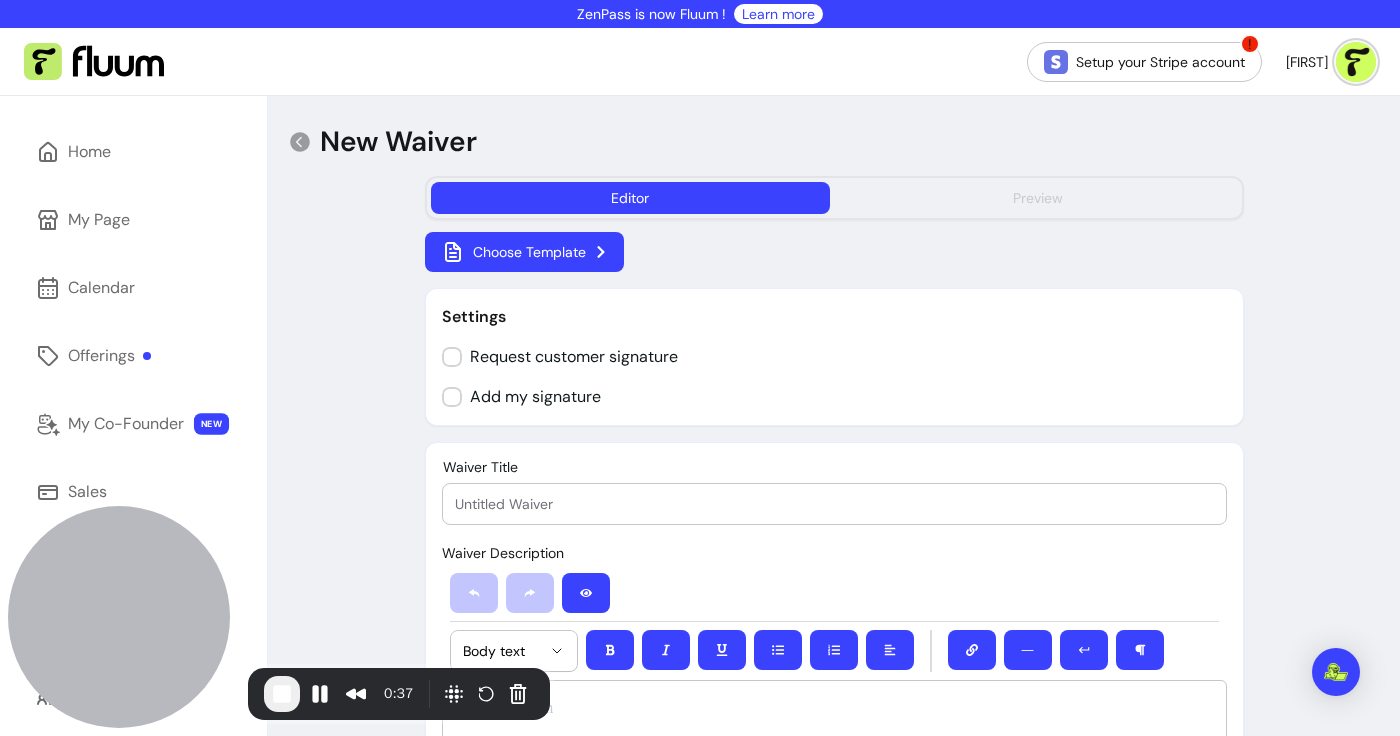 click on "Preview" at bounding box center [1038, 198] 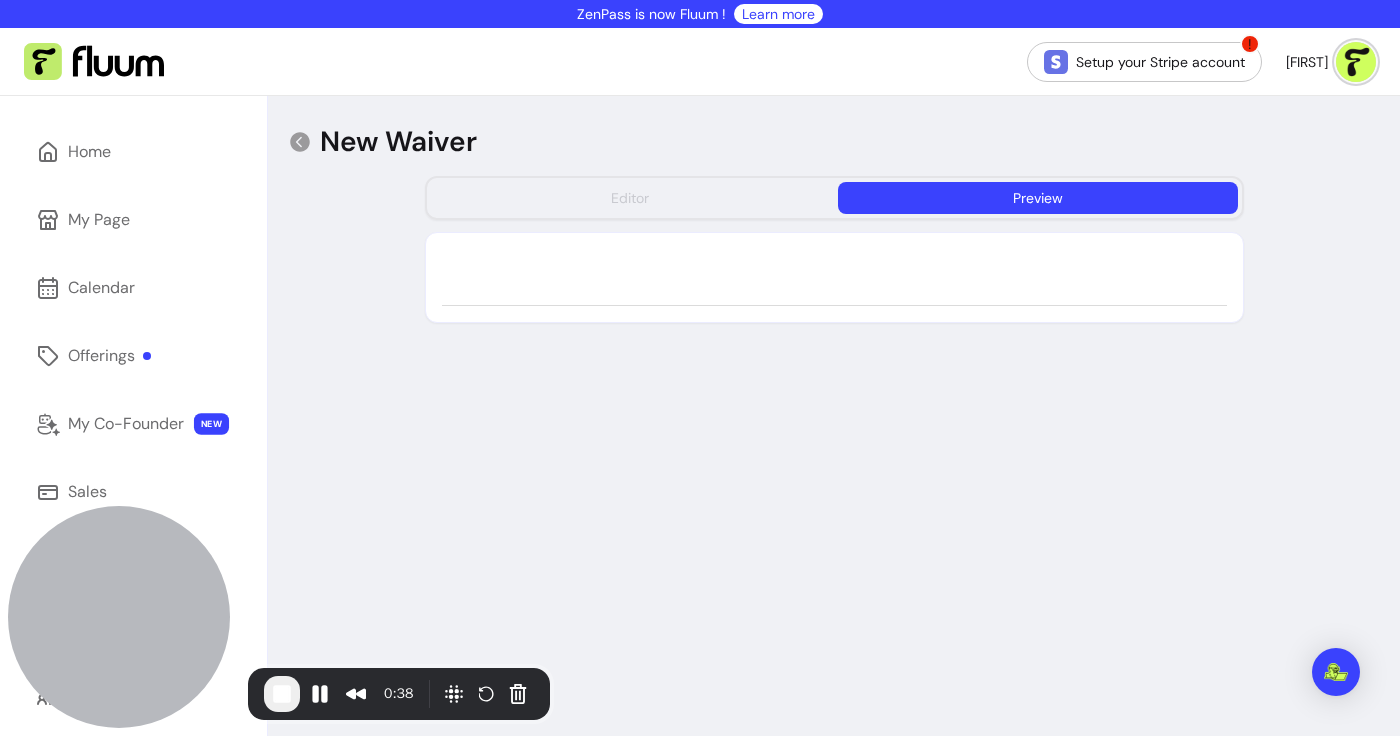 click on "Editor" at bounding box center (631, 198) 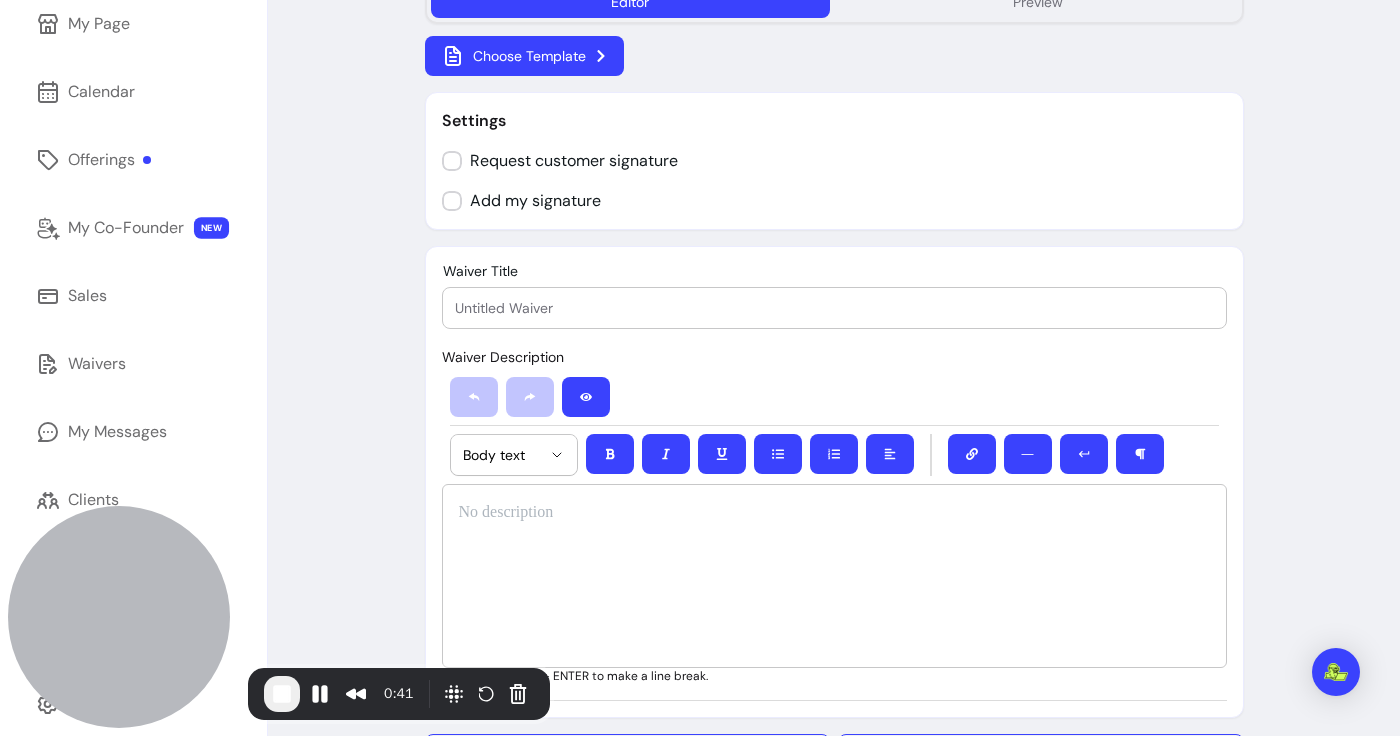 scroll, scrollTop: 199, scrollLeft: 0, axis: vertical 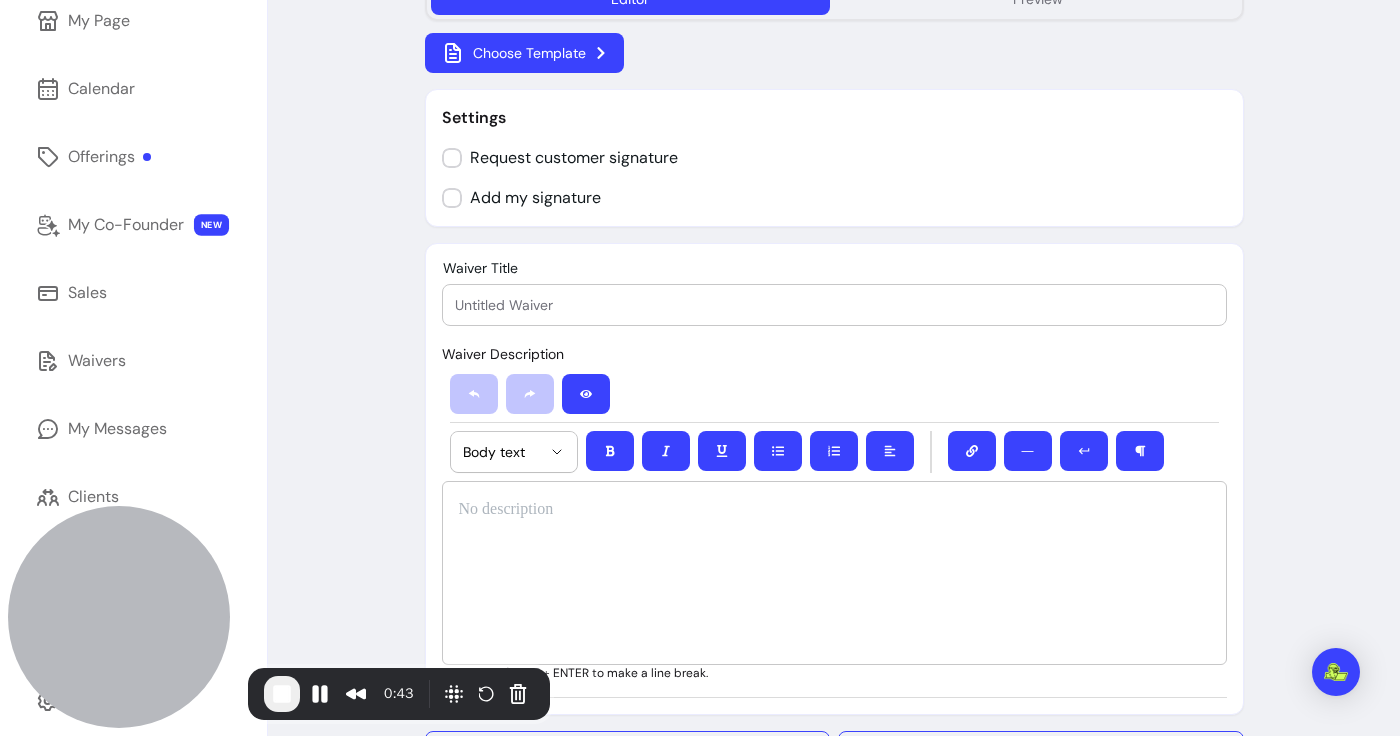 click on "Choose Template" at bounding box center (524, 53) 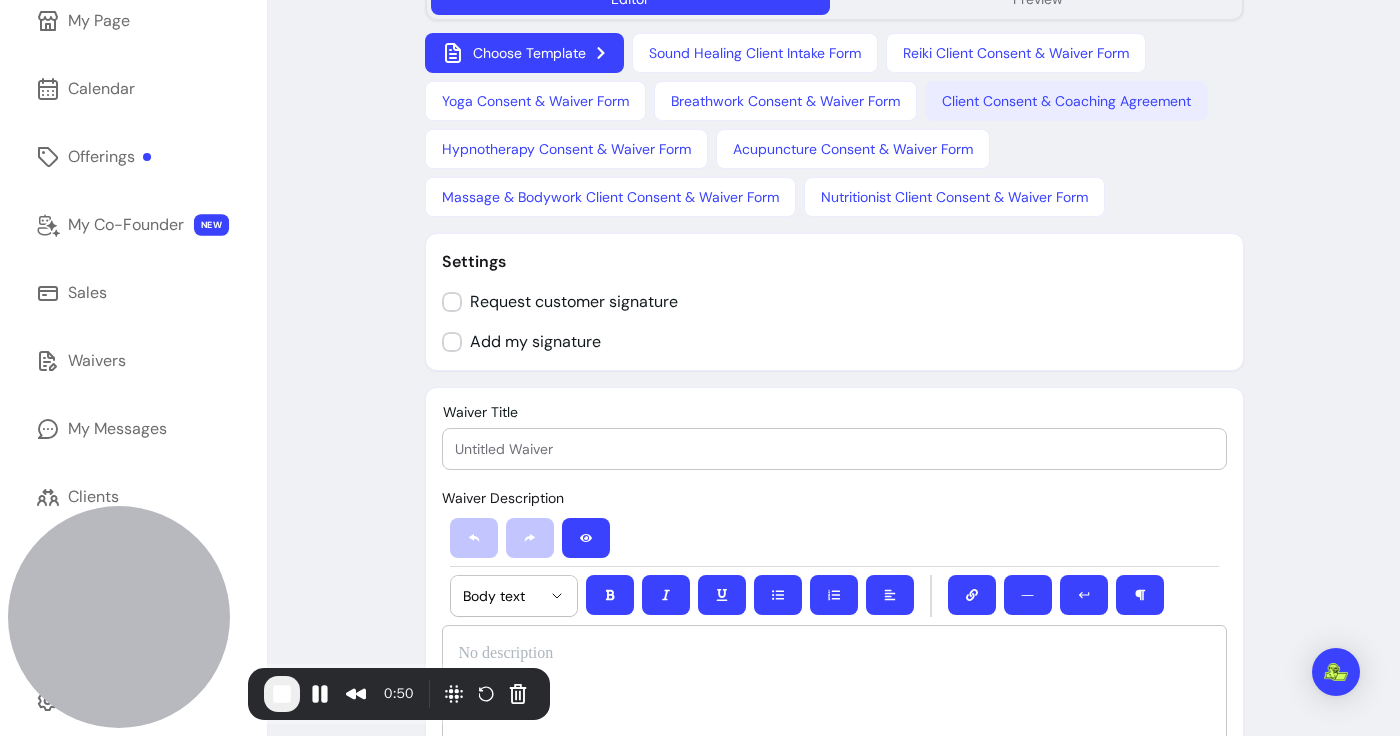 click on "Client Consent & Coaching Agreement" at bounding box center (1066, 101) 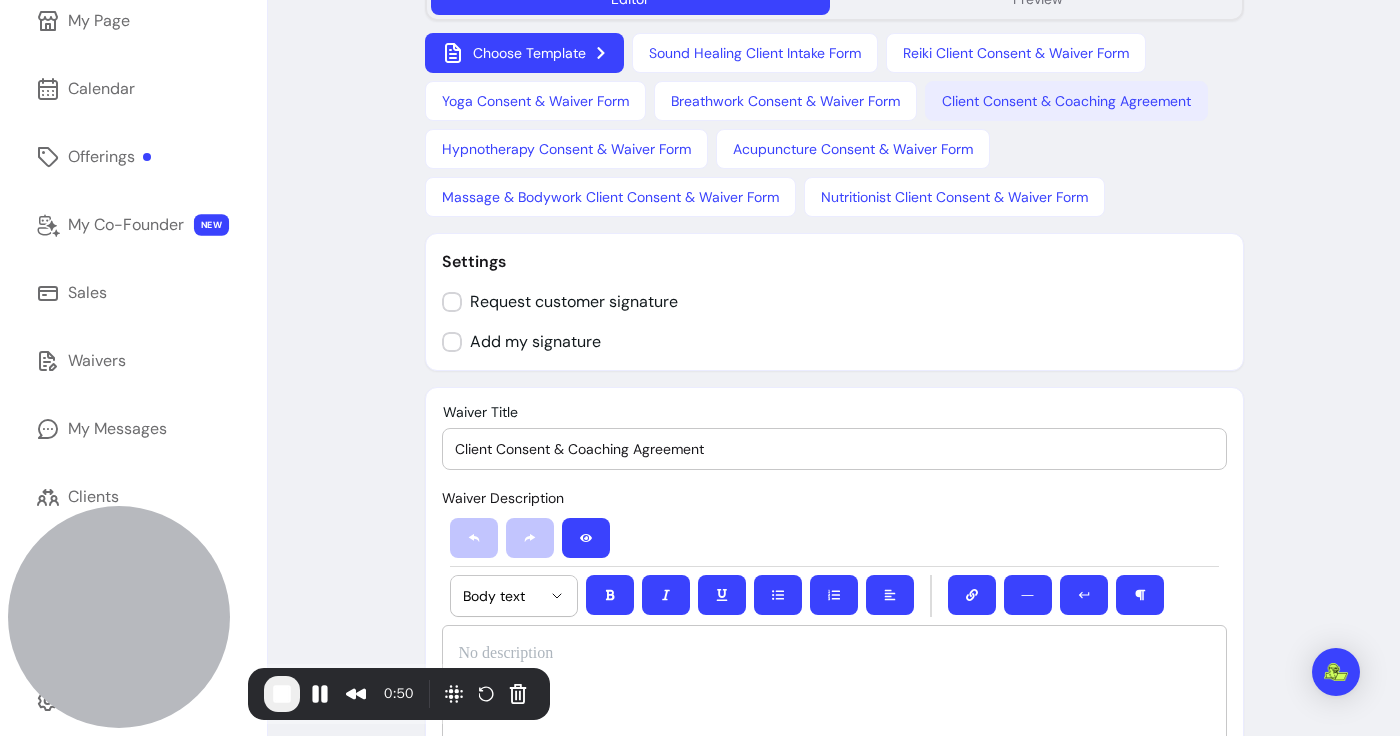 select on "*" 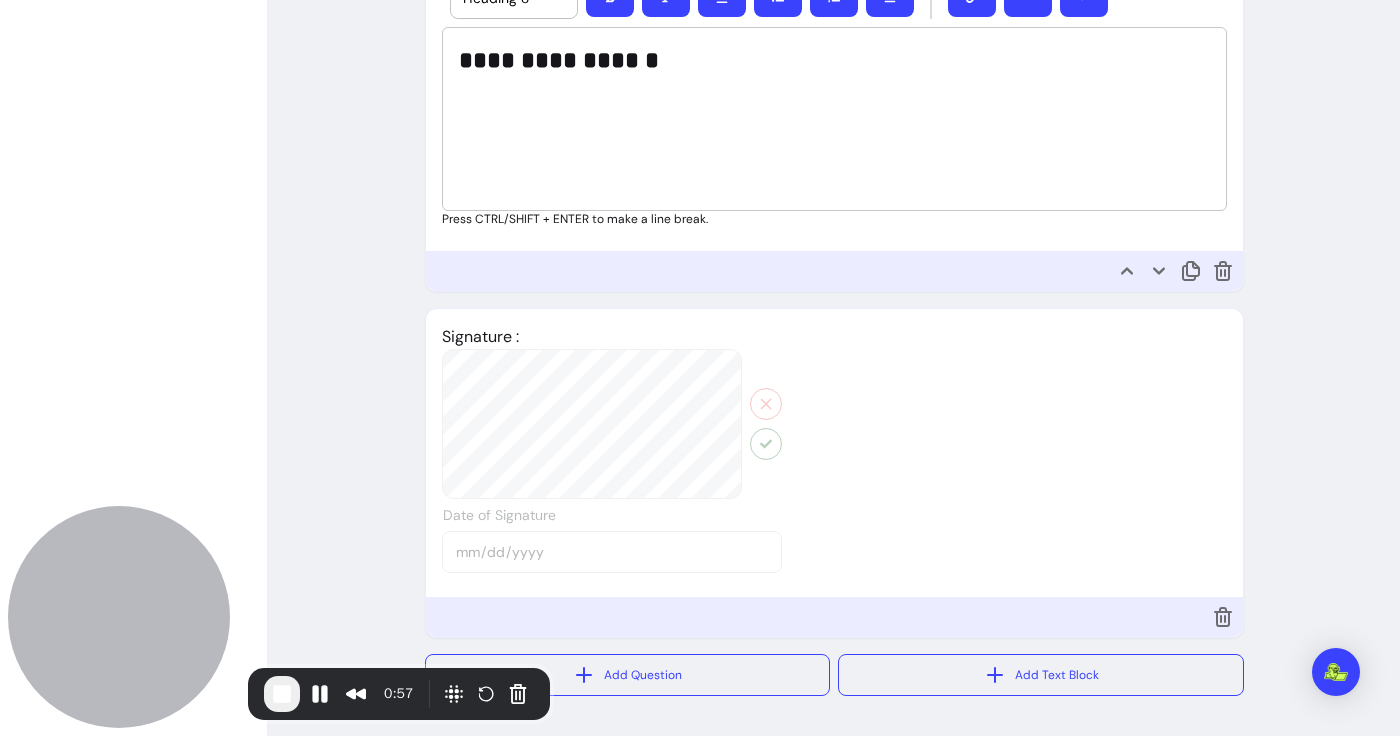 scroll, scrollTop: 2648, scrollLeft: 0, axis: vertical 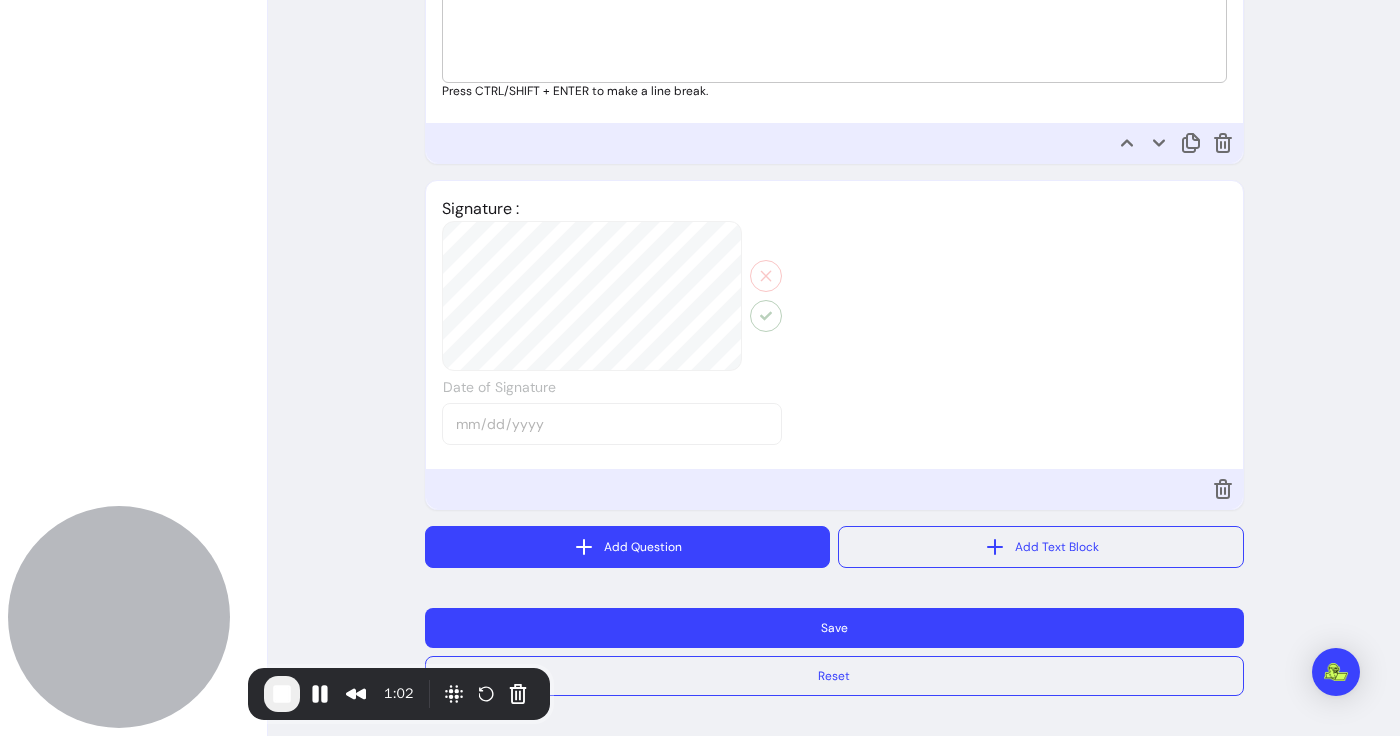 click on "Add Question" at bounding box center [628, 547] 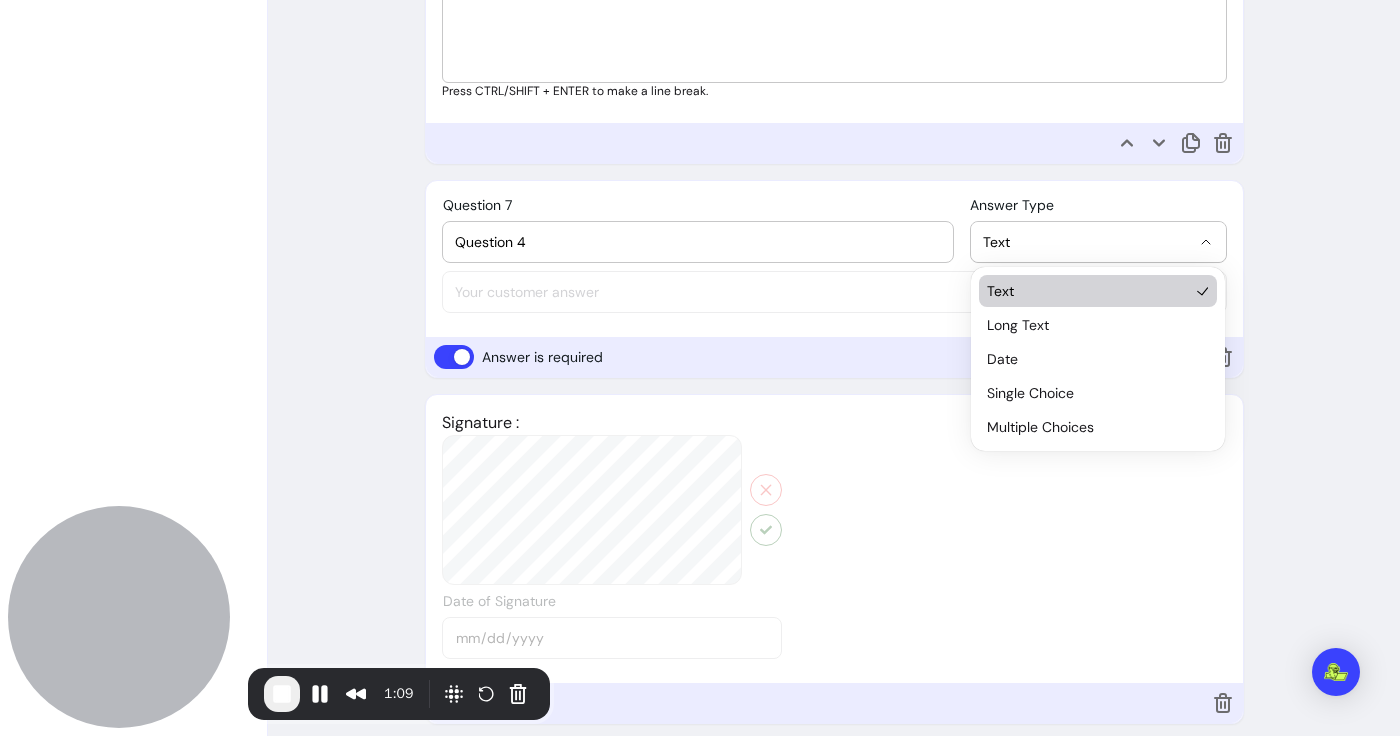click on "Text" at bounding box center [1086, 242] 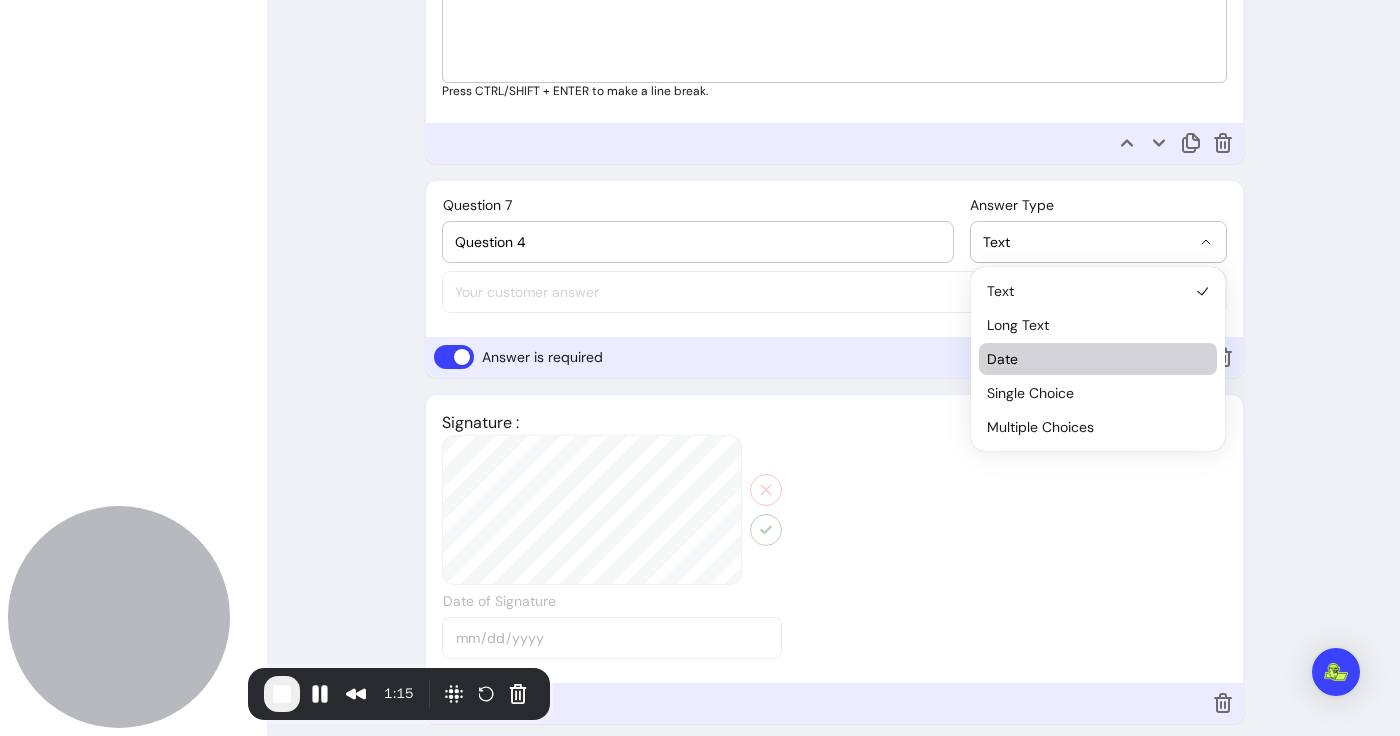 select on "****" 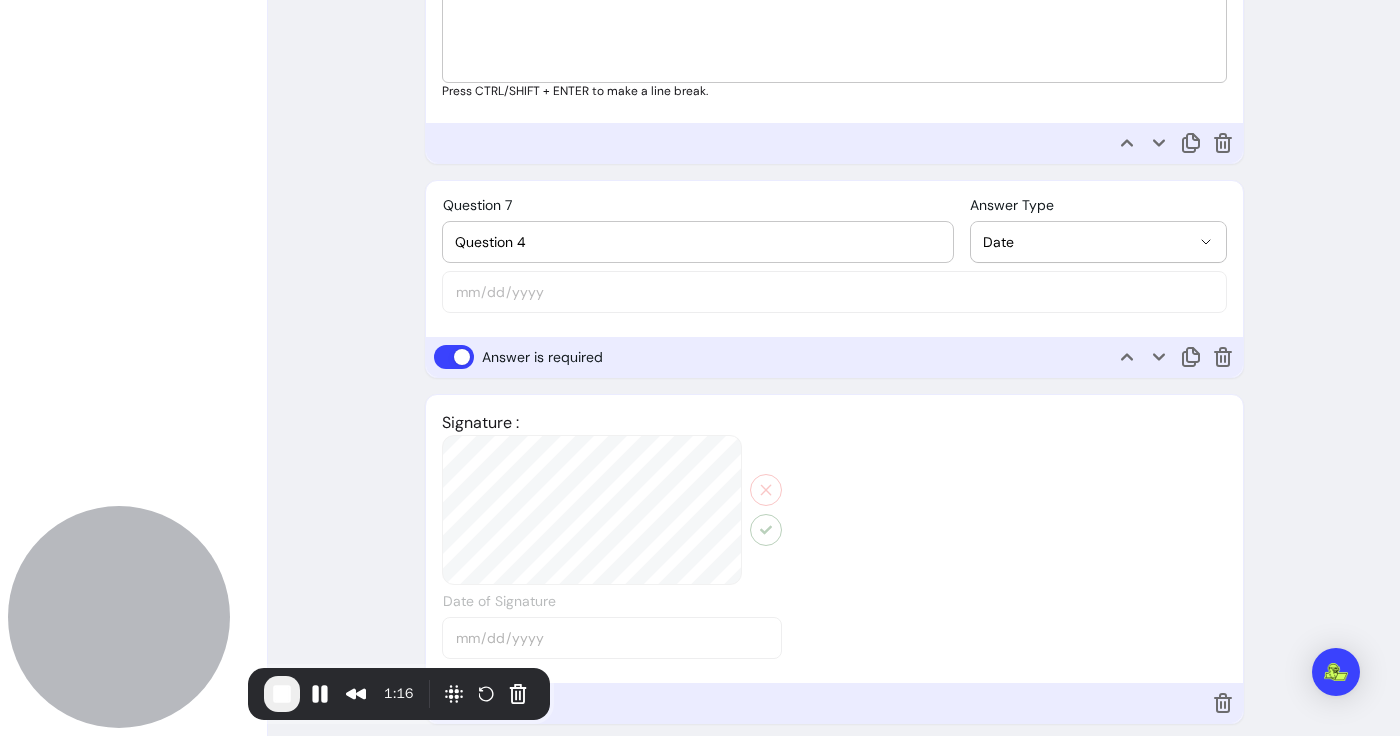 drag, startPoint x: 620, startPoint y: 232, endPoint x: 372, endPoint y: 231, distance: 248.00201 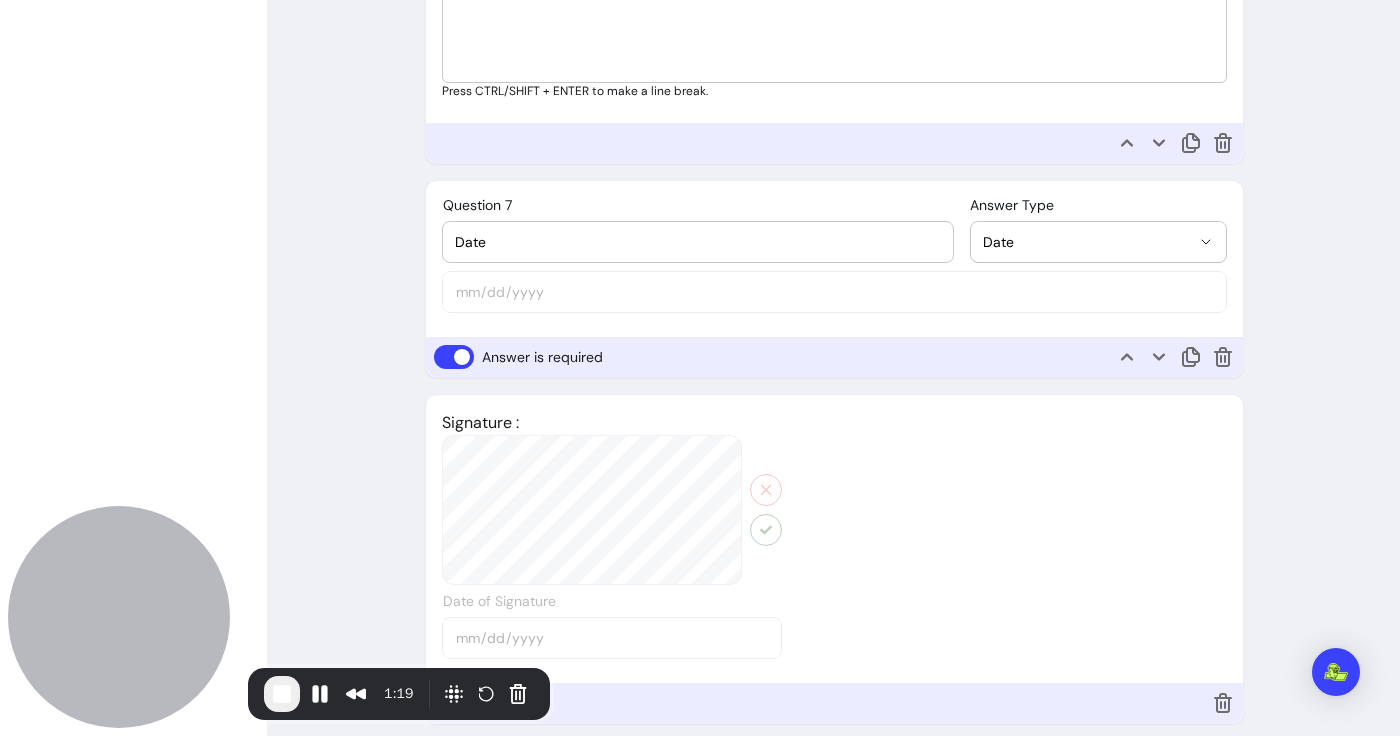 type on "Date" 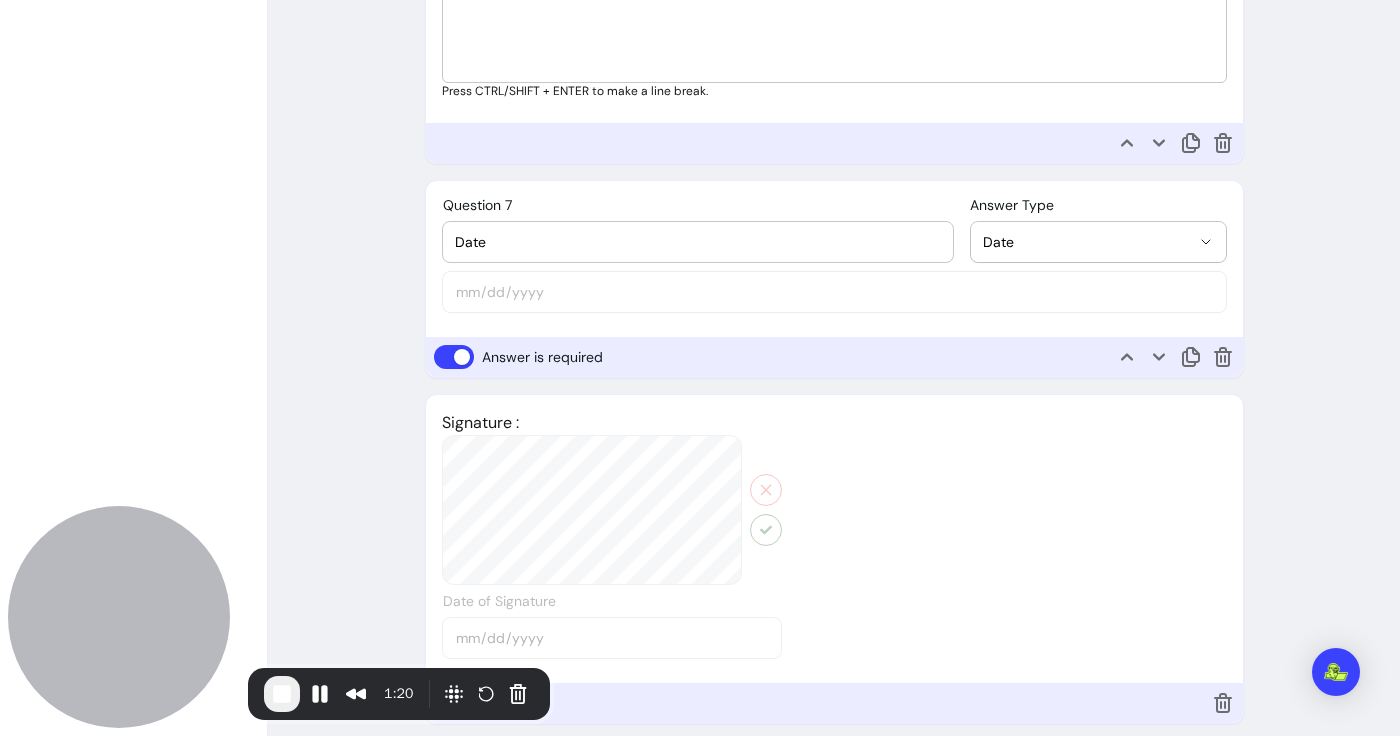 click on "**********" at bounding box center [834, 255] 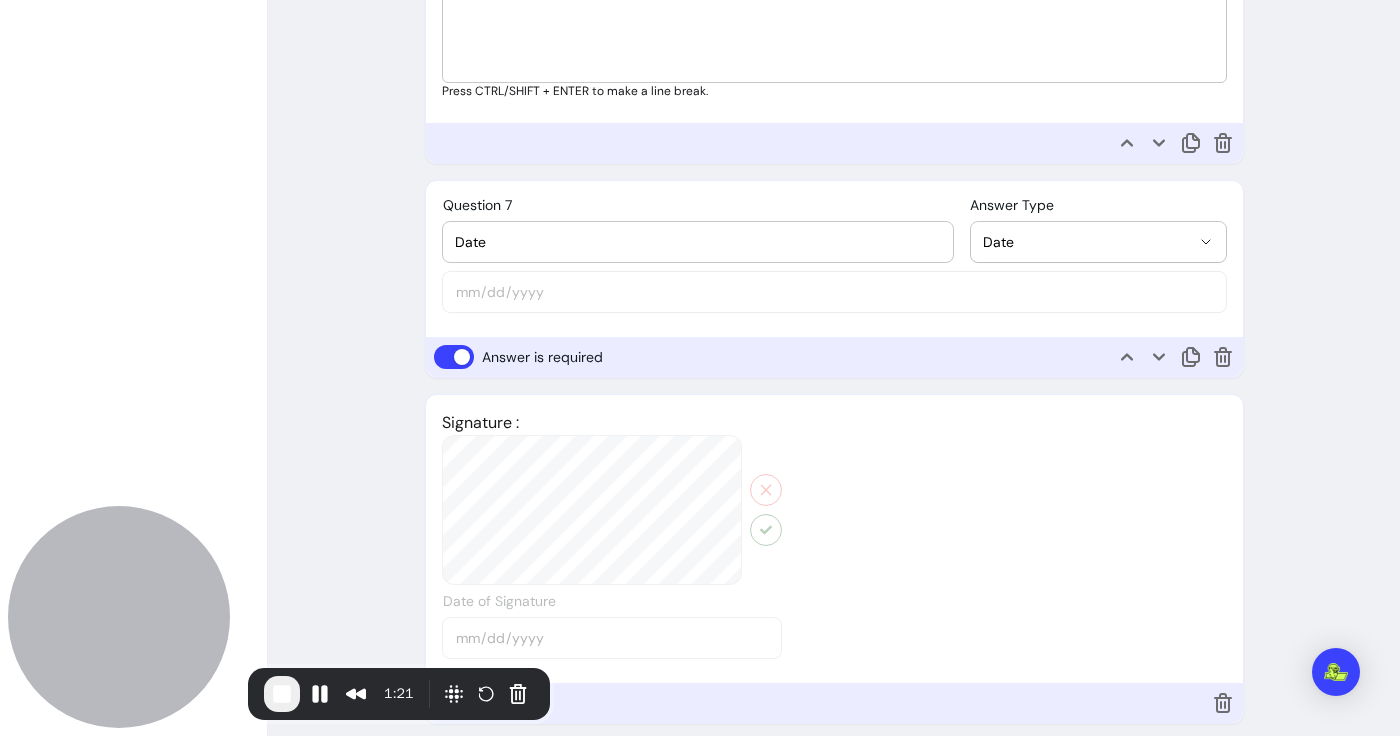 click on "Date" at bounding box center [1086, 242] 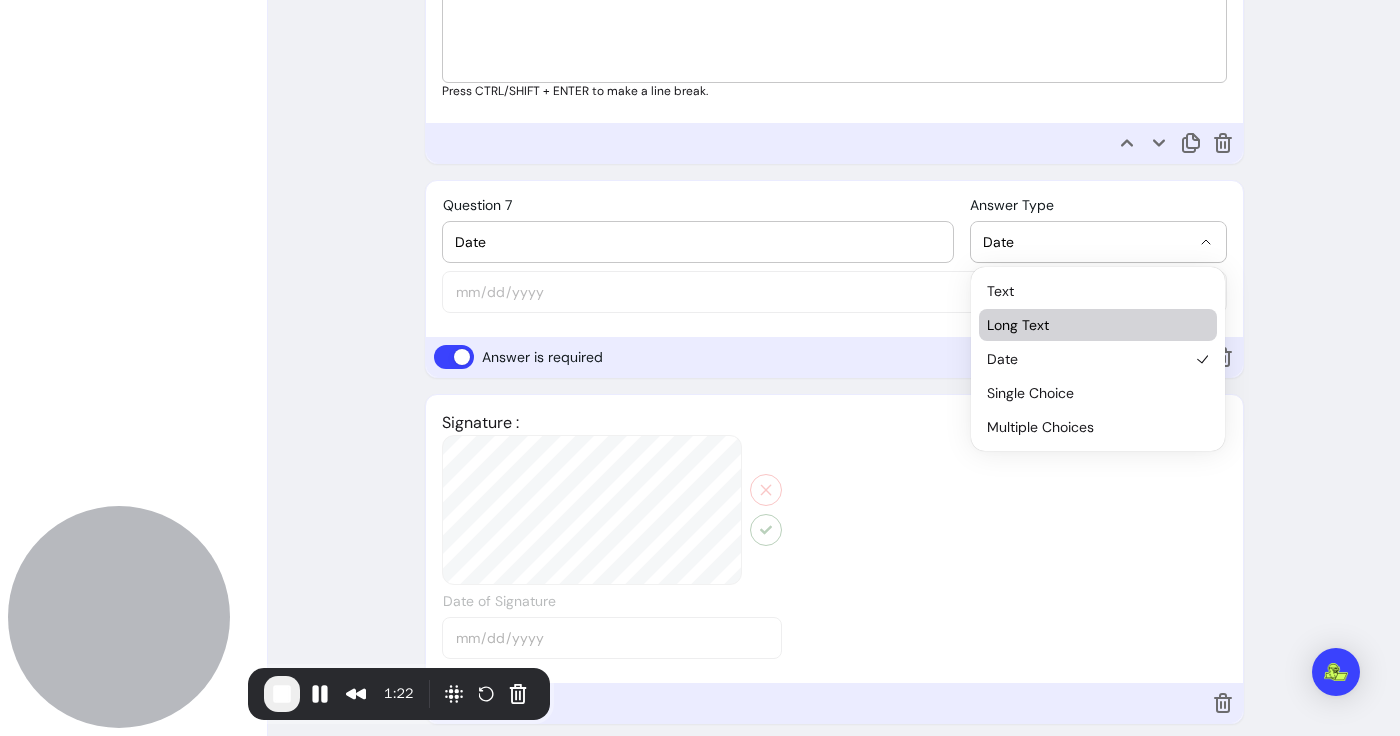 select on "********" 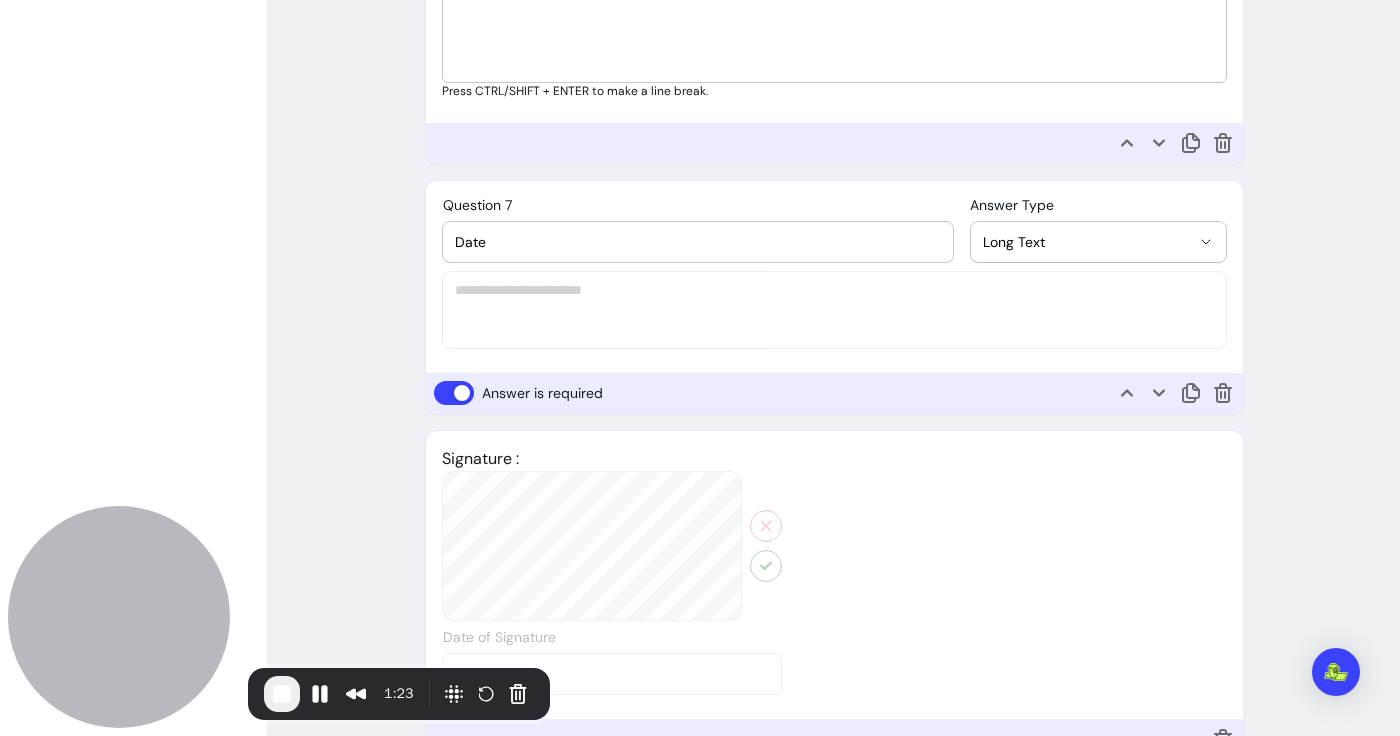 drag, startPoint x: 555, startPoint y: 241, endPoint x: 327, endPoint y: 241, distance: 228 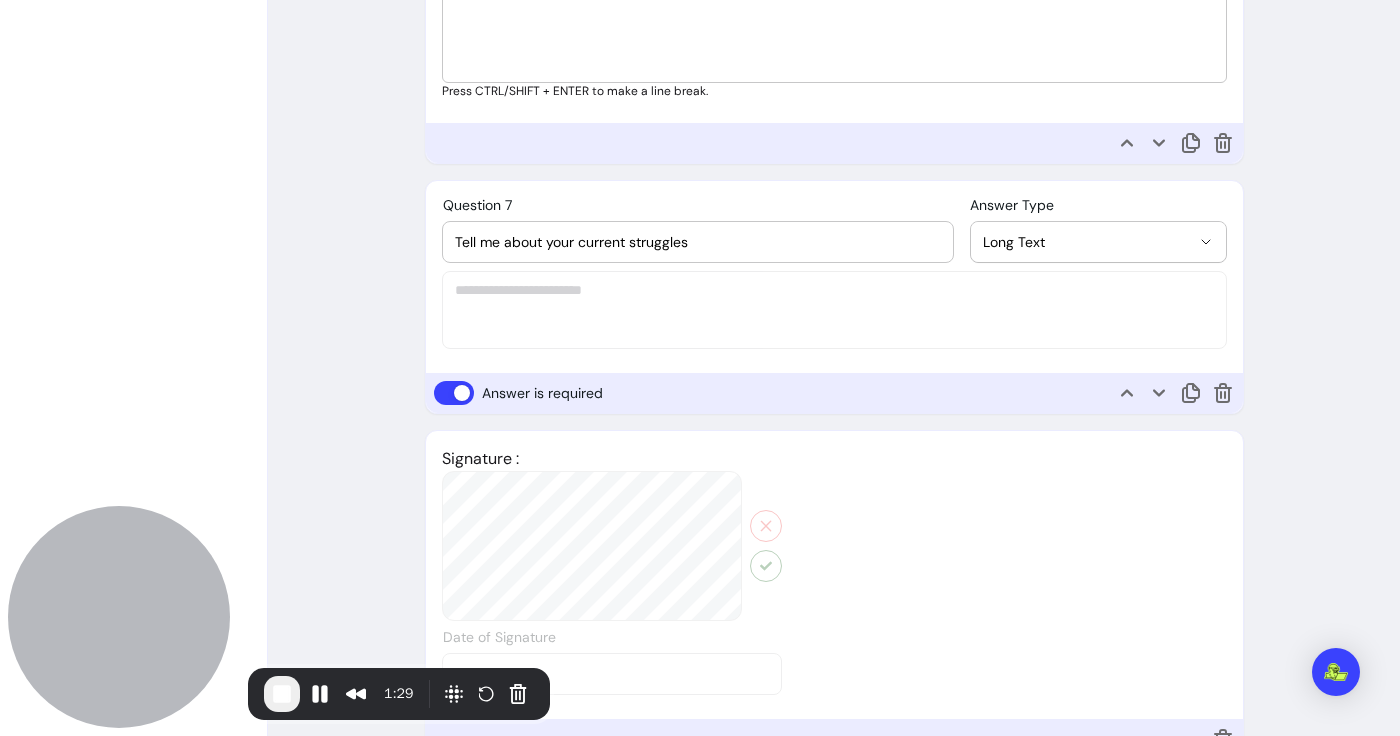 type on "Tell me about your current struggles" 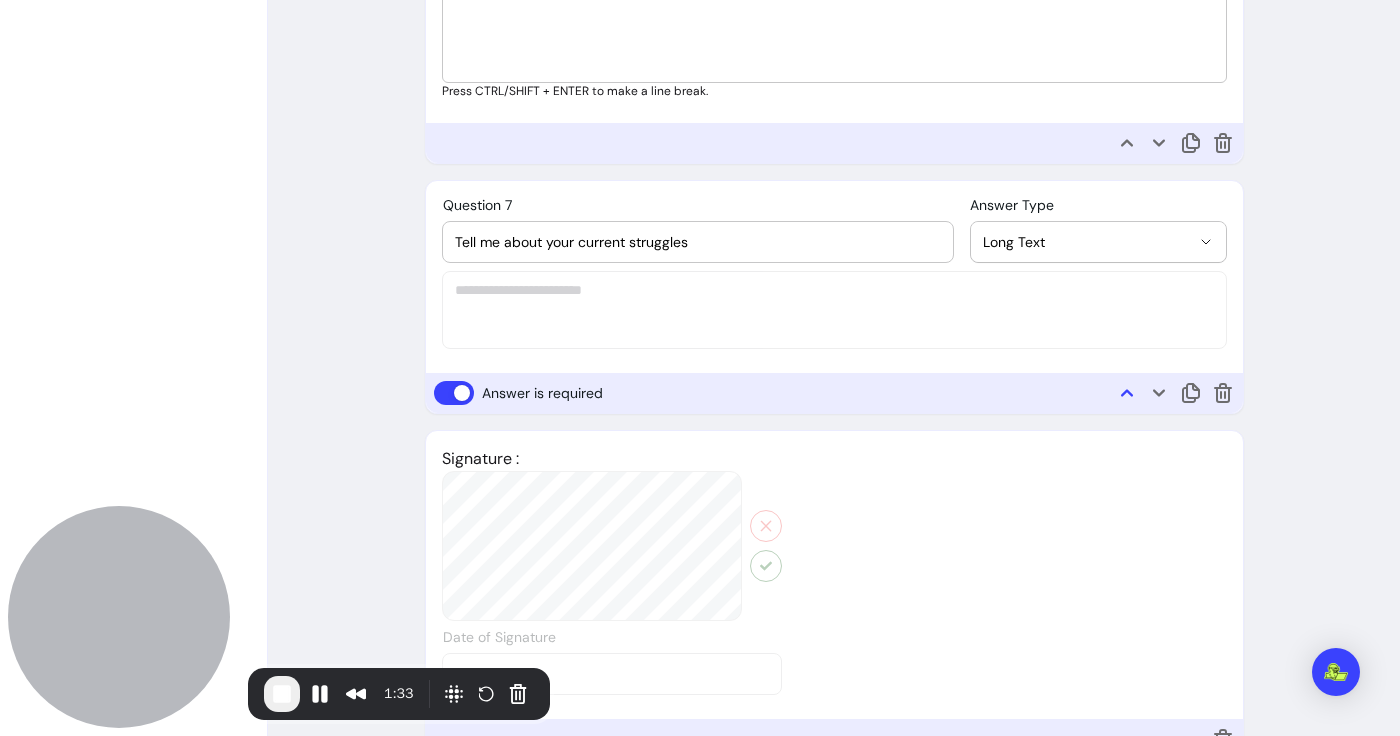 click 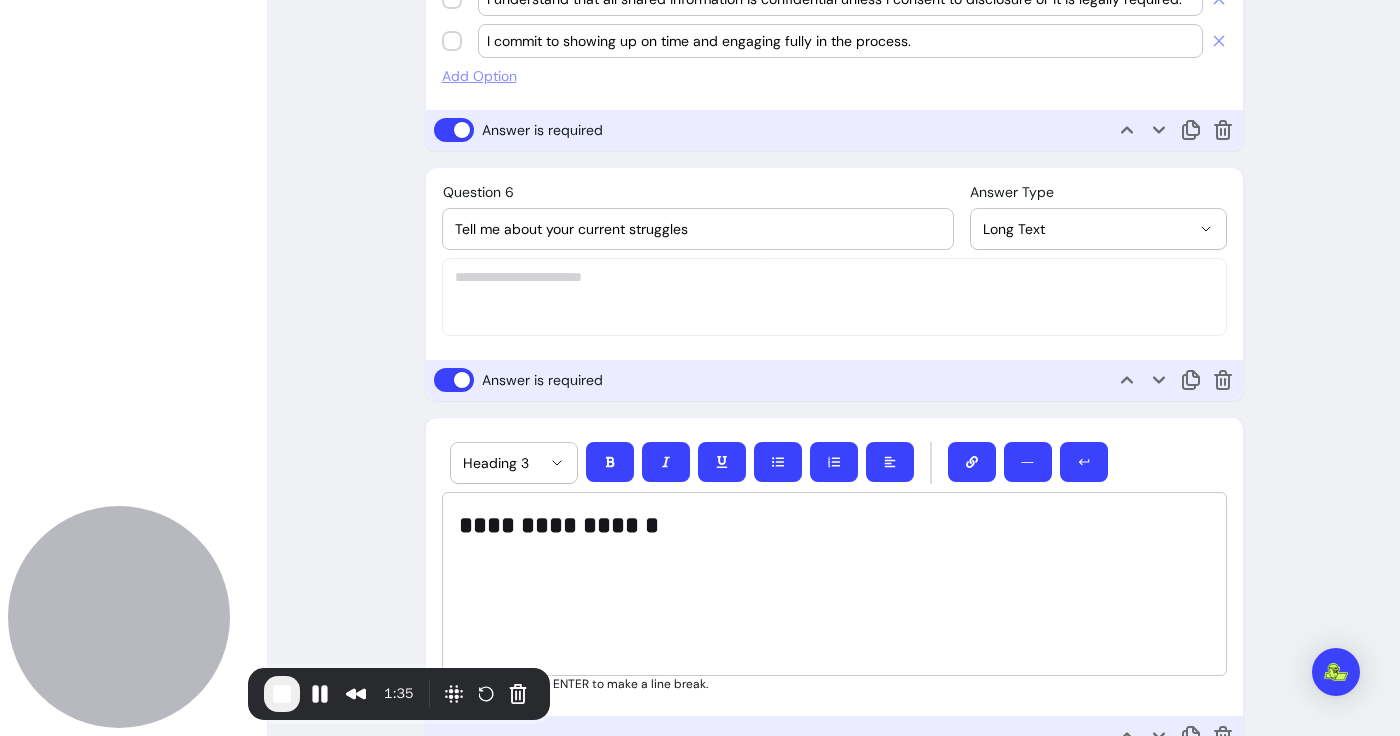 scroll, scrollTop: 2298, scrollLeft: 0, axis: vertical 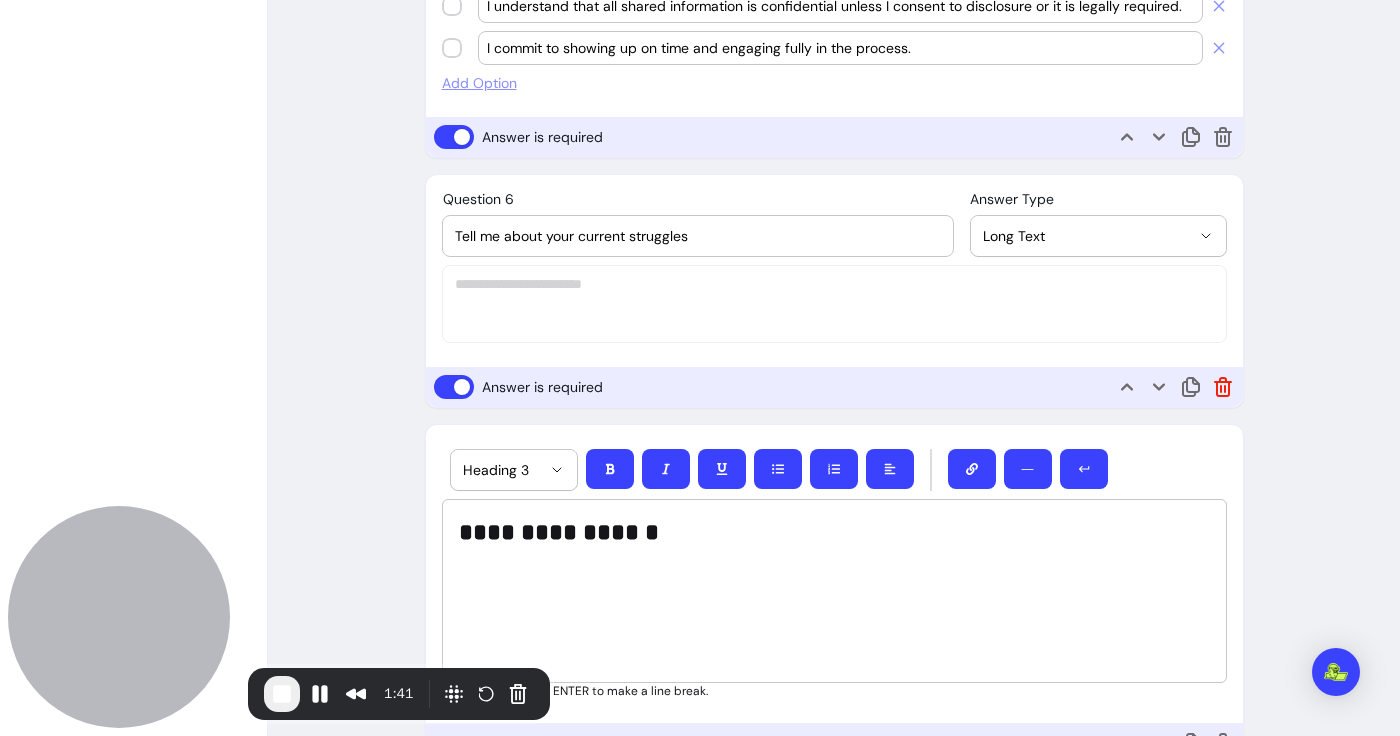 click 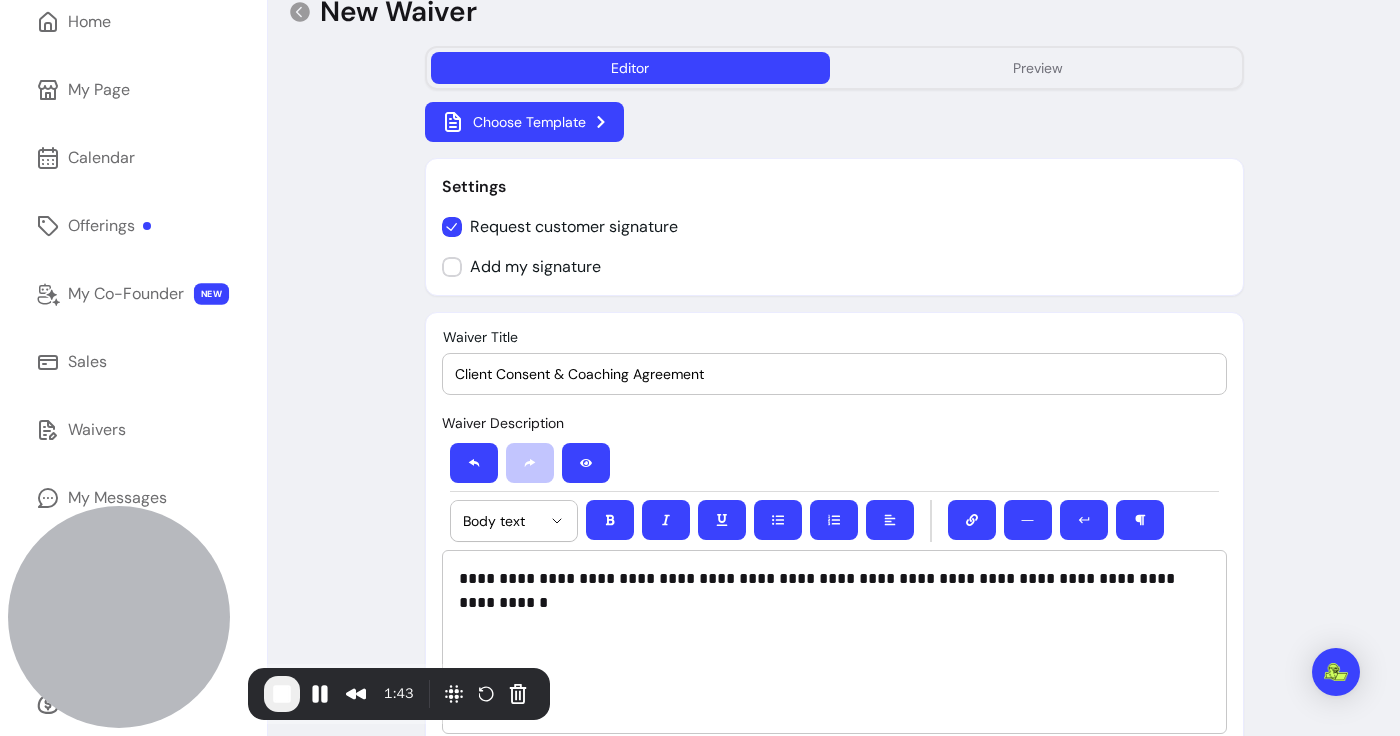 scroll, scrollTop: 122, scrollLeft: 0, axis: vertical 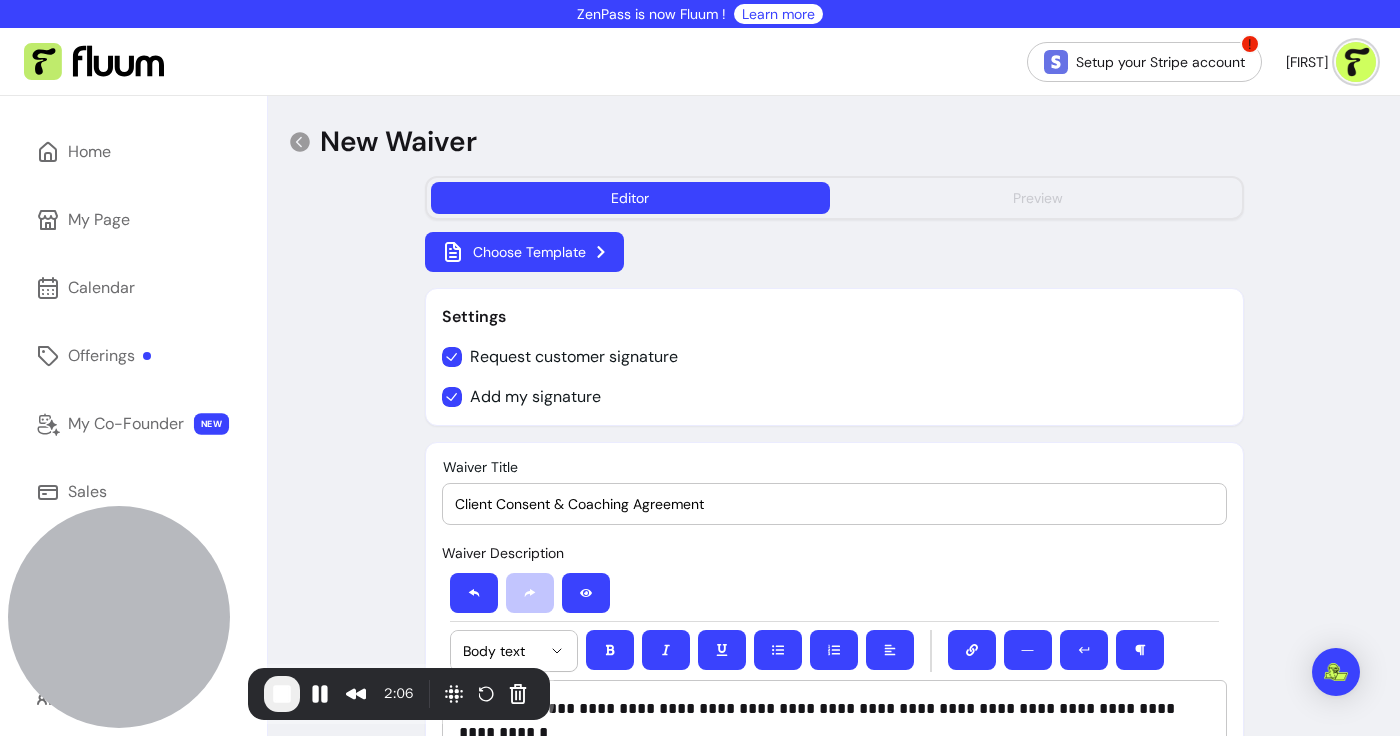 click on "Preview" at bounding box center [1038, 198] 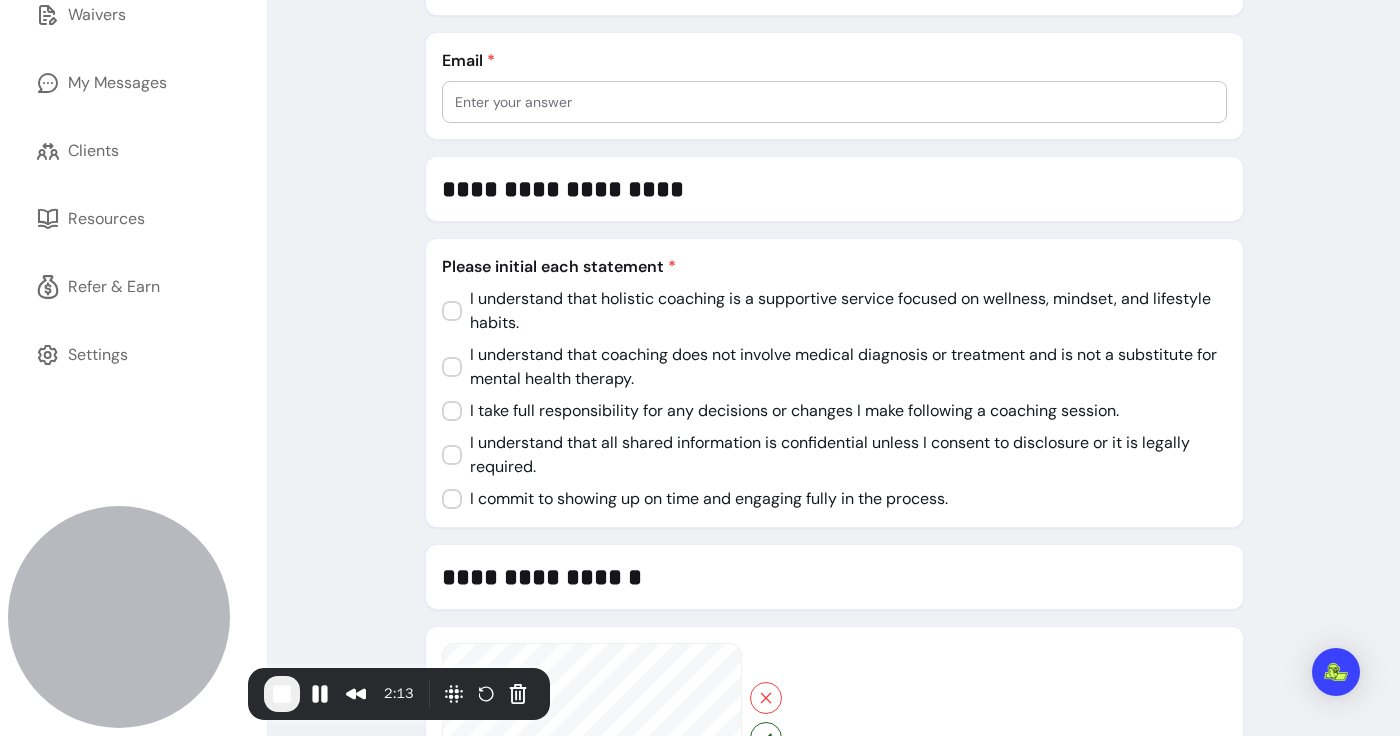 scroll, scrollTop: 0, scrollLeft: 0, axis: both 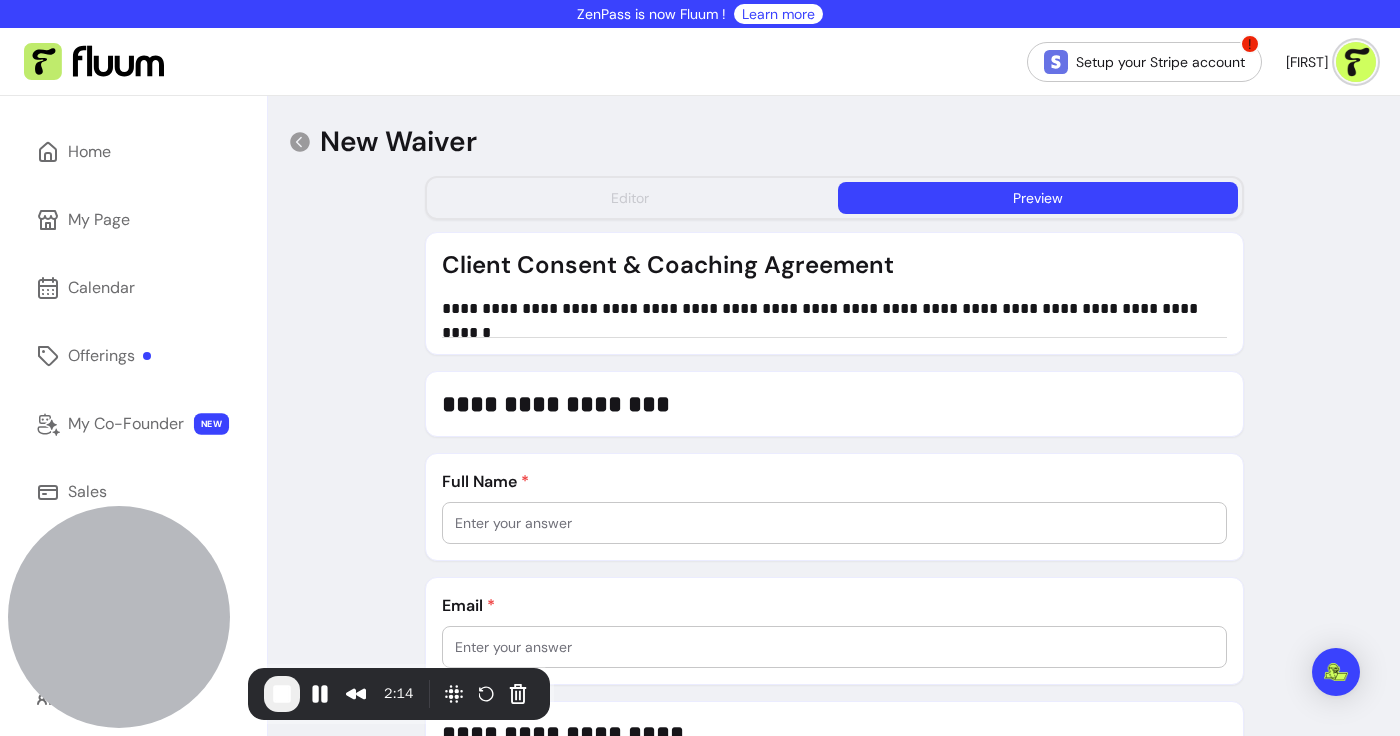 click on "Editor" at bounding box center (631, 198) 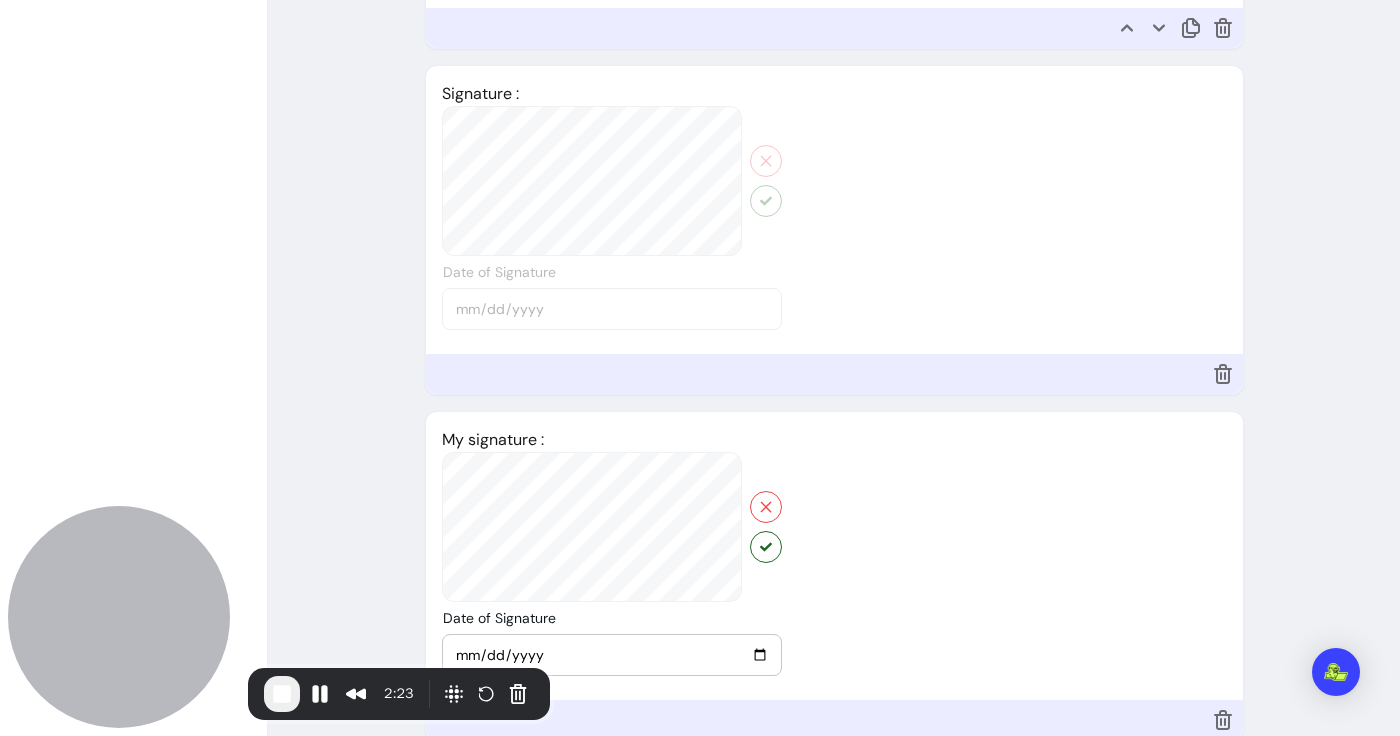 scroll, scrollTop: 2994, scrollLeft: 0, axis: vertical 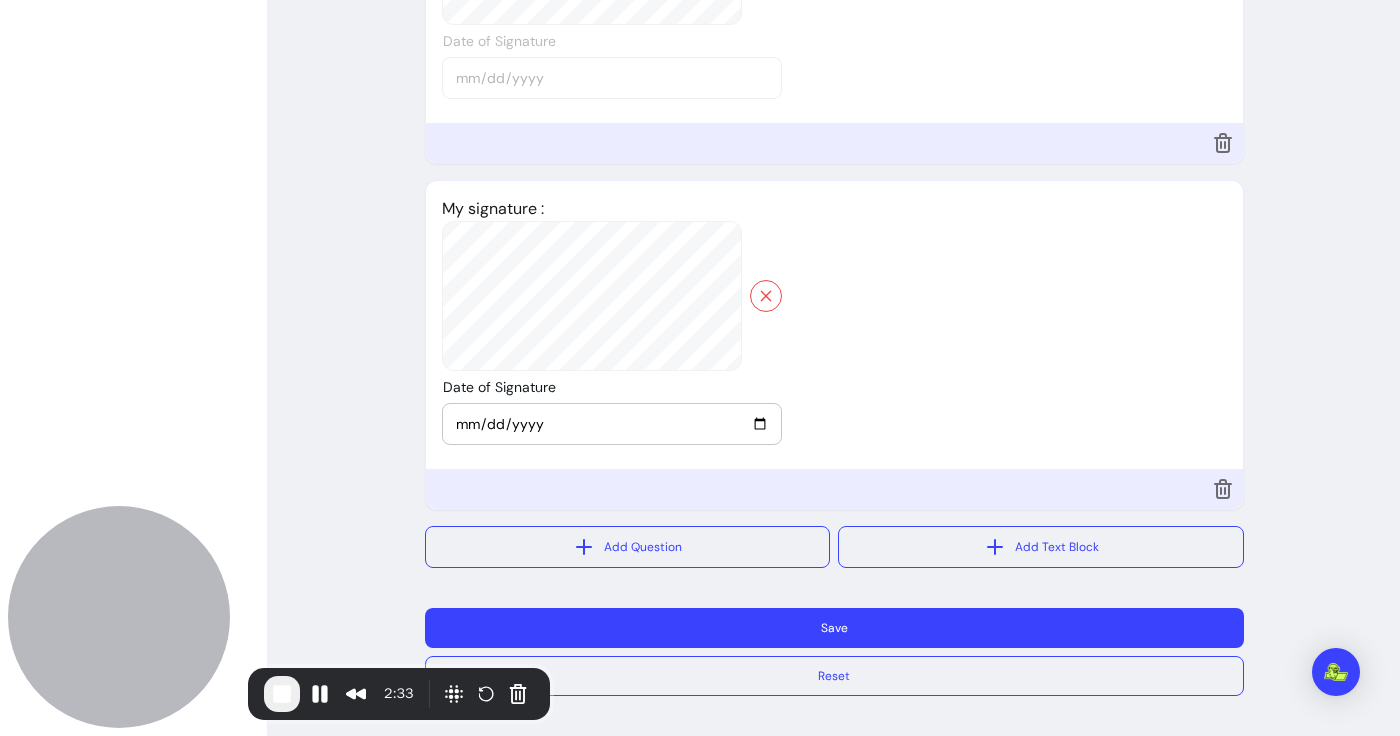 click on "Save" at bounding box center [834, 628] 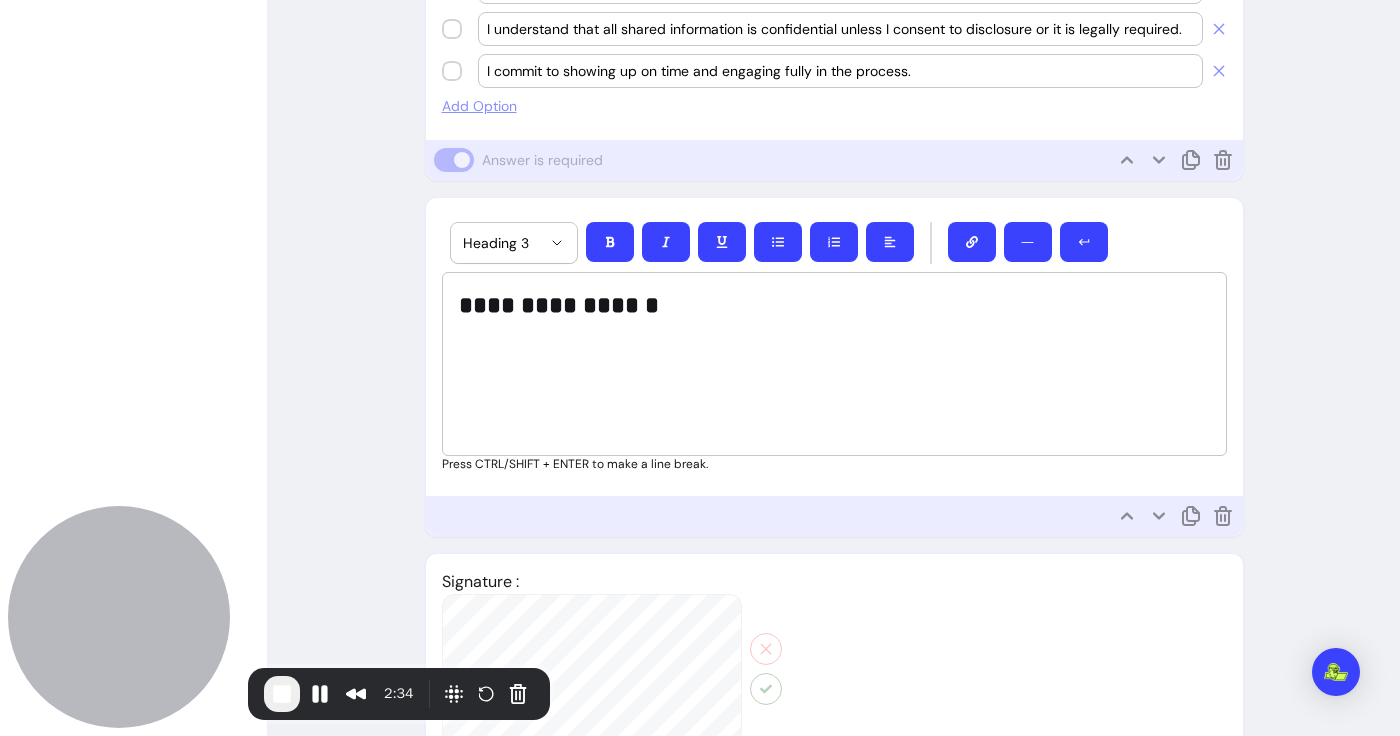 select on "*" 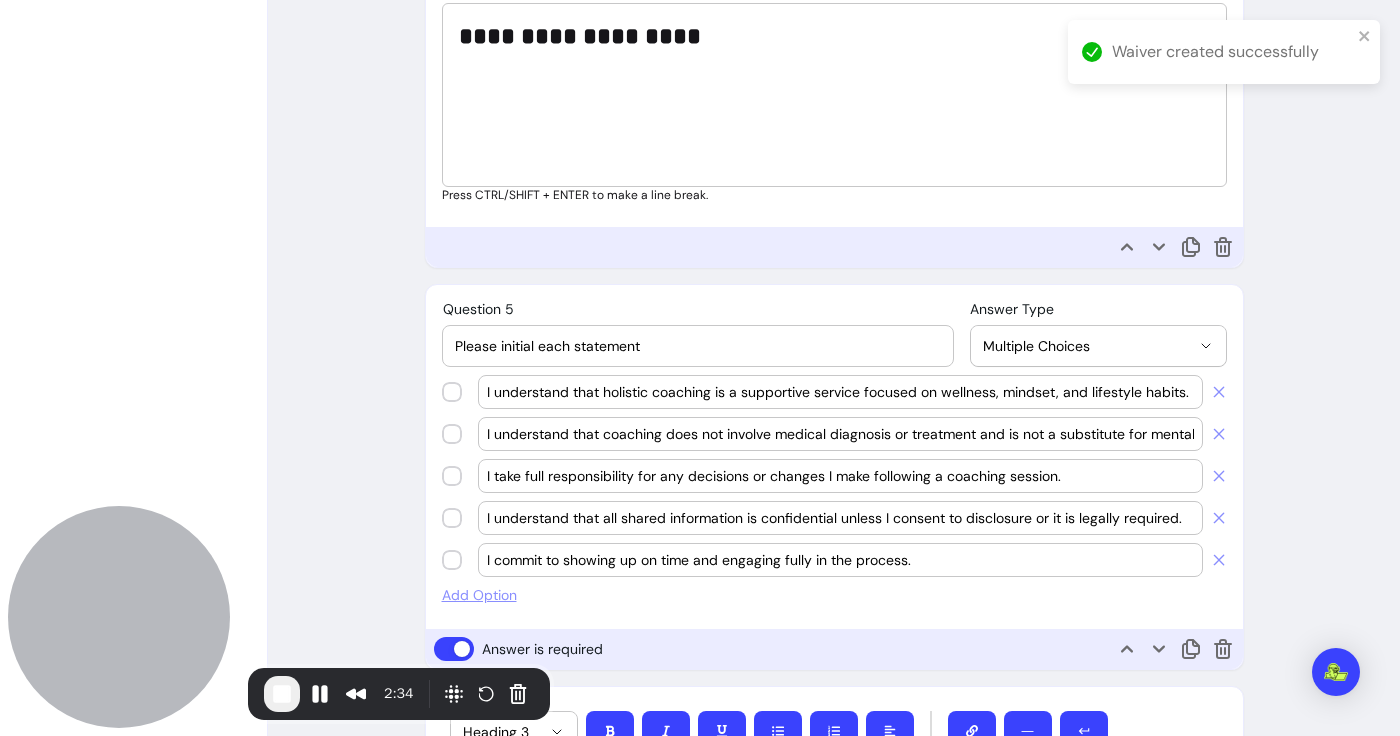 scroll, scrollTop: 962, scrollLeft: 0, axis: vertical 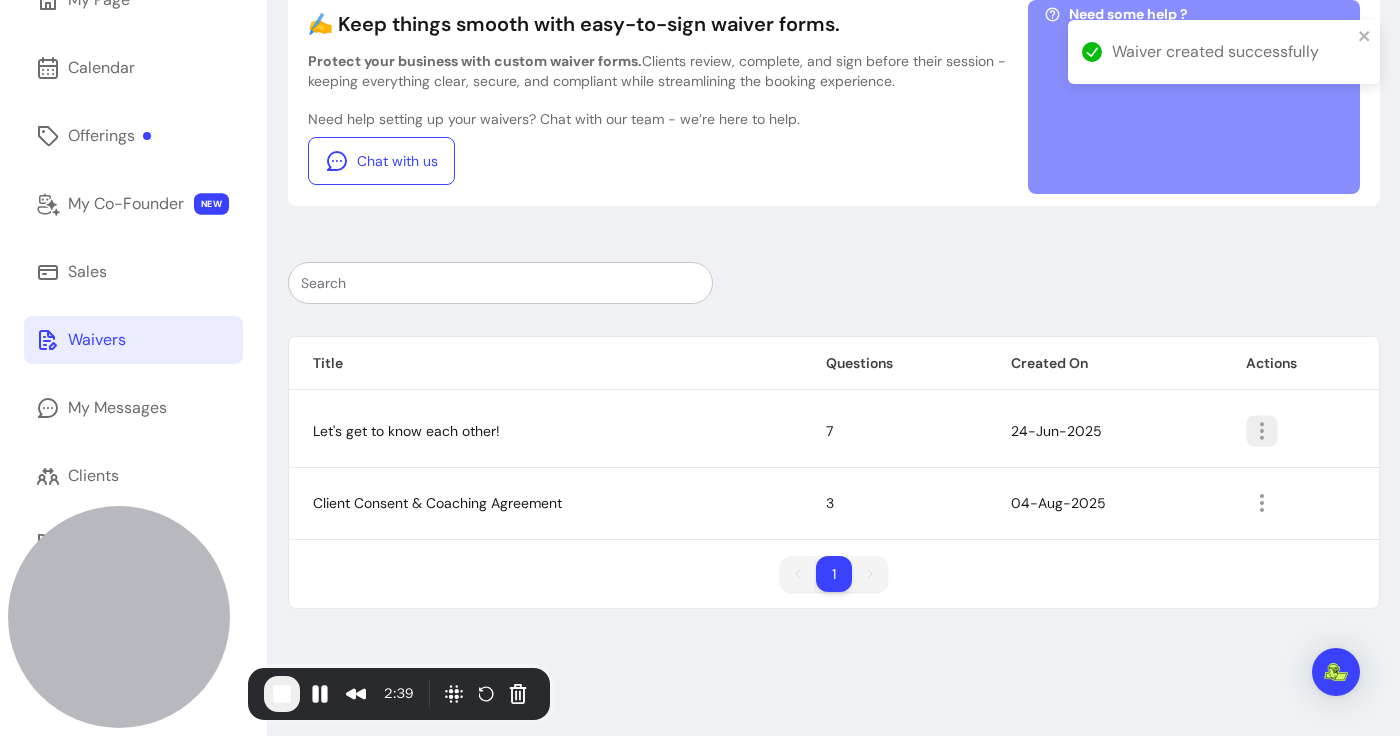 click 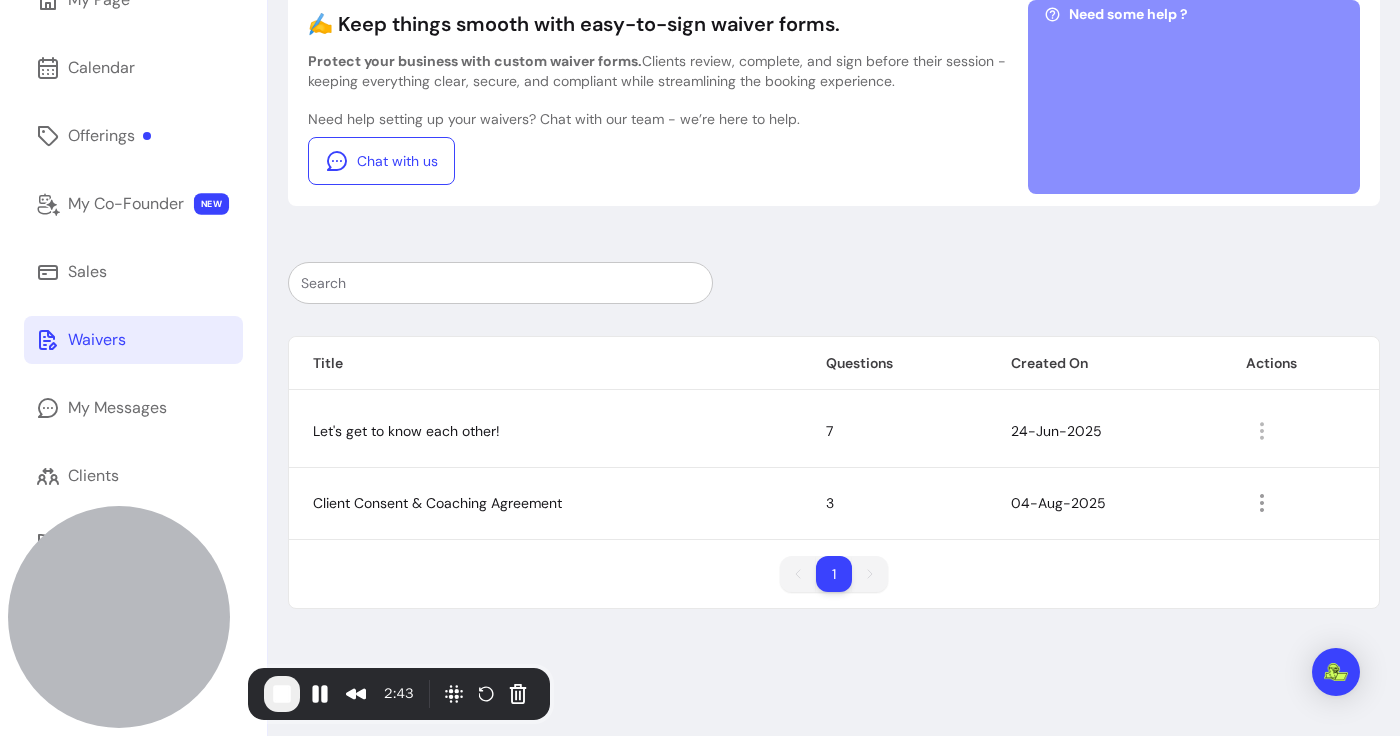 click on "Waivers Manage your waivers Add ✍️ Keep things smooth with easy-to-sign waiver forms. Protect your business with custom waiver forms.  Clients review, complete, and sign before their session - keeping everything clear, secure, and compliant while streamlining the booking experience. Need help setting up your waivers? Chat with our team - we’re here to help. Chat with us Need some help ? Title Questions Created On Actions Let's get to know each other! 7 24-Jun-2025 Client Consent & Coaching Agreement 3 04-Aug-2025 1 1" at bounding box center [834, 306] 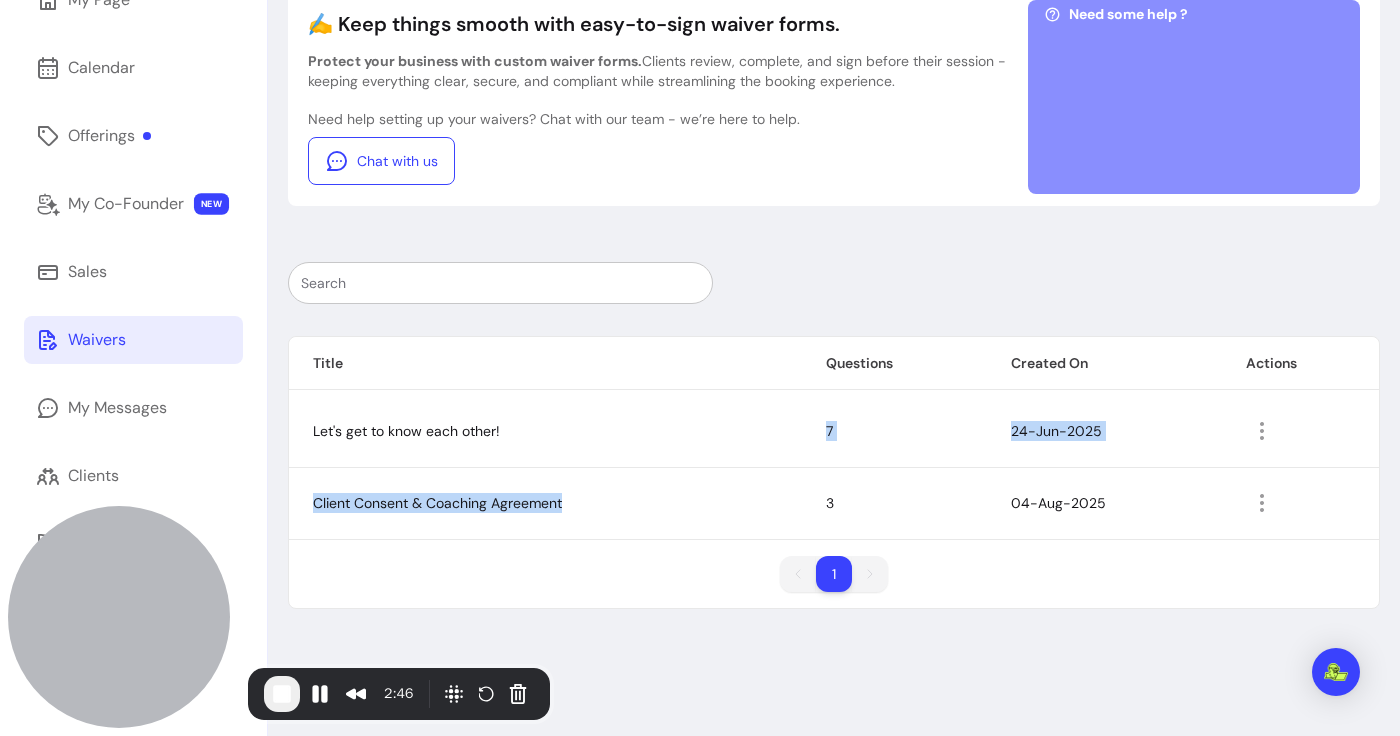drag, startPoint x: 827, startPoint y: 417, endPoint x: 843, endPoint y: 506, distance: 90.426765 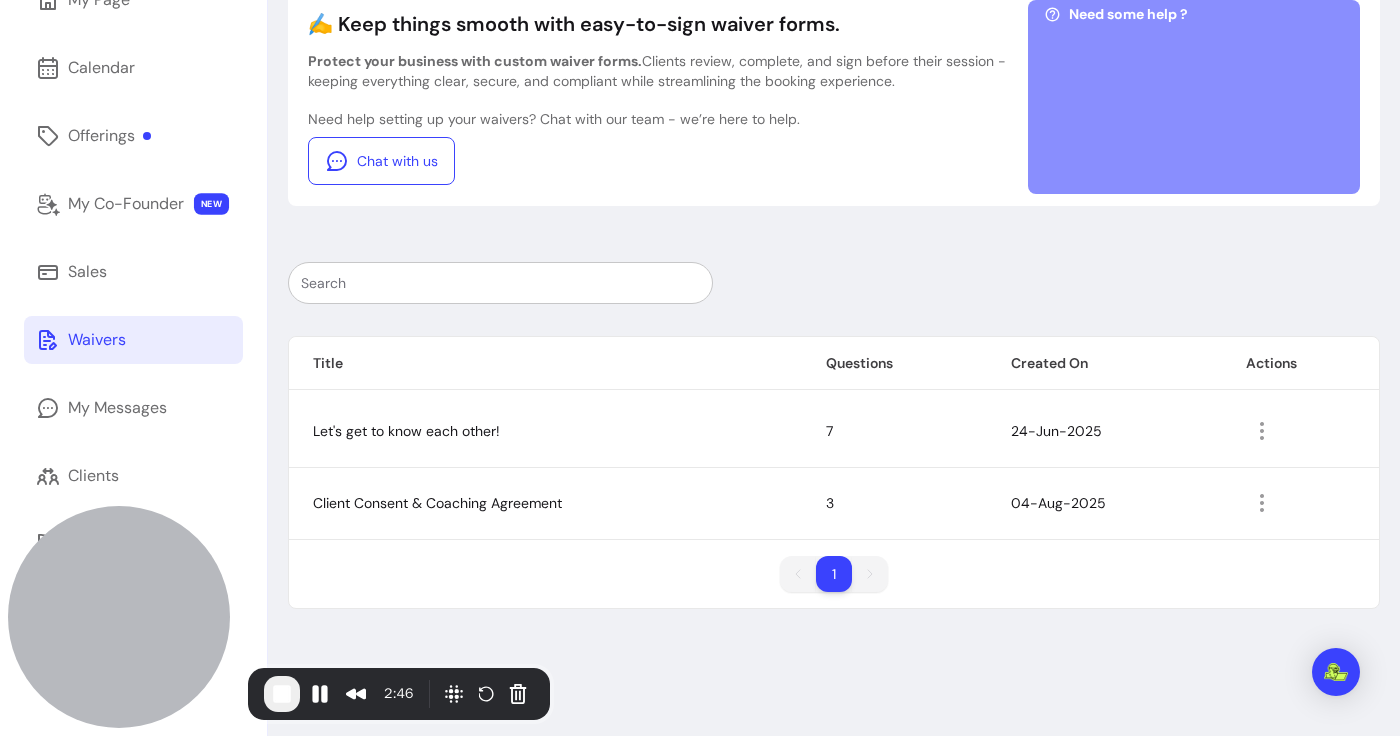 click on "3" at bounding box center (894, 503) 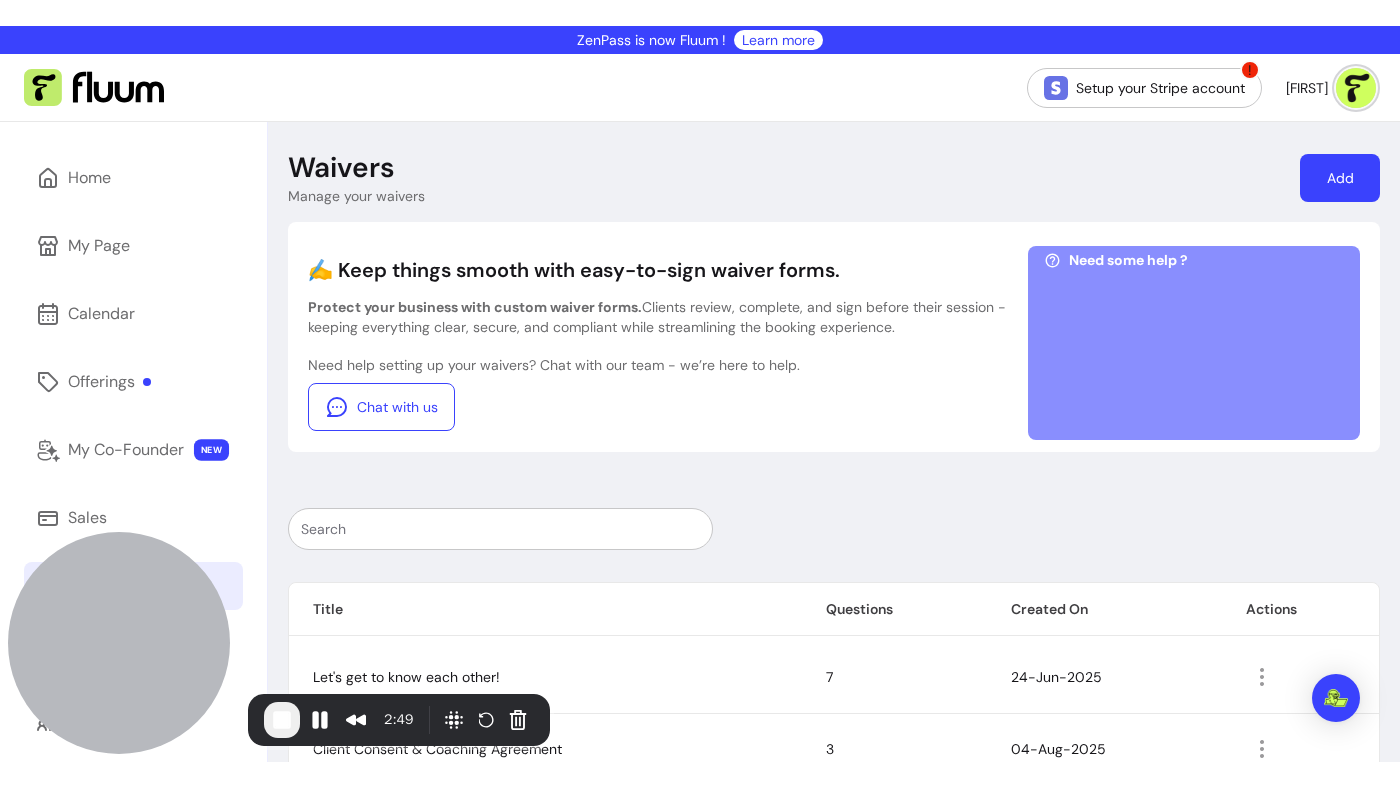 scroll, scrollTop: 116, scrollLeft: 0, axis: vertical 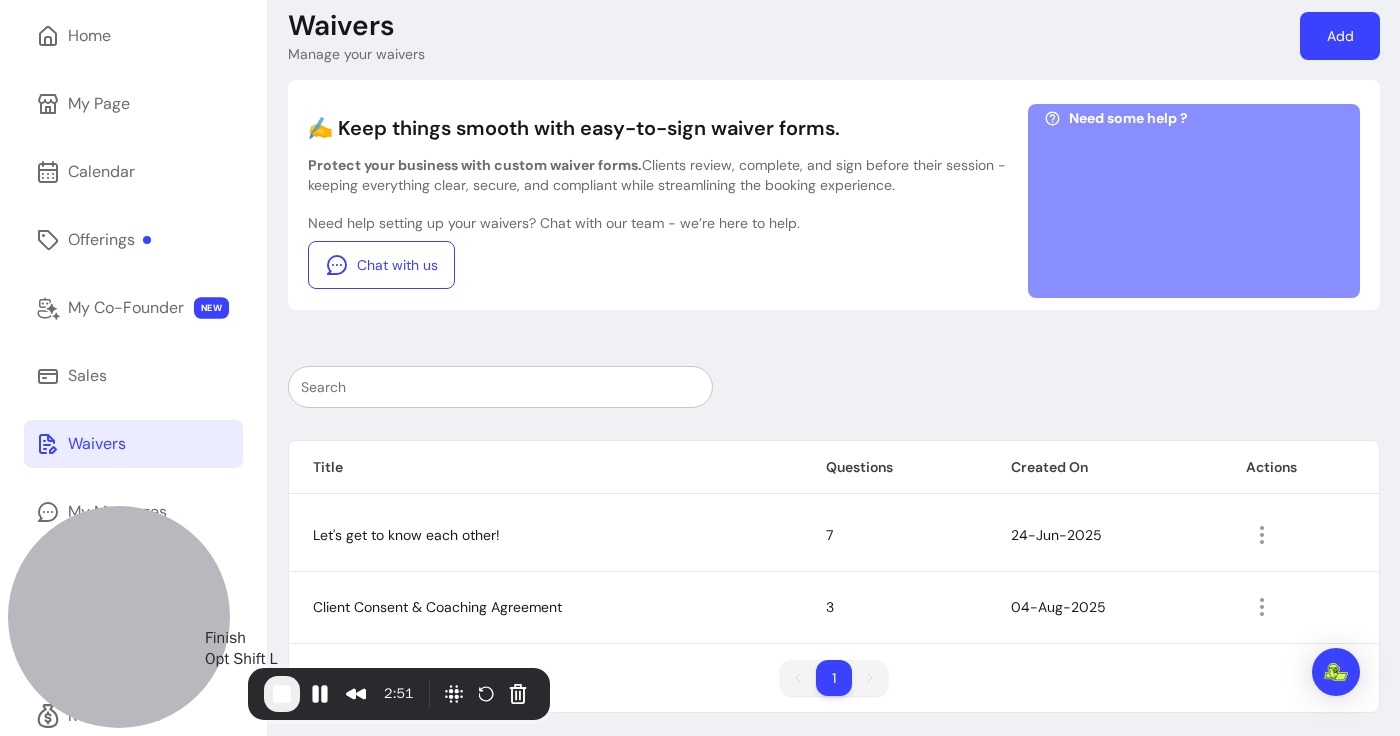 click at bounding box center (282, 694) 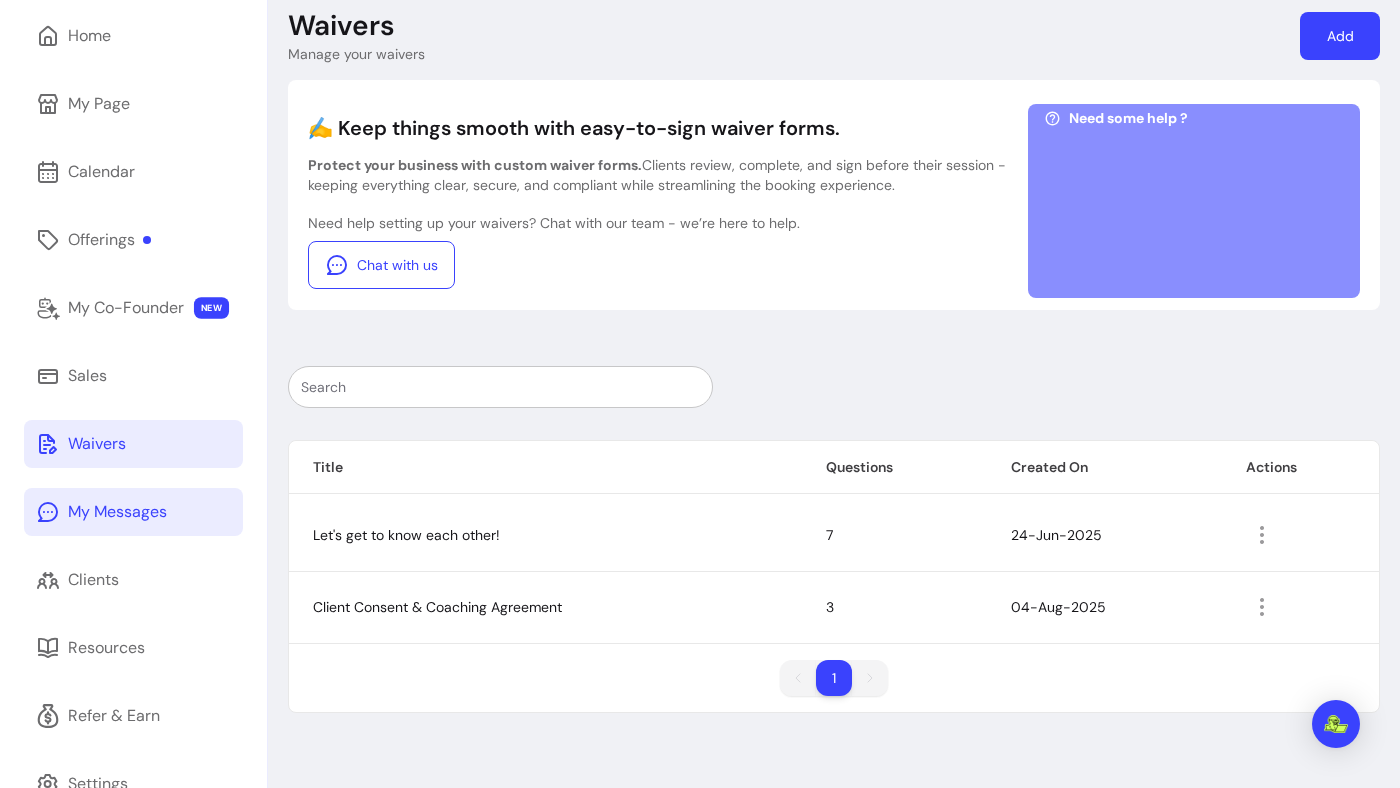 click on "My Messages" at bounding box center (133, 512) 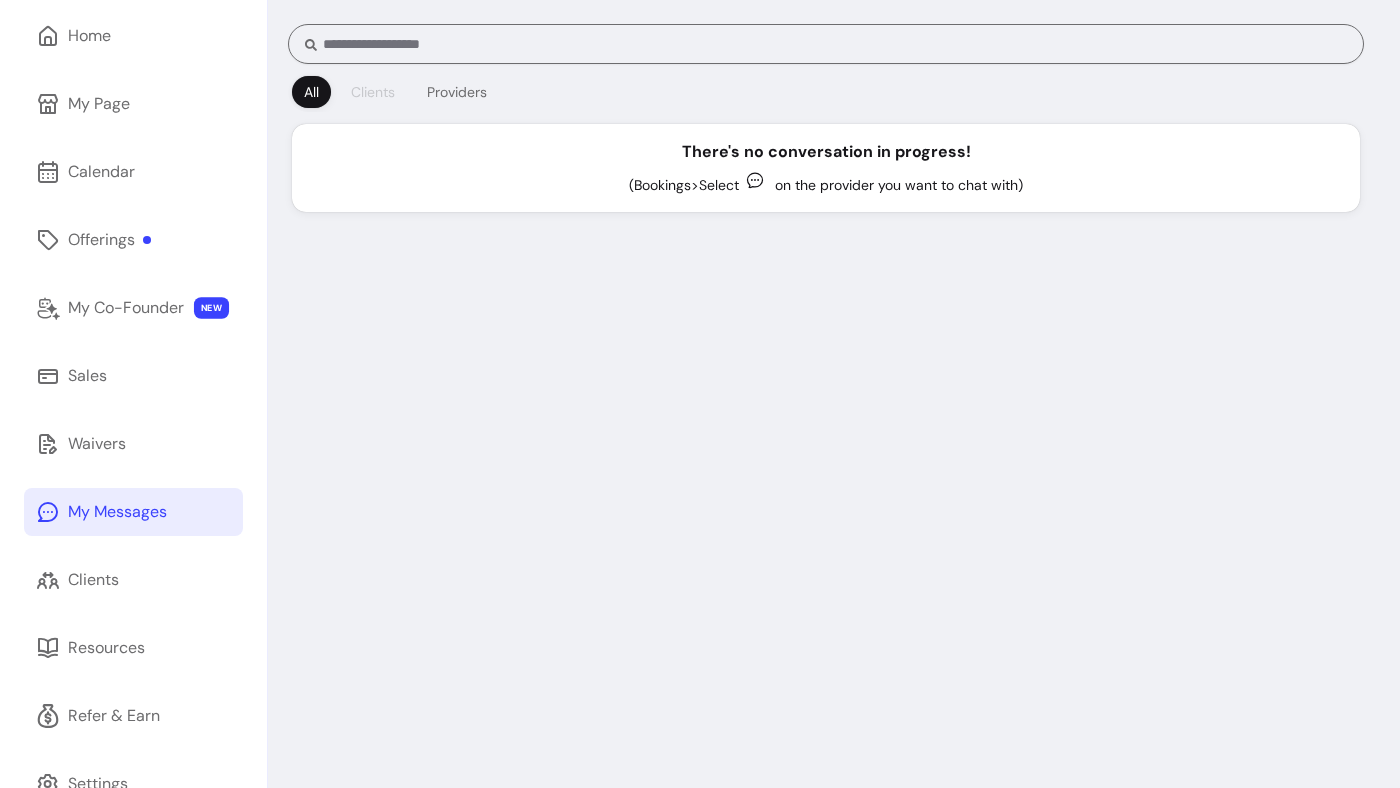 click on "Clients" at bounding box center (373, 92) 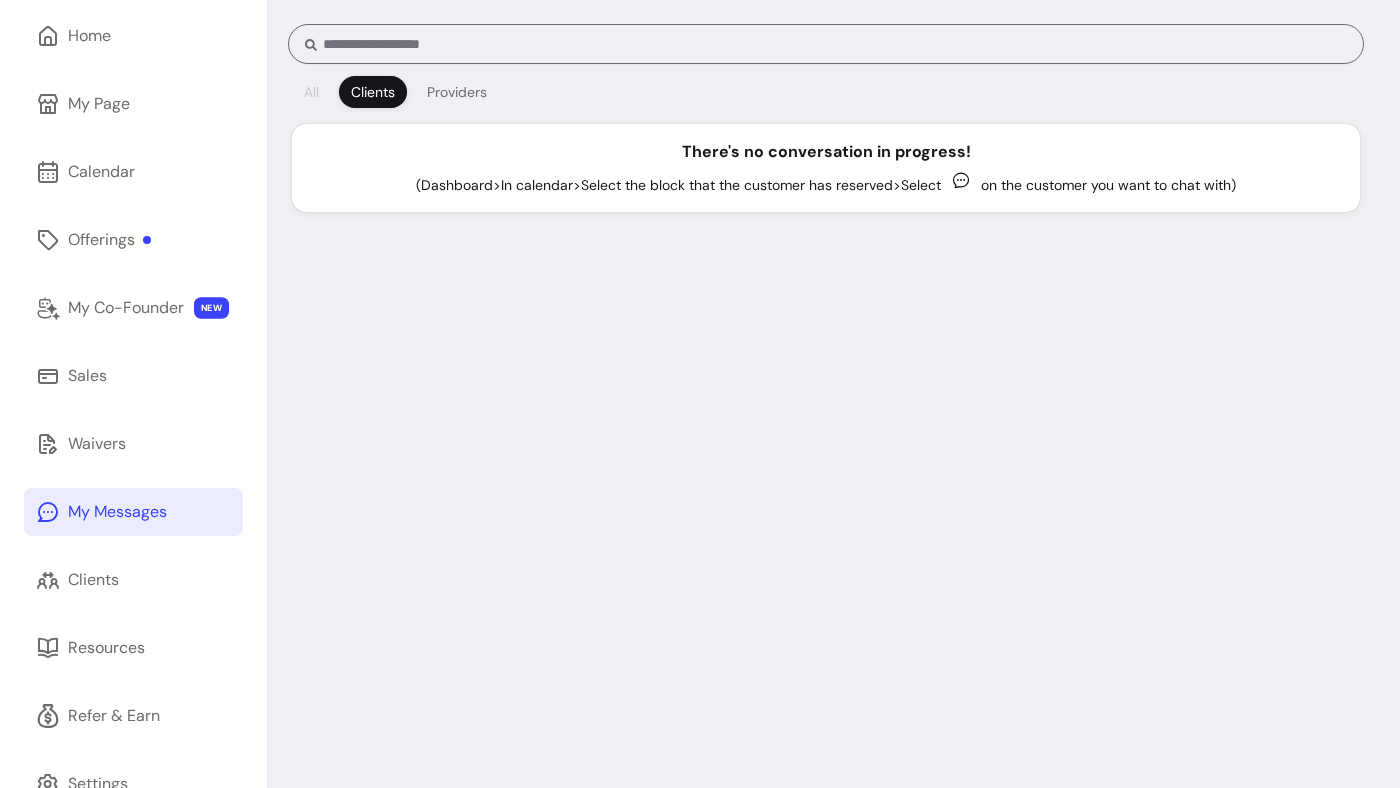 click on "All" at bounding box center (311, 92) 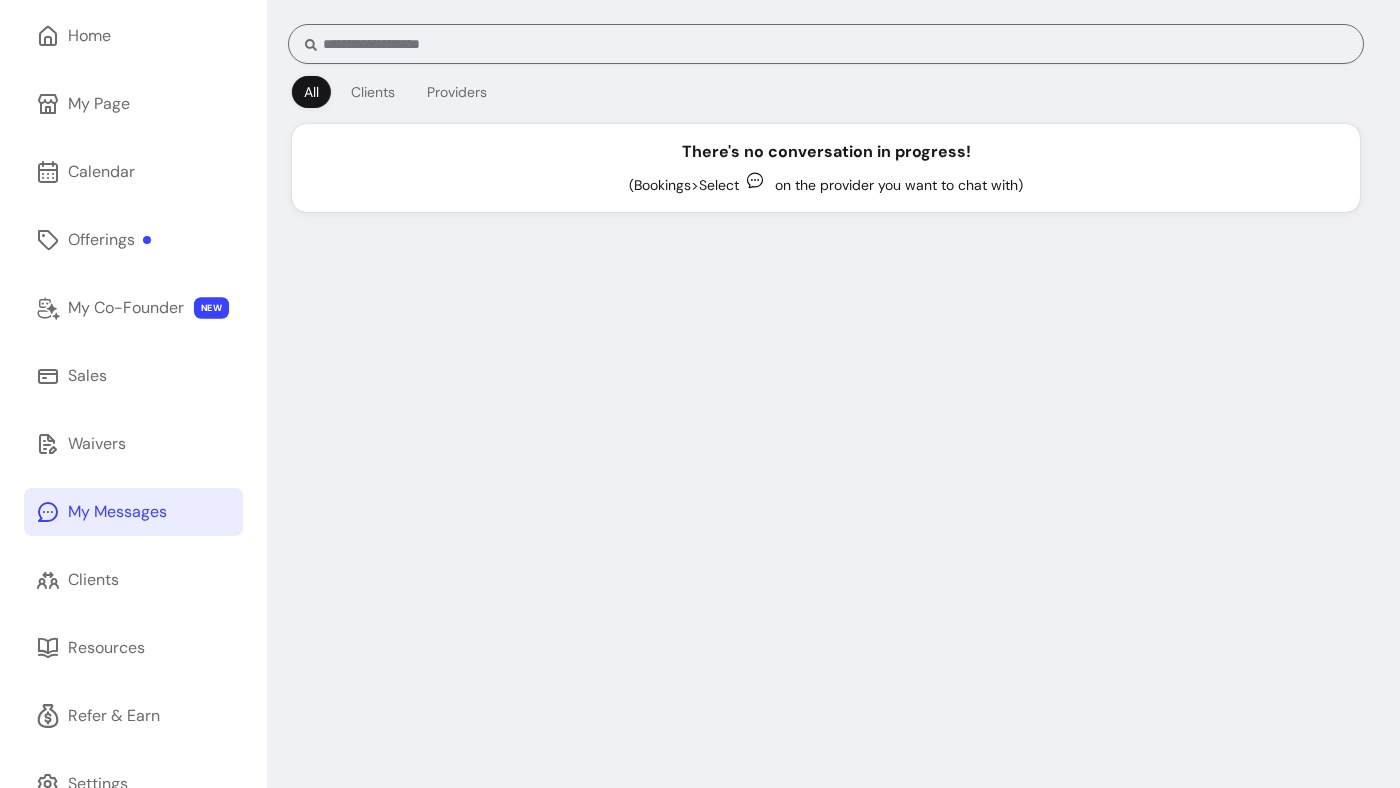 scroll, scrollTop: 0, scrollLeft: 0, axis: both 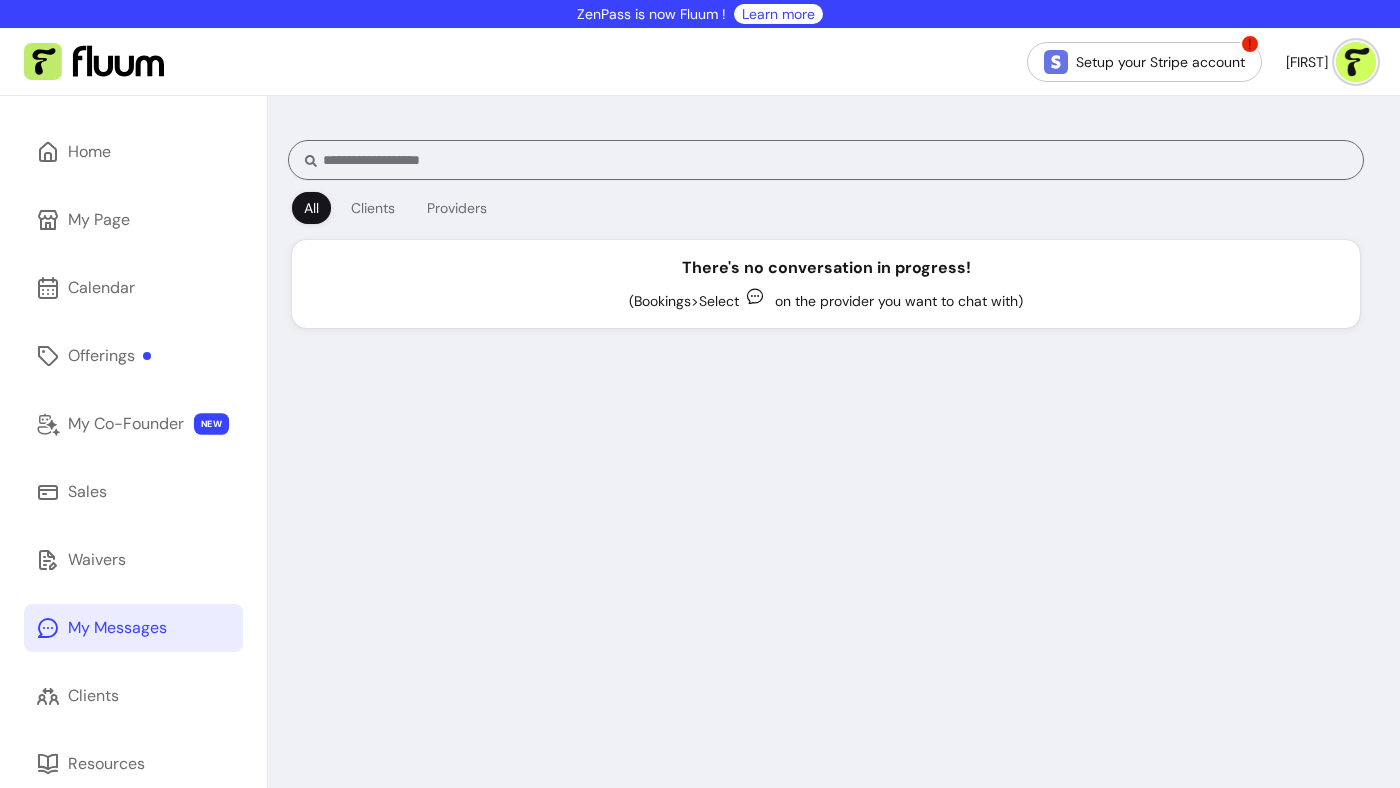 click on "(Bookings  >  Select" at bounding box center (684, 301) 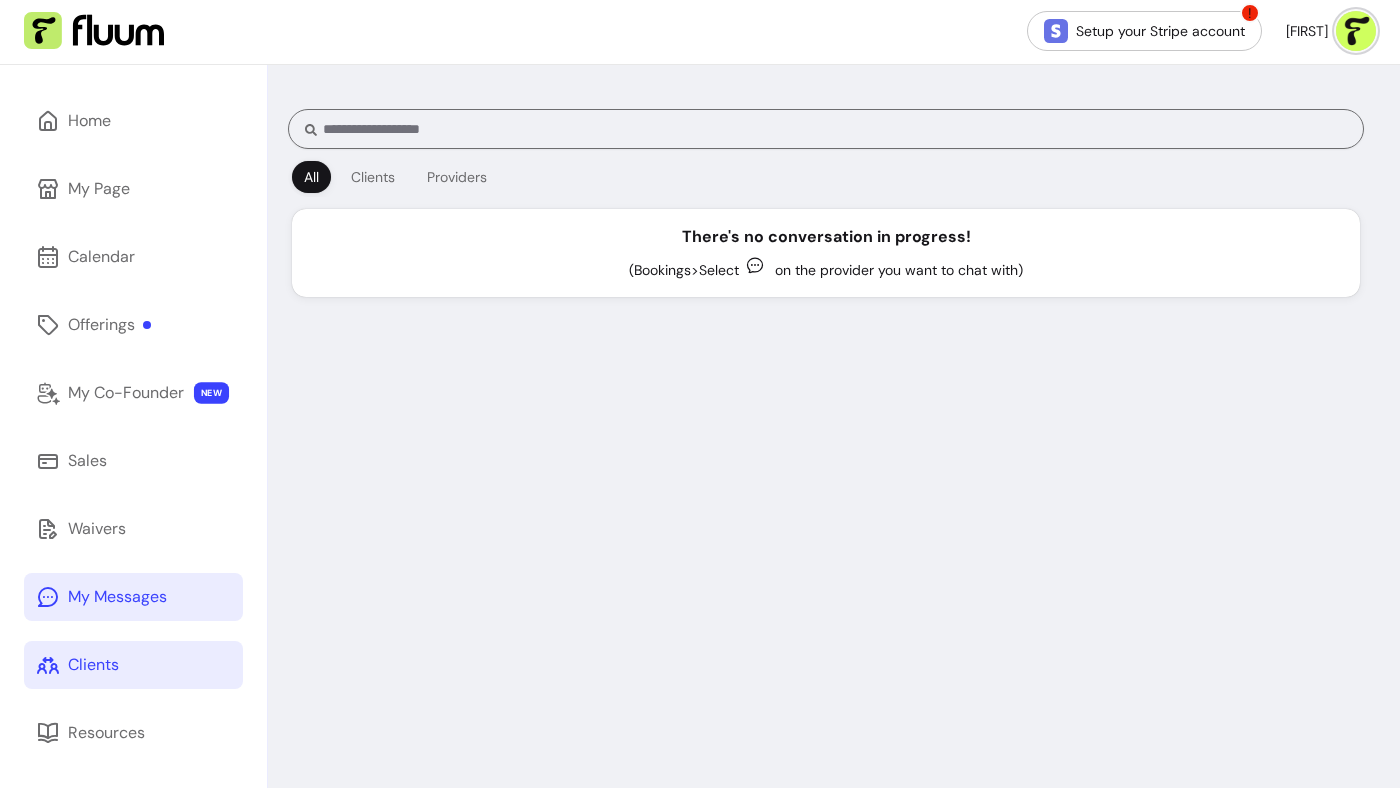 scroll, scrollTop: 0, scrollLeft: 0, axis: both 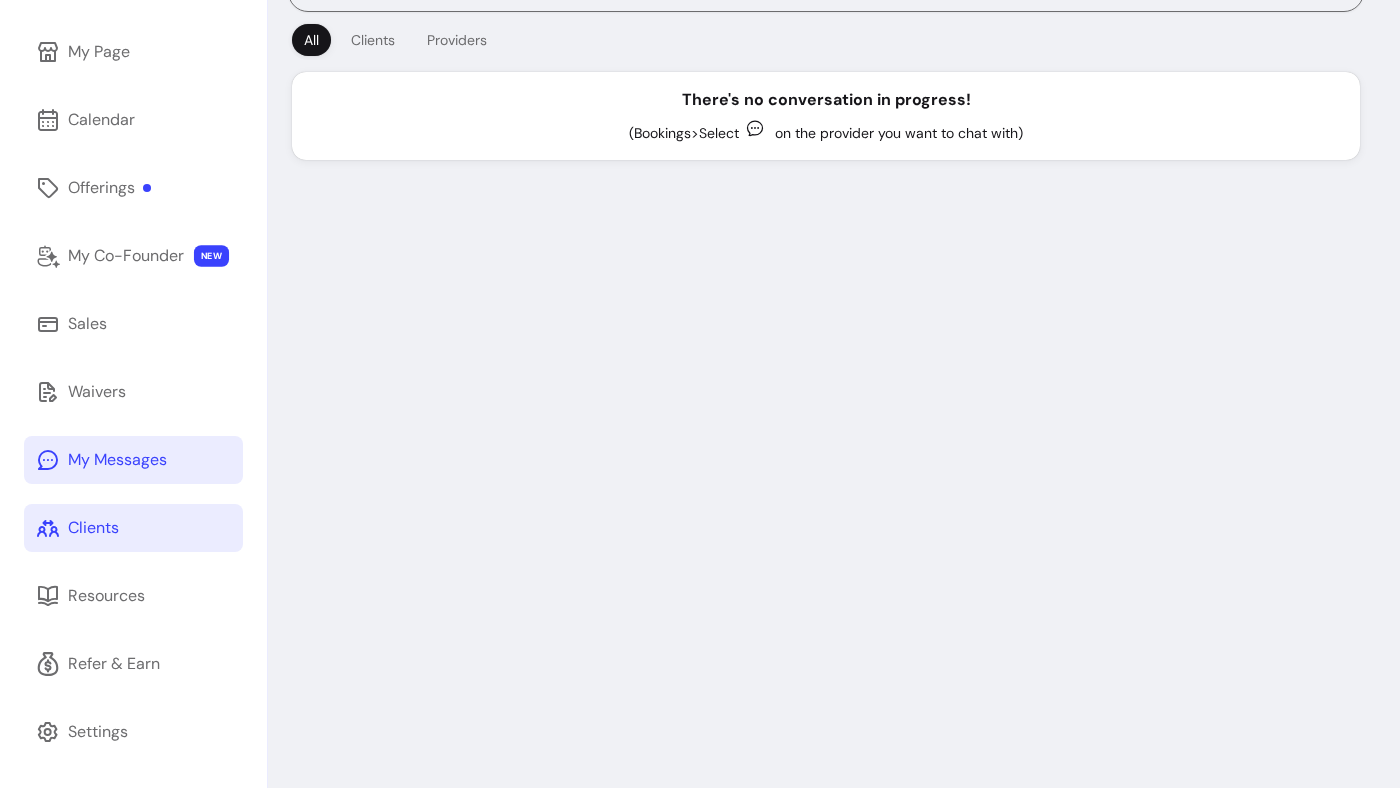 click on "Clients" at bounding box center (133, 528) 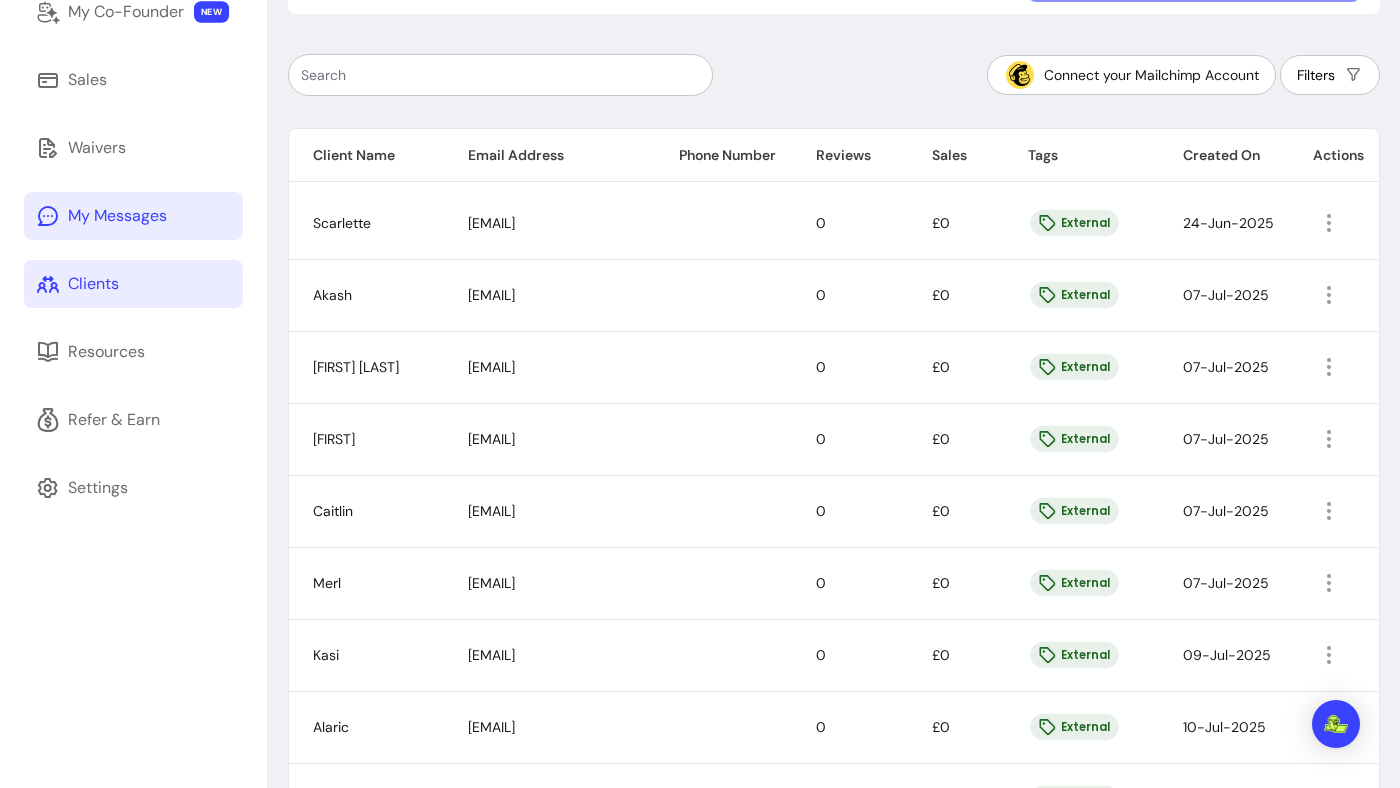 scroll, scrollTop: 427, scrollLeft: 0, axis: vertical 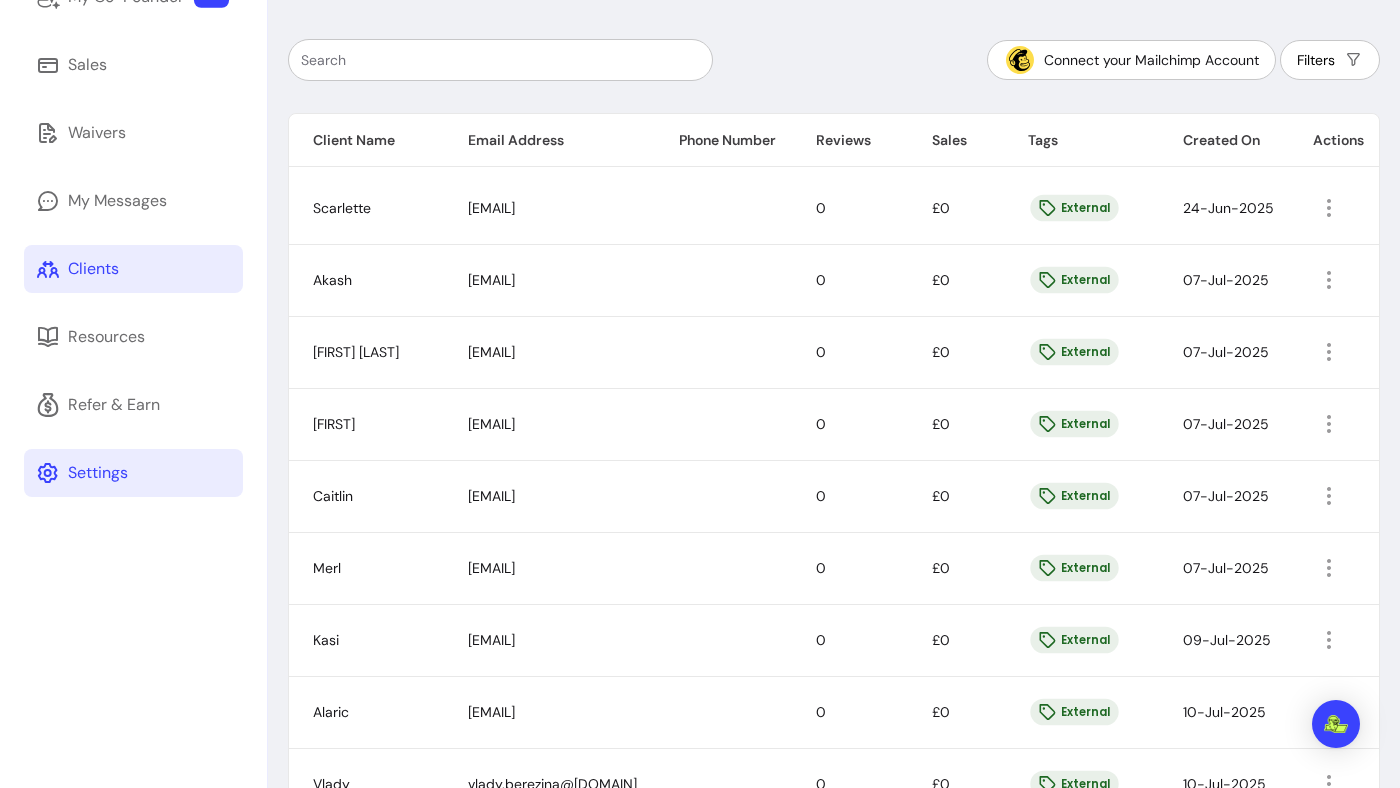 click on "Settings" at bounding box center (133, 473) 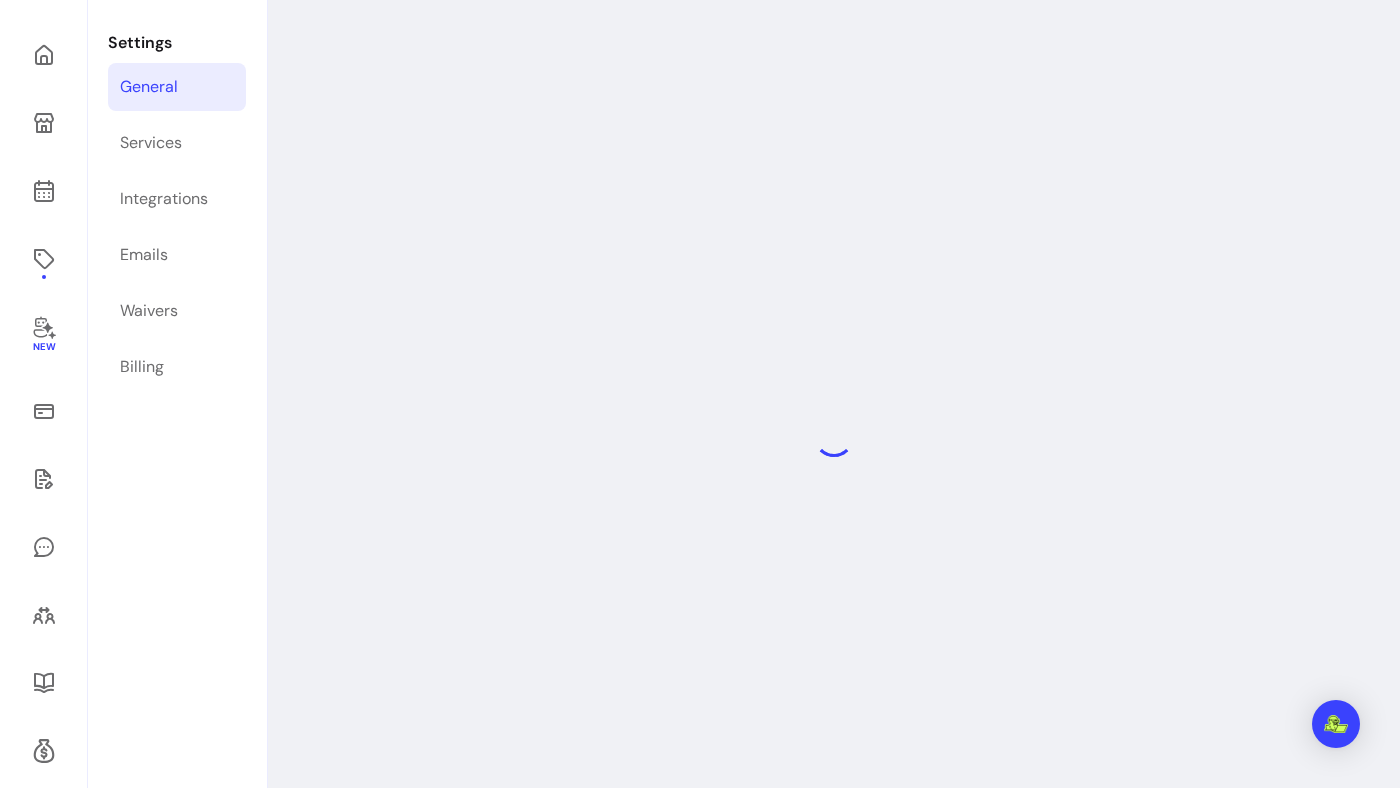 scroll, scrollTop: 96, scrollLeft: 0, axis: vertical 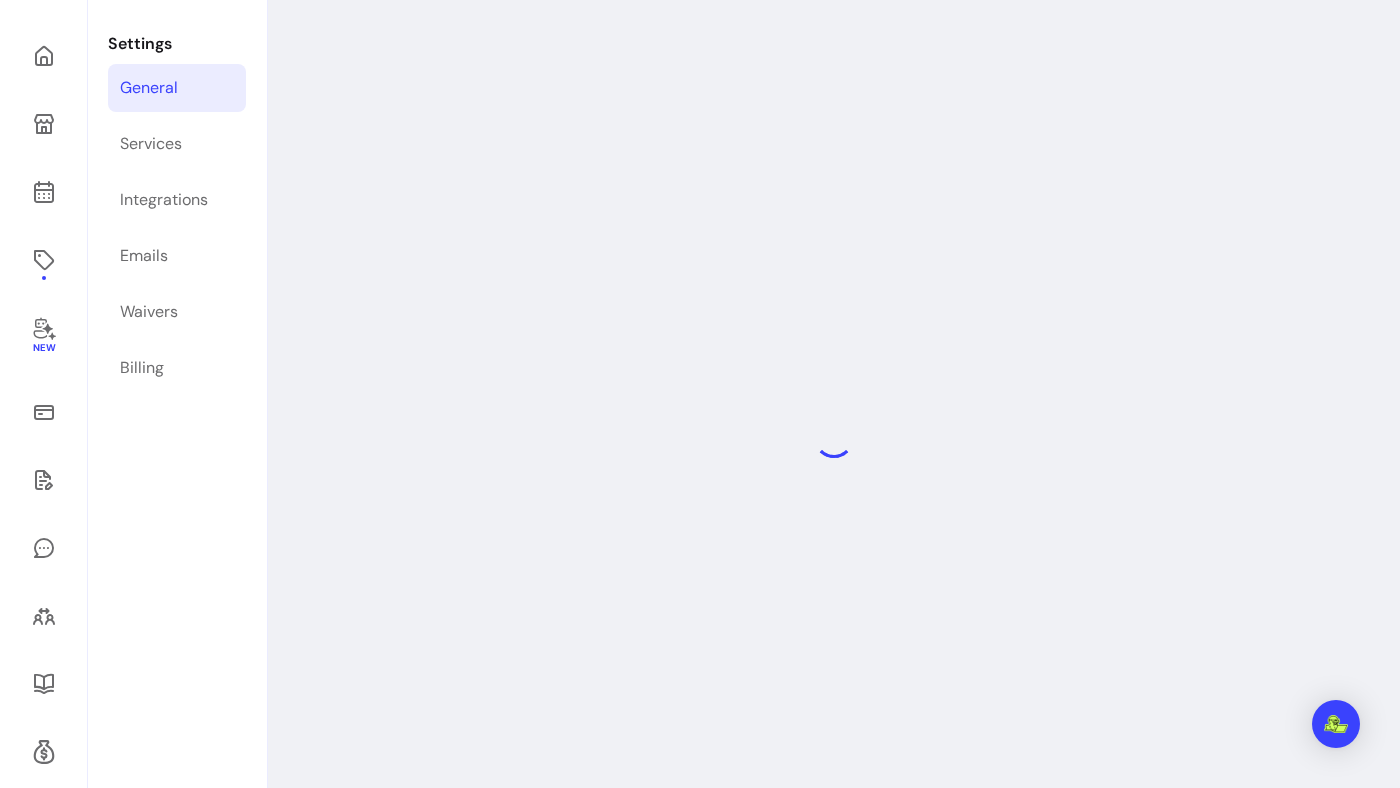 select on "**********" 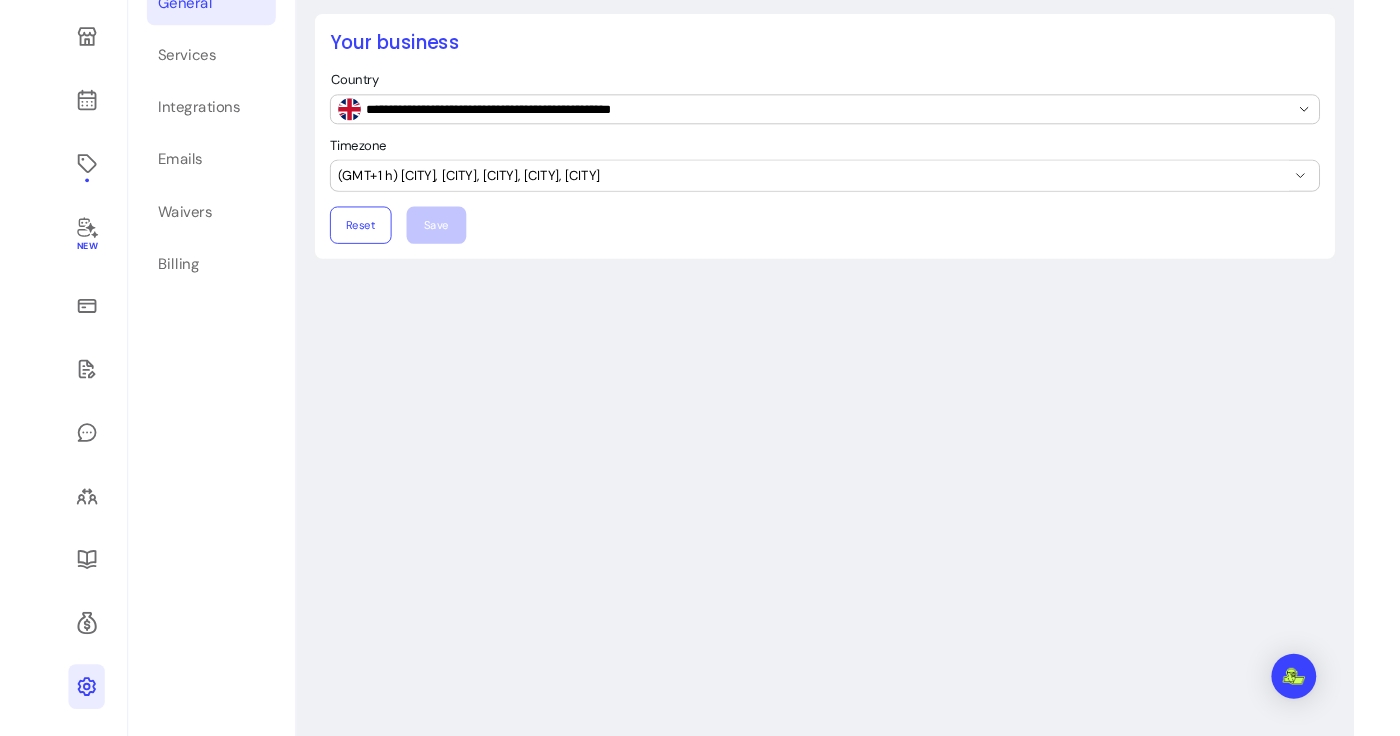 scroll, scrollTop: 0, scrollLeft: 0, axis: both 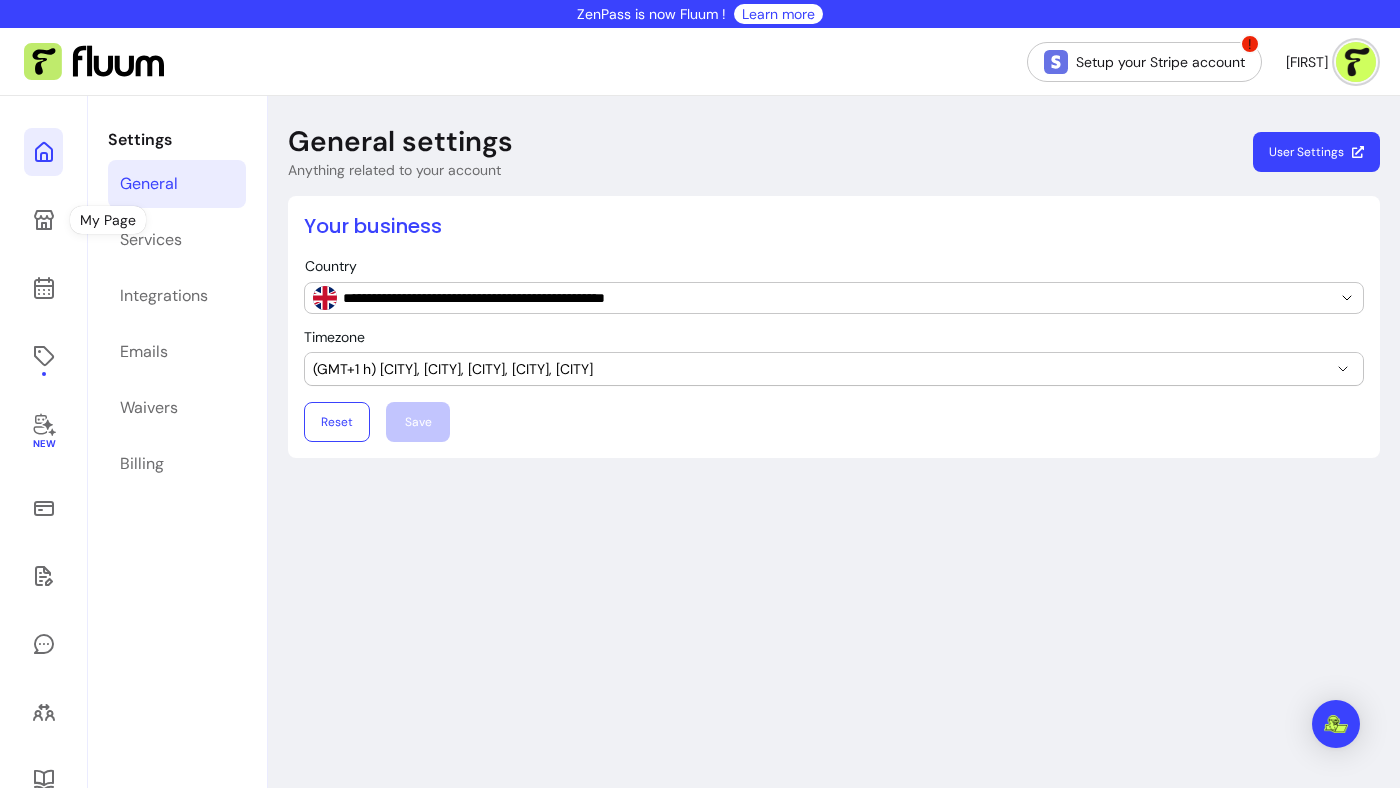click 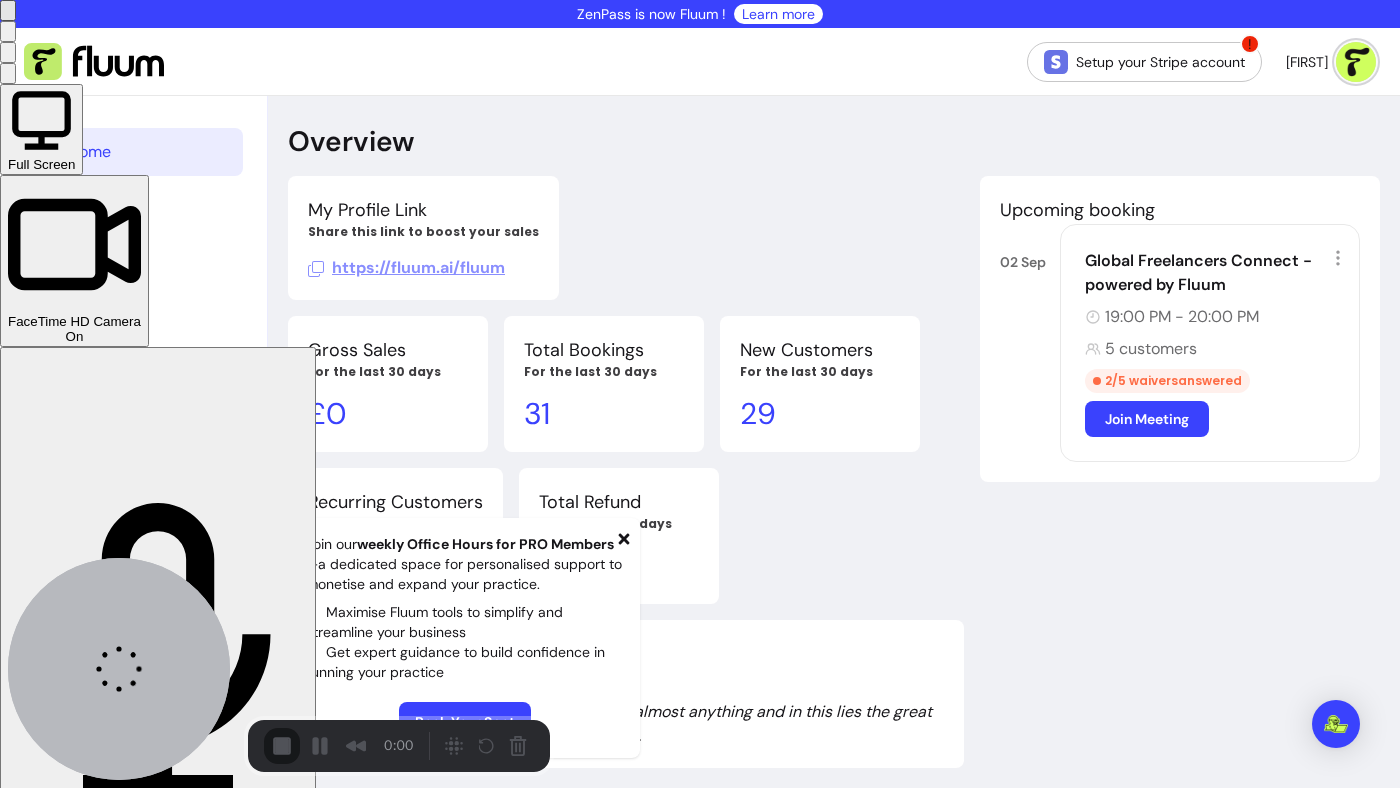 click on "Start Recording" at bounding box center [54, 849] 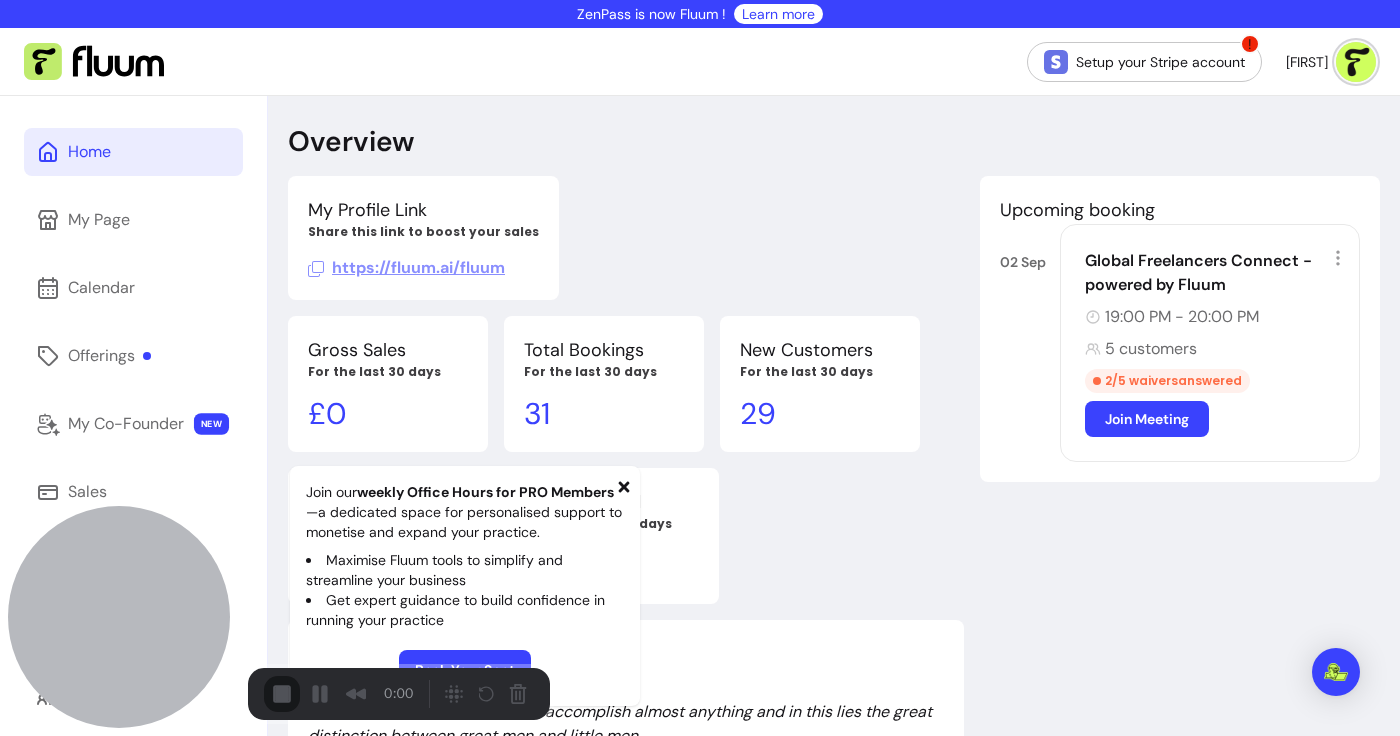 click on "Start Recording" at bounding box center (54, 788) 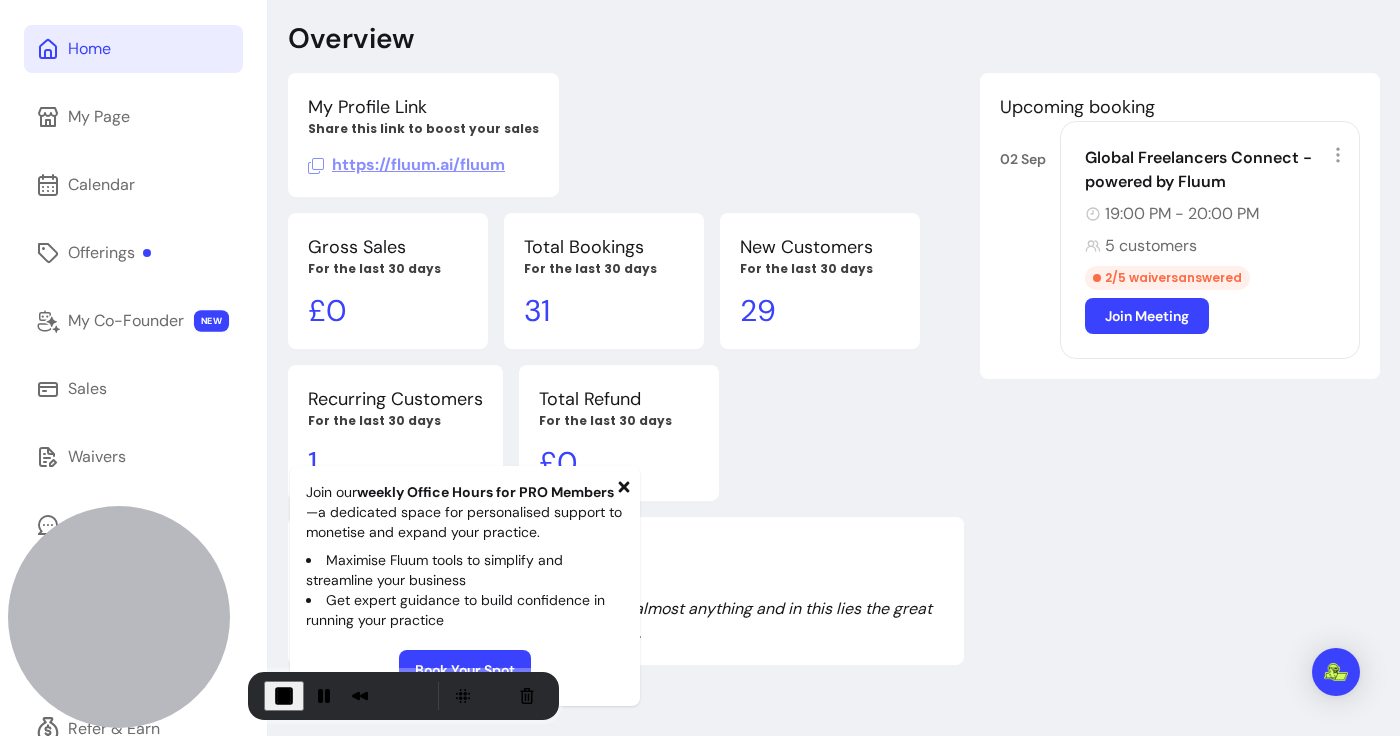 scroll, scrollTop: 220, scrollLeft: 0, axis: vertical 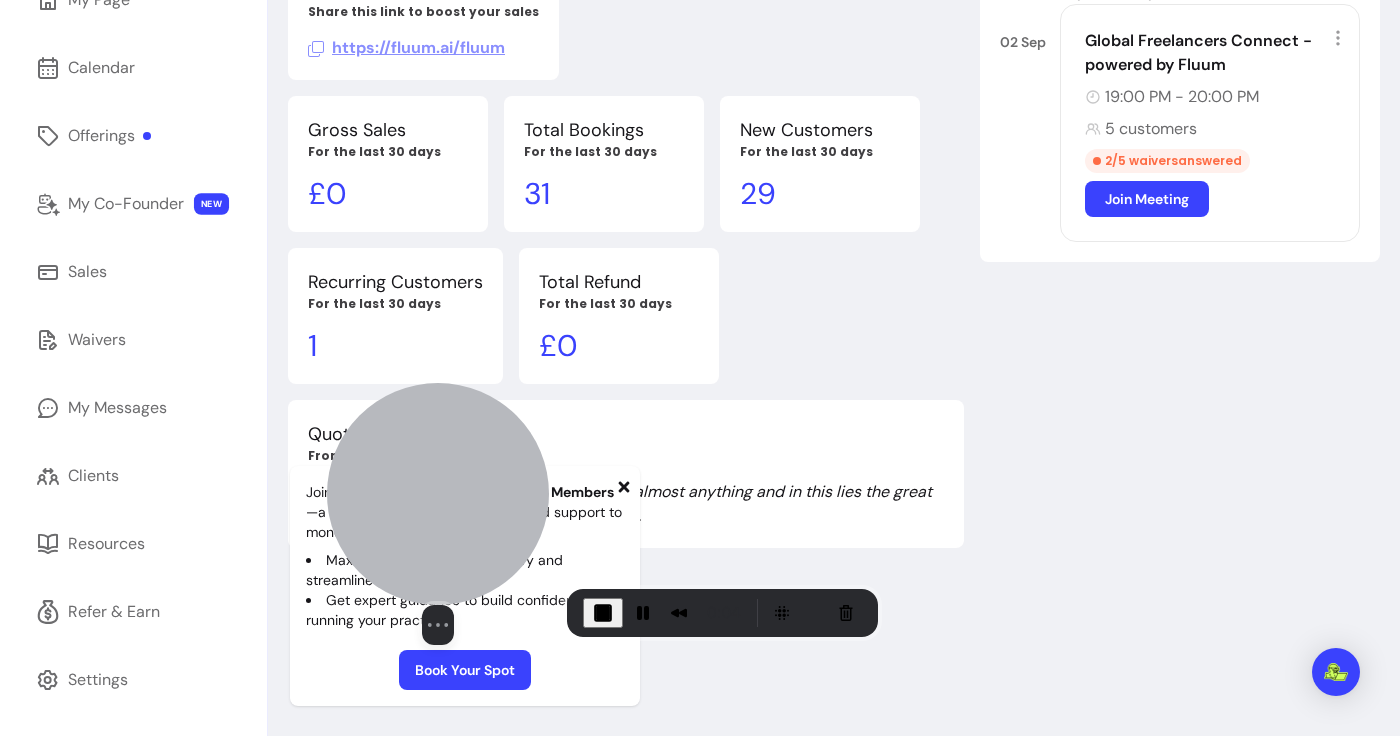drag, startPoint x: 188, startPoint y: 588, endPoint x: 507, endPoint y: 505, distance: 329.621 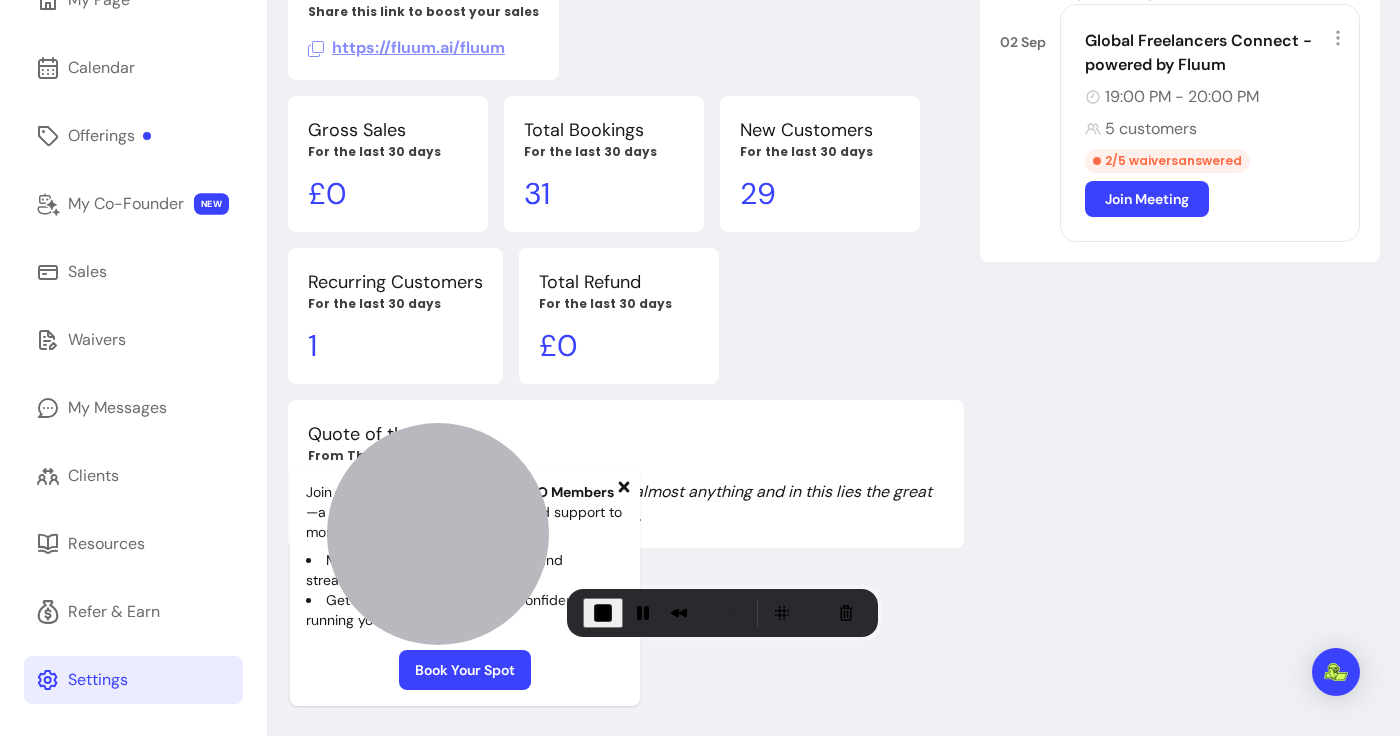 click on "Settings" at bounding box center [133, 680] 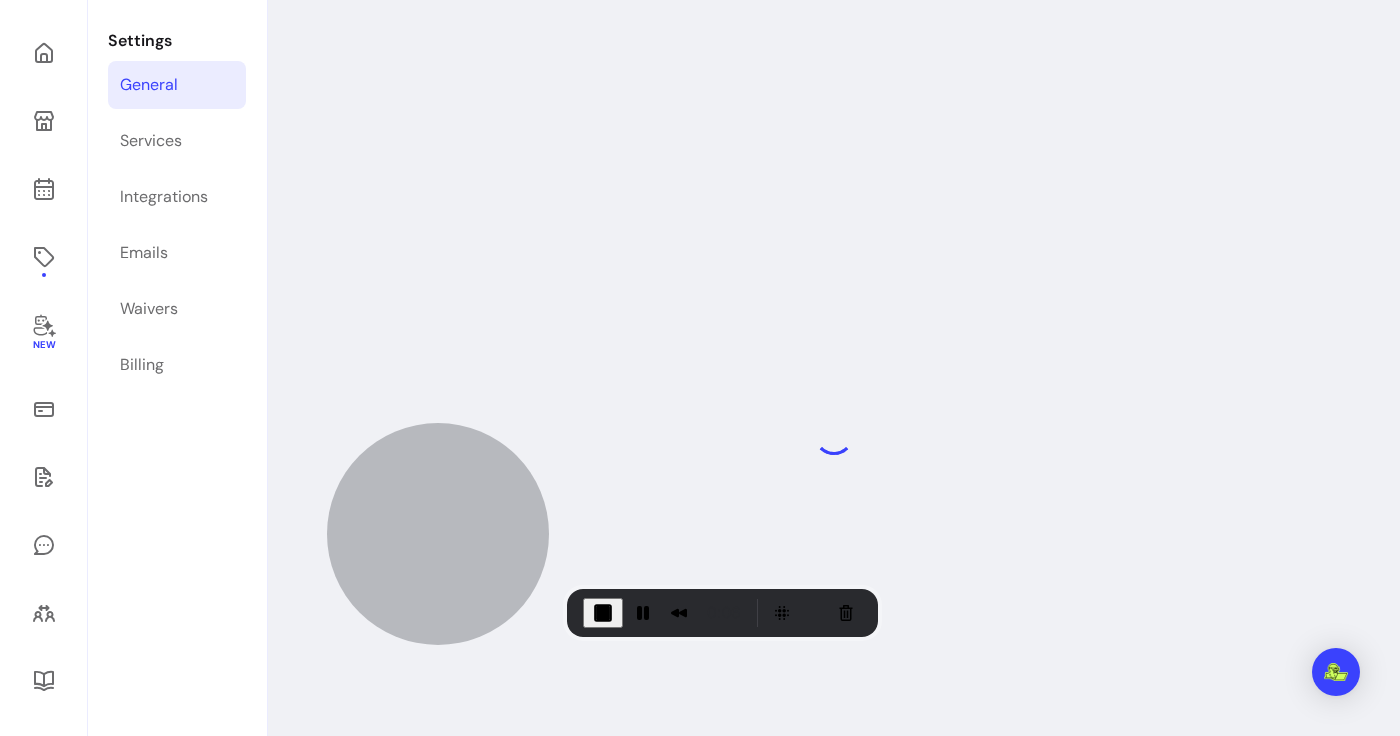 scroll, scrollTop: 96, scrollLeft: 0, axis: vertical 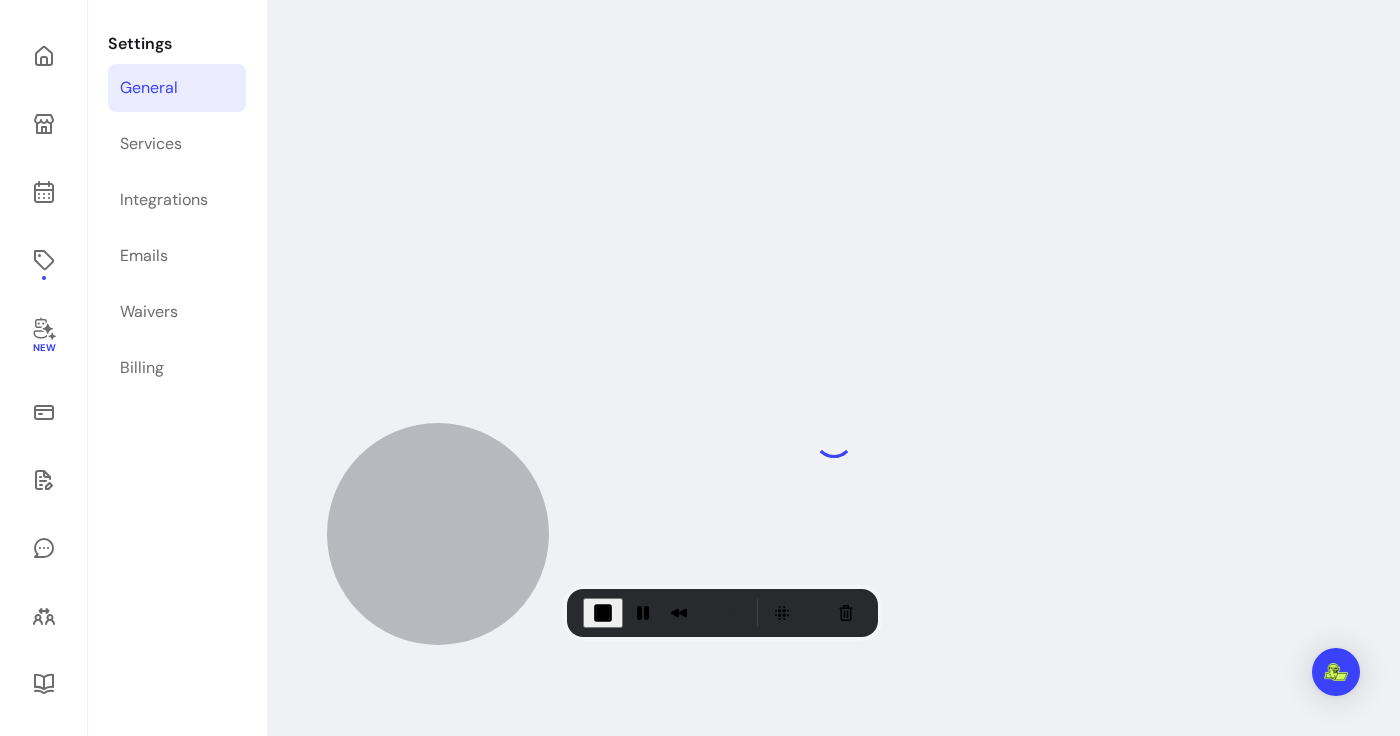 select on "**********" 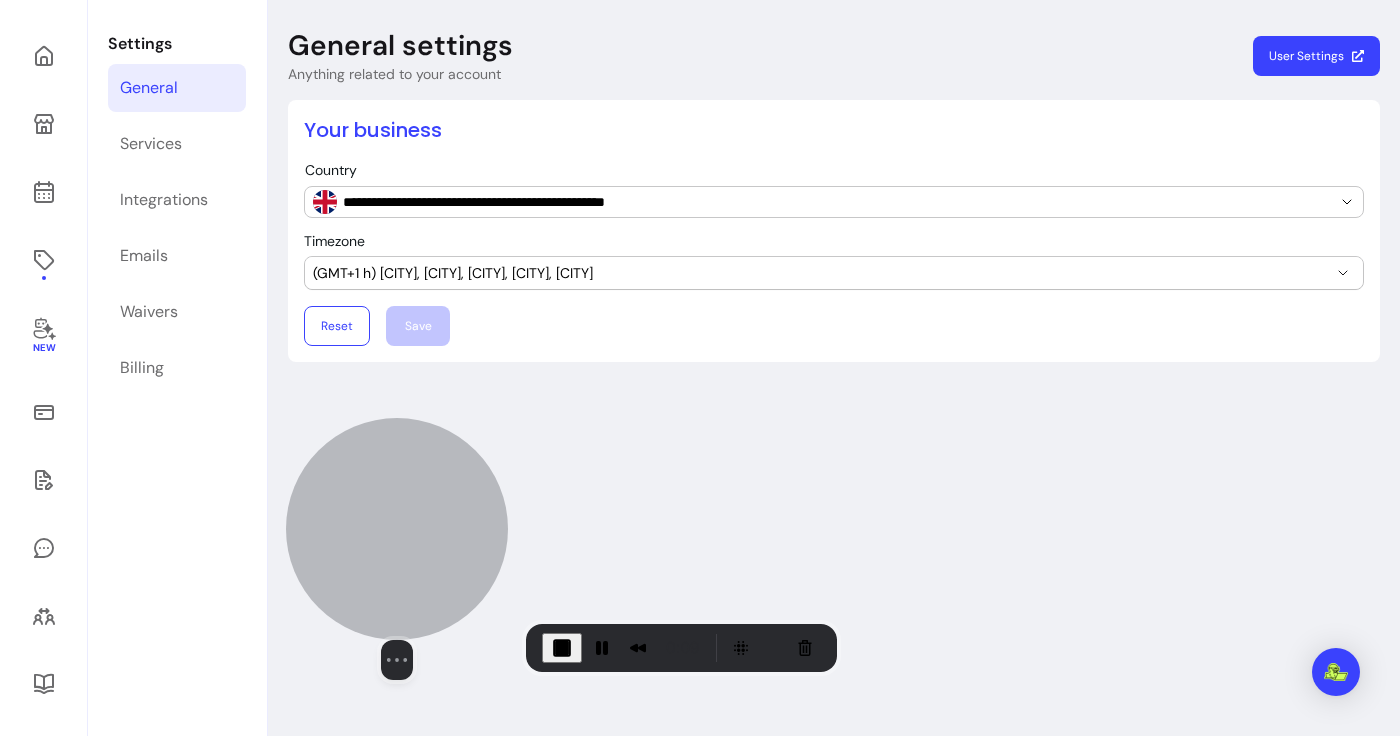 drag, startPoint x: 377, startPoint y: 488, endPoint x: 400, endPoint y: 516, distance: 36.23534 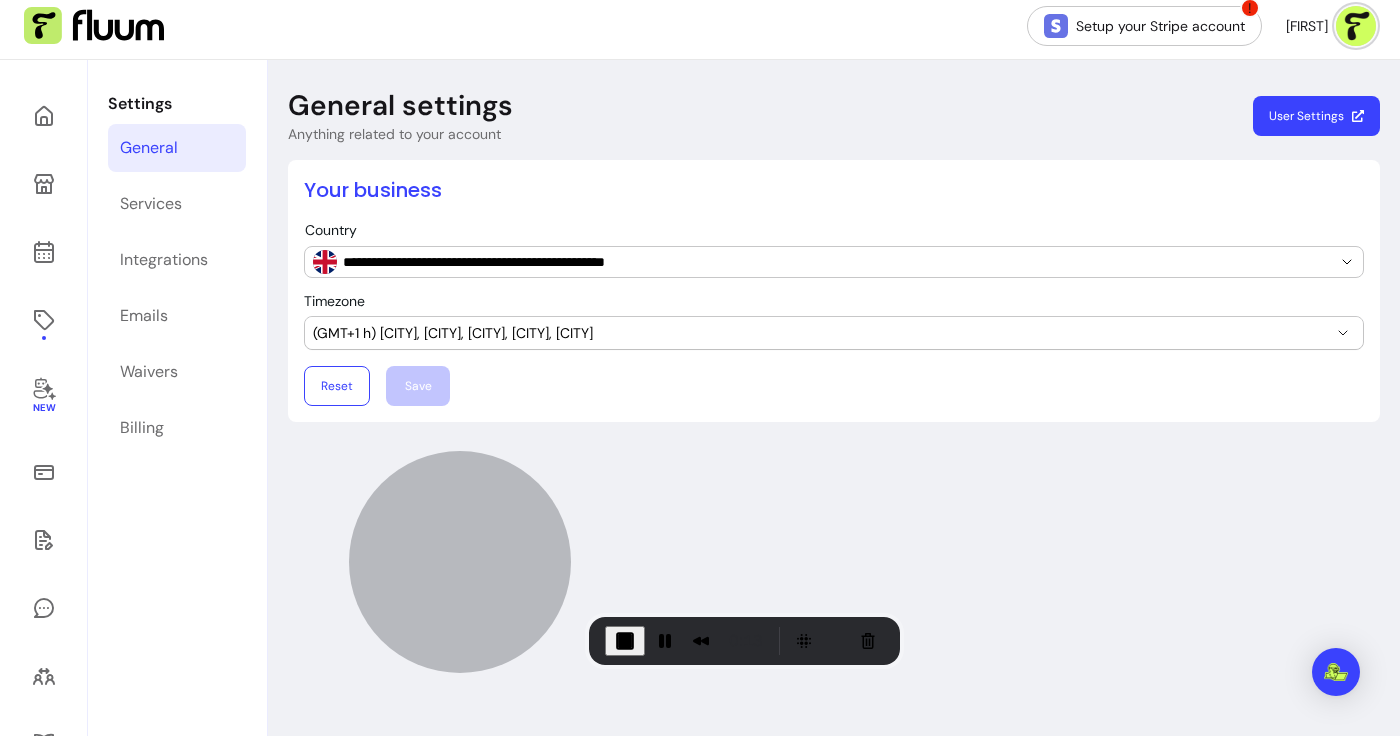 scroll, scrollTop: 23, scrollLeft: 0, axis: vertical 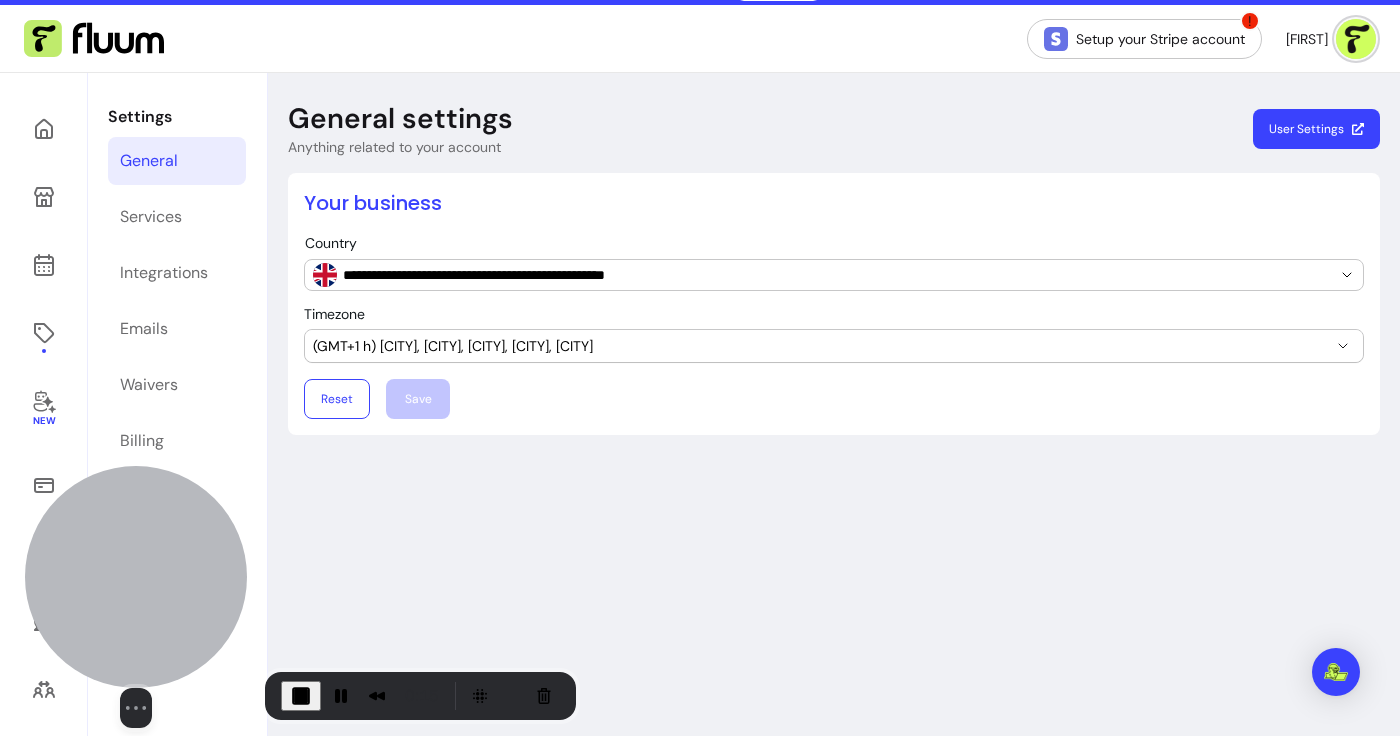 drag, startPoint x: 404, startPoint y: 496, endPoint x: 99, endPoint y: 671, distance: 351.639 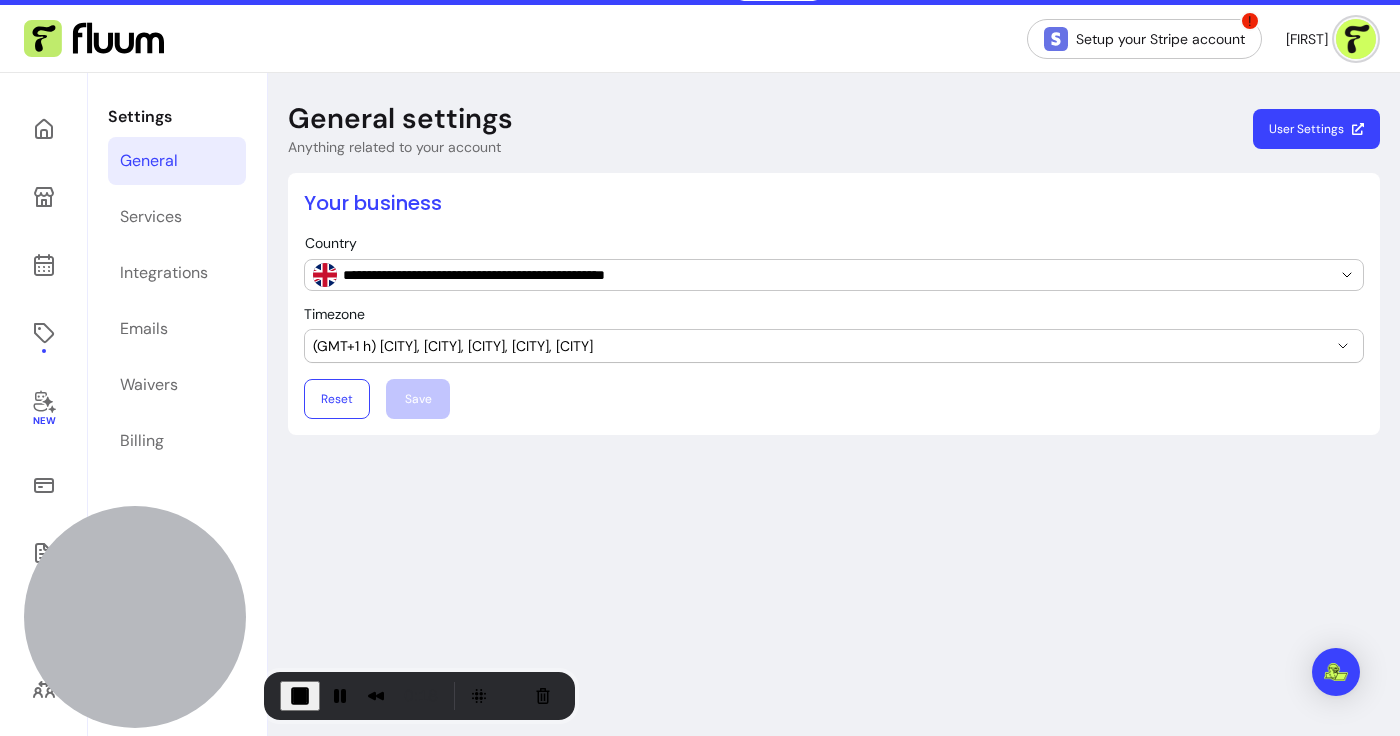 click on "General settings Anything related to your account User Settings" at bounding box center (834, 129) 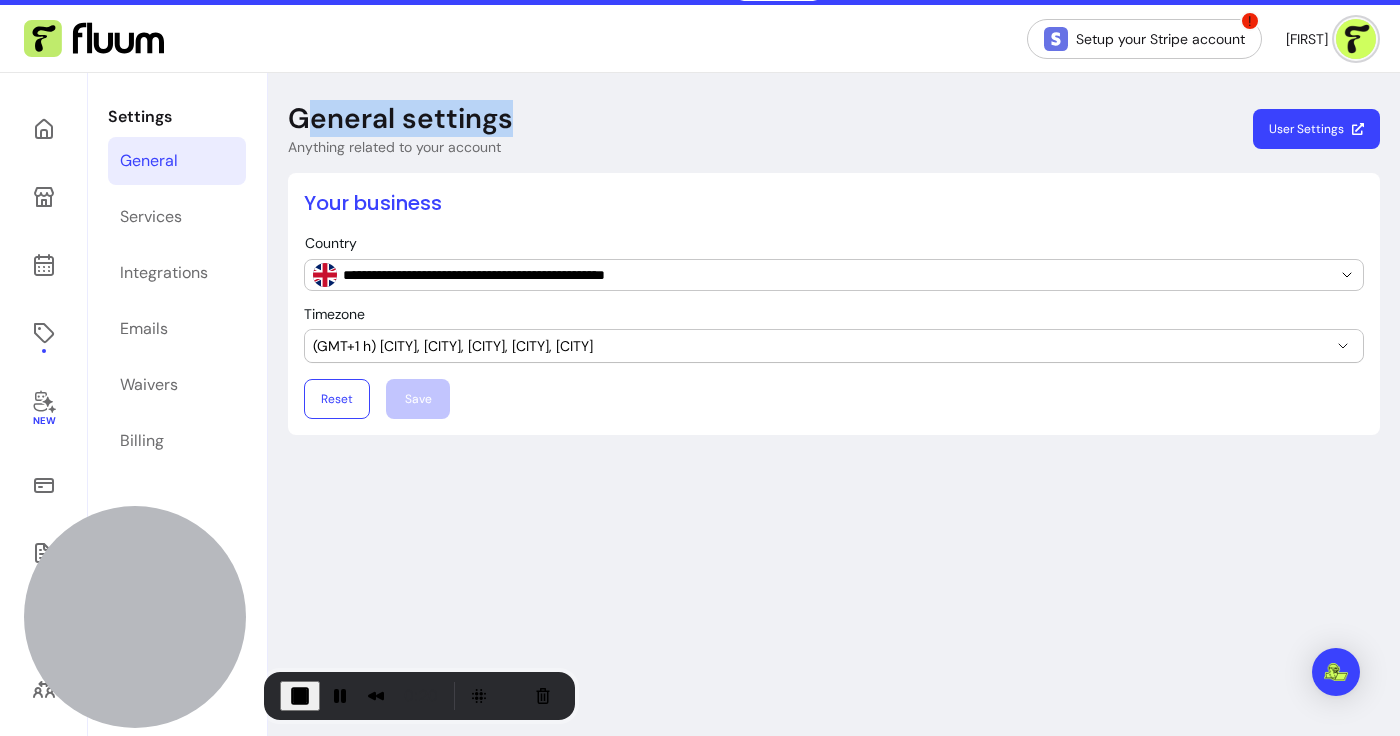 drag, startPoint x: 309, startPoint y: 130, endPoint x: 592, endPoint y: 130, distance: 283 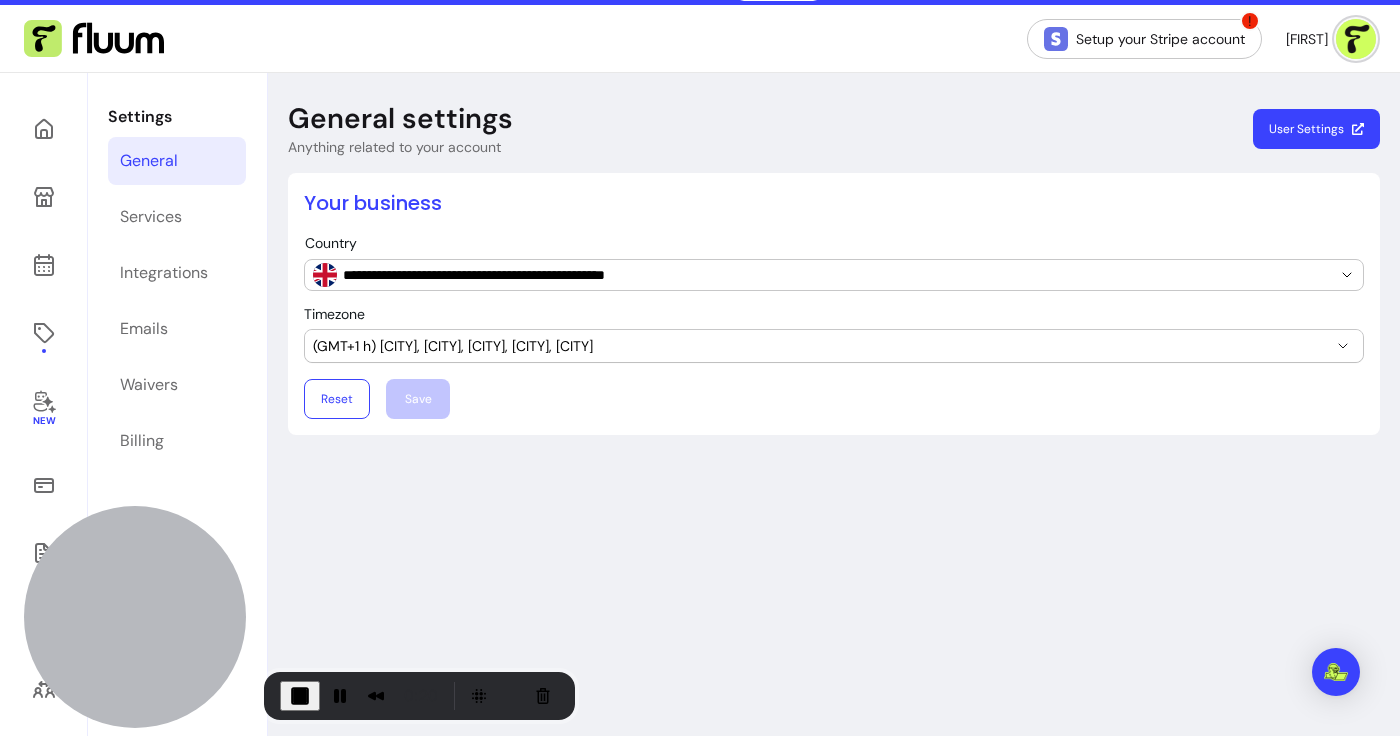 click on "General settings Anything related to your account User Settings" at bounding box center [834, 129] 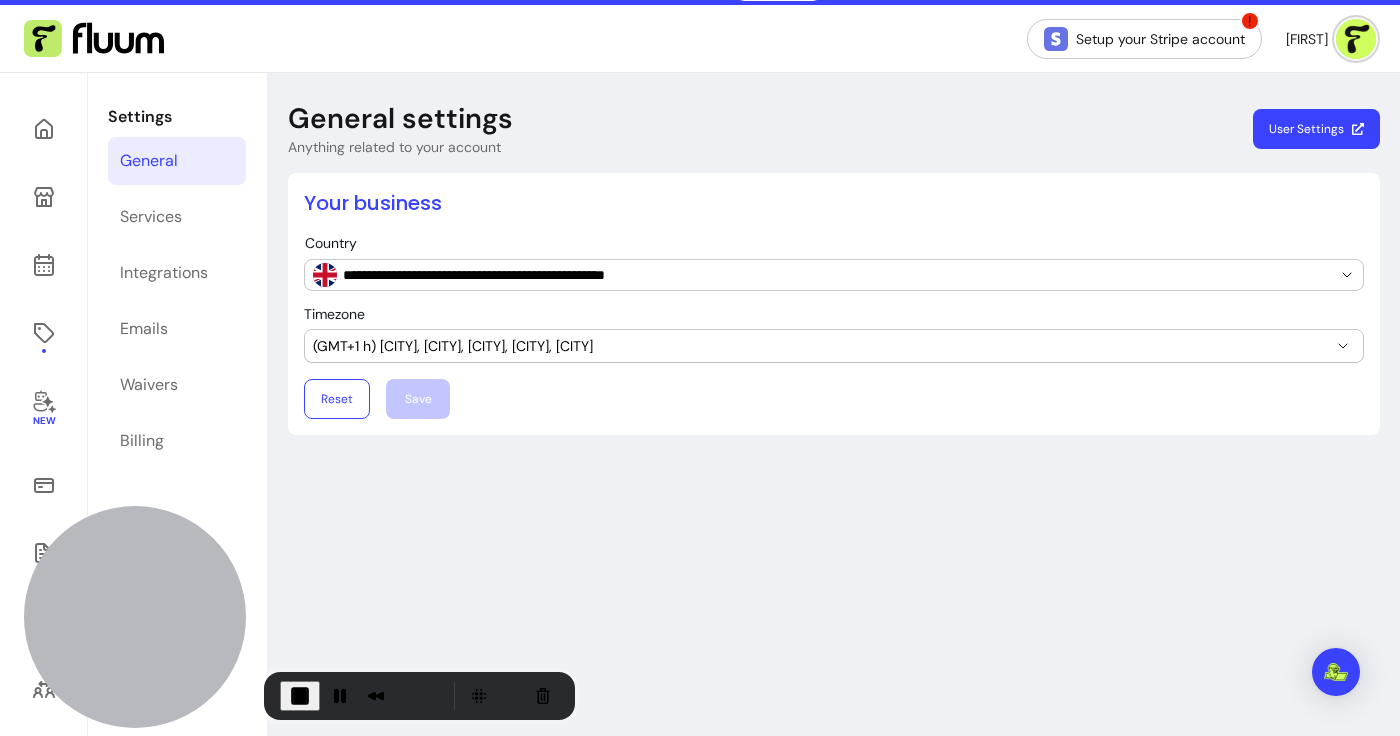 click on "User Settings" at bounding box center [1316, 129] 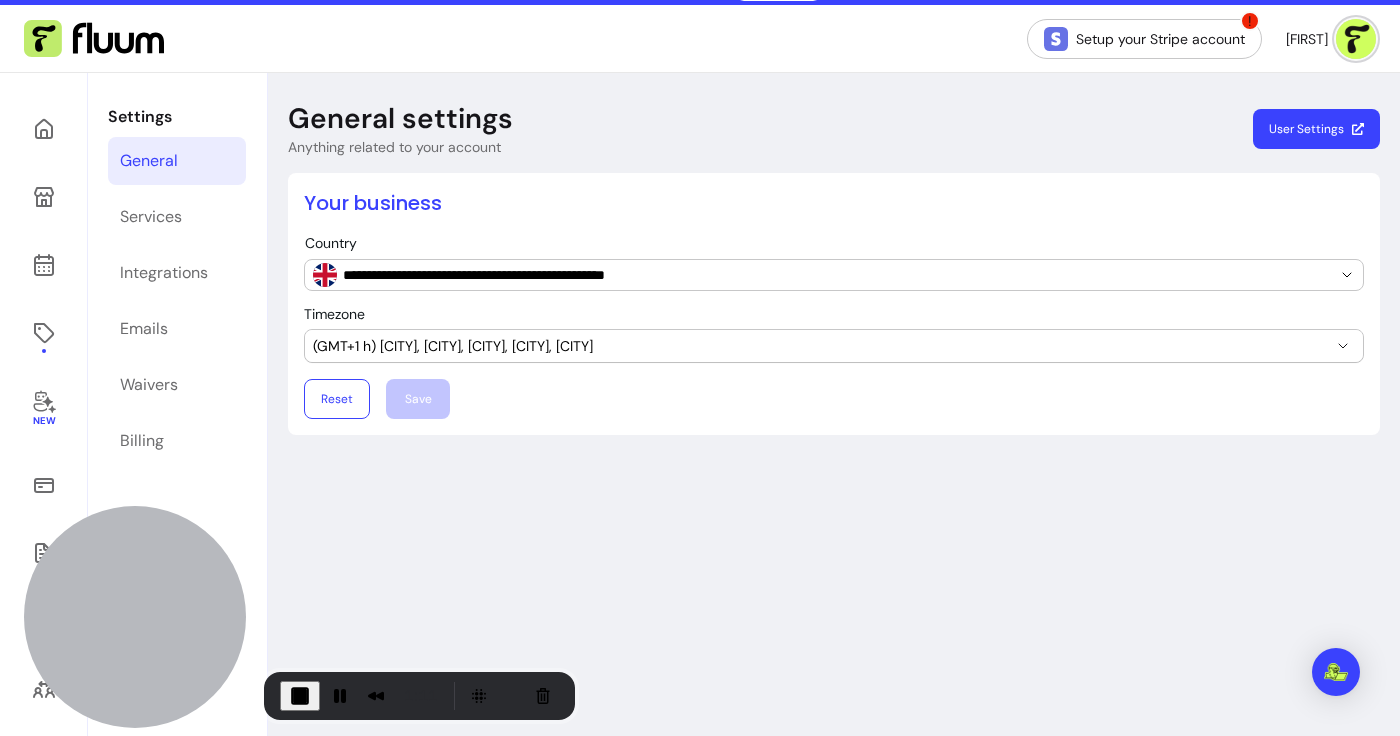 click on "**********" at bounding box center (834, 304) 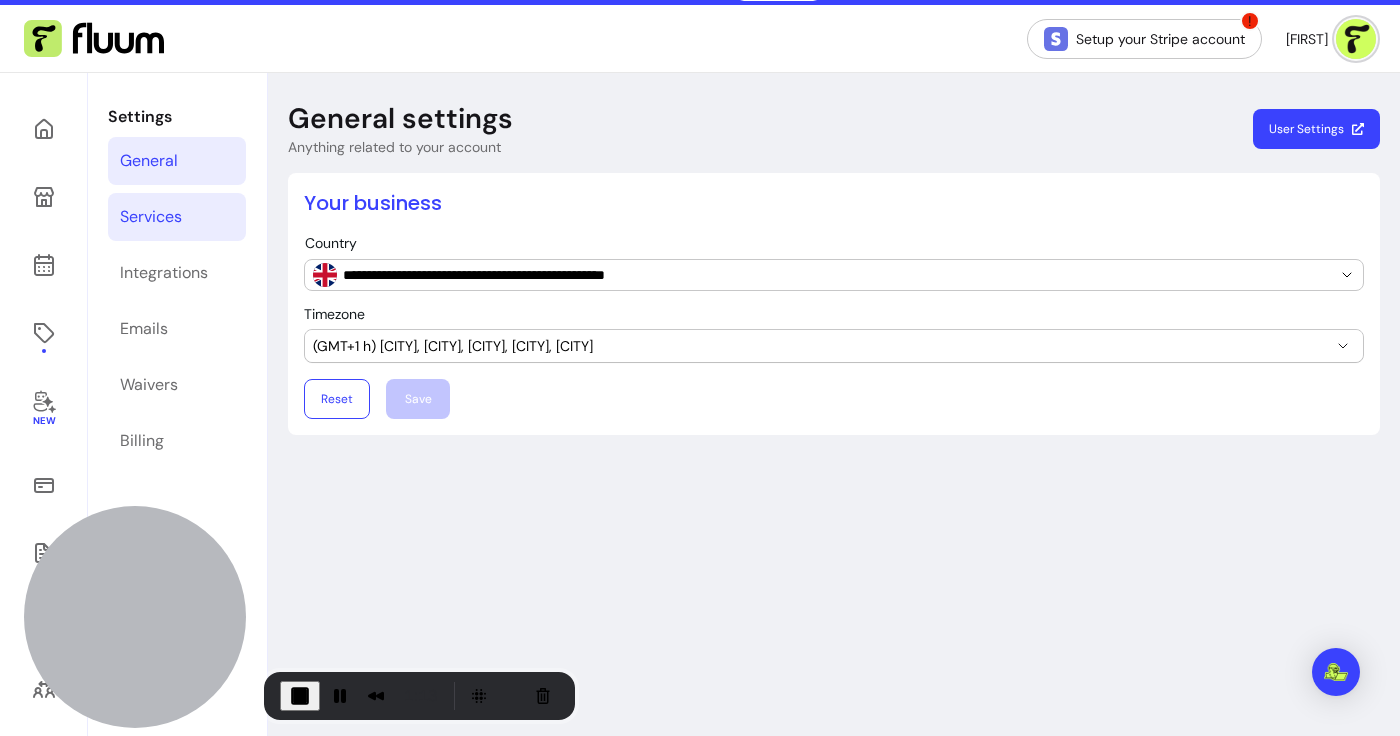 click on "Services" at bounding box center (177, 217) 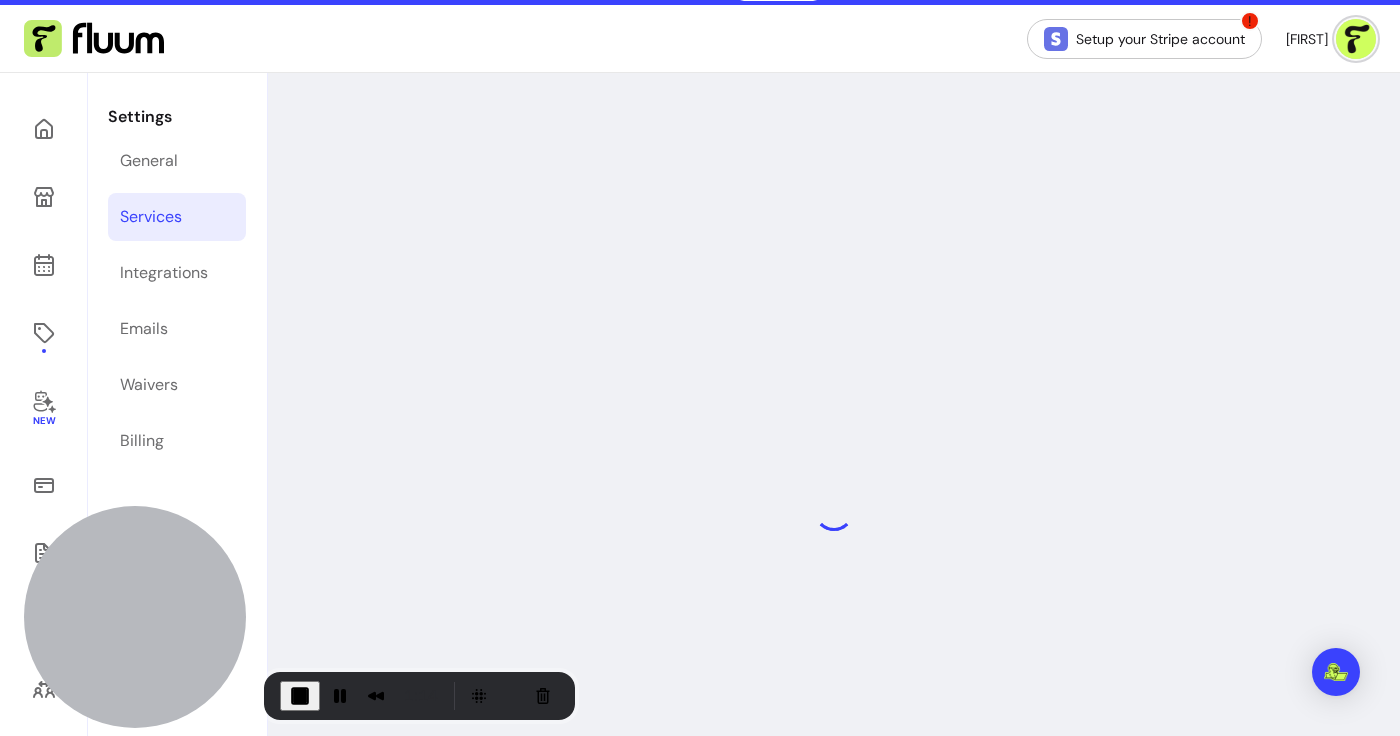 select on "***" 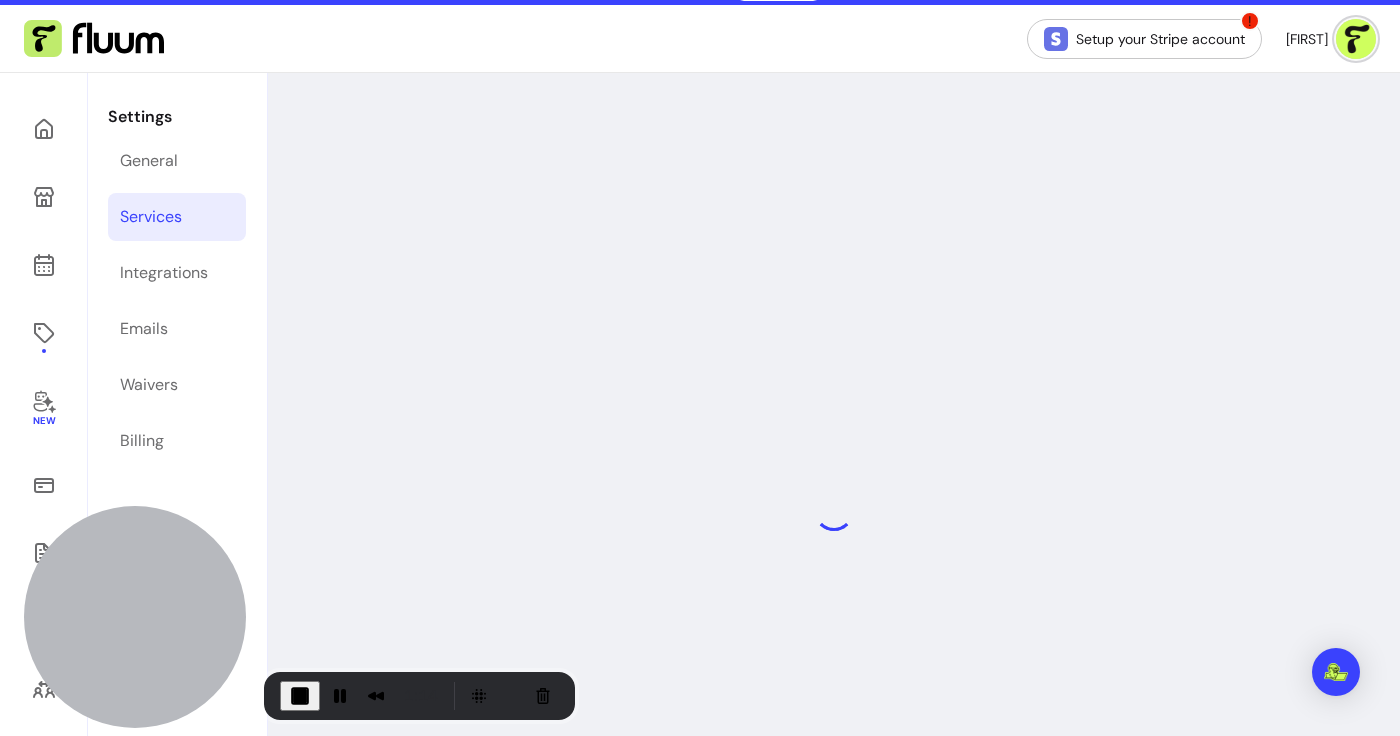 select on "***" 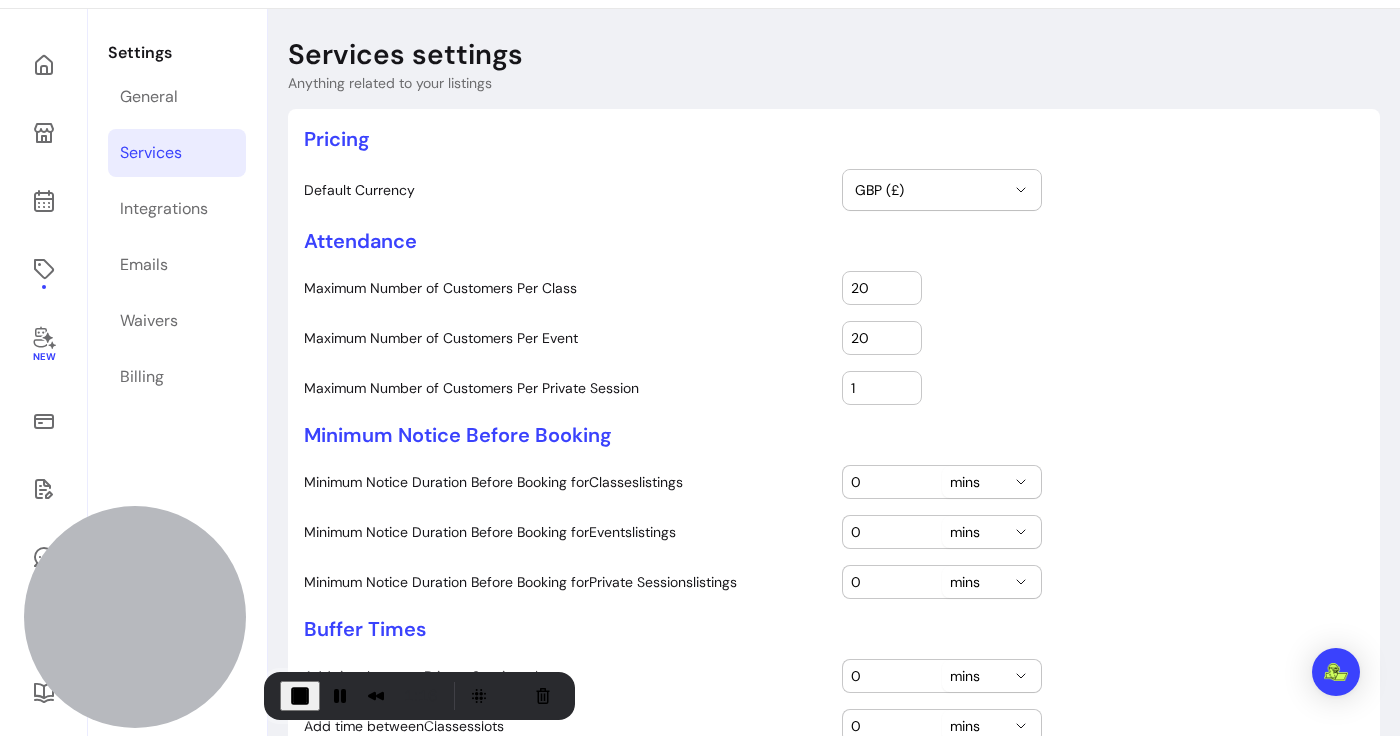 scroll, scrollTop: 157, scrollLeft: 0, axis: vertical 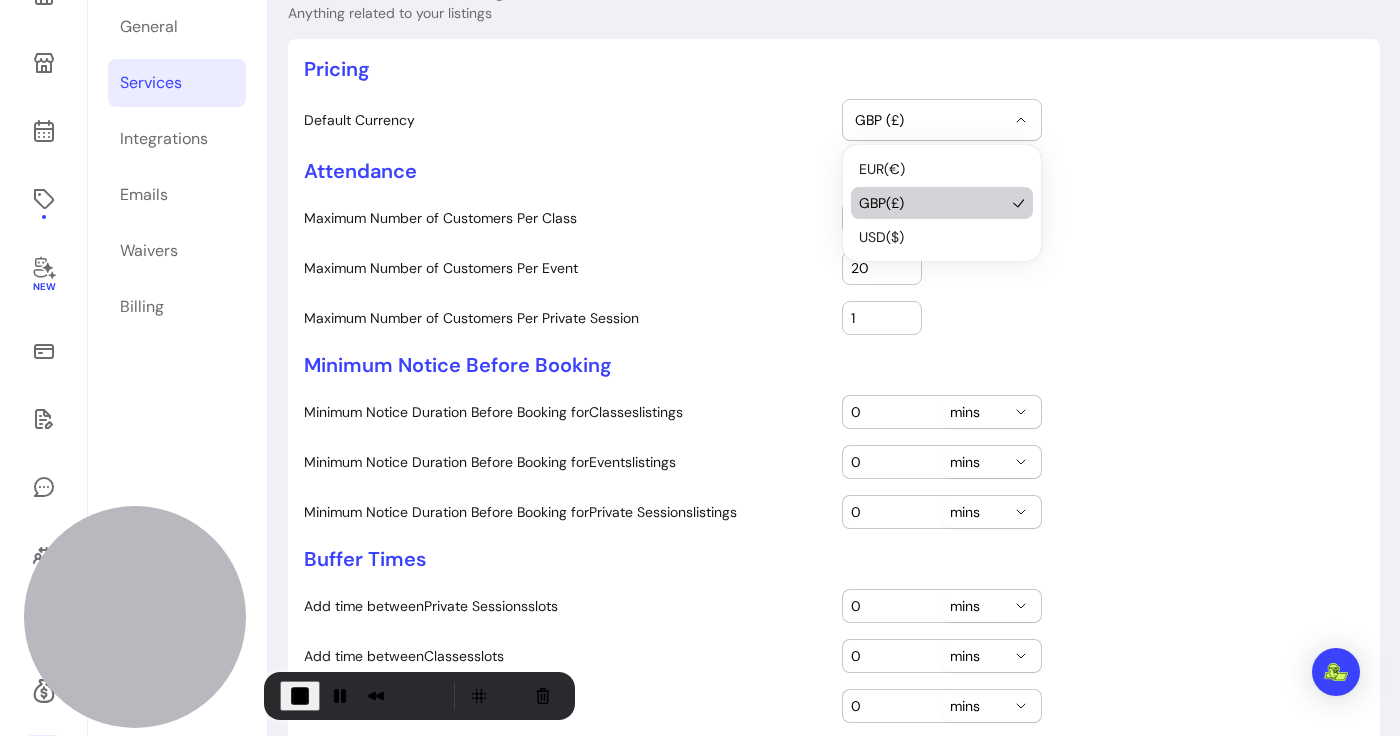 click on "GBP (£)" at bounding box center [942, 120] 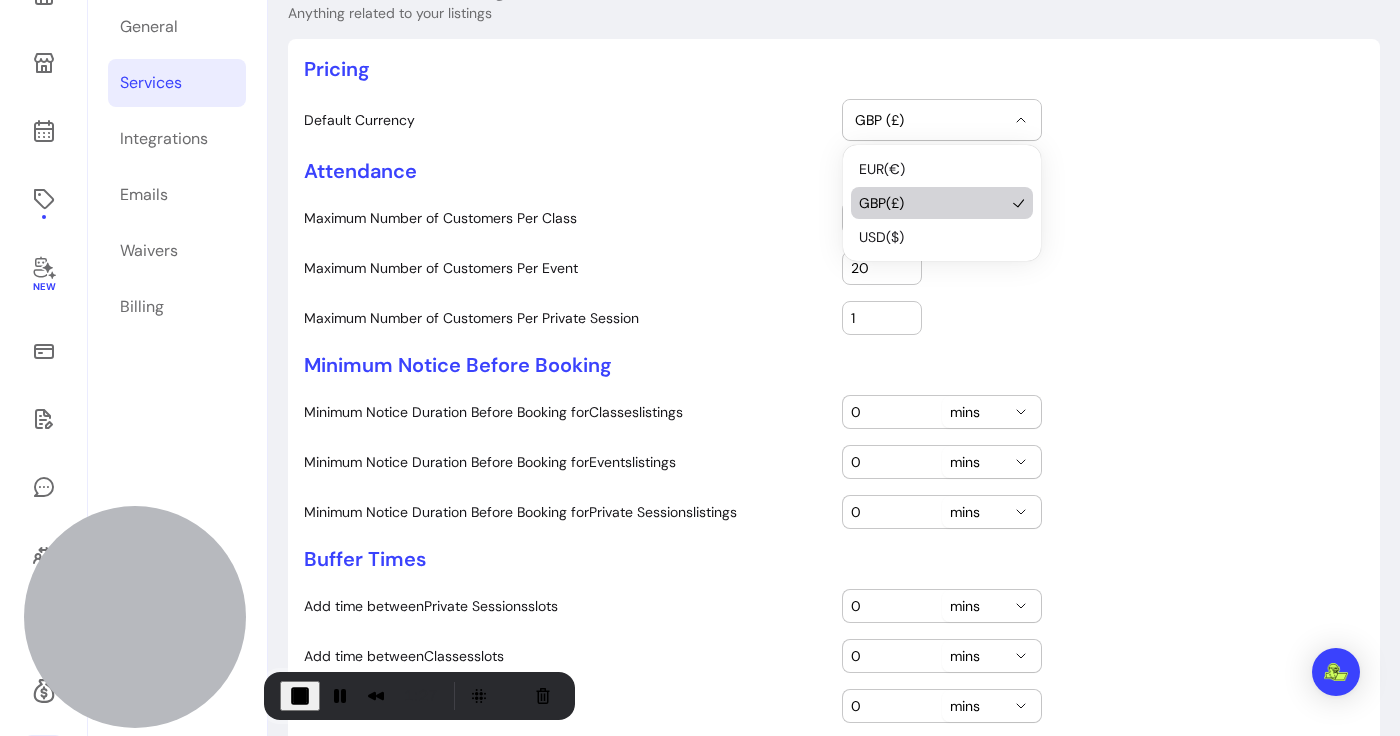click on "Attendance" at bounding box center [834, 171] 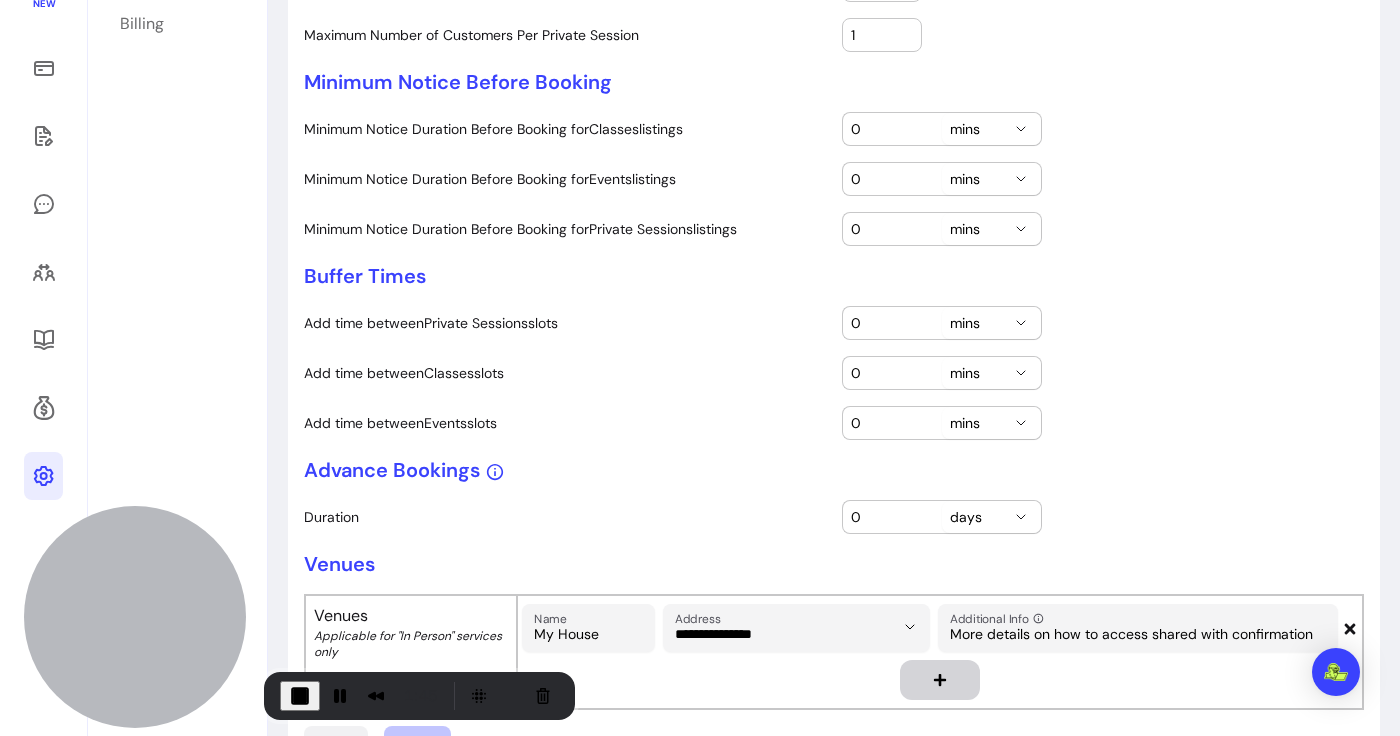 scroll, scrollTop: 458, scrollLeft: 0, axis: vertical 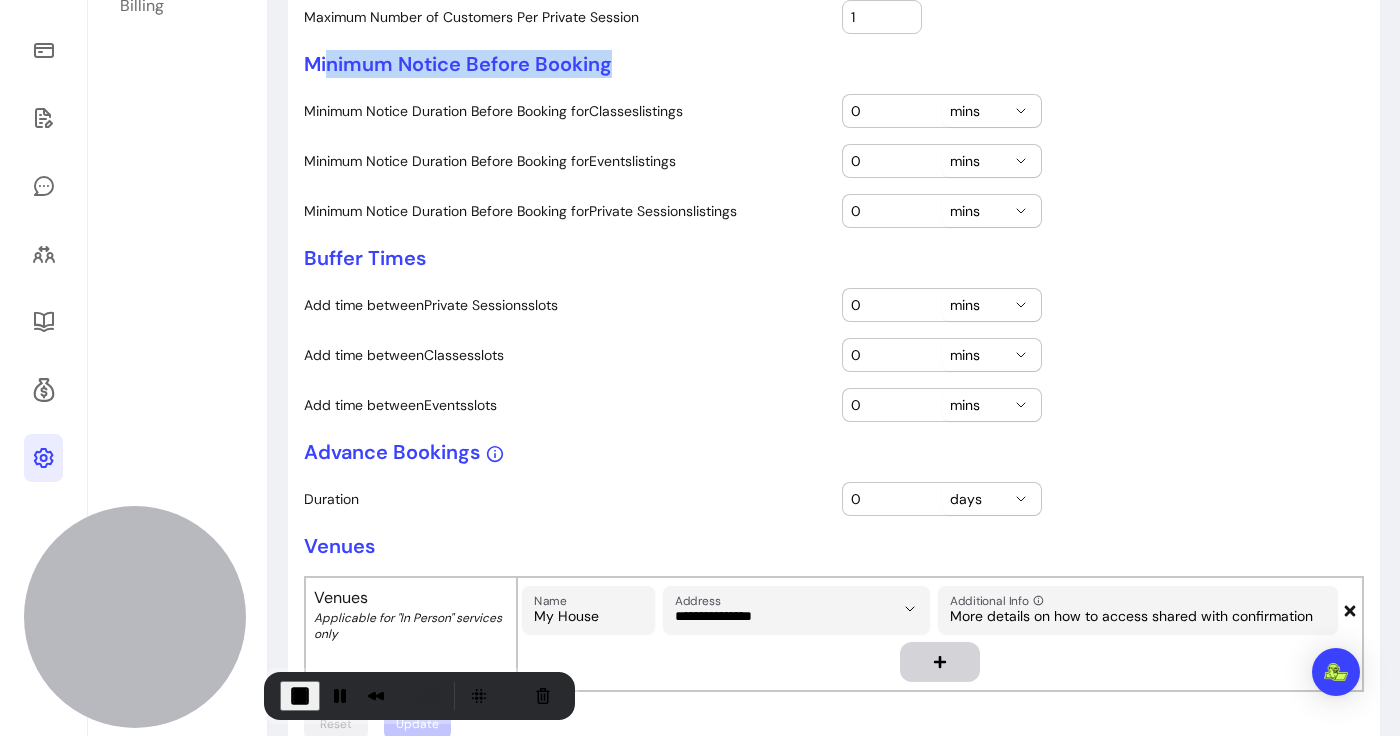 drag, startPoint x: 345, startPoint y: 61, endPoint x: 642, endPoint y: 63, distance: 297.00674 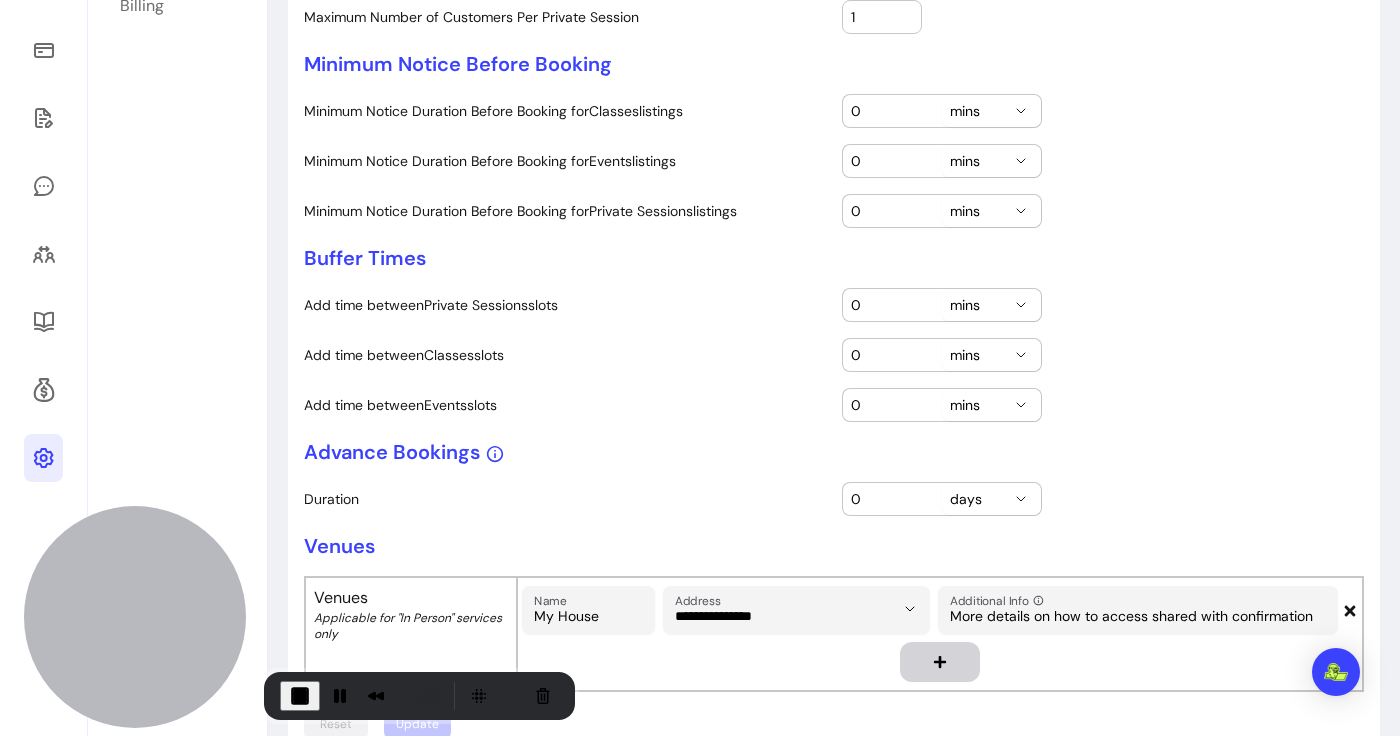 click on "**********" at bounding box center (834, 247) 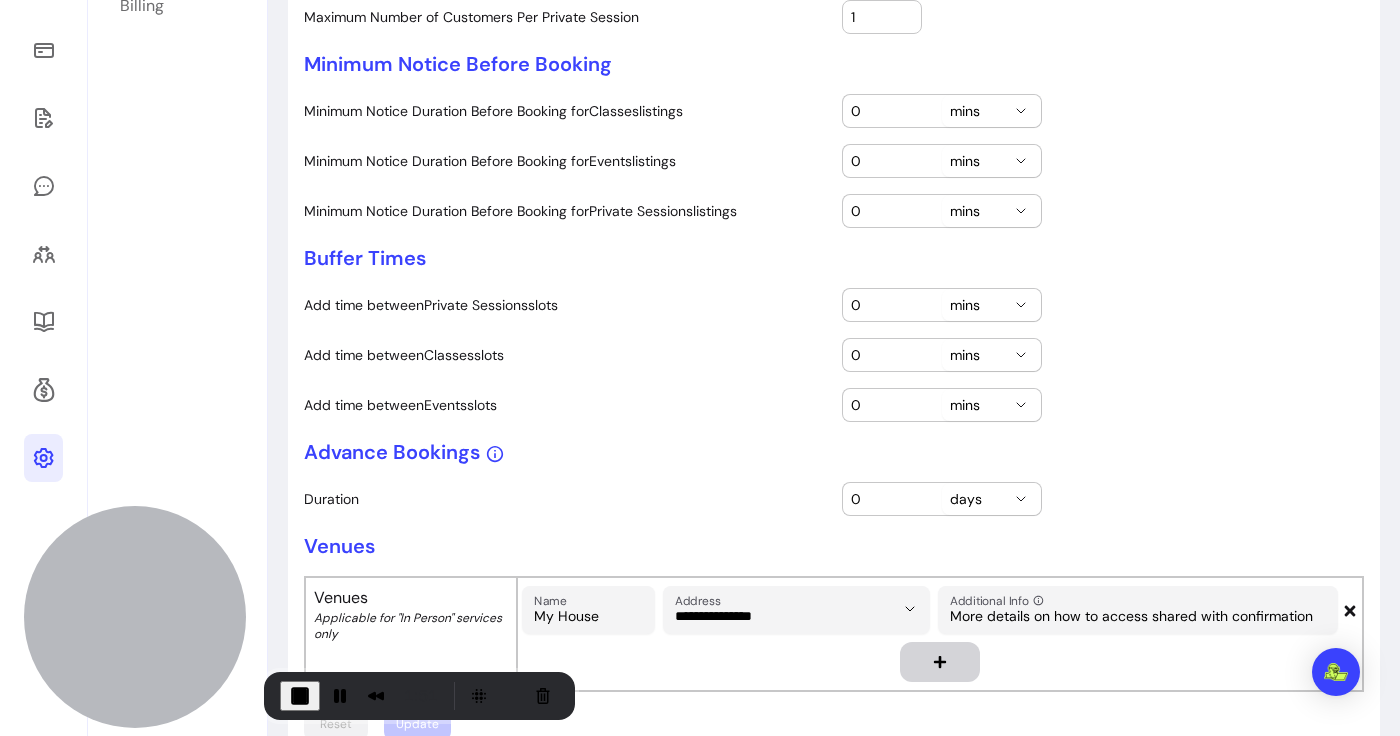click on "0" at bounding box center (892, 111) 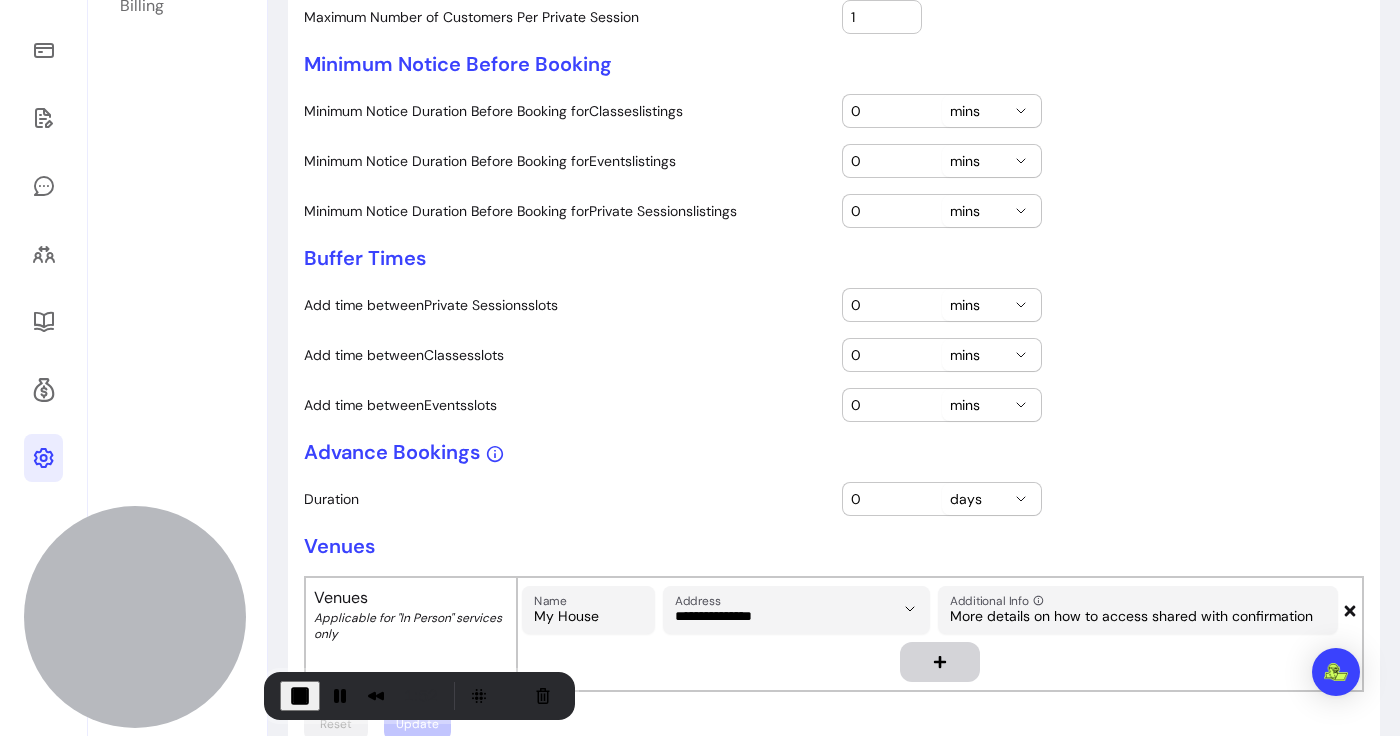 drag, startPoint x: 889, startPoint y: 201, endPoint x: 854, endPoint y: 201, distance: 35 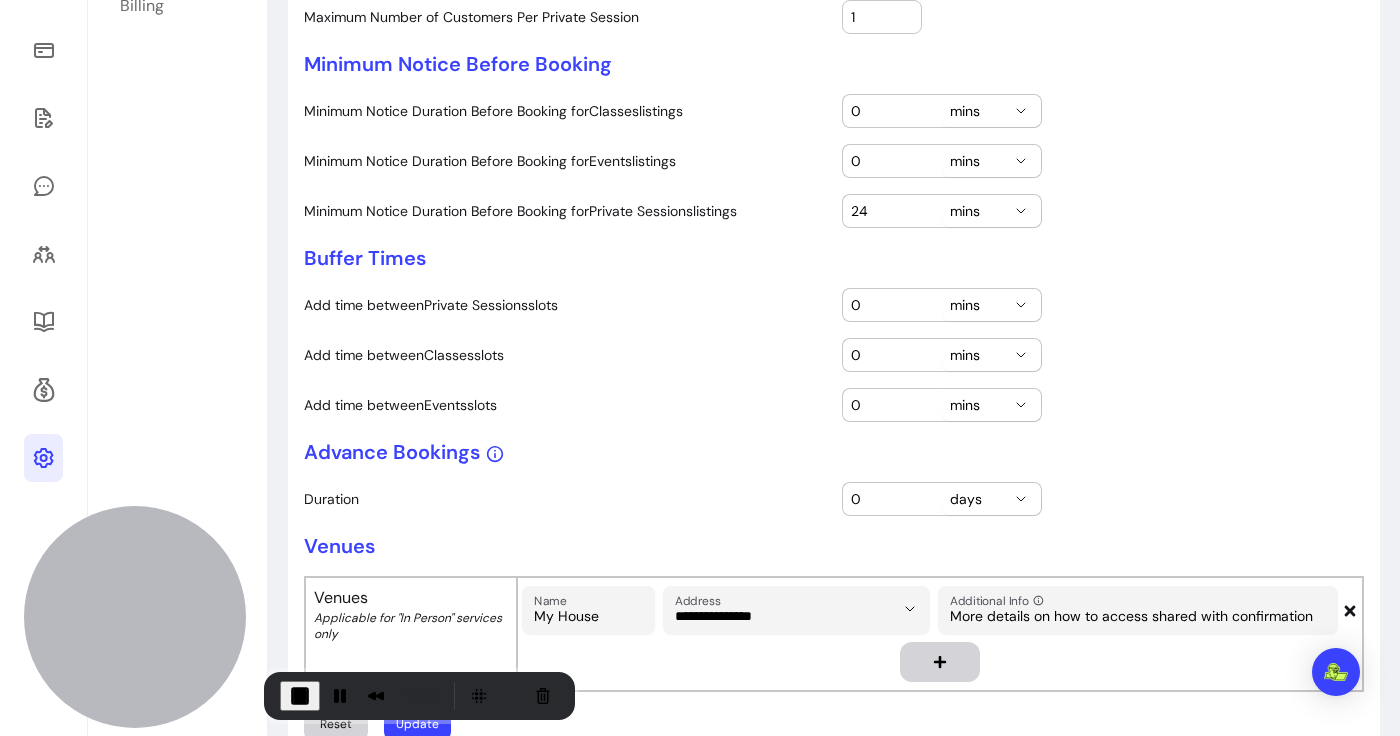 type on "24" 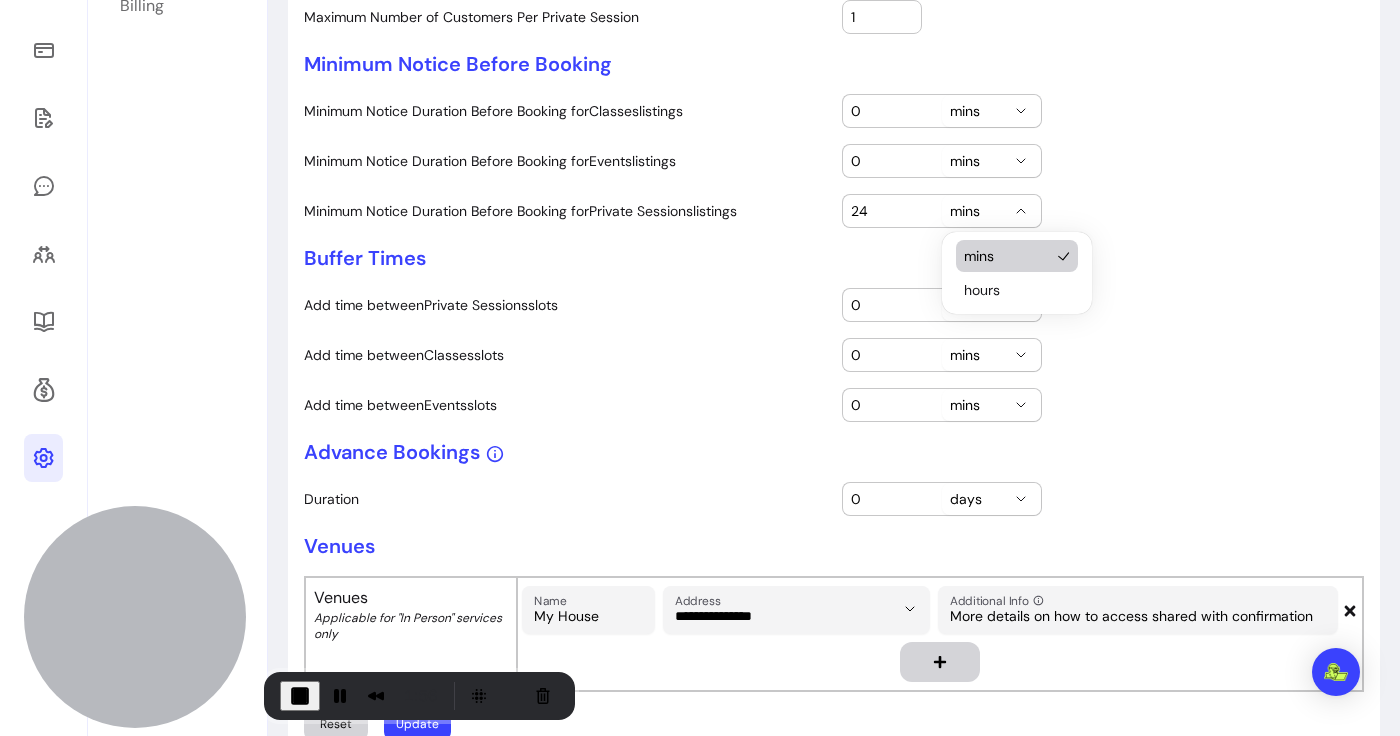 click on "mins" at bounding box center (979, 211) 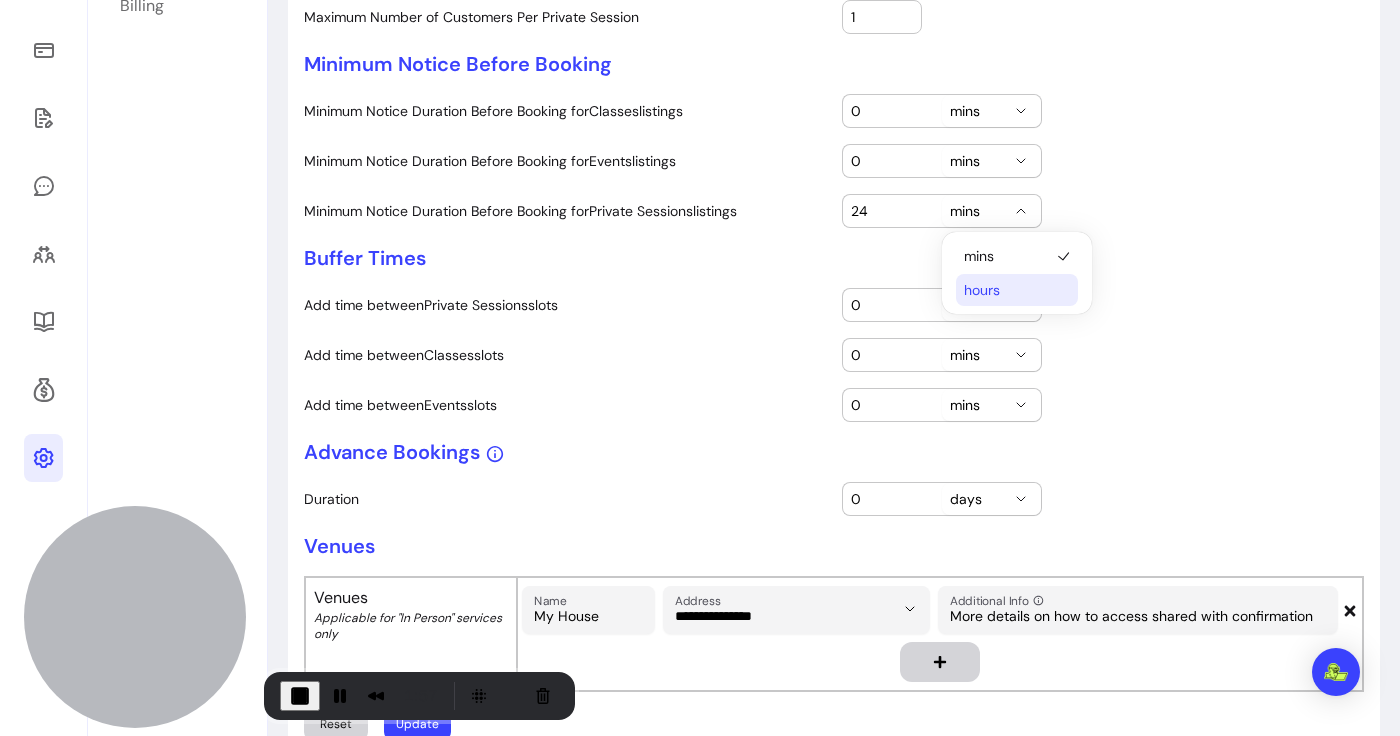 click on "hours" at bounding box center (1007, 290) 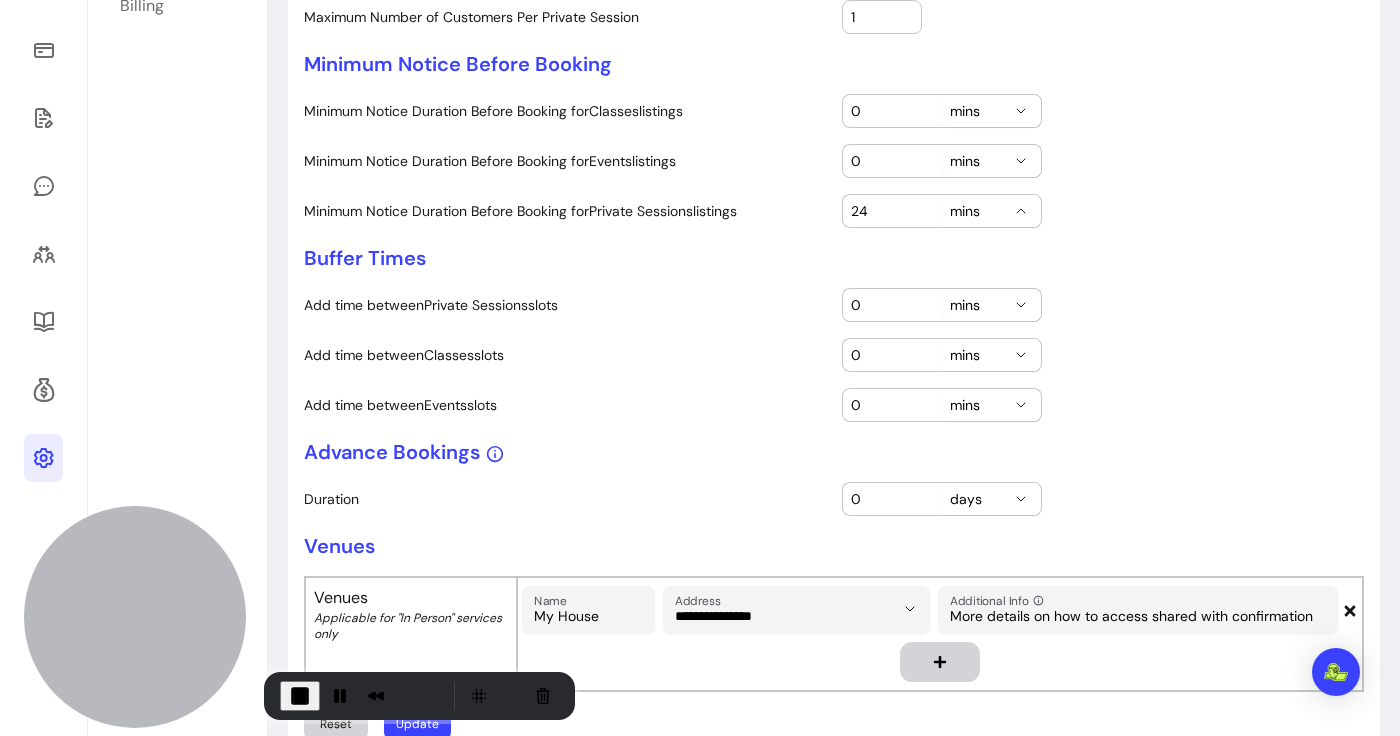 select on "****" 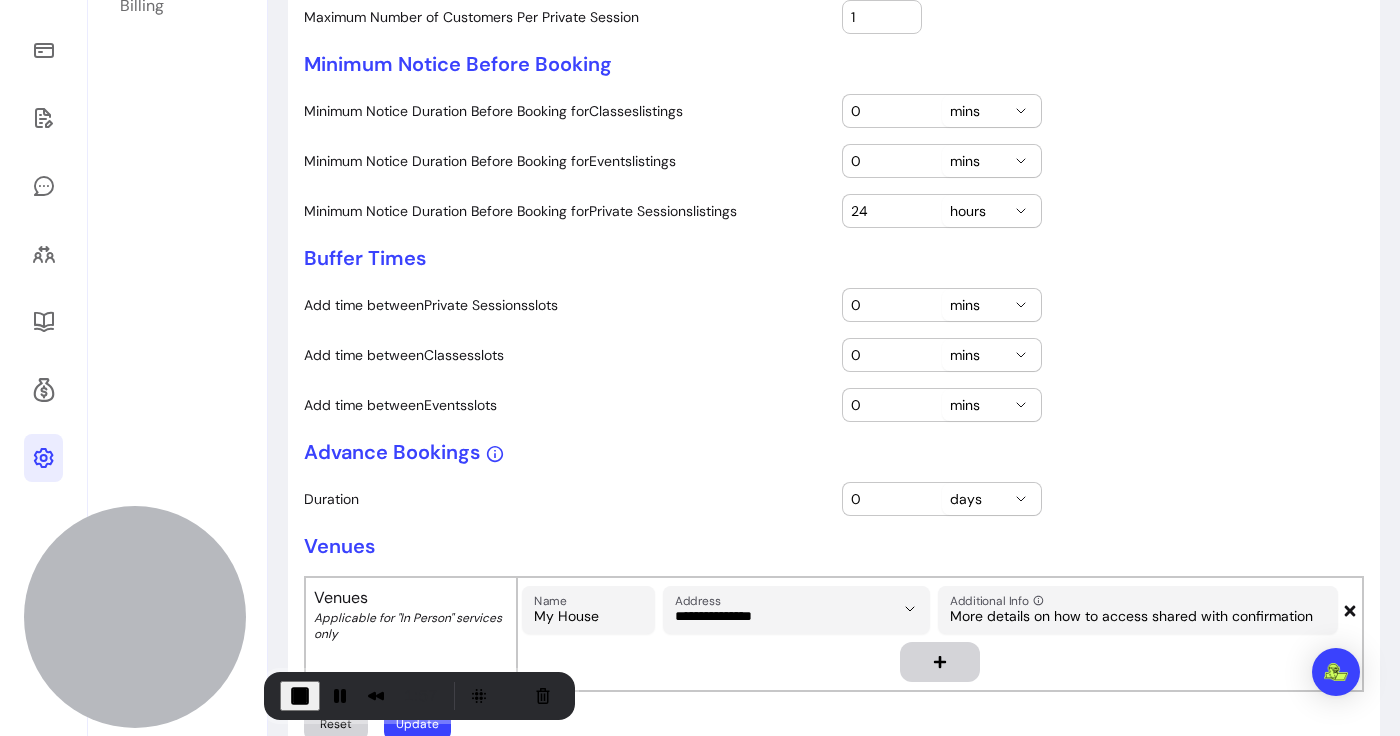click on "24 **** ***** hours" at bounding box center [1103, 211] 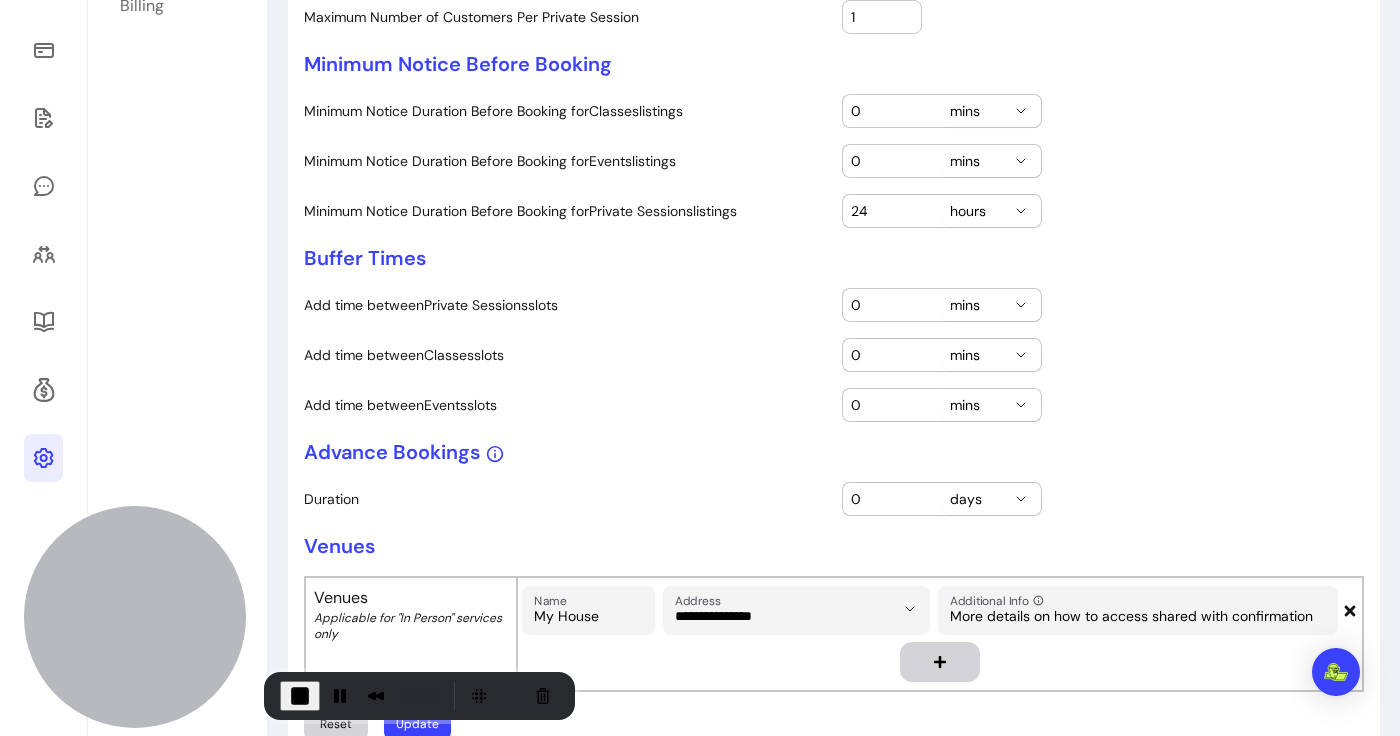 drag, startPoint x: 903, startPoint y: 166, endPoint x: 844, endPoint y: 166, distance: 59 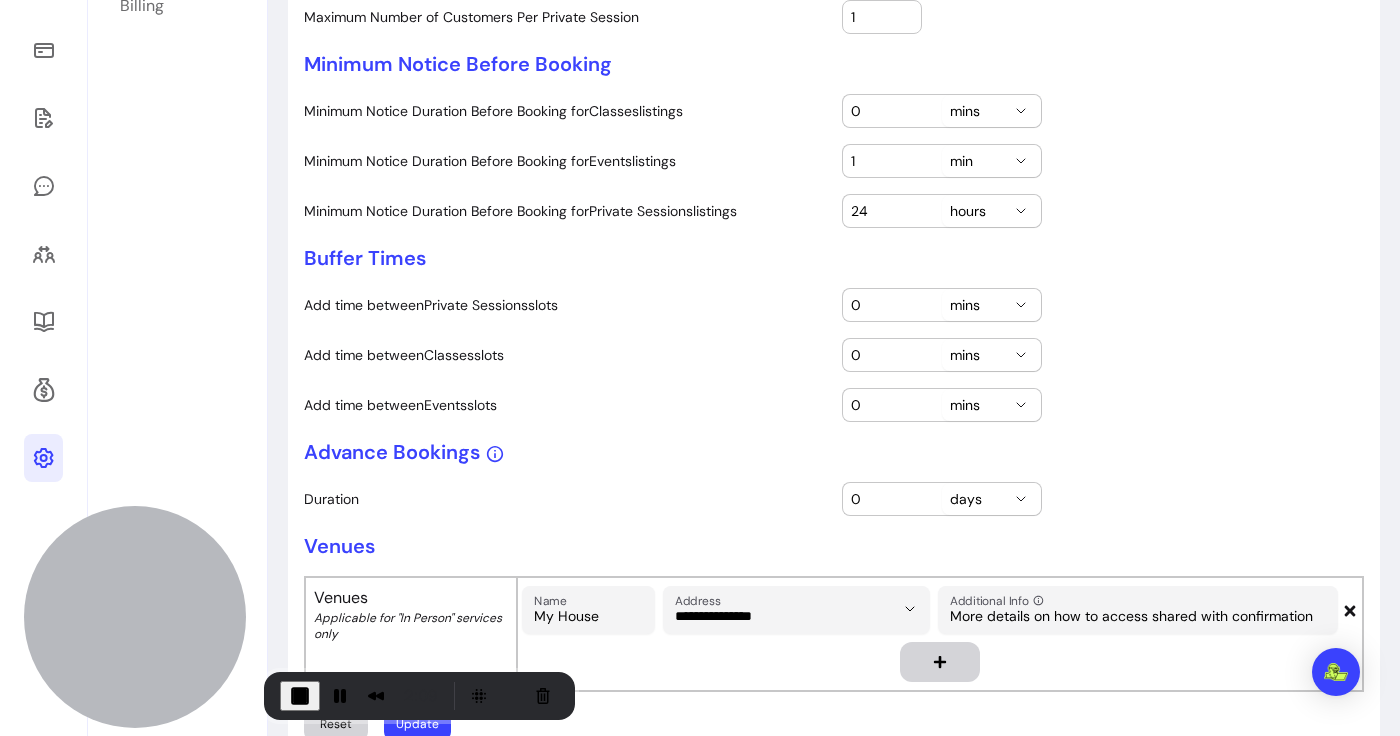 type on "1" 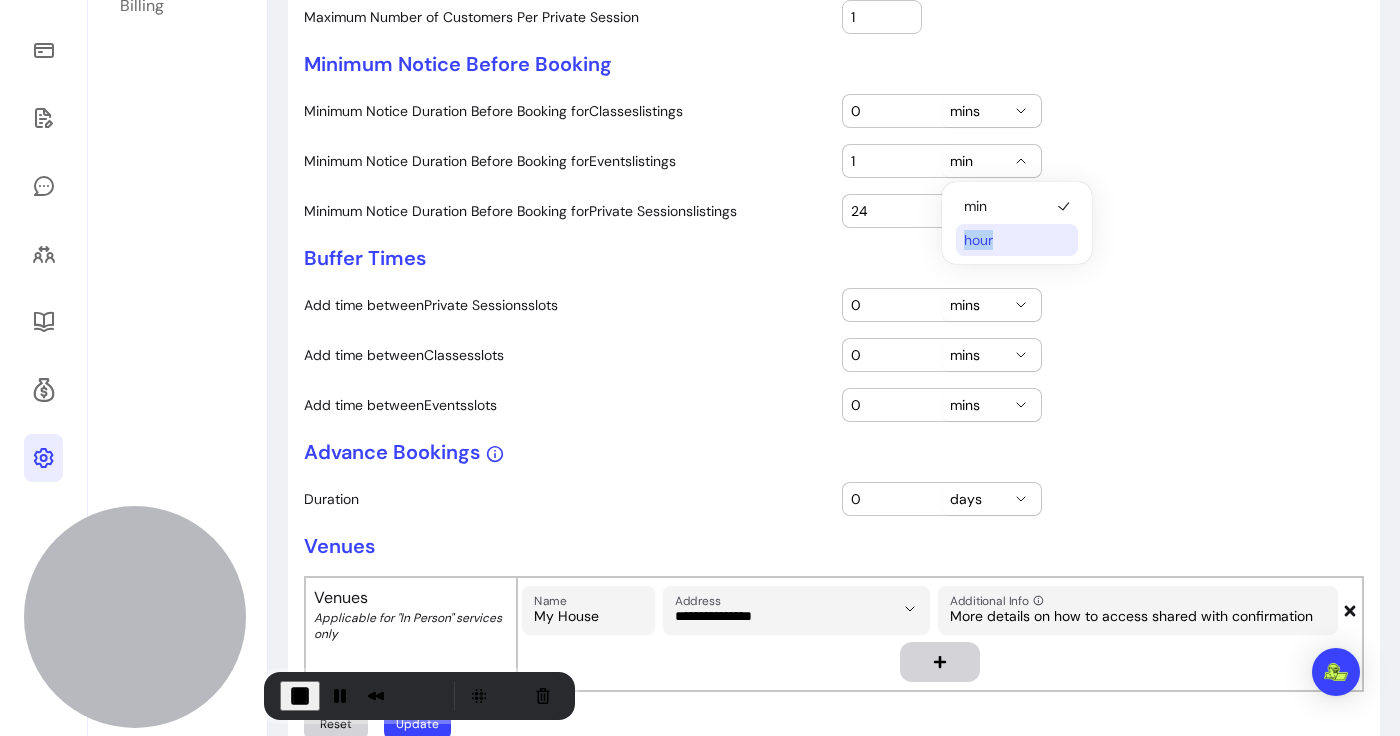 drag, startPoint x: 1008, startPoint y: 222, endPoint x: 1012, endPoint y: 247, distance: 25.317978 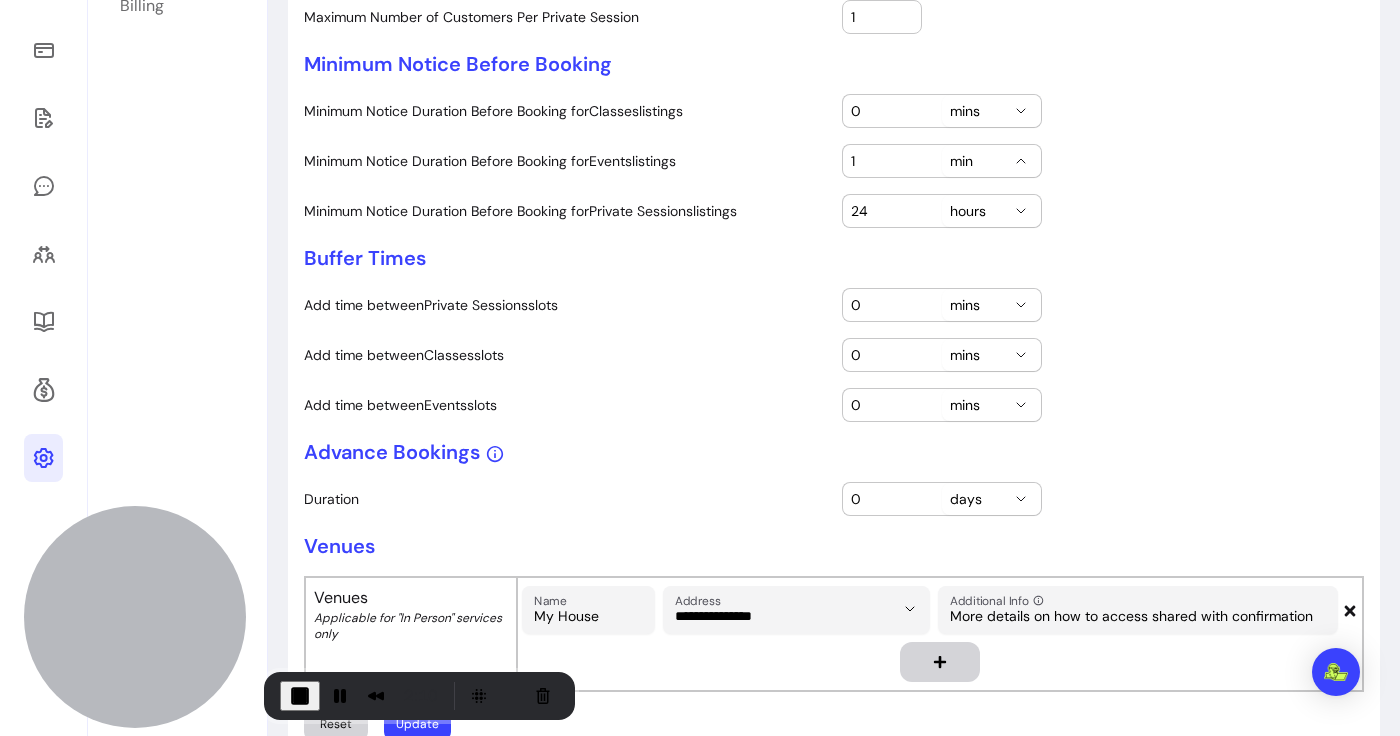 select on "****" 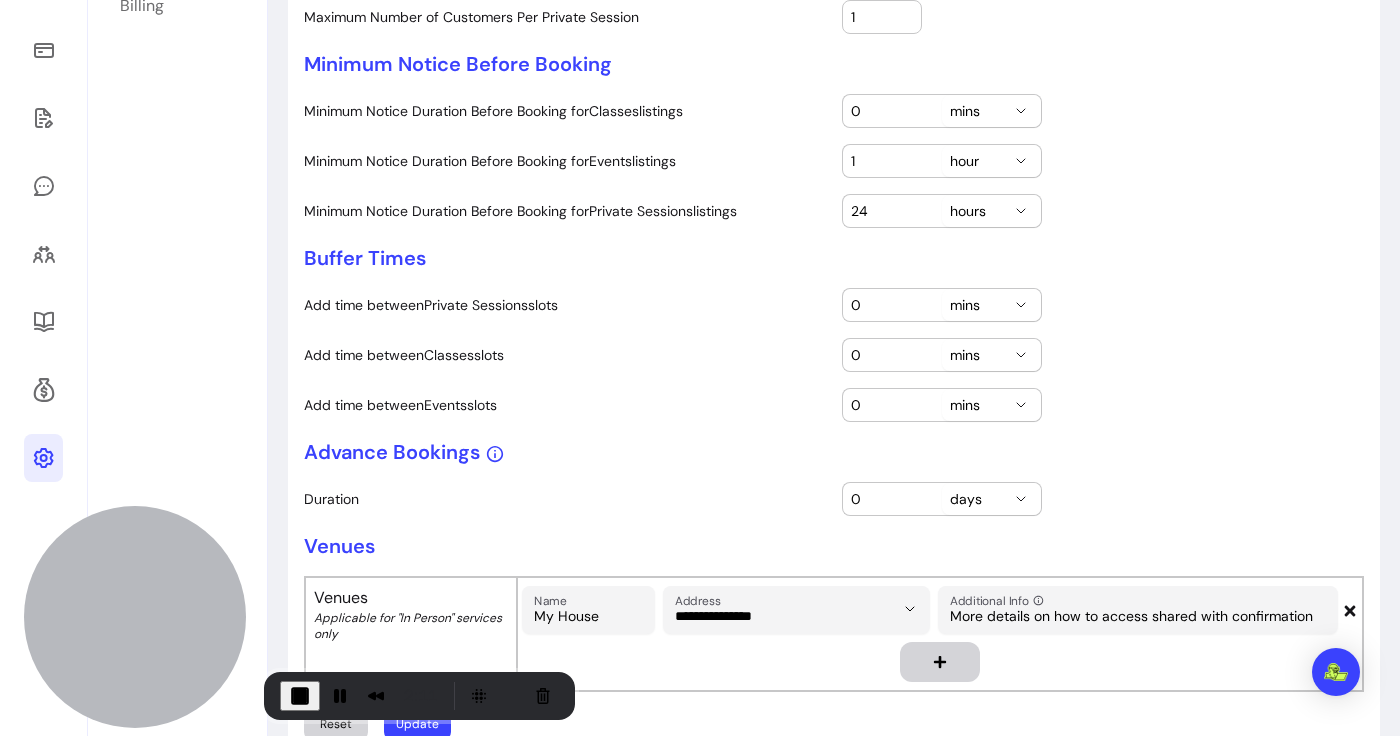 click on "1 *** **** hour" at bounding box center (1103, 161) 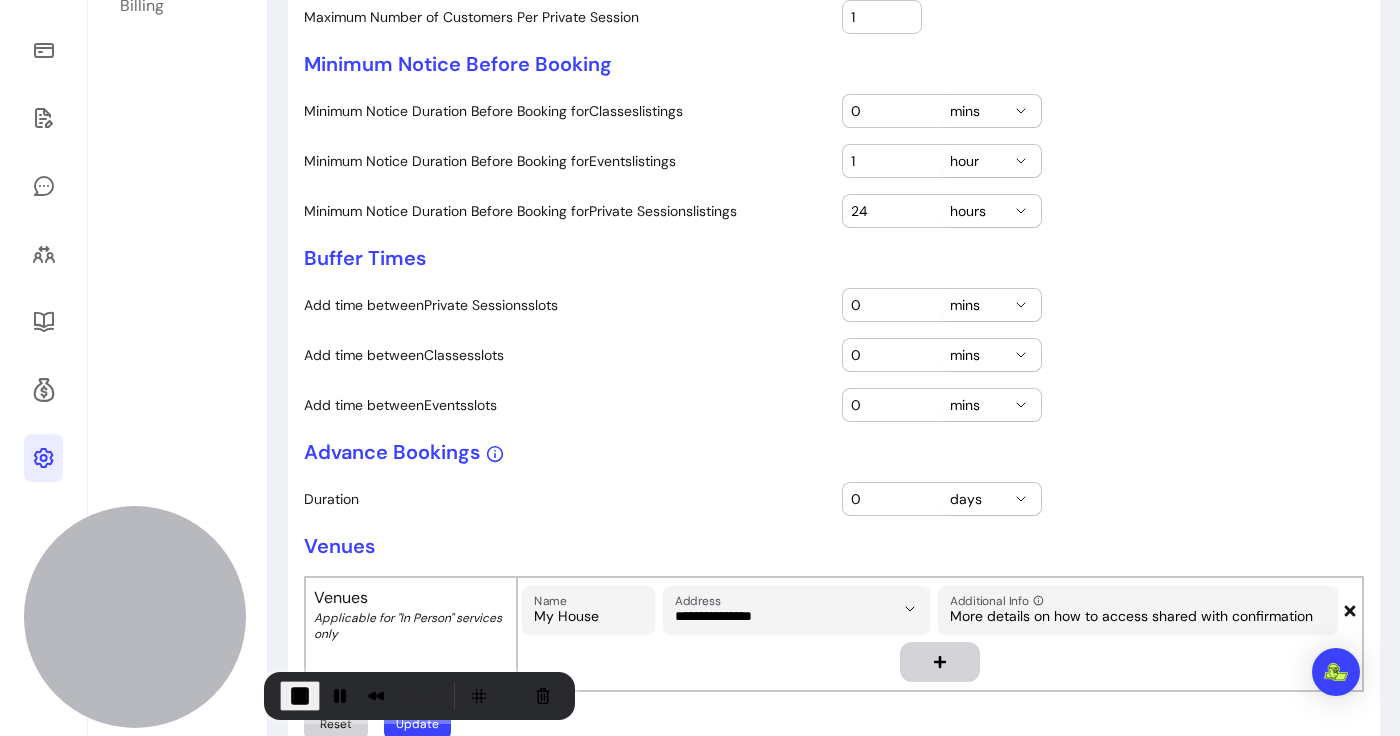 drag, startPoint x: 887, startPoint y: 106, endPoint x: 768, endPoint y: 106, distance: 119 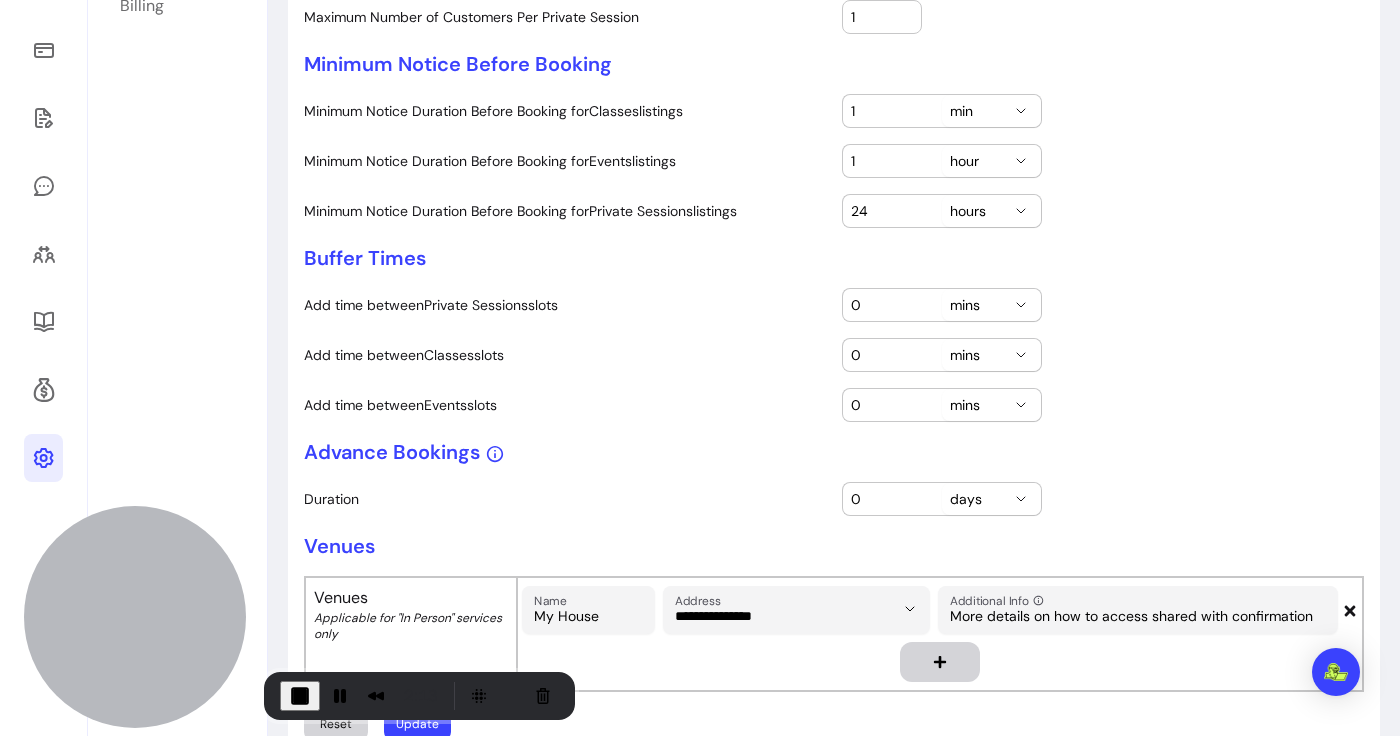 type on "1" 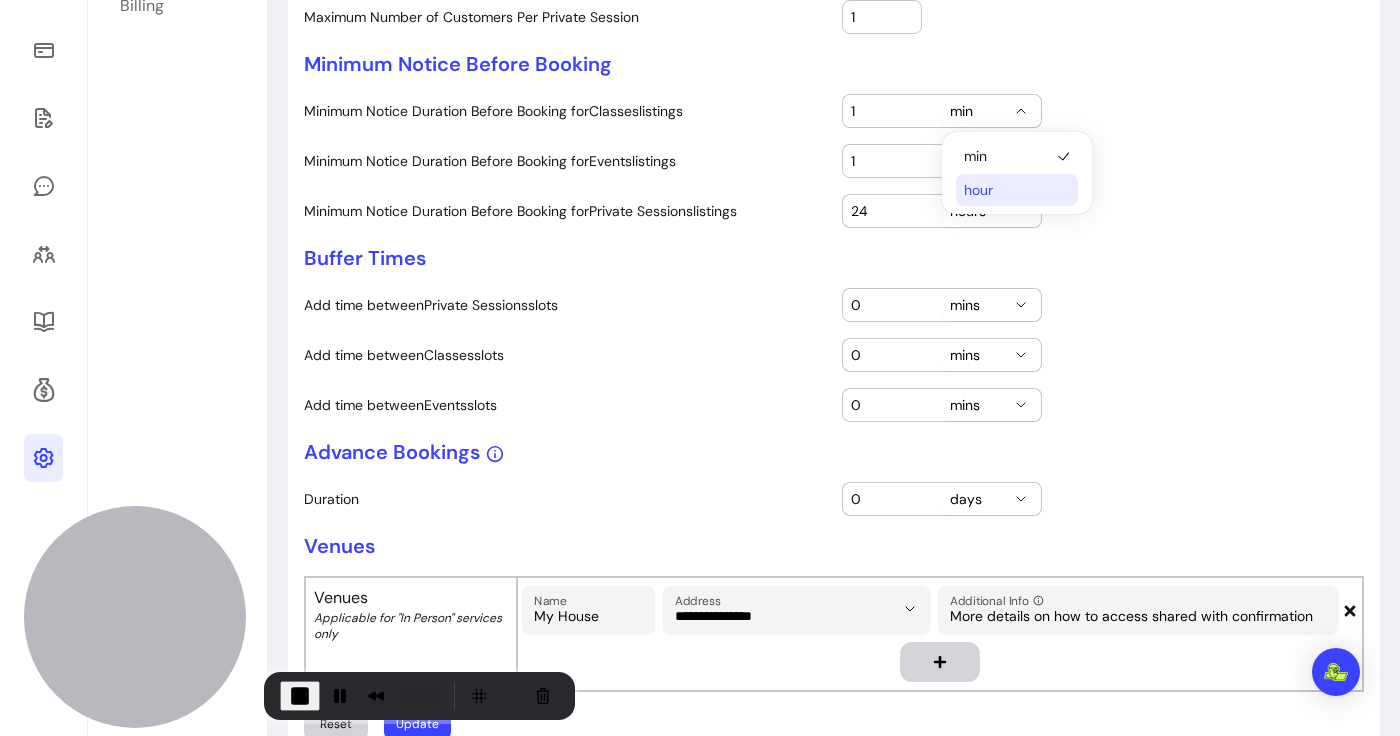 click on "hour" at bounding box center [1007, 190] 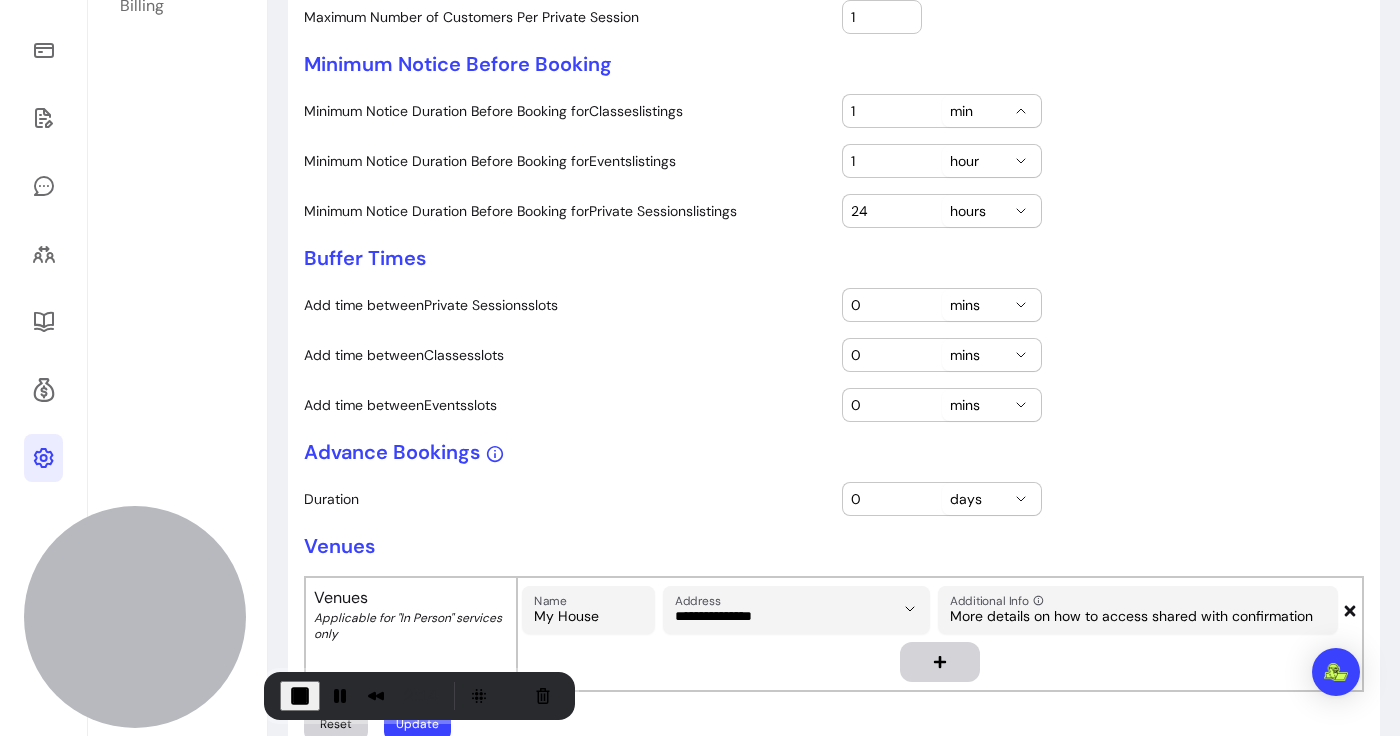 select on "****" 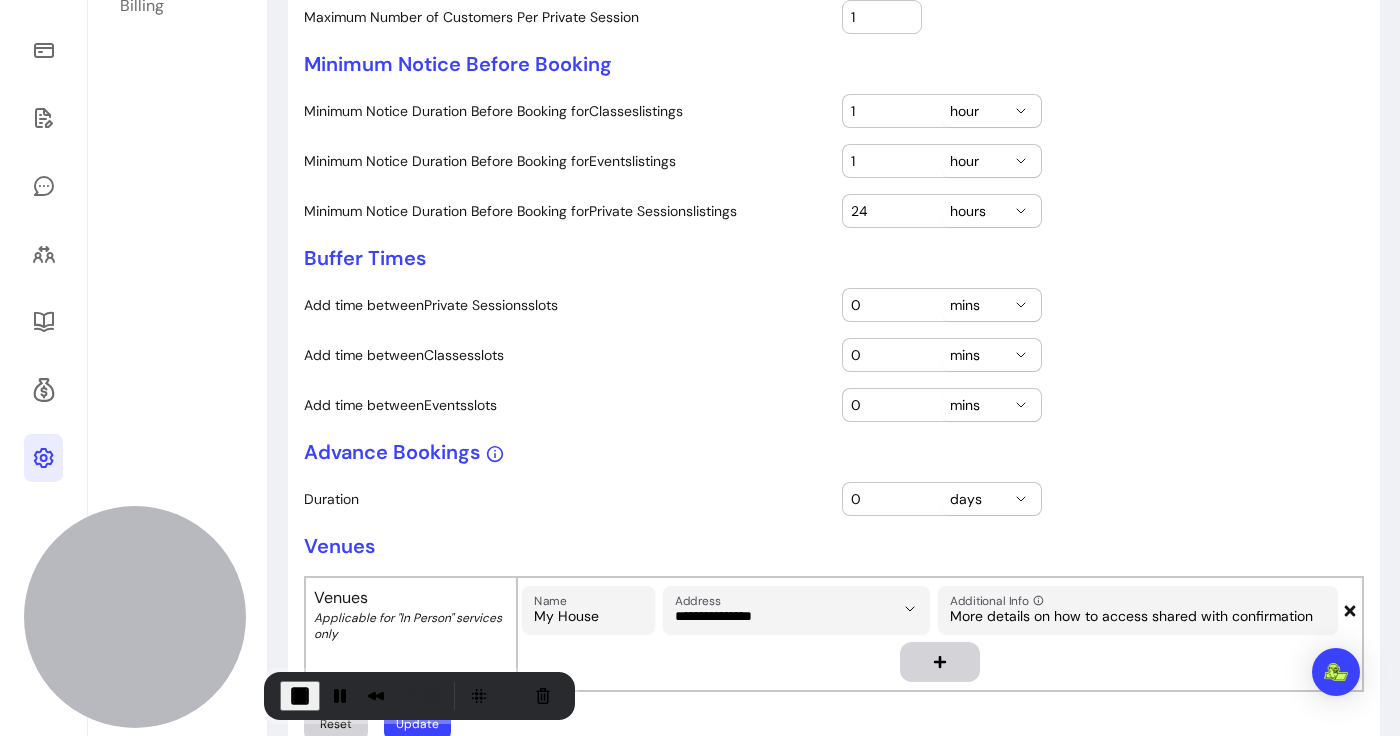 click on "Add time between  Private Sessions  slots 0 **** ***** mins Add time between  Classes  slots 0 **** ***** mins Add time between  Events  slots 0 **** ***** mins" at bounding box center [834, 355] 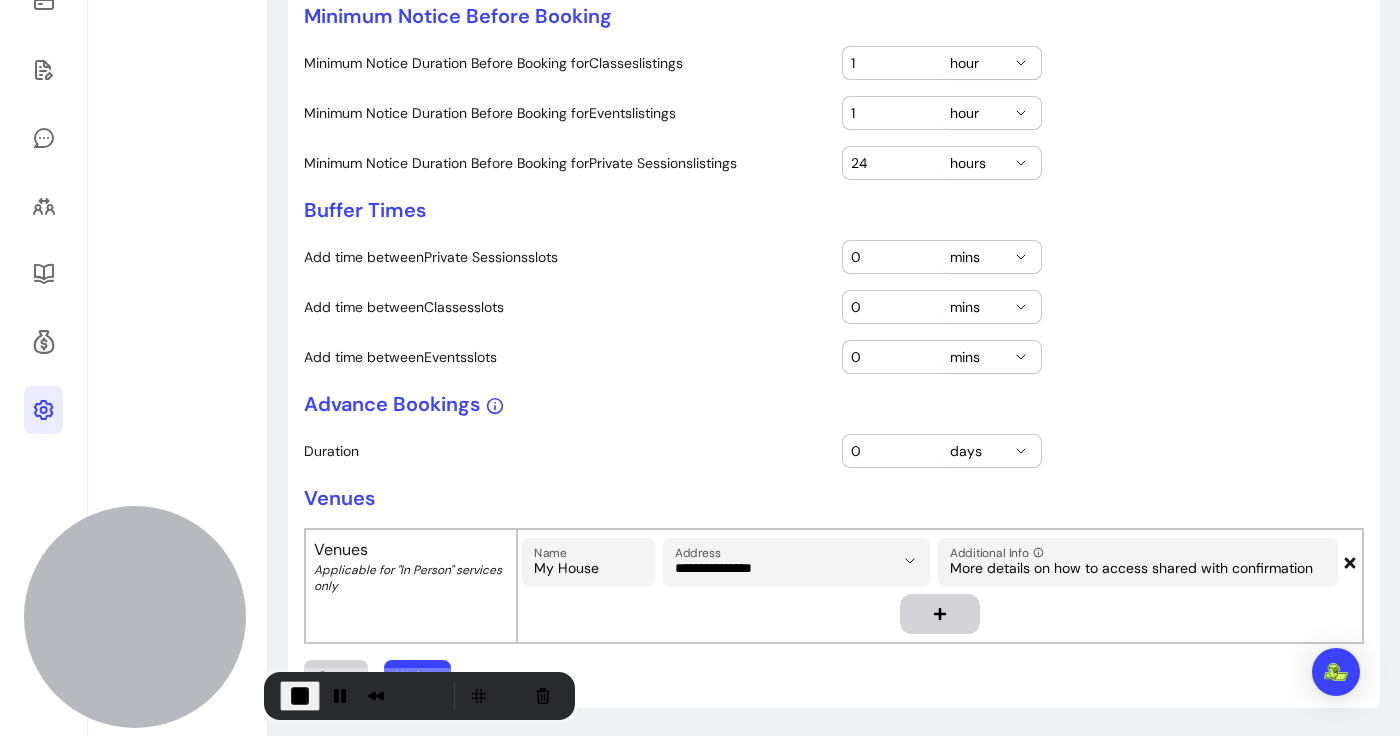 drag, startPoint x: 881, startPoint y: 354, endPoint x: 783, endPoint y: 354, distance: 98 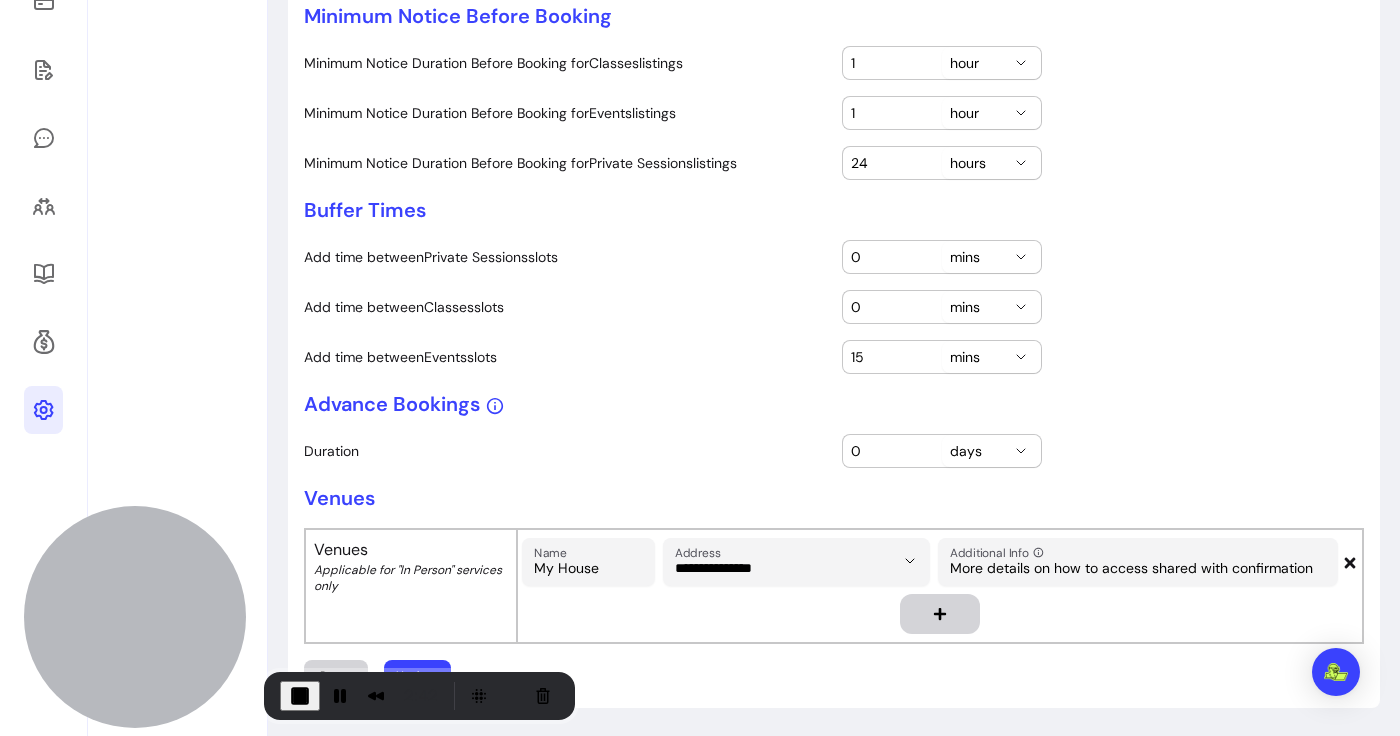 type on "15" 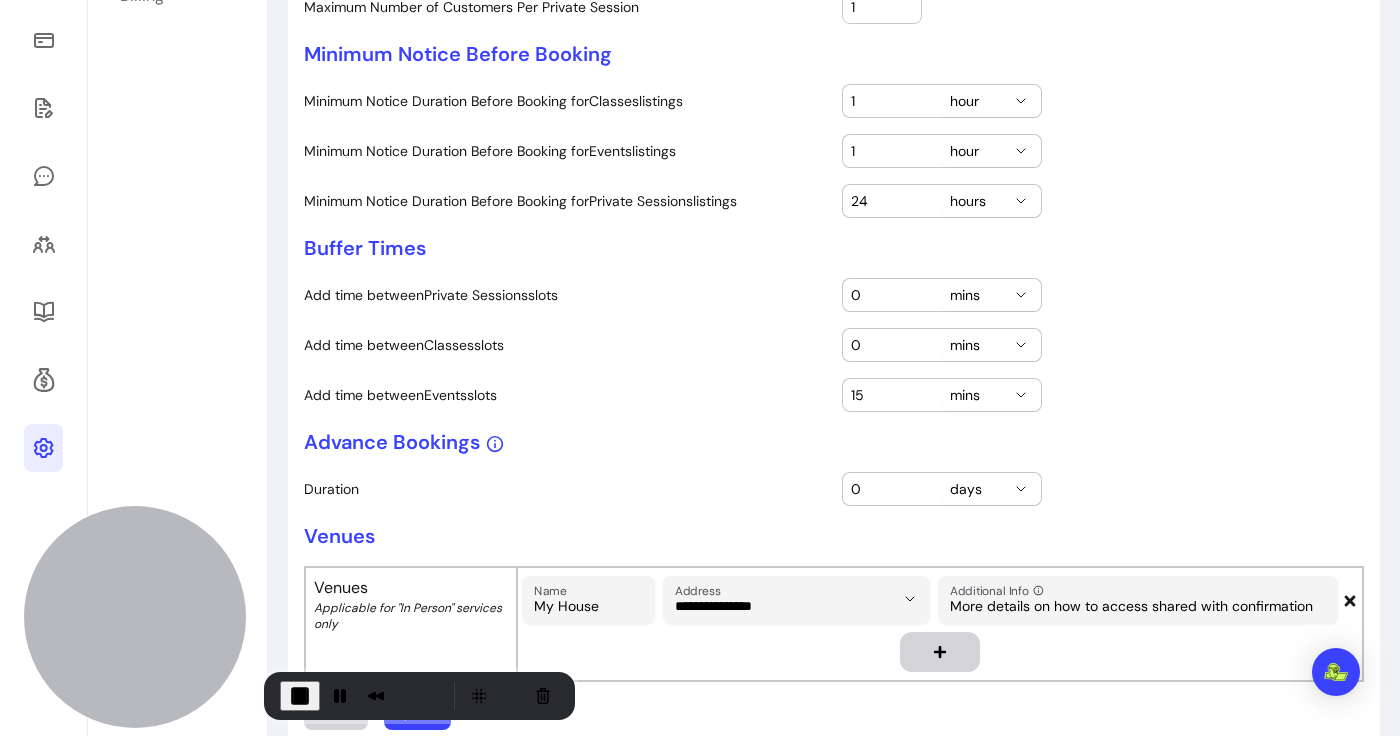 scroll, scrollTop: 506, scrollLeft: 0, axis: vertical 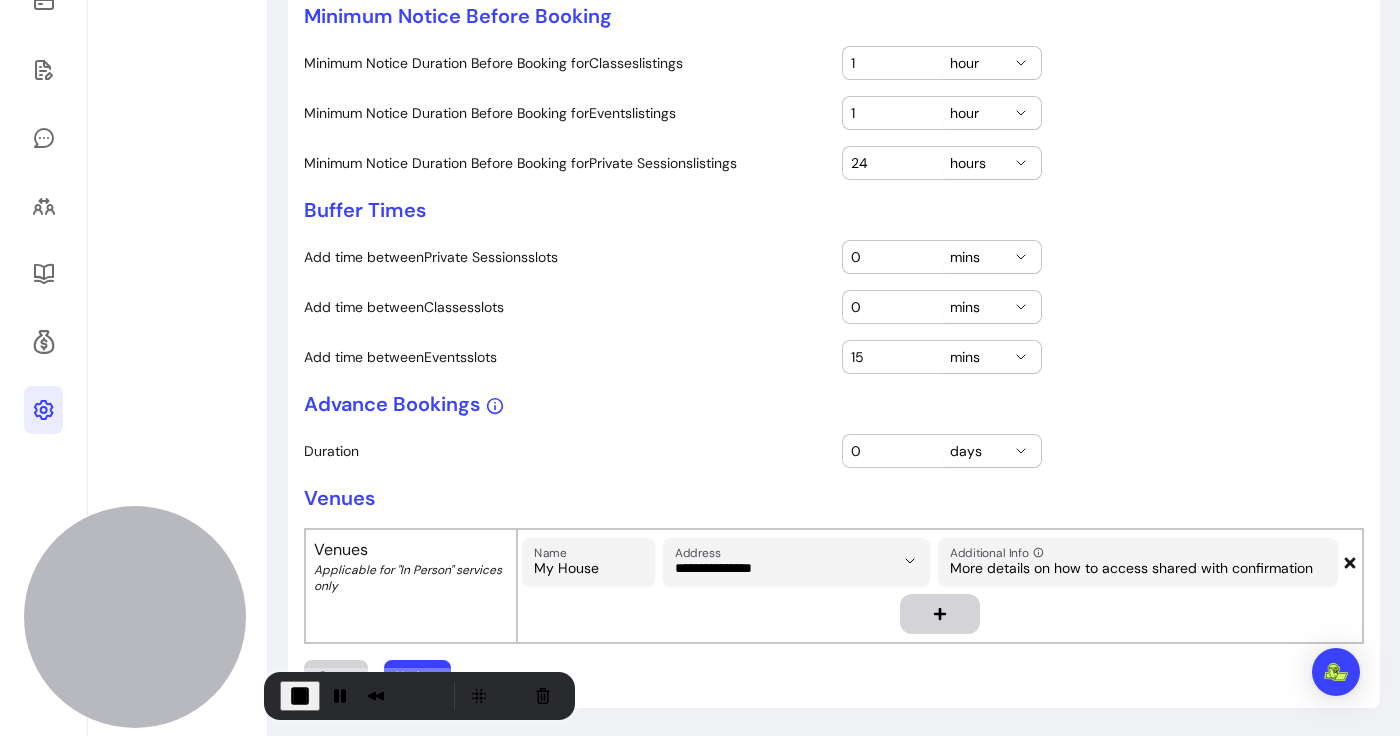 click on "0" at bounding box center (892, 451) 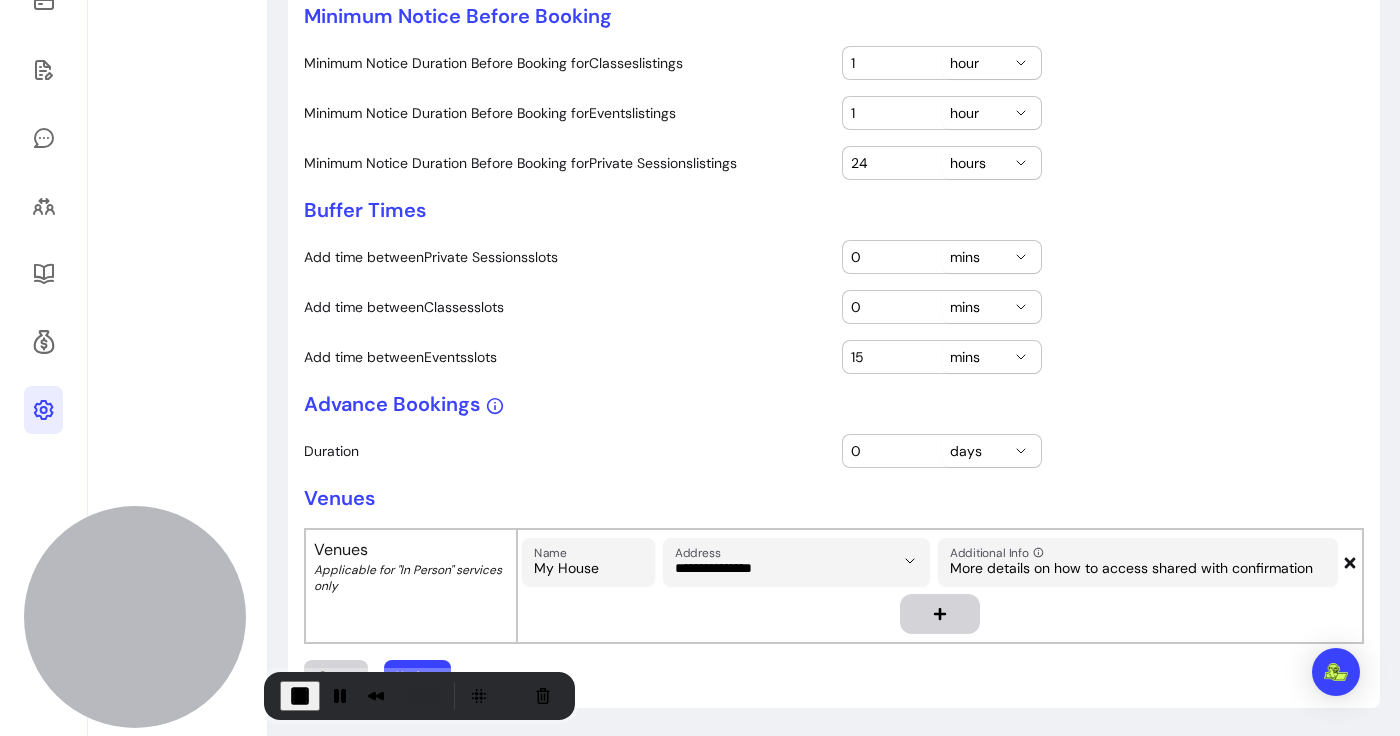 drag, startPoint x: 874, startPoint y: 442, endPoint x: 803, endPoint y: 442, distance: 71 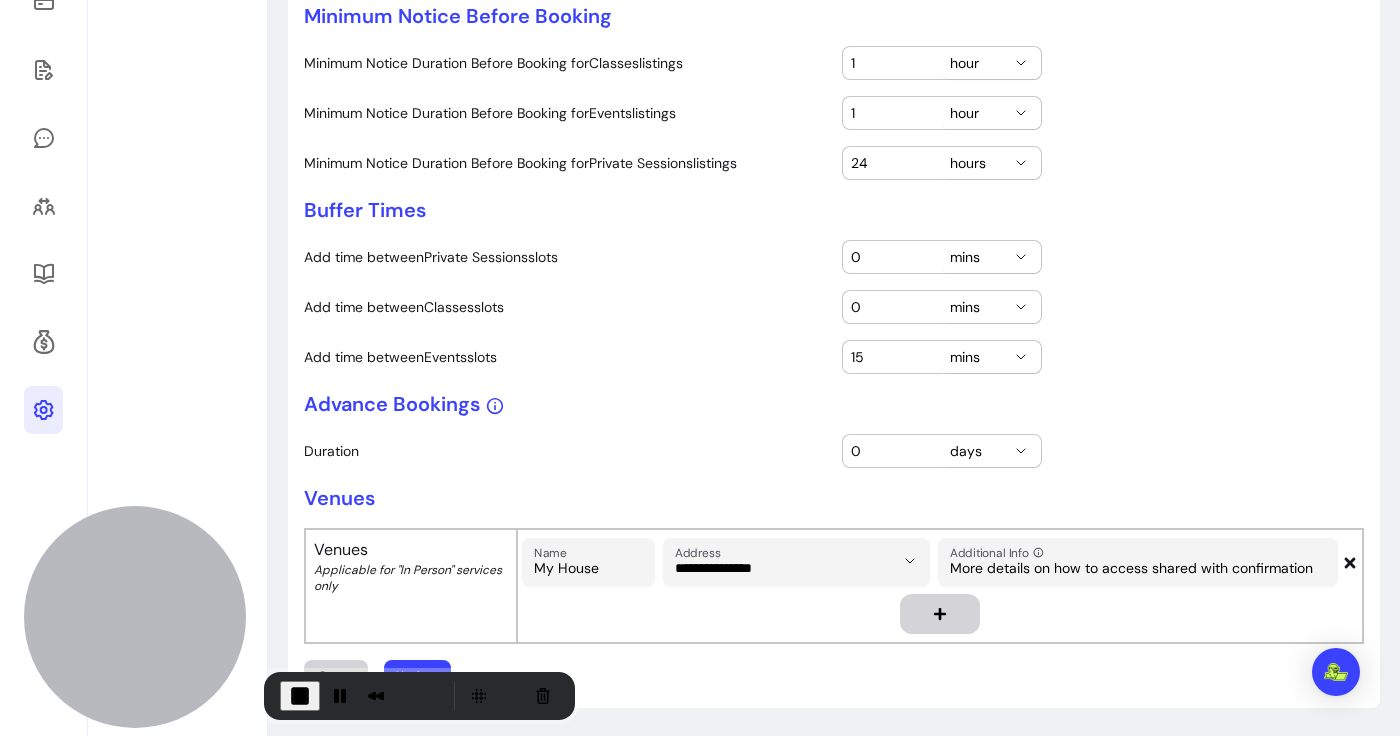 click on "days" at bounding box center [979, 451] 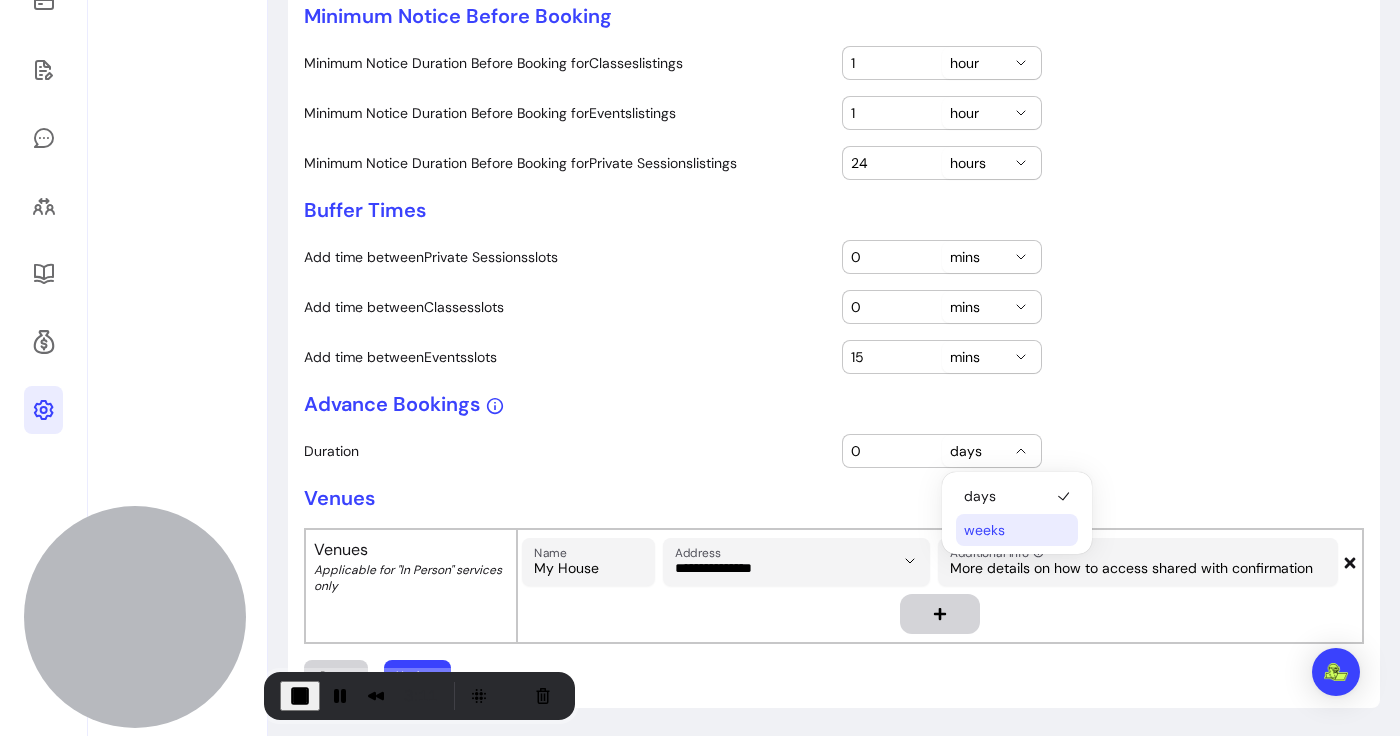 click on "weeks" at bounding box center [1007, 530] 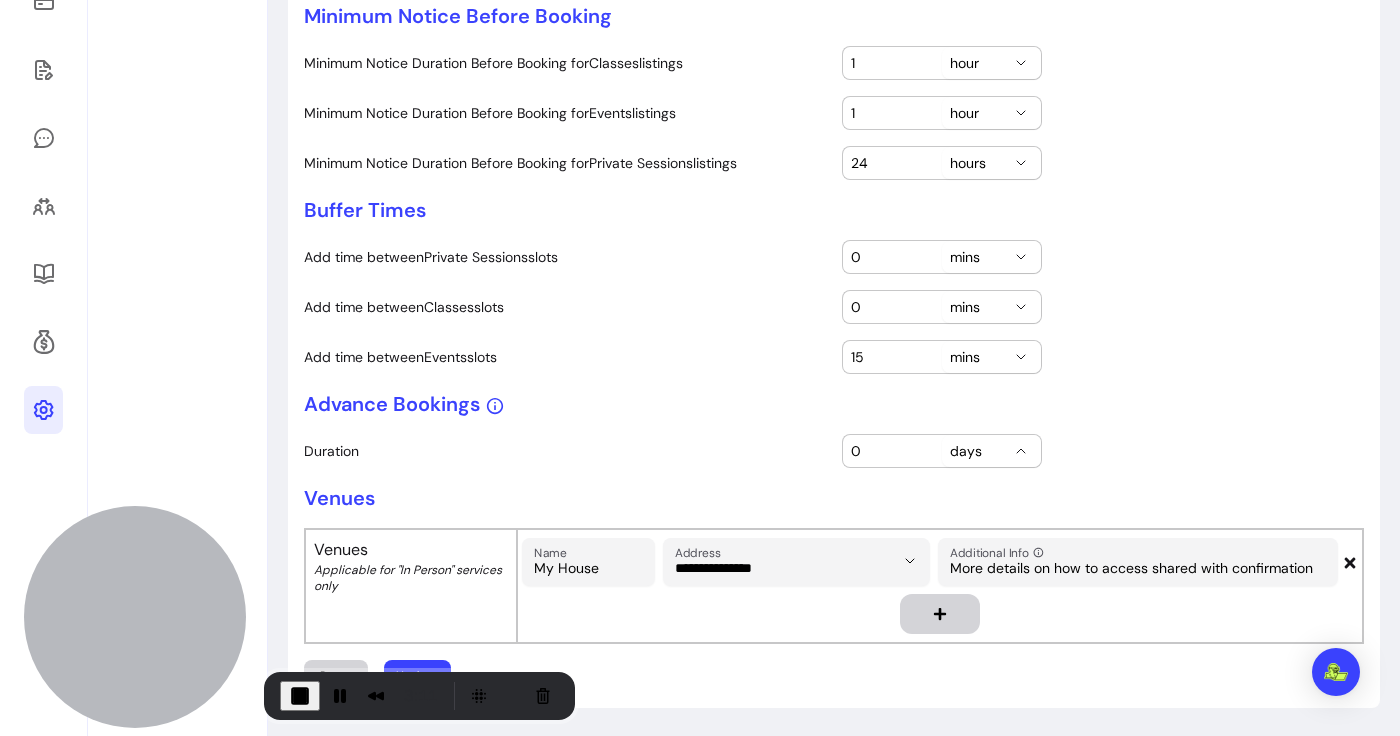 select on "****" 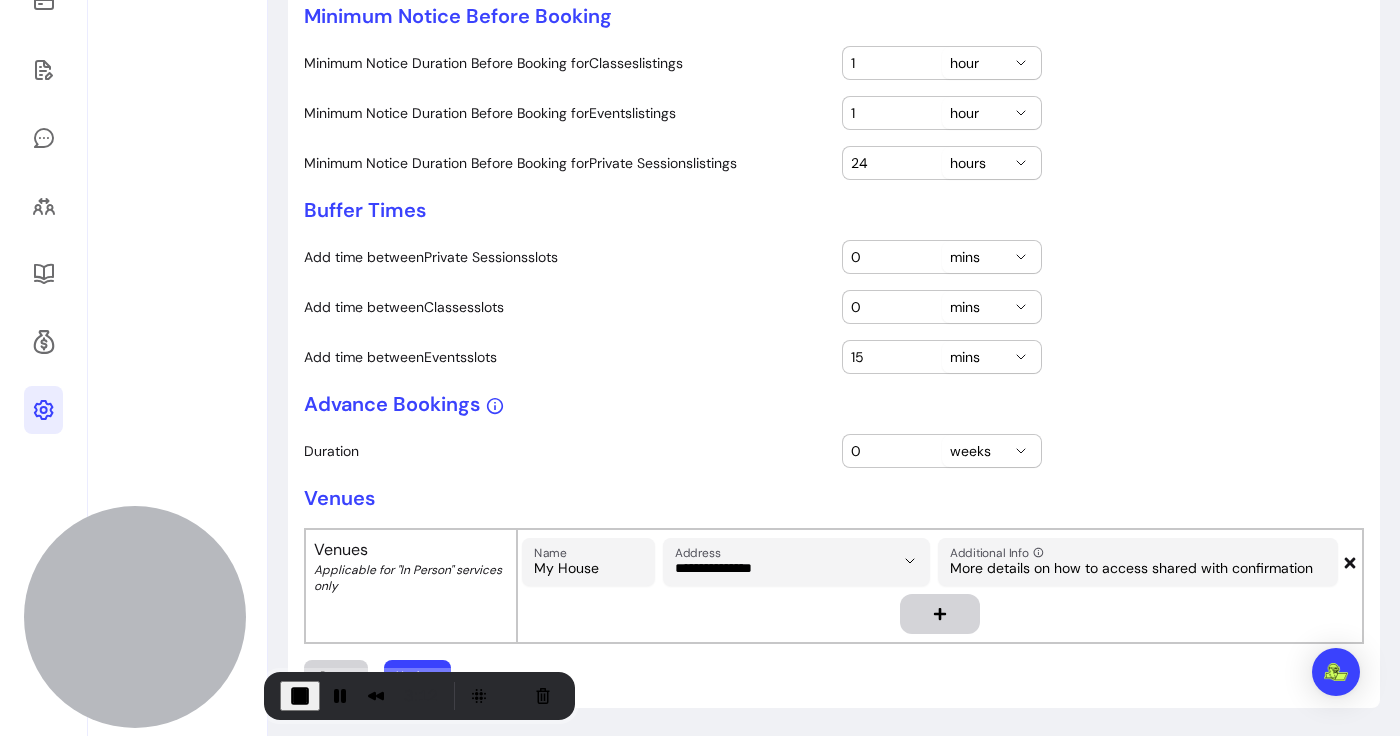 drag, startPoint x: 890, startPoint y: 443, endPoint x: 798, endPoint y: 443, distance: 92 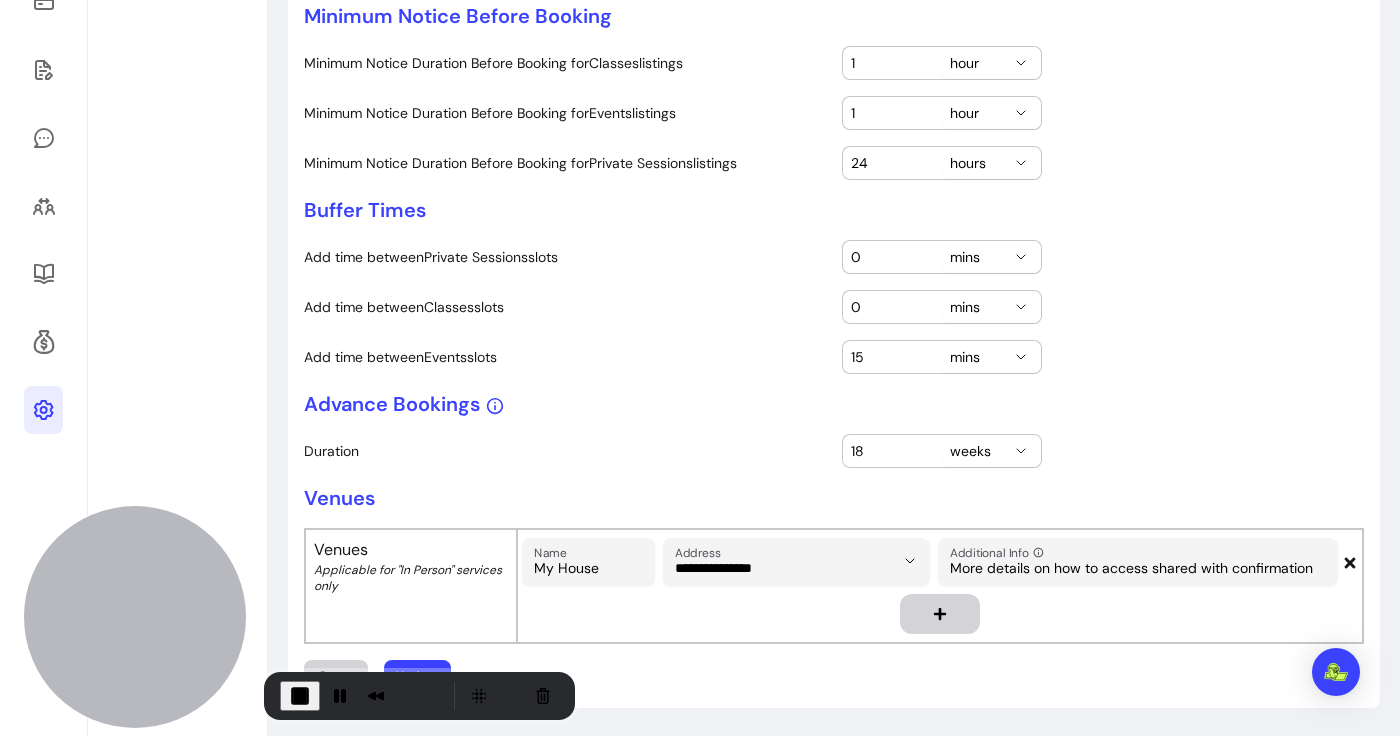 type on "18" 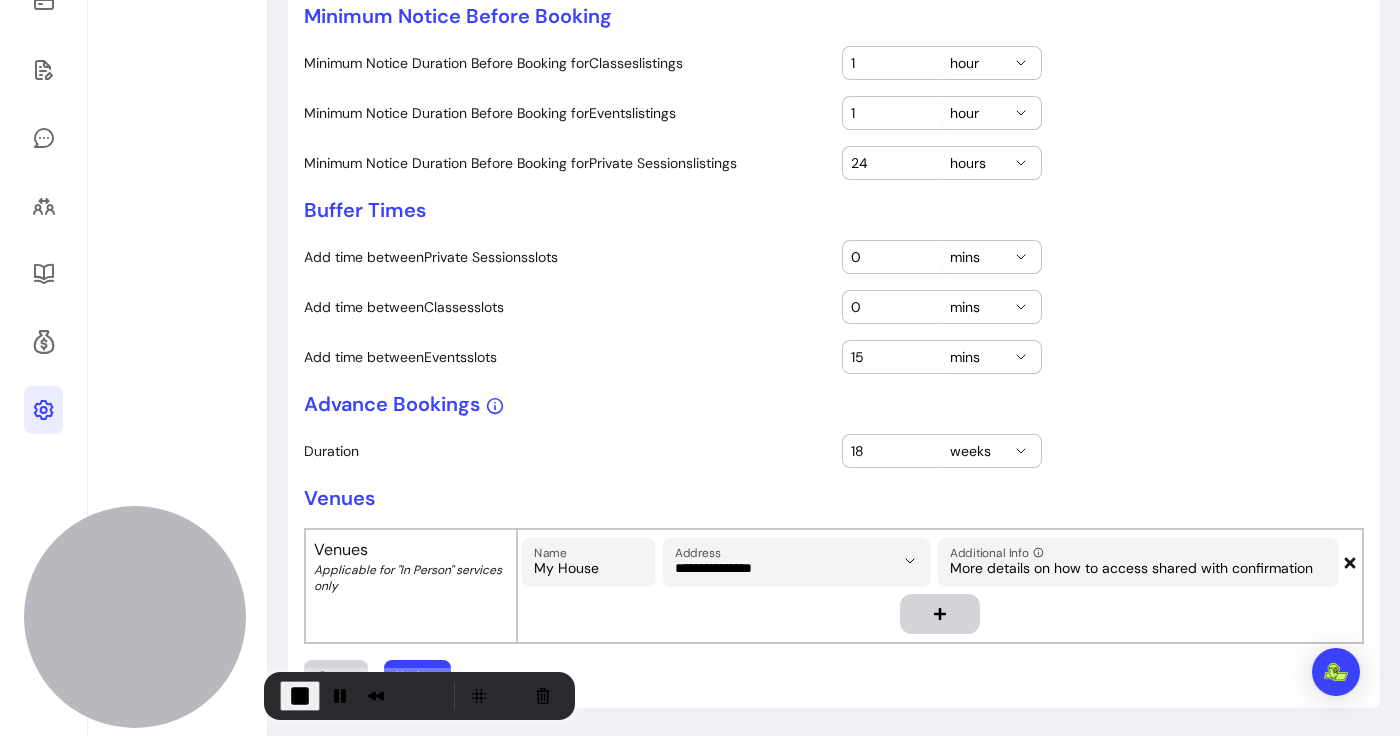 click at bounding box center (940, 614) 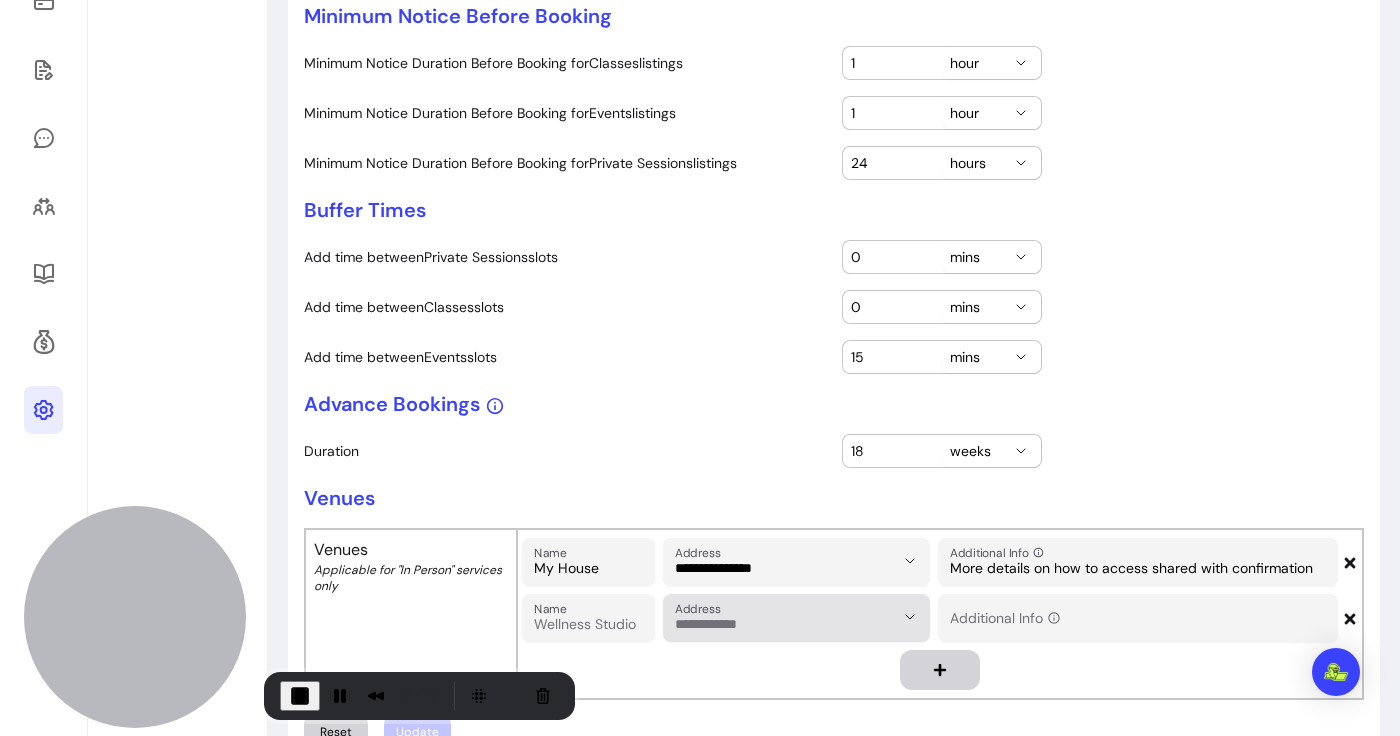 scroll, scrollTop: 562, scrollLeft: 0, axis: vertical 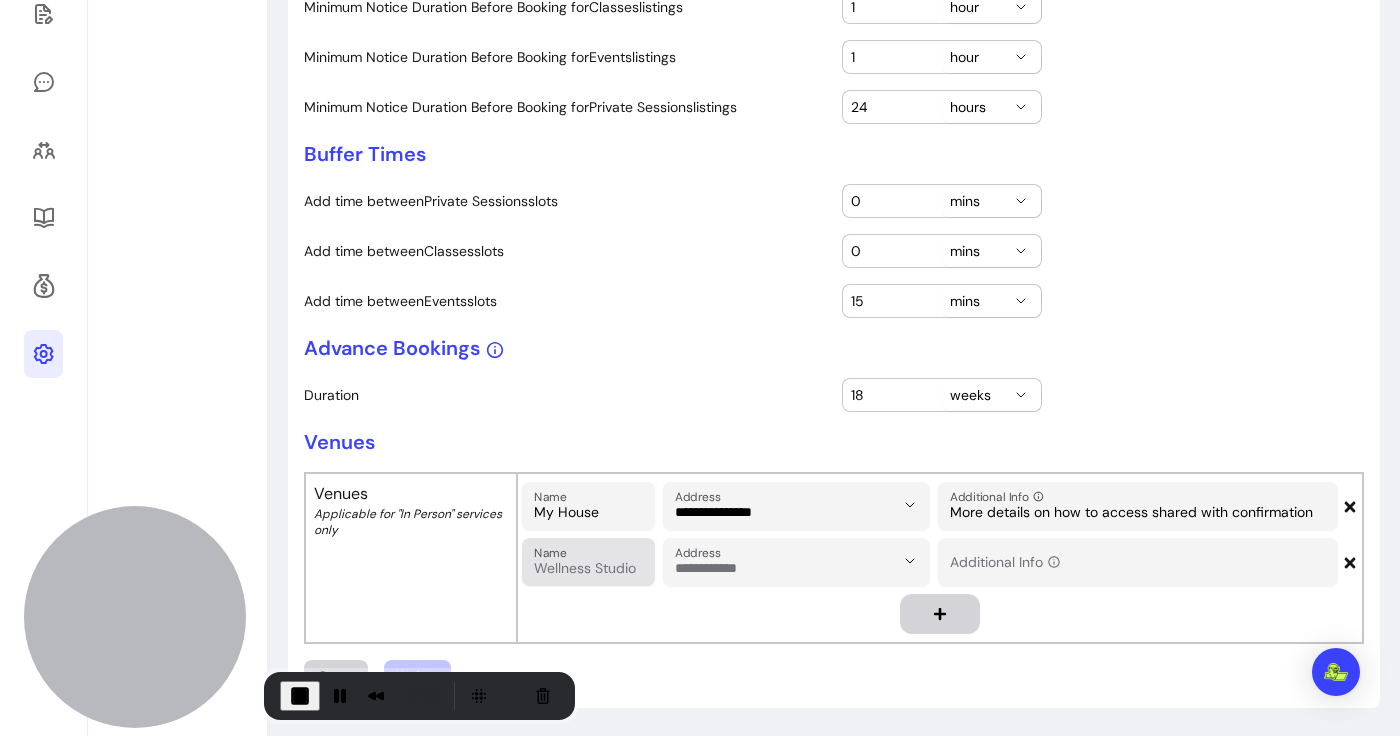 click on "Name" at bounding box center [588, 562] 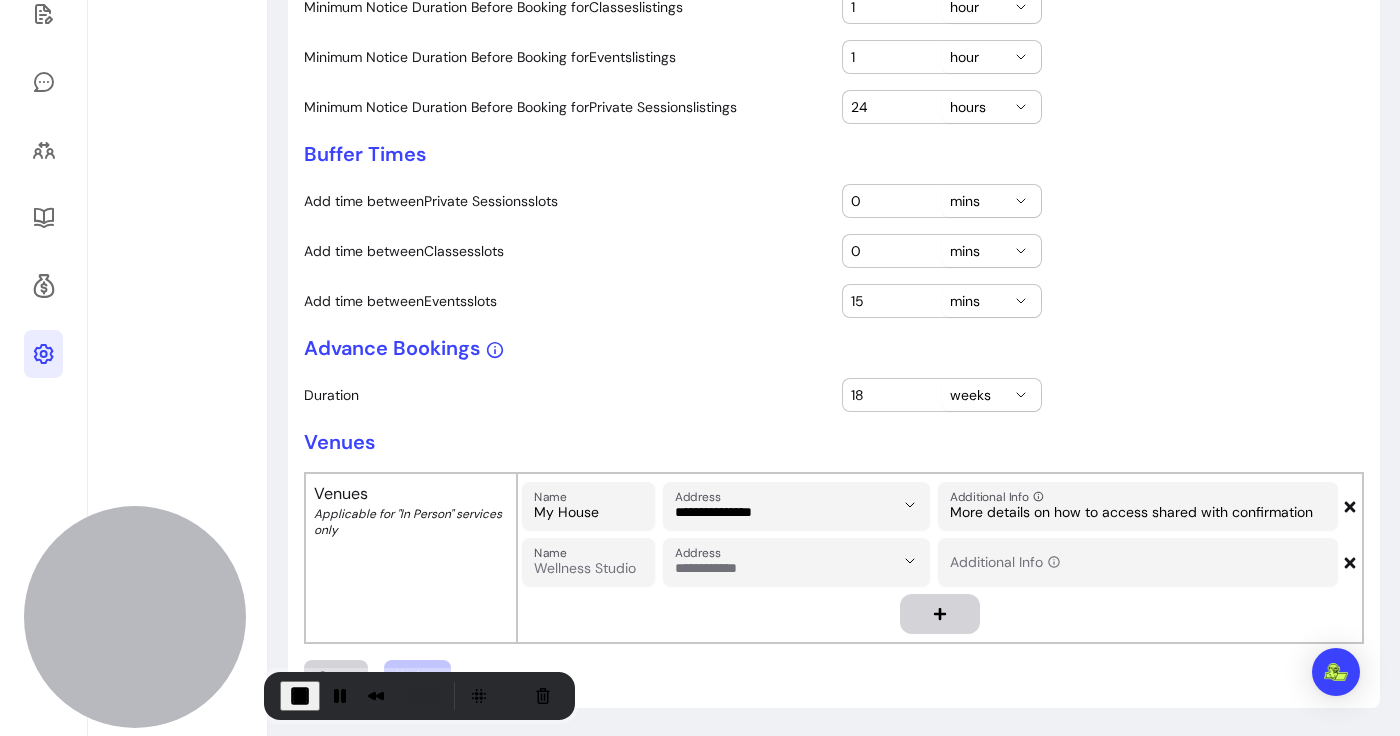 click 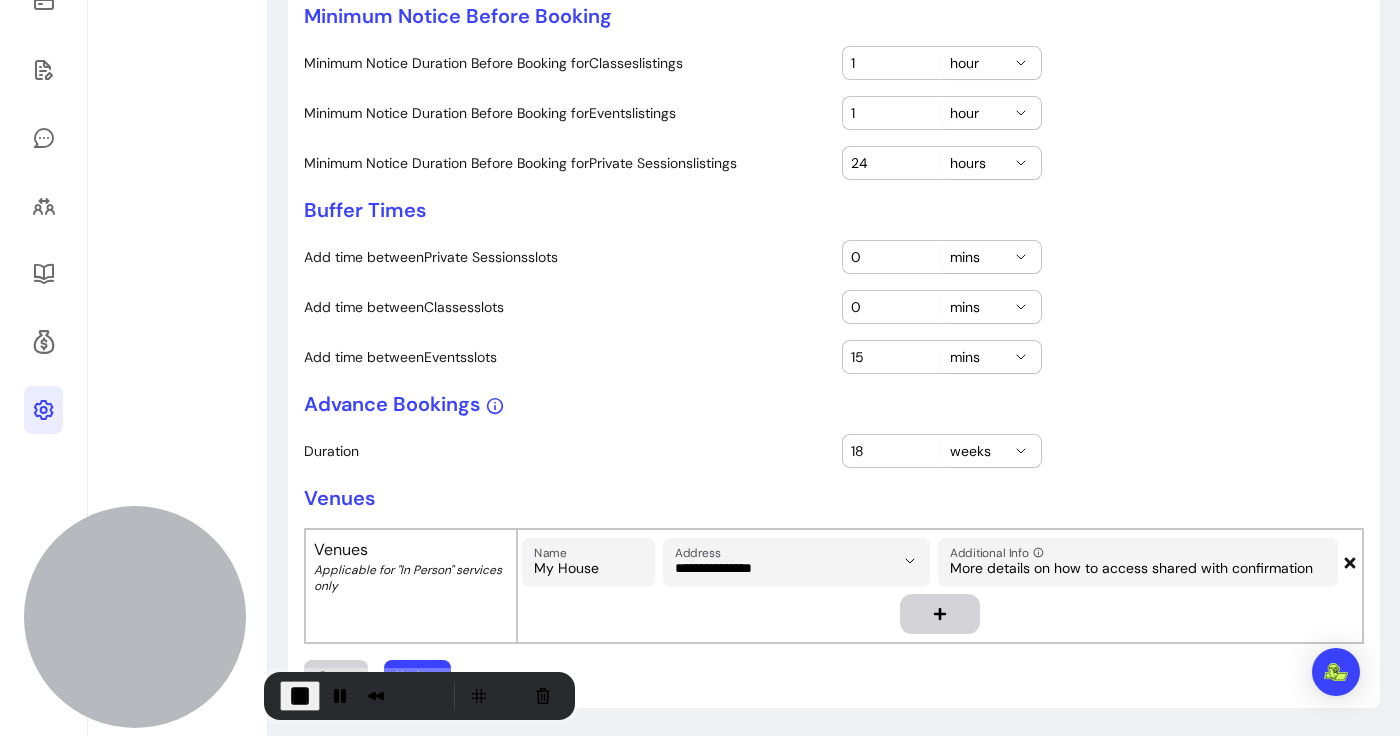 scroll, scrollTop: 506, scrollLeft: 0, axis: vertical 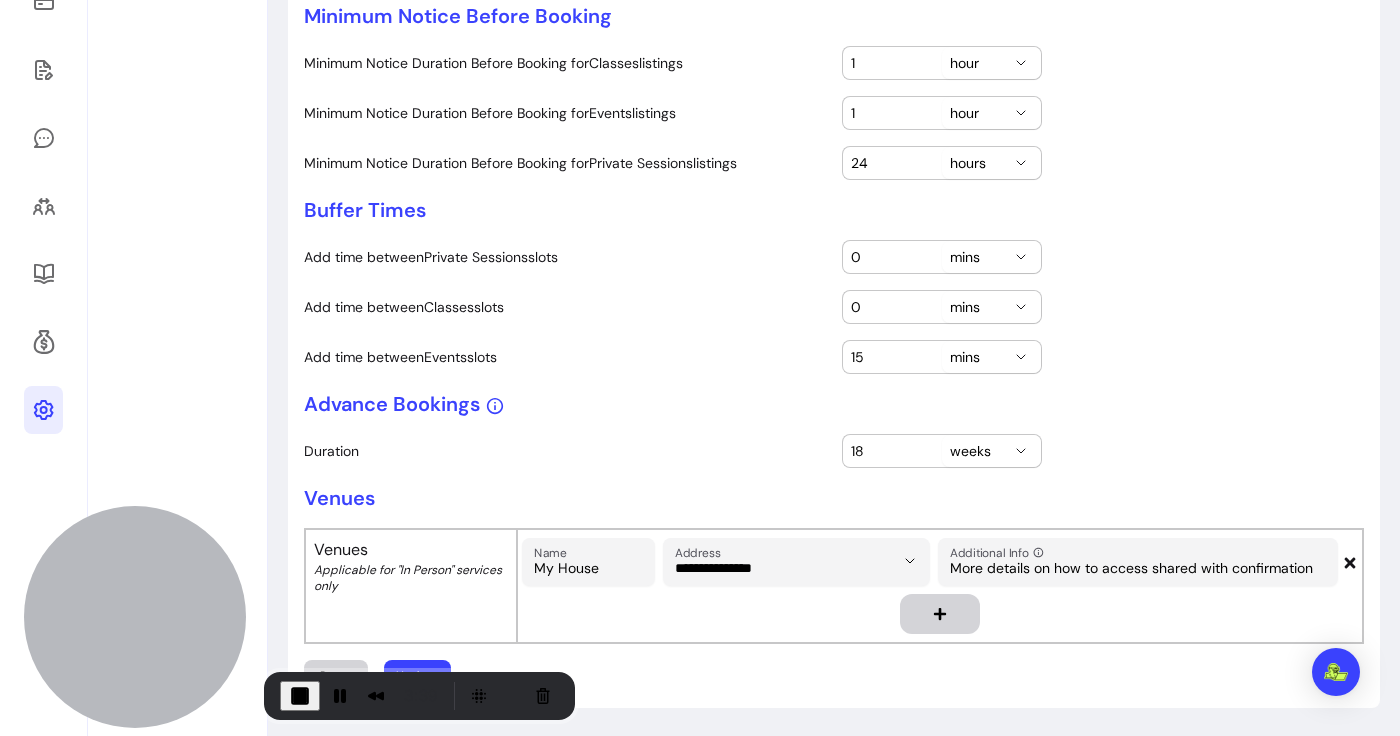 click on "Update" at bounding box center (417, 676) 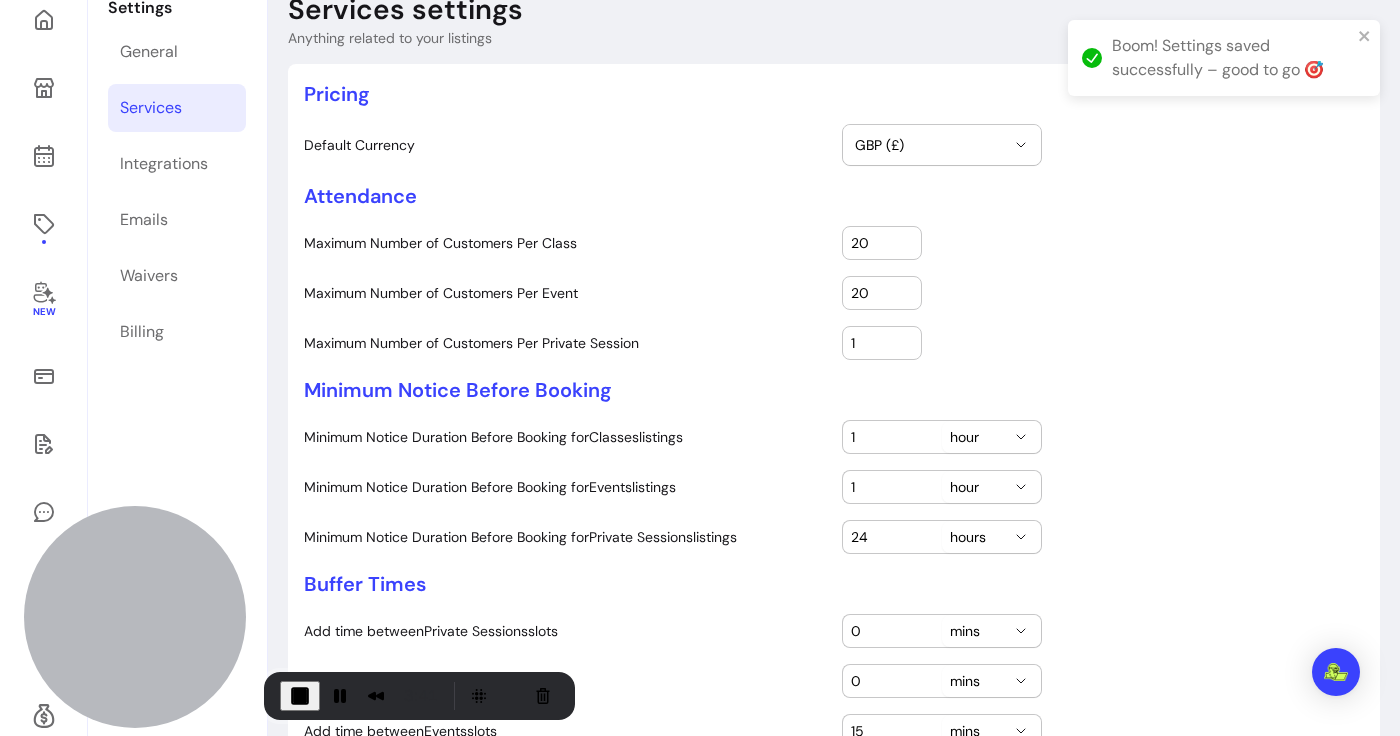 scroll, scrollTop: 0, scrollLeft: 0, axis: both 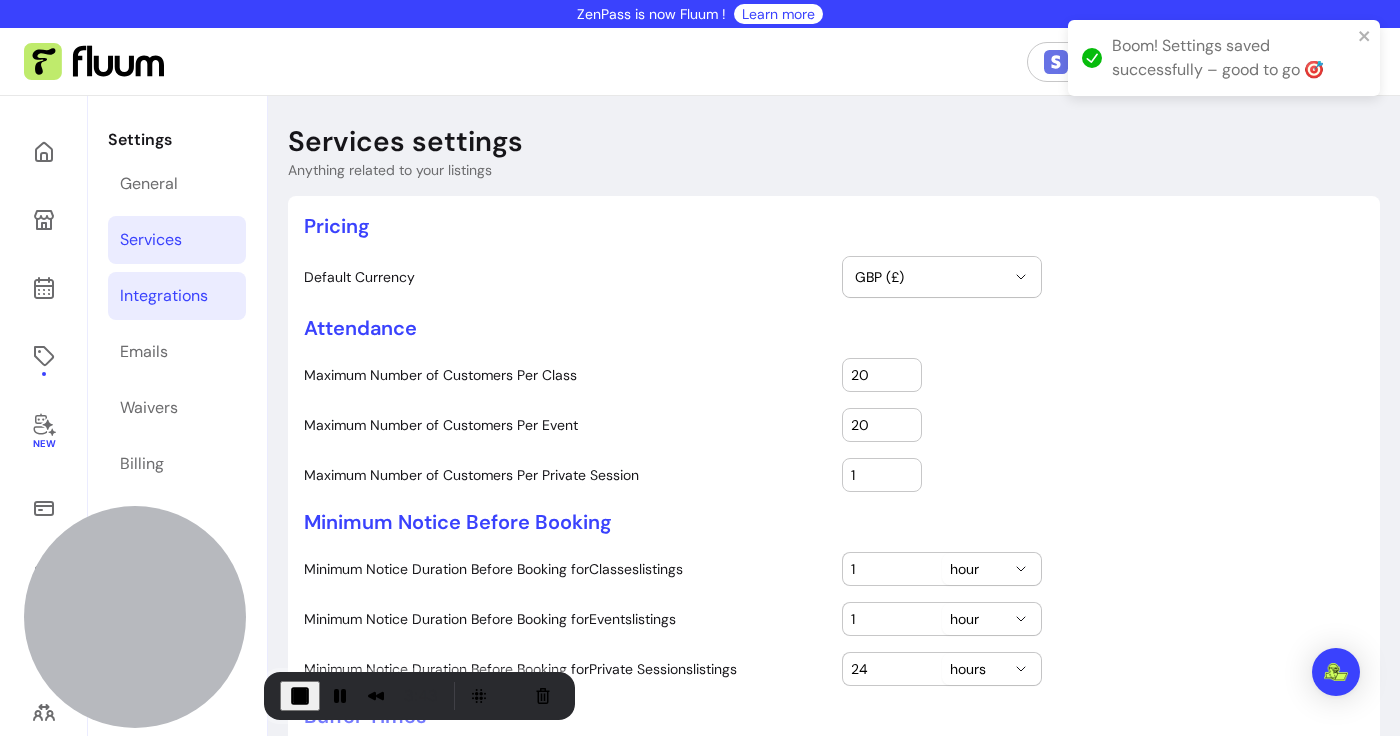 click on "Integrations" at bounding box center (177, 296) 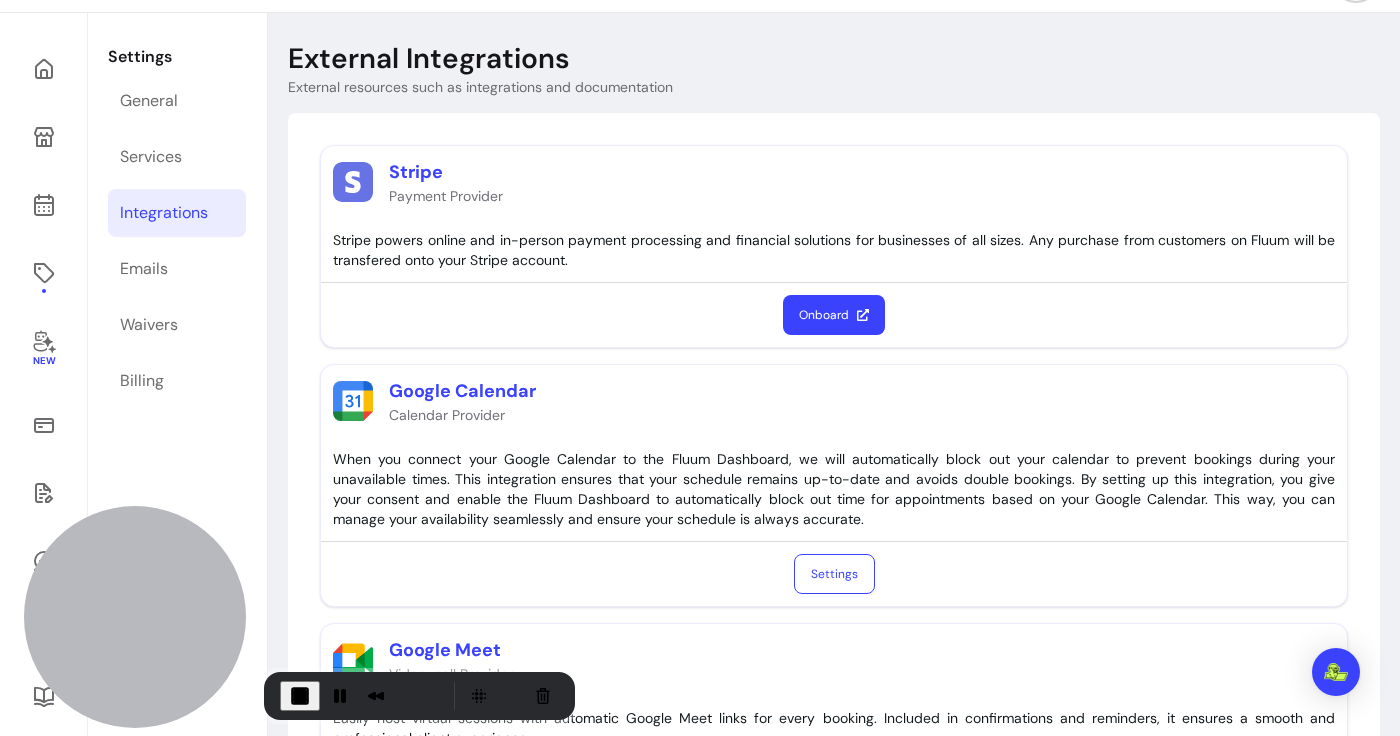 scroll, scrollTop: 0, scrollLeft: 0, axis: both 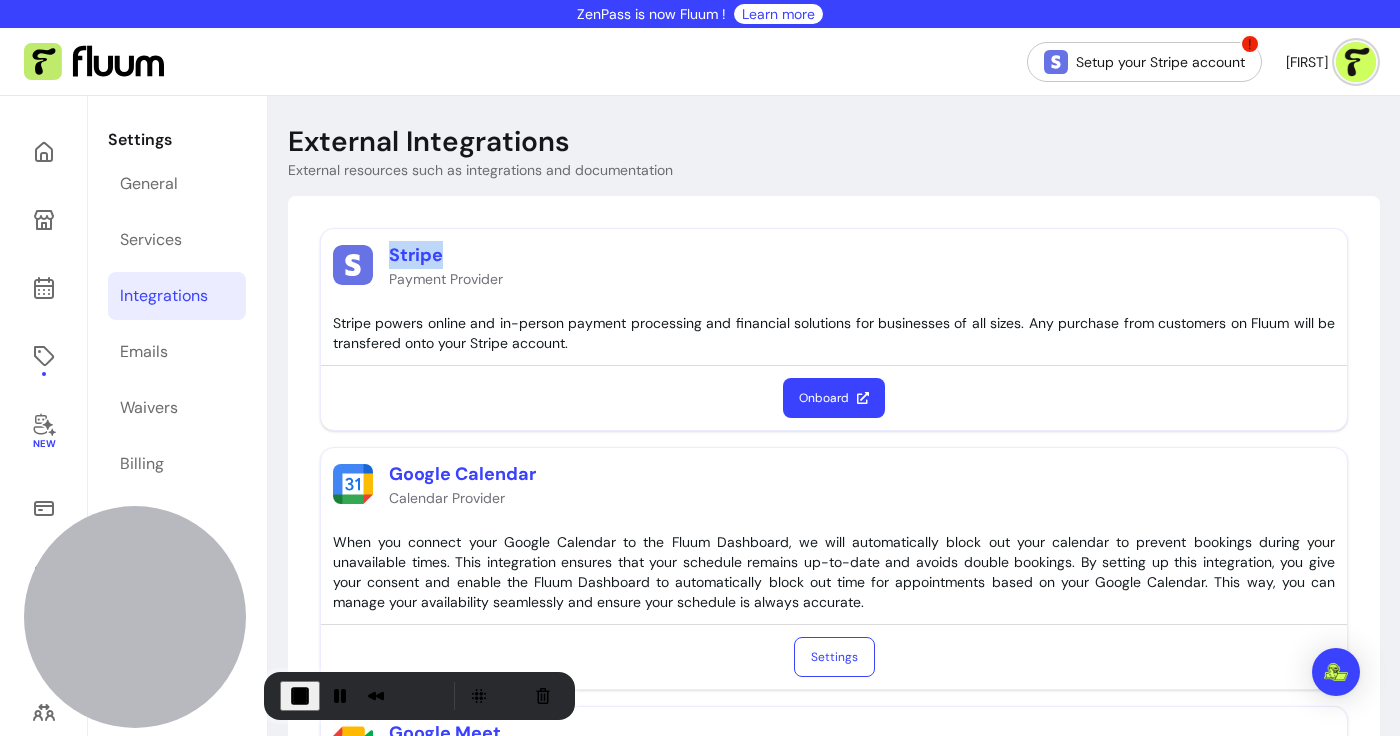 drag, startPoint x: 381, startPoint y: 259, endPoint x: 468, endPoint y: 259, distance: 87 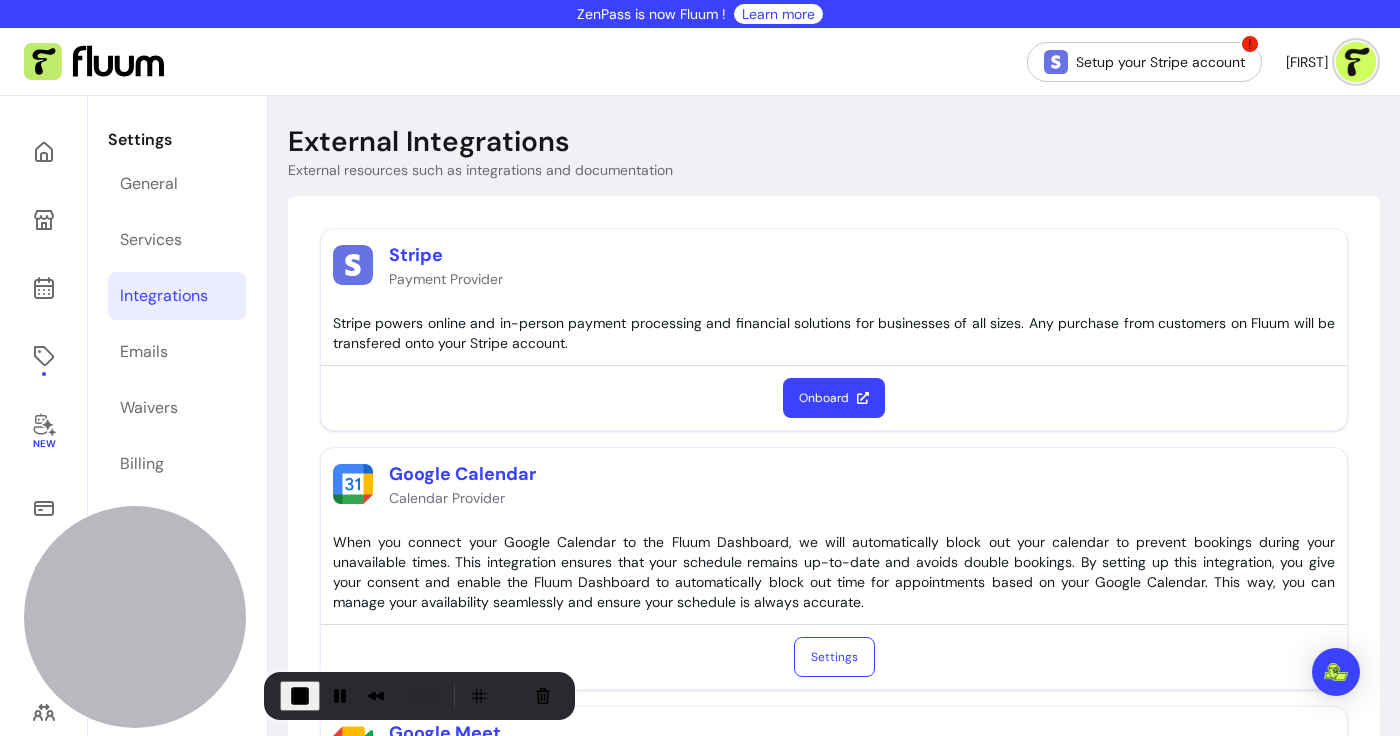 click on "Stripe Payment Provider Stripe powers online and in-person payment processing and financial solutions for businesses of all sizes. Any purchase from customers on Fluum will be transfered onto your Stripe account. Onboard    Google Calendar Calendar Provider When you connect your Google Calendar to the Fluum Dashboard, we will automatically block out your calendar to prevent bookings during your unavailable times. This integration ensures that your schedule remains up-to-date and avoids double bookings.  By setting up this integration, you give your consent and enable the Fluum Dashboard to automatically block out time for appointments based on your Google Calendar. This way, you can manage your availability seamlessly and ensure your schedule is always accurate. Settings   Google Meet Video-call Provider Easily host virtual sessions with automatic Google Meet links for every booking. Included in confirmations and reminders, it ensures a smooth and professional client experience. Disable Meet Integration" at bounding box center [834, 706] 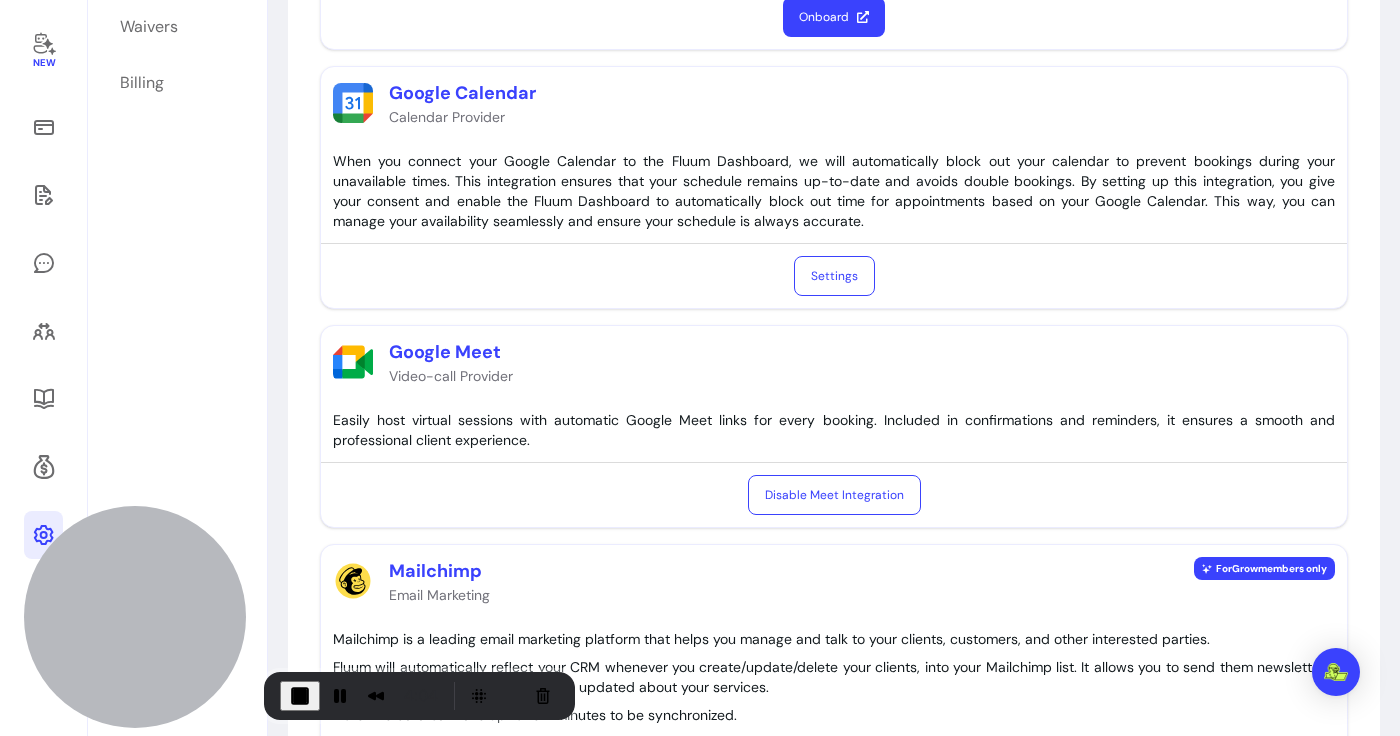scroll, scrollTop: 508, scrollLeft: 0, axis: vertical 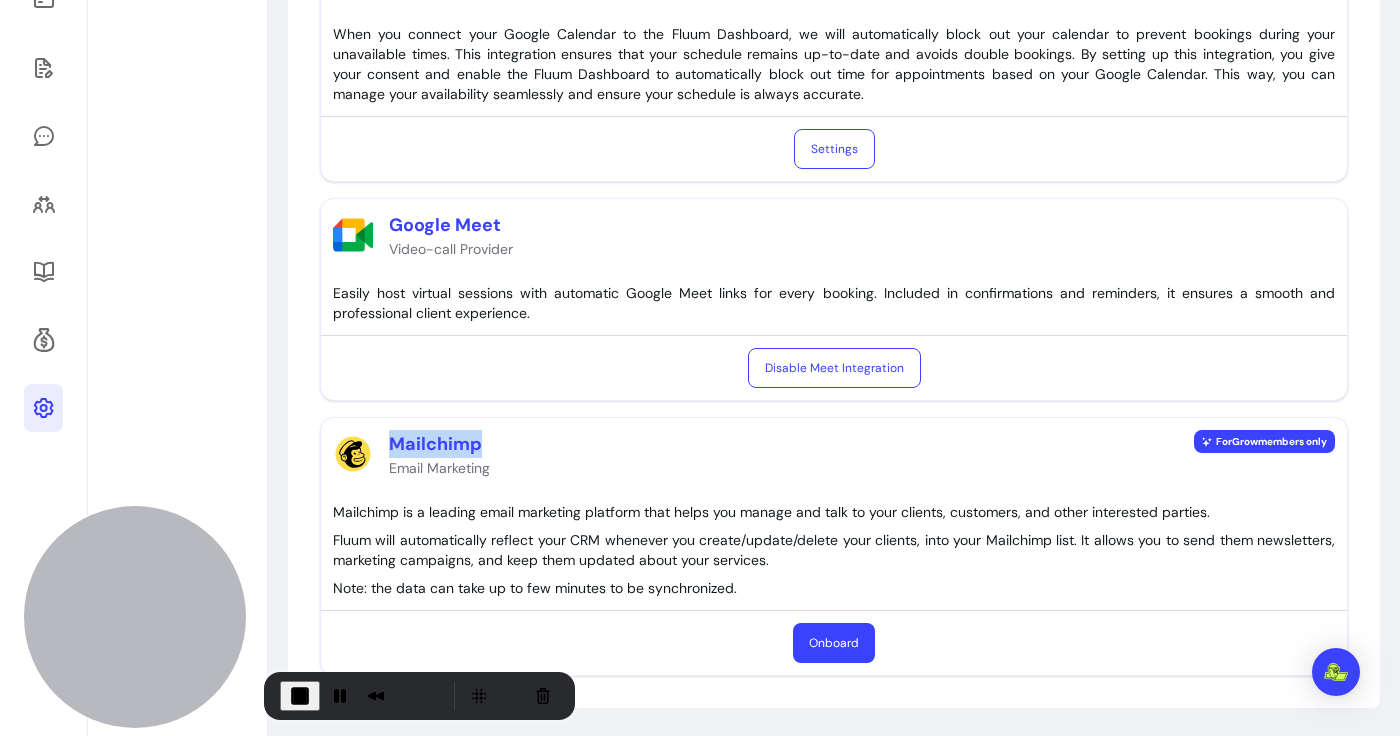drag, startPoint x: 395, startPoint y: 444, endPoint x: 491, endPoint y: 444, distance: 96 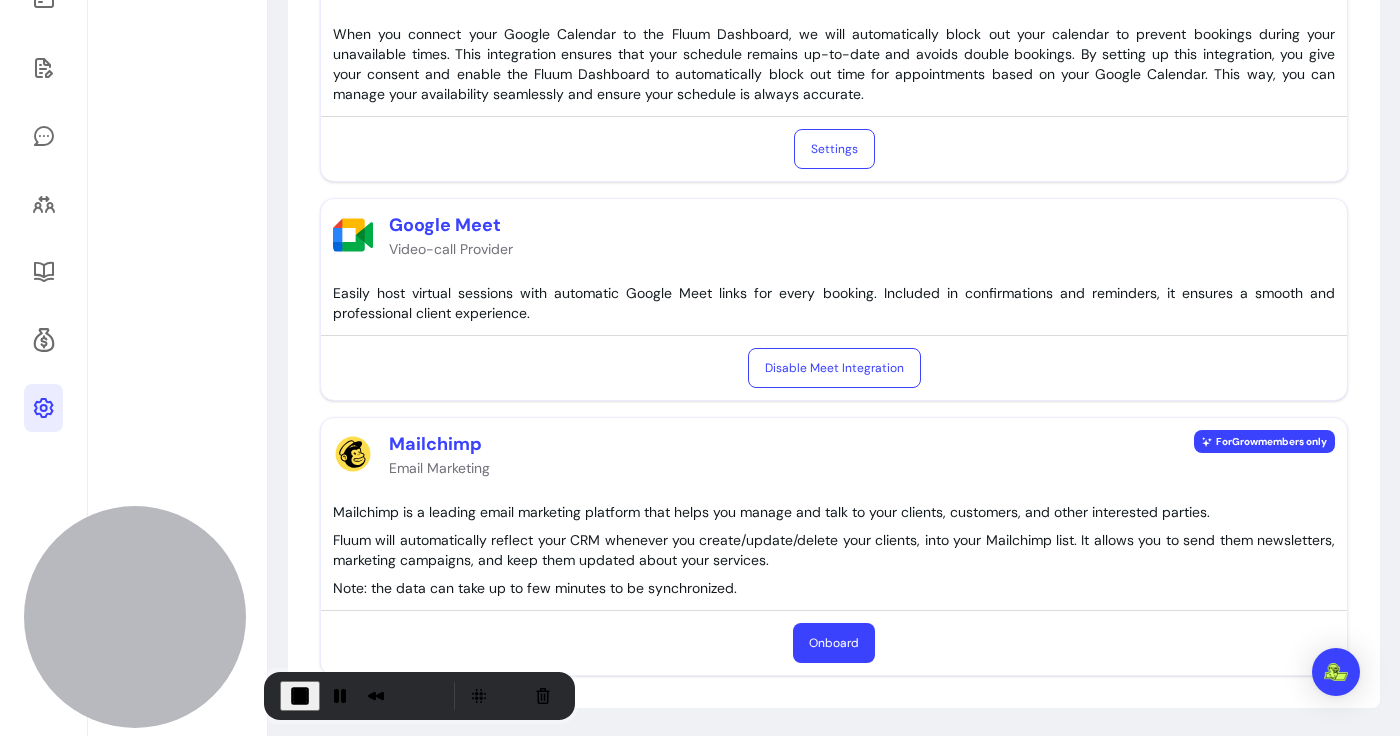 click on "Mailchimp is a leading email marketing platform that helps you manage and talk to your clients, customers, and other interested parties. Fluum will automatically reflect your CRM whenever you create/update/delete your clients, into your Mailchimp list. It allows you to send them newsletters, marketing campaigns, and keep them updated about your services. Note: the data can take up to few minutes to be synchronized." at bounding box center [834, 550] 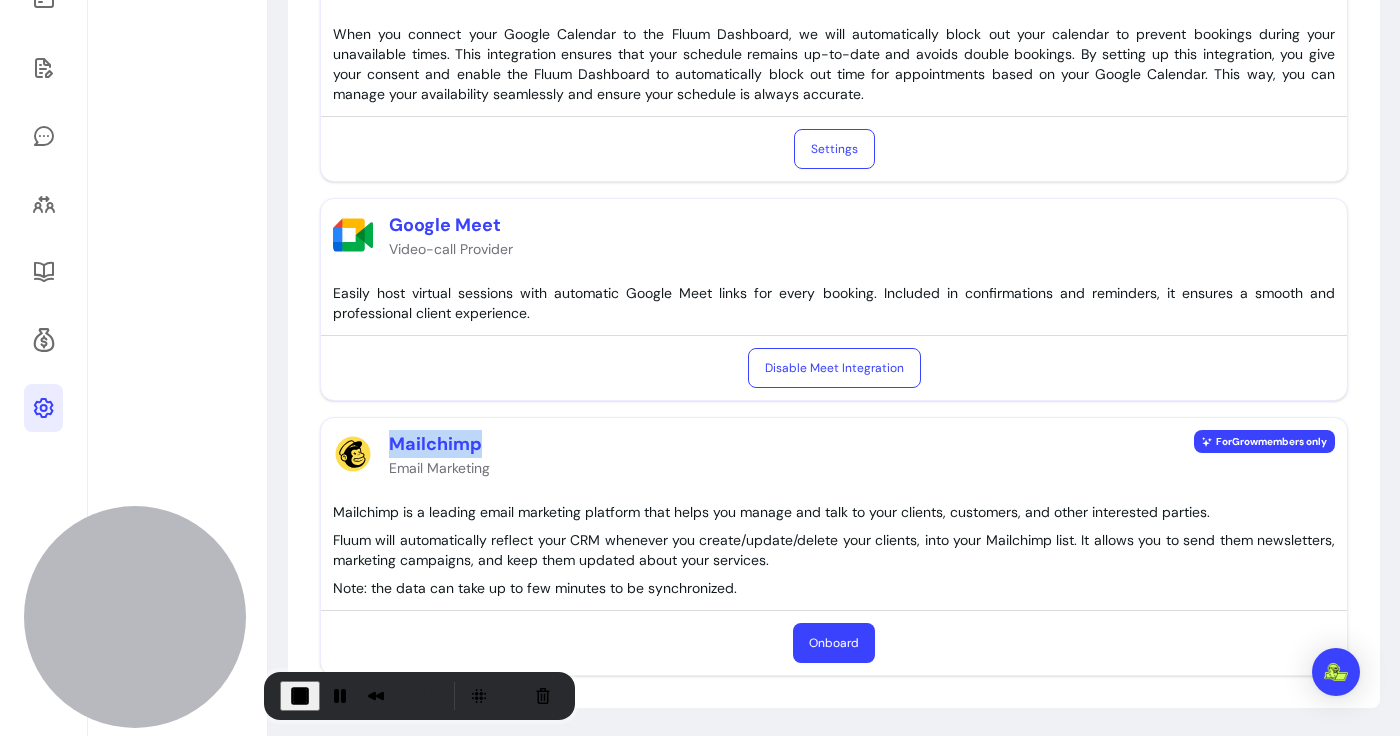 drag, startPoint x: 393, startPoint y: 448, endPoint x: 516, endPoint y: 448, distance: 123 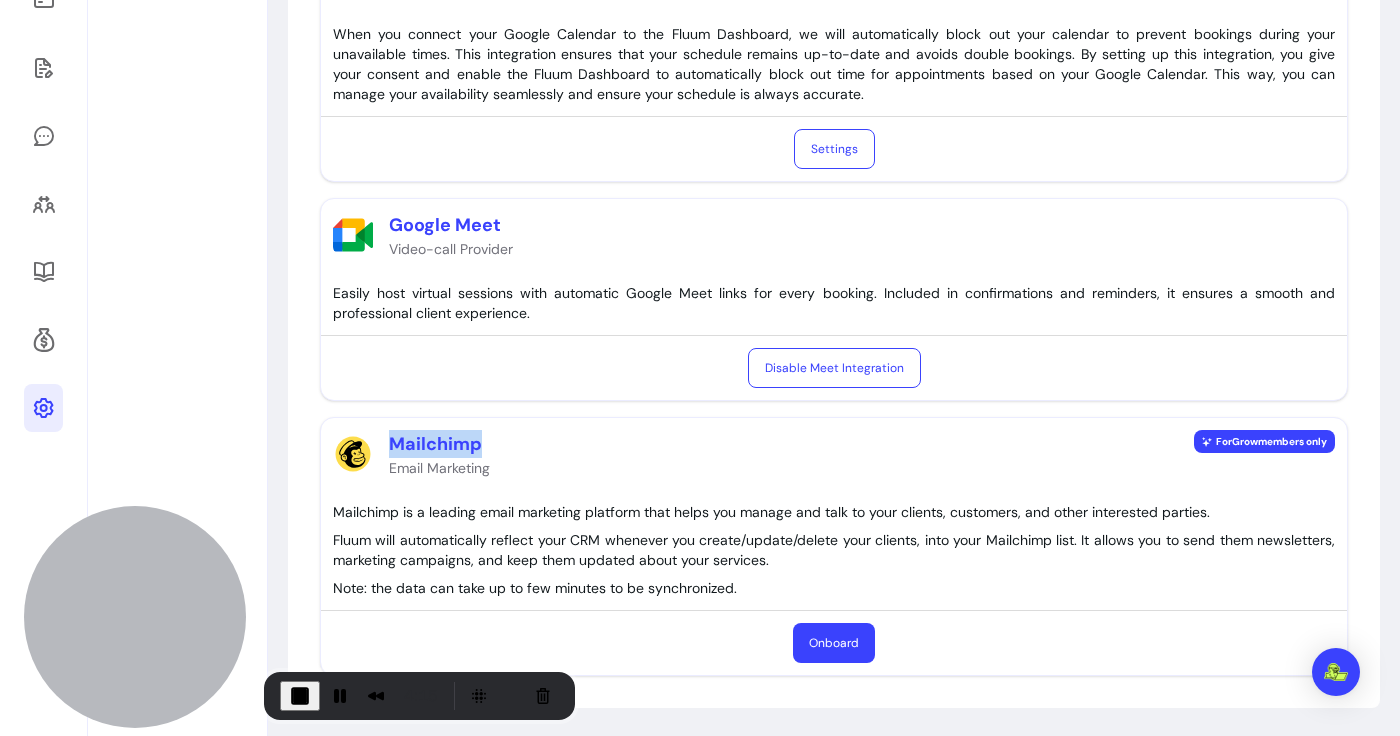 click on "Mailchimp Email Marketing   For  Grow  members only" at bounding box center [834, 454] 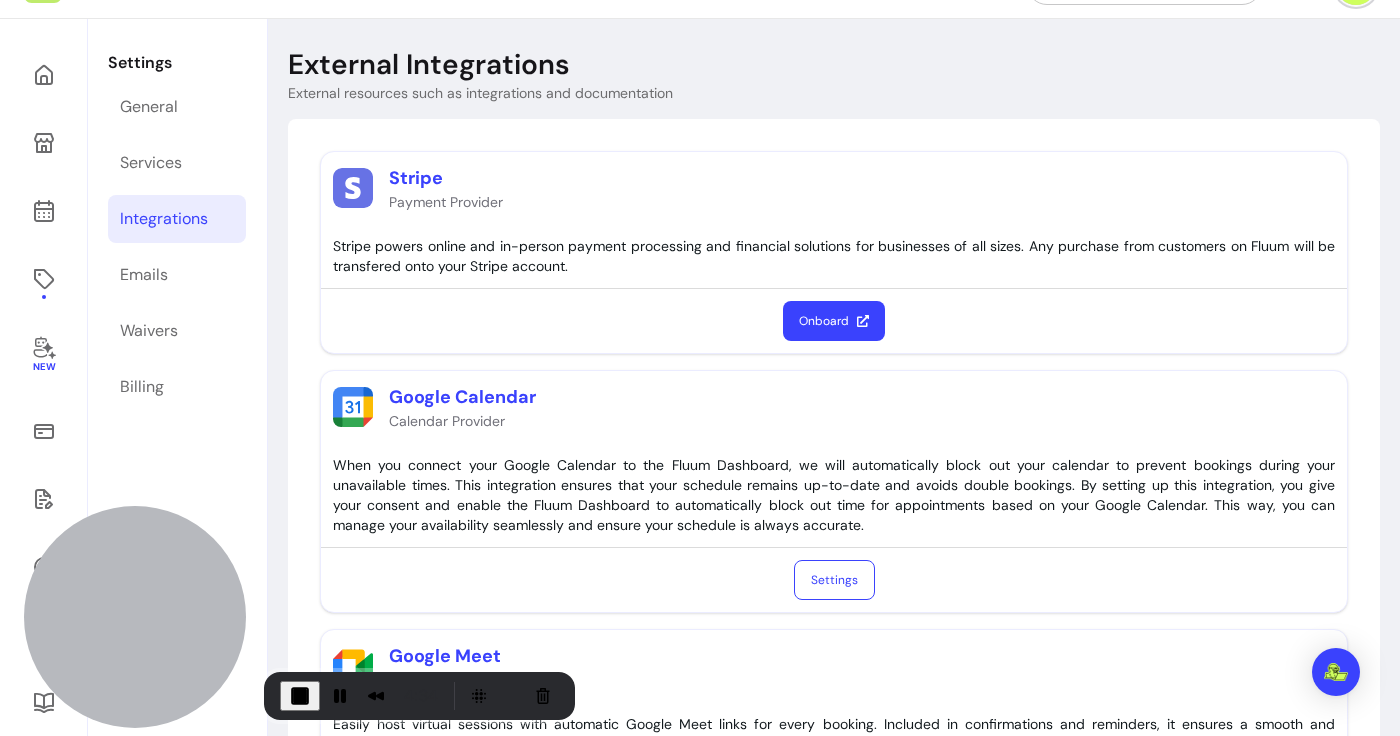 scroll, scrollTop: 76, scrollLeft: 0, axis: vertical 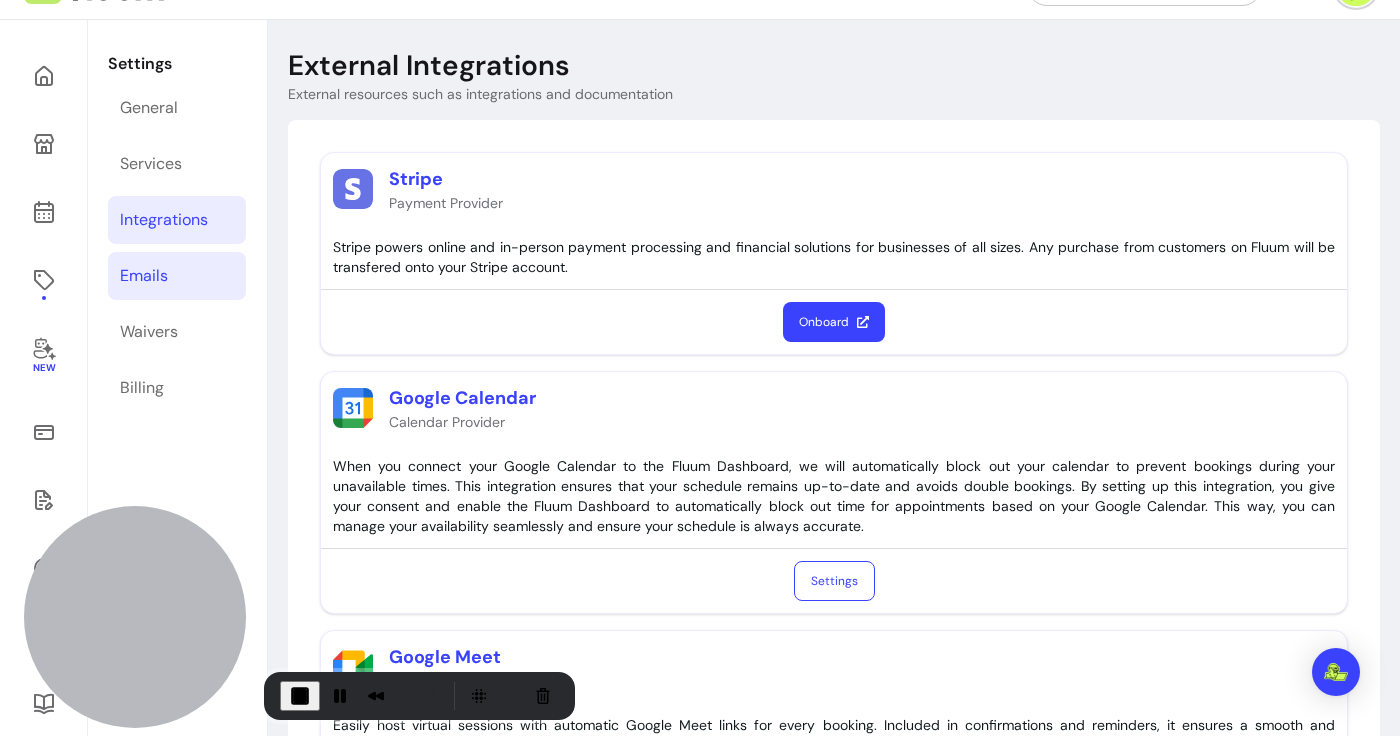 click on "Emails" at bounding box center [177, 276] 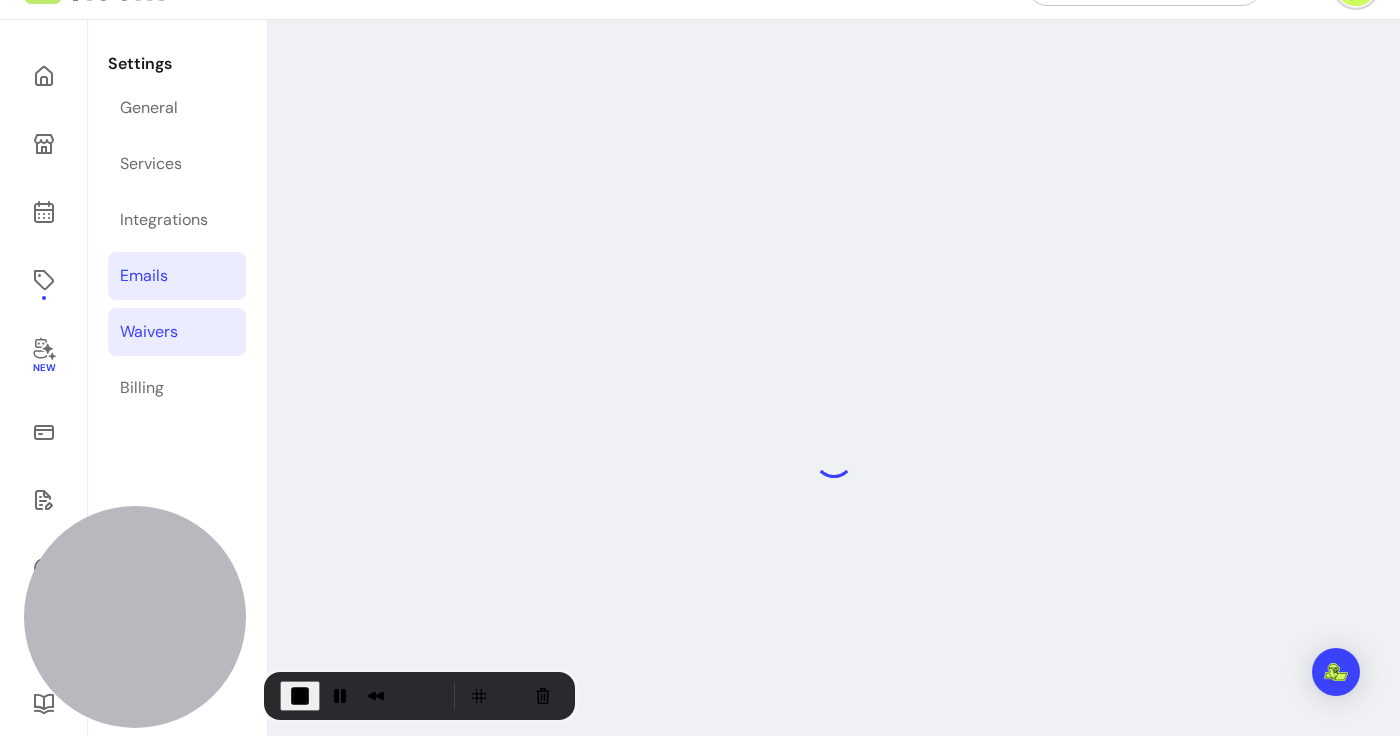 select on "**********" 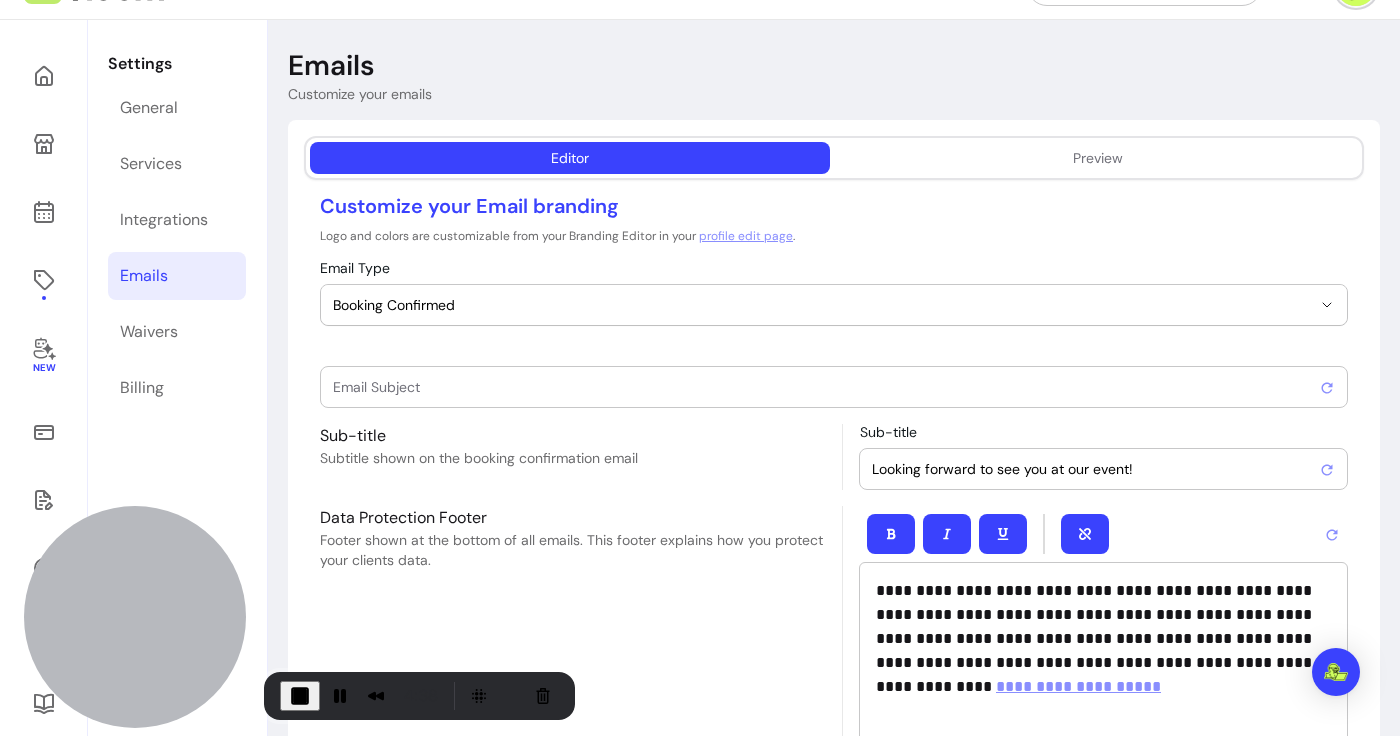 type on "Booking confirmed !" 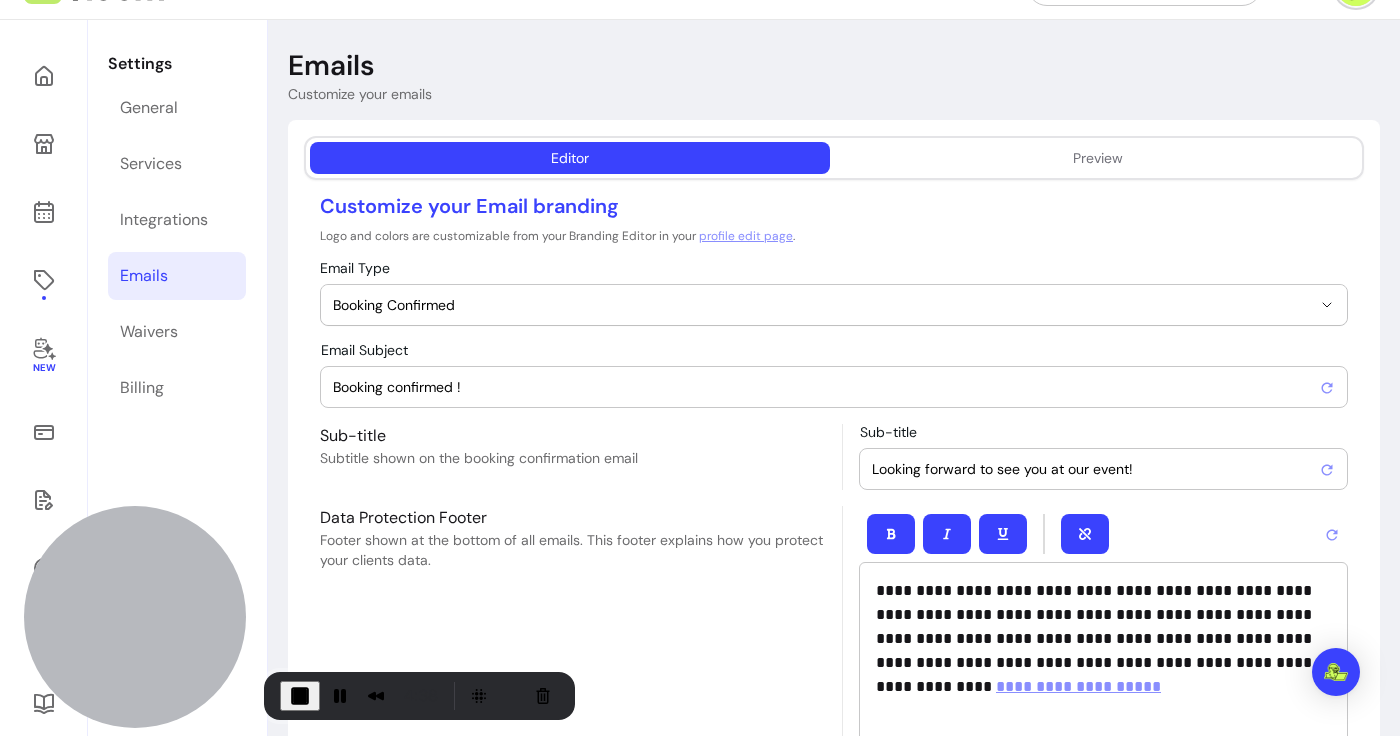 scroll, scrollTop: 0, scrollLeft: 0, axis: both 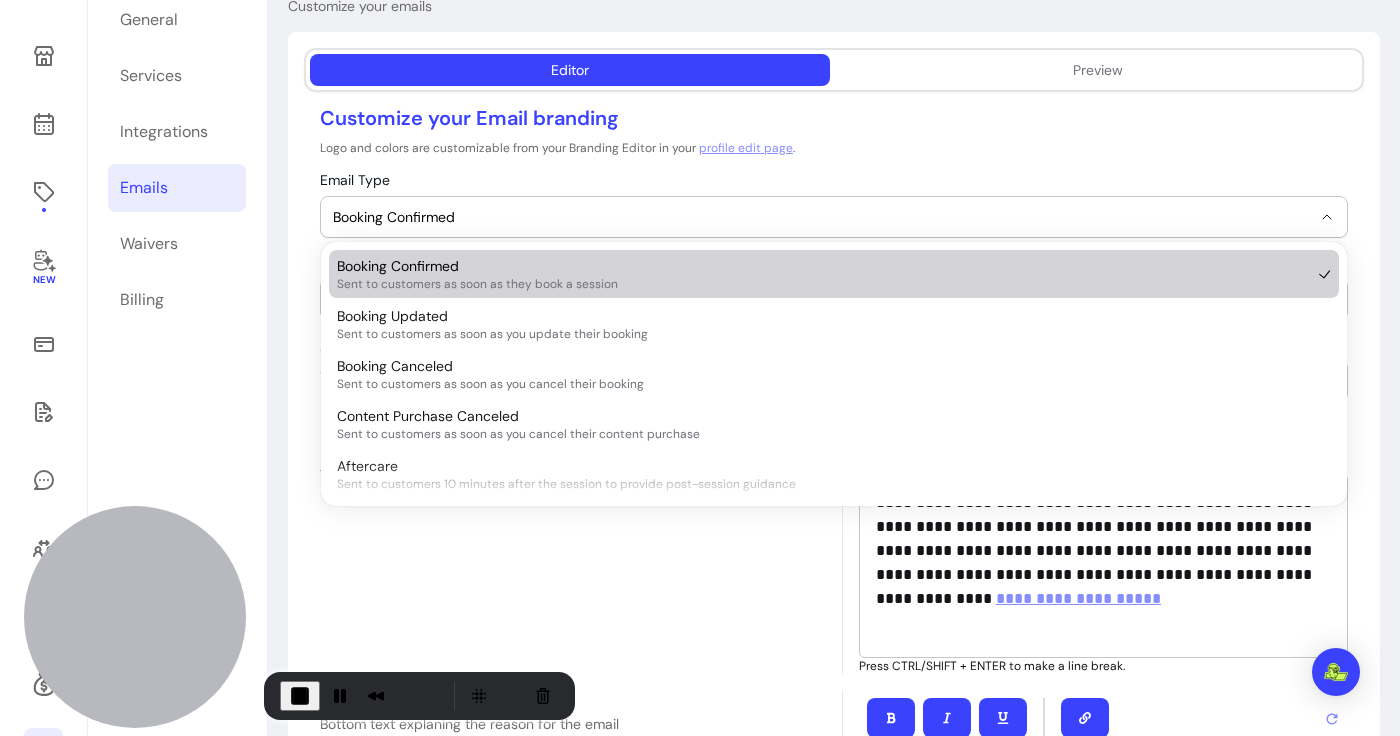 click on "Booking Confirmed" at bounding box center (822, 217) 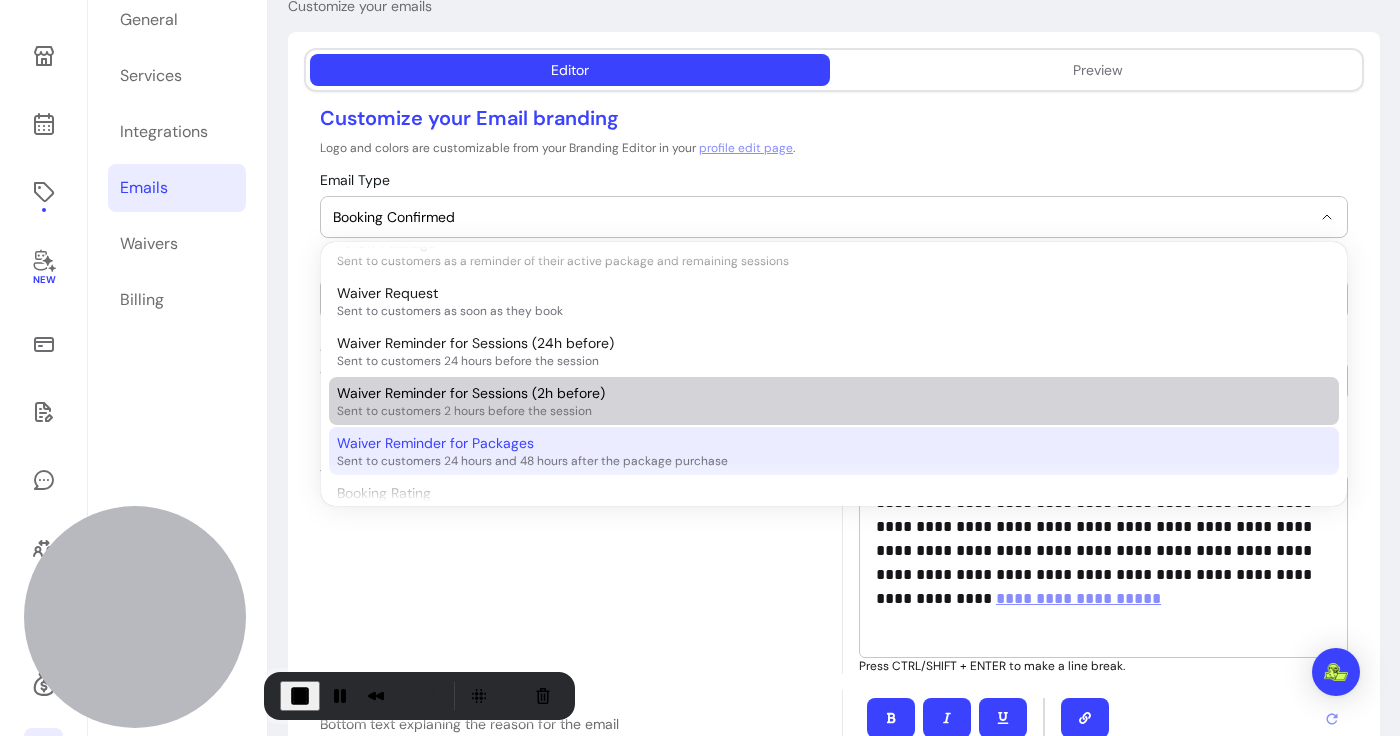 scroll, scrollTop: 450, scrollLeft: 0, axis: vertical 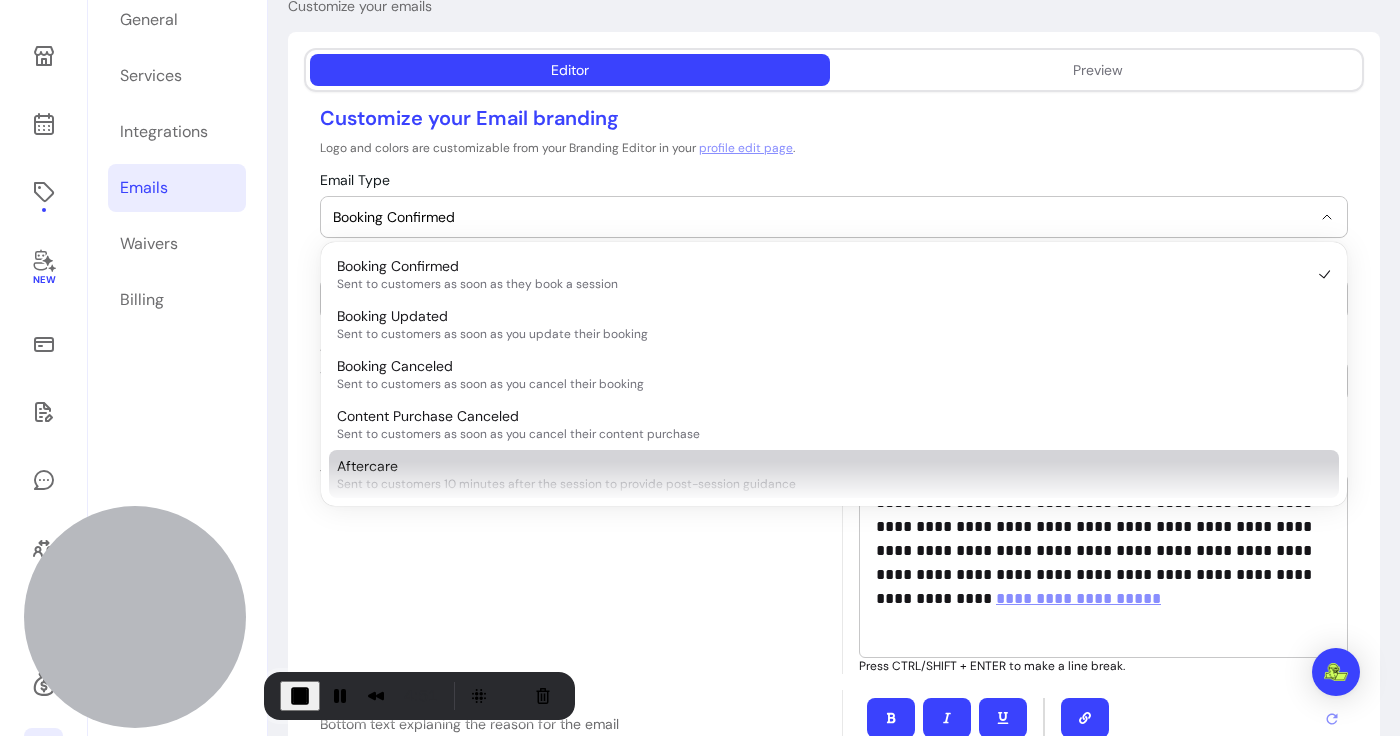 click on "Data Protection Footer Footer shown at the bottom of all emails. This footer explains how you protect your clients data." at bounding box center (573, 546) 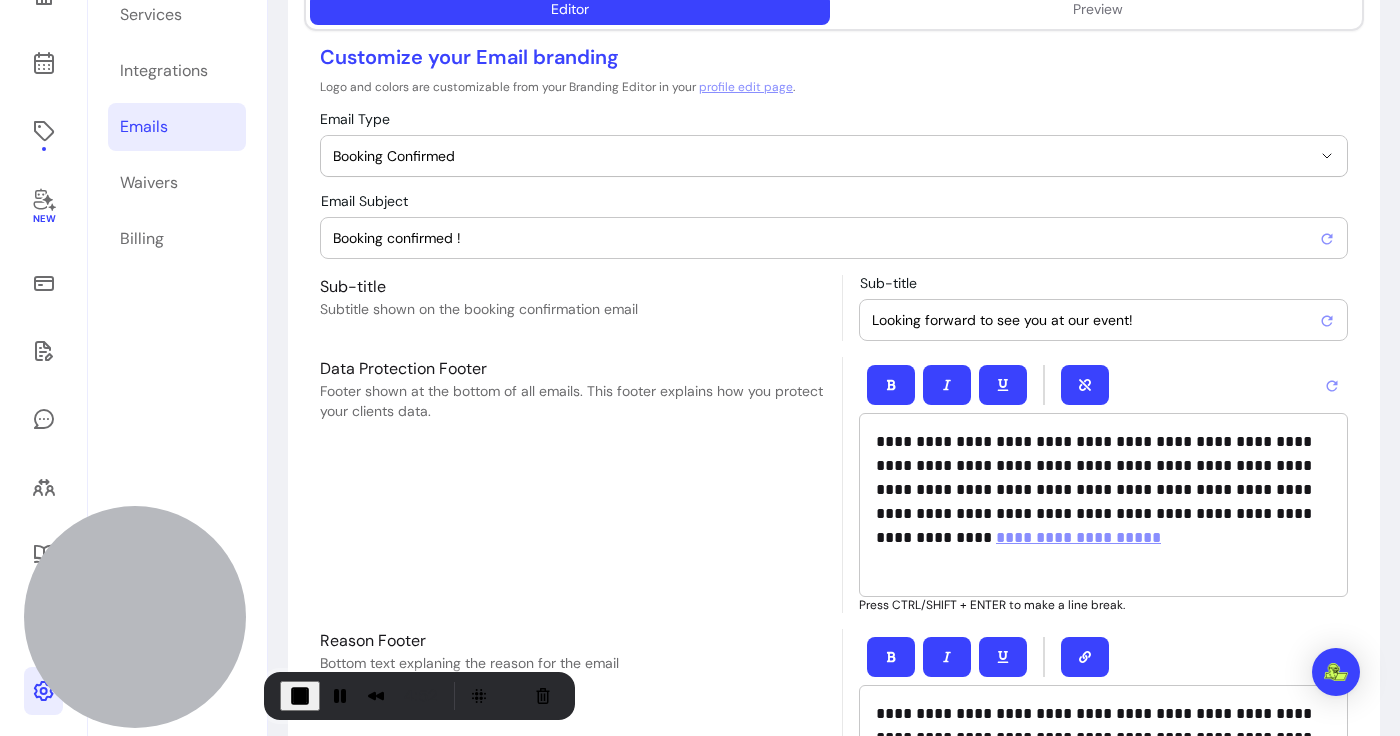 scroll, scrollTop: 263, scrollLeft: 0, axis: vertical 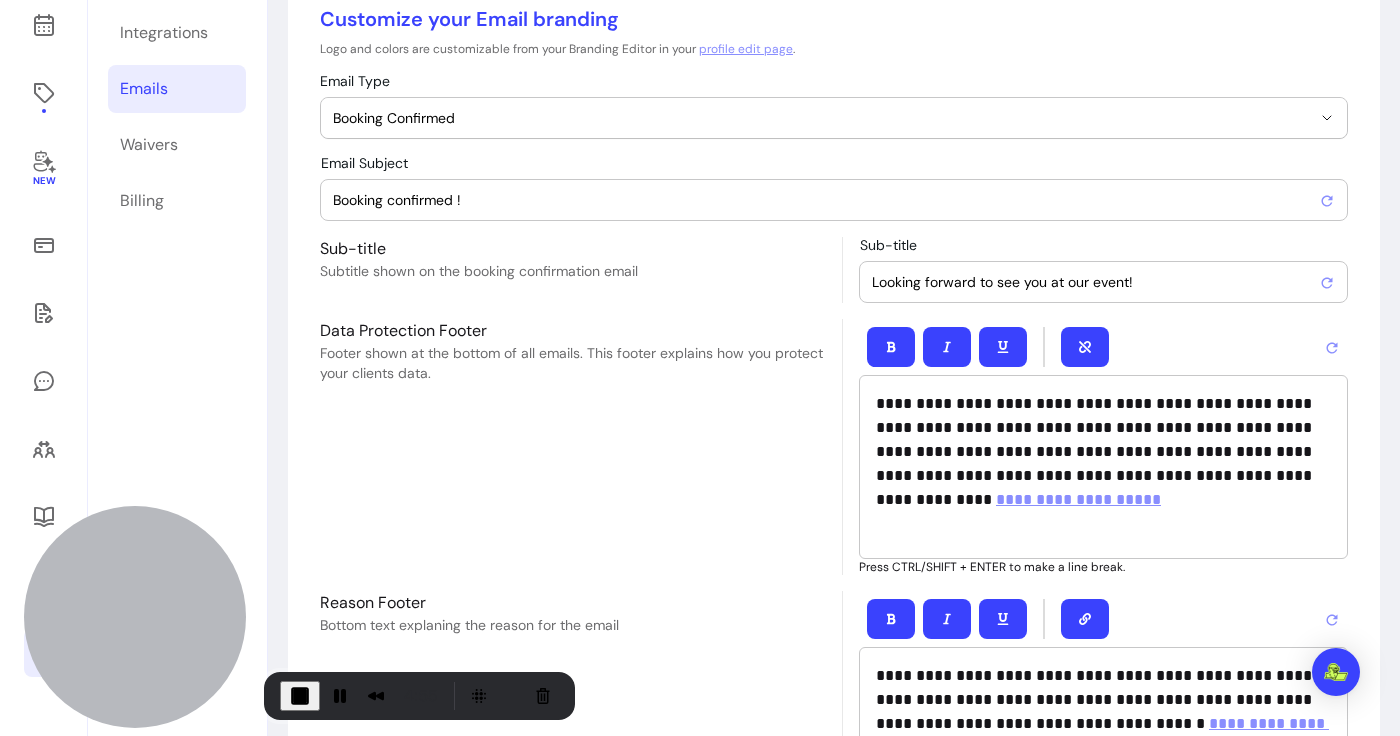 drag, startPoint x: 1162, startPoint y: 285, endPoint x: 837, endPoint y: 281, distance: 325.02463 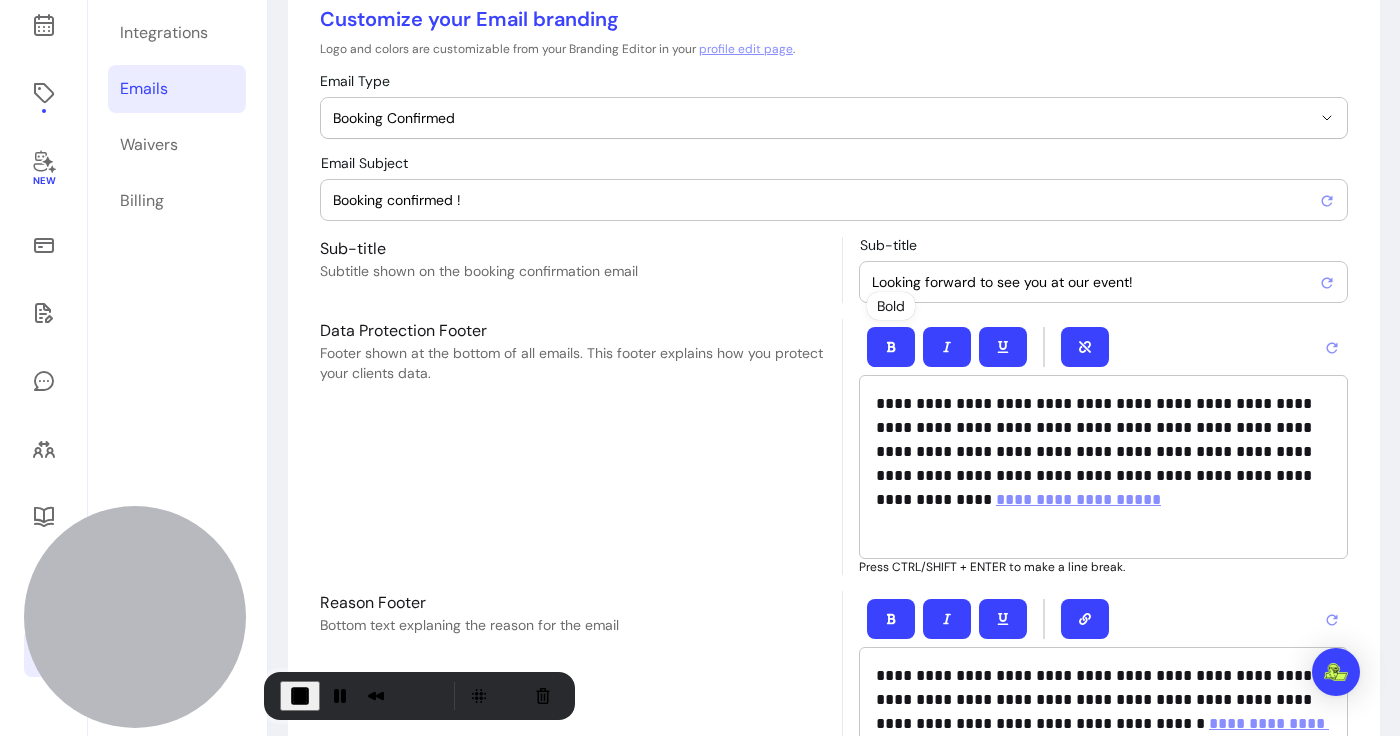 click on "**********" at bounding box center [1103, 452] 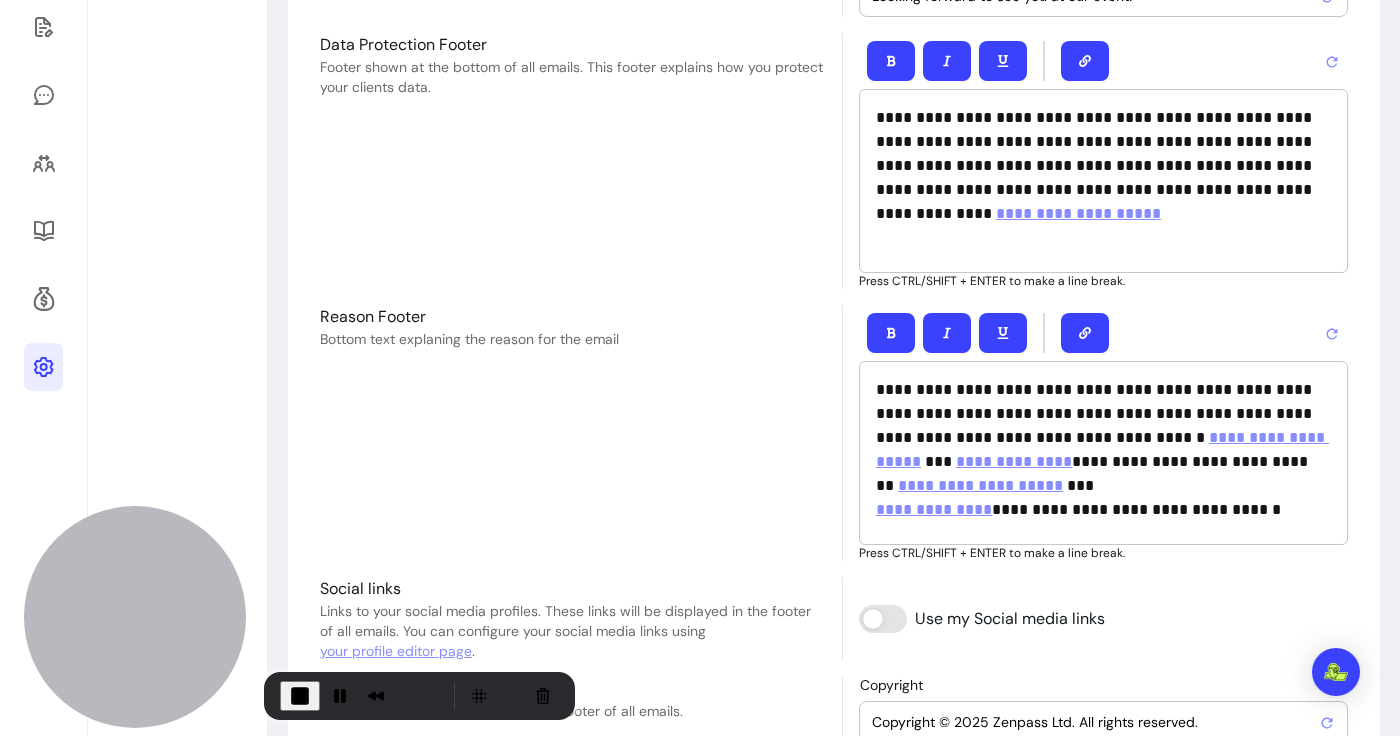 scroll, scrollTop: 692, scrollLeft: 0, axis: vertical 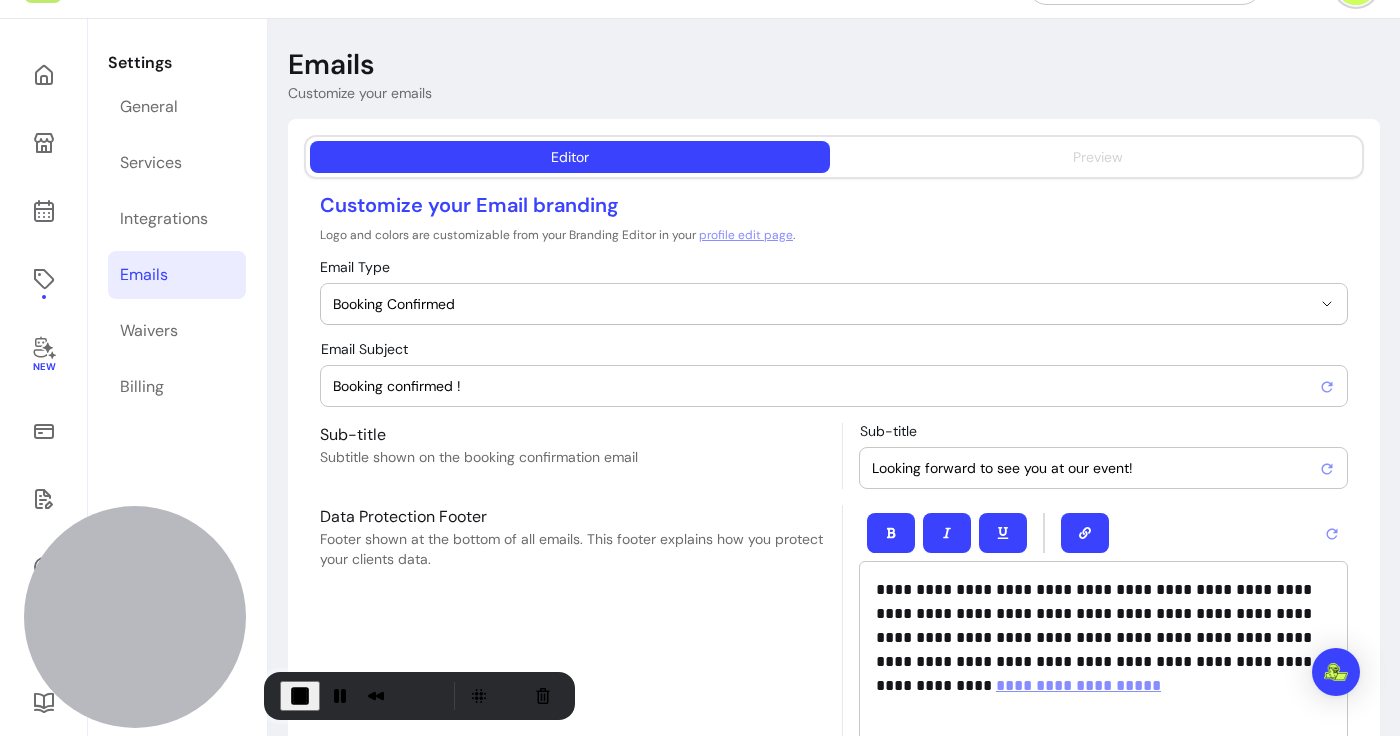 click on "**********" at bounding box center [834, 685] 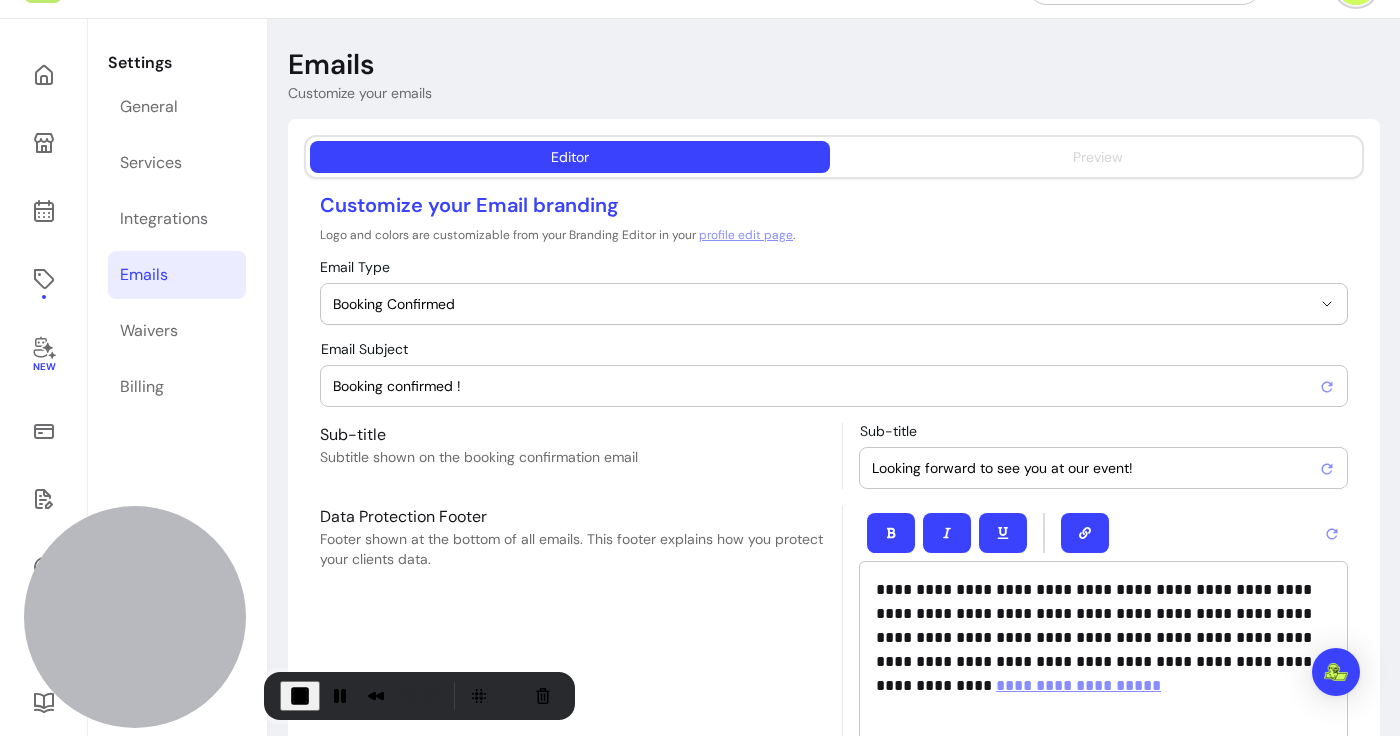 click on "Preview" at bounding box center (1098, 157) 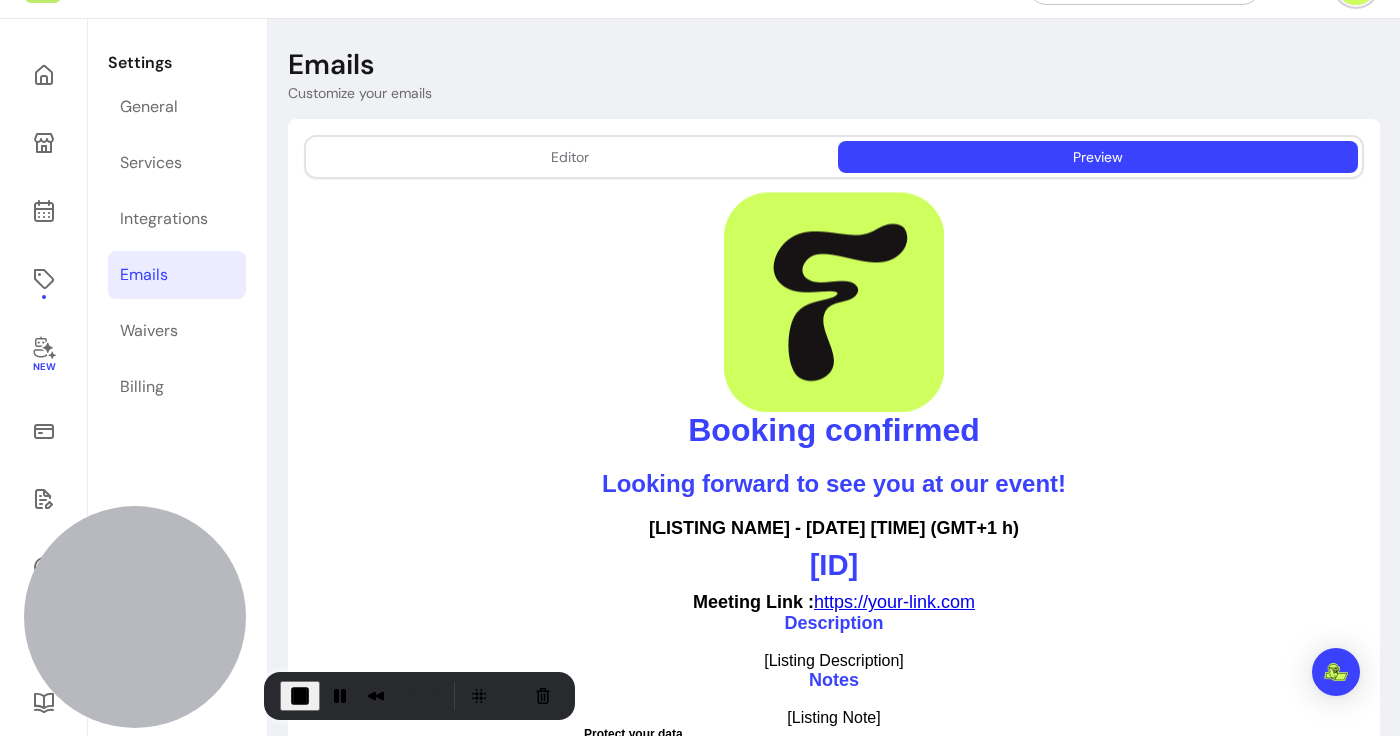 scroll, scrollTop: 190, scrollLeft: 0, axis: vertical 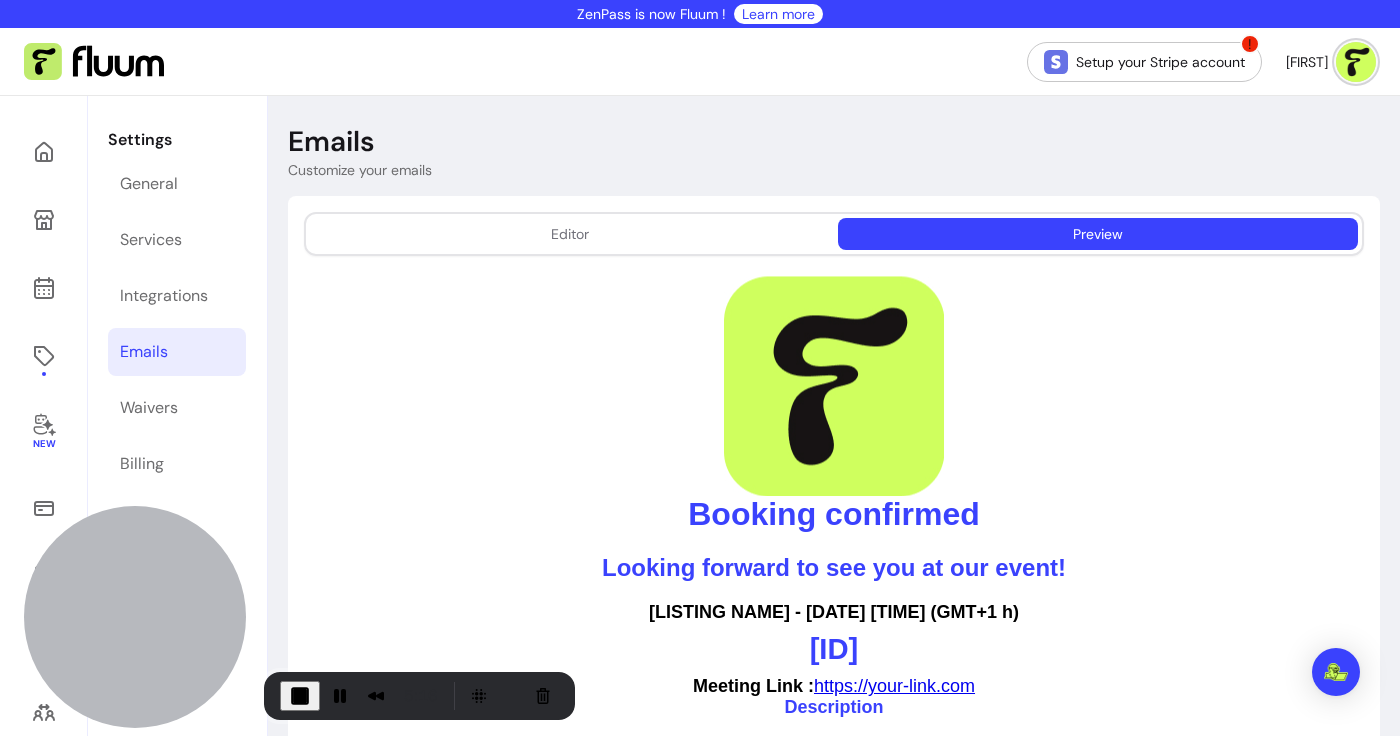 click on "Editor Preview" at bounding box center (834, 234) 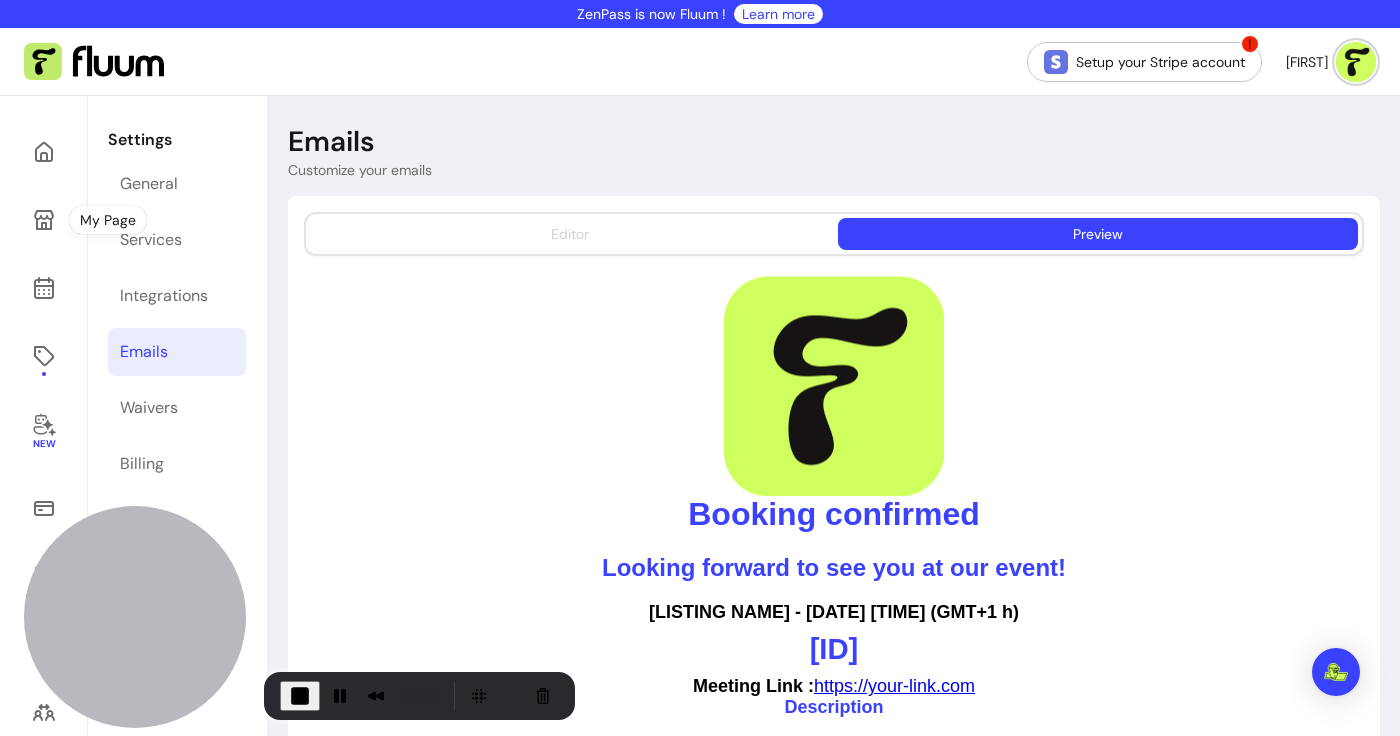 click on "Editor" at bounding box center (570, 234) 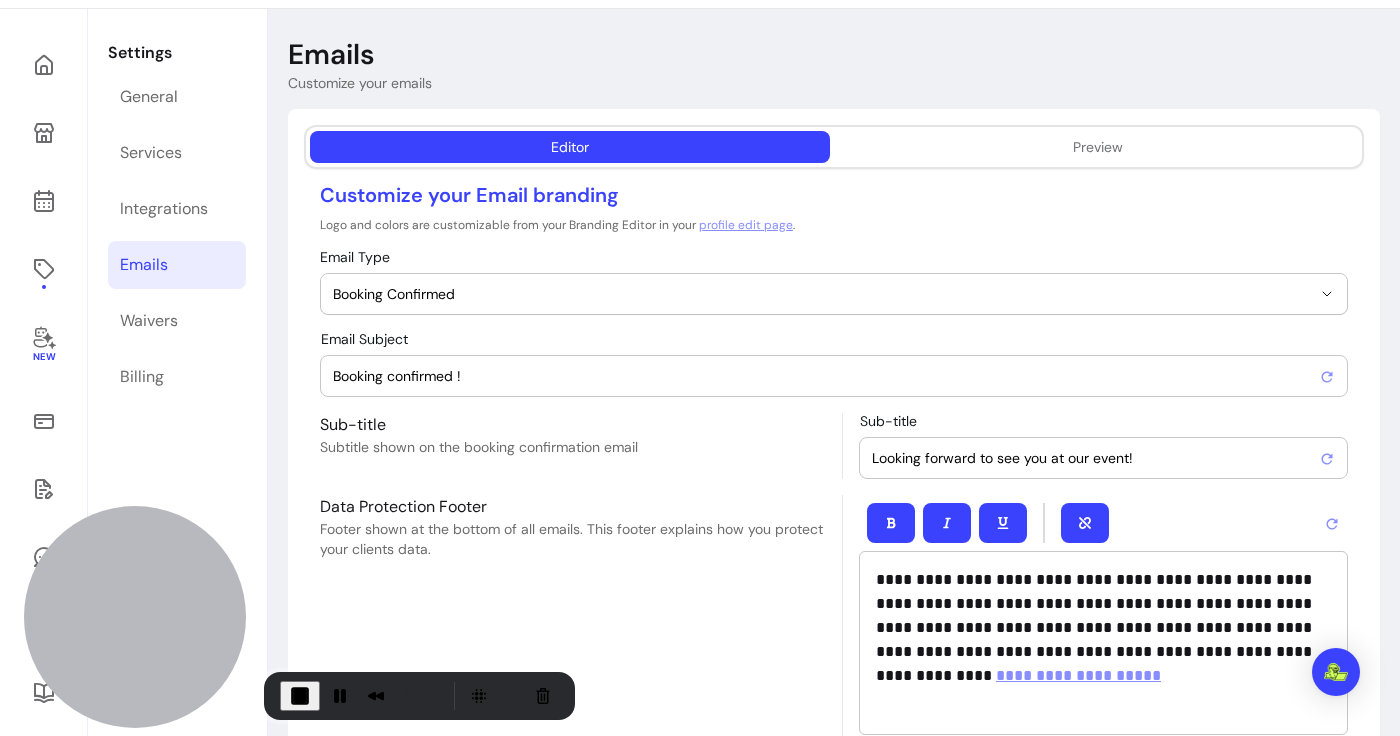 scroll, scrollTop: 88, scrollLeft: 0, axis: vertical 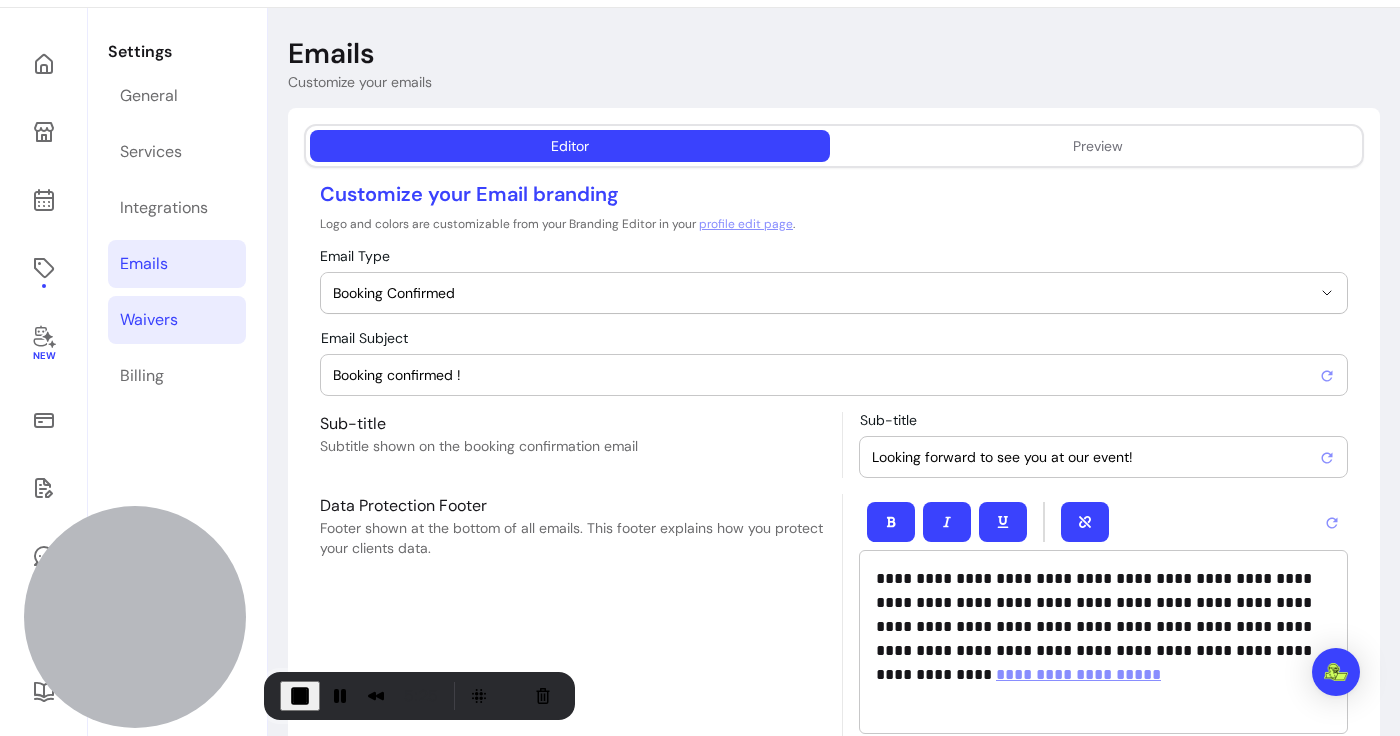 click on "Waivers" at bounding box center (177, 320) 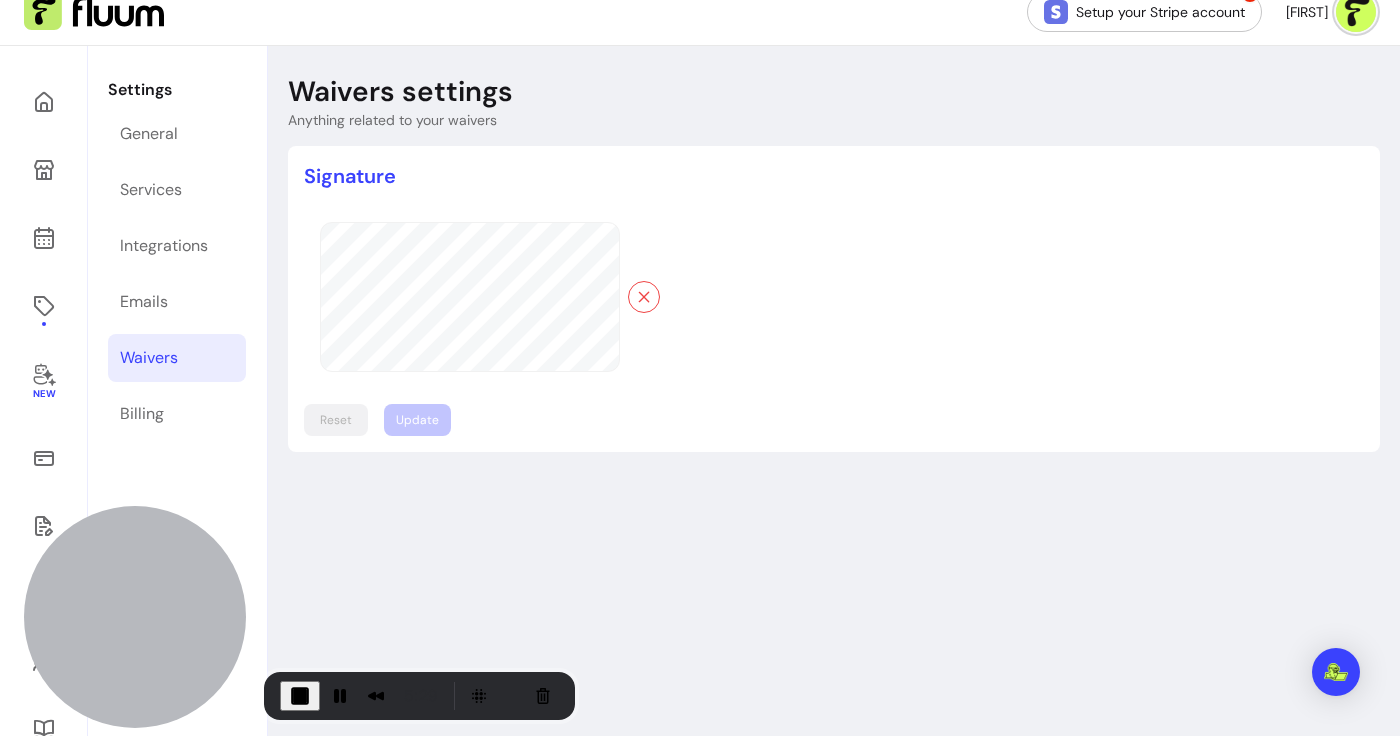 scroll, scrollTop: 42, scrollLeft: 0, axis: vertical 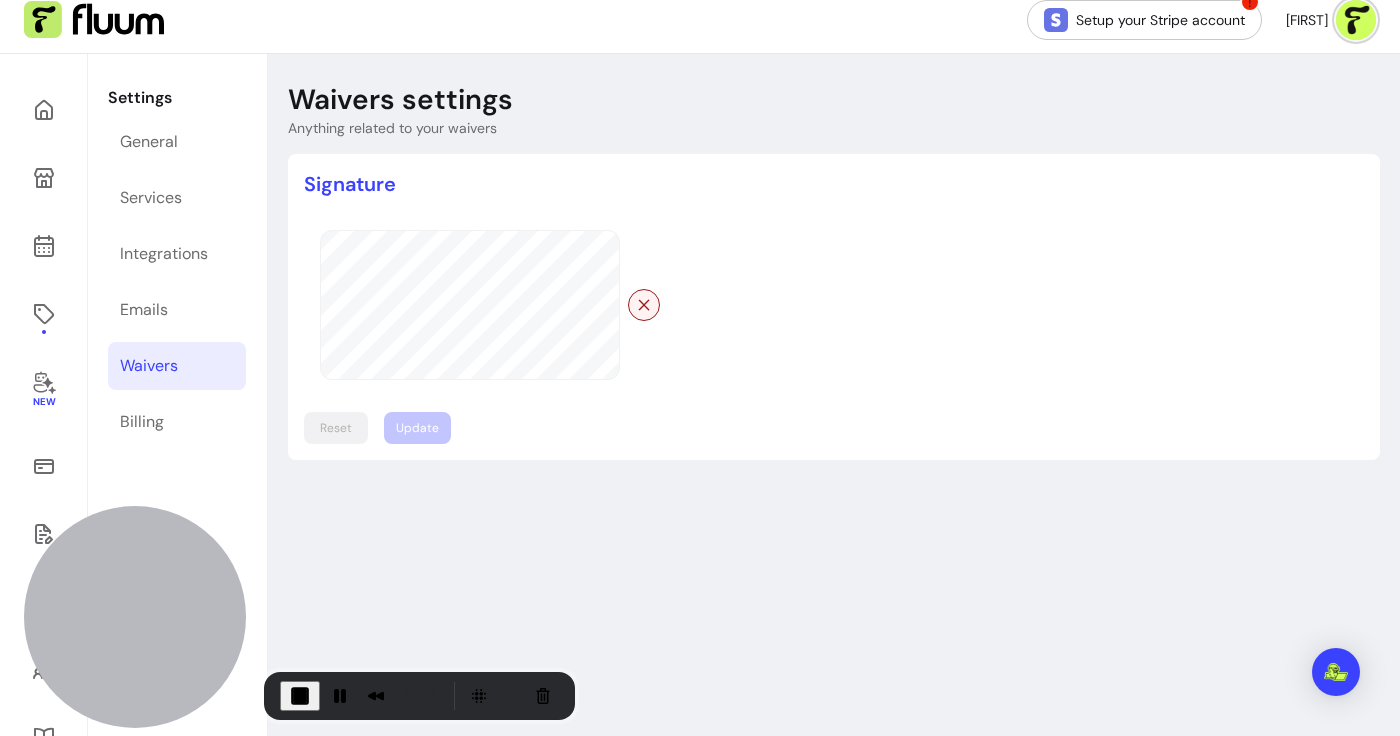 click 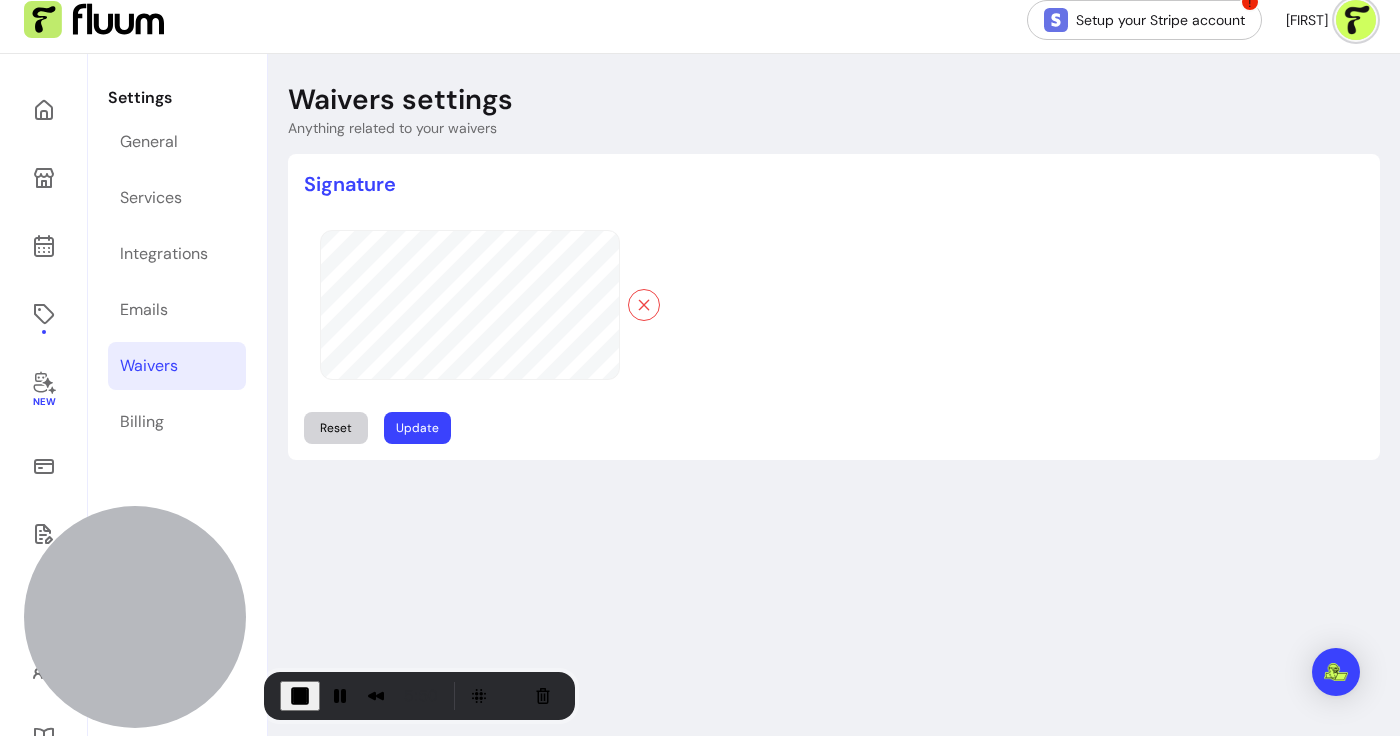 scroll, scrollTop: 128, scrollLeft: 0, axis: vertical 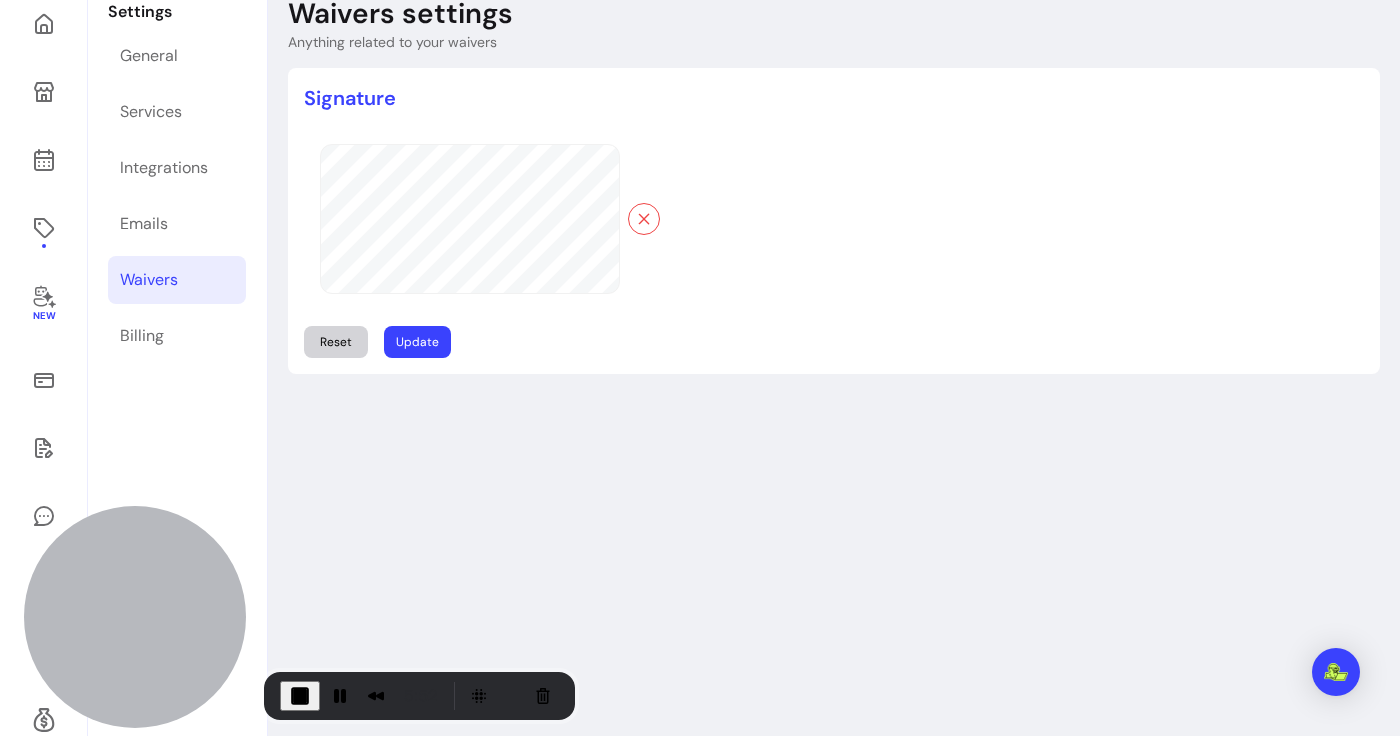 click on "Update" at bounding box center [417, 342] 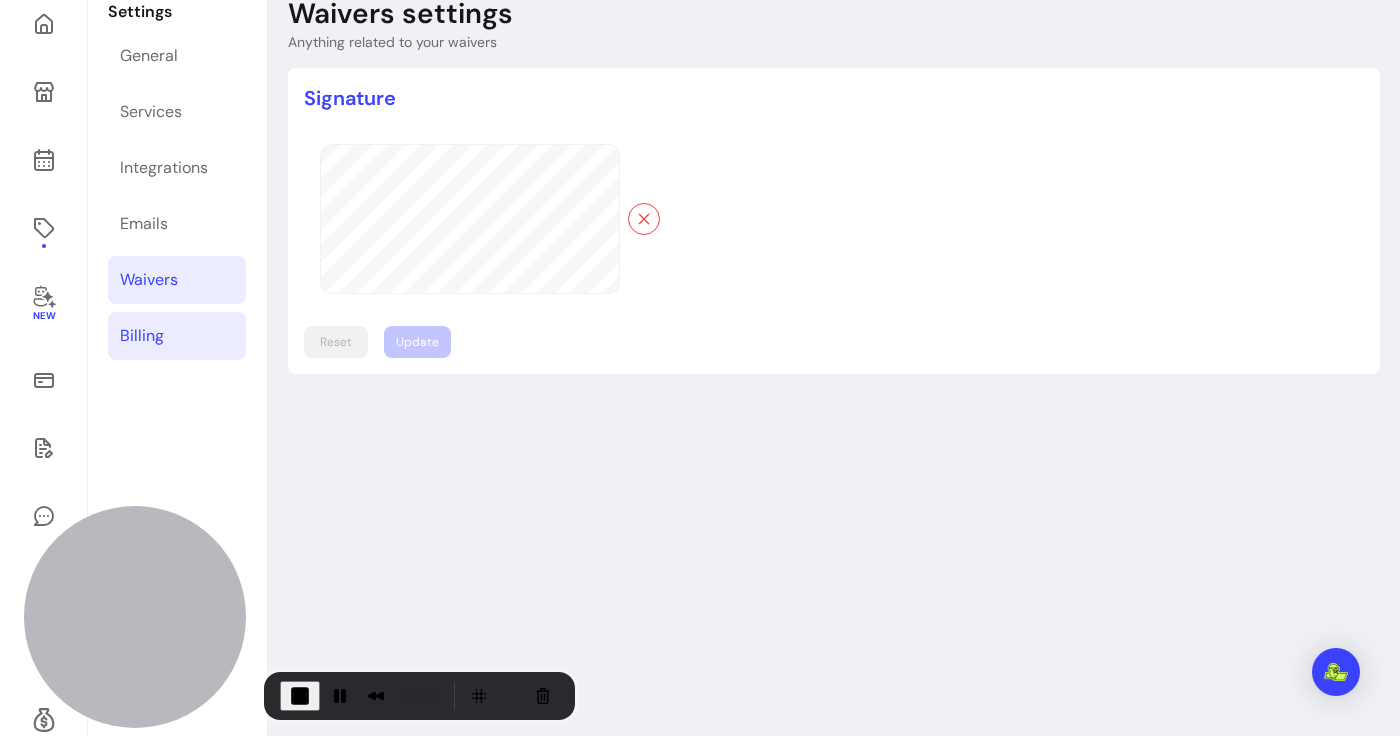 click on "Billing" at bounding box center (177, 336) 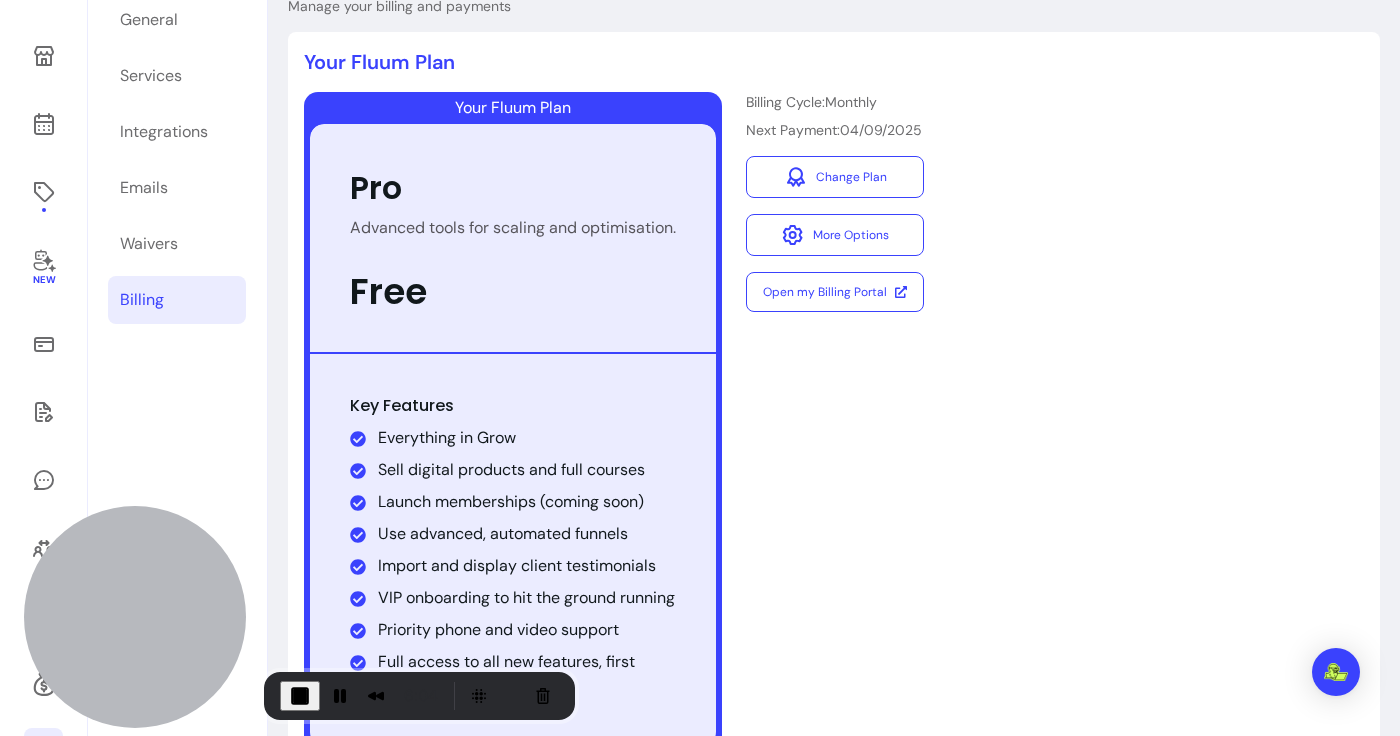 scroll, scrollTop: 190, scrollLeft: 0, axis: vertical 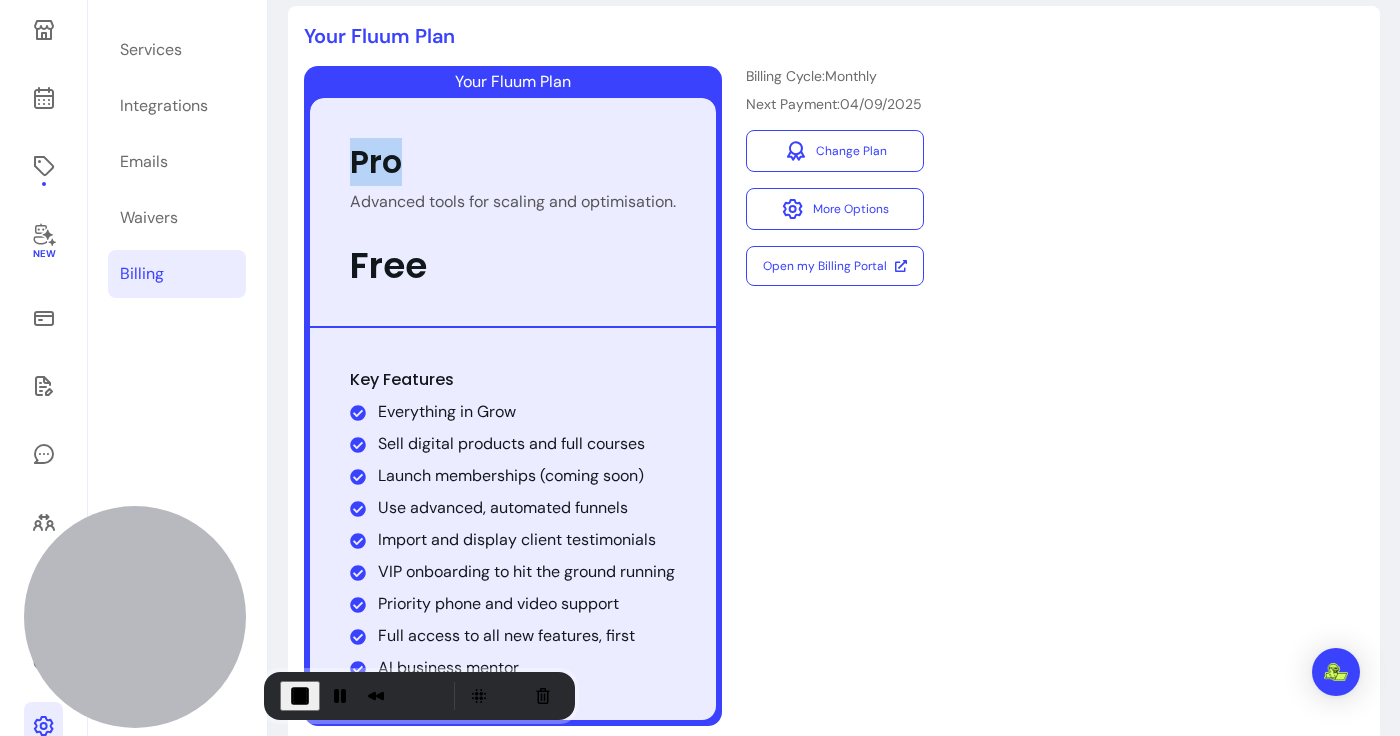drag, startPoint x: 352, startPoint y: 167, endPoint x: 497, endPoint y: 175, distance: 145.22052 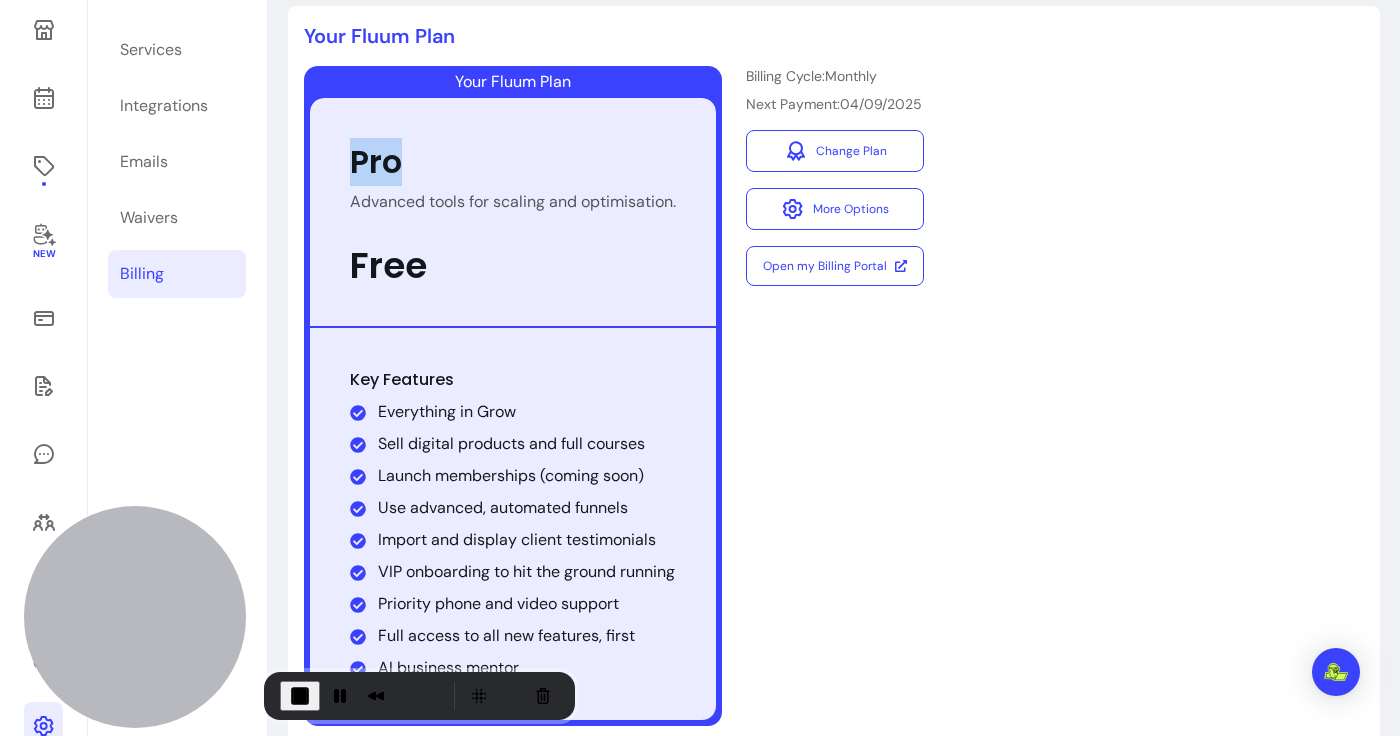 click on "Billing Cycle: Monthly Next Payment: [DATE] Change Plan More Options Open my Billing Portal" at bounding box center [835, 396] 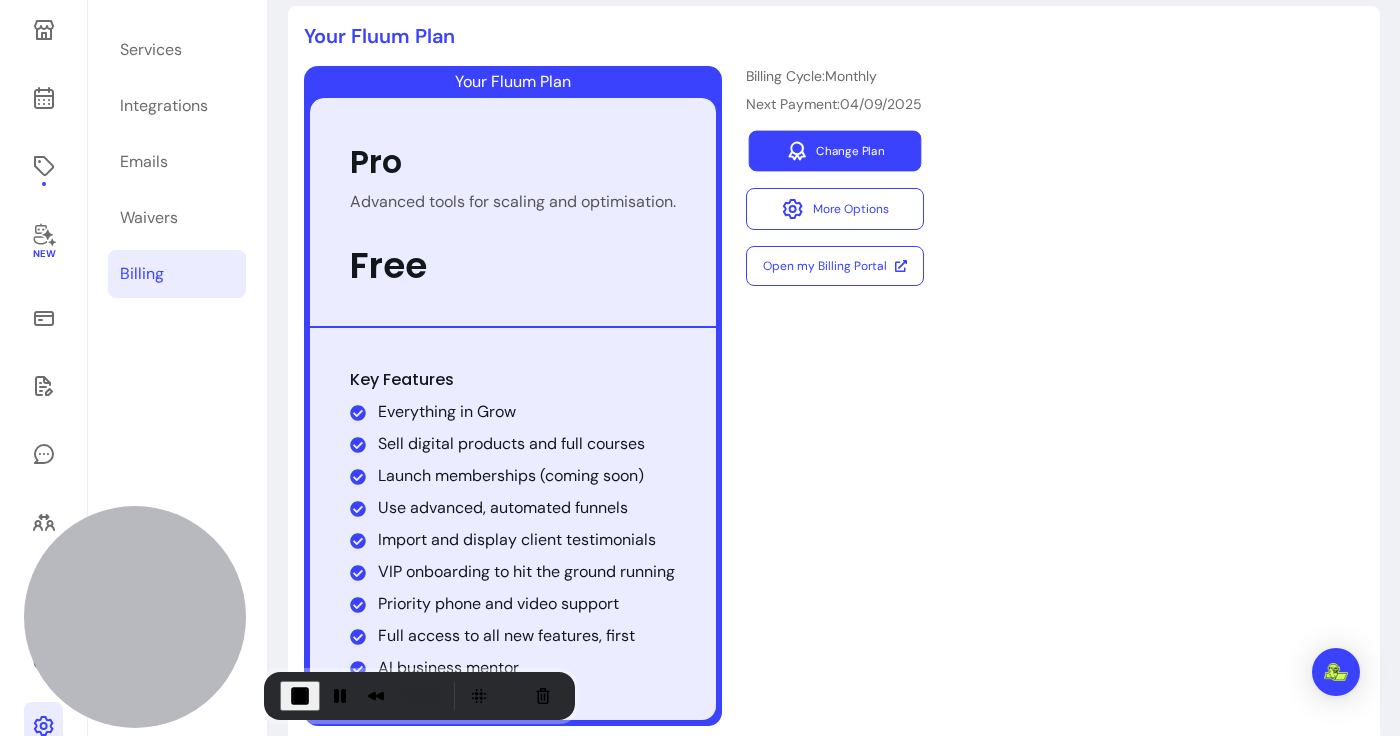 click on "Change Plan" at bounding box center (835, 151) 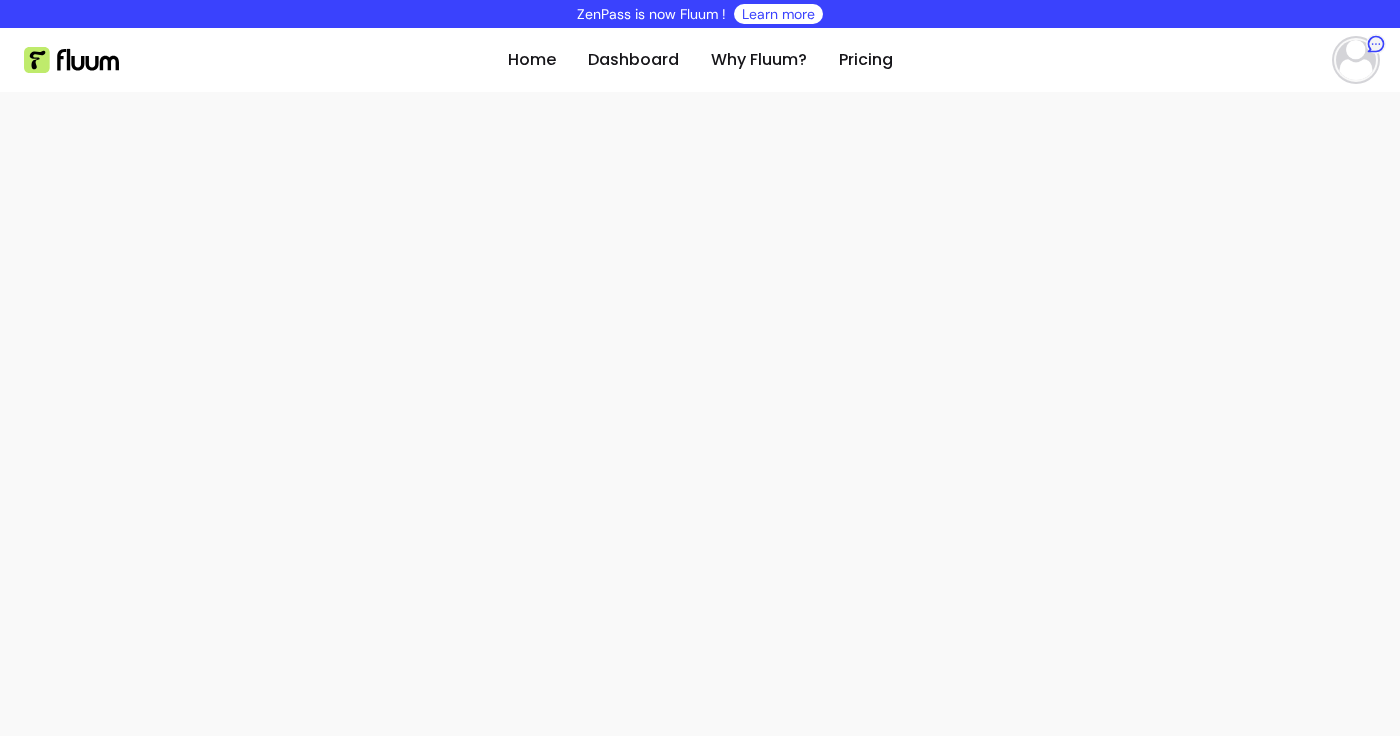scroll, scrollTop: 0, scrollLeft: 0, axis: both 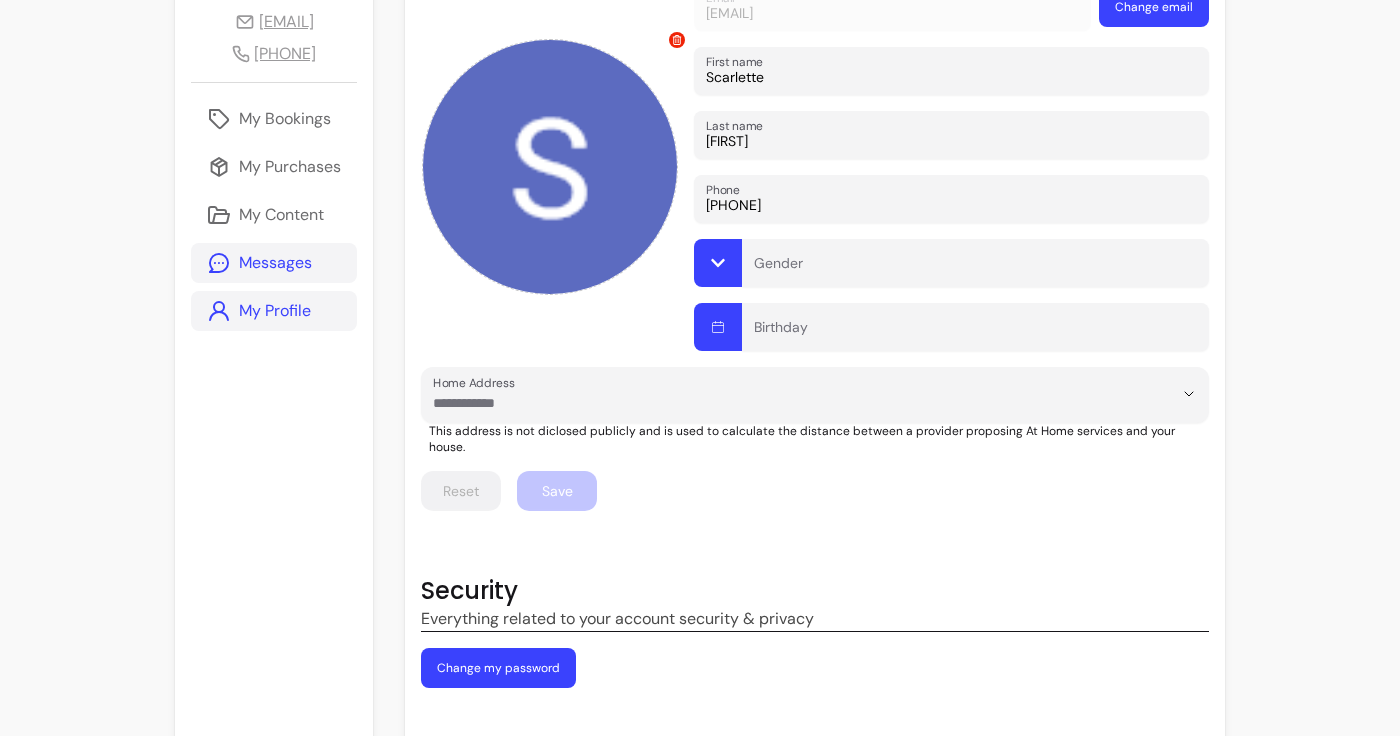 click on "Messages" at bounding box center [274, 263] 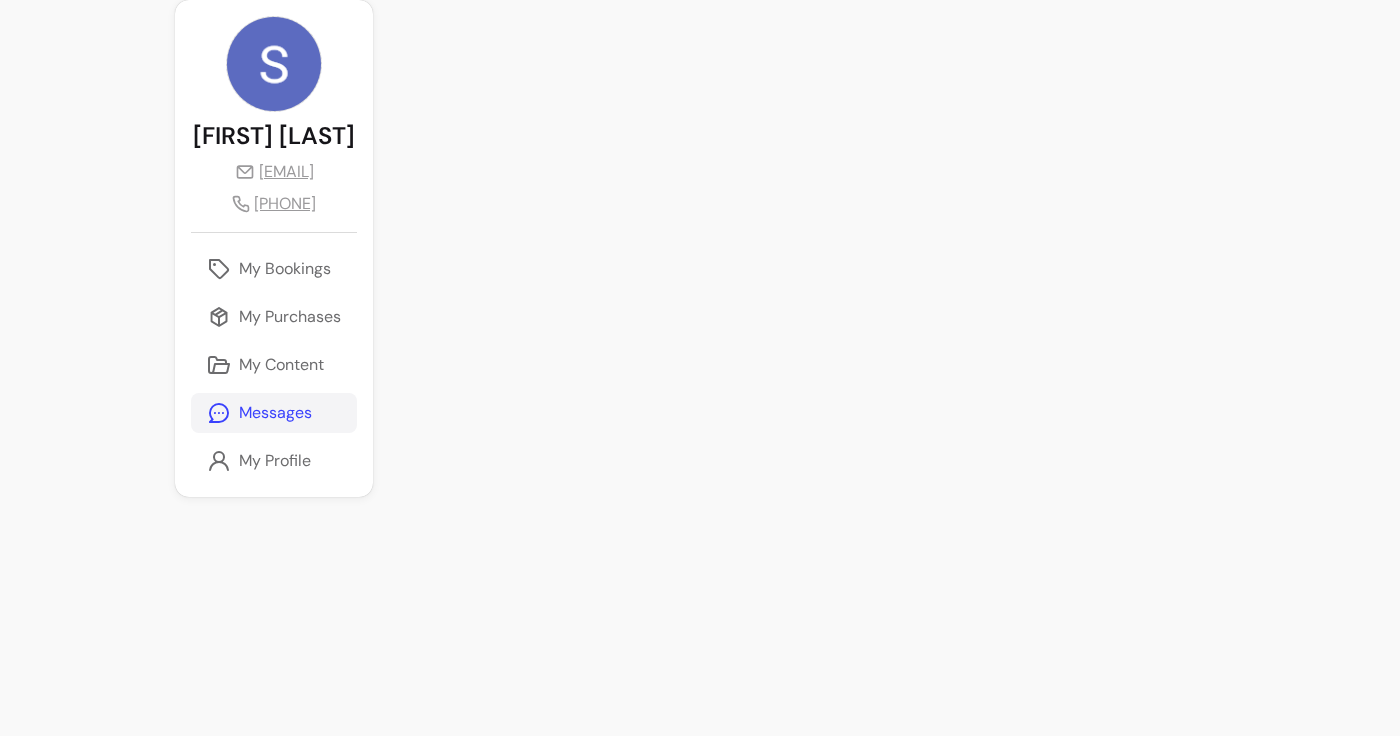scroll, scrollTop: 116, scrollLeft: 0, axis: vertical 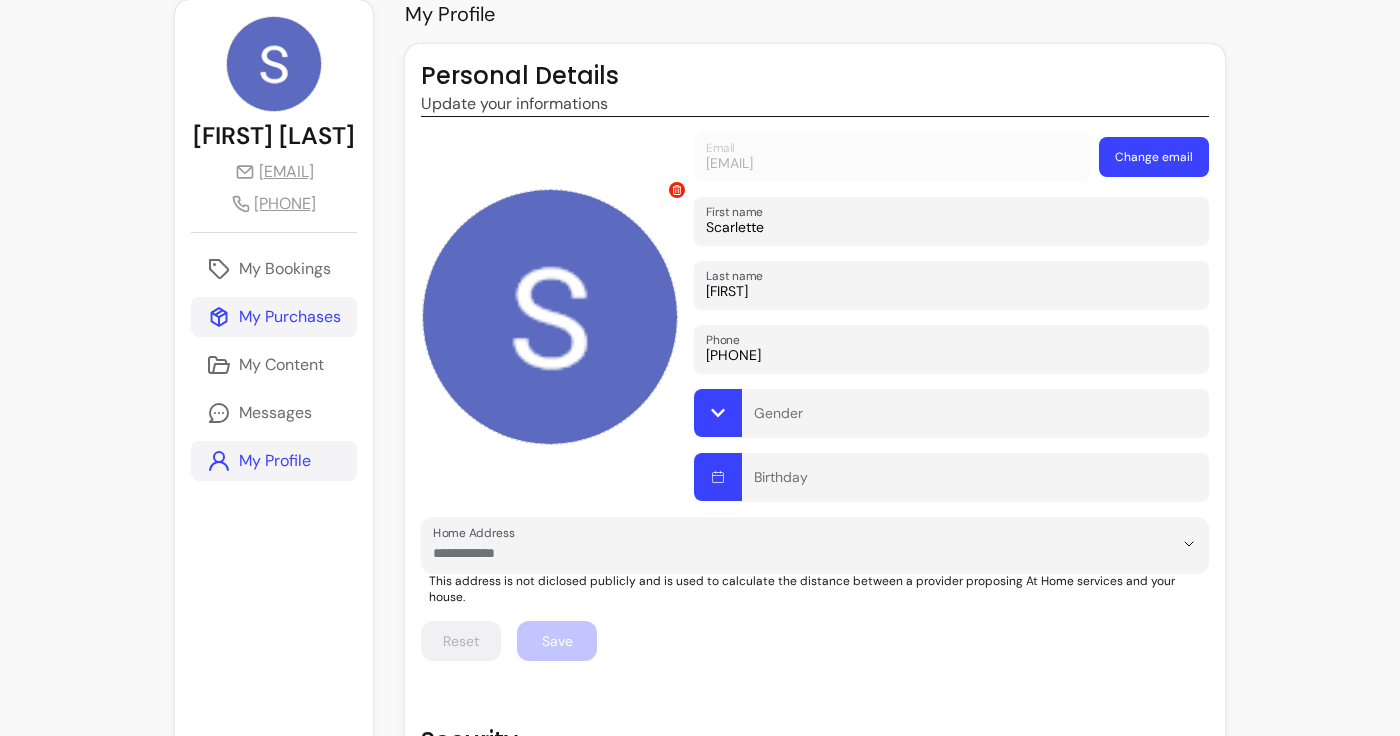click on "My Purchases" at bounding box center [274, 317] 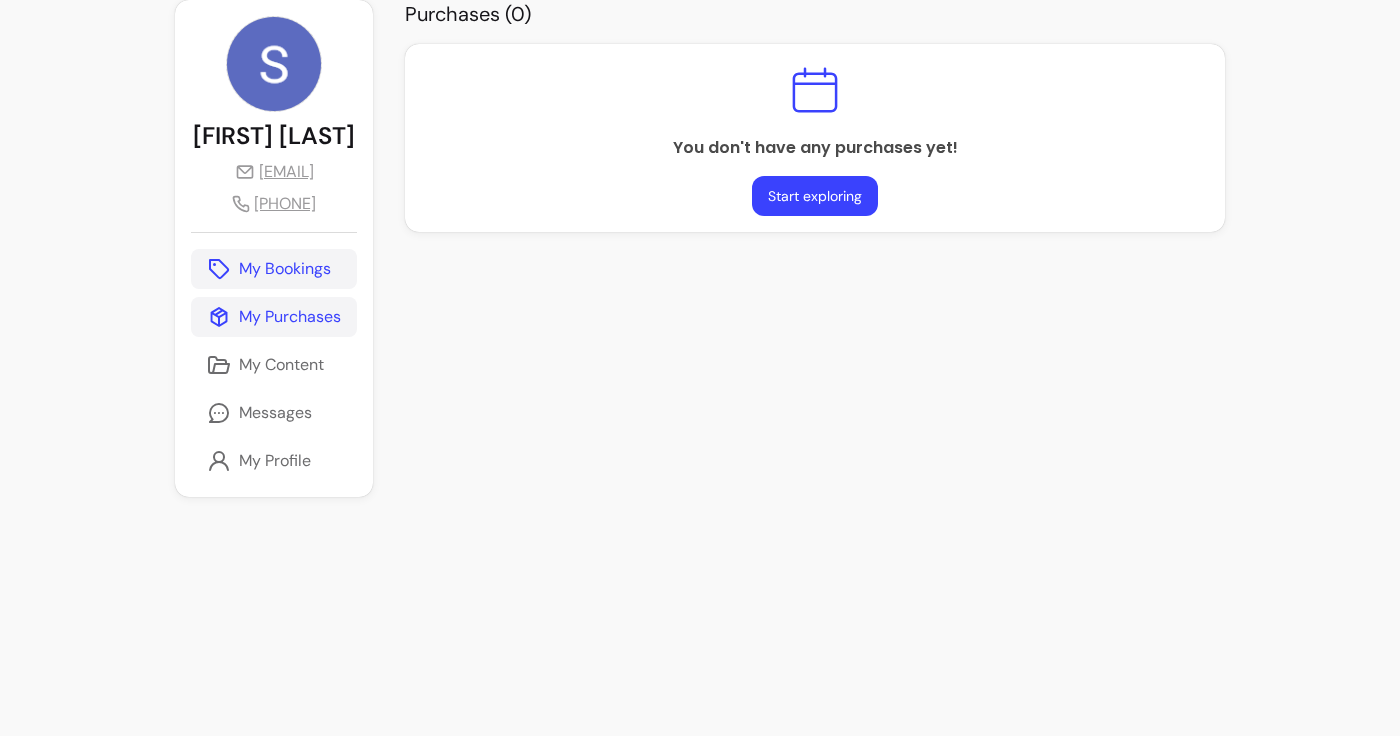 click on "My Bookings" at bounding box center (274, 269) 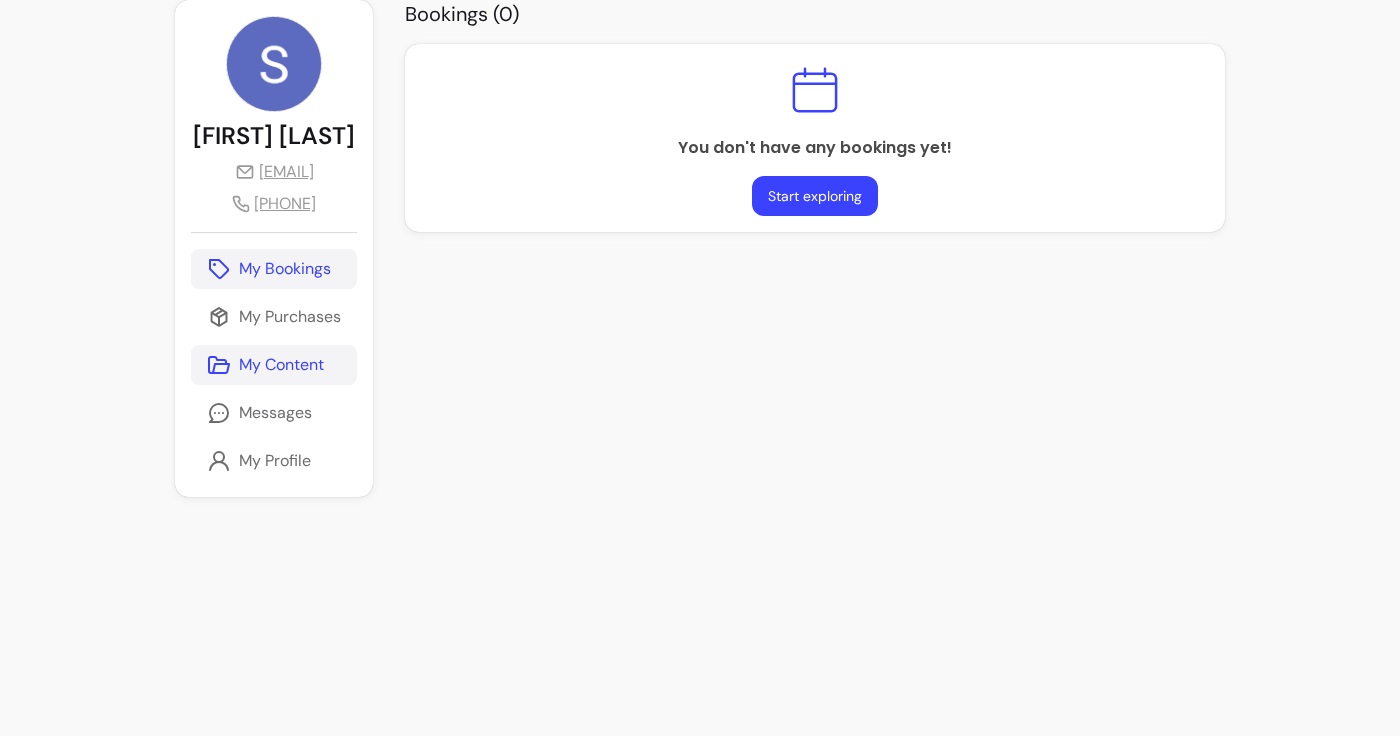 click on "My Content" at bounding box center [274, 365] 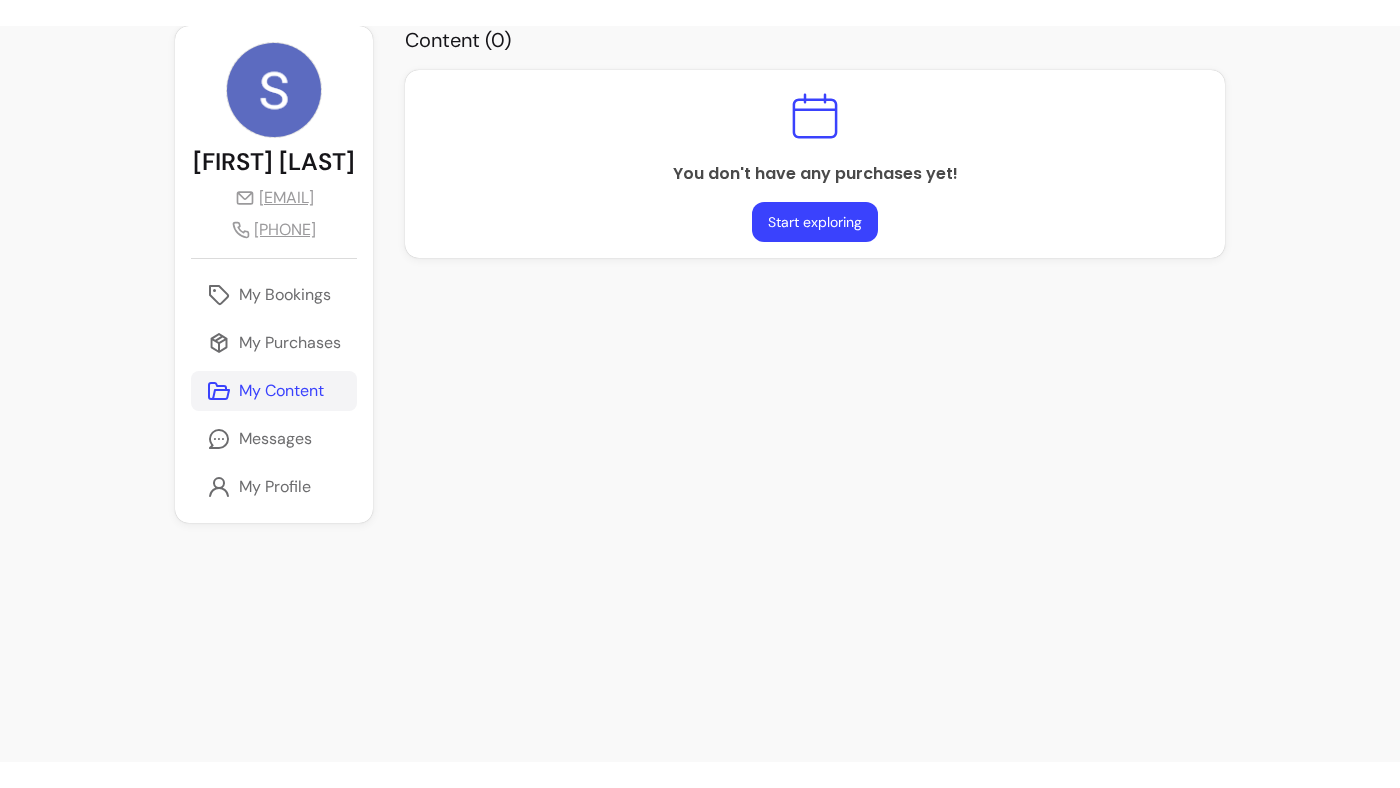 scroll, scrollTop: 14, scrollLeft: 0, axis: vertical 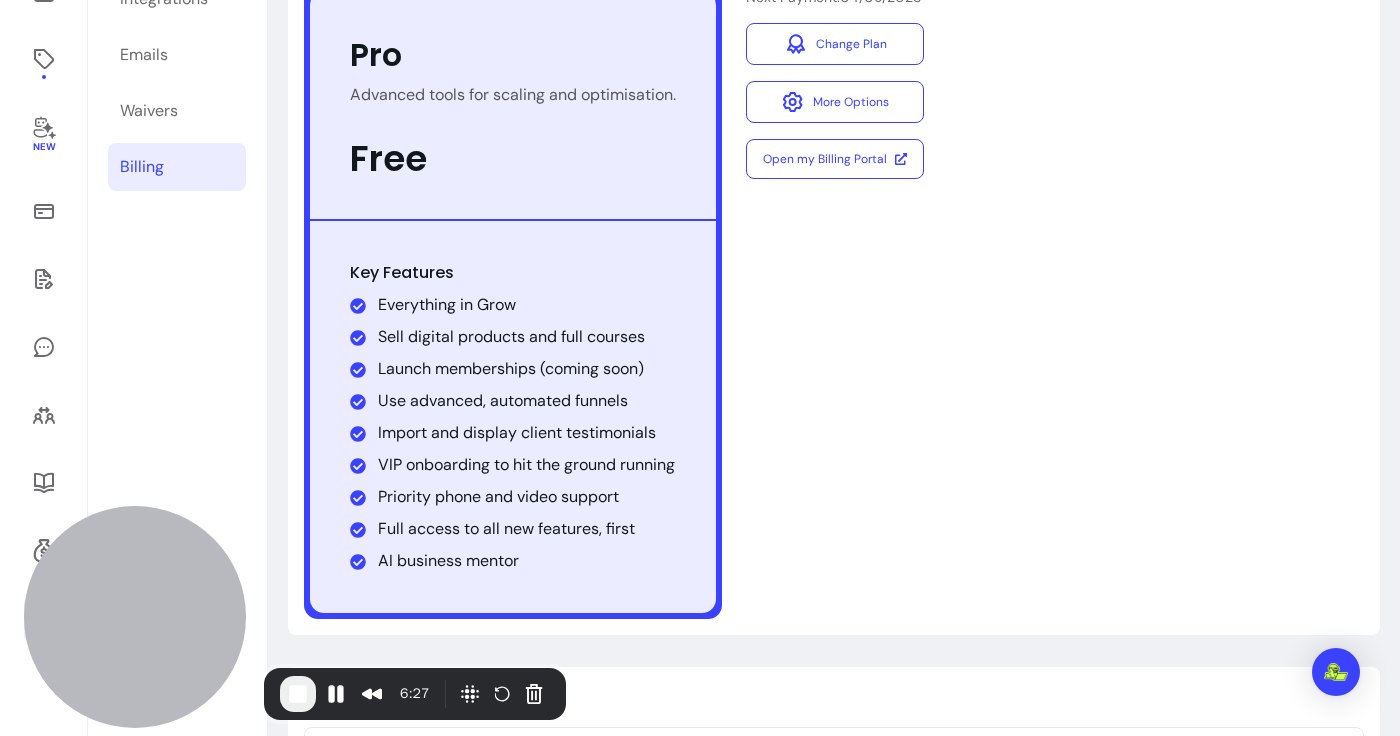 click on "Billing Cycle: Monthly Next Payment: [DATE] Change Plan More Options Open my Billing Portal" at bounding box center (835, 289) 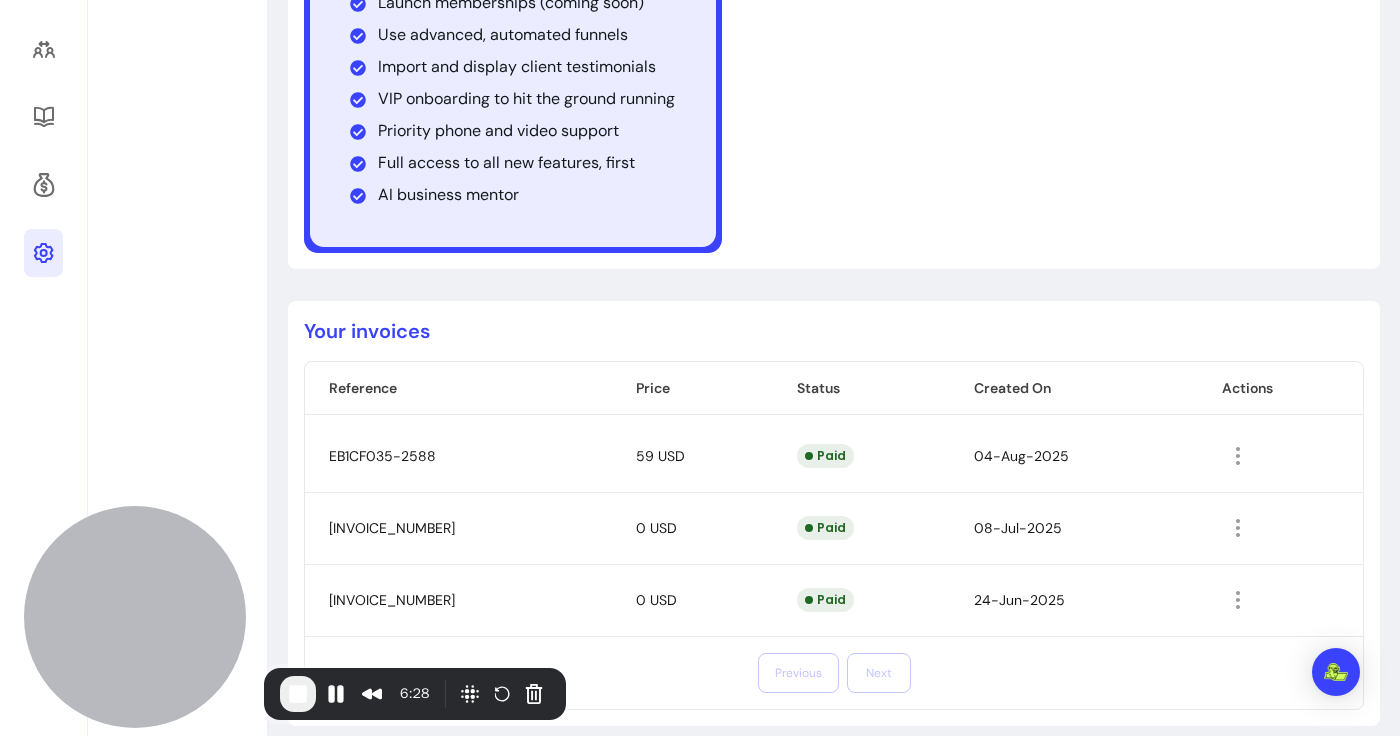 scroll, scrollTop: 680, scrollLeft: 0, axis: vertical 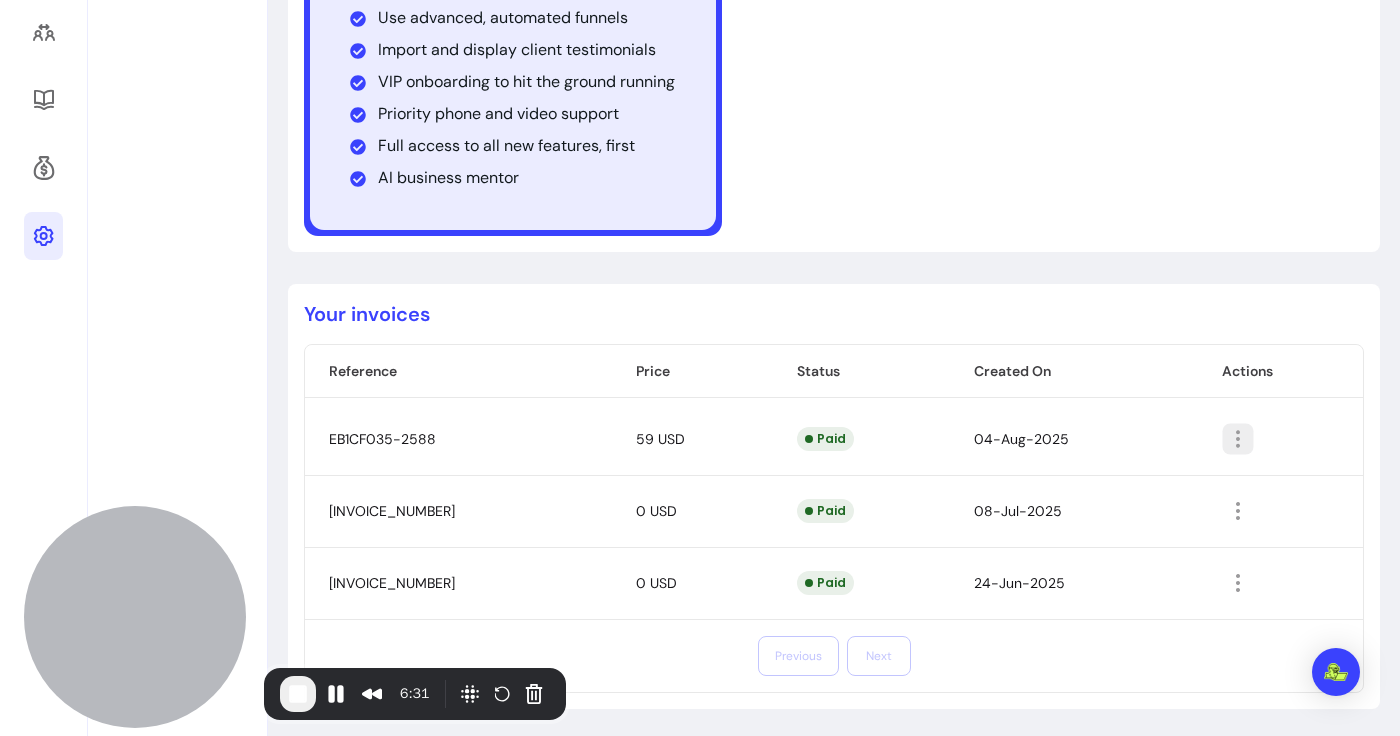 click 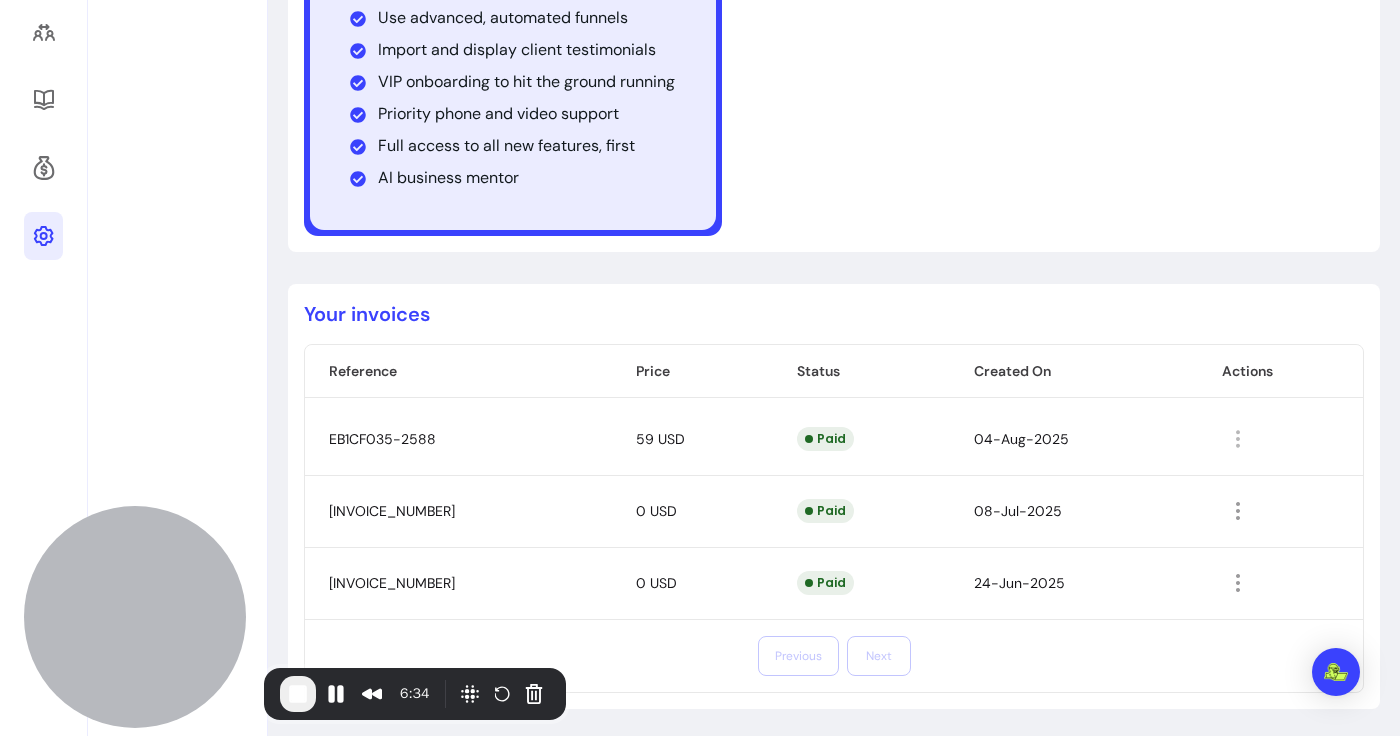 click on "[INVOICE_NUMBER] [PRICE] [CURRENCY] [DATE] [INVOICE_NUMBER] [PRICE] [CURRENCY] [DATE]" at bounding box center (834, 112) 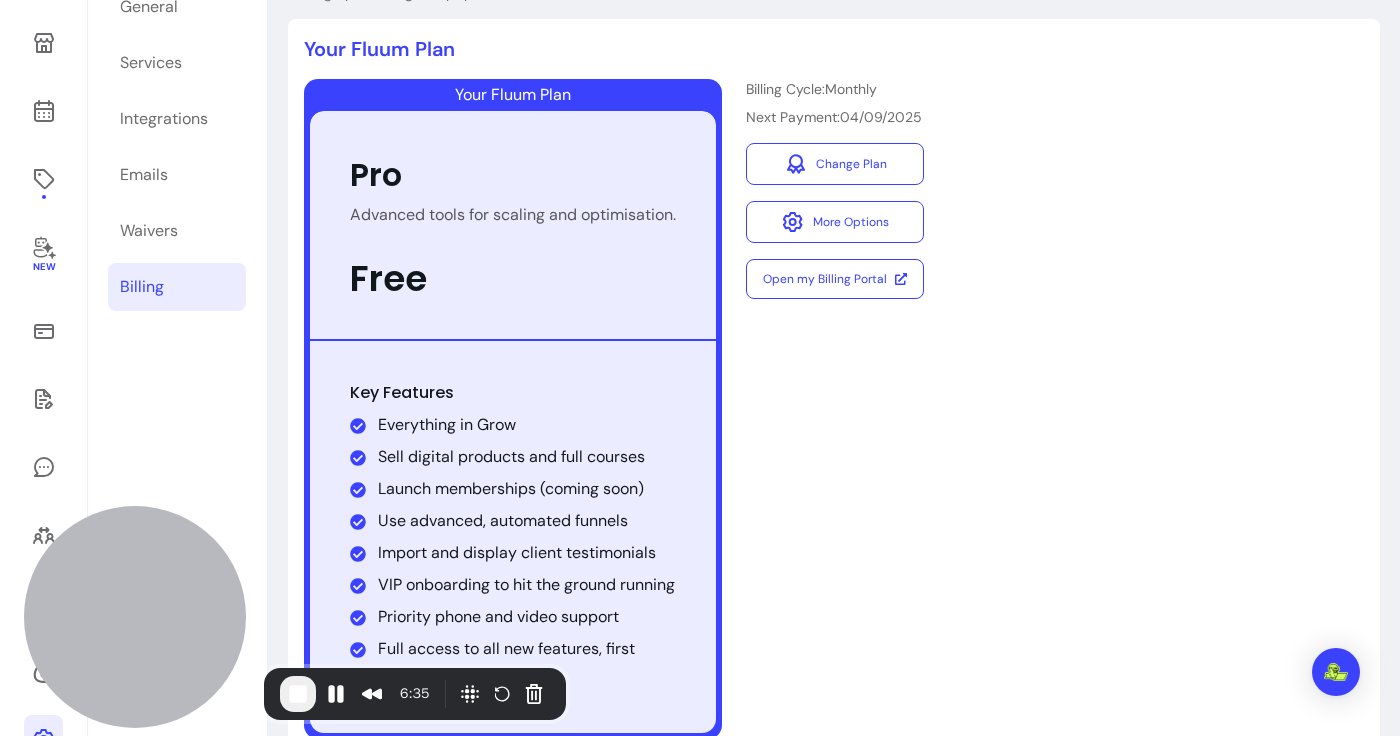 scroll, scrollTop: 162, scrollLeft: 0, axis: vertical 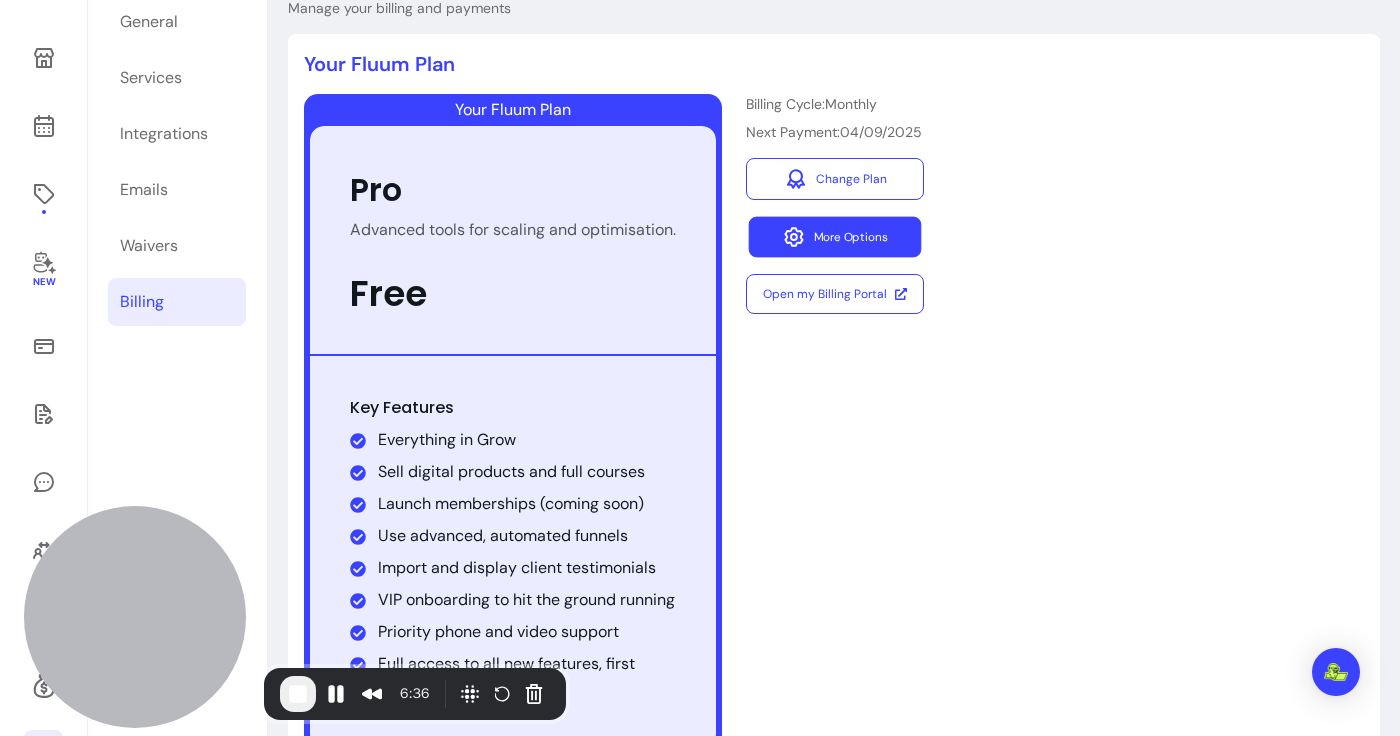 click on "More Options" at bounding box center (835, 237) 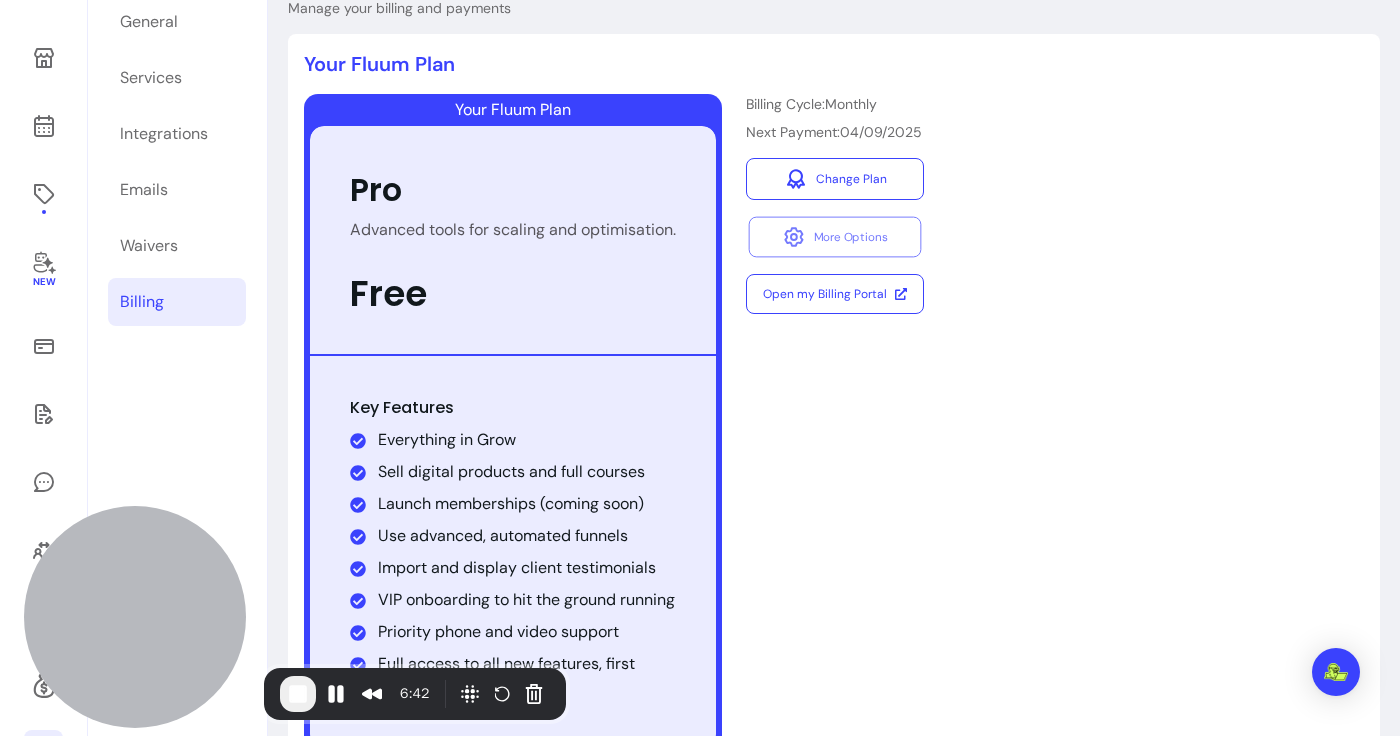 click on "Your Fluum Plan Pro Advanced tools for scaling and optimisation. Free Key Features Everything in Grow Sell digital products and full courses Launch memberships (coming soon) Use advanced, automated funnels Import and display client testimonials VIP onboarding to hit the ground running Priority phone and video support Full access to all new features, first AI business mentor Billing Cycle: Monthly Next Payment: [DATE] Change Plan More Options Open my Billing Portal" at bounding box center [834, 424] 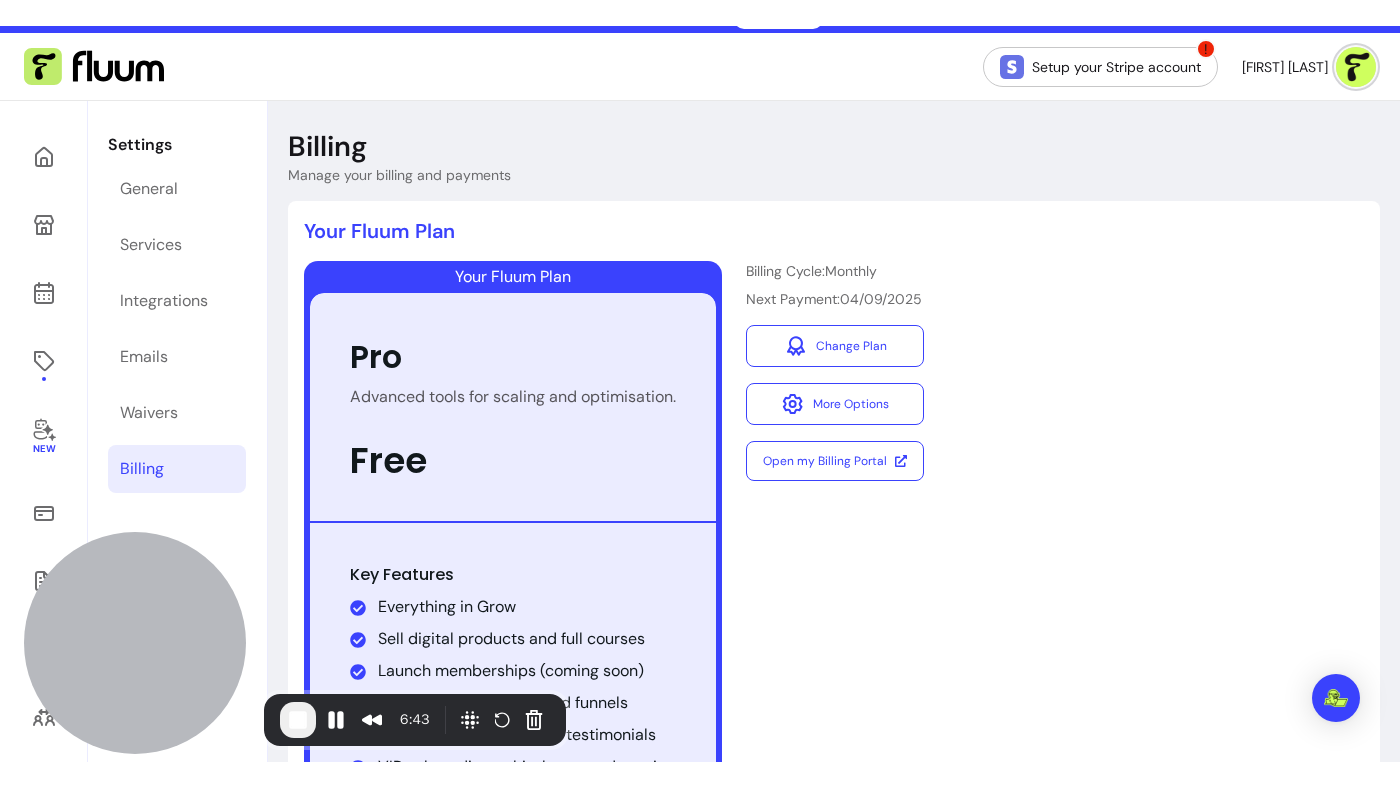 scroll, scrollTop: 0, scrollLeft: 0, axis: both 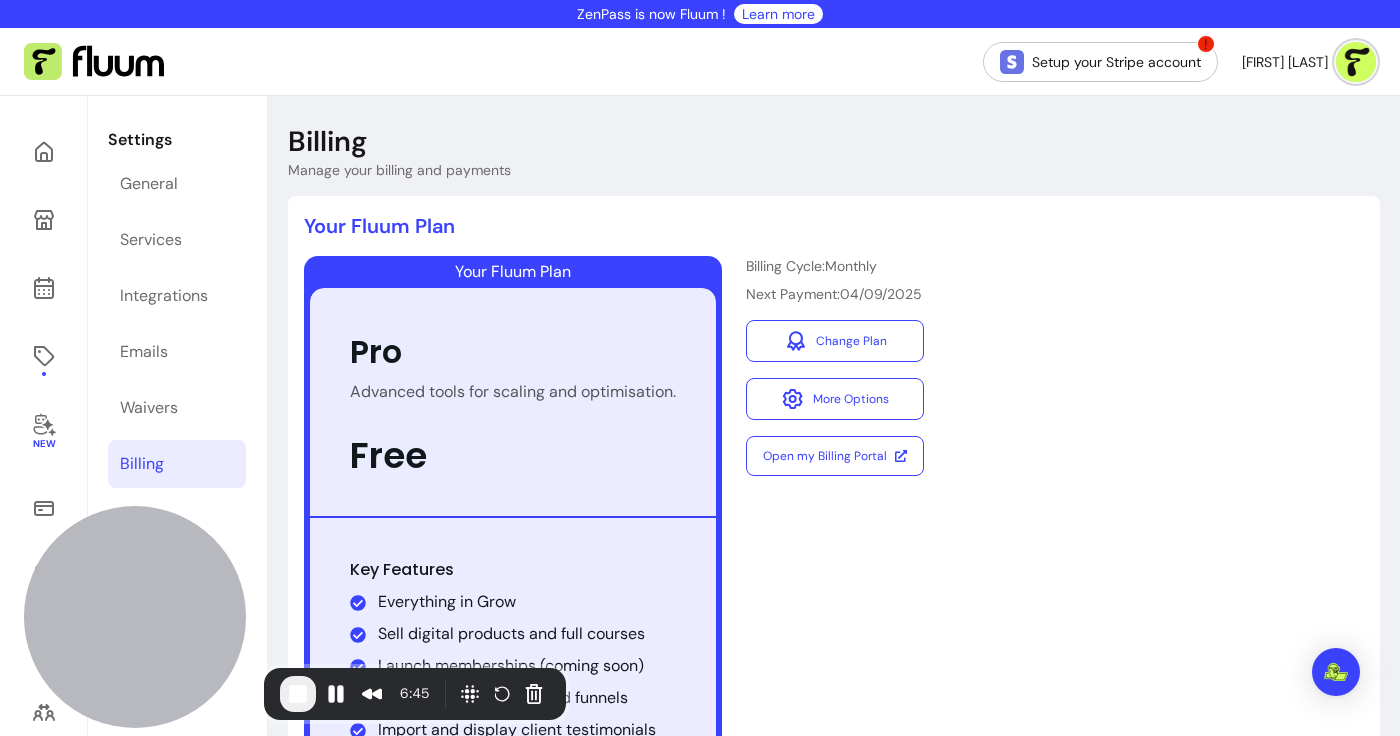 click at bounding box center (298, 694) 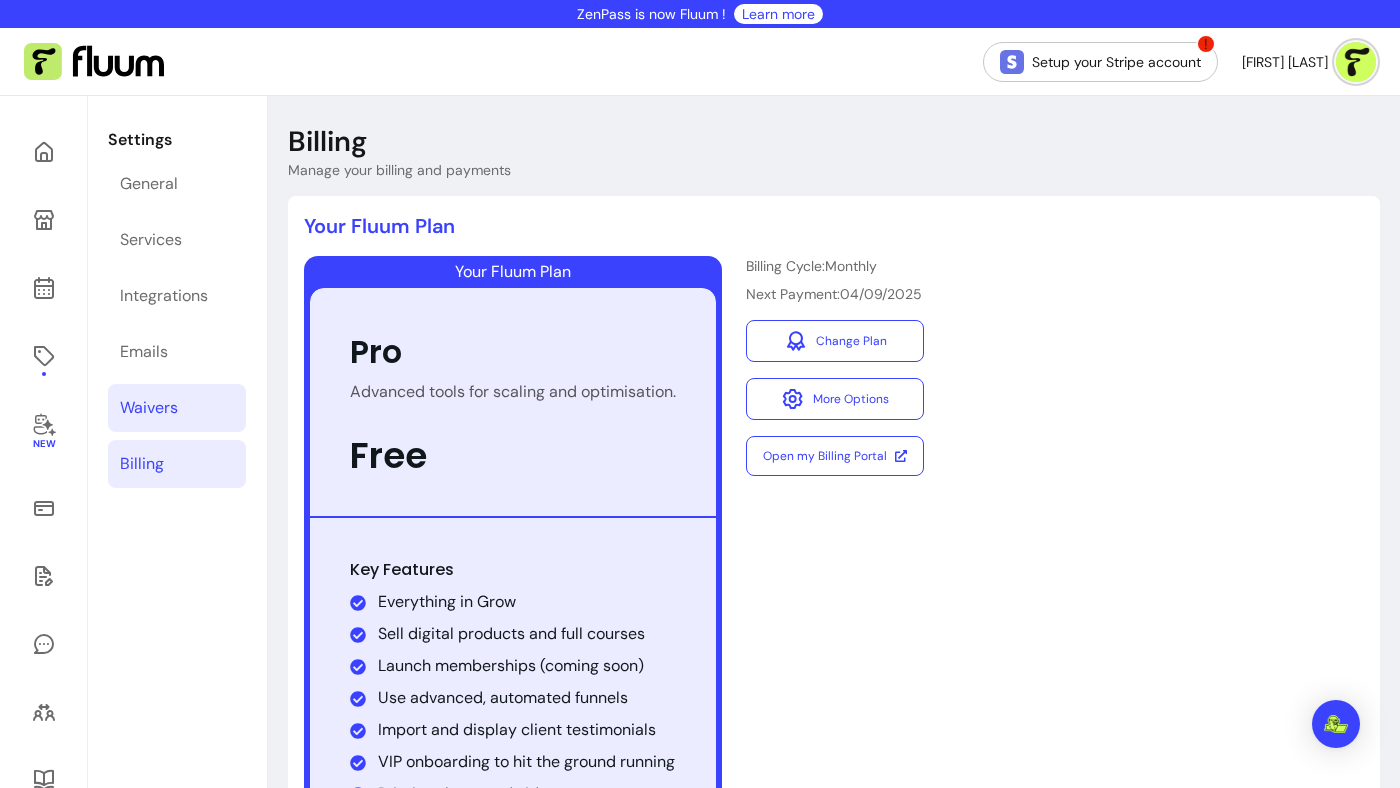 click on "Waivers" at bounding box center [177, 408] 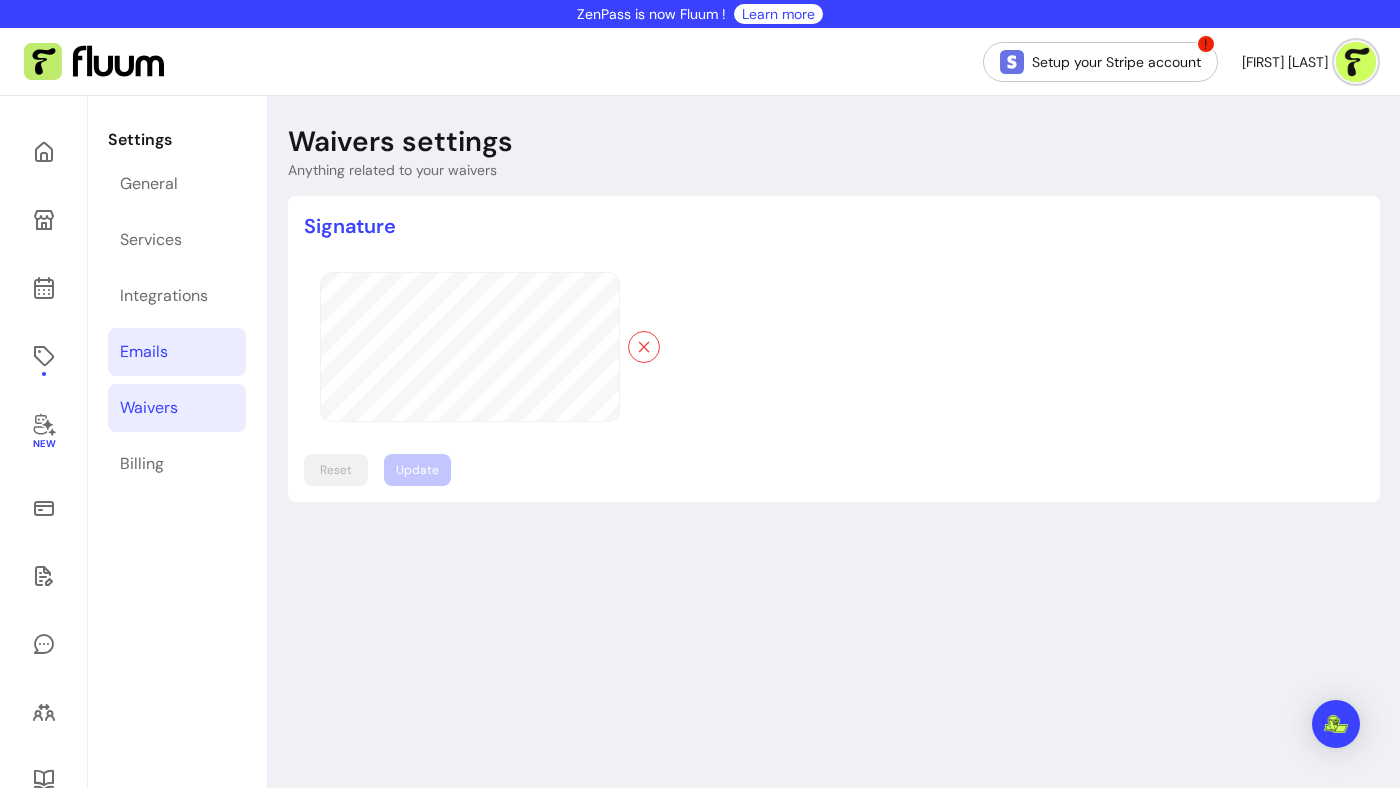 click on "Emails" at bounding box center (177, 352) 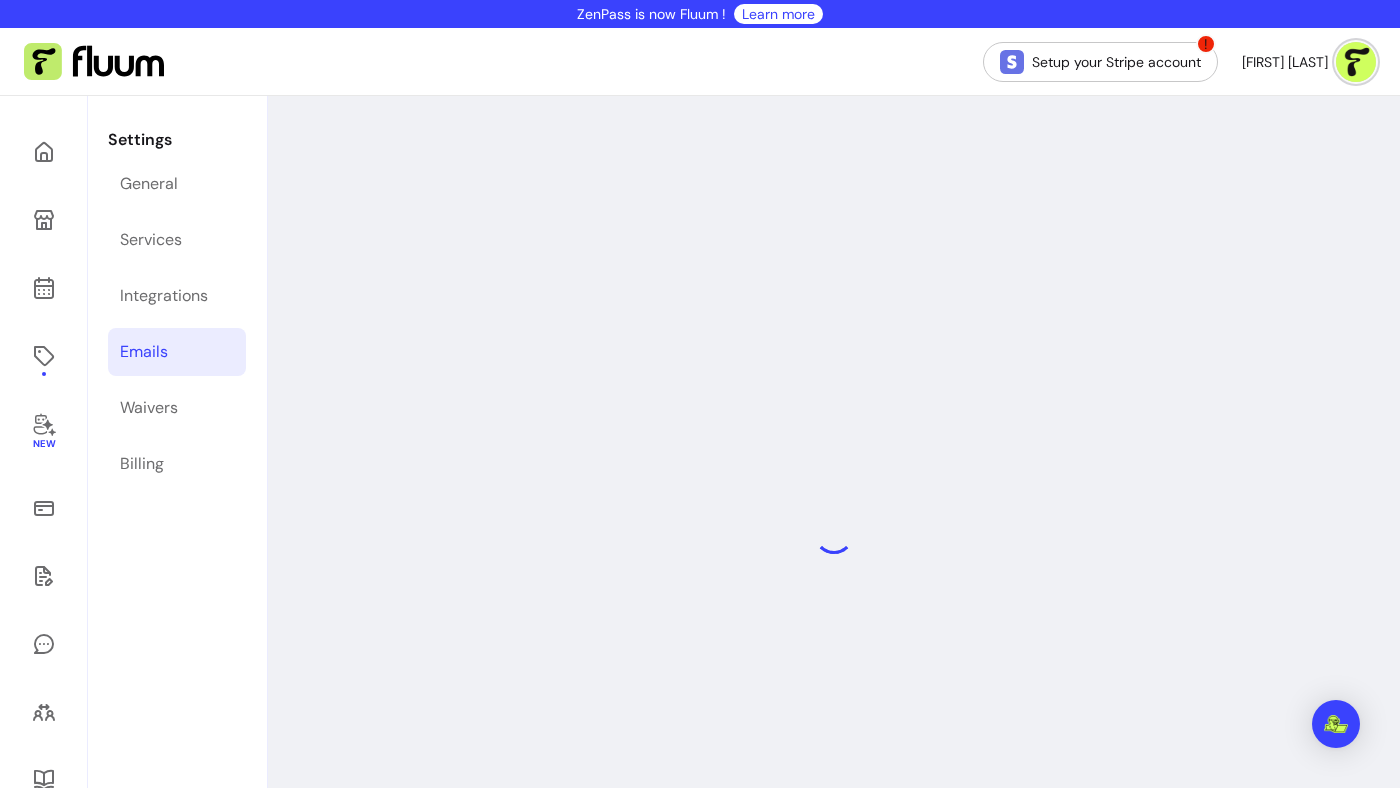 select on "**********" 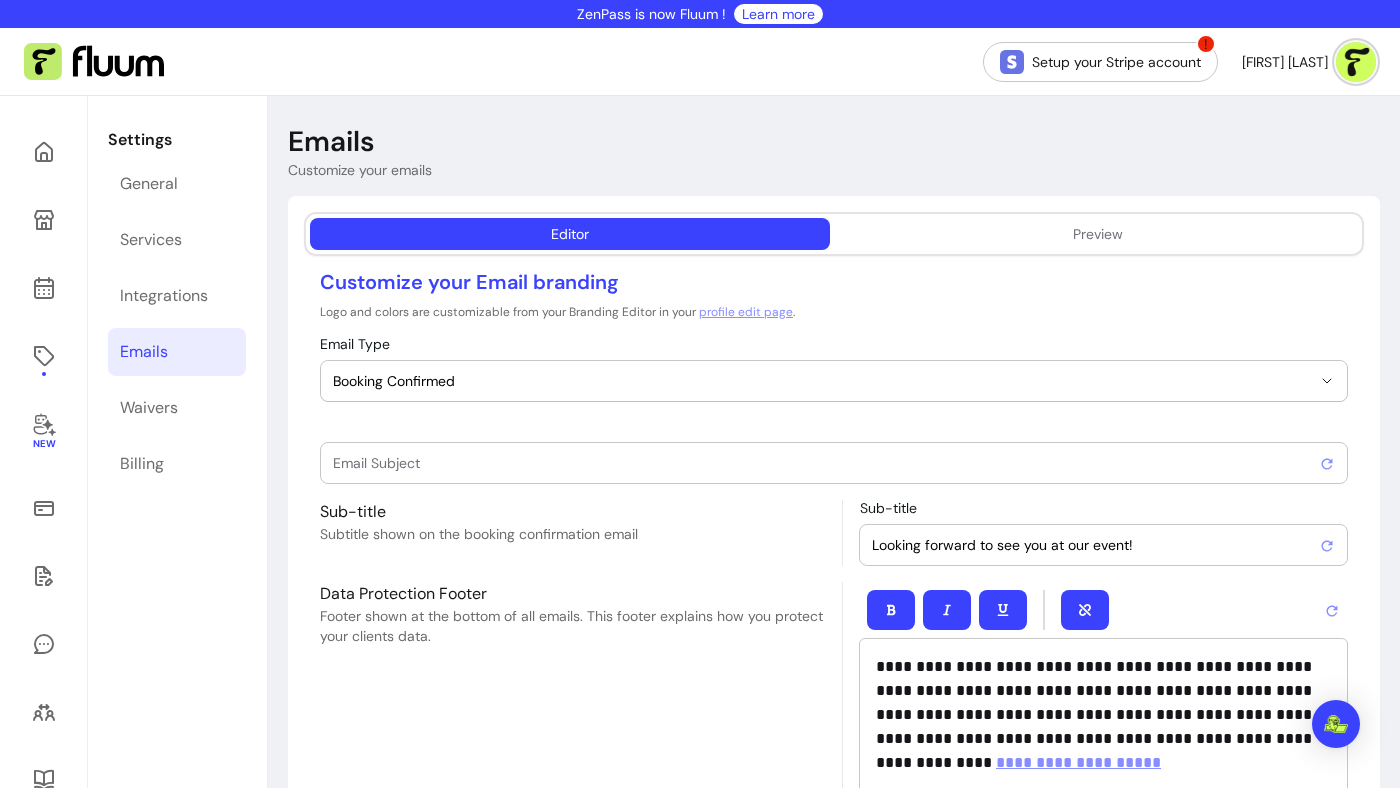 type on "Booking confirmed !" 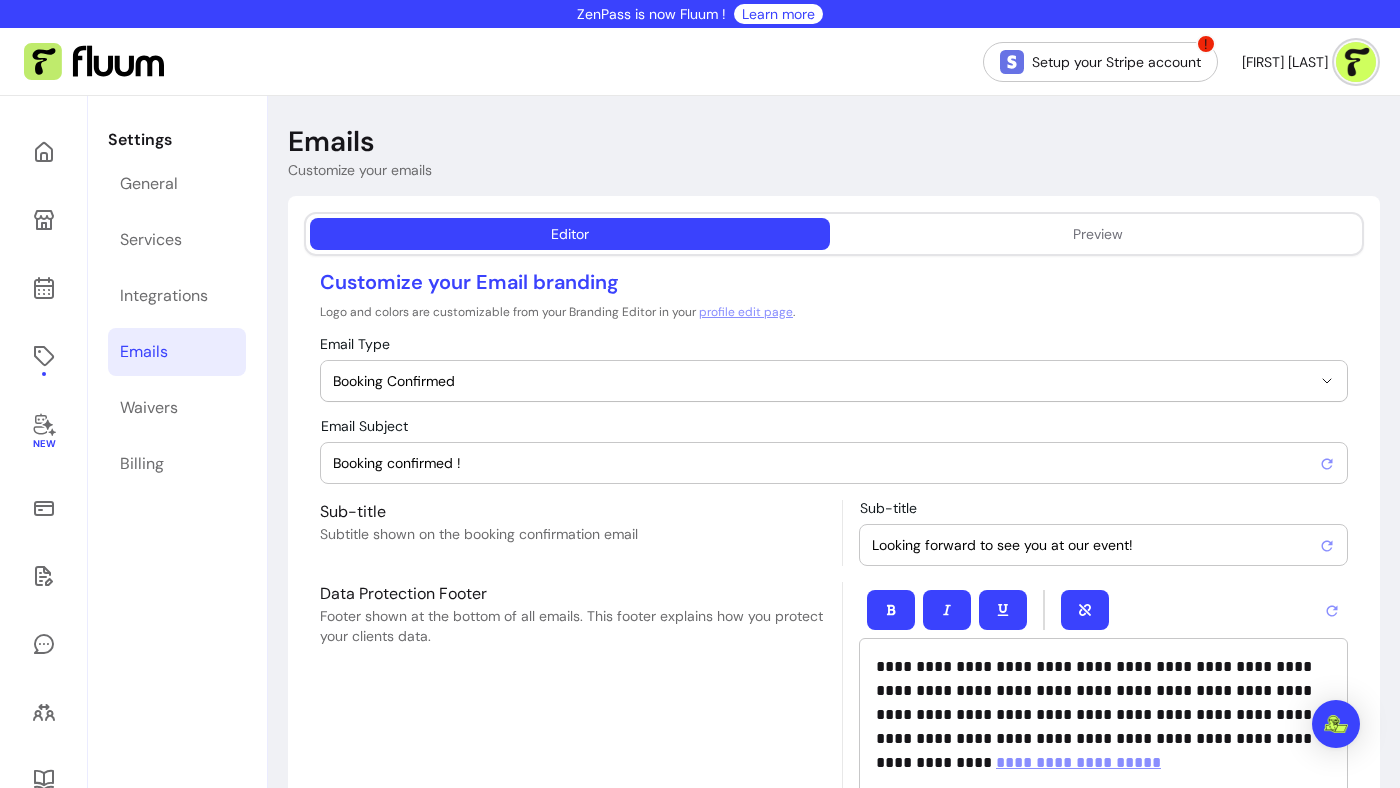 scroll, scrollTop: 0, scrollLeft: 0, axis: both 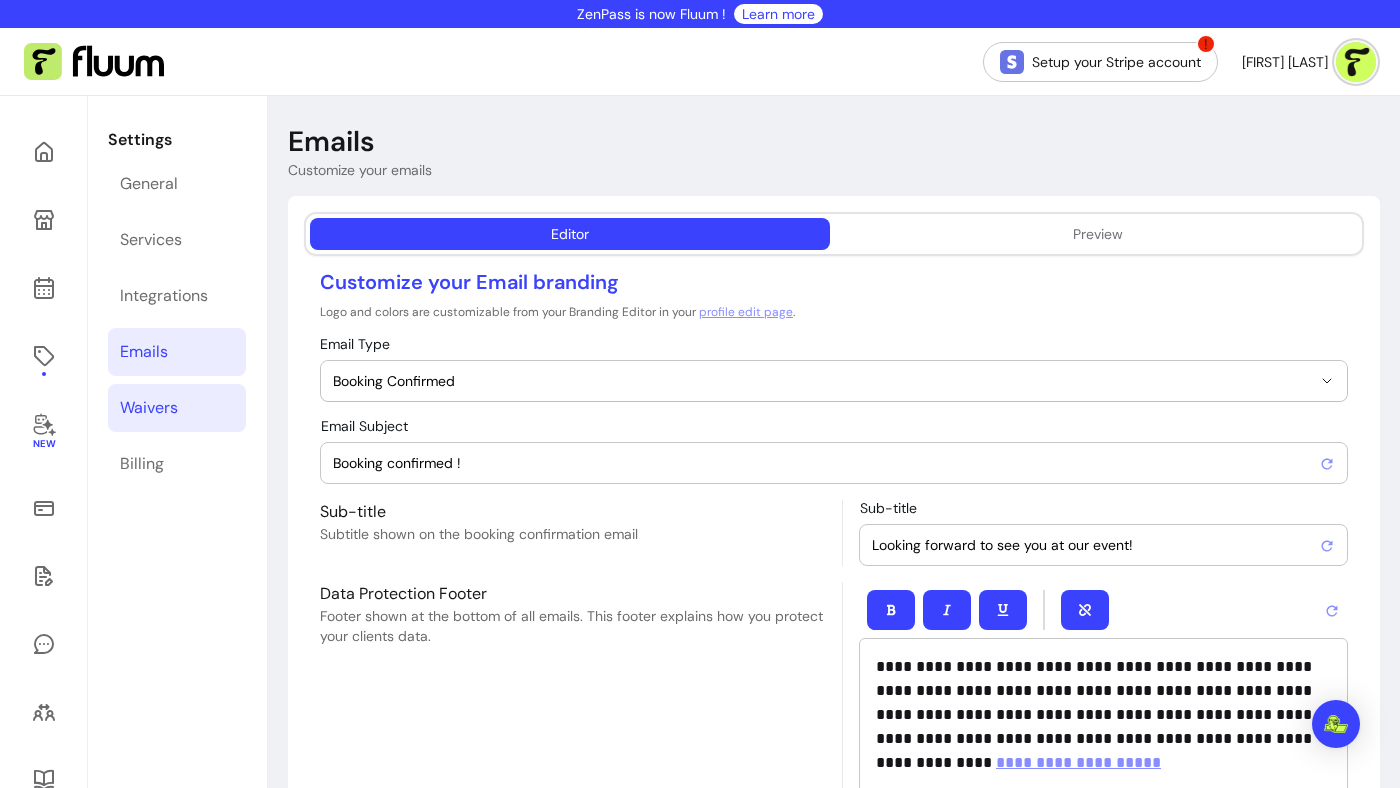 click on "Waivers" at bounding box center [177, 408] 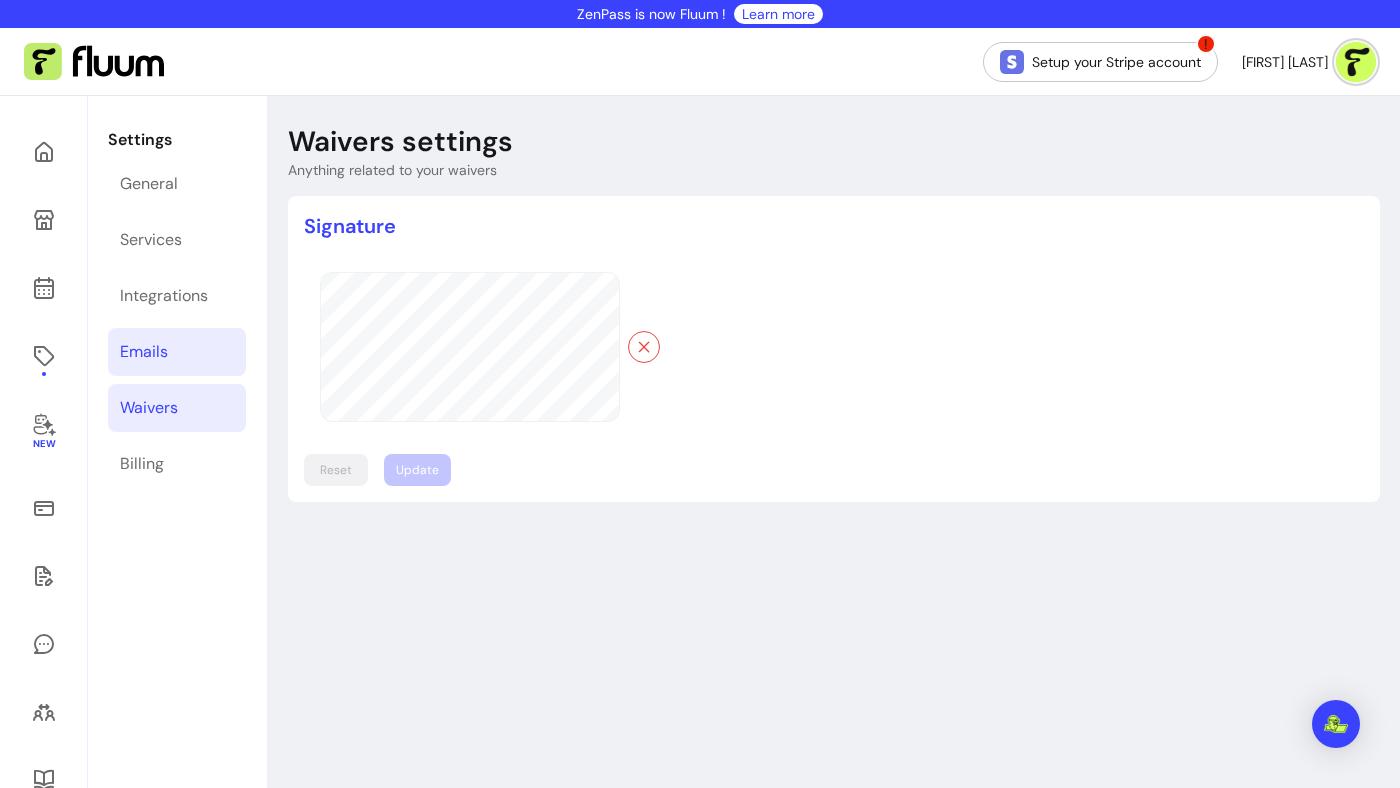 click on "Emails" at bounding box center (177, 352) 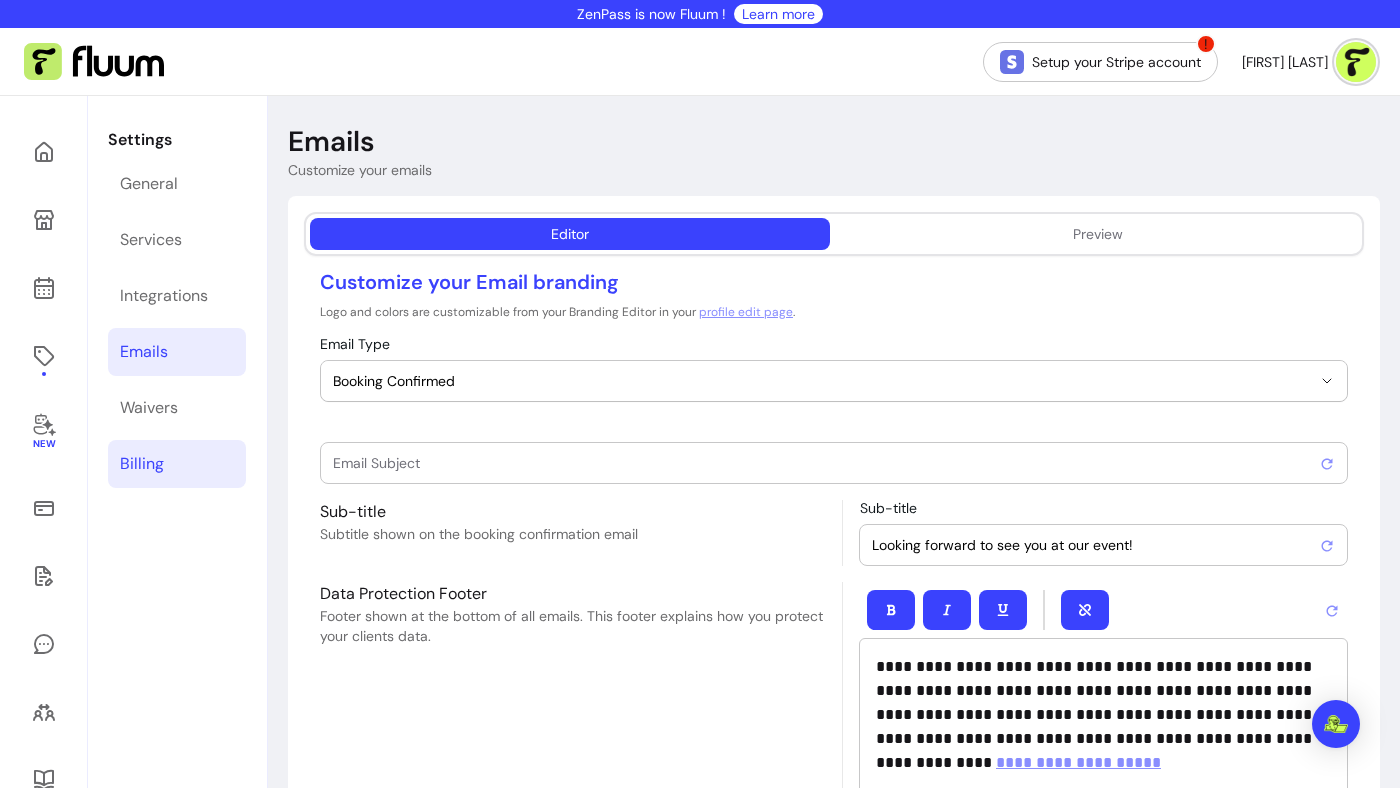 click on "Billing" at bounding box center (177, 464) 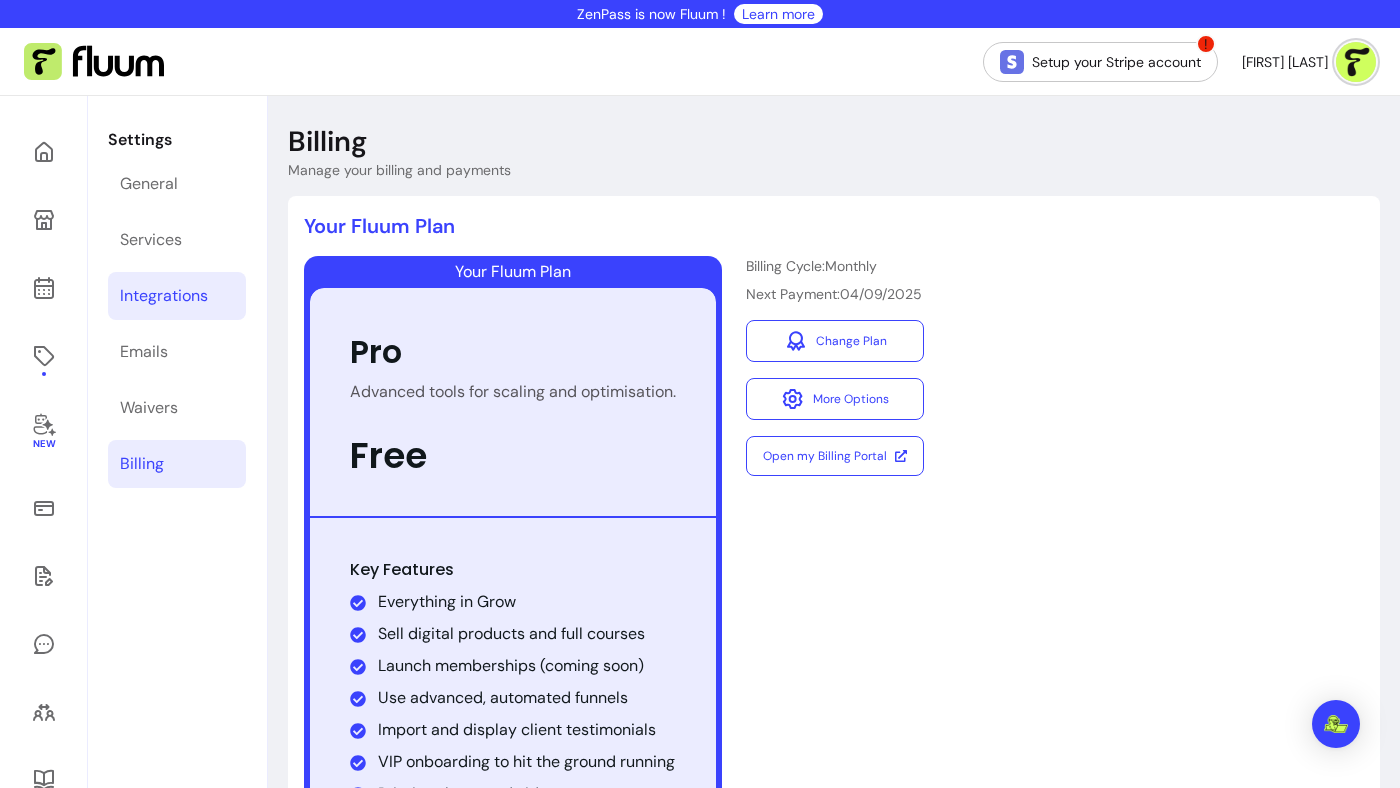 click on "Integrations" at bounding box center [164, 296] 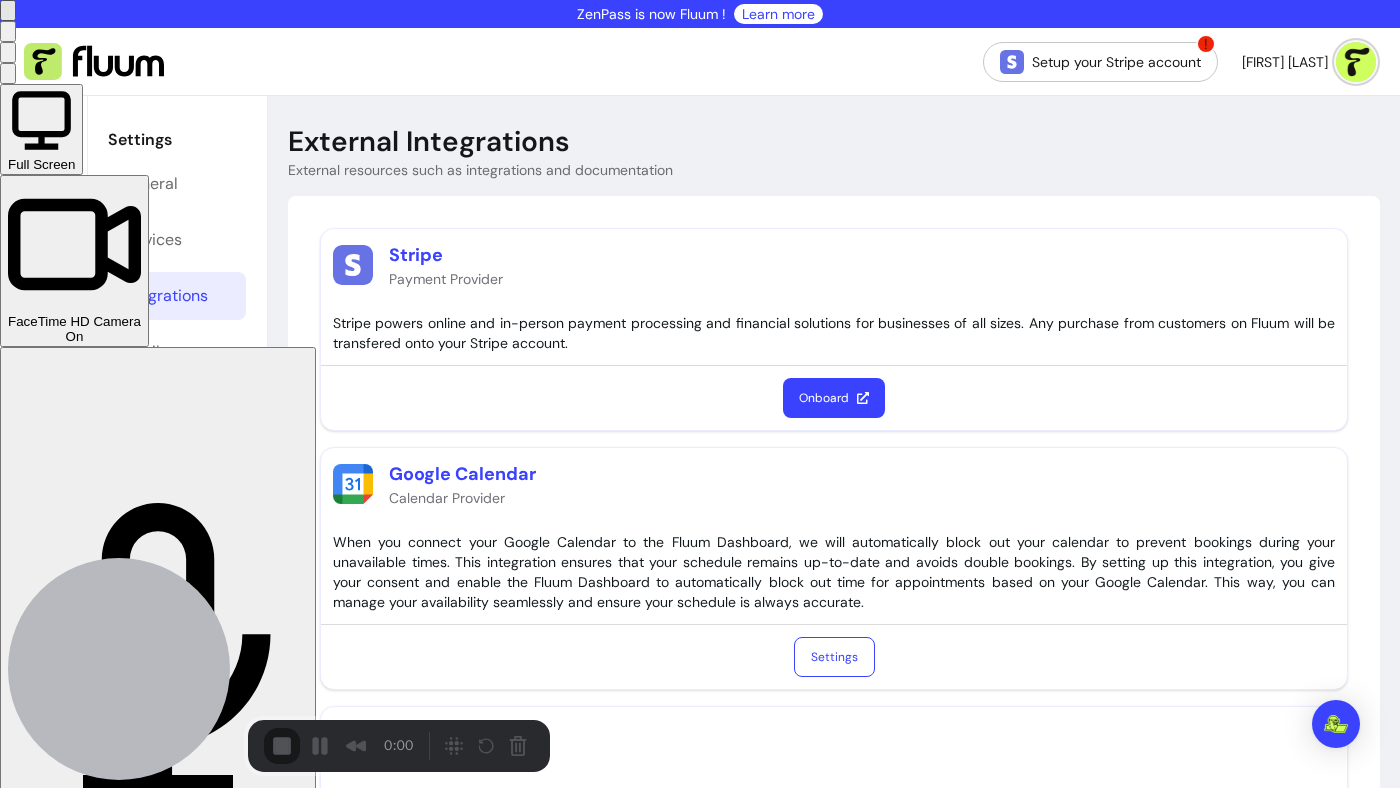 click on "Start Recording" at bounding box center (54, 849) 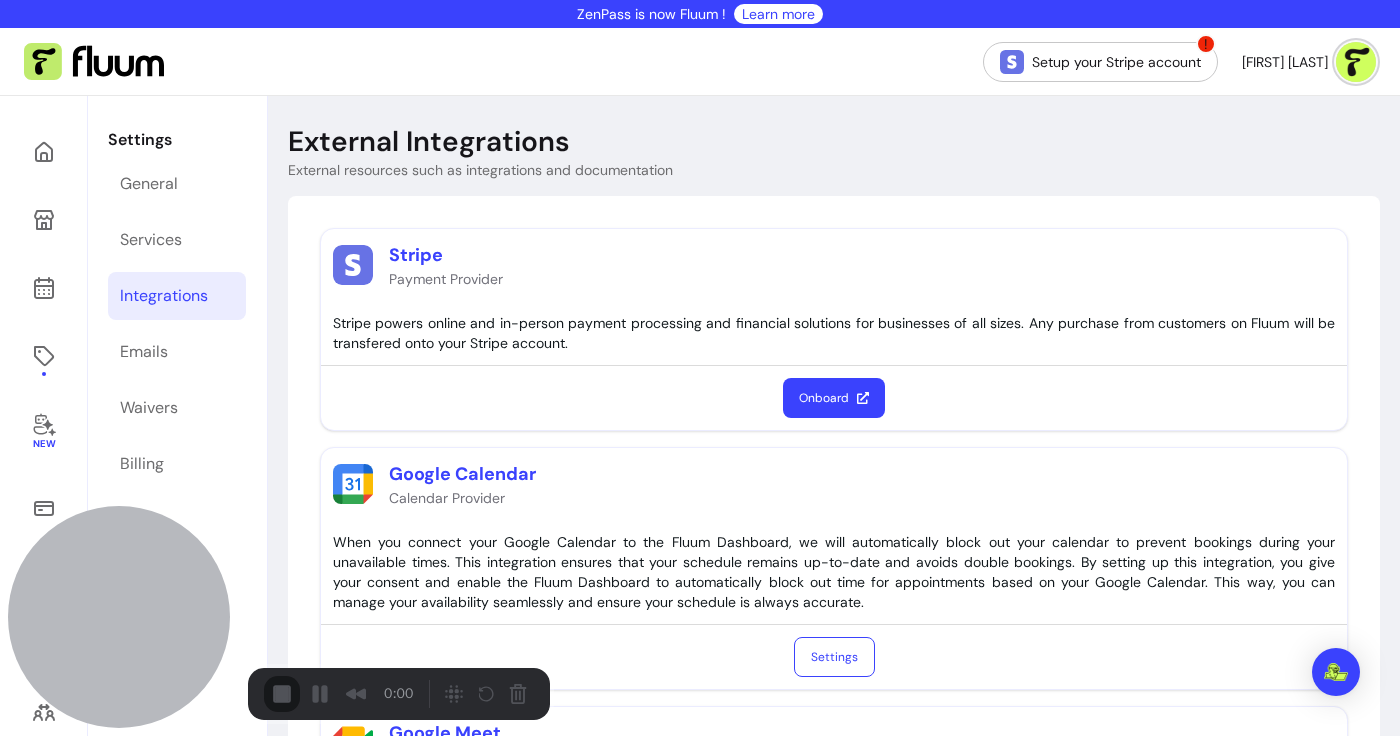 click on "Start Recording" at bounding box center (54, 788) 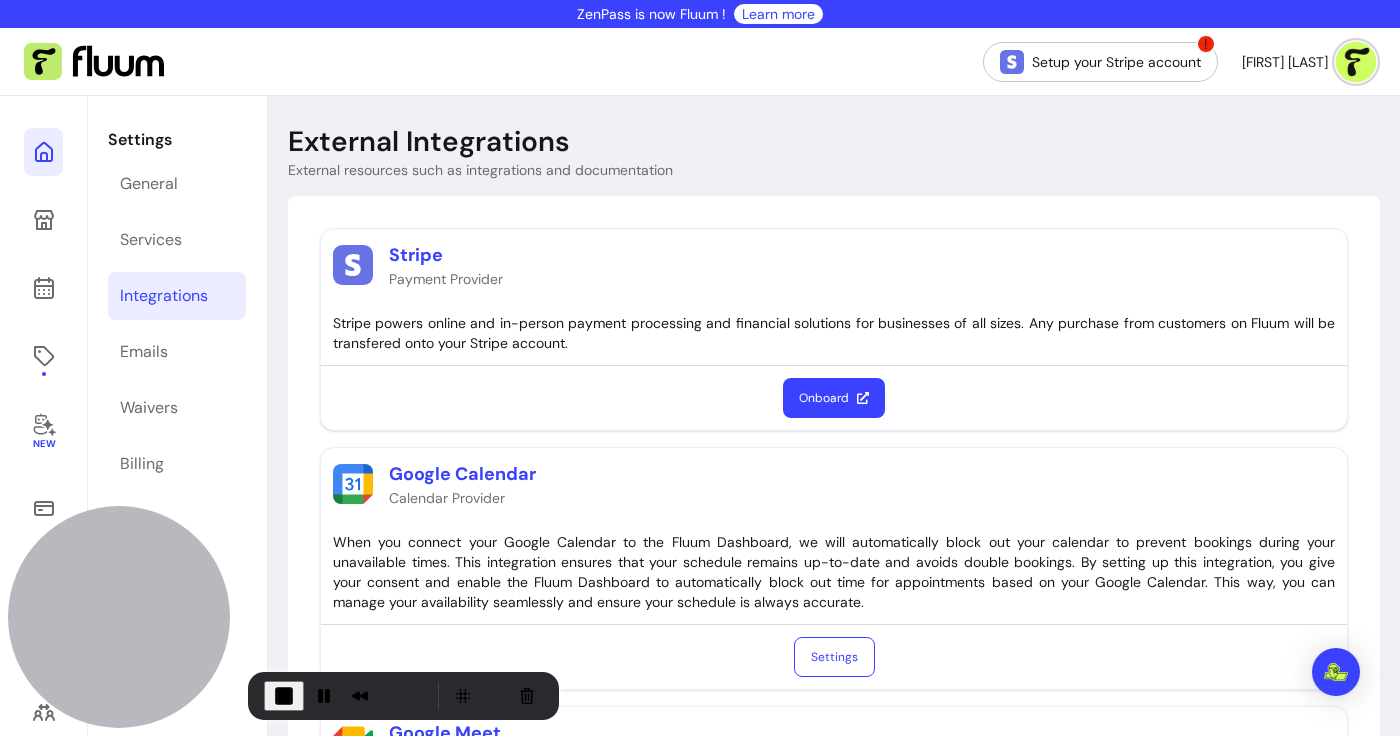click at bounding box center [43, 152] 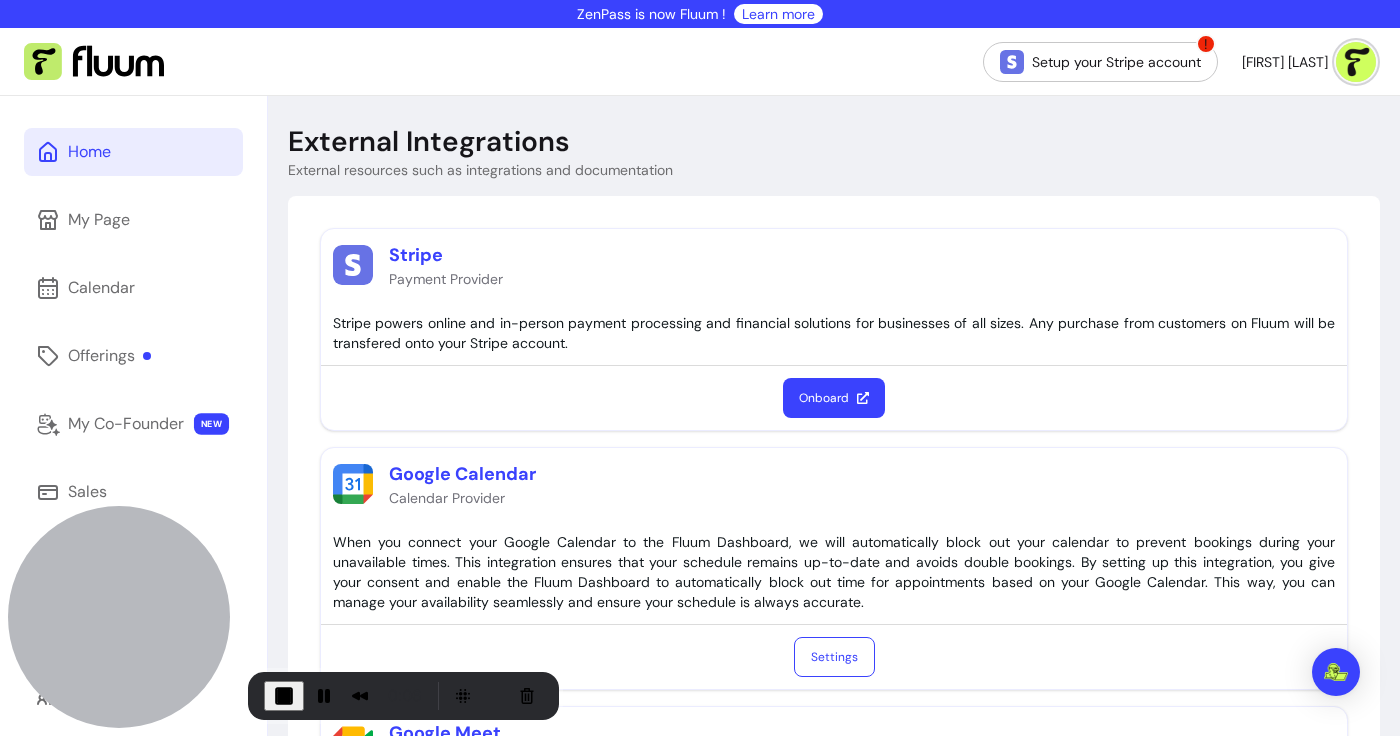 click on "Home" at bounding box center [133, 152] 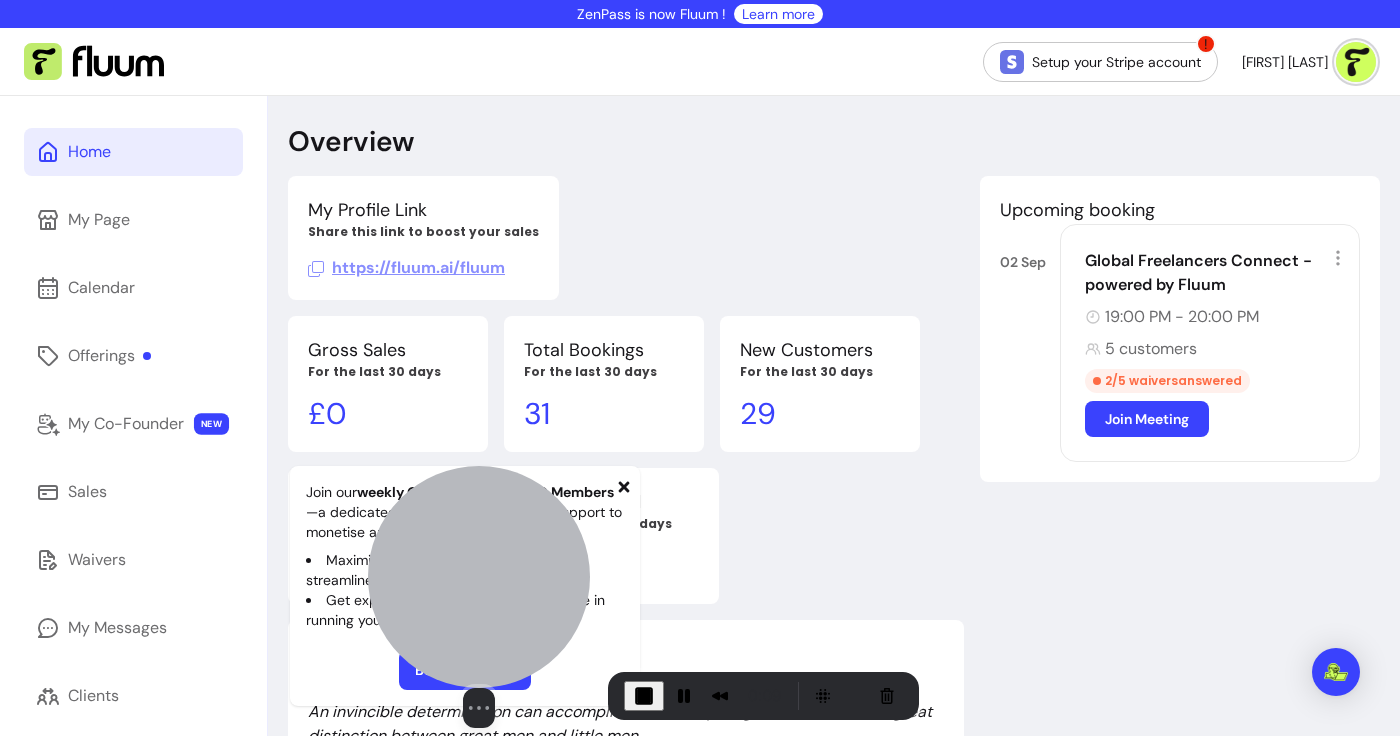 drag, startPoint x: 147, startPoint y: 552, endPoint x: 542, endPoint y: 552, distance: 395 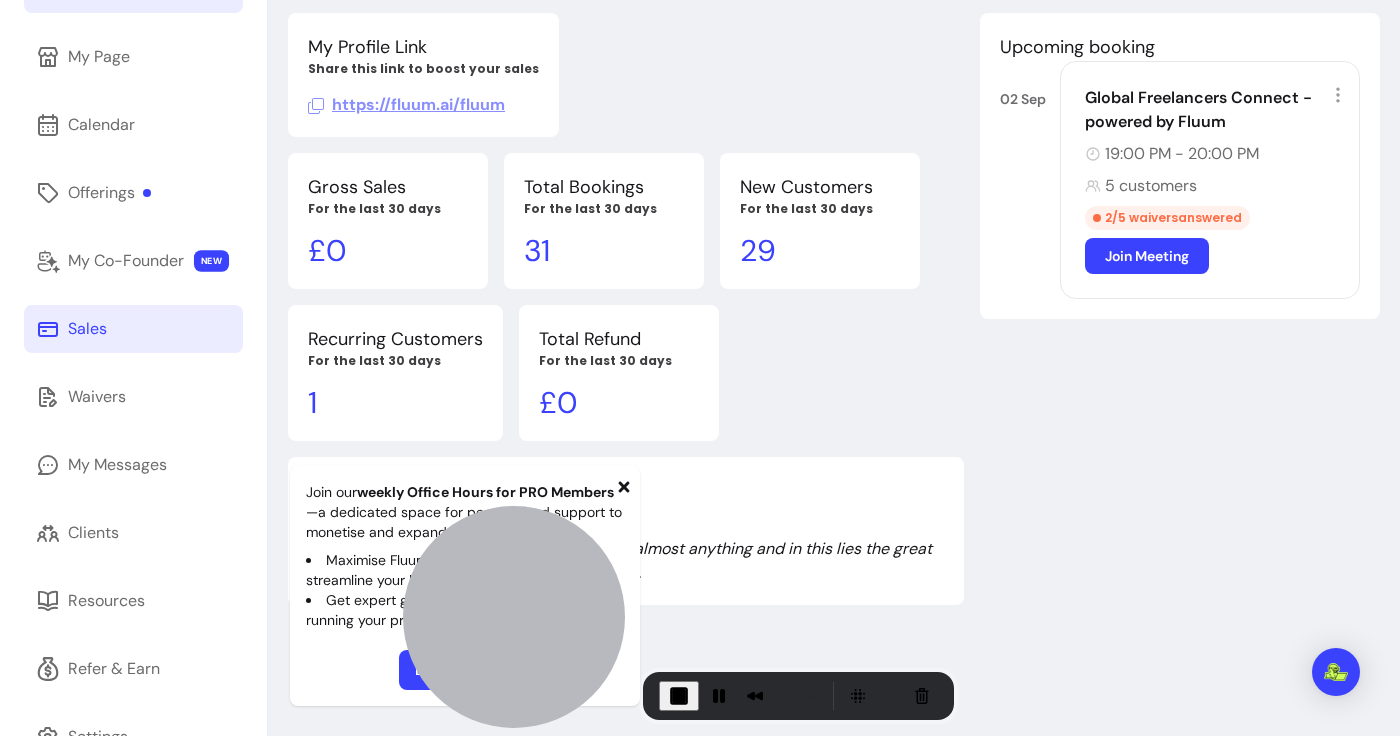 scroll, scrollTop: 220, scrollLeft: 0, axis: vertical 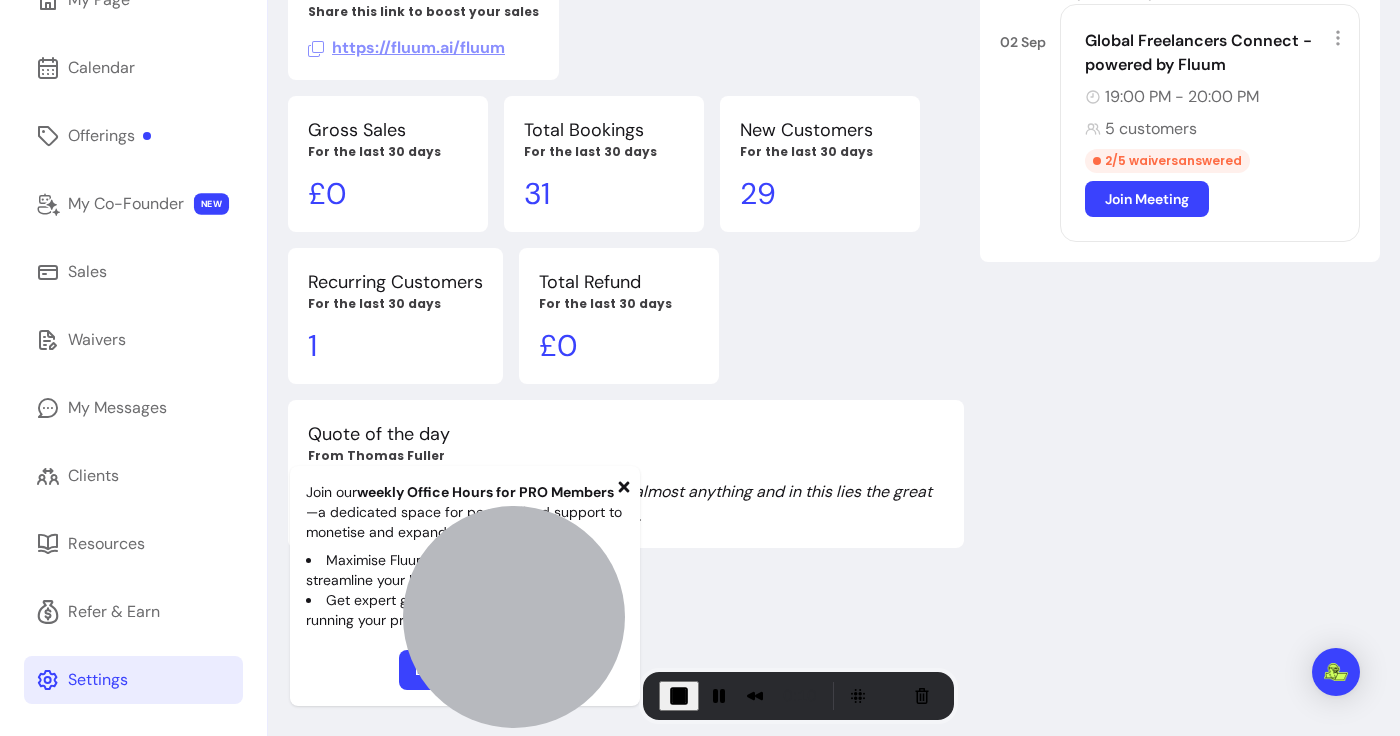 click on "Settings" at bounding box center (98, 680) 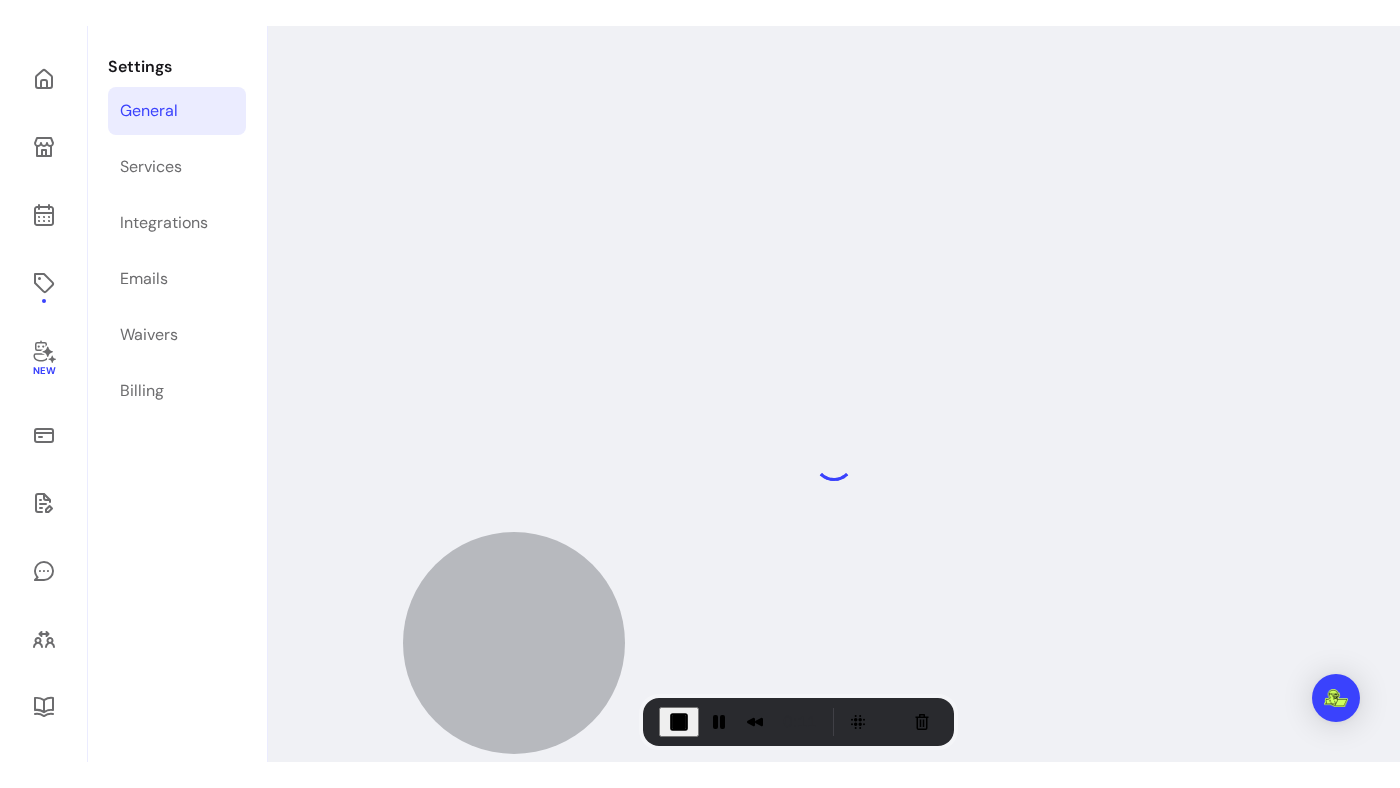 scroll, scrollTop: 96, scrollLeft: 0, axis: vertical 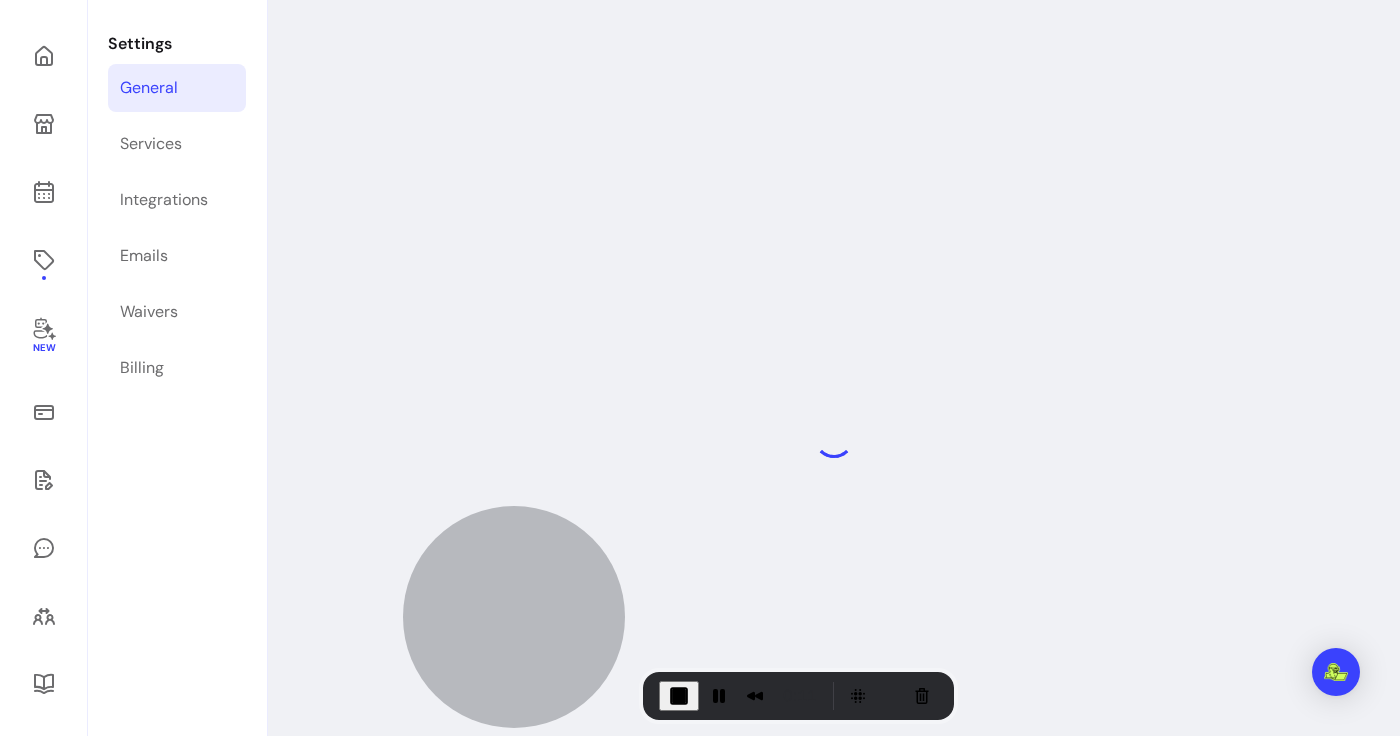 select on "**********" 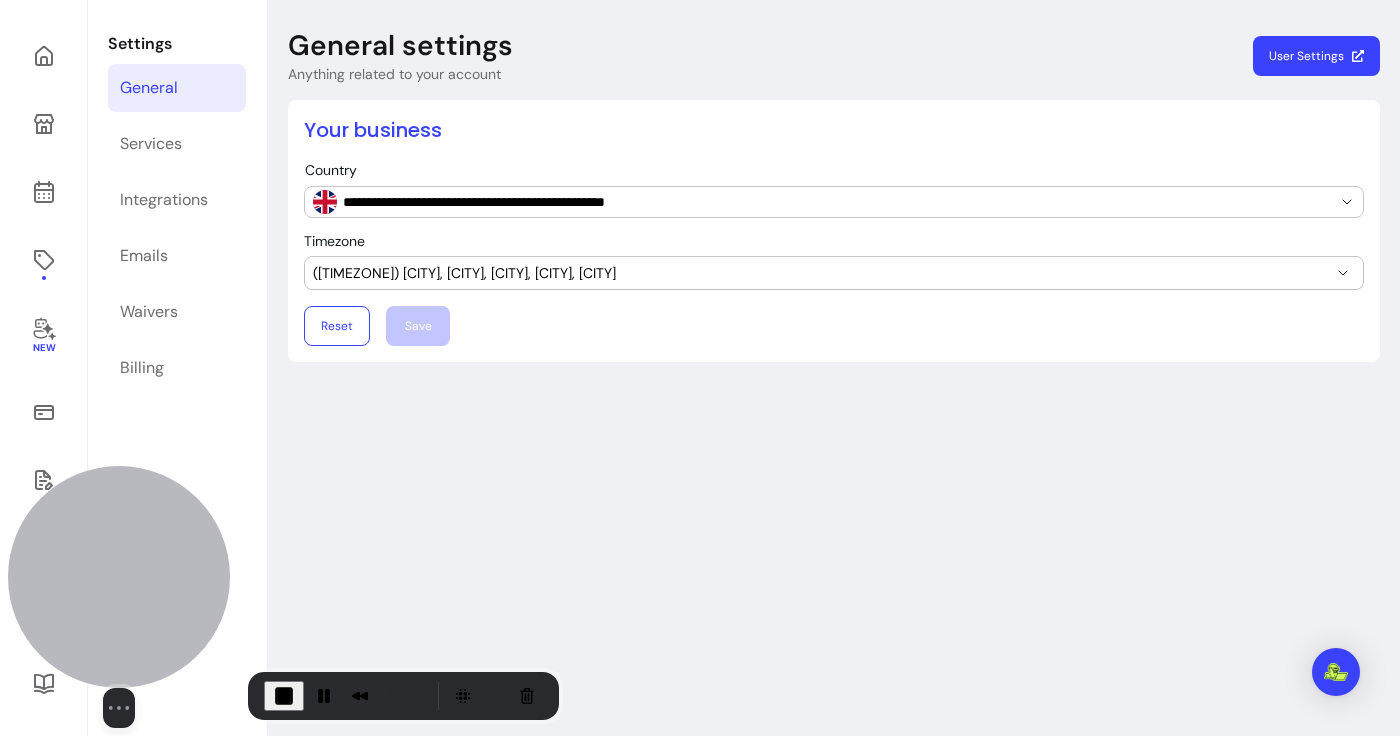 drag, startPoint x: 516, startPoint y: 551, endPoint x: 120, endPoint y: 564, distance: 396.21332 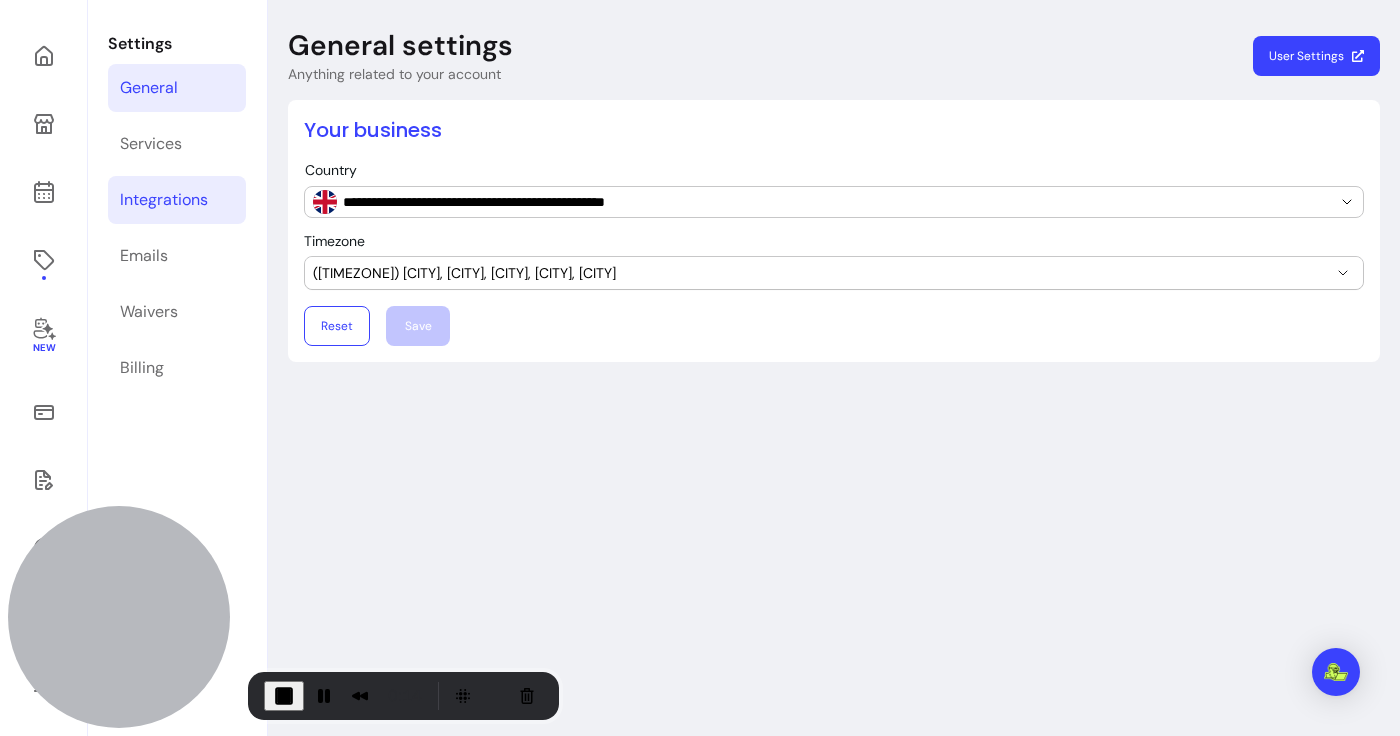 click on "Integrations" at bounding box center [177, 200] 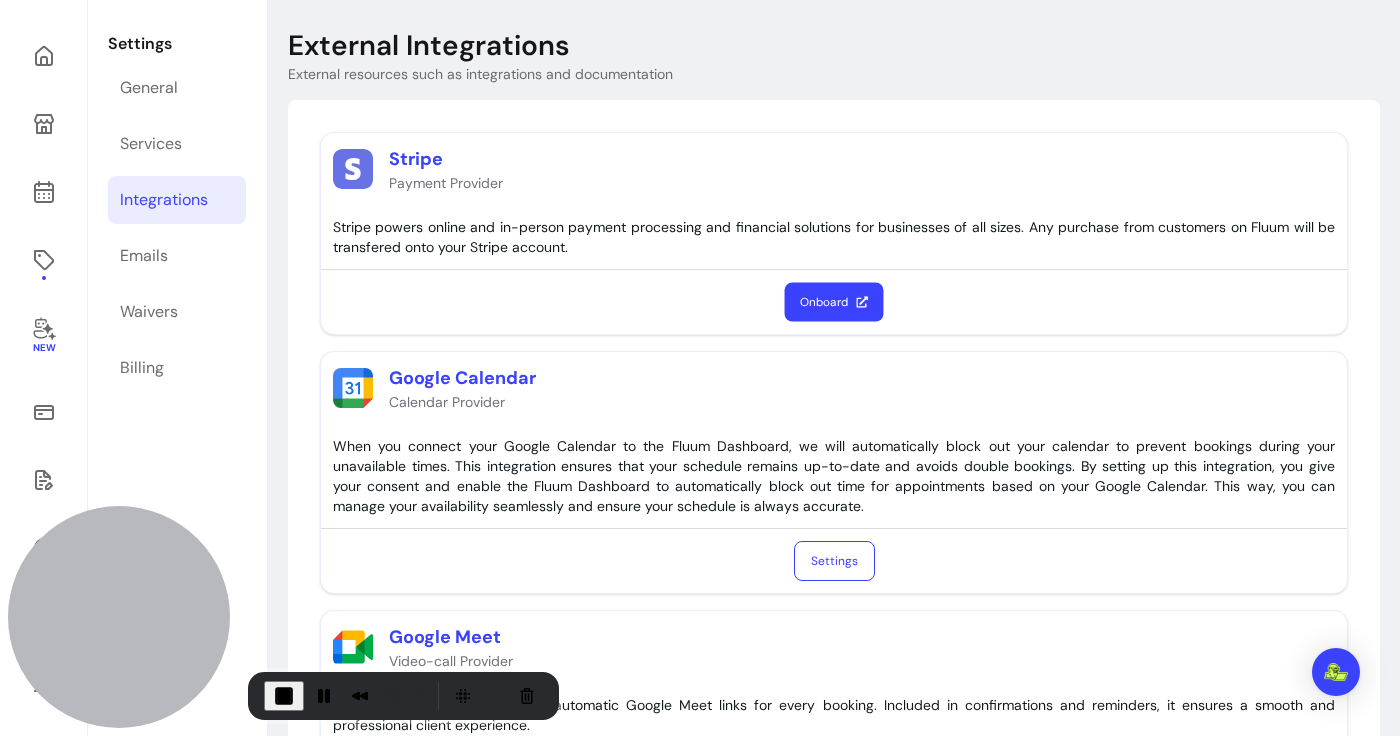 click on "Onboard" at bounding box center [834, 302] 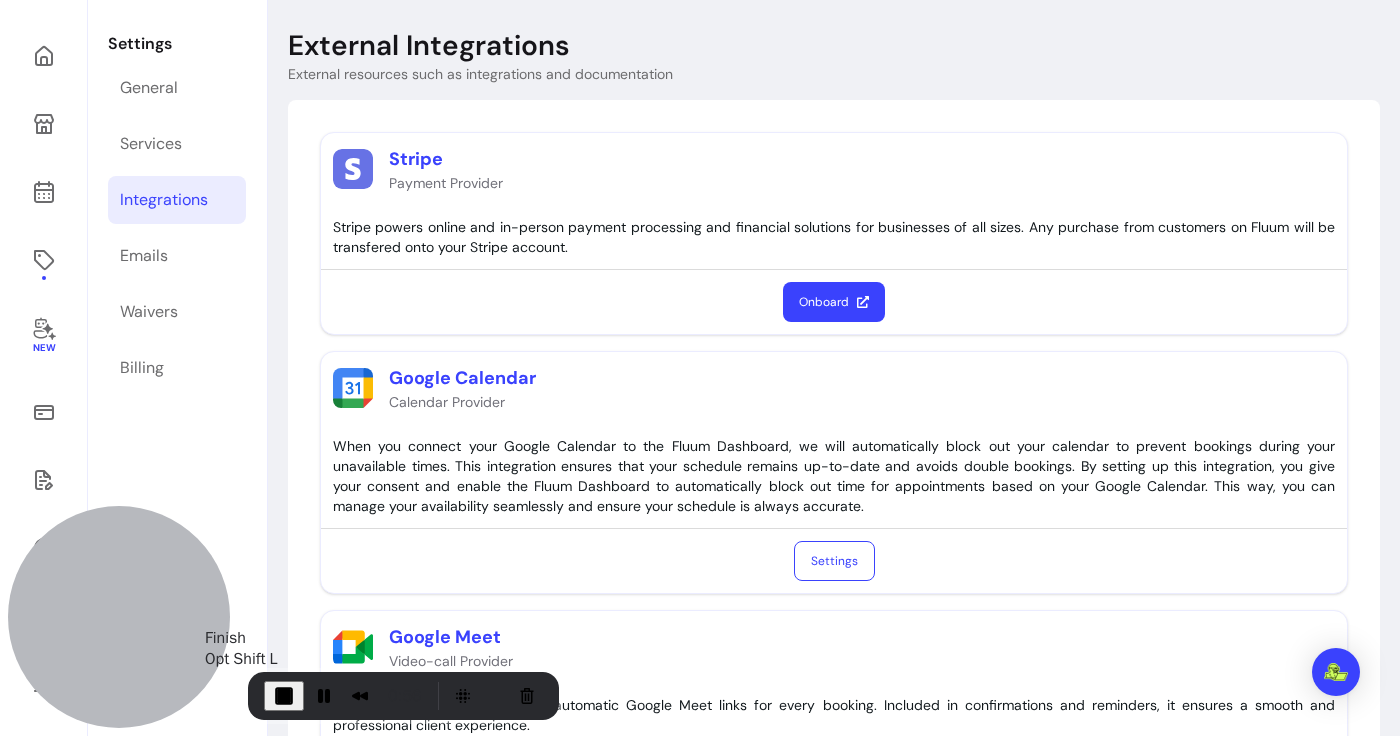 click at bounding box center [284, 696] 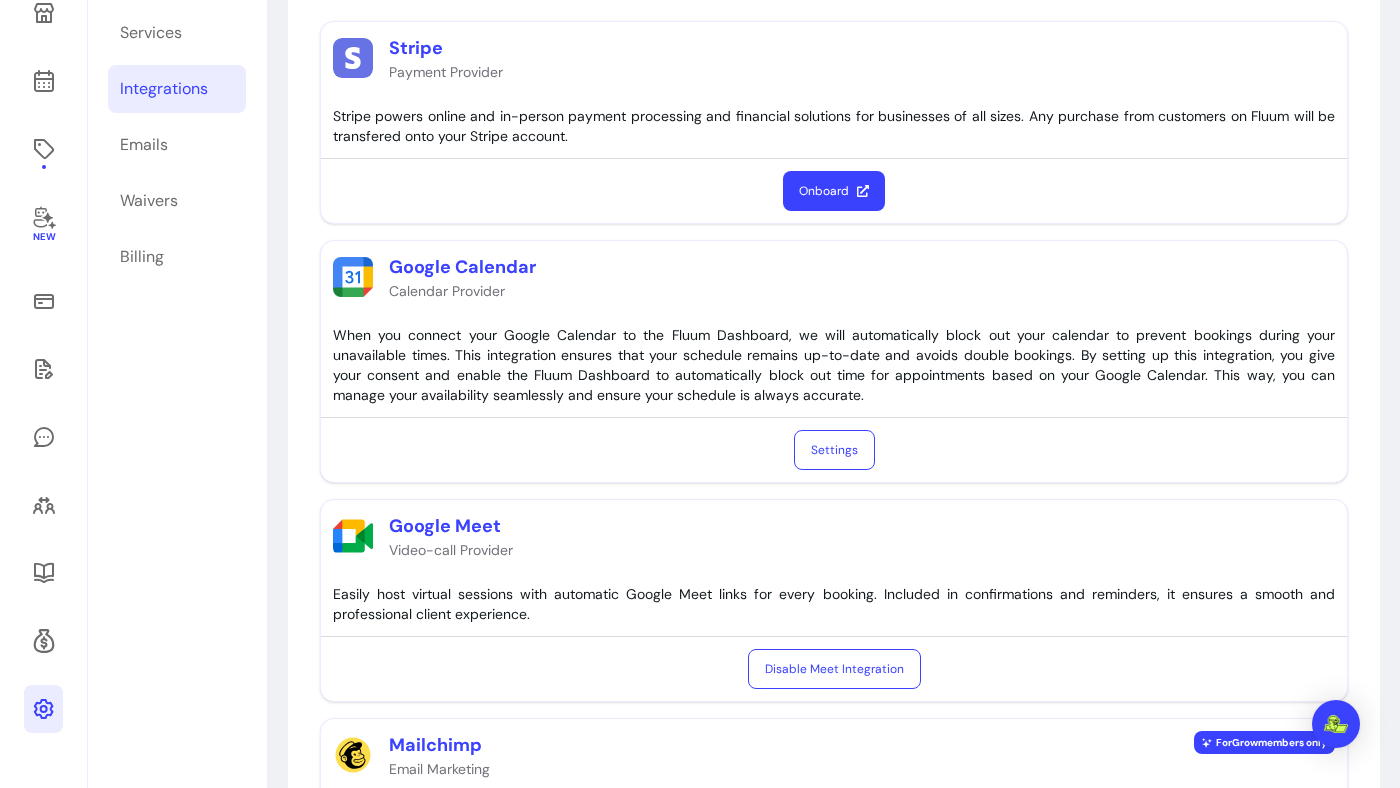 scroll, scrollTop: 258, scrollLeft: 0, axis: vertical 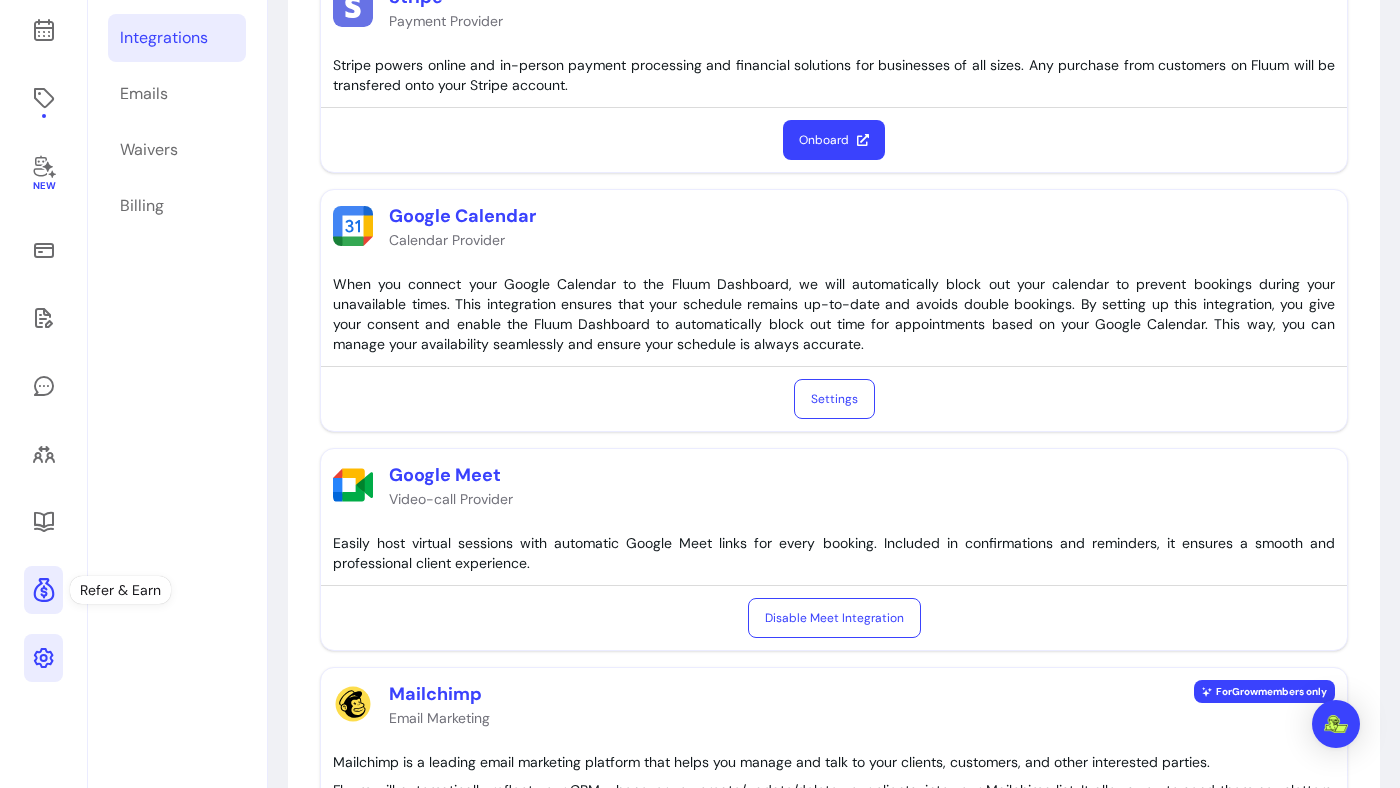 click 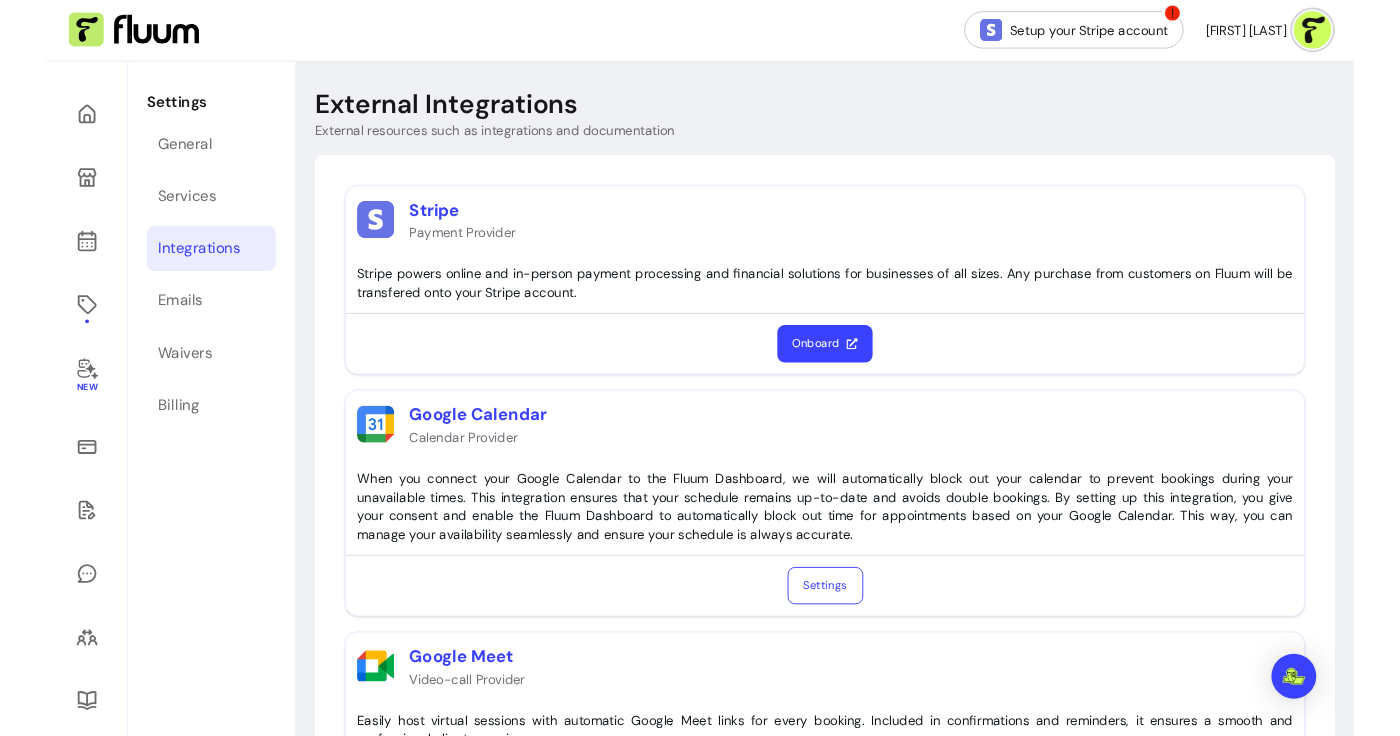 scroll, scrollTop: 0, scrollLeft: 0, axis: both 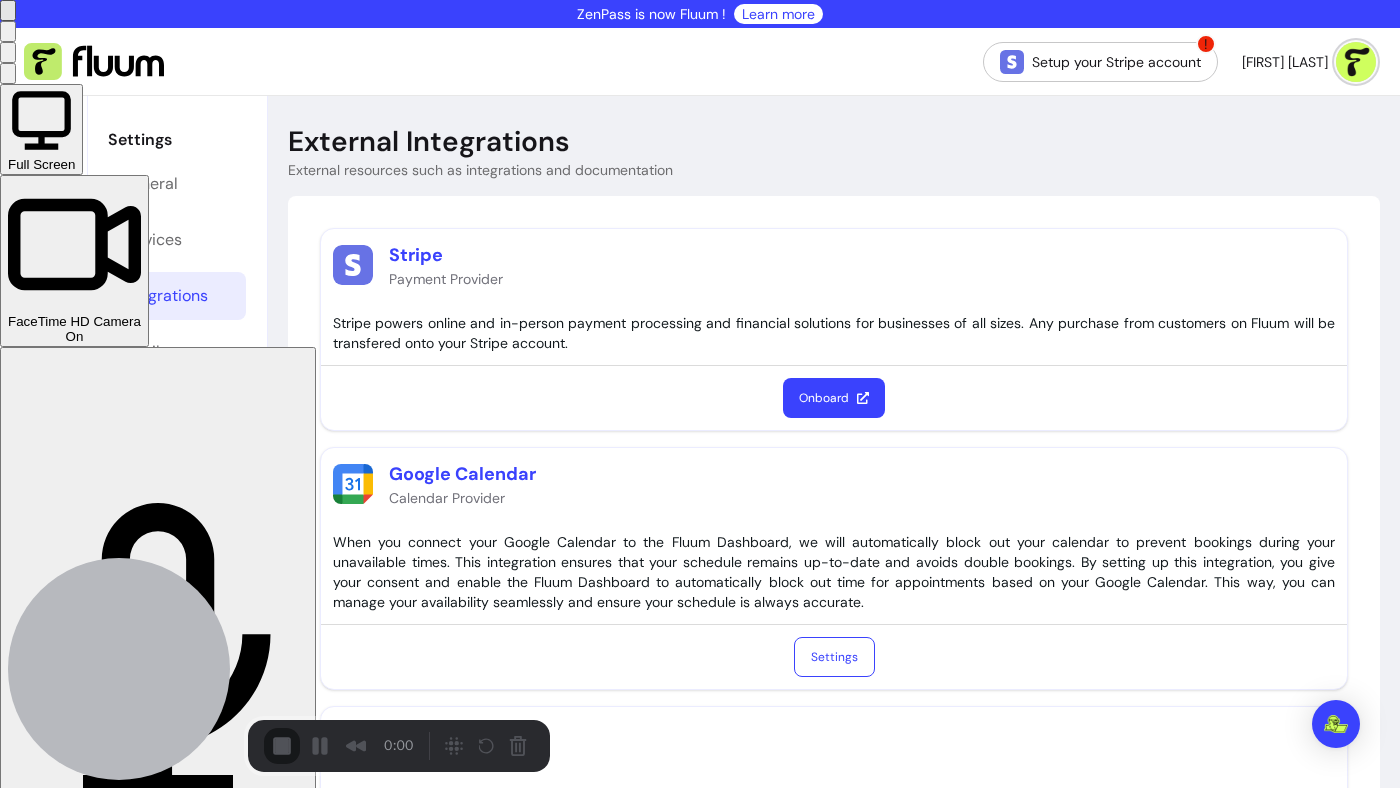 click on "Start Recording" at bounding box center [54, 849] 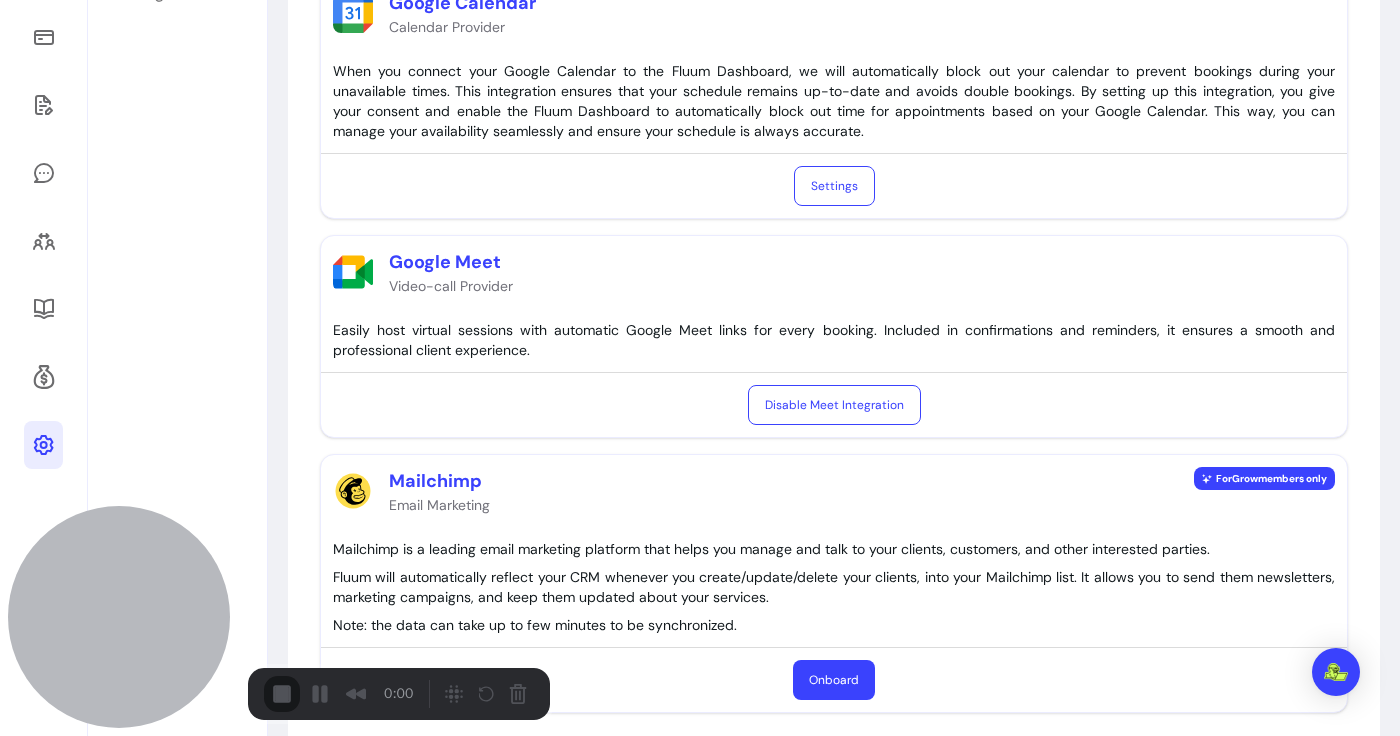 scroll, scrollTop: 480, scrollLeft: 0, axis: vertical 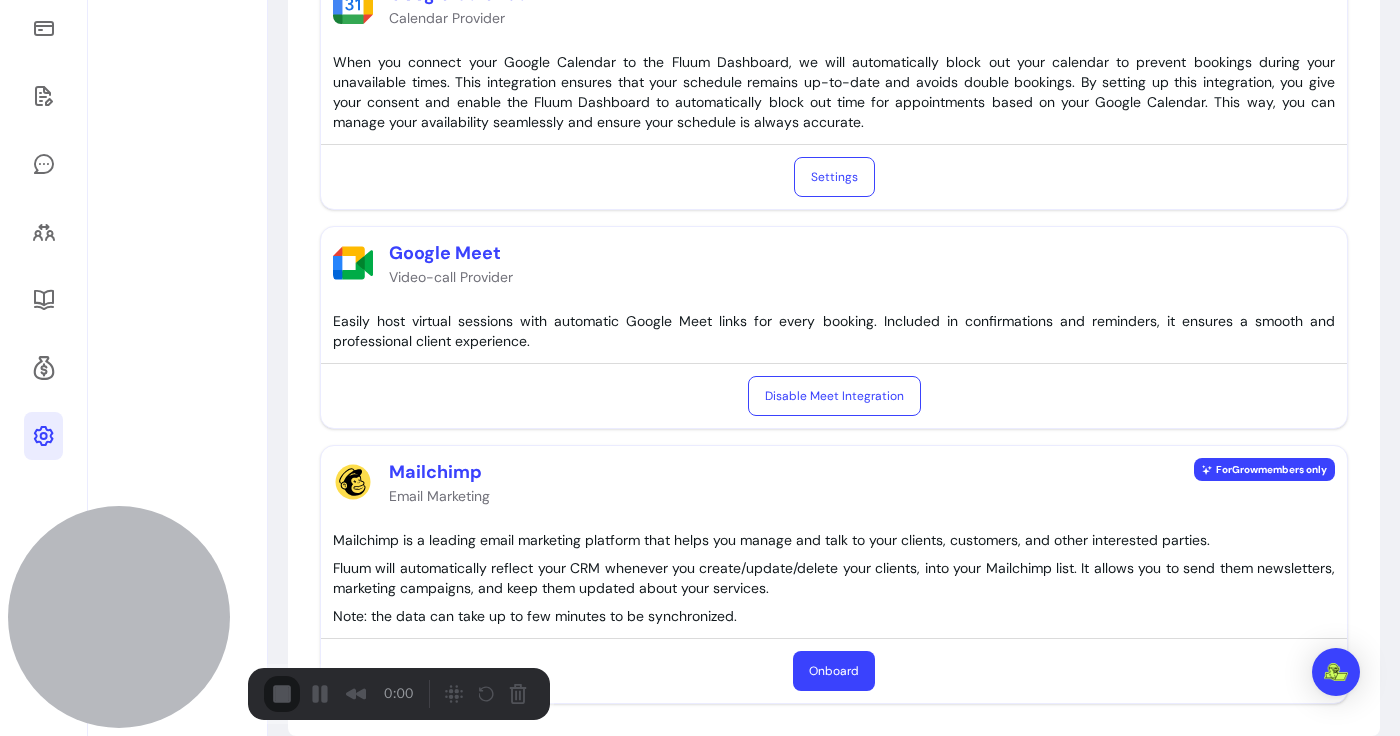 click on "Start Recording" at bounding box center (54, 788) 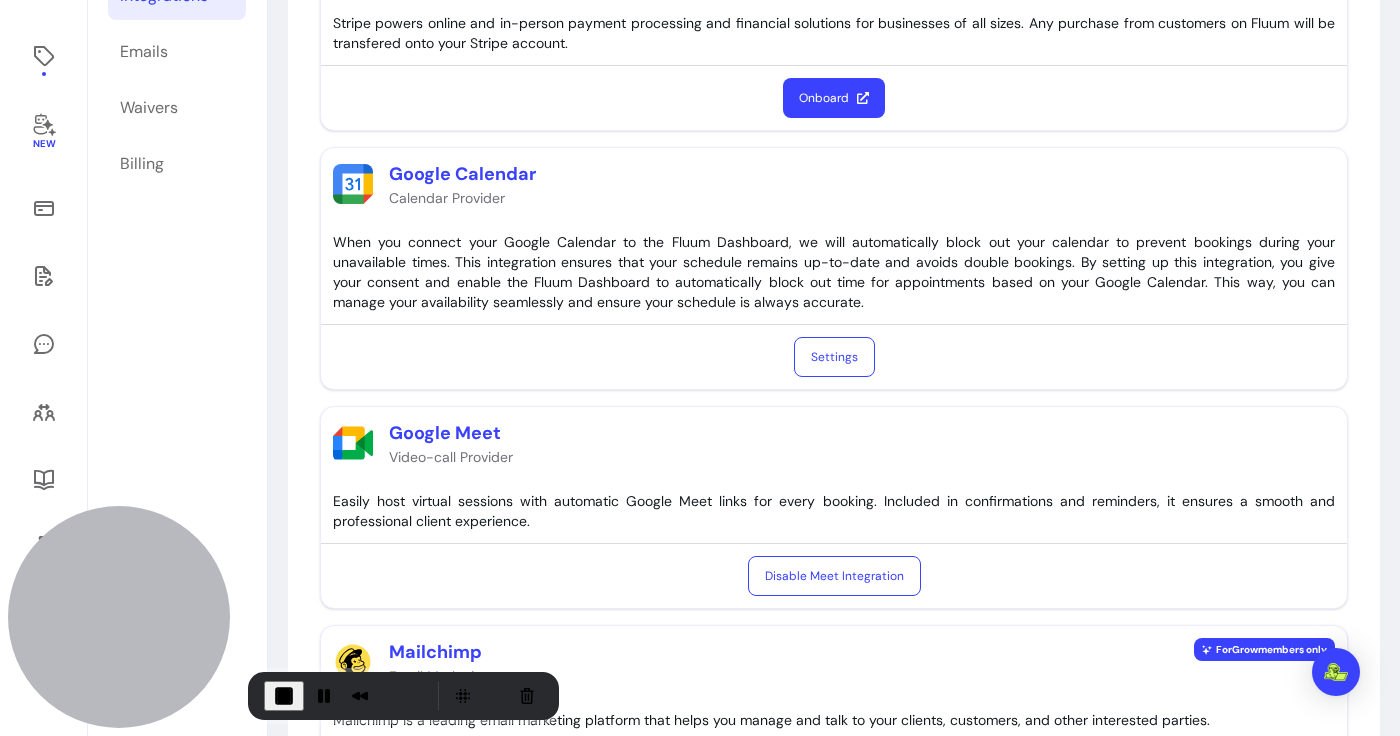 scroll, scrollTop: 0, scrollLeft: 0, axis: both 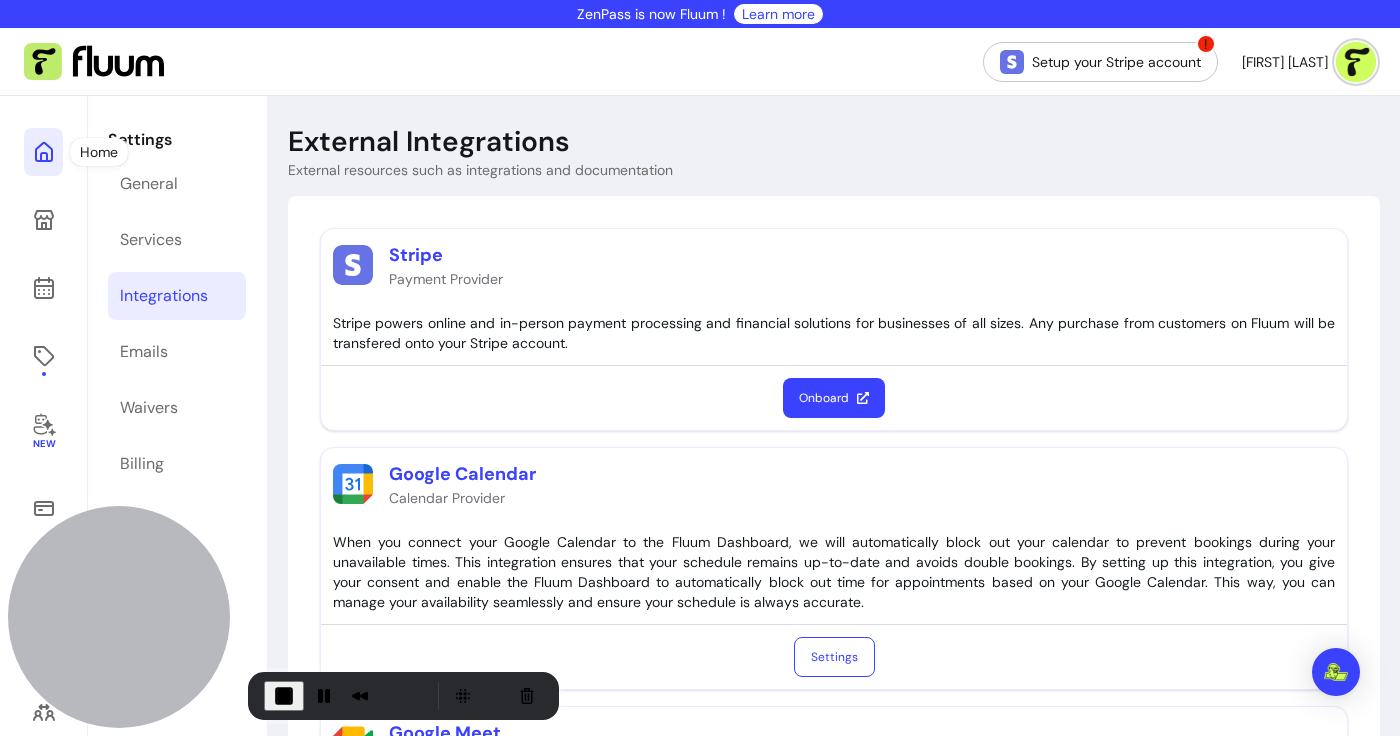 click 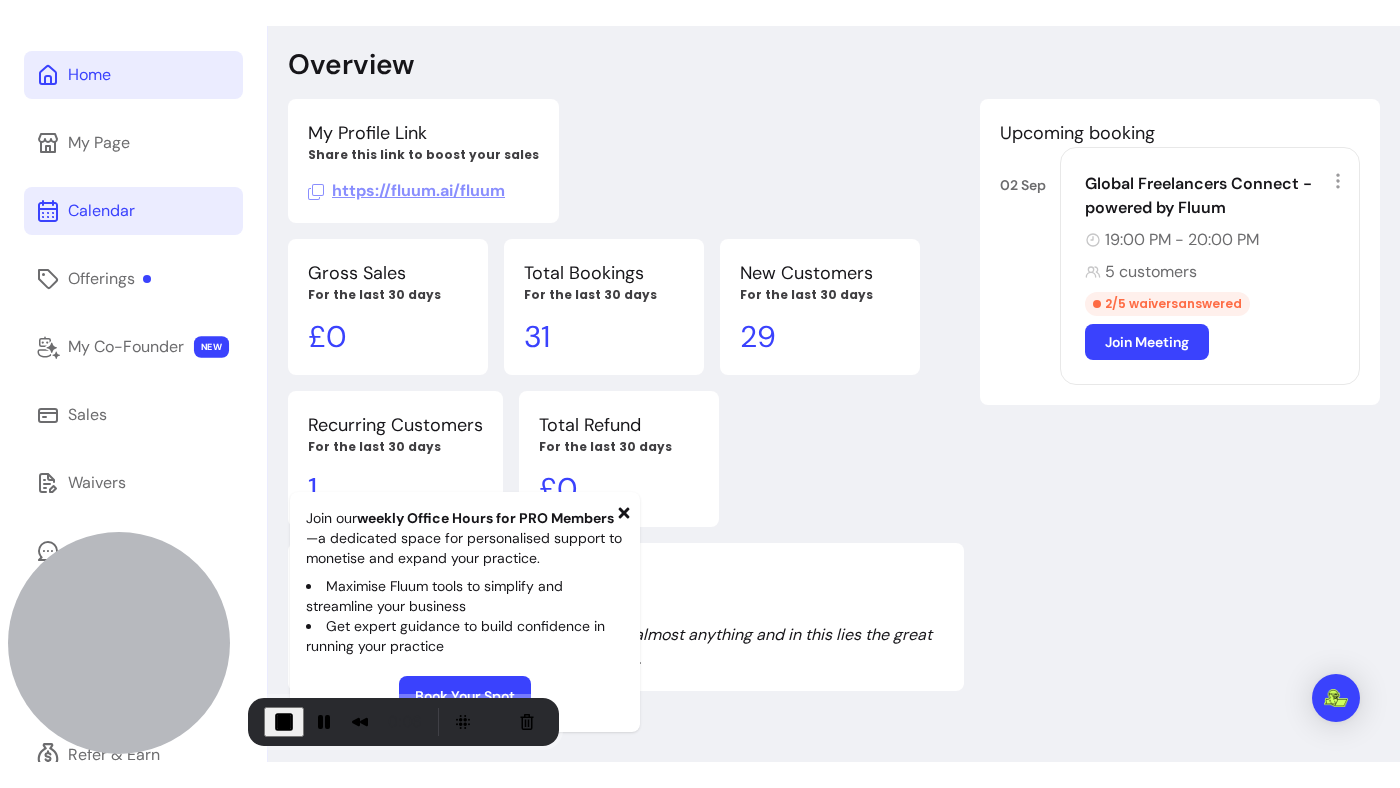 scroll, scrollTop: 220, scrollLeft: 0, axis: vertical 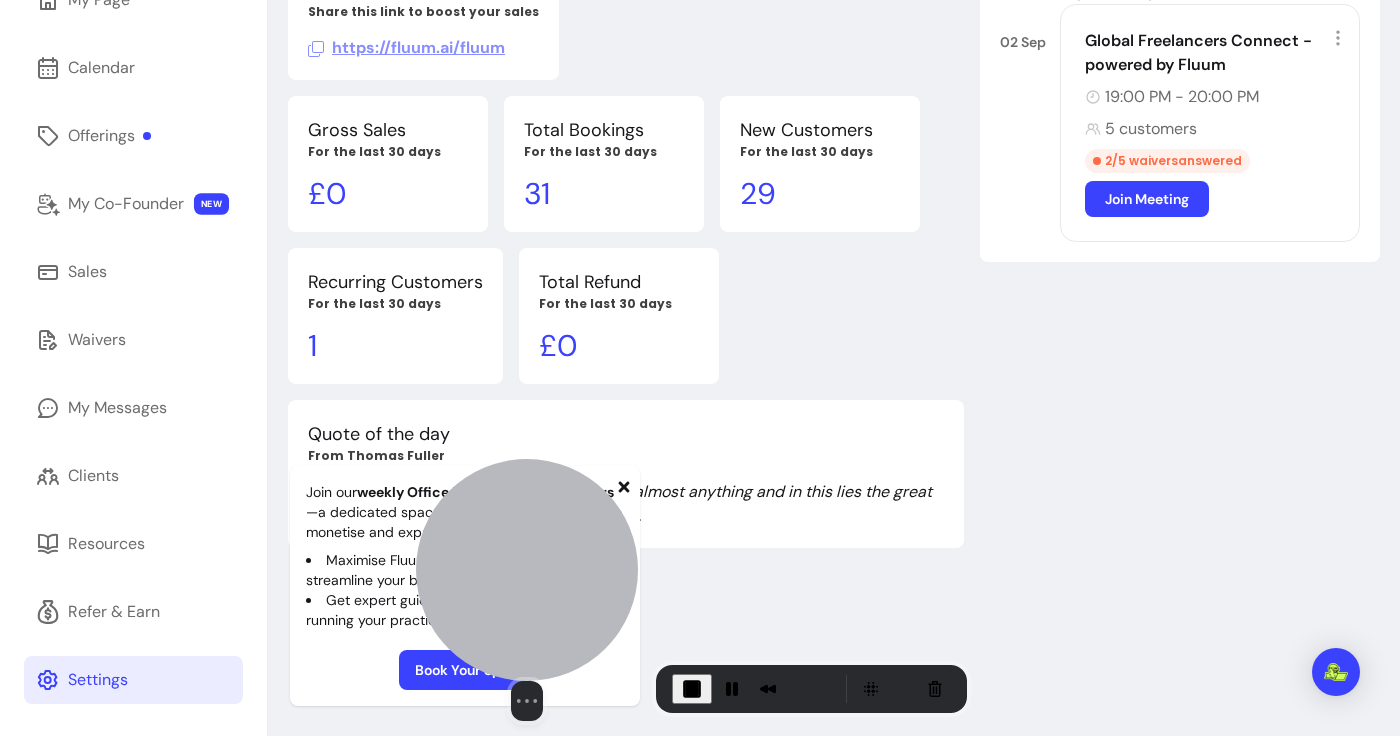 drag, startPoint x: 135, startPoint y: 555, endPoint x: 543, endPoint y: 549, distance: 408.04413 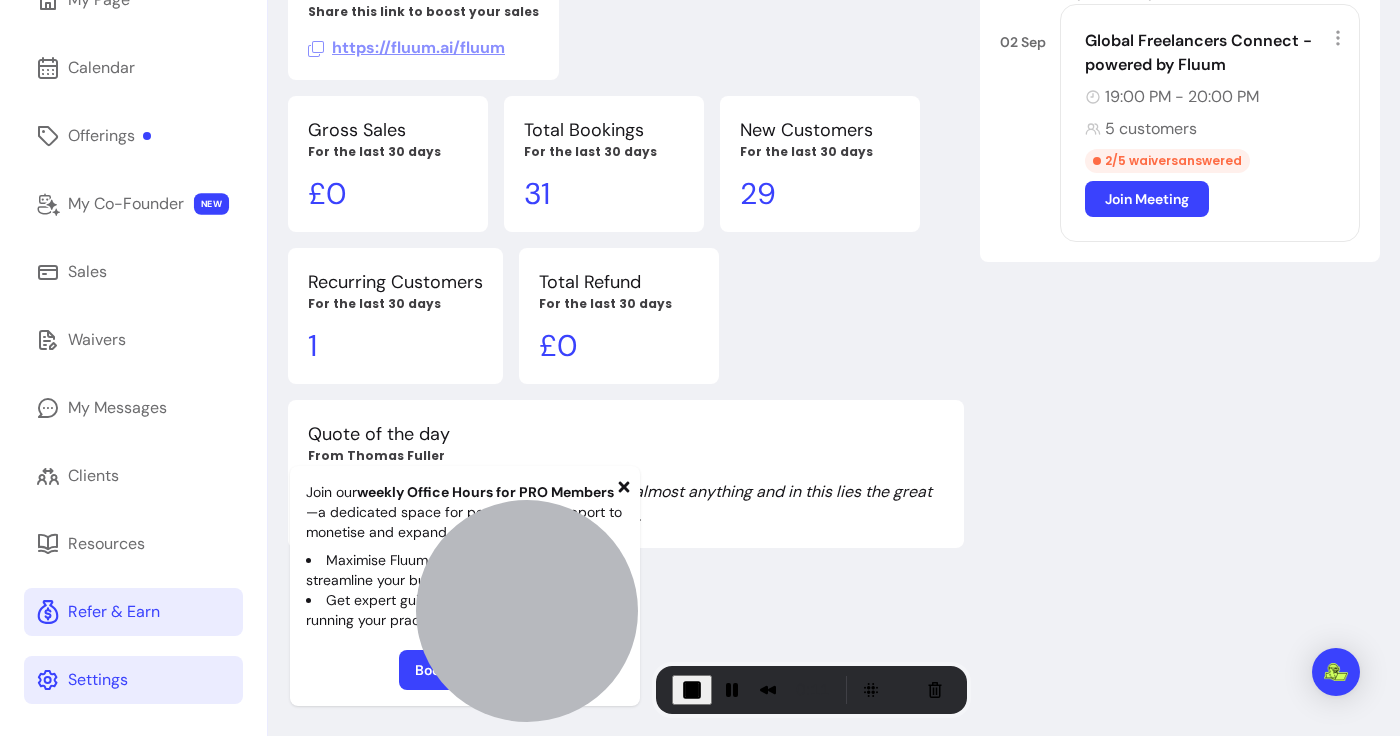 click on "Refer & Earn" at bounding box center [114, 612] 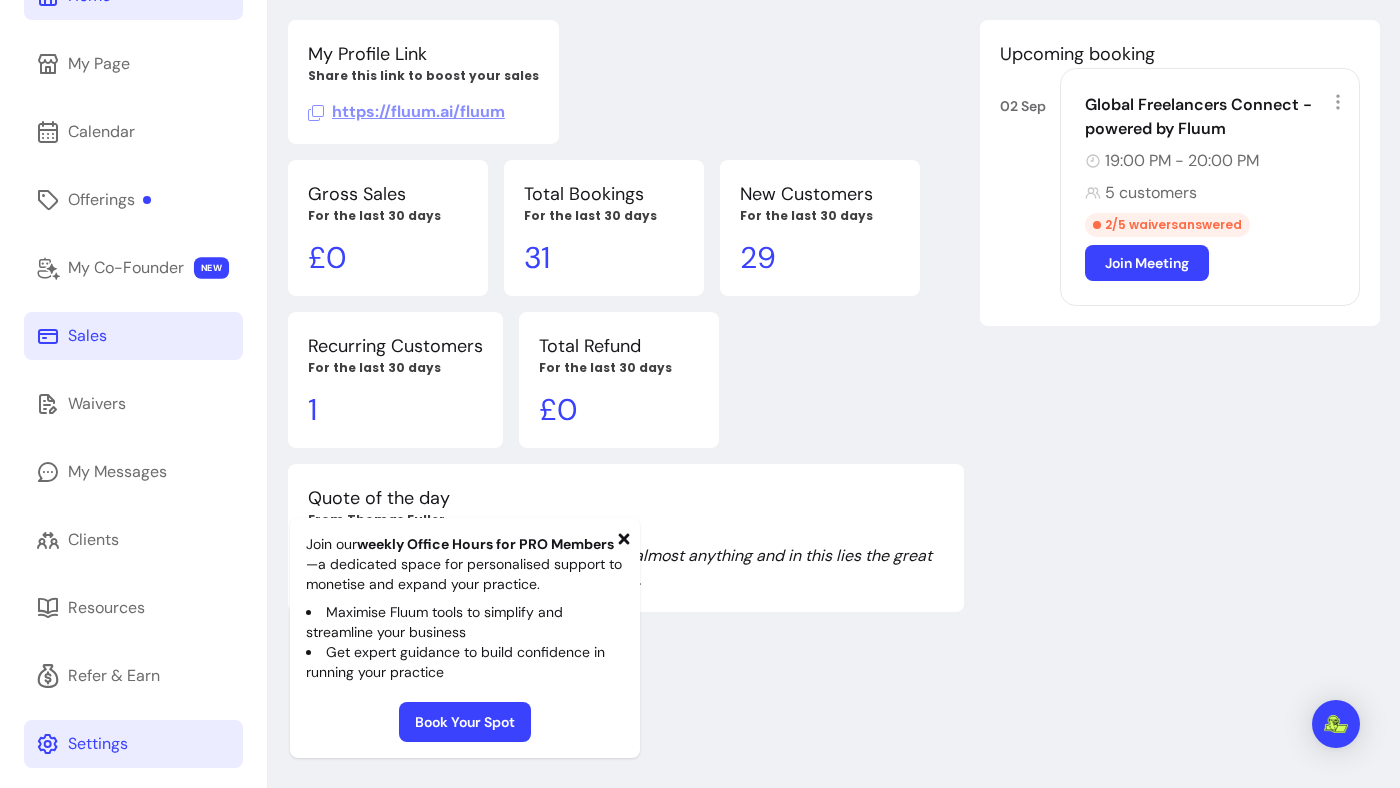 scroll, scrollTop: 168, scrollLeft: 0, axis: vertical 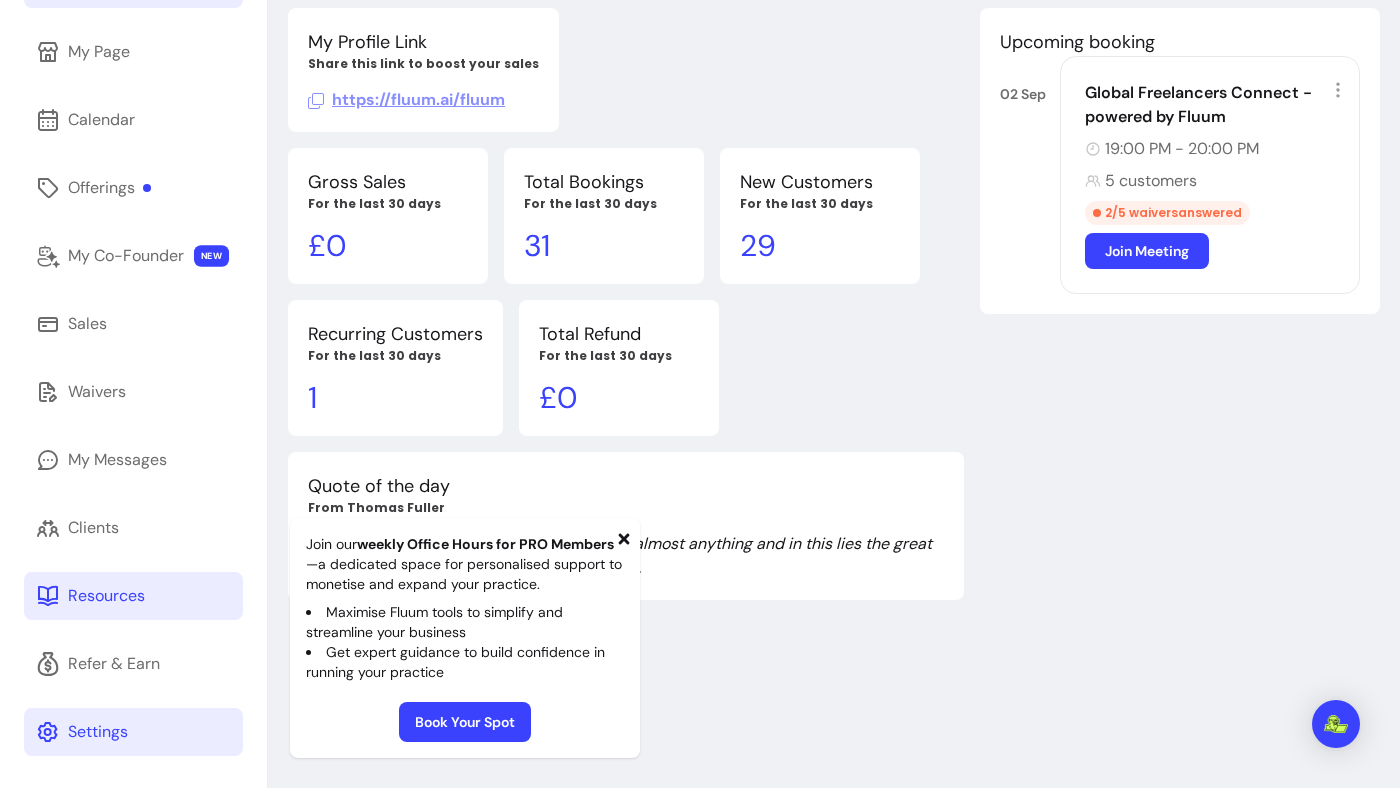 click on "Resources" at bounding box center [133, 596] 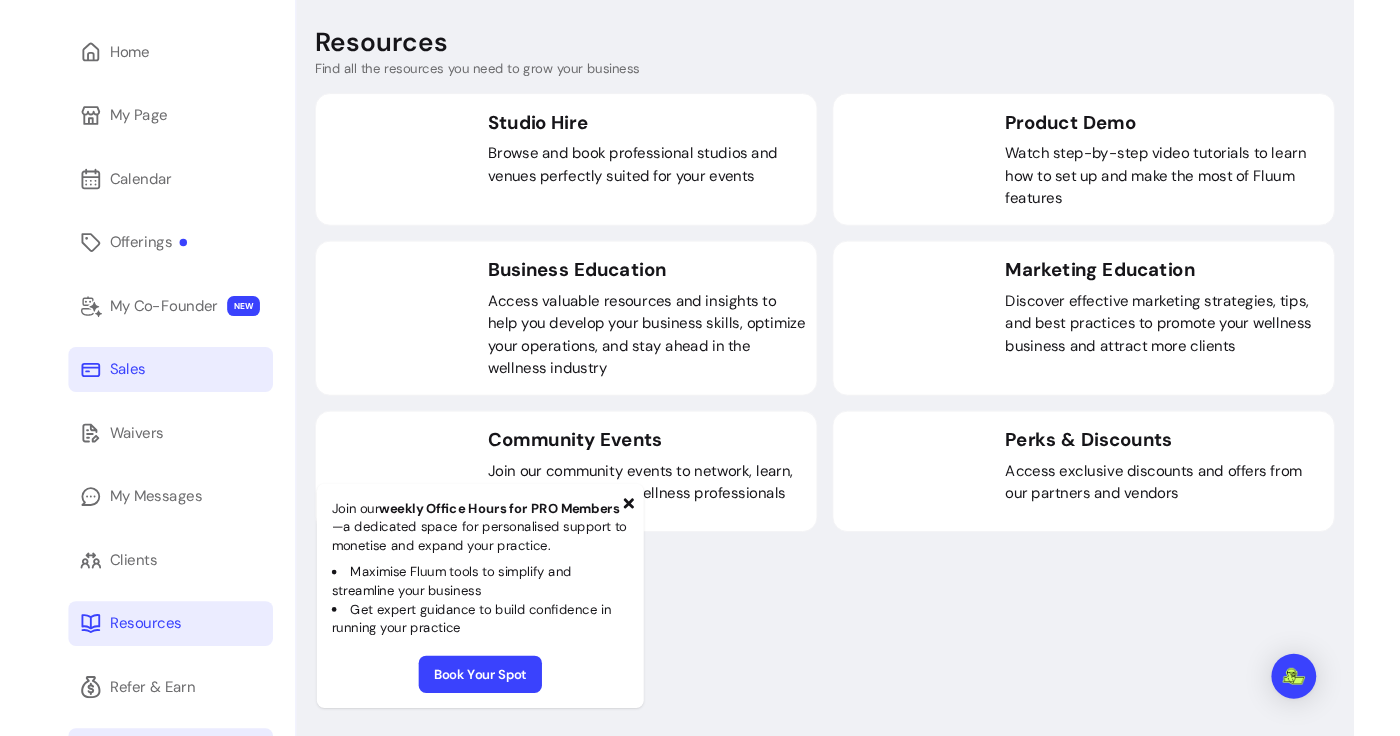 scroll, scrollTop: 0, scrollLeft: 0, axis: both 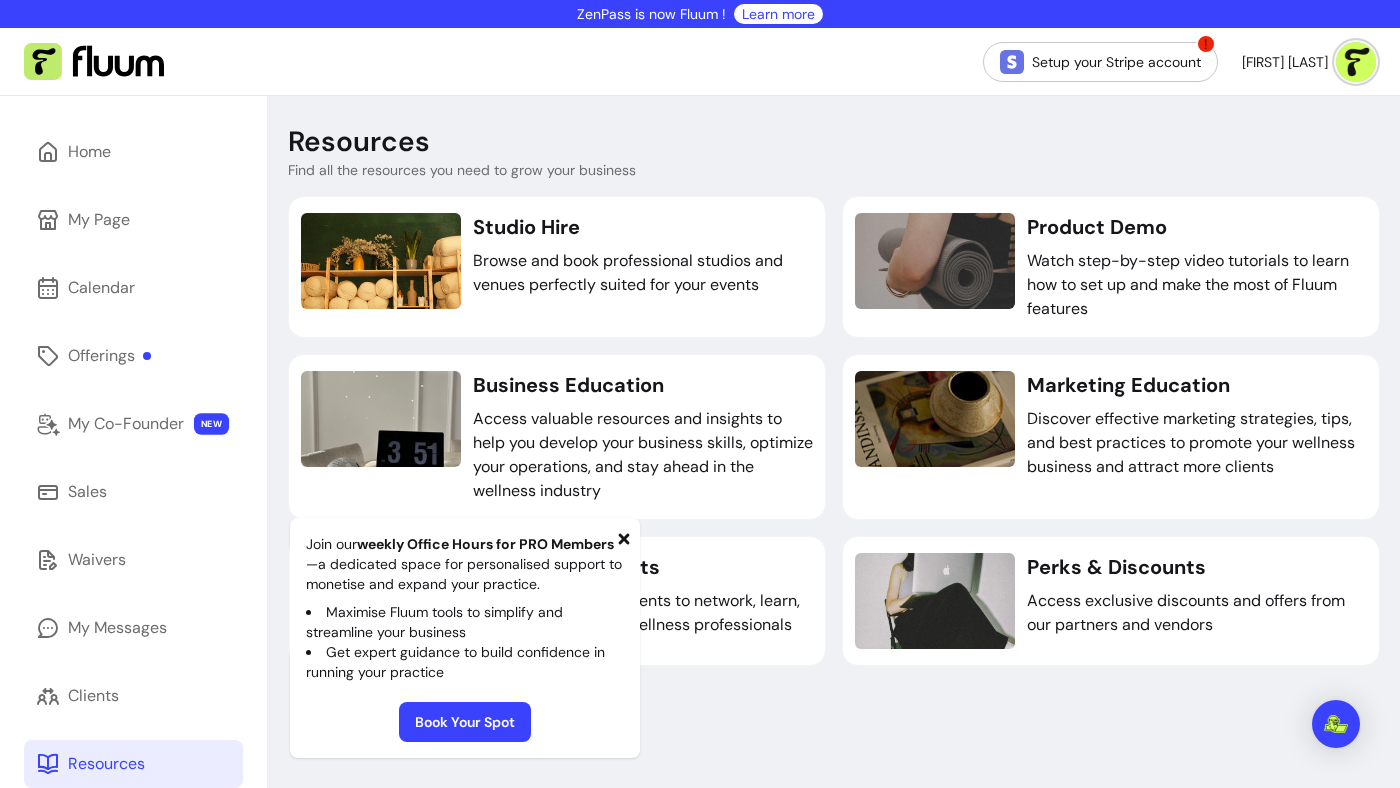 click 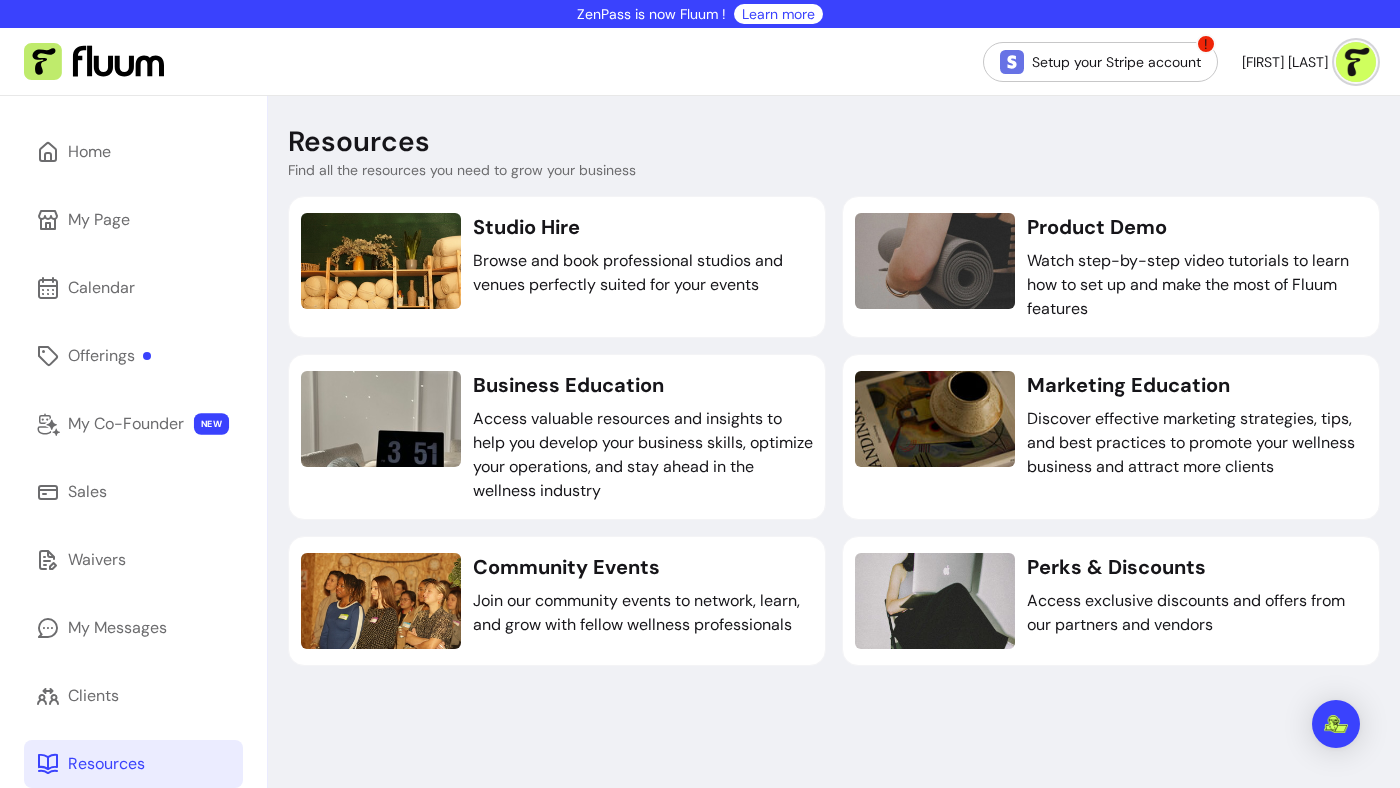 click on "Resources Find all the resources you need to grow your business" at bounding box center [834, 152] 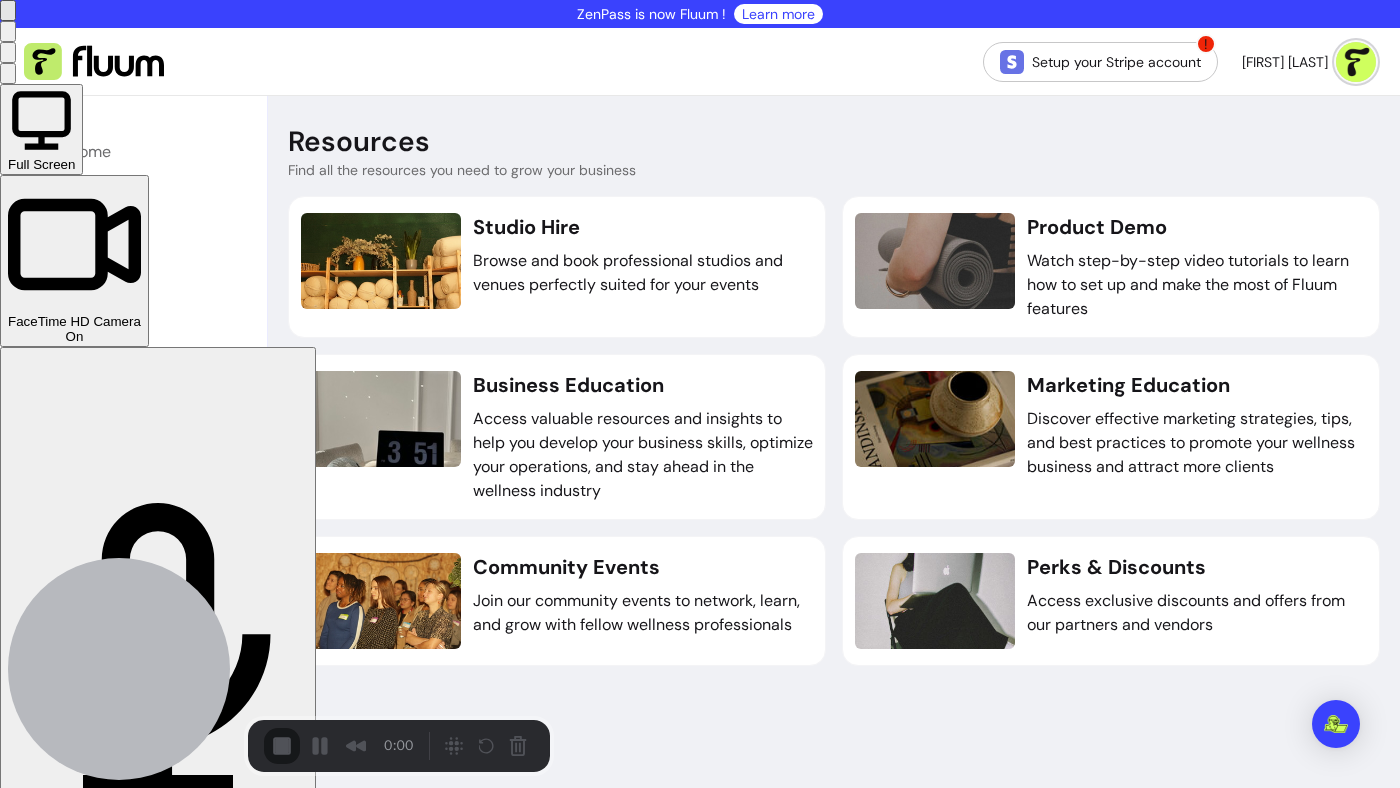 click on "Start Recording" at bounding box center (54, 849) 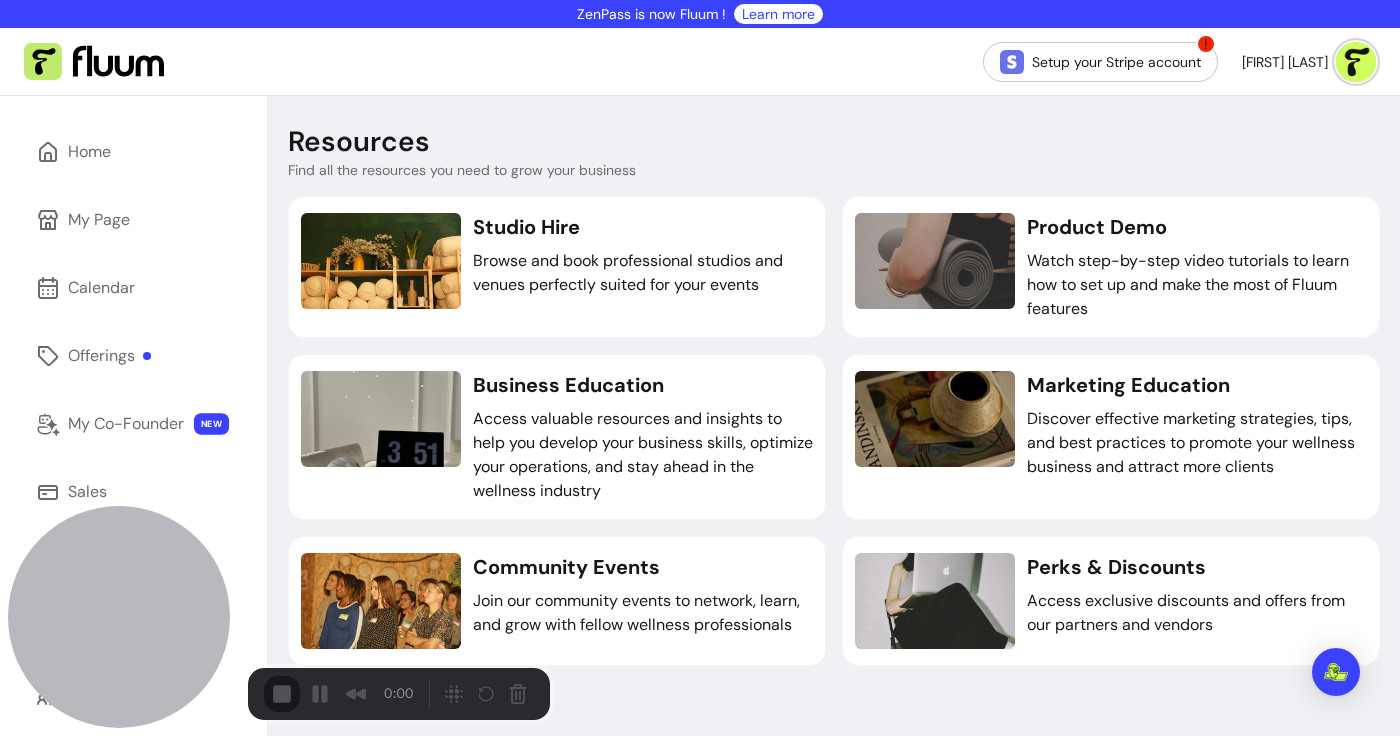 click on "Start Recording" at bounding box center [54, 788] 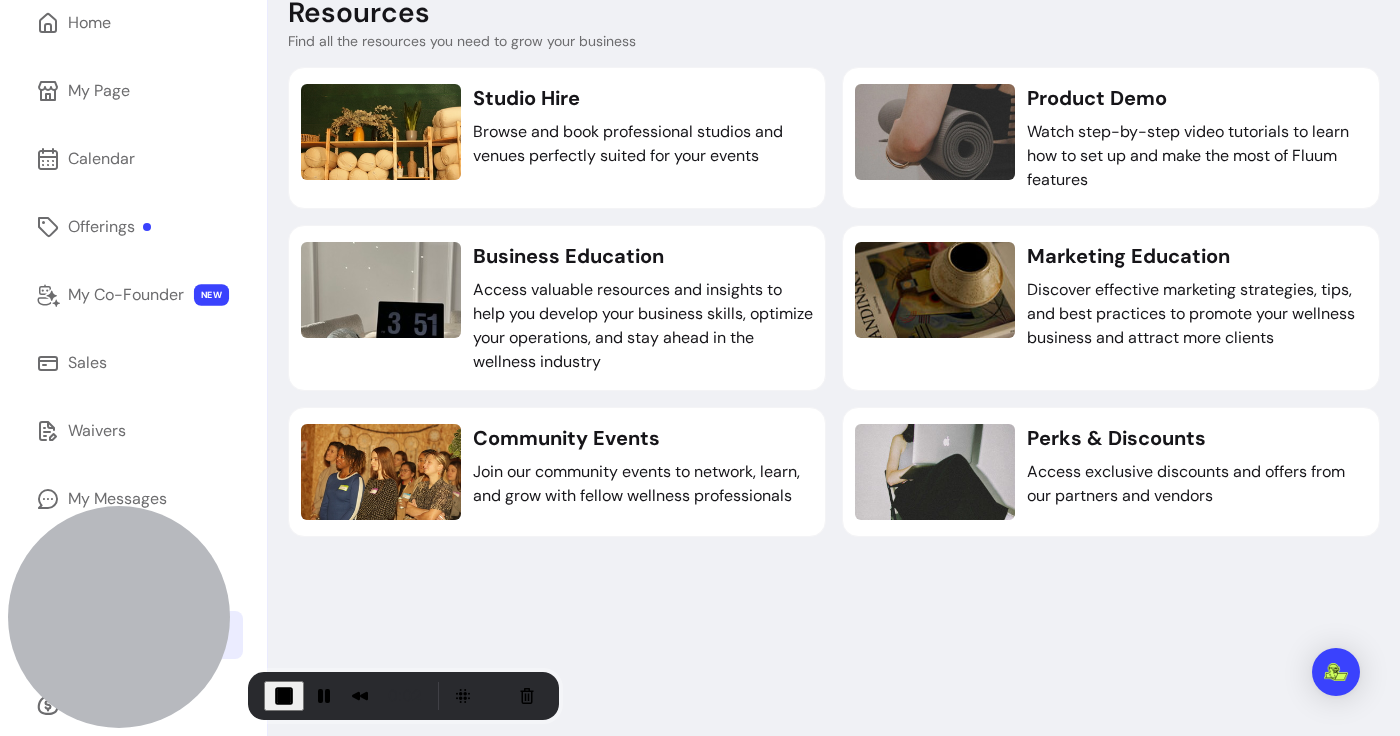 scroll, scrollTop: 220, scrollLeft: 0, axis: vertical 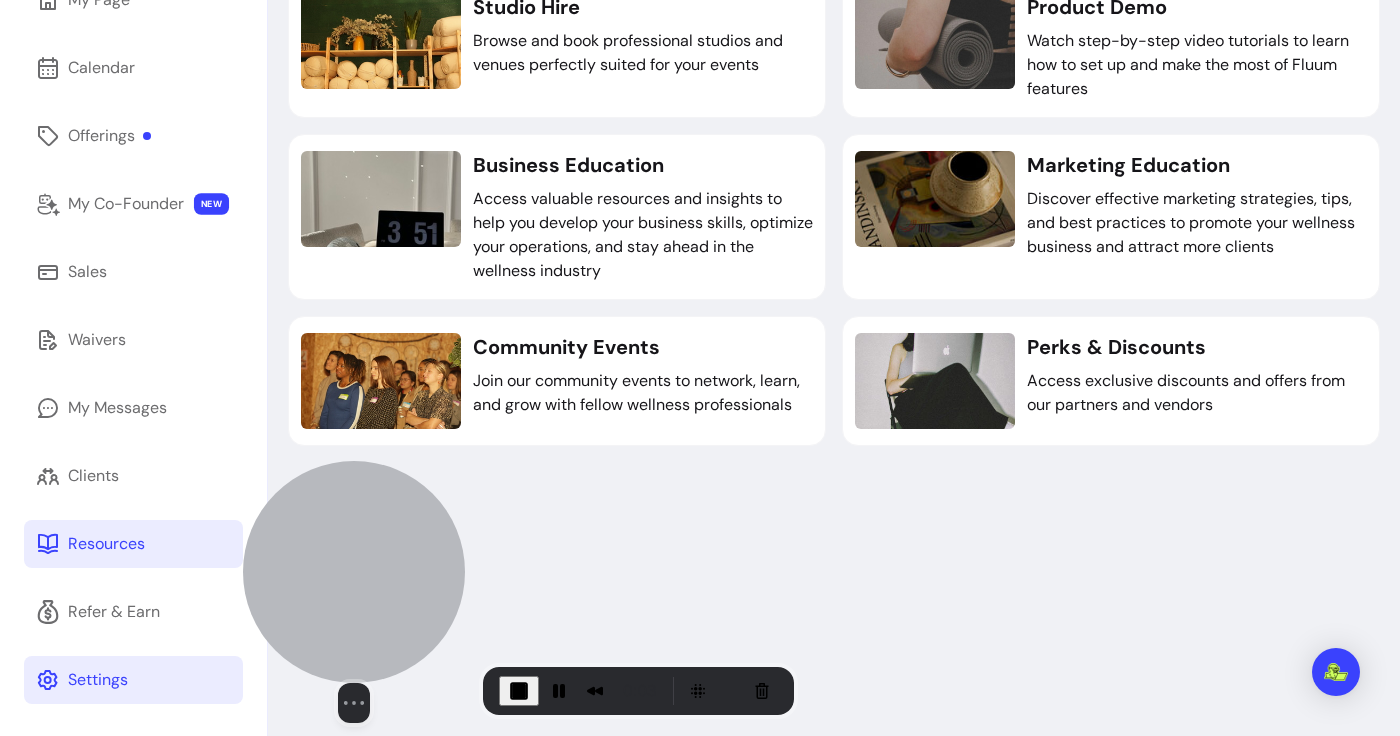 drag, startPoint x: 193, startPoint y: 612, endPoint x: 428, endPoint y: 607, distance: 235.05319 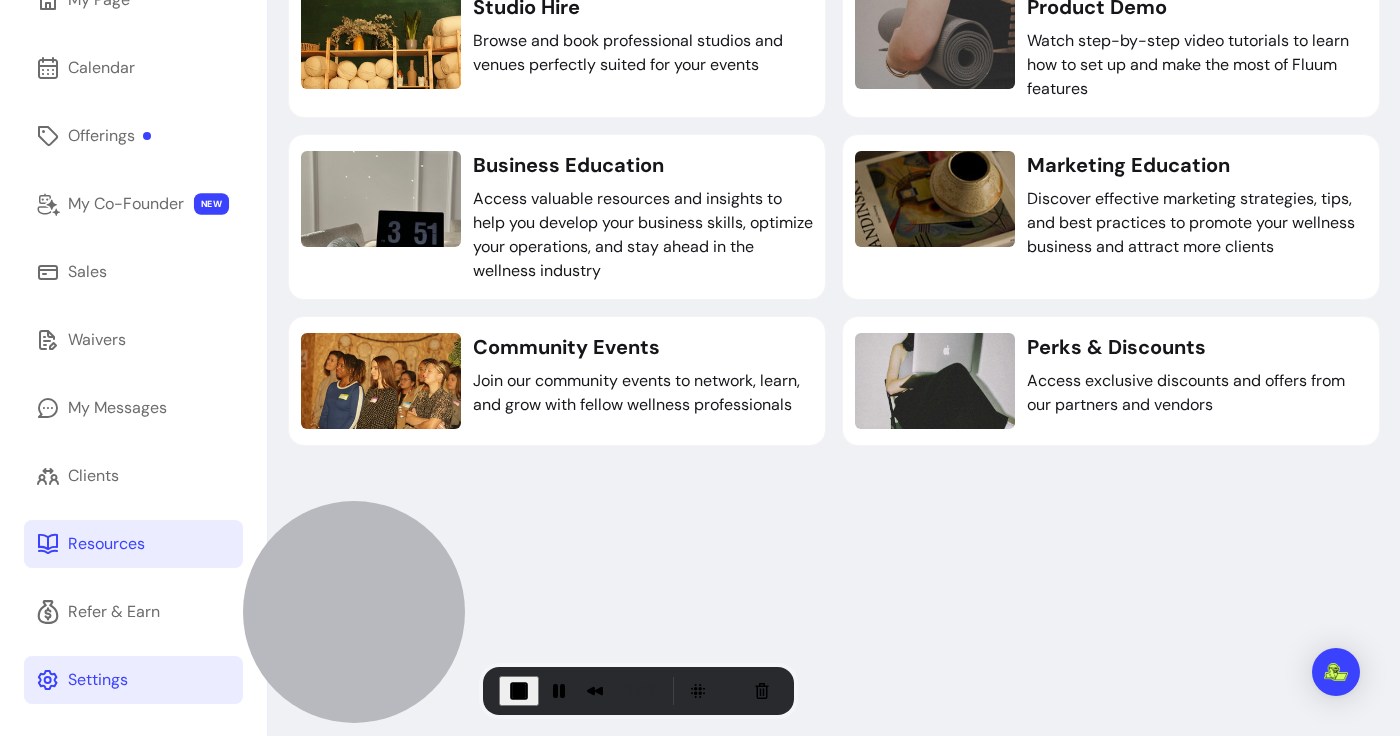 click on "Resources" at bounding box center [106, 544] 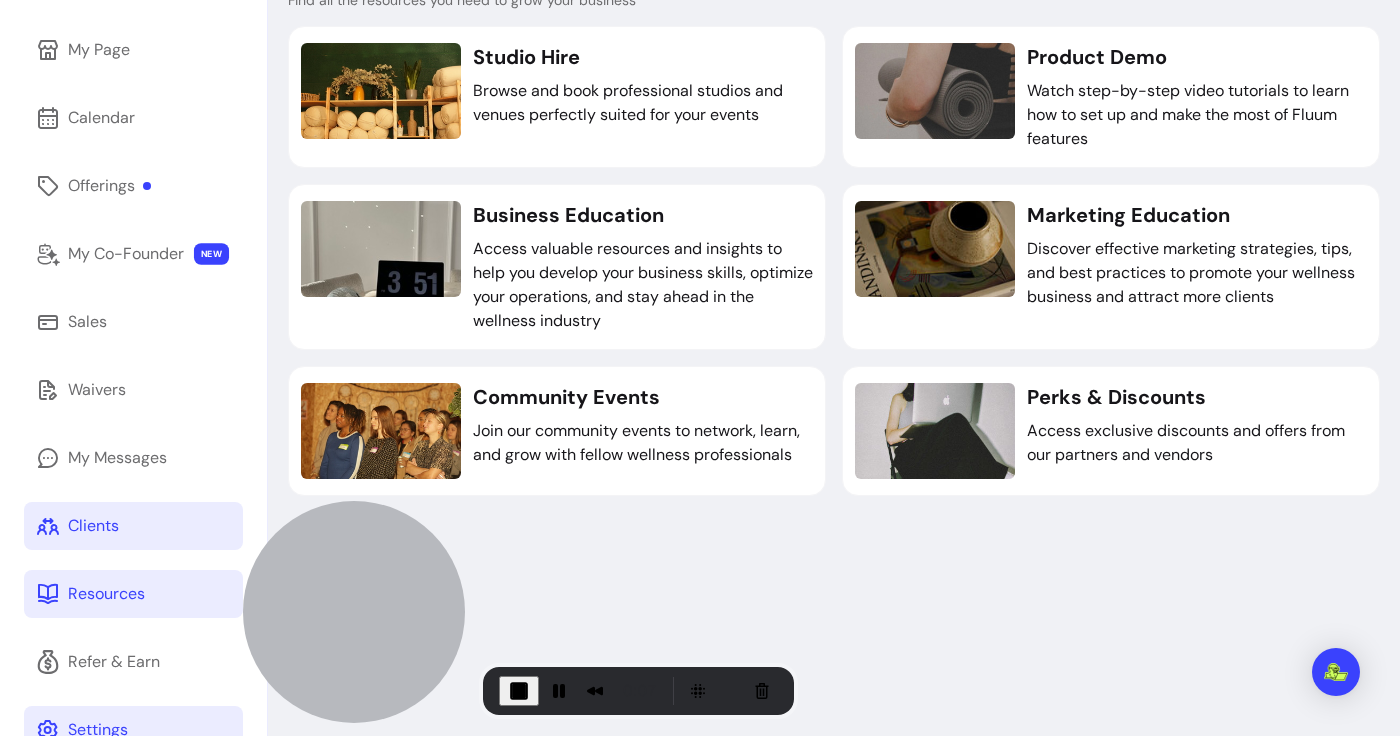 scroll, scrollTop: 96, scrollLeft: 0, axis: vertical 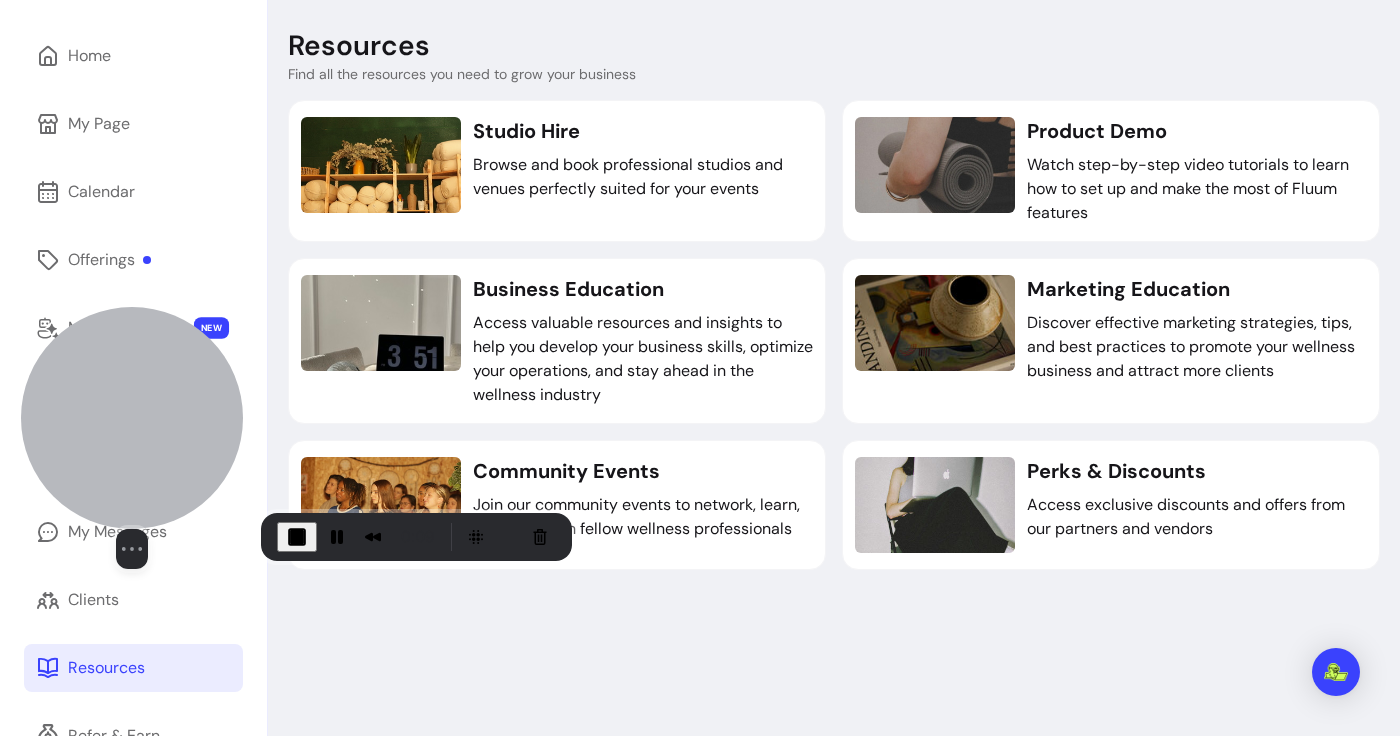 drag, startPoint x: 409, startPoint y: 593, endPoint x: 188, endPoint y: 439, distance: 269.36407 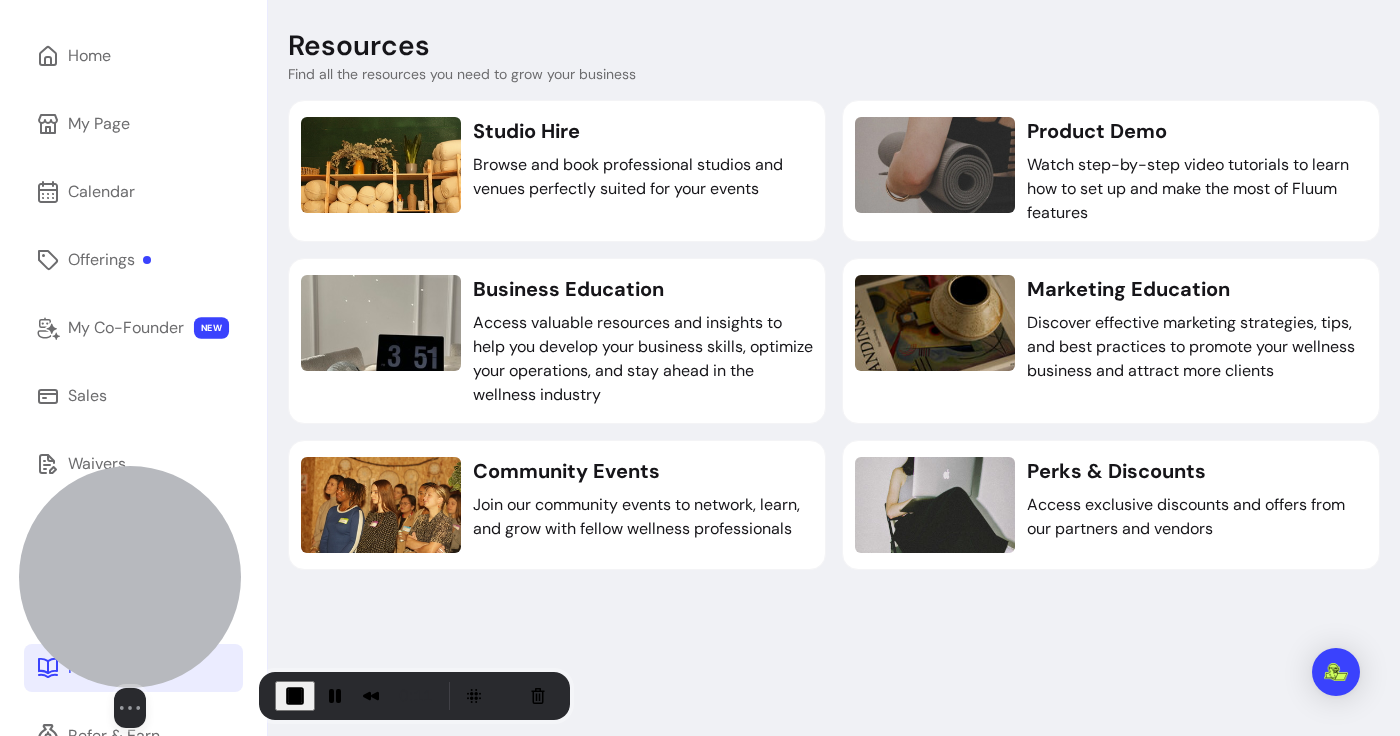 drag, startPoint x: 198, startPoint y: 469, endPoint x: 195, endPoint y: 662, distance: 193.02332 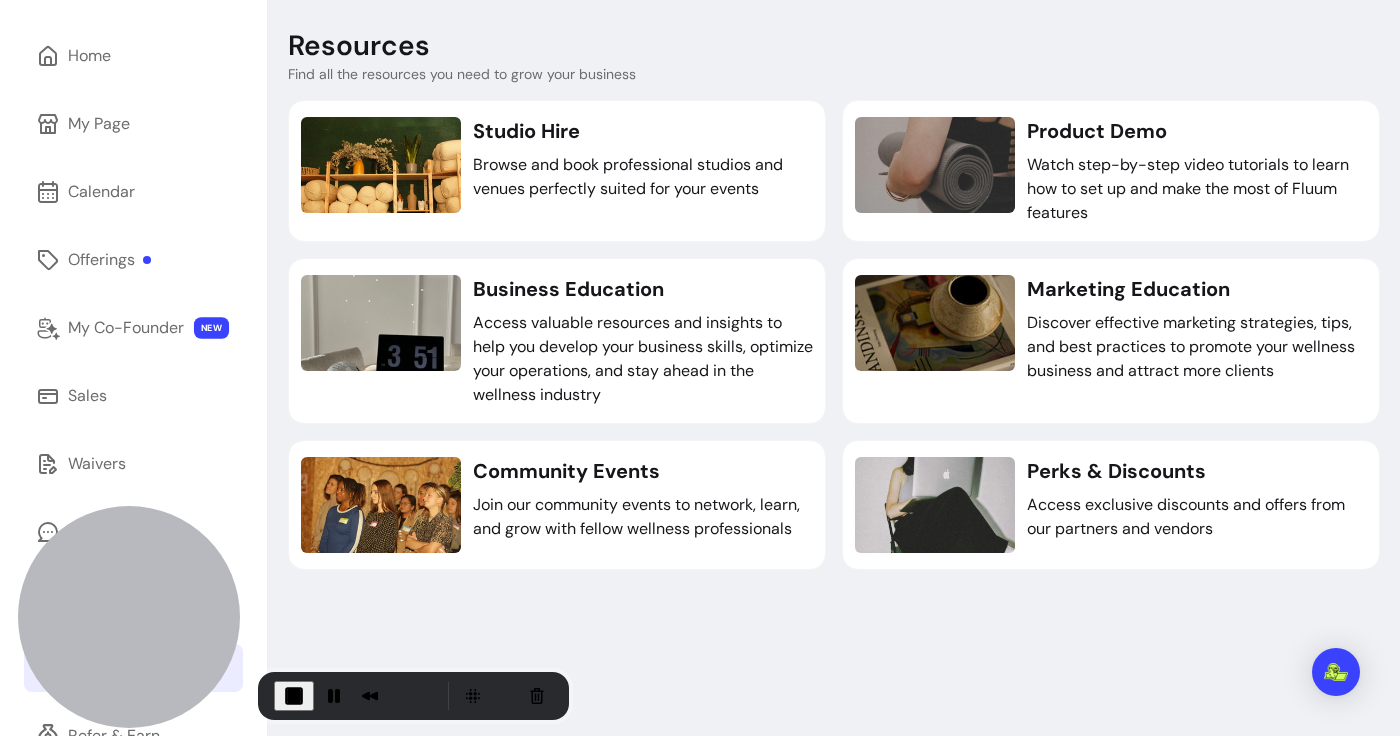 click on "Resources Find all the resources you need to grow your business" at bounding box center (834, 56) 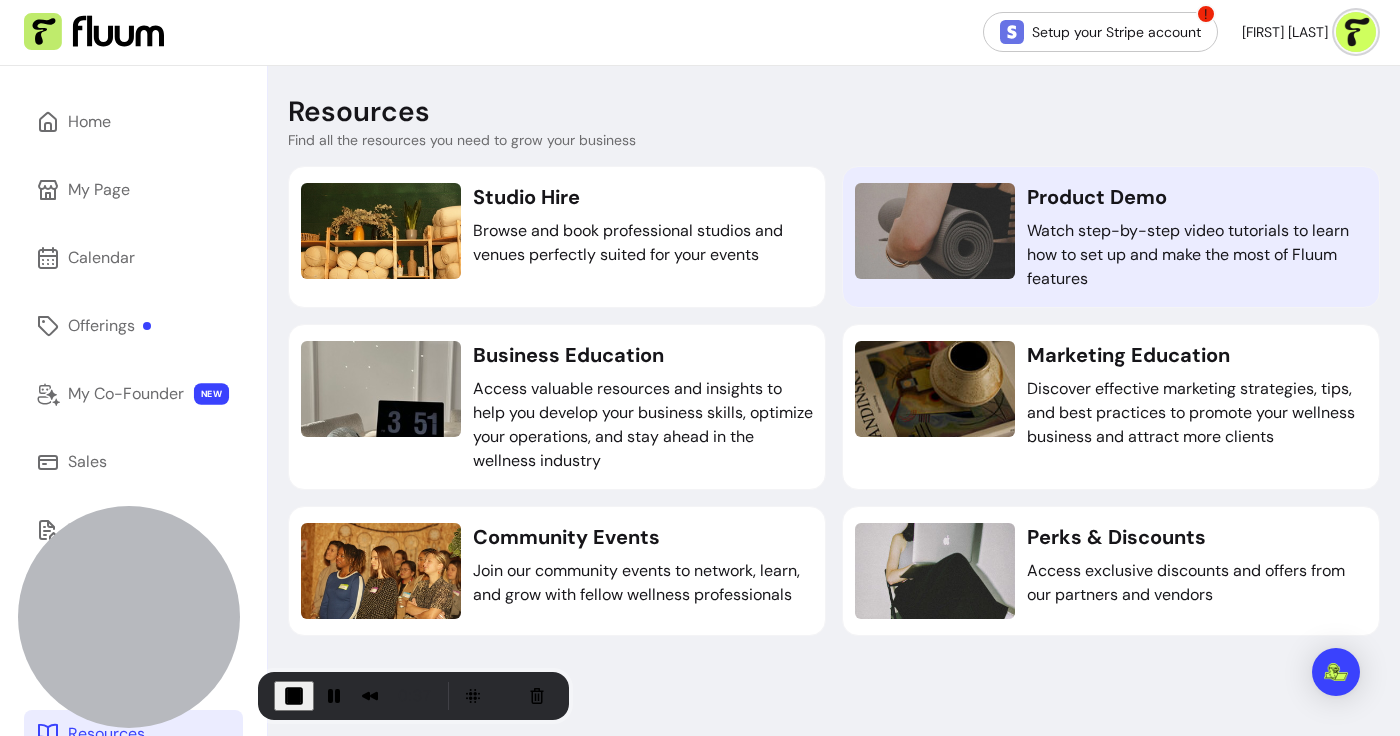 scroll, scrollTop: 71, scrollLeft: 0, axis: vertical 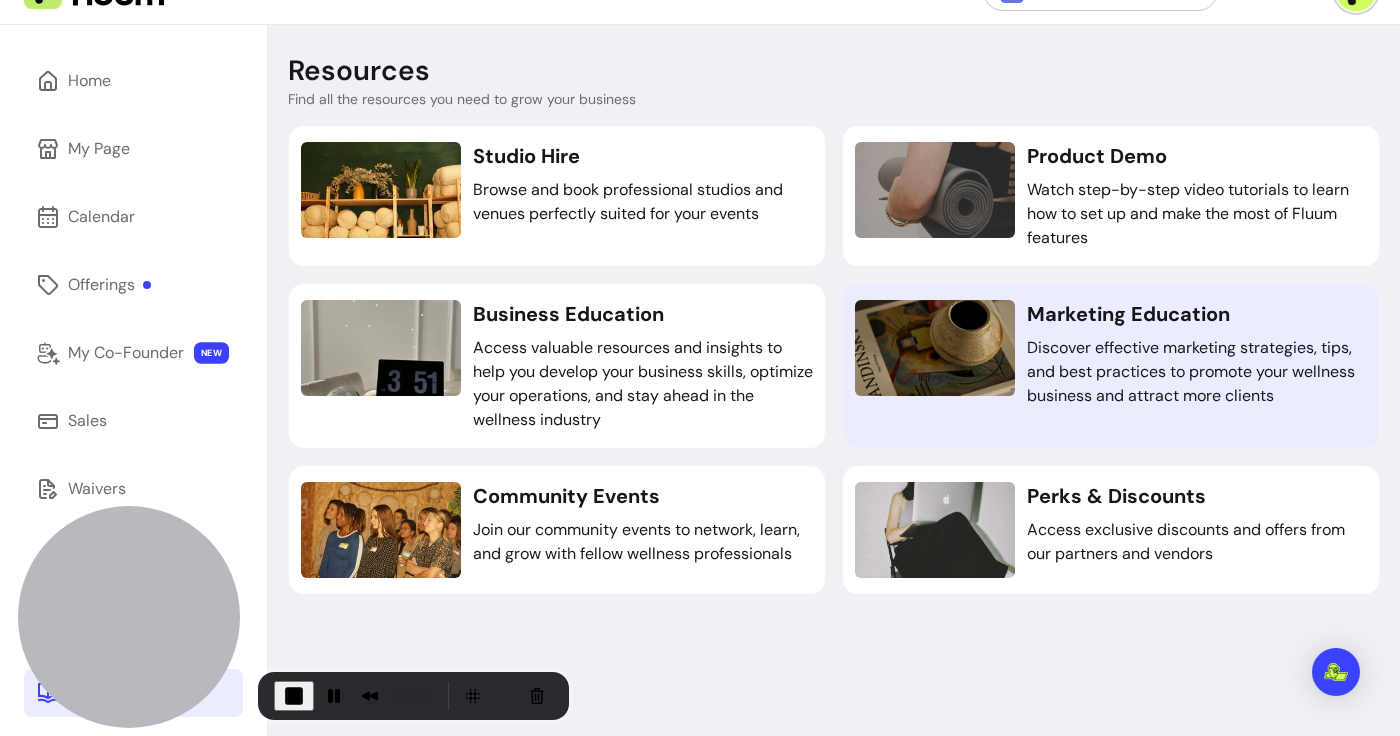 click at bounding box center [935, 348] 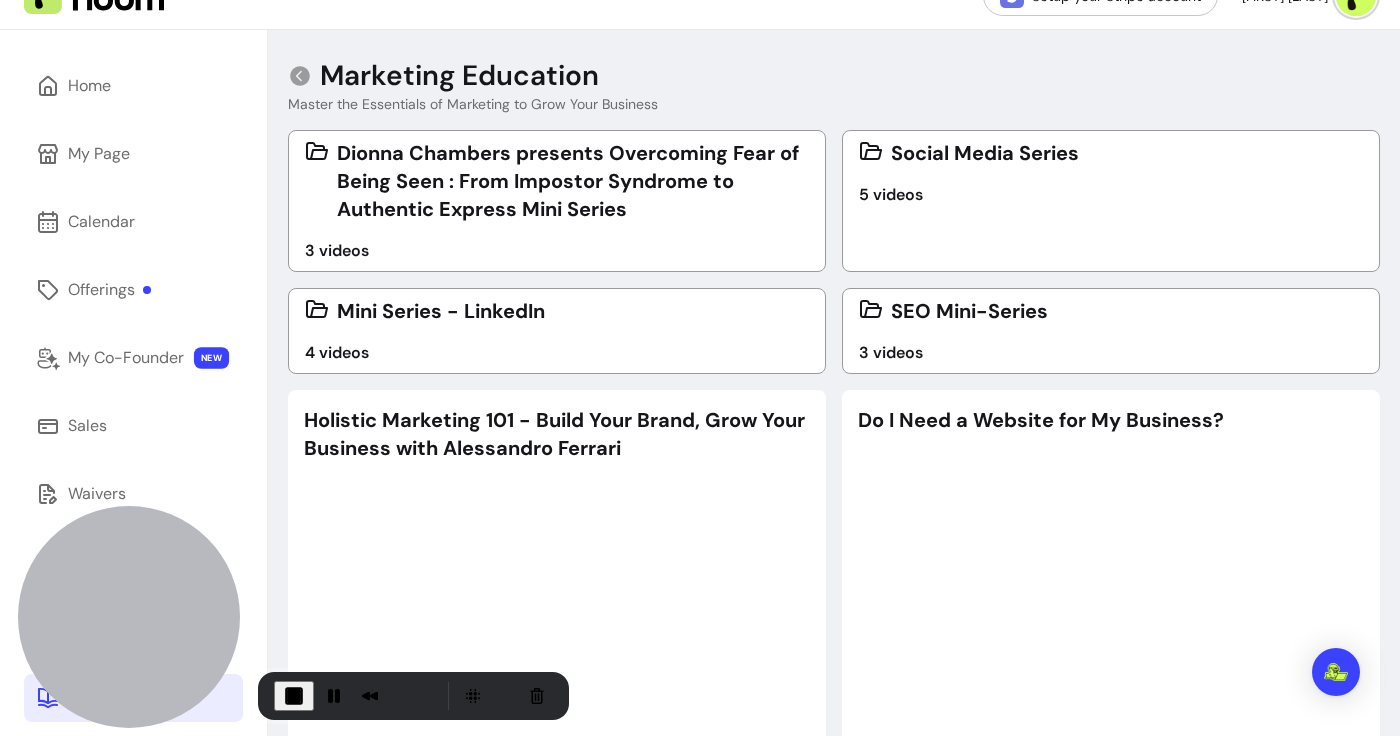 scroll, scrollTop: 0, scrollLeft: 0, axis: both 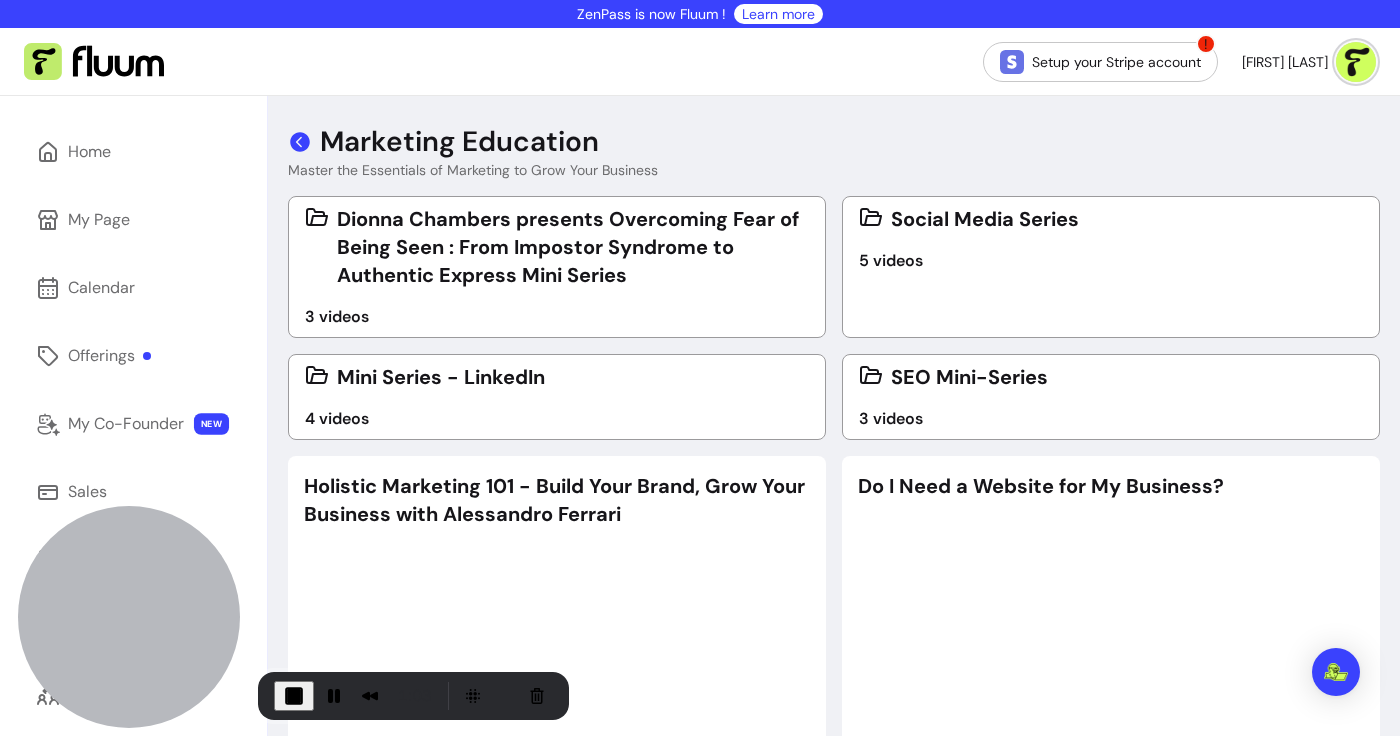 click 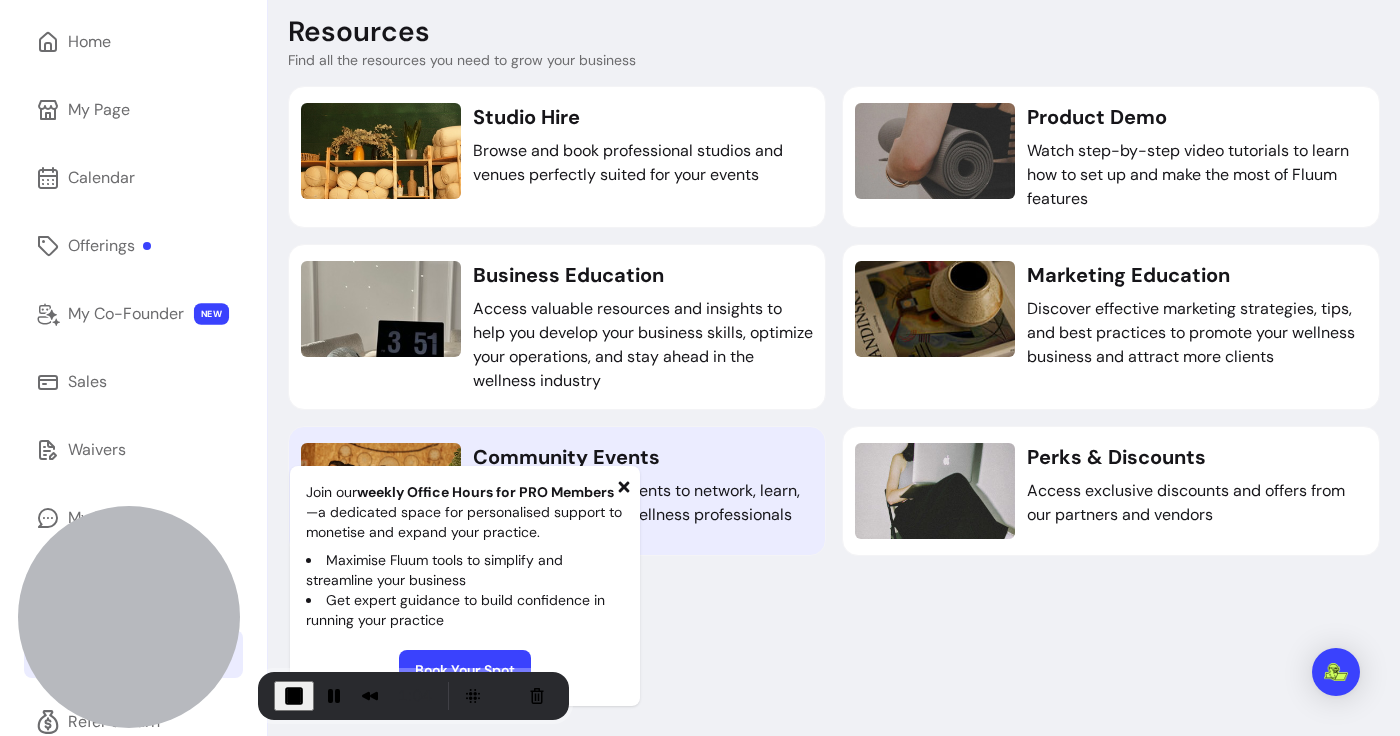scroll, scrollTop: 127, scrollLeft: 0, axis: vertical 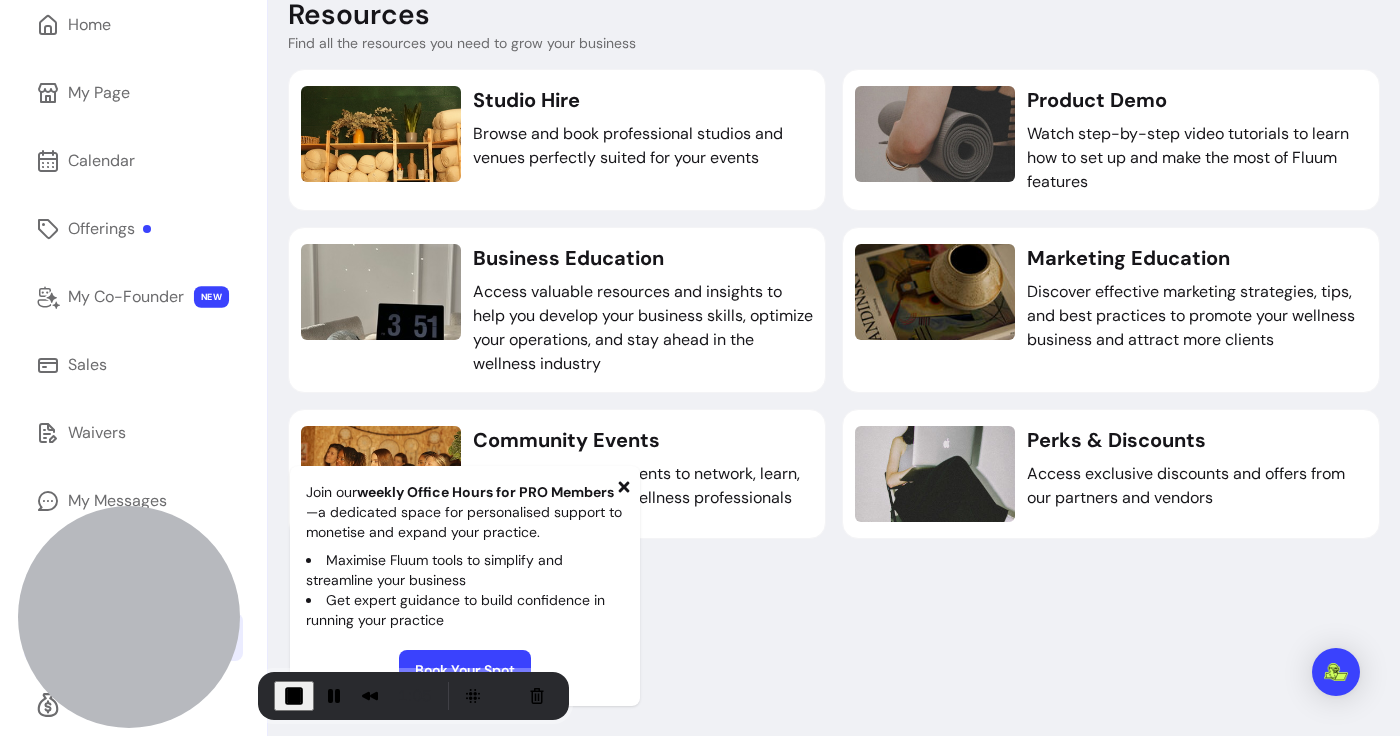 click 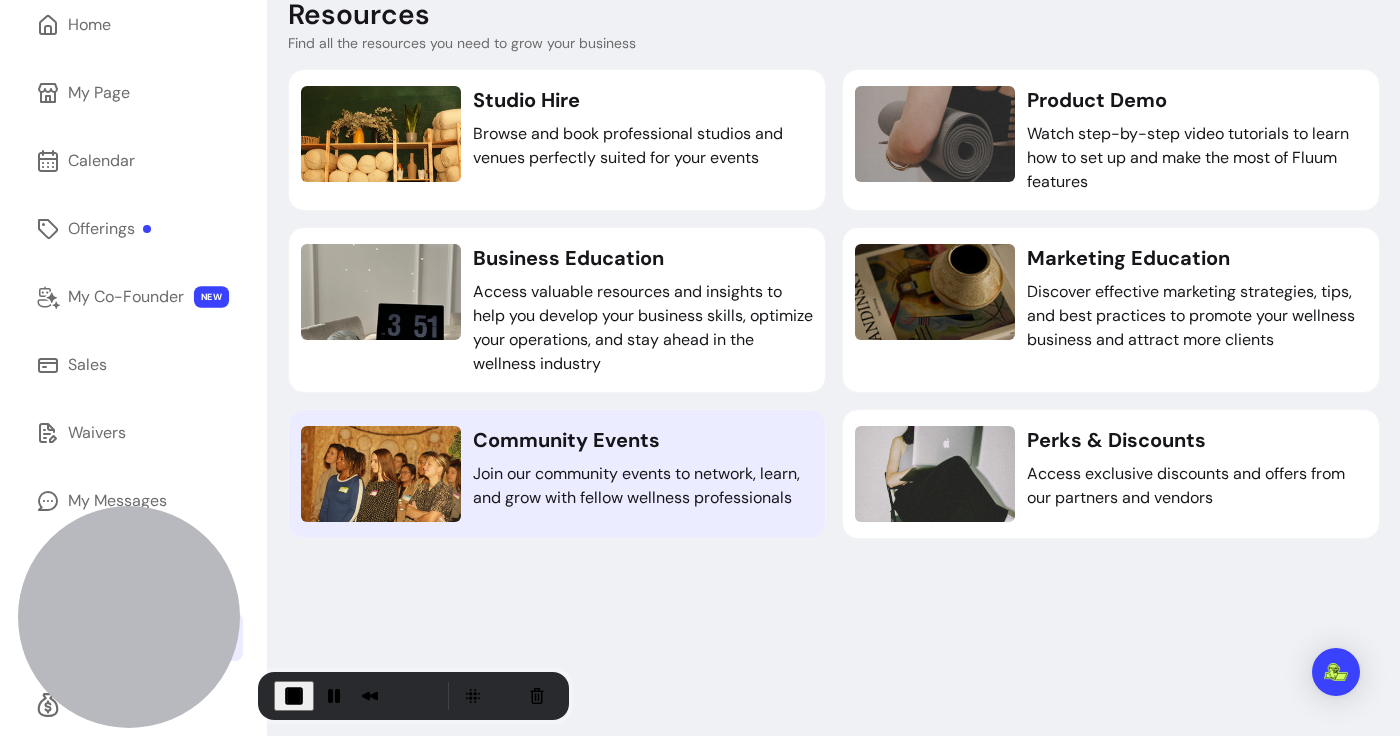 click on "Join our community events to network, learn, and grow with fellow wellness professionals" at bounding box center (643, 486) 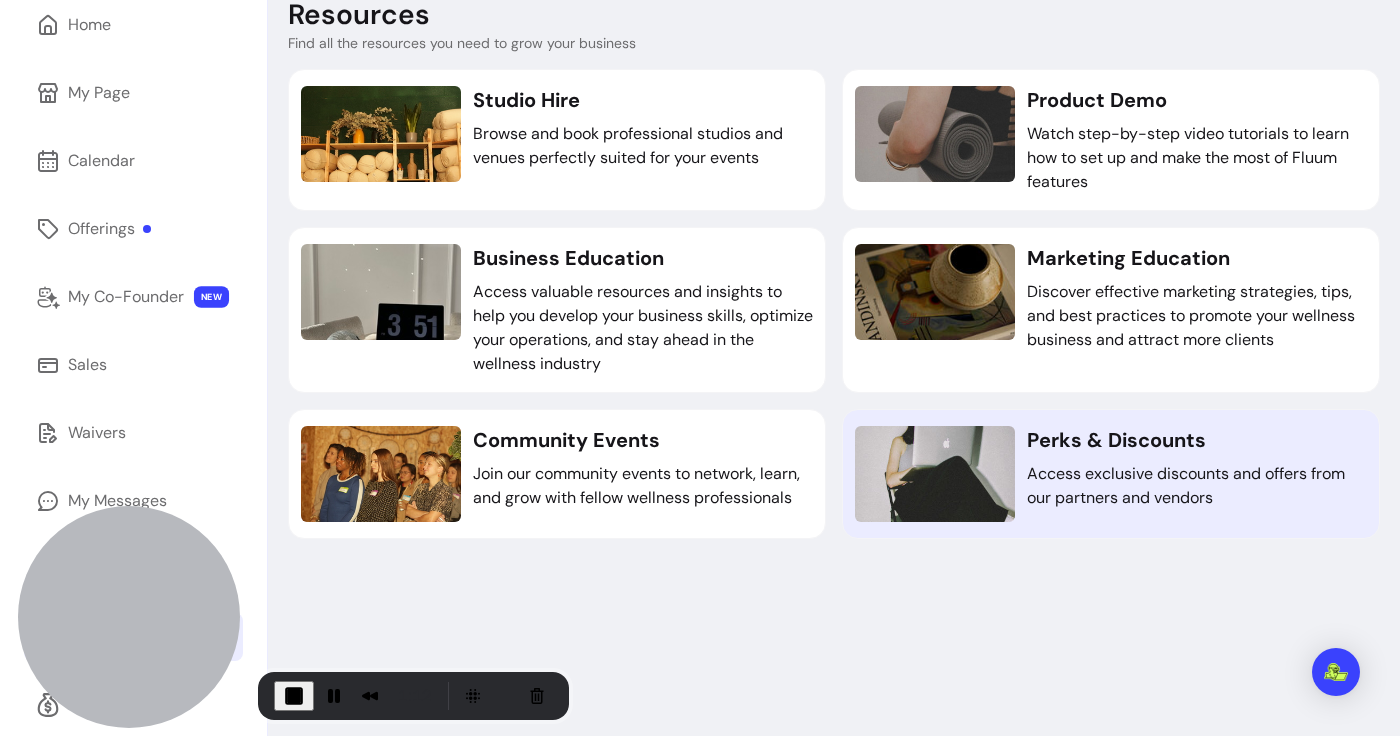 click on "Access exclusive discounts and offers from our partners and vendors" at bounding box center [1197, 486] 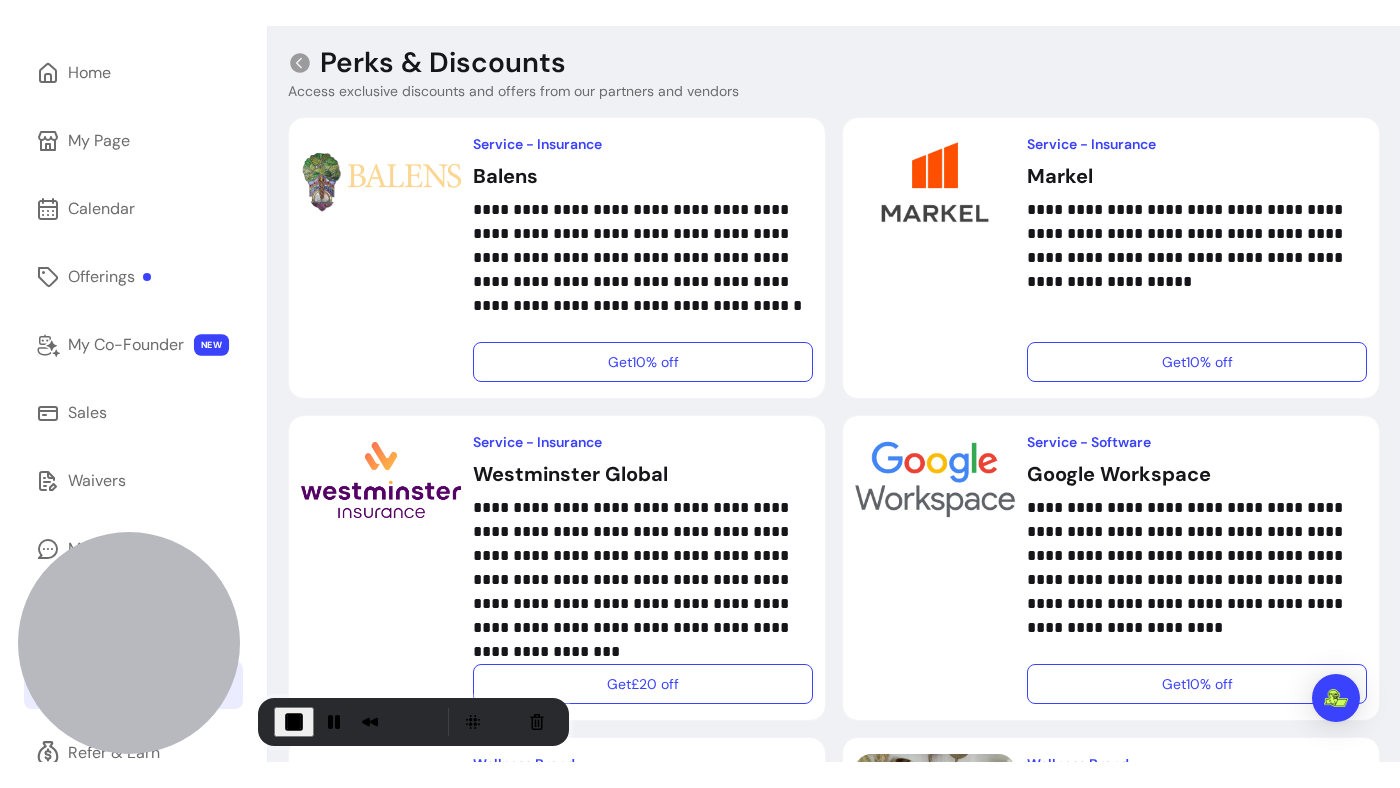 scroll, scrollTop: 0, scrollLeft: 0, axis: both 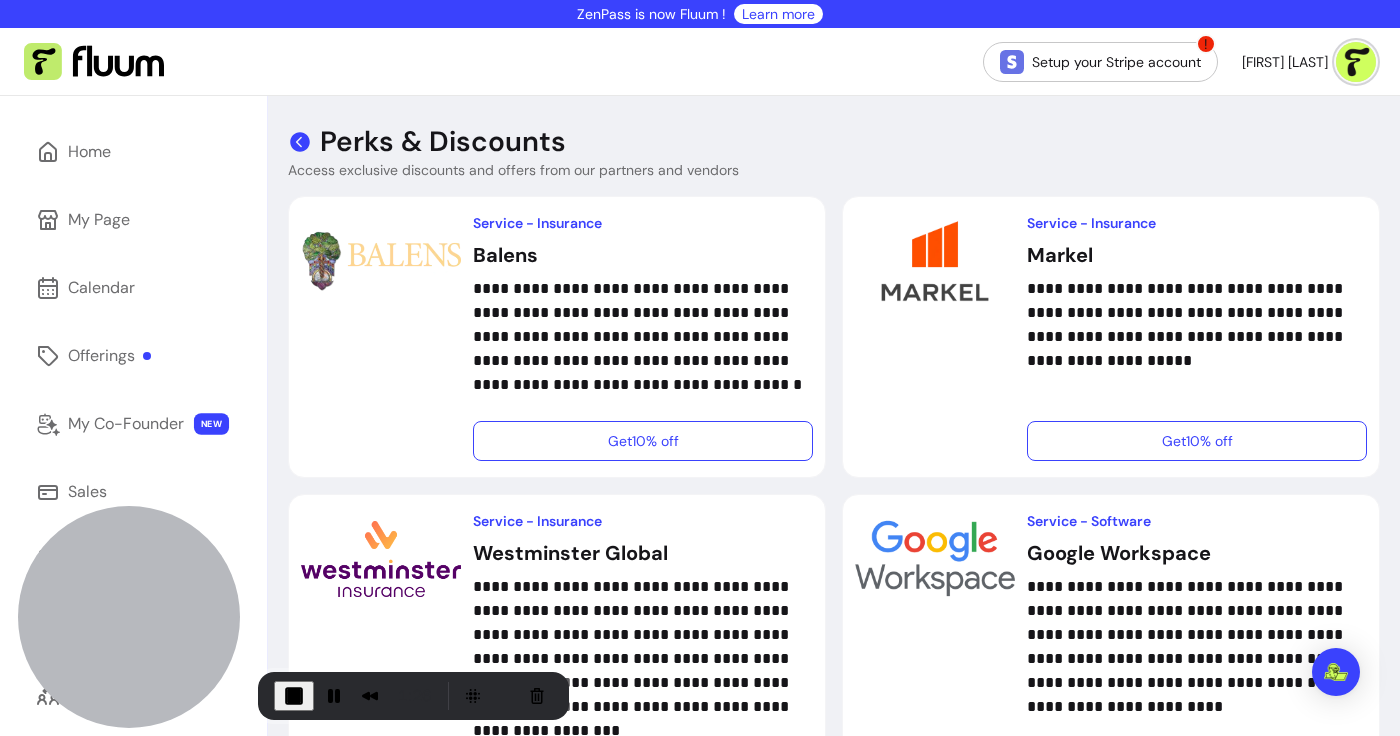 click 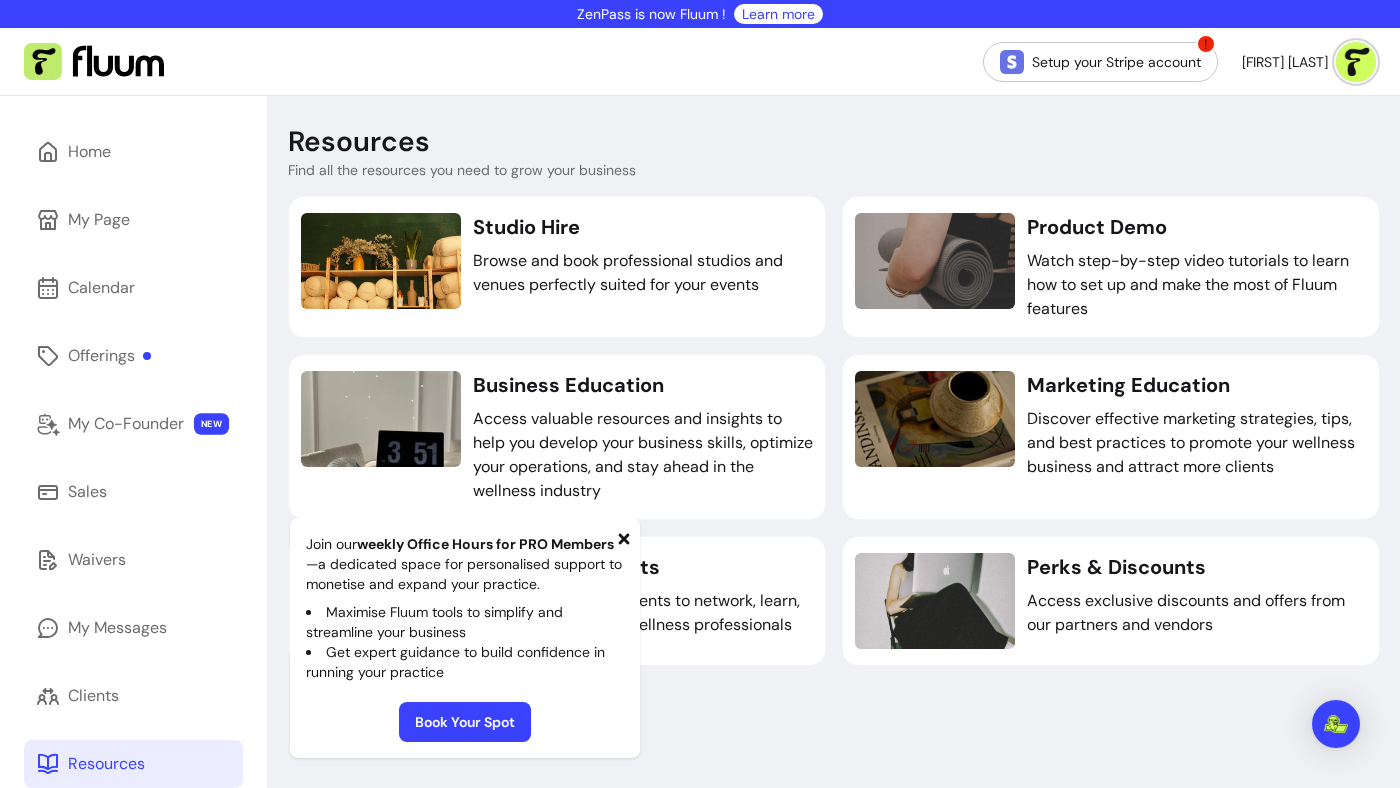 click 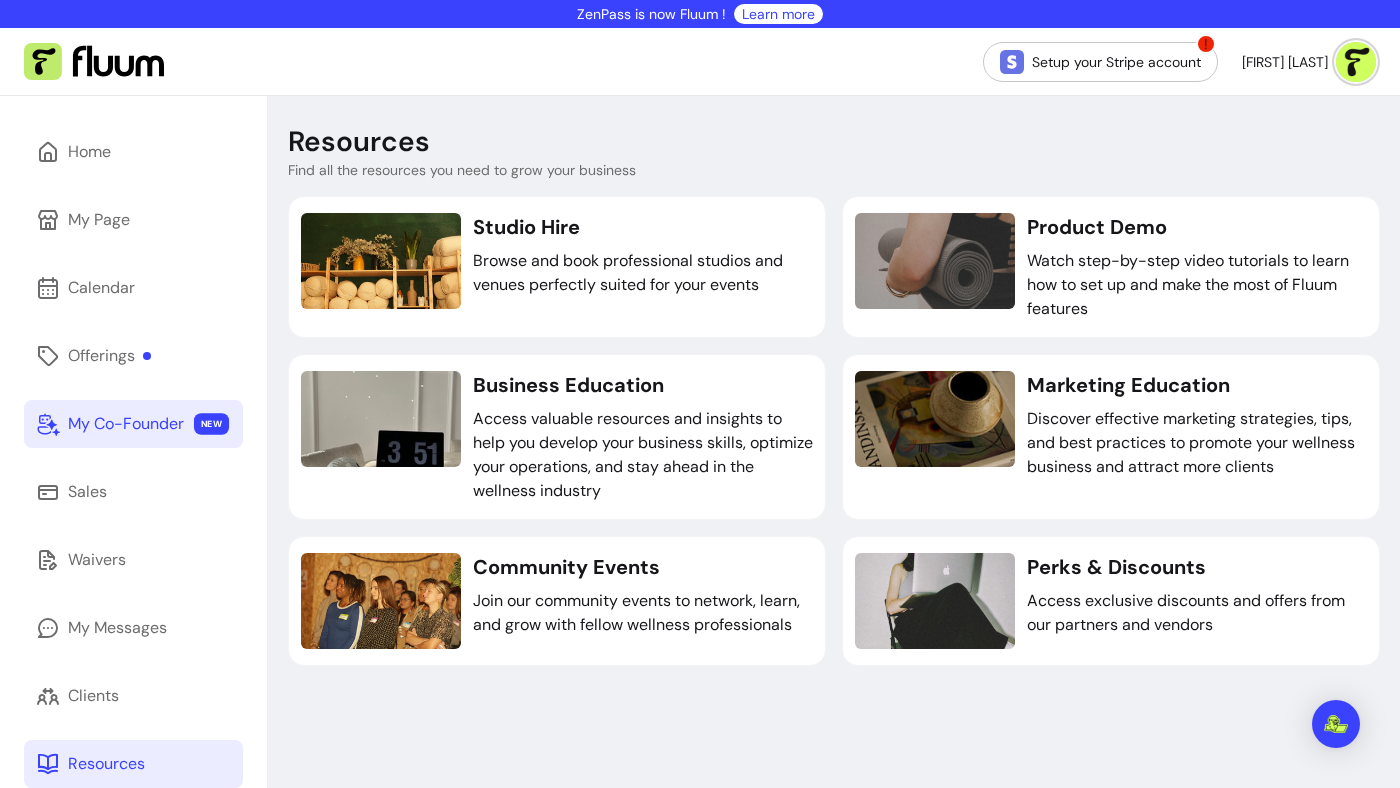click on "My Co-Founder" at bounding box center [126, 424] 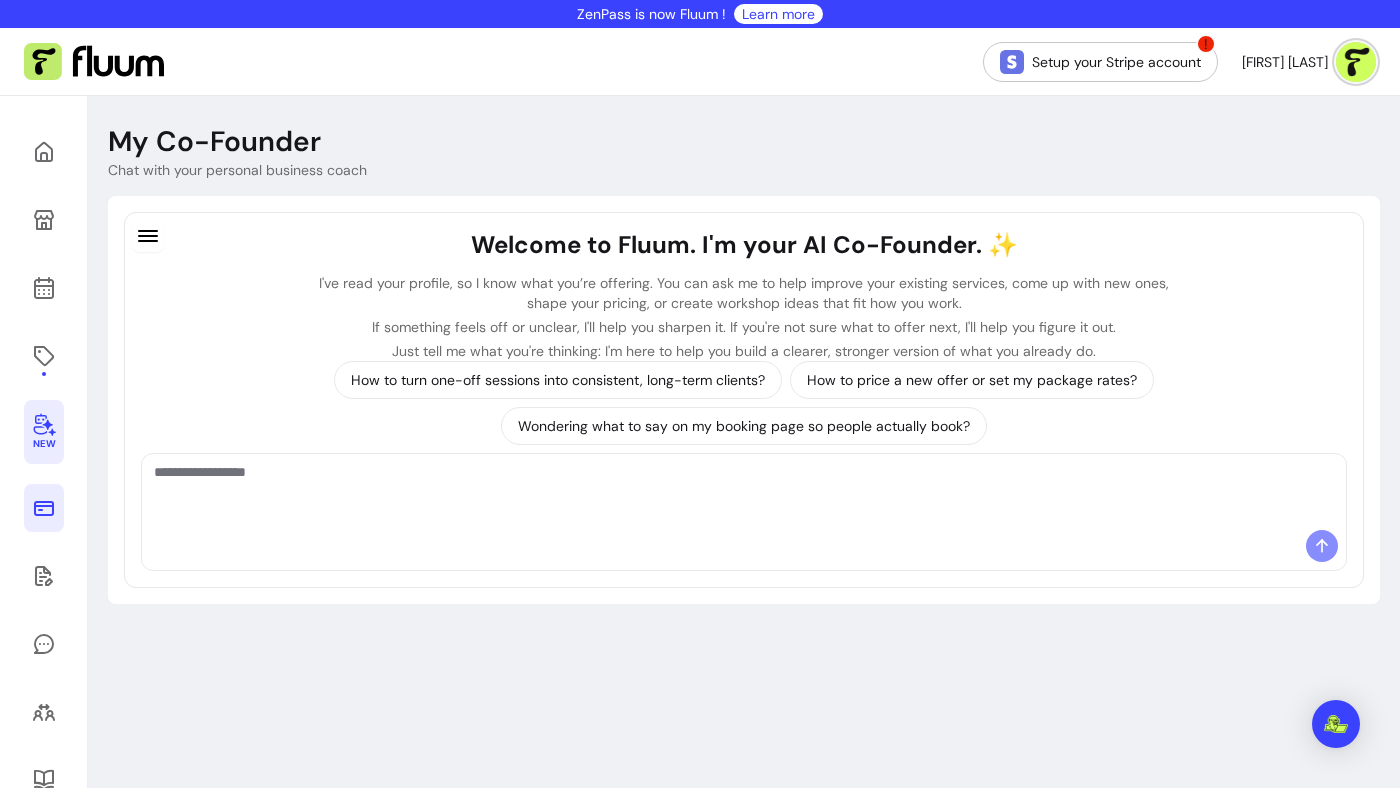 click at bounding box center (44, 508) 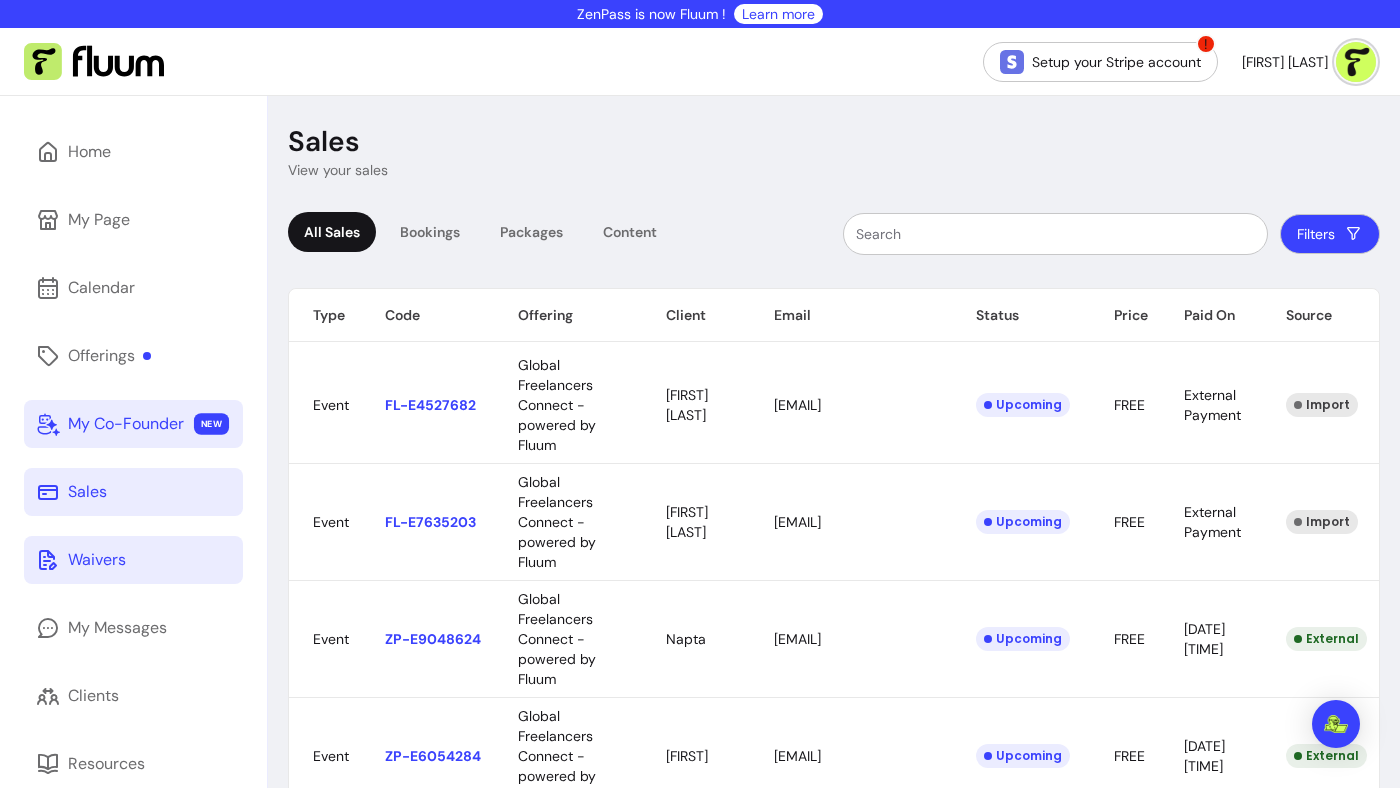 click on "Waivers" at bounding box center [133, 560] 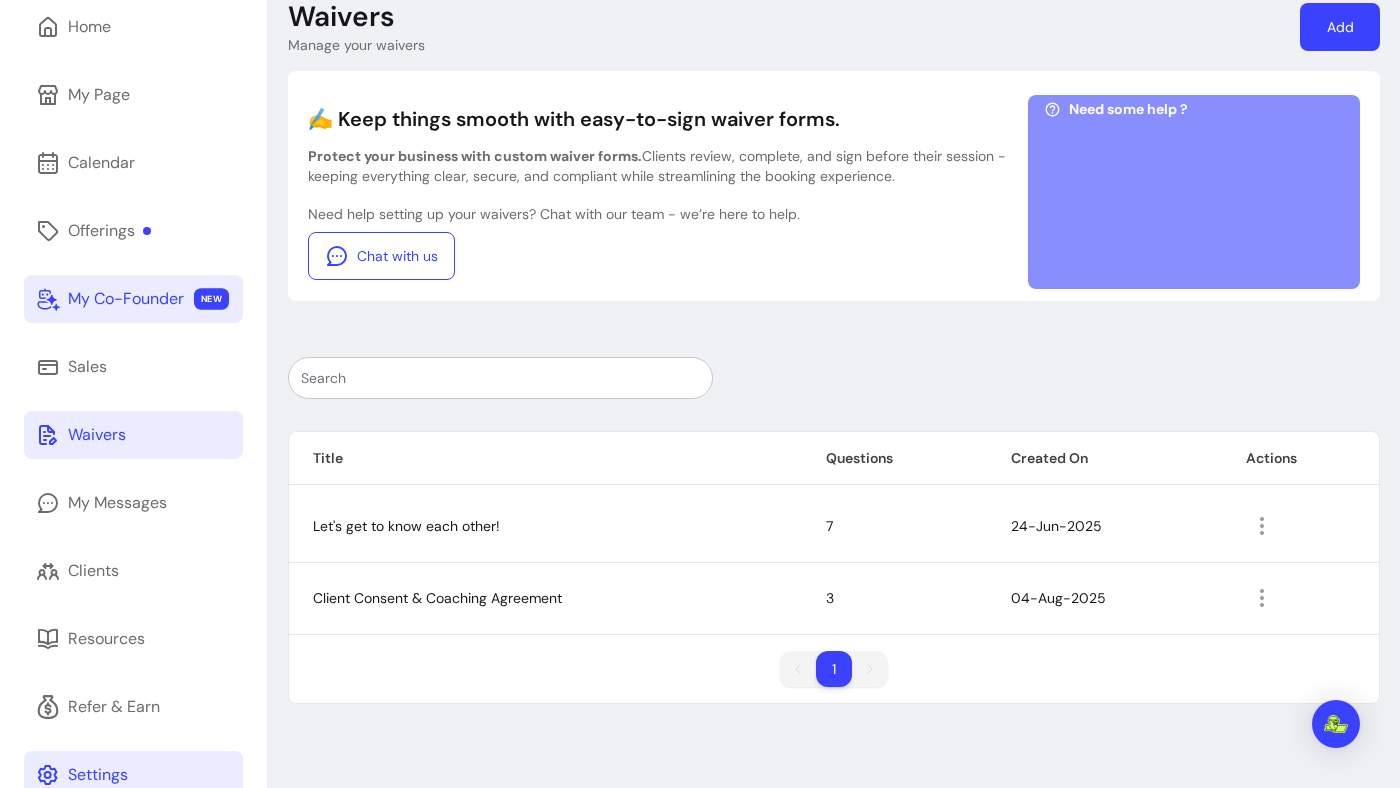 scroll, scrollTop: 168, scrollLeft: 0, axis: vertical 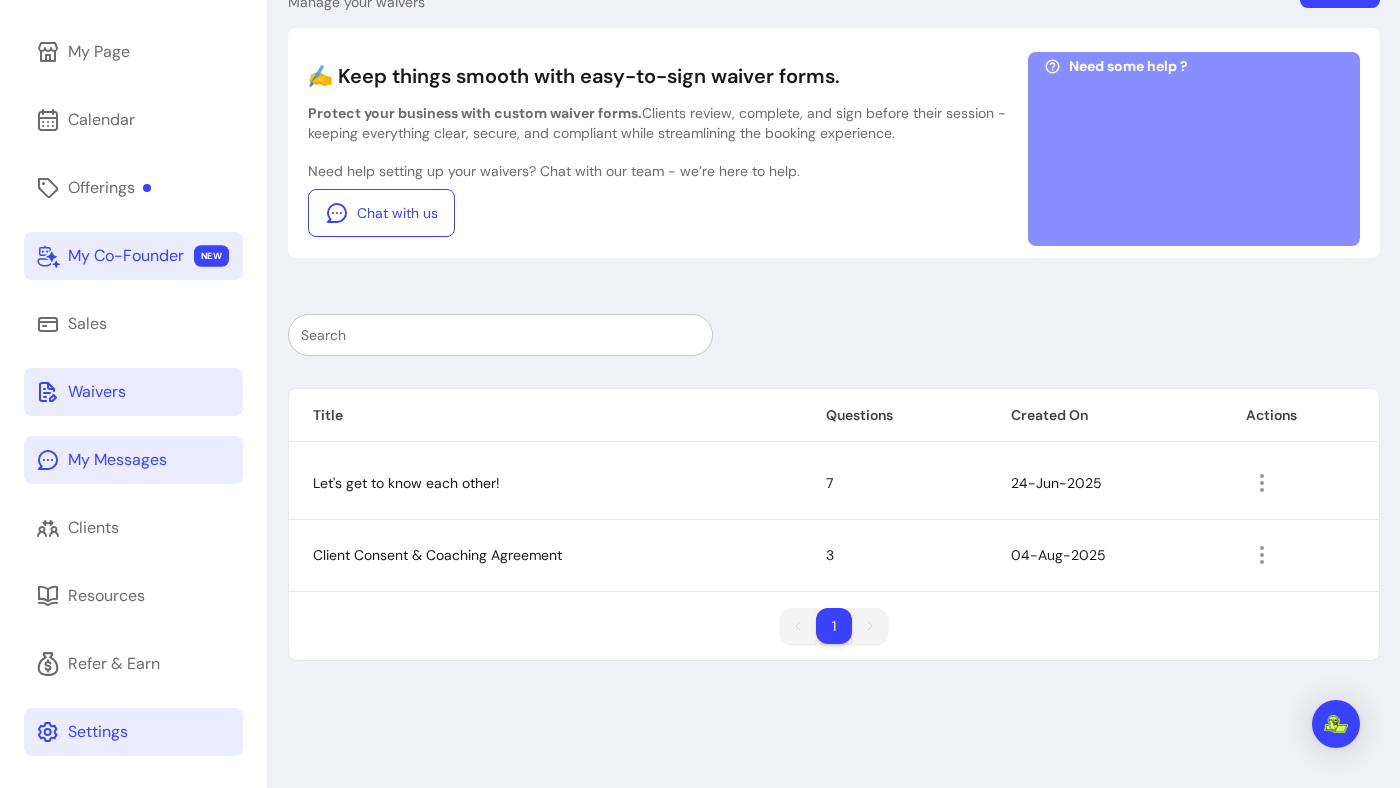 click on "My Messages" at bounding box center [133, 460] 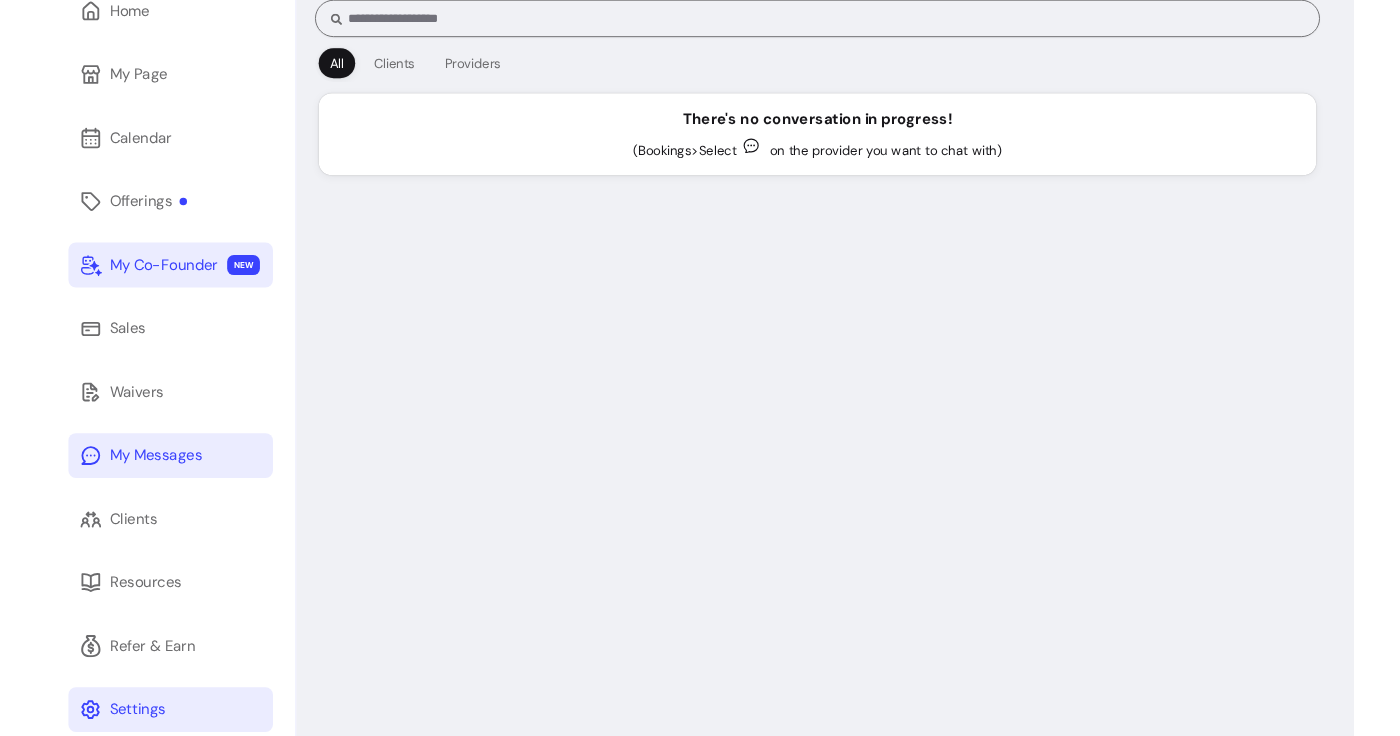 scroll, scrollTop: 0, scrollLeft: 0, axis: both 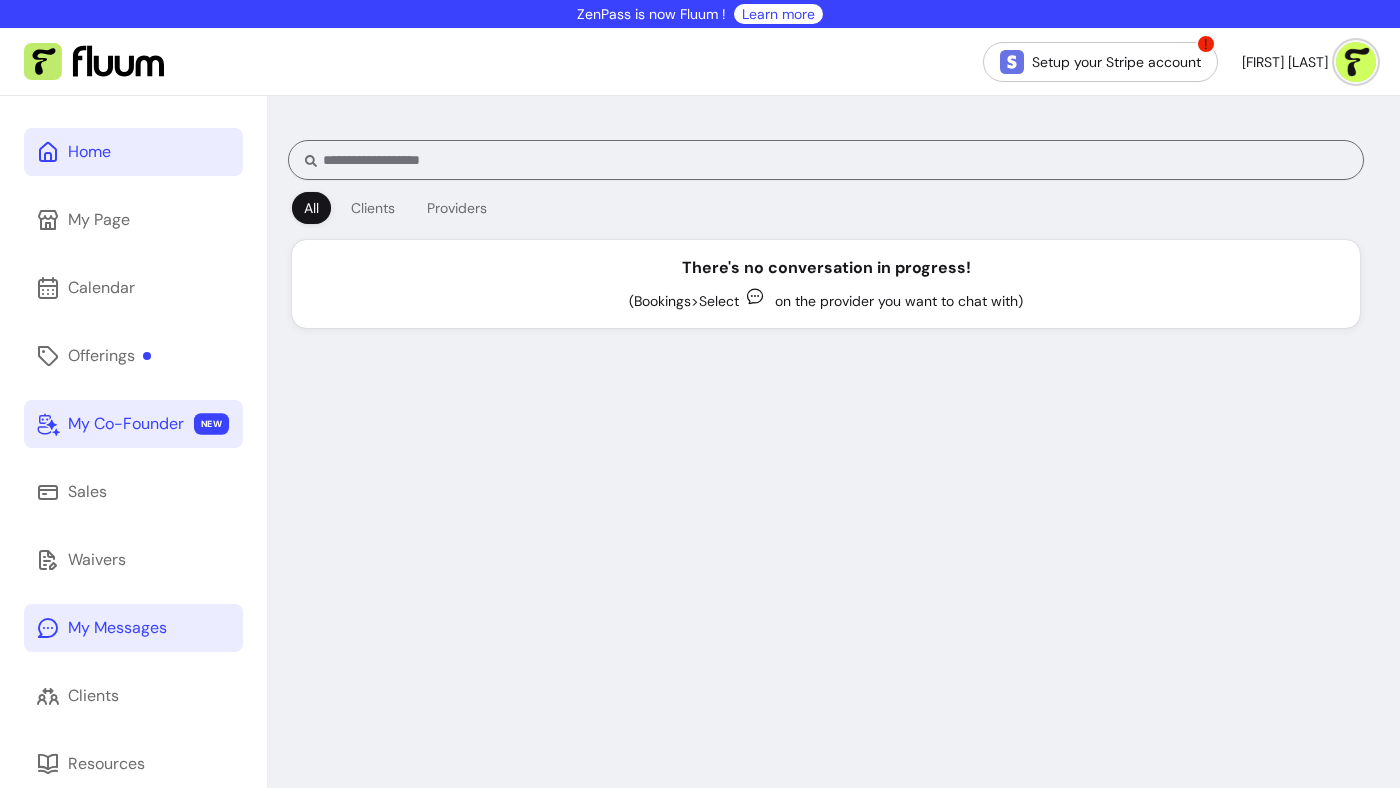 click on "Home" at bounding box center [133, 152] 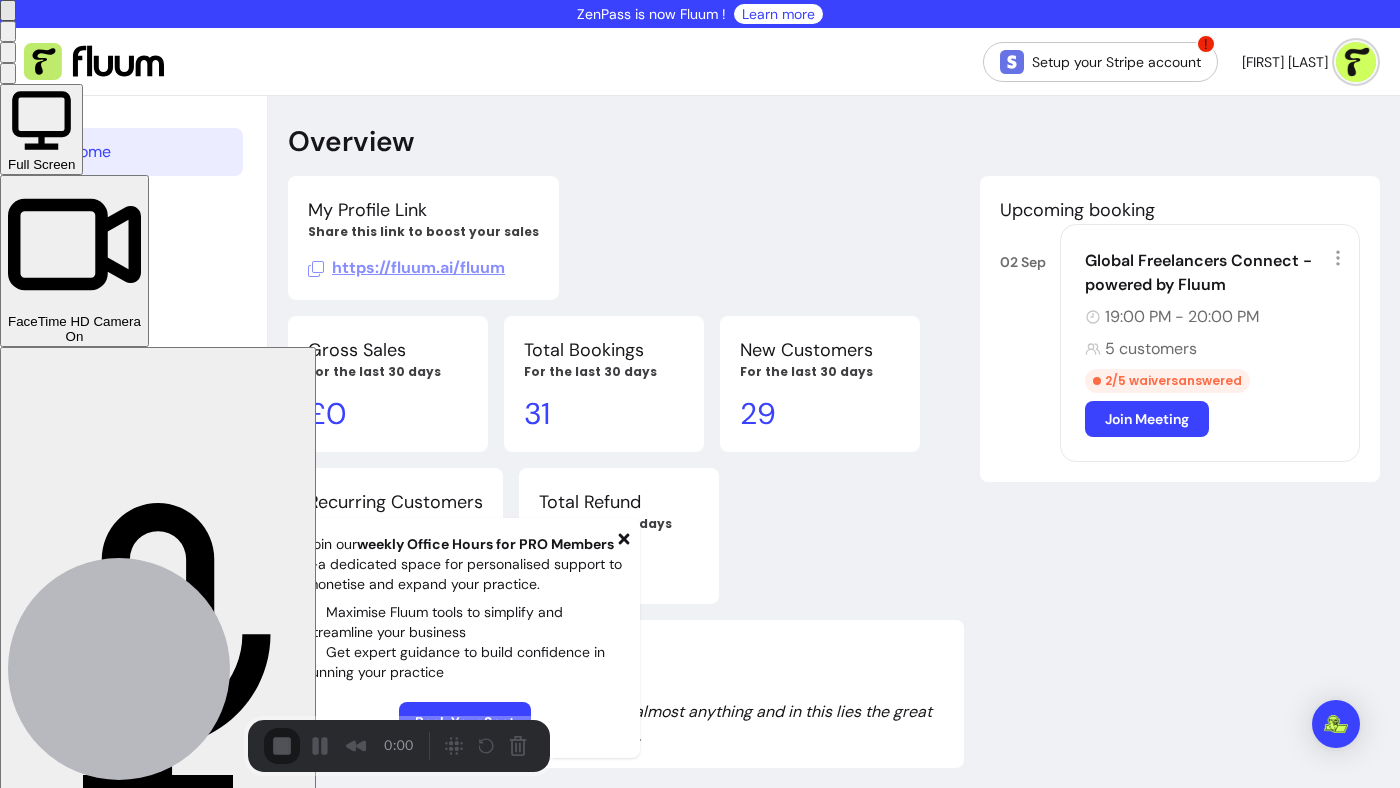 click on "Start Recording" at bounding box center [54, 849] 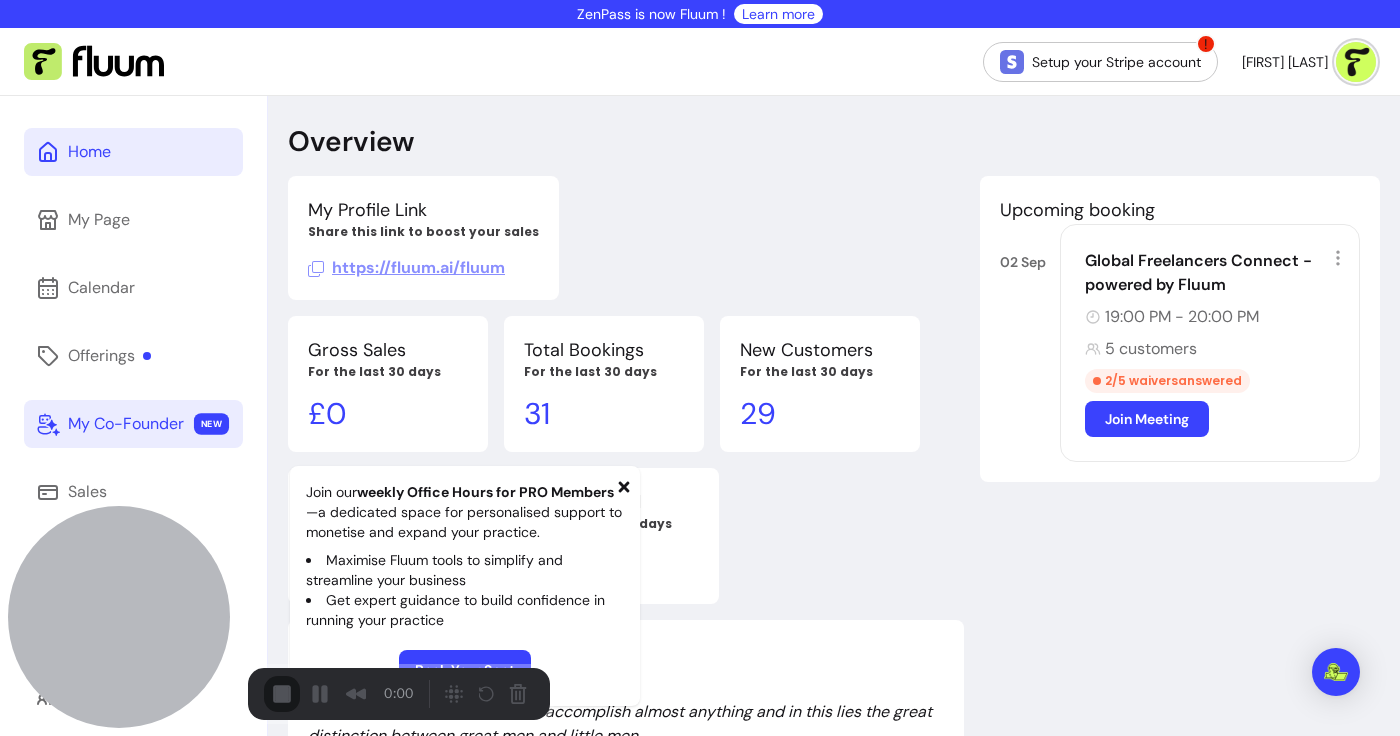 click on "Start Recording" at bounding box center [54, 788] 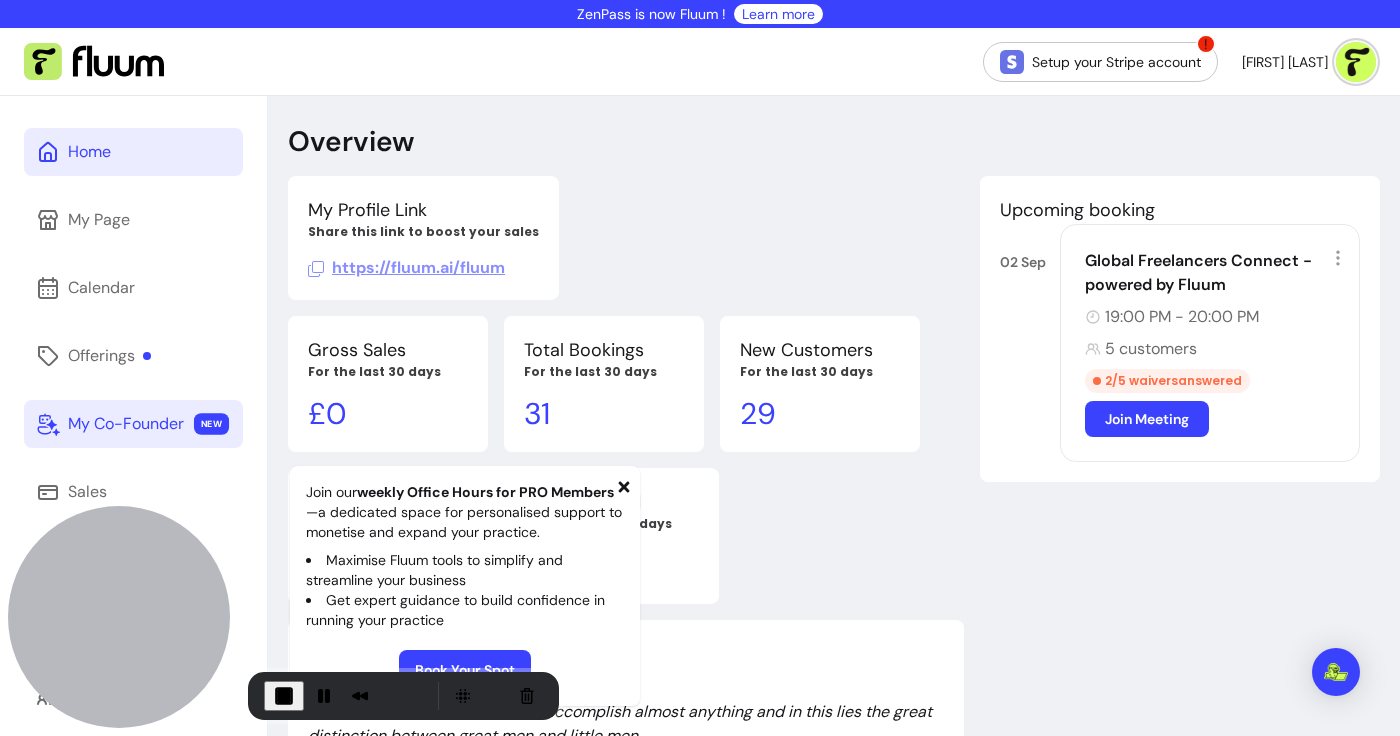 click 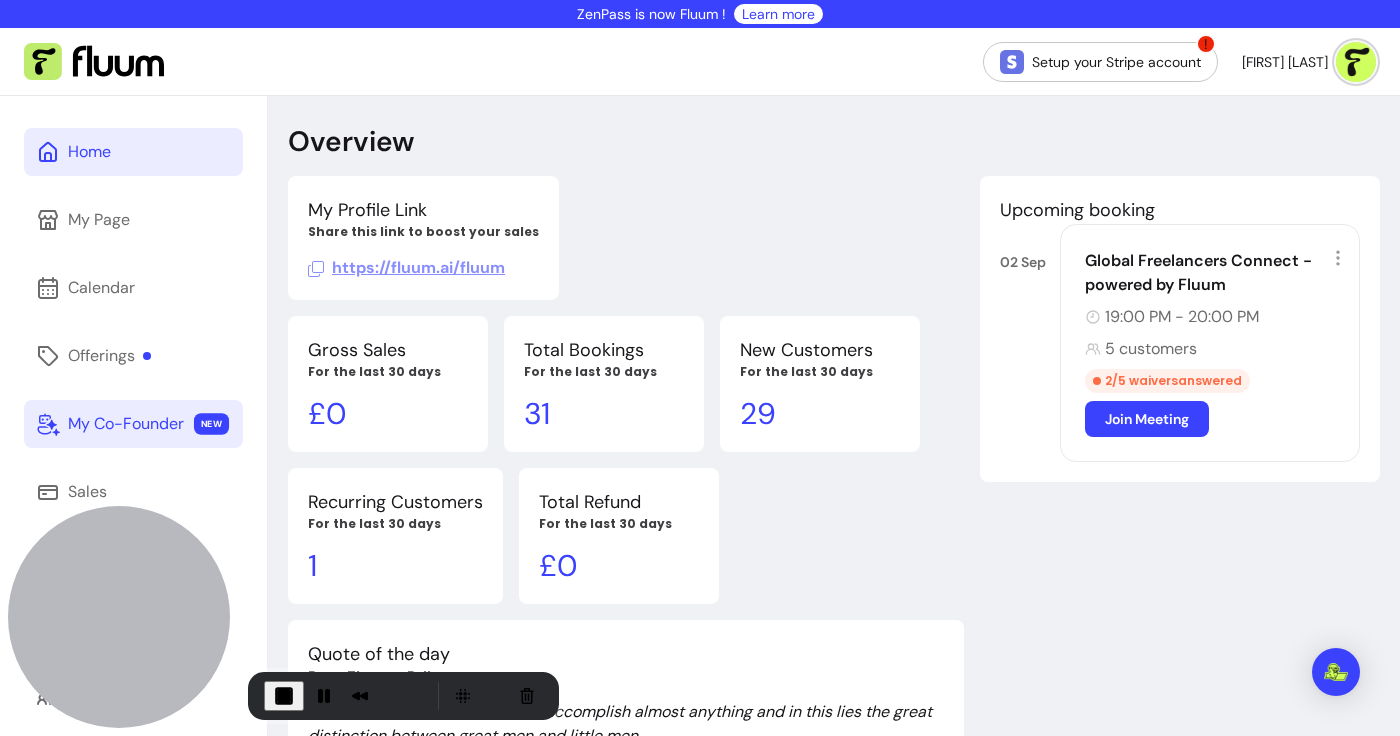 click on "[DATE] [TIME] [TIME]" at bounding box center [626, 238] 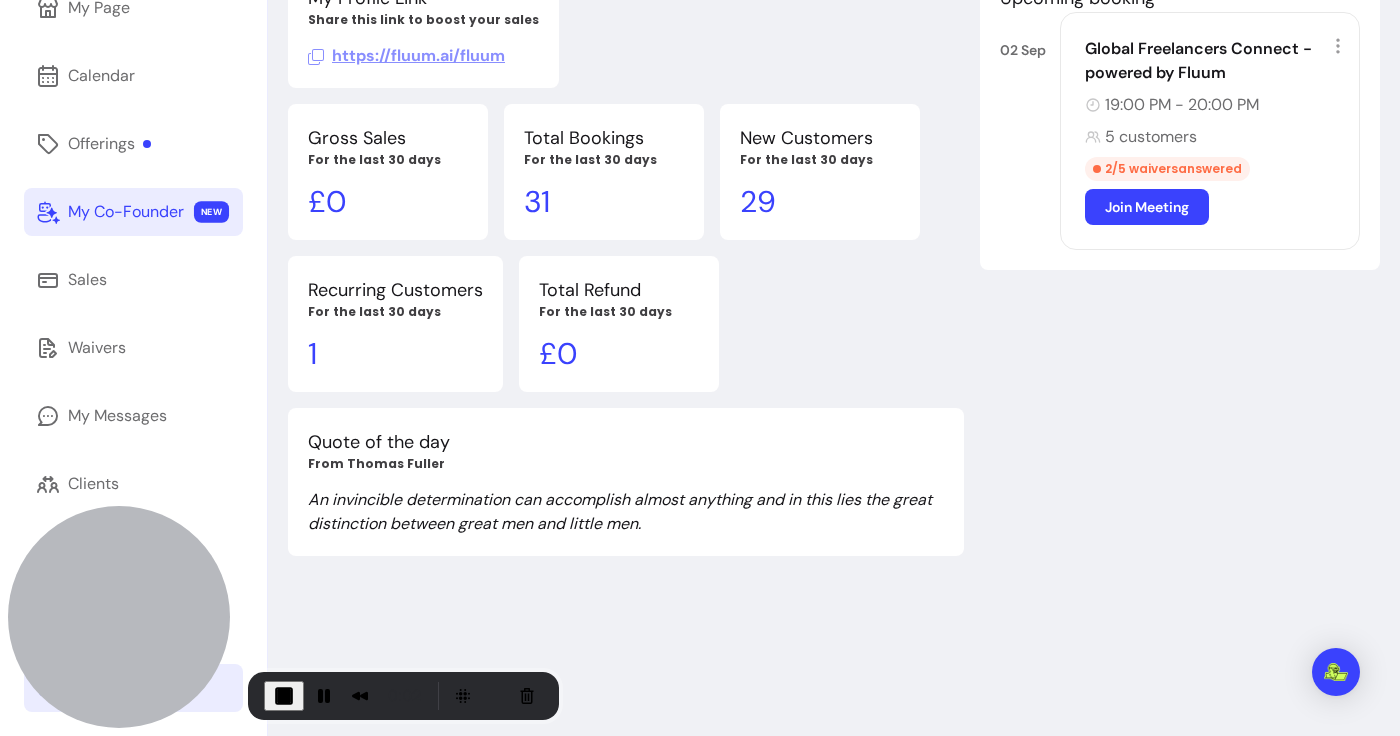 scroll, scrollTop: 220, scrollLeft: 0, axis: vertical 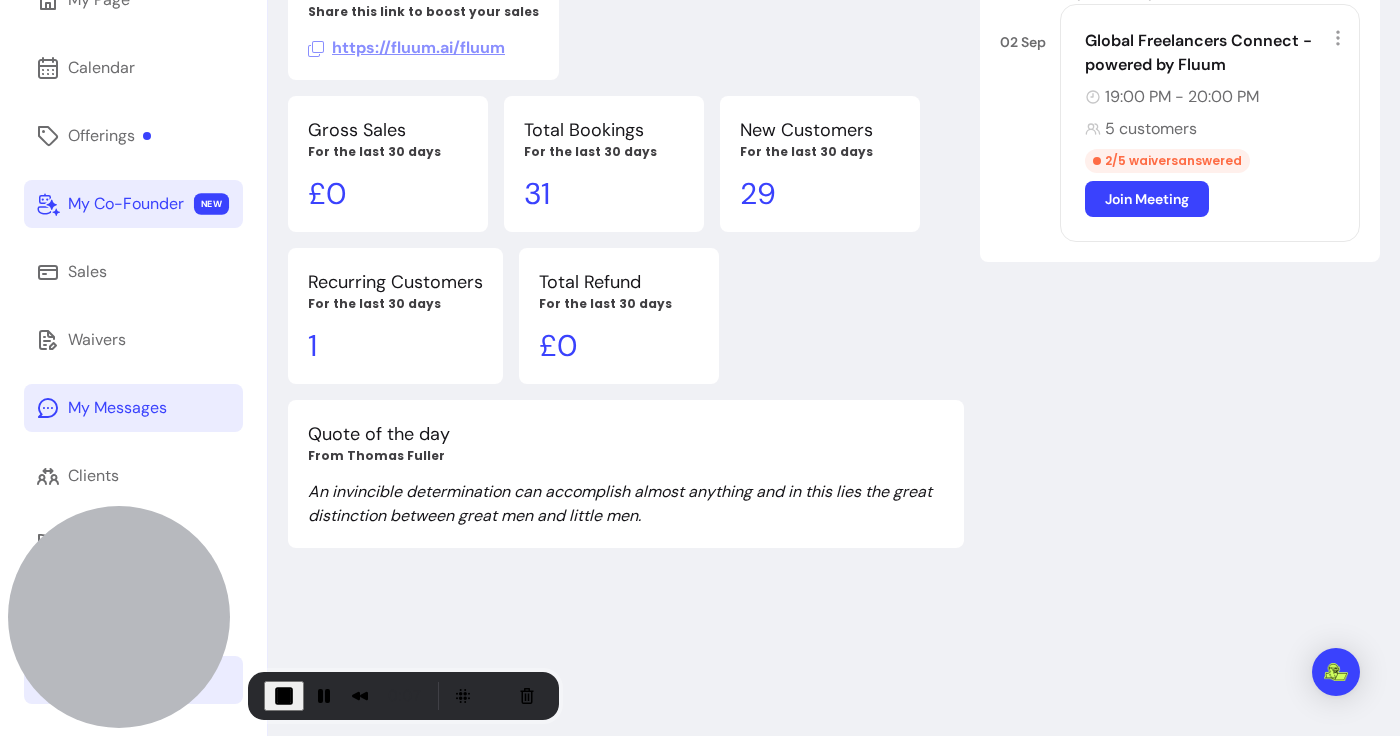 click on "My Messages" at bounding box center [117, 408] 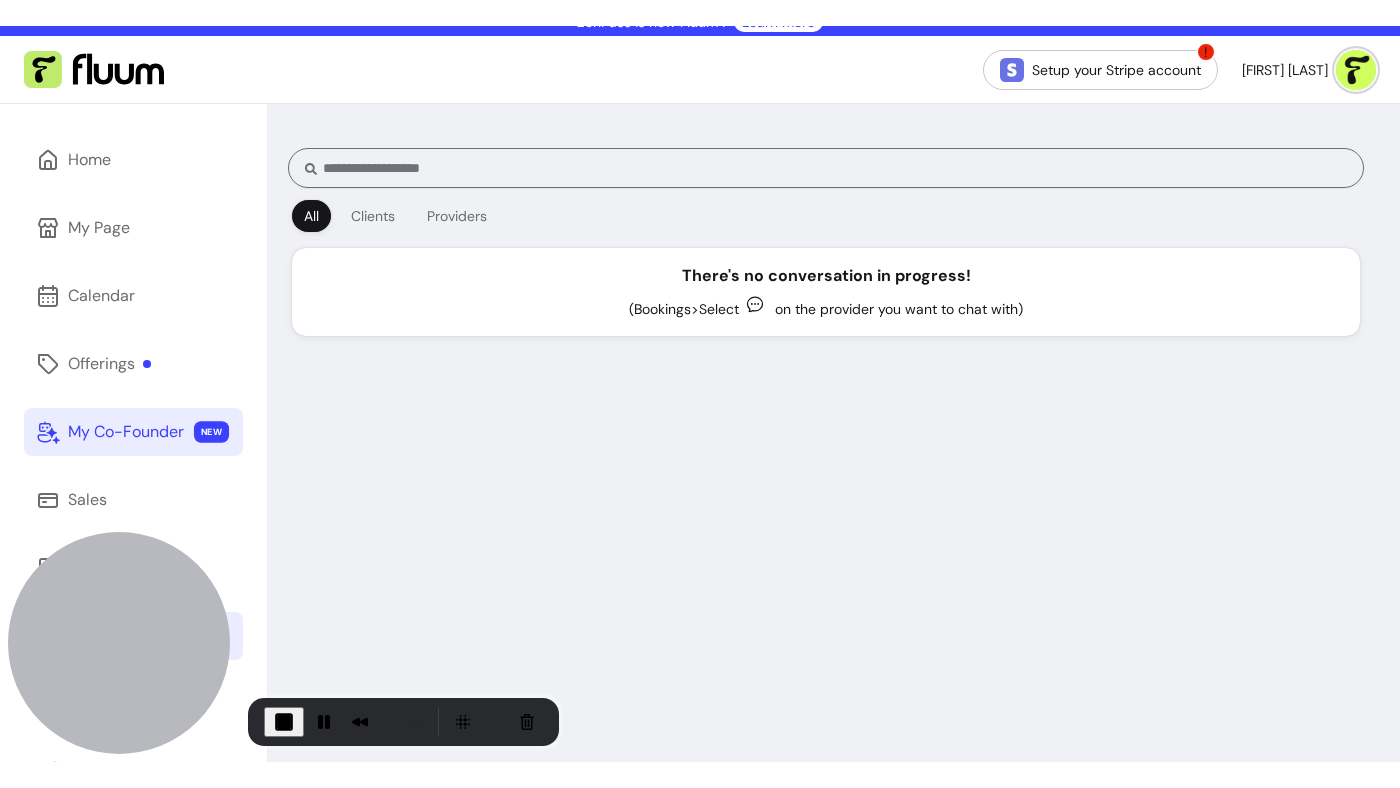 scroll, scrollTop: 0, scrollLeft: 0, axis: both 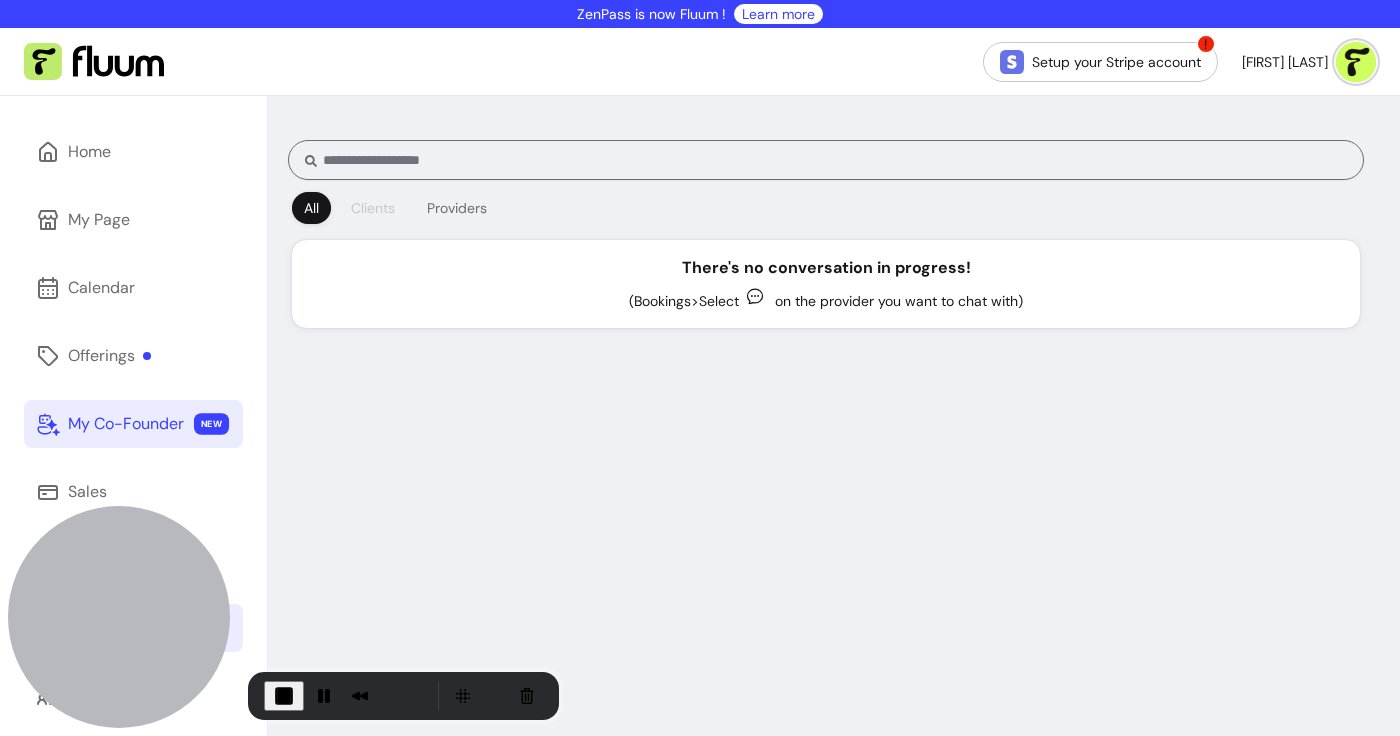 click on "Clients" at bounding box center (373, 208) 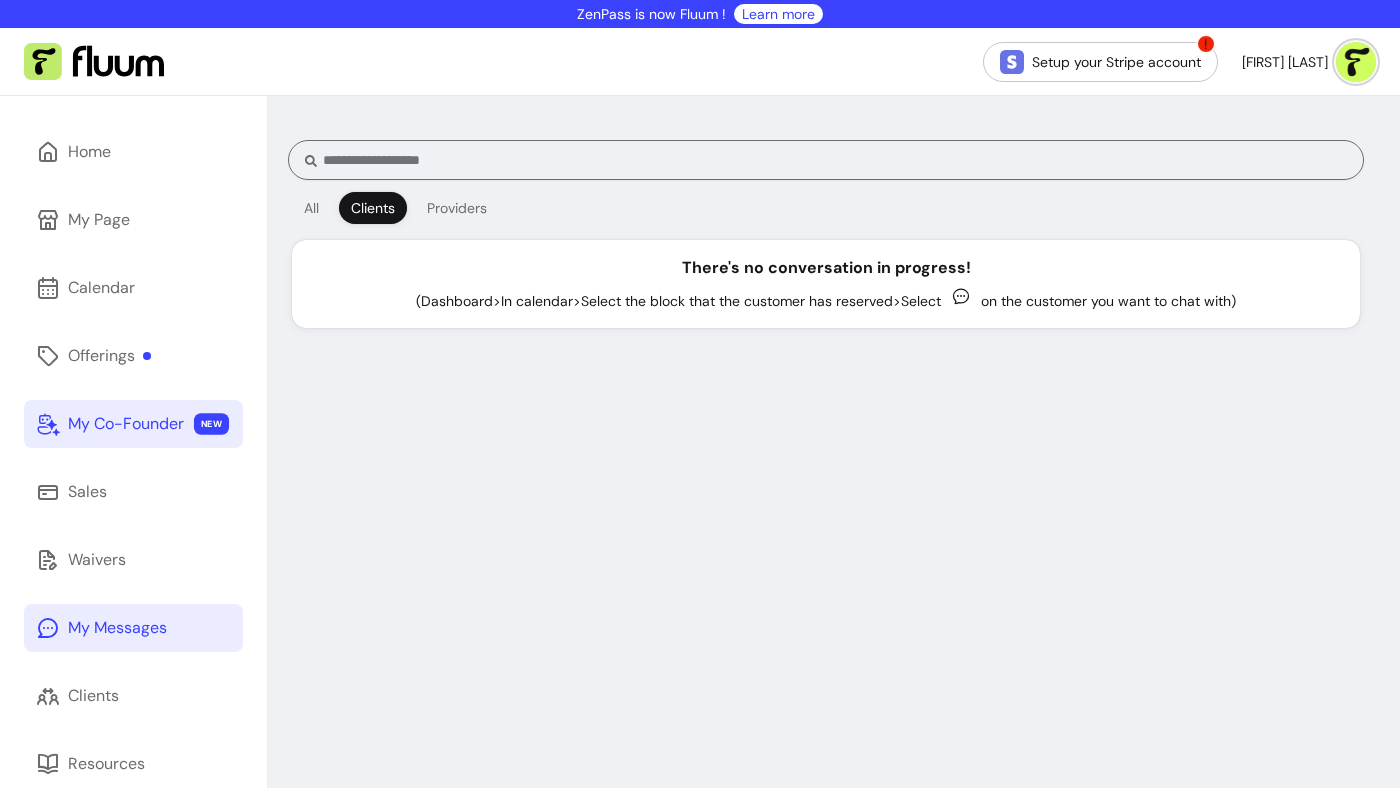 click on "All Clients Providers There's no conversation in progress! (Dashboard  >  In calendar  >  Select the block that the customer has reserved  >  Select      on the customer you want to chat with)" at bounding box center [834, 468] 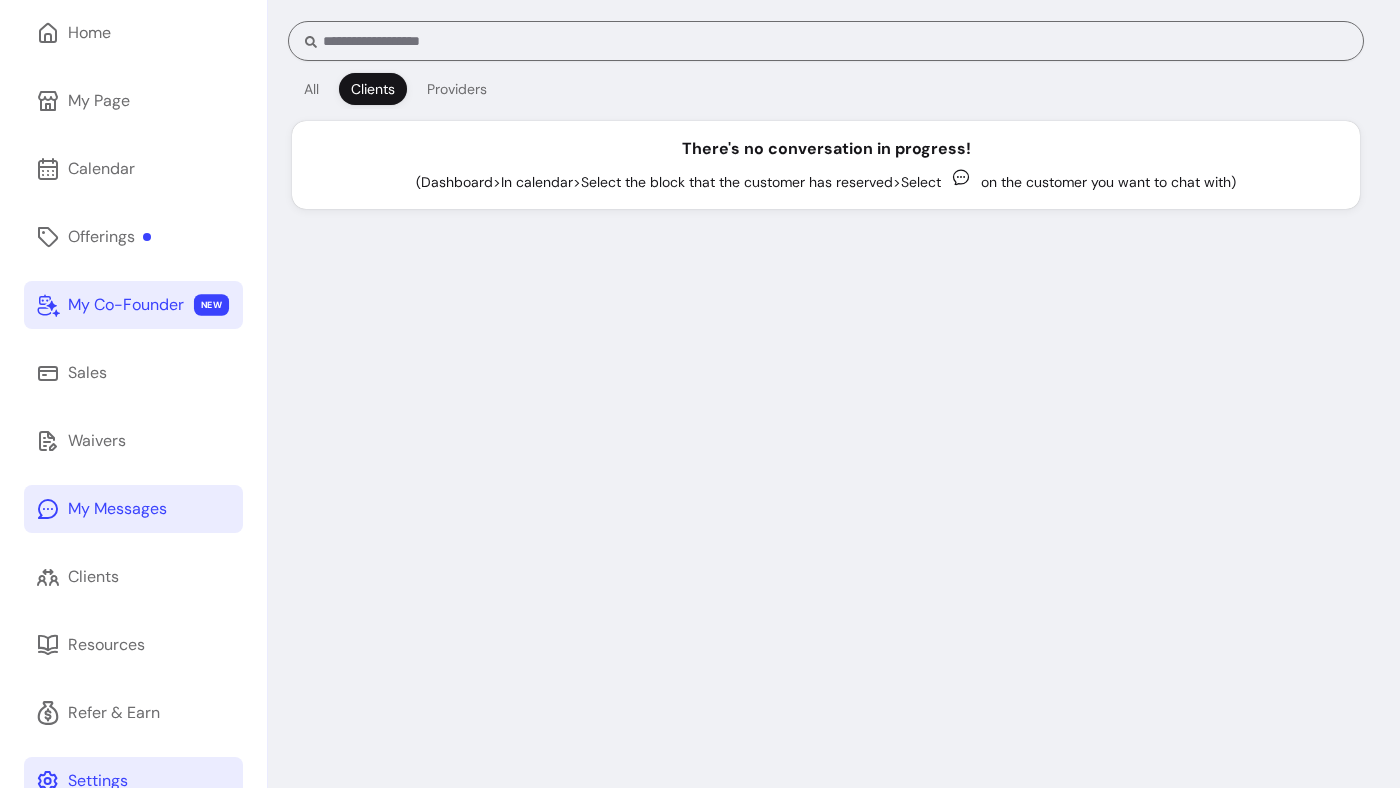 click on "My Co-Founder" at bounding box center [126, 305] 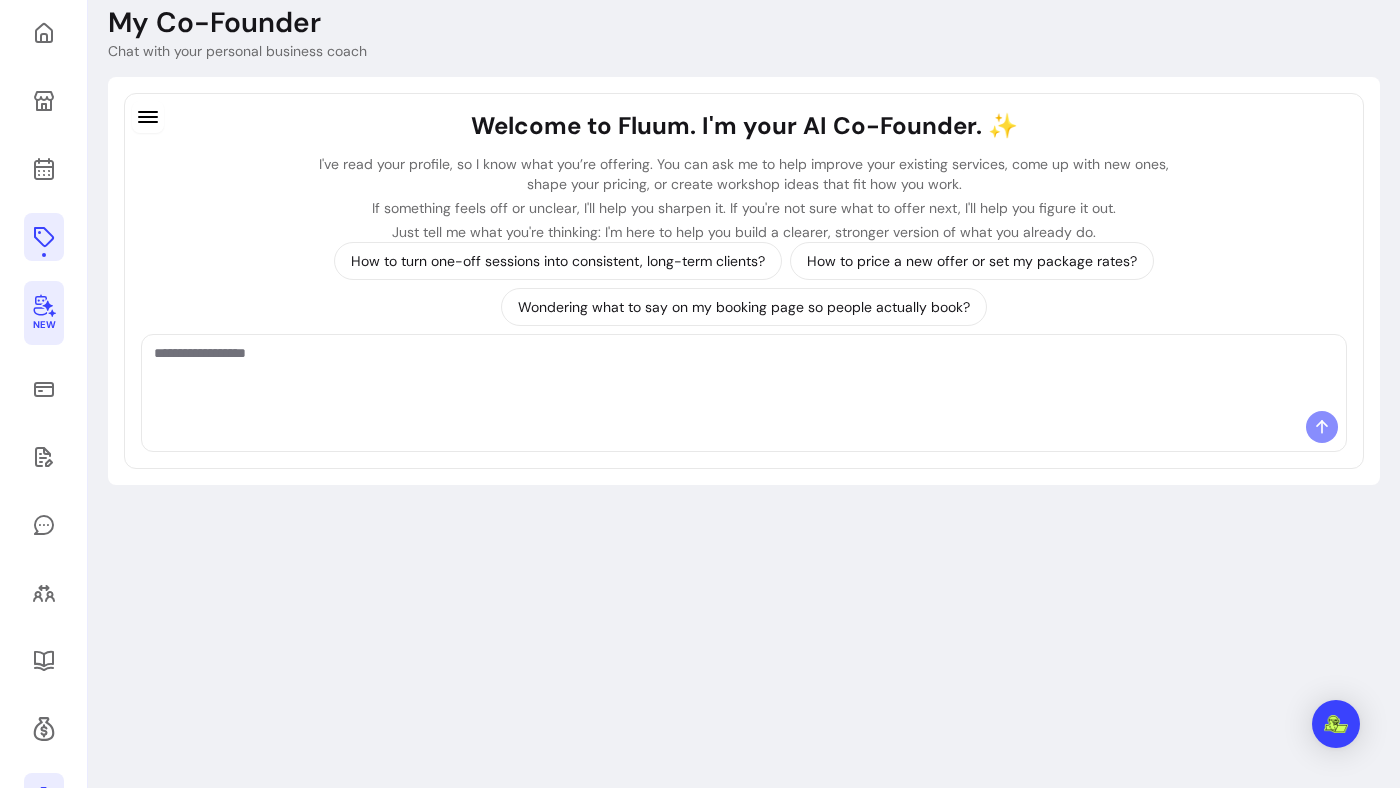 scroll, scrollTop: 96, scrollLeft: 0, axis: vertical 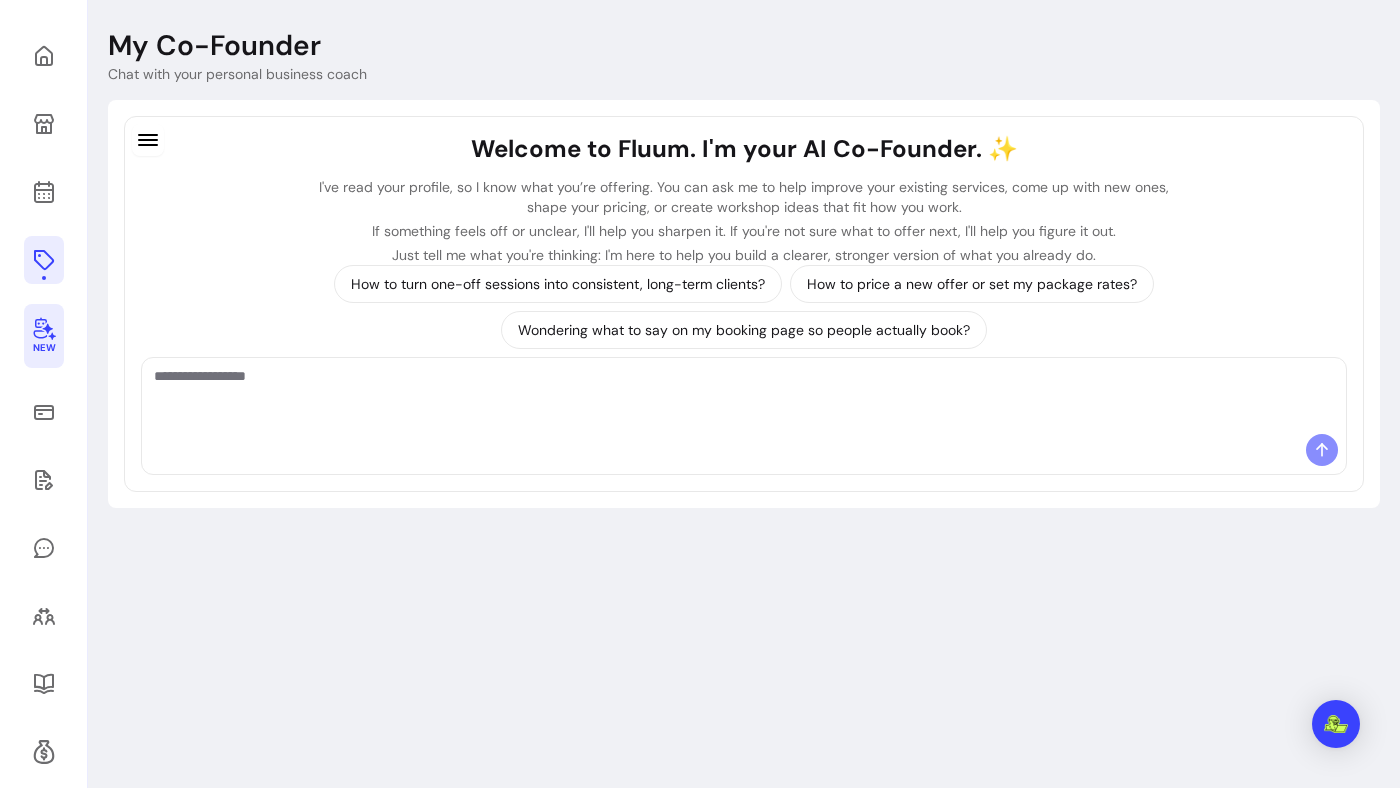 click on "Welcome to Fluum. I'm your AI Co-Founder. ✨ I've read your profile, so I know what you’re offering. You can ask me to help improve your existing services, come up with new ones, shape your pricing, or create workshop ideas that fit how you work. If something feels off or unclear, I'll help you sharpen it. If you're not sure what to offer next, I'll help you figure it out. Just tell me what you're thinking: I'm here to help you build a clearer, stronger version of what you already do." at bounding box center (744, 199) 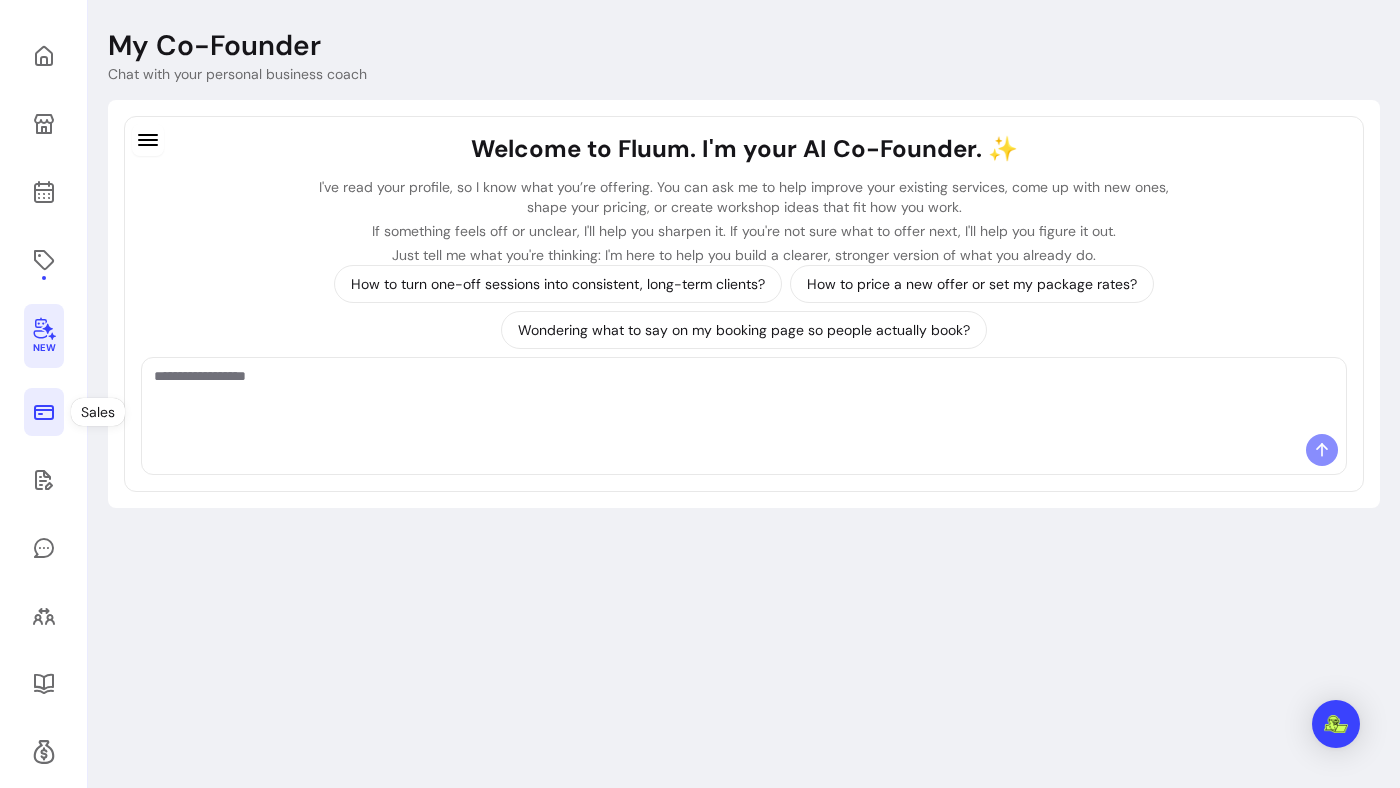 click 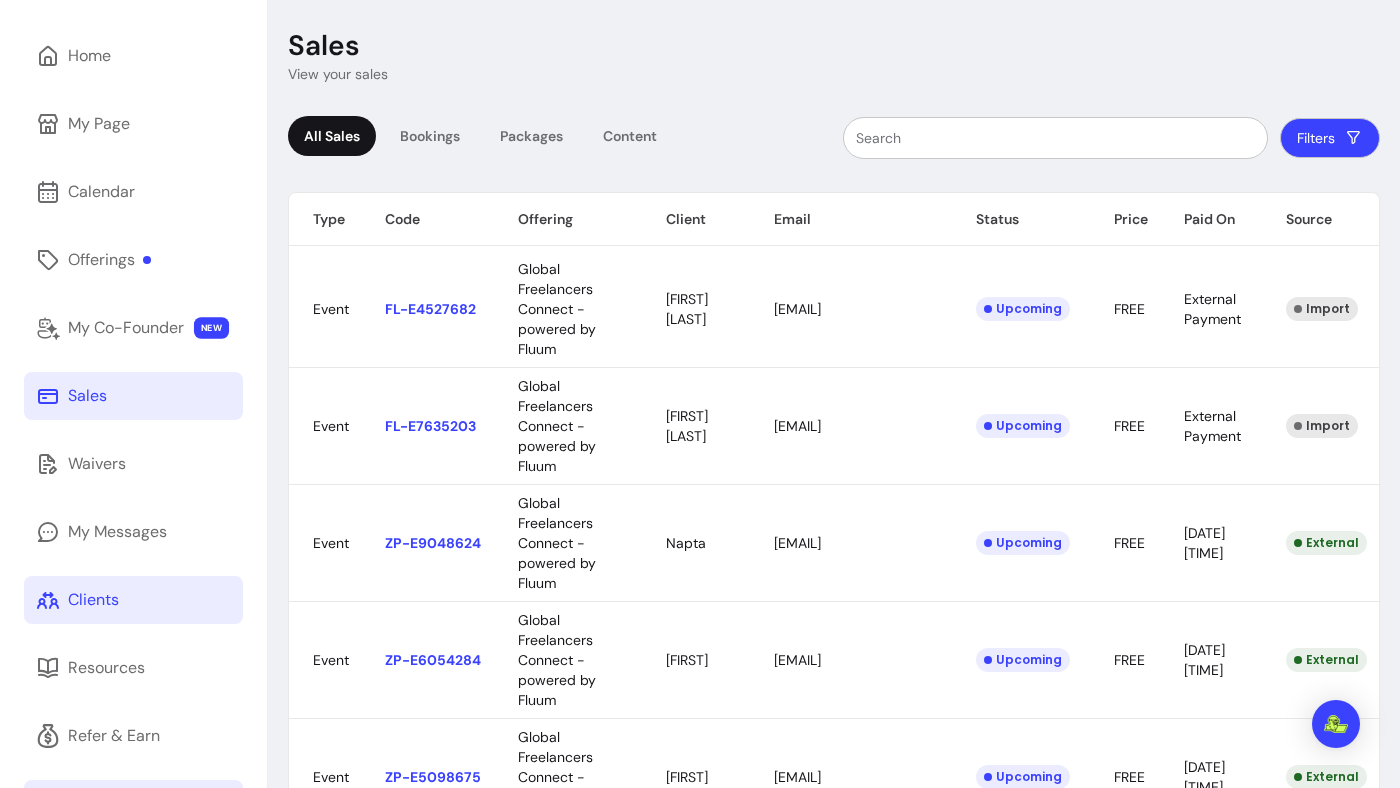click on "Clients" at bounding box center (93, 600) 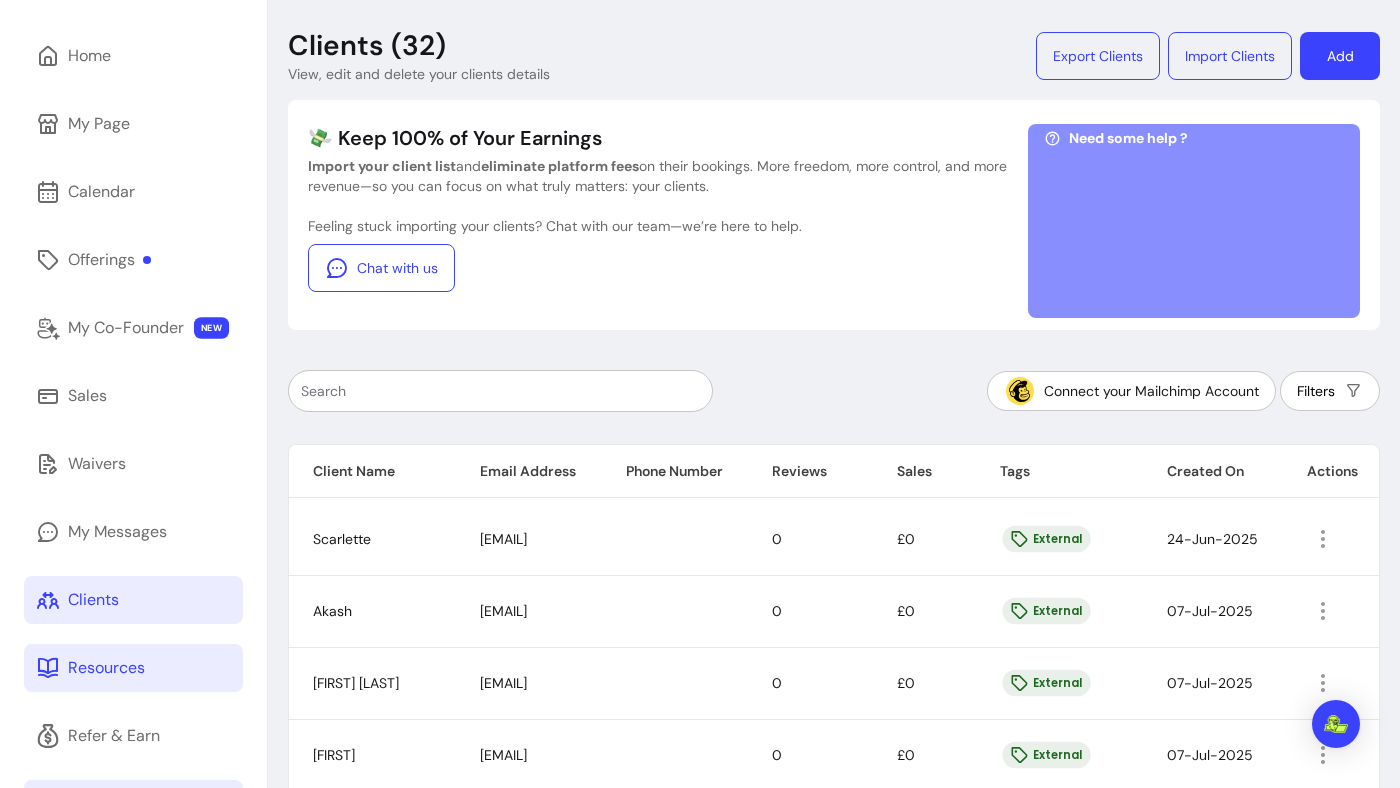 click on "Resources" at bounding box center [106, 668] 